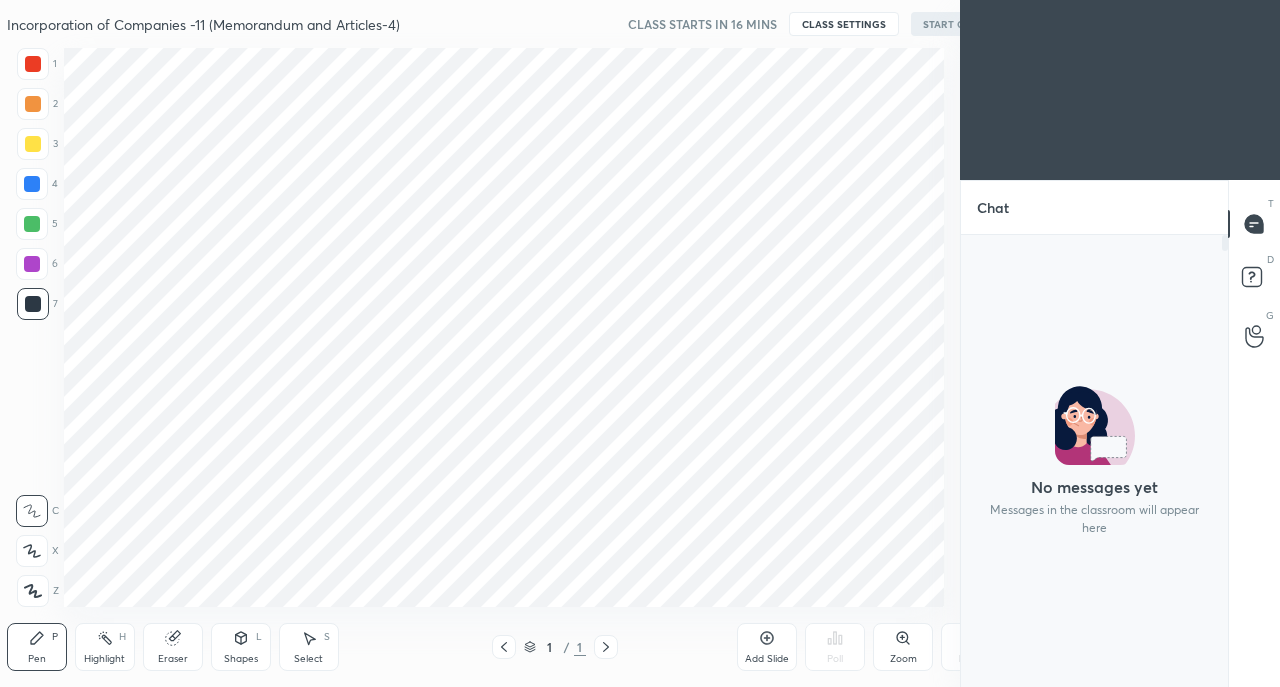 scroll, scrollTop: 0, scrollLeft: 0, axis: both 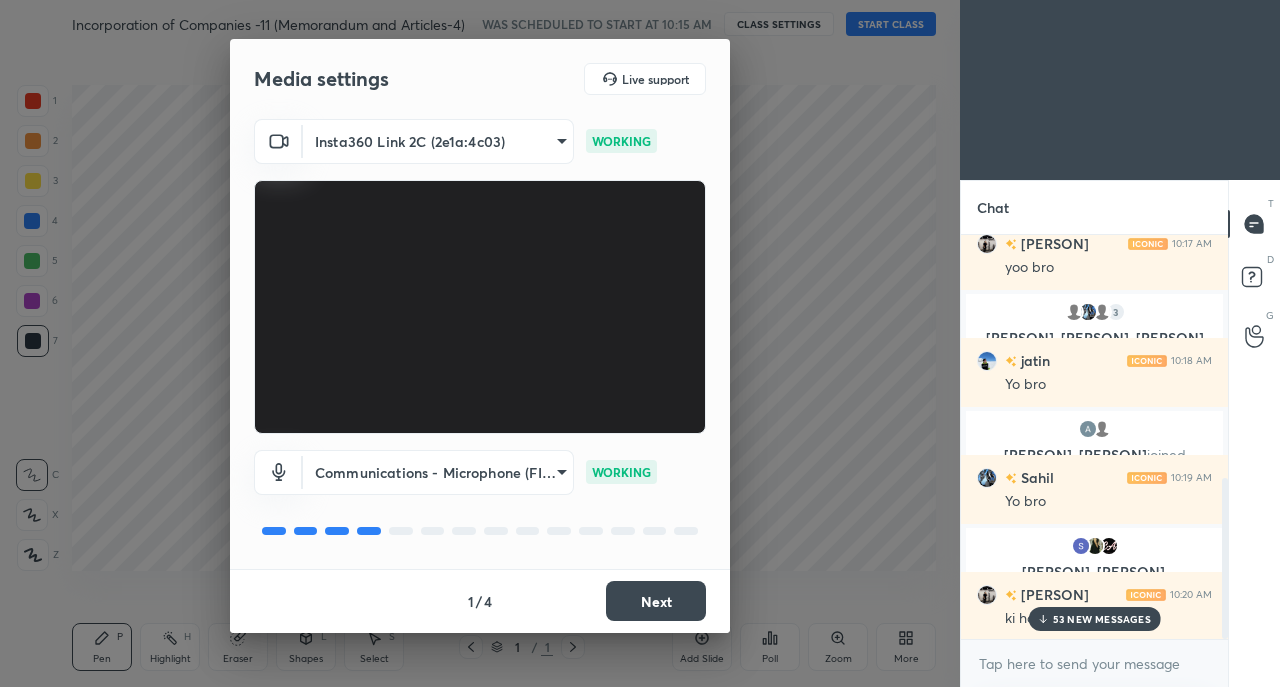 click on "Next" at bounding box center (656, 601) 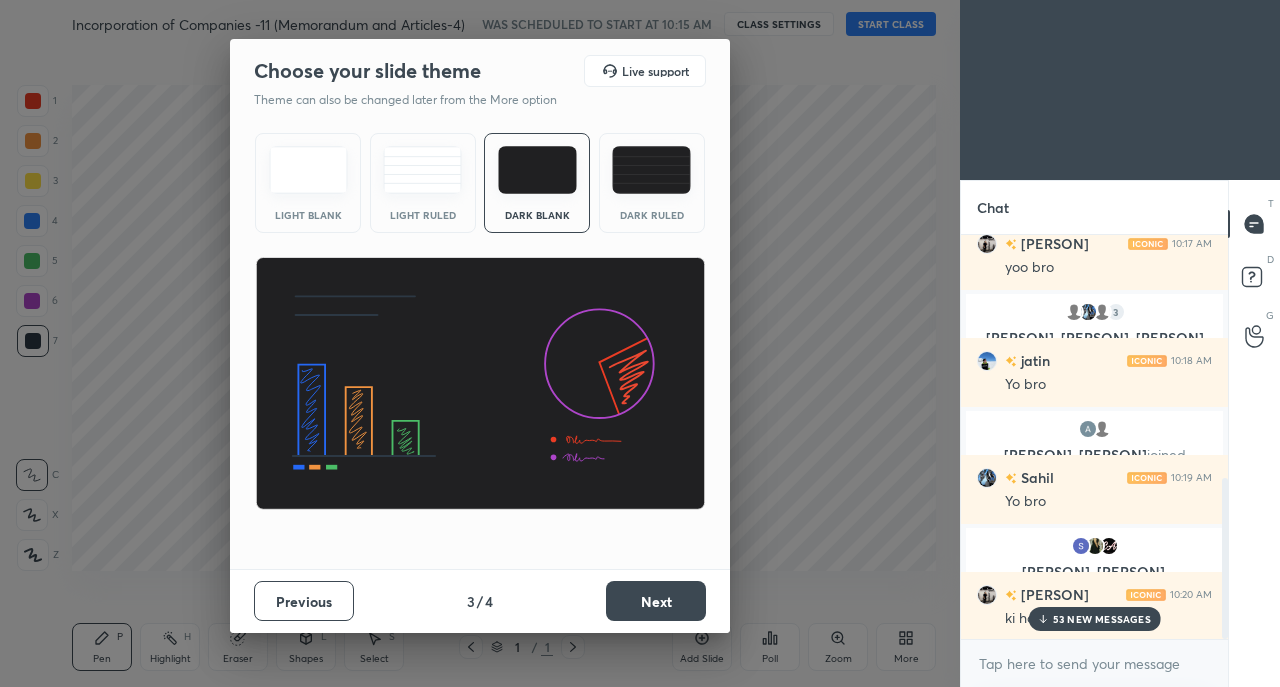 click on "Next" at bounding box center (656, 601) 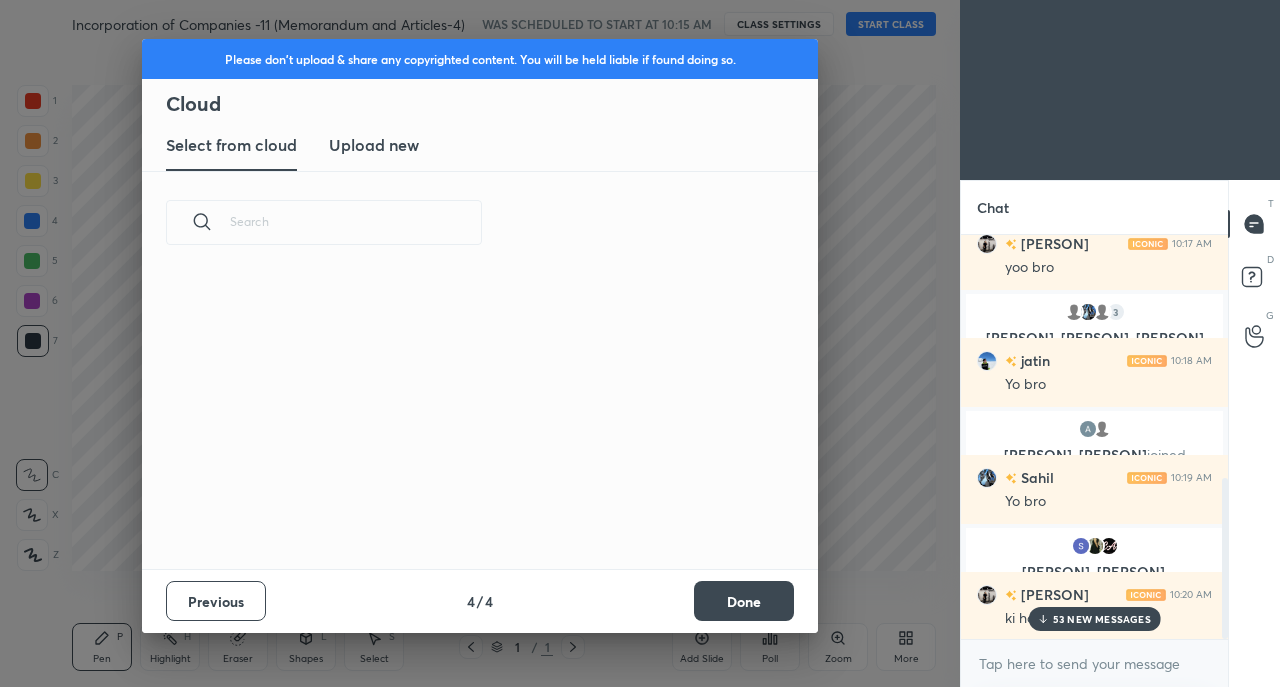 click on "Done" at bounding box center [744, 601] 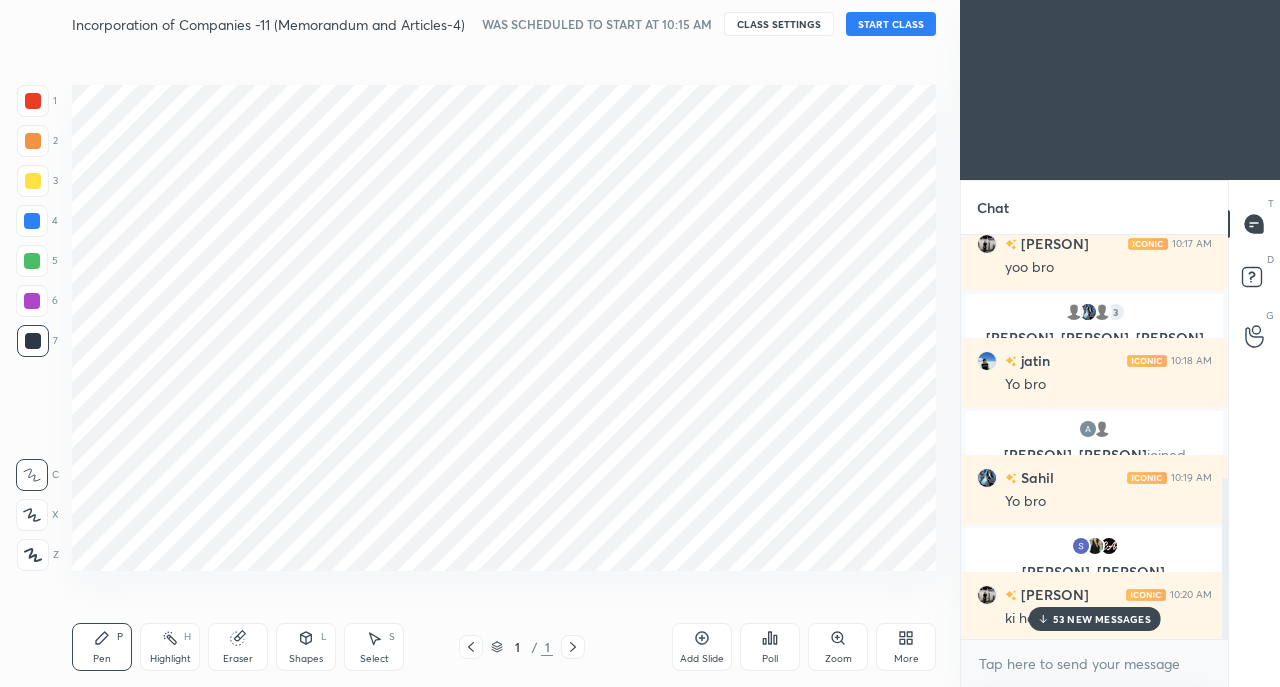 click on "53 NEW MESSAGES" at bounding box center [1102, 619] 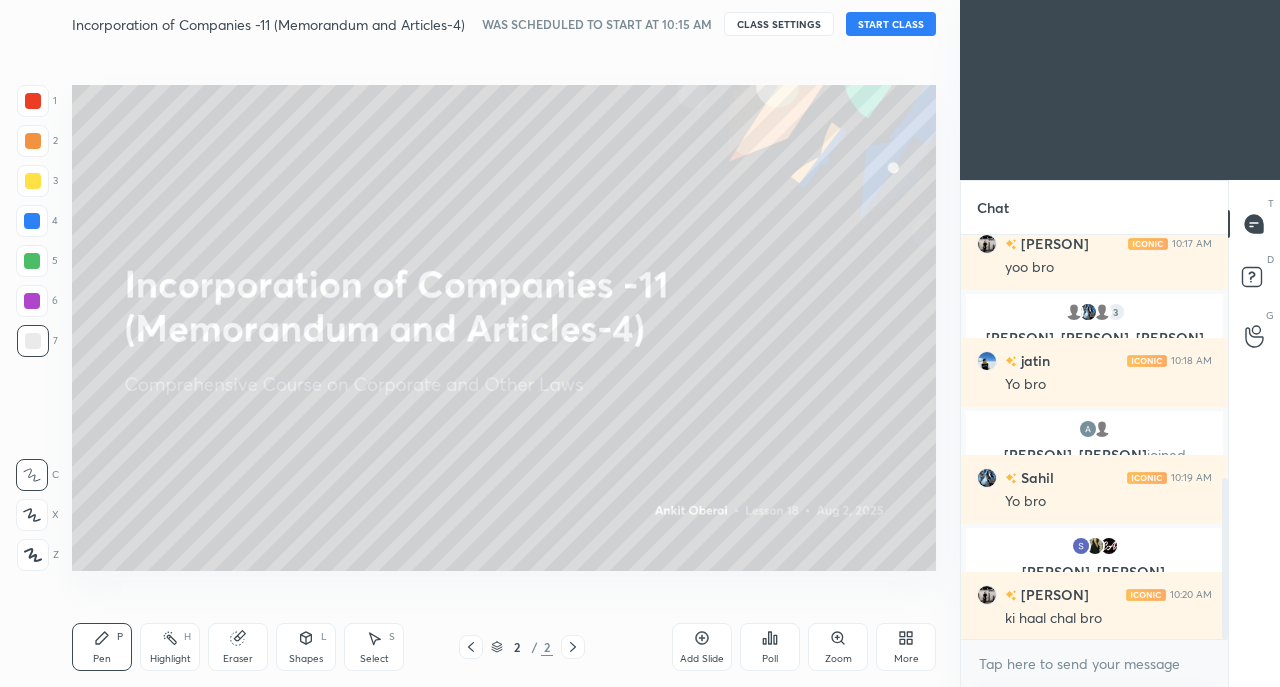 click on "START CLASS" at bounding box center (891, 24) 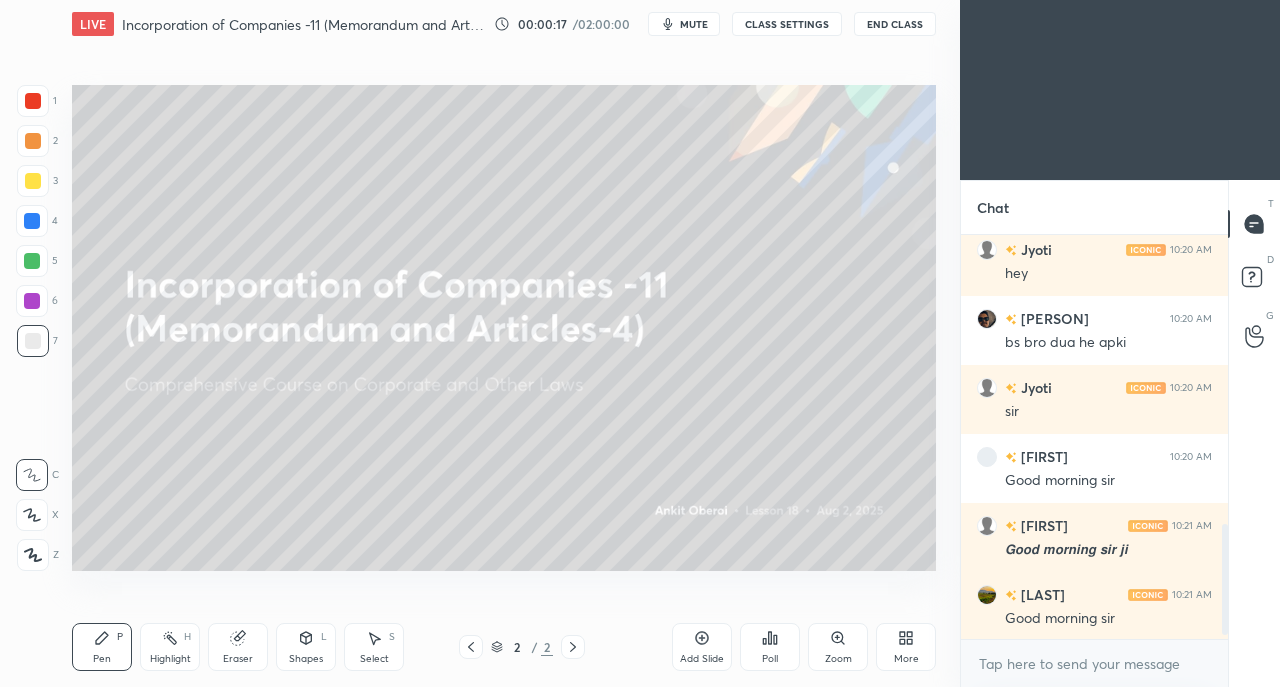 scroll, scrollTop: 1072, scrollLeft: 0, axis: vertical 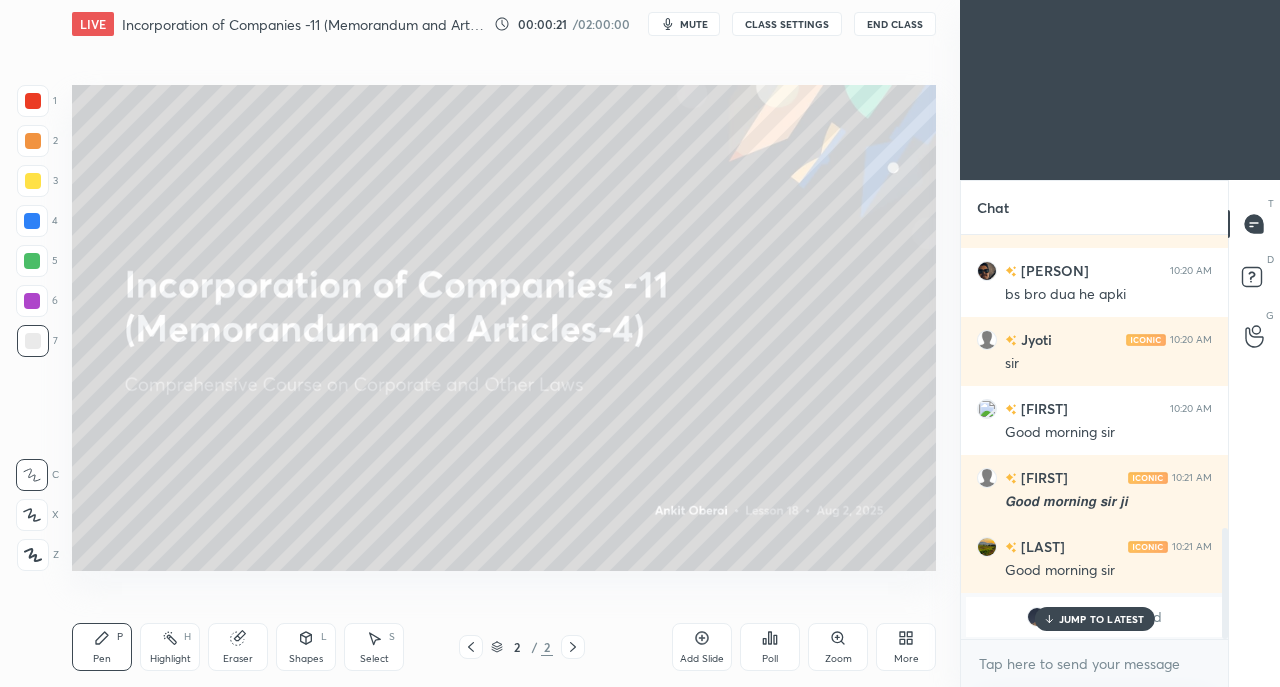 click on "JUMP TO LATEST" at bounding box center (1102, 619) 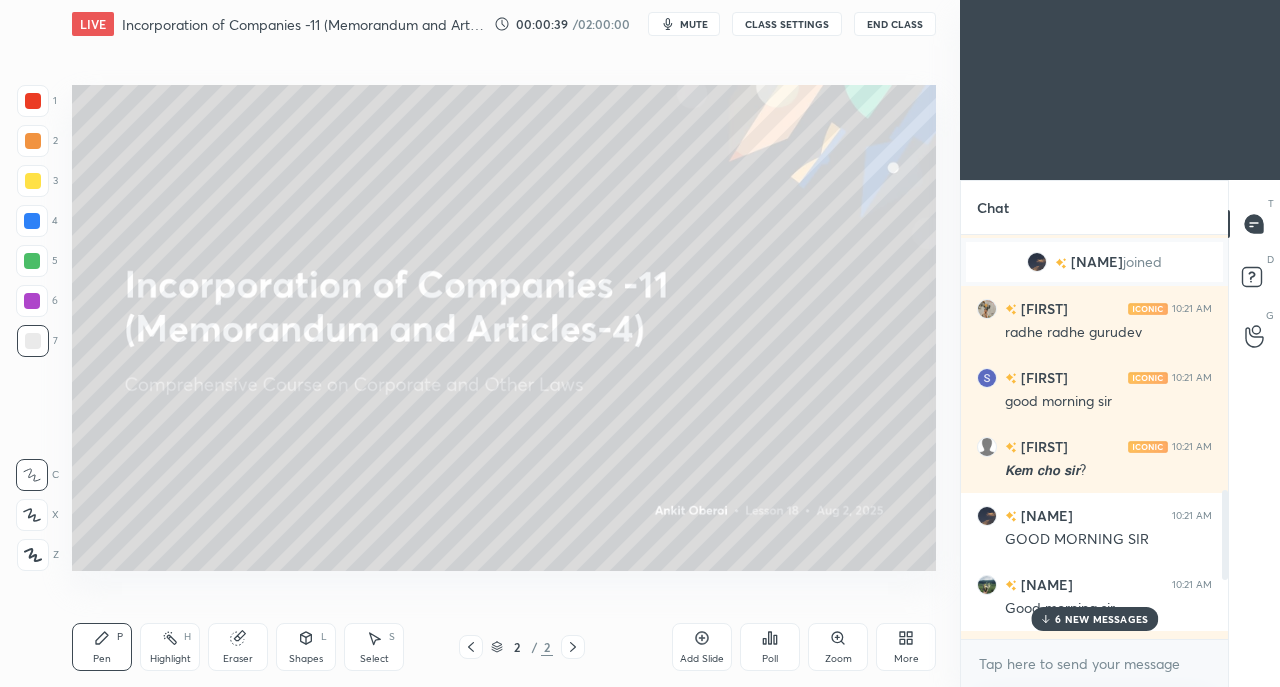 scroll, scrollTop: 1486, scrollLeft: 0, axis: vertical 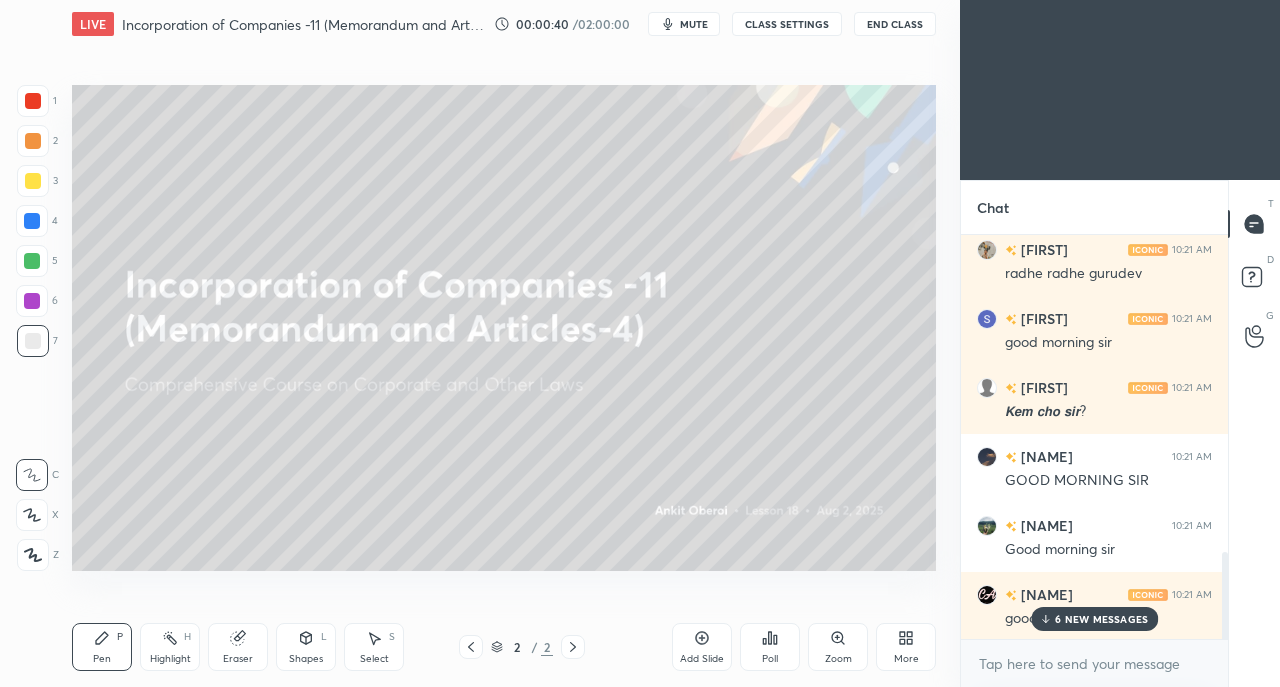 click on "6 NEW MESSAGES" at bounding box center [1101, 619] 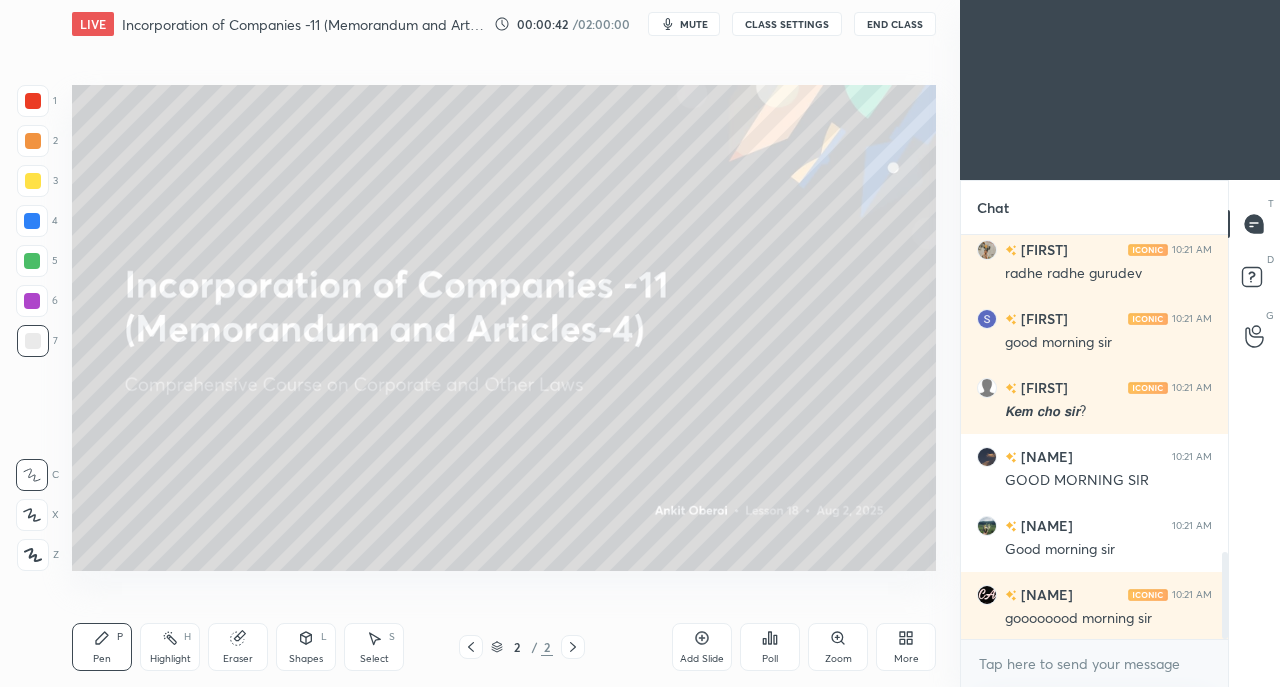 scroll, scrollTop: 1556, scrollLeft: 0, axis: vertical 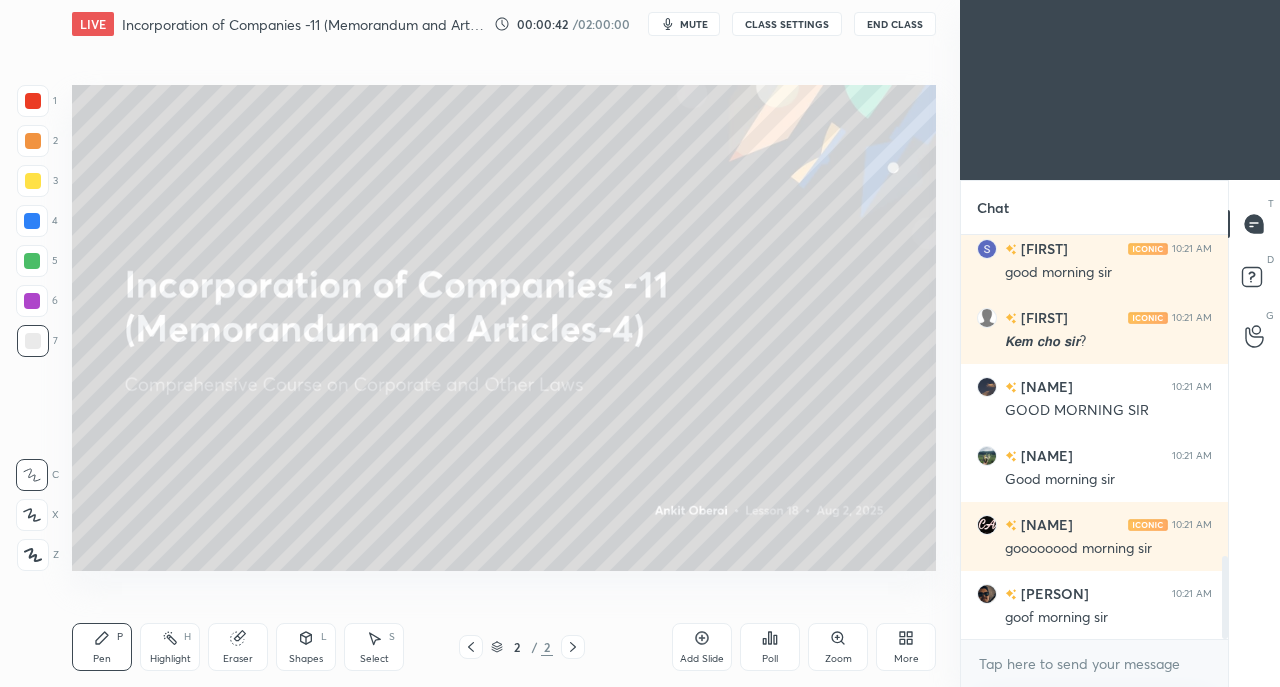 click on "Add Slide" at bounding box center (702, 659) 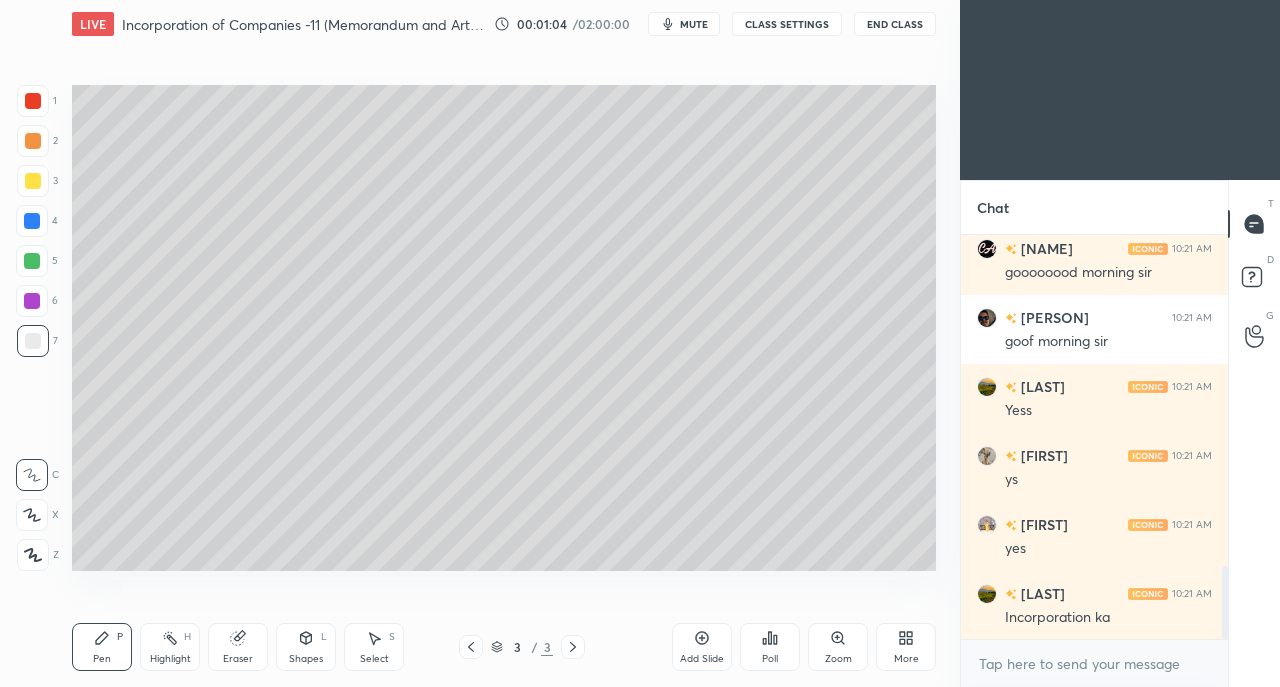 scroll, scrollTop: 1900, scrollLeft: 0, axis: vertical 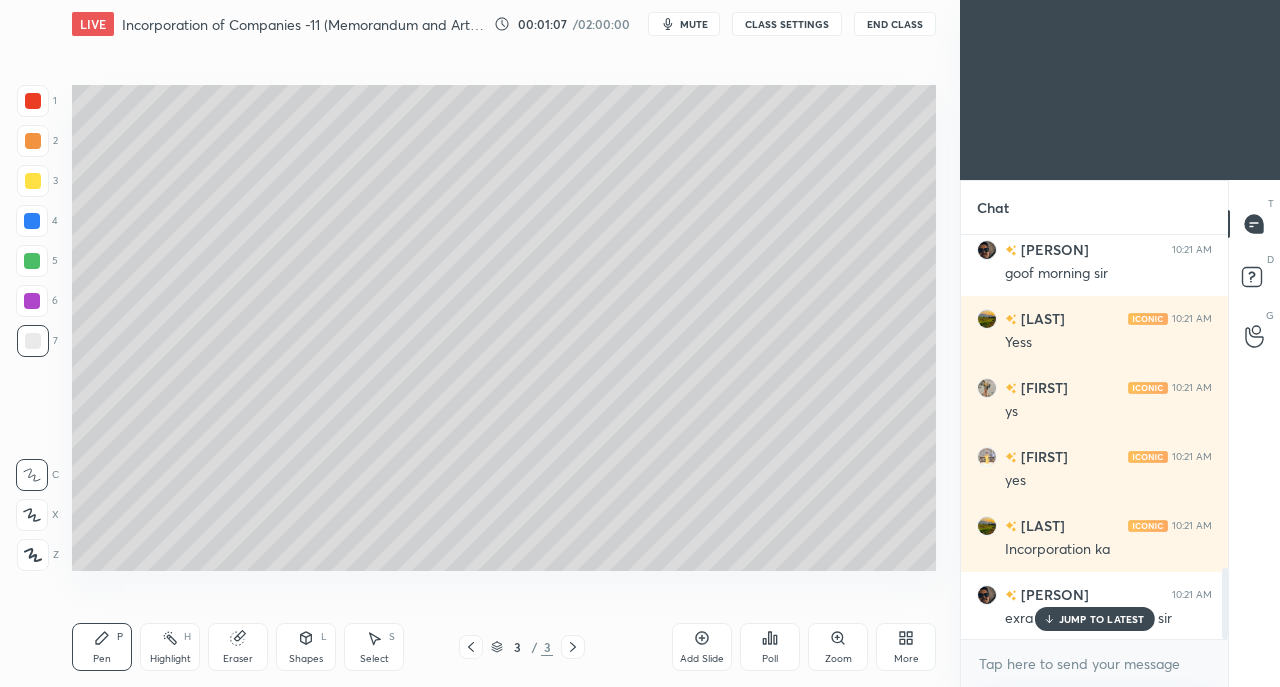 click on "JUMP TO LATEST" at bounding box center (1094, 619) 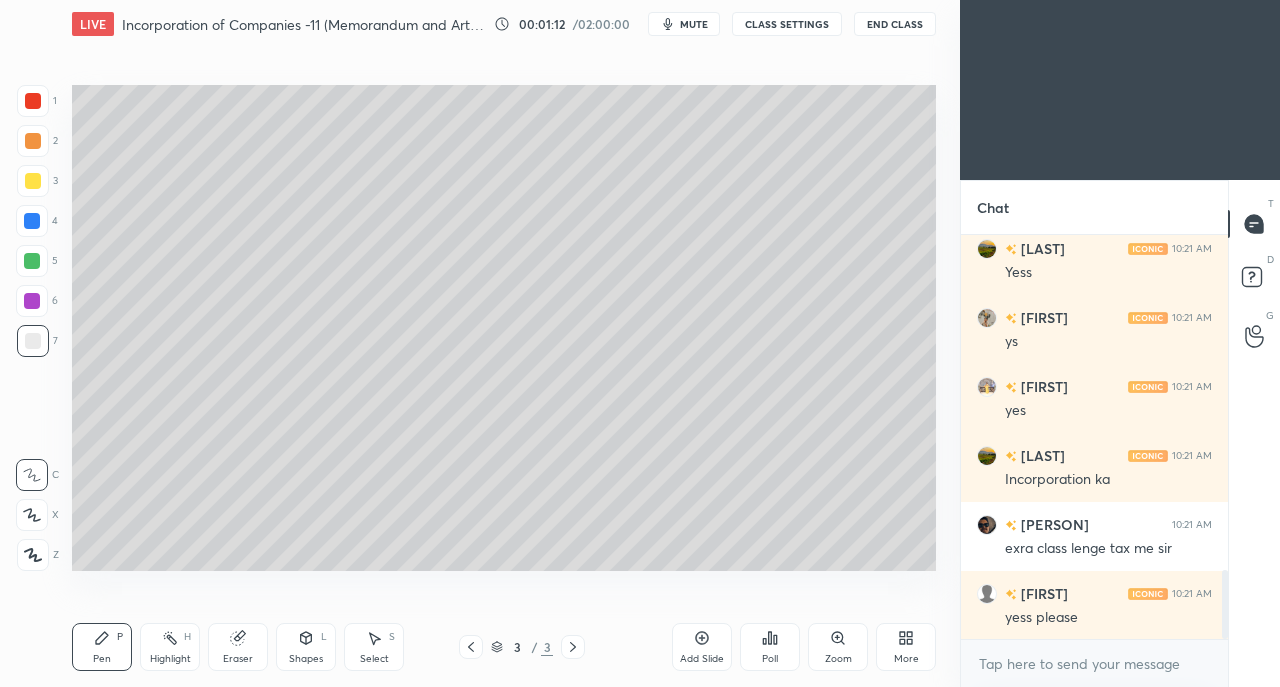 scroll, scrollTop: 2056, scrollLeft: 0, axis: vertical 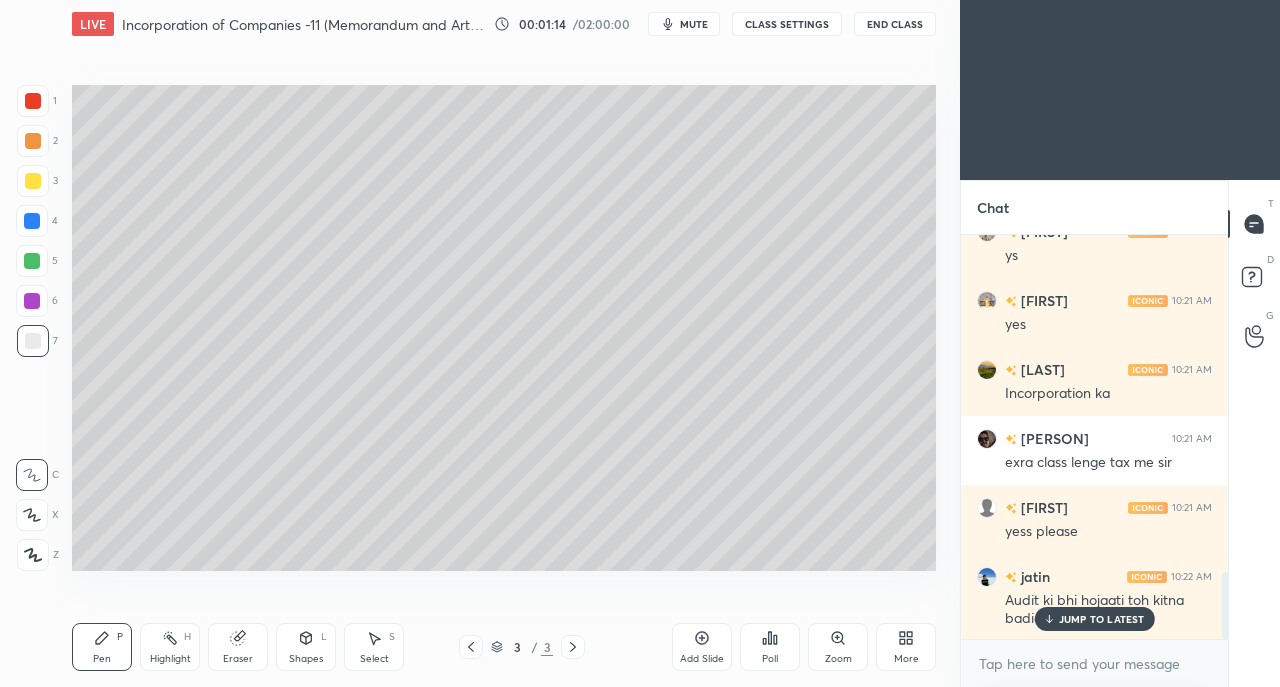click on "JUMP TO LATEST" at bounding box center [1094, 619] 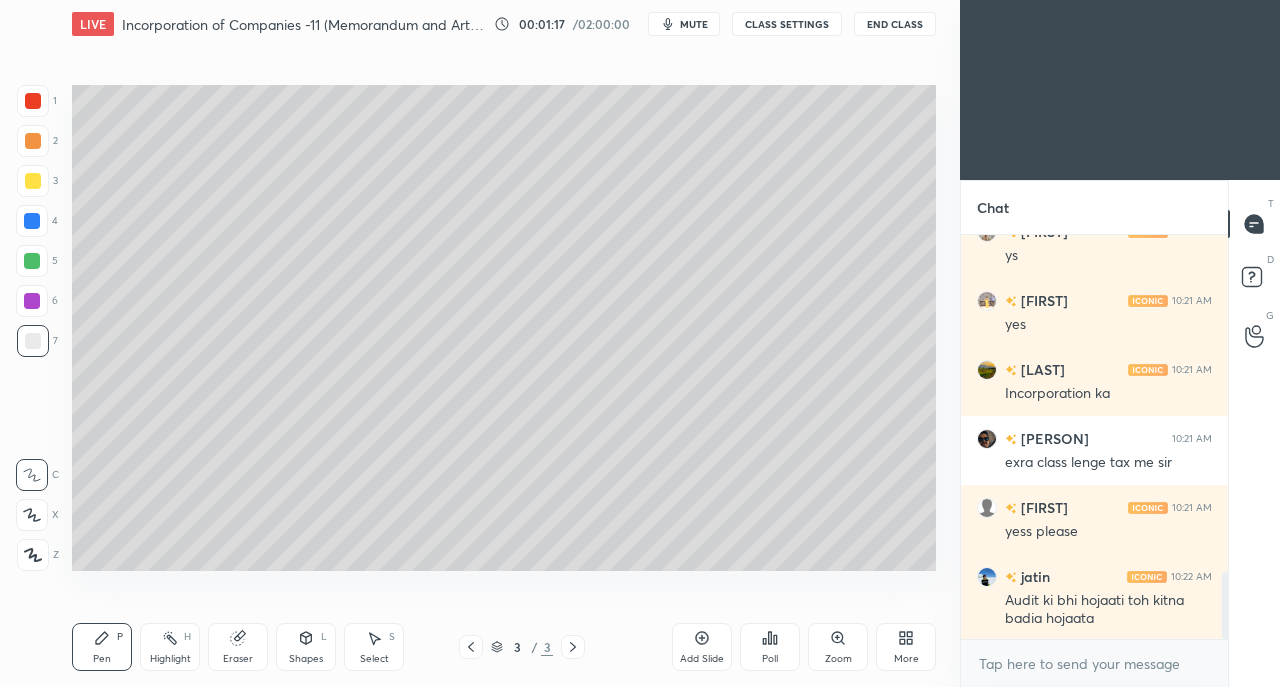 click at bounding box center [33, 181] 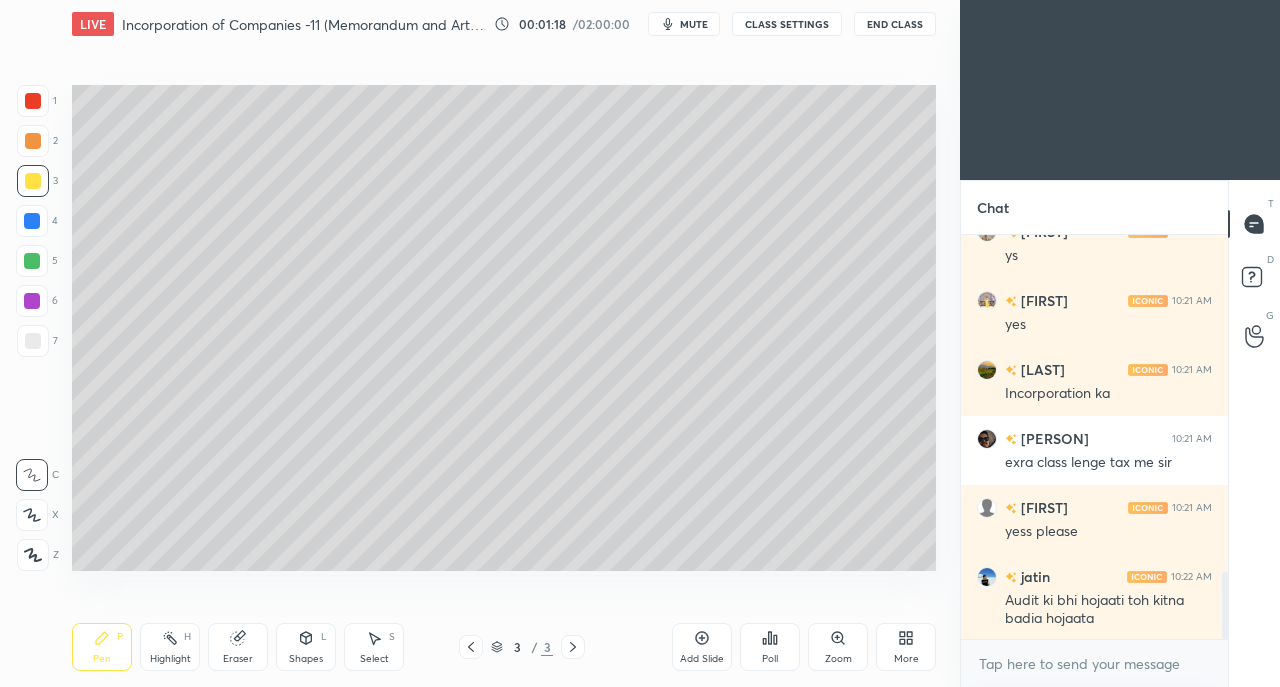 click 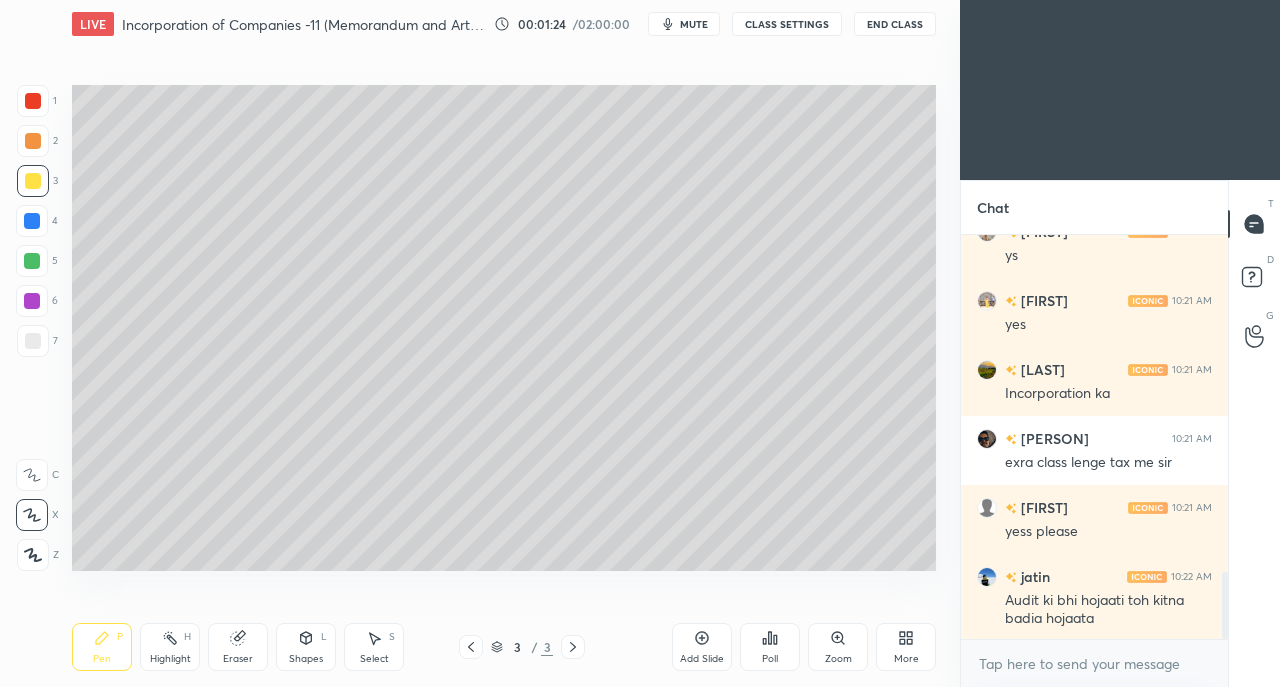click on "Shapes L" at bounding box center (306, 647) 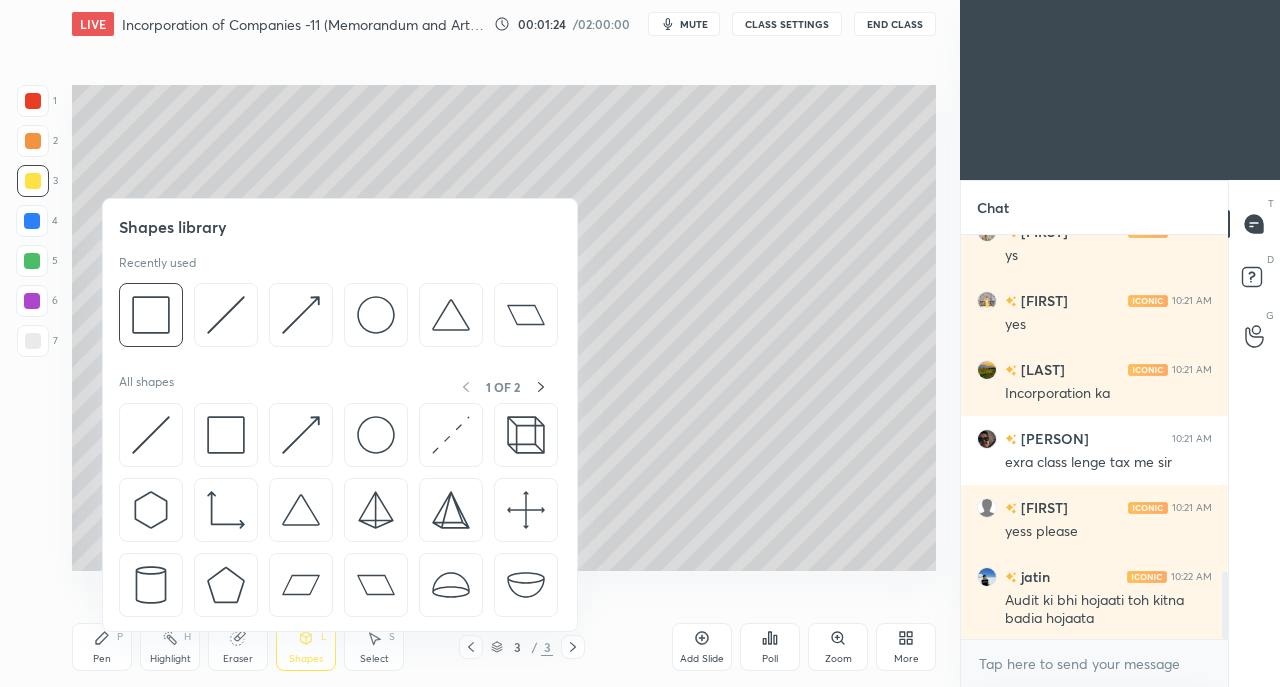 scroll, scrollTop: 2126, scrollLeft: 0, axis: vertical 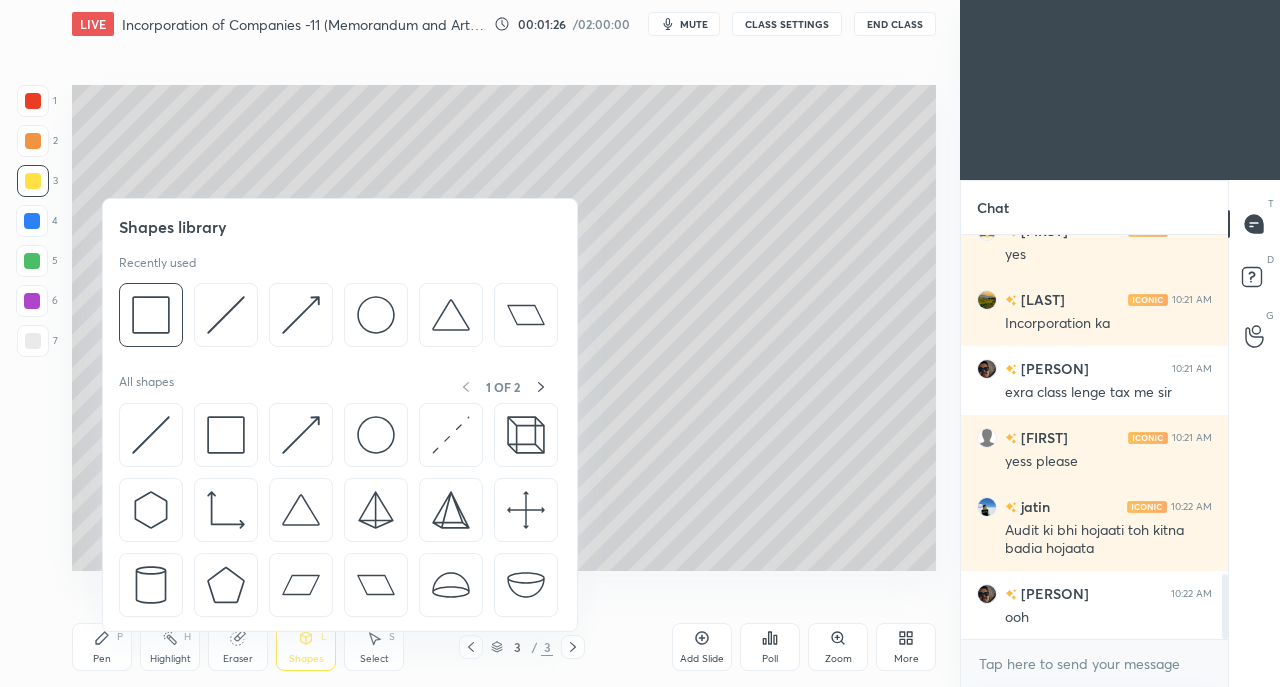 click at bounding box center [226, 435] 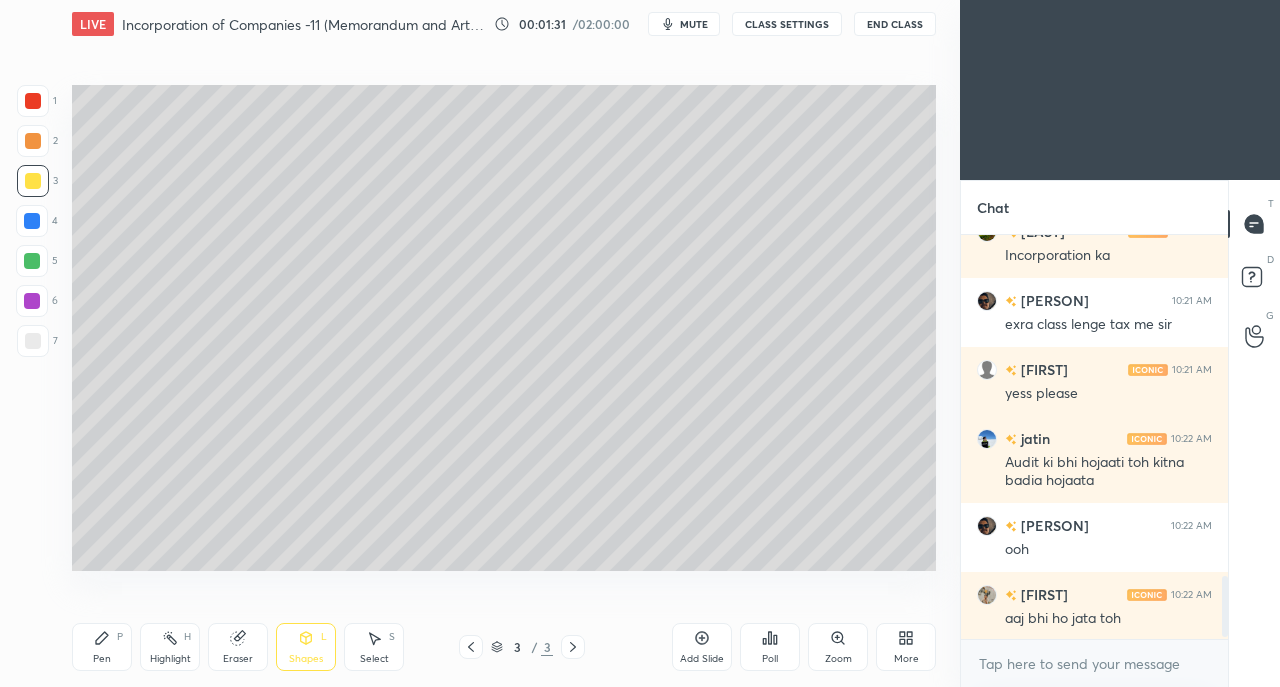 scroll, scrollTop: 2264, scrollLeft: 0, axis: vertical 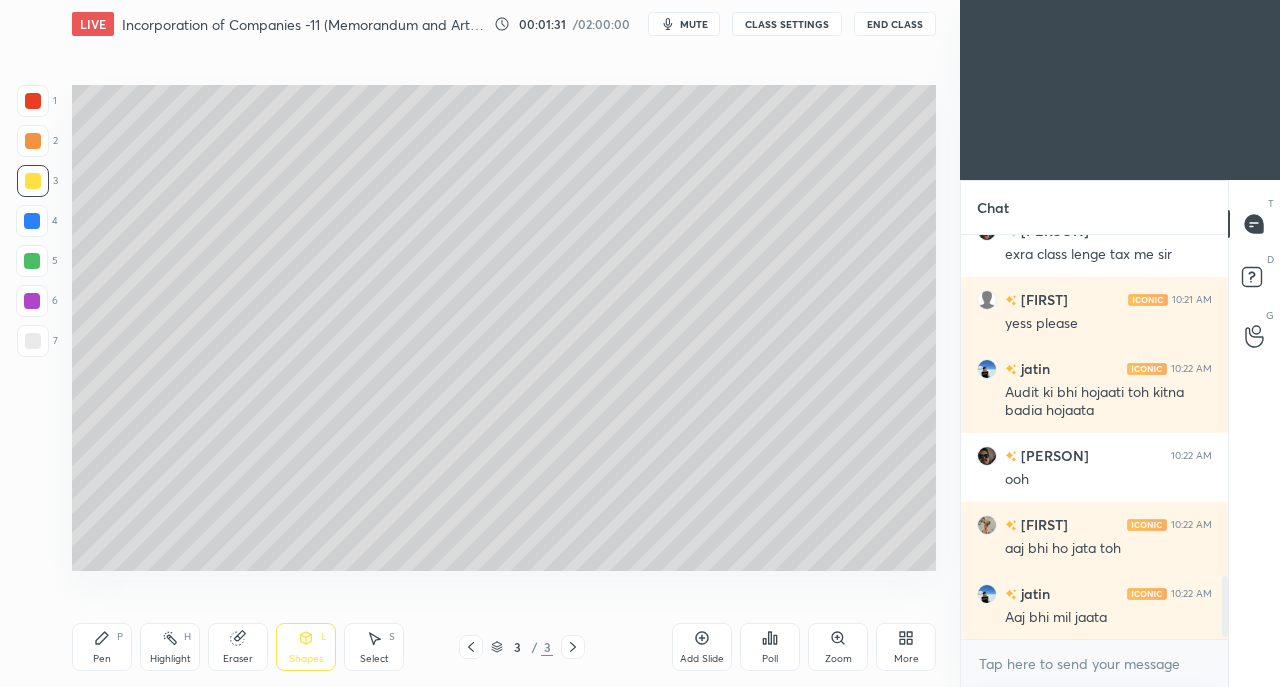 click on "Aaj bhi mil jaata" at bounding box center (1108, 618) 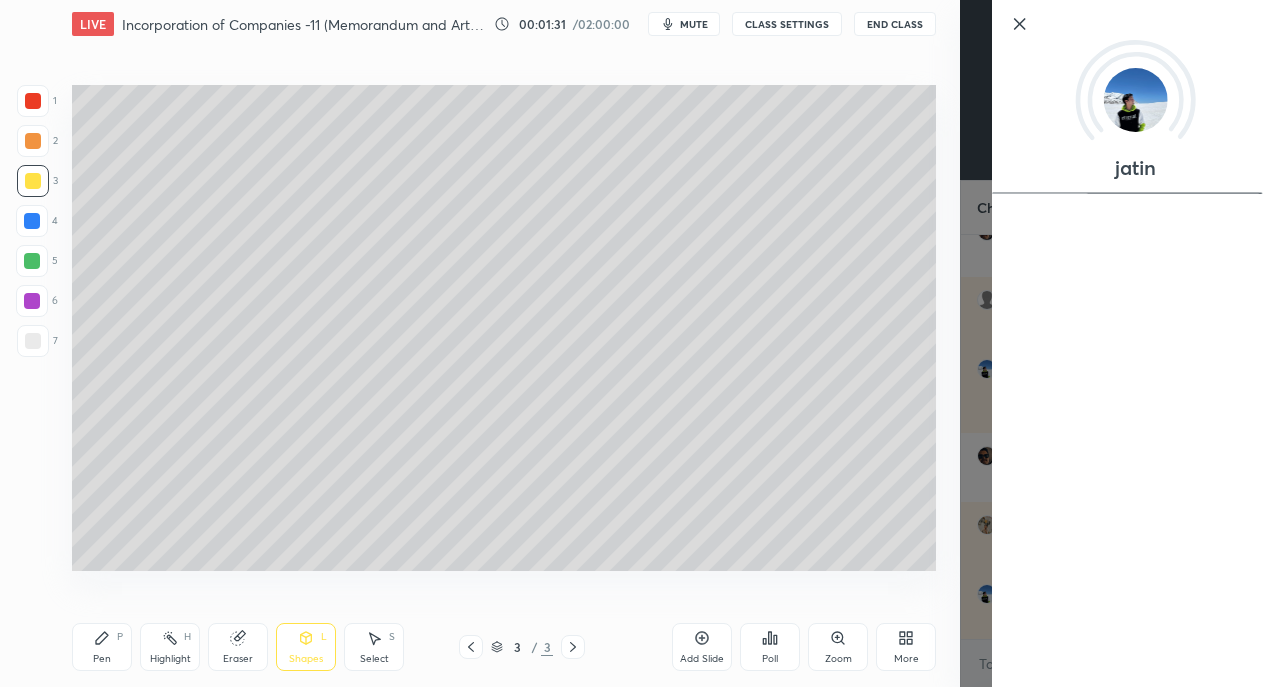 click on "Add Slide Poll Zoom More" at bounding box center (804, 647) 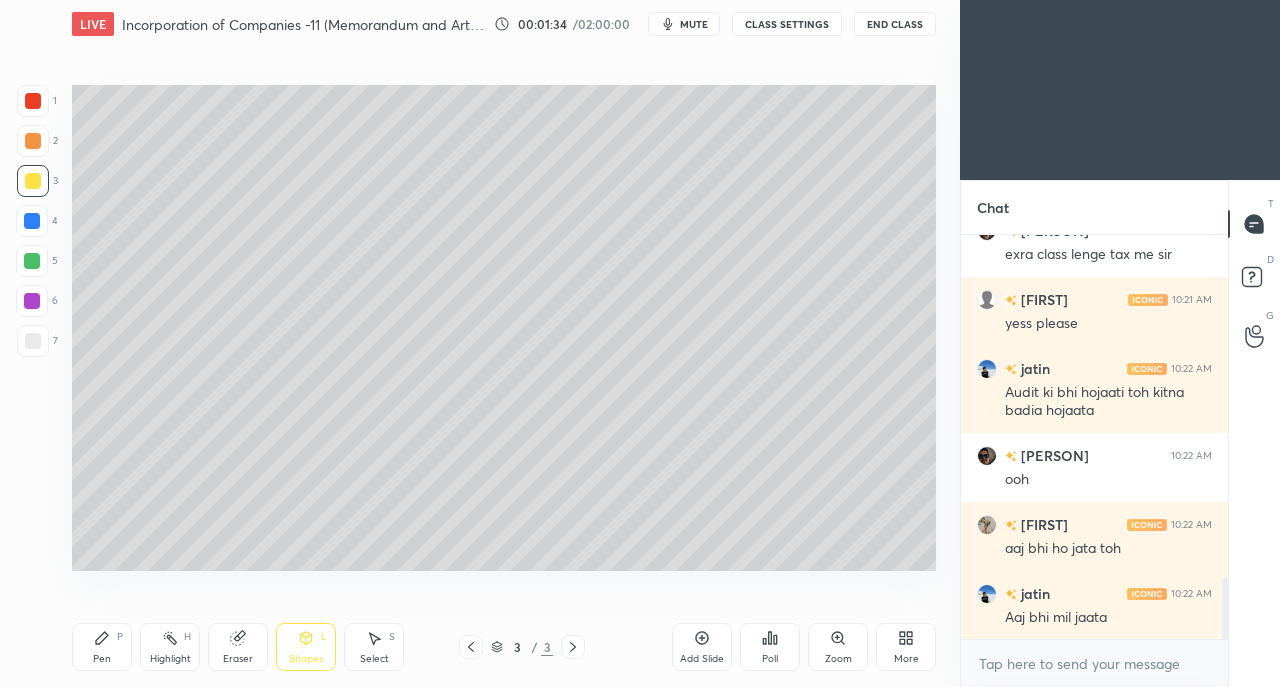 click on "Shapes L" at bounding box center [306, 647] 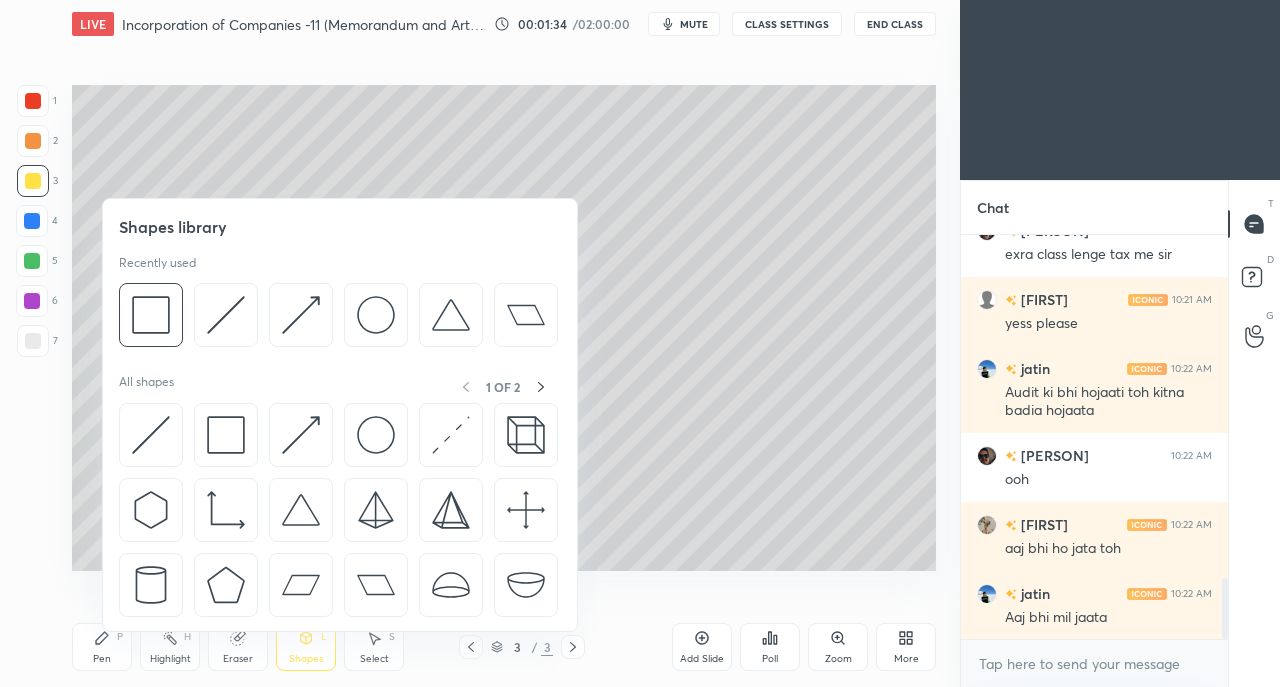 click at bounding box center [226, 435] 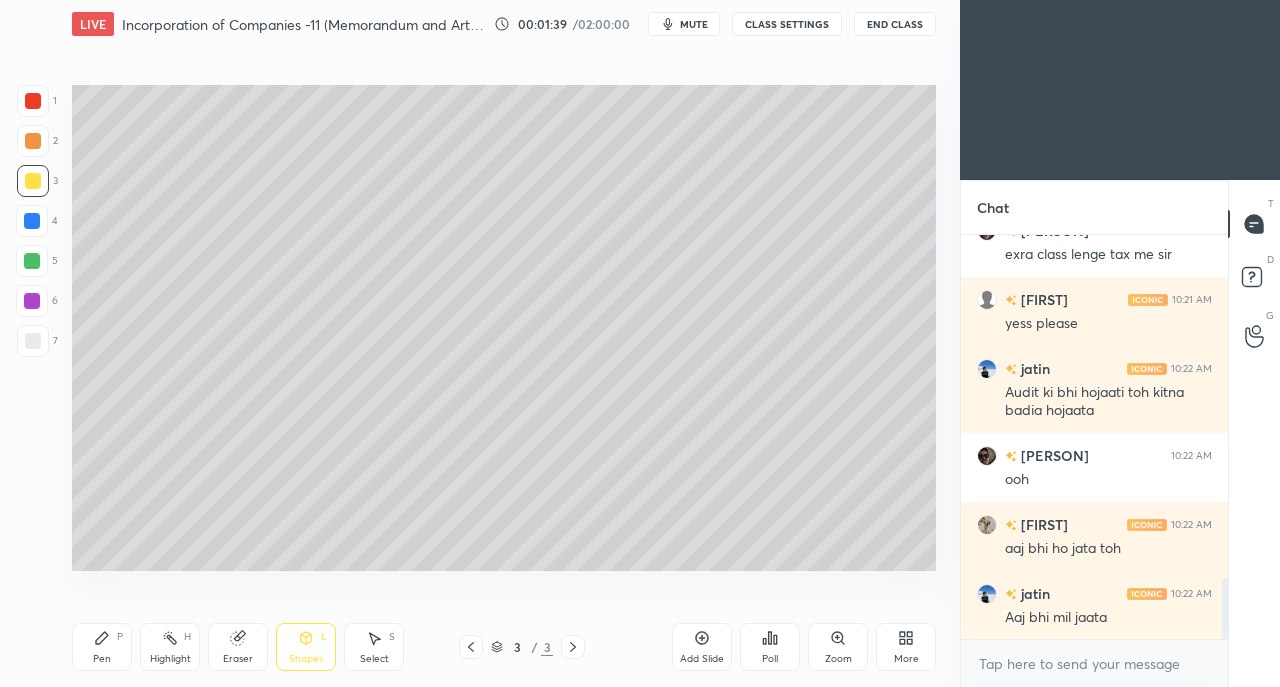 click on "Shapes L" at bounding box center (306, 647) 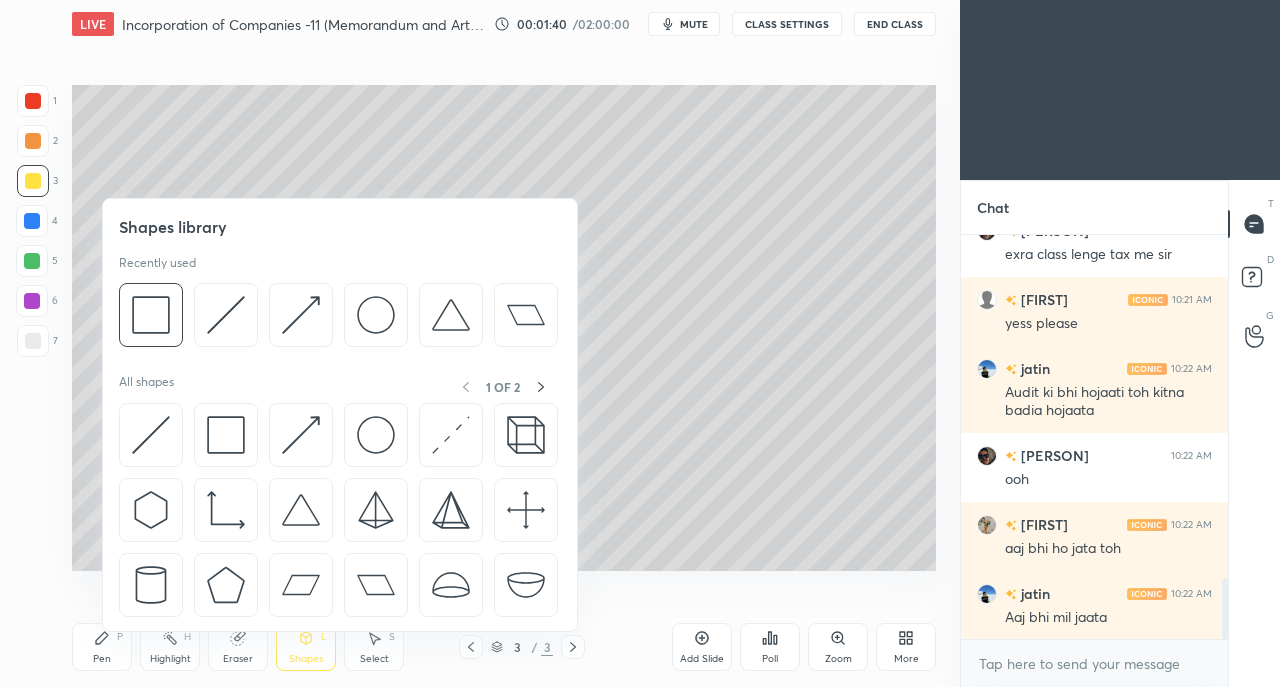 click at bounding box center (151, 435) 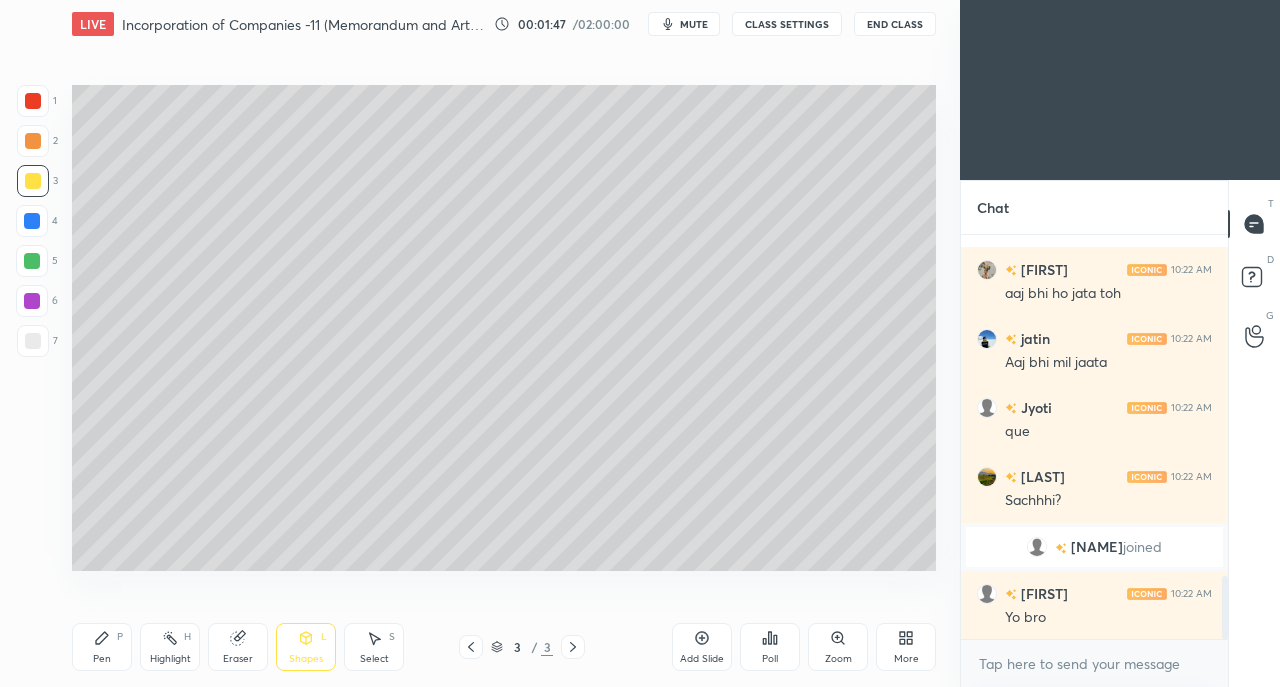 scroll, scrollTop: 2202, scrollLeft: 0, axis: vertical 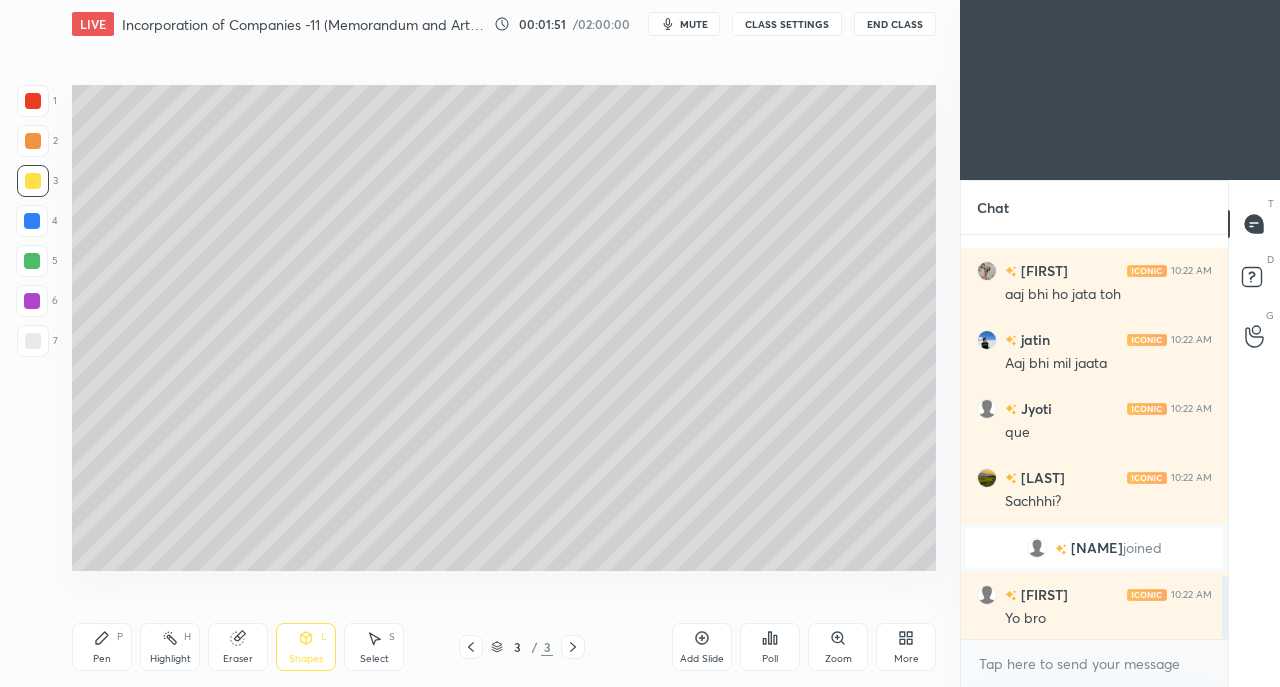 click on "Shapes" at bounding box center (306, 659) 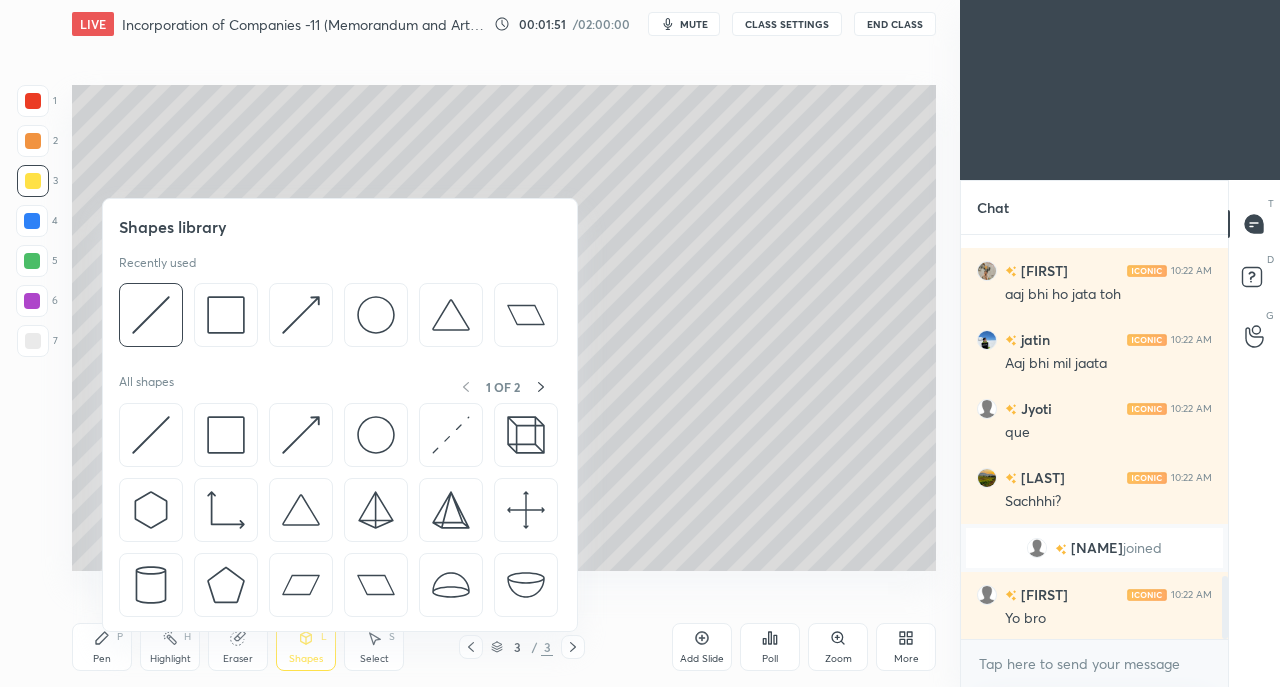 click on "Eraser" at bounding box center [238, 647] 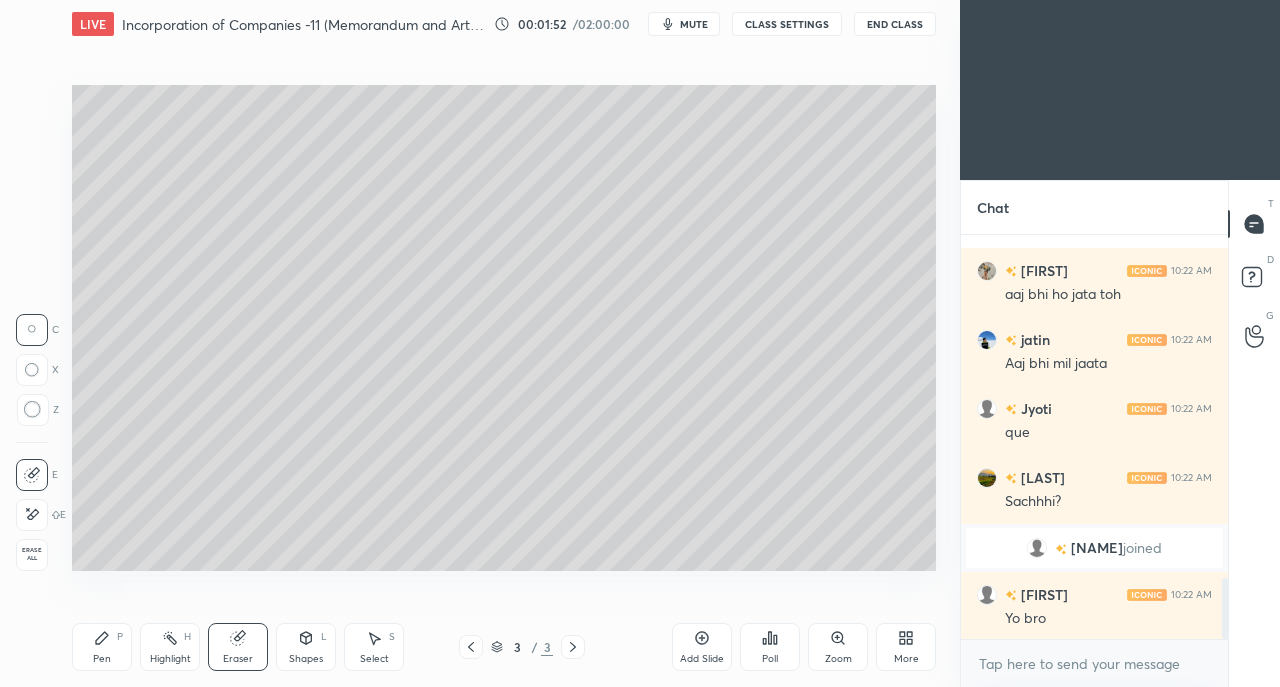 scroll, scrollTop: 2272, scrollLeft: 0, axis: vertical 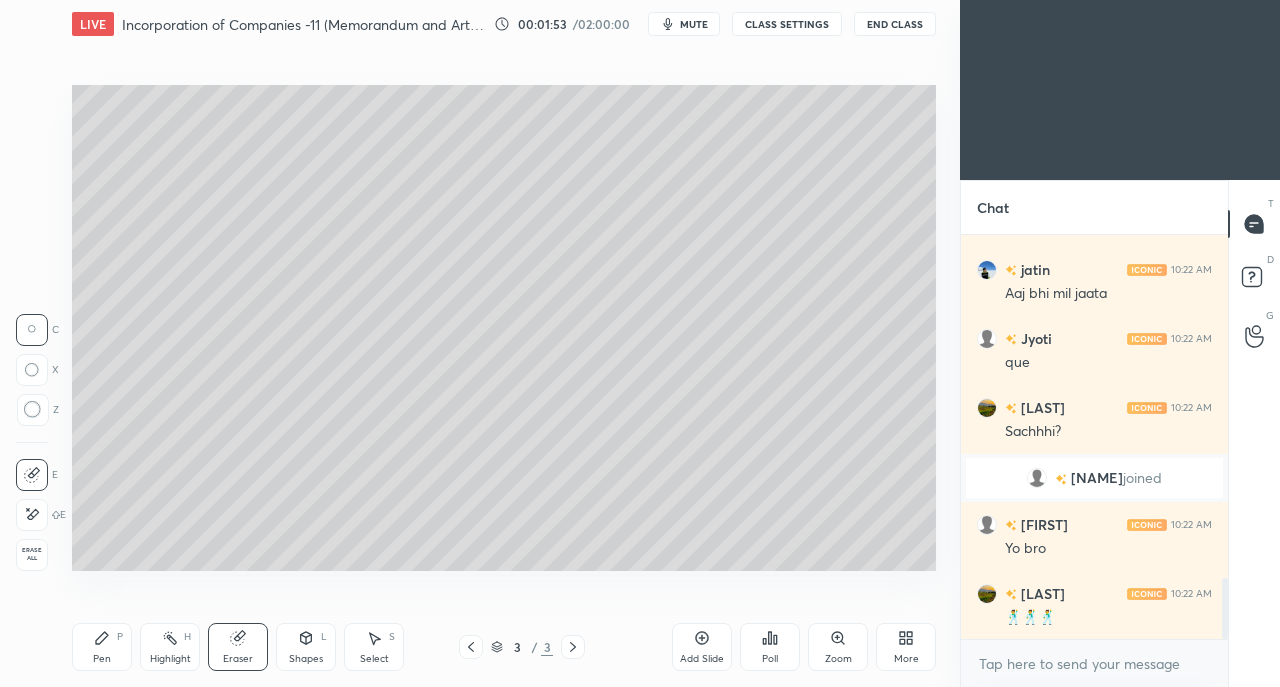 click 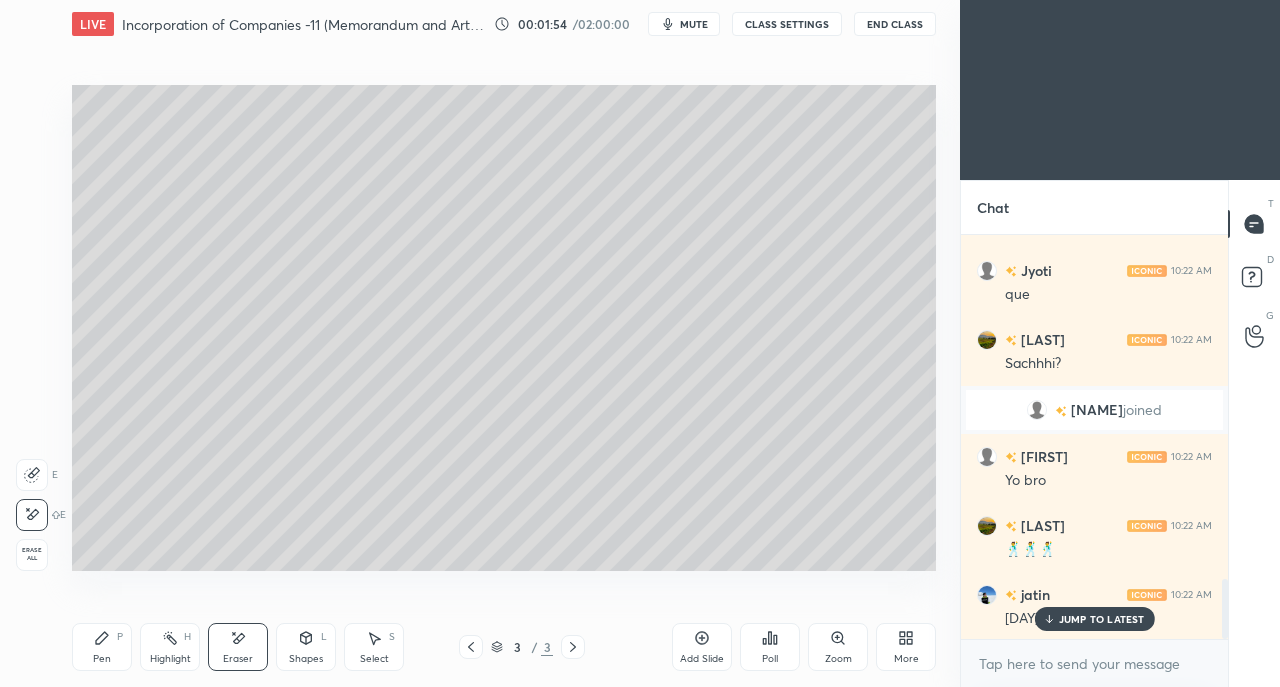 click on "Shapes L" at bounding box center [306, 647] 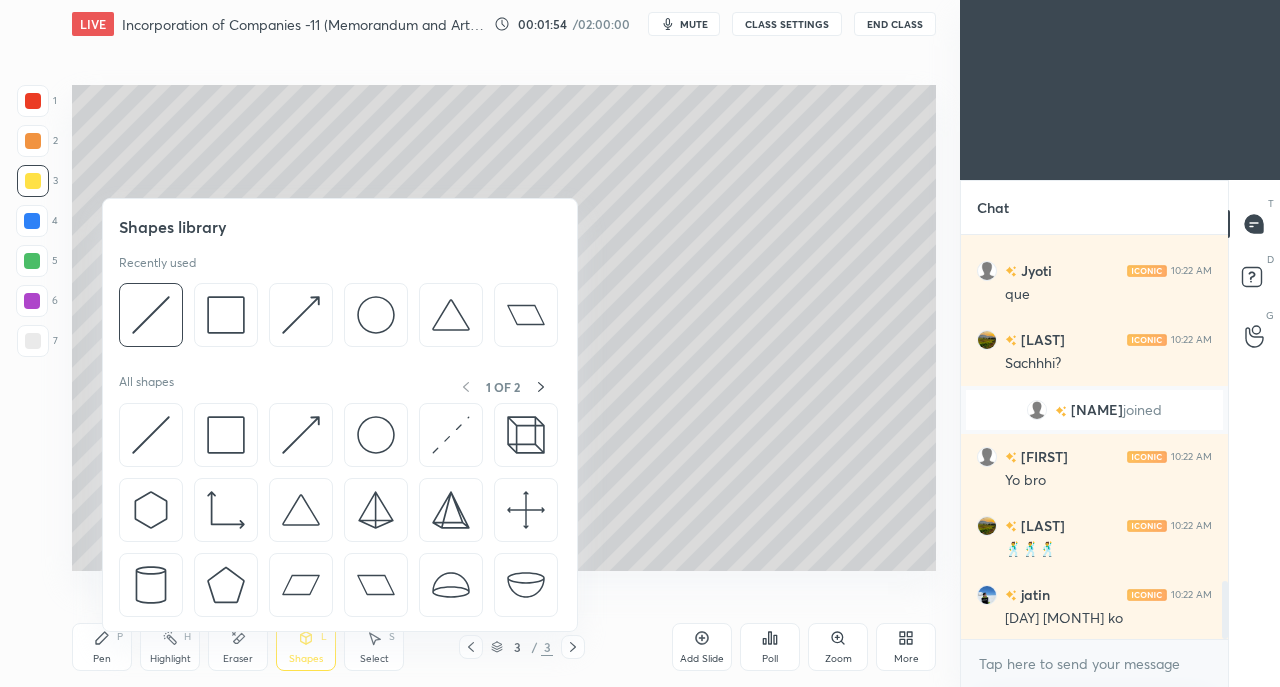 scroll, scrollTop: 2410, scrollLeft: 0, axis: vertical 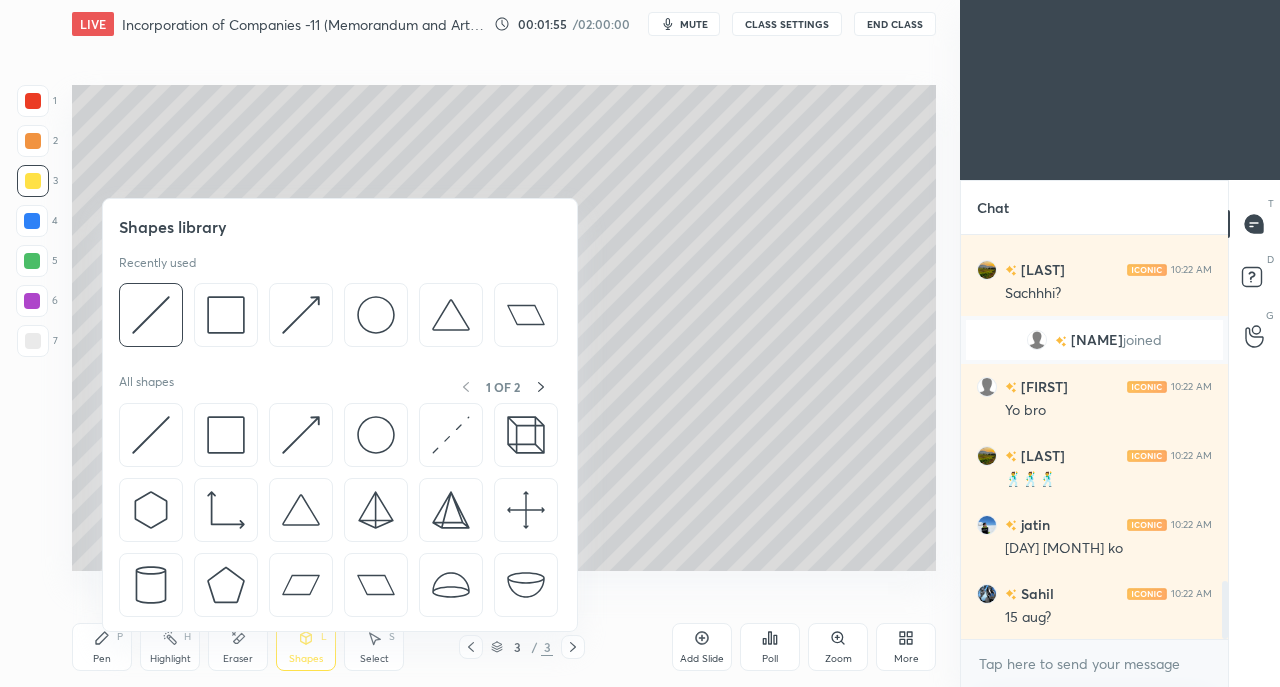 click at bounding box center [151, 435] 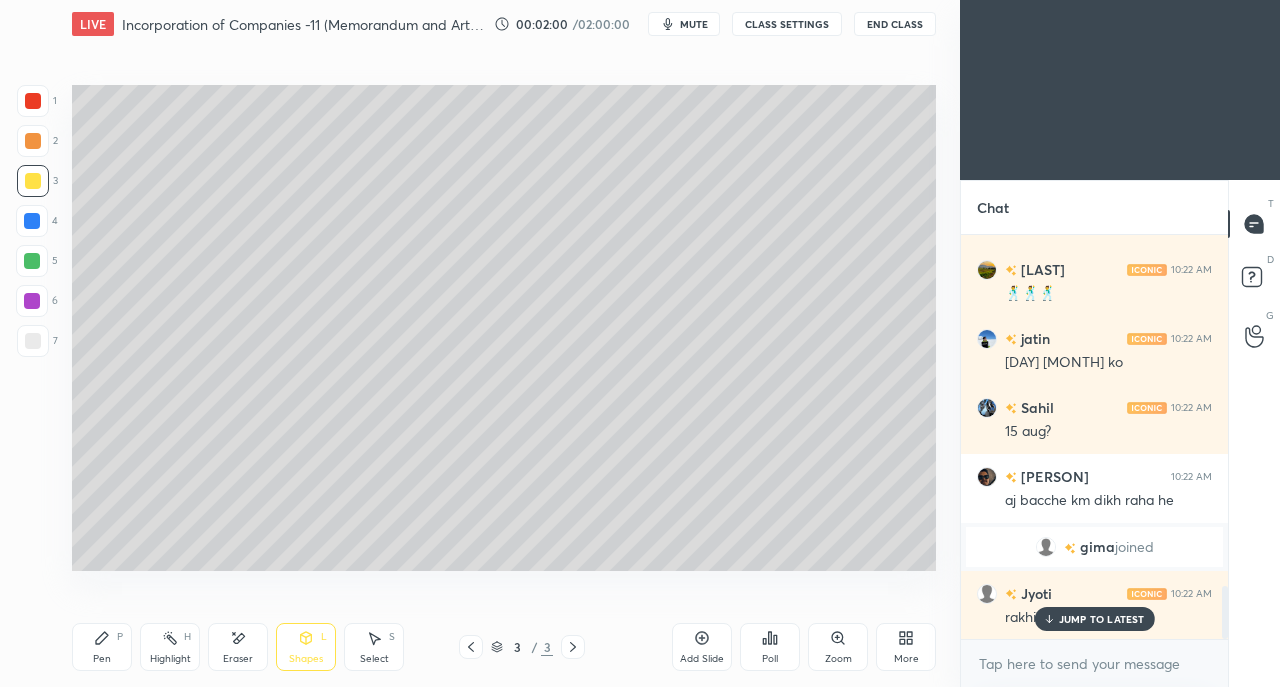 scroll, scrollTop: 2664, scrollLeft: 0, axis: vertical 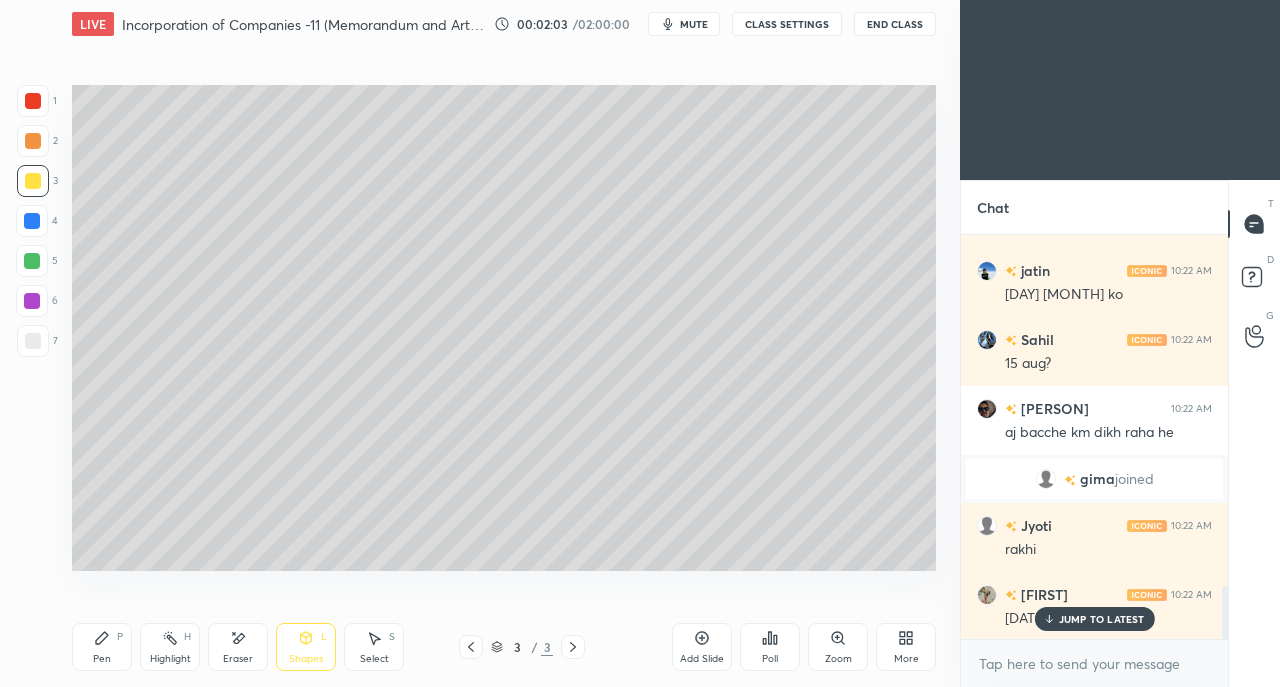 click on "JUMP TO LATEST" at bounding box center (1102, 619) 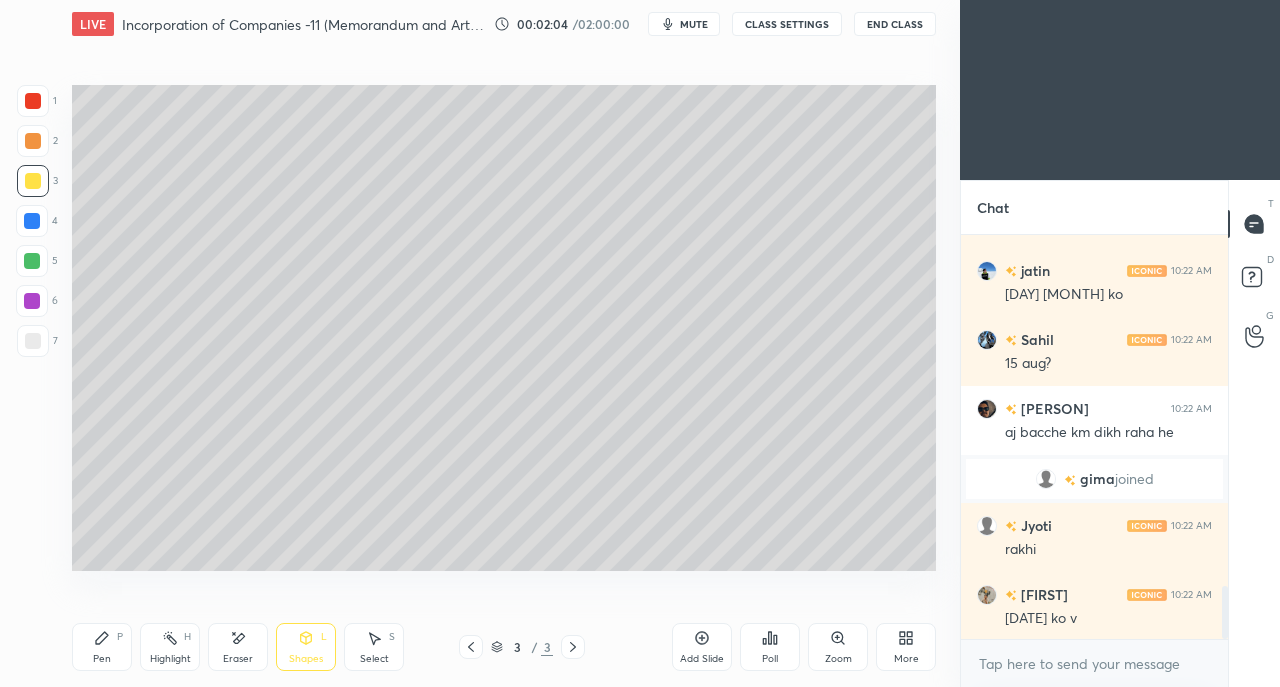 click 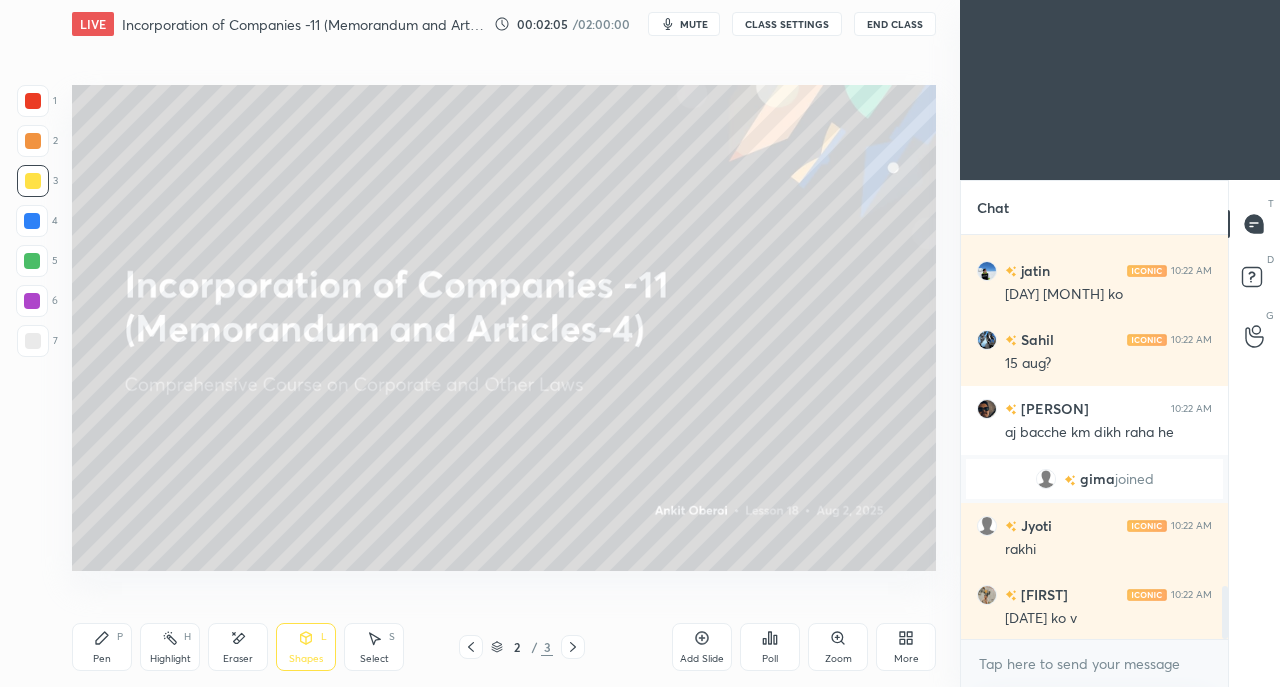 click on "Add Slide" at bounding box center [702, 647] 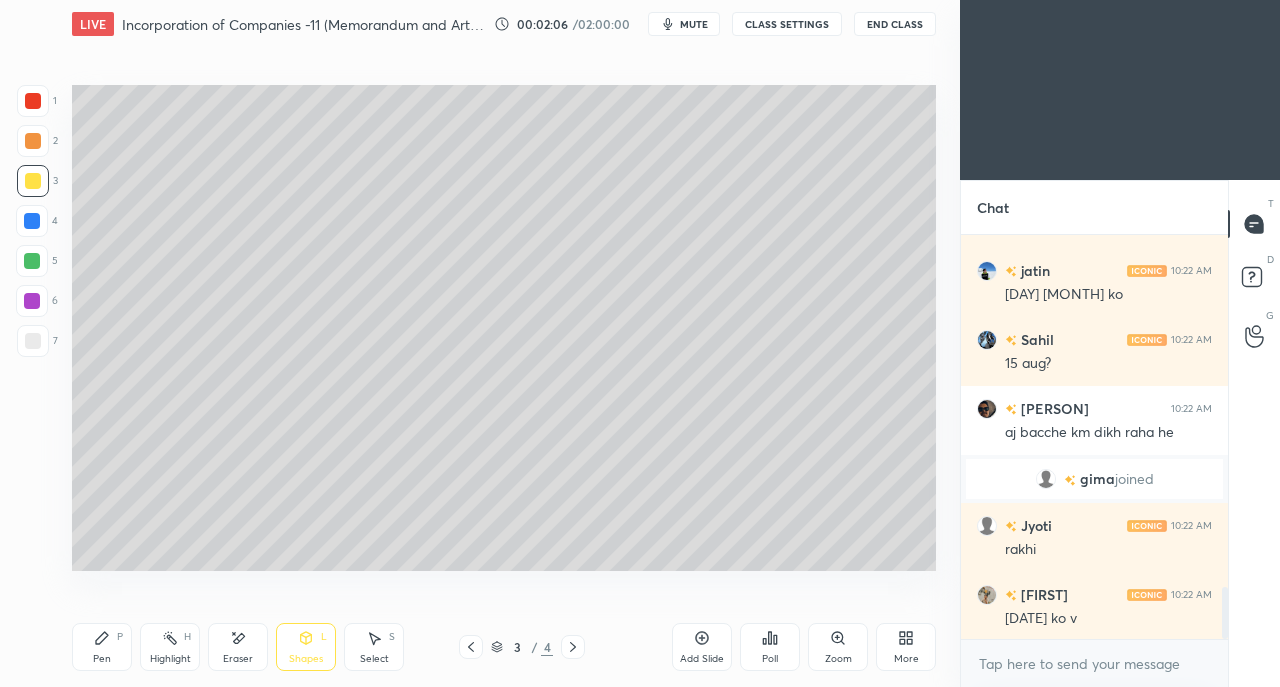 scroll, scrollTop: 2734, scrollLeft: 0, axis: vertical 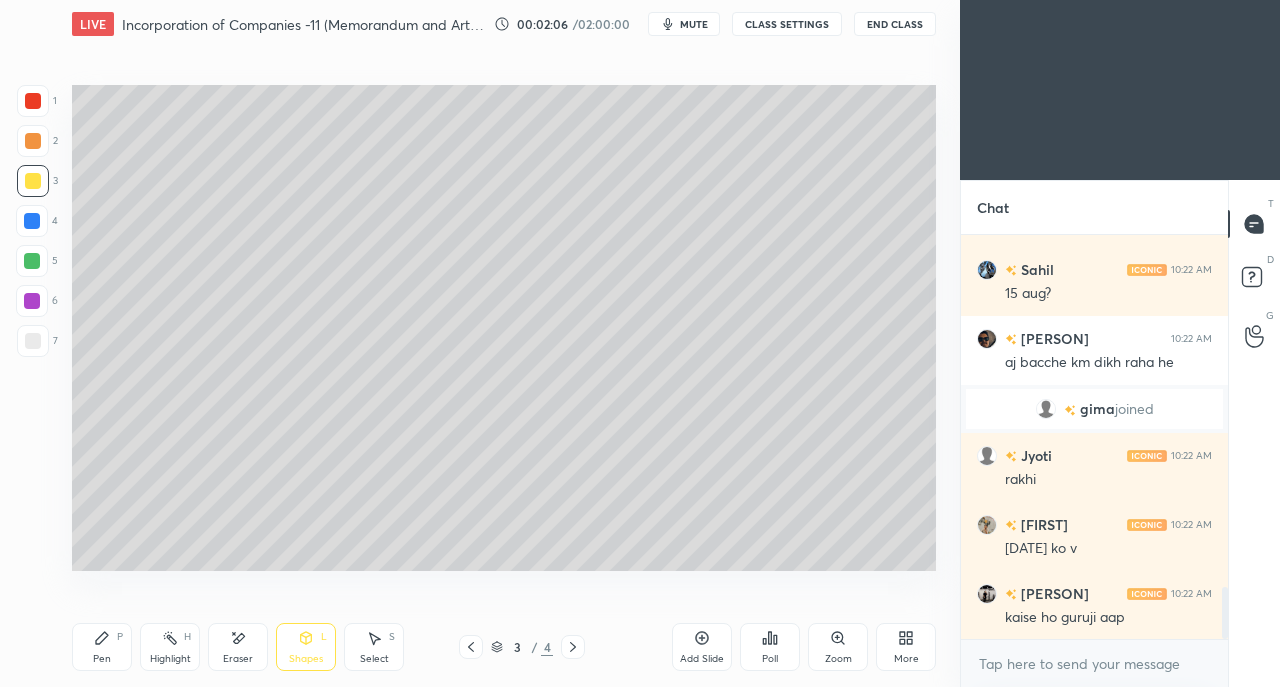 click 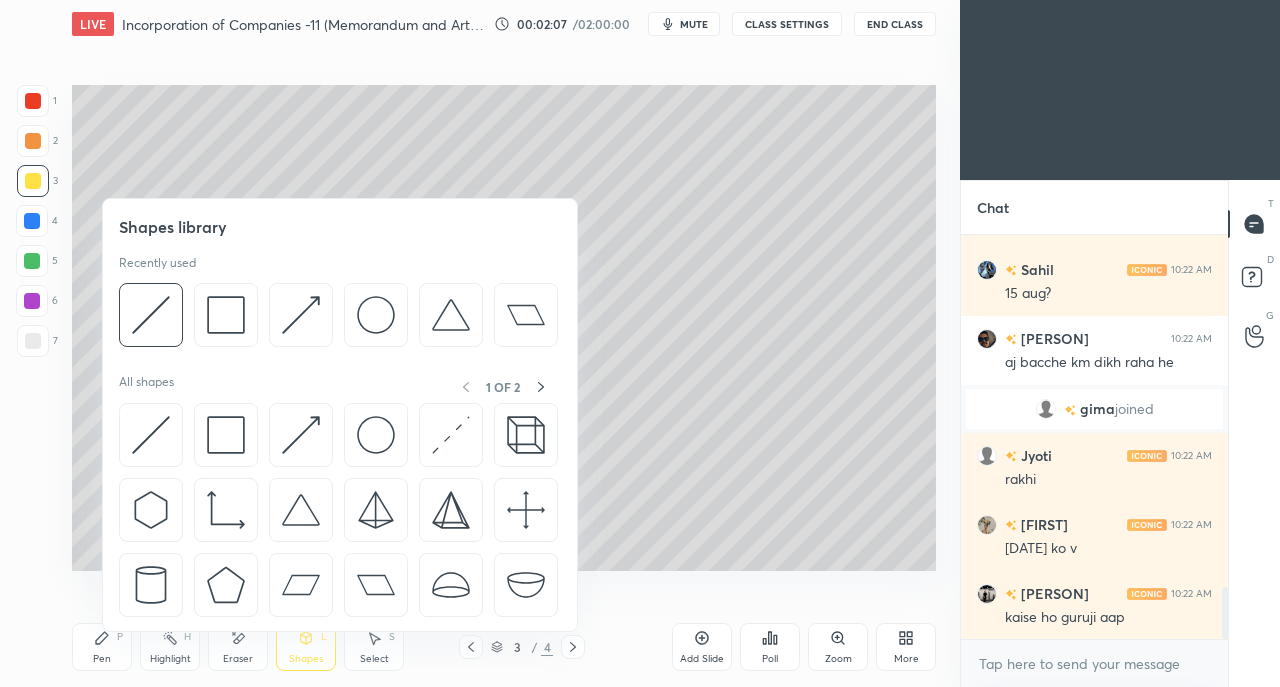 click at bounding box center [151, 435] 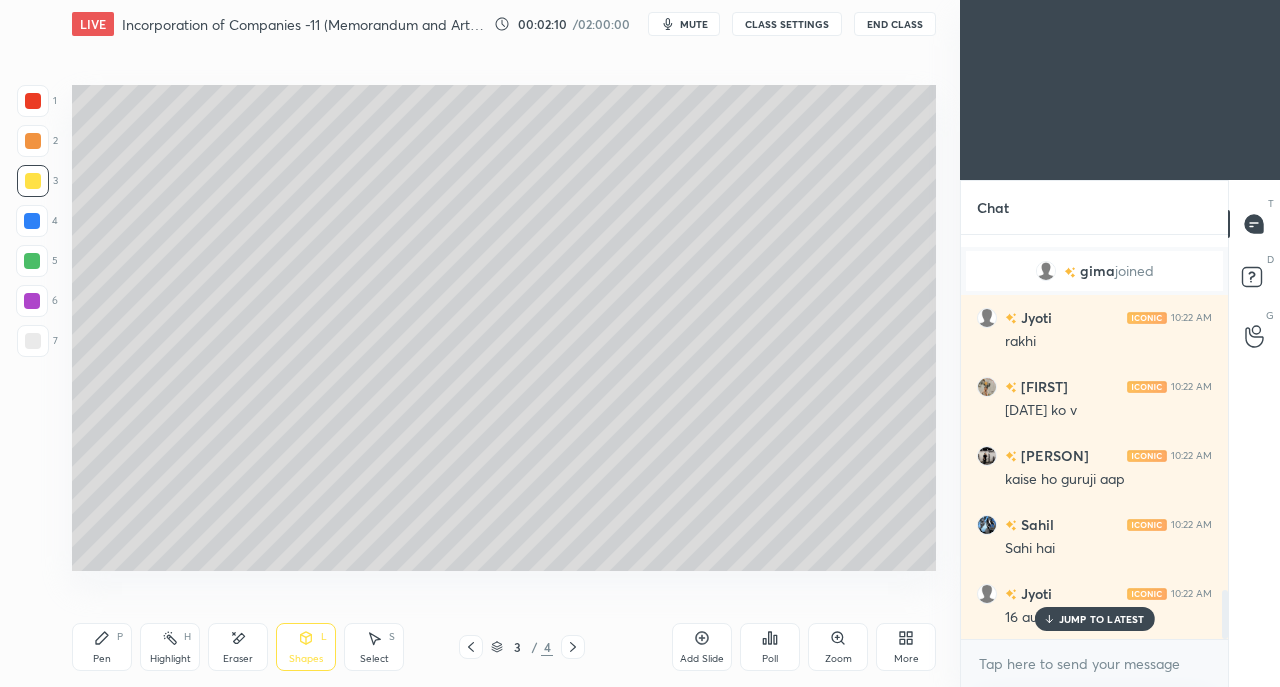 scroll, scrollTop: 2940, scrollLeft: 0, axis: vertical 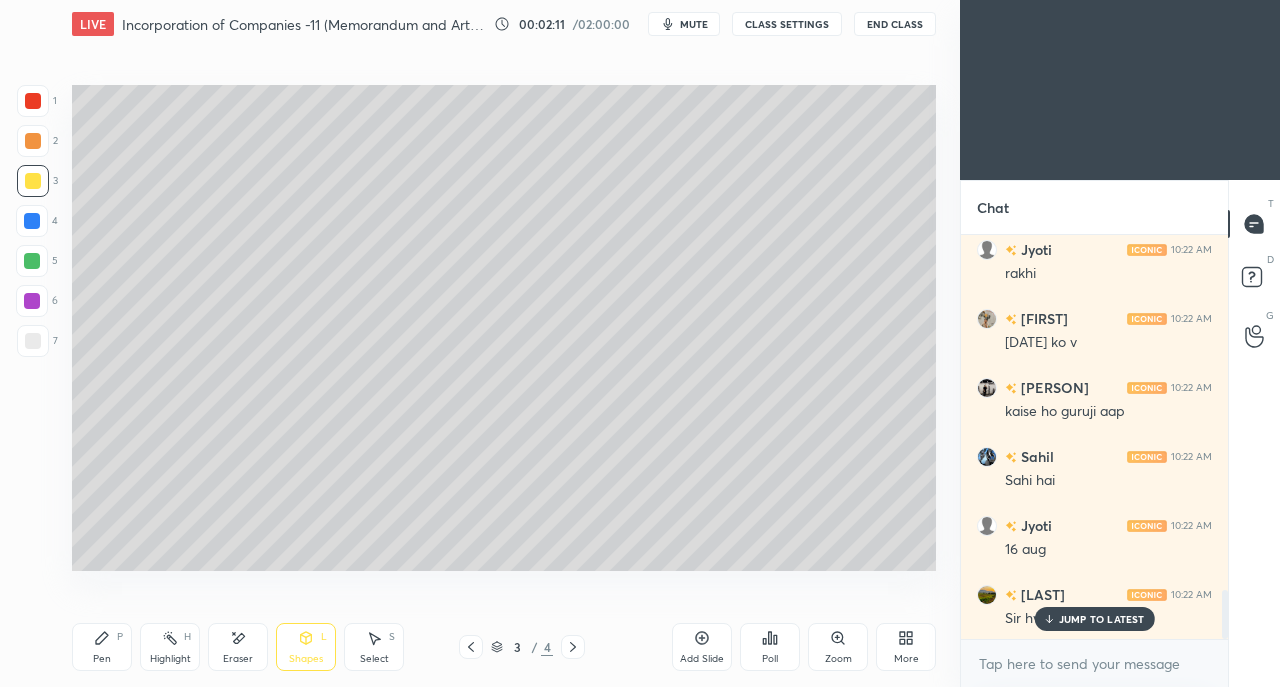 click 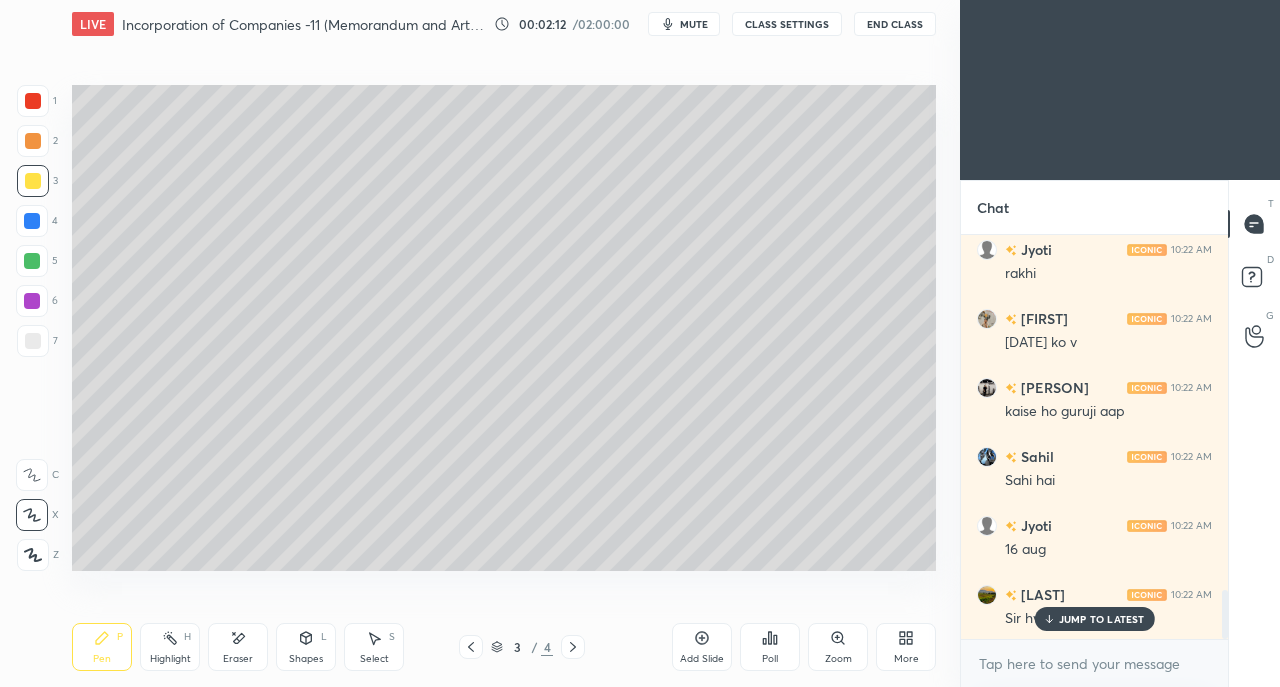 click on "JUMP TO LATEST" at bounding box center [1102, 619] 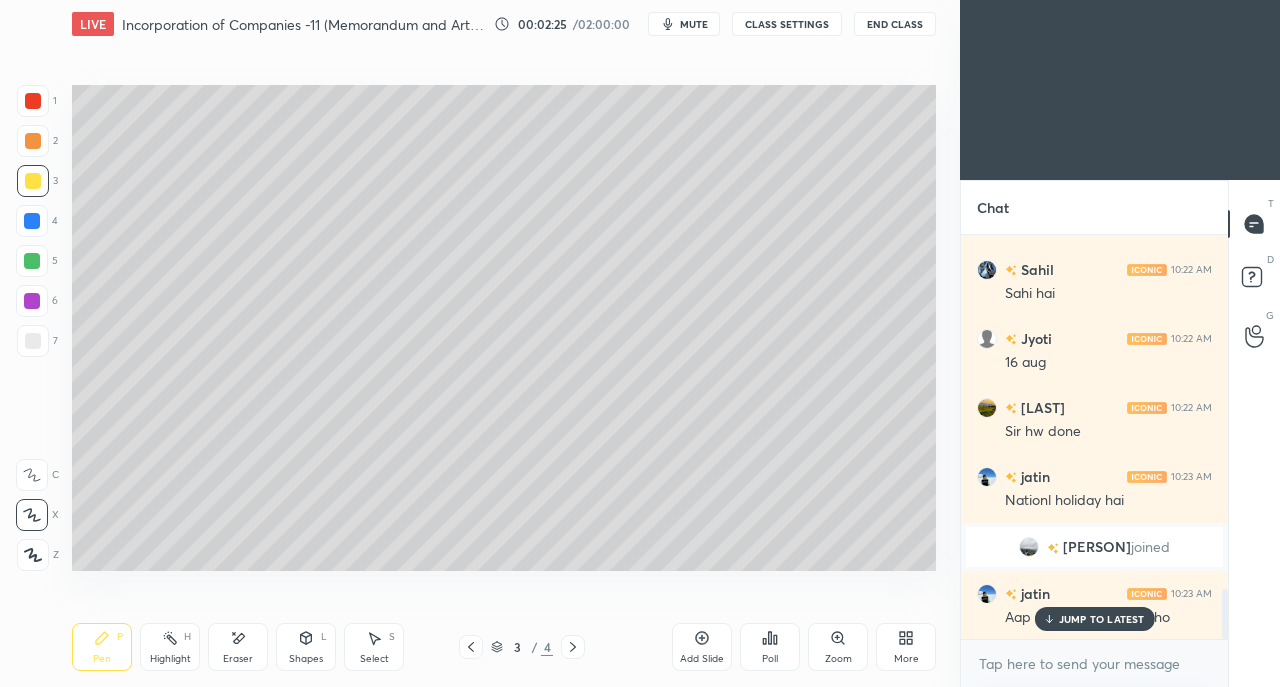scroll, scrollTop: 2842, scrollLeft: 0, axis: vertical 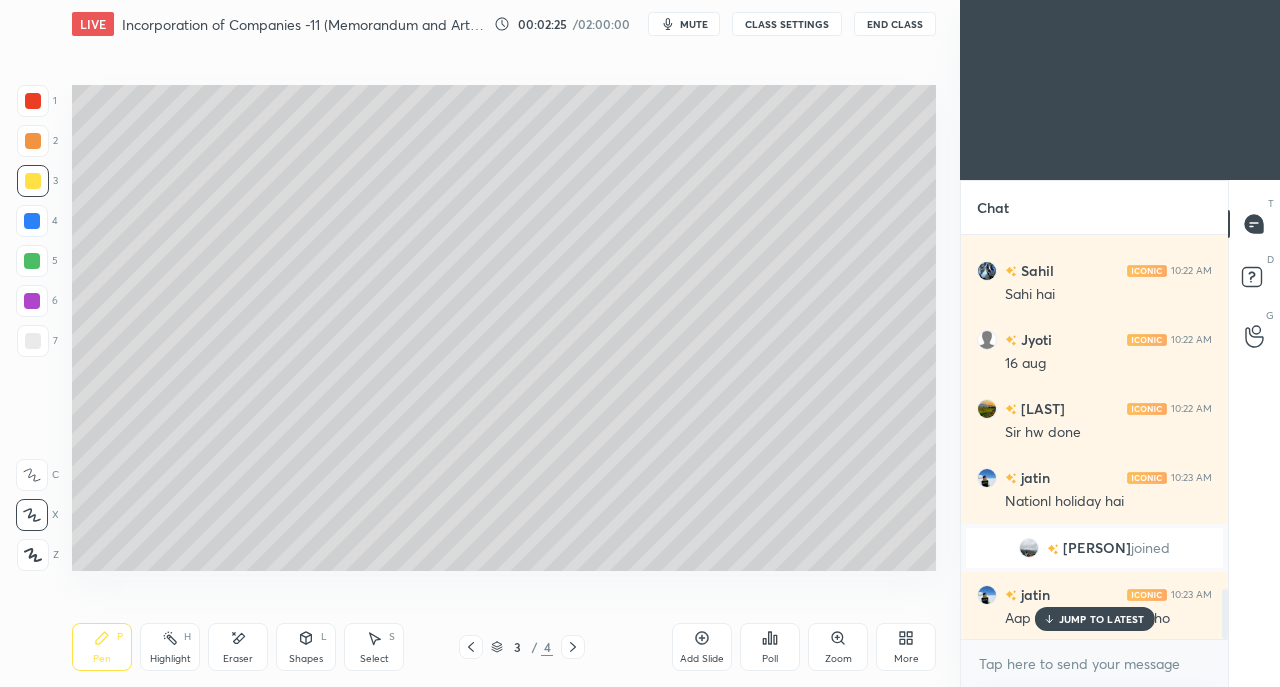 click at bounding box center (33, 341) 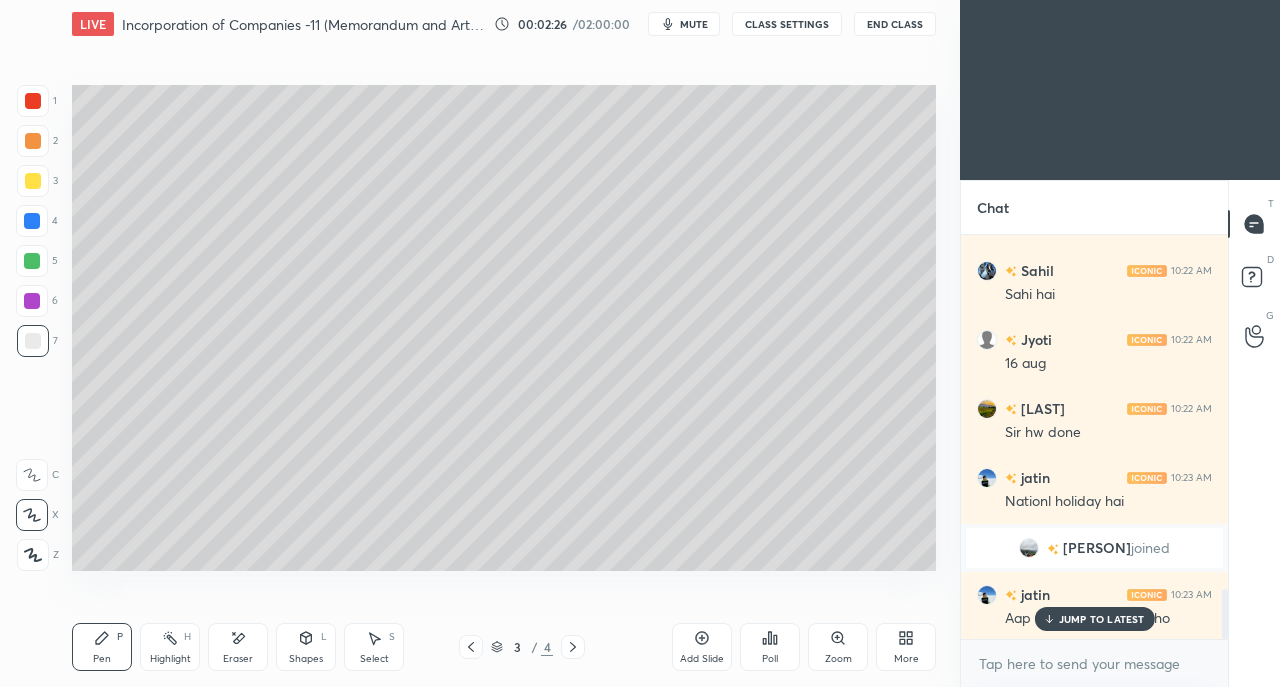 click on "JUMP TO LATEST" at bounding box center (1102, 619) 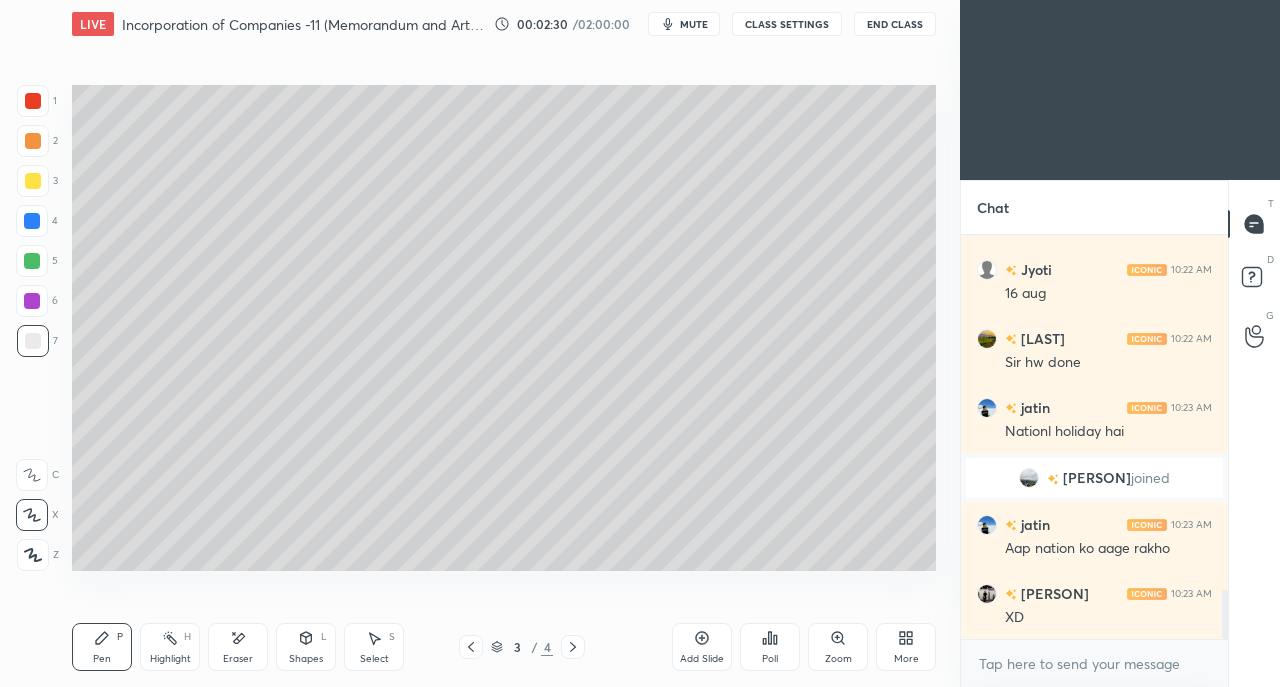 scroll, scrollTop: 2980, scrollLeft: 0, axis: vertical 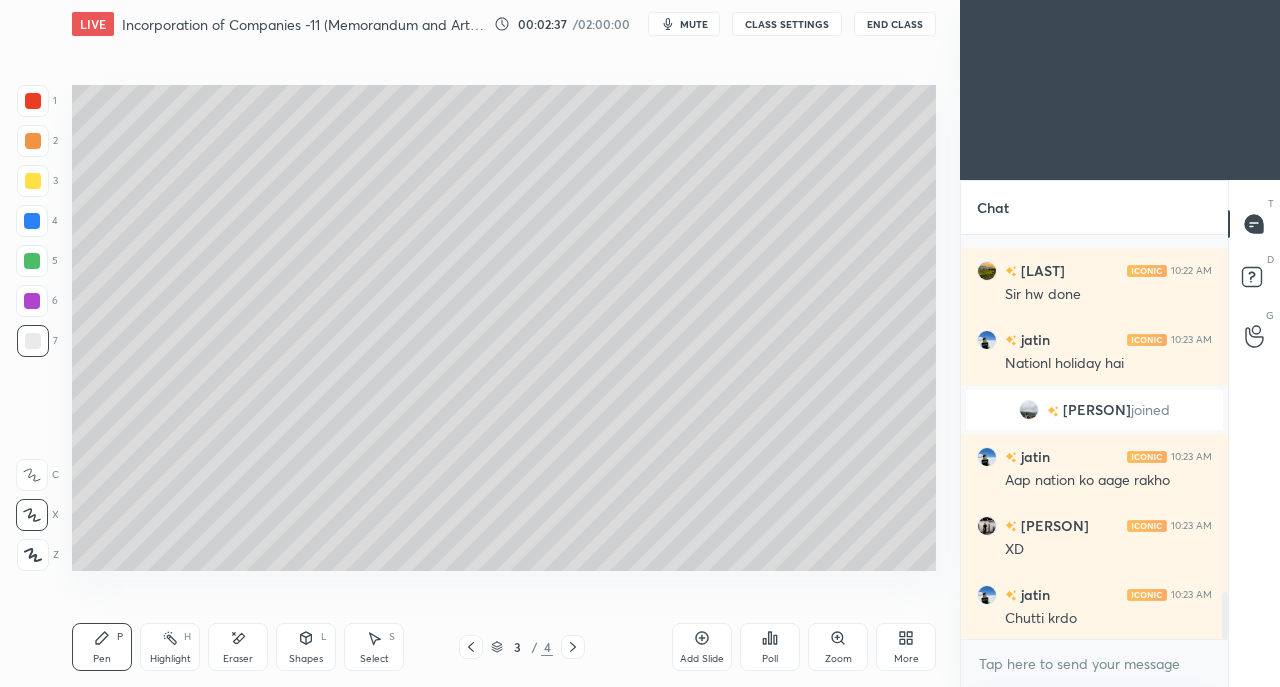 click on "[DATE]ko janamastmi ki v chuttii doge na" at bounding box center (1108, 697) 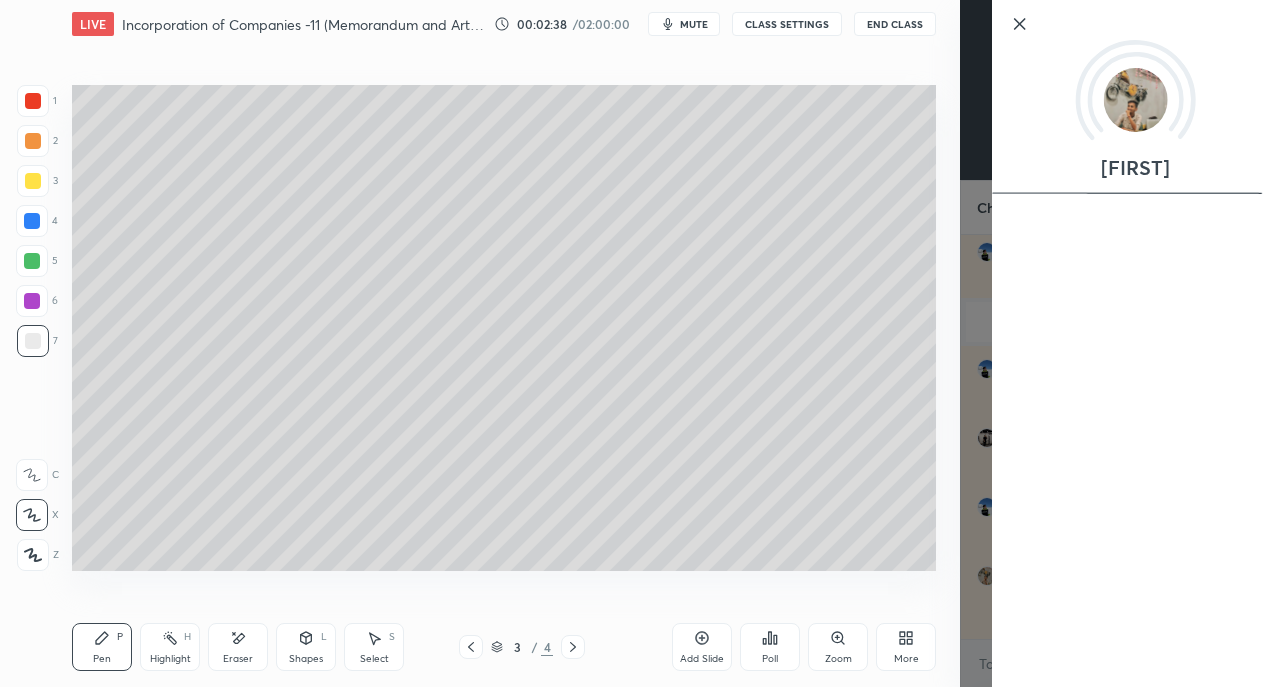 click on "Add Slide Poll Zoom More" at bounding box center [804, 647] 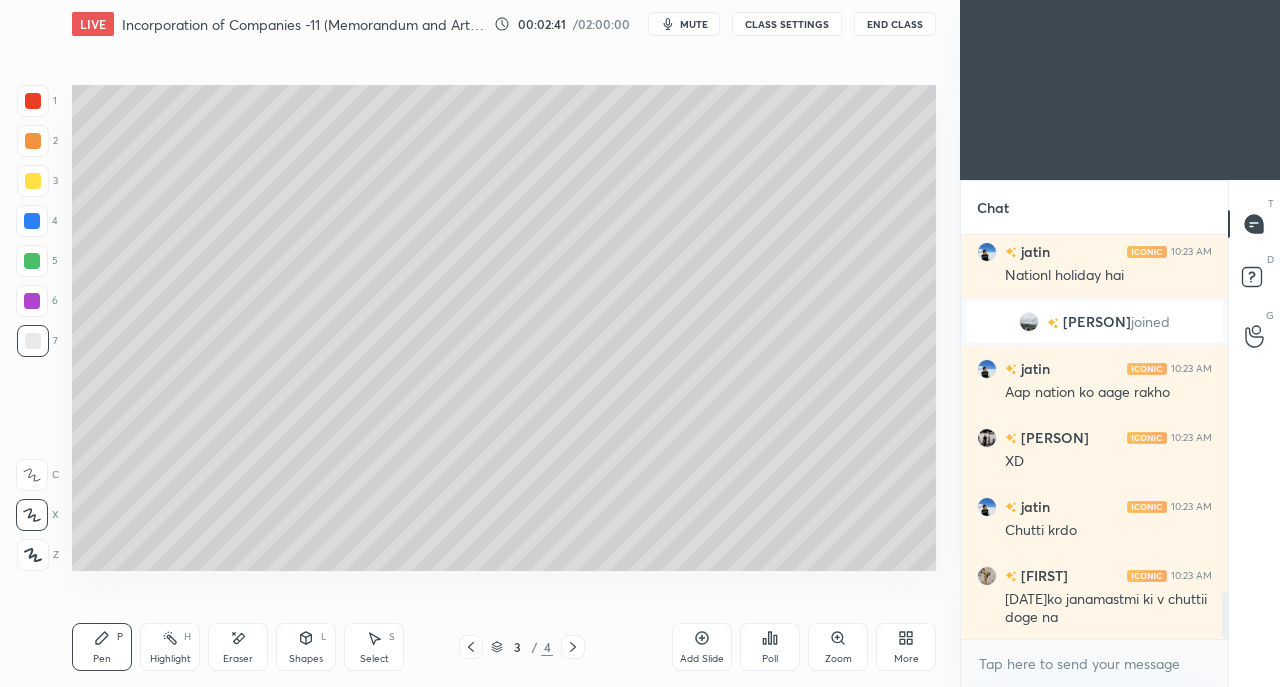 scroll, scrollTop: 3136, scrollLeft: 0, axis: vertical 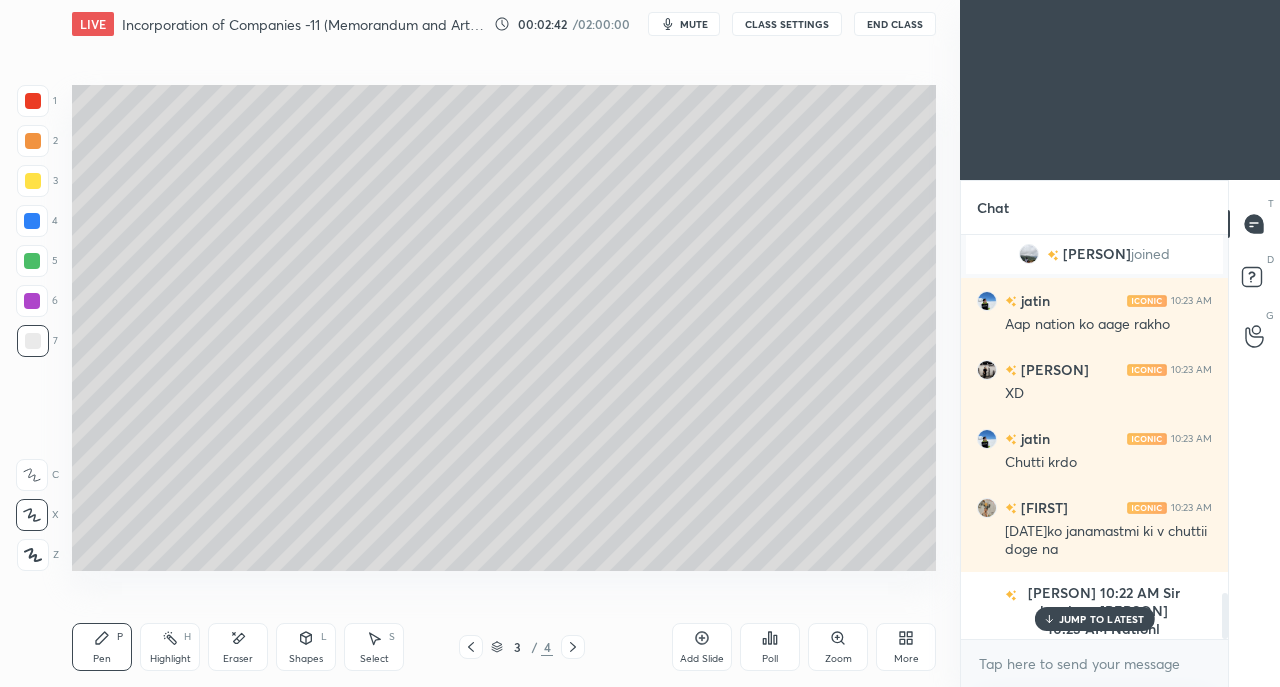 click on "JUMP TO LATEST" at bounding box center [1102, 619] 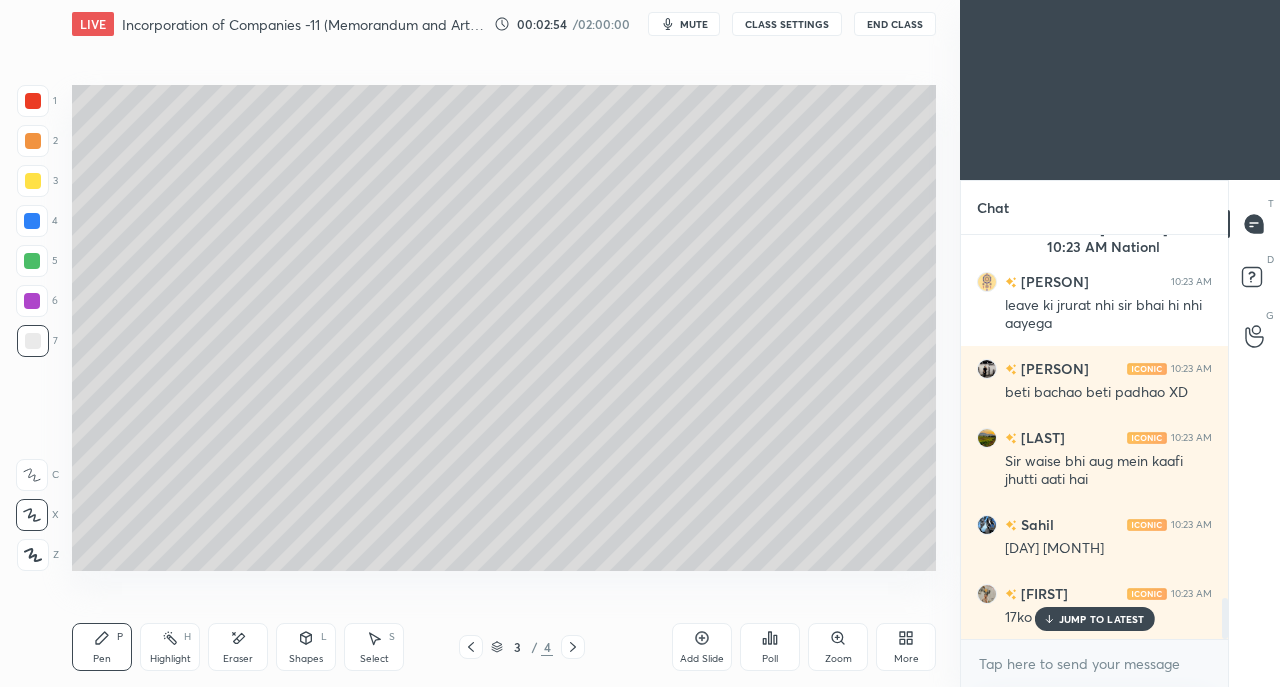 scroll, scrollTop: 3586, scrollLeft: 0, axis: vertical 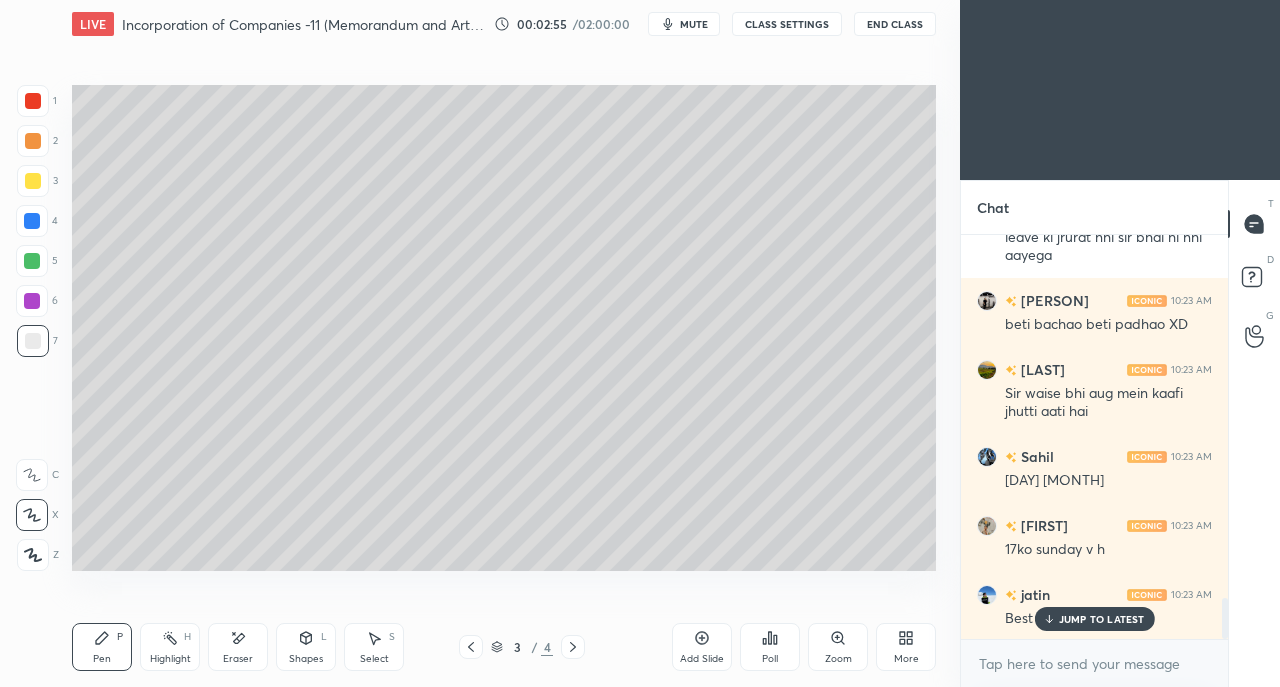 click on "JUMP TO LATEST" at bounding box center [1102, 619] 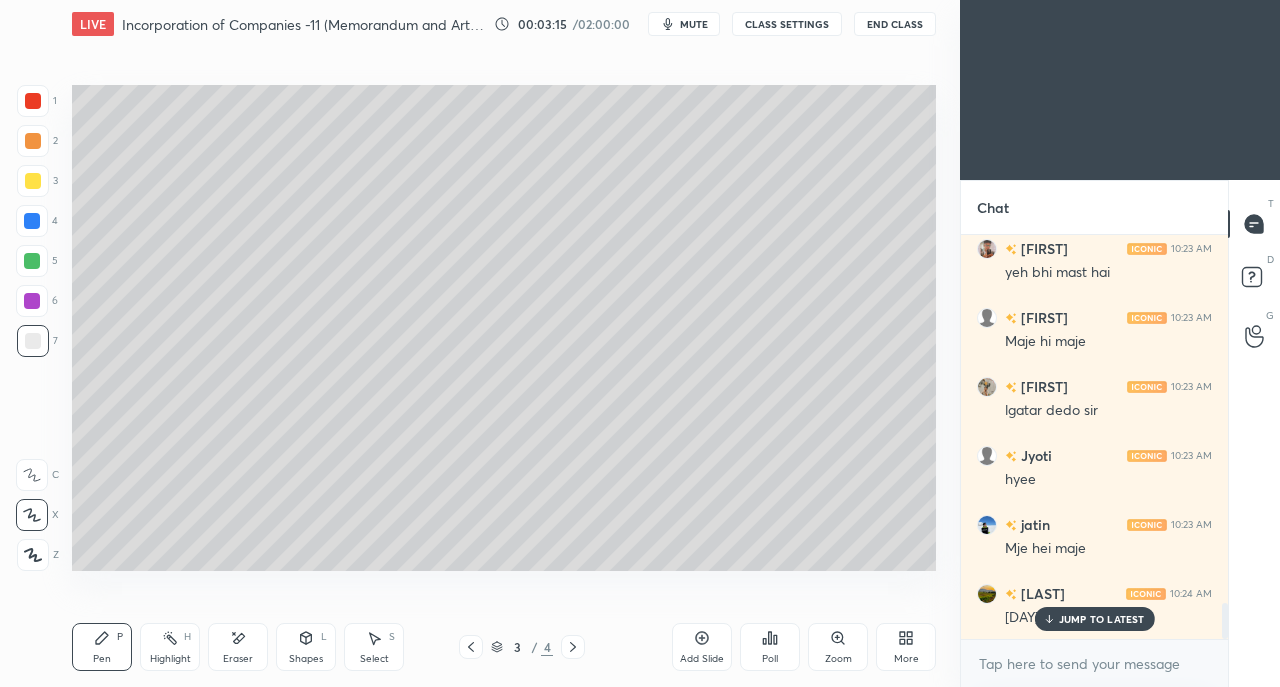 scroll, scrollTop: 4138, scrollLeft: 0, axis: vertical 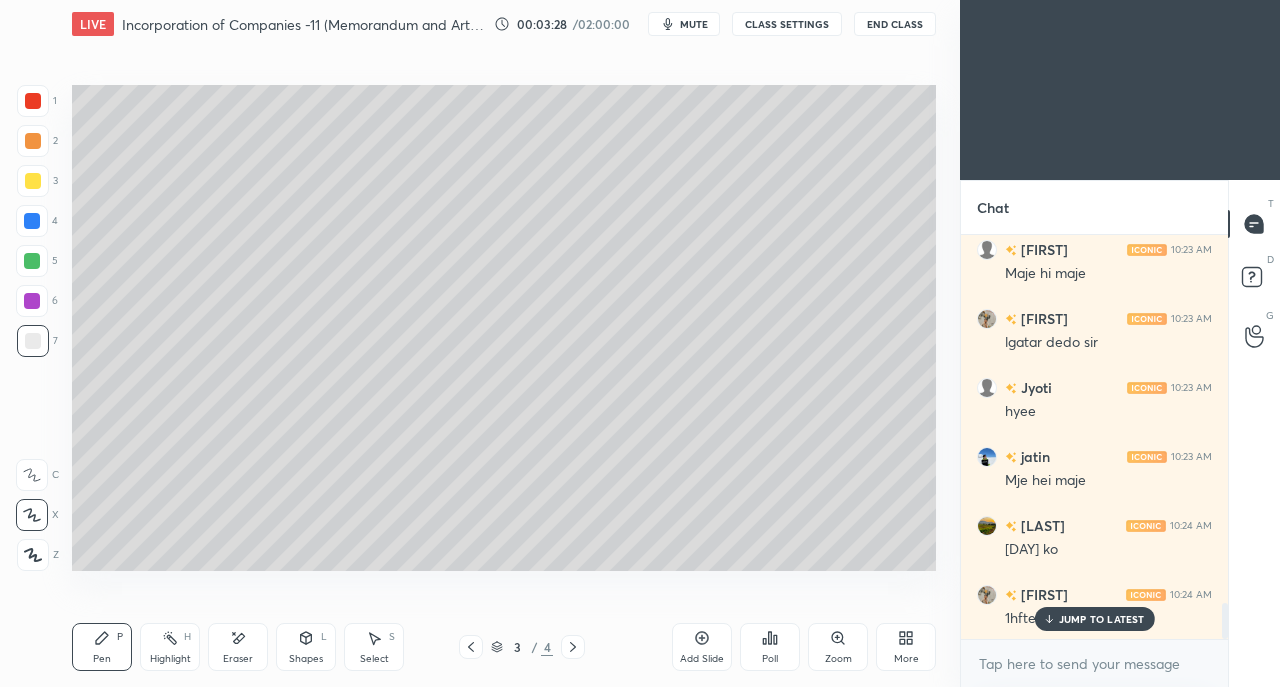 click on "JUMP TO LATEST" at bounding box center (1102, 619) 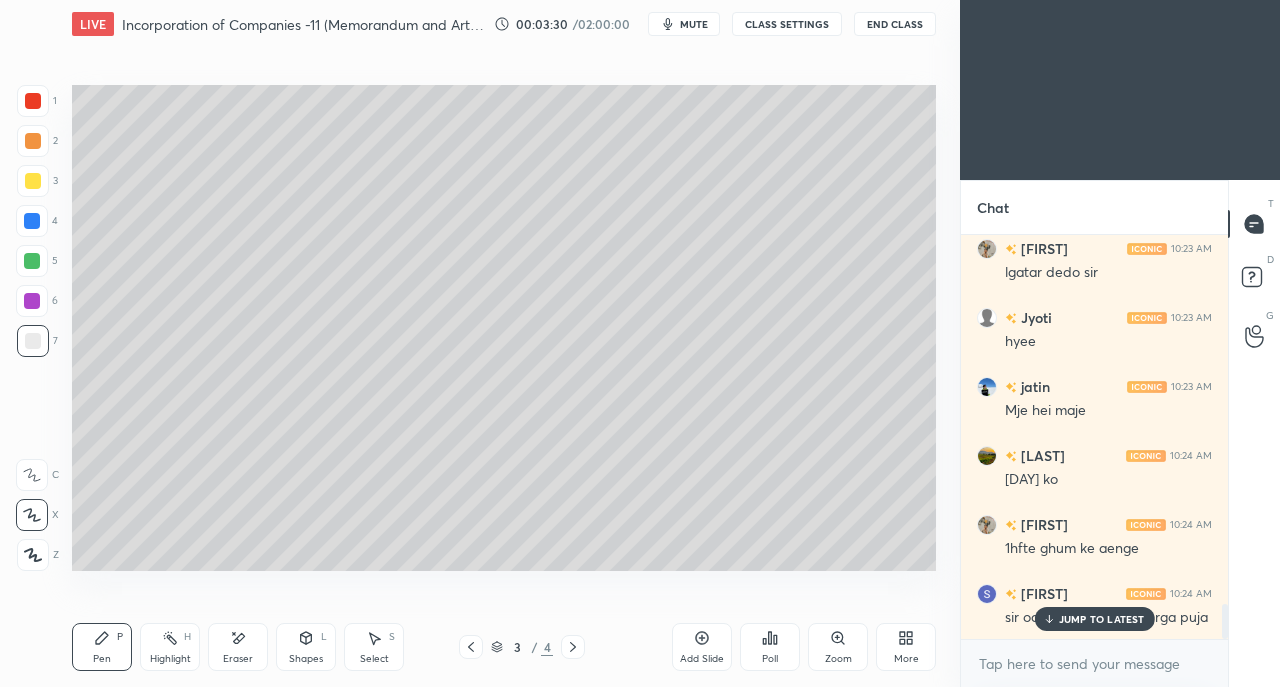 scroll, scrollTop: 4276, scrollLeft: 0, axis: vertical 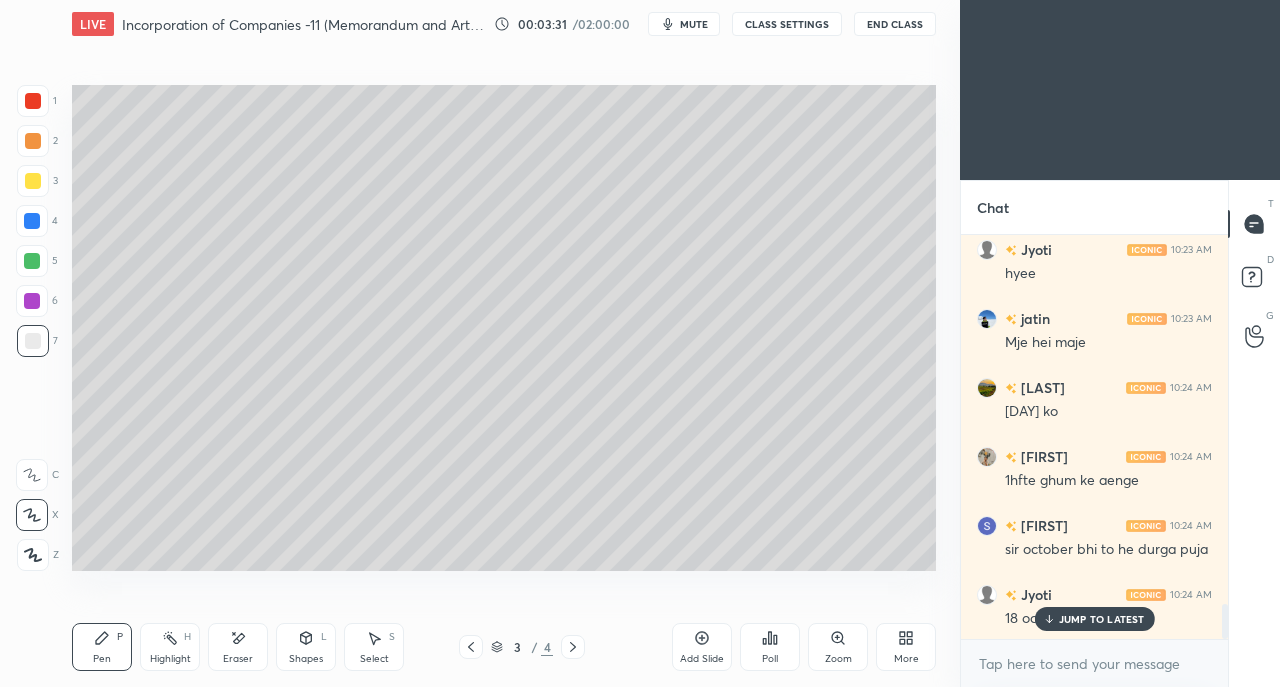 click on "JUMP TO LATEST" at bounding box center [1102, 619] 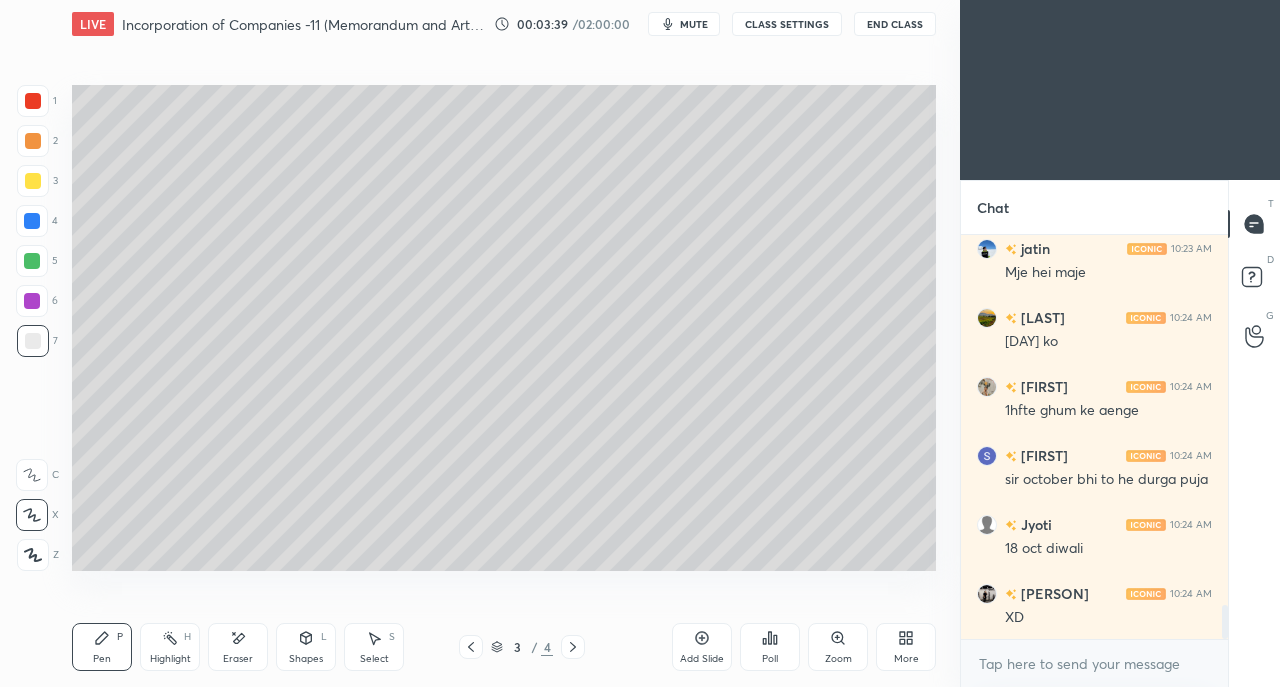 scroll, scrollTop: 4414, scrollLeft: 0, axis: vertical 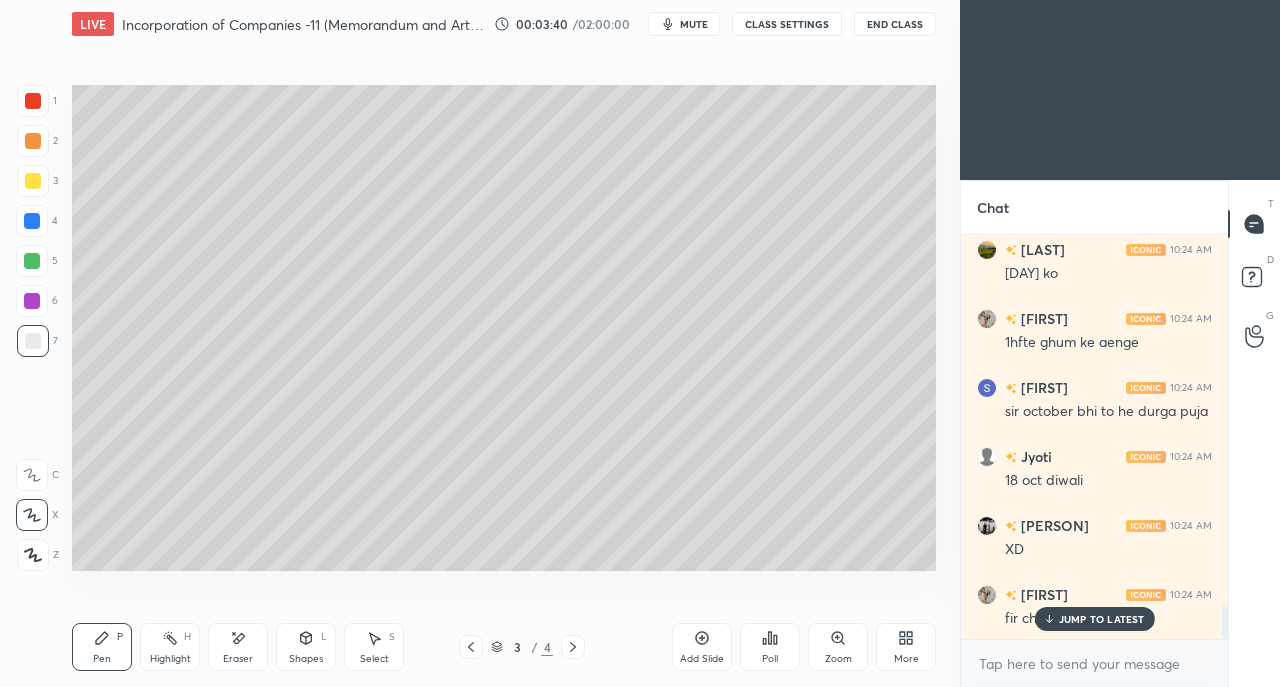 click 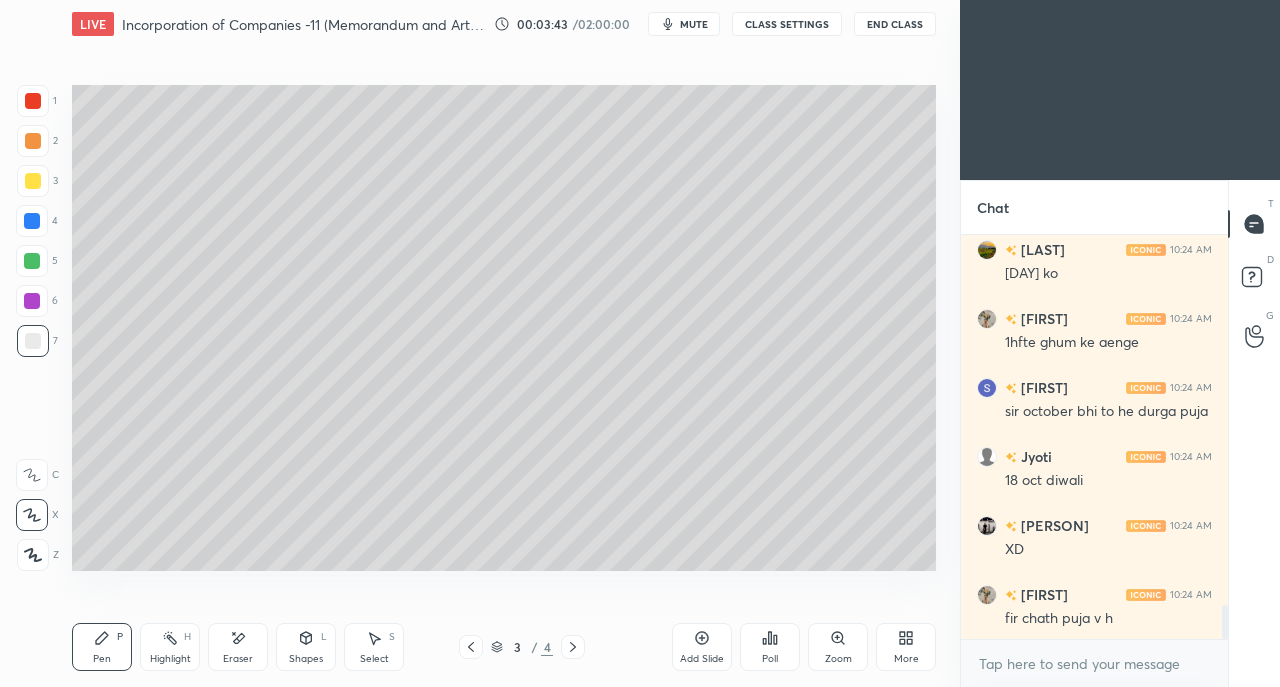 click 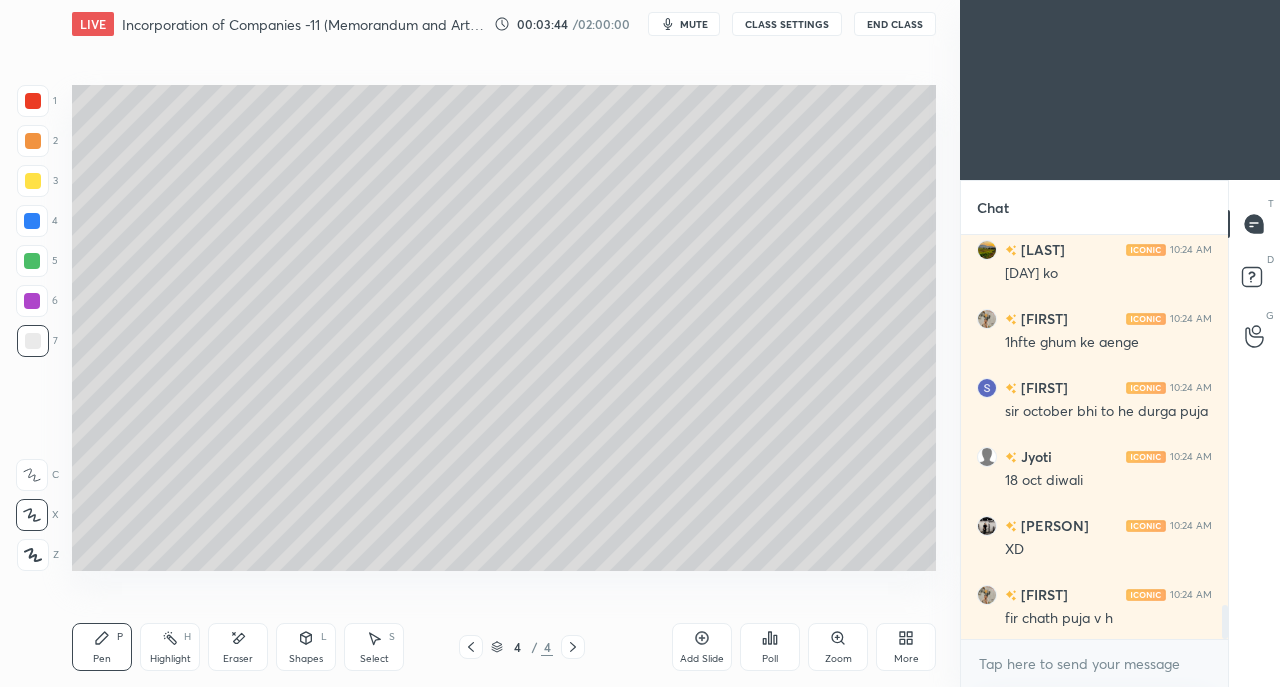 click on "More" at bounding box center [906, 647] 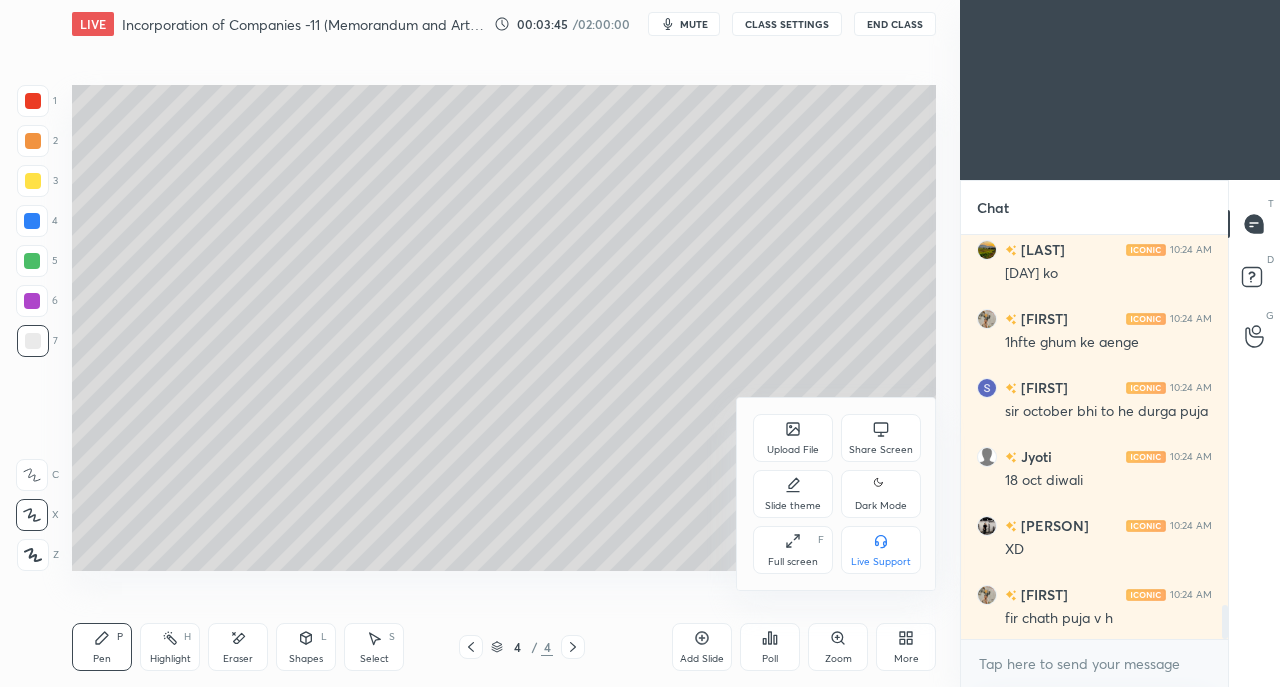 click on "Upload File" at bounding box center (793, 438) 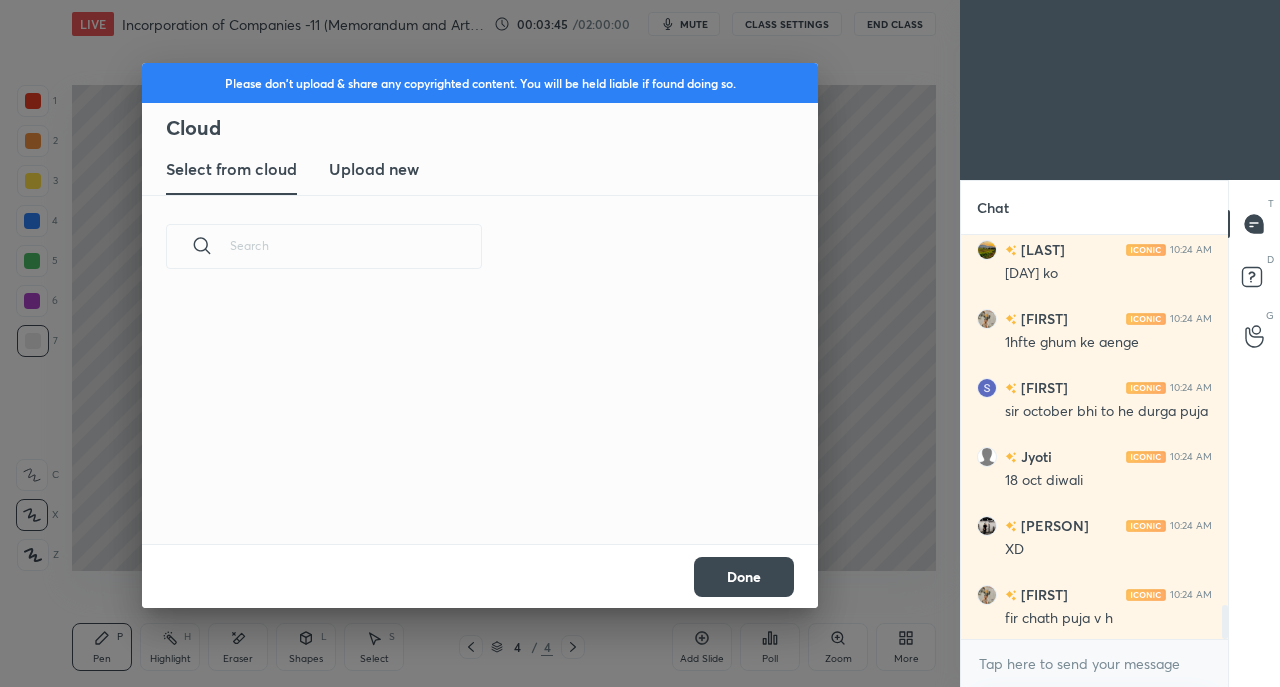 click on "Upload new" at bounding box center [374, 170] 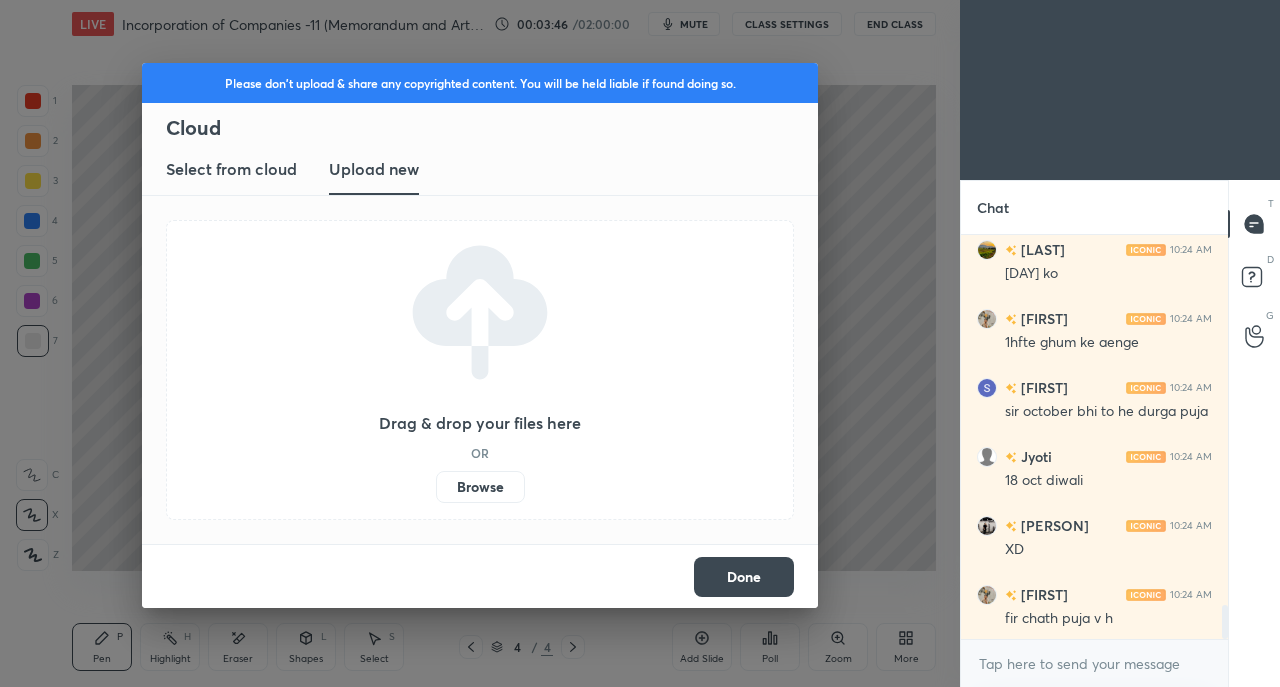click on "Browse" at bounding box center [480, 487] 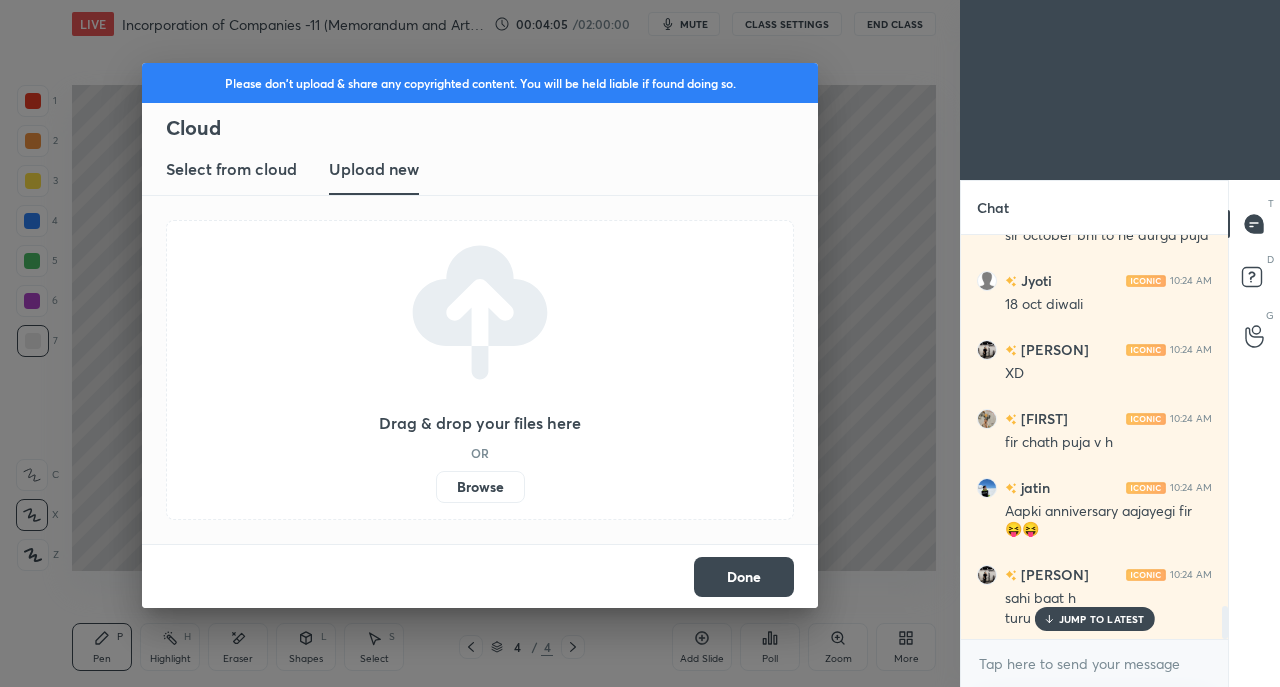 scroll, scrollTop: 4660, scrollLeft: 0, axis: vertical 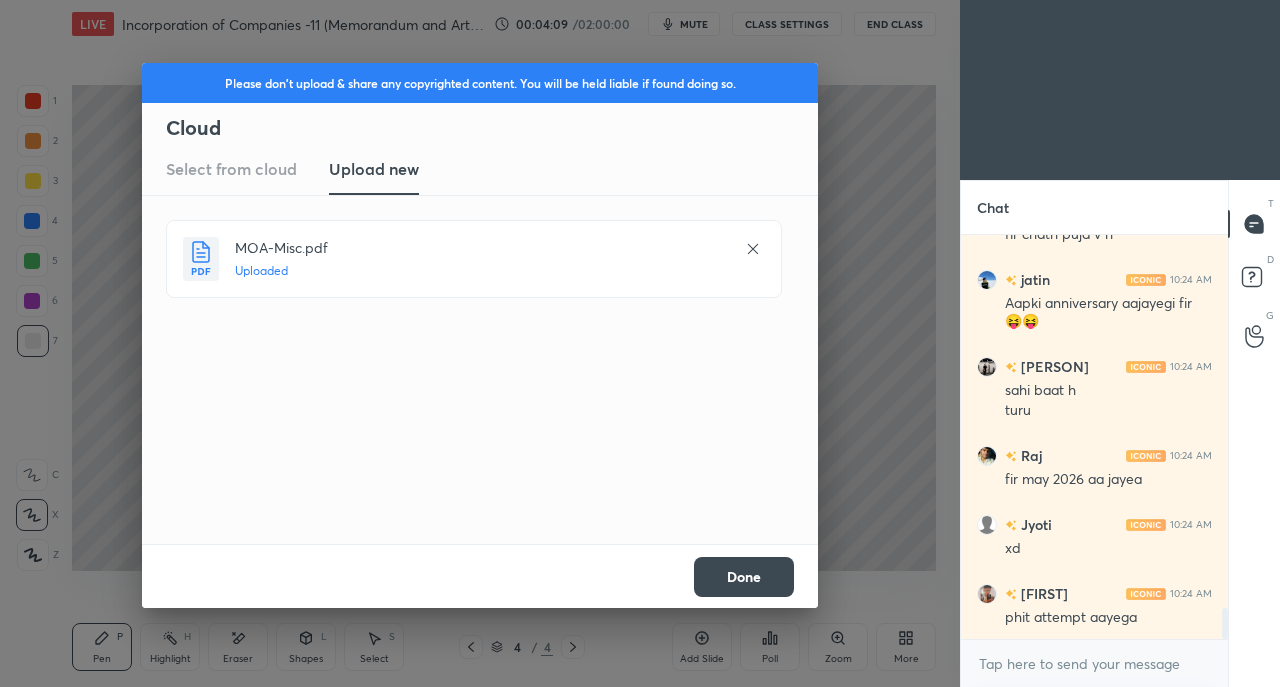 click on "Done" at bounding box center [744, 577] 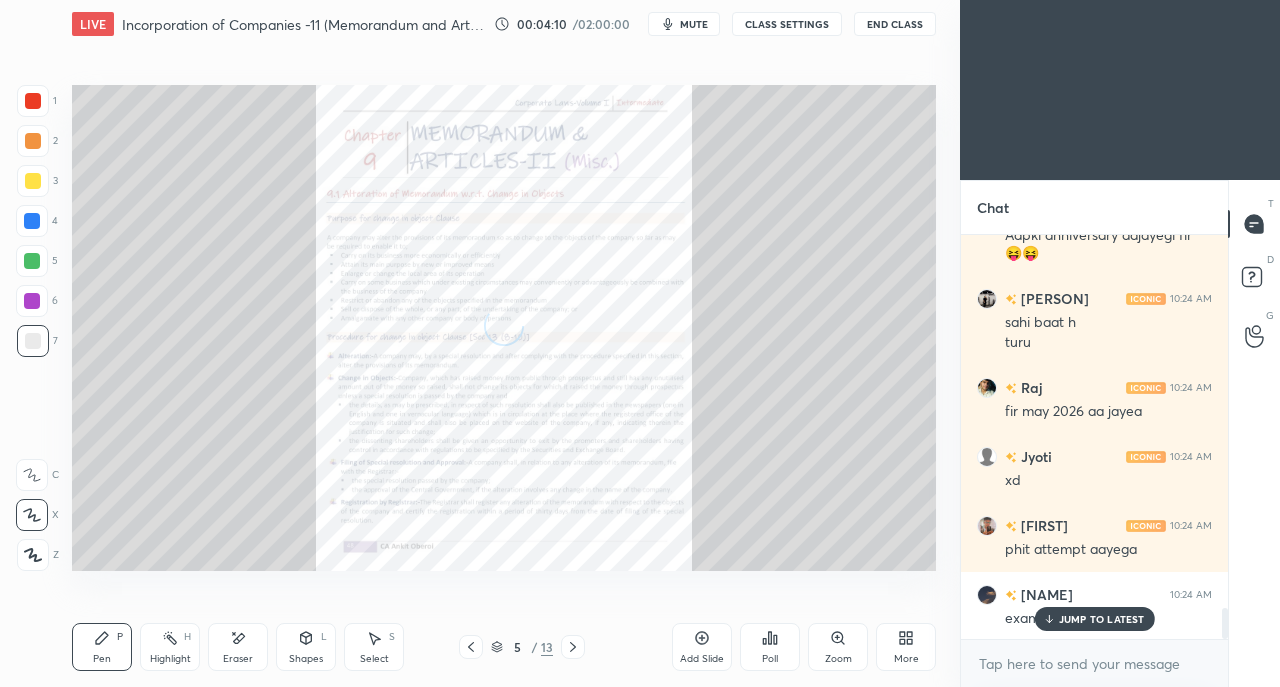 click on "More" at bounding box center (906, 659) 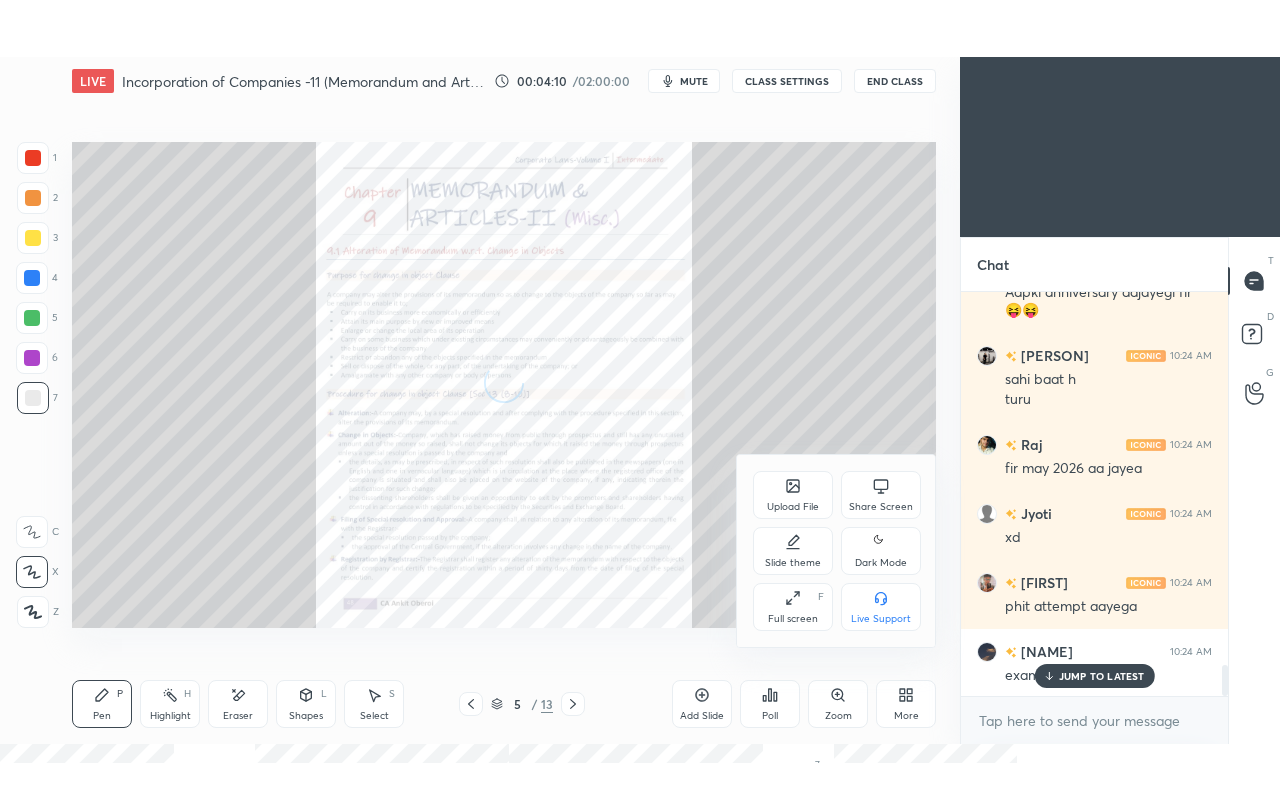 scroll, scrollTop: 4936, scrollLeft: 0, axis: vertical 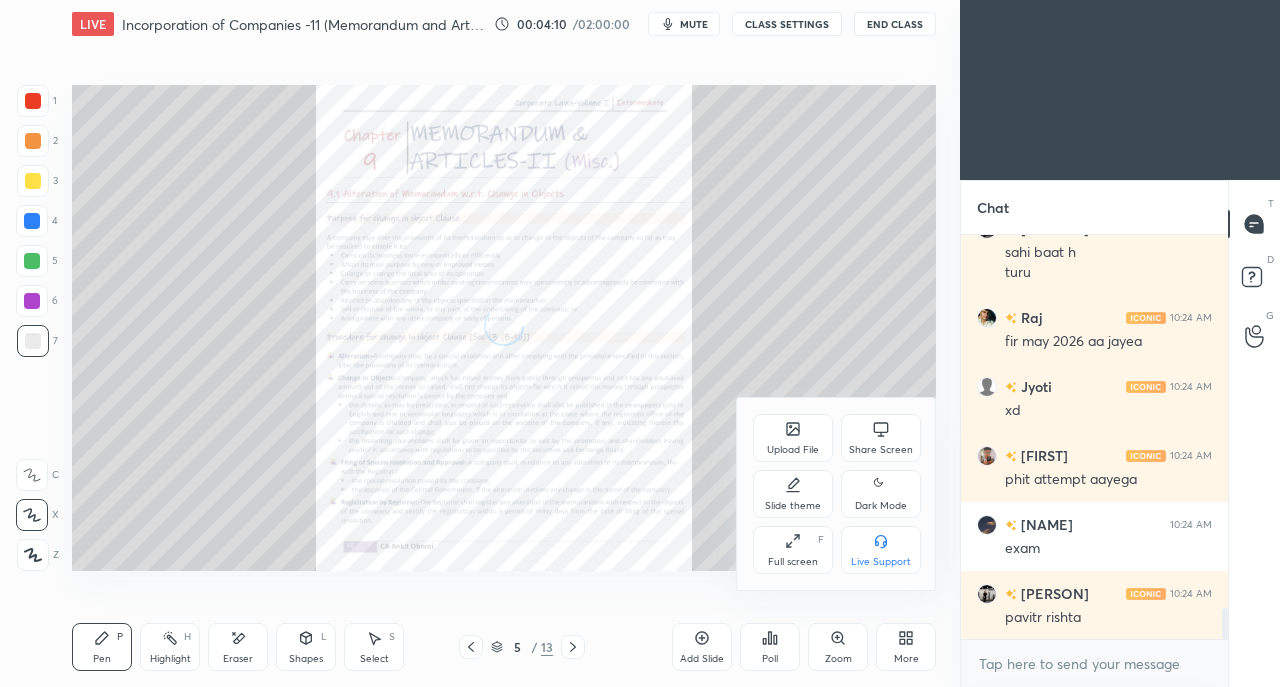 click on "Full screen F" at bounding box center (793, 550) 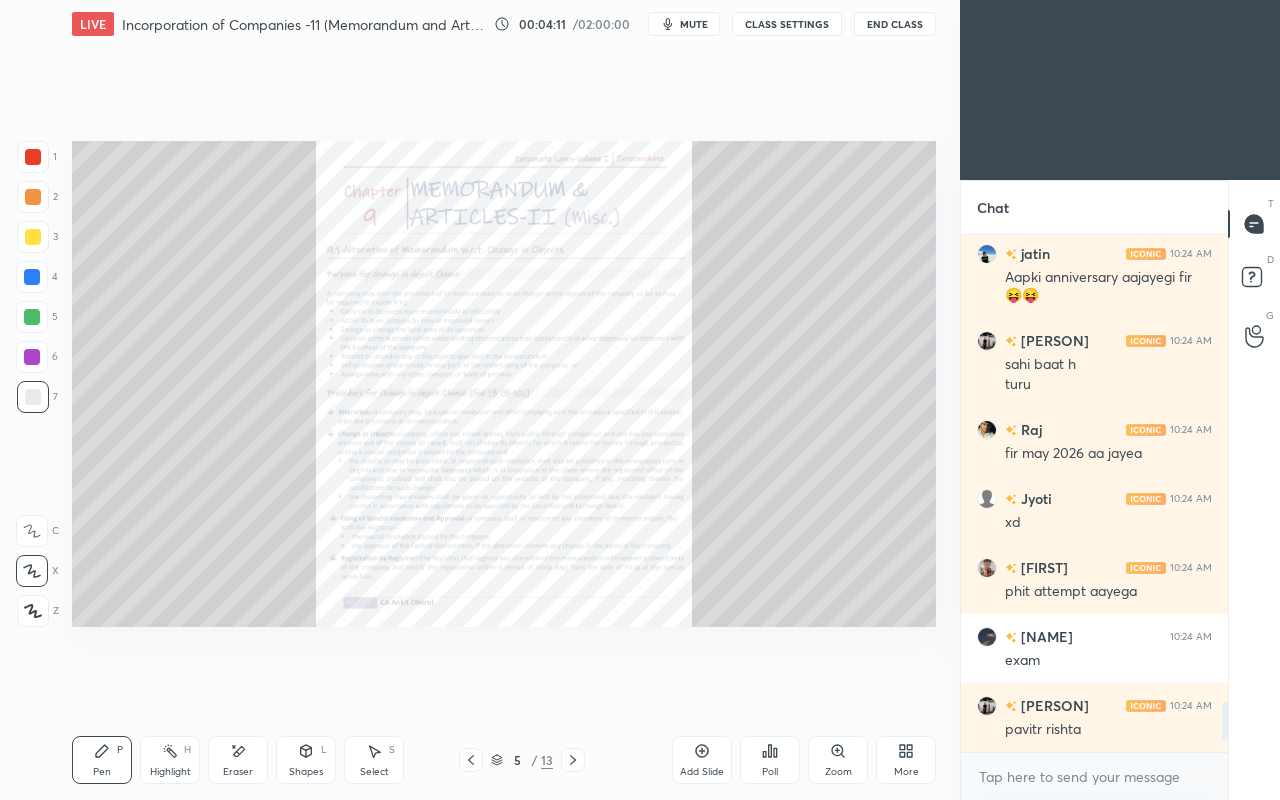 scroll, scrollTop: 99328, scrollLeft: 99120, axis: both 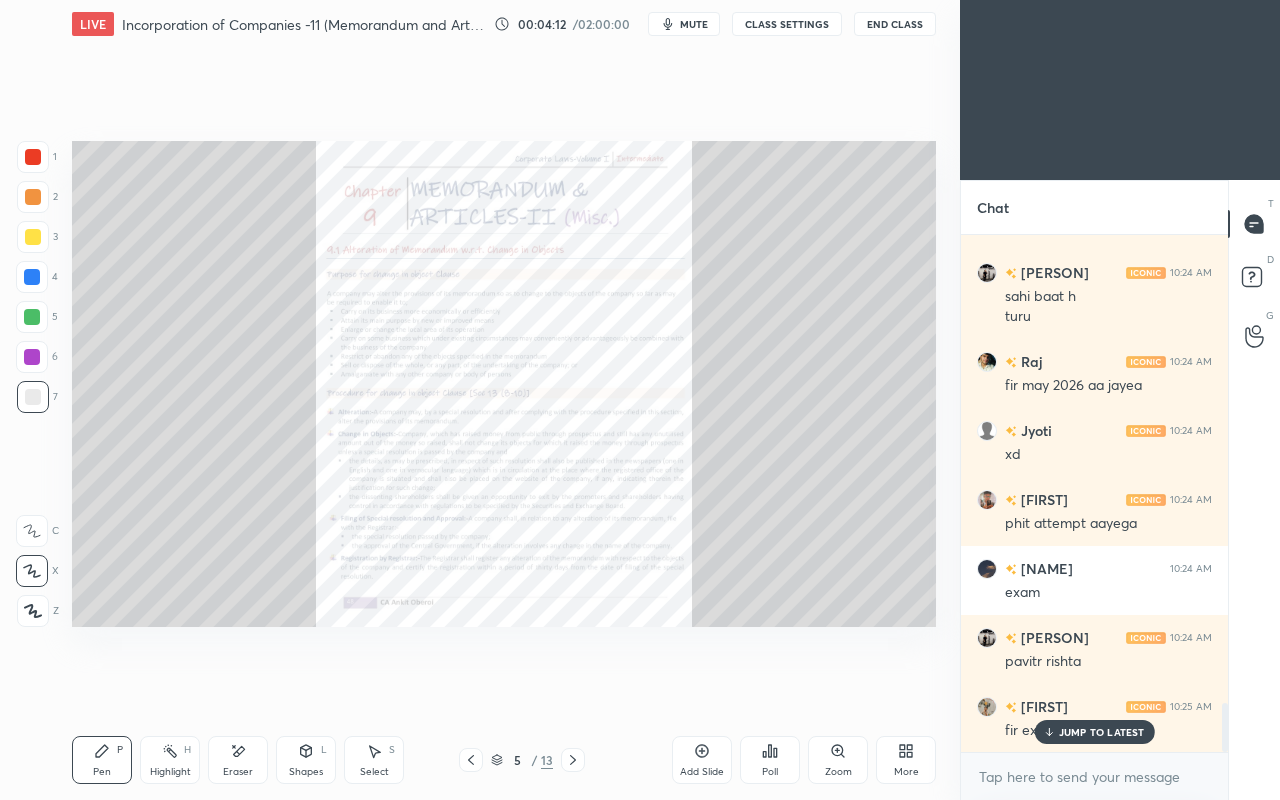 click 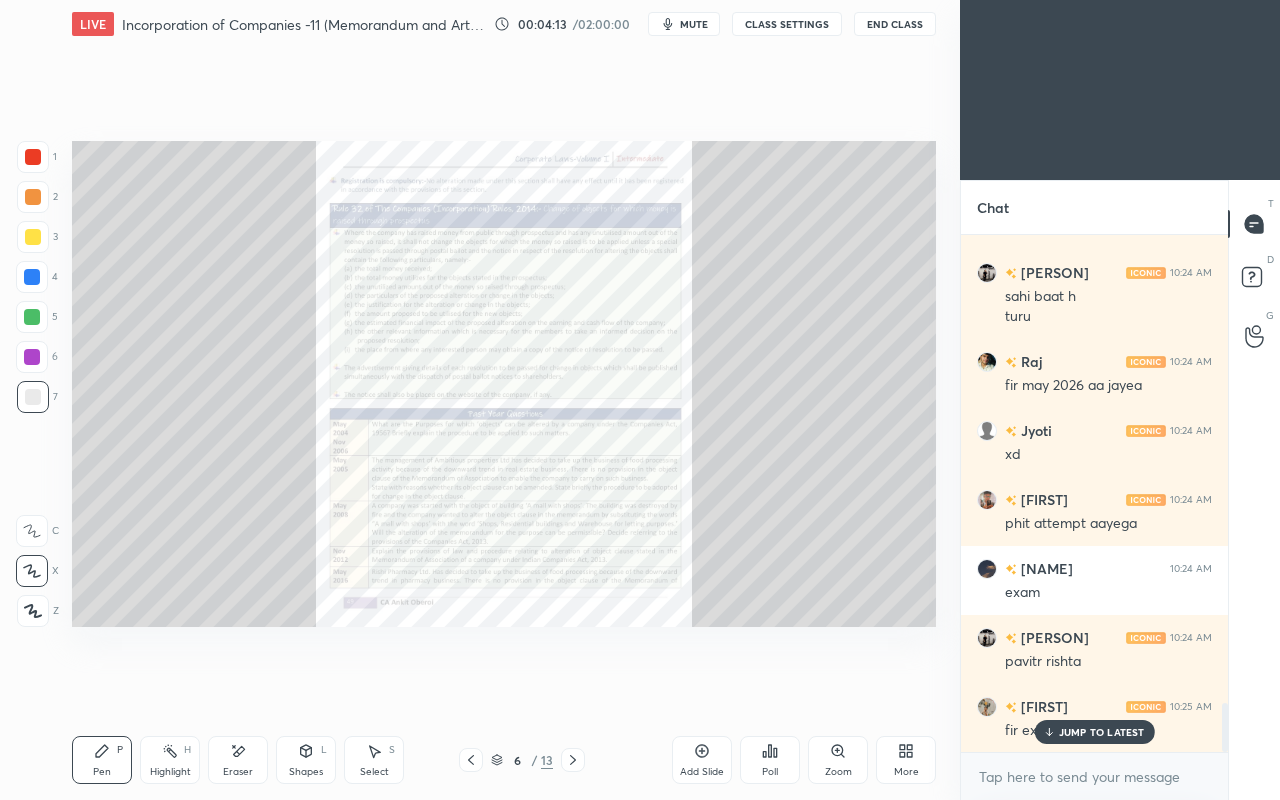 click 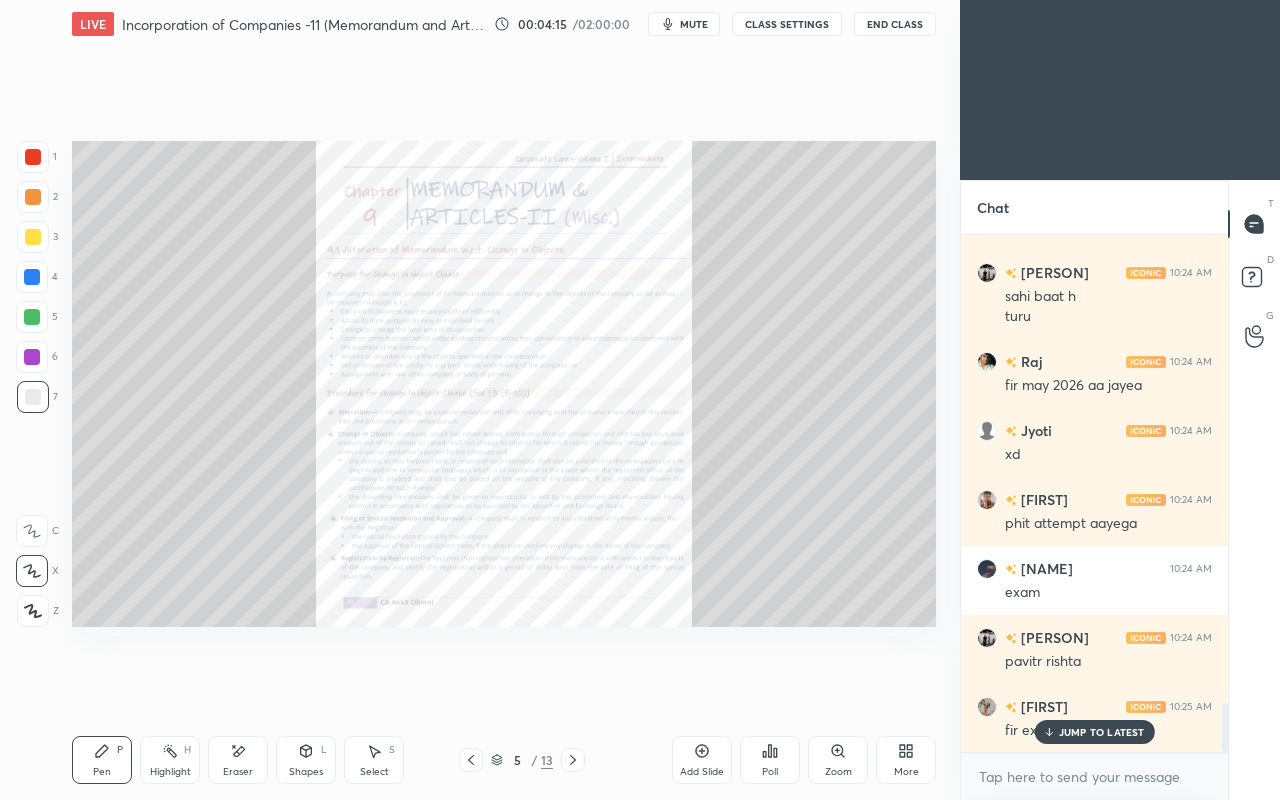 click 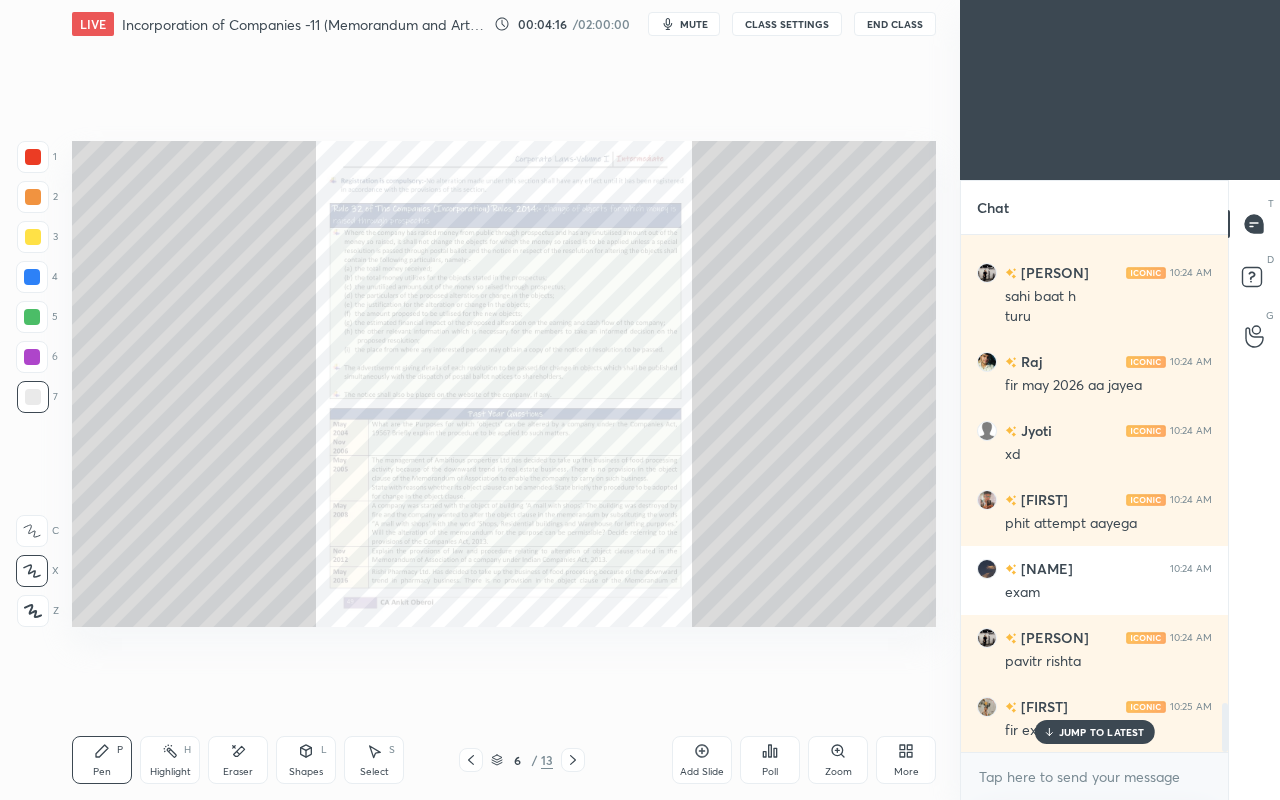click 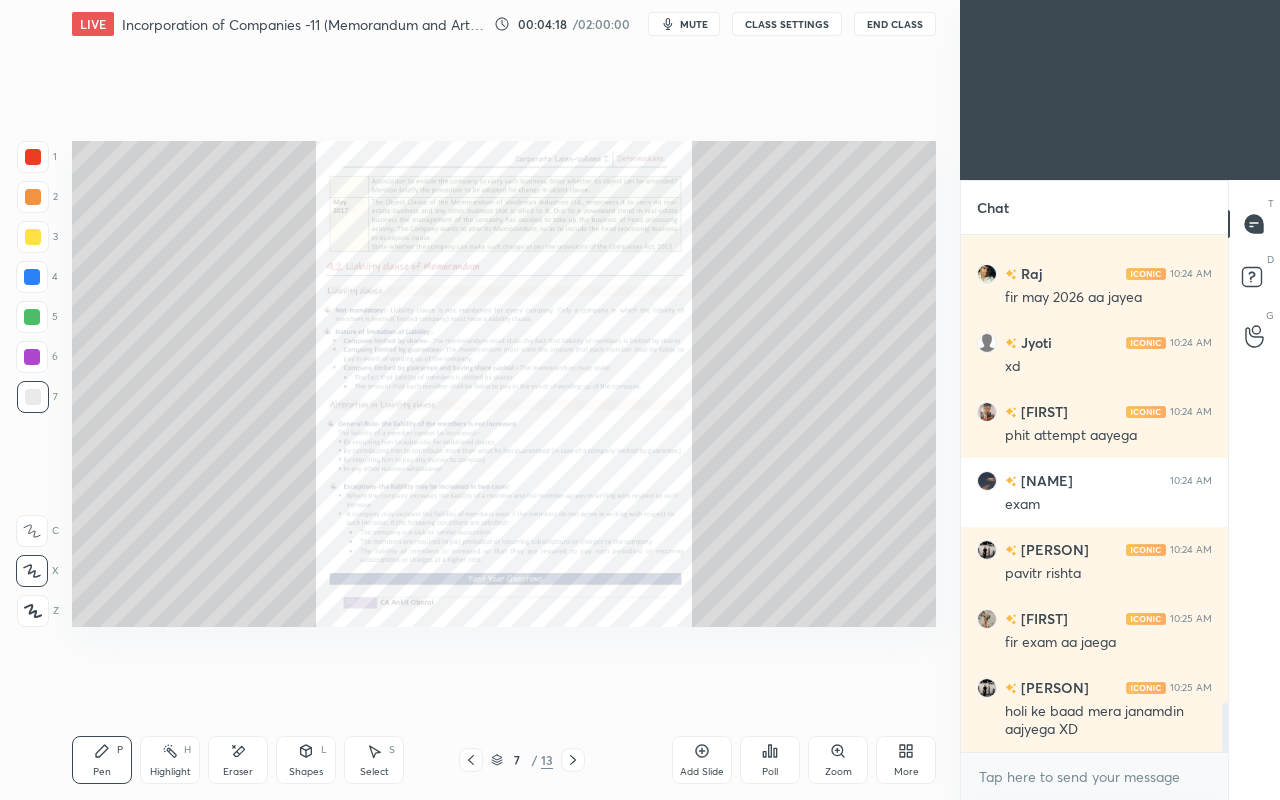 click 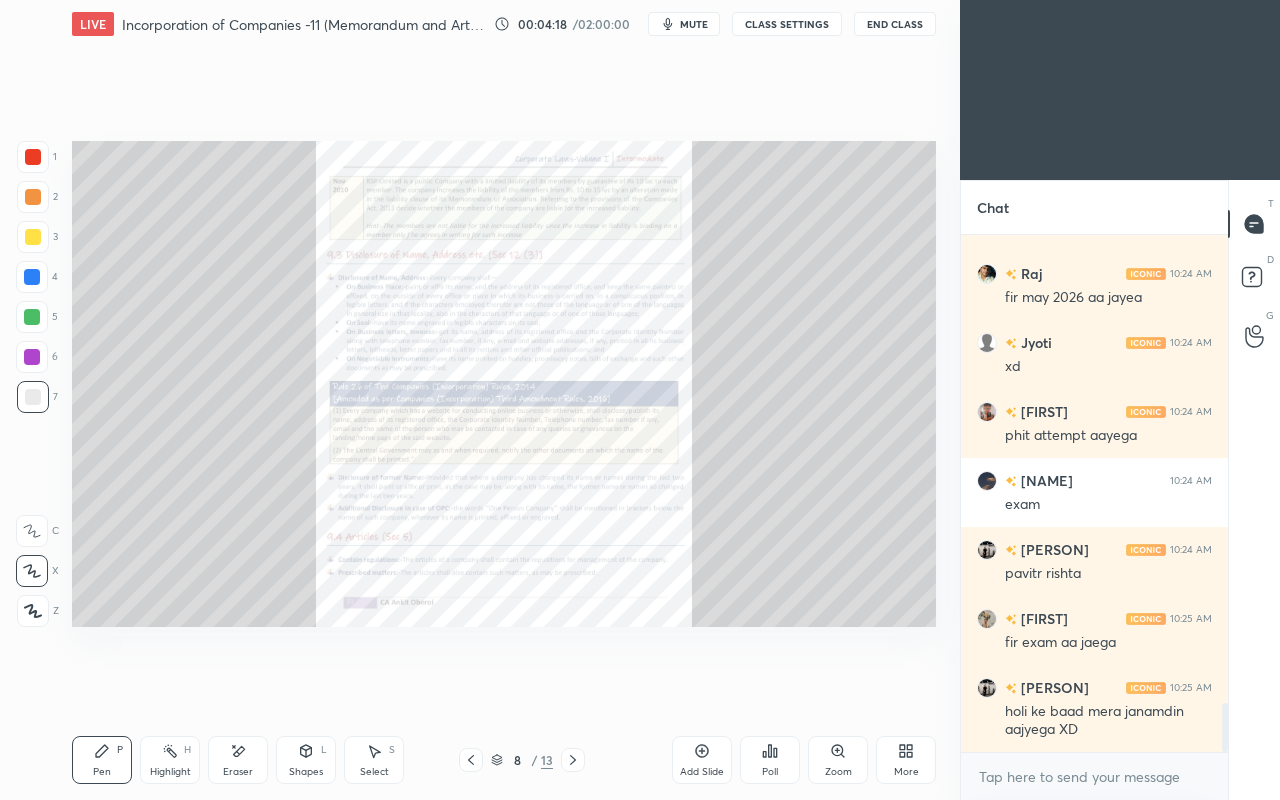 scroll, scrollTop: 5048, scrollLeft: 0, axis: vertical 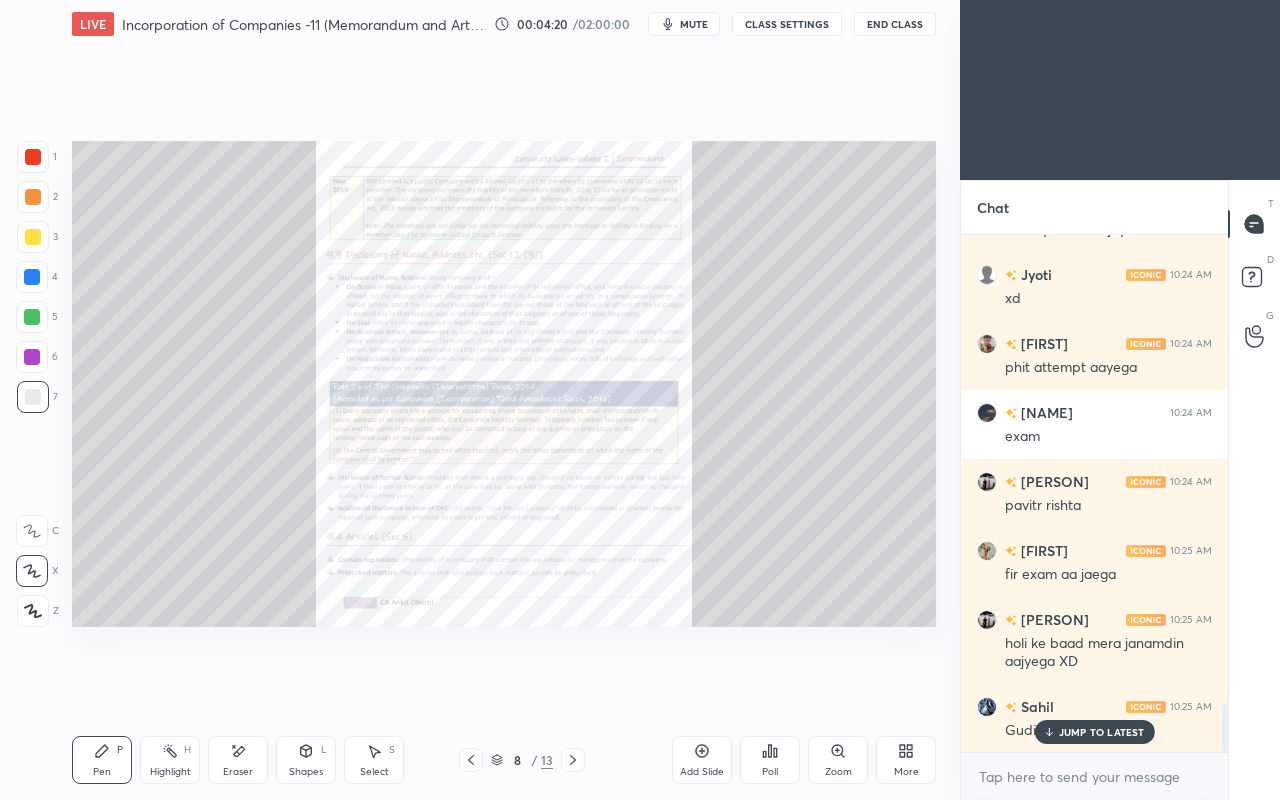 click 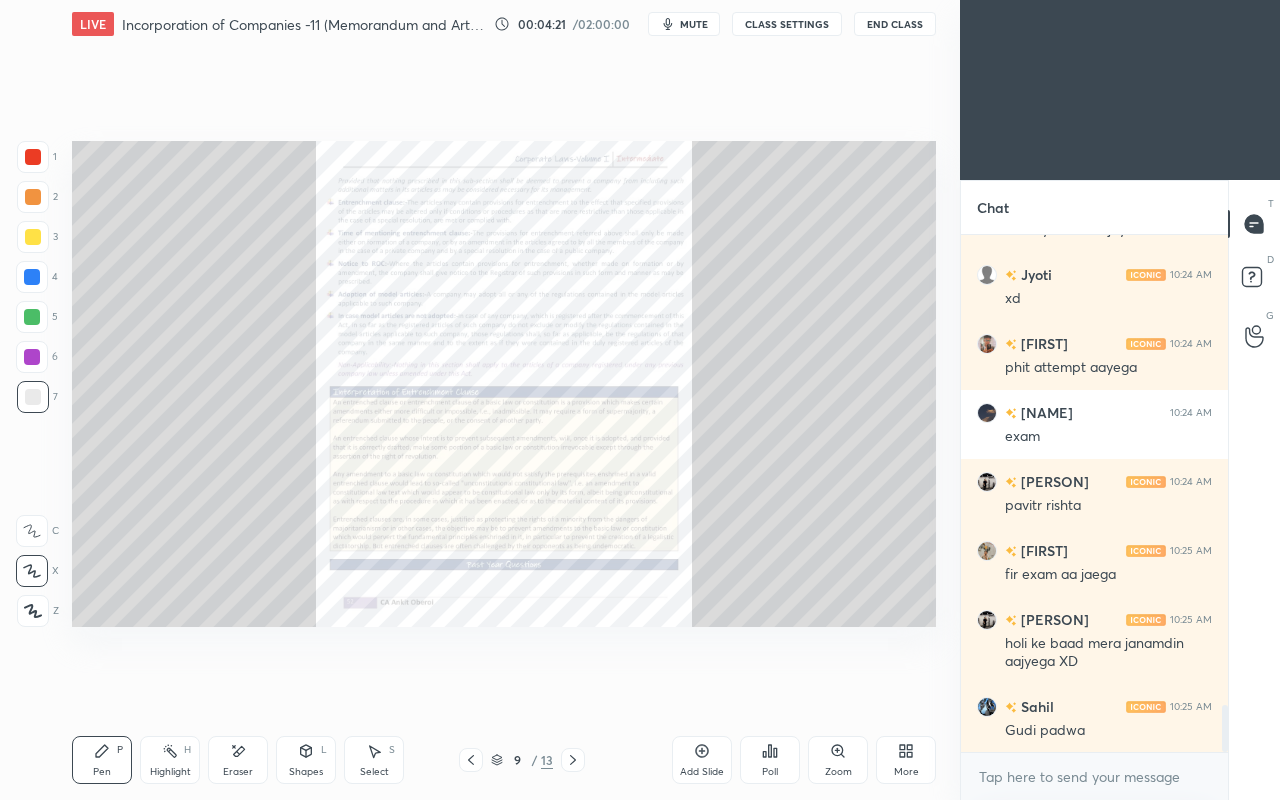 scroll, scrollTop: 5118, scrollLeft: 0, axis: vertical 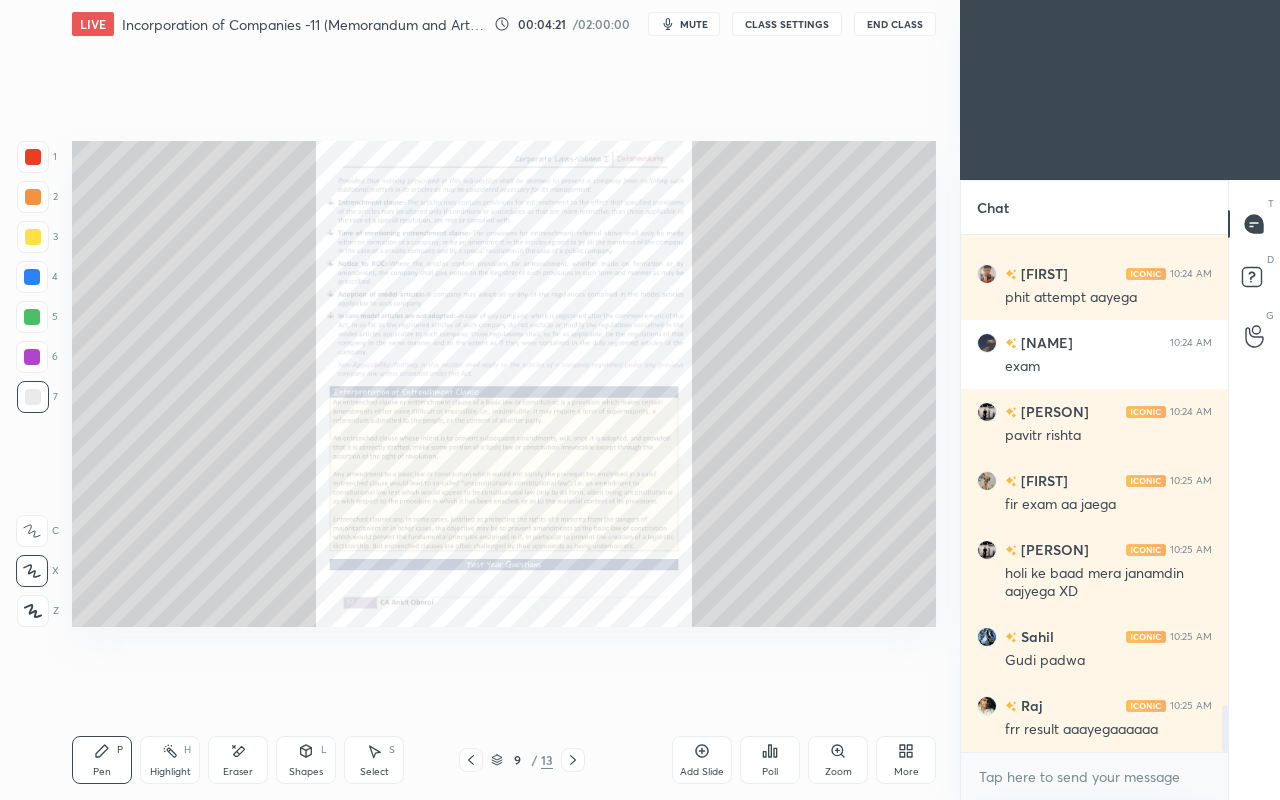 click 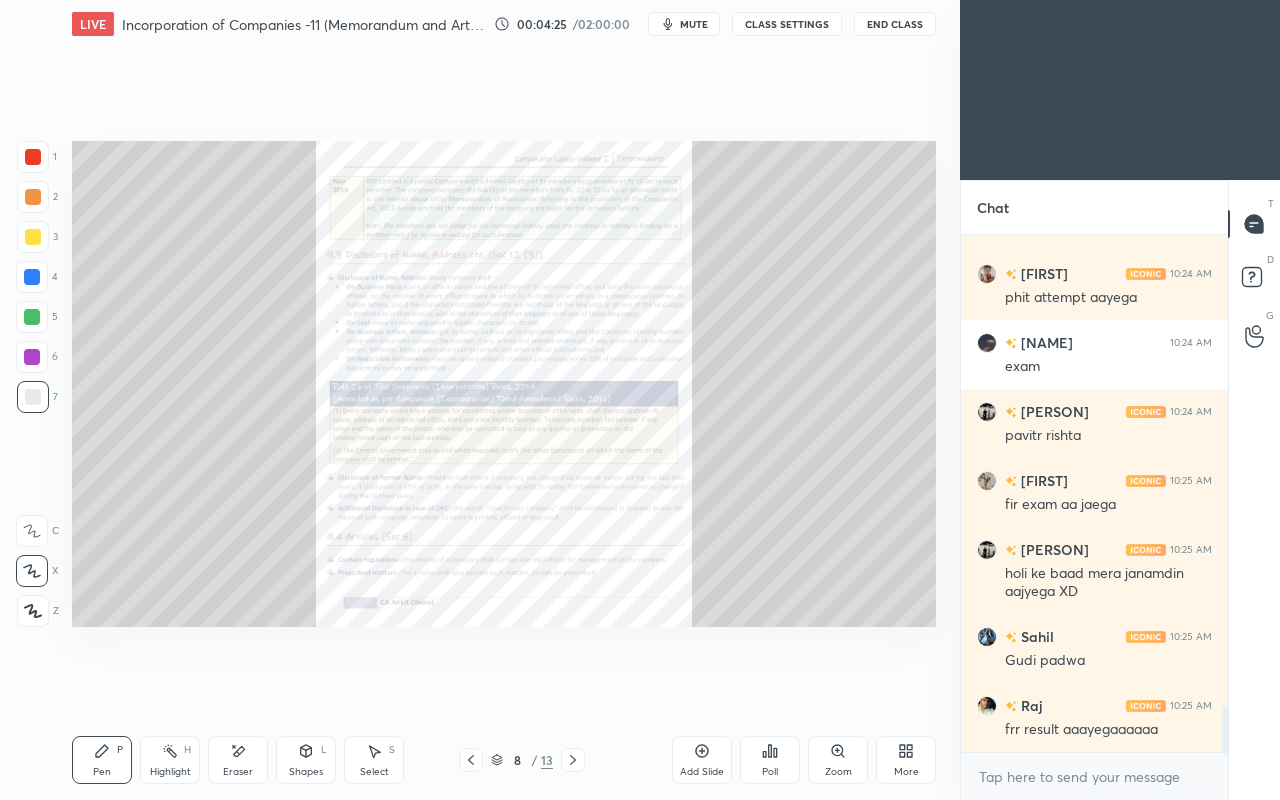click on "Zoom" at bounding box center [838, 760] 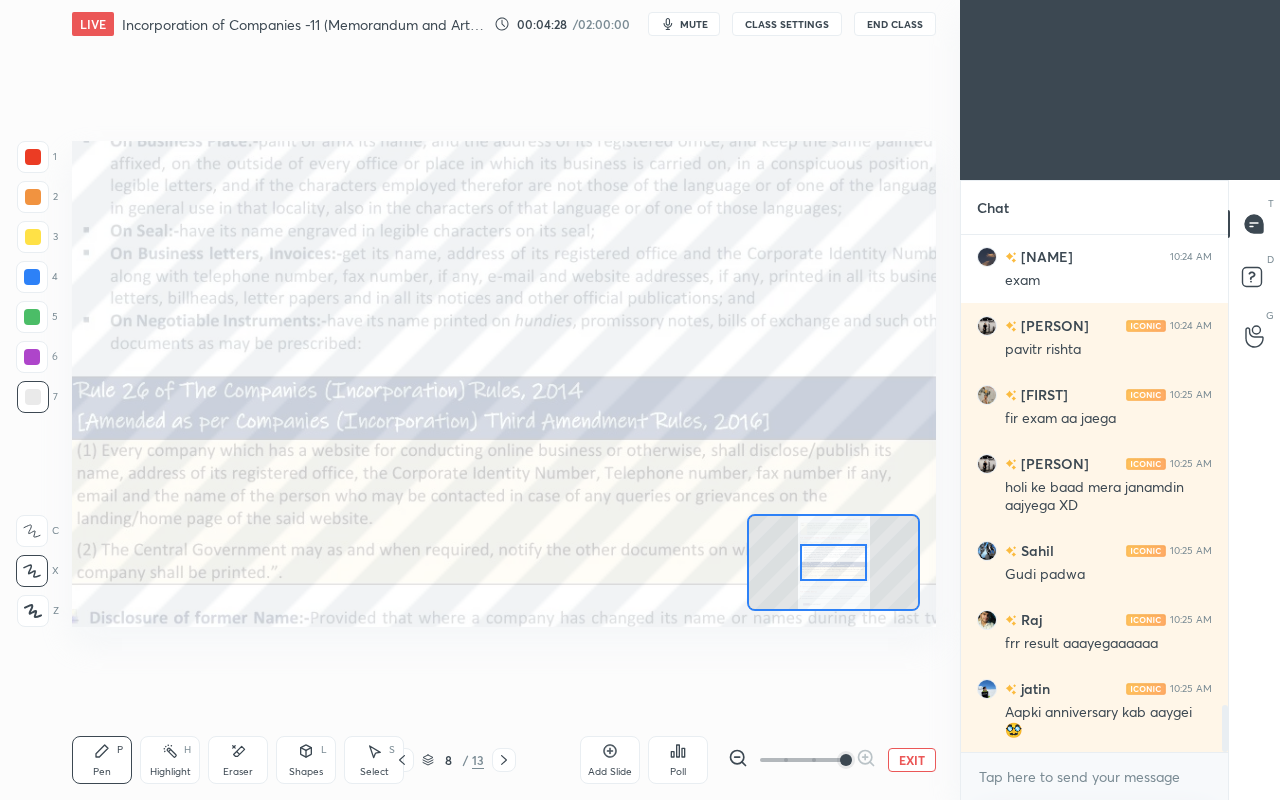 scroll, scrollTop: 5342, scrollLeft: 0, axis: vertical 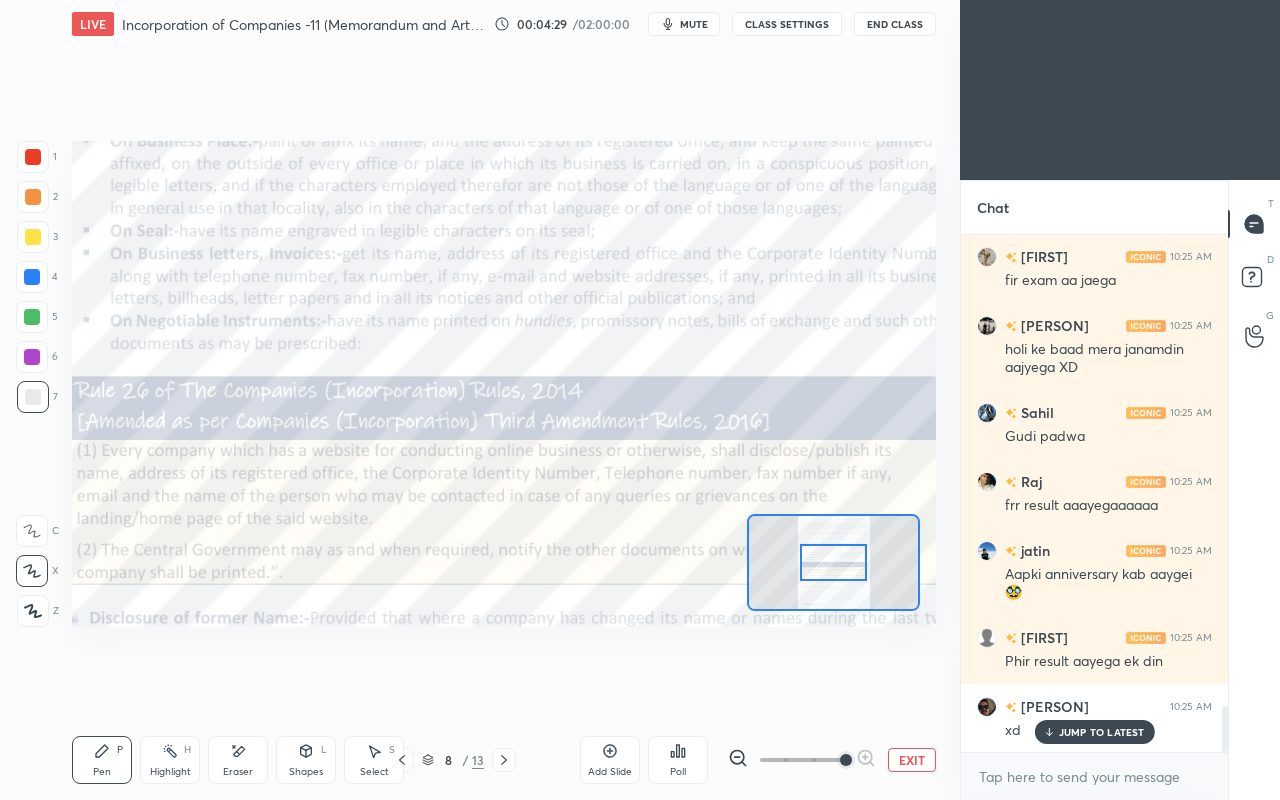 click 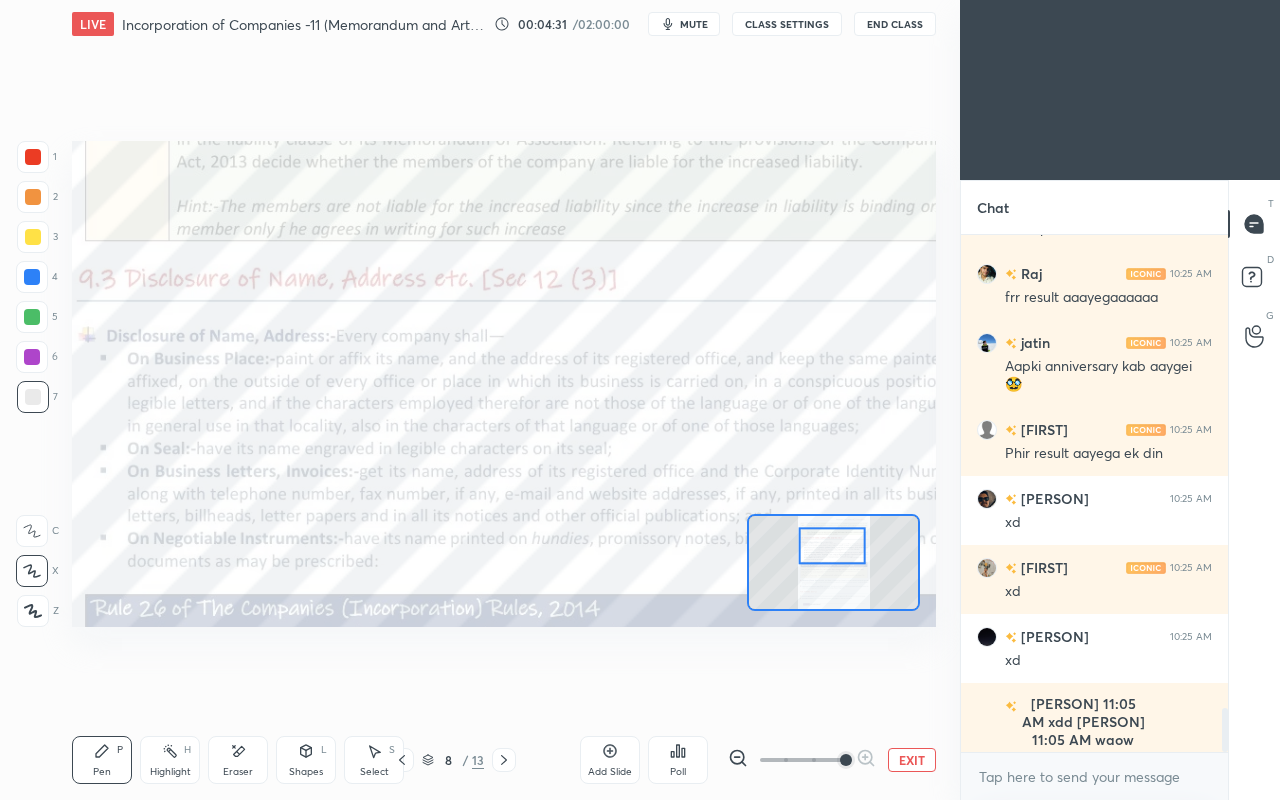 scroll, scrollTop: 5618, scrollLeft: 0, axis: vertical 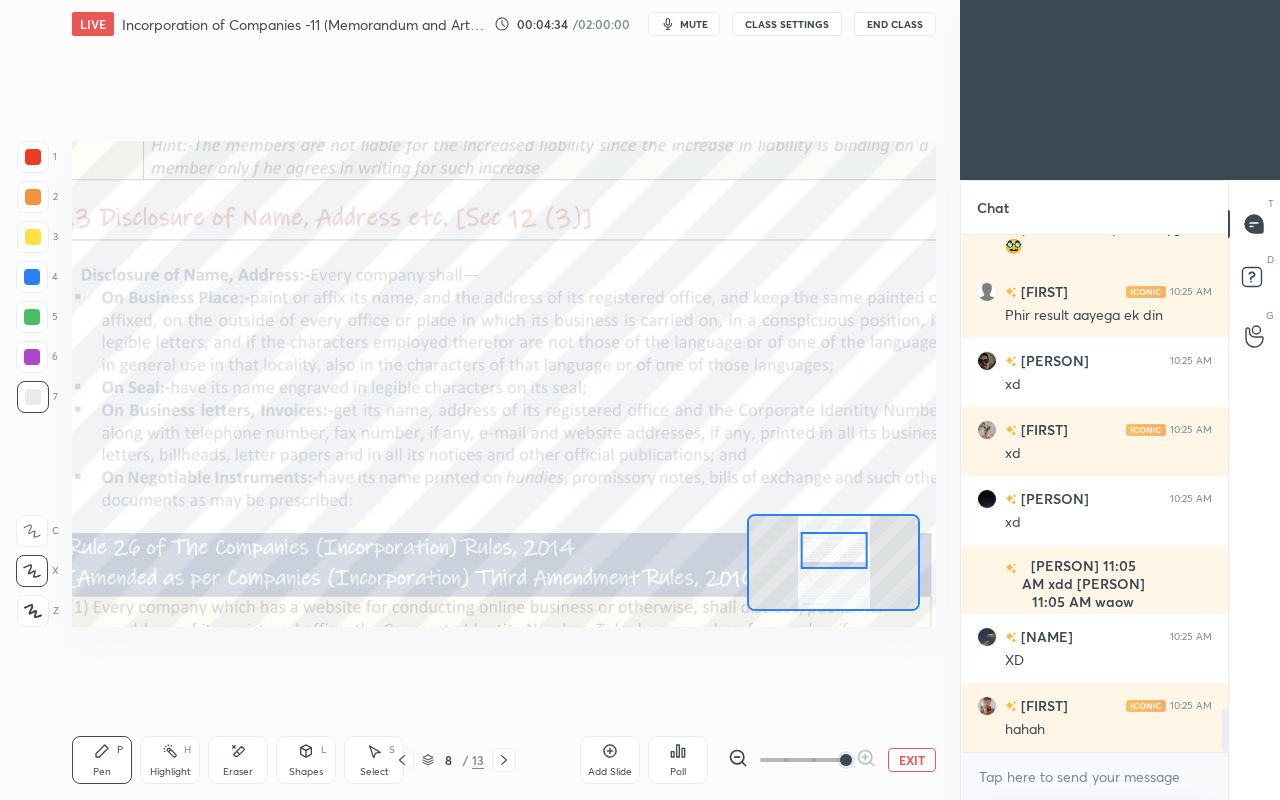 click at bounding box center [33, 157] 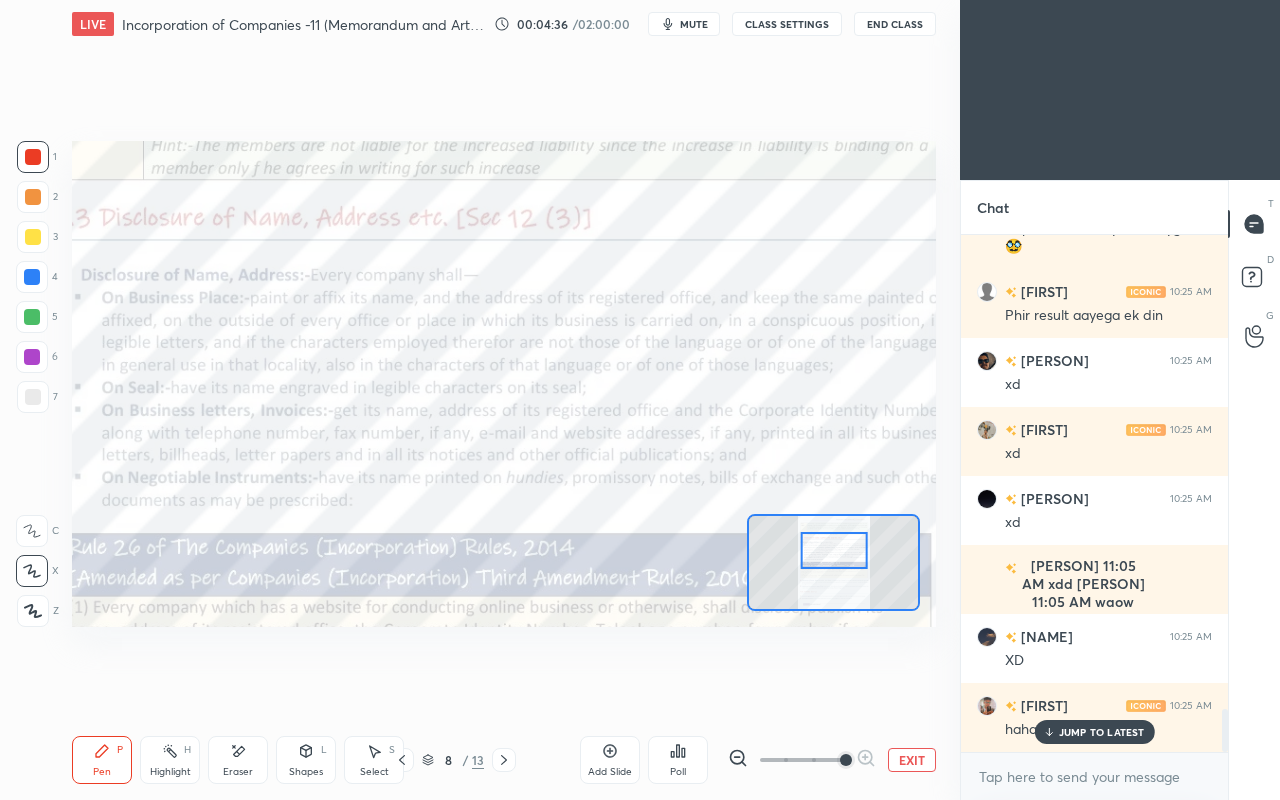 scroll, scrollTop: 5756, scrollLeft: 0, axis: vertical 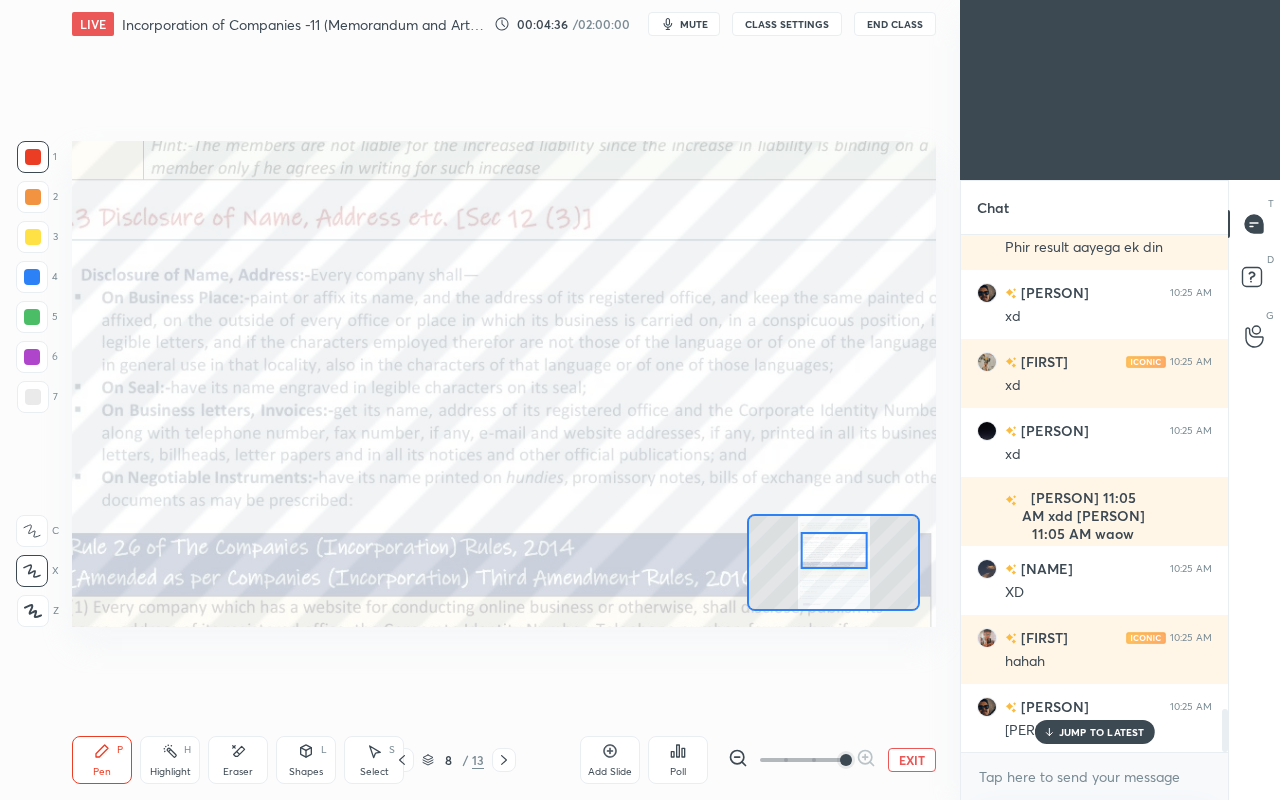 click at bounding box center [32, 277] 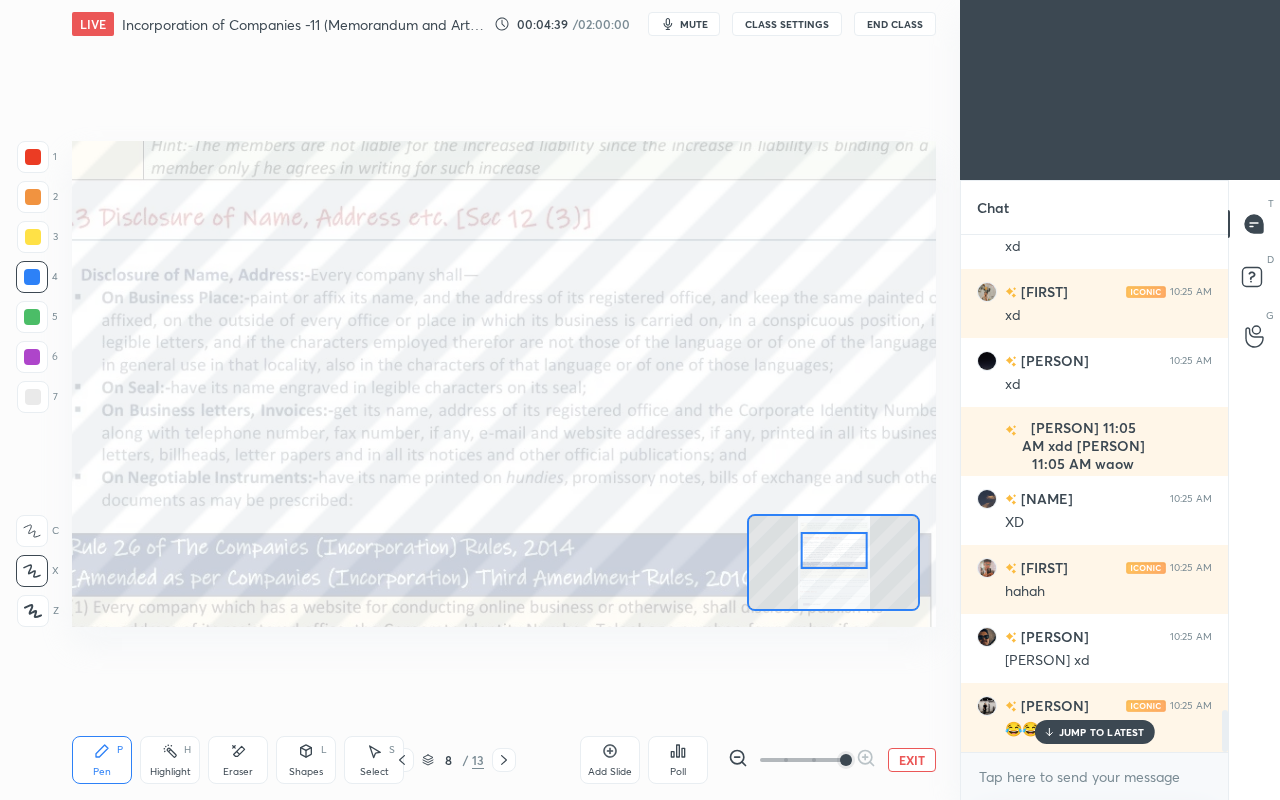 scroll, scrollTop: 5894, scrollLeft: 0, axis: vertical 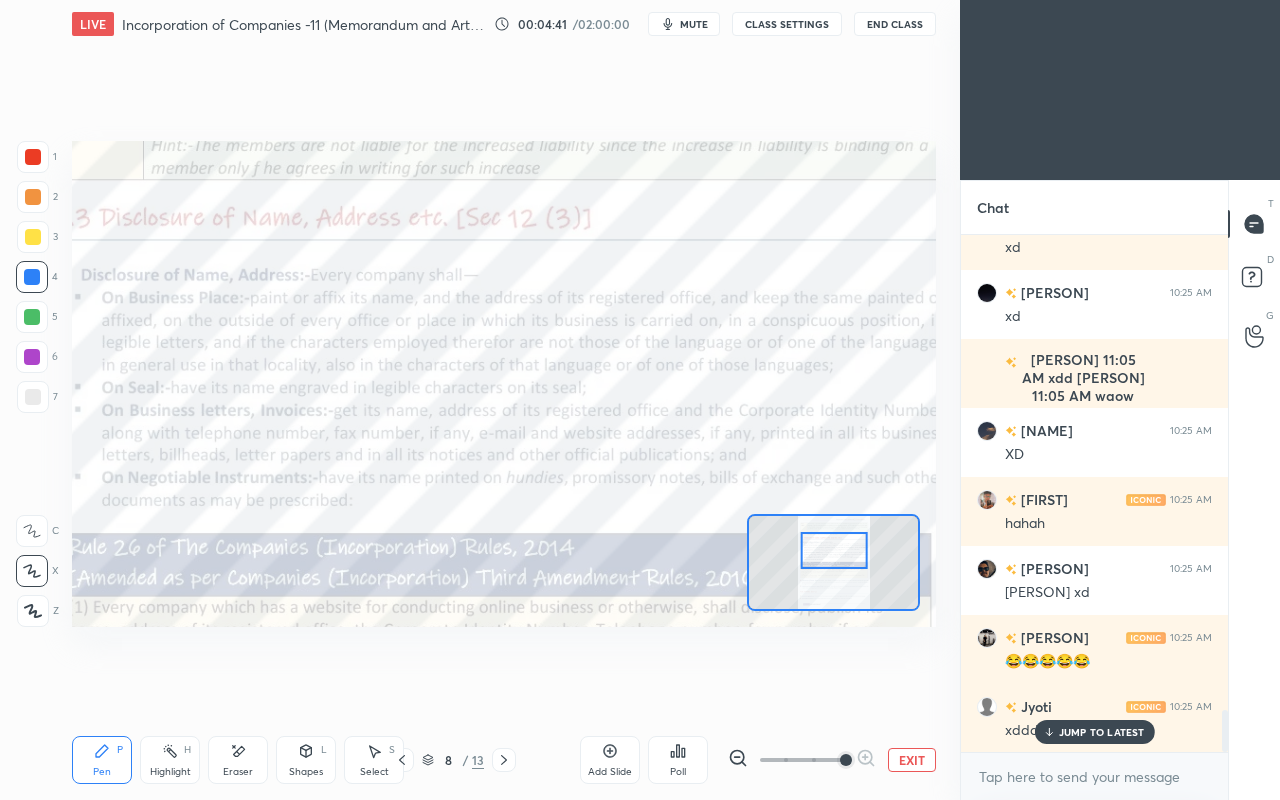 click on "JUMP TO LATEST" at bounding box center (1102, 732) 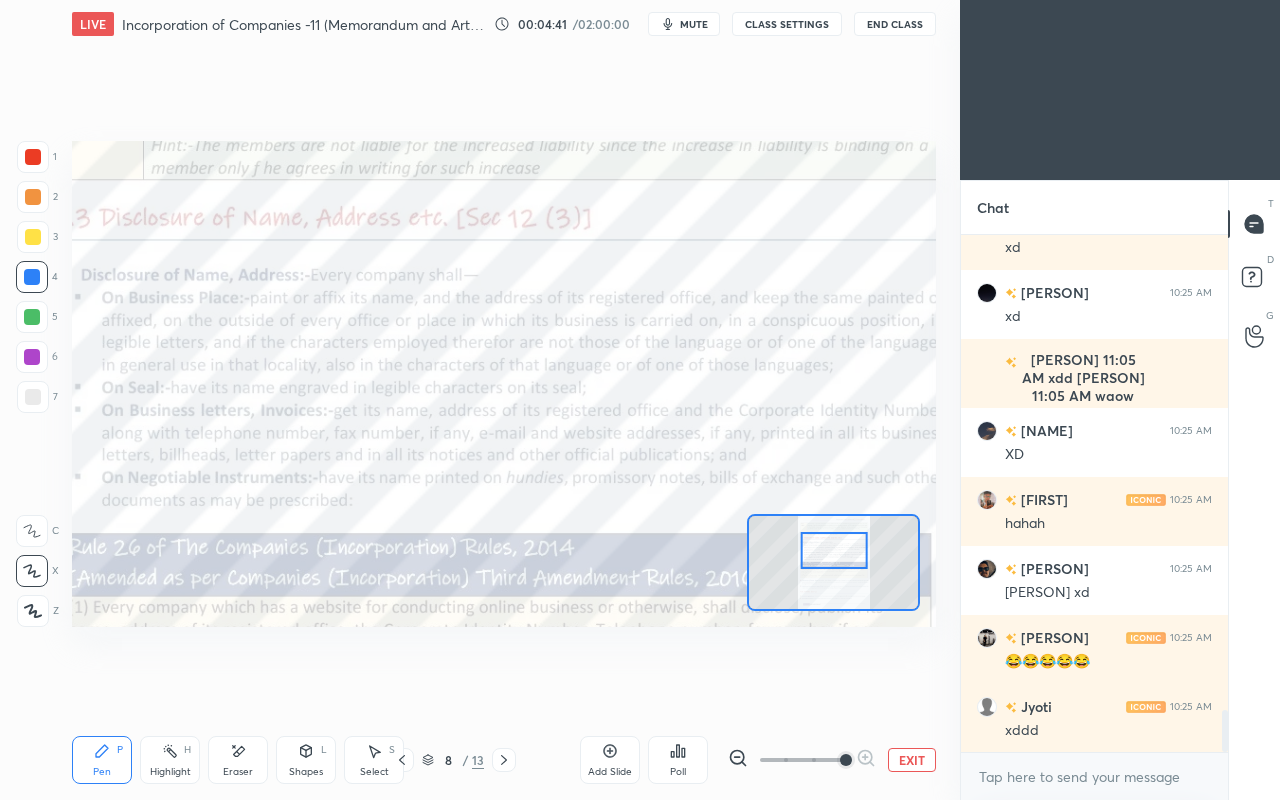 scroll, scrollTop: 5964, scrollLeft: 0, axis: vertical 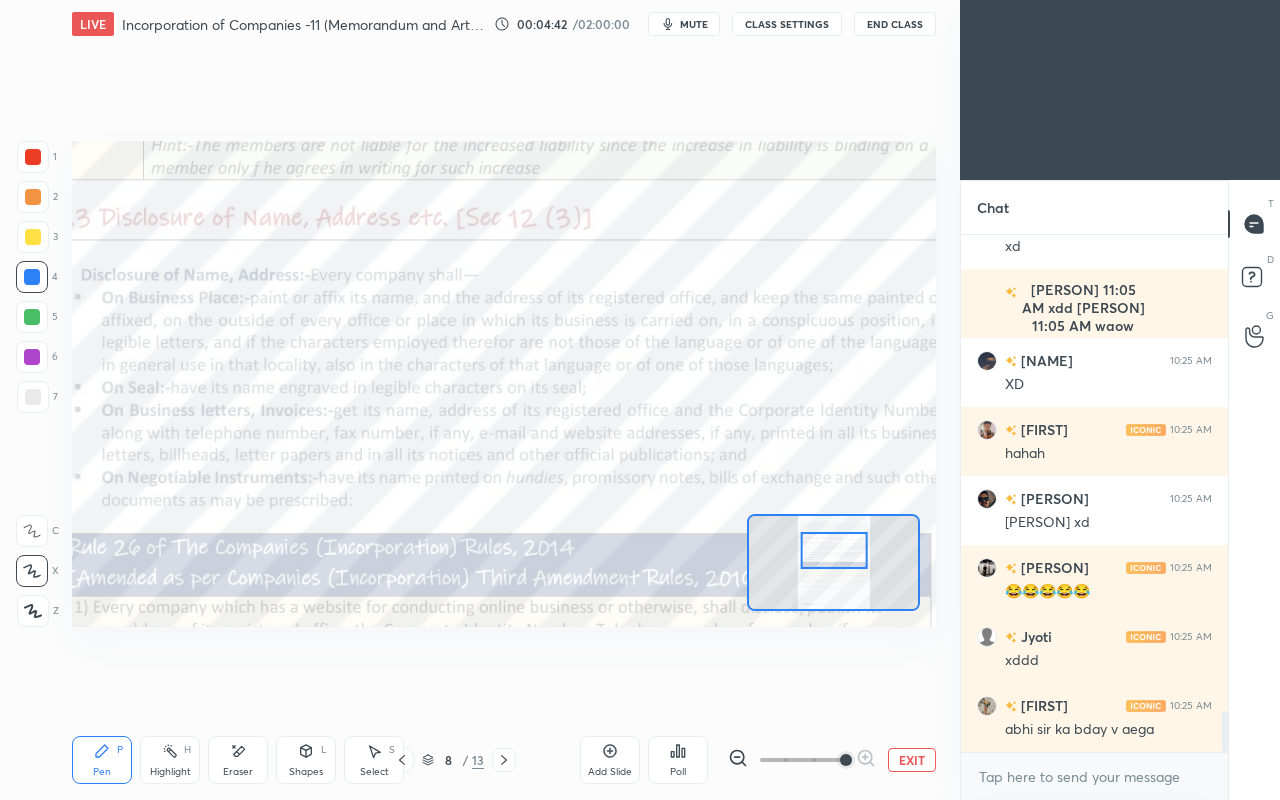 click 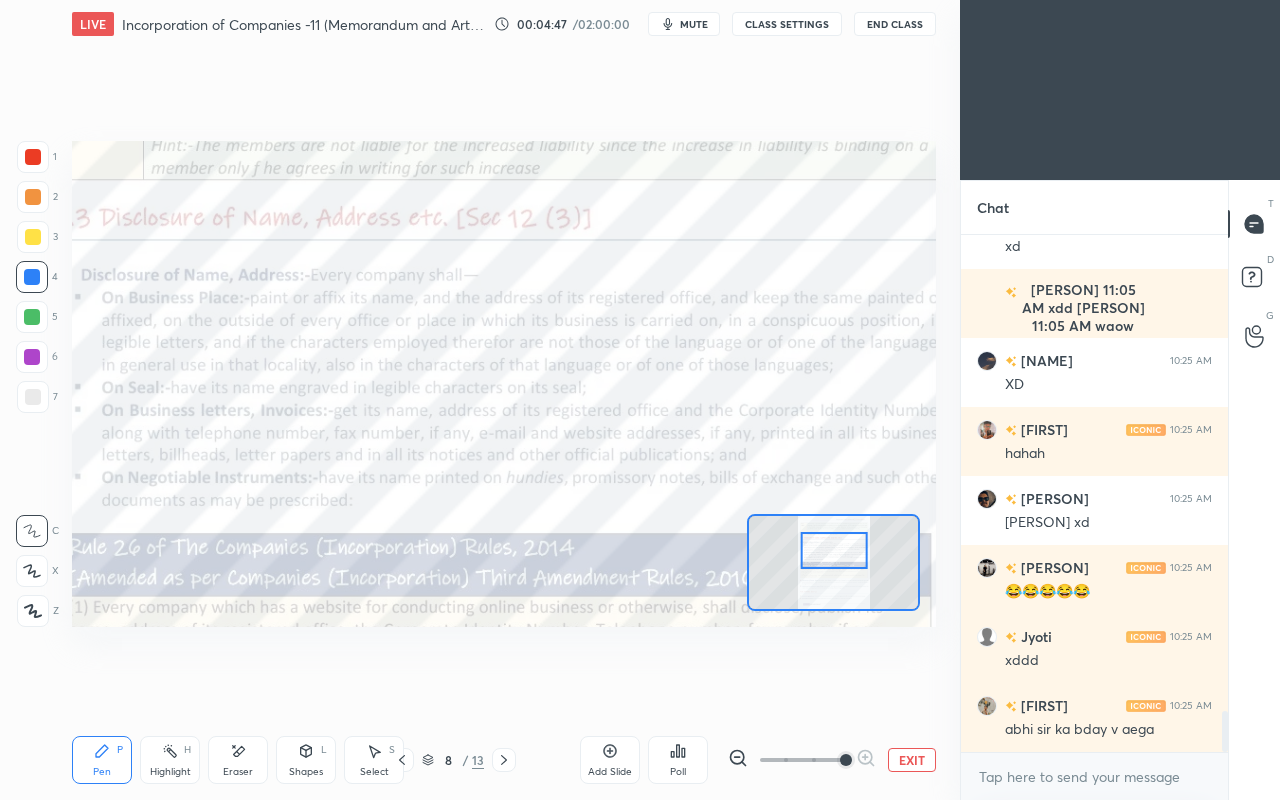 scroll, scrollTop: 6032, scrollLeft: 0, axis: vertical 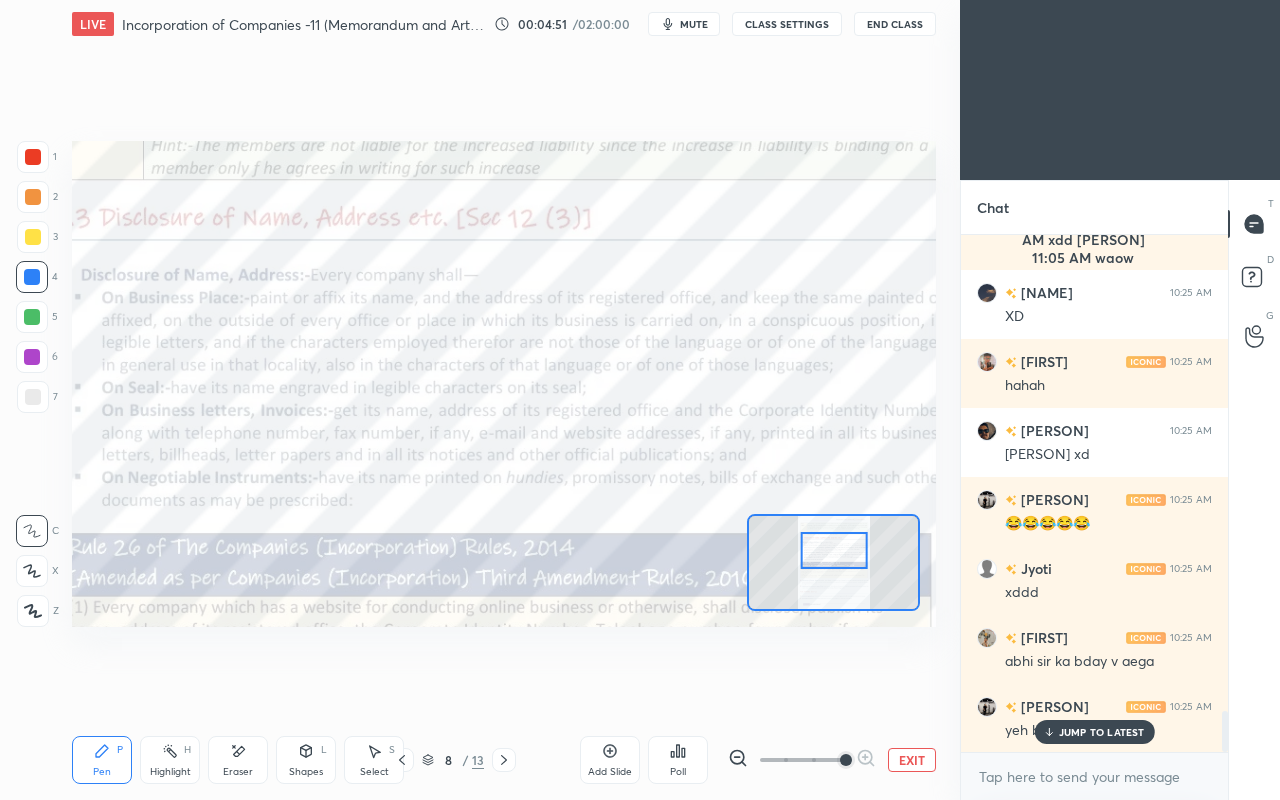click at bounding box center (33, 157) 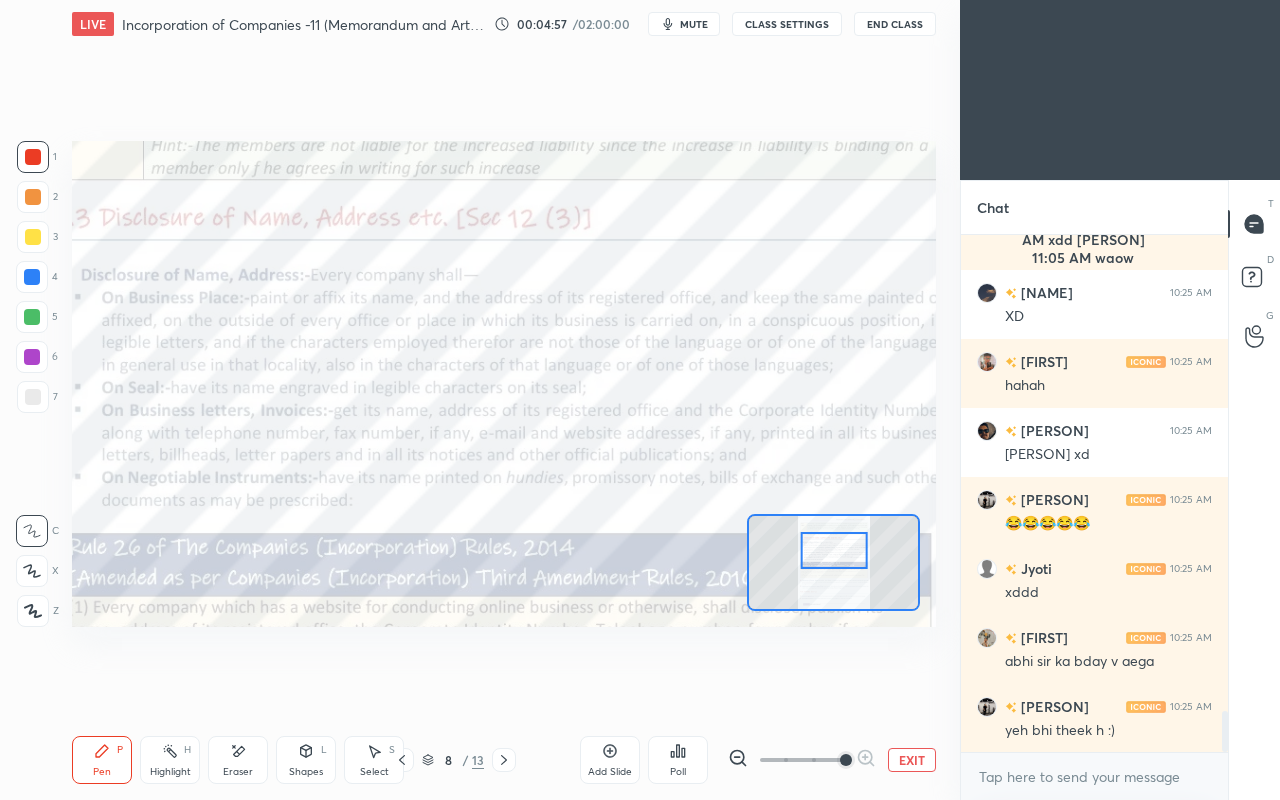 scroll, scrollTop: 6120, scrollLeft: 0, axis: vertical 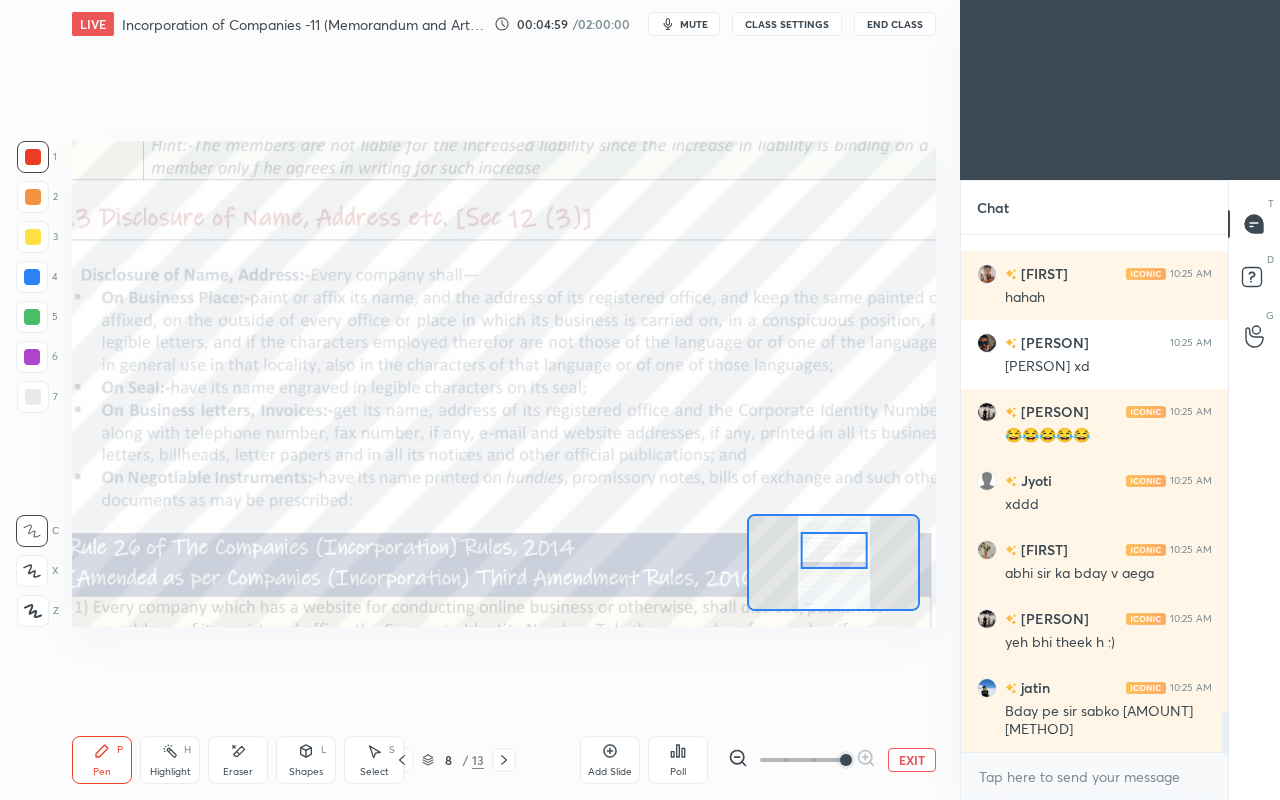 click at bounding box center [32, 277] 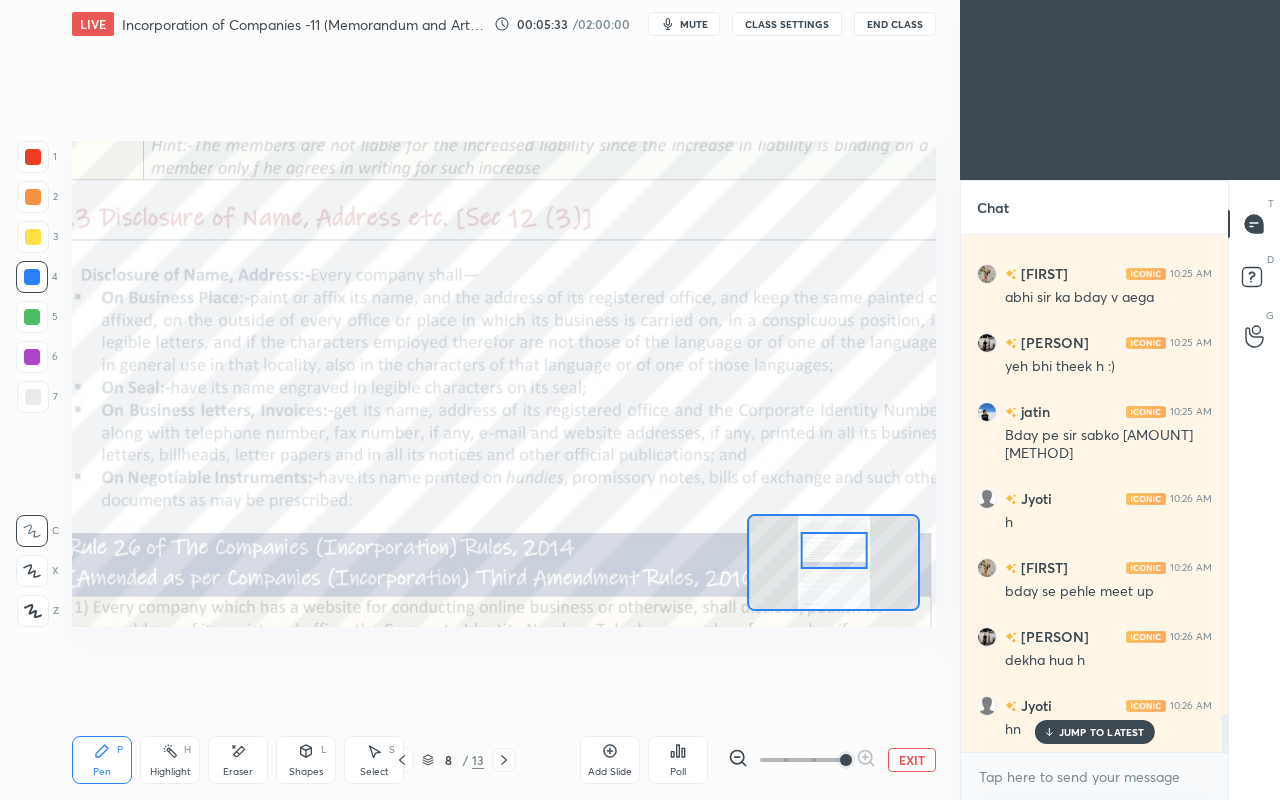 scroll, scrollTop: 6464, scrollLeft: 0, axis: vertical 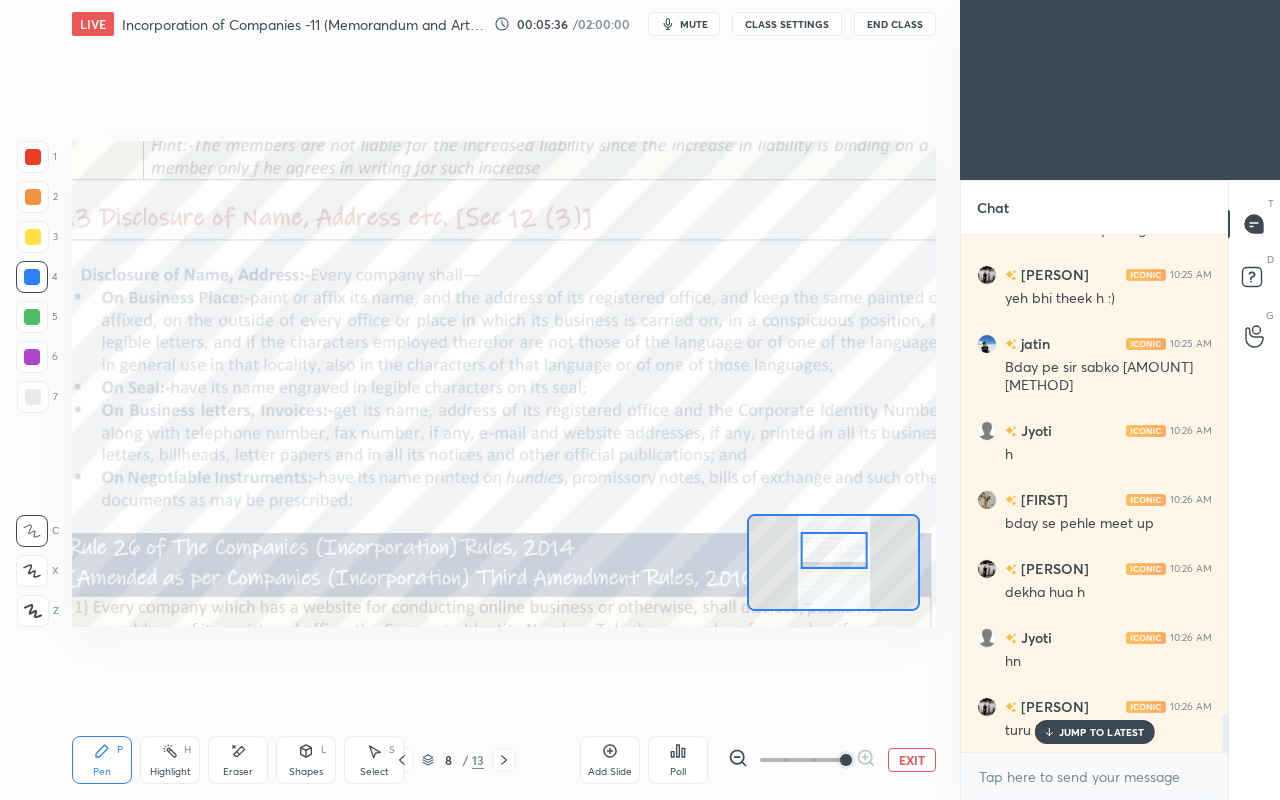 click on "JUMP TO LATEST" at bounding box center (1102, 732) 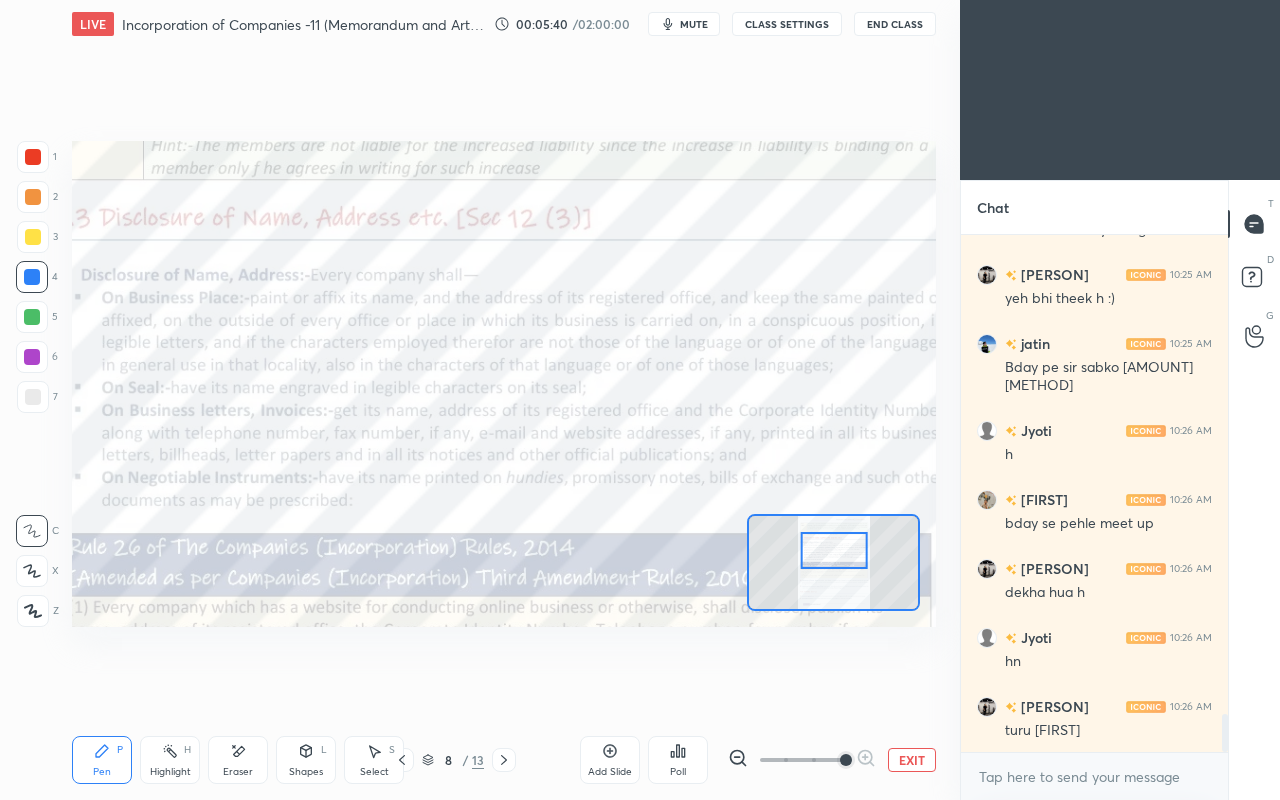 click at bounding box center (33, 157) 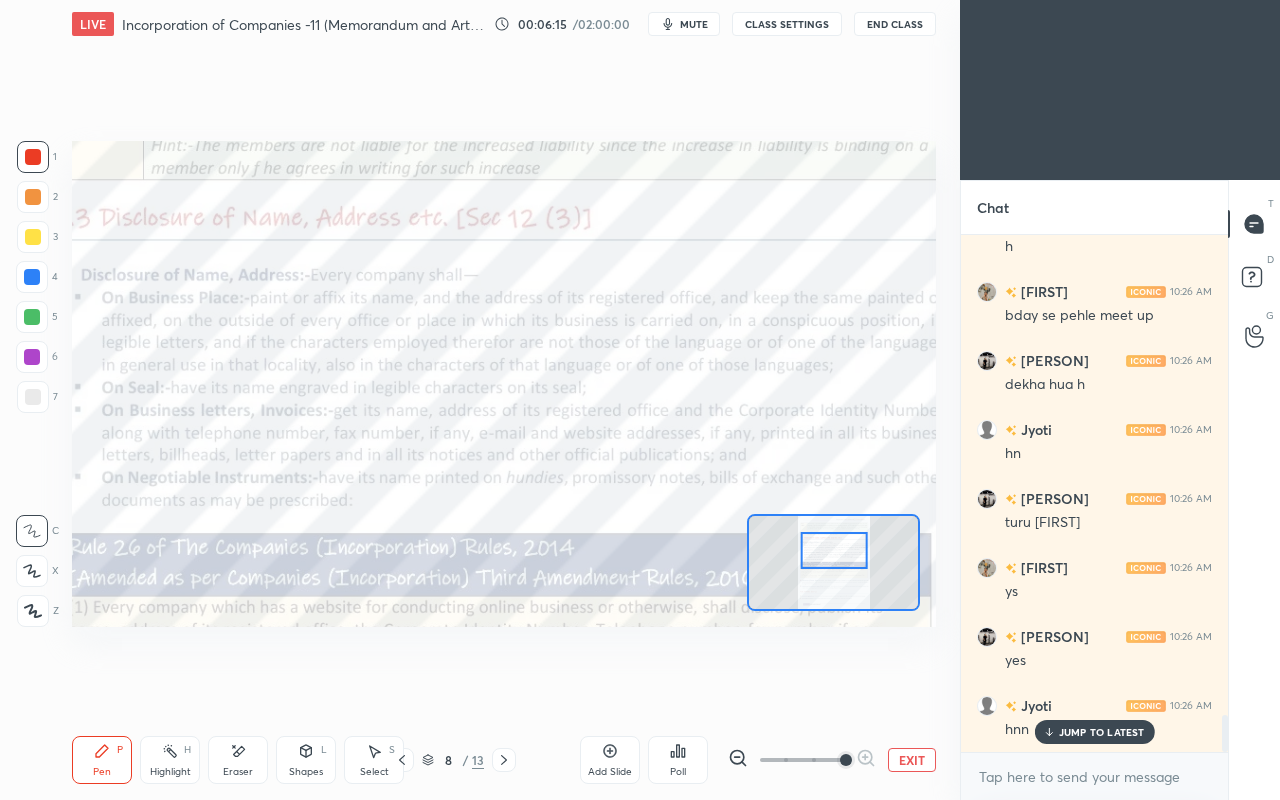 scroll, scrollTop: 6740, scrollLeft: 0, axis: vertical 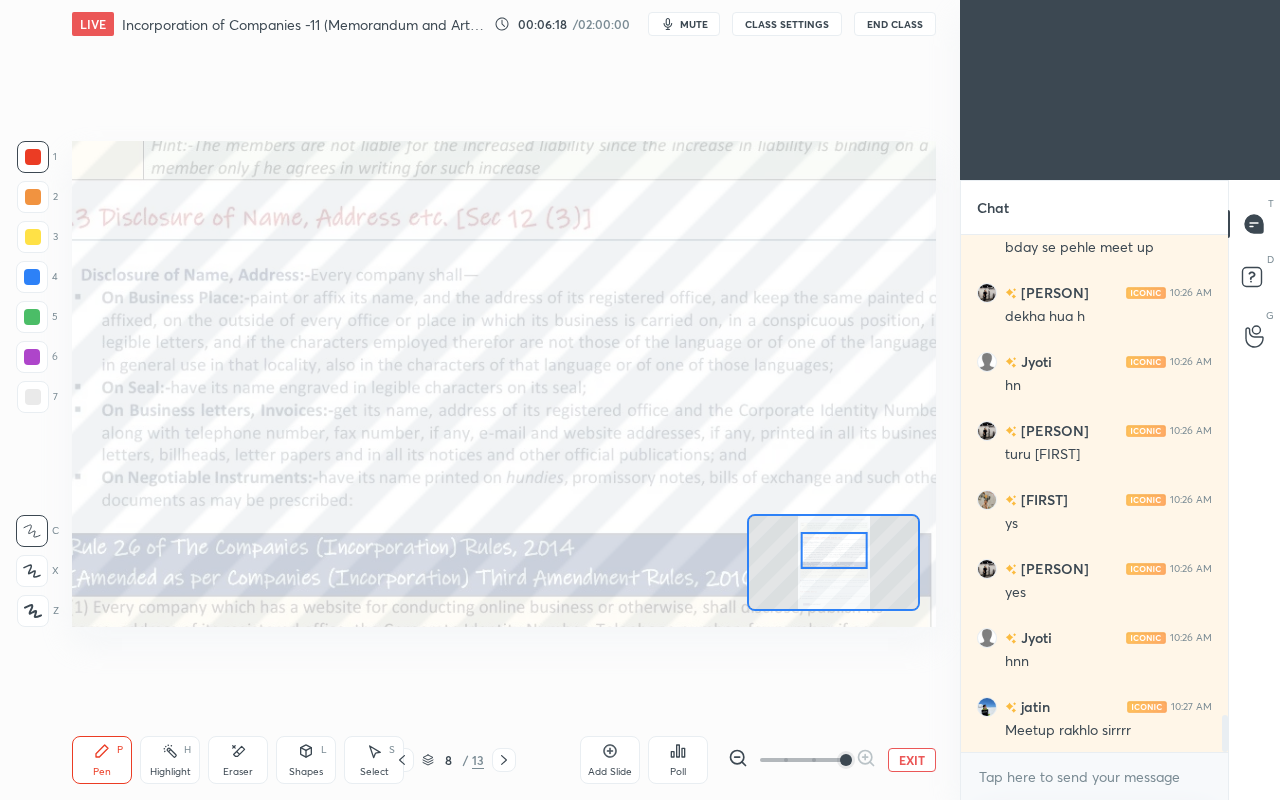 click 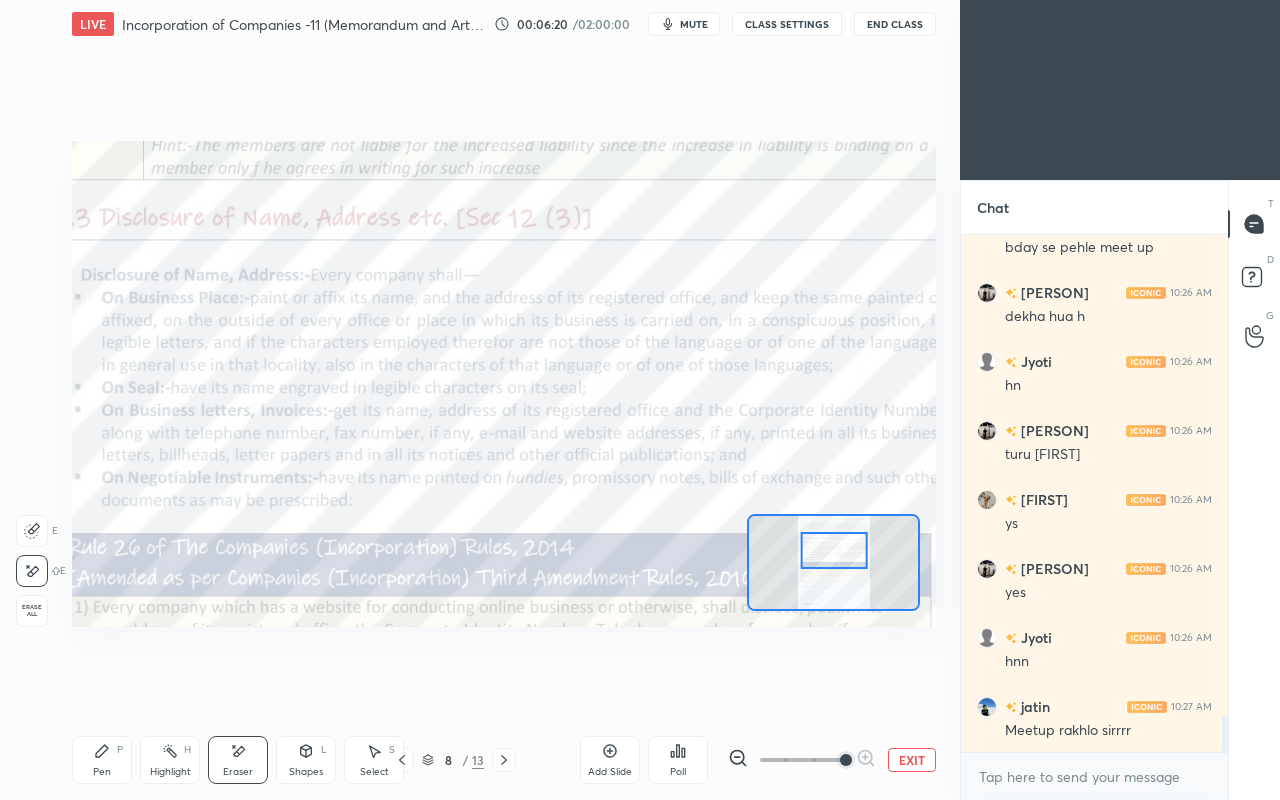 click 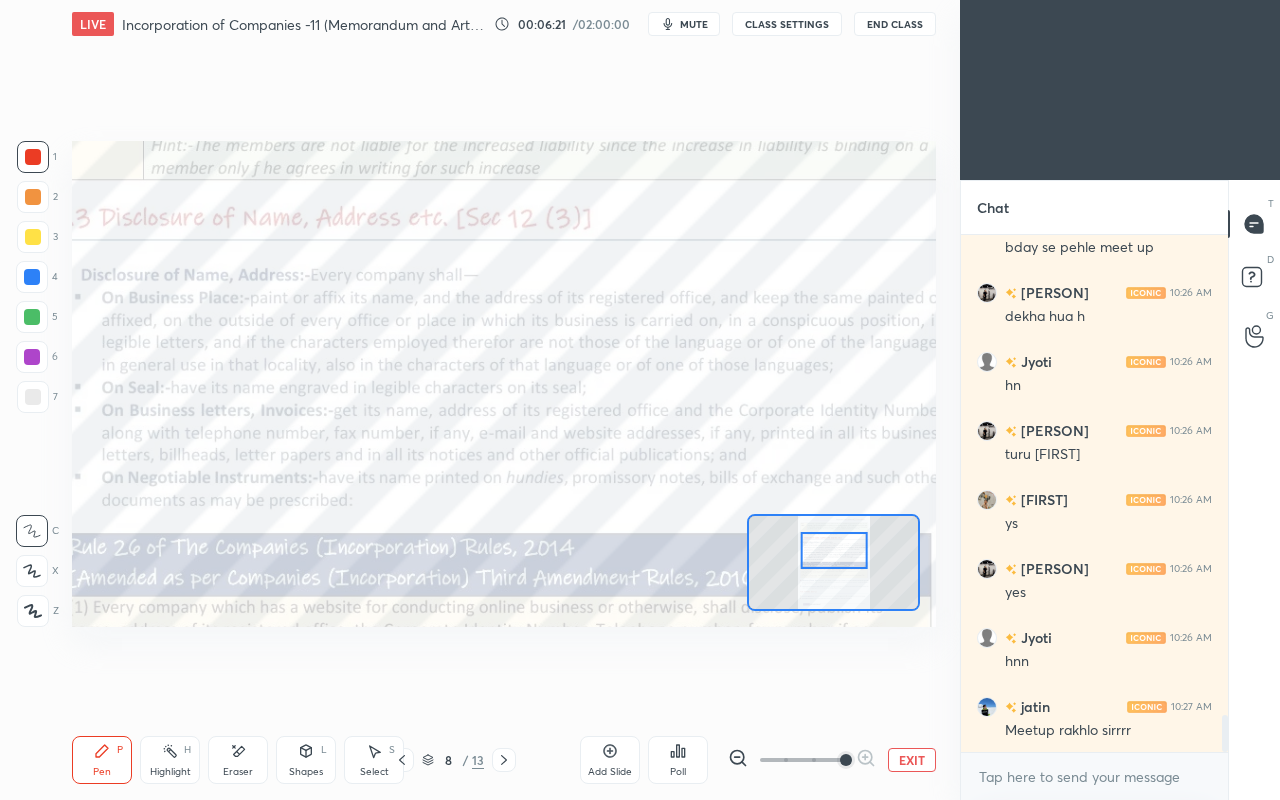 click at bounding box center (32, 357) 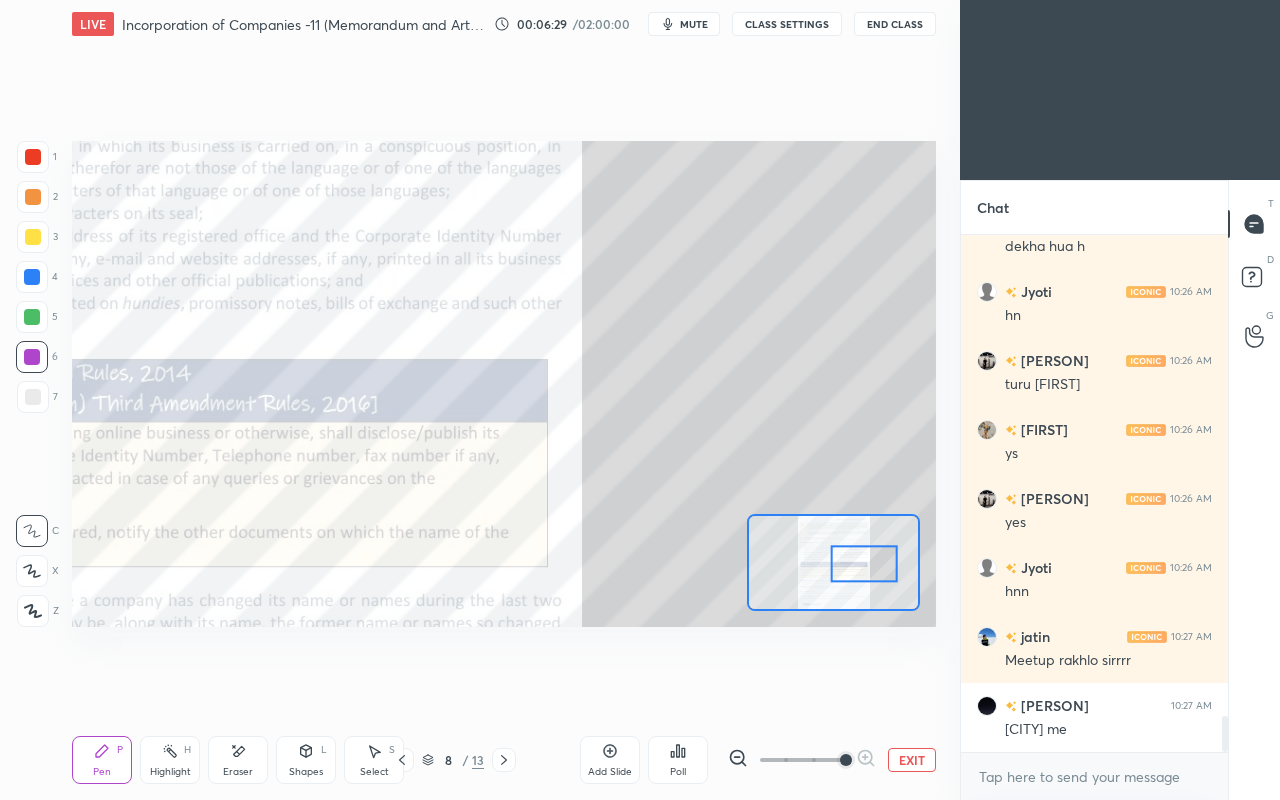 scroll, scrollTop: 6878, scrollLeft: 0, axis: vertical 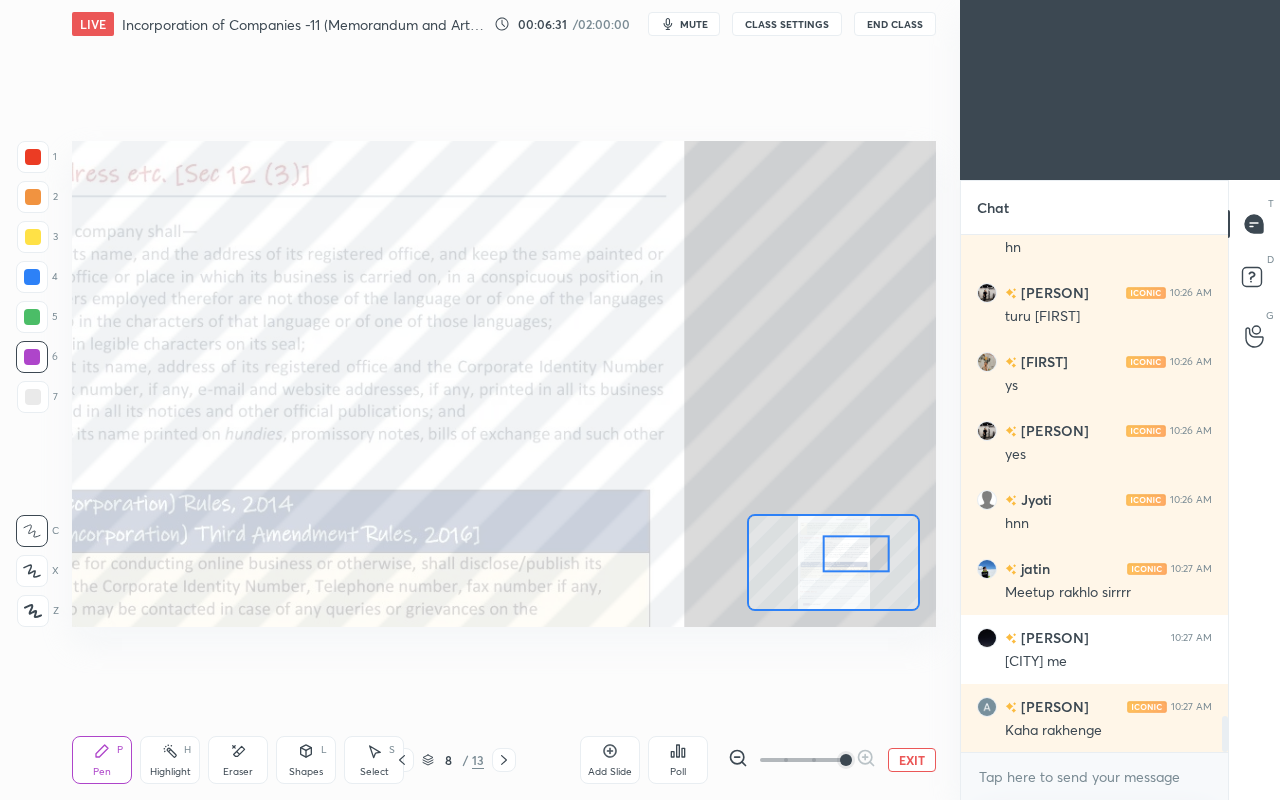 click at bounding box center [32, 277] 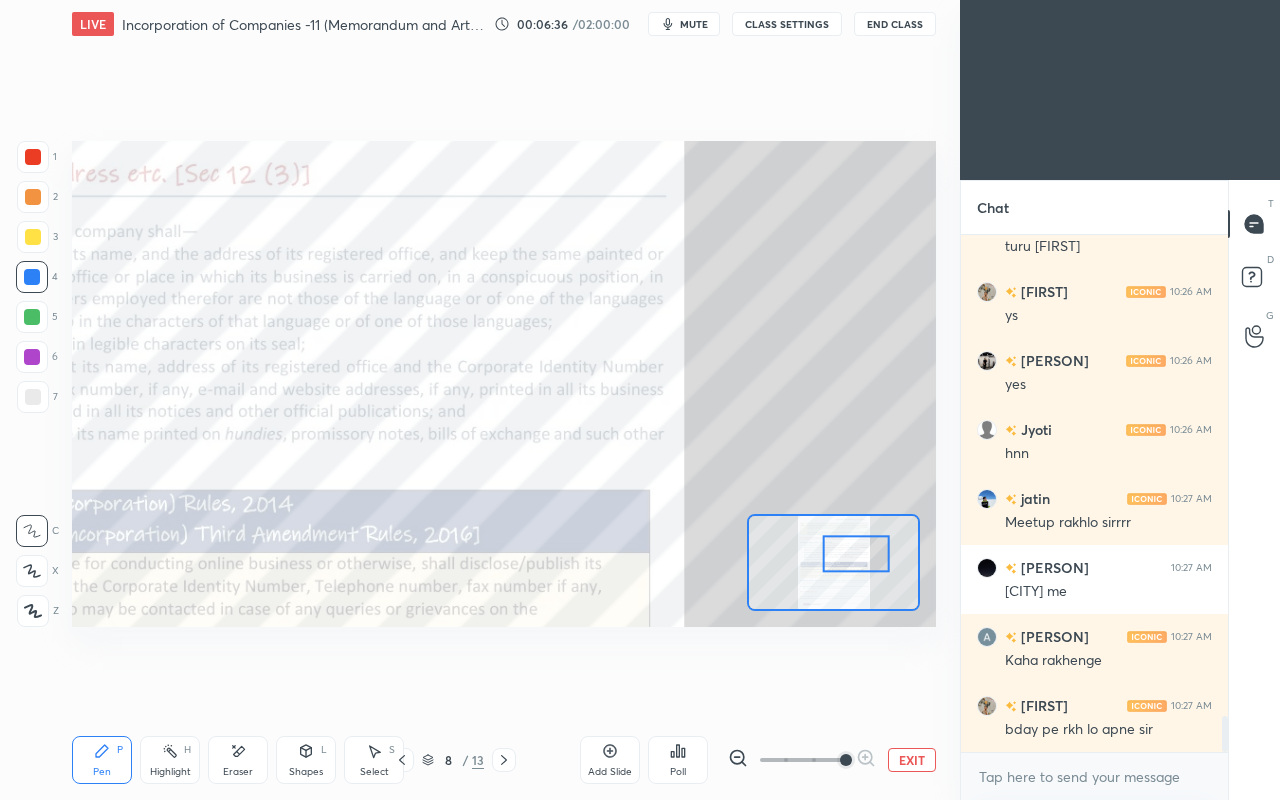 scroll, scrollTop: 7016, scrollLeft: 0, axis: vertical 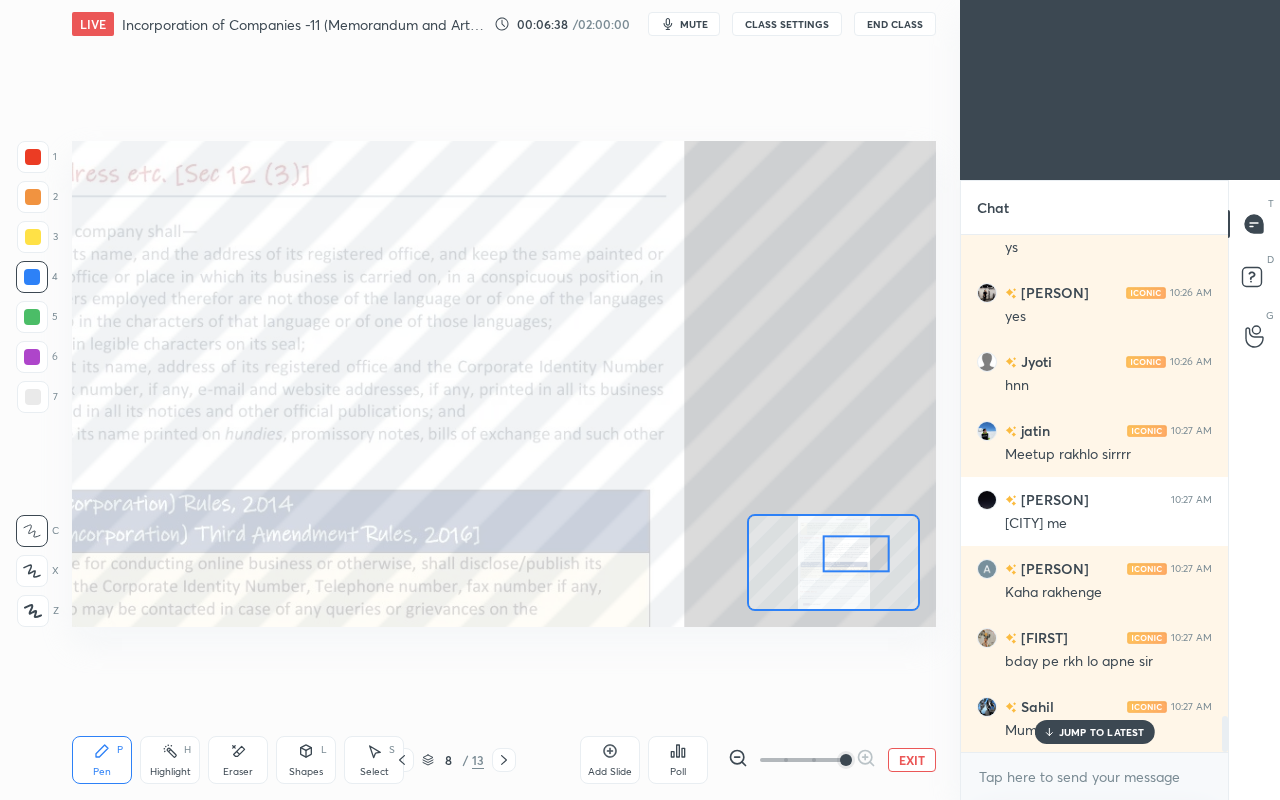 click on "JUMP TO LATEST" at bounding box center (1102, 732) 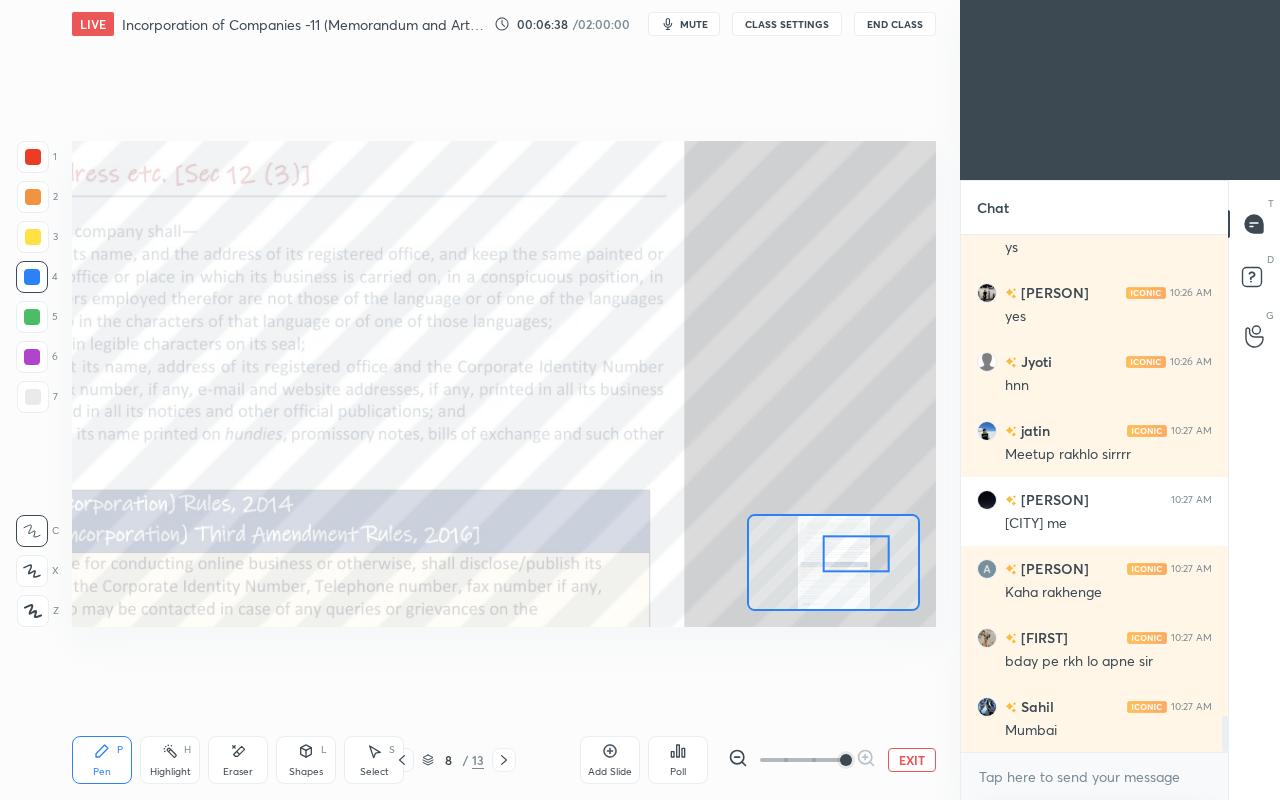 click on "Setting up your live class Poll for   secs No correct answer Start poll" at bounding box center (504, 384) 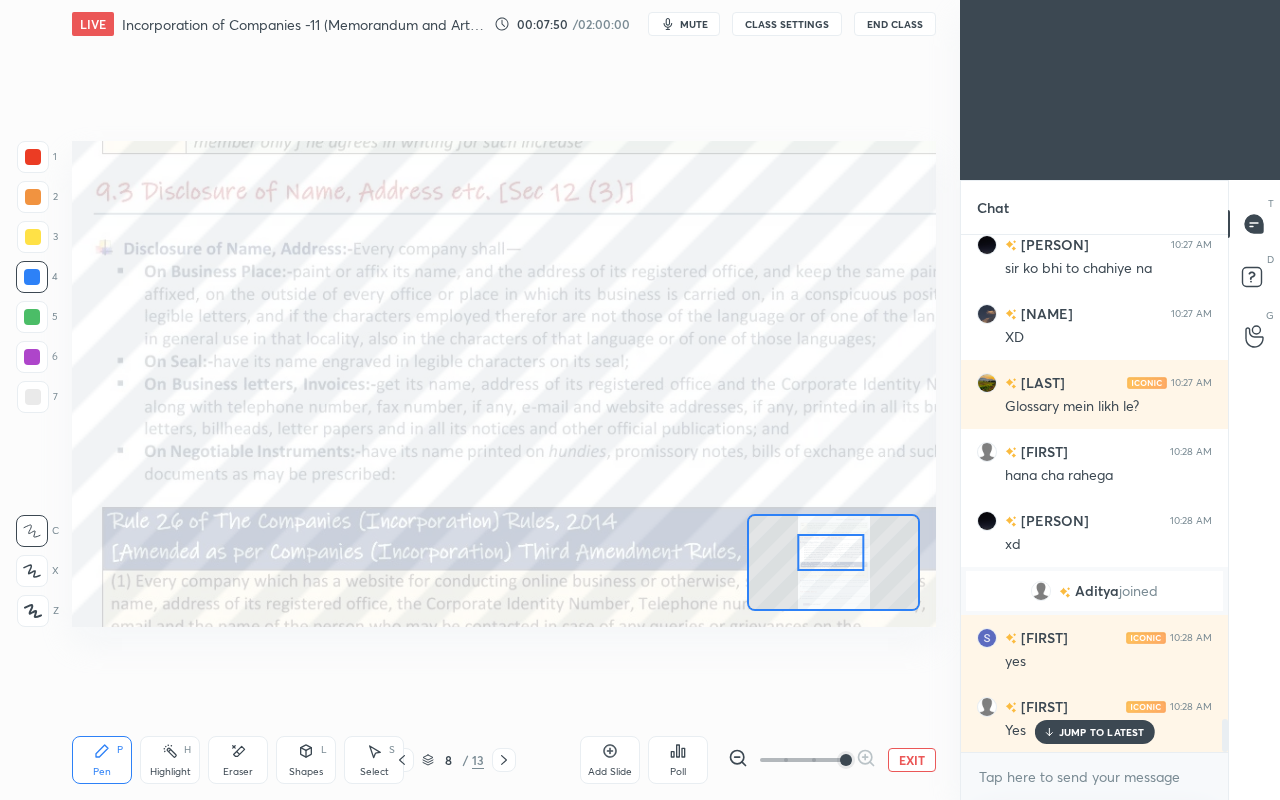 scroll, scrollTop: 7754, scrollLeft: 0, axis: vertical 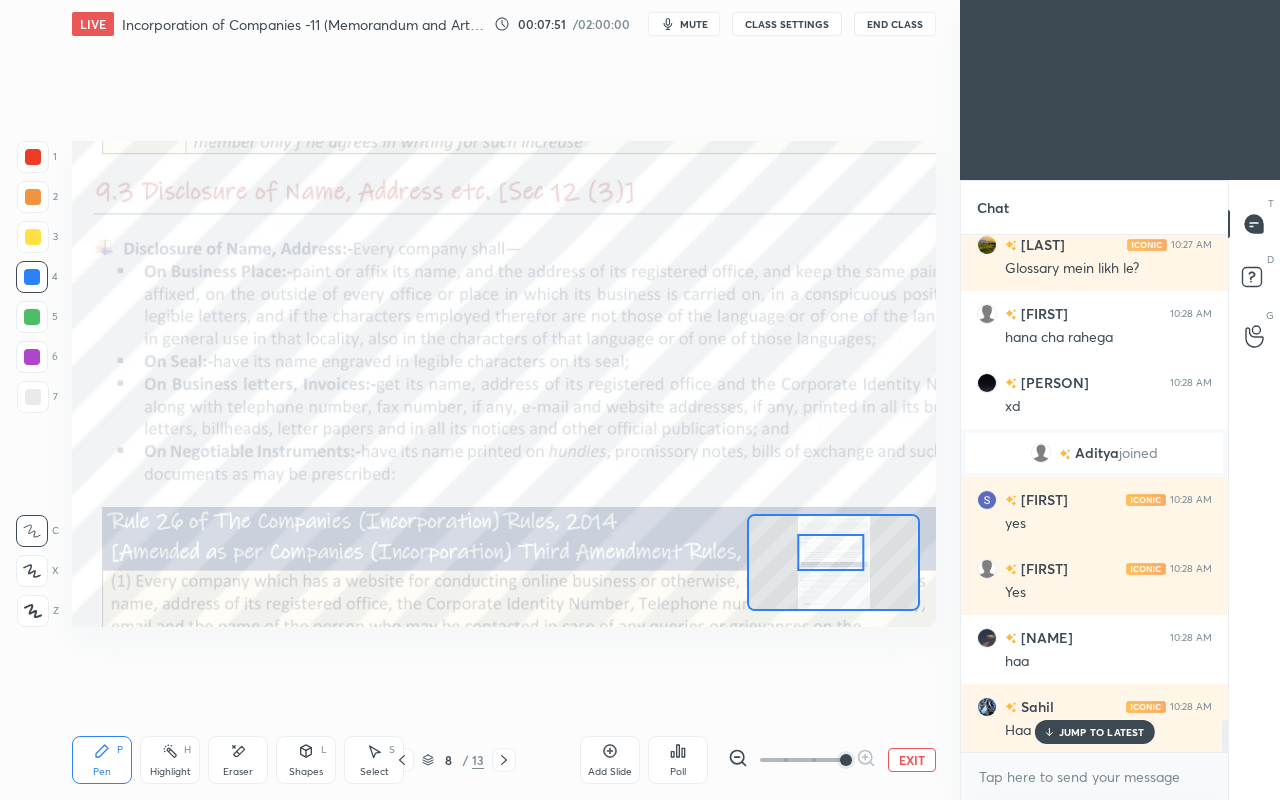click on "JUMP TO LATEST" at bounding box center [1102, 732] 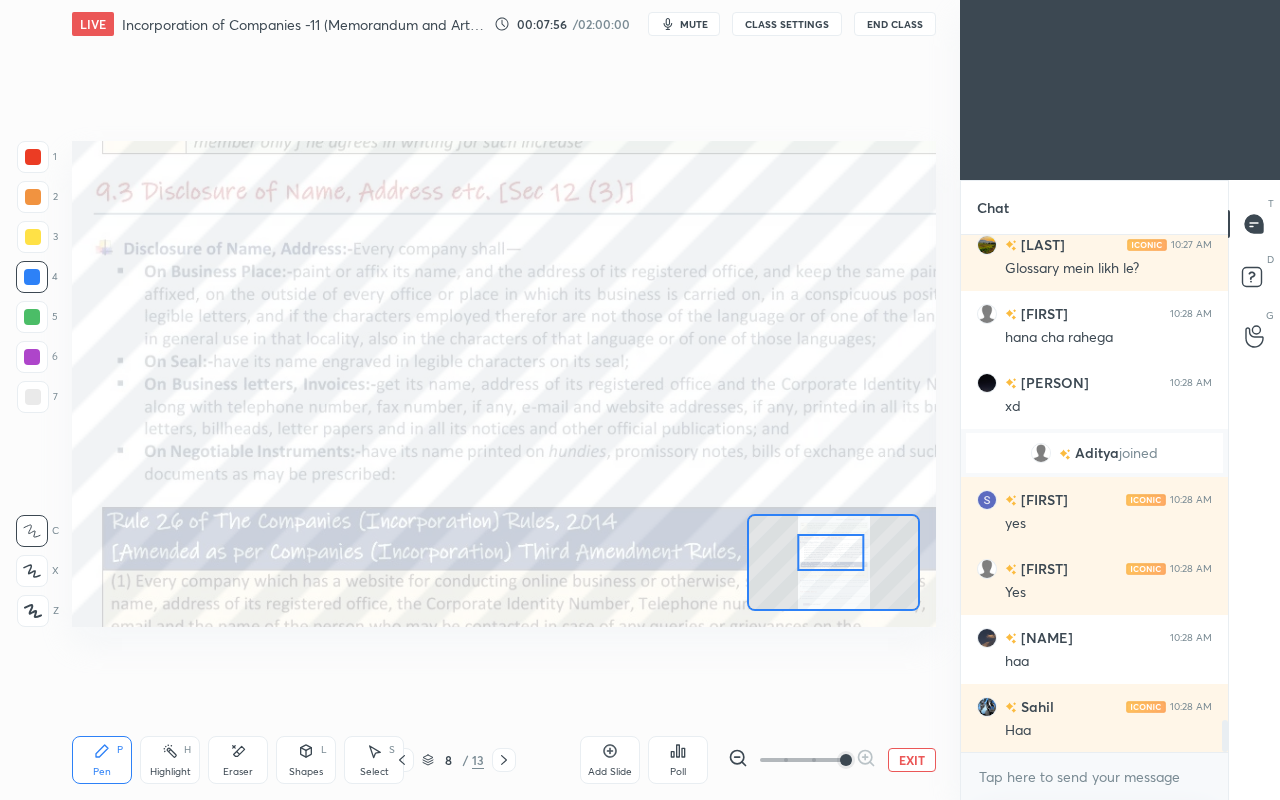 click at bounding box center (802, 760) 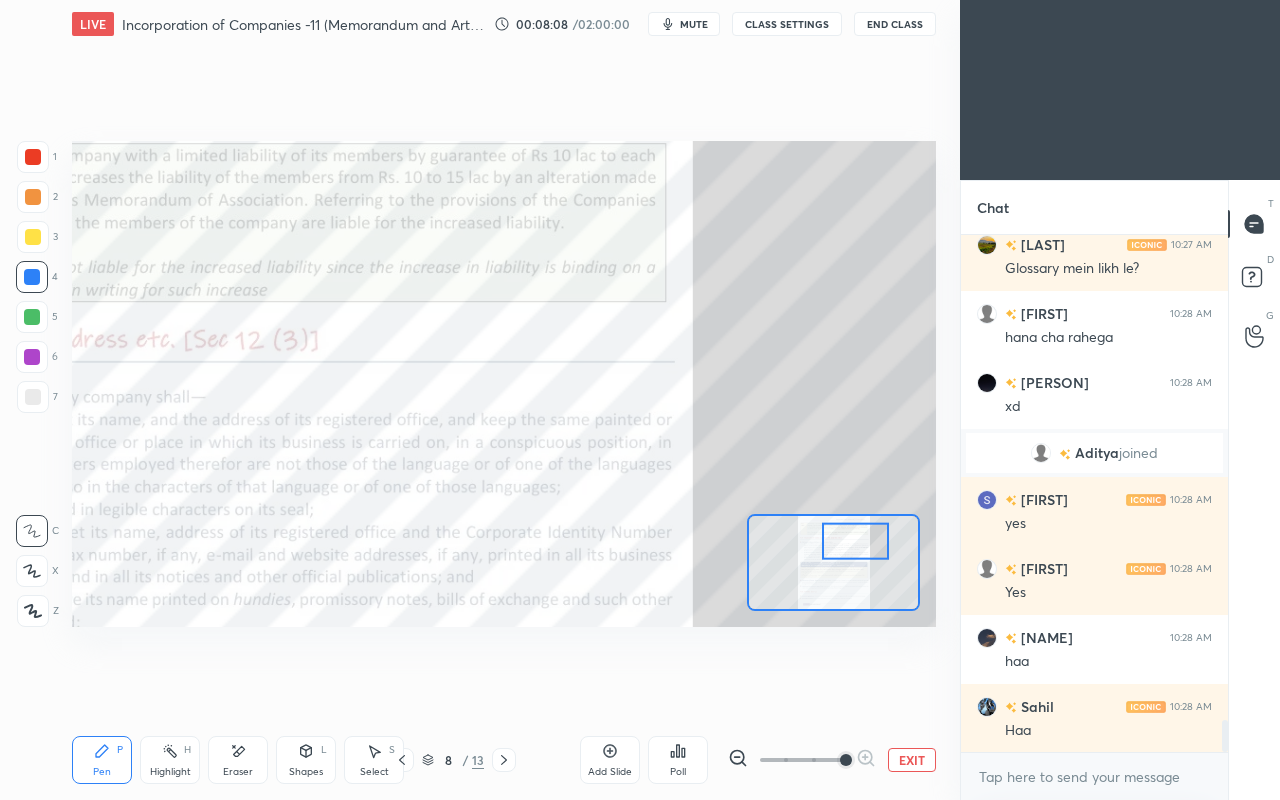 scroll, scrollTop: 7824, scrollLeft: 0, axis: vertical 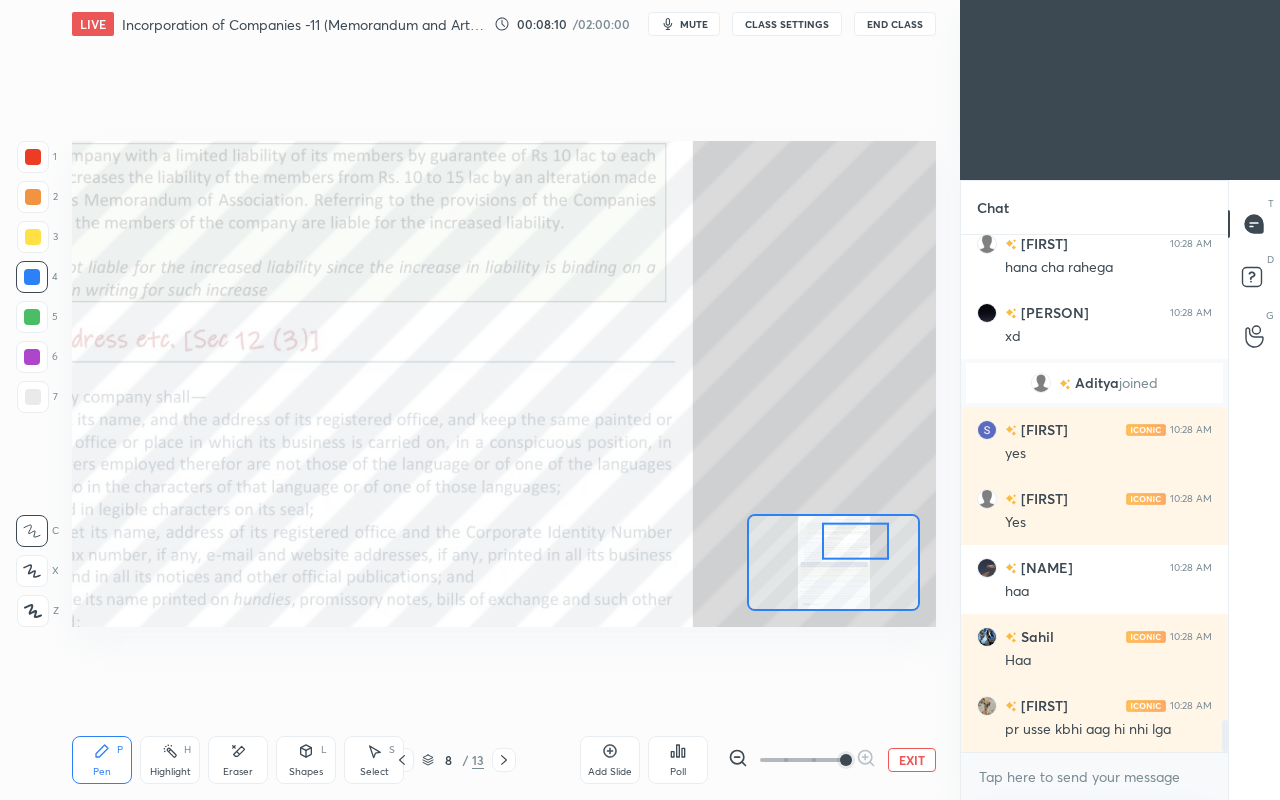 click on "Add Slide Poll EXIT" at bounding box center (758, 760) 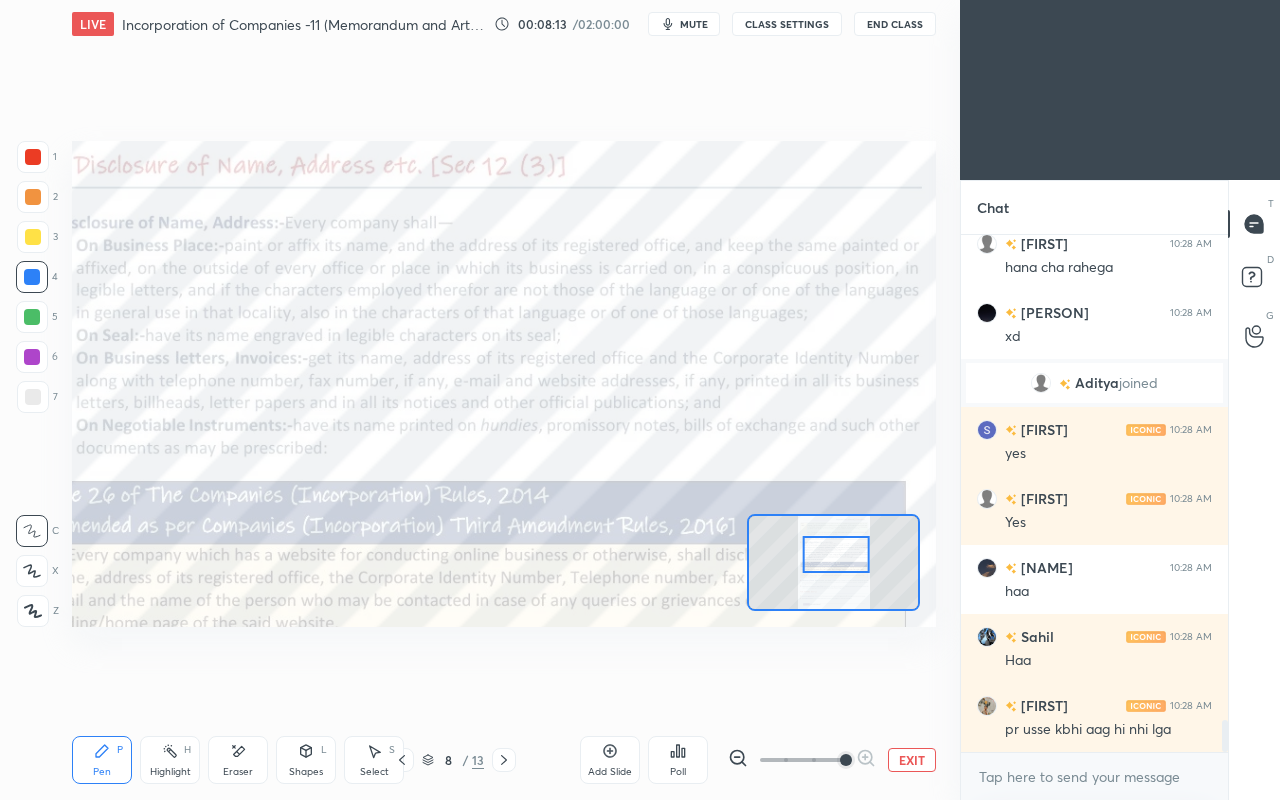 click at bounding box center (32, 317) 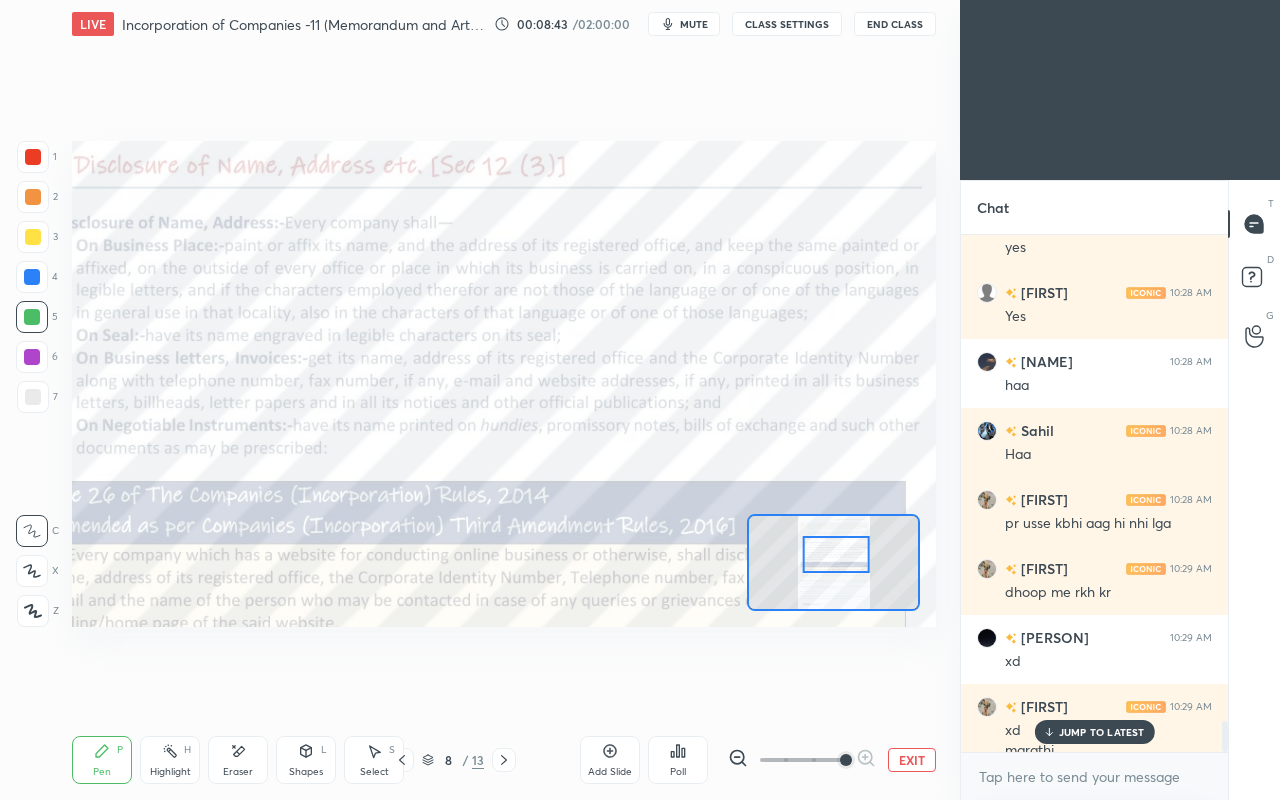 scroll, scrollTop: 8050, scrollLeft: 0, axis: vertical 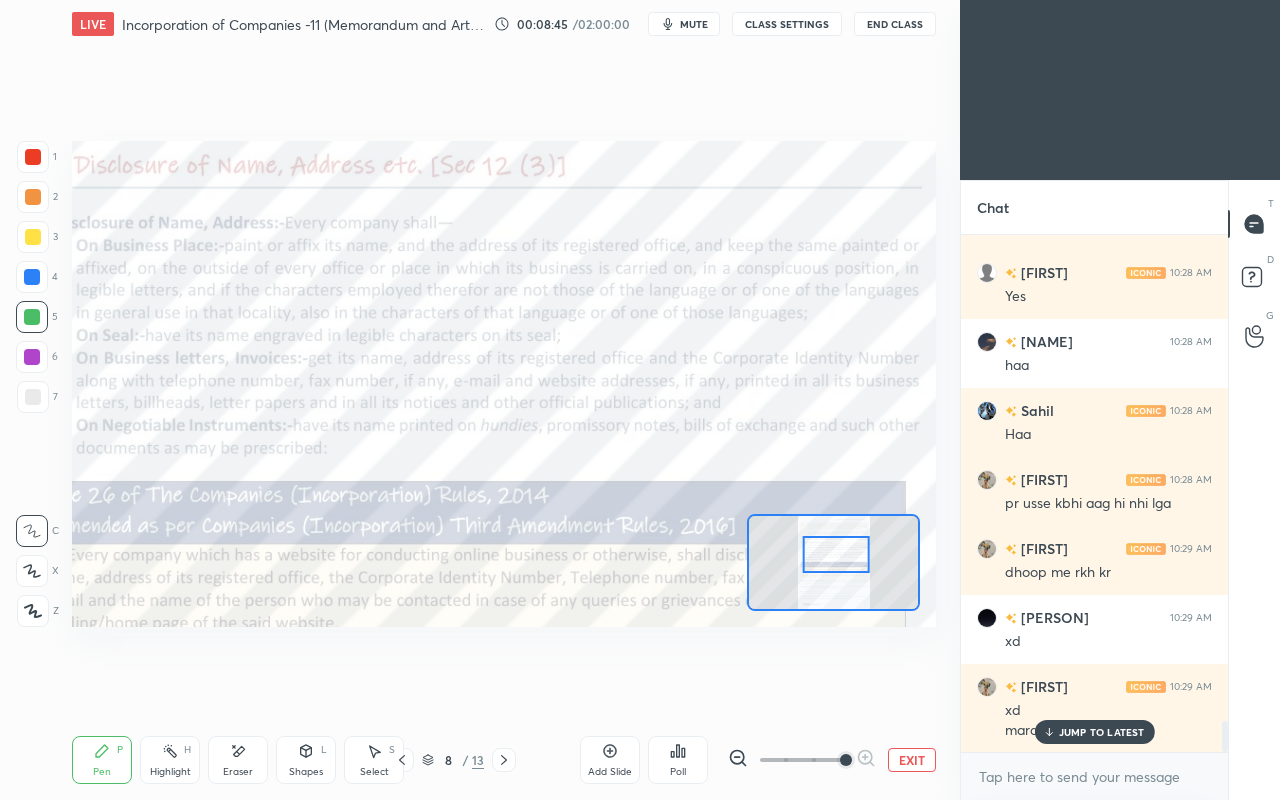 click on "JUMP TO LATEST" at bounding box center [1094, 732] 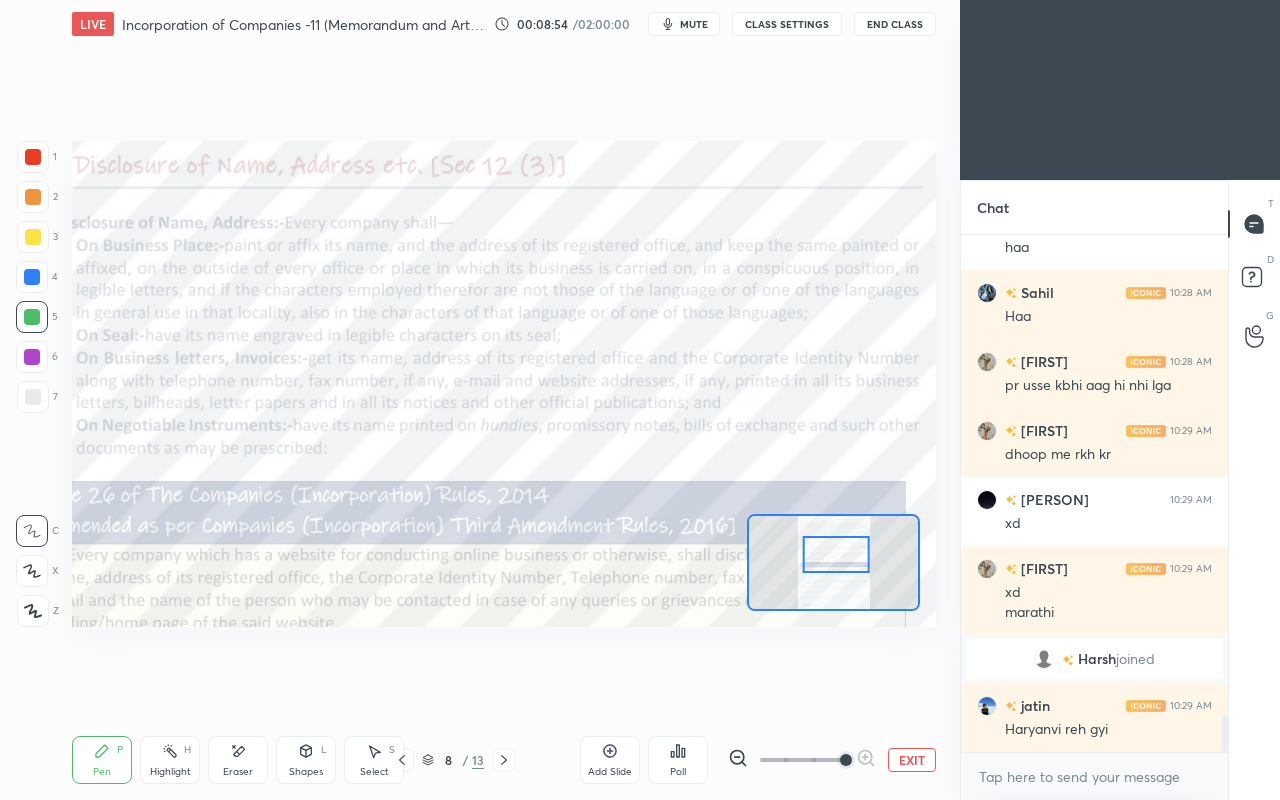 scroll, scrollTop: 6690, scrollLeft: 0, axis: vertical 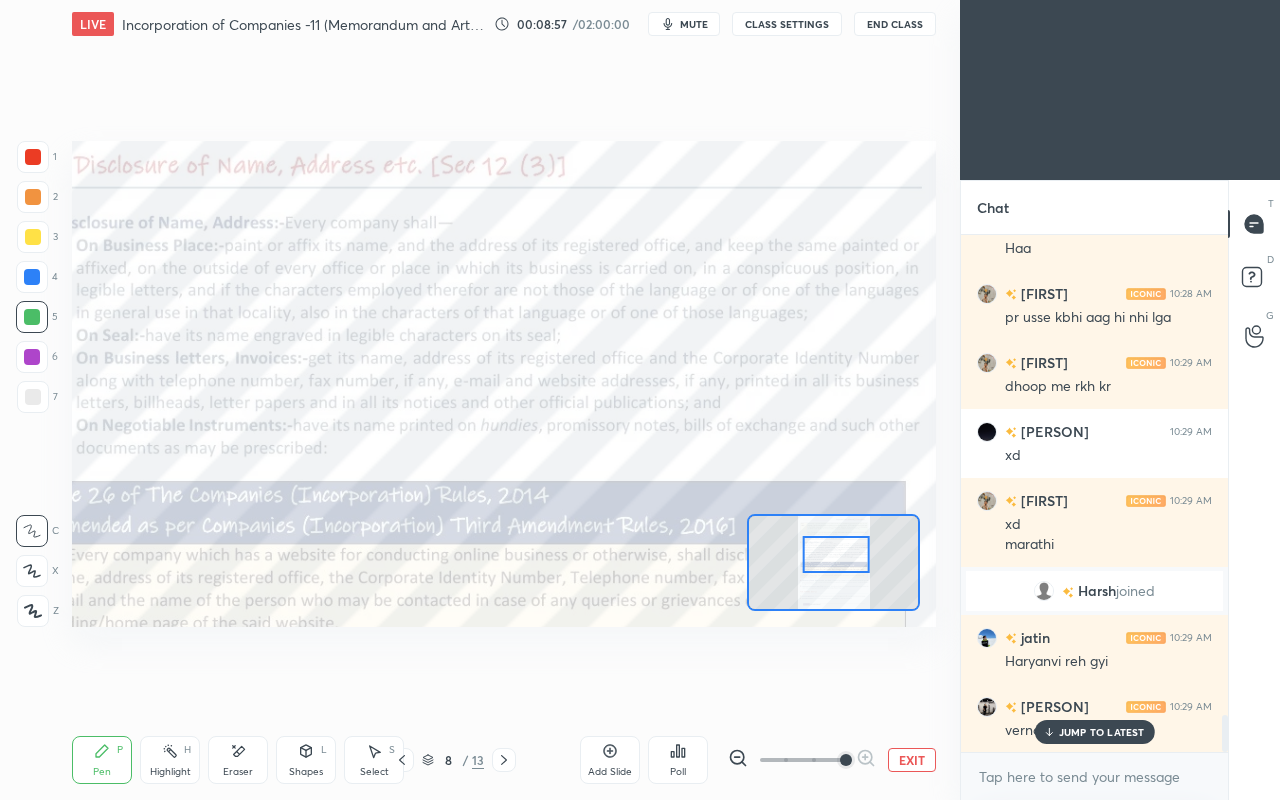 click on "JUMP TO LATEST" at bounding box center [1102, 732] 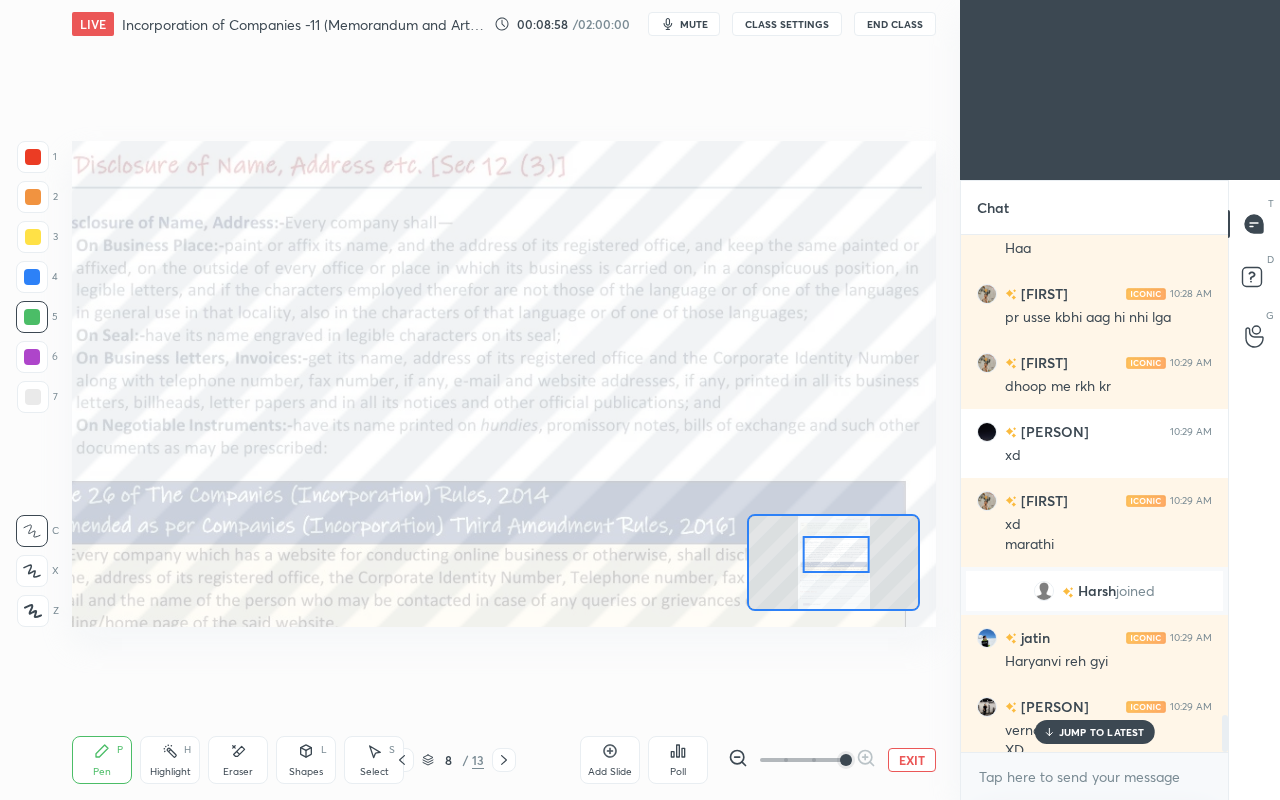 scroll, scrollTop: 6710, scrollLeft: 0, axis: vertical 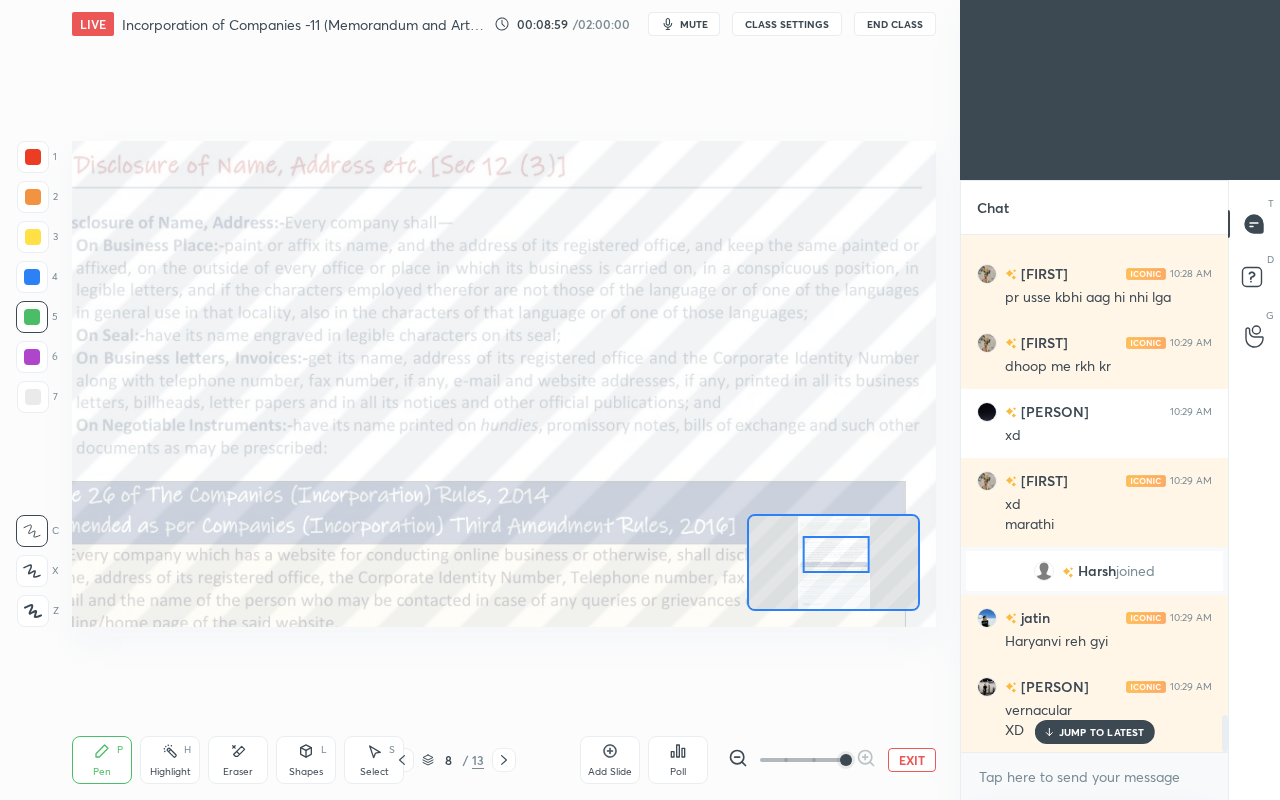 click 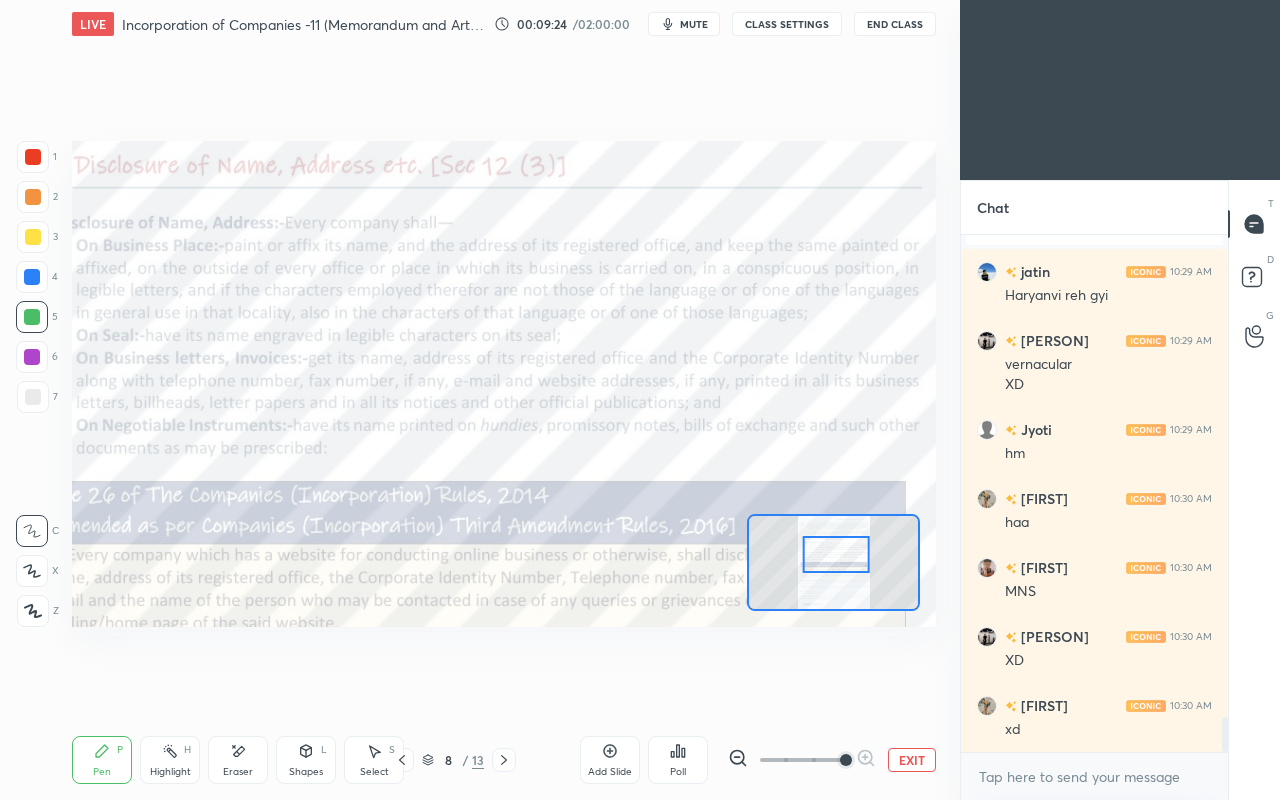 scroll, scrollTop: 7124, scrollLeft: 0, axis: vertical 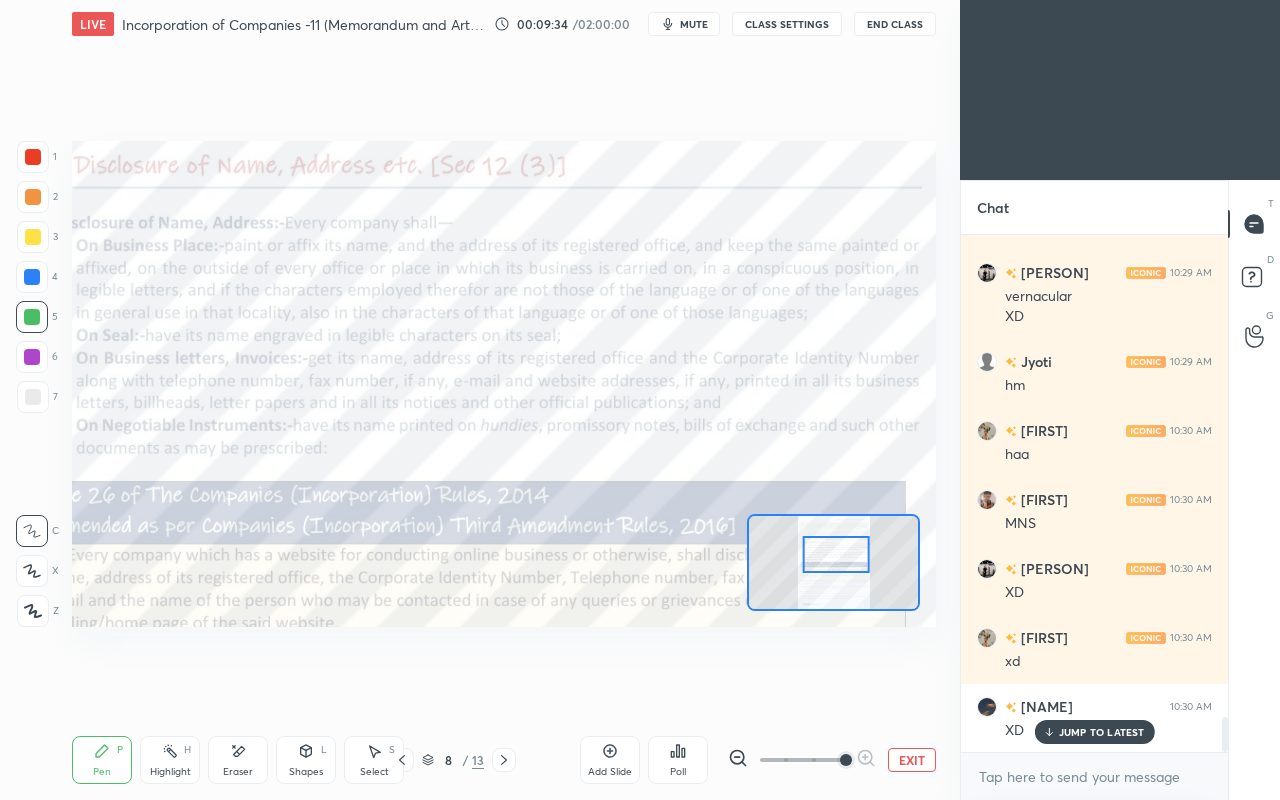 click on "XD" at bounding box center [1108, 729] 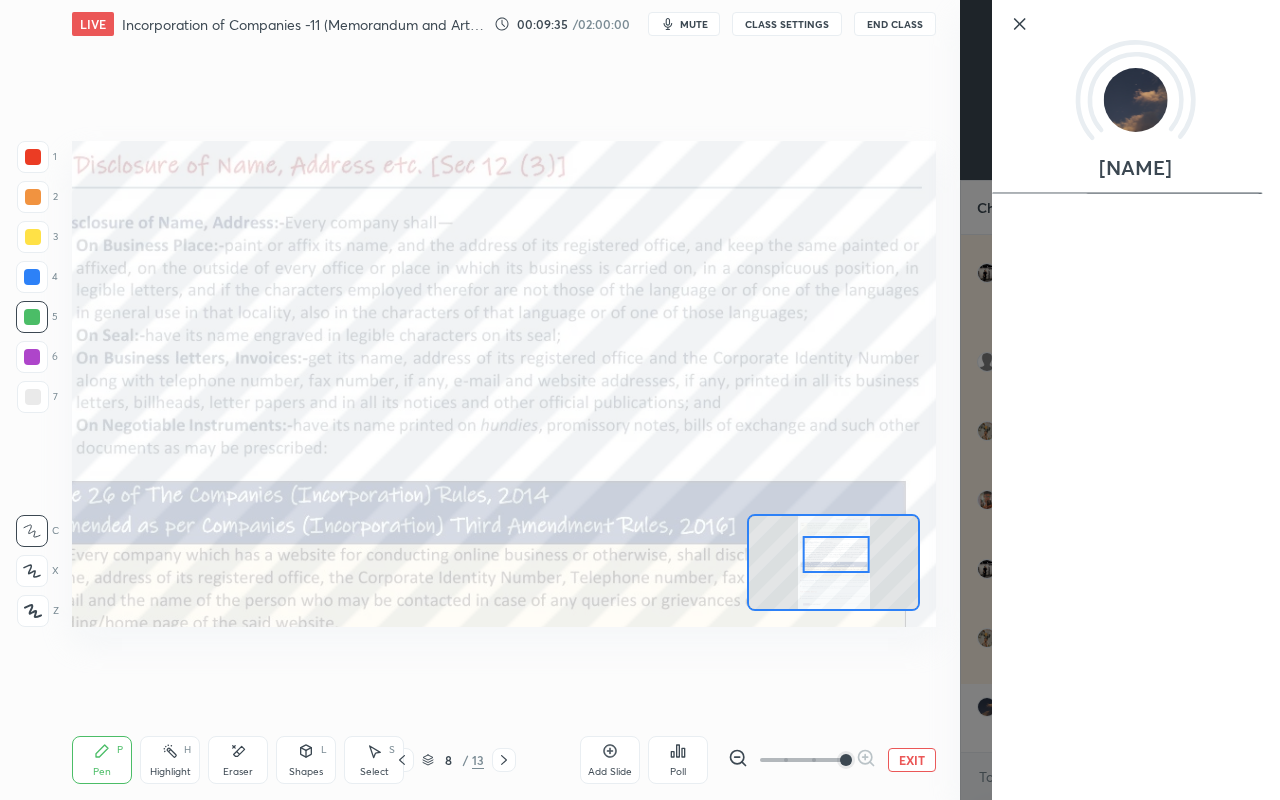 click on "Setting up your live class Poll for   secs No correct answer Start poll" at bounding box center [504, 384] 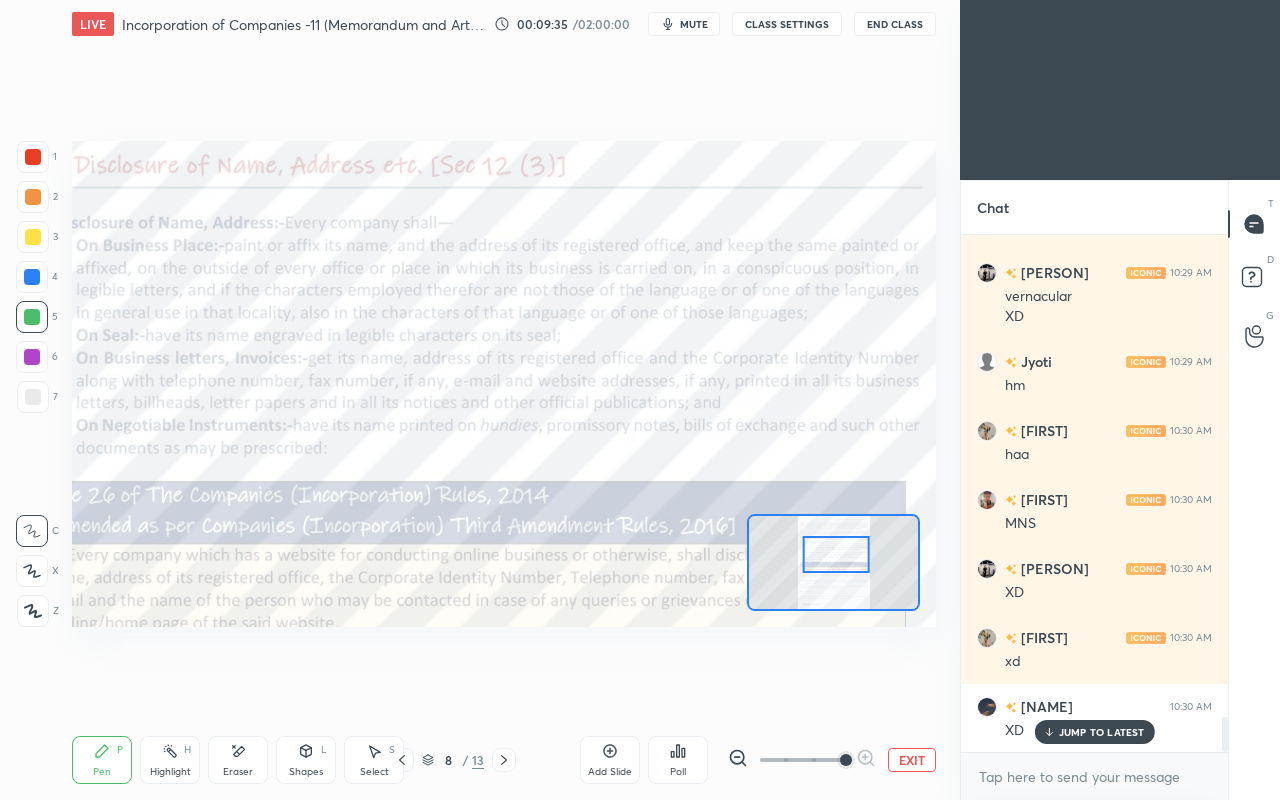 click on "JUMP TO LATEST" at bounding box center [1102, 732] 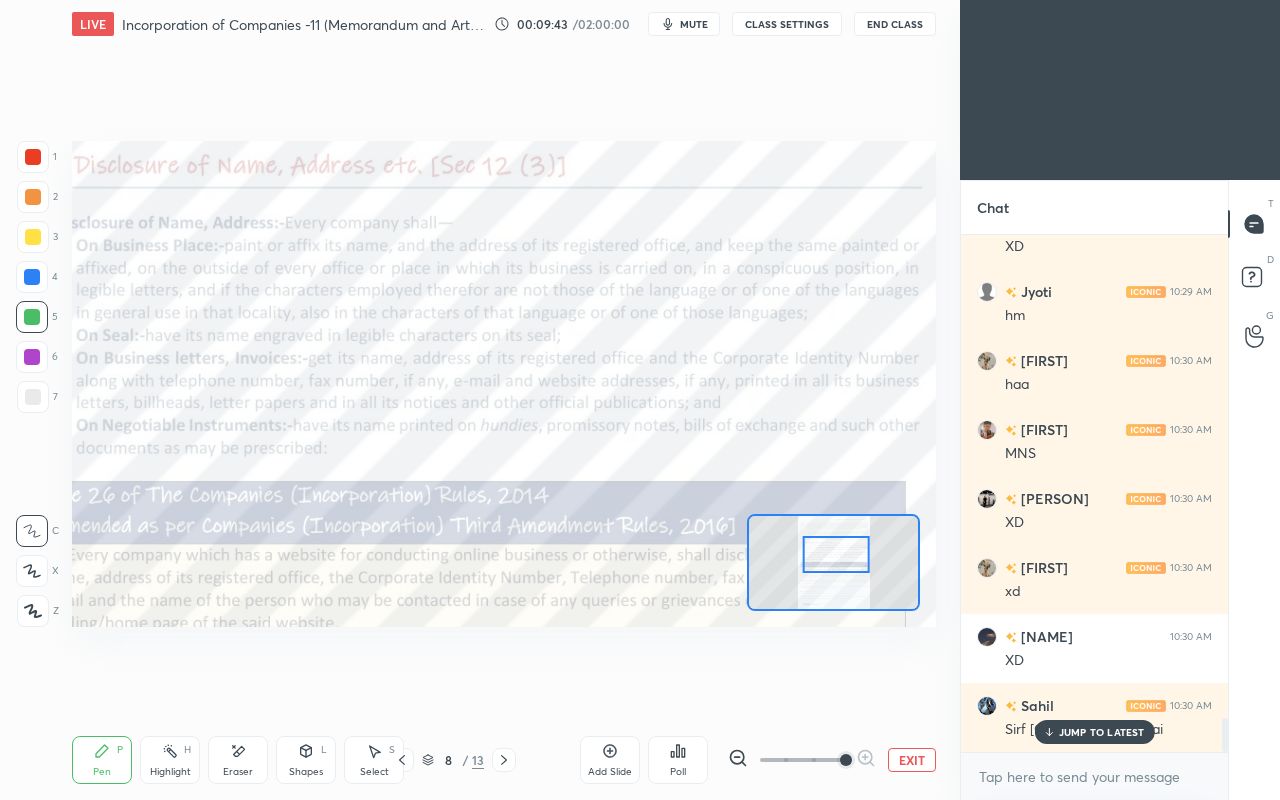 scroll, scrollTop: 7262, scrollLeft: 0, axis: vertical 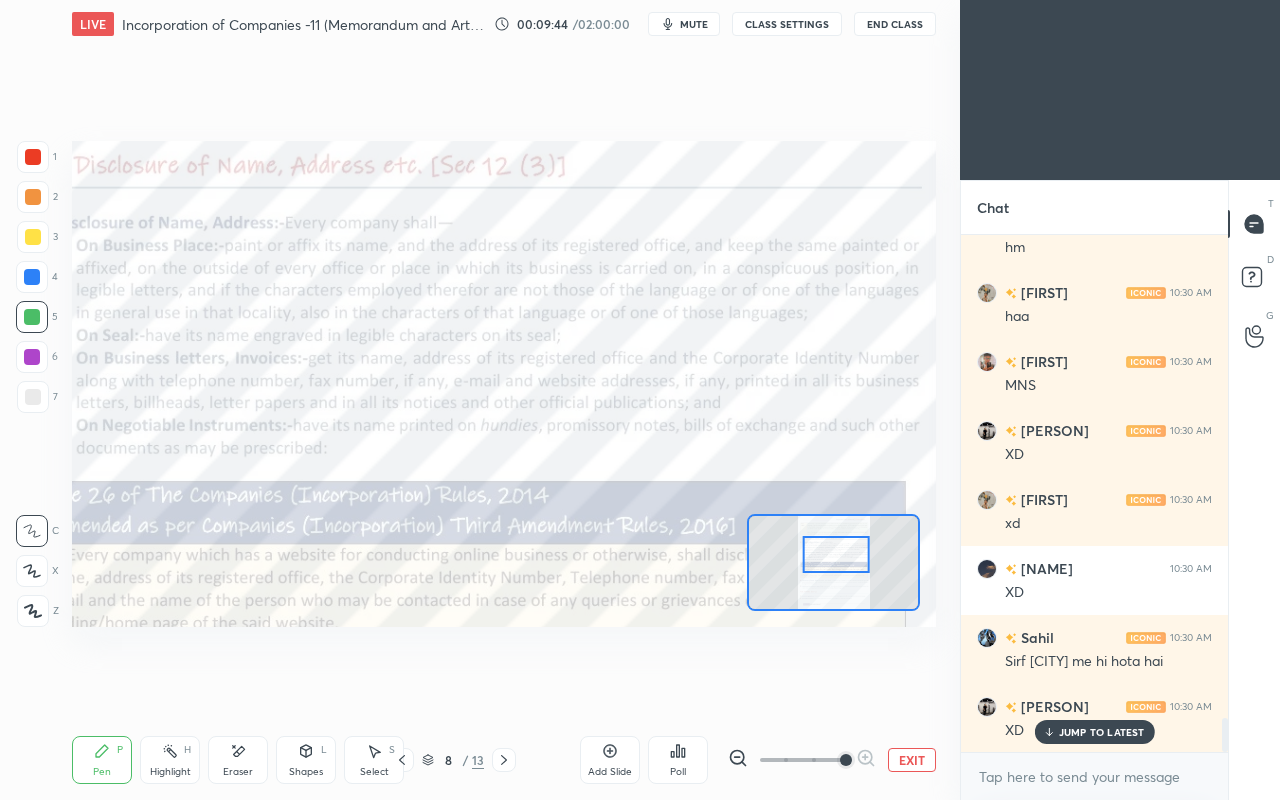 click on "JUMP TO LATEST" at bounding box center (1102, 732) 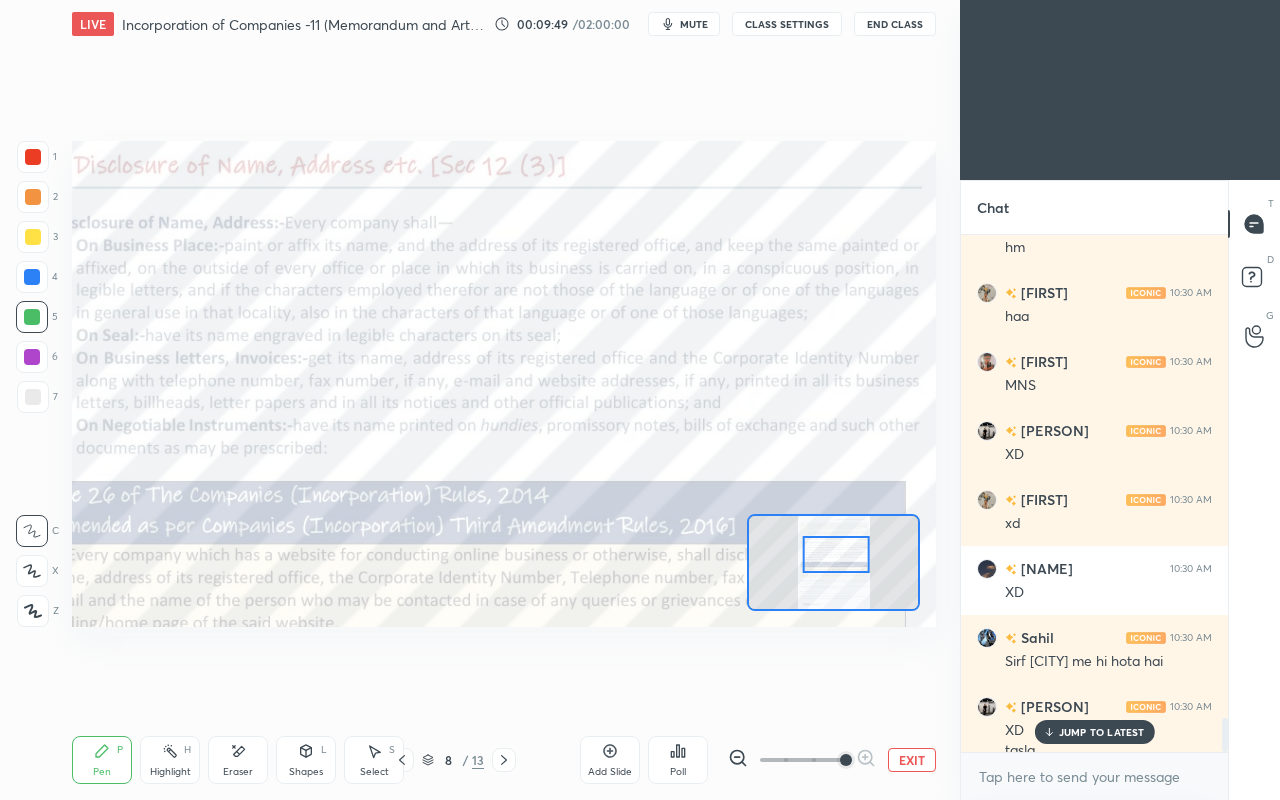 scroll, scrollTop: 7282, scrollLeft: 0, axis: vertical 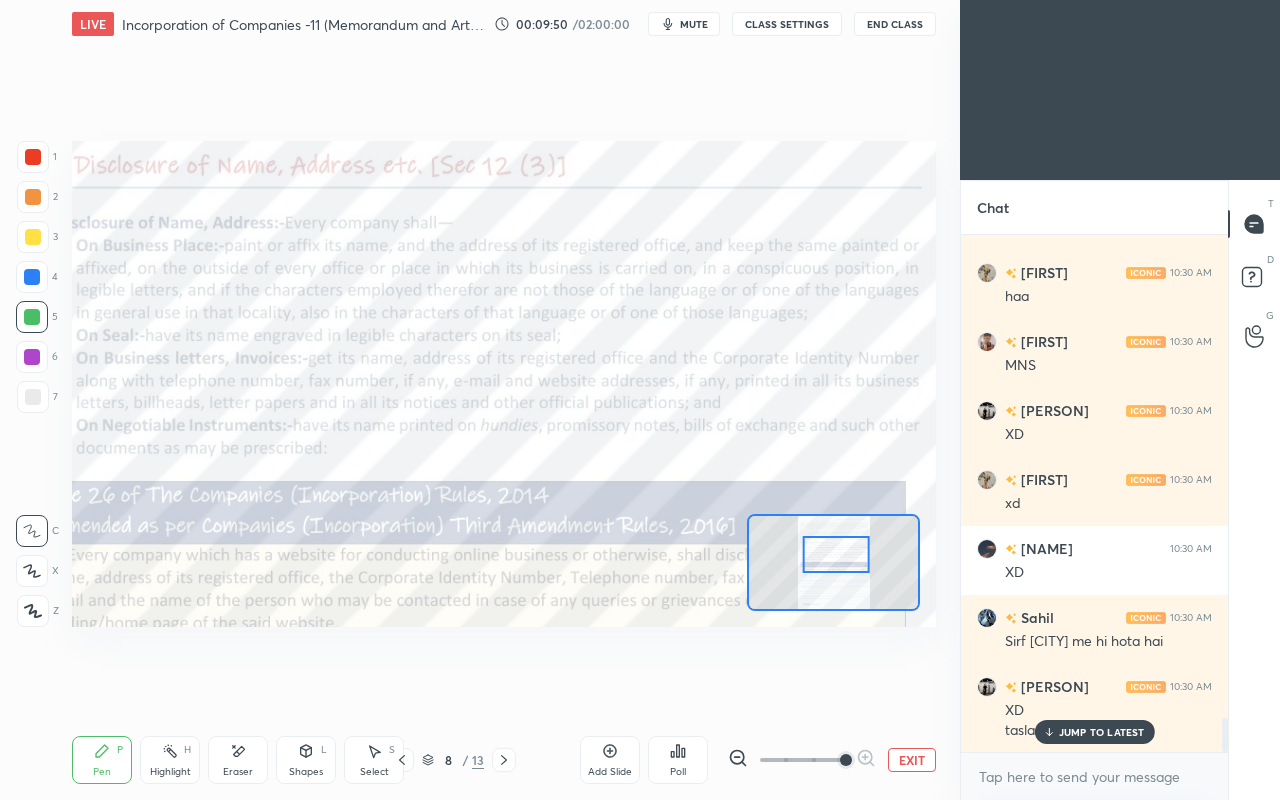 click on "JUMP TO LATEST" at bounding box center [1094, 732] 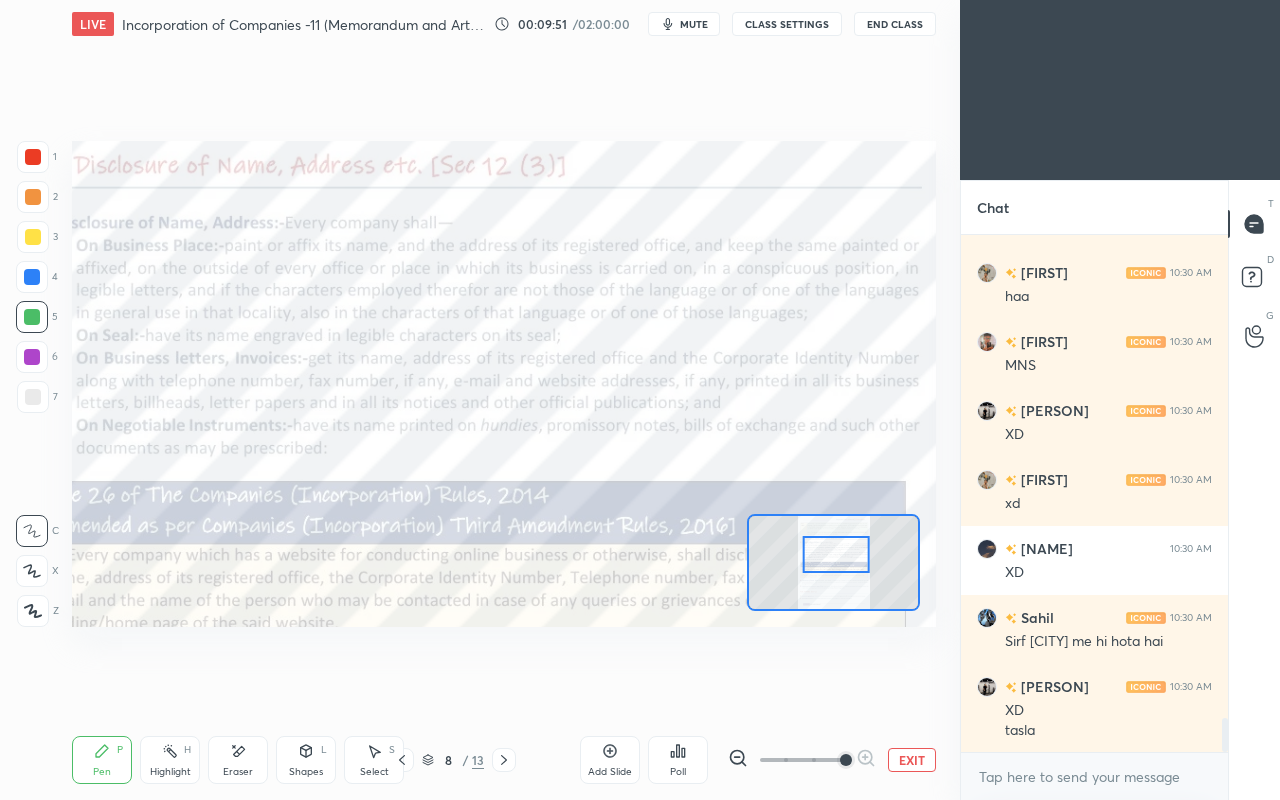 click at bounding box center (32, 277) 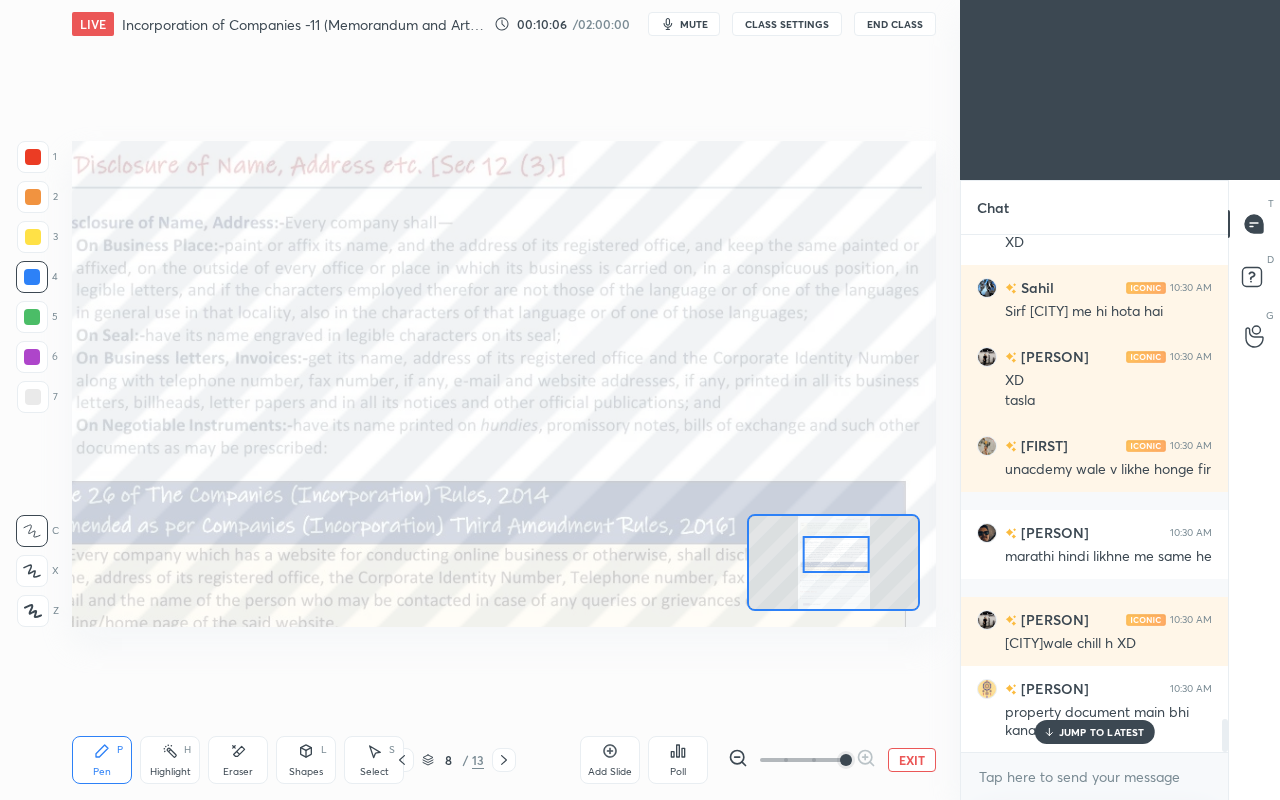 scroll, scrollTop: 7768, scrollLeft: 0, axis: vertical 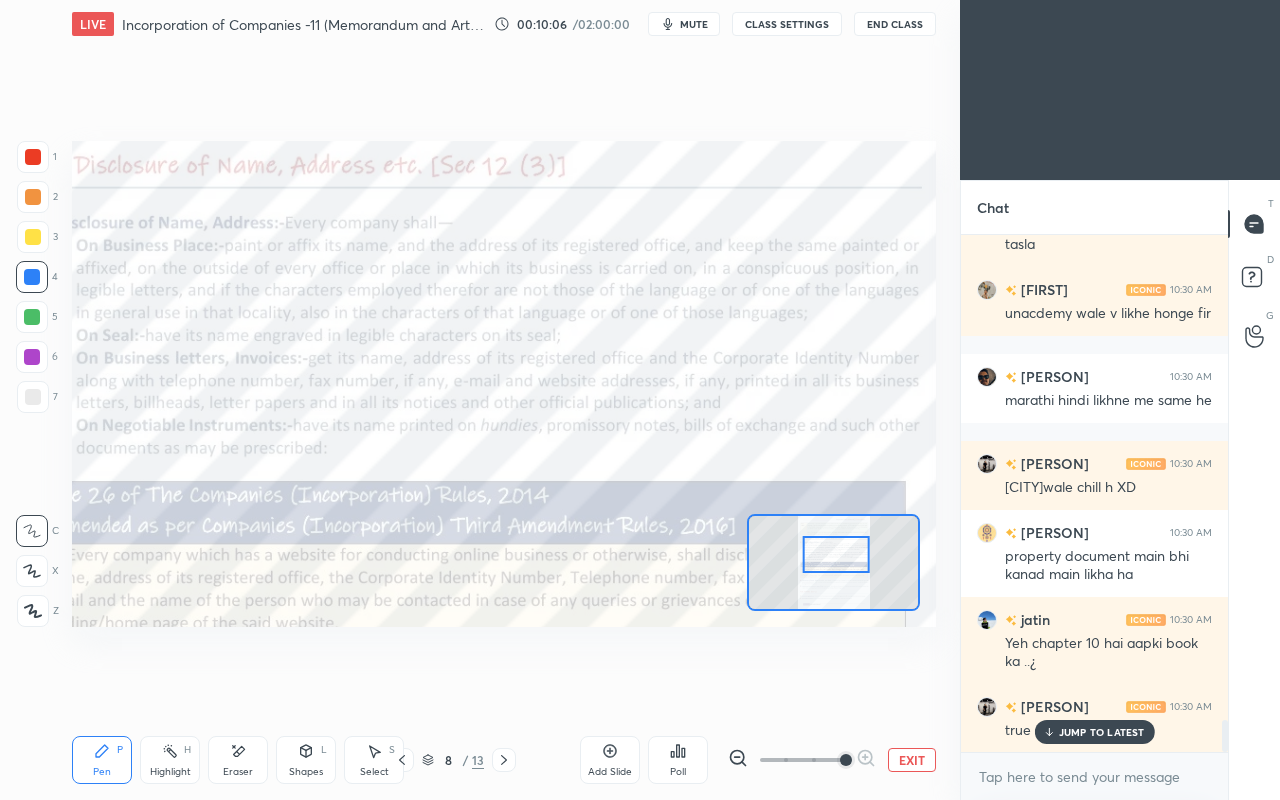 click on "JUMP TO LATEST" at bounding box center [1102, 732] 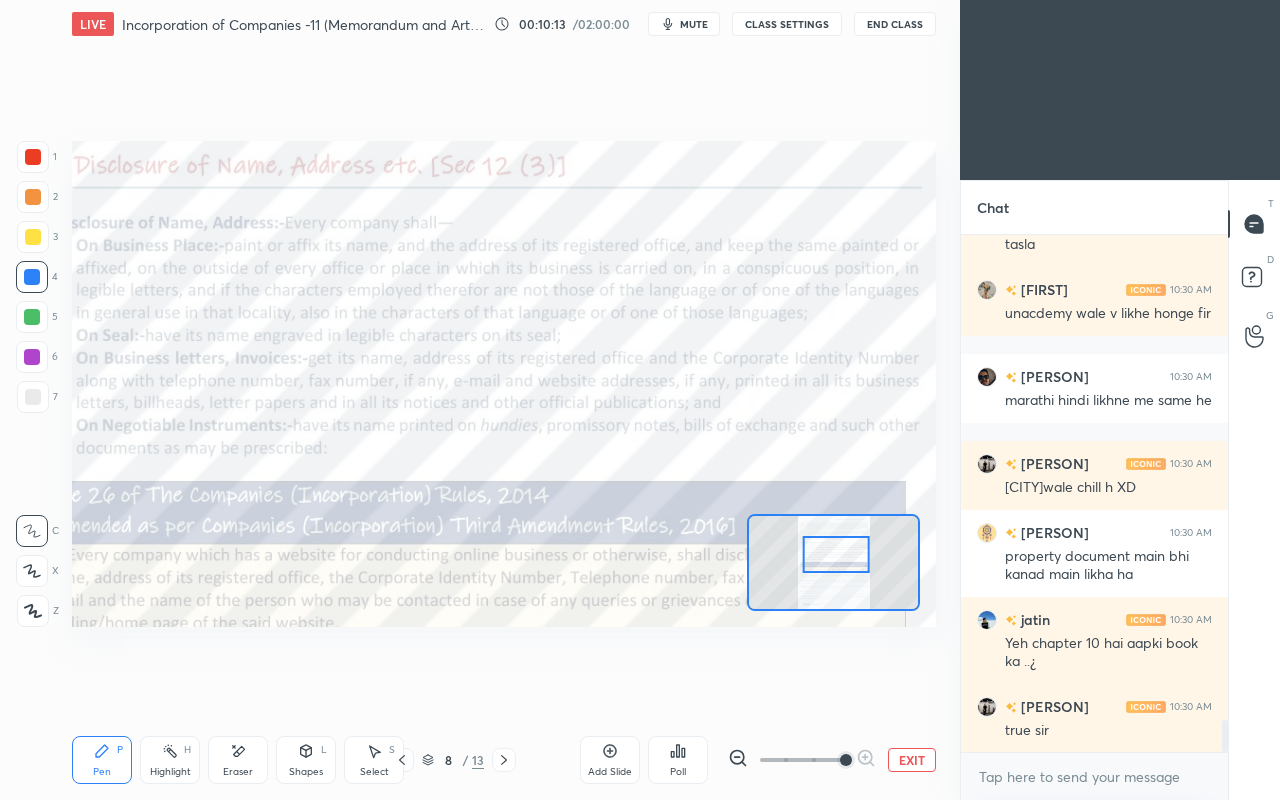 click at bounding box center (33, 157) 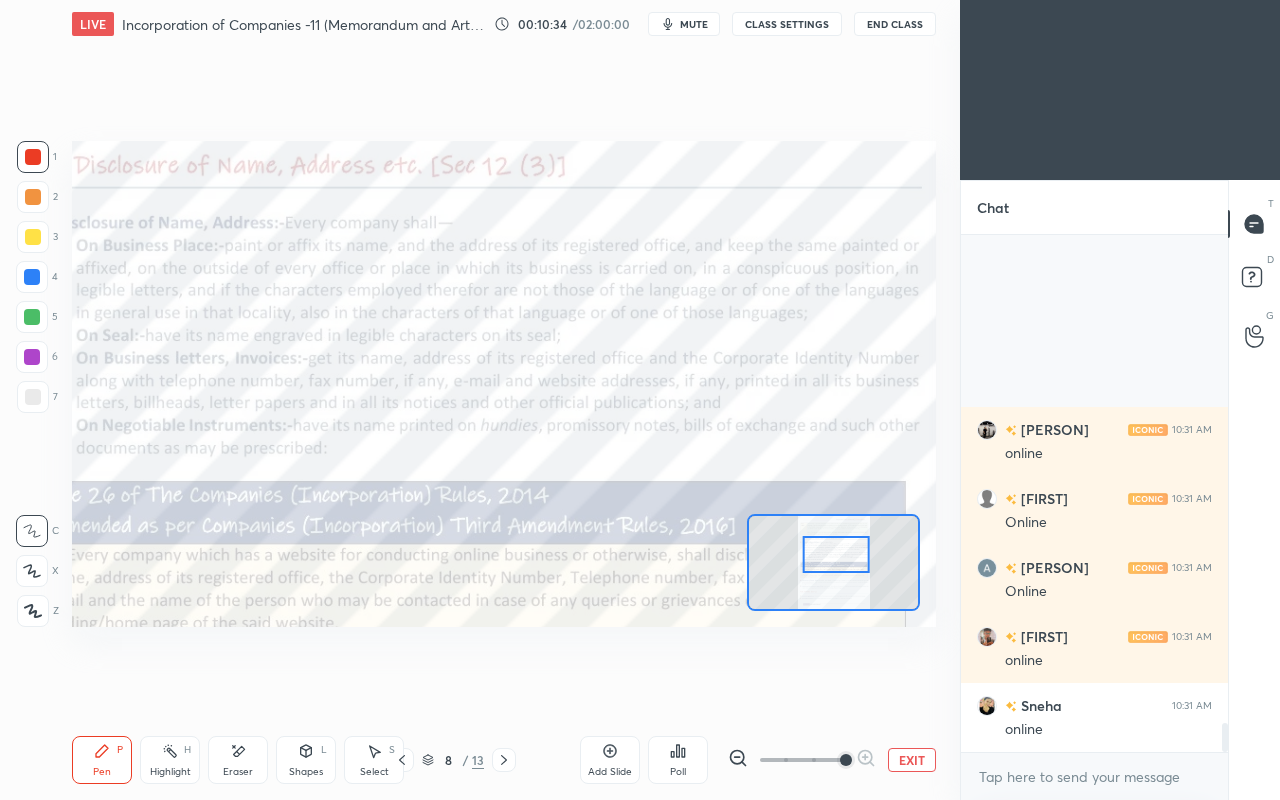 scroll, scrollTop: 8804, scrollLeft: 0, axis: vertical 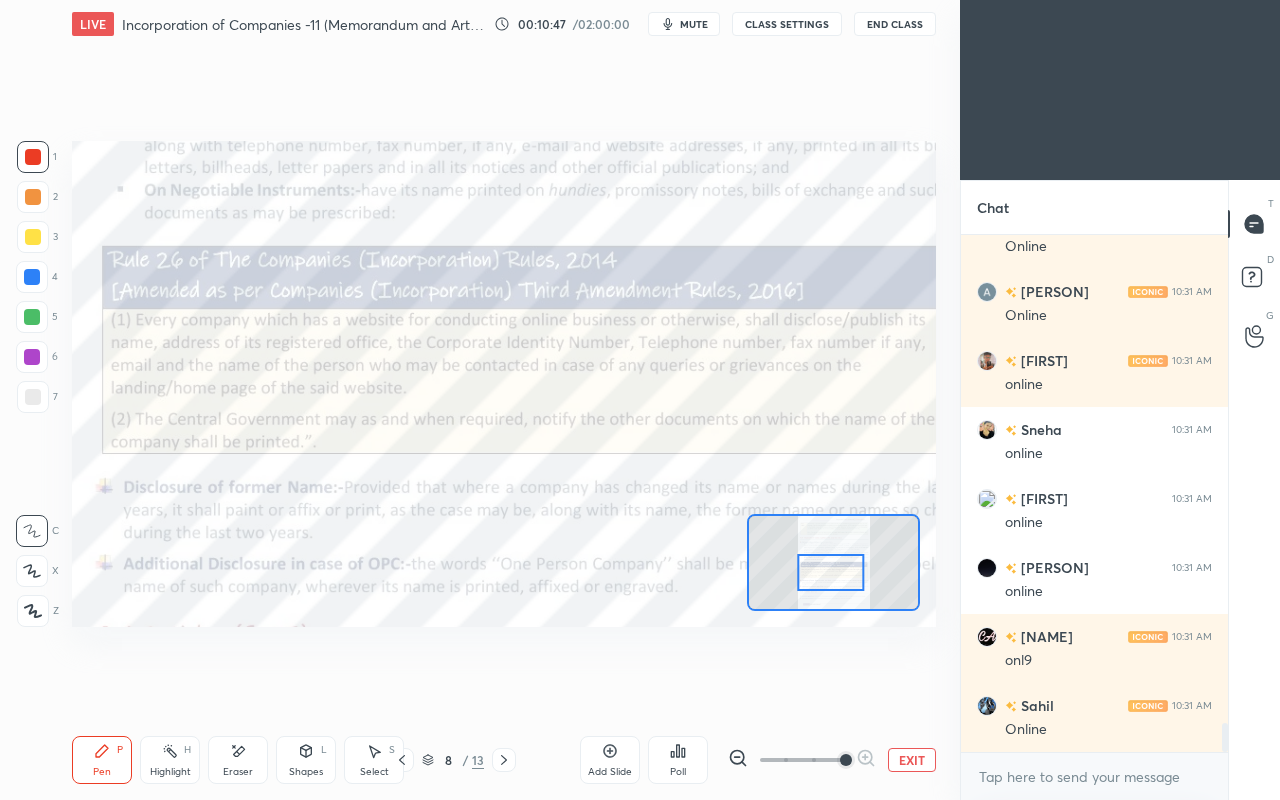 click on "EXIT" at bounding box center (912, 760) 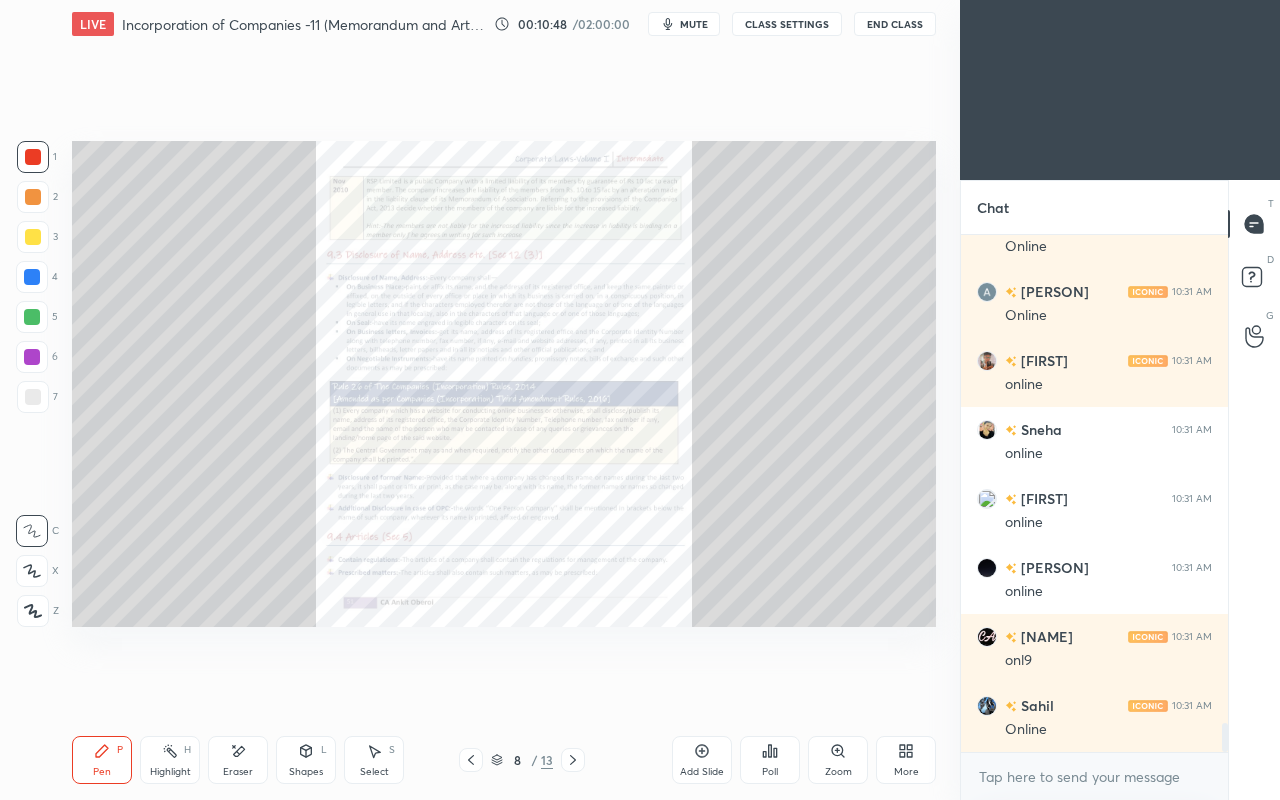 click 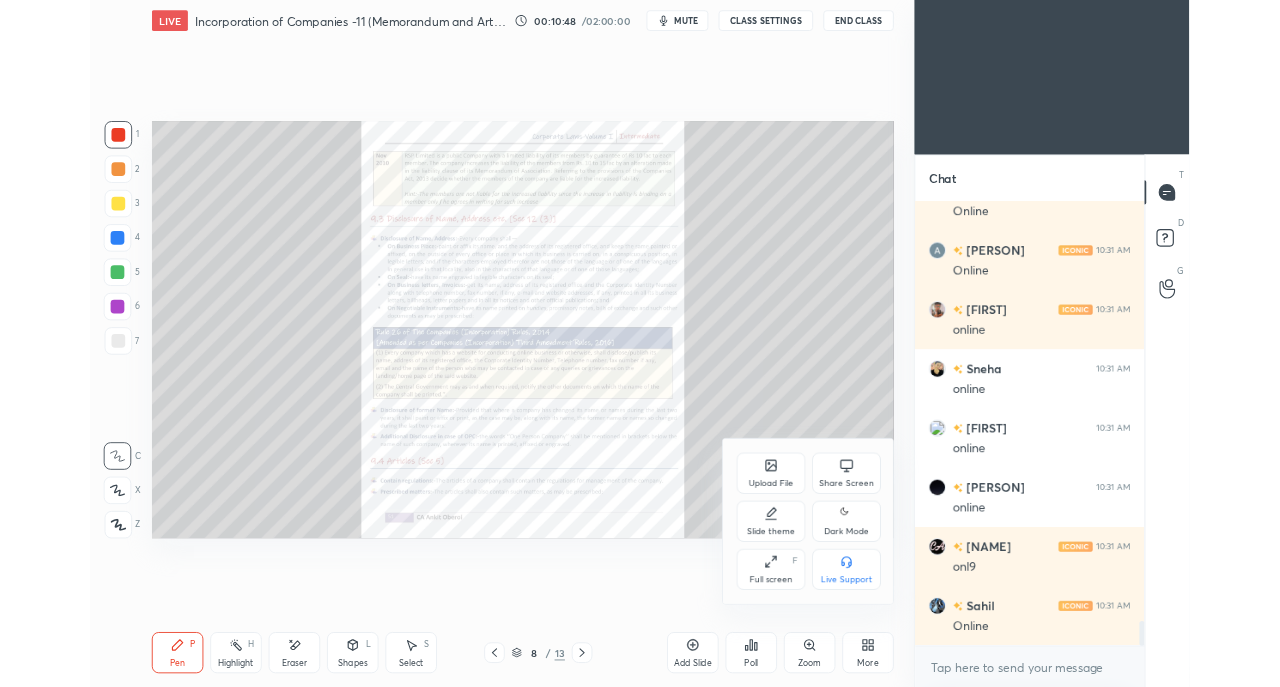 scroll, scrollTop: 8872, scrollLeft: 0, axis: vertical 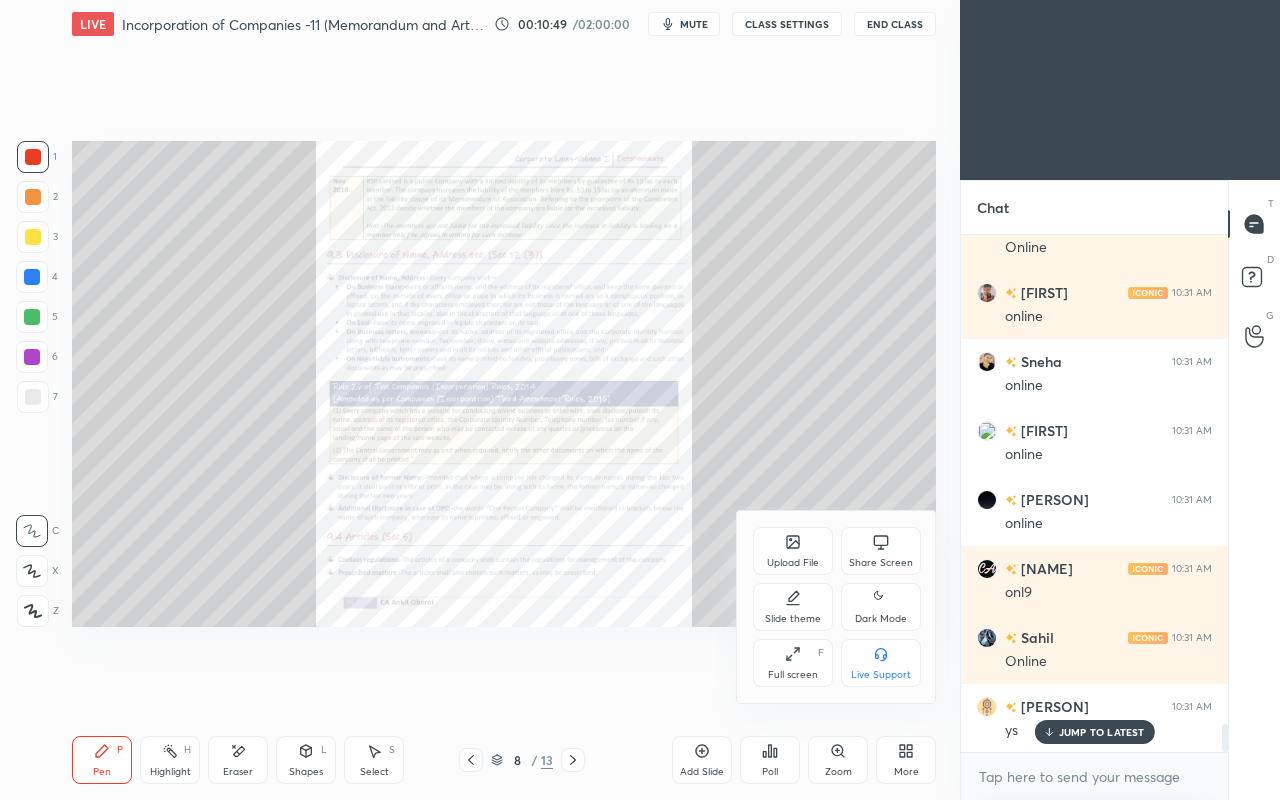 click 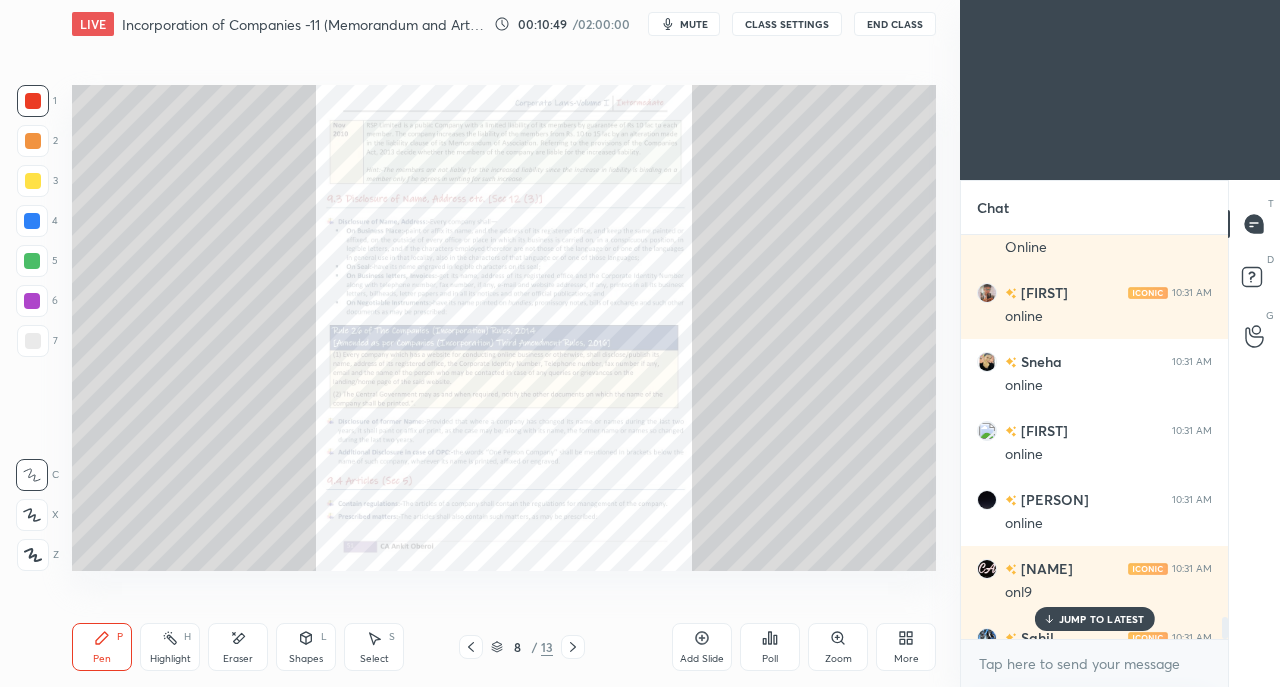 scroll, scrollTop: 559, scrollLeft: 880, axis: both 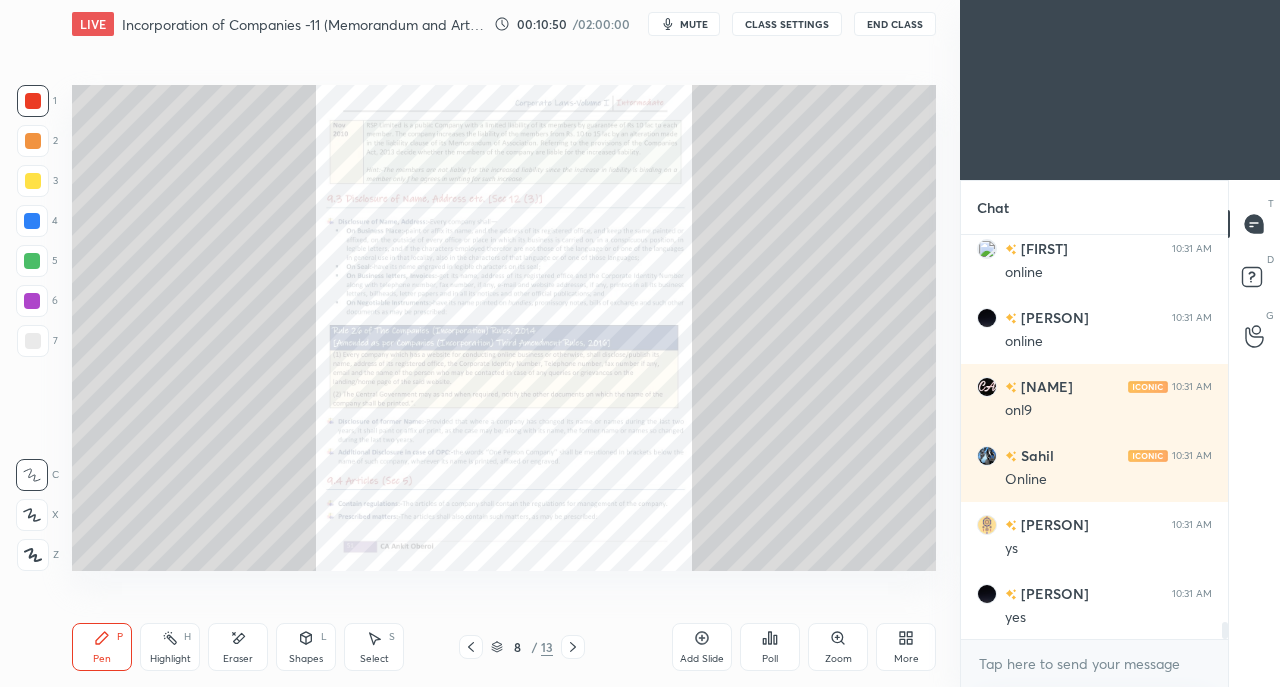 click on "More" at bounding box center (906, 647) 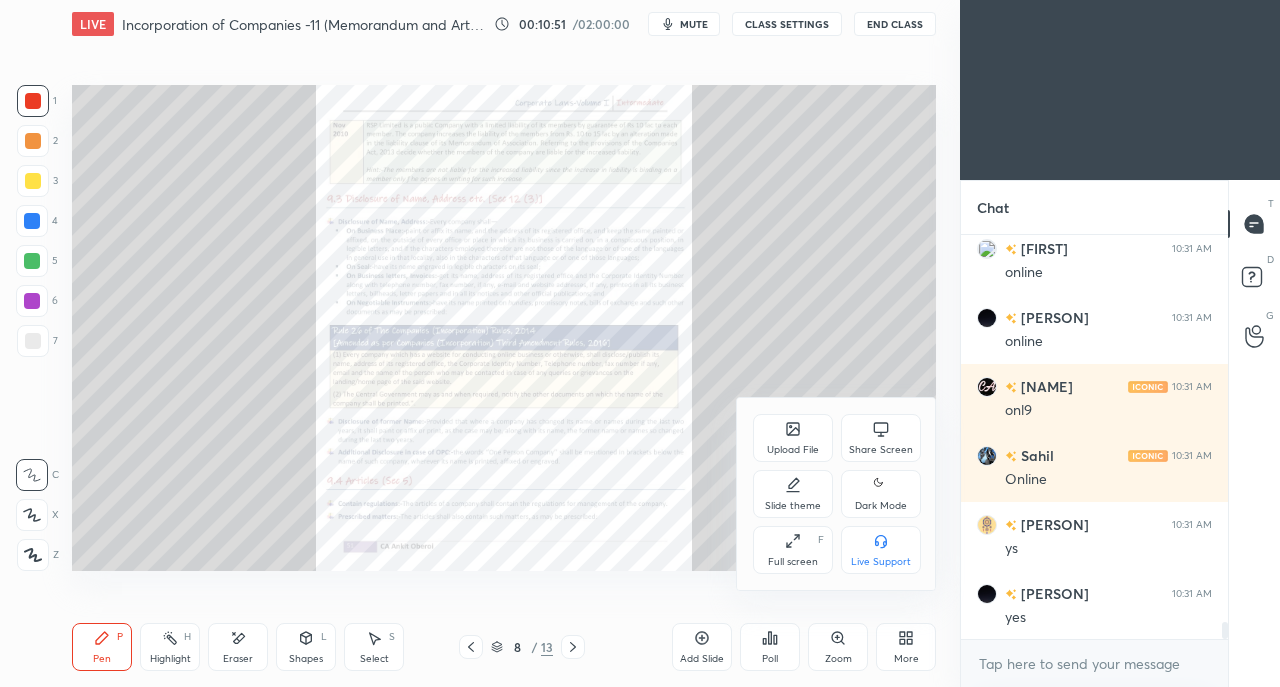 click 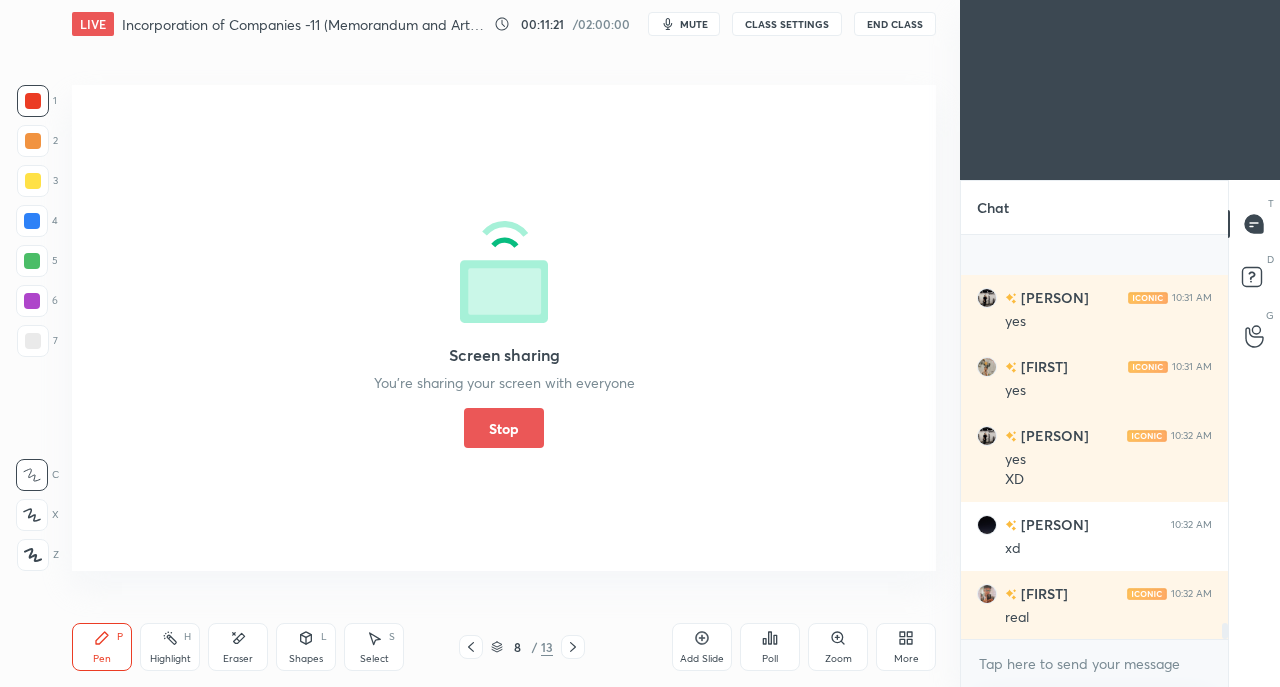 scroll, scrollTop: 10040, scrollLeft: 0, axis: vertical 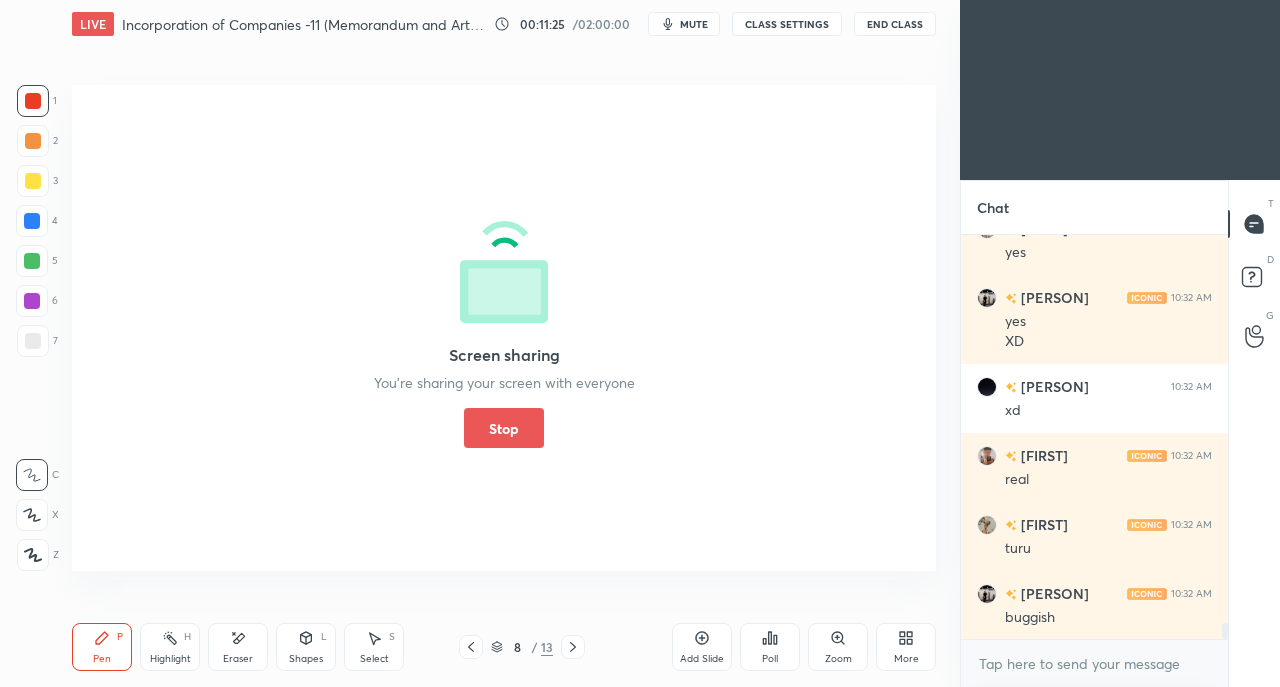 click on "Stop" at bounding box center (504, 428) 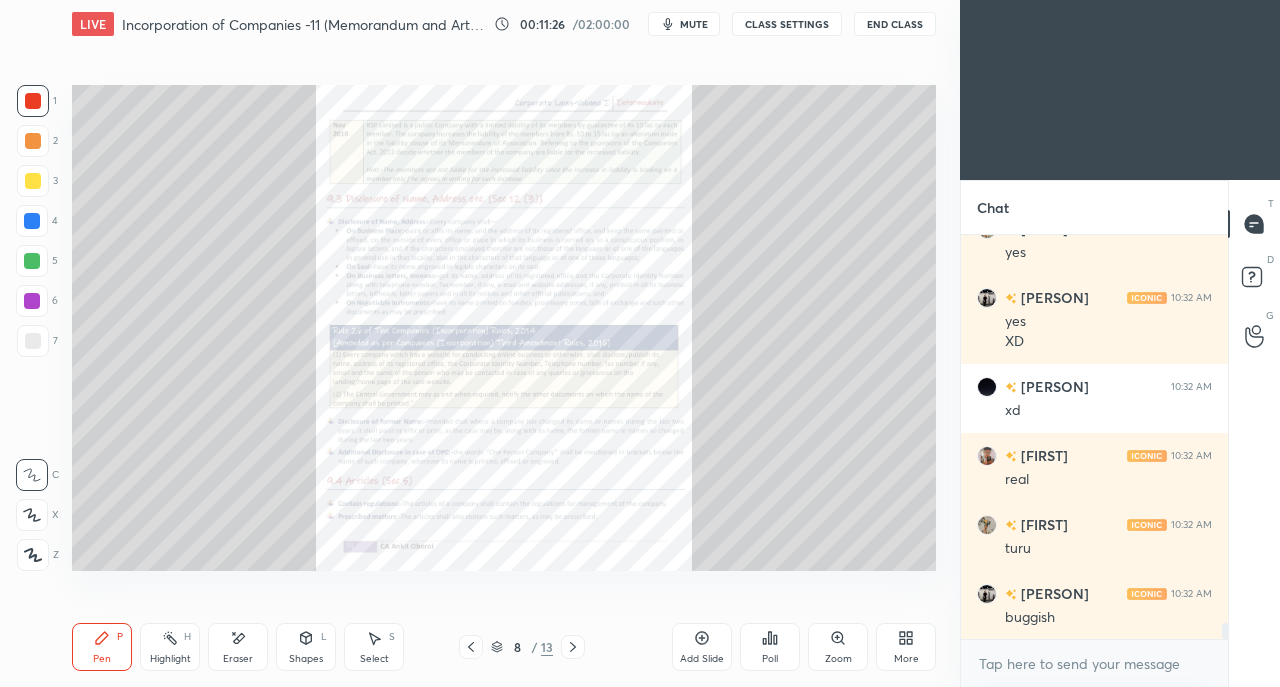 scroll, scrollTop: 10108, scrollLeft: 0, axis: vertical 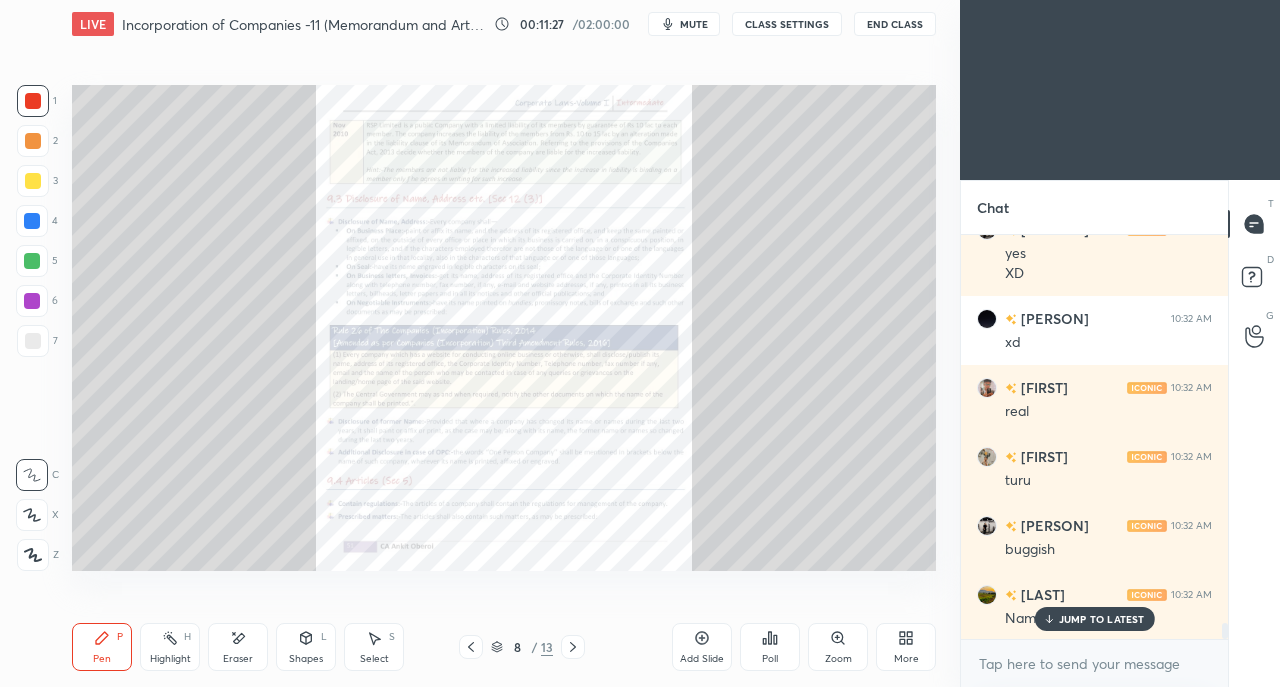 click on "Zoom" at bounding box center [838, 647] 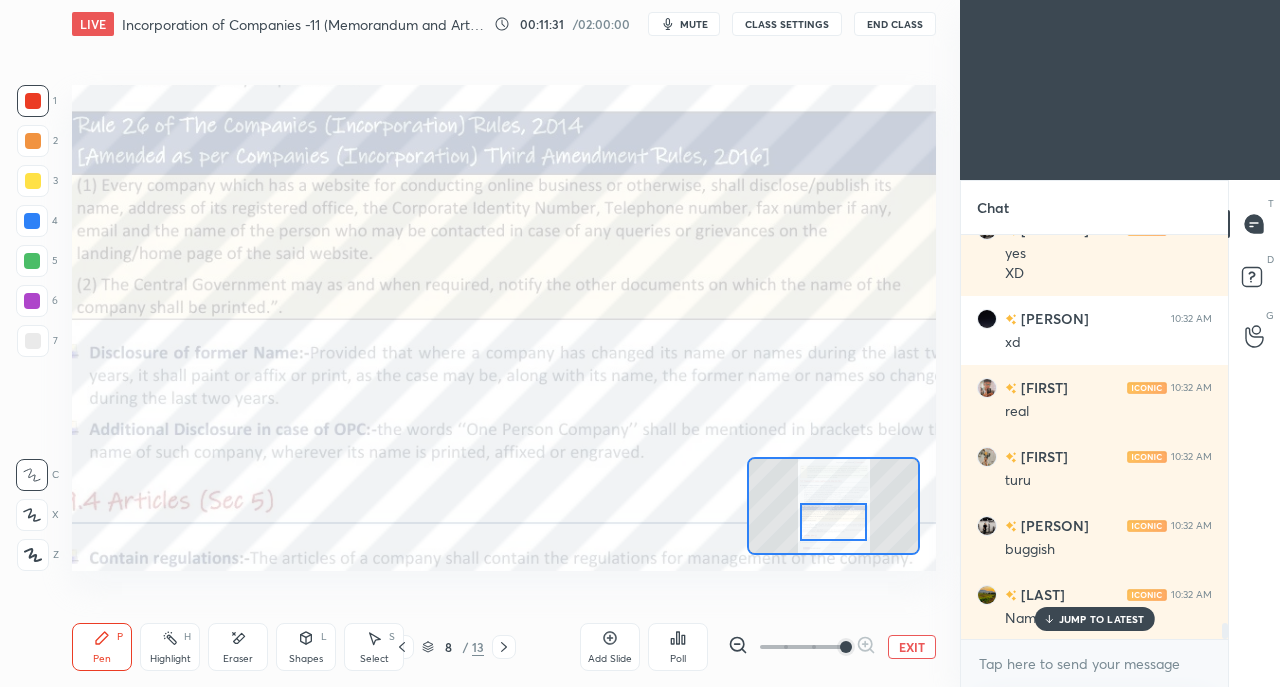 click on "JUMP TO LATEST" at bounding box center [1102, 619] 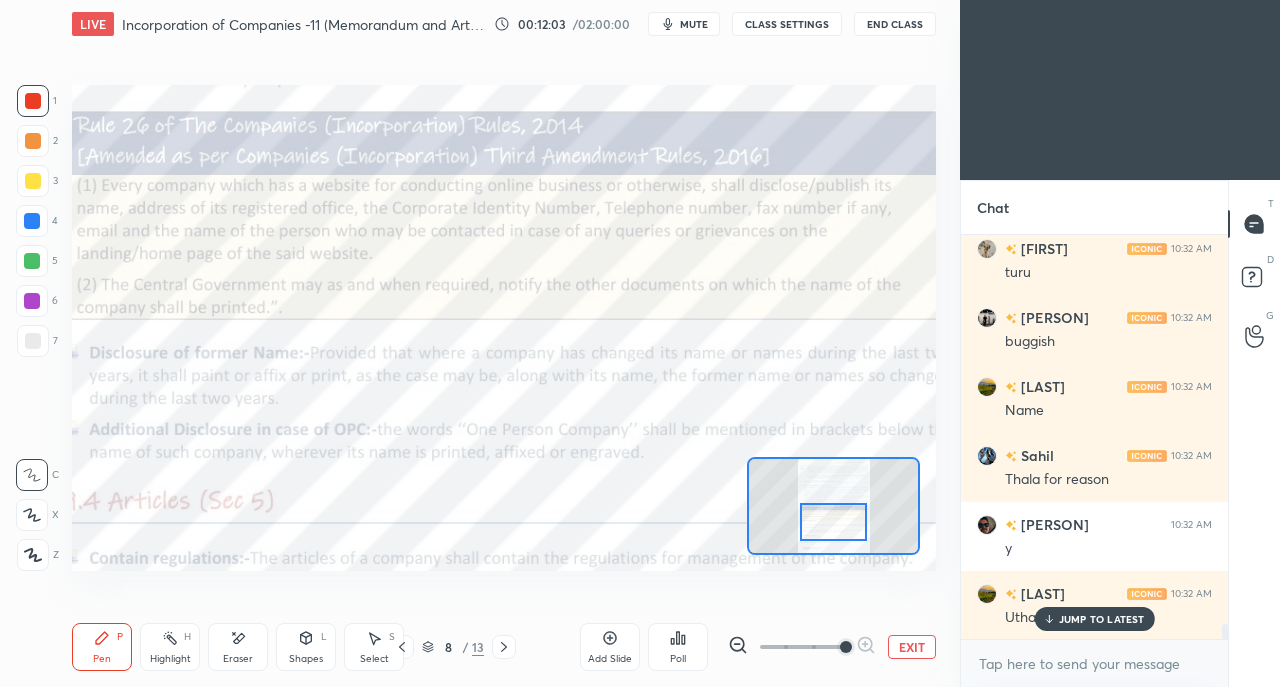 scroll, scrollTop: 10402, scrollLeft: 0, axis: vertical 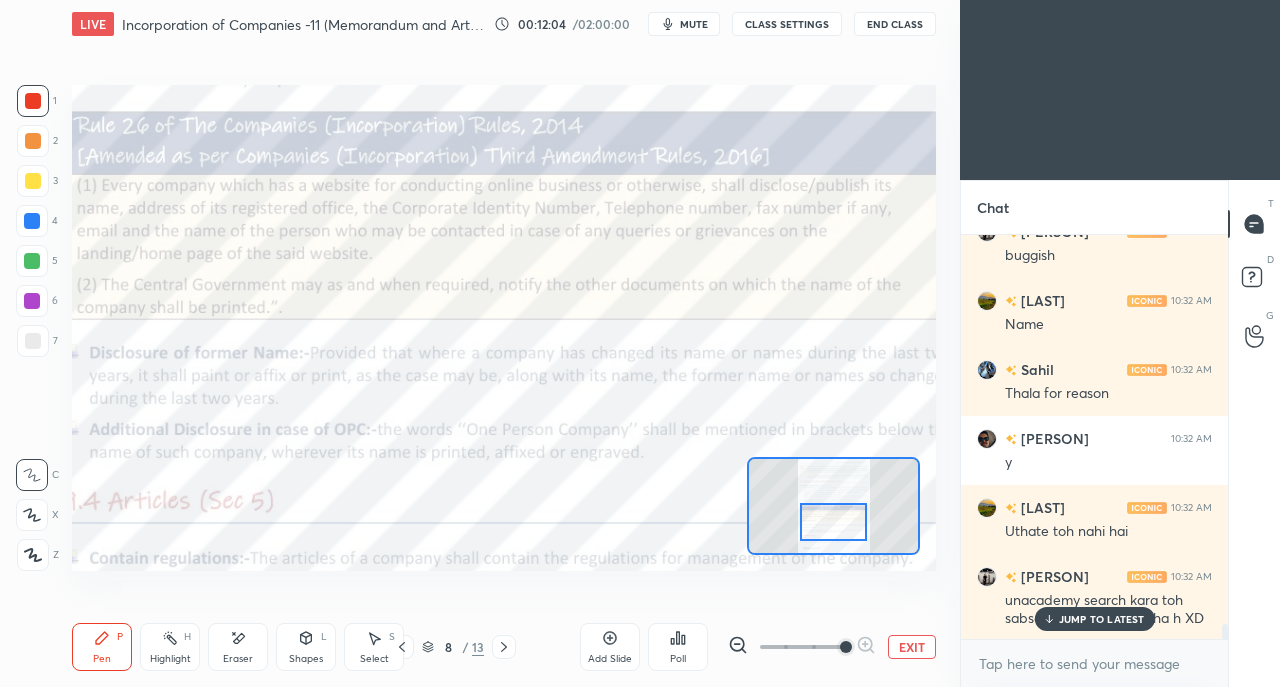 click on "JUMP TO LATEST" at bounding box center [1102, 619] 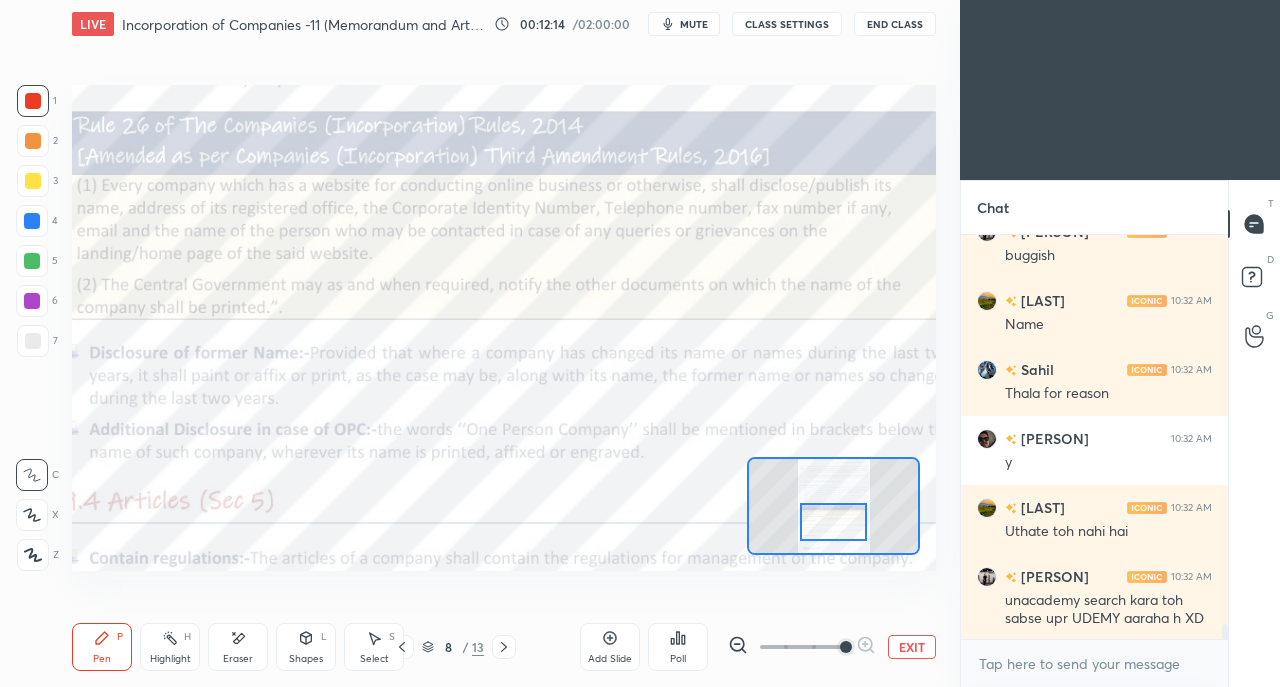 click on "EXIT" at bounding box center (912, 647) 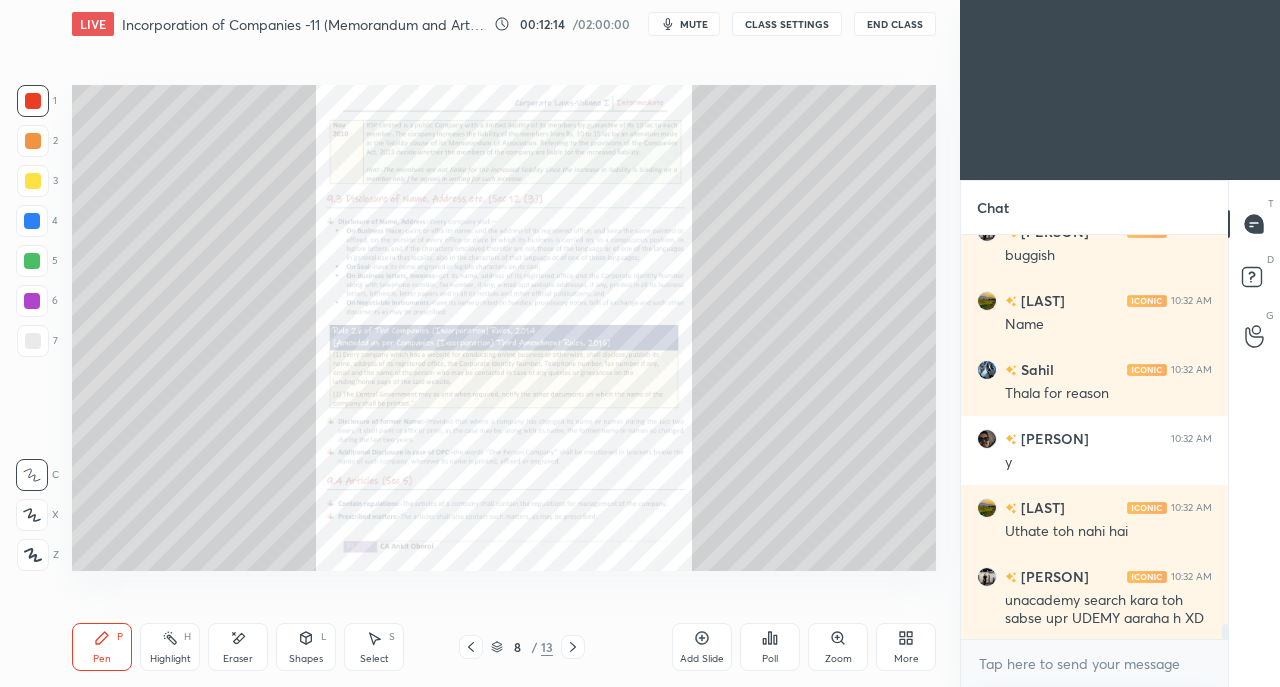 click on "More" at bounding box center [906, 647] 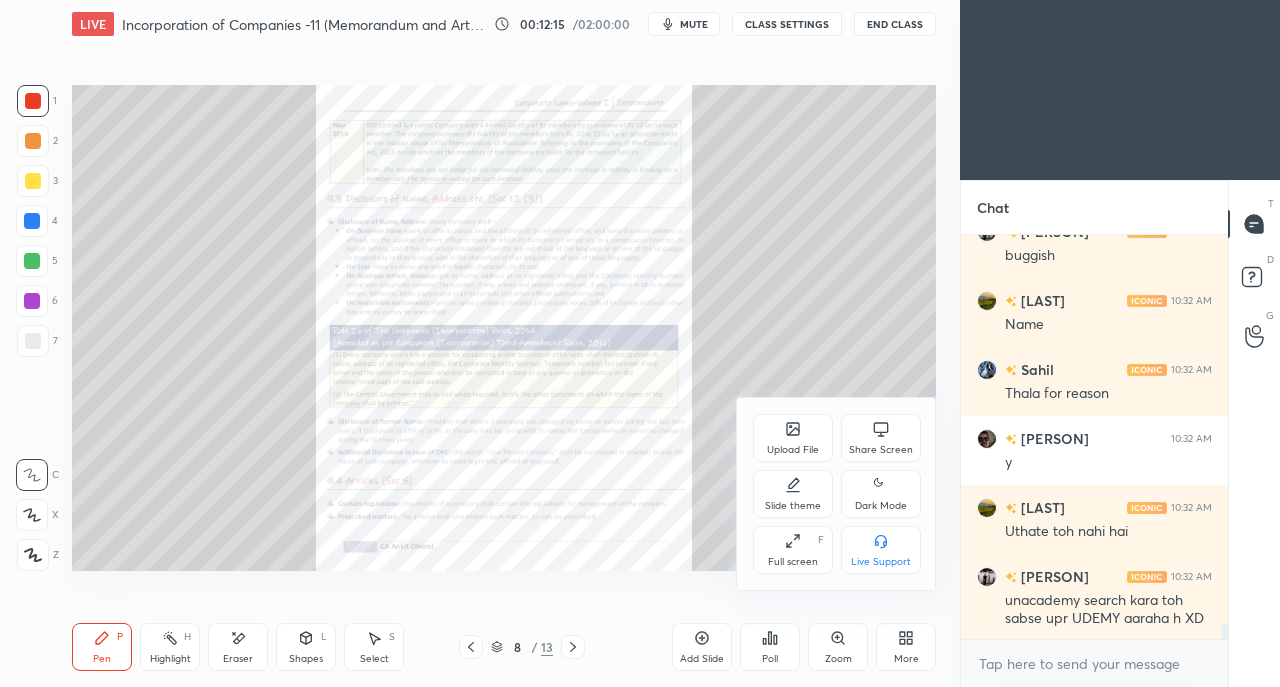 click 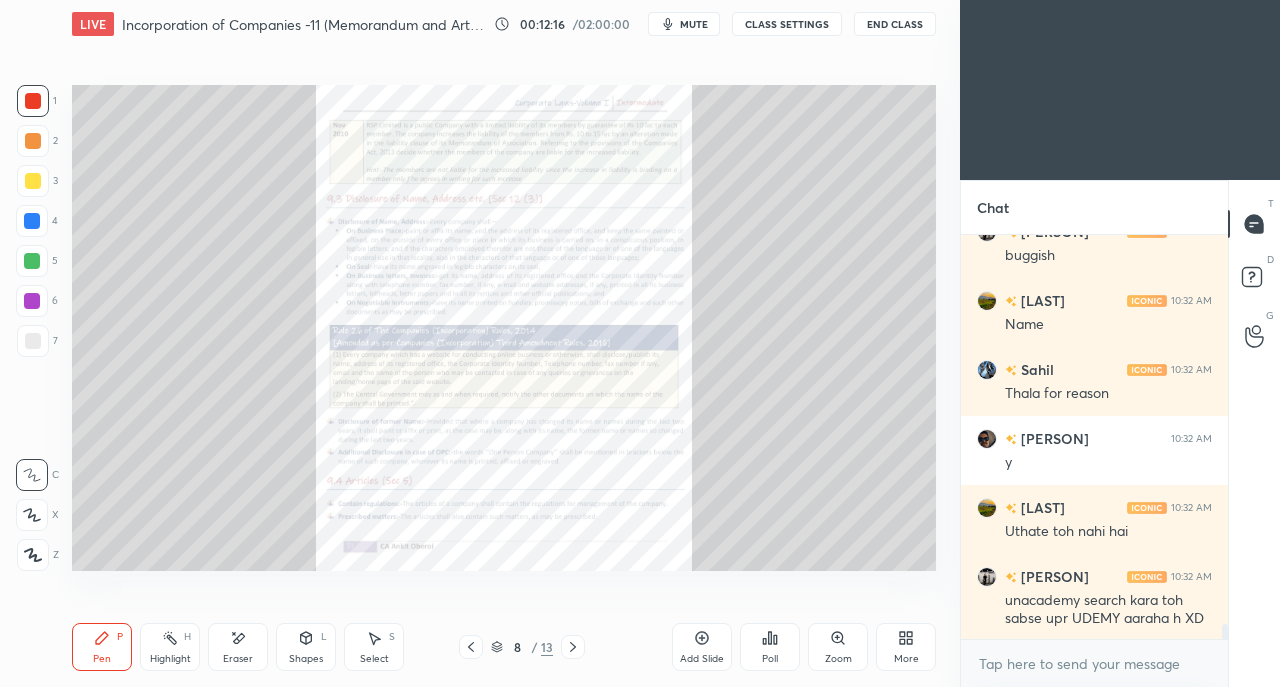 scroll, scrollTop: 10472, scrollLeft: 0, axis: vertical 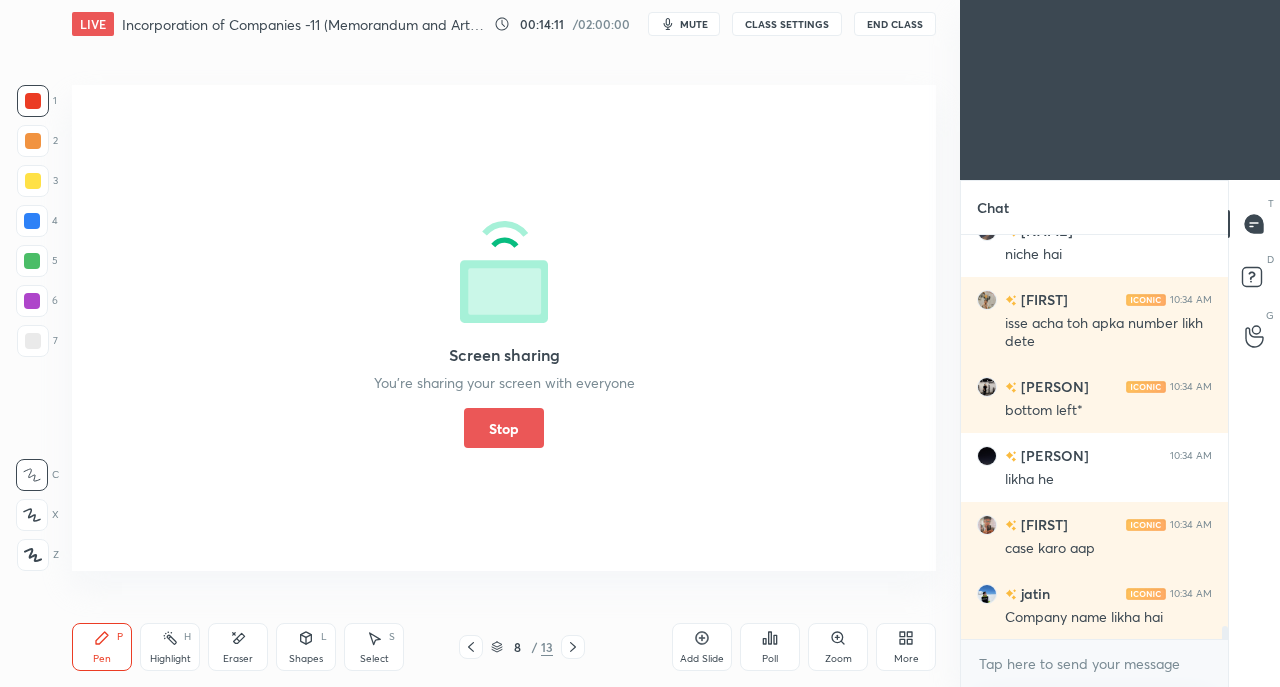 click on "Stop" at bounding box center [504, 428] 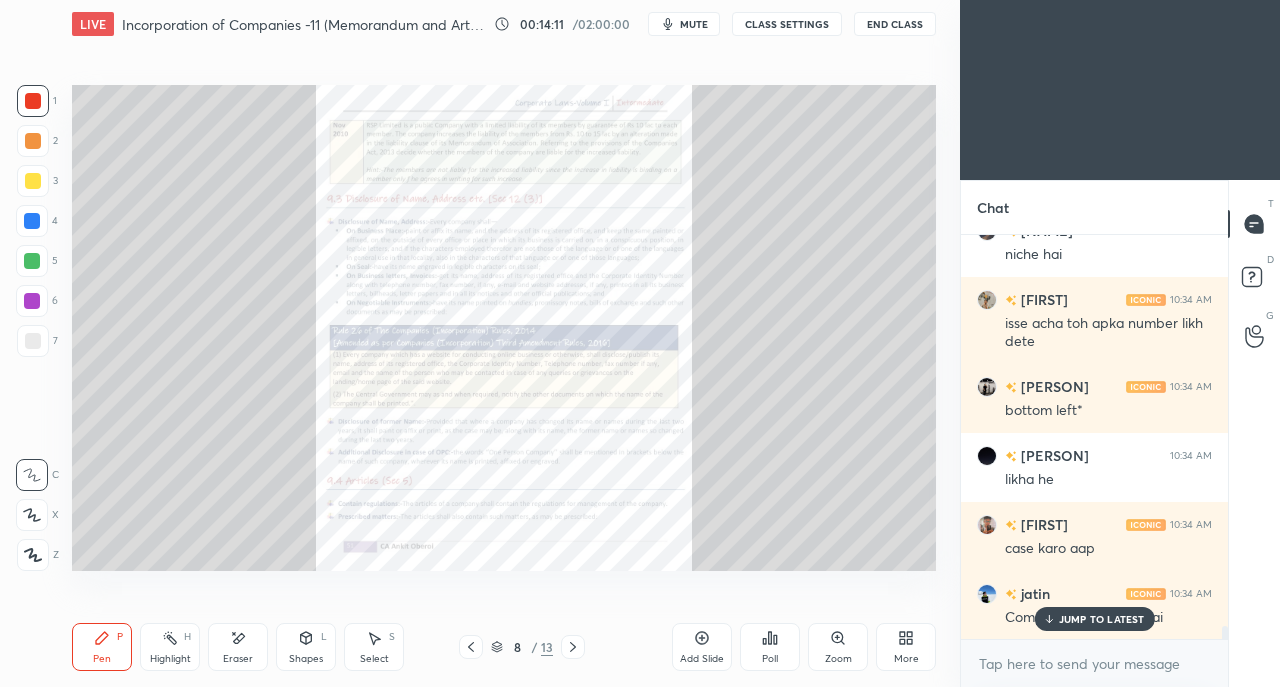 scroll, scrollTop: 12076, scrollLeft: 0, axis: vertical 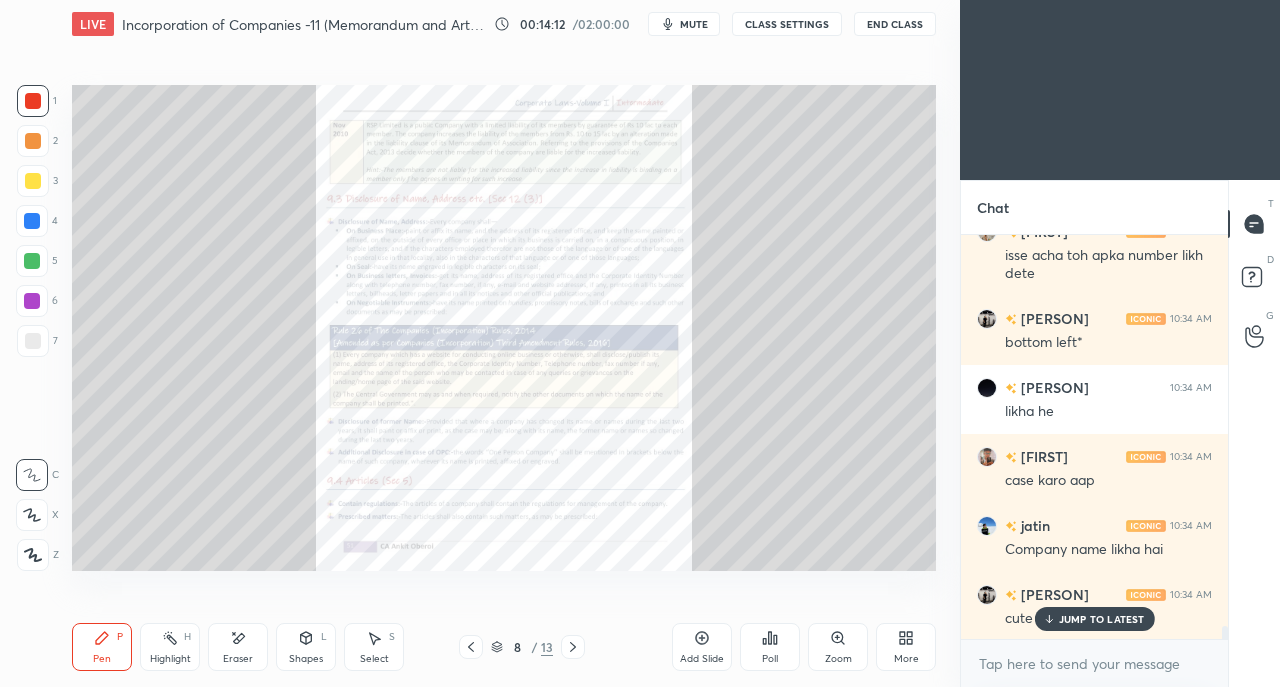 click on "JUMP TO LATEST" at bounding box center (1102, 619) 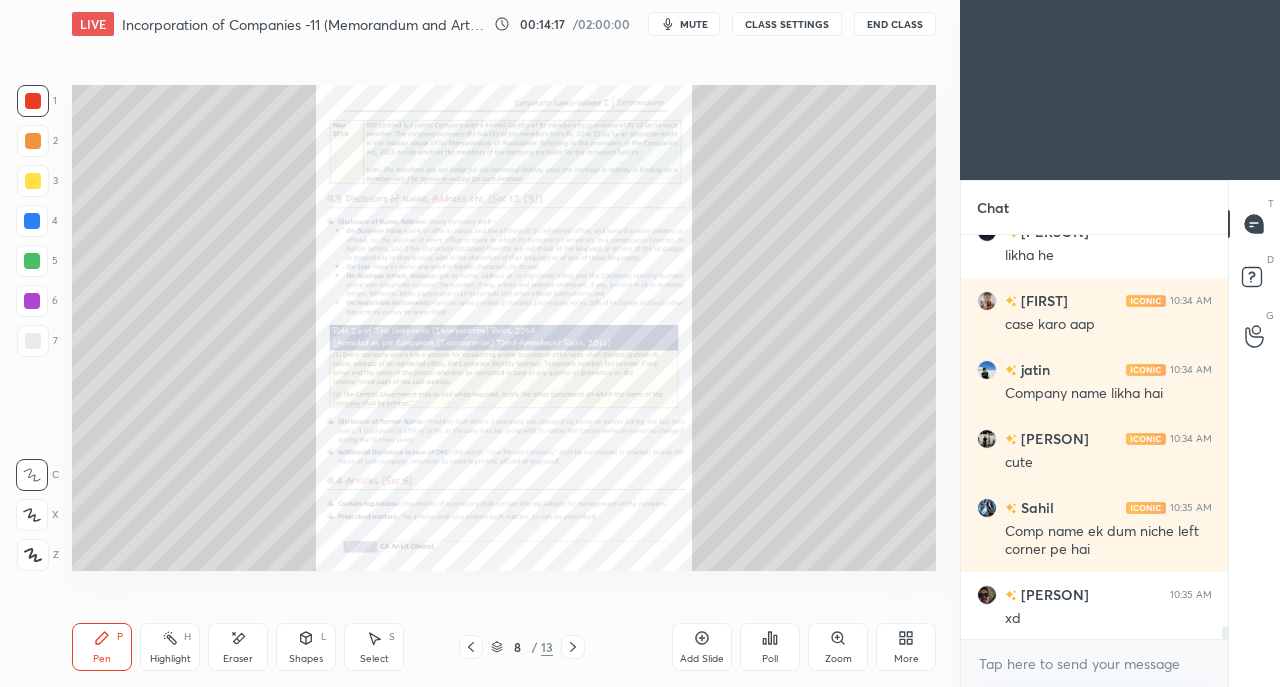 scroll, scrollTop: 12302, scrollLeft: 0, axis: vertical 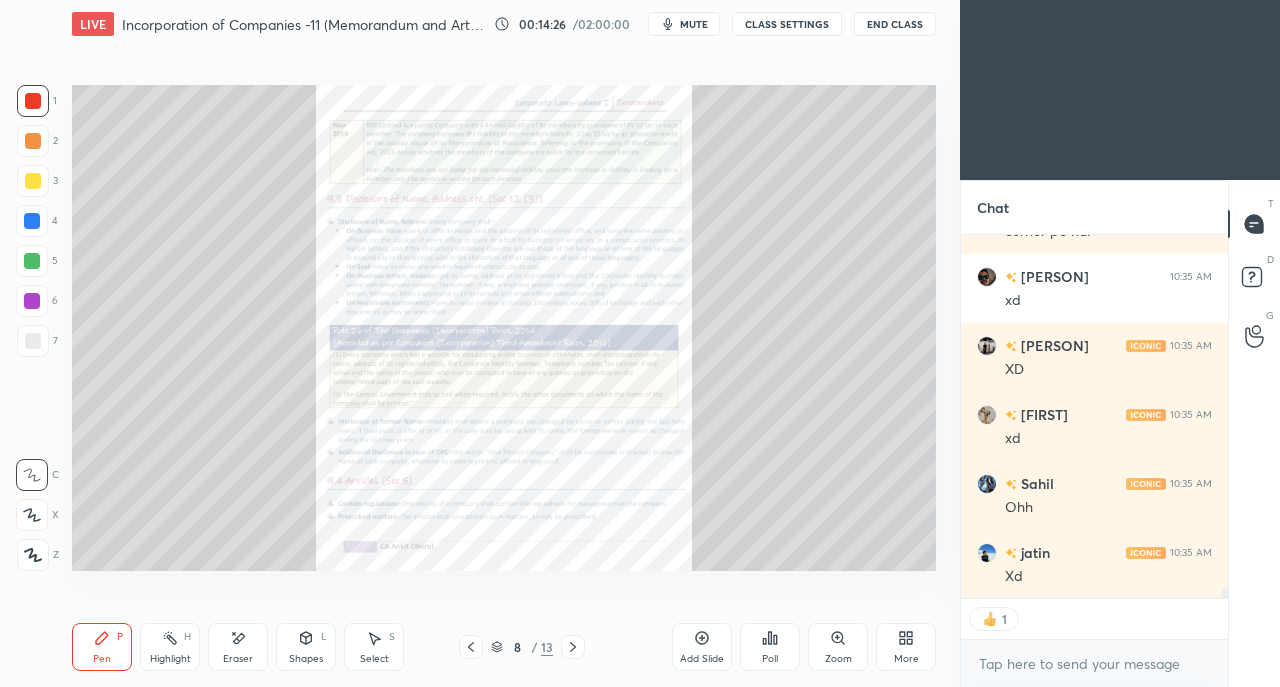 click on "Zoom" at bounding box center [838, 659] 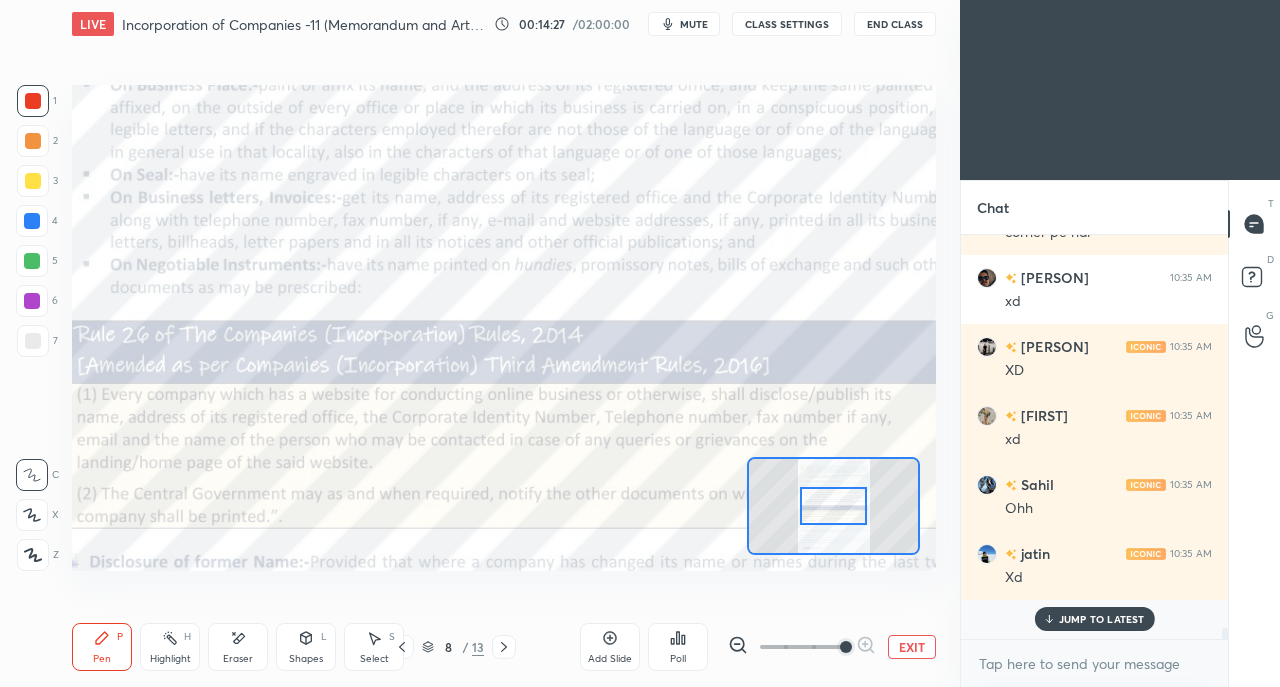 scroll, scrollTop: 7, scrollLeft: 6, axis: both 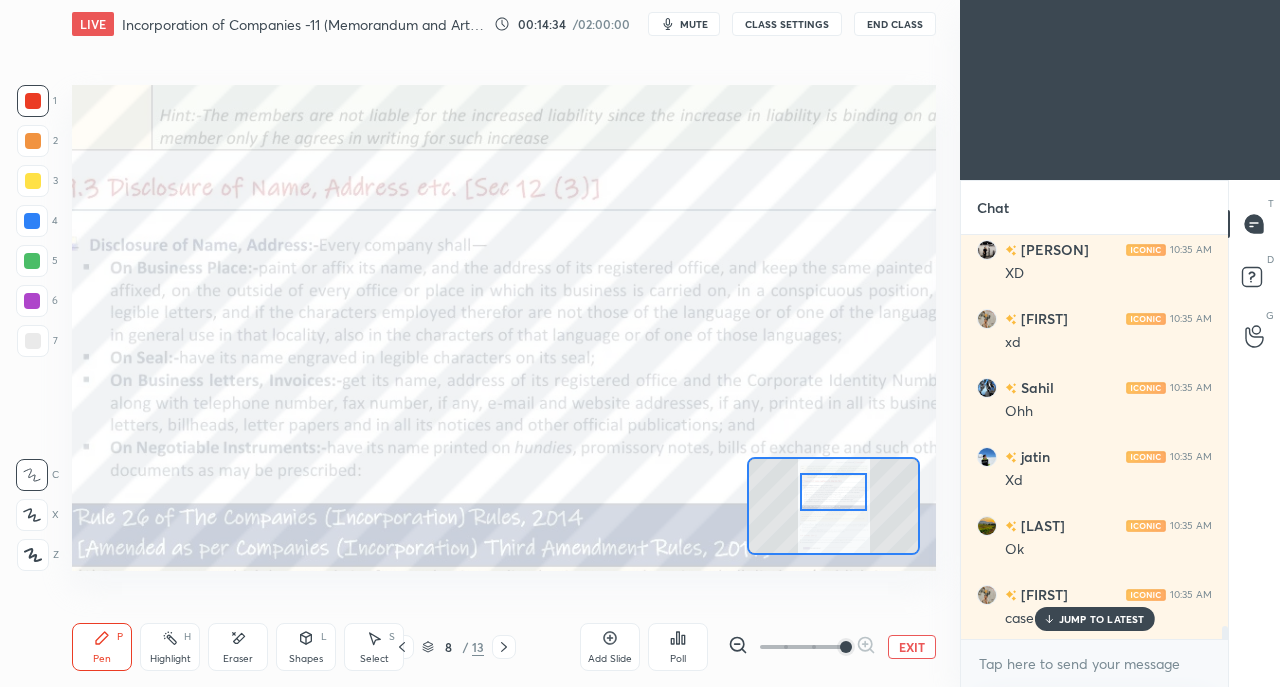 click at bounding box center [32, 221] 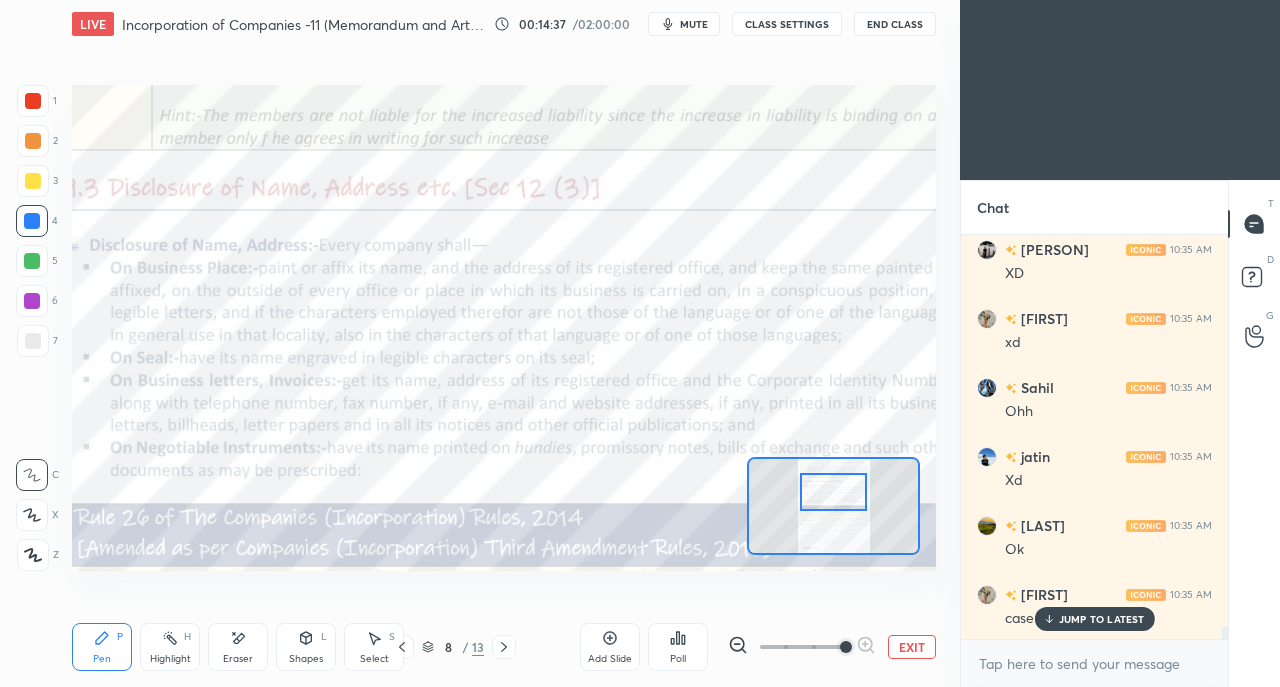 scroll, scrollTop: 12716, scrollLeft: 0, axis: vertical 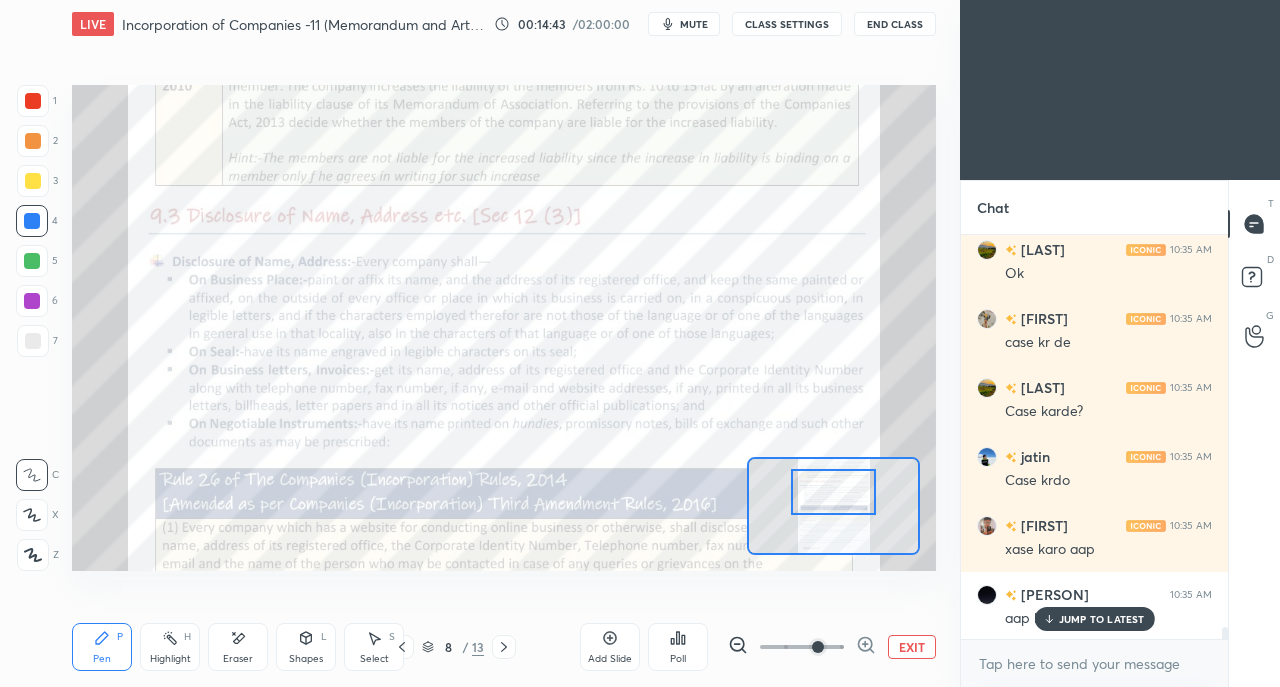 click on "JUMP TO LATEST" at bounding box center (1102, 619) 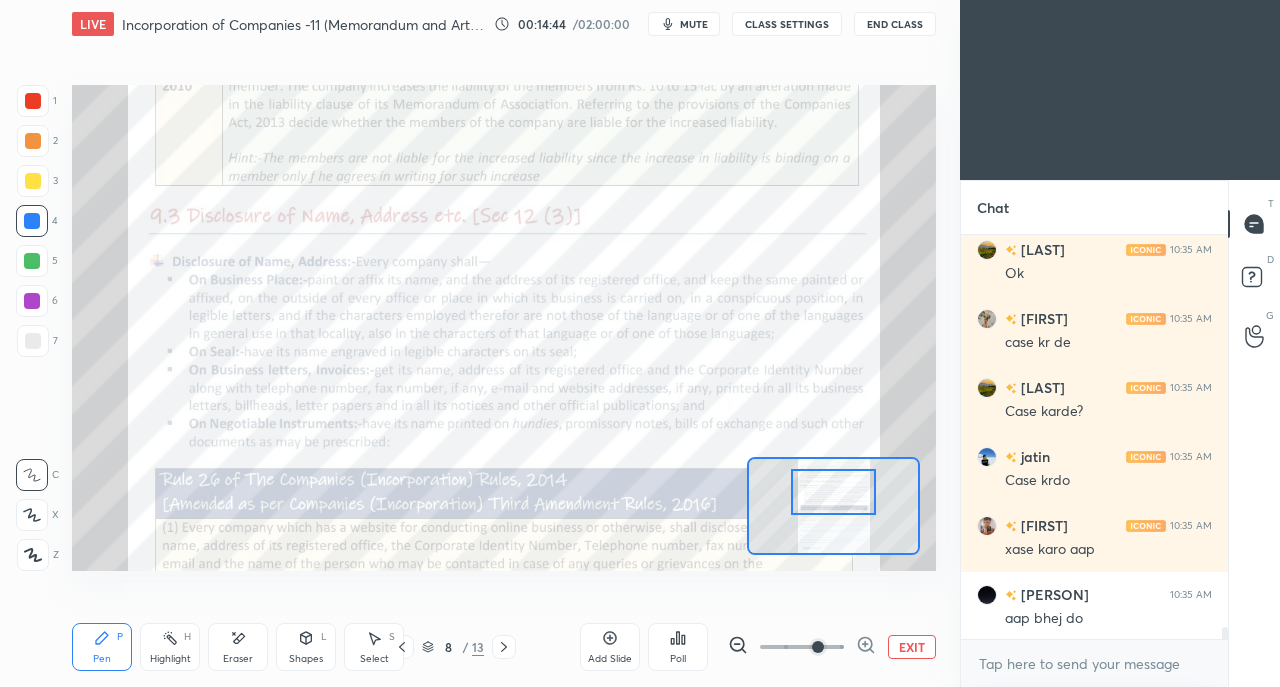 scroll, scrollTop: 12992, scrollLeft: 0, axis: vertical 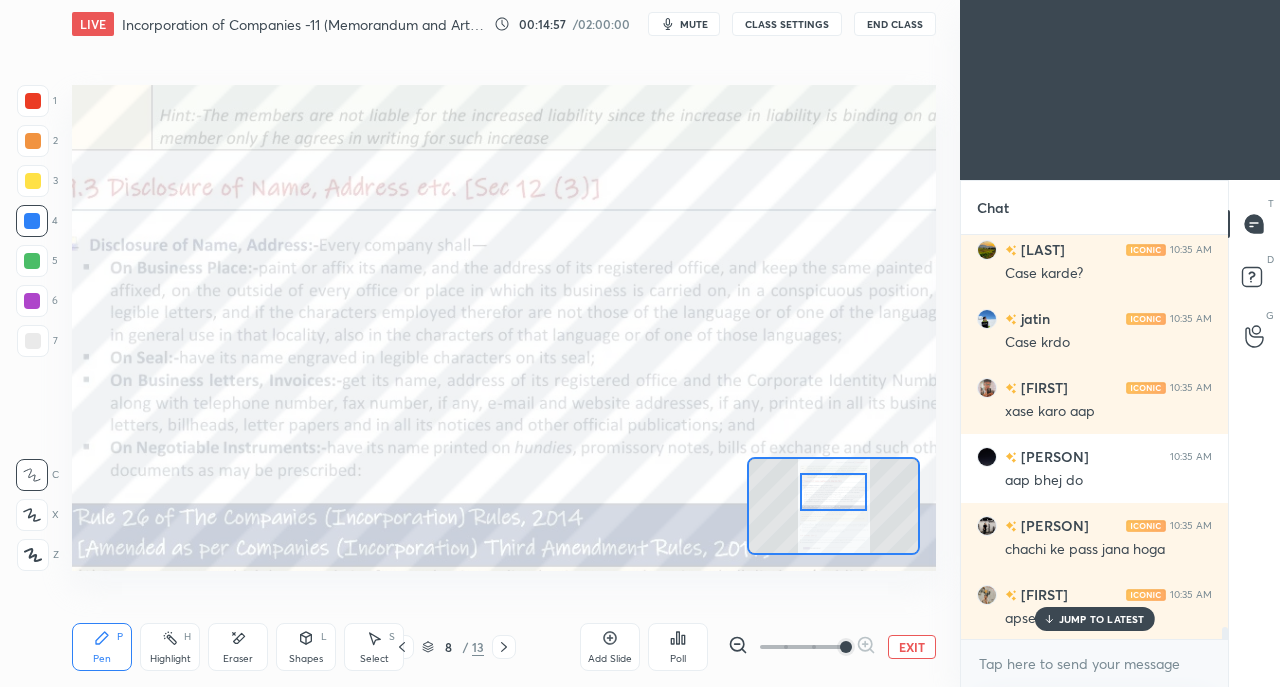 click on "JUMP TO LATEST" at bounding box center [1102, 619] 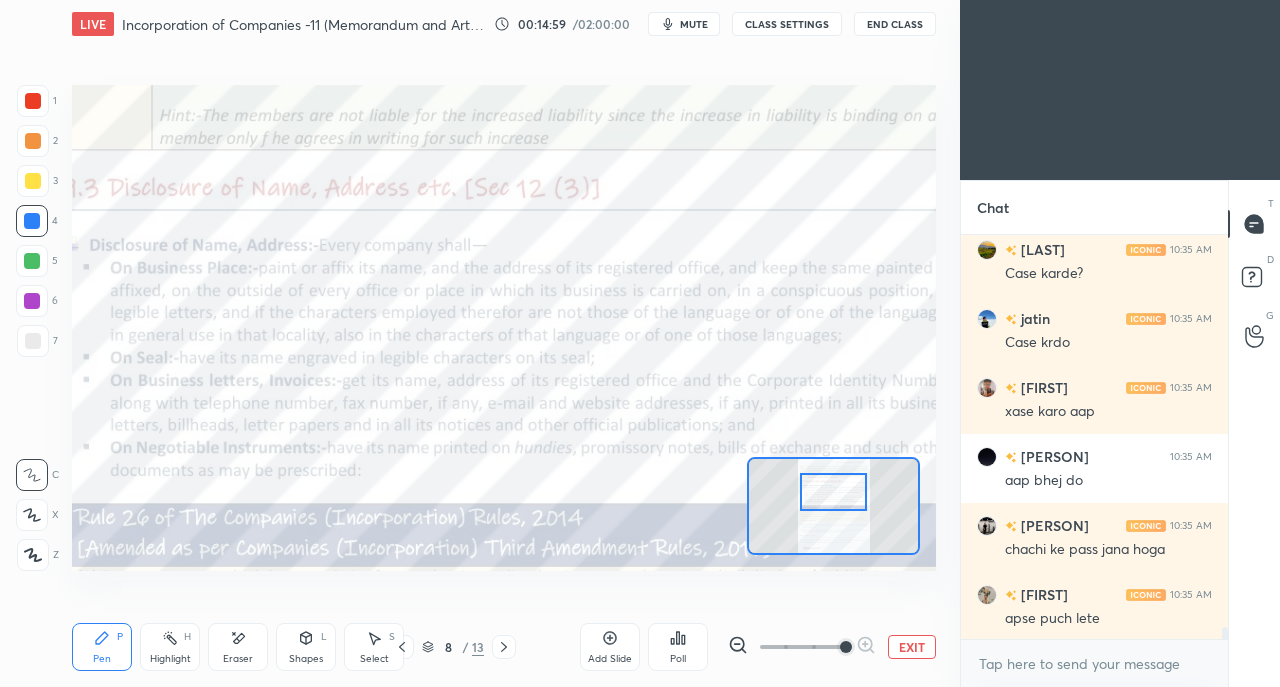 scroll, scrollTop: 13130, scrollLeft: 0, axis: vertical 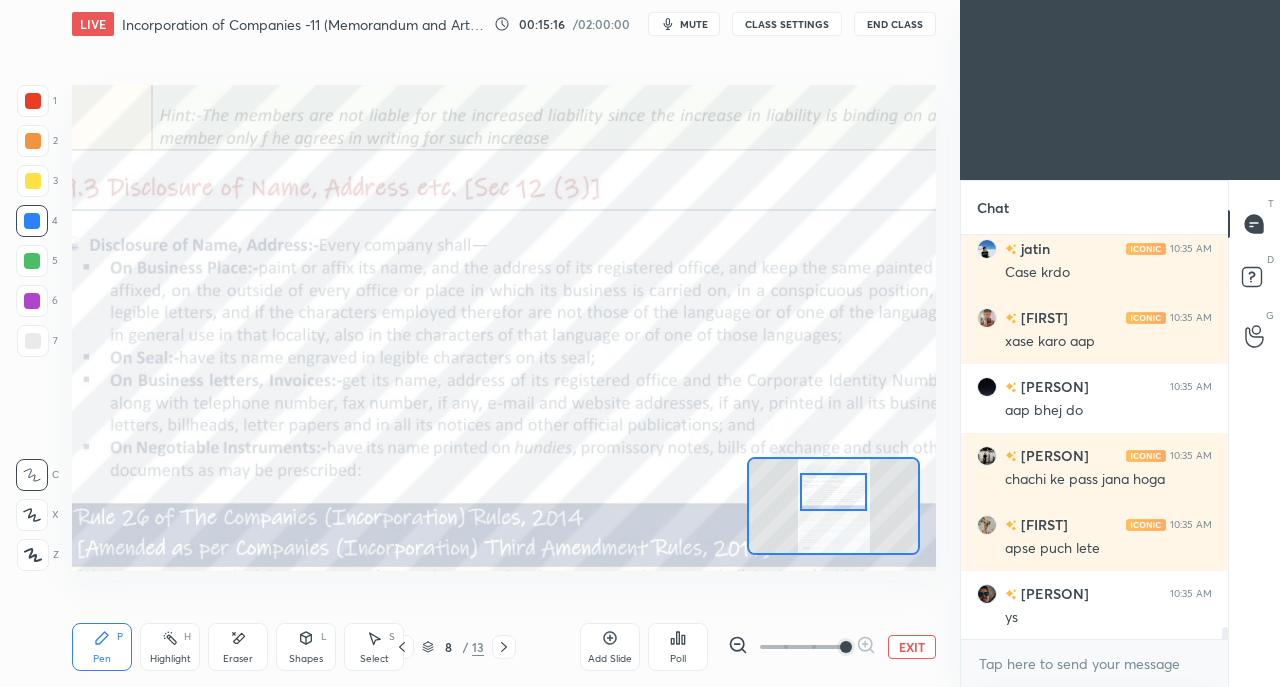 click 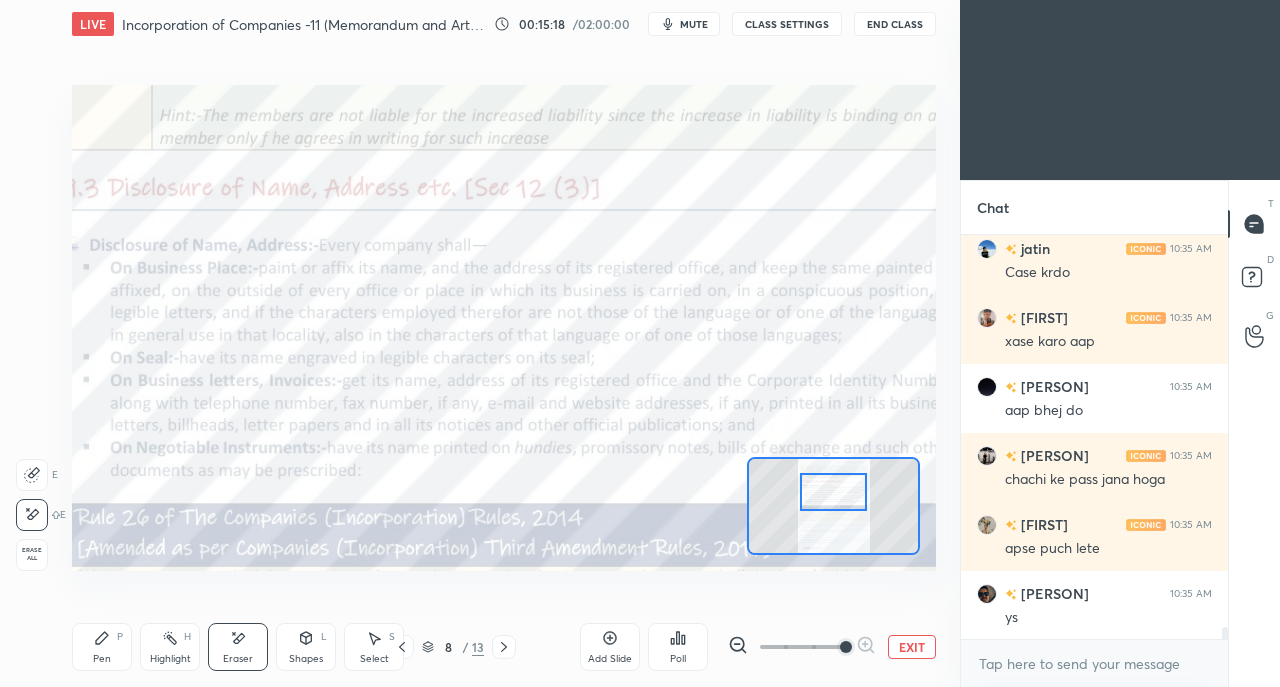 click on "Pen P" at bounding box center [102, 647] 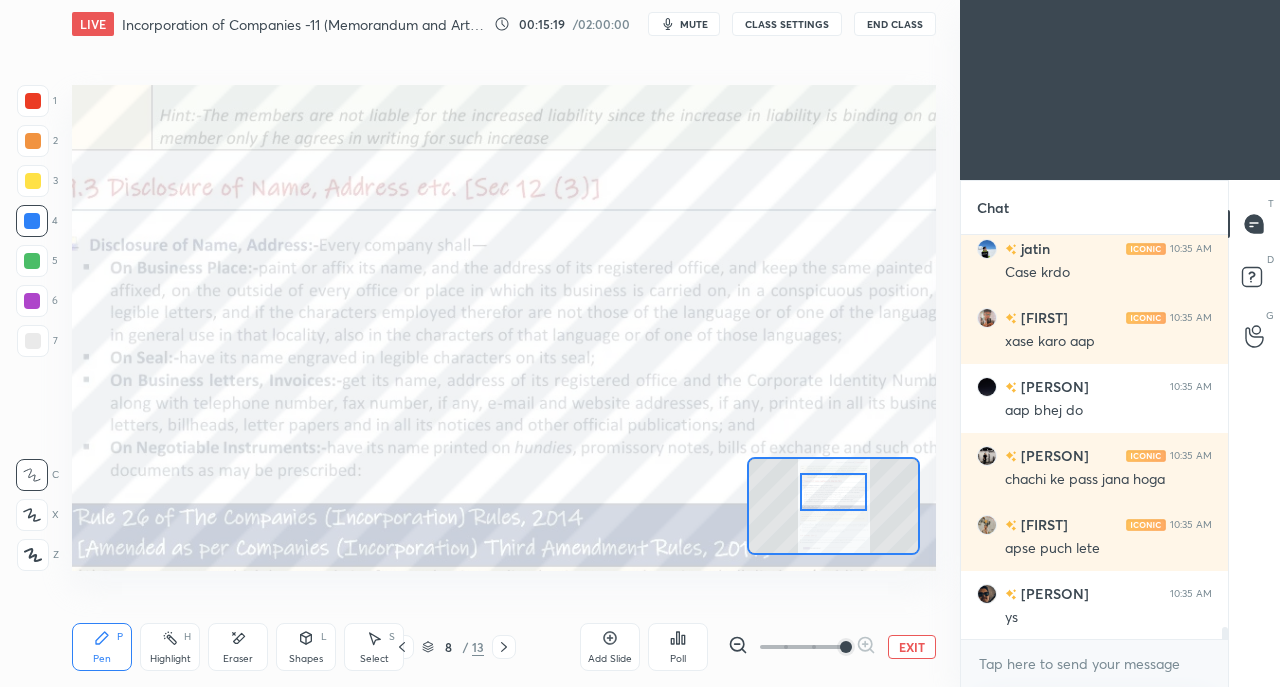 click at bounding box center [33, 101] 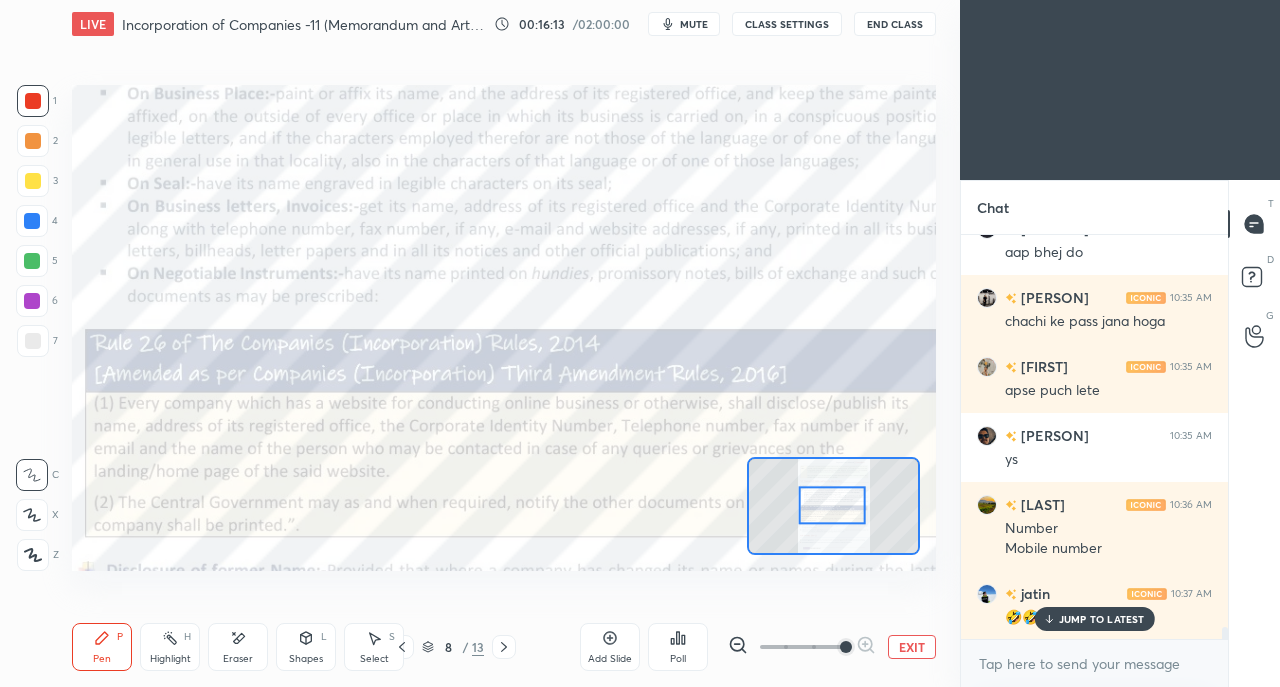 scroll, scrollTop: 13356, scrollLeft: 0, axis: vertical 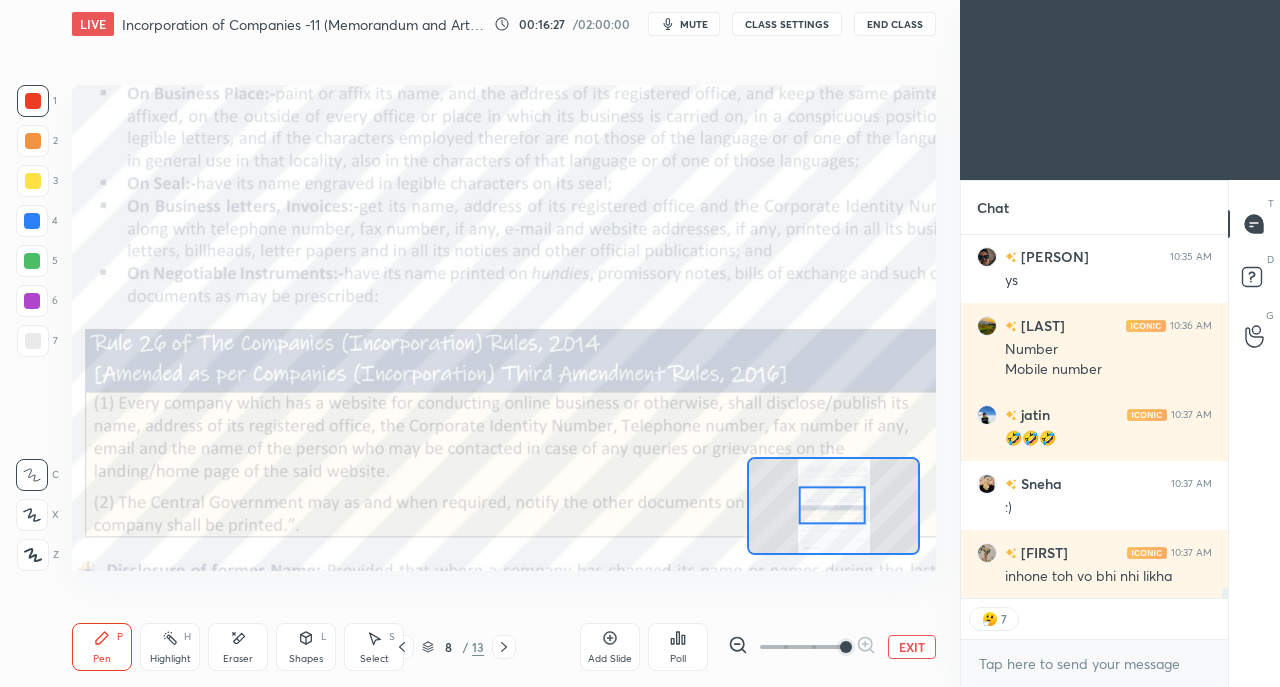 click at bounding box center [32, 221] 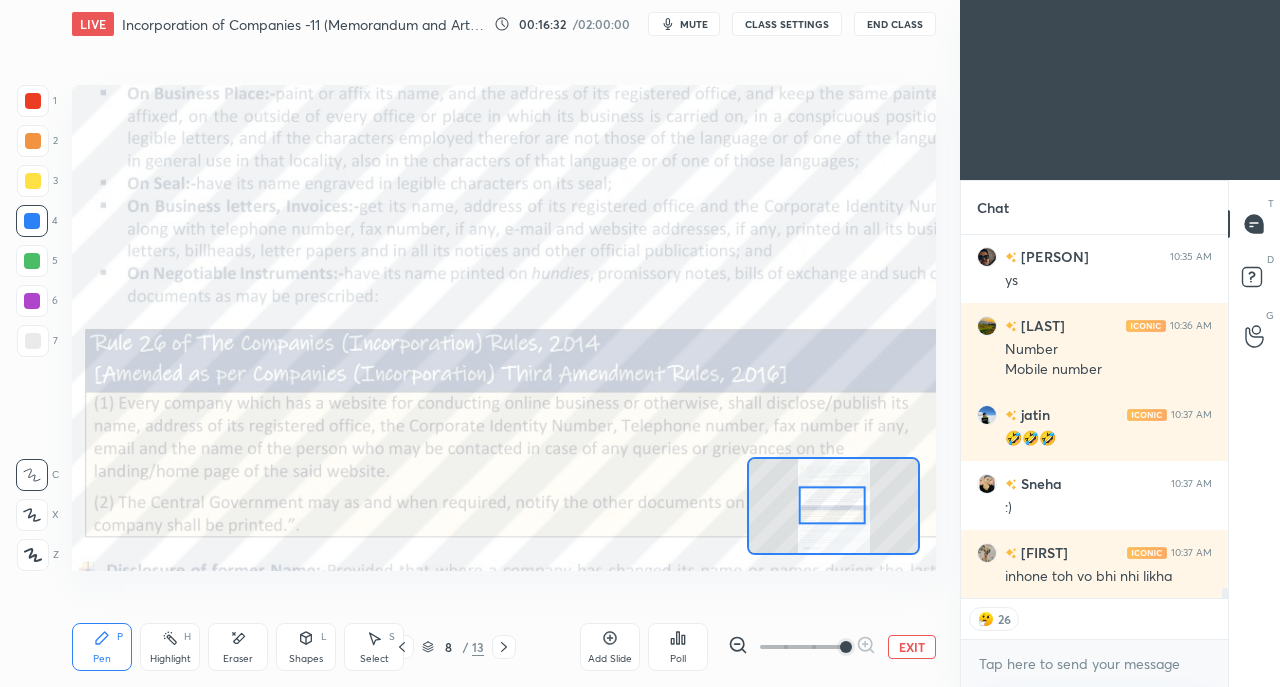 click on "CLASS SETTINGS" at bounding box center (787, 24) 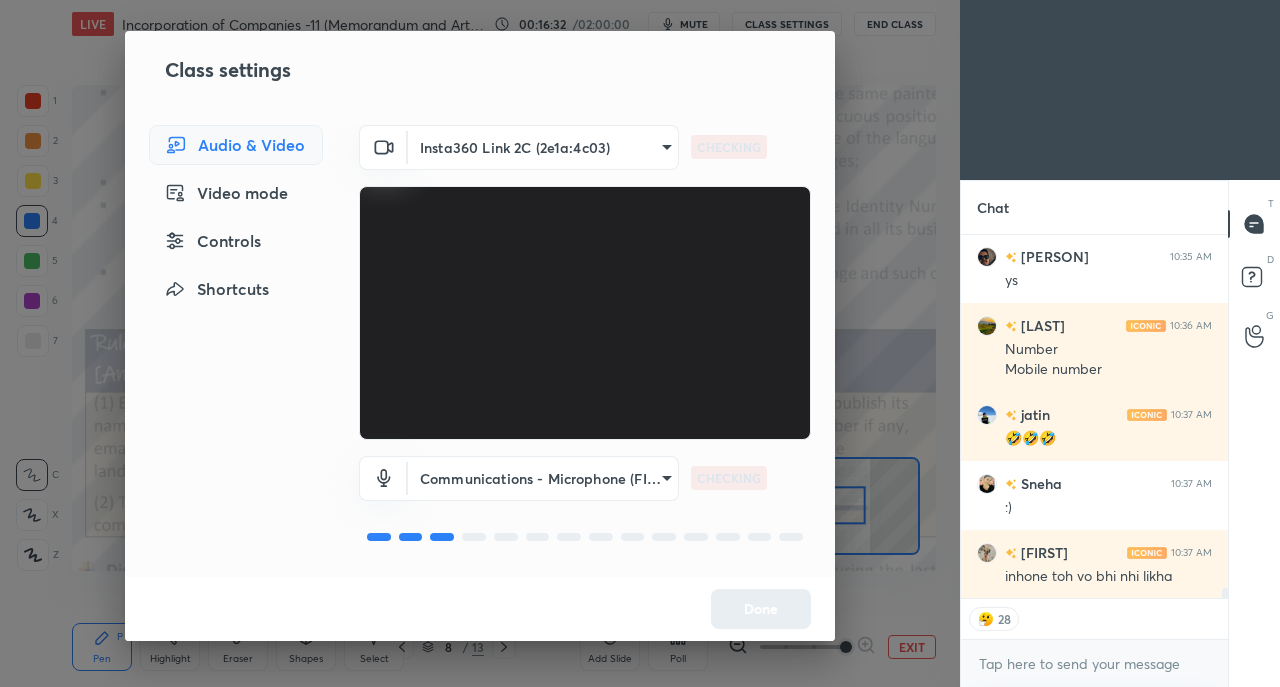 click on "Controls" at bounding box center [236, 241] 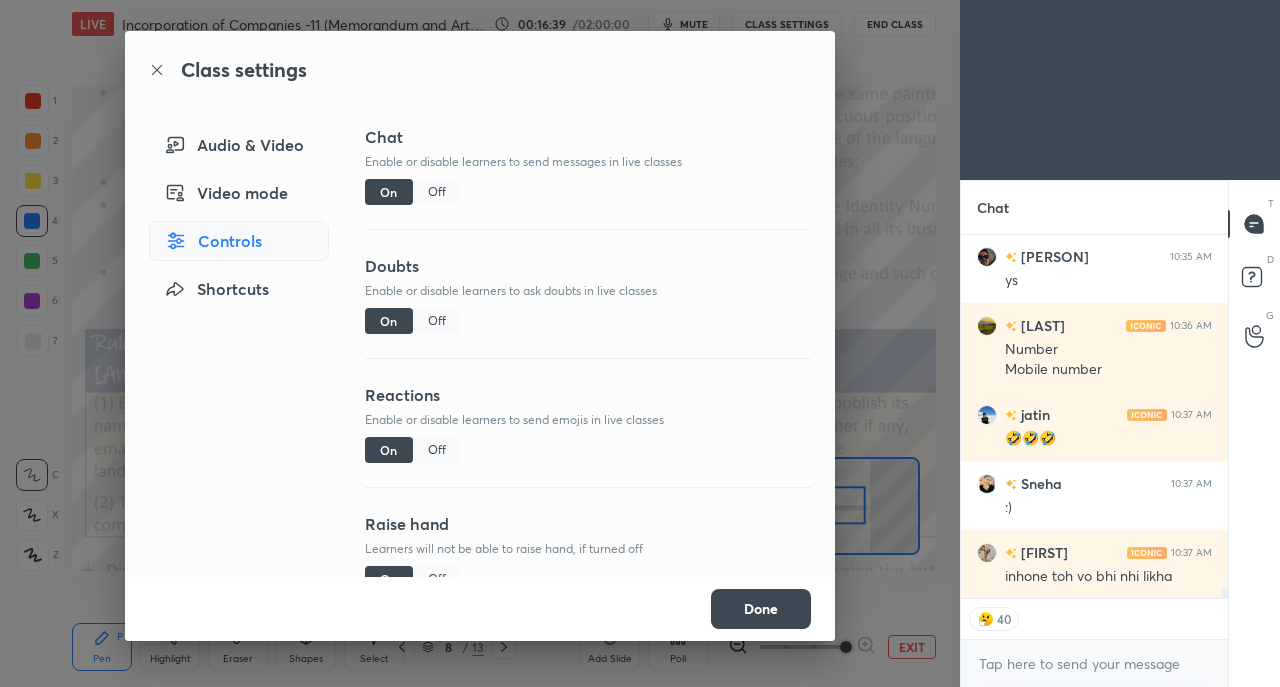 scroll, scrollTop: 13536, scrollLeft: 0, axis: vertical 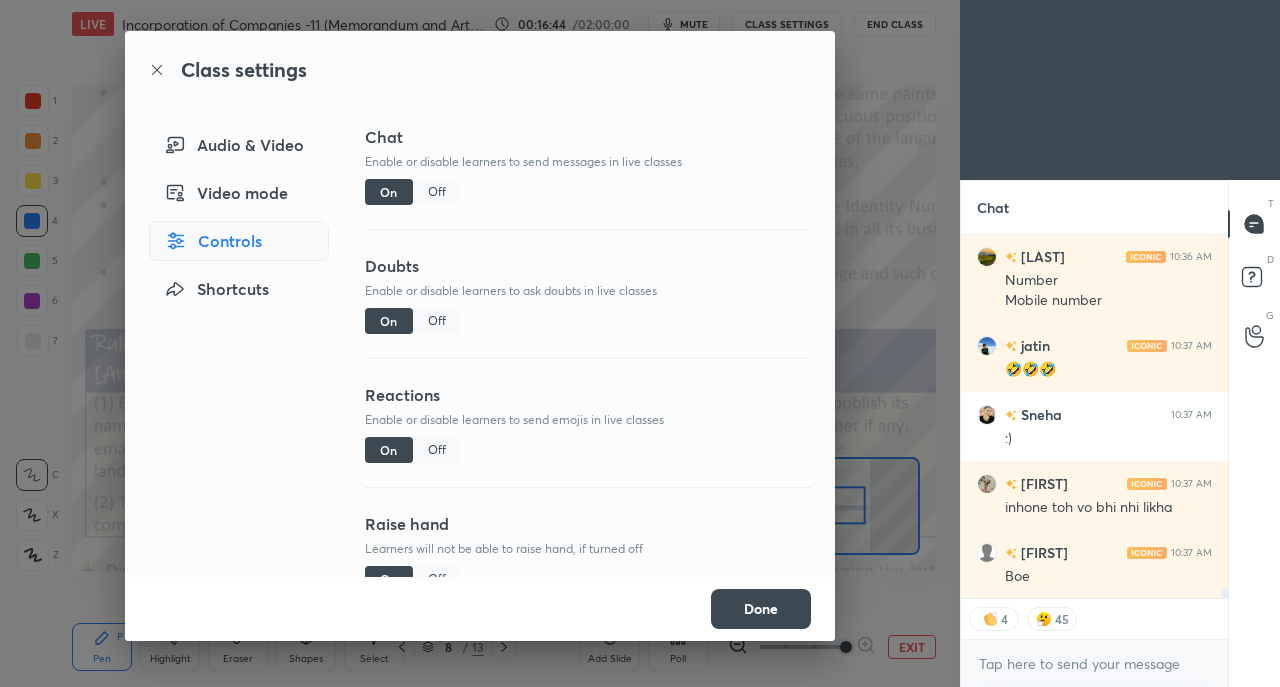 click on "Off" at bounding box center [437, 450] 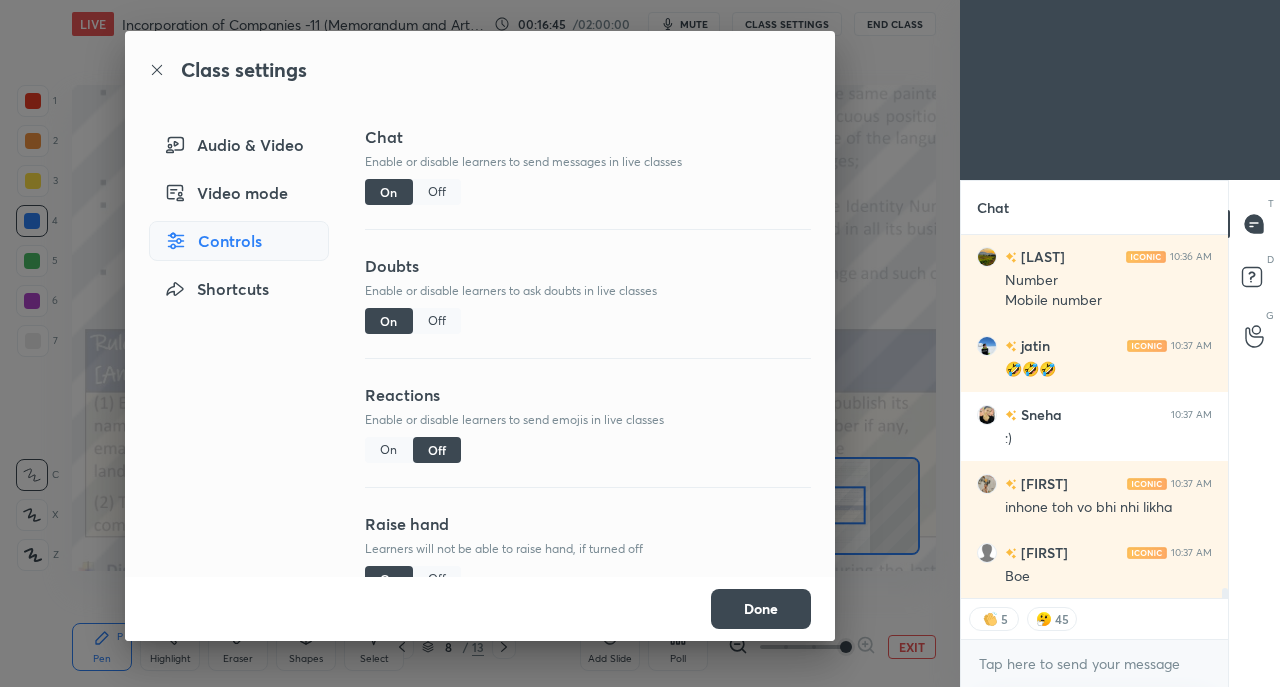 scroll, scrollTop: 7, scrollLeft: 6, axis: both 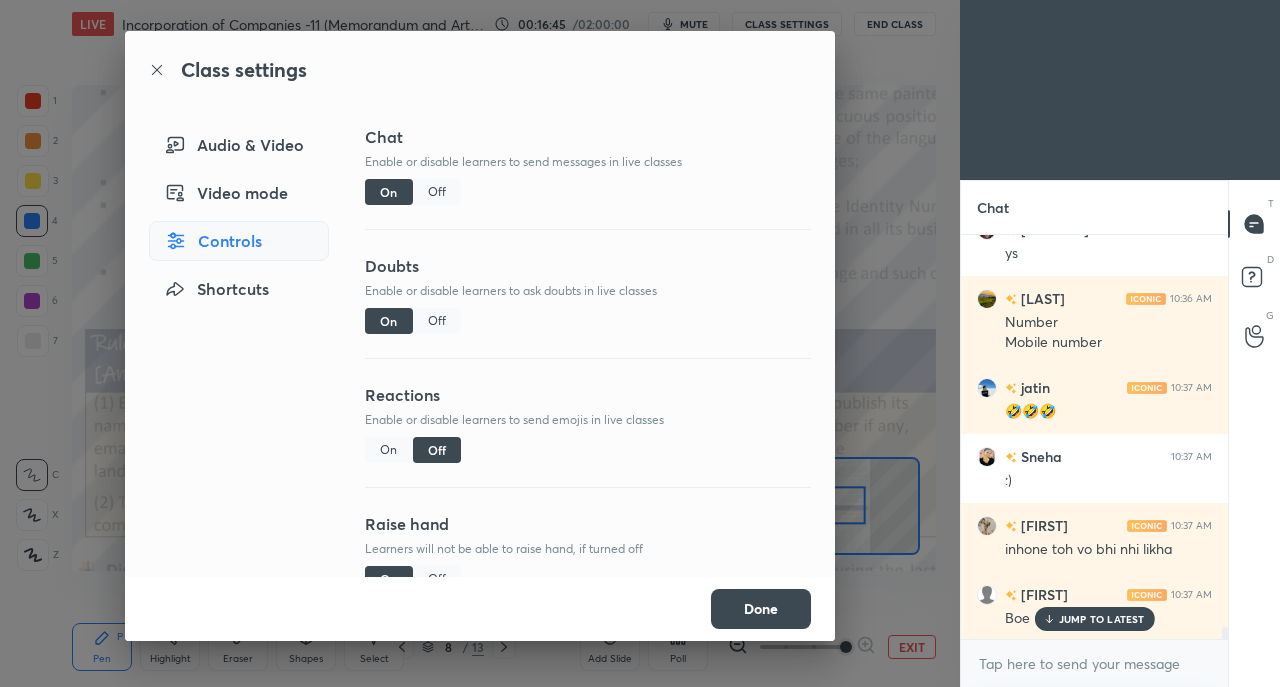 click on "Done" at bounding box center (761, 609) 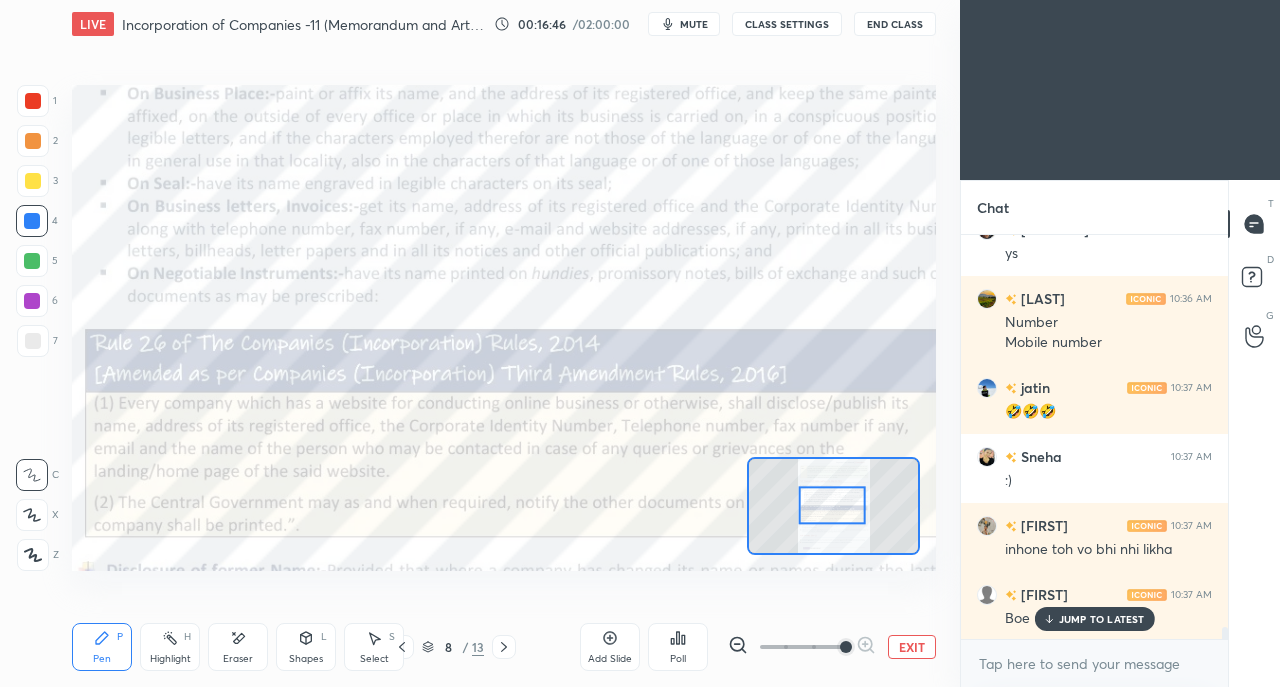 click on "JUMP TO LATEST" at bounding box center [1102, 619] 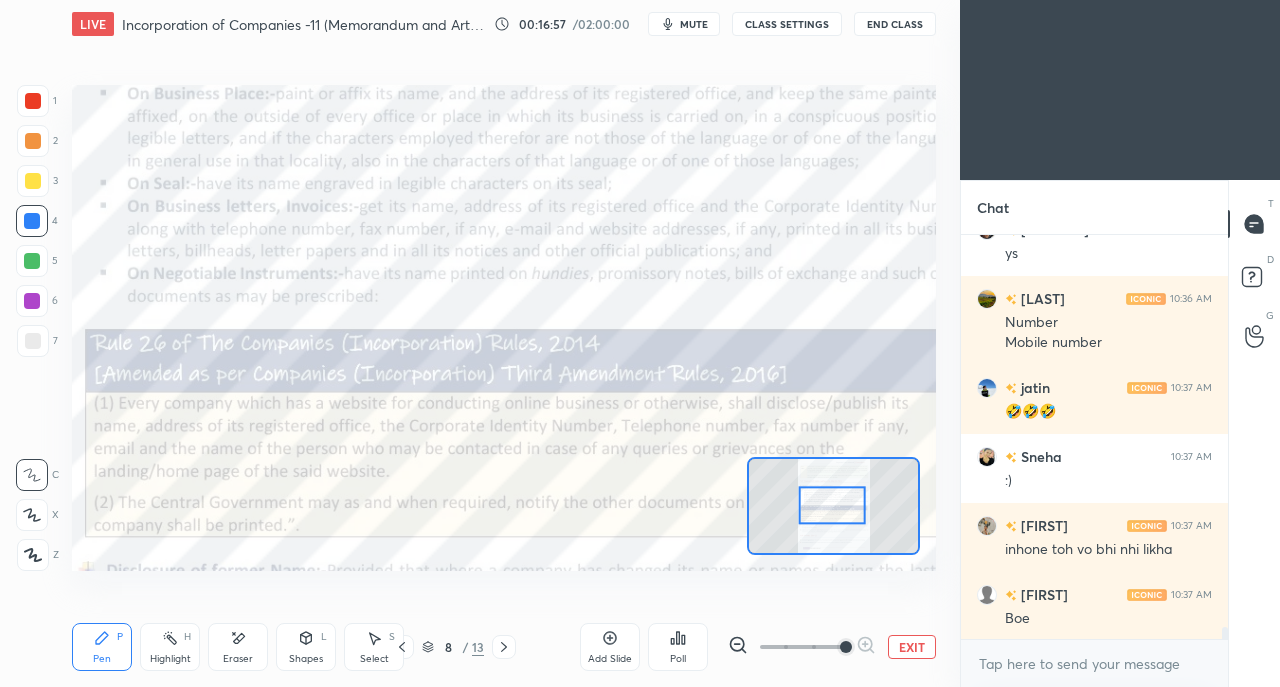 click at bounding box center [33, 101] 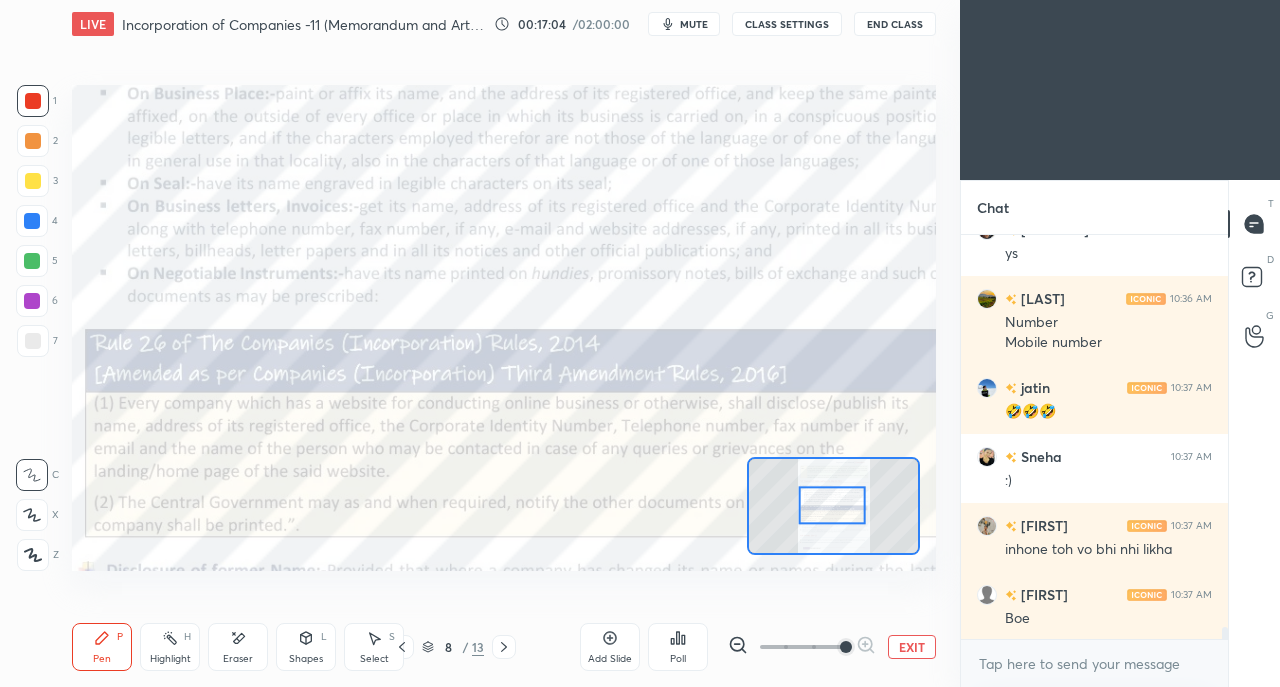 scroll, scrollTop: 13564, scrollLeft: 0, axis: vertical 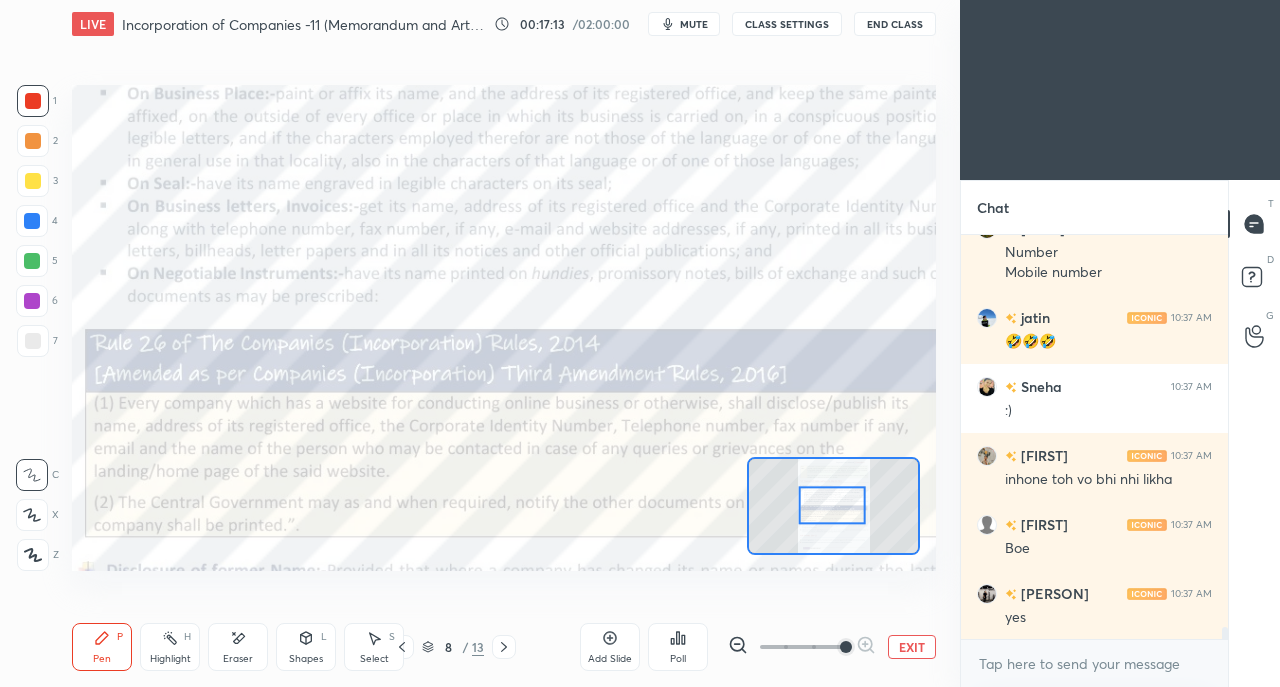 click at bounding box center (833, 505) 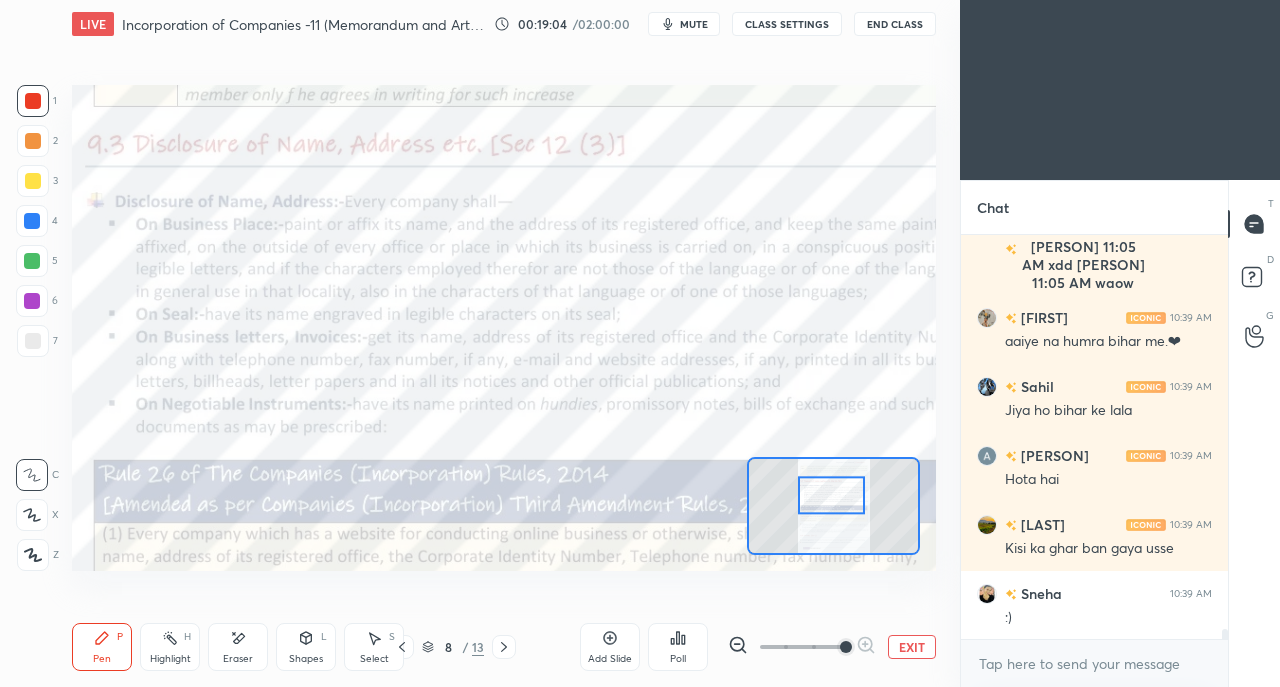 scroll, scrollTop: 15344, scrollLeft: 0, axis: vertical 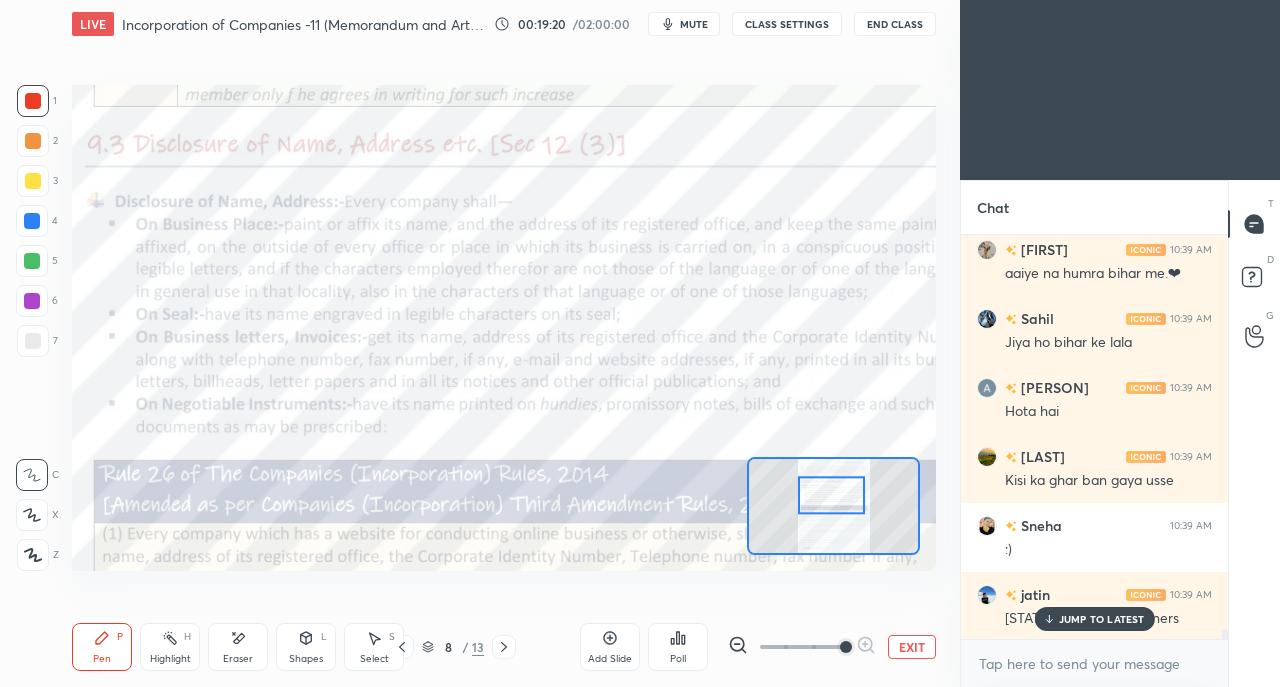 click on "JUMP TO LATEST" at bounding box center [1102, 619] 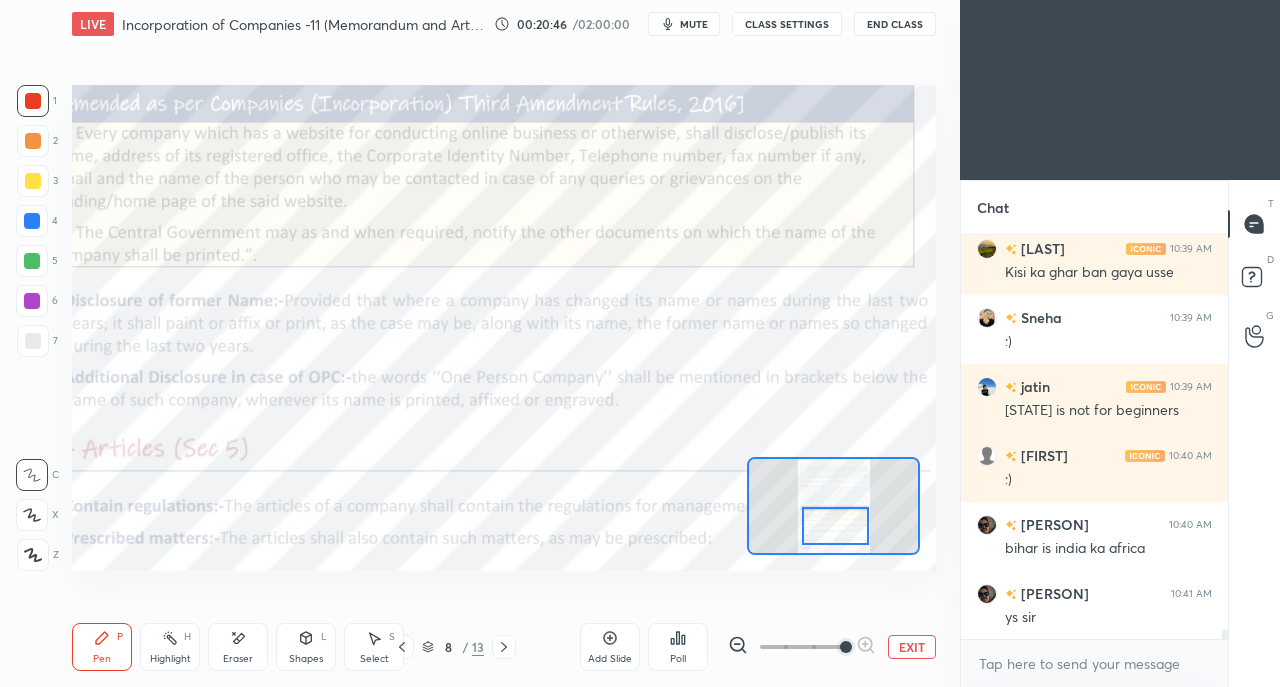 scroll, scrollTop: 15620, scrollLeft: 0, axis: vertical 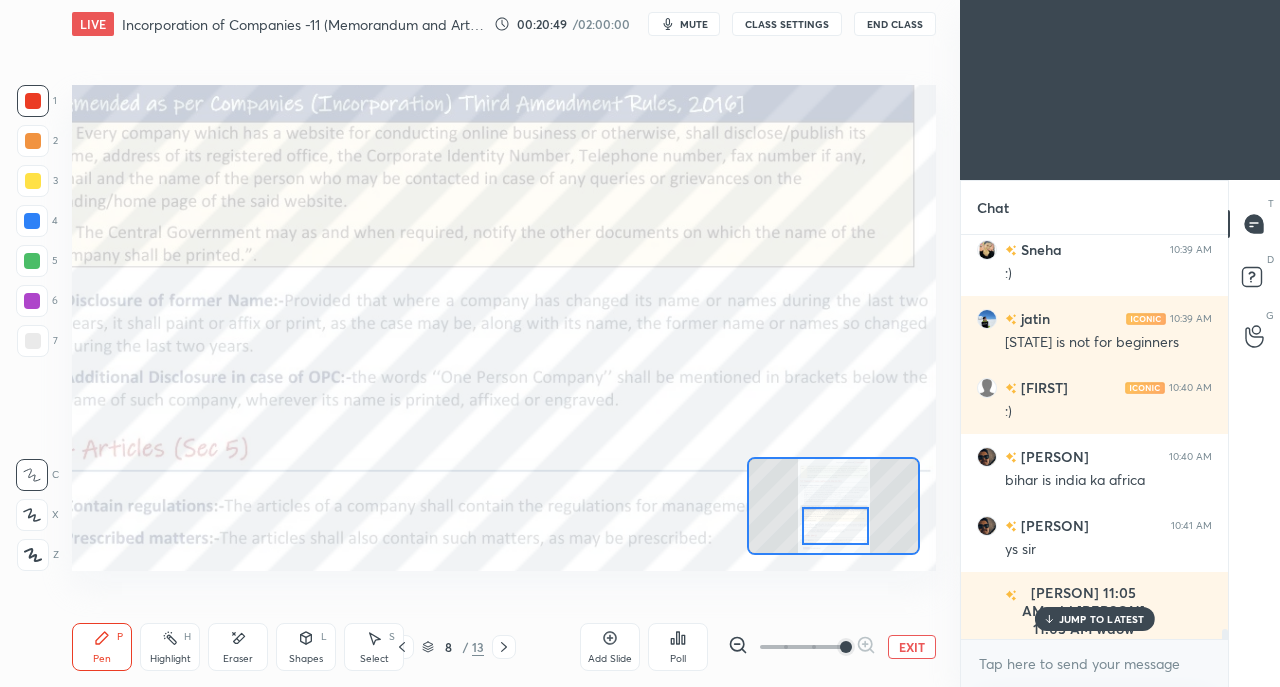 click on "JUMP TO LATEST" at bounding box center [1102, 619] 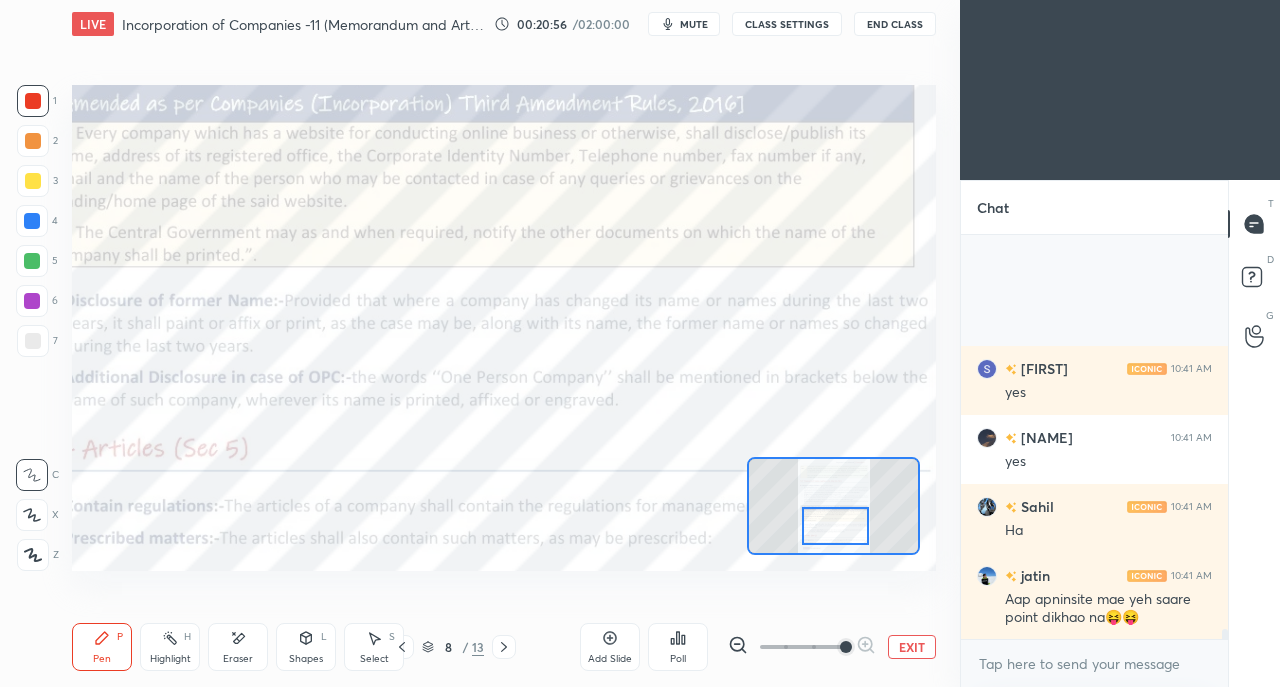 scroll, scrollTop: 16466, scrollLeft: 0, axis: vertical 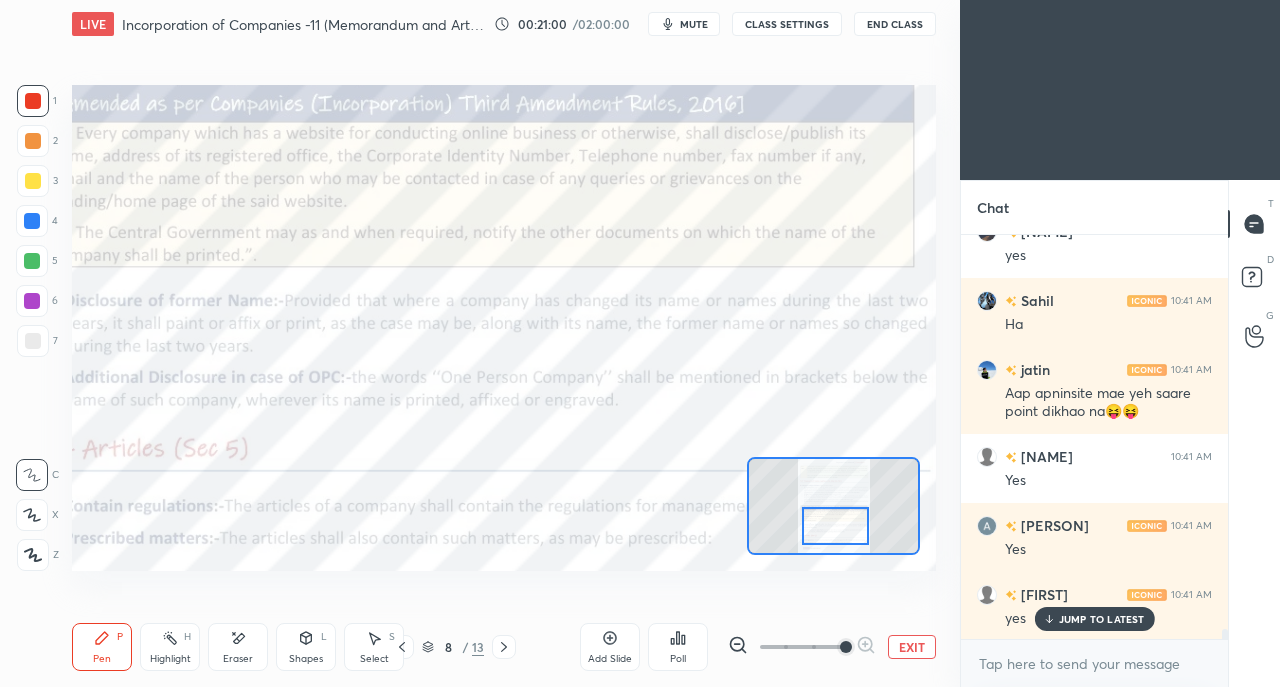 click on "JUMP TO LATEST" at bounding box center [1102, 619] 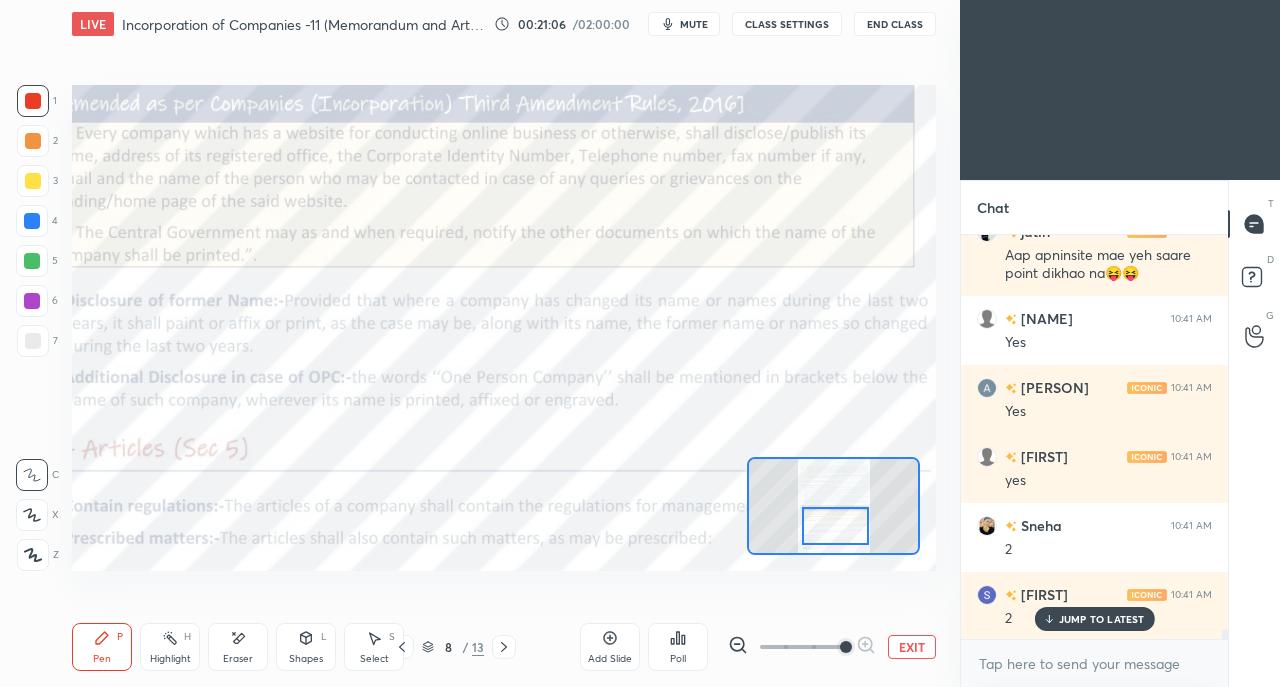 scroll, scrollTop: 16674, scrollLeft: 0, axis: vertical 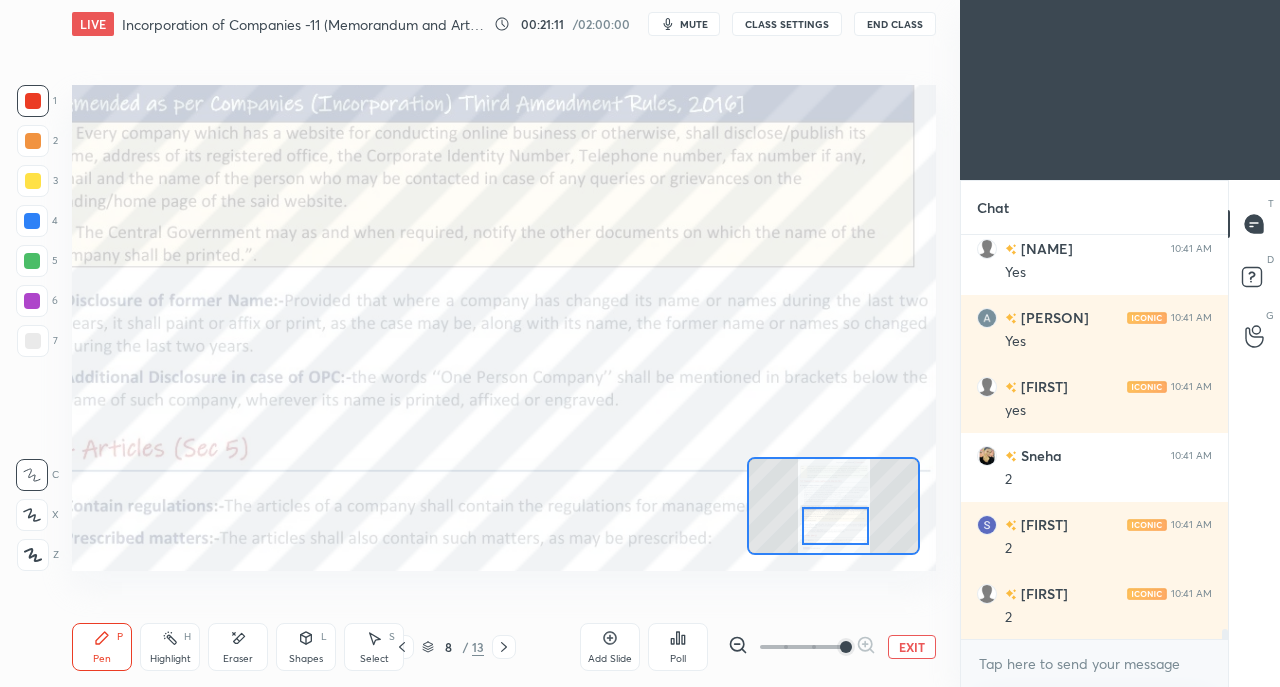 click at bounding box center (32, 221) 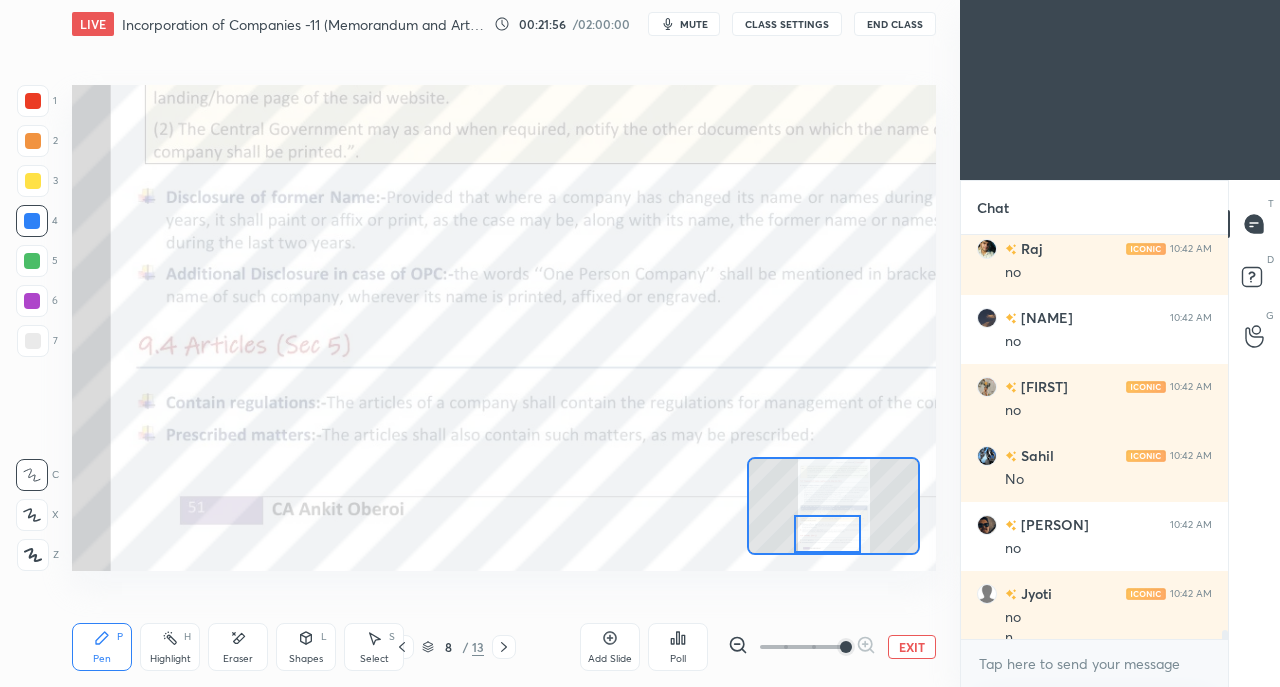 scroll, scrollTop: 18212, scrollLeft: 0, axis: vertical 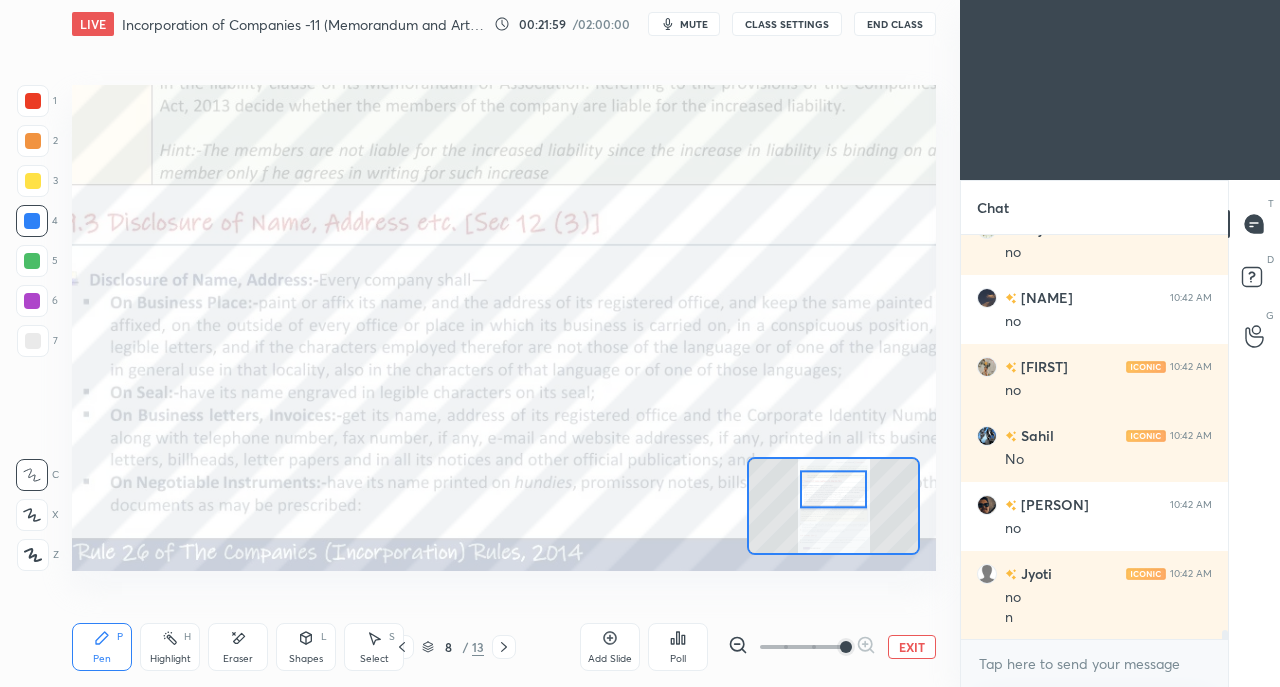 click 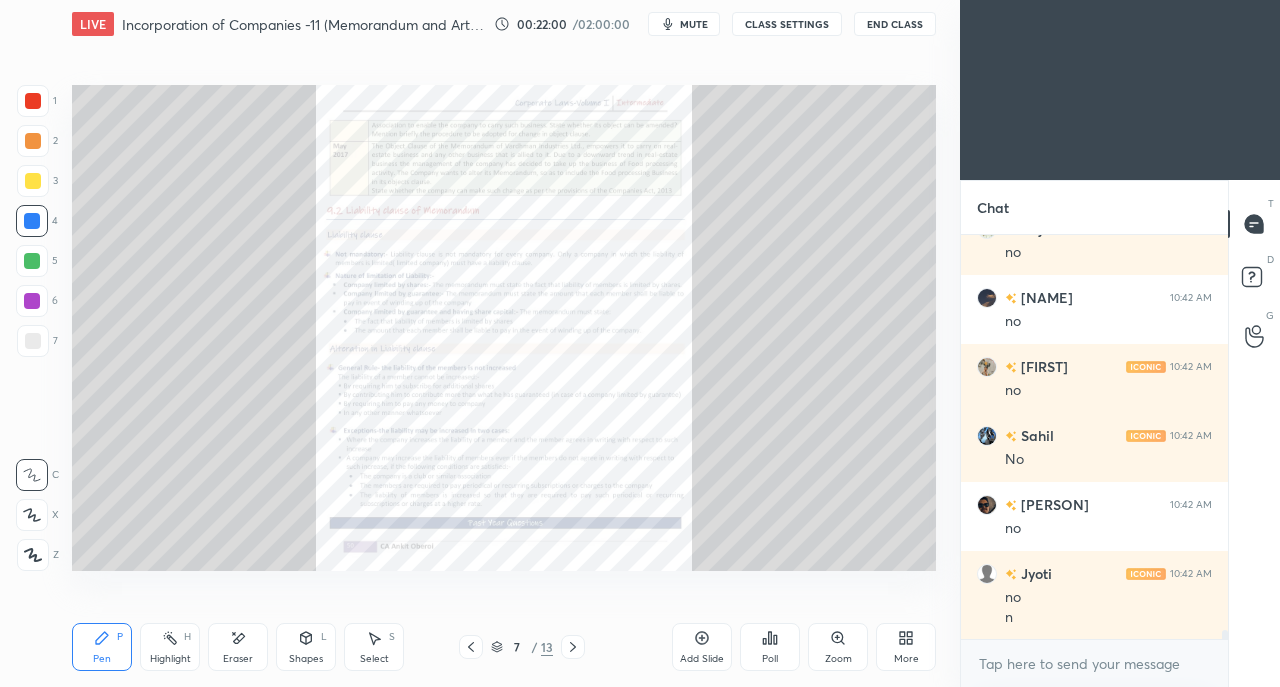 click 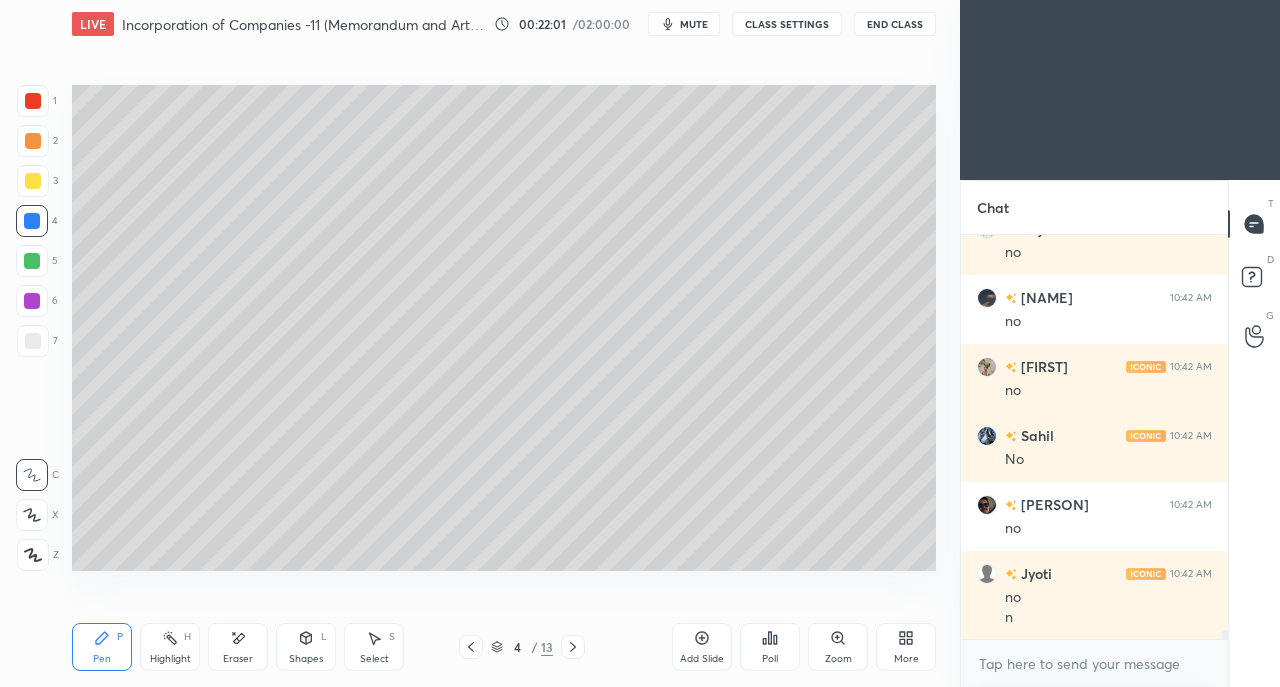 click 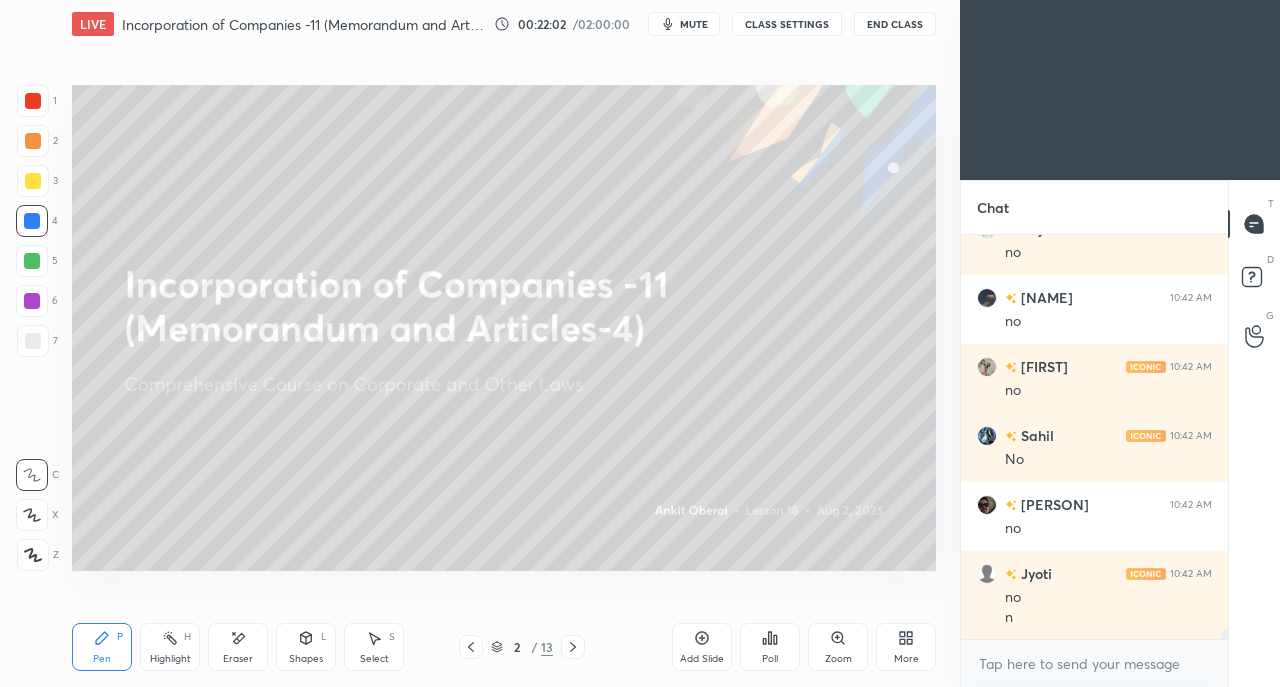 click on "2 / 13" at bounding box center (522, 647) 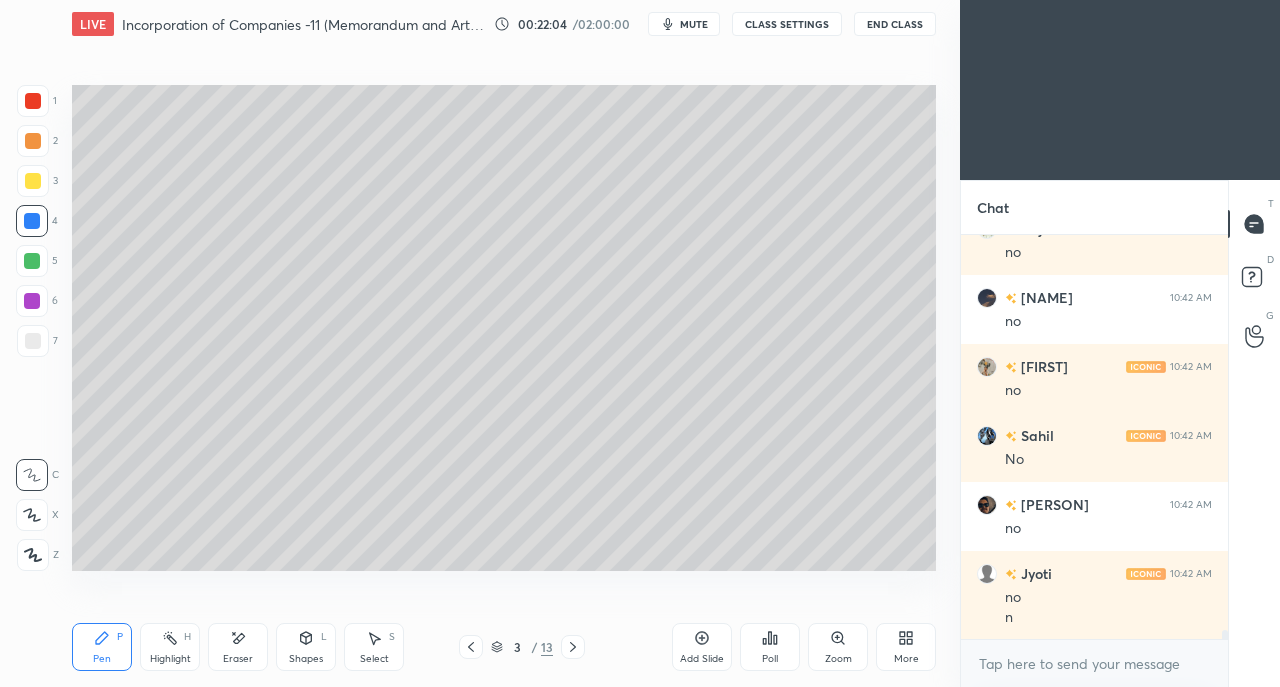 click 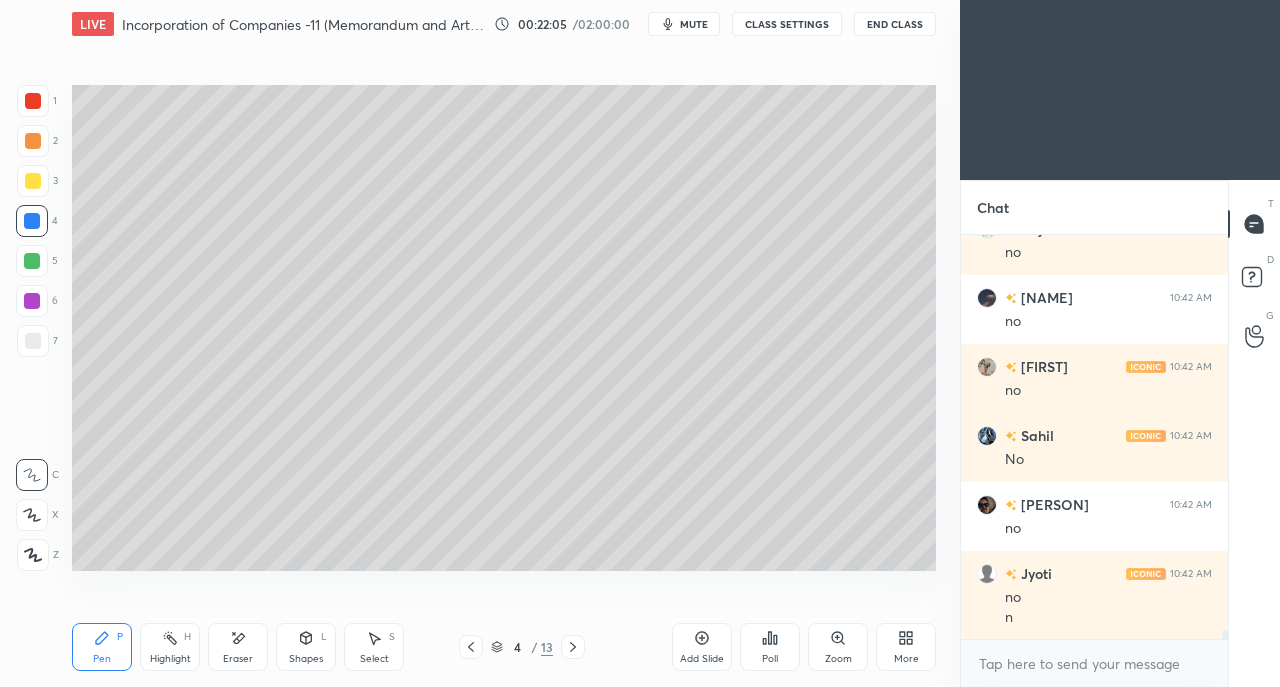 scroll, scrollTop: 18280, scrollLeft: 0, axis: vertical 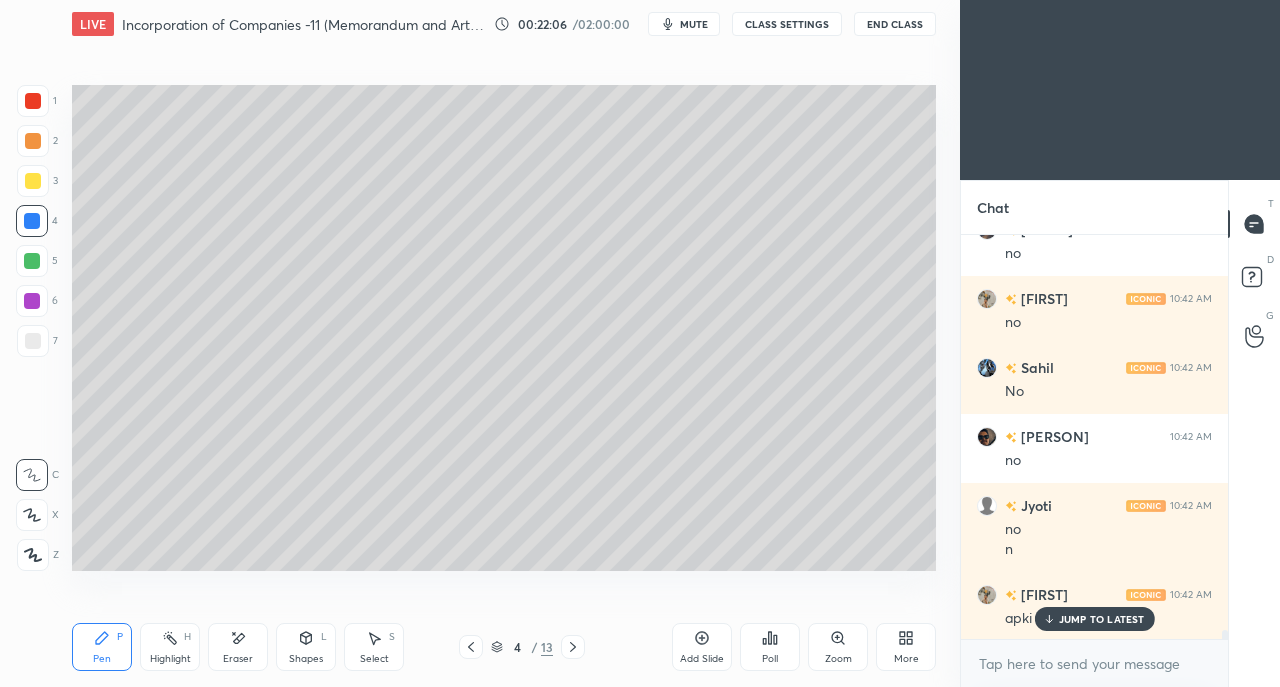 click on "JUMP TO LATEST" at bounding box center [1094, 619] 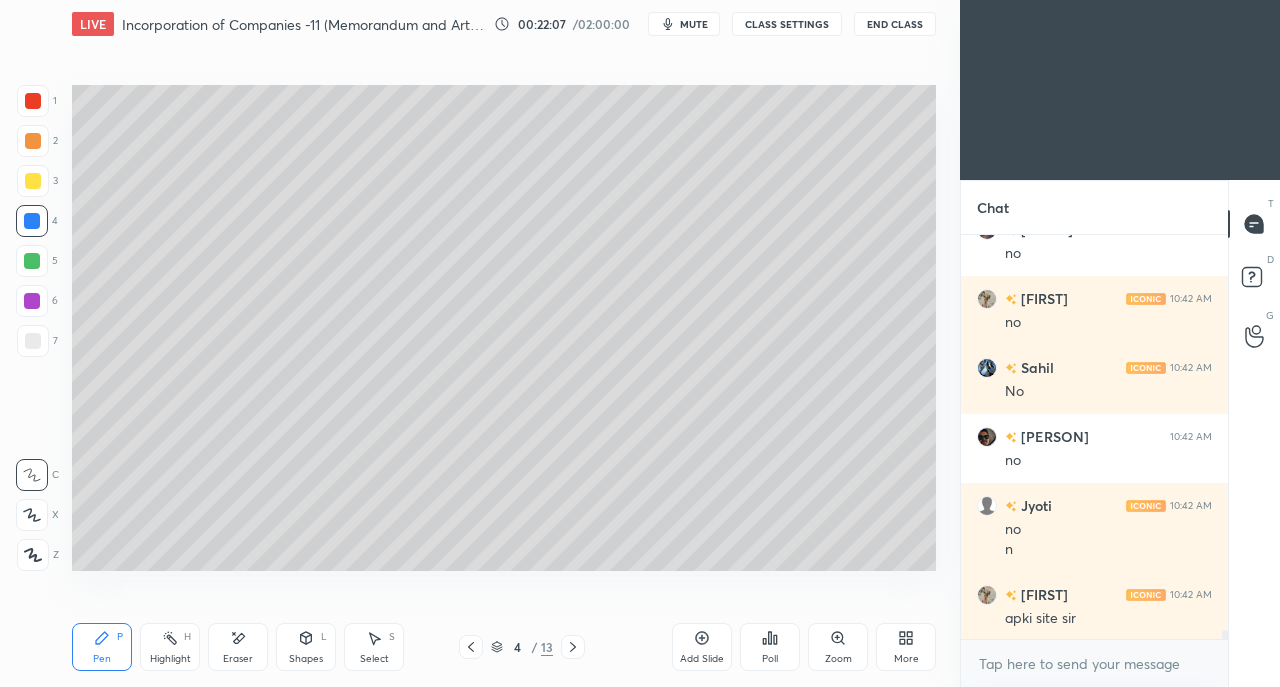 click 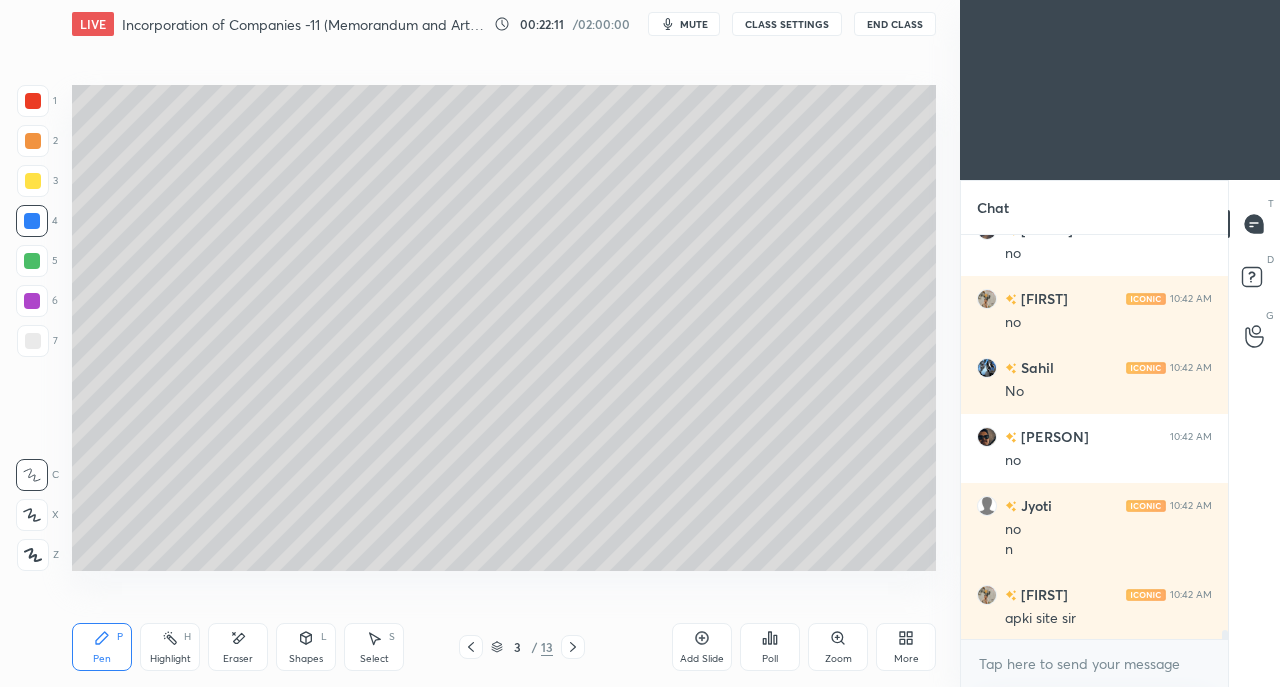 click 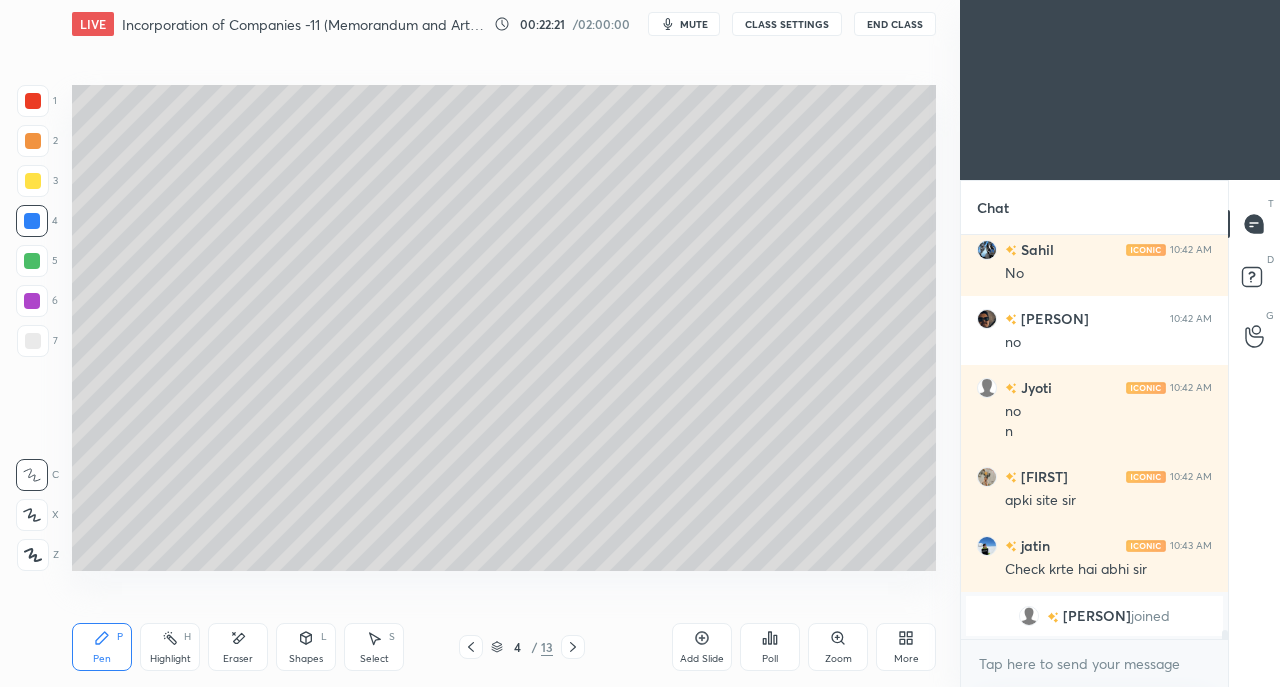 scroll, scrollTop: 15054, scrollLeft: 0, axis: vertical 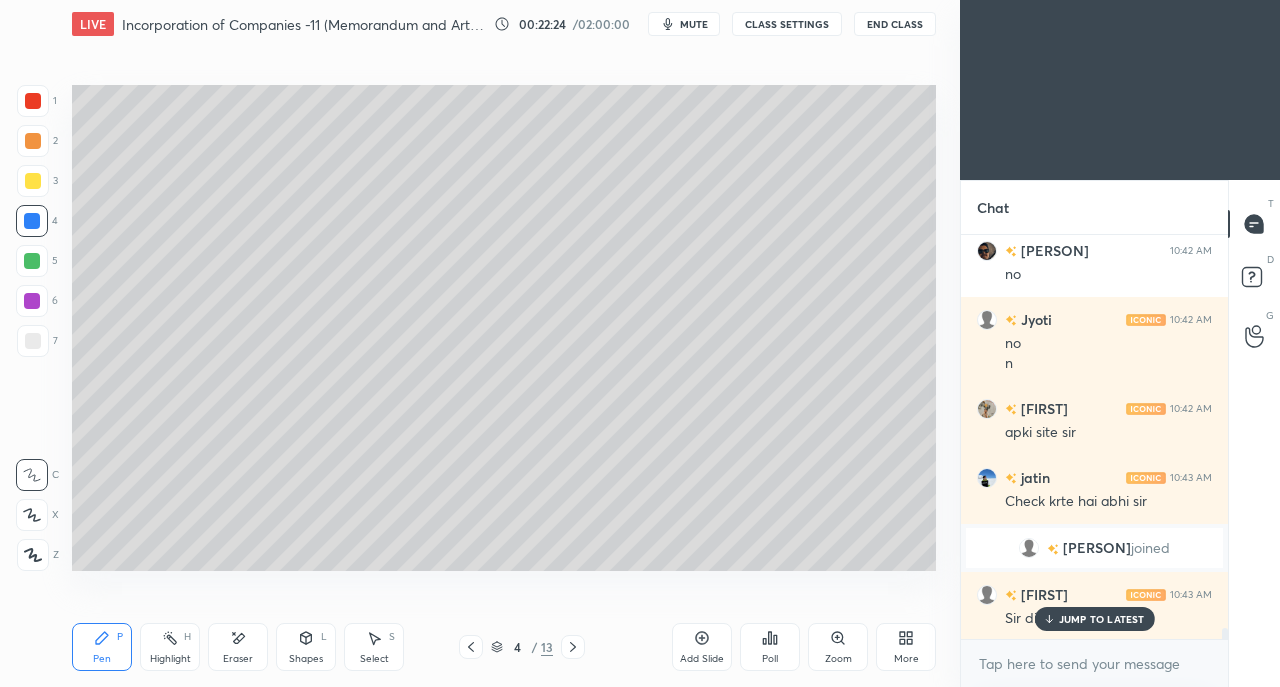 click on "JUMP TO LATEST" at bounding box center [1102, 619] 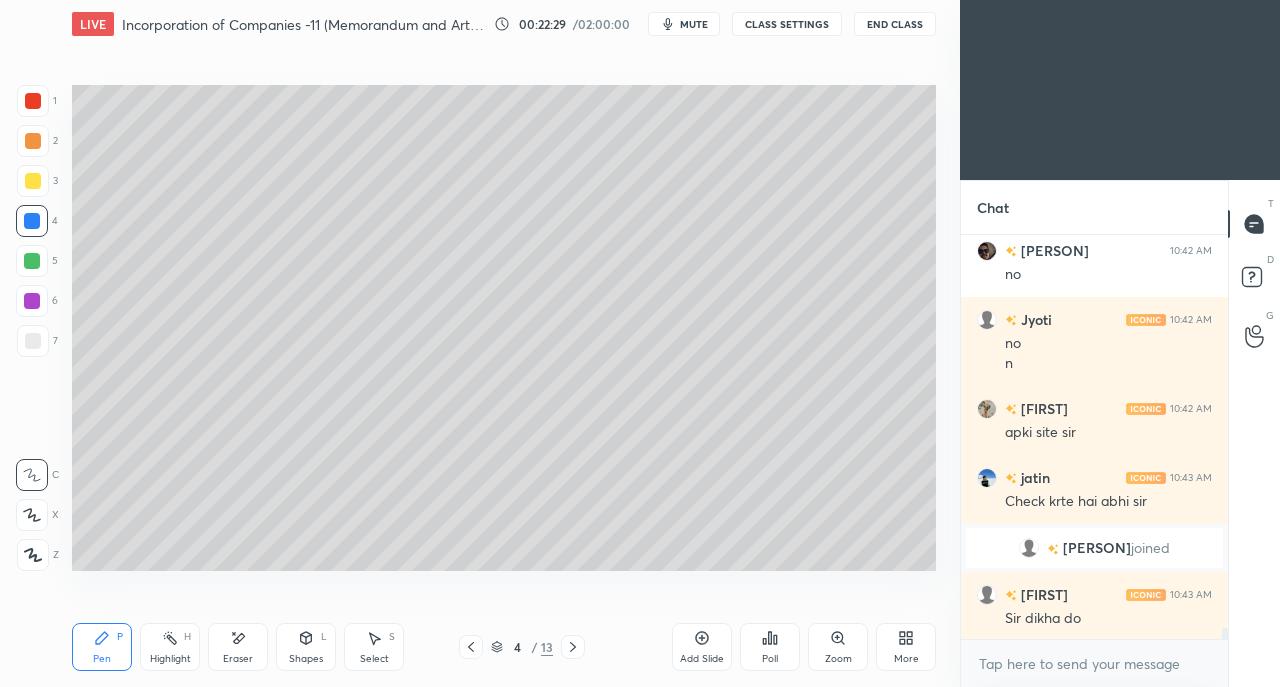 scroll, scrollTop: 15124, scrollLeft: 0, axis: vertical 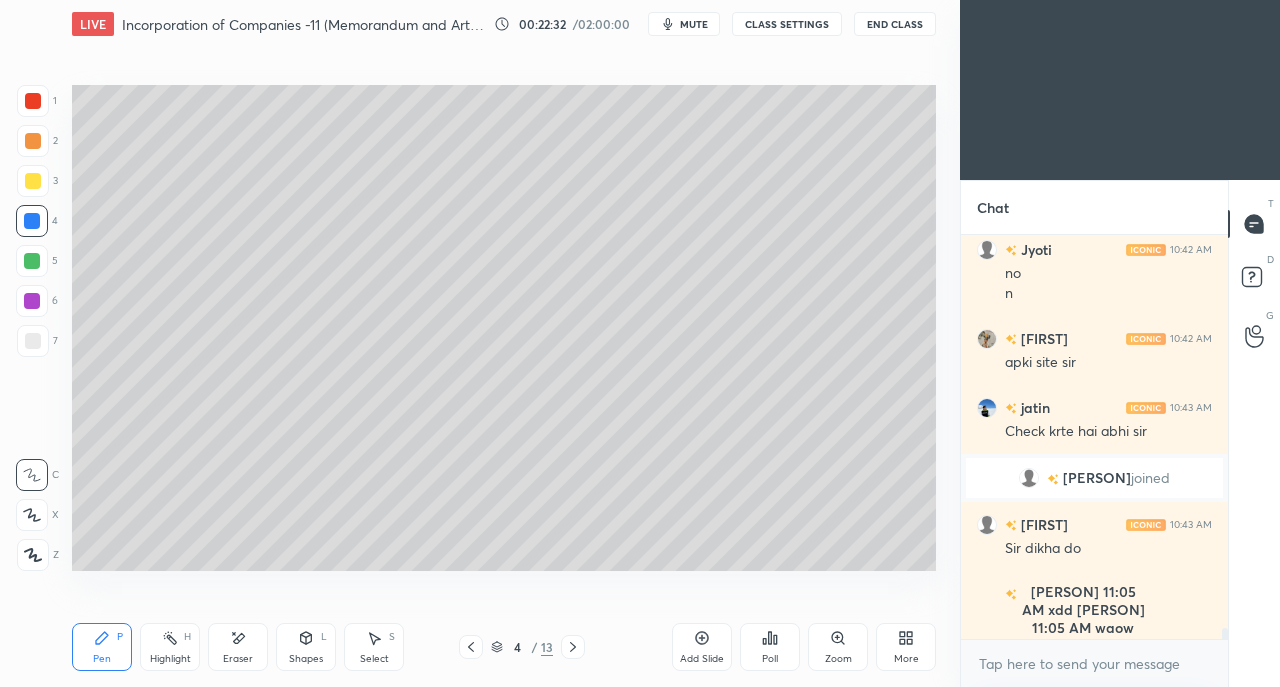 click on "[FIRST] joined" at bounding box center [1094, 478] 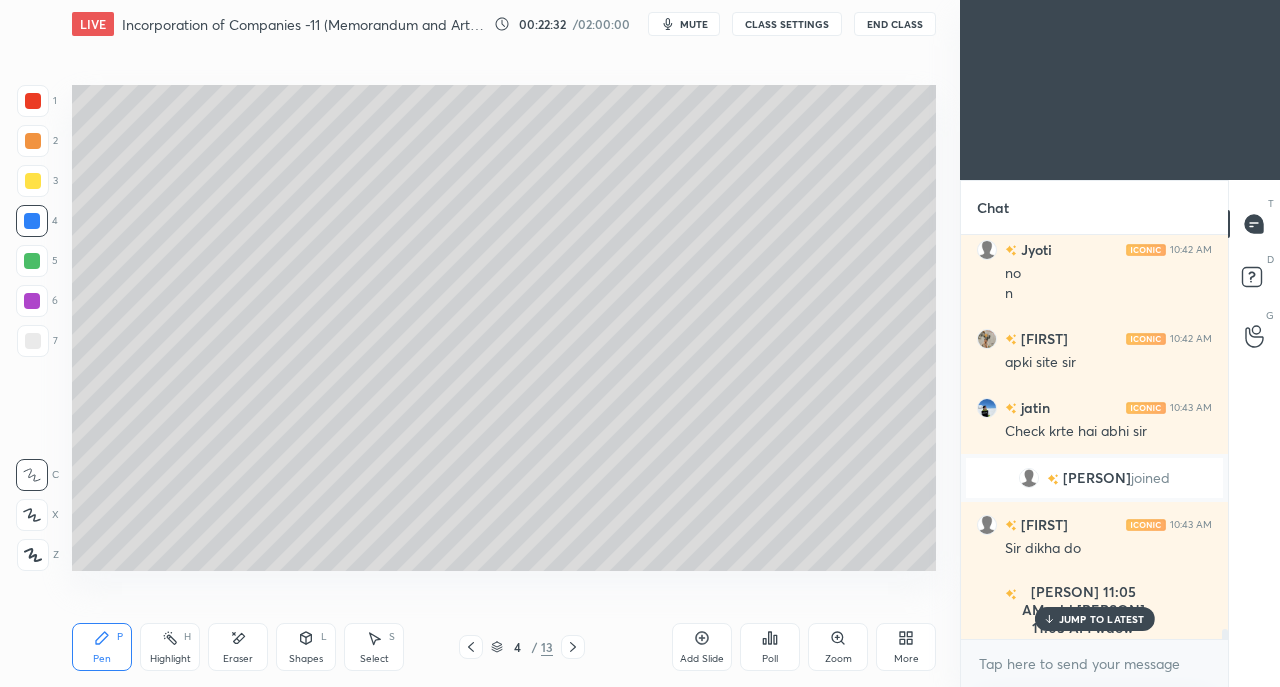 scroll, scrollTop: 15192, scrollLeft: 0, axis: vertical 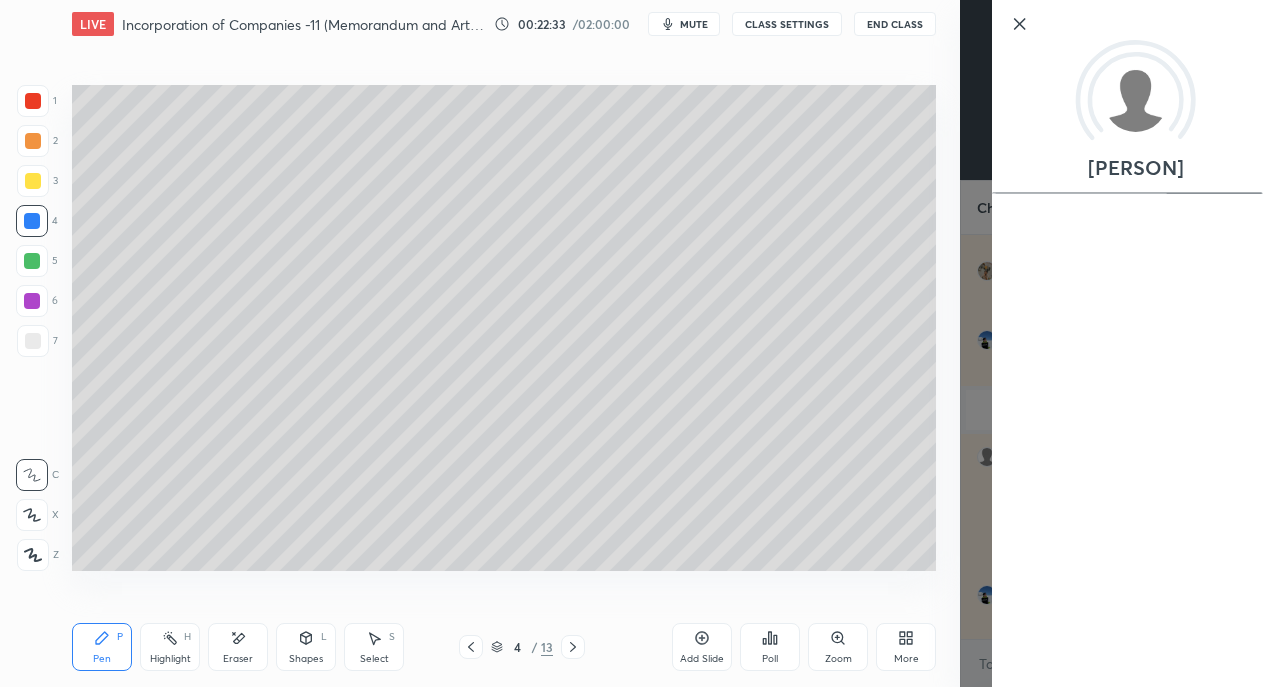 click 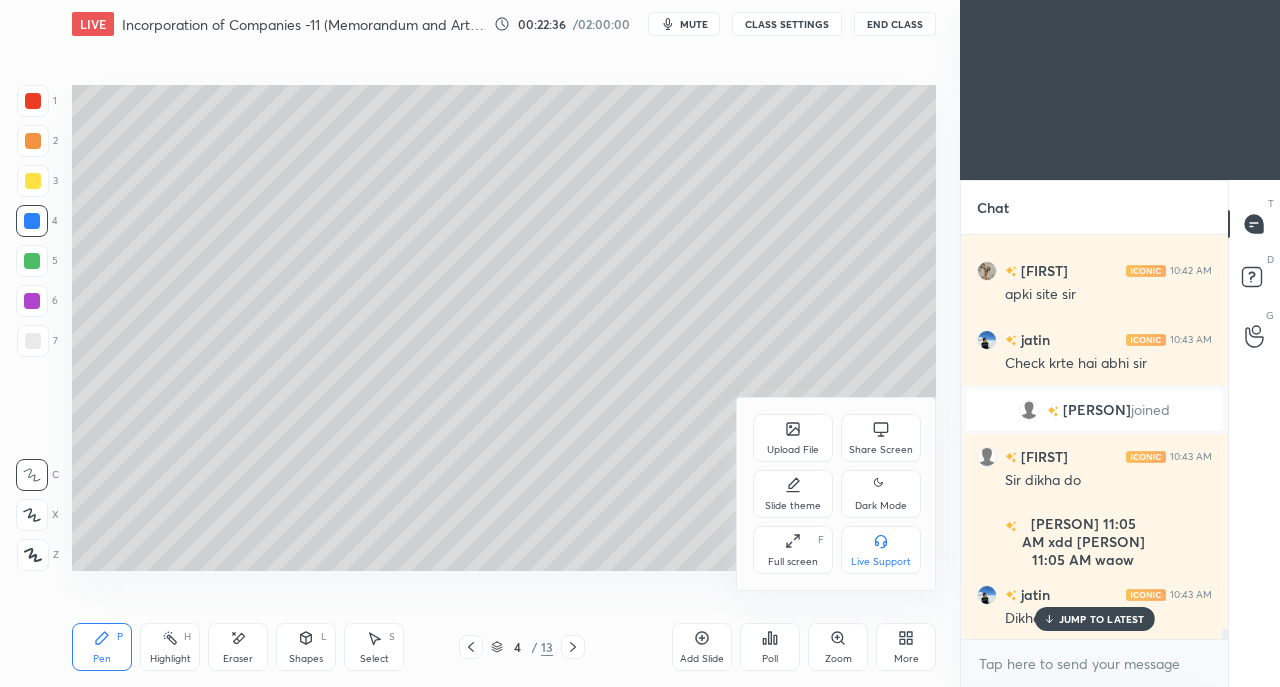 click at bounding box center (640, 343) 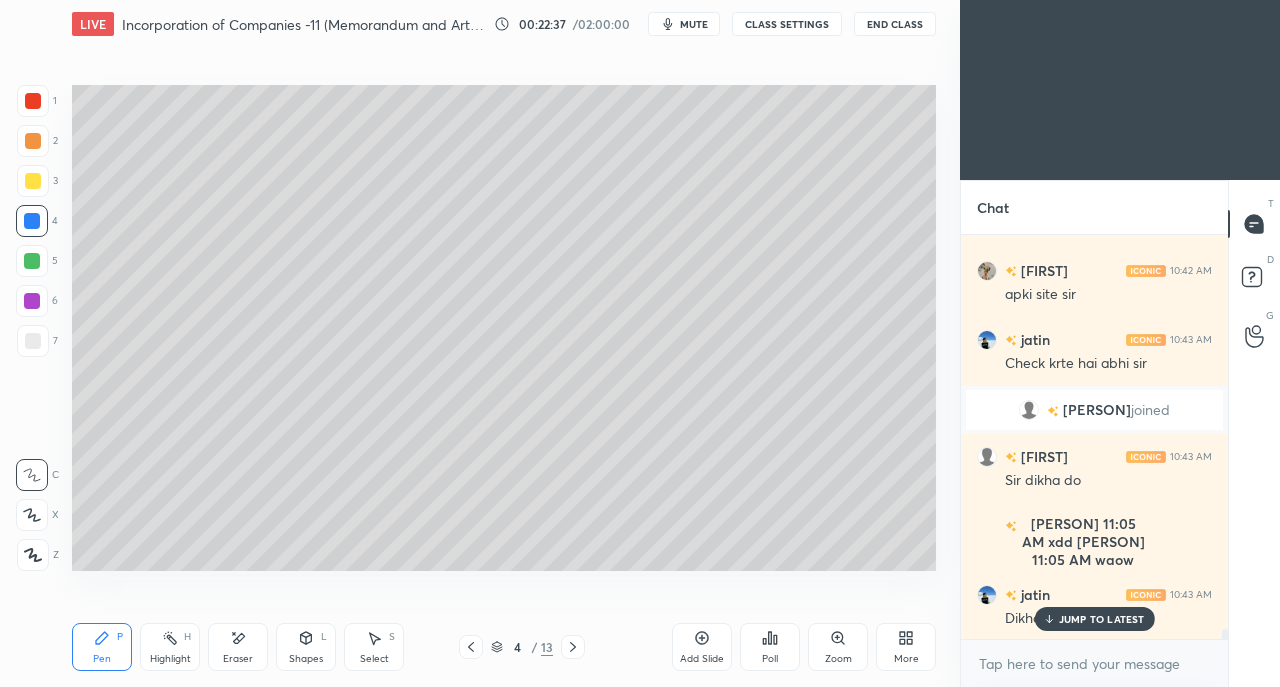 click on "More" at bounding box center [906, 647] 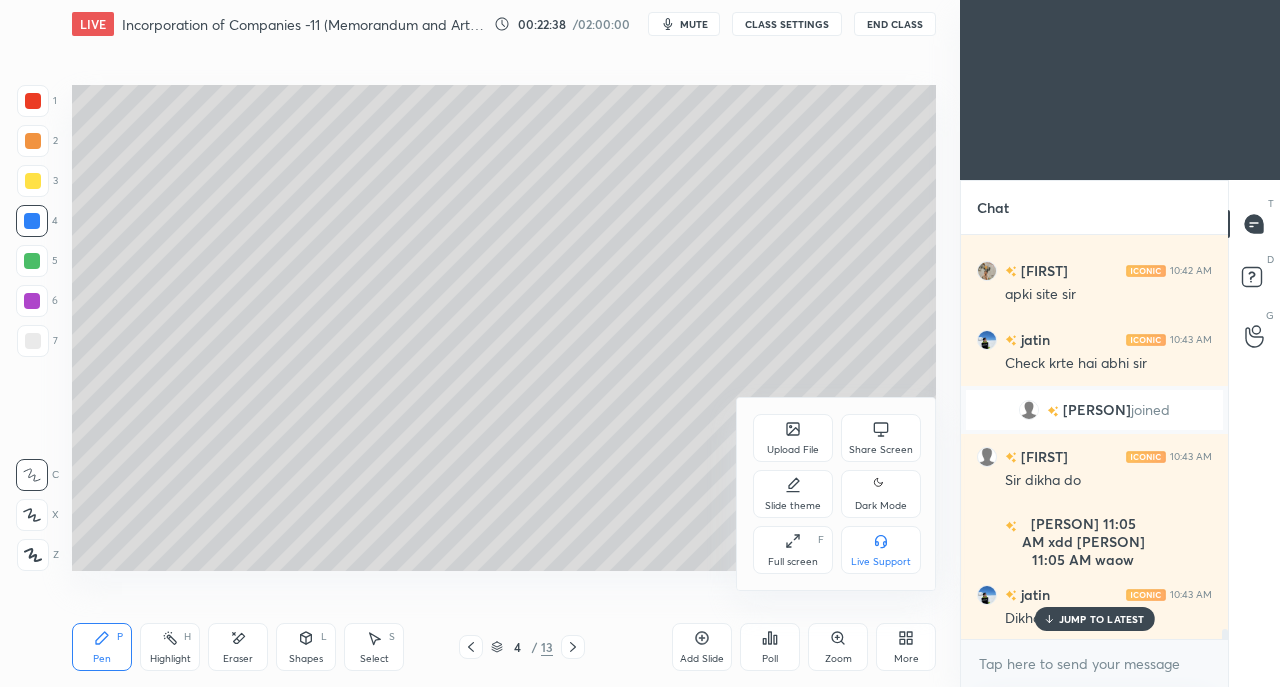 click on "Share Screen" at bounding box center [881, 450] 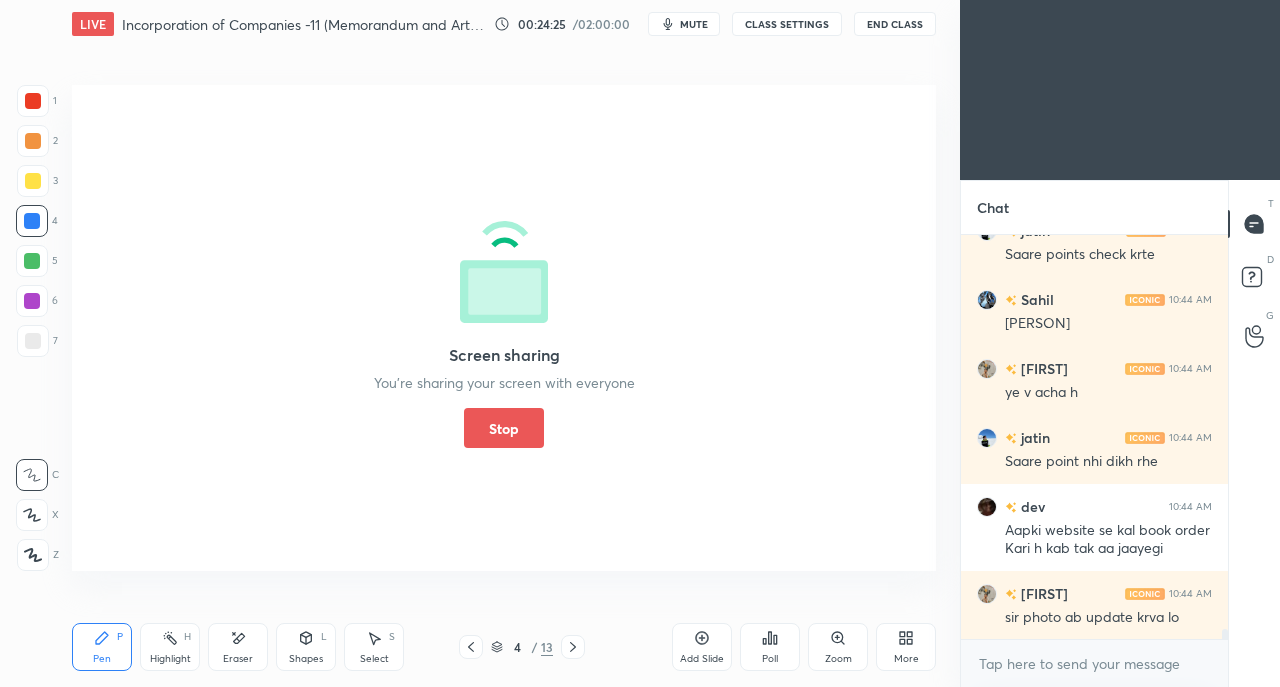 scroll, scrollTop: 15780, scrollLeft: 0, axis: vertical 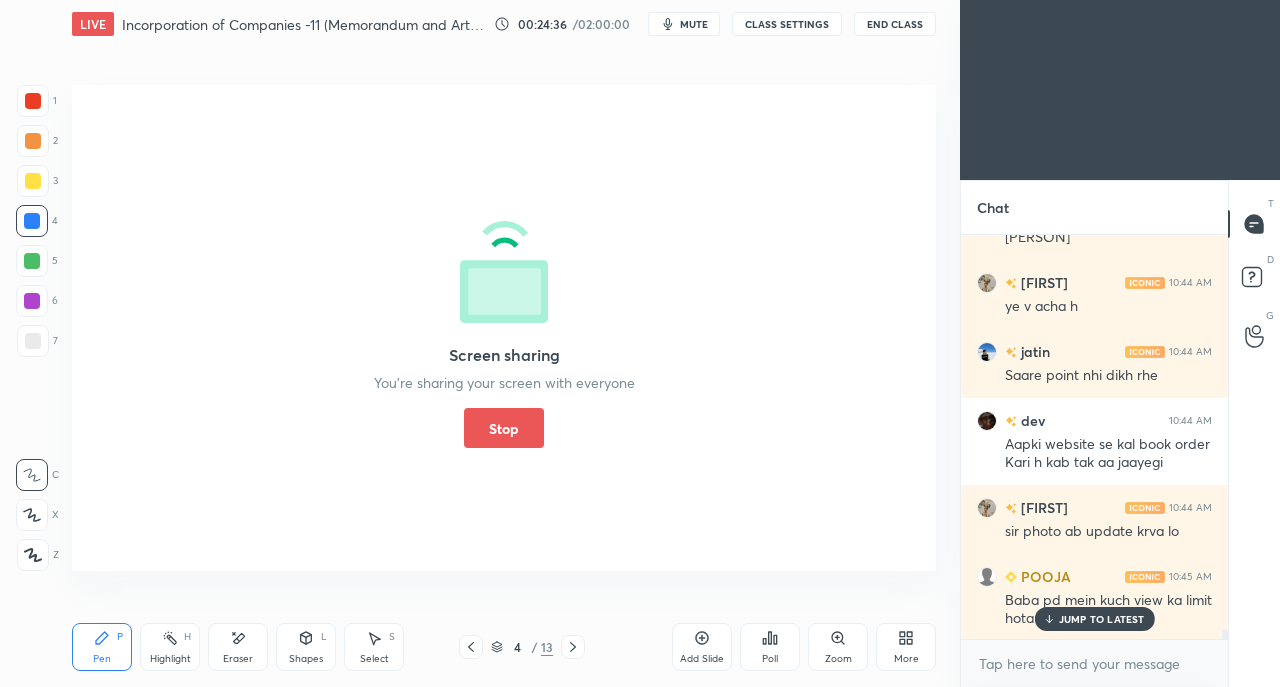 click on "Stop" at bounding box center (504, 428) 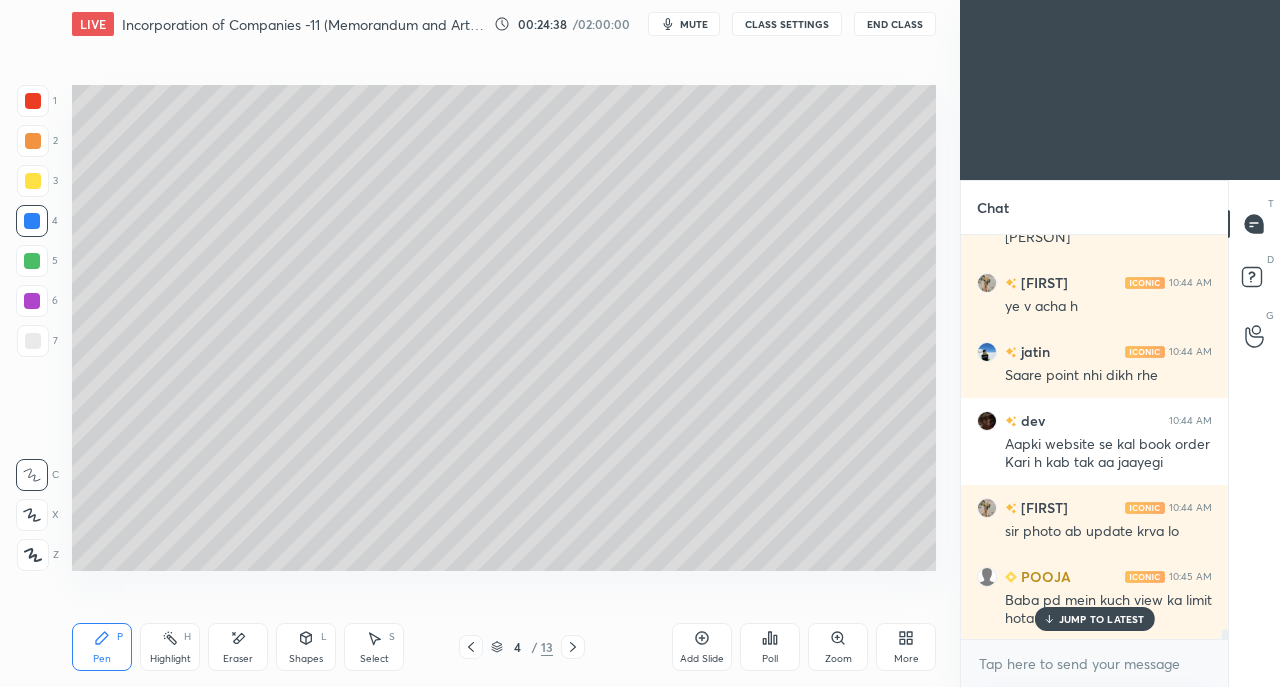 click on "JUMP TO LATEST" at bounding box center (1102, 619) 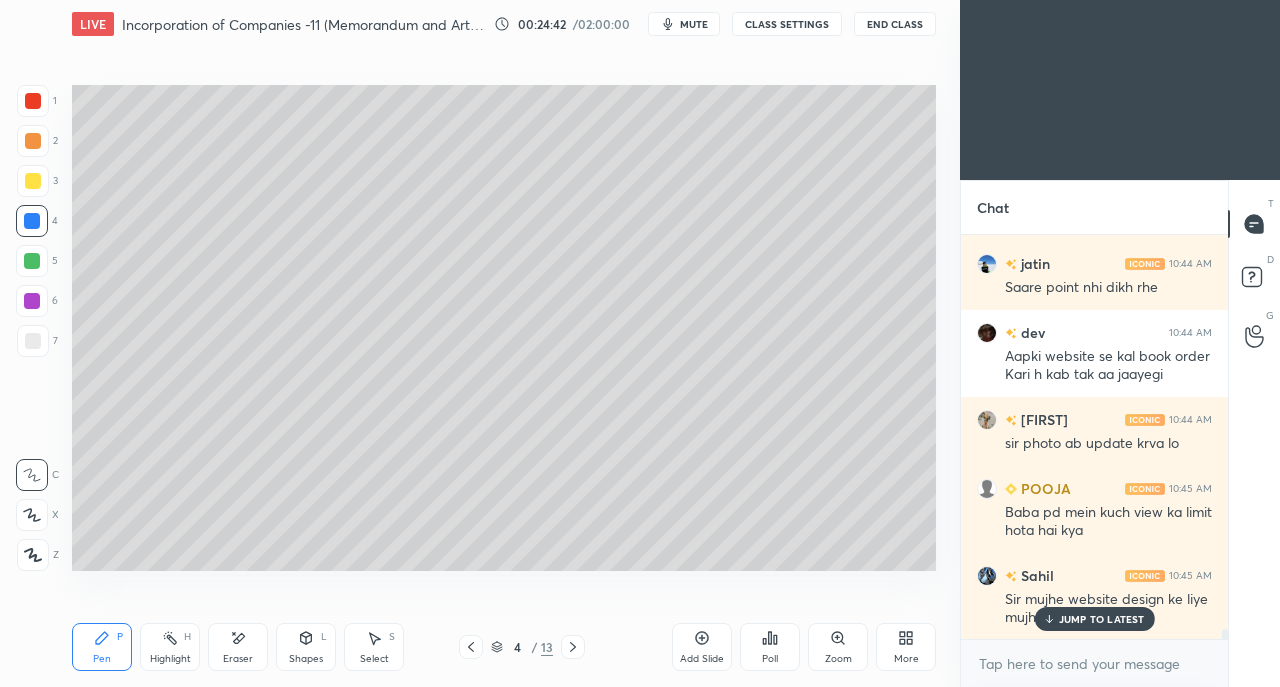 scroll, scrollTop: 15936, scrollLeft: 0, axis: vertical 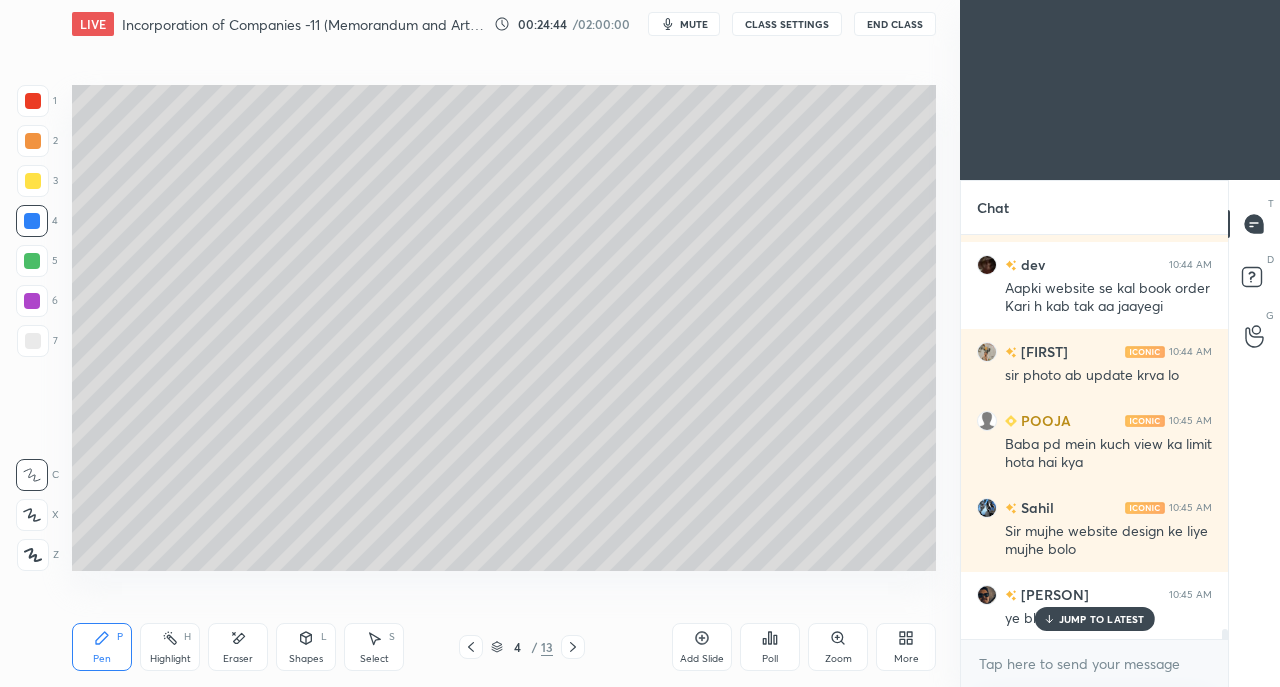 click on "JUMP TO LATEST" at bounding box center (1094, 619) 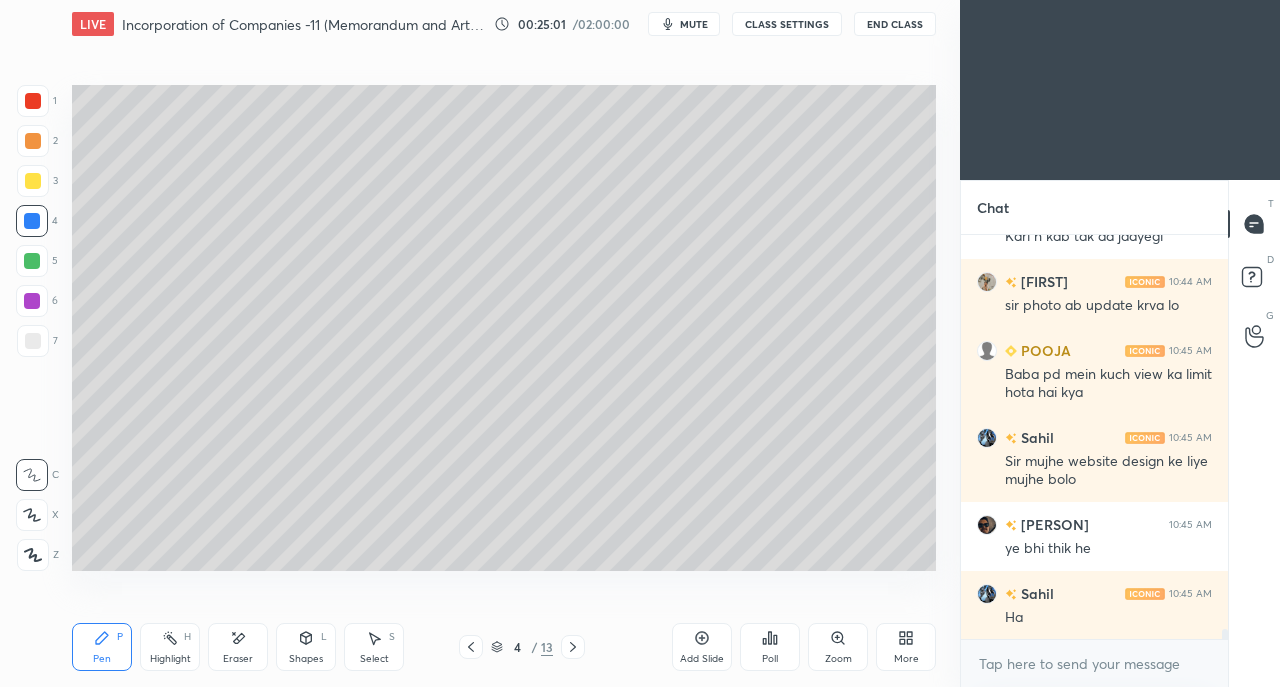 scroll, scrollTop: 16026, scrollLeft: 0, axis: vertical 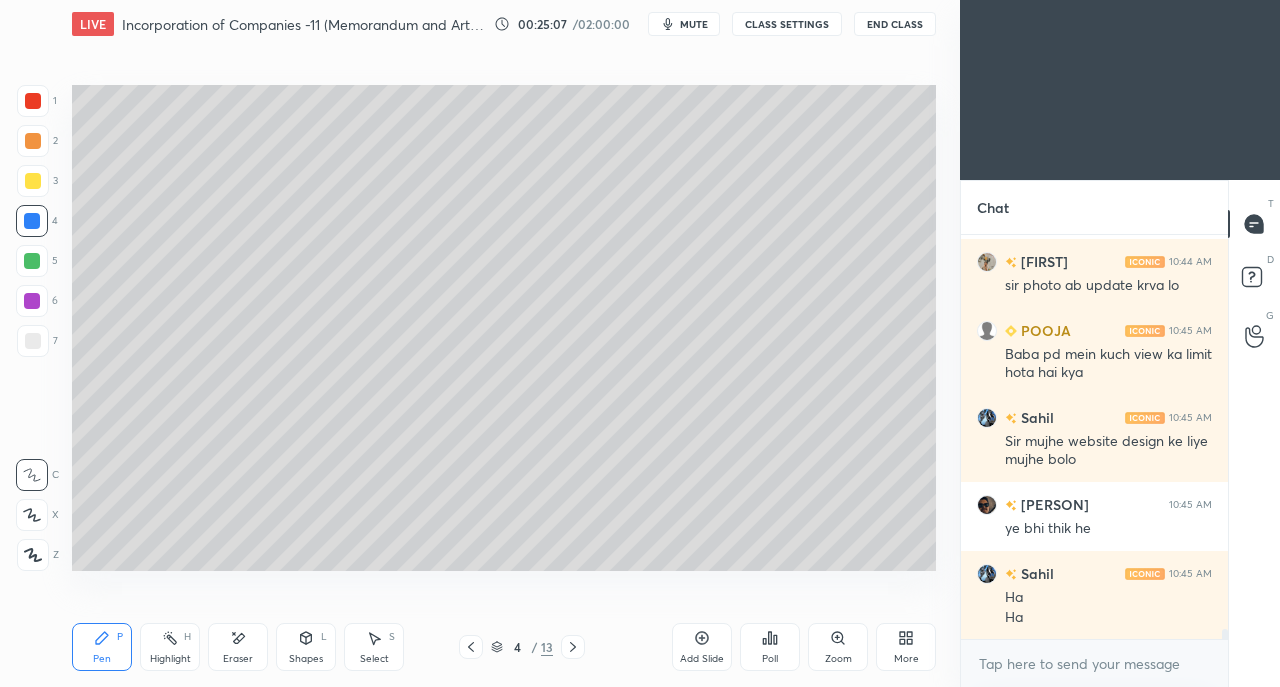 click on "Highlight H" at bounding box center [170, 647] 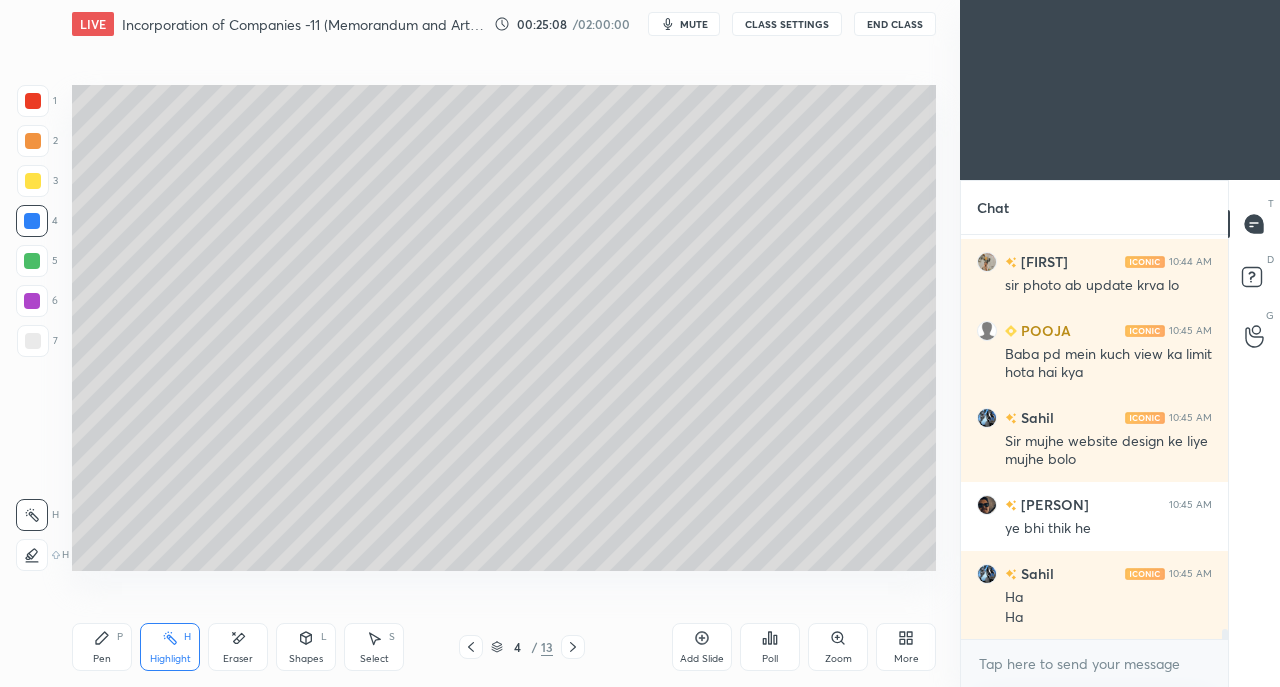 click on "Pen P" at bounding box center (102, 647) 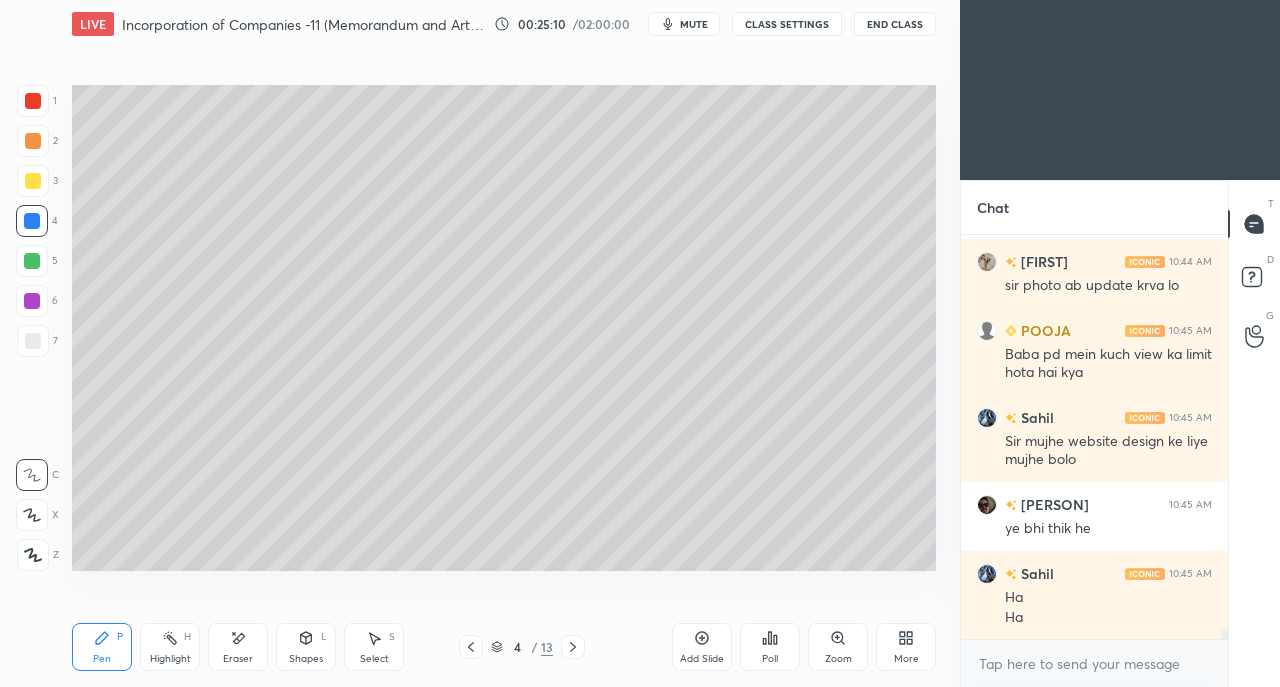 click at bounding box center [33, 181] 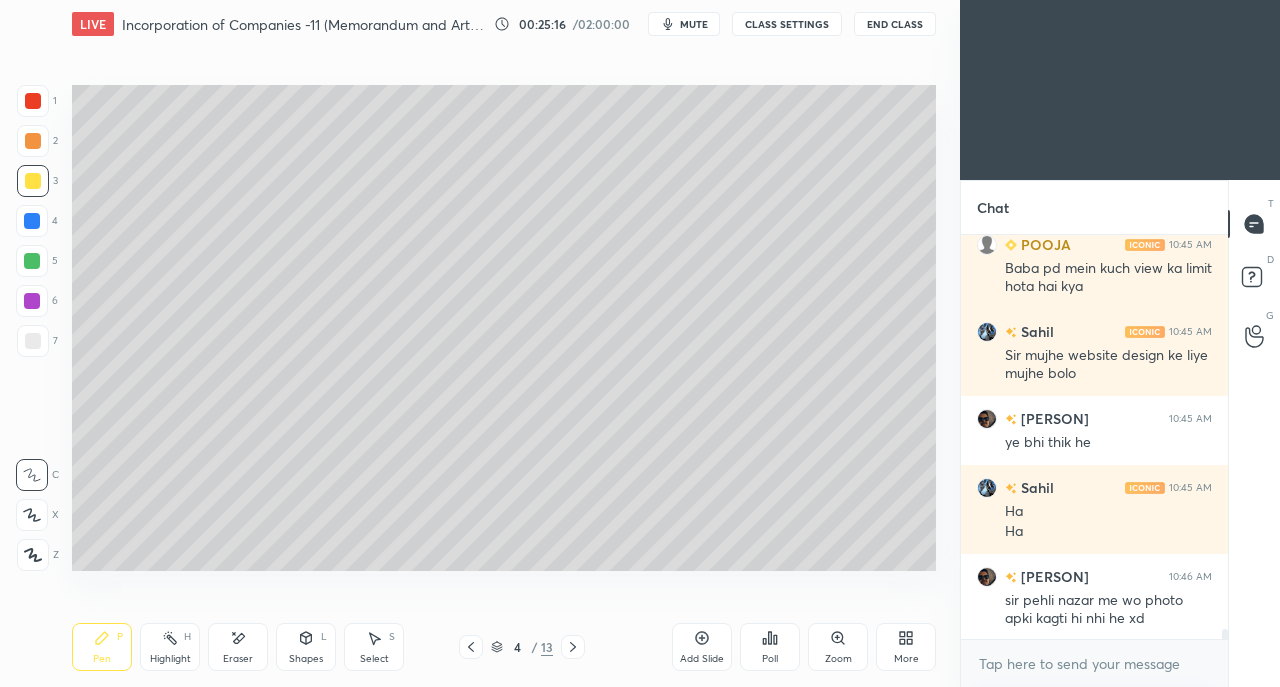 scroll, scrollTop: 16182, scrollLeft: 0, axis: vertical 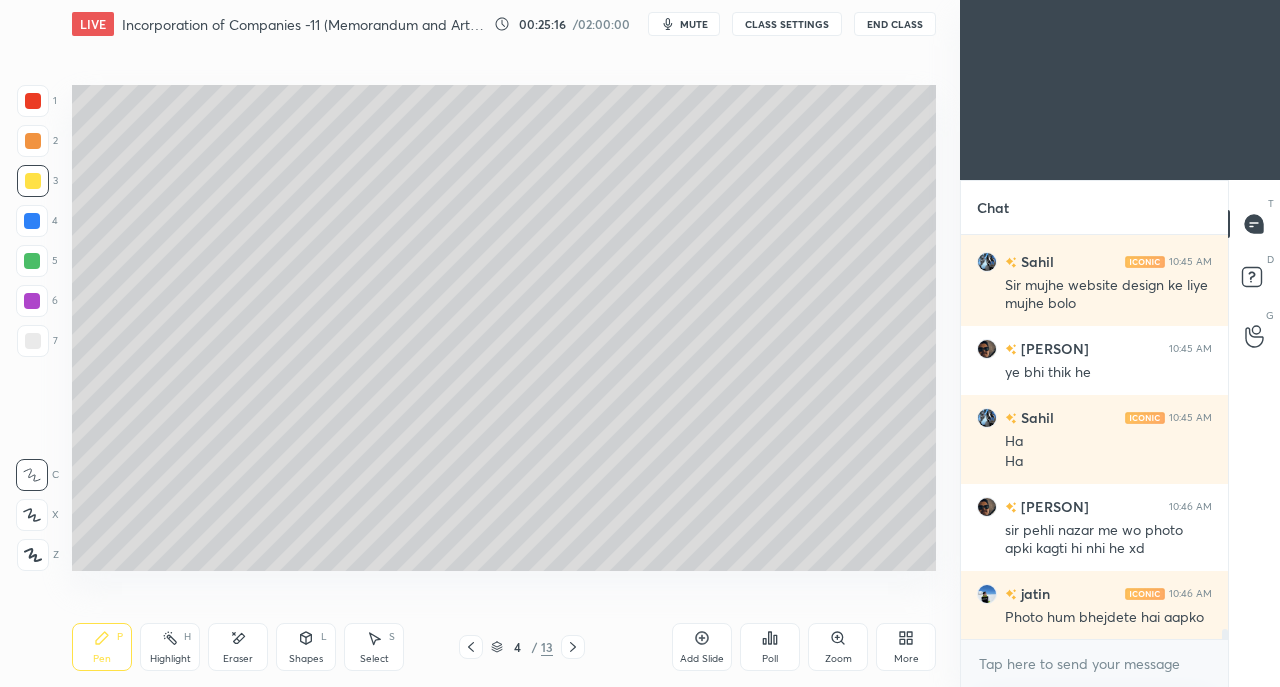 click on "Photo hum bhejdete hai aapko" at bounding box center [1108, 618] 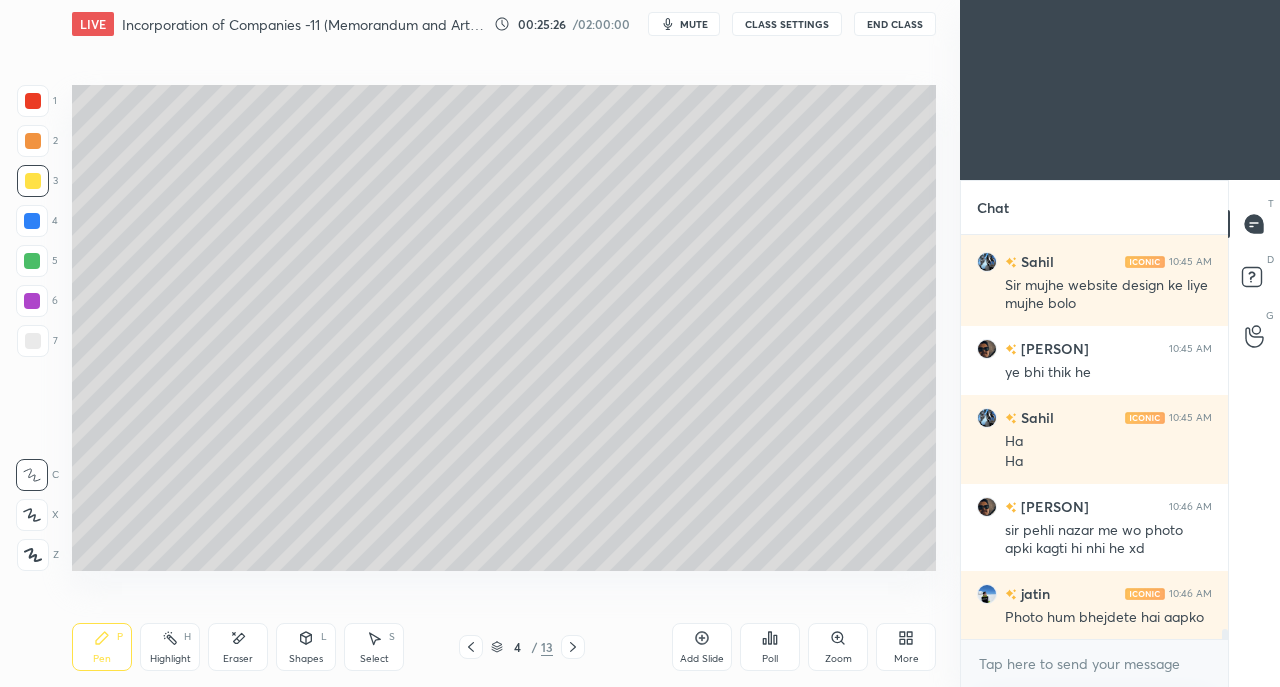click 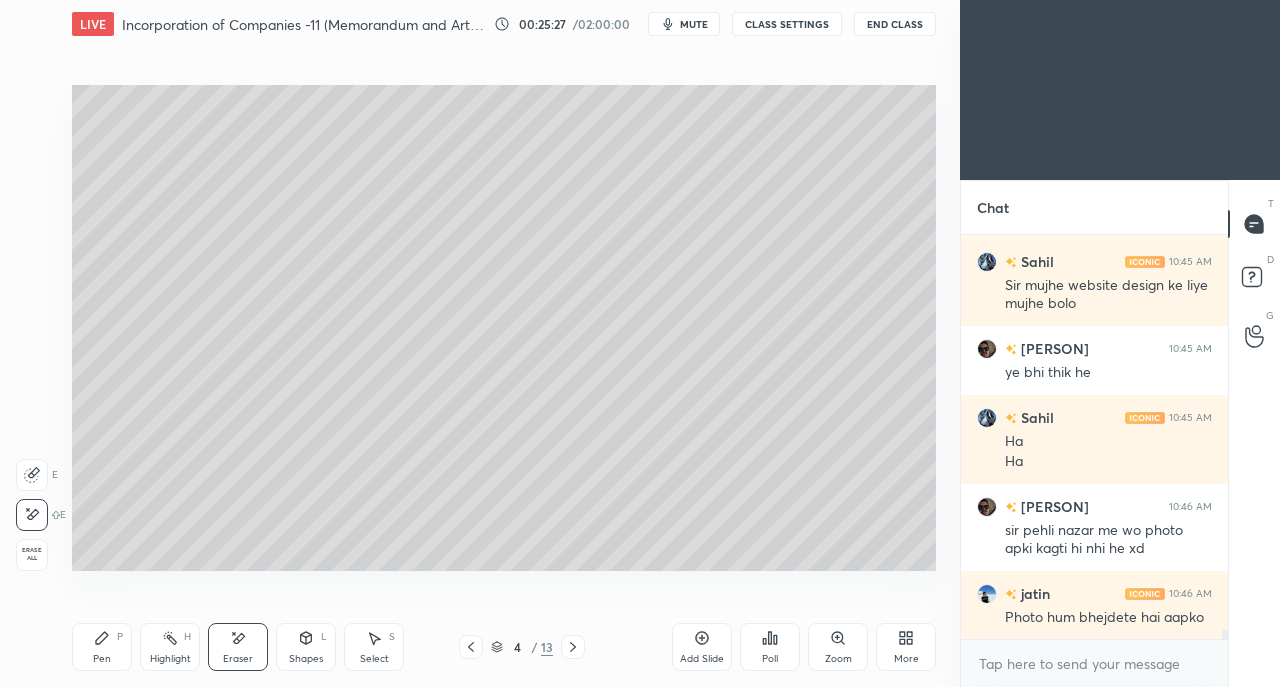 click at bounding box center (32, 475) 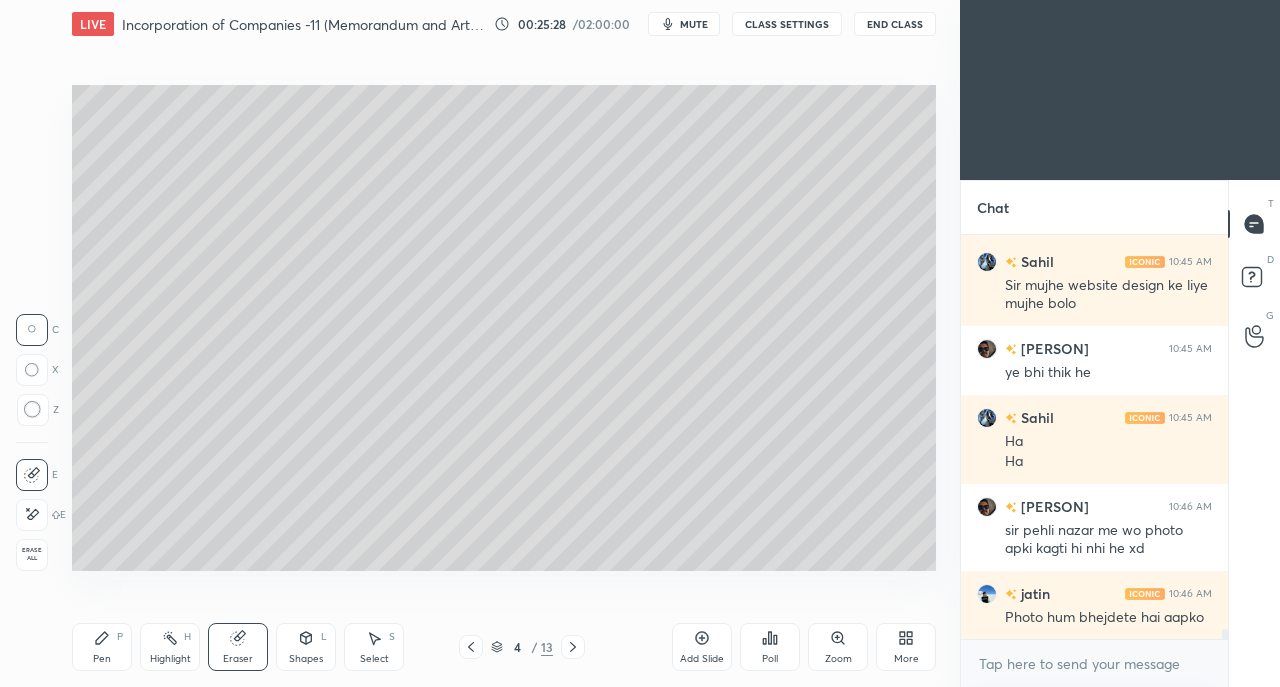 scroll, scrollTop: 16250, scrollLeft: 0, axis: vertical 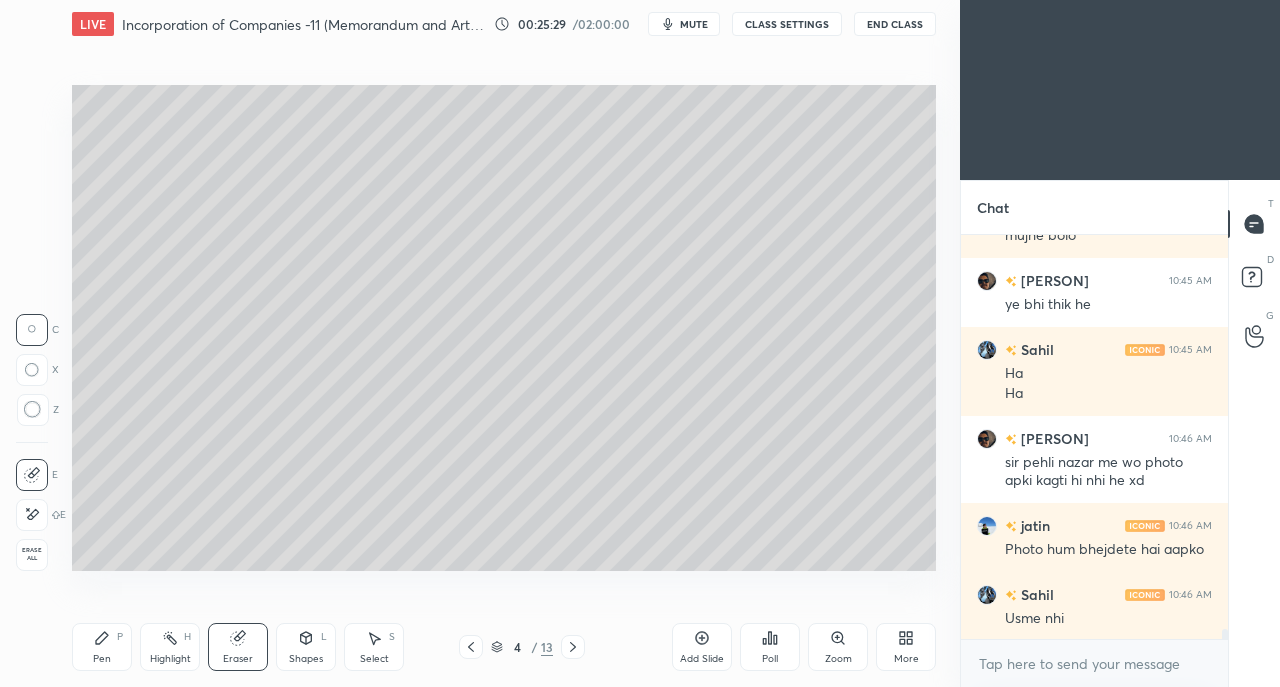 click on "Pen" at bounding box center (102, 659) 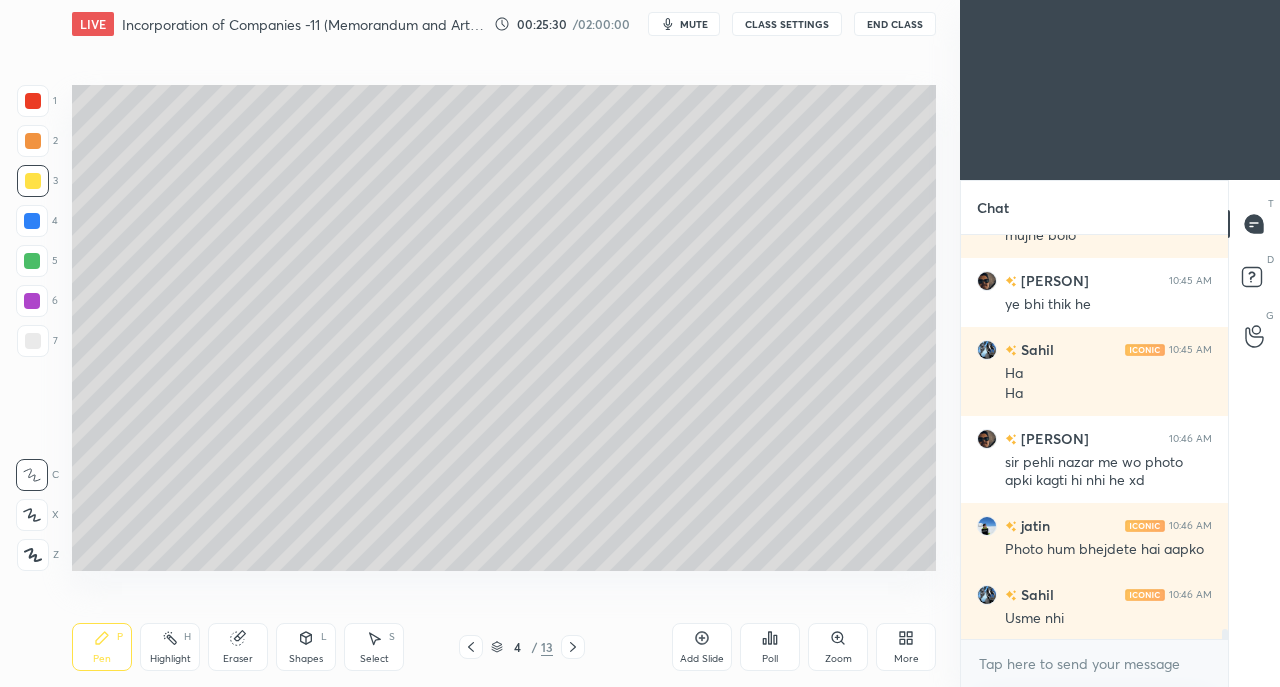 click 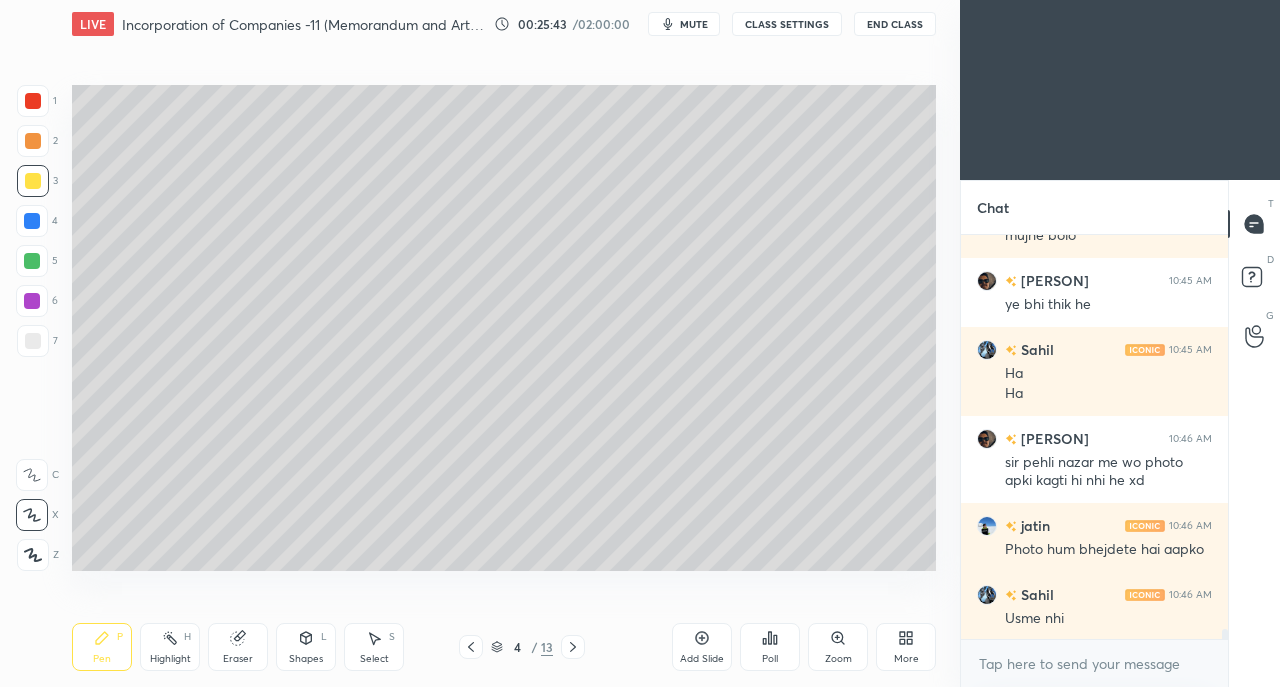 click on "6" at bounding box center (37, 305) 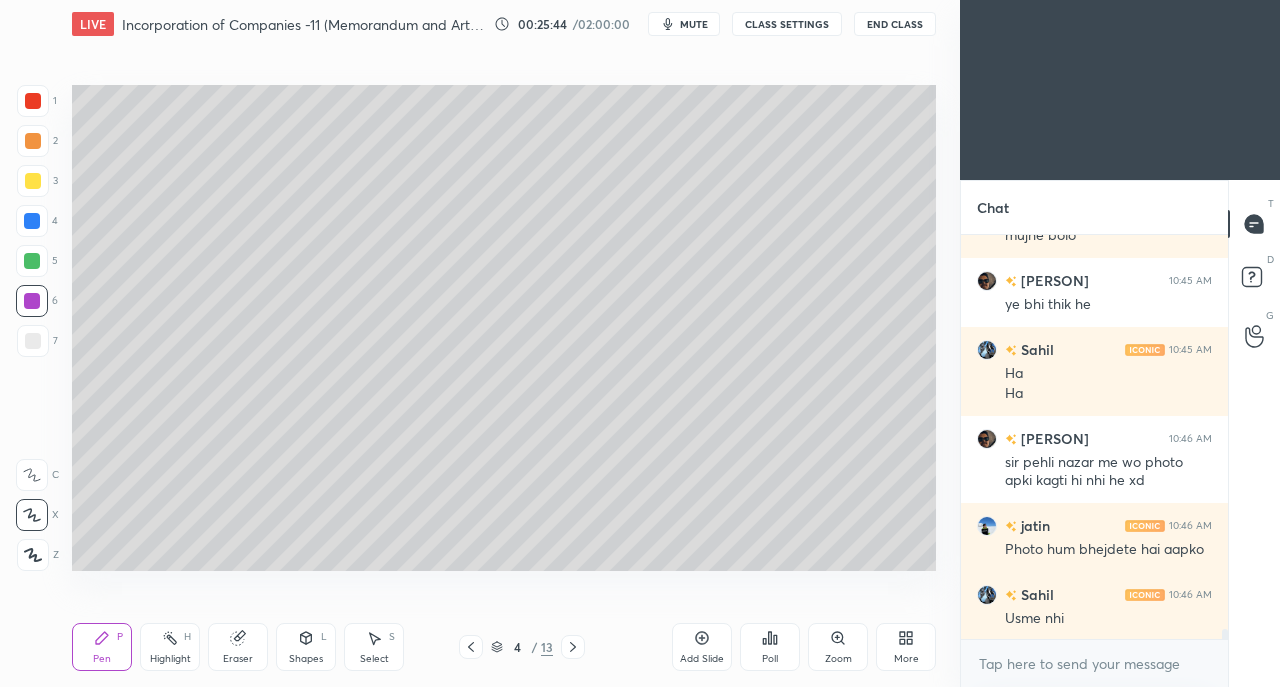 click at bounding box center [33, 341] 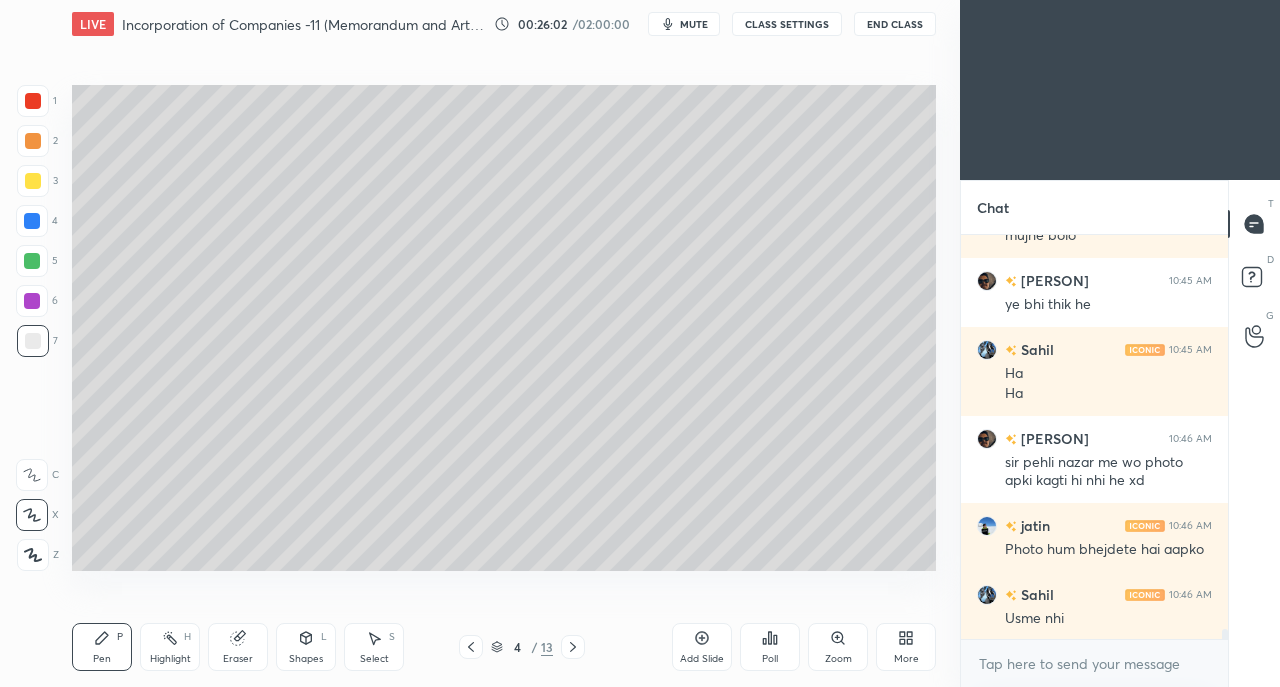 click at bounding box center [33, 181] 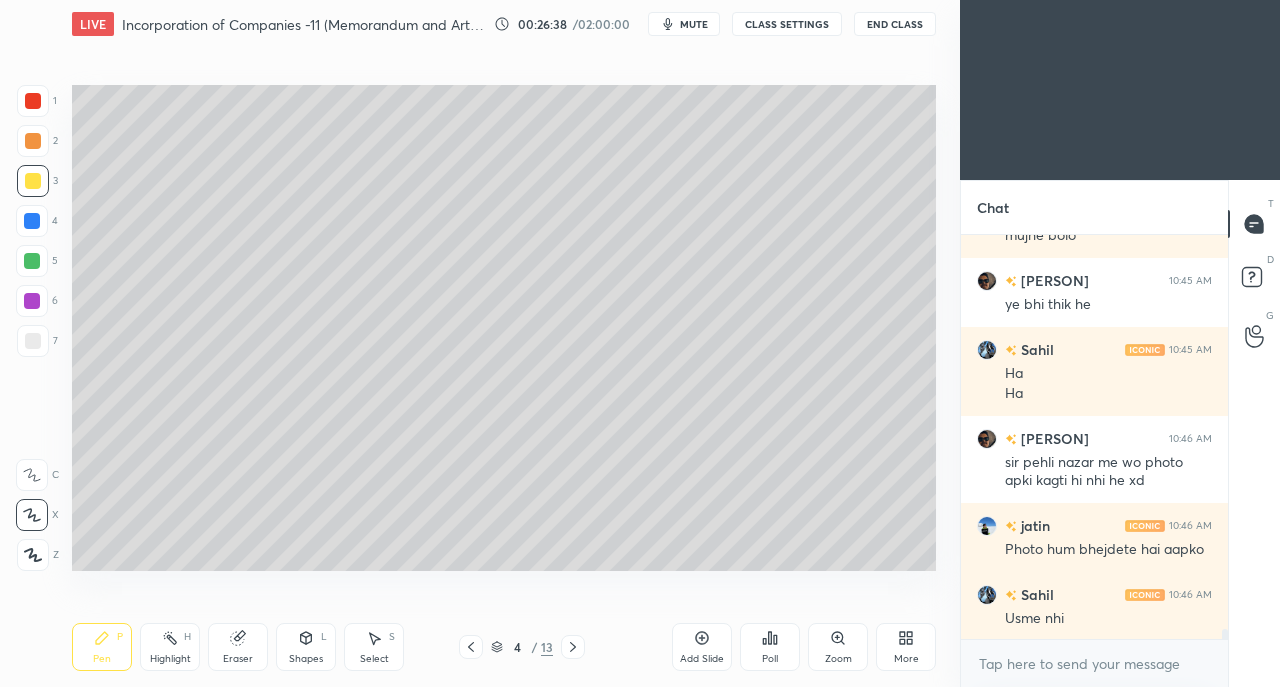 scroll, scrollTop: 16320, scrollLeft: 0, axis: vertical 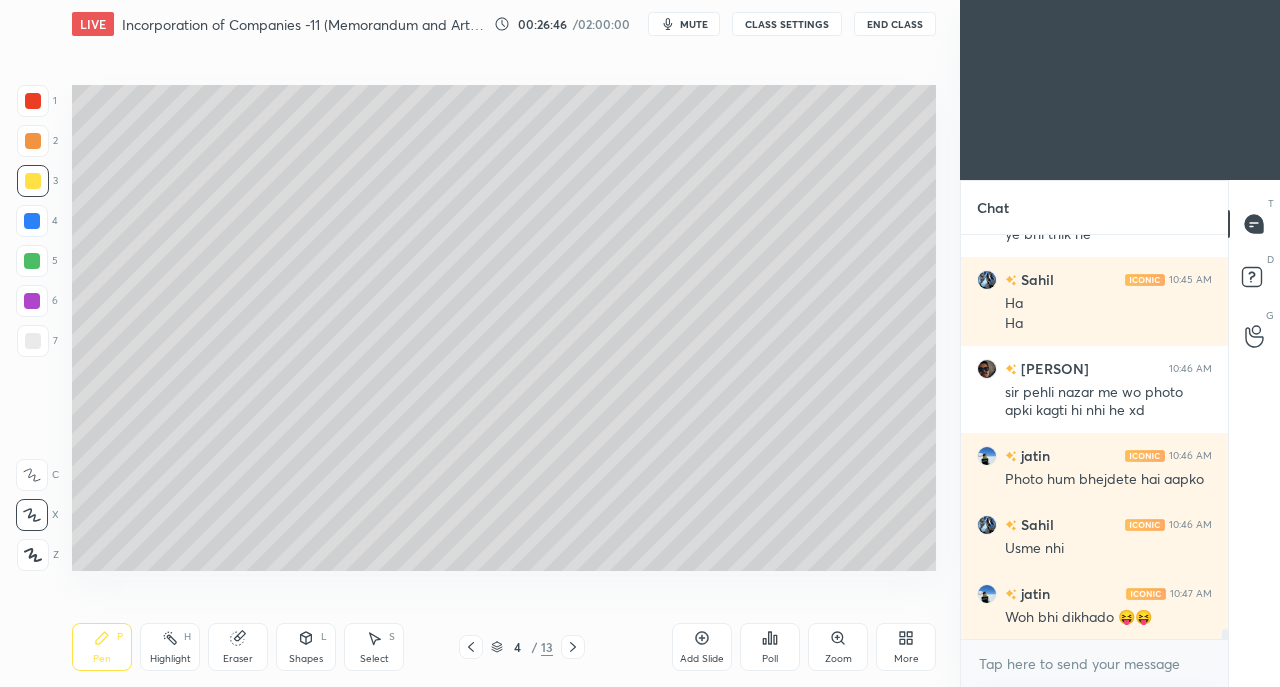 click at bounding box center (33, 341) 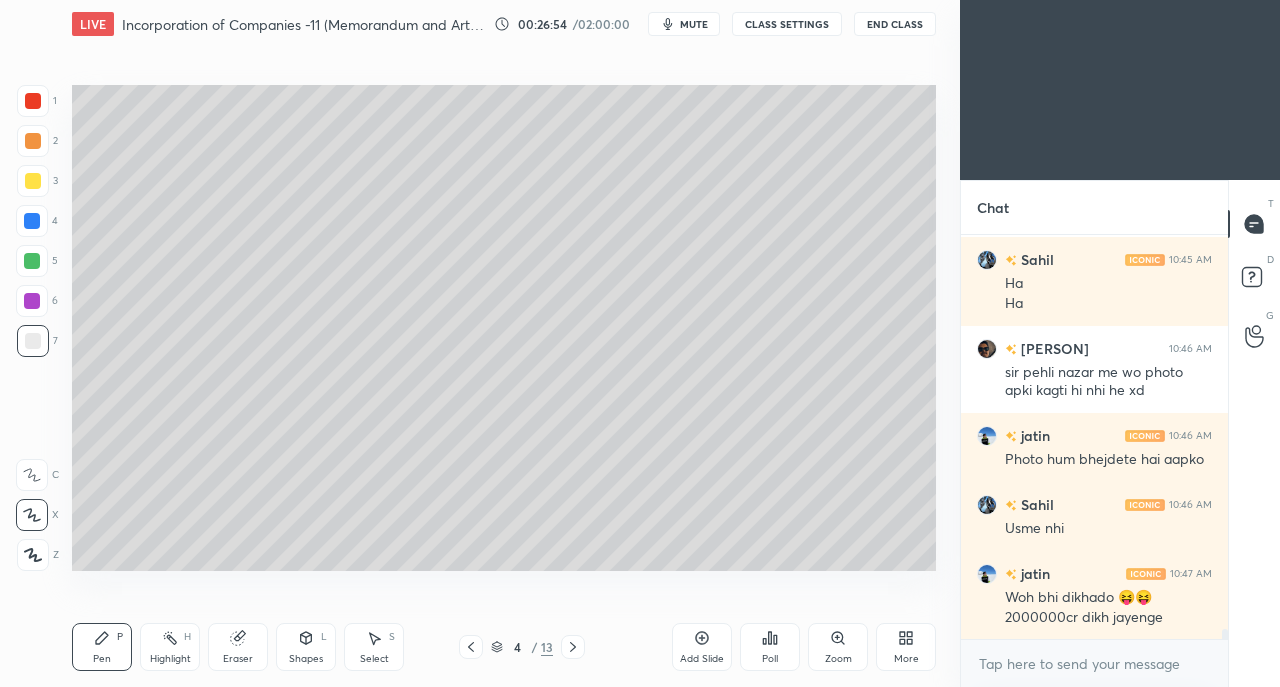 scroll, scrollTop: 16408, scrollLeft: 0, axis: vertical 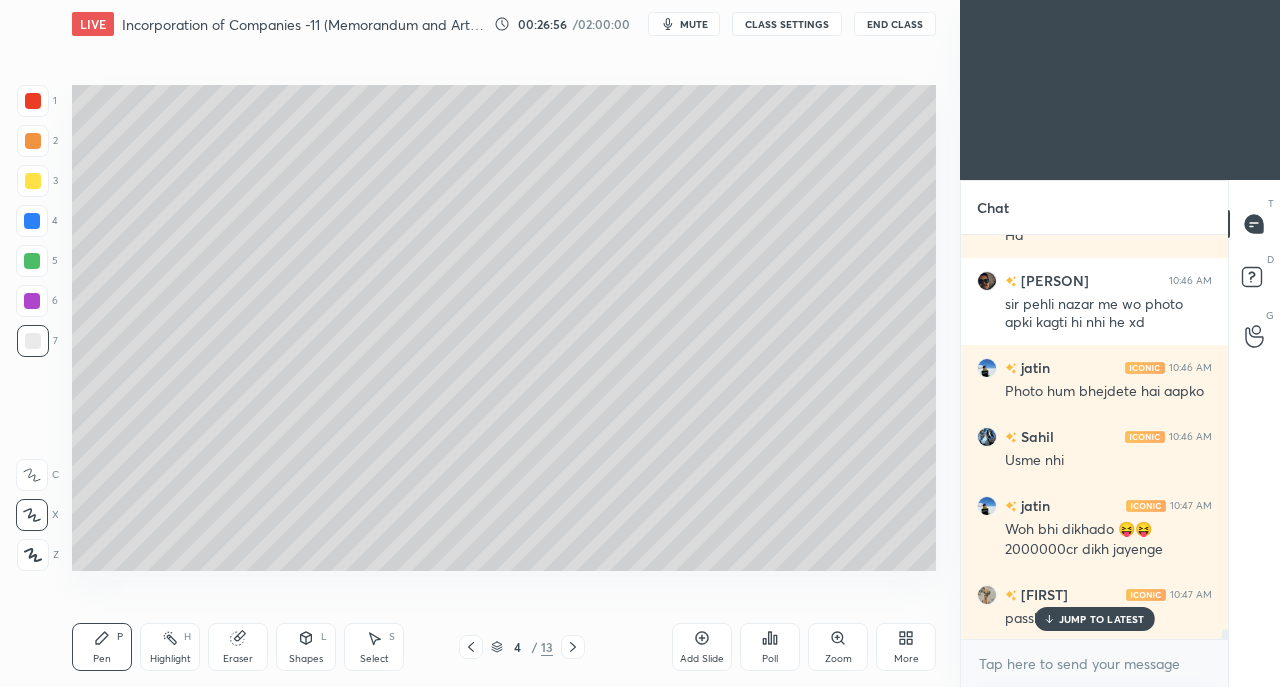 click on "JUMP TO LATEST" at bounding box center (1094, 619) 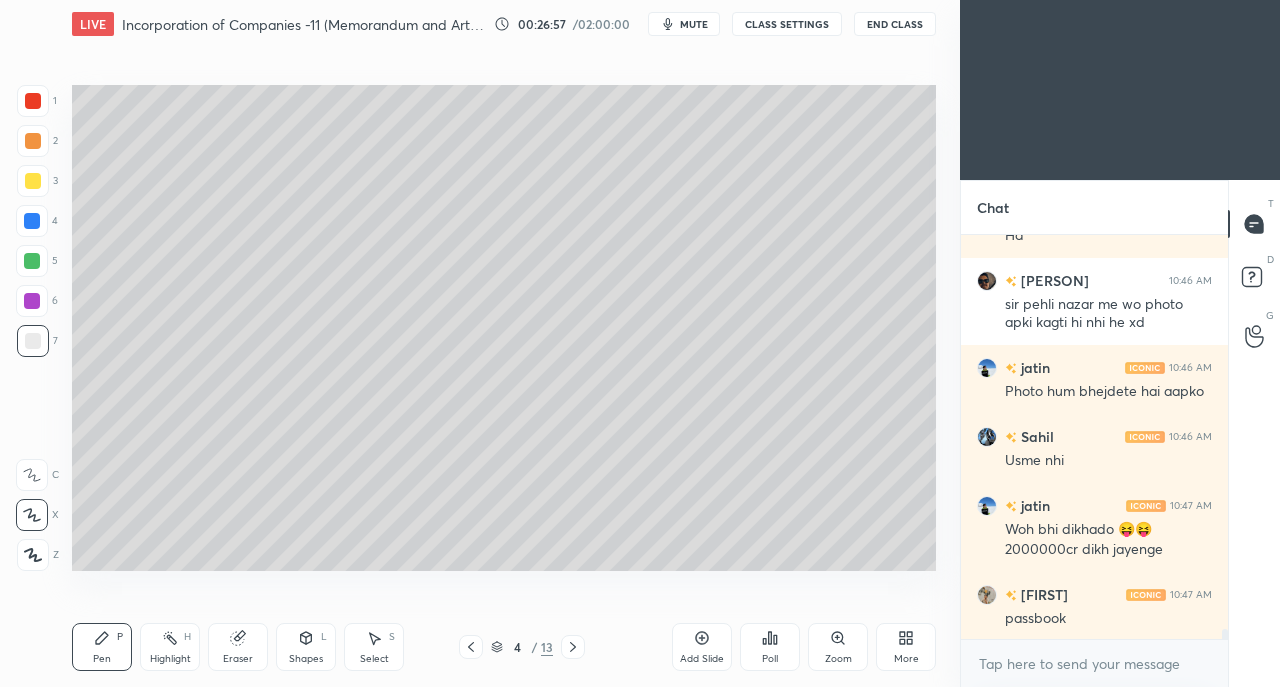 click on "Shapes L" at bounding box center [306, 647] 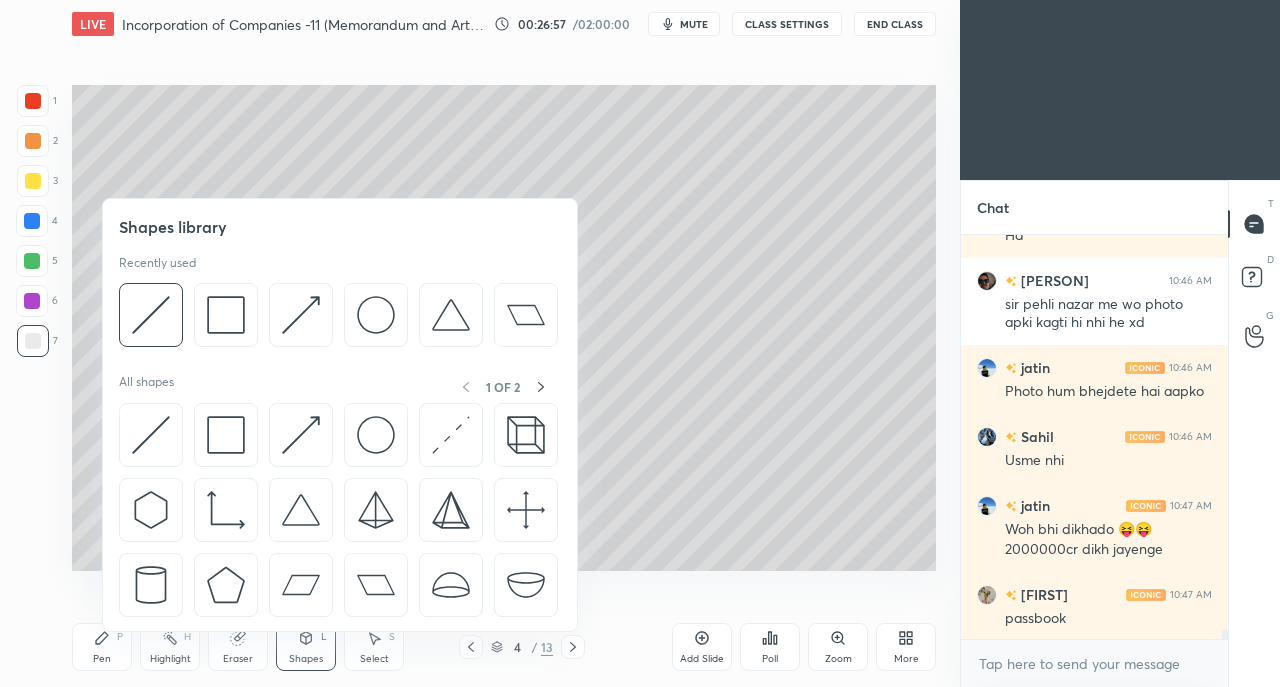 click at bounding box center (151, 435) 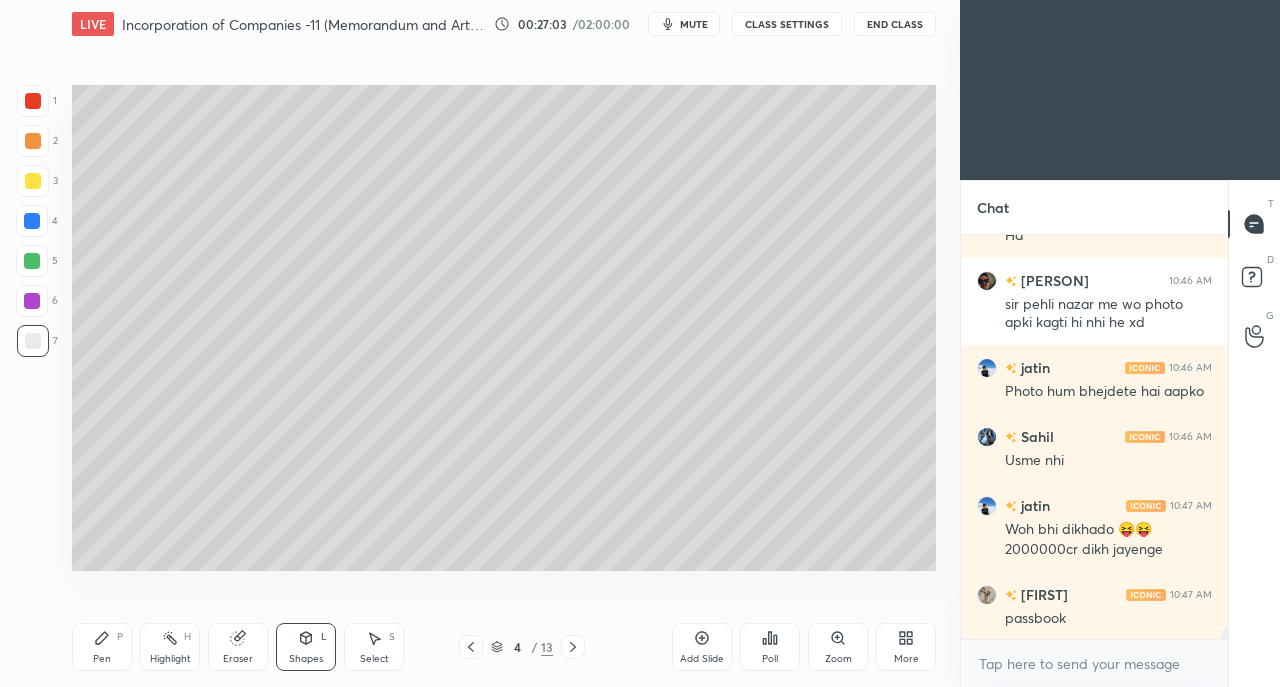 click on "Pen P" at bounding box center (102, 647) 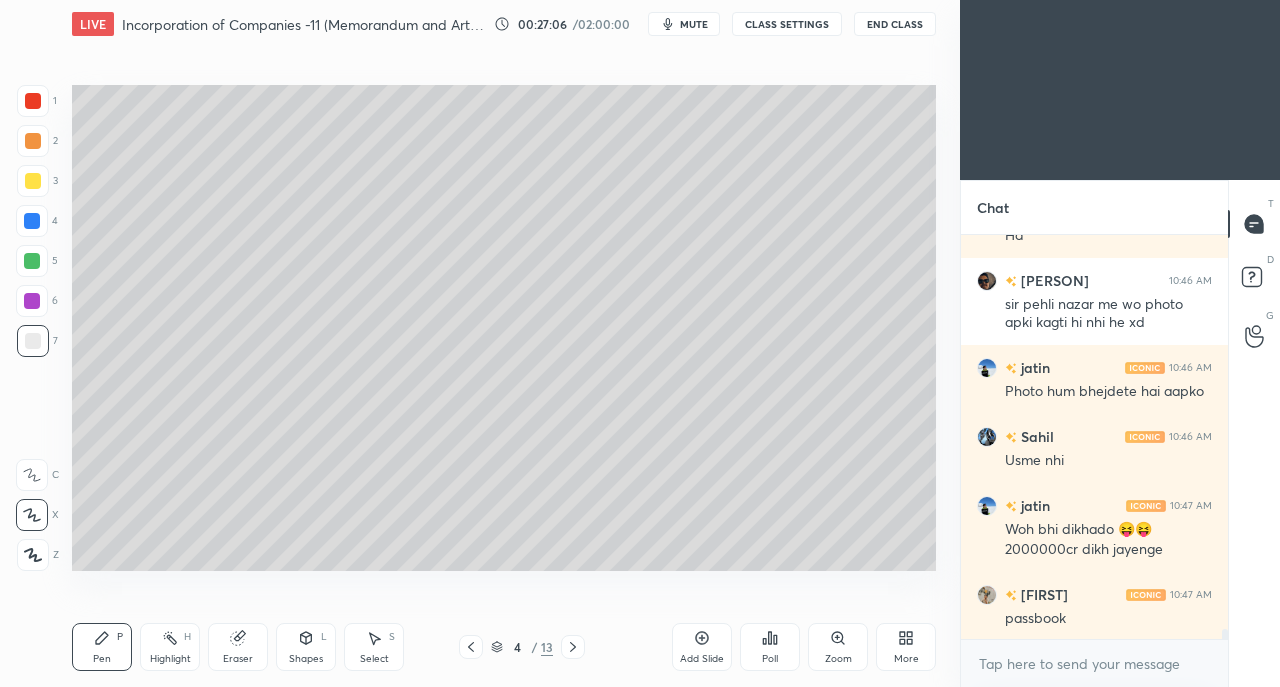 scroll, scrollTop: 16478, scrollLeft: 0, axis: vertical 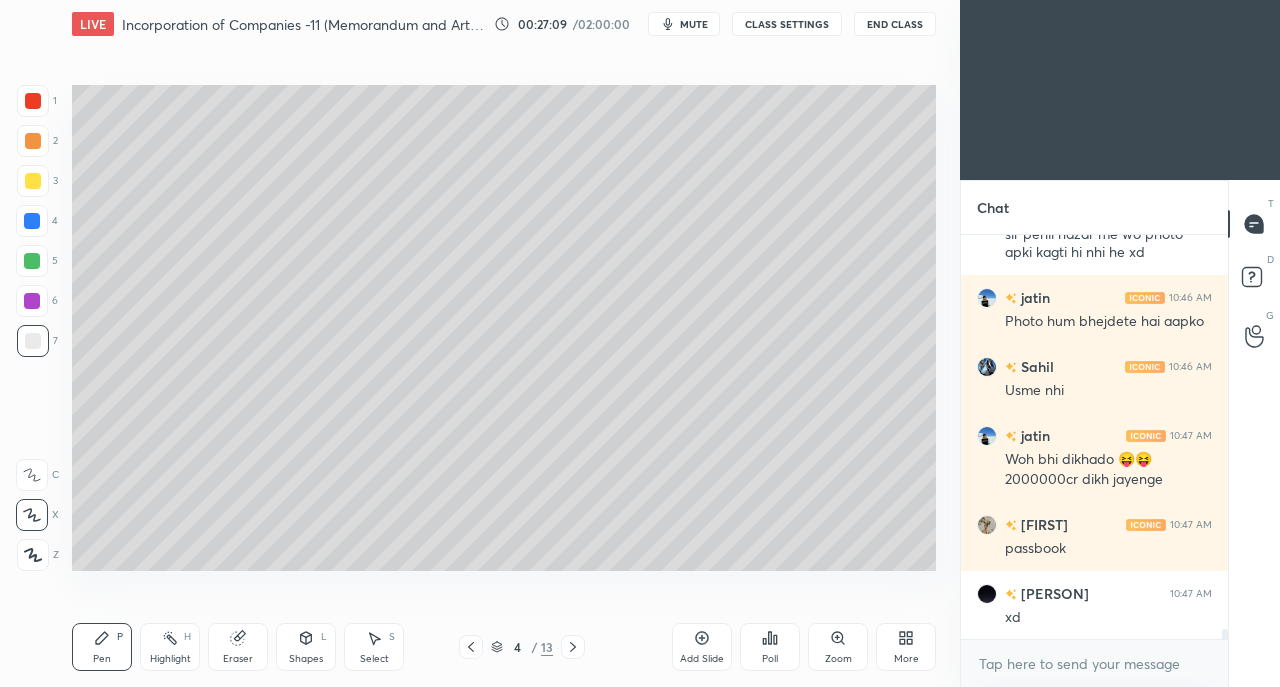 click at bounding box center [33, 101] 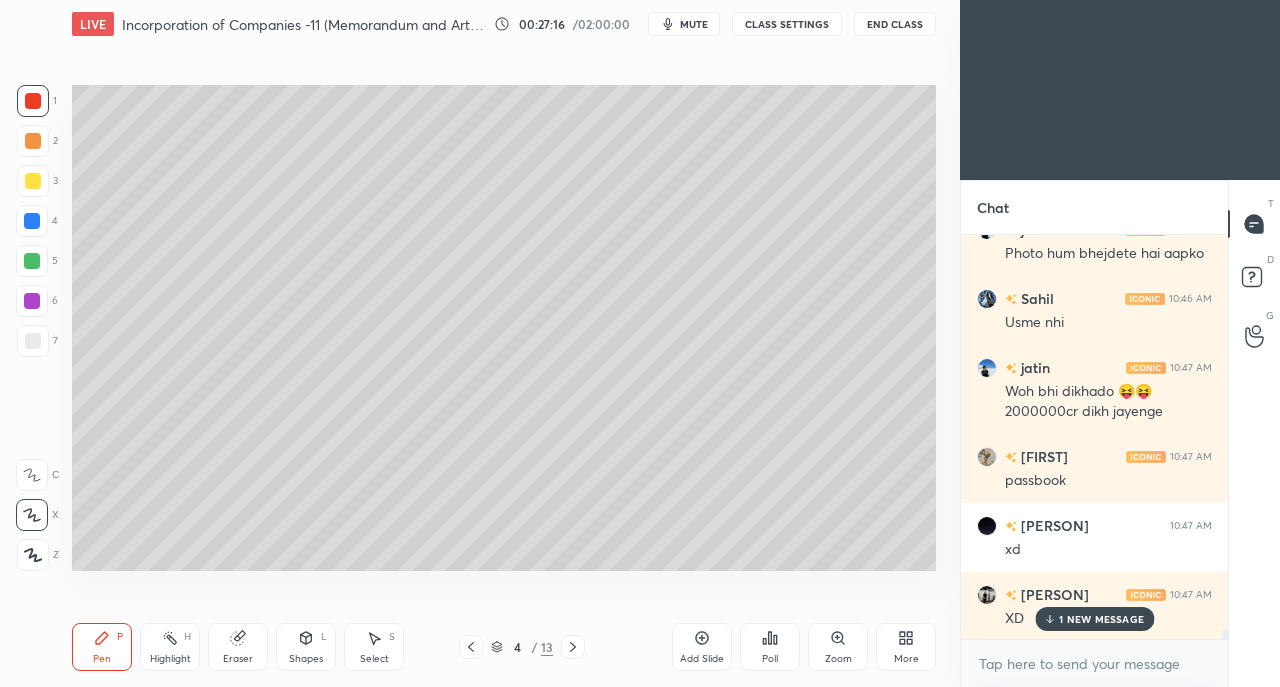 scroll, scrollTop: 16616, scrollLeft: 0, axis: vertical 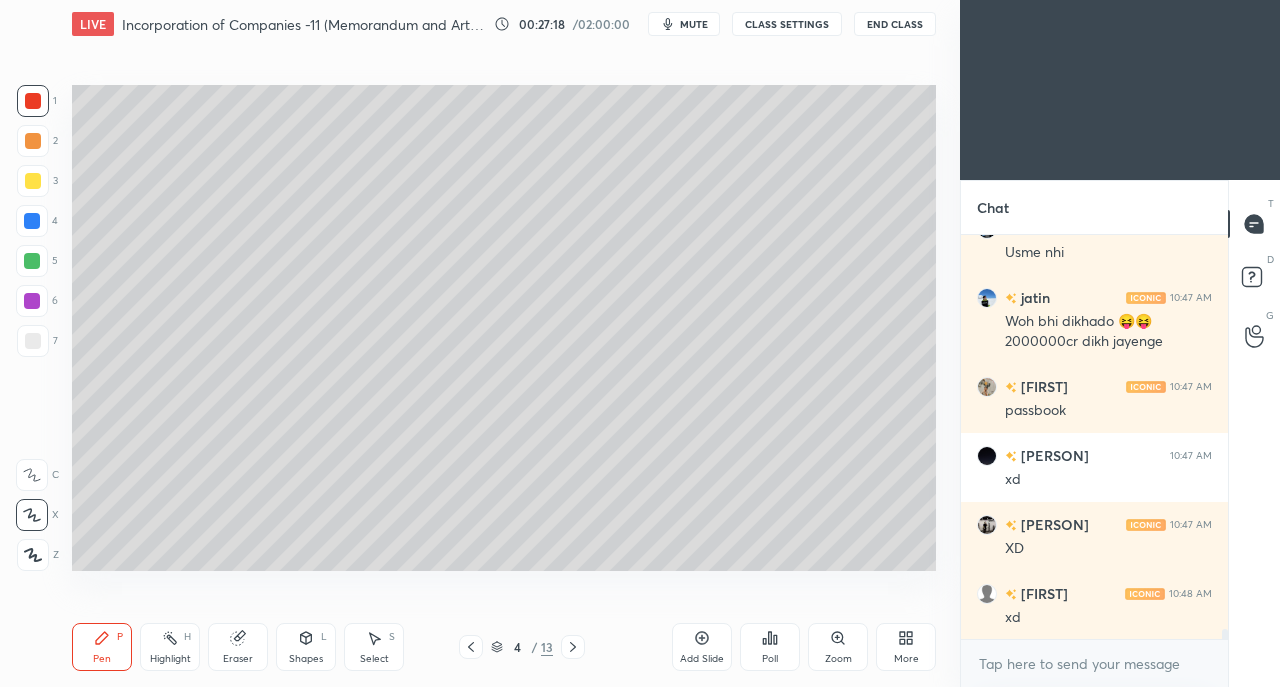 click at bounding box center (32, 221) 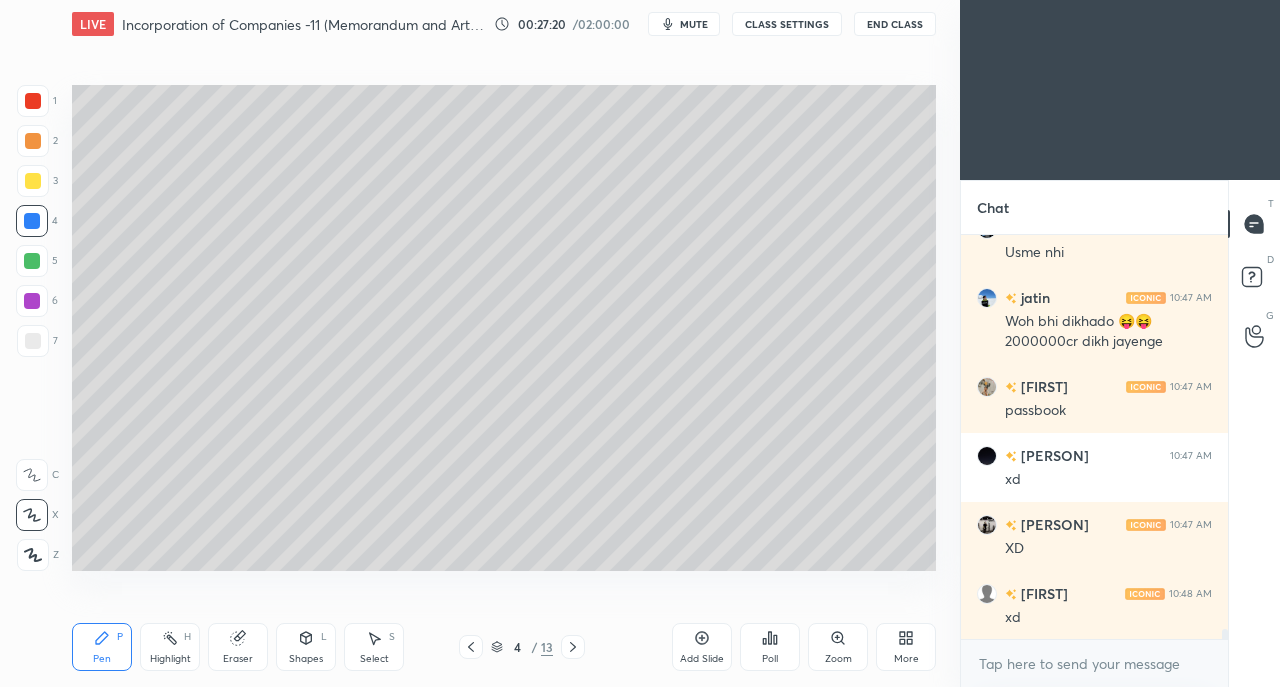 scroll, scrollTop: 16684, scrollLeft: 0, axis: vertical 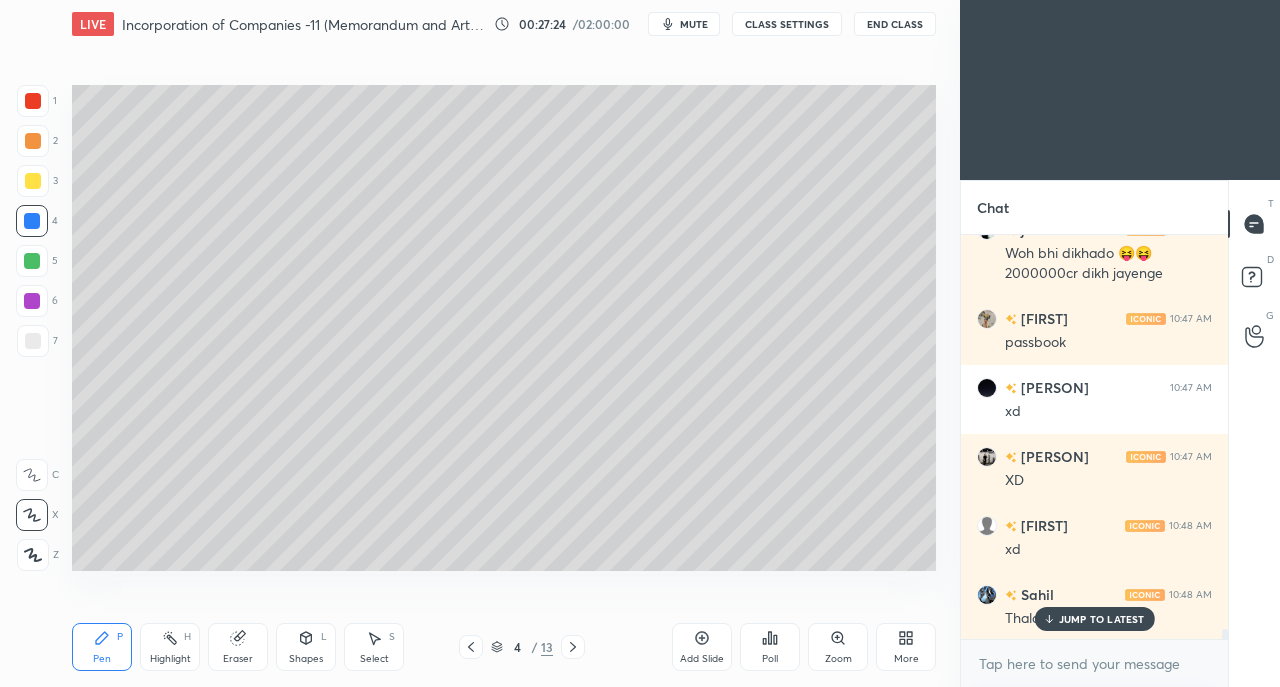 click on "JUMP TO LATEST" at bounding box center [1102, 619] 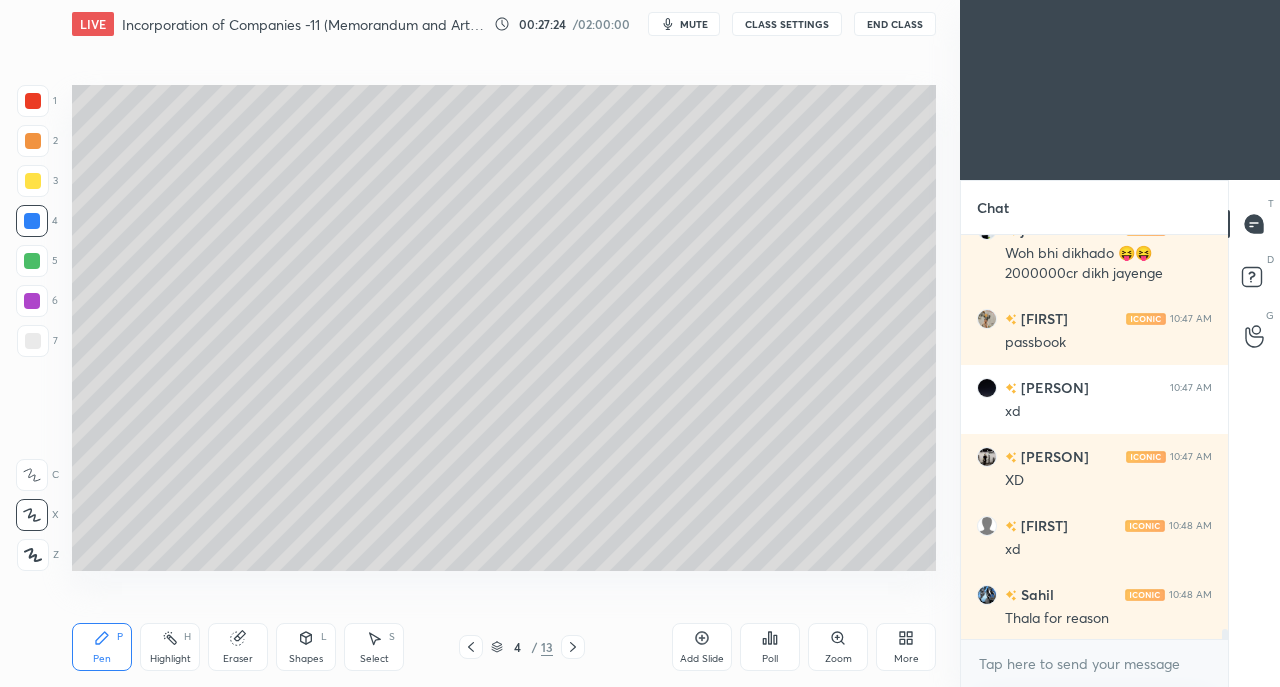 click on "Eraser" at bounding box center (238, 659) 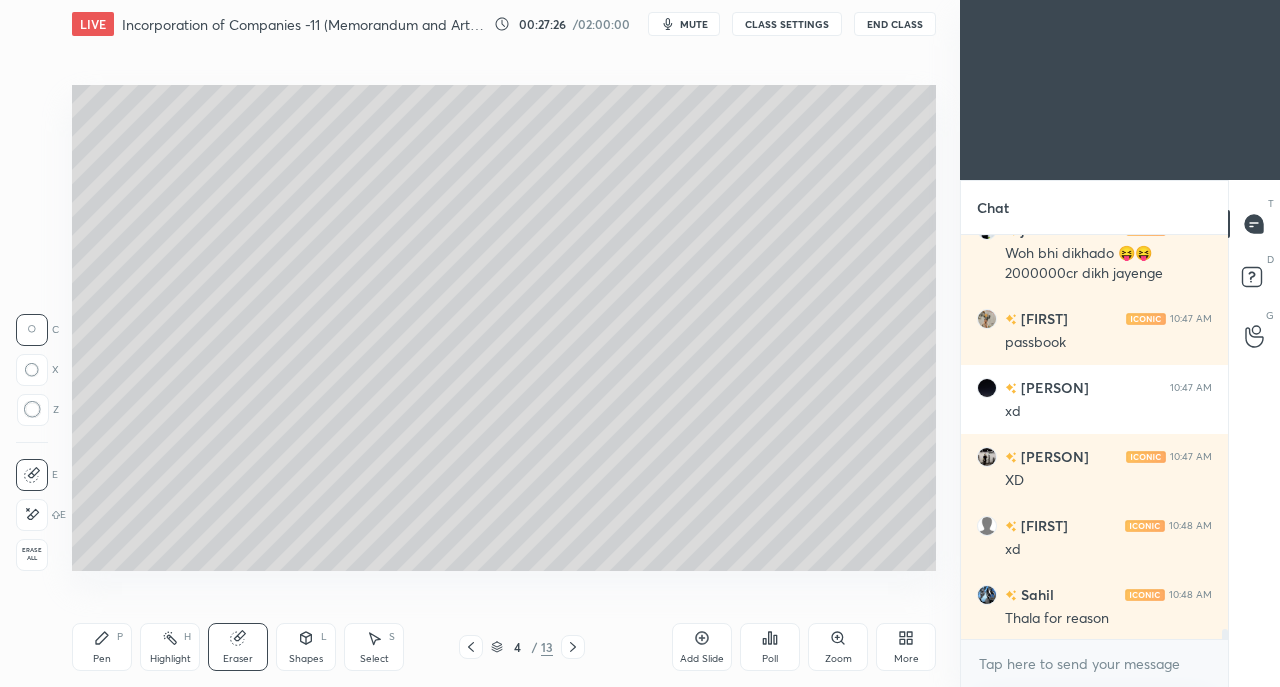 click on "Pen P" at bounding box center [102, 647] 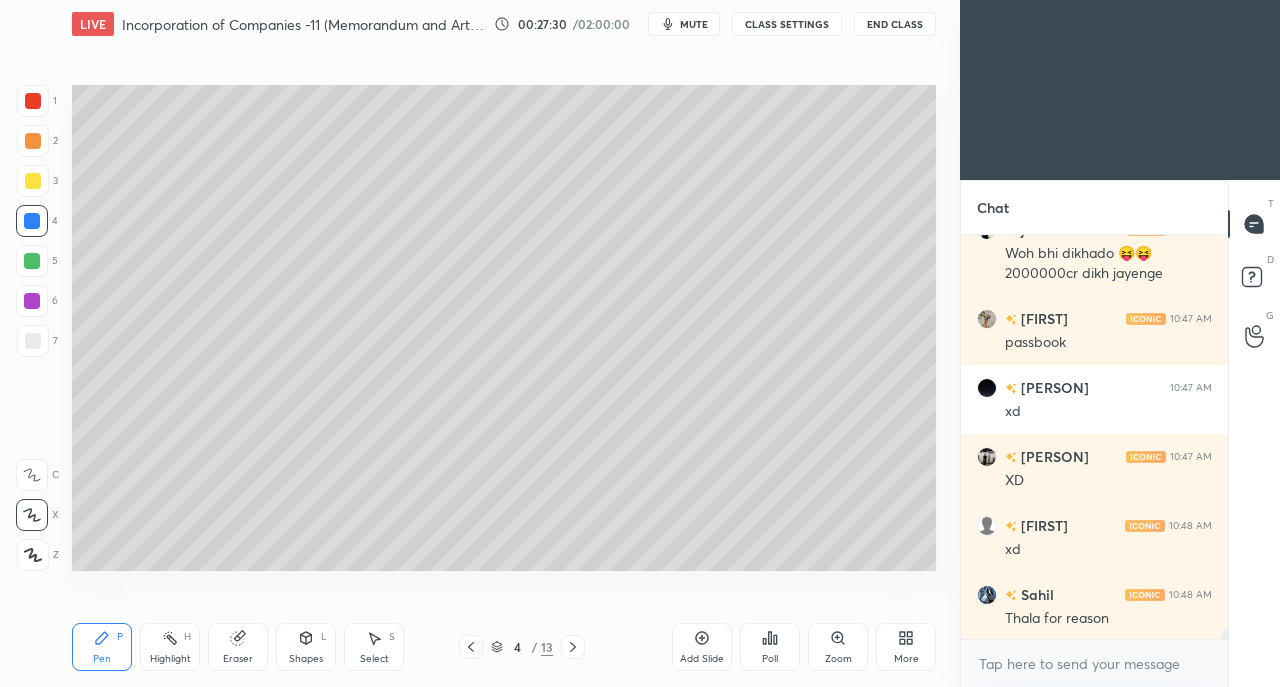 scroll, scrollTop: 16754, scrollLeft: 0, axis: vertical 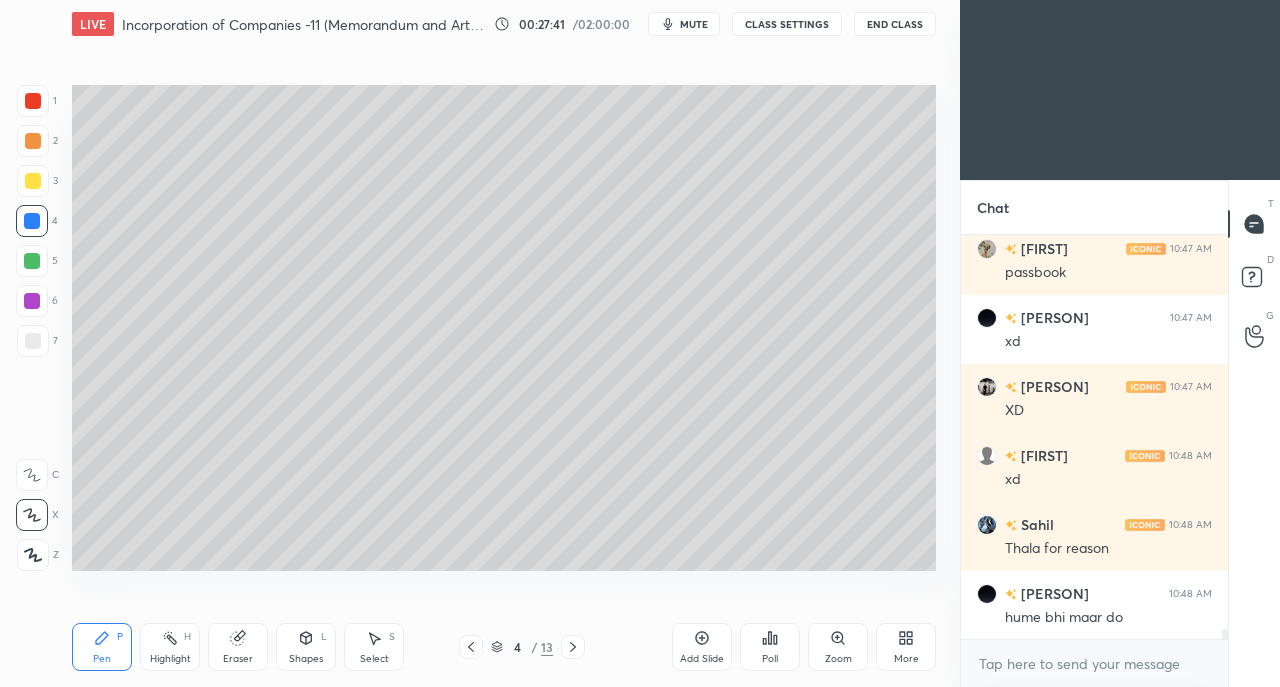 click 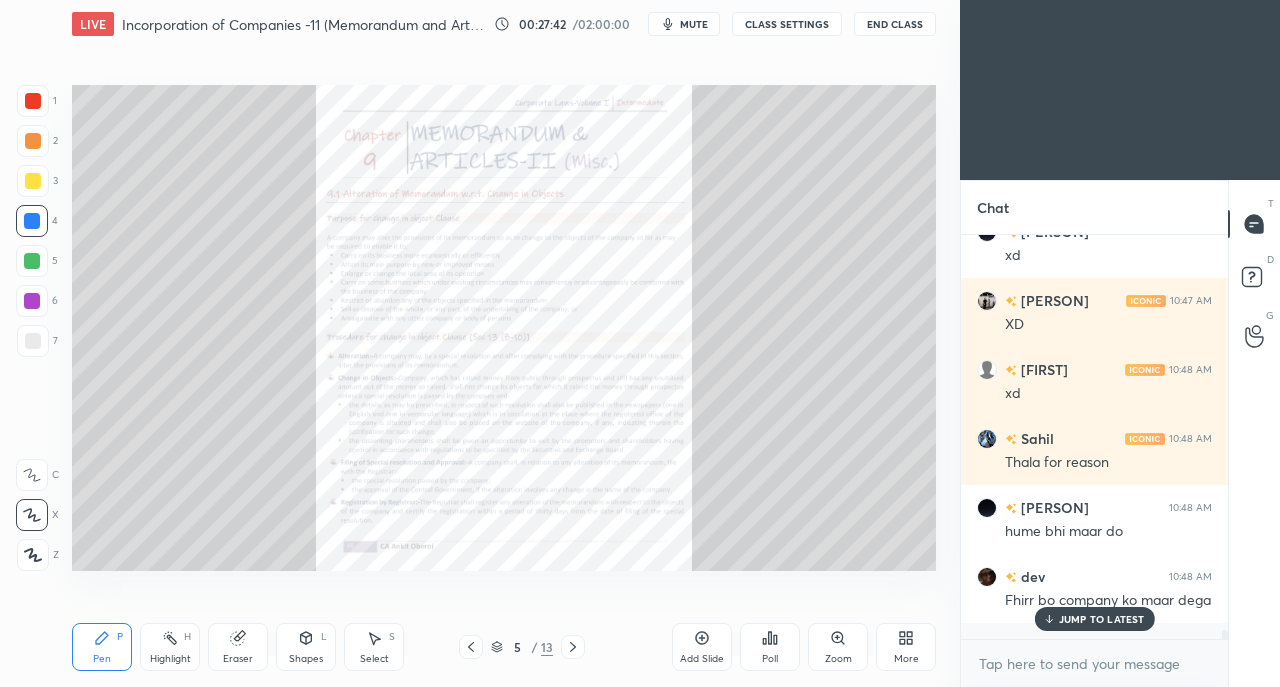 click 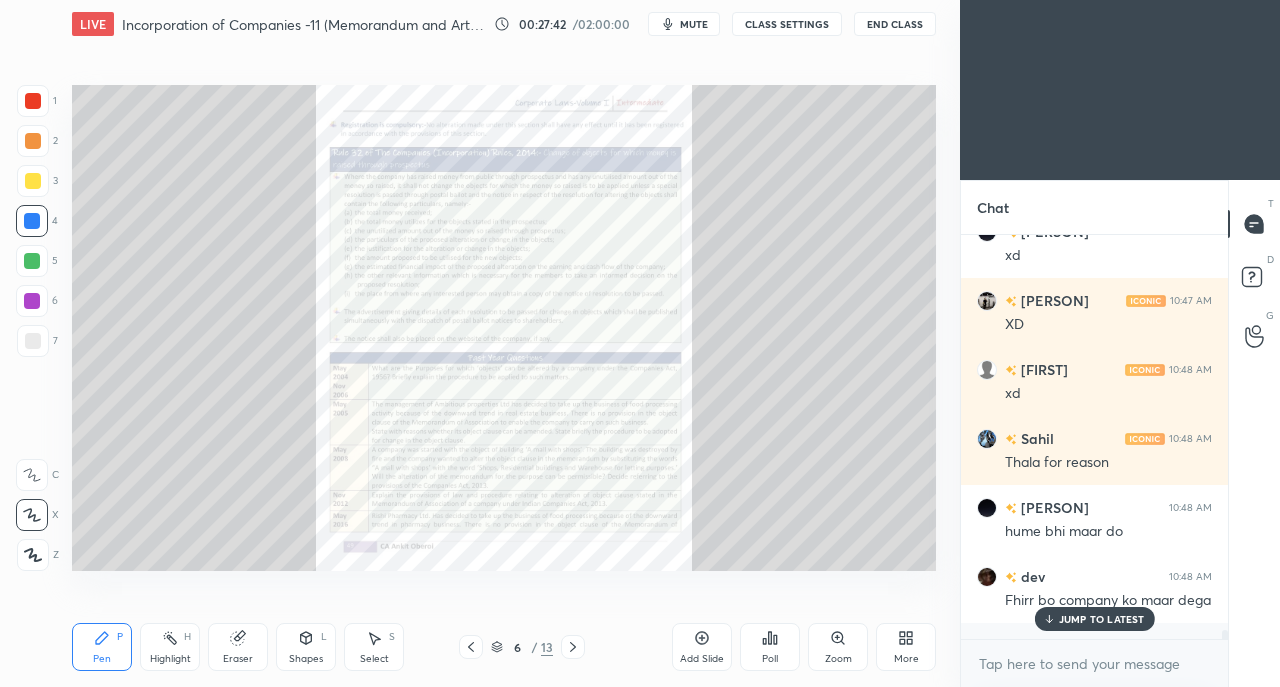 click 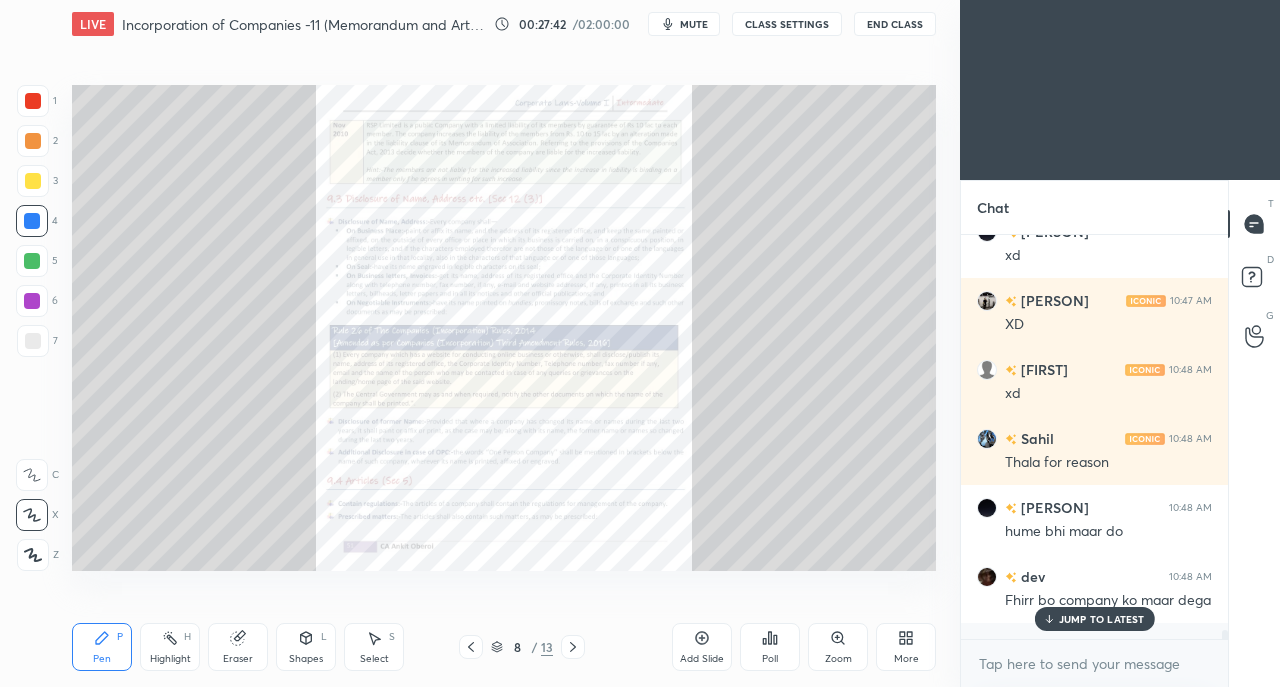click 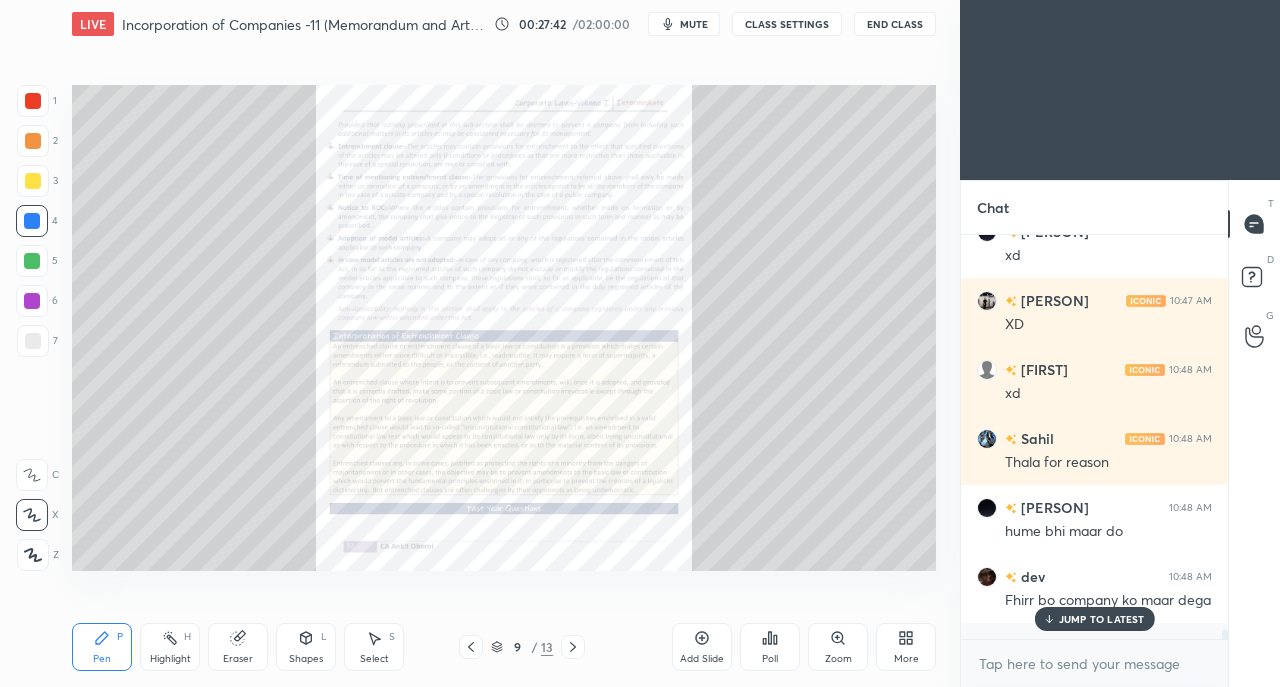 click 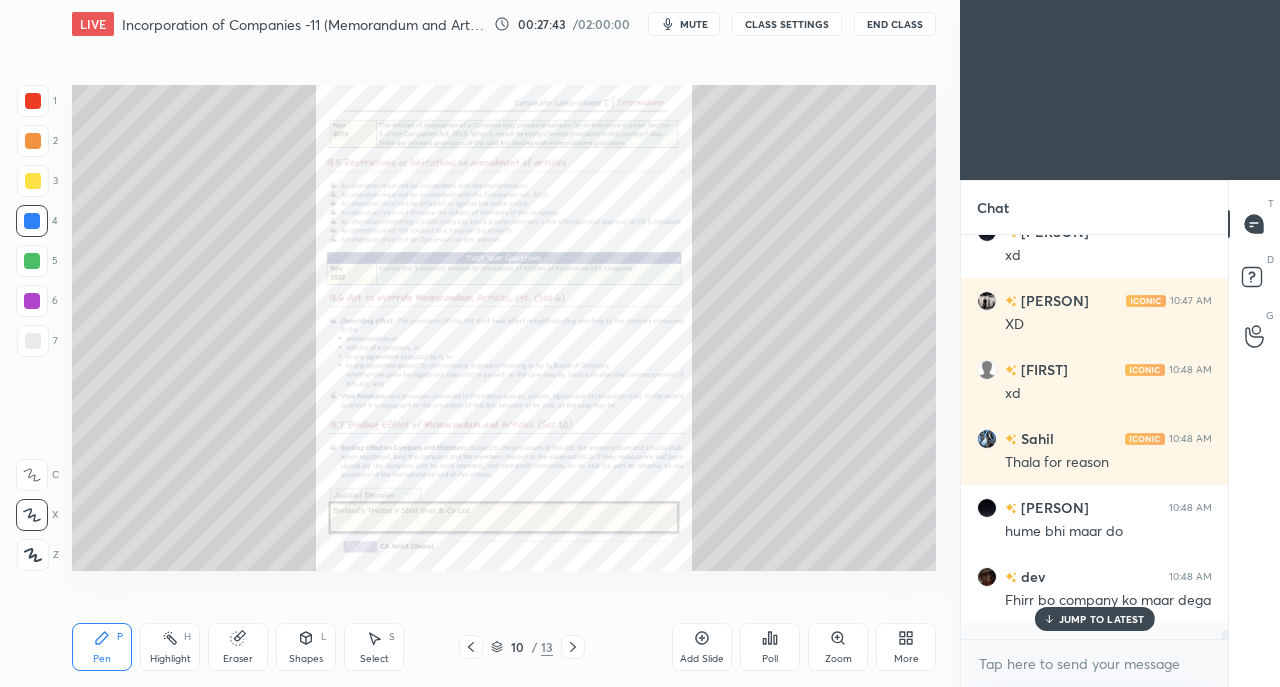 scroll, scrollTop: 16910, scrollLeft: 0, axis: vertical 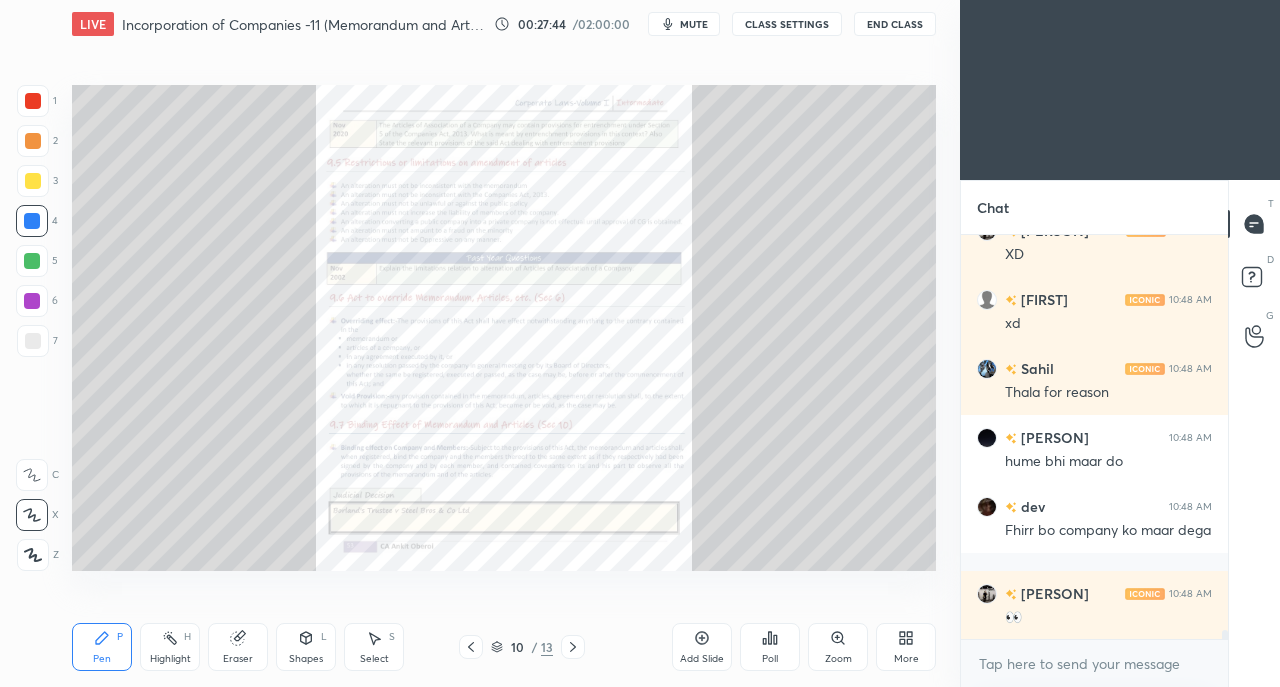 click 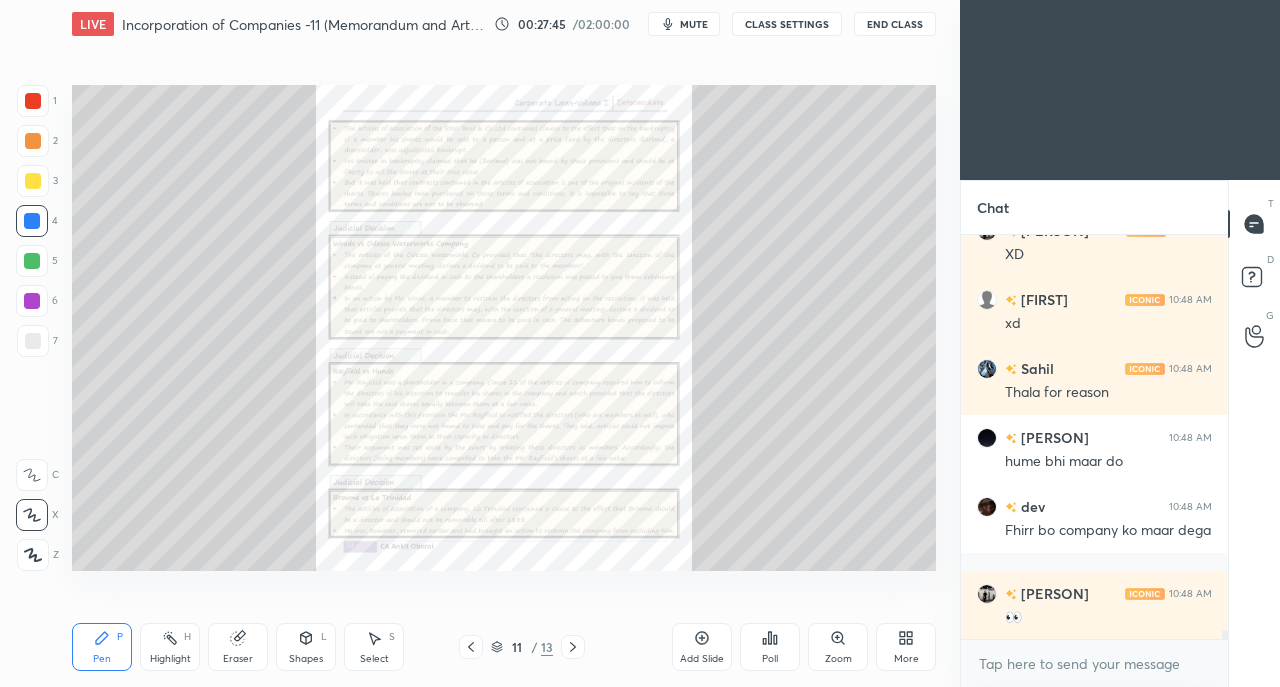 click at bounding box center (573, 647) 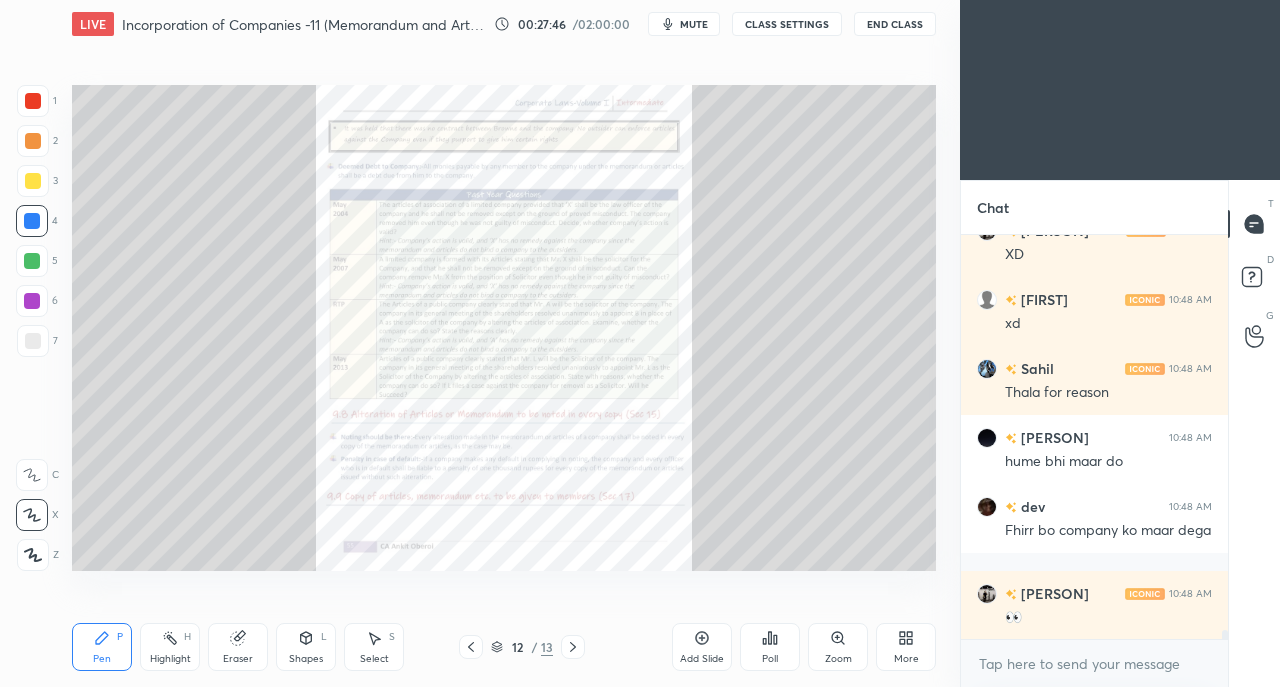 click at bounding box center (573, 647) 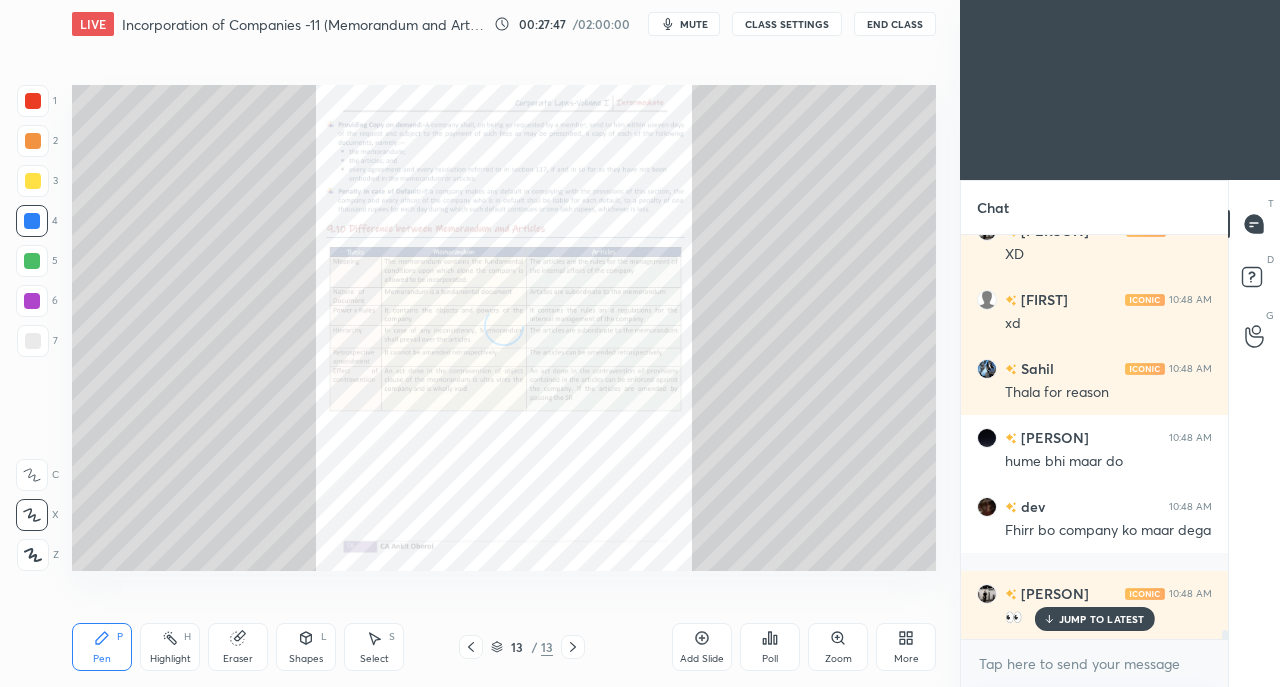 scroll, scrollTop: 16978, scrollLeft: 0, axis: vertical 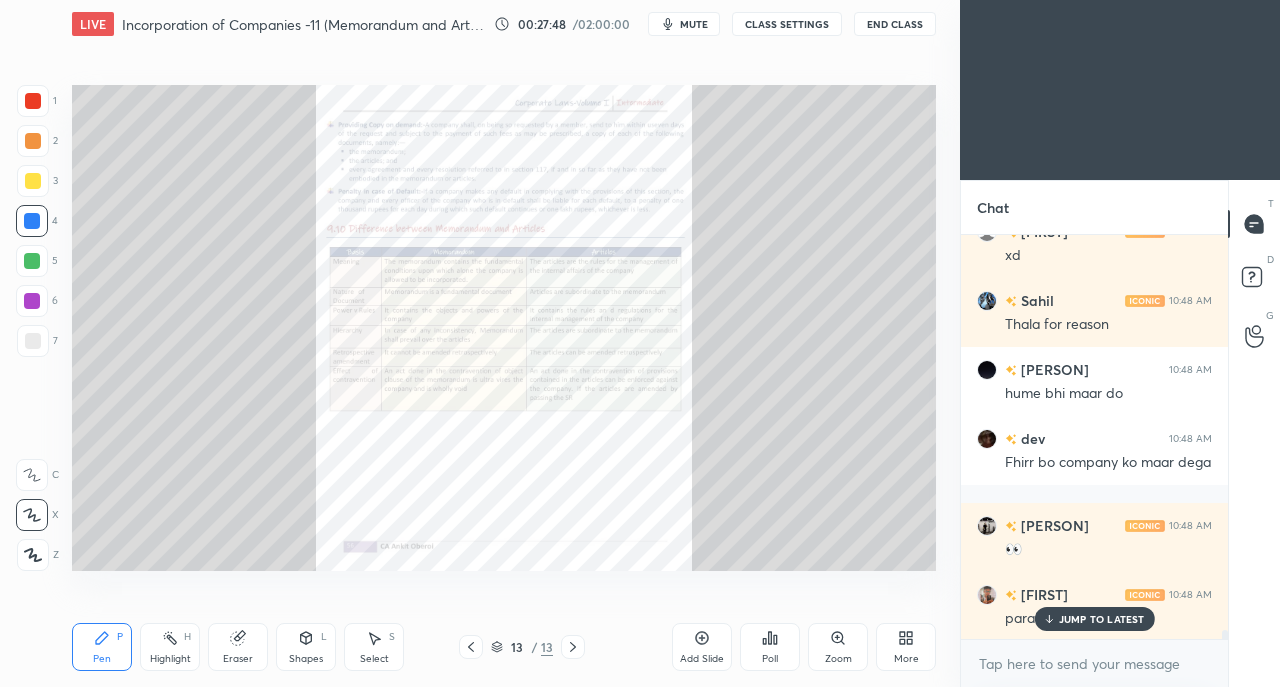 click 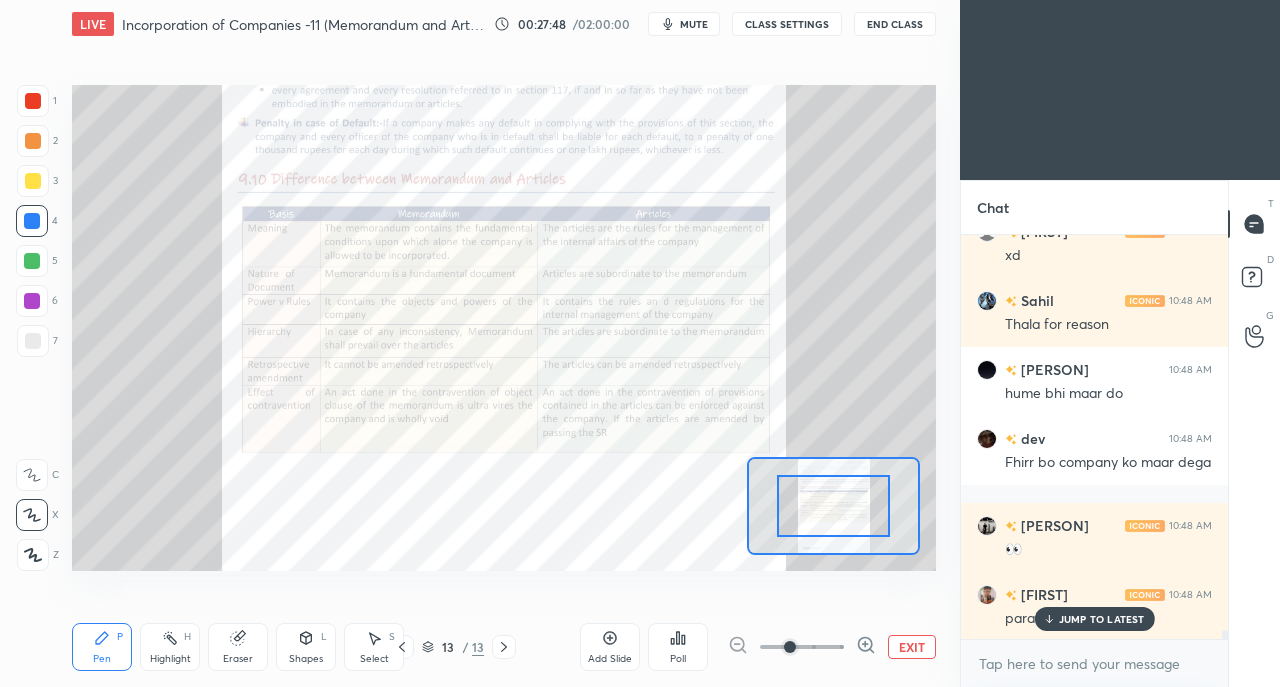 click 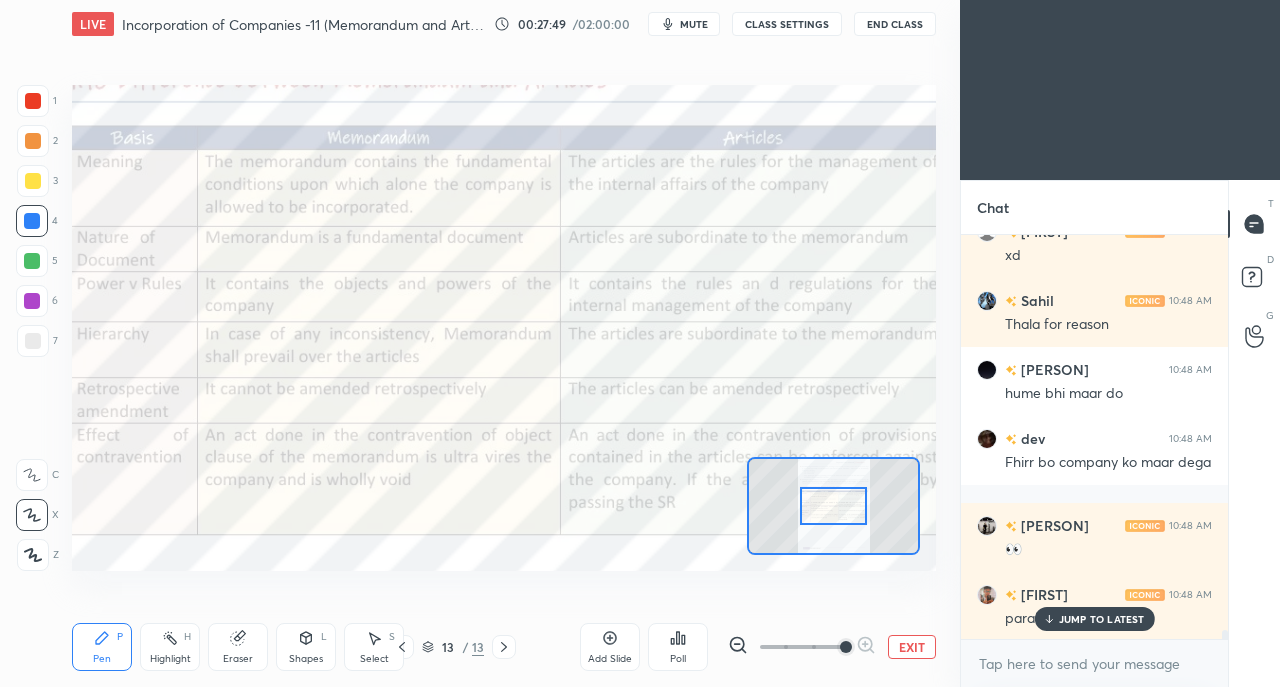 click on "JUMP TO LATEST" at bounding box center [1102, 619] 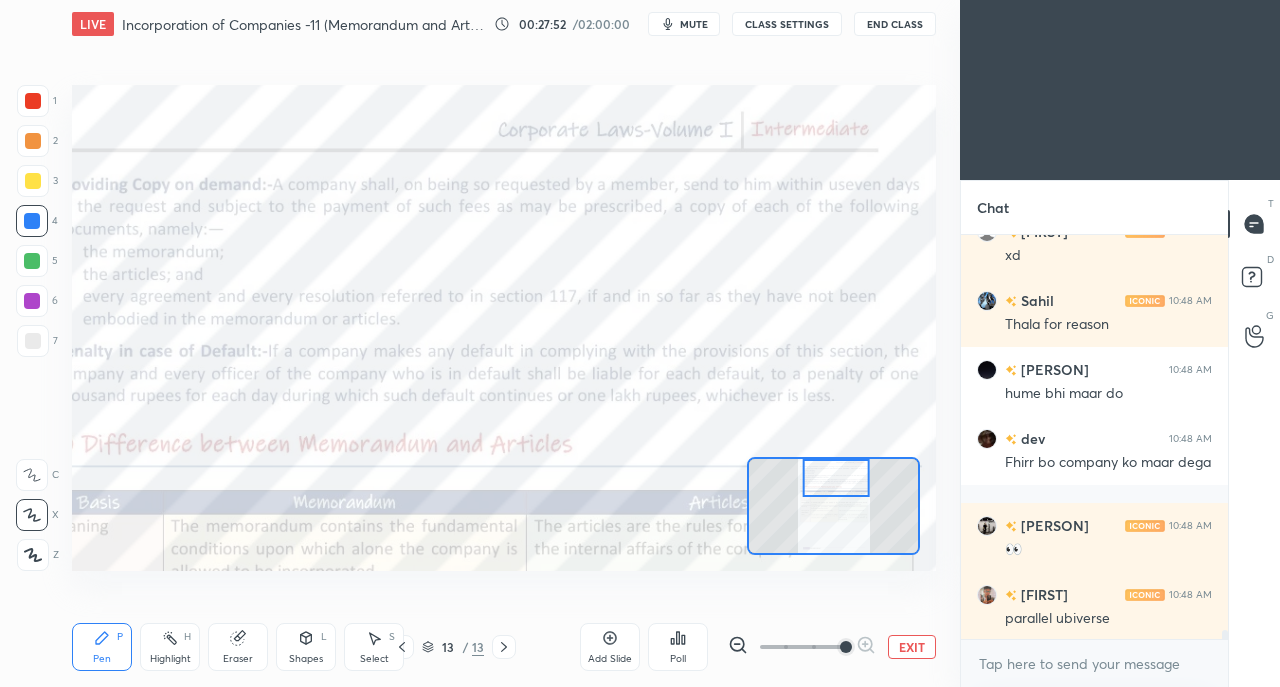 click at bounding box center (33, 101) 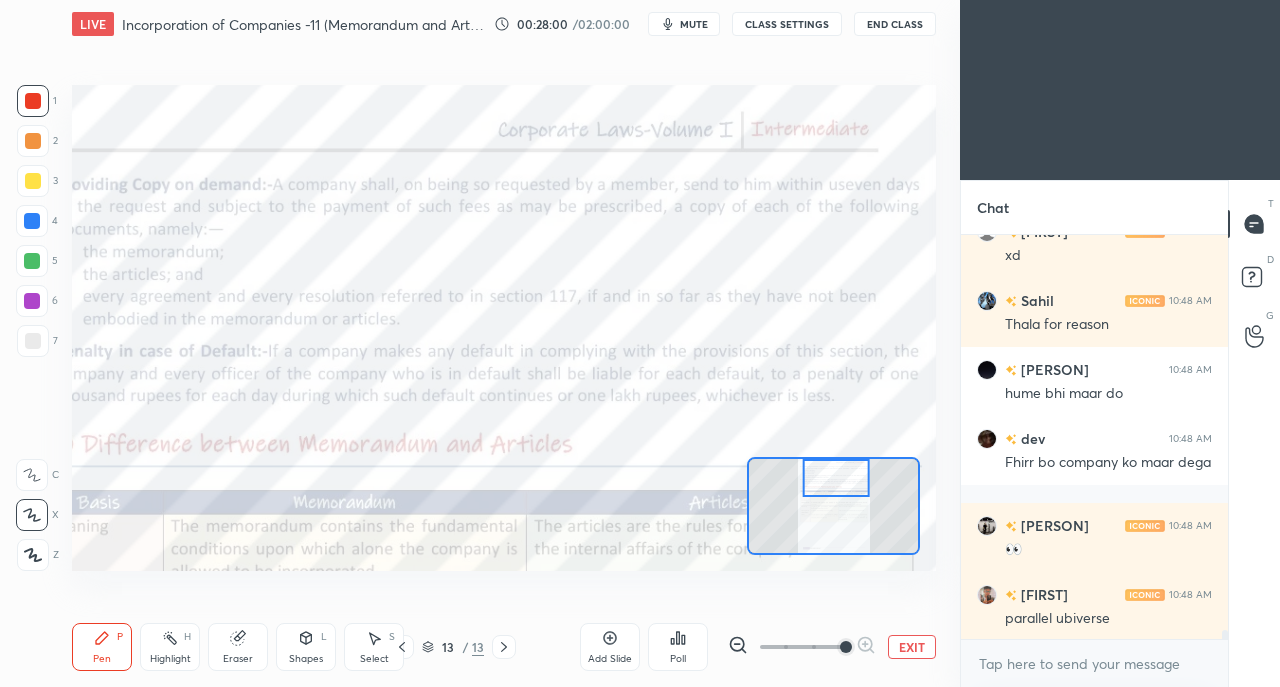 scroll, scrollTop: 17048, scrollLeft: 0, axis: vertical 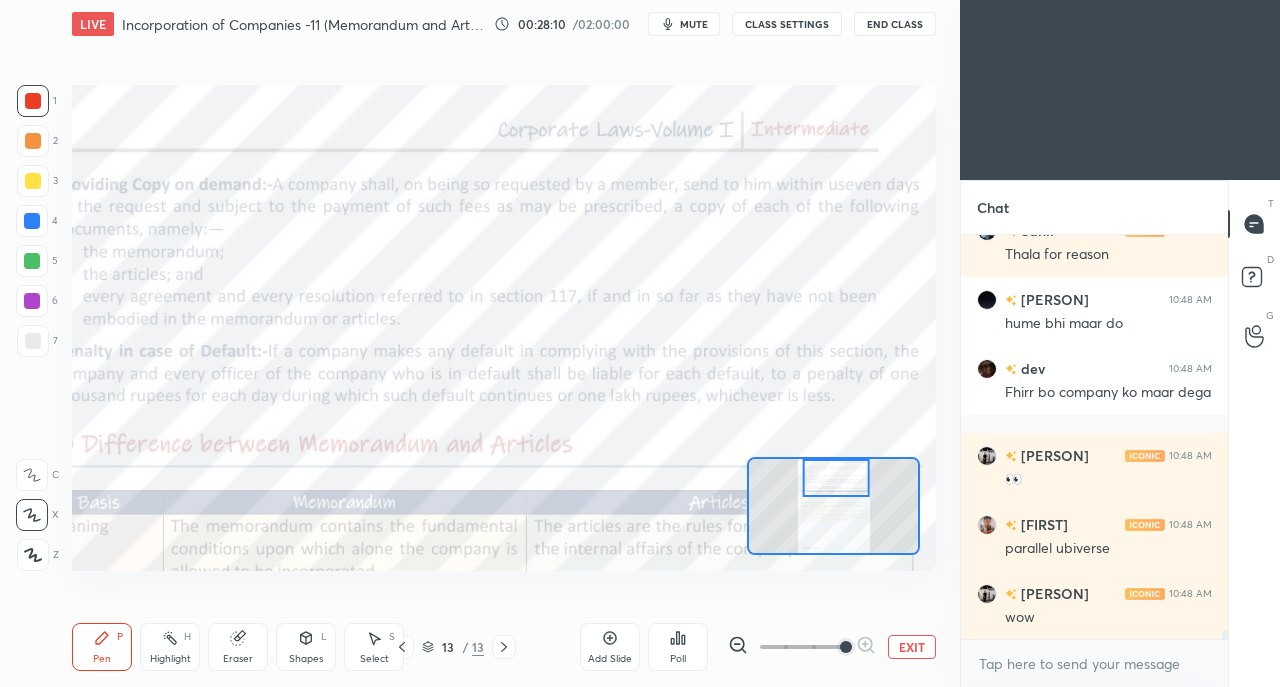click 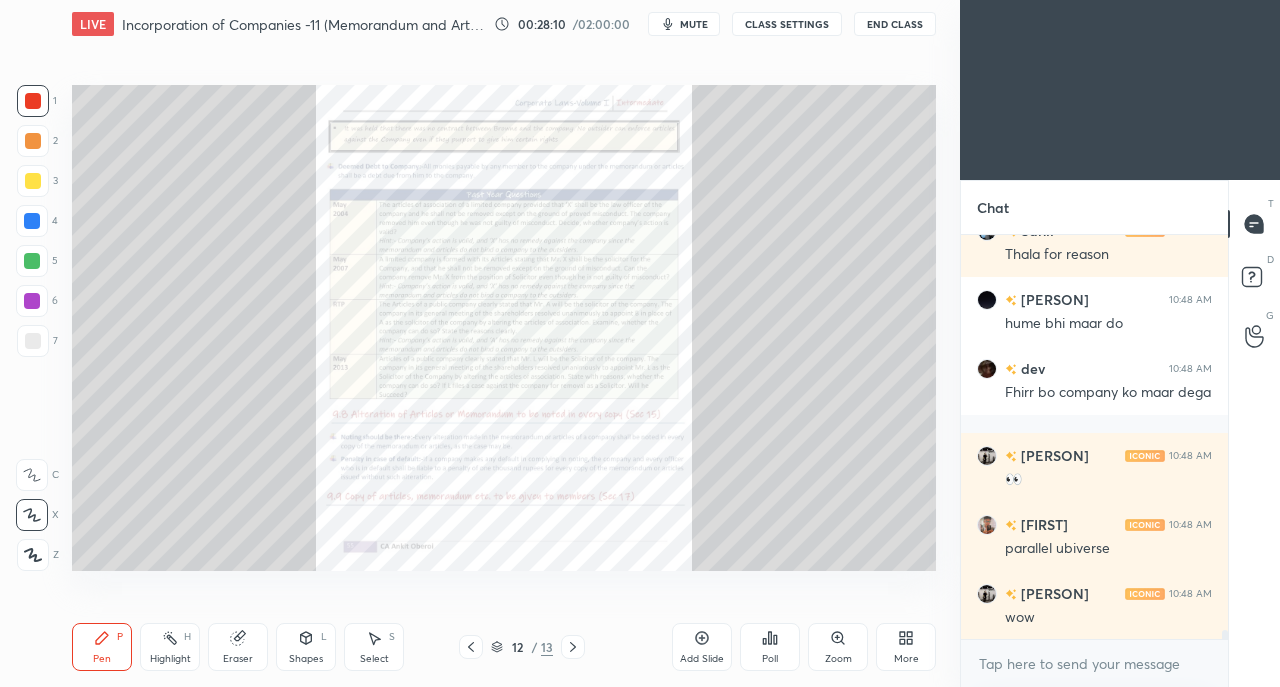 click 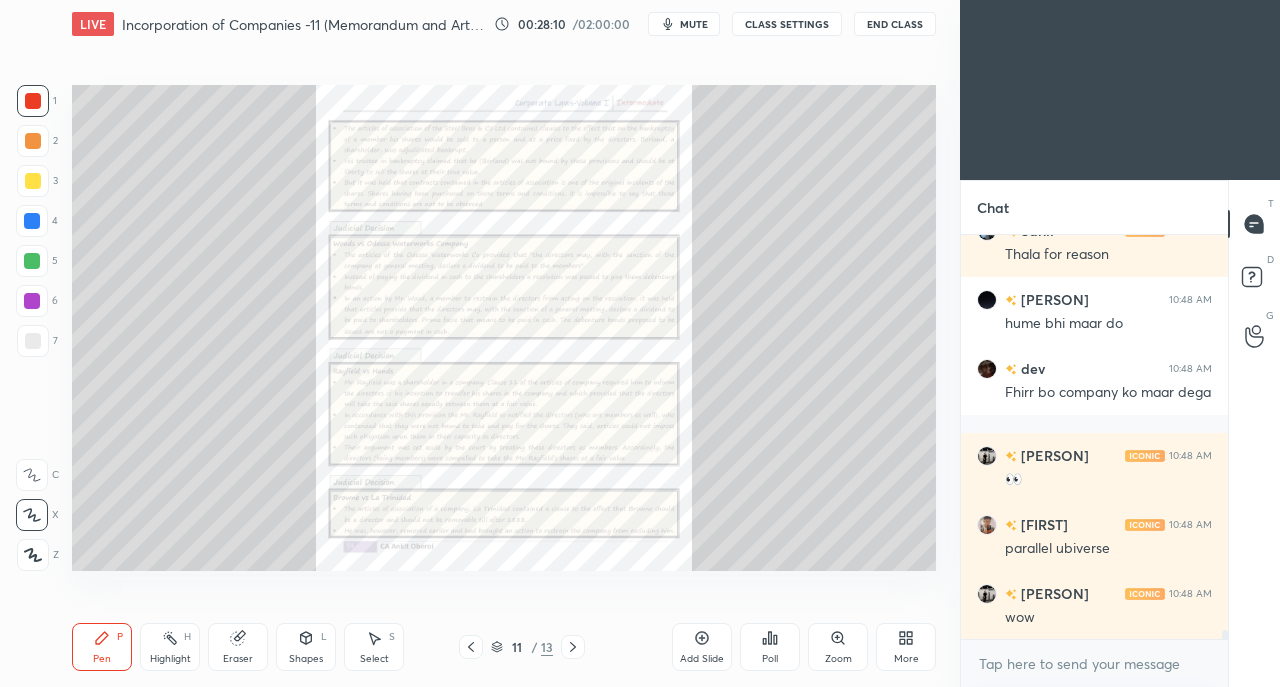 click 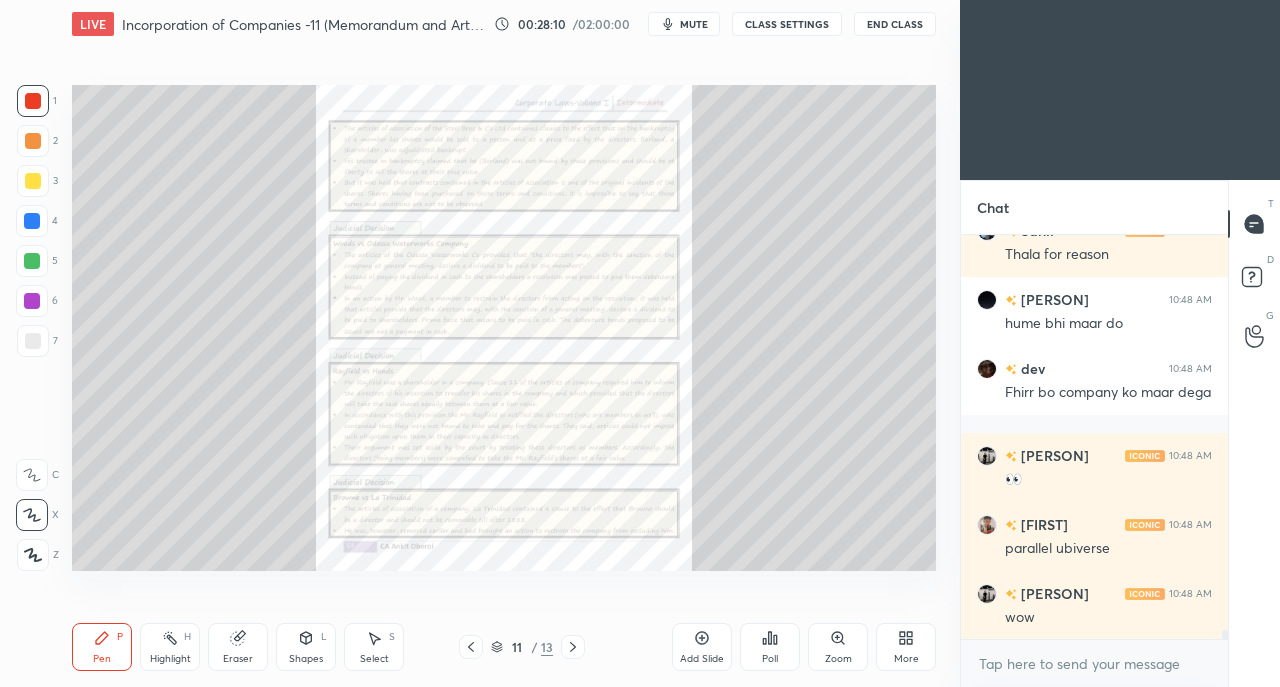 click 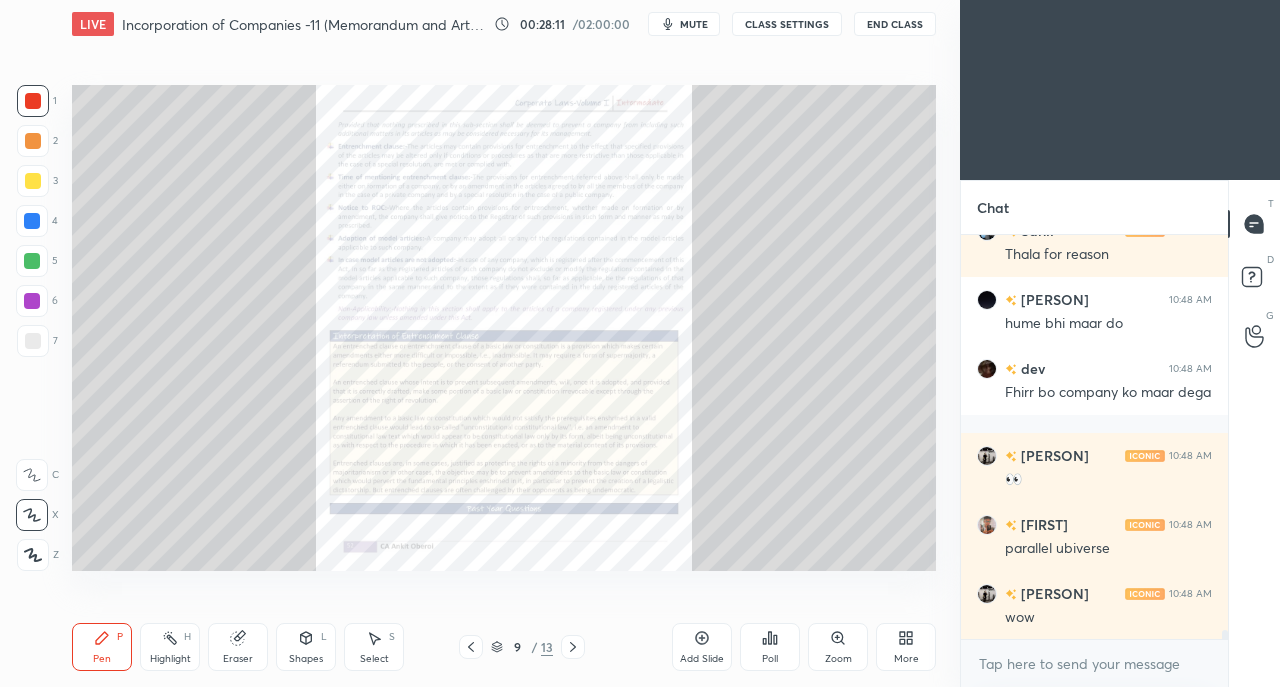 click 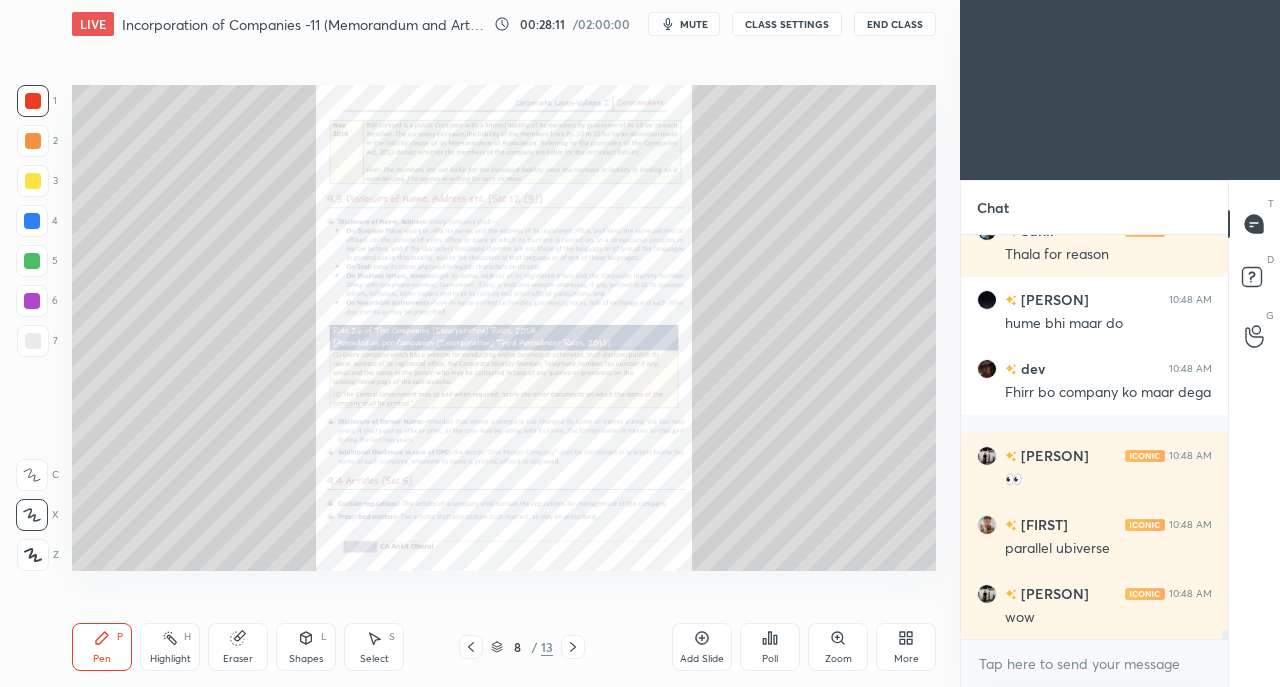 click 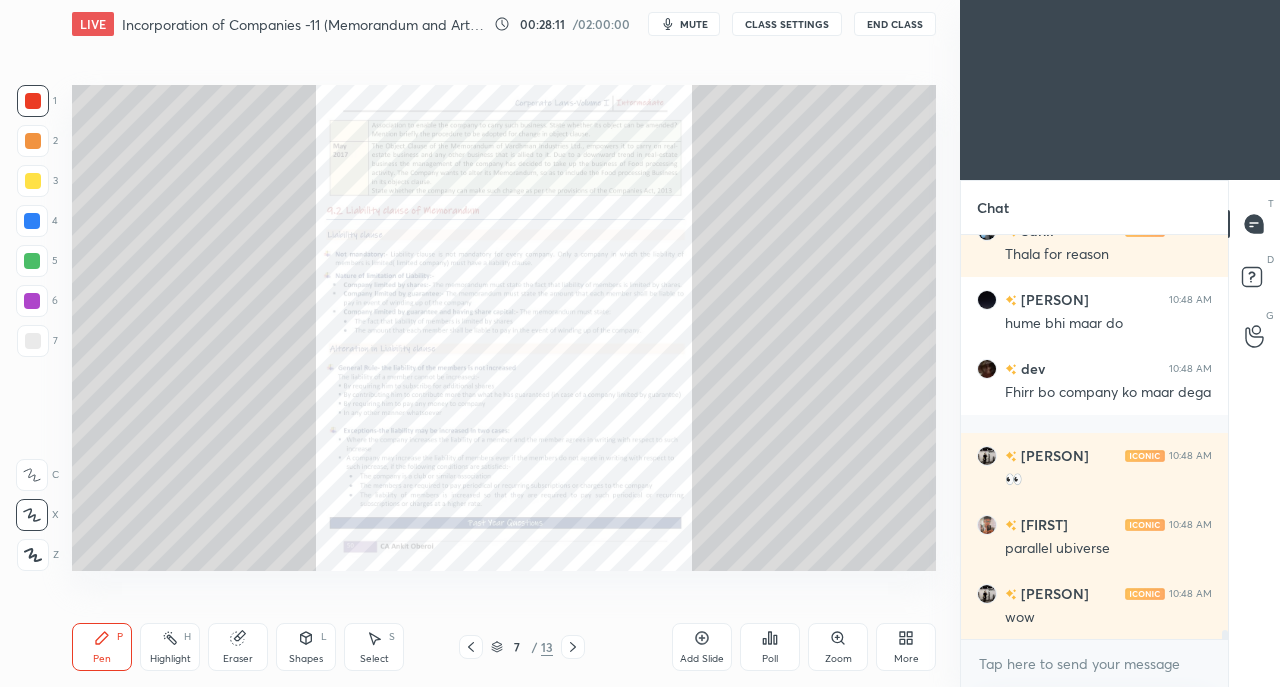 click 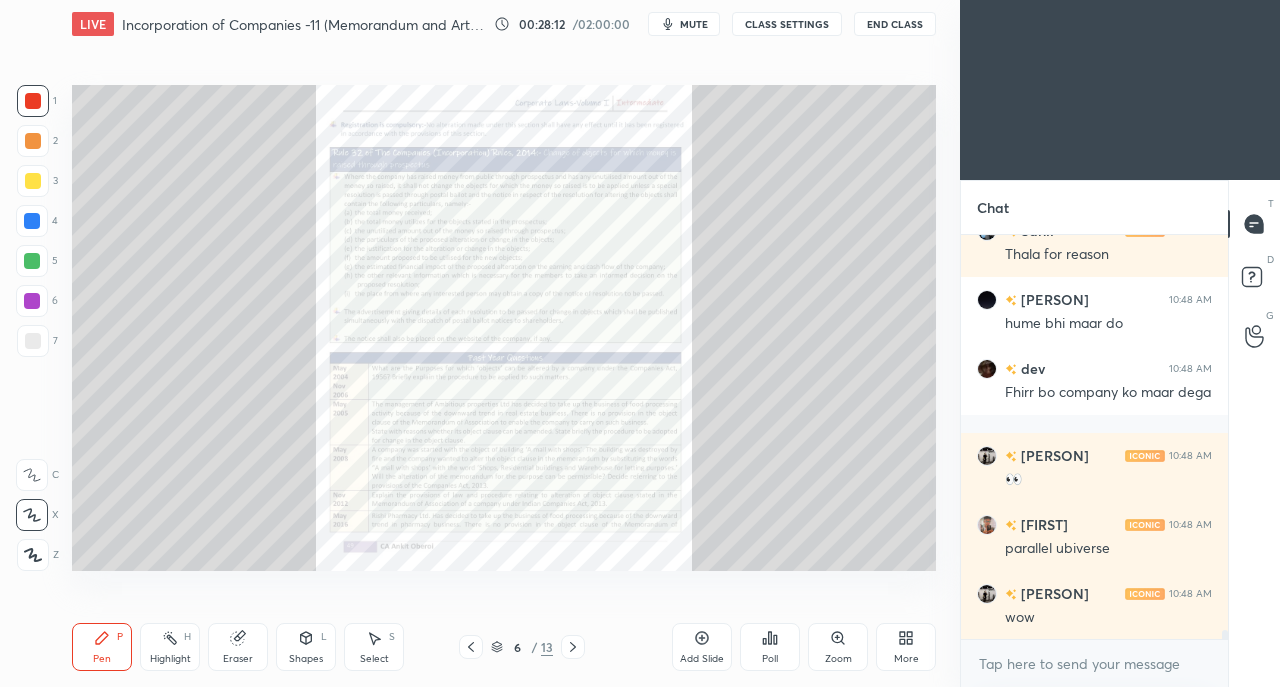 click at bounding box center (471, 647) 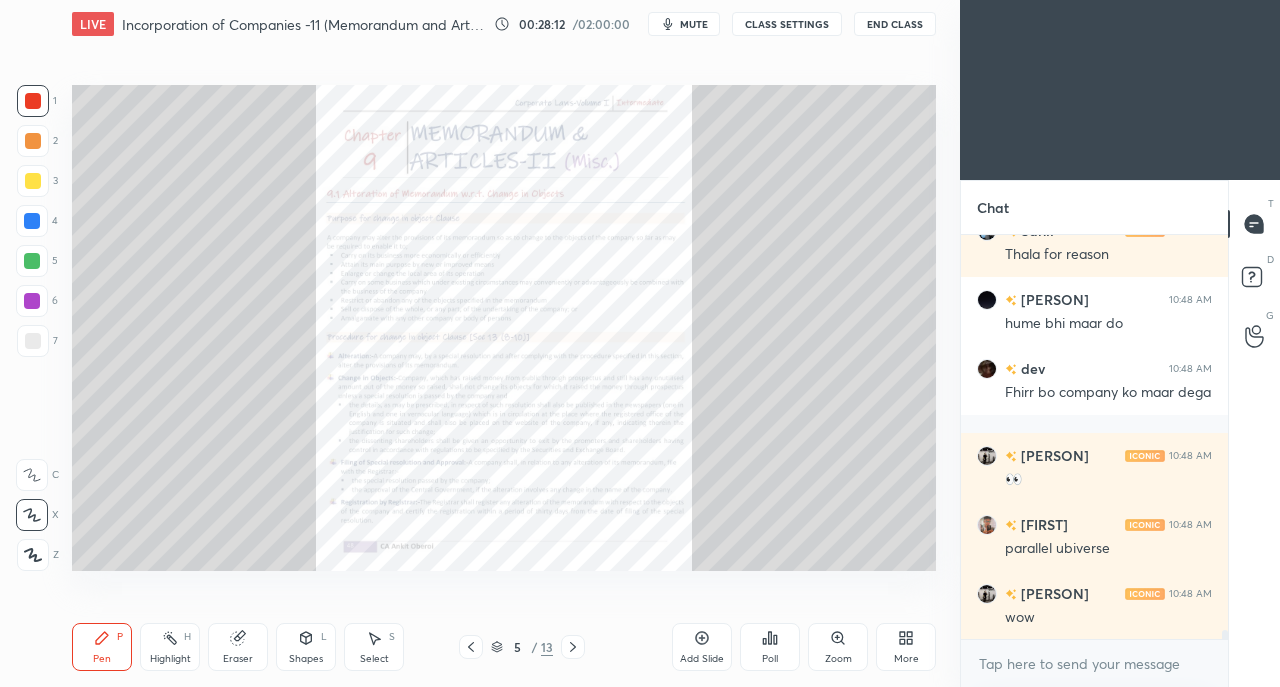 click at bounding box center (471, 647) 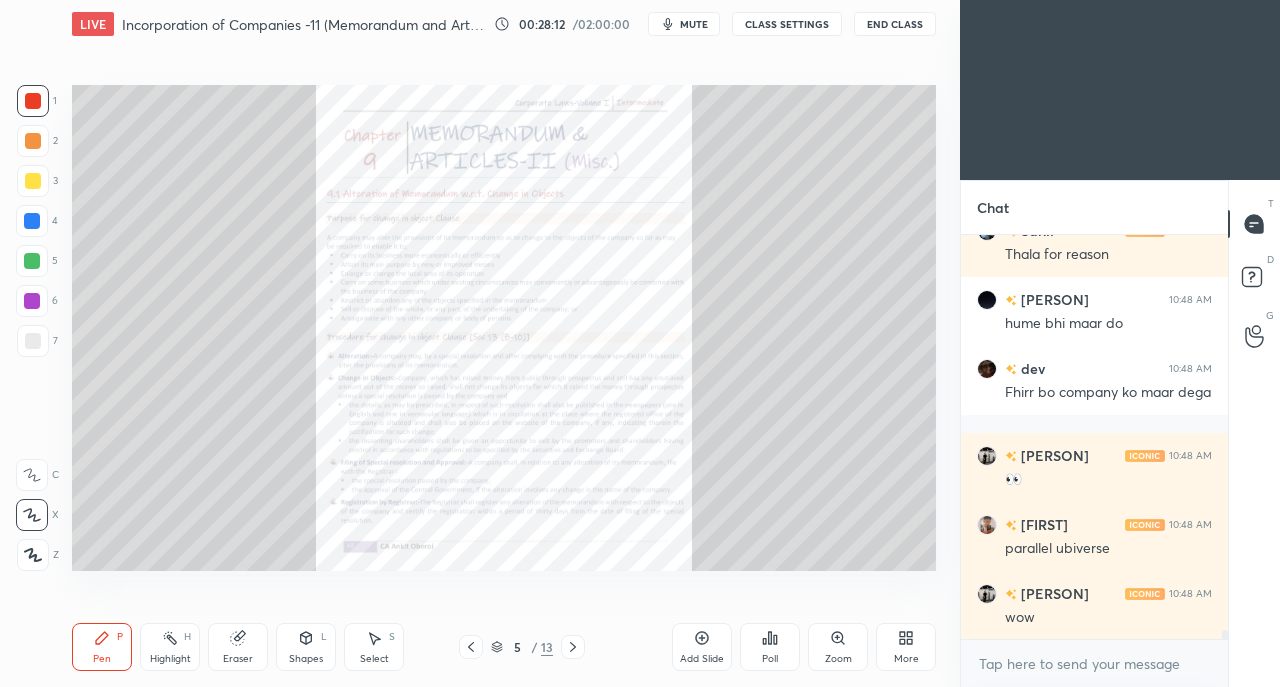click at bounding box center (471, 647) 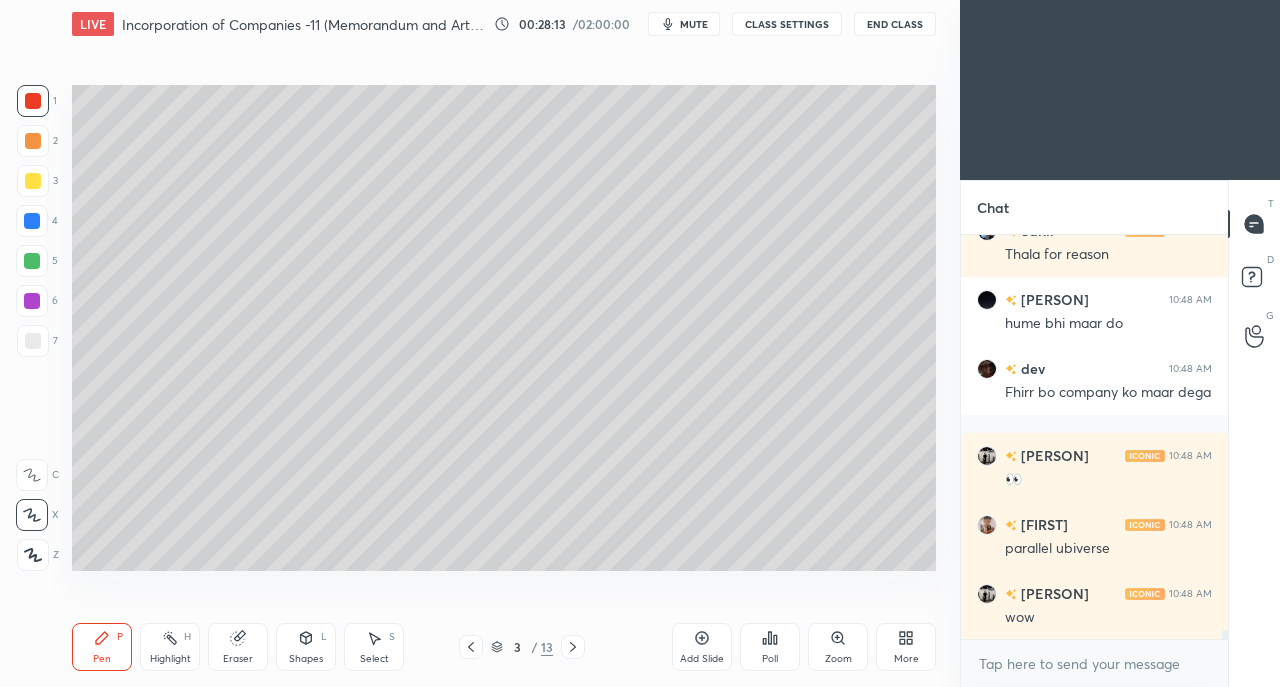 click 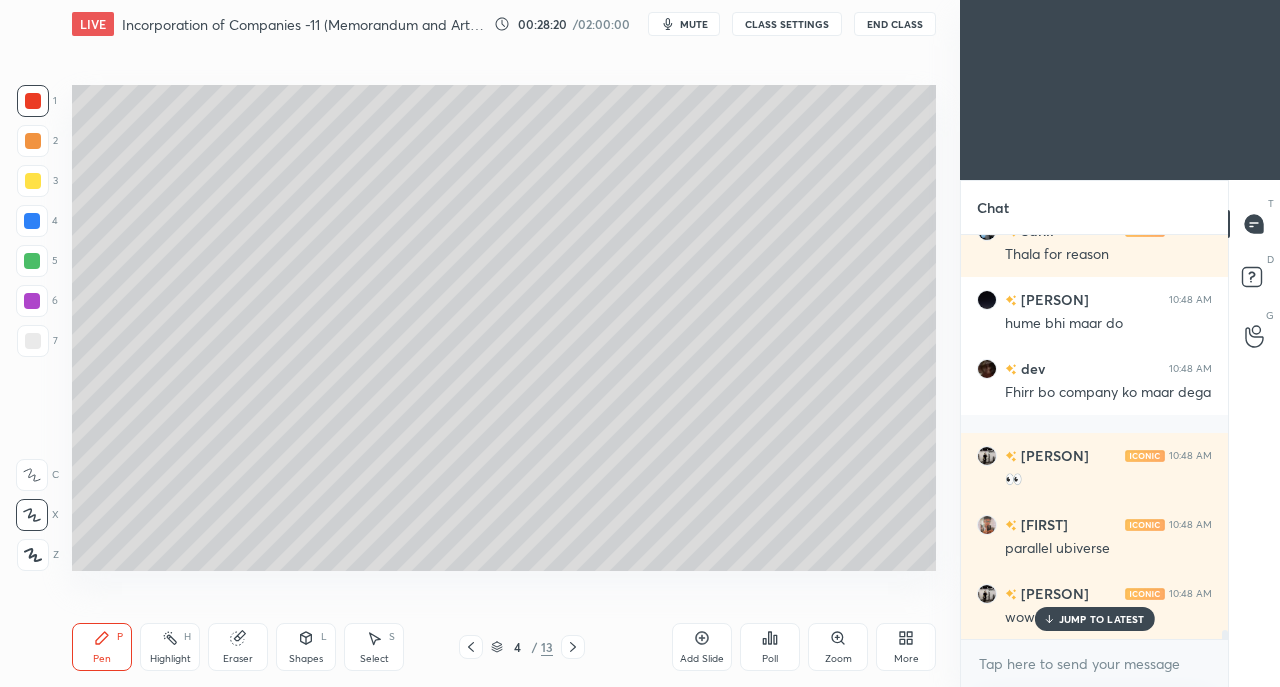 scroll, scrollTop: 17116, scrollLeft: 0, axis: vertical 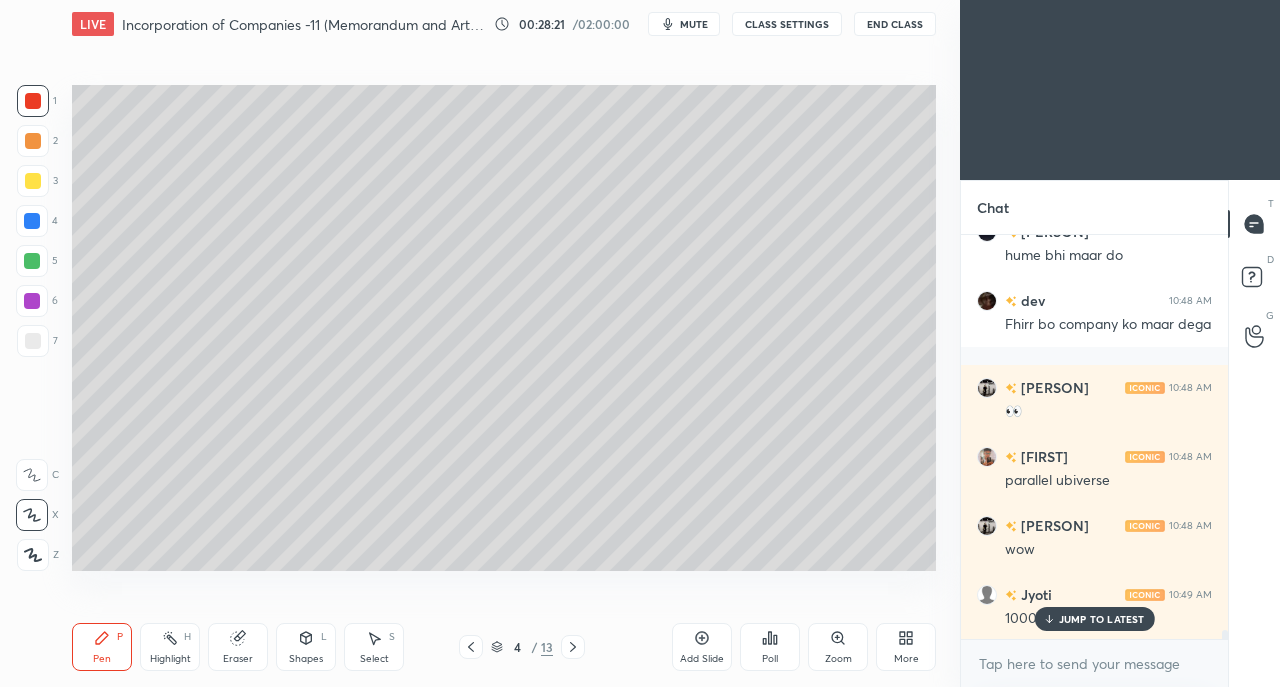 click on "JUMP TO LATEST" at bounding box center [1094, 619] 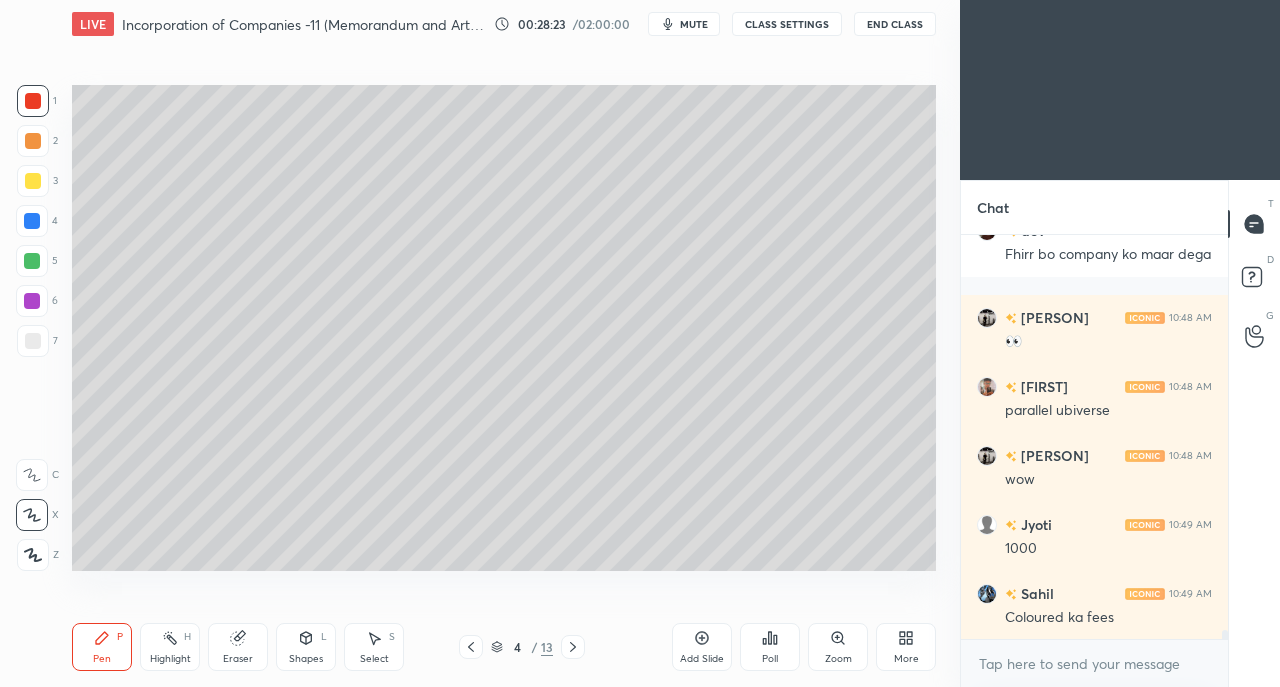 scroll, scrollTop: 17254, scrollLeft: 0, axis: vertical 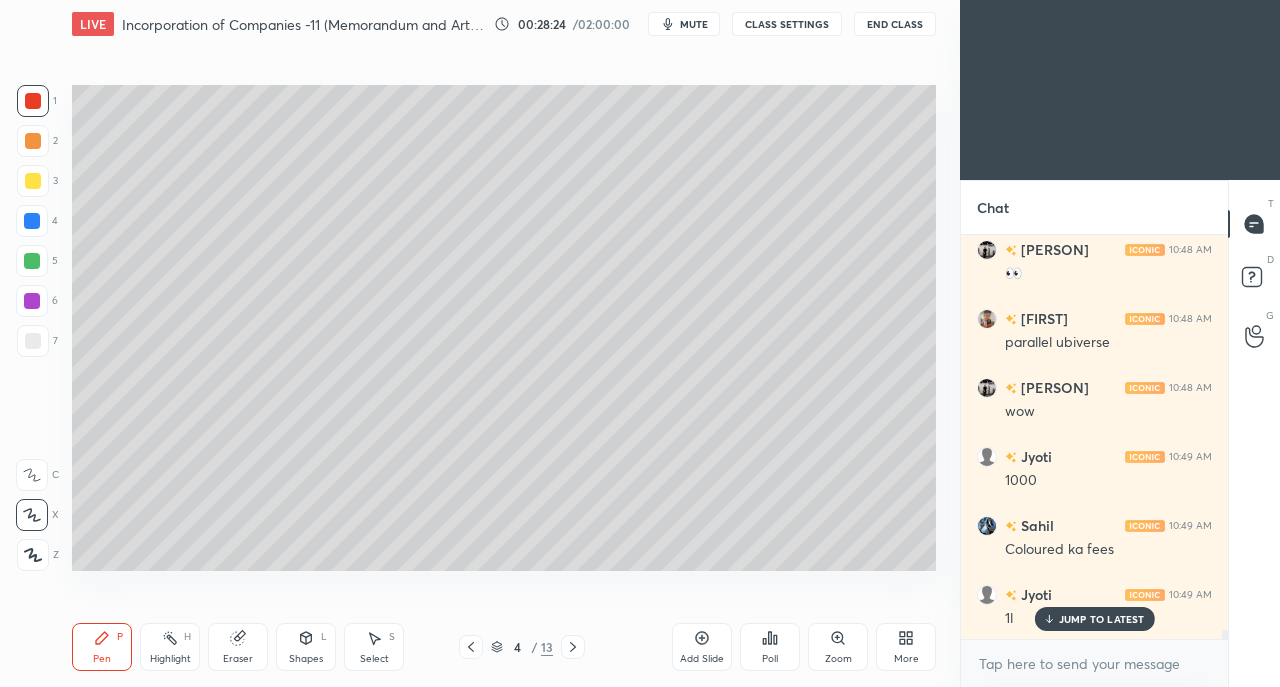 click 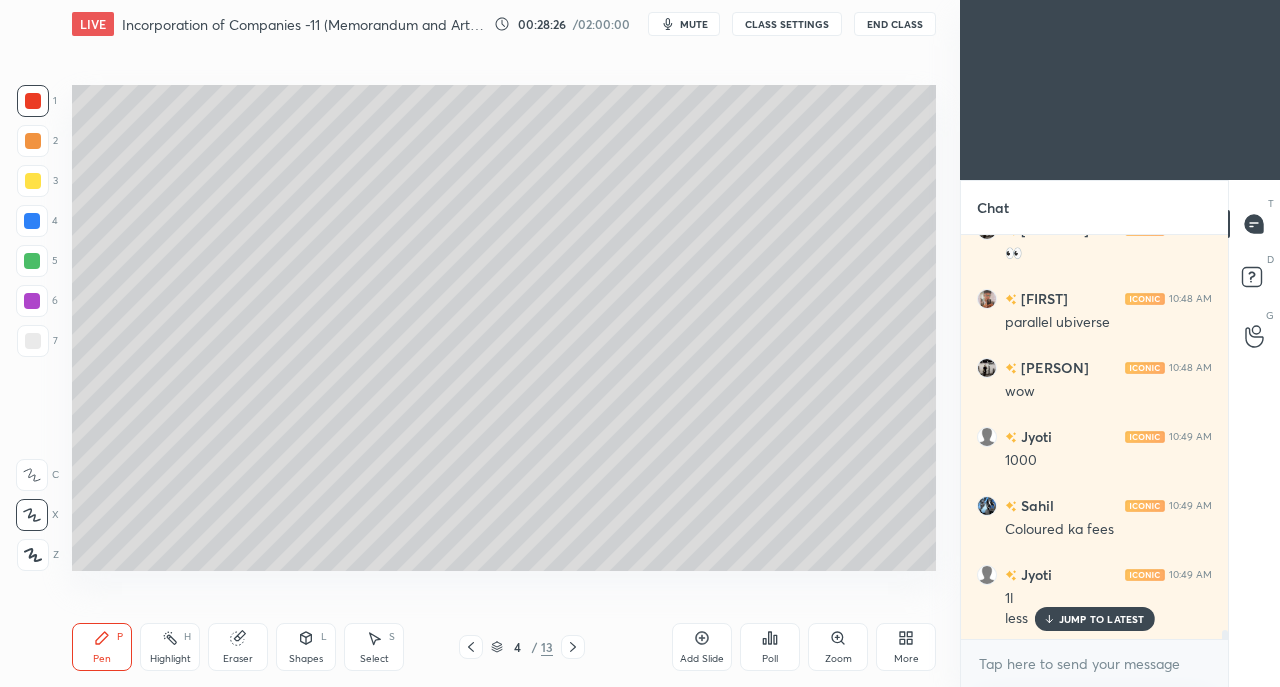 scroll, scrollTop: 17344, scrollLeft: 0, axis: vertical 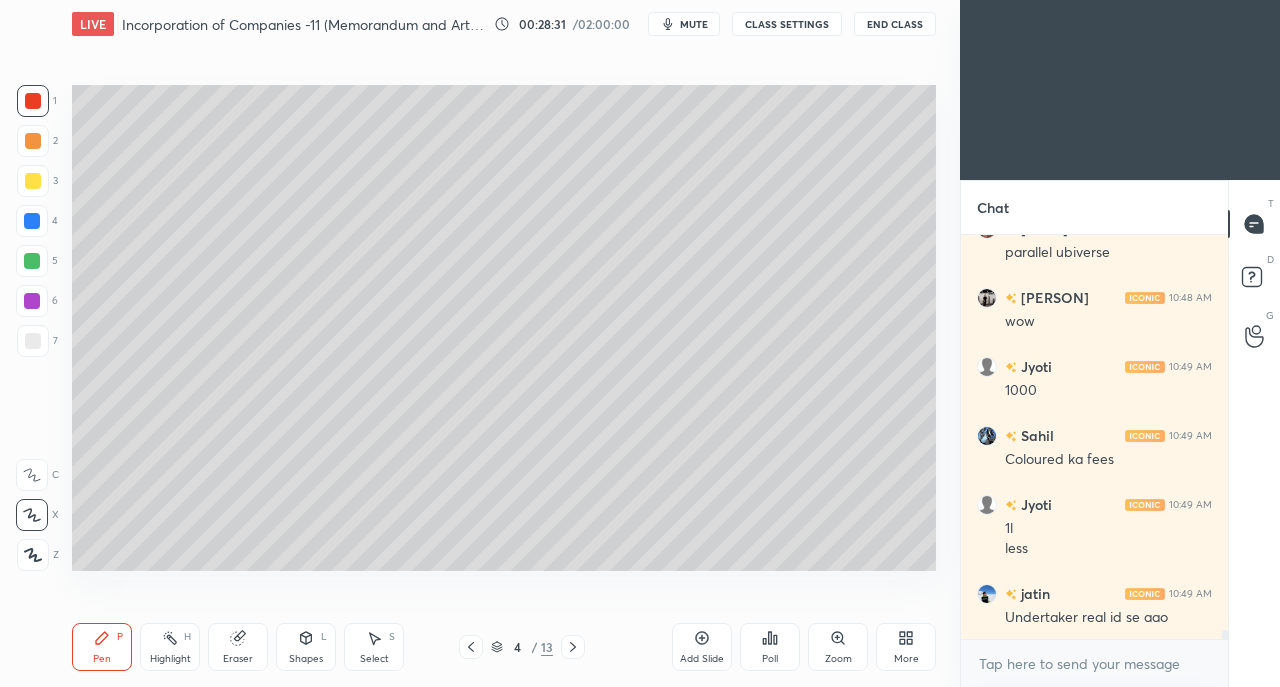 click at bounding box center (33, 341) 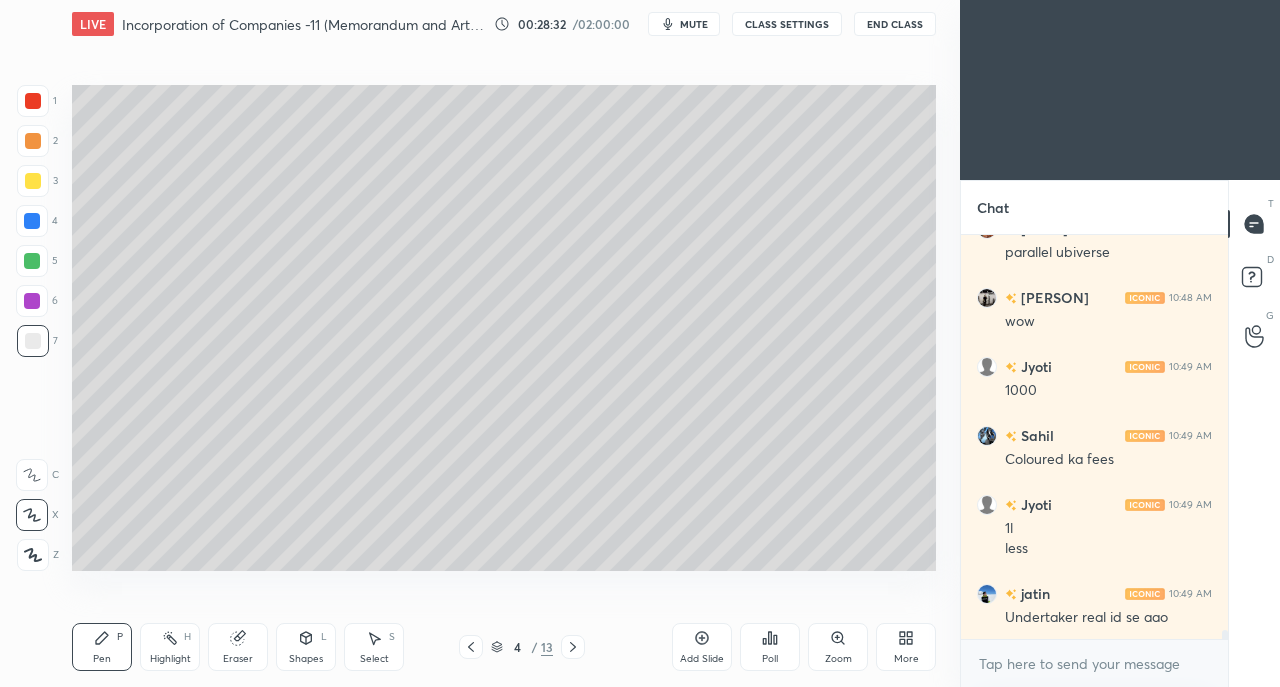 click on "Pen P" at bounding box center (102, 647) 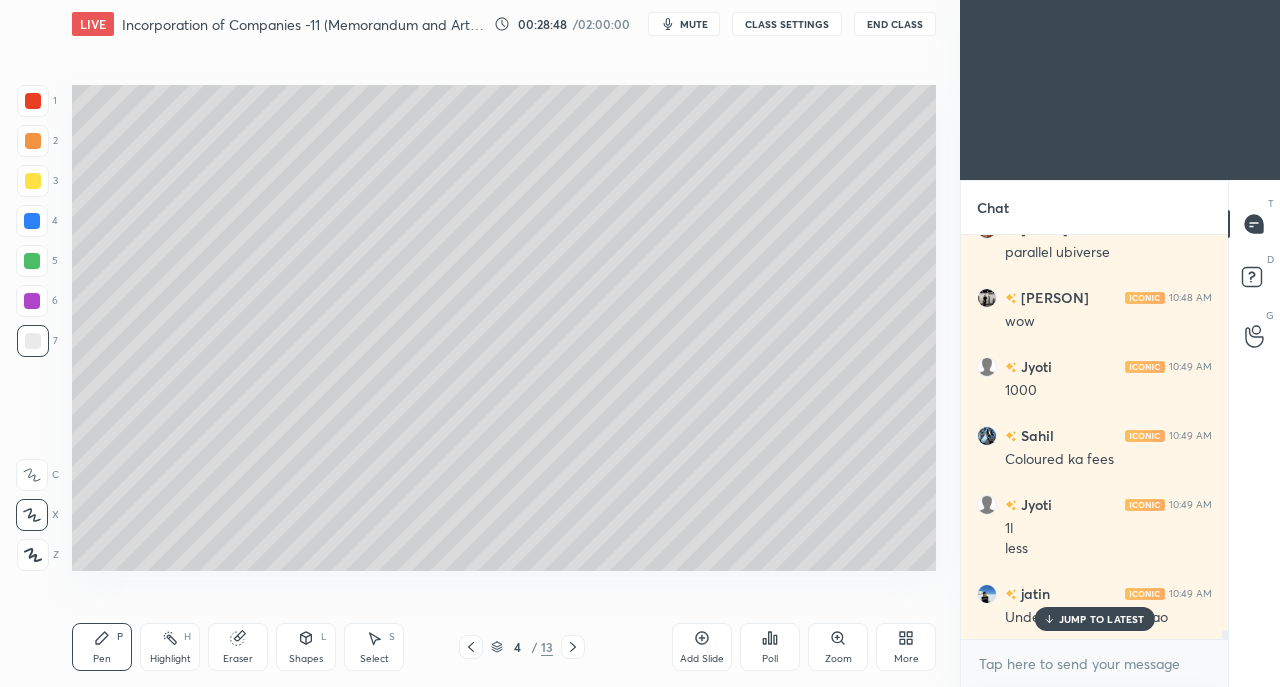 scroll, scrollTop: 17412, scrollLeft: 0, axis: vertical 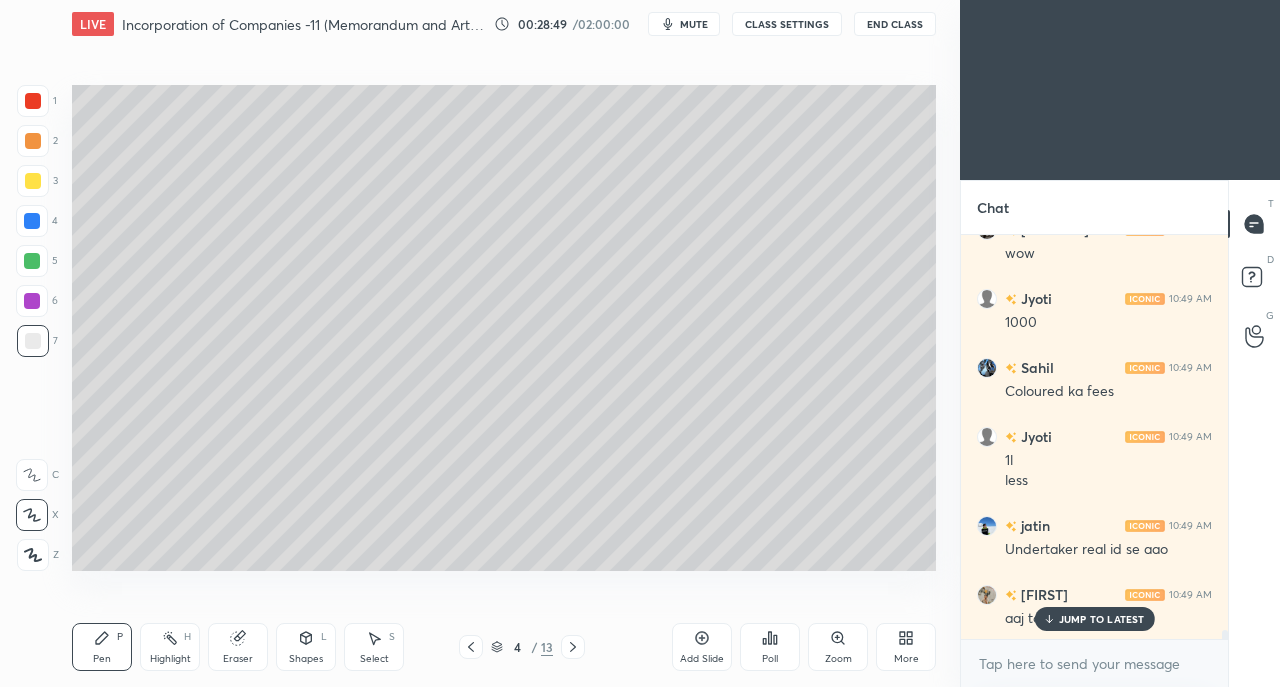 click on "JUMP TO LATEST" at bounding box center [1102, 619] 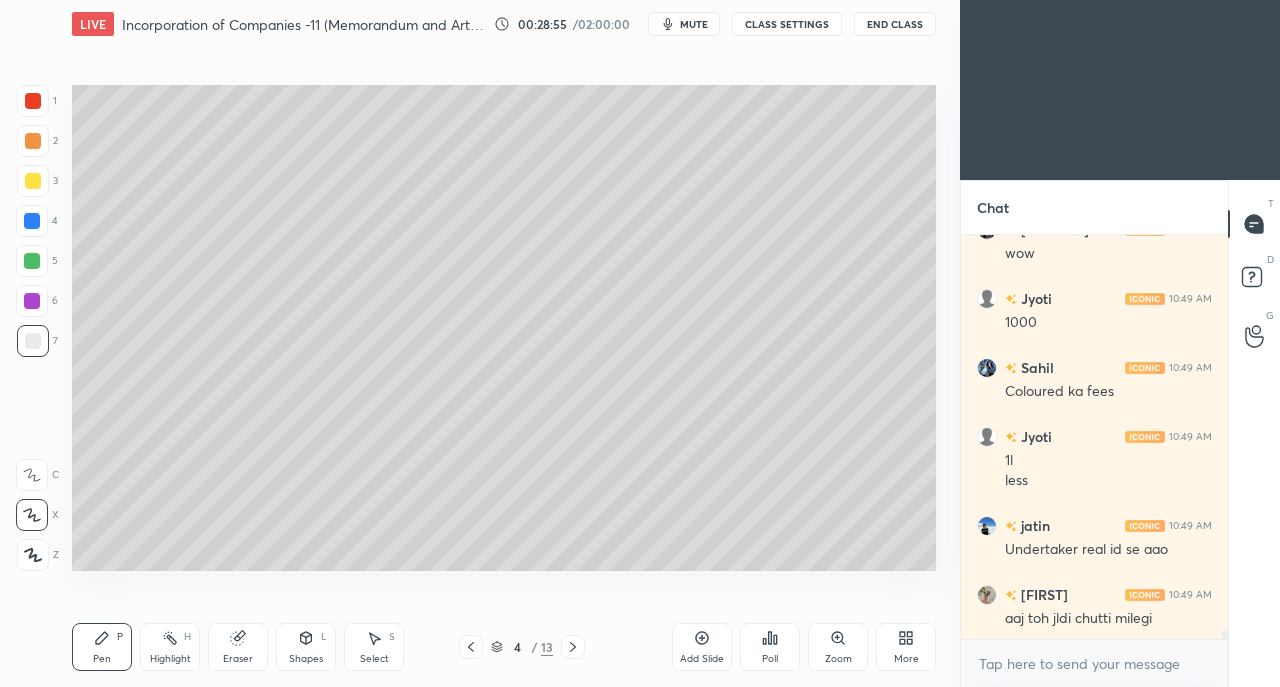 click 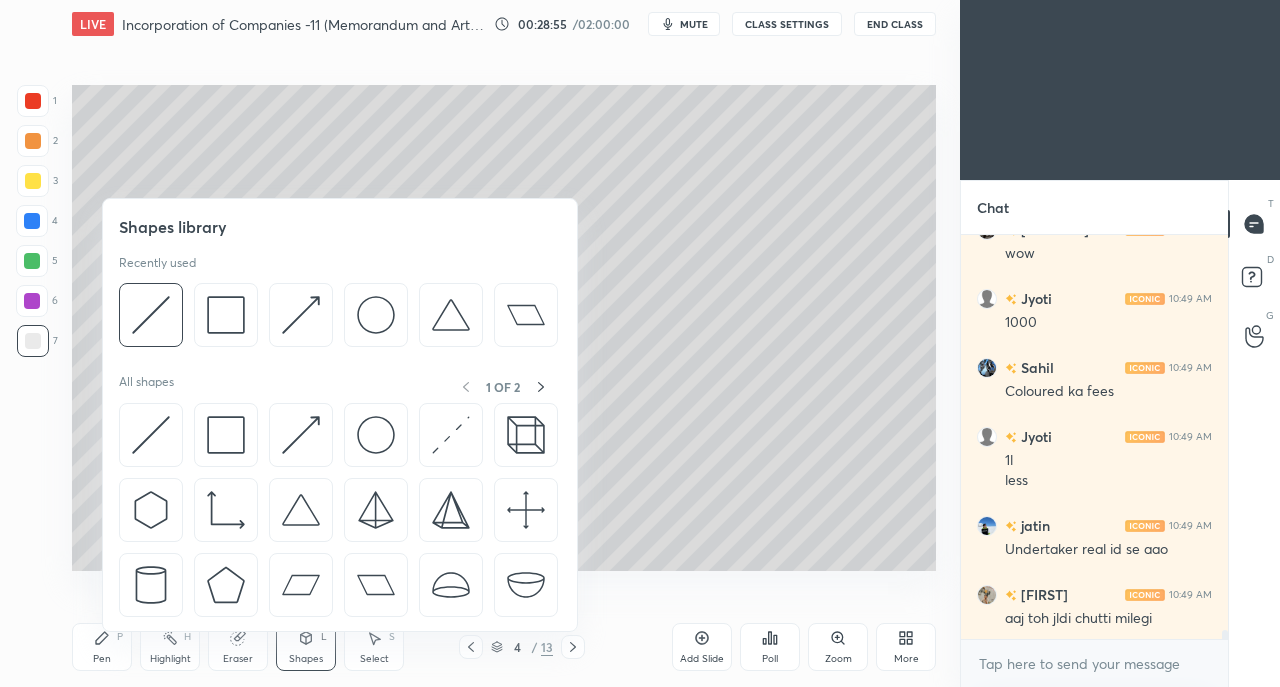 click at bounding box center [226, 435] 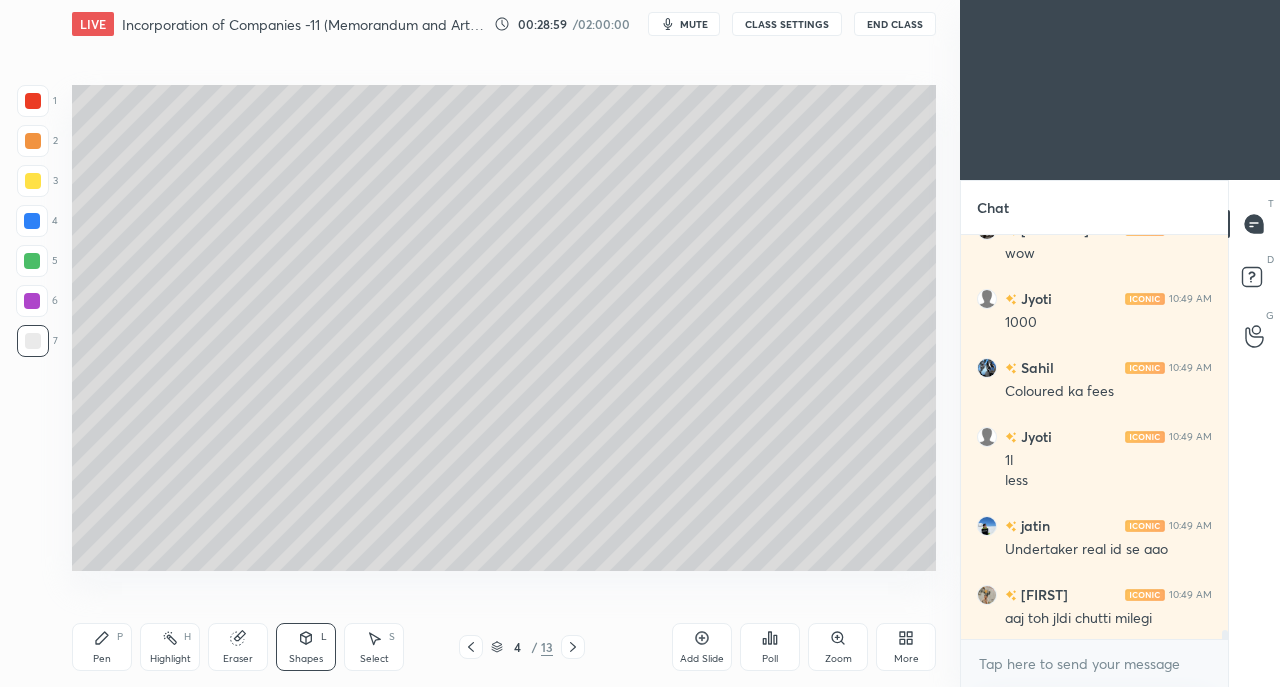 click on "Shapes L" at bounding box center (306, 647) 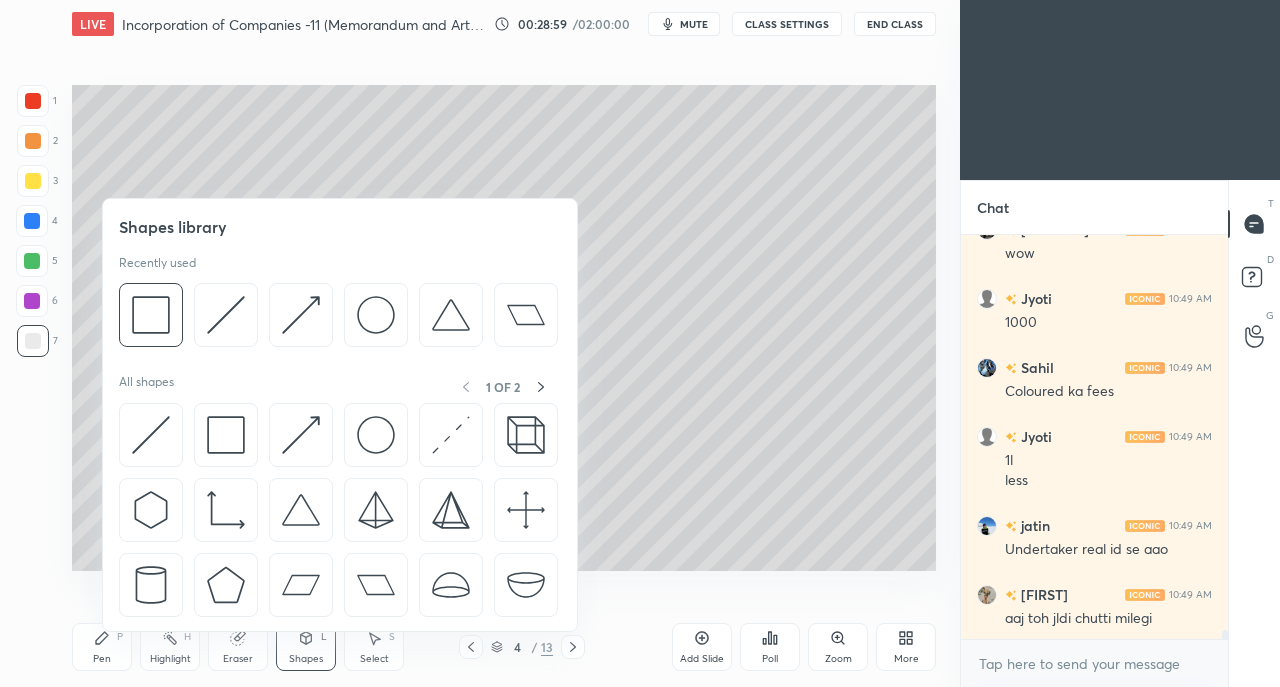 click at bounding box center (226, 435) 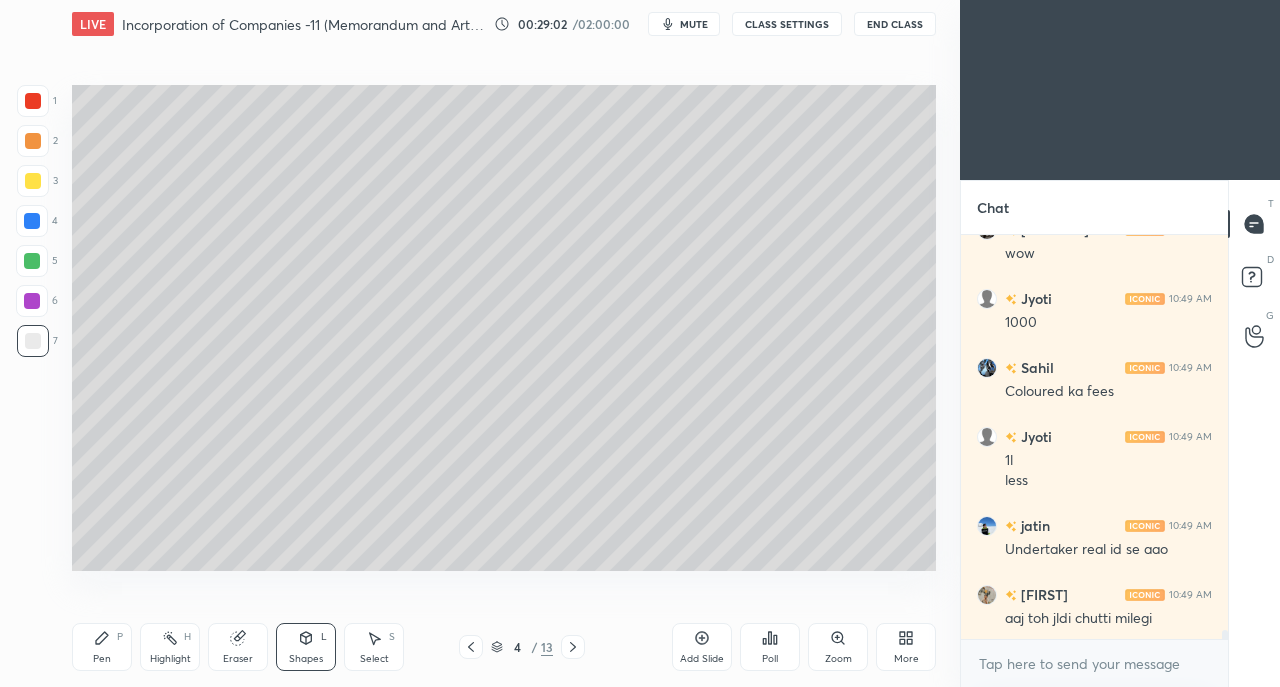 click 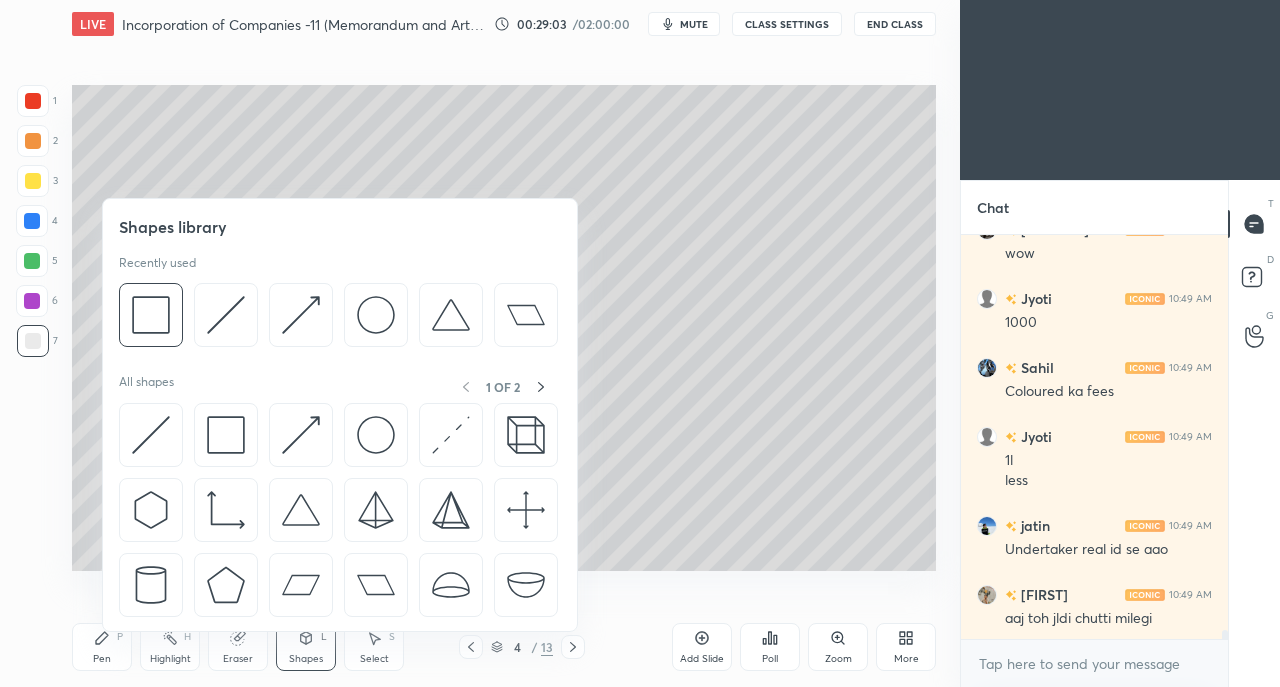 click at bounding box center [151, 435] 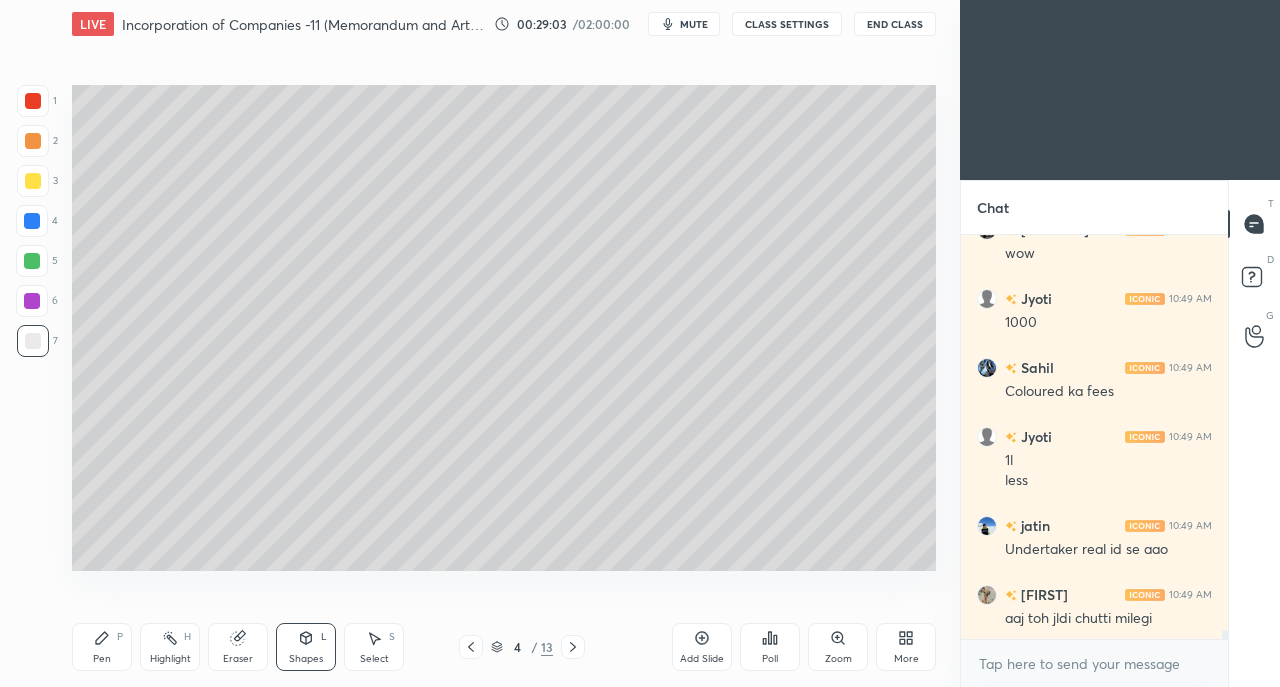 click at bounding box center (33, 181) 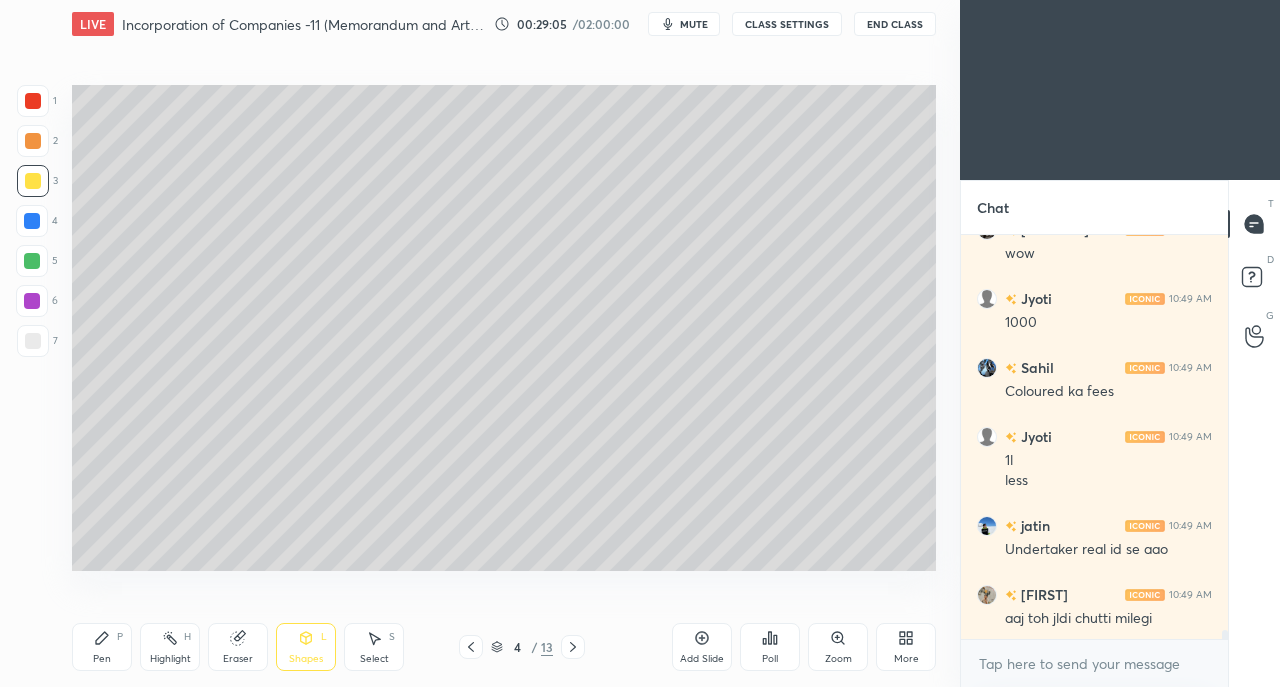 click 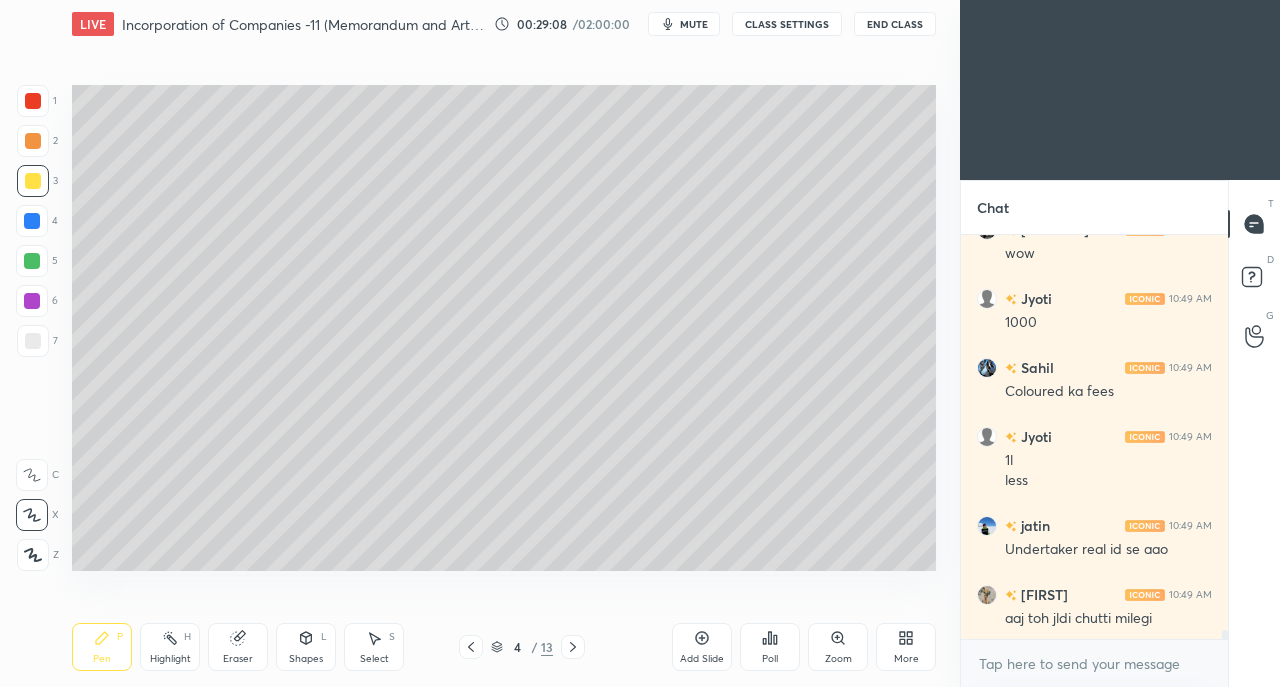 click on "Eraser" at bounding box center (238, 647) 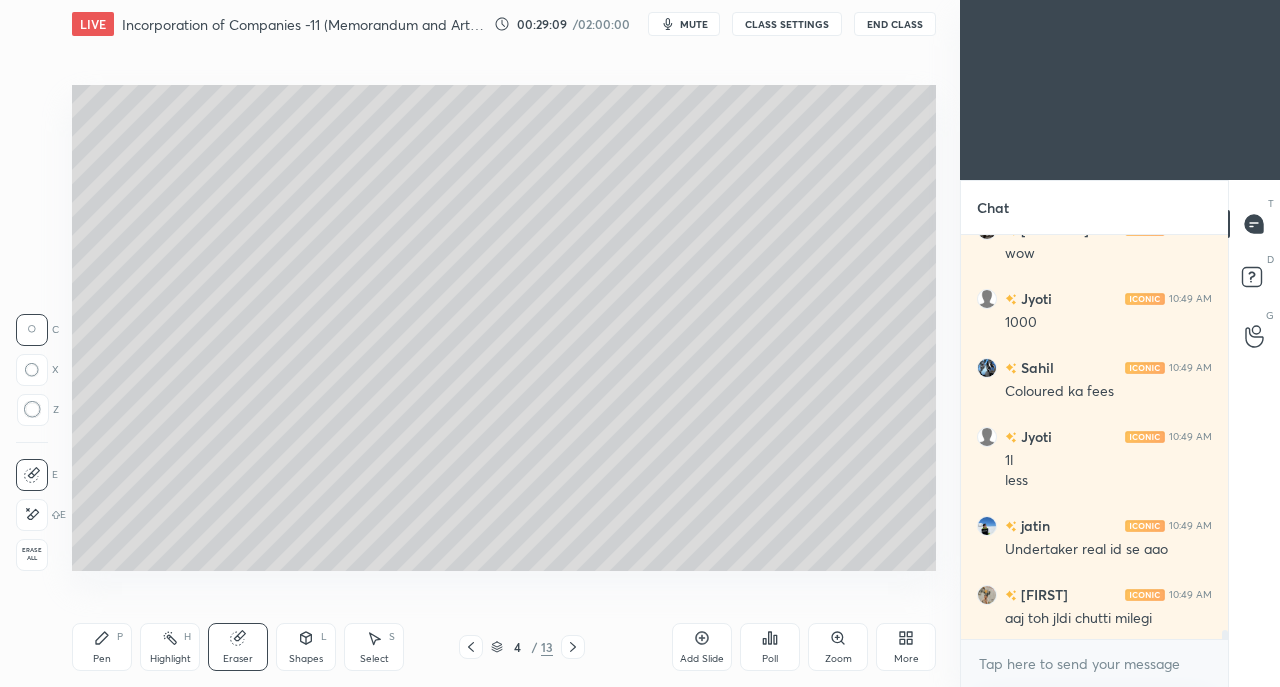 click 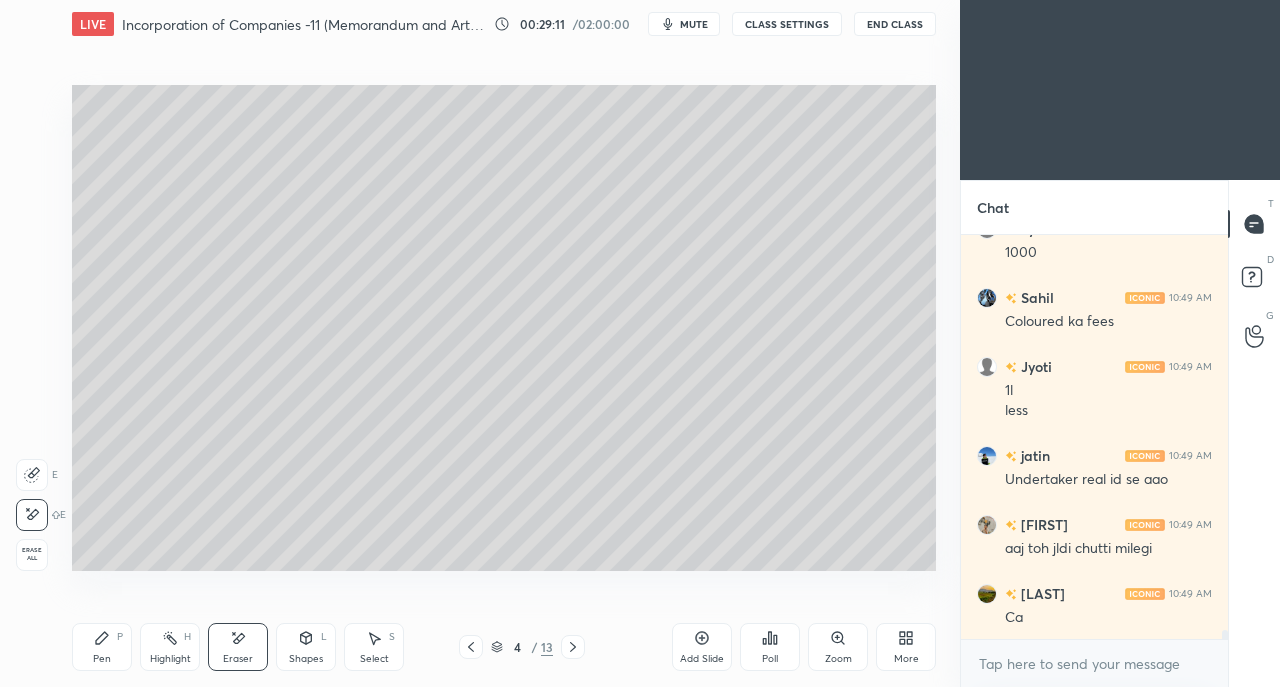 click on "Pen" at bounding box center (102, 659) 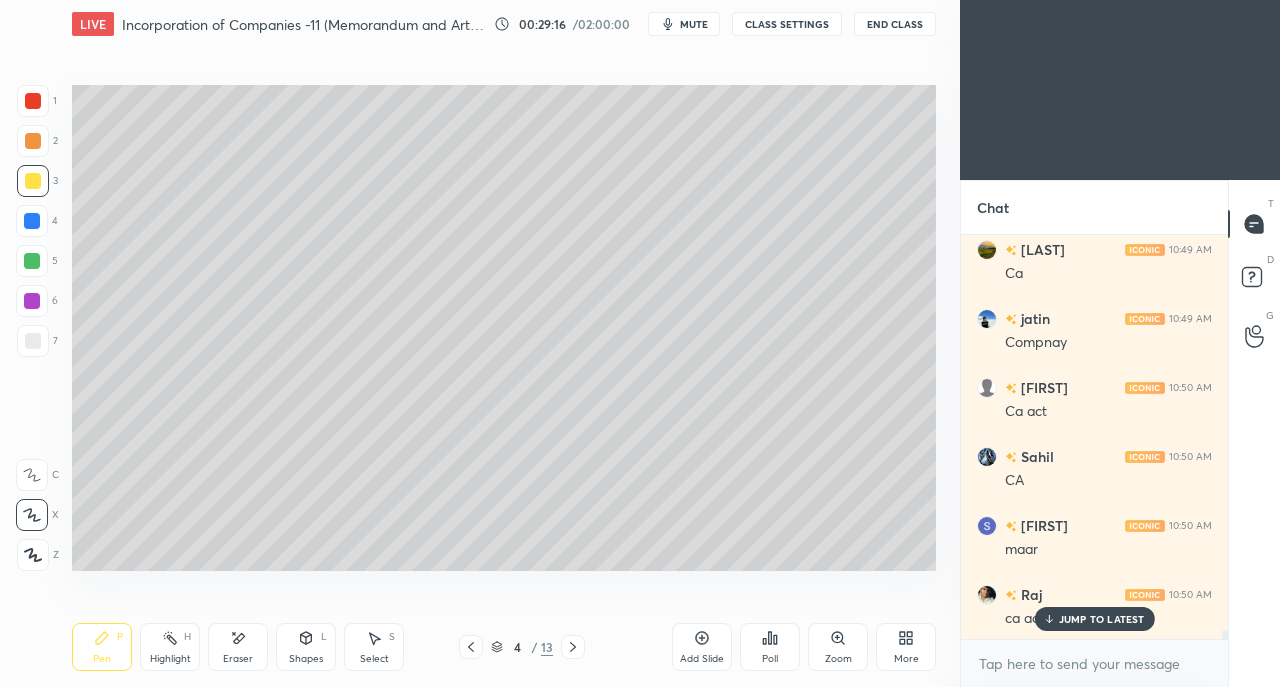 scroll, scrollTop: 17896, scrollLeft: 0, axis: vertical 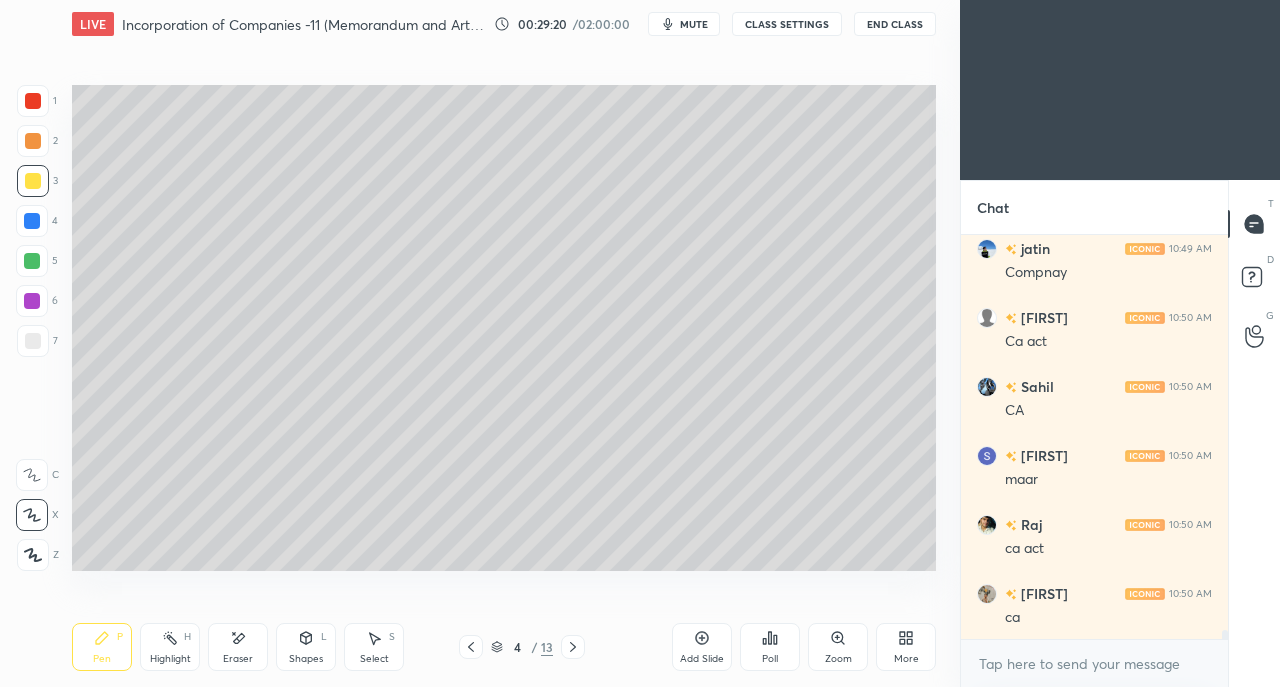 click at bounding box center (33, 101) 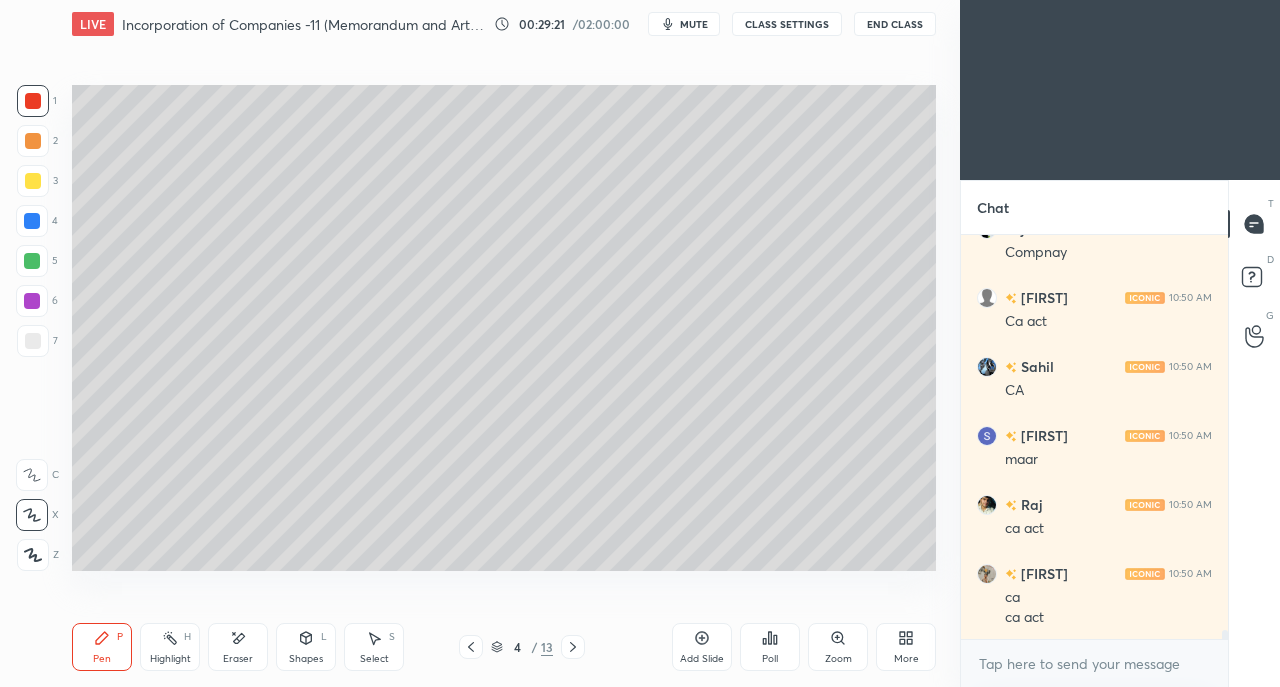 scroll, scrollTop: 17984, scrollLeft: 0, axis: vertical 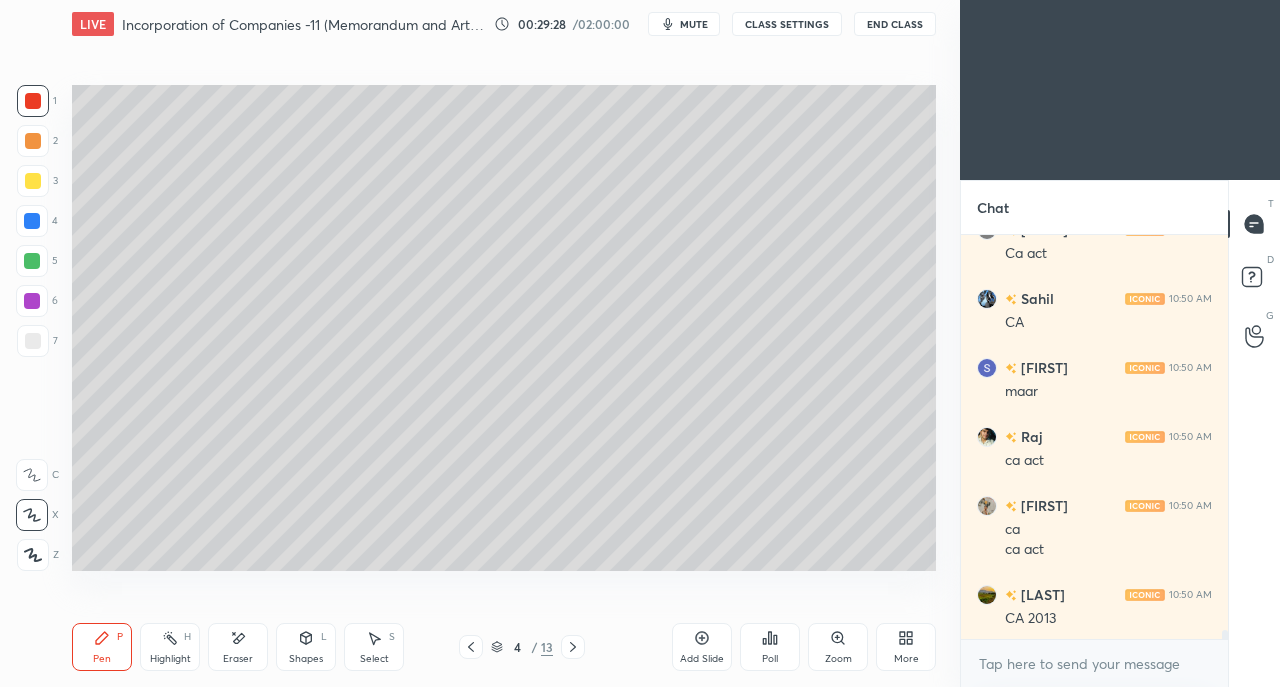 click on "Eraser" at bounding box center [238, 659] 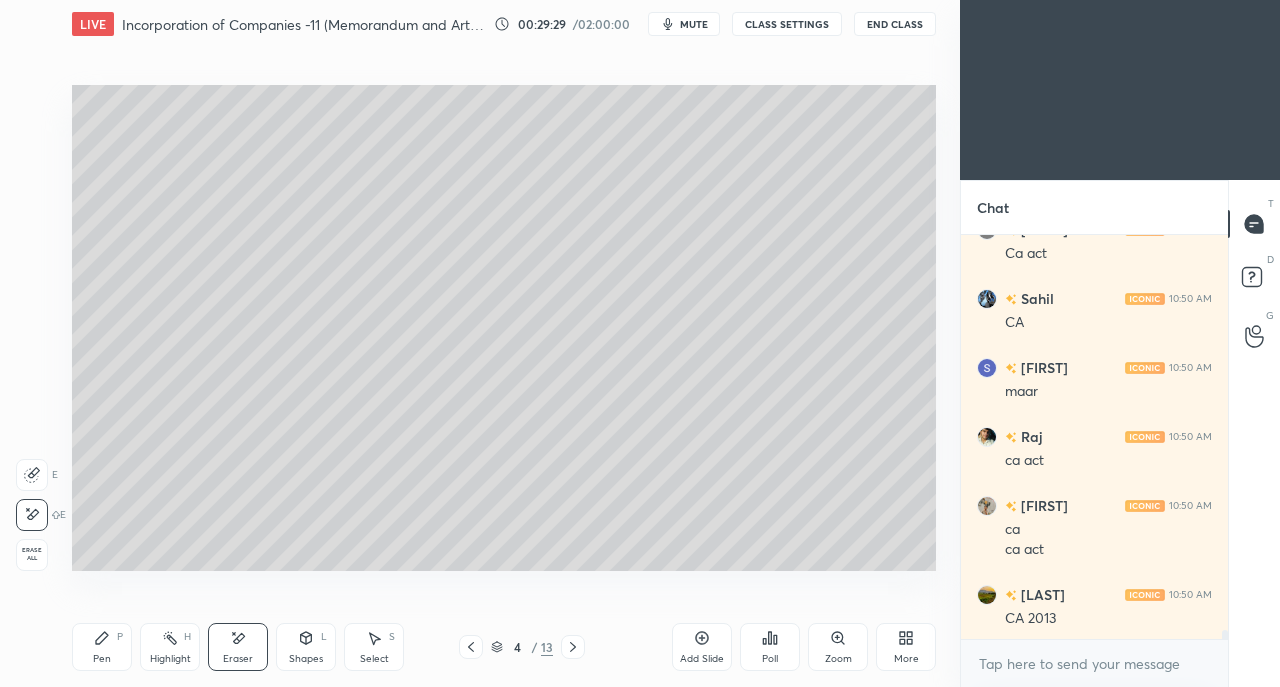scroll, scrollTop: 18054, scrollLeft: 0, axis: vertical 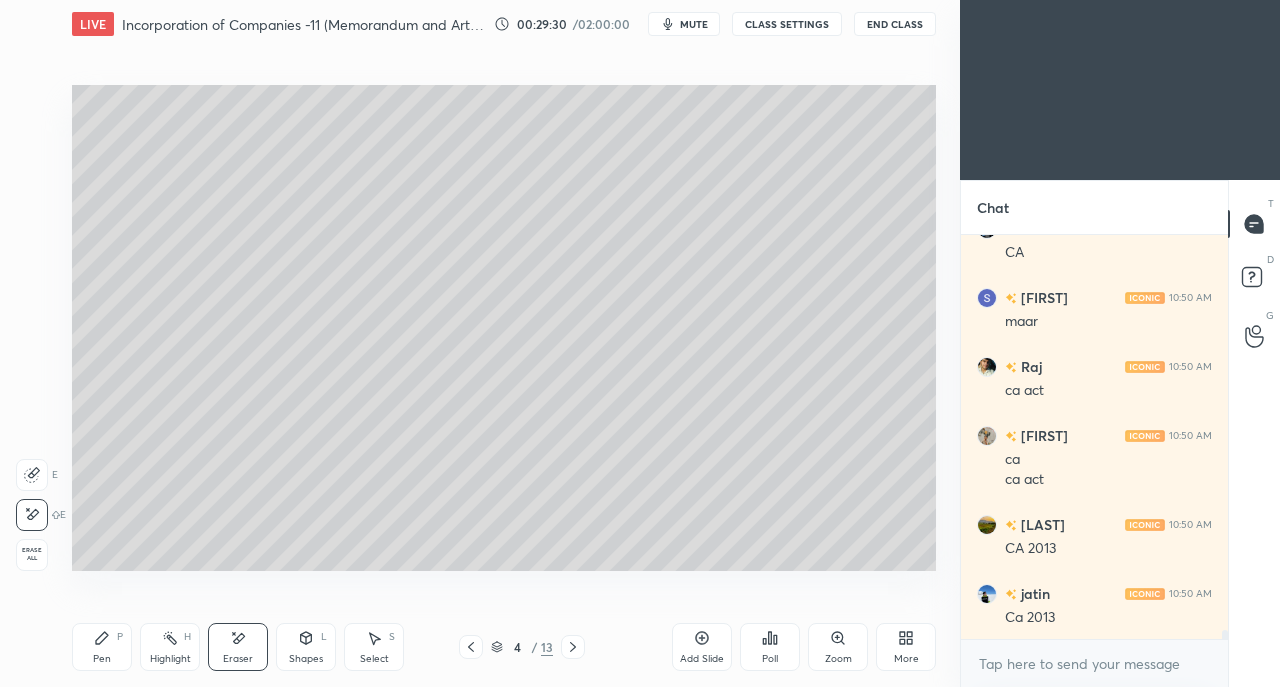 click on "Pen P" at bounding box center [102, 647] 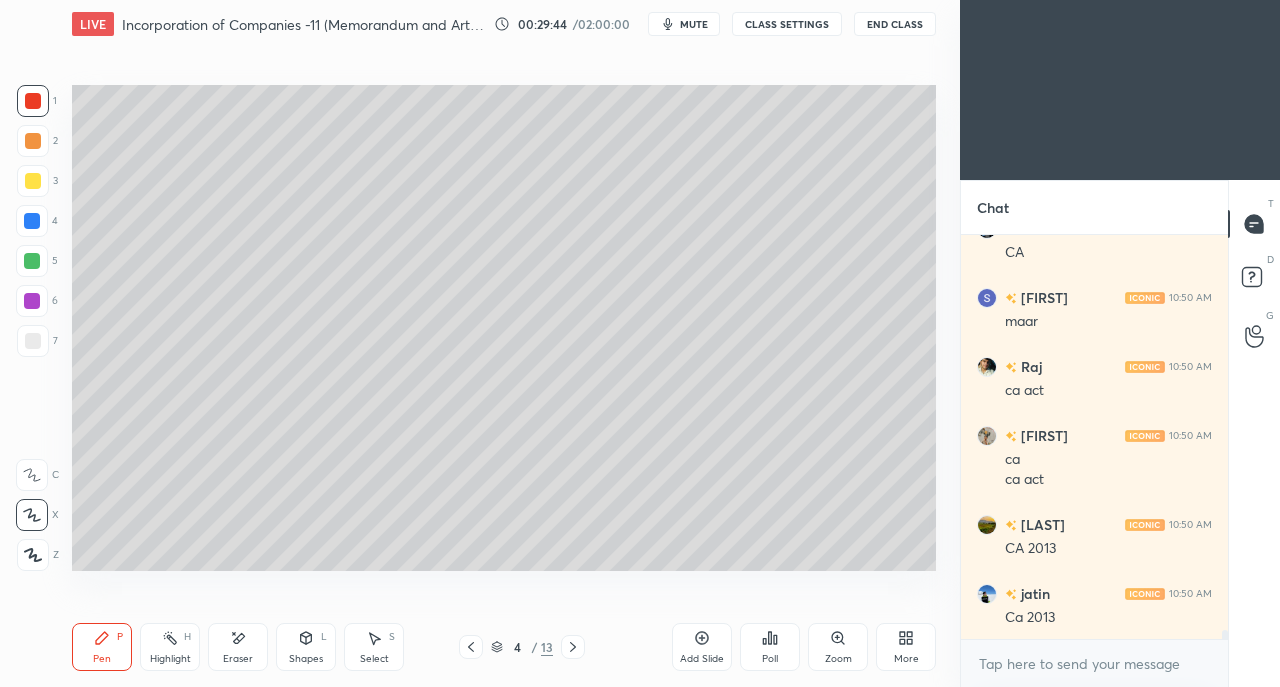click at bounding box center [32, 221] 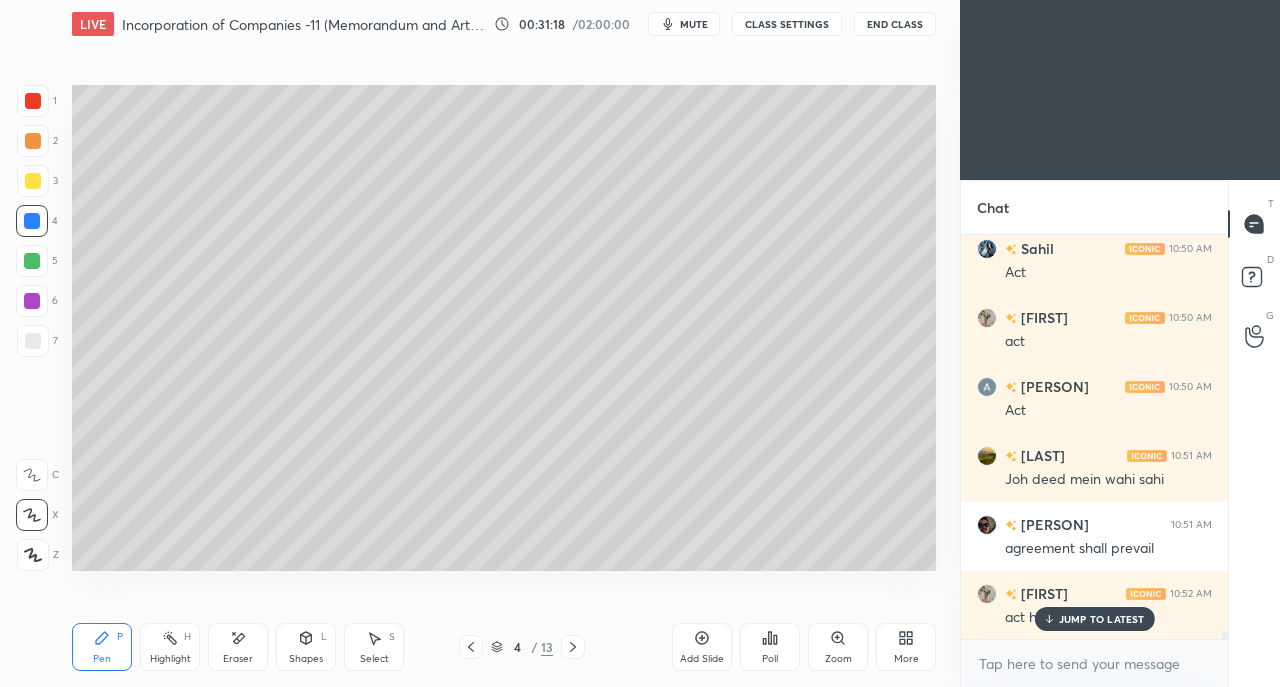 scroll, scrollTop: 19226, scrollLeft: 0, axis: vertical 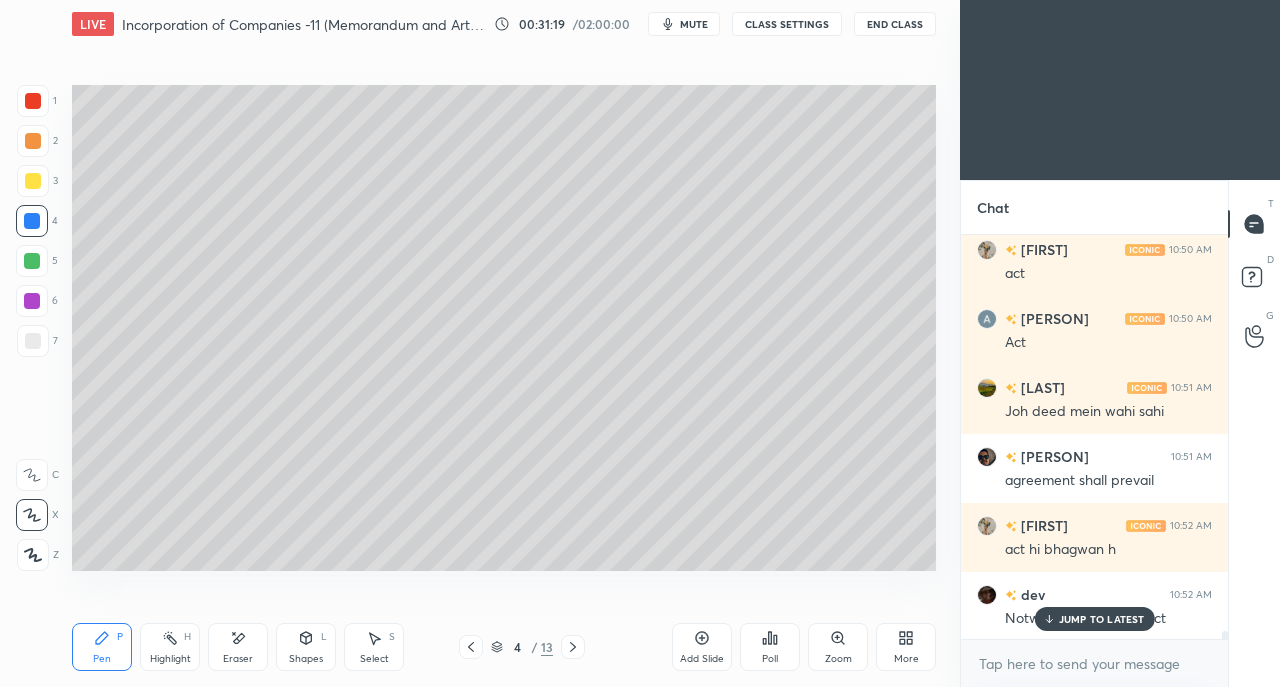 click on "JUMP TO LATEST" at bounding box center (1102, 619) 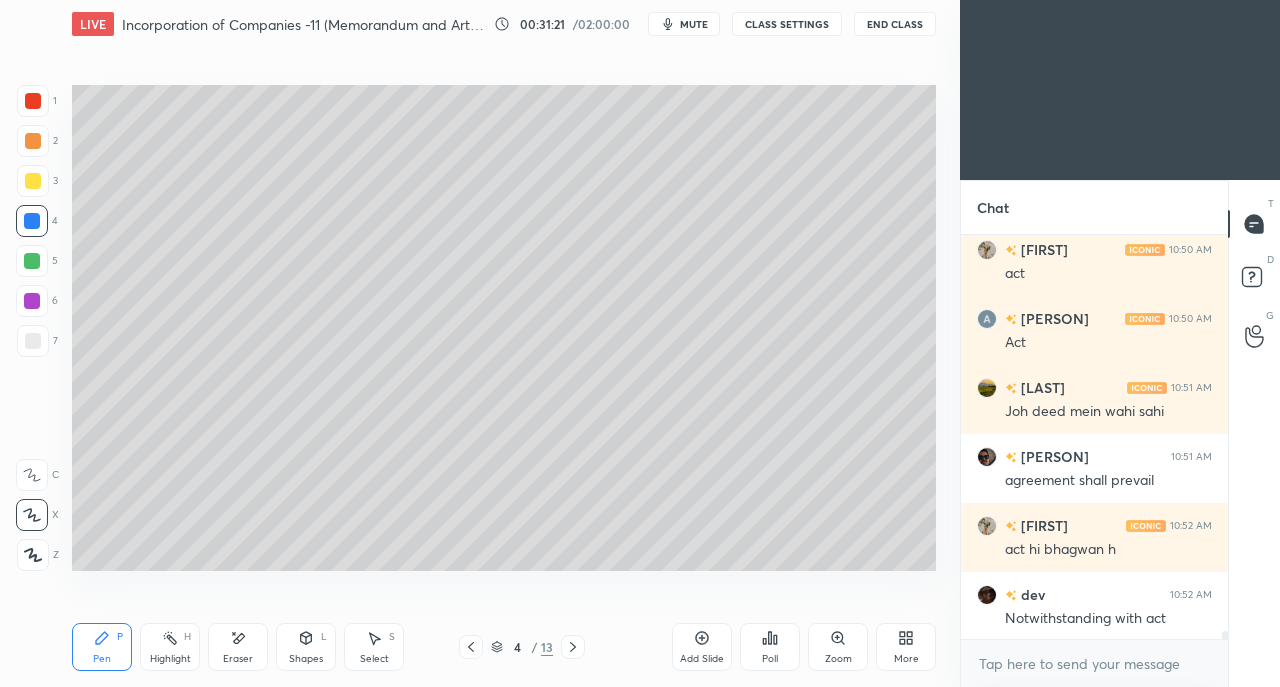 click at bounding box center [33, 341] 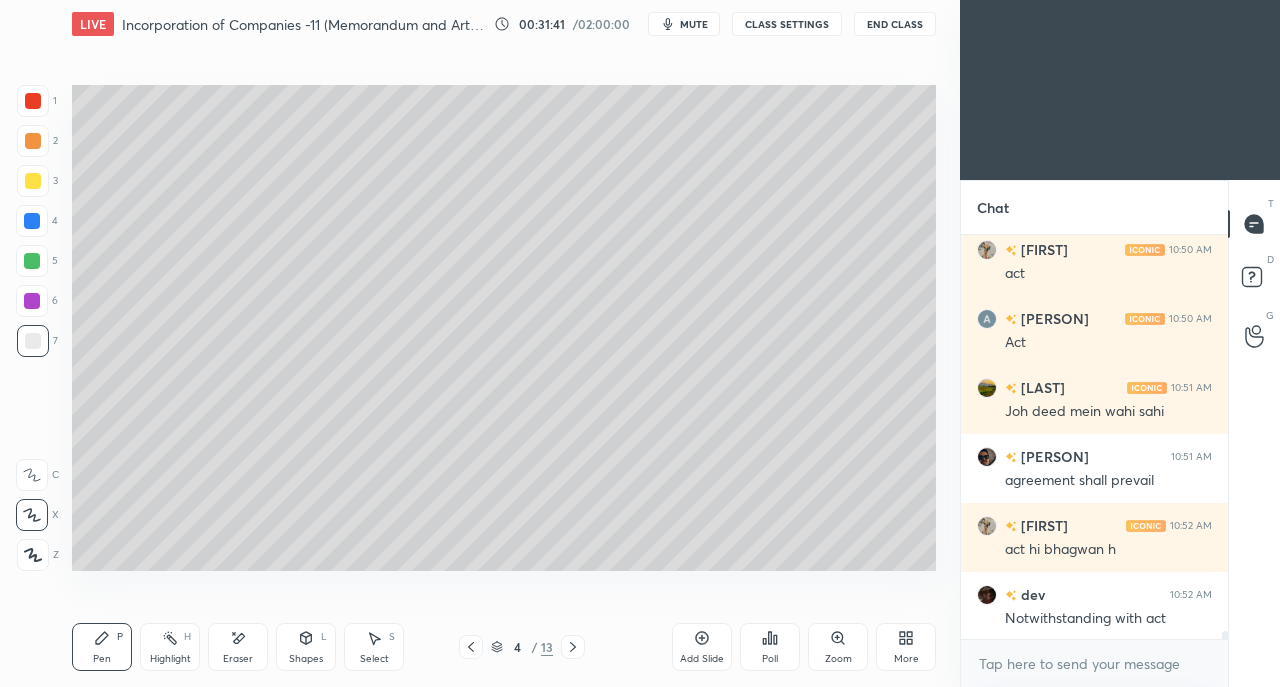 click 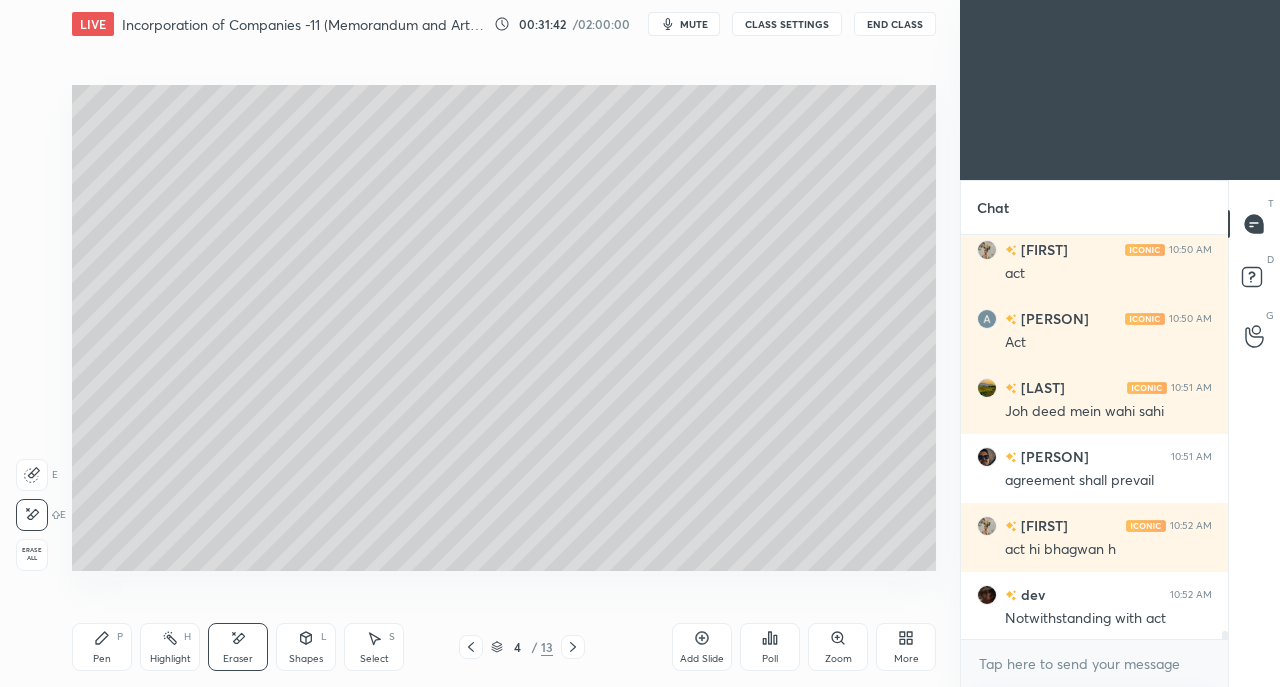 click 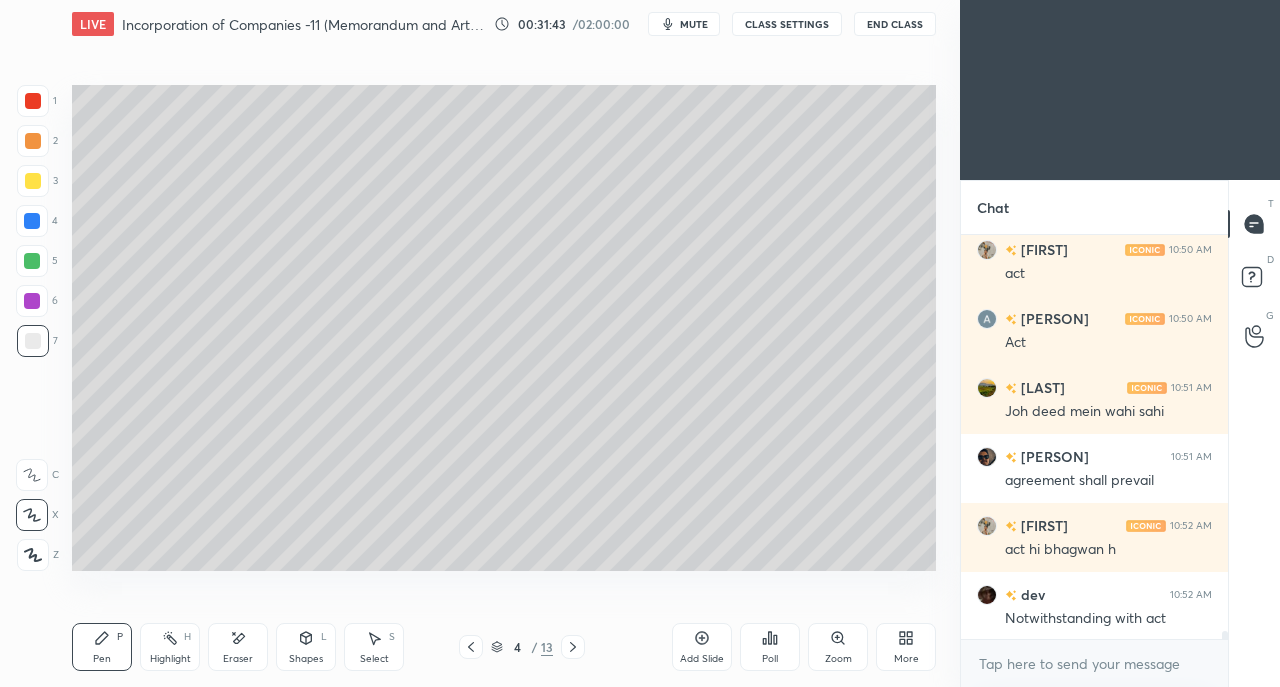 click at bounding box center (33, 181) 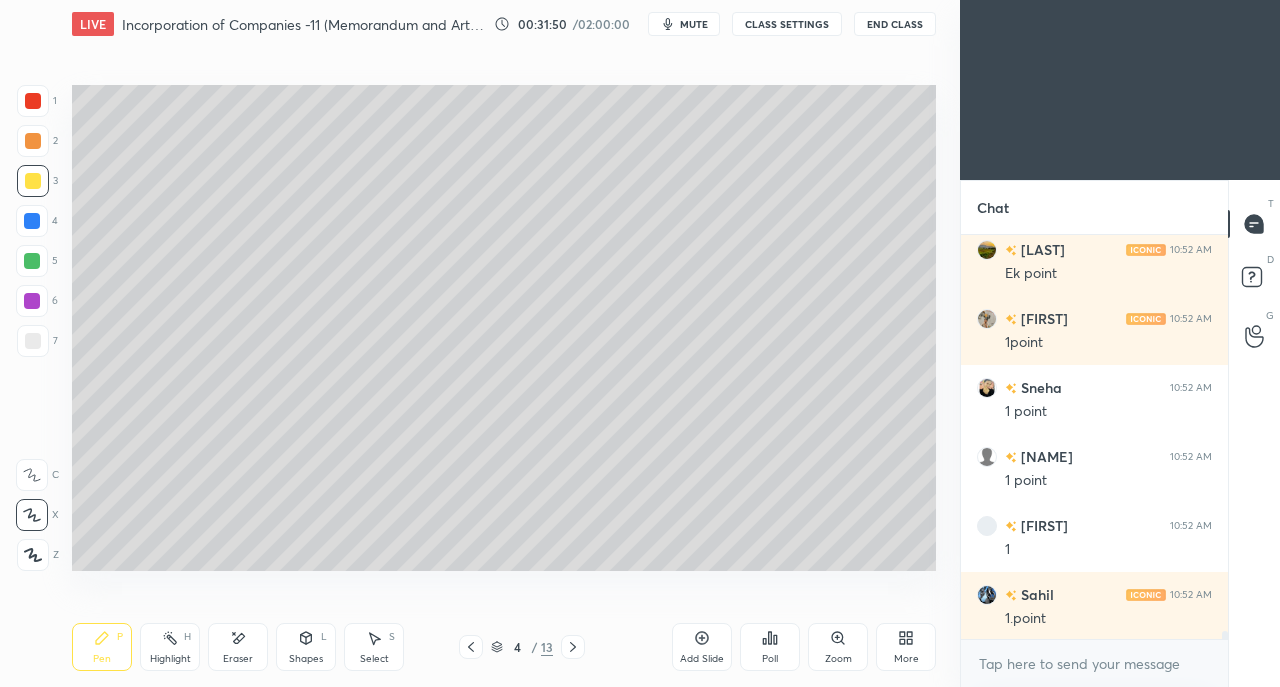 scroll, scrollTop: 19848, scrollLeft: 0, axis: vertical 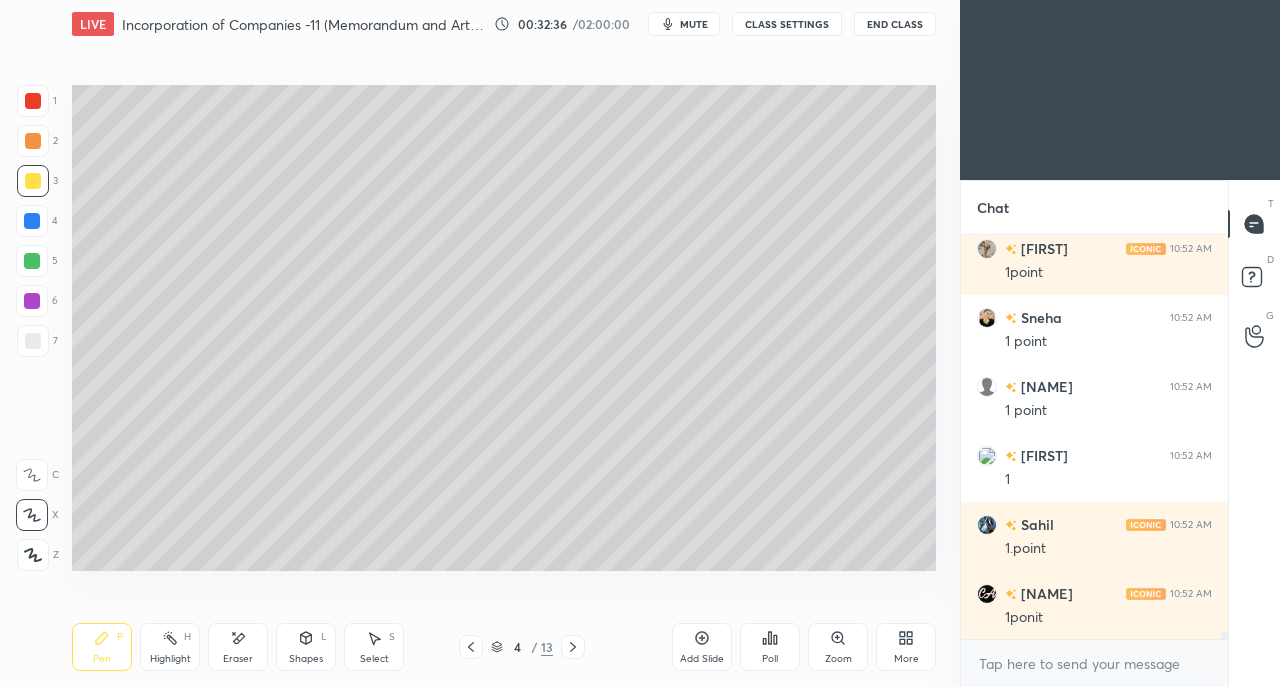 click 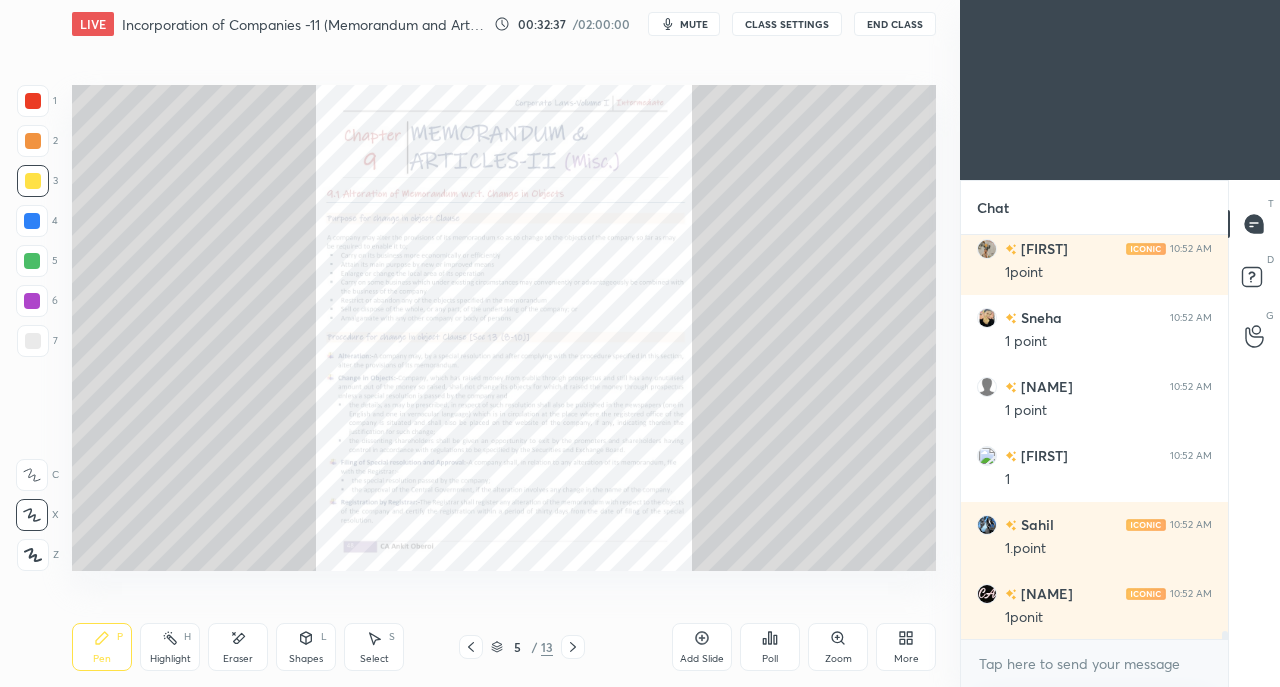 click 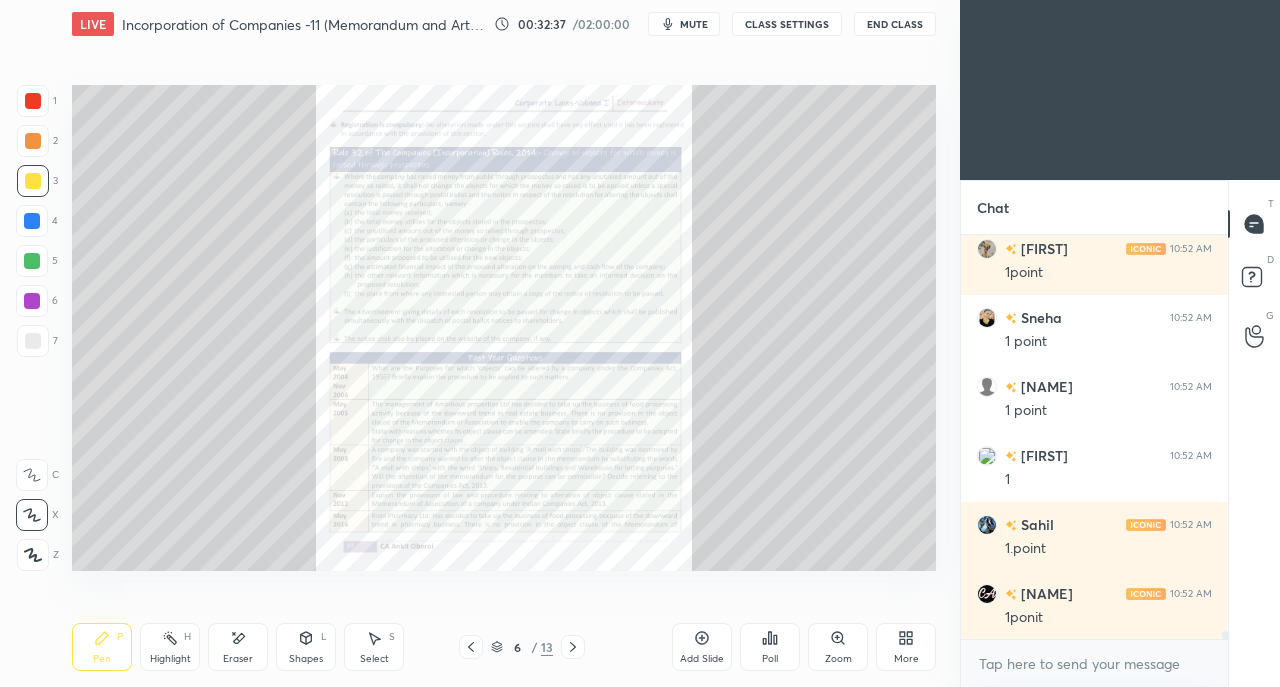 click at bounding box center [573, 647] 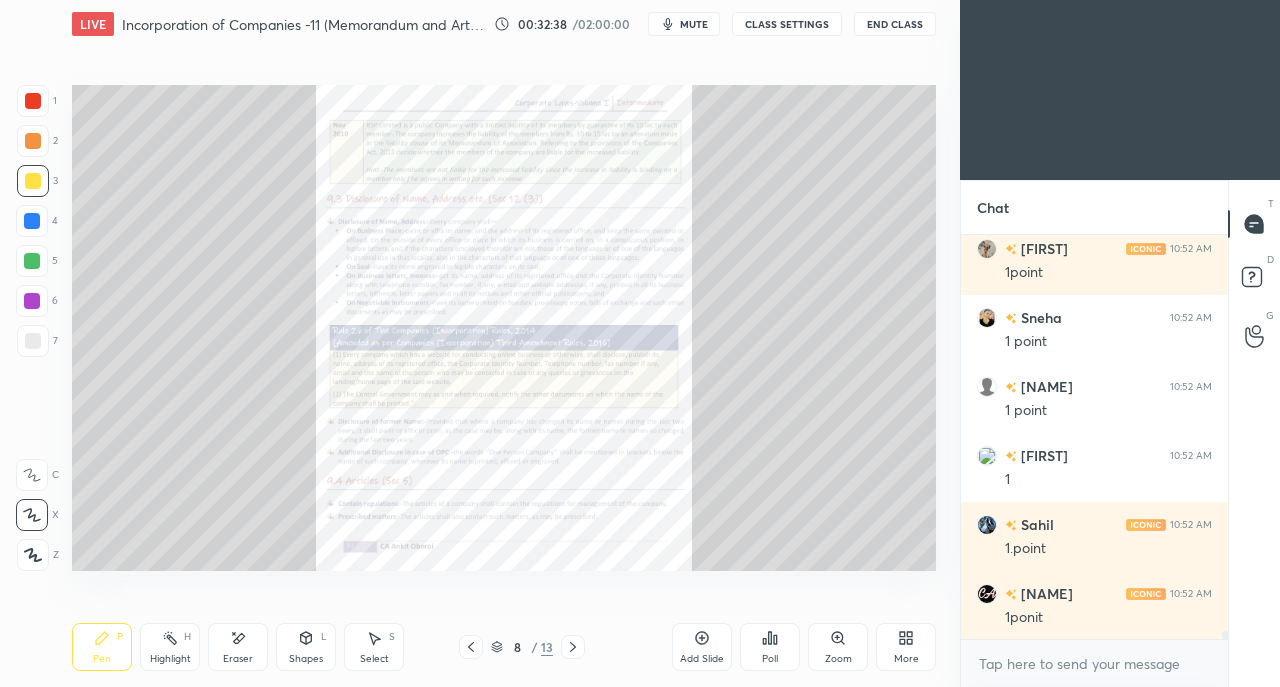 click at bounding box center (573, 647) 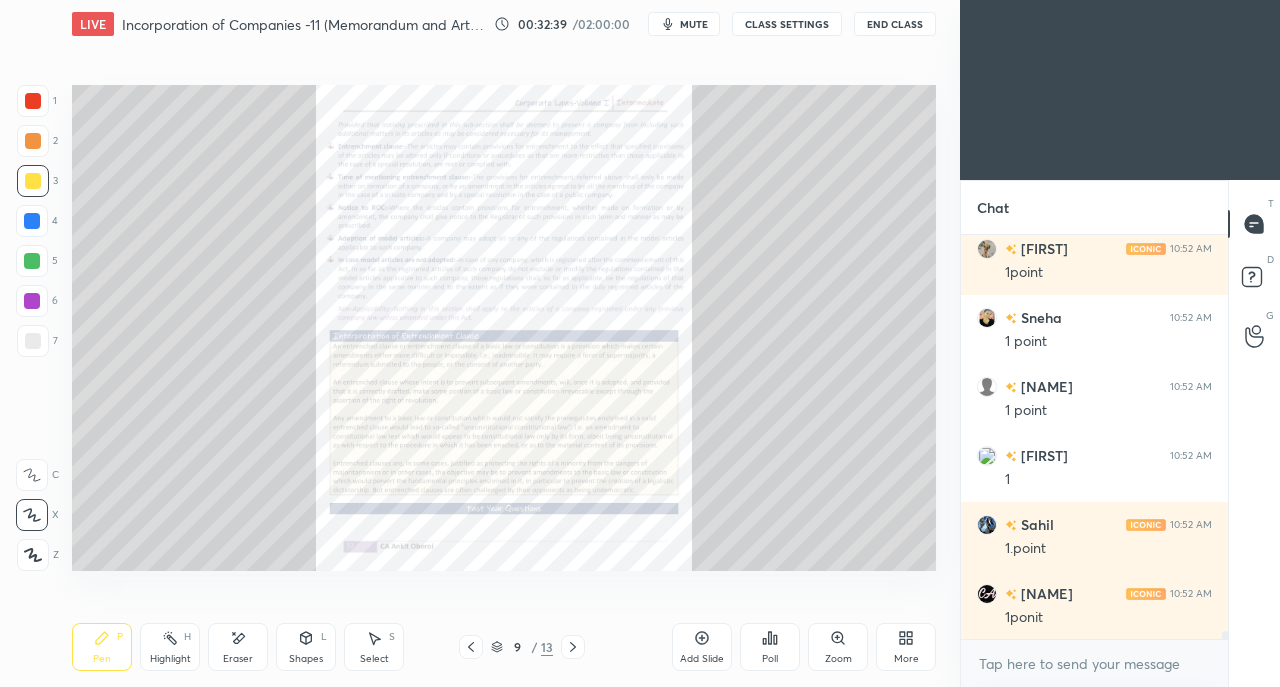 click at bounding box center [573, 647] 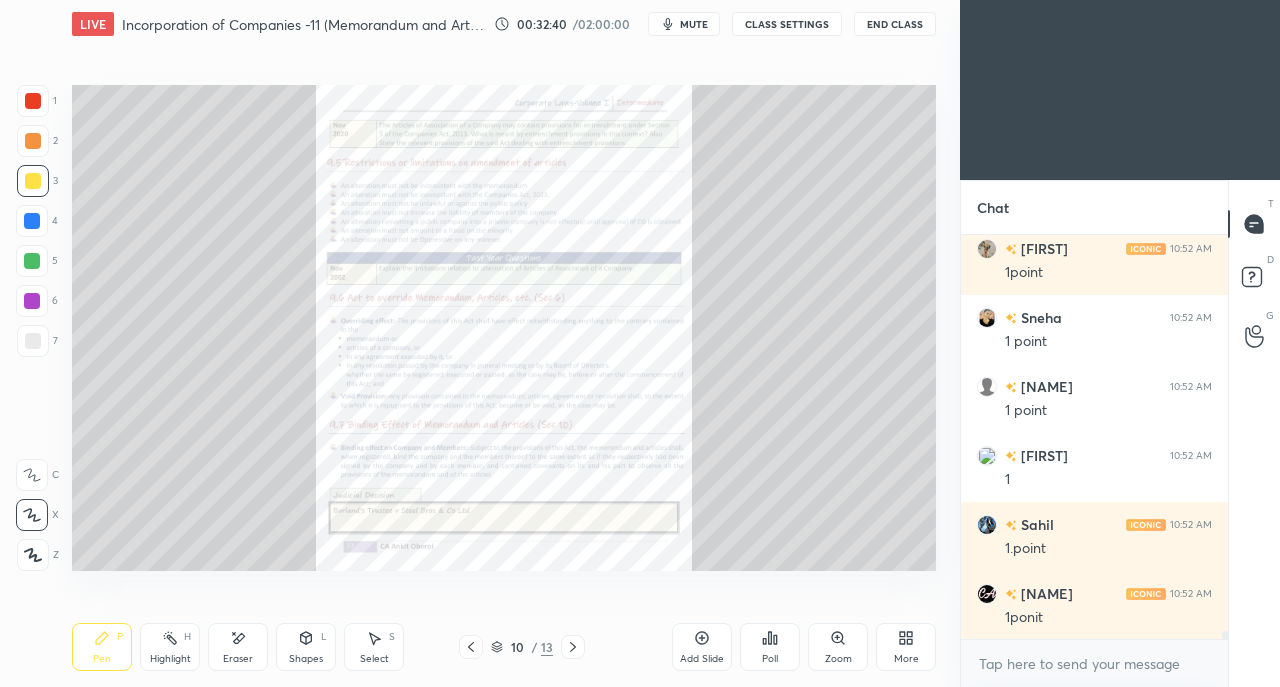 click on "Zoom" at bounding box center [838, 647] 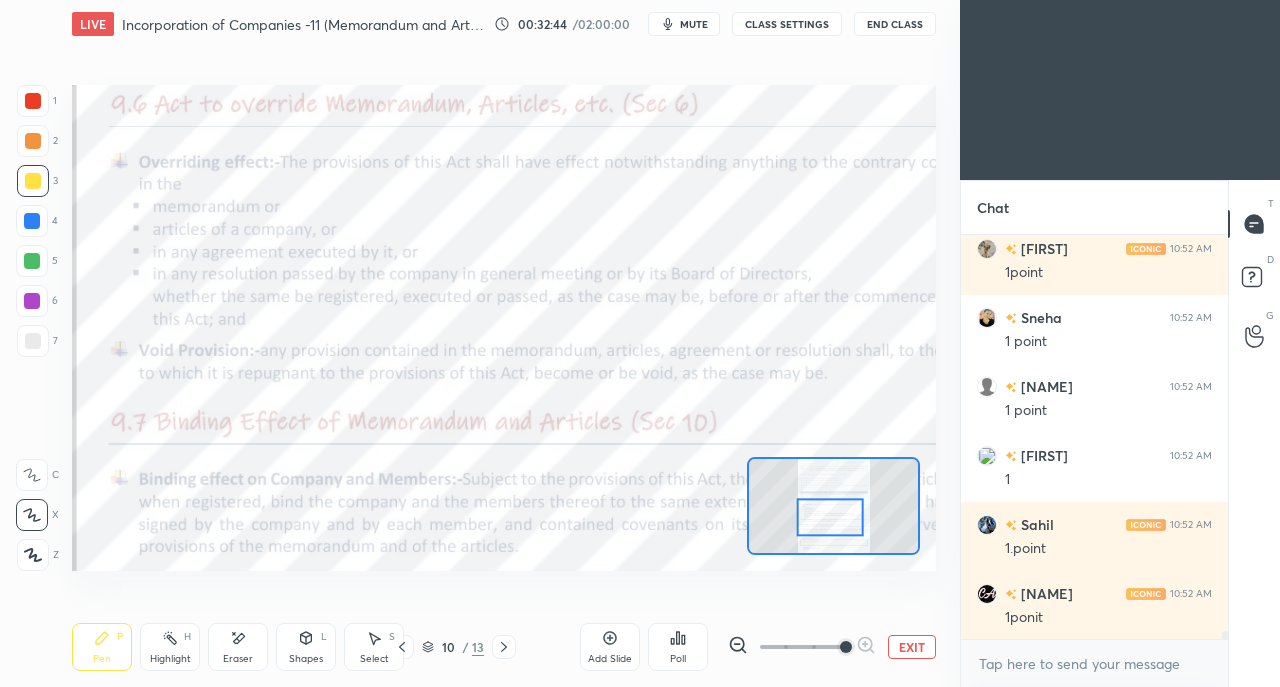 click at bounding box center [33, 101] 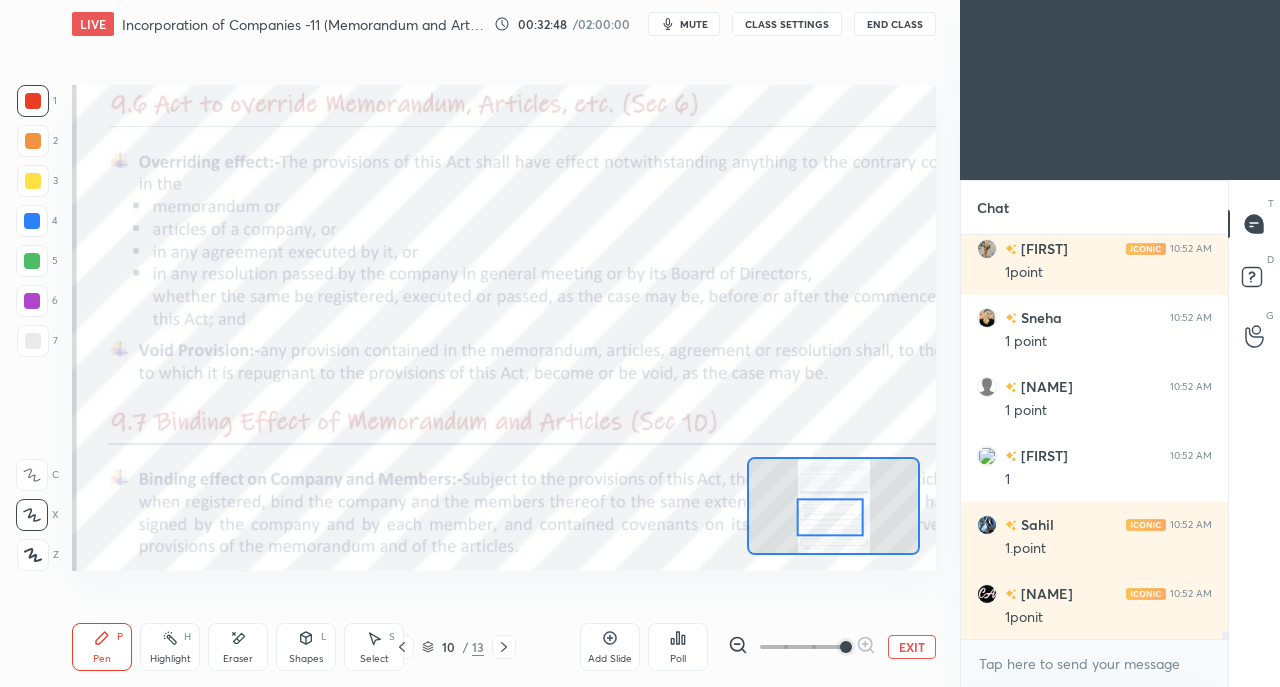 click at bounding box center [32, 475] 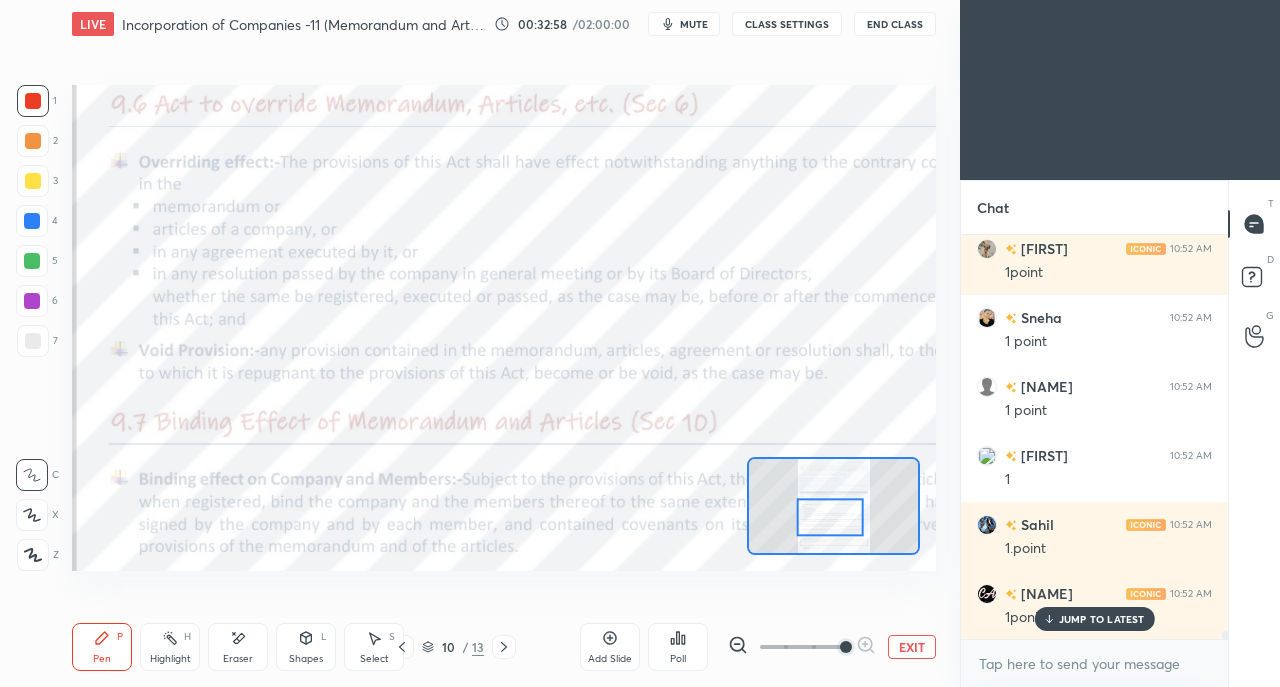 scroll, scrollTop: 19916, scrollLeft: 0, axis: vertical 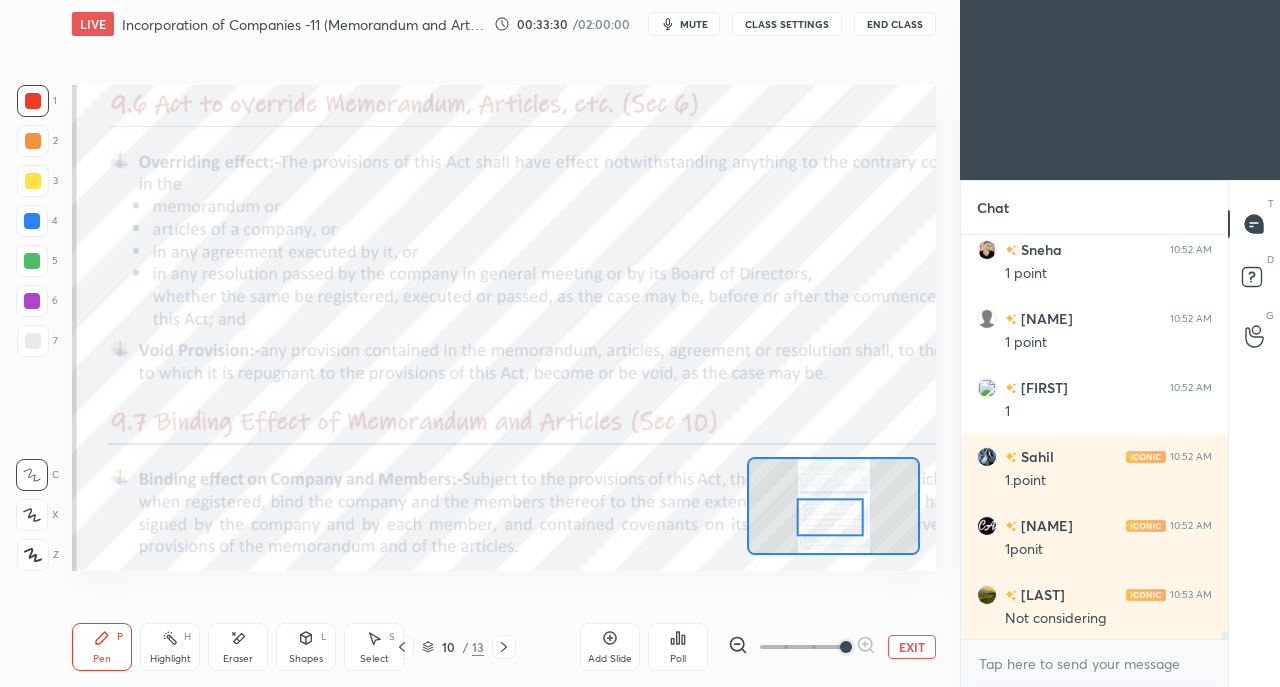 click at bounding box center [32, 221] 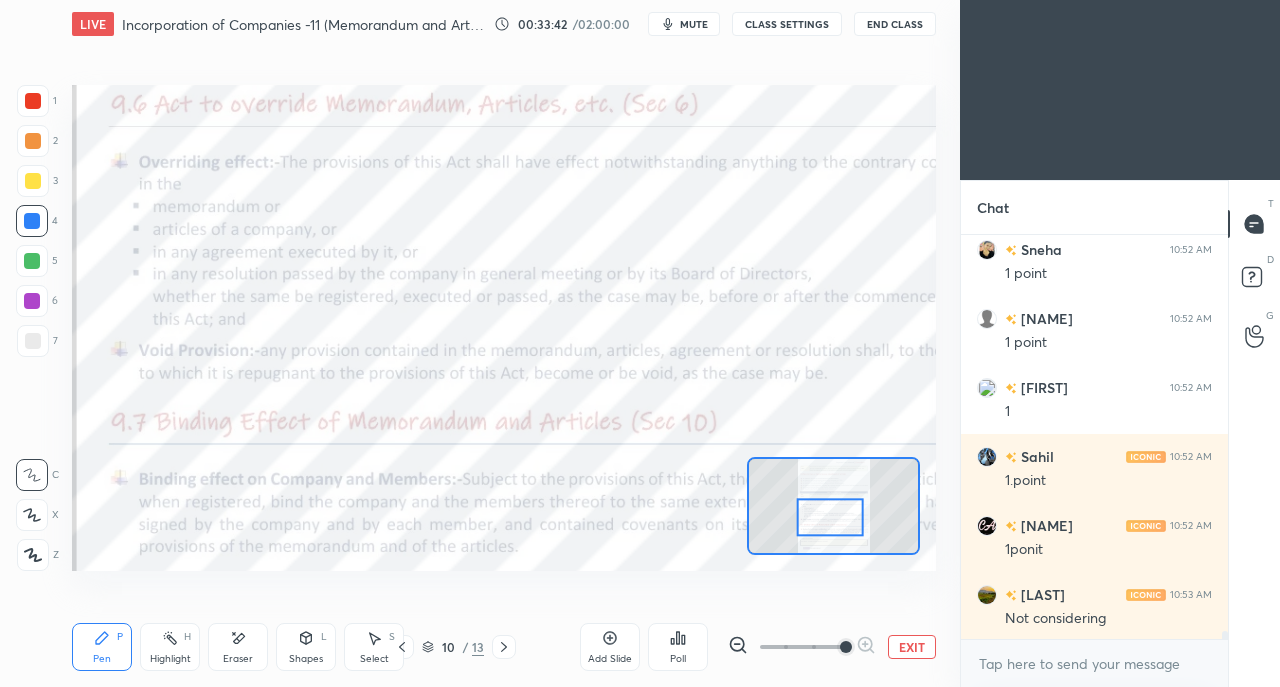 click at bounding box center [33, 101] 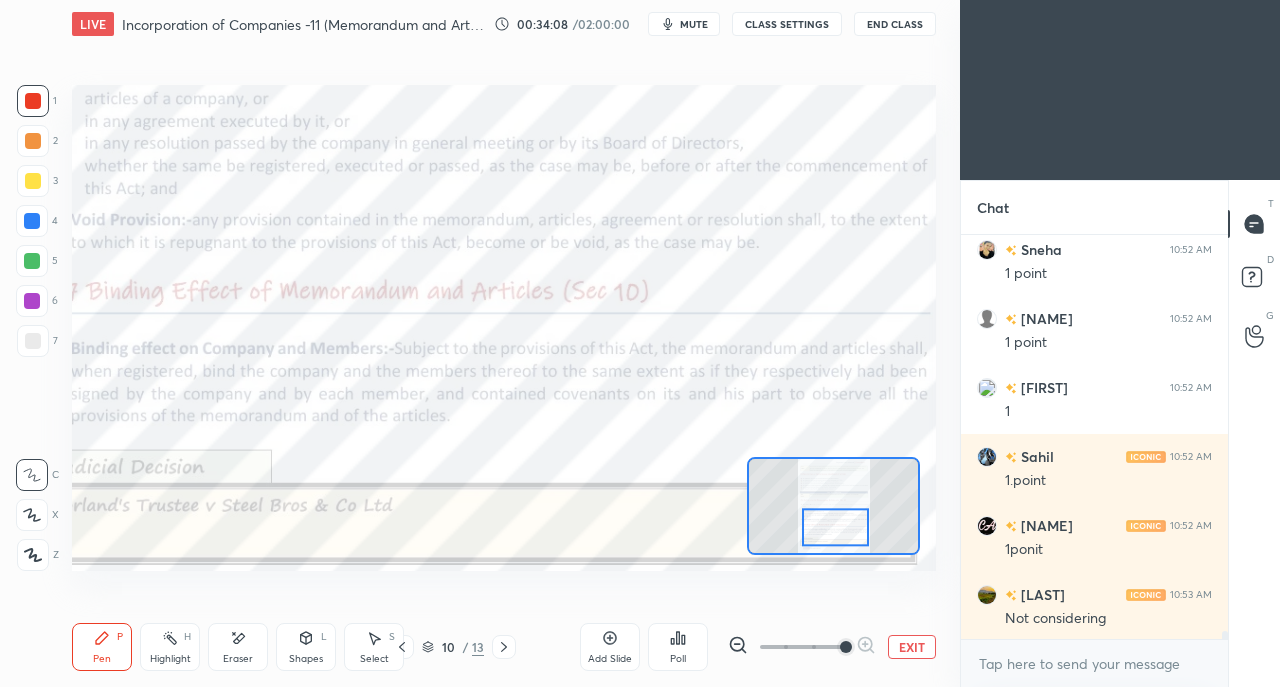 click 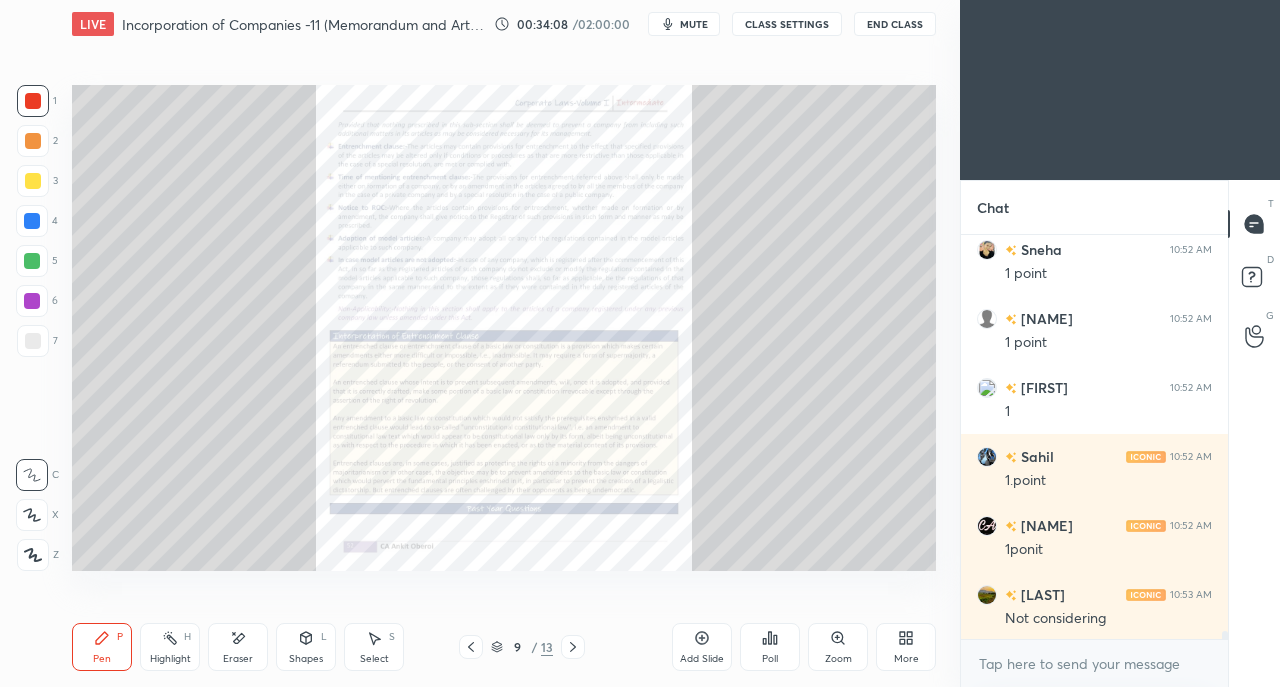 click 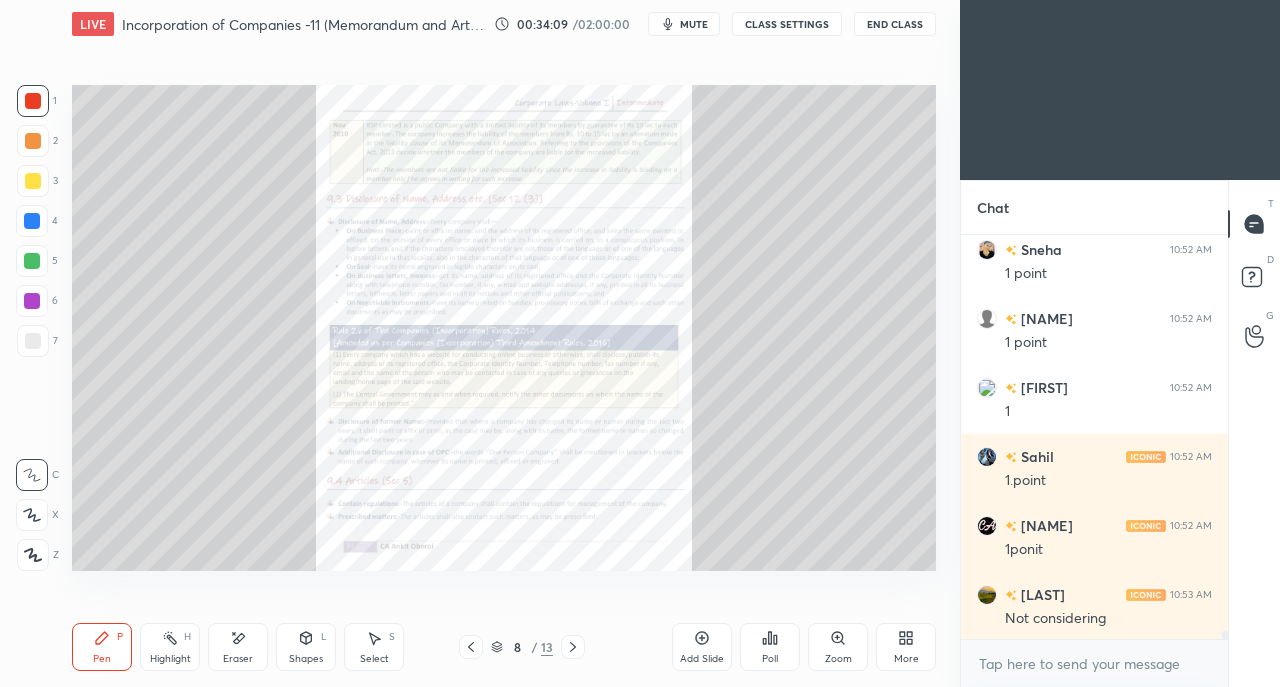 click 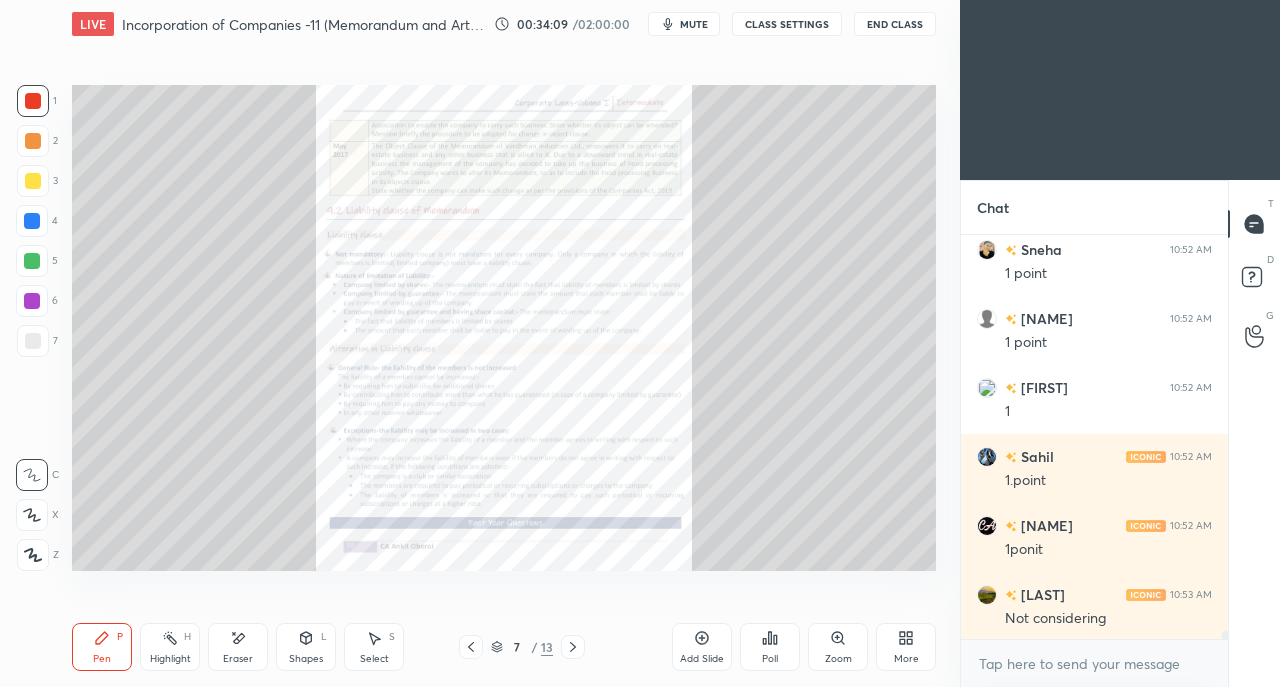 click 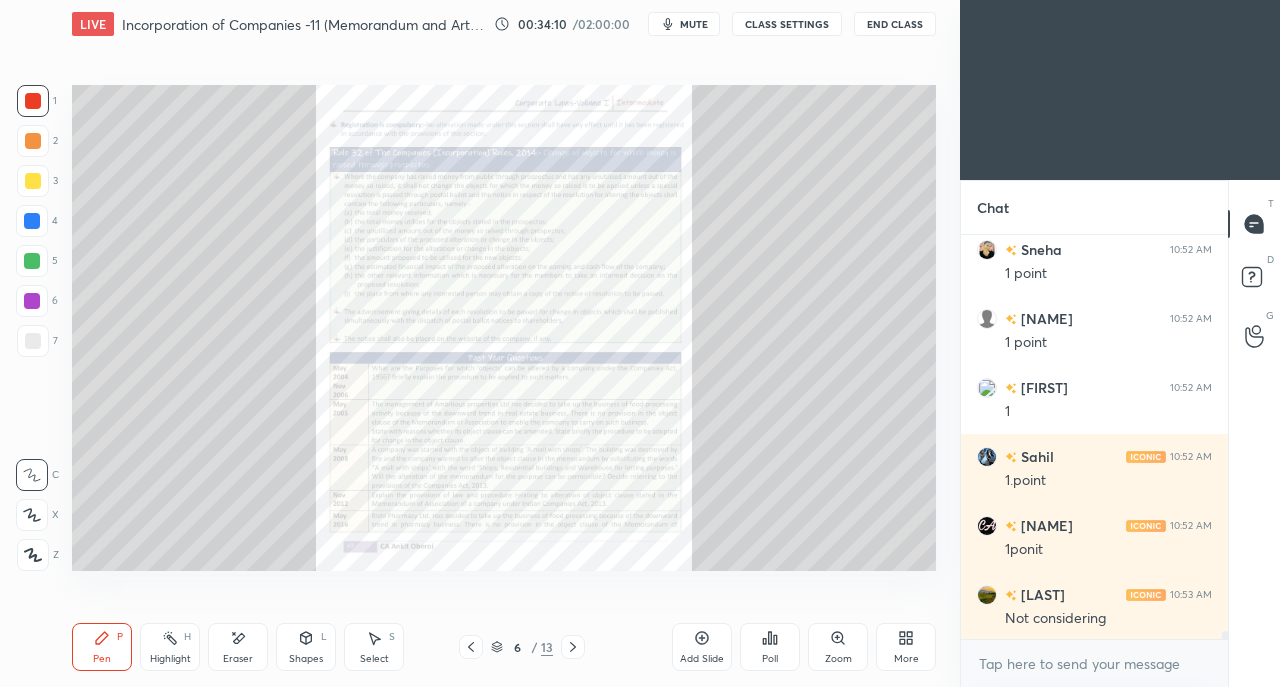 click 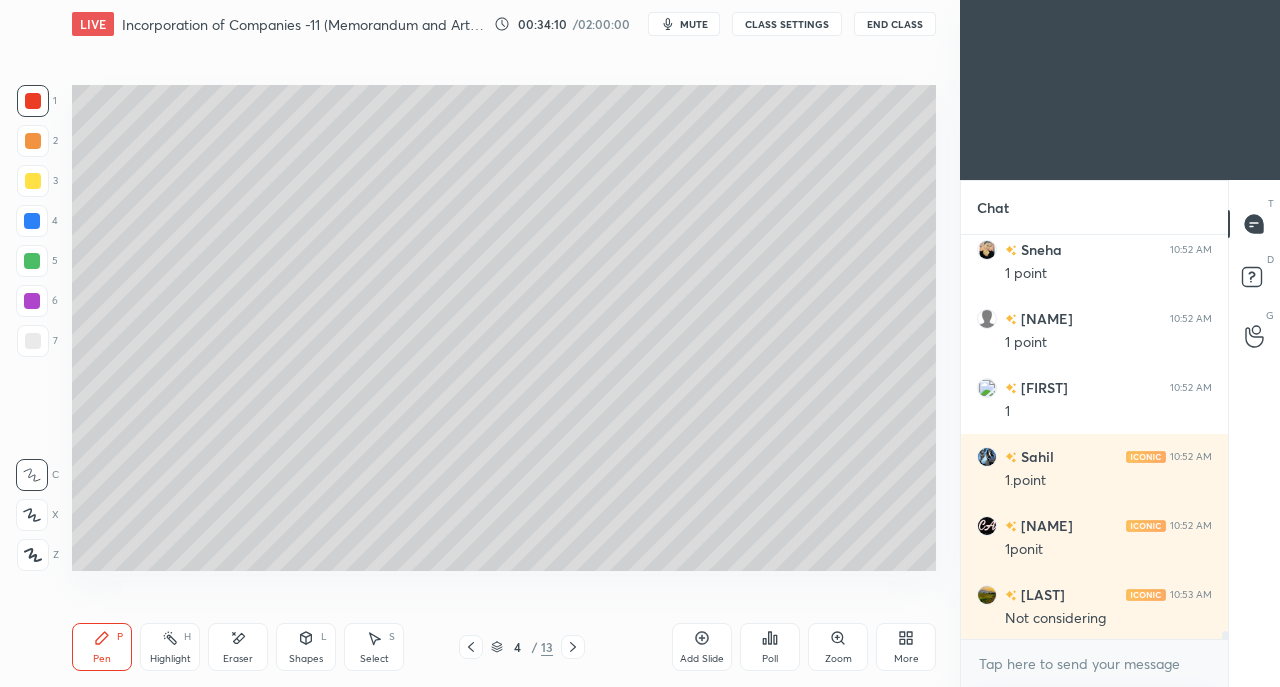 click 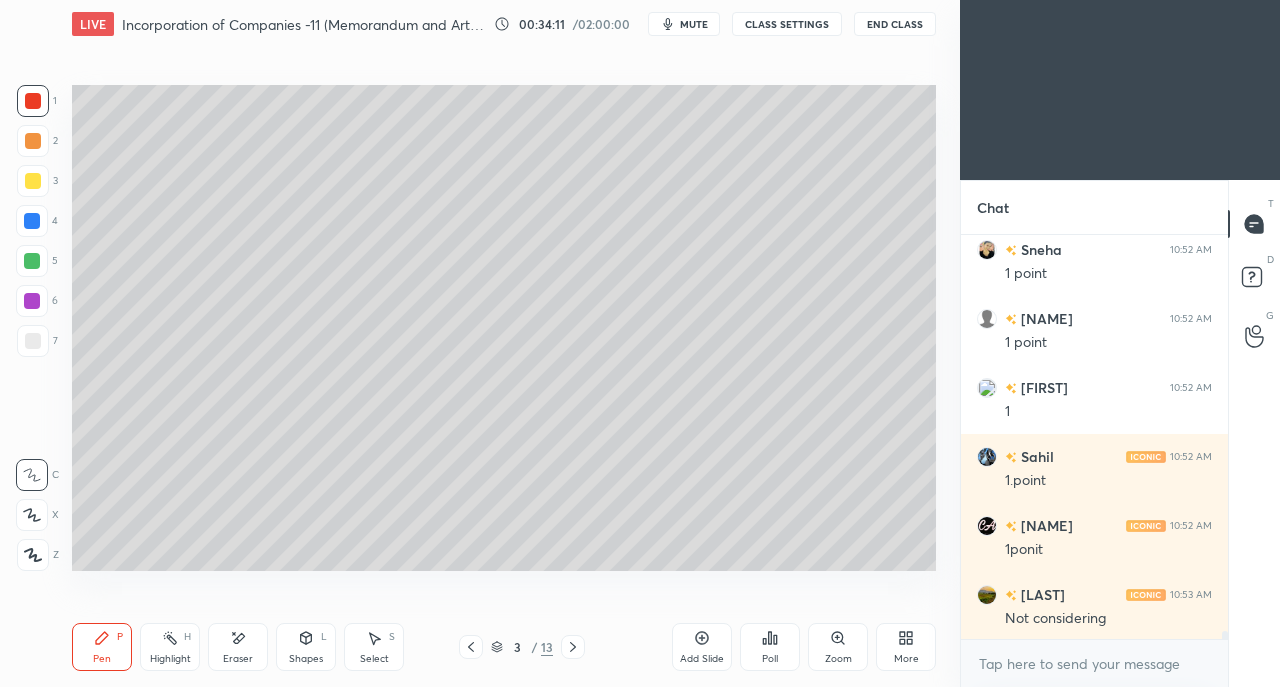 click 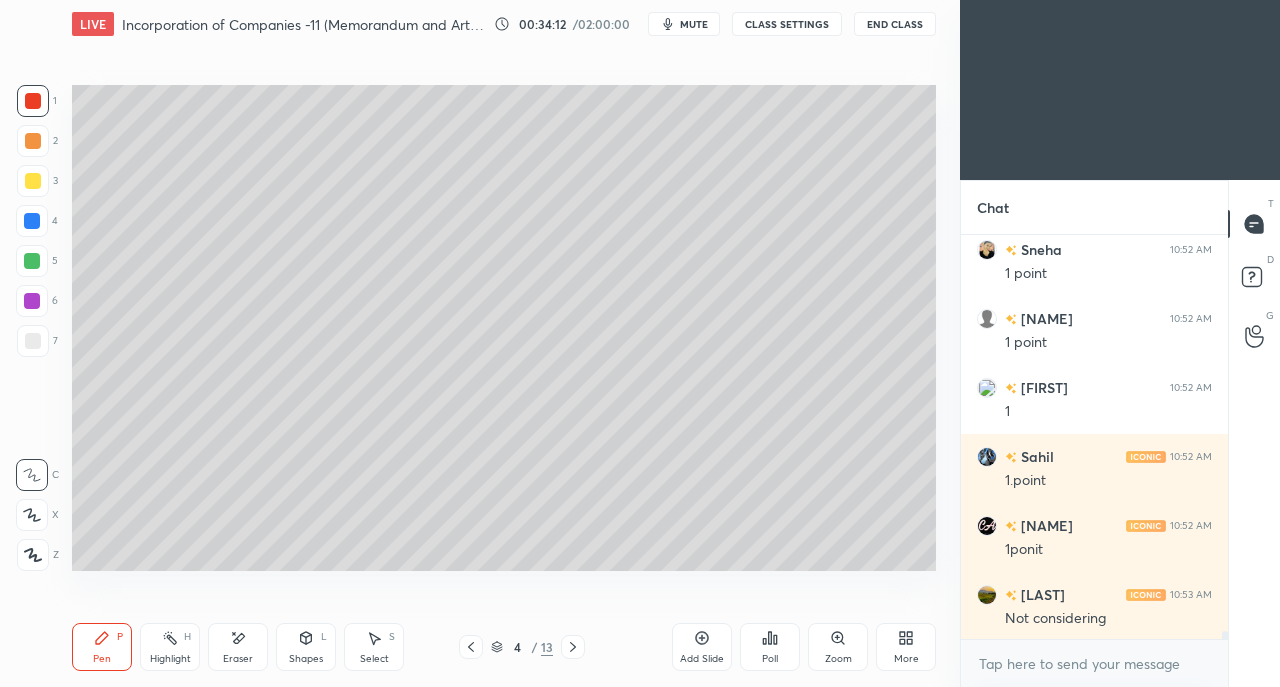 click at bounding box center [33, 341] 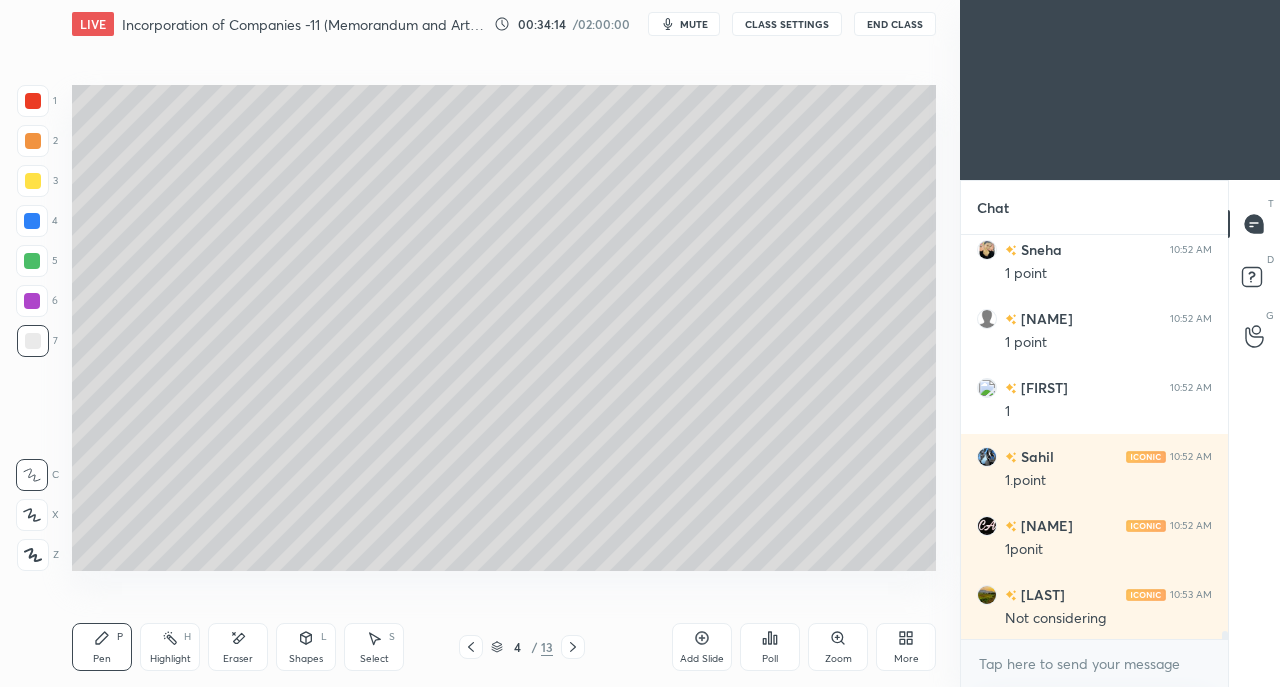 click at bounding box center [32, 515] 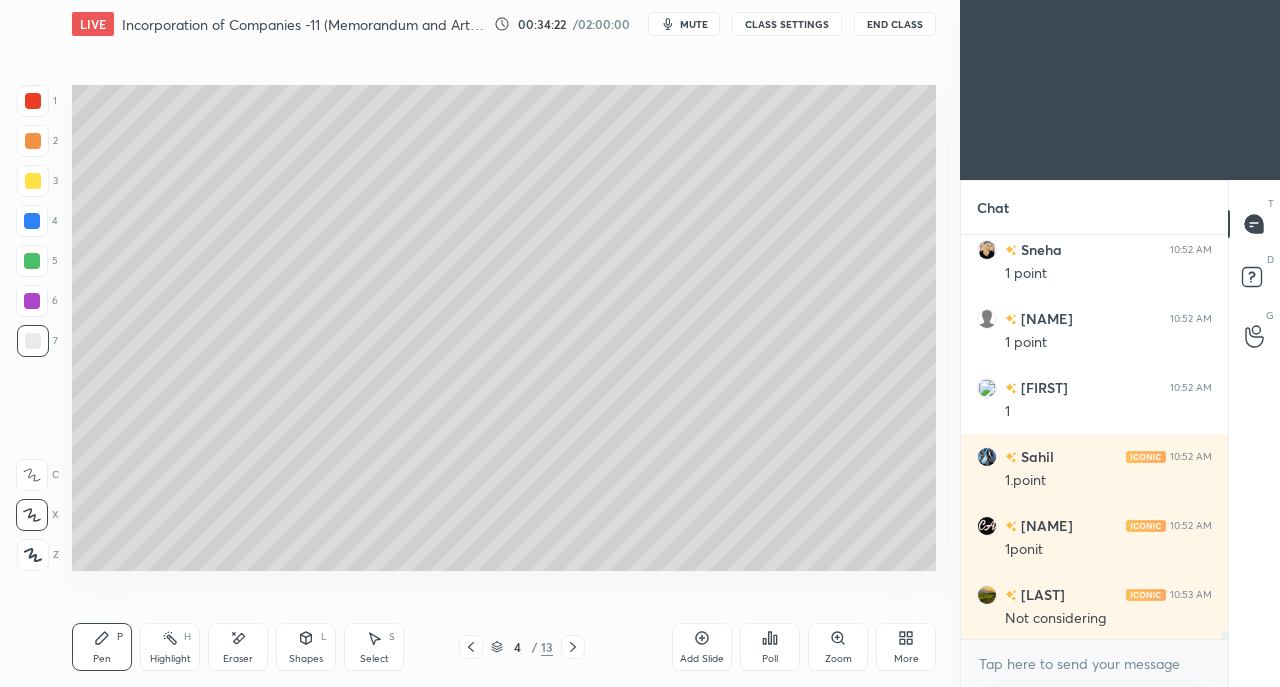 click 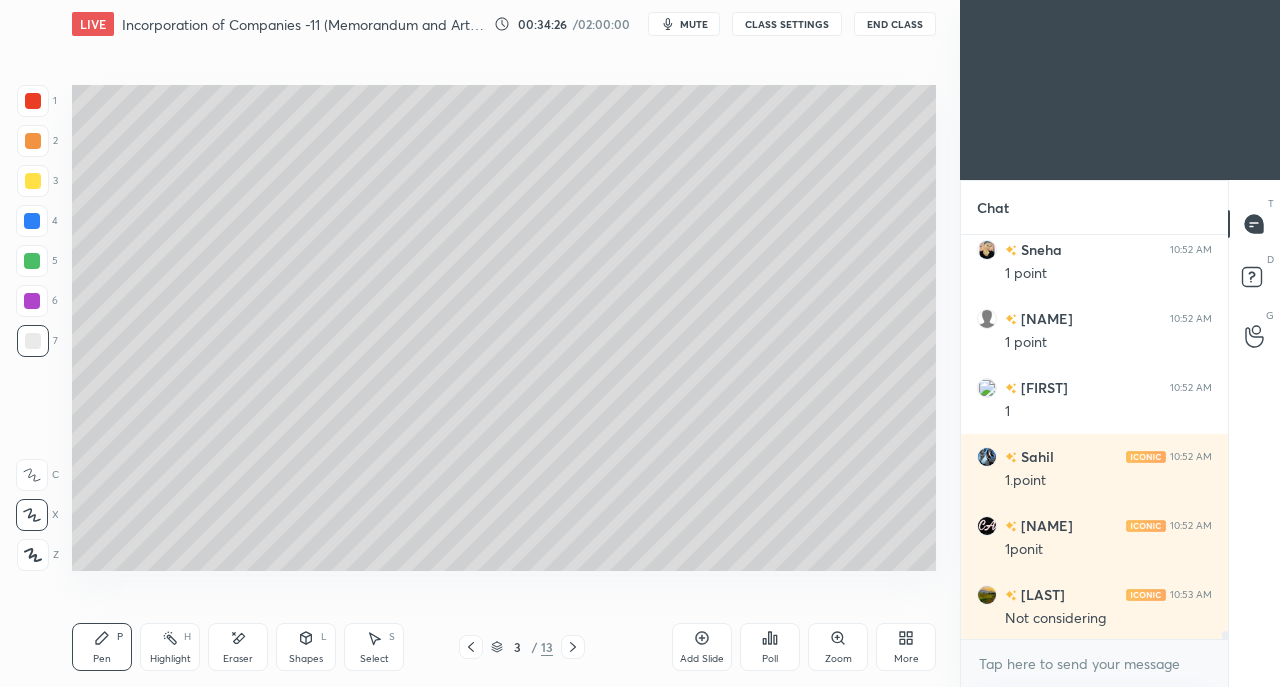 click 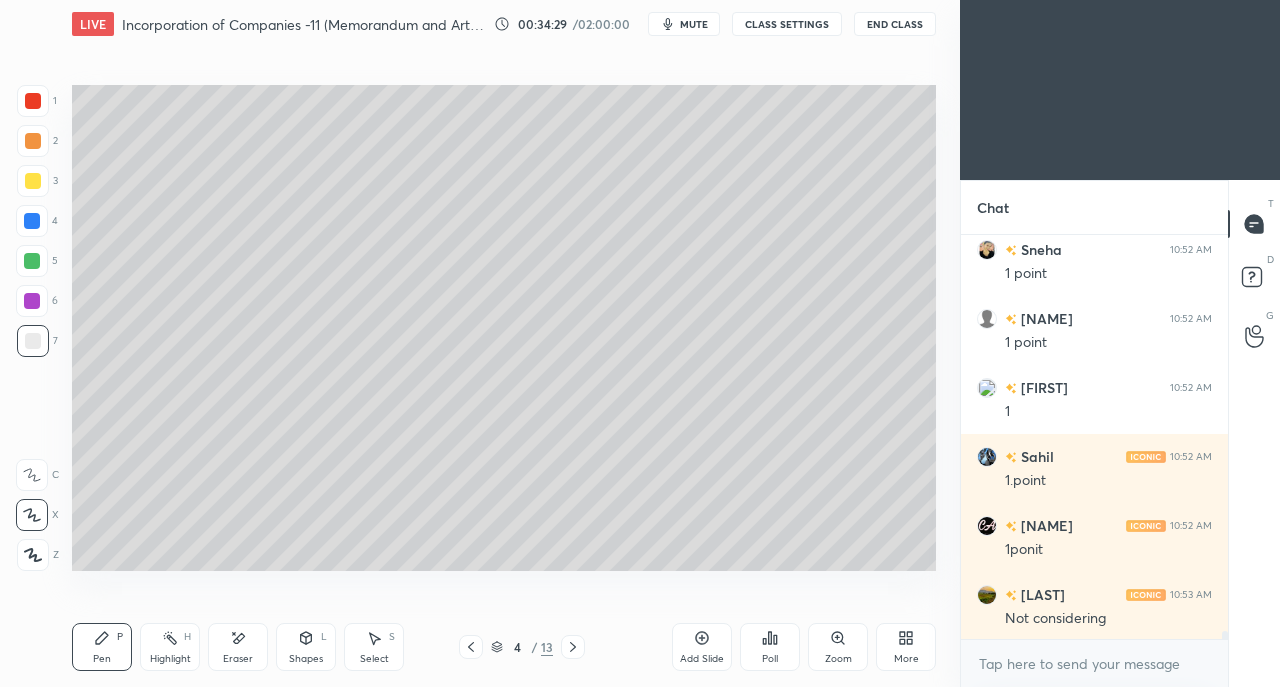 click 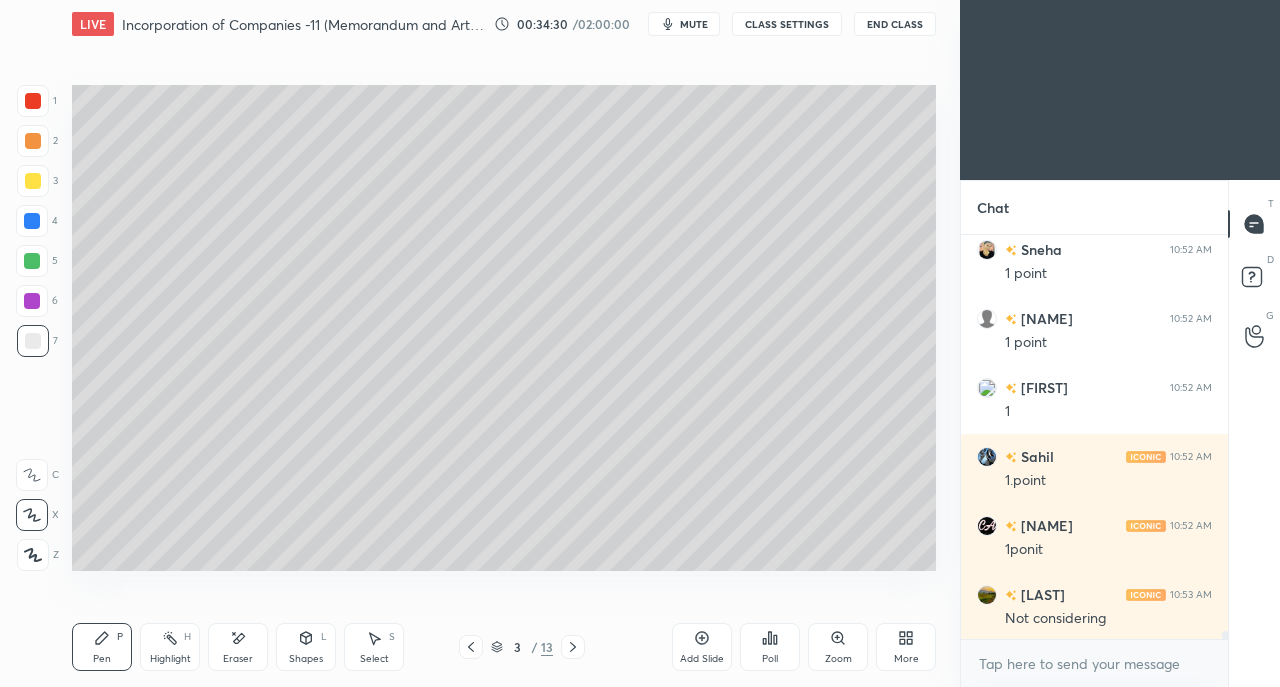 click 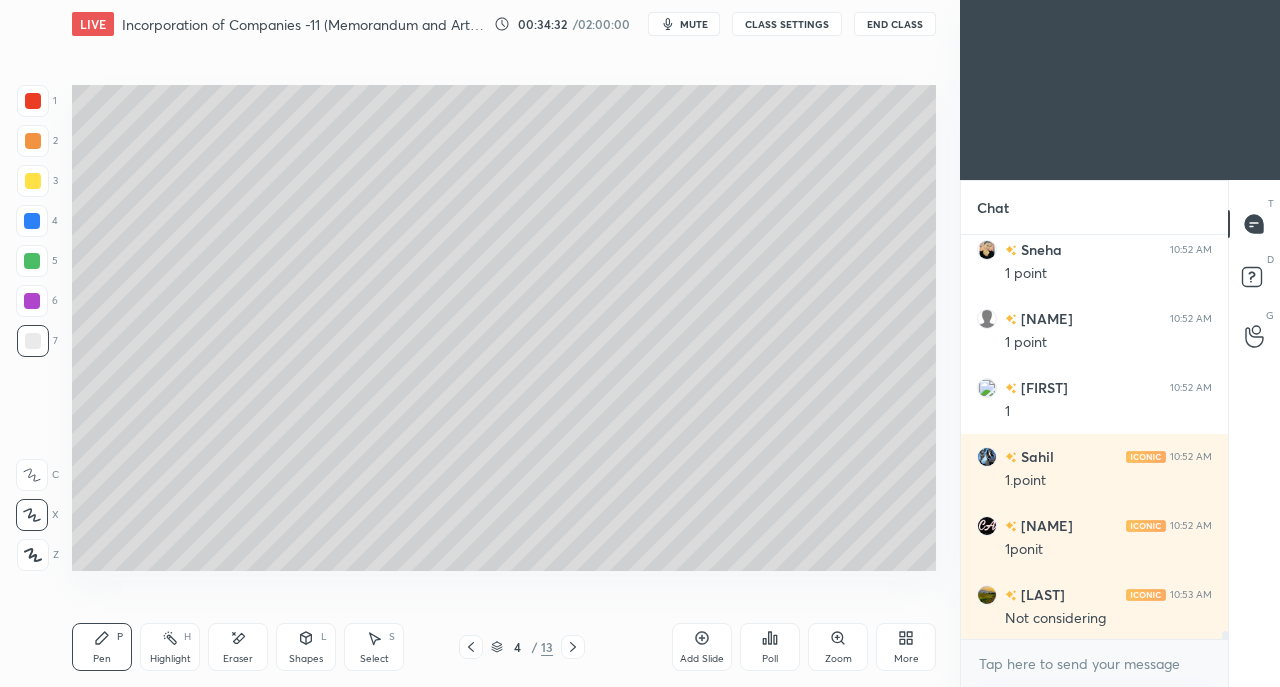 click at bounding box center [33, 181] 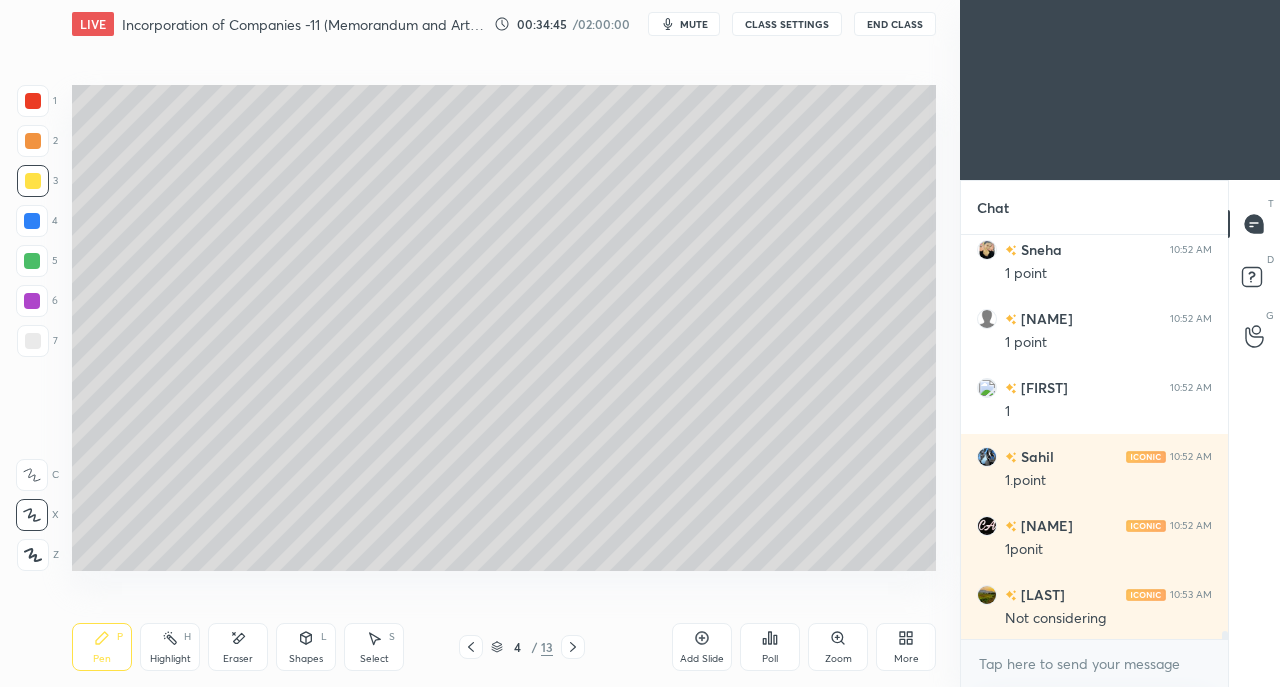 click on "mute" at bounding box center (684, 24) 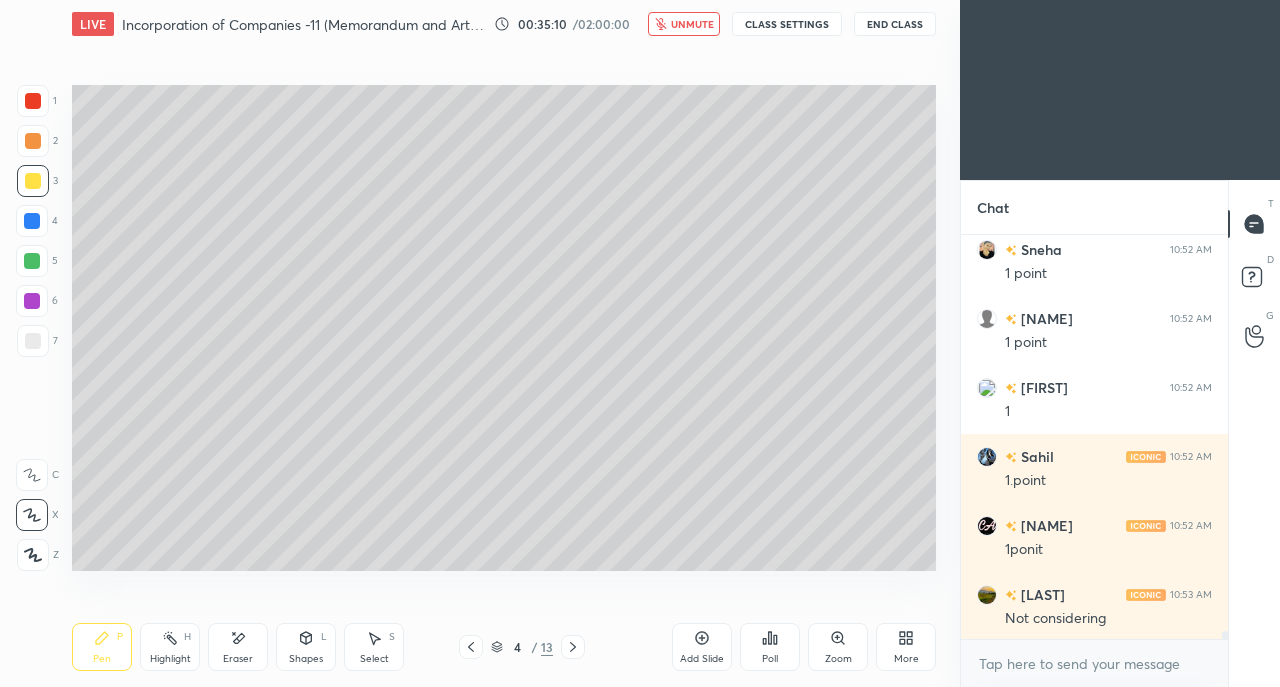 scroll, scrollTop: 20002, scrollLeft: 0, axis: vertical 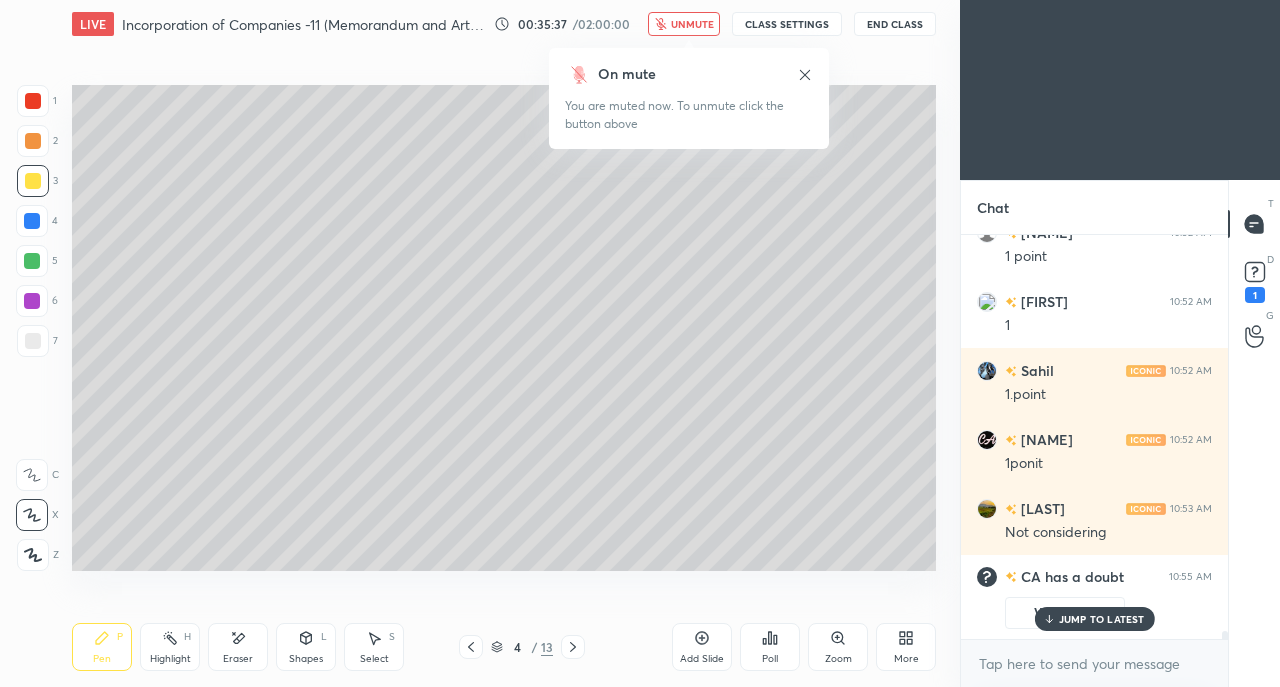 click on "unmute" at bounding box center (684, 24) 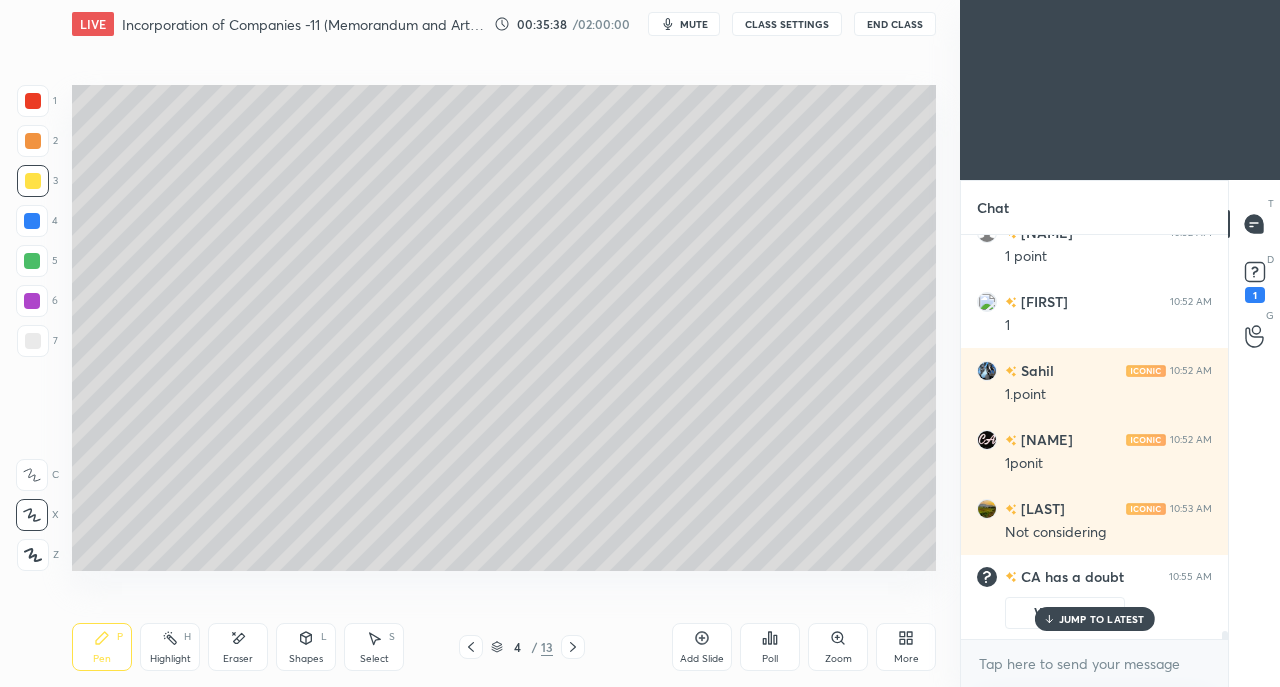click on "JUMP TO LATEST" at bounding box center [1102, 619] 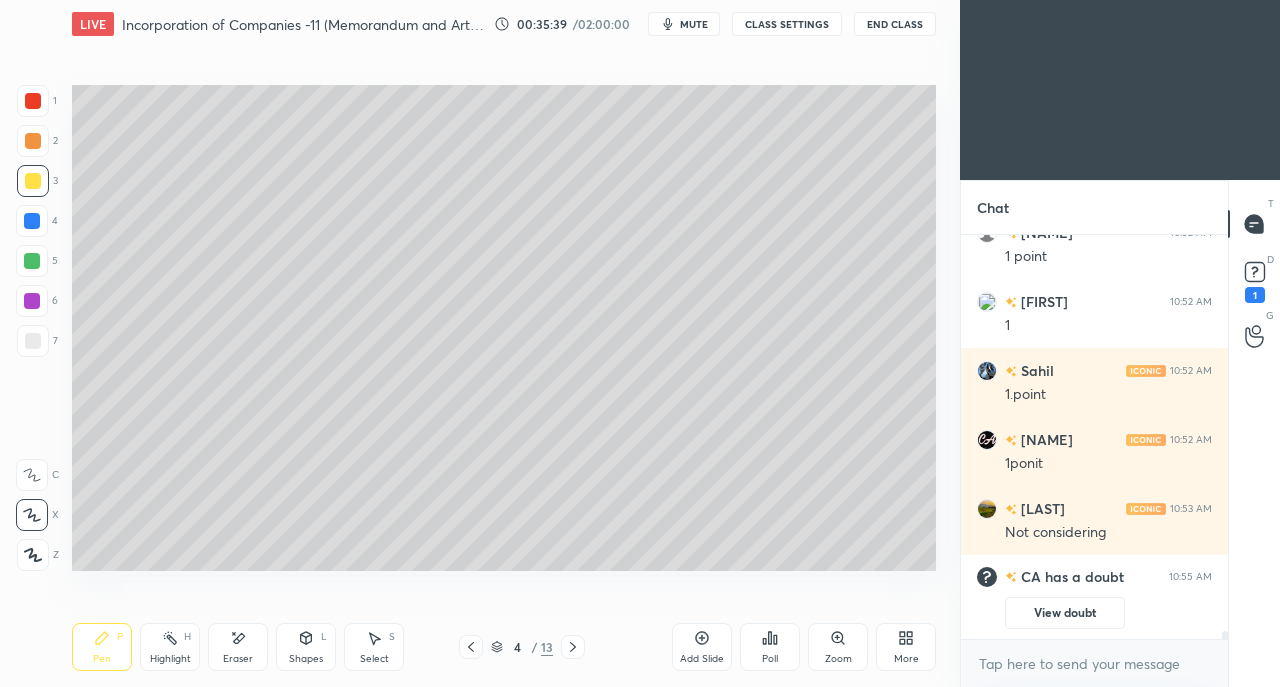 click 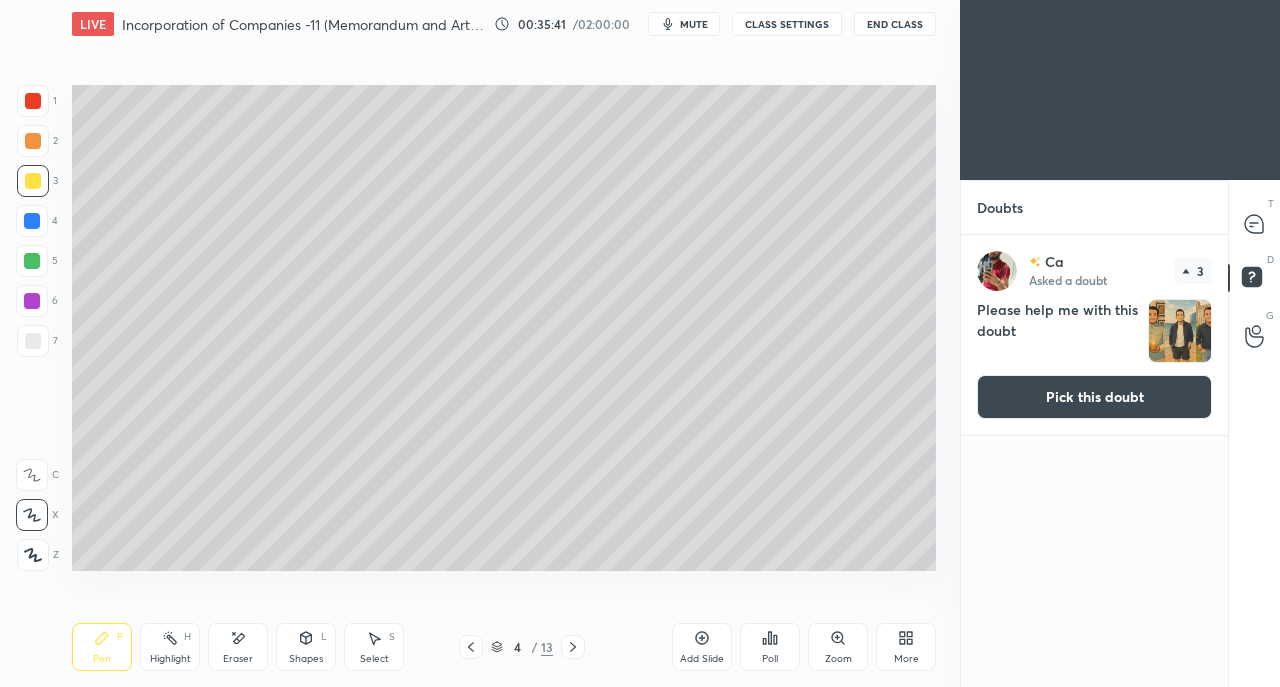click 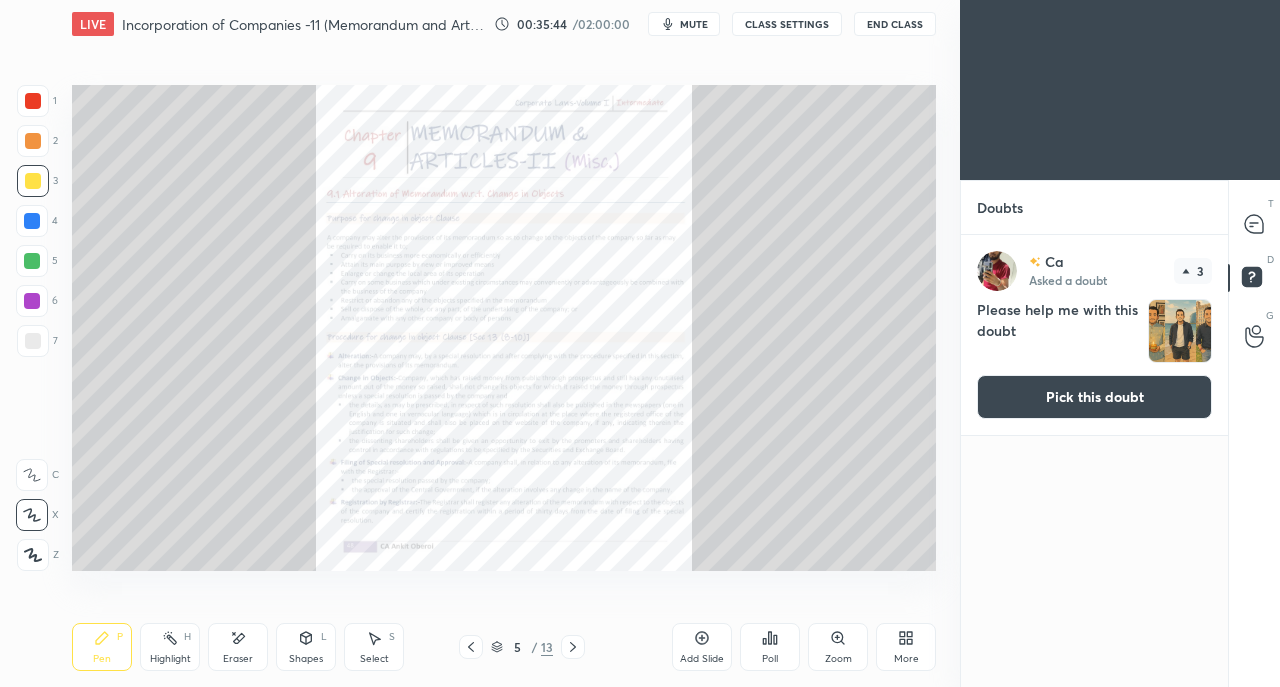click at bounding box center (573, 647) 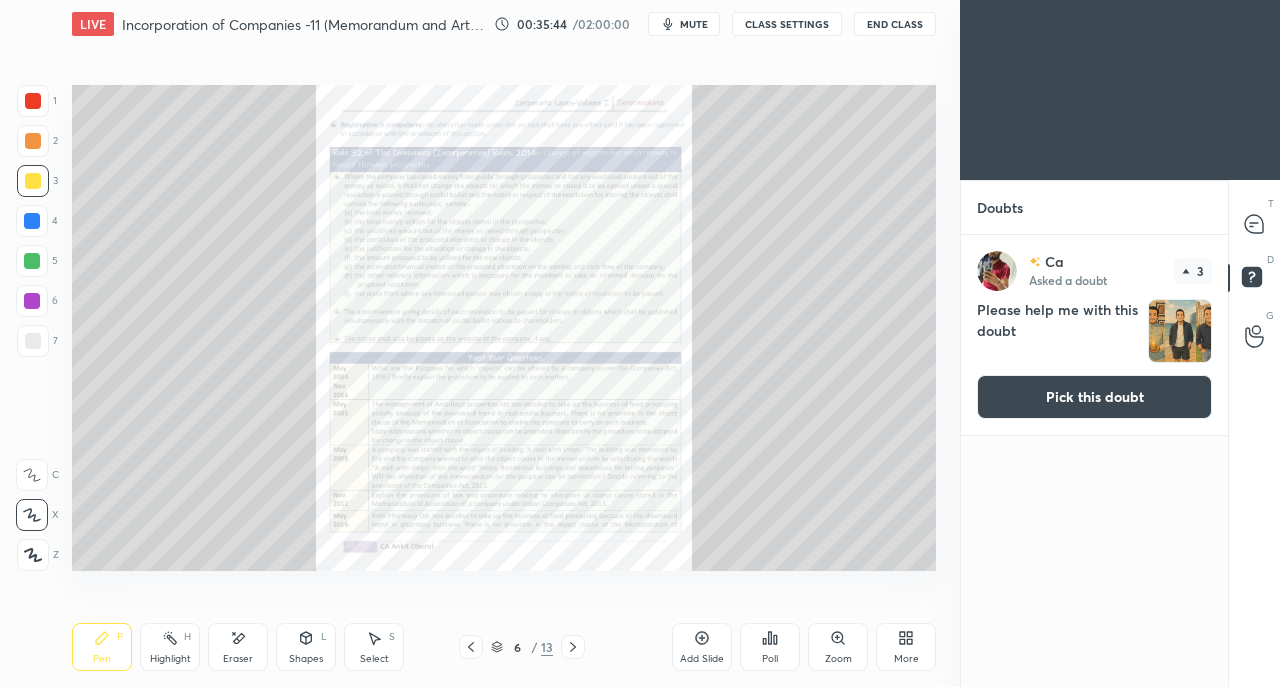 click 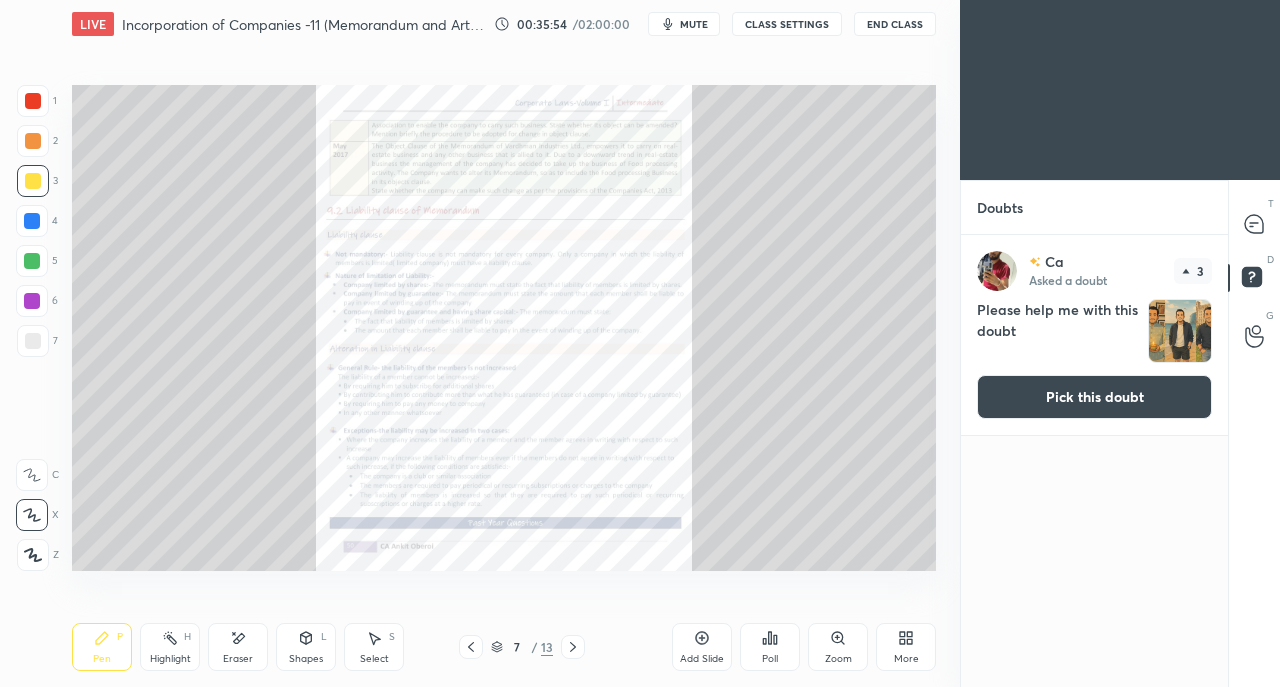click 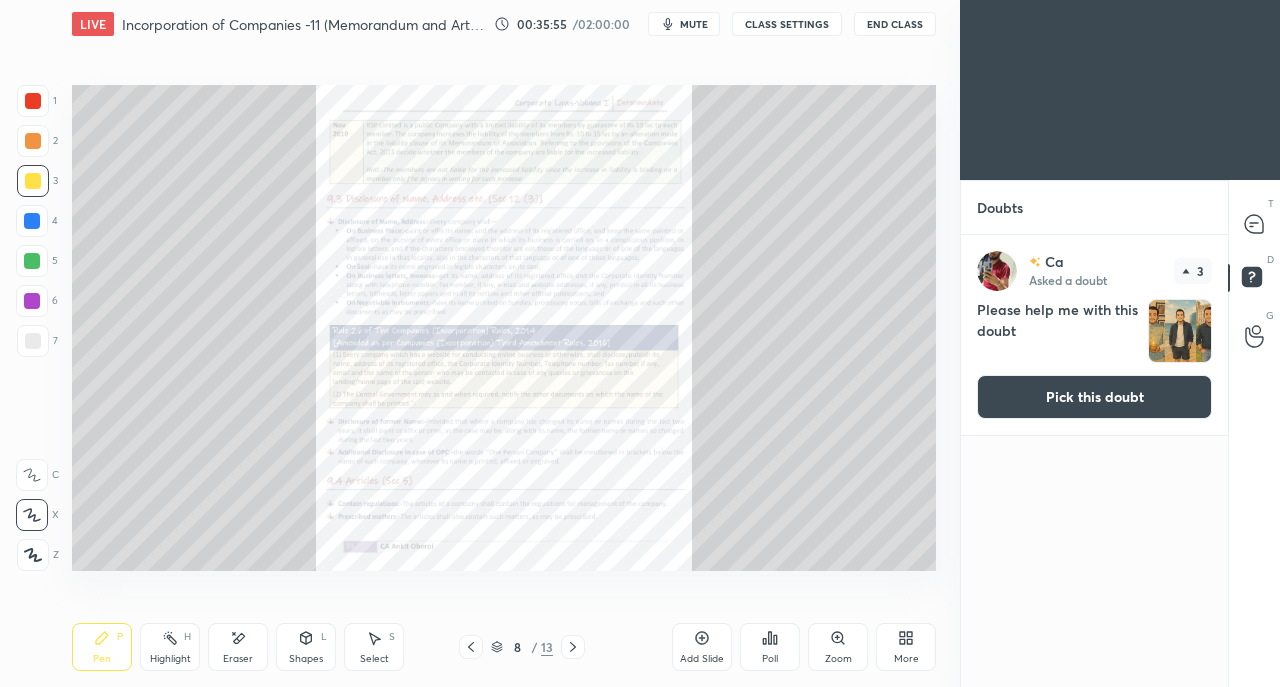 click 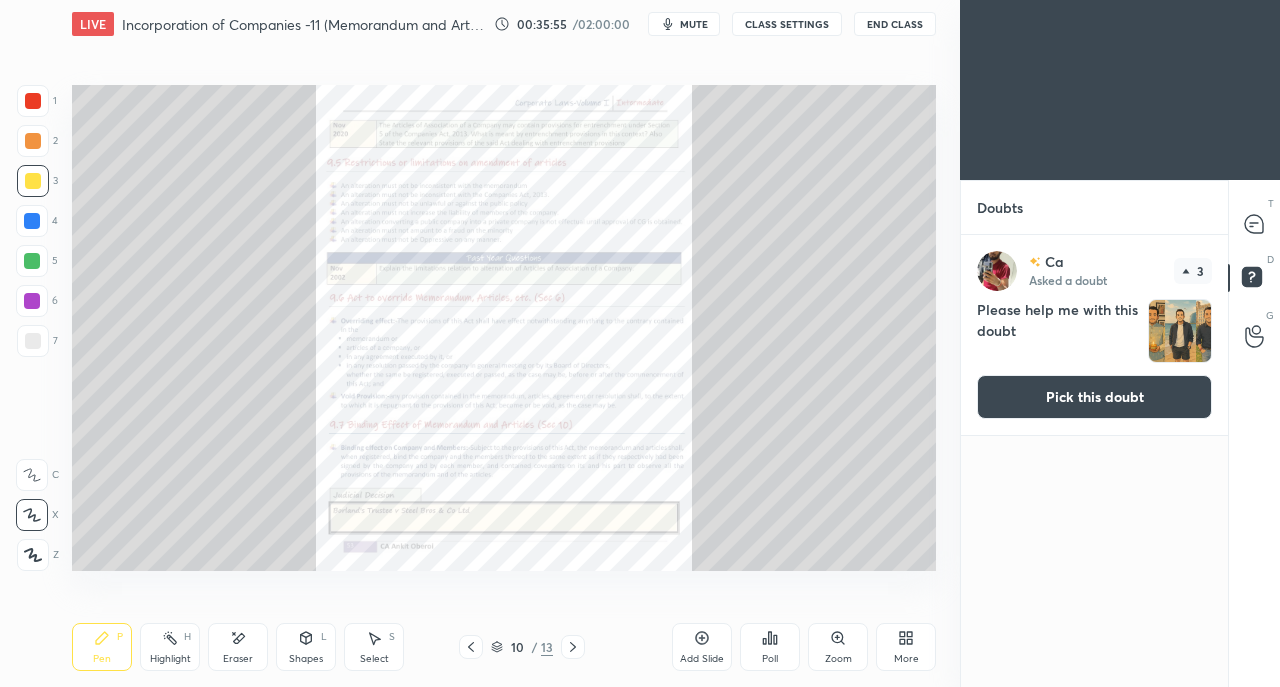 click at bounding box center (573, 647) 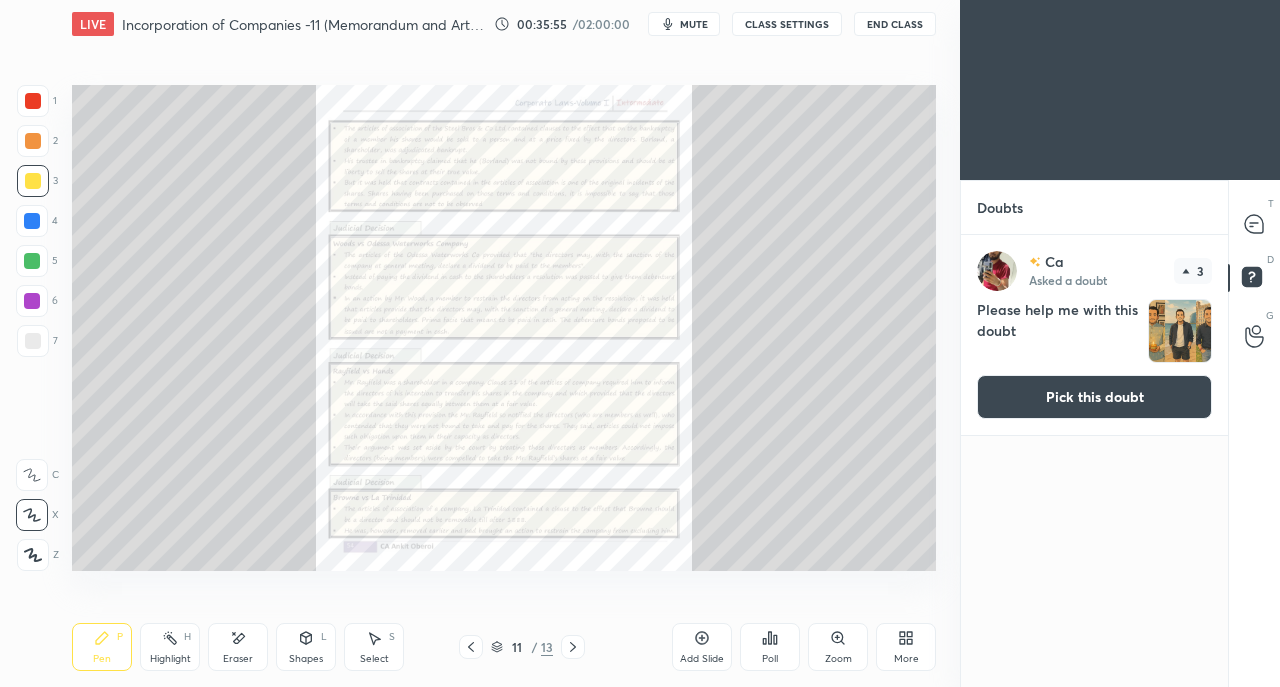 click on "11 / 13" at bounding box center [522, 647] 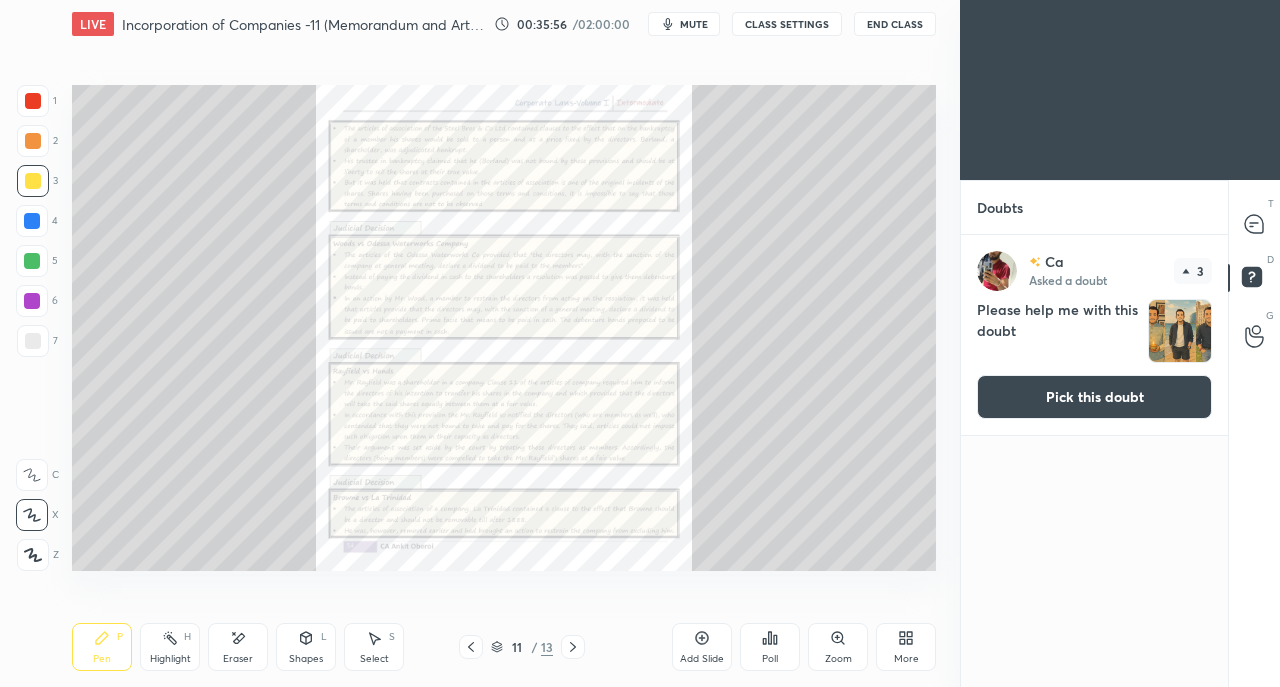 click on "11 / 13" at bounding box center [522, 647] 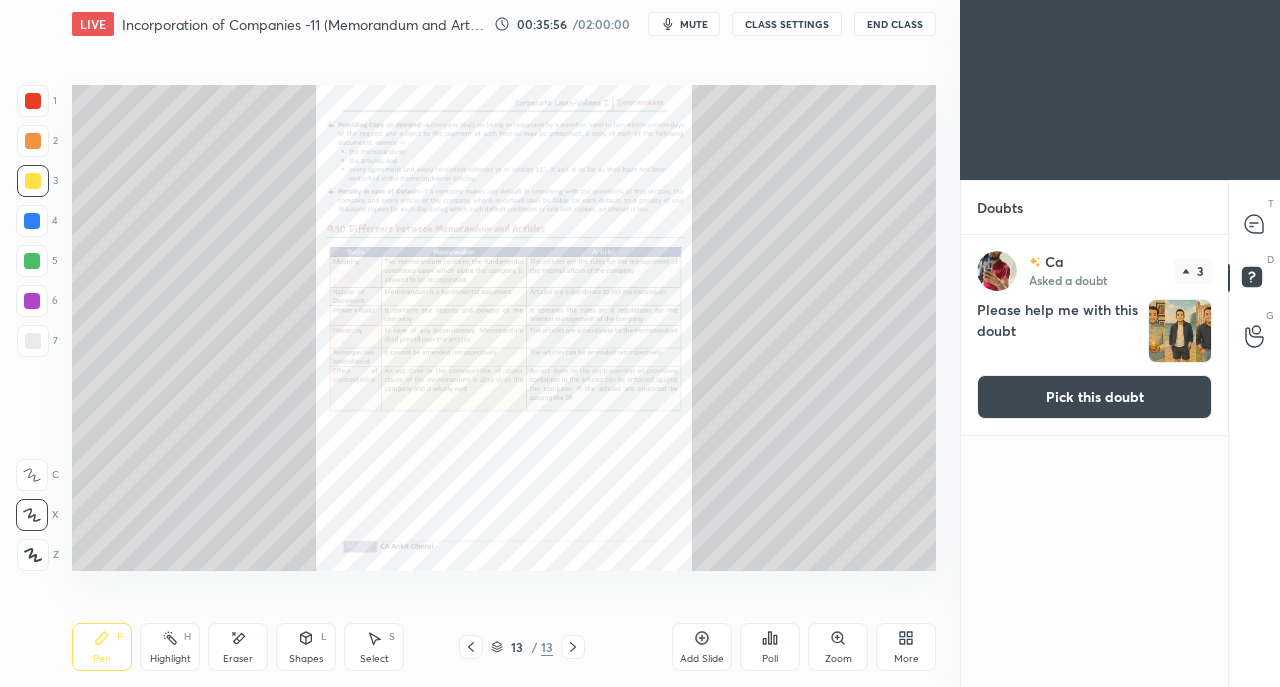 click 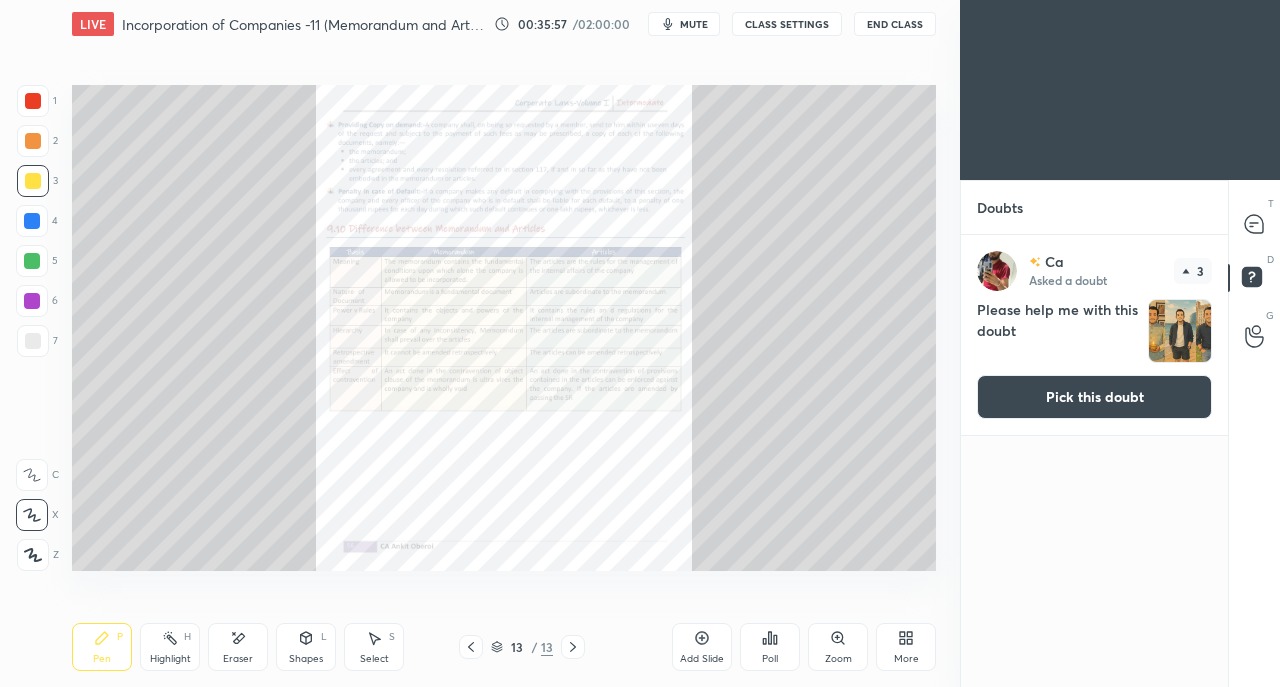 click on "Pick this doubt" at bounding box center [1094, 397] 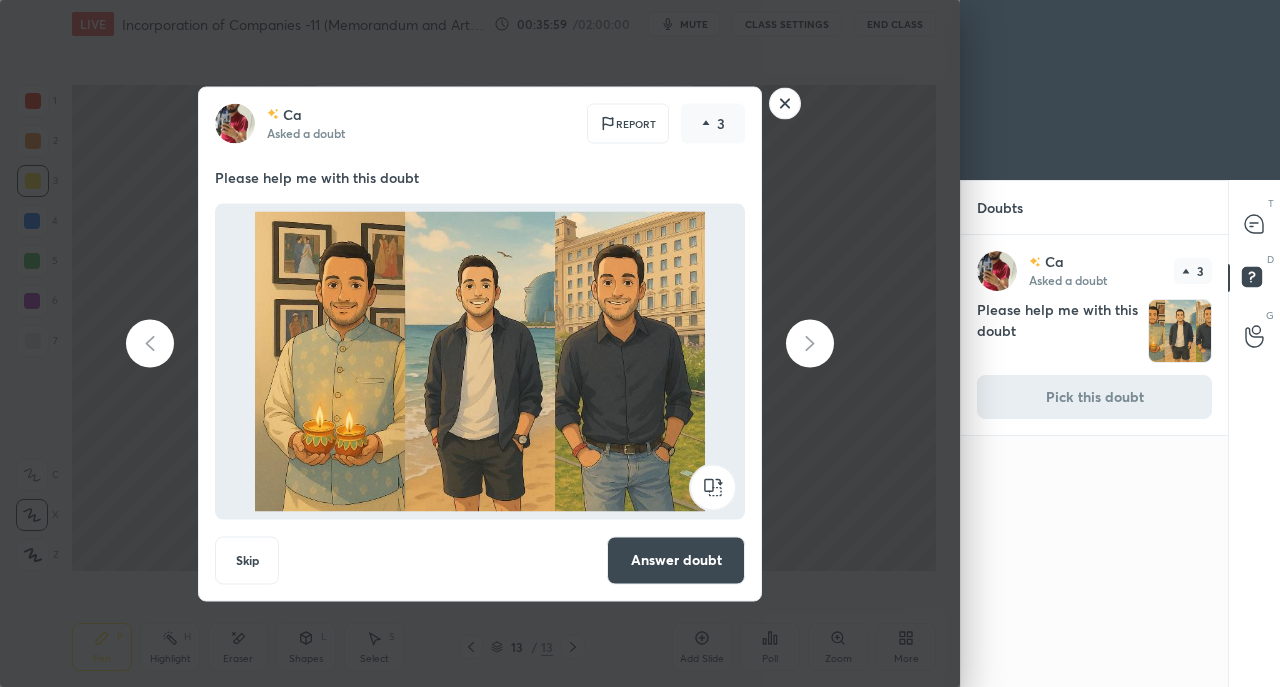 click on "Answer doubt" at bounding box center [676, 560] 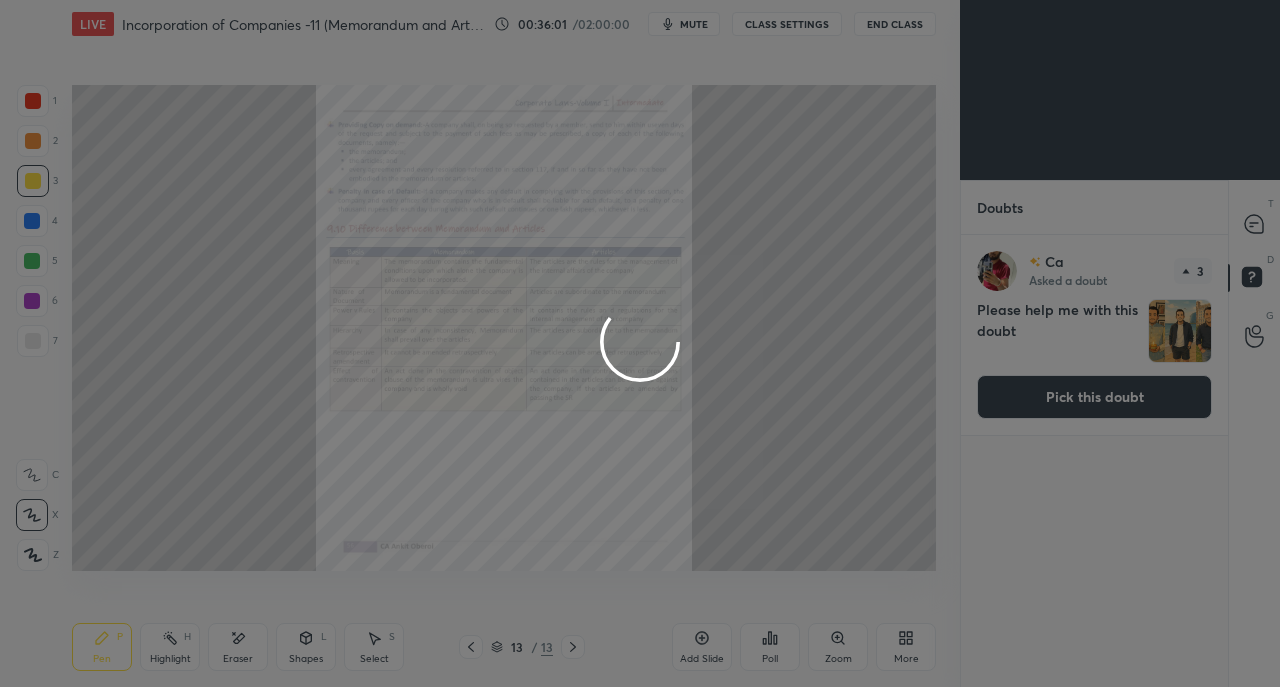 click at bounding box center (640, 343) 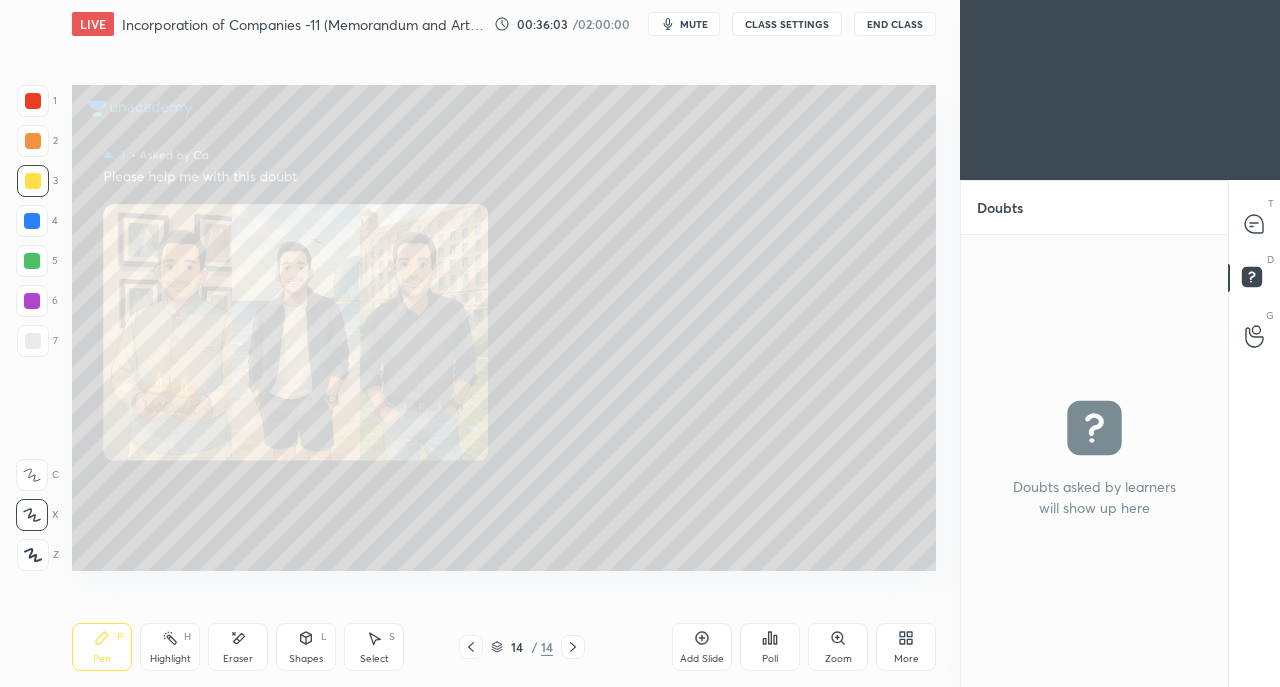 click 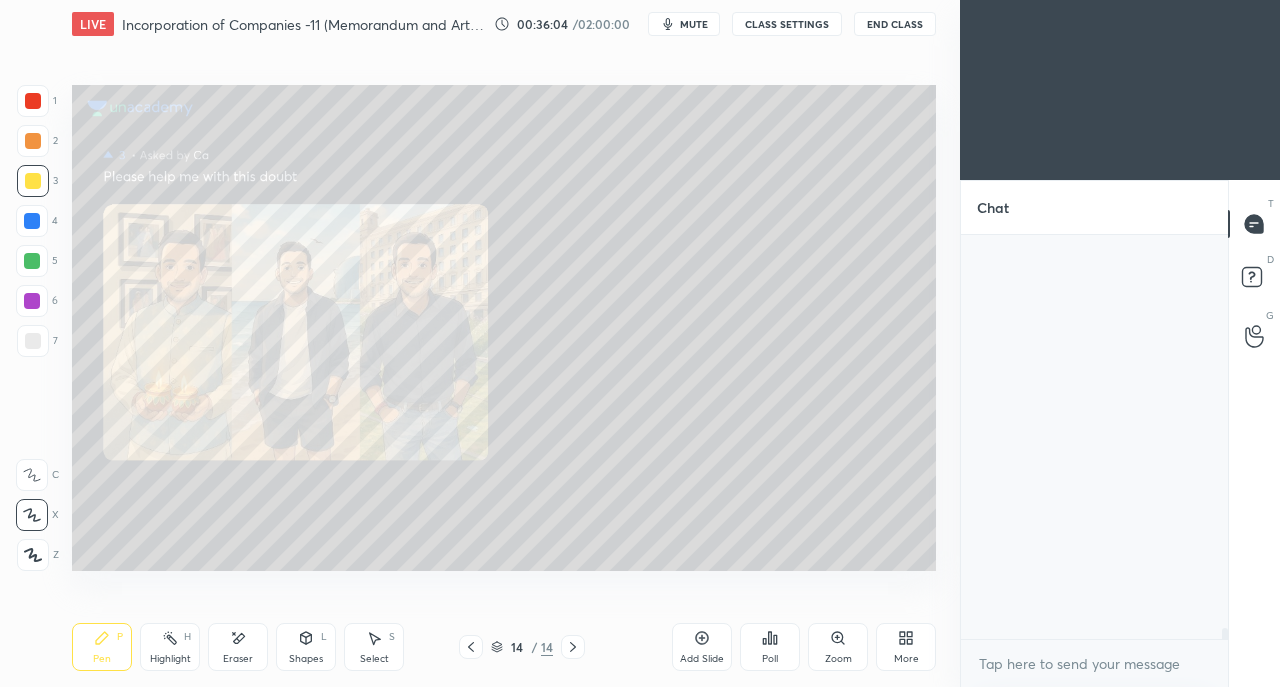 scroll, scrollTop: 19076, scrollLeft: 0, axis: vertical 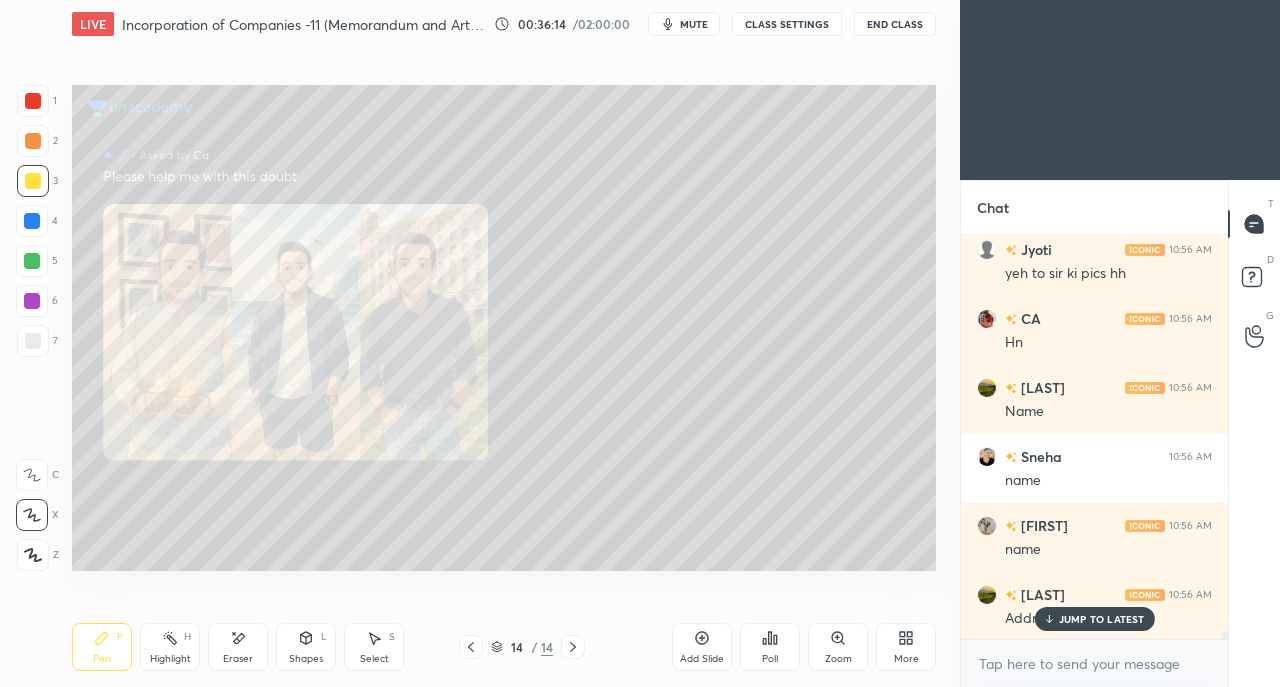 click on "JUMP TO LATEST" at bounding box center [1102, 619] 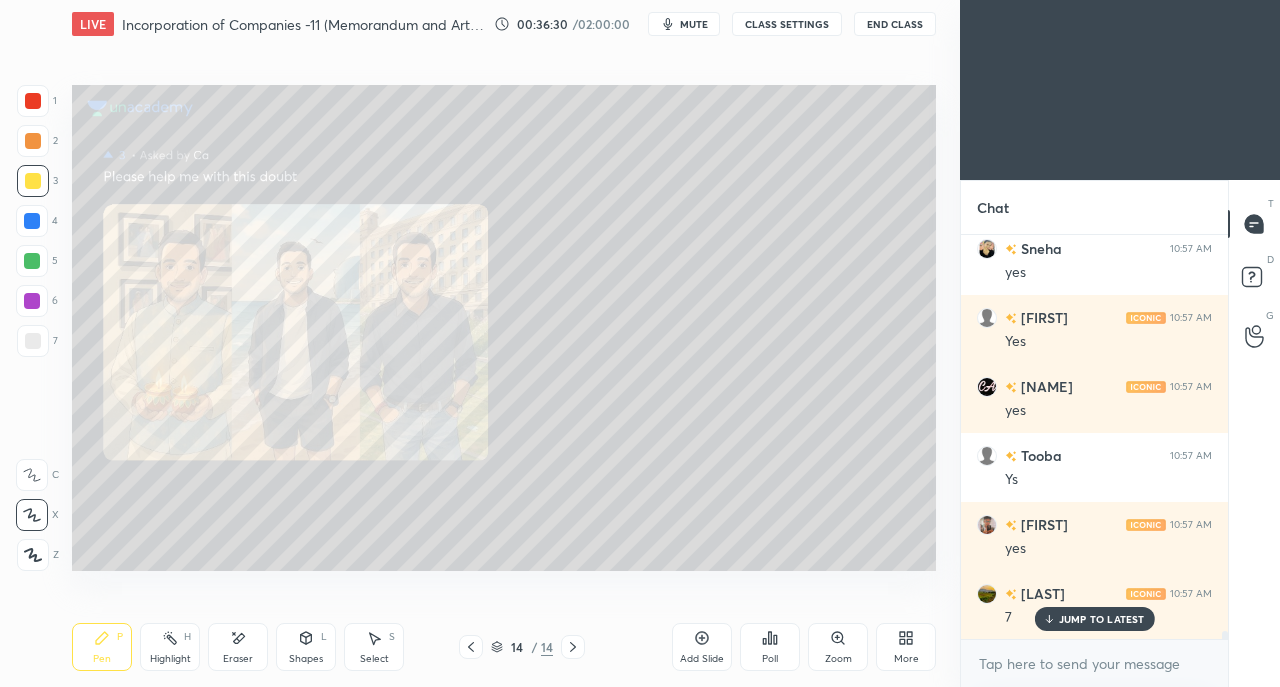 scroll, scrollTop: 20036, scrollLeft: 0, axis: vertical 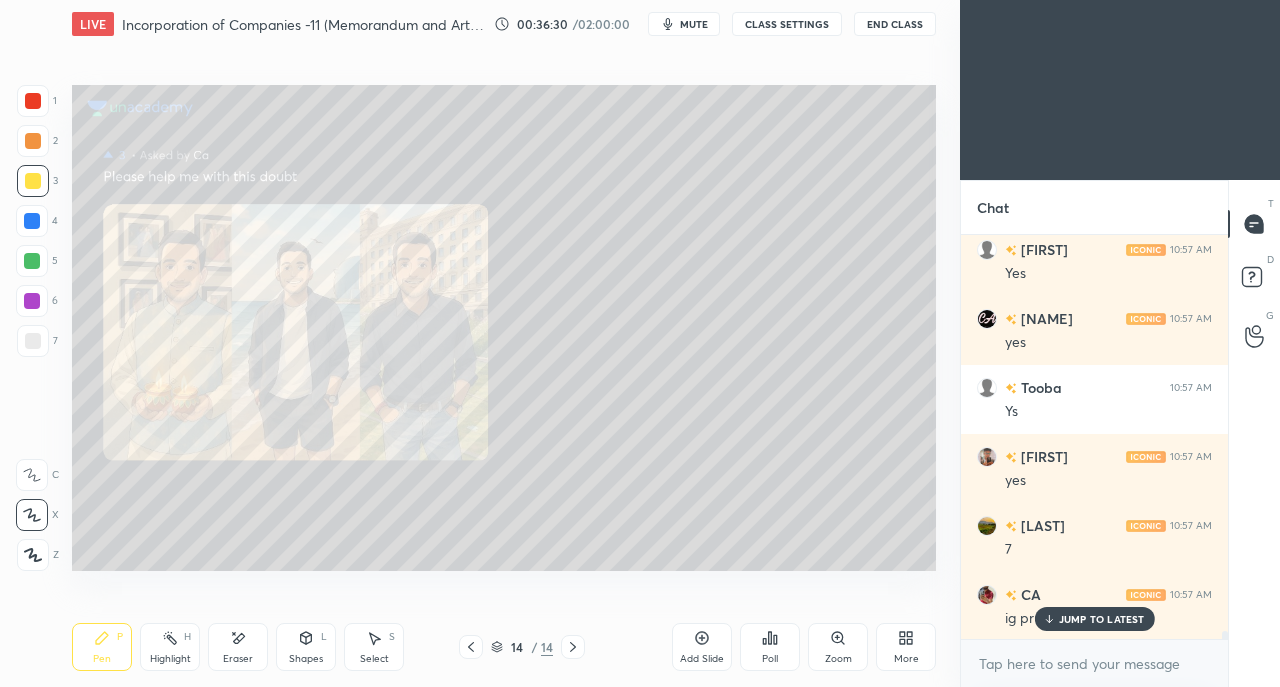 click on "JUMP TO LATEST" at bounding box center [1102, 619] 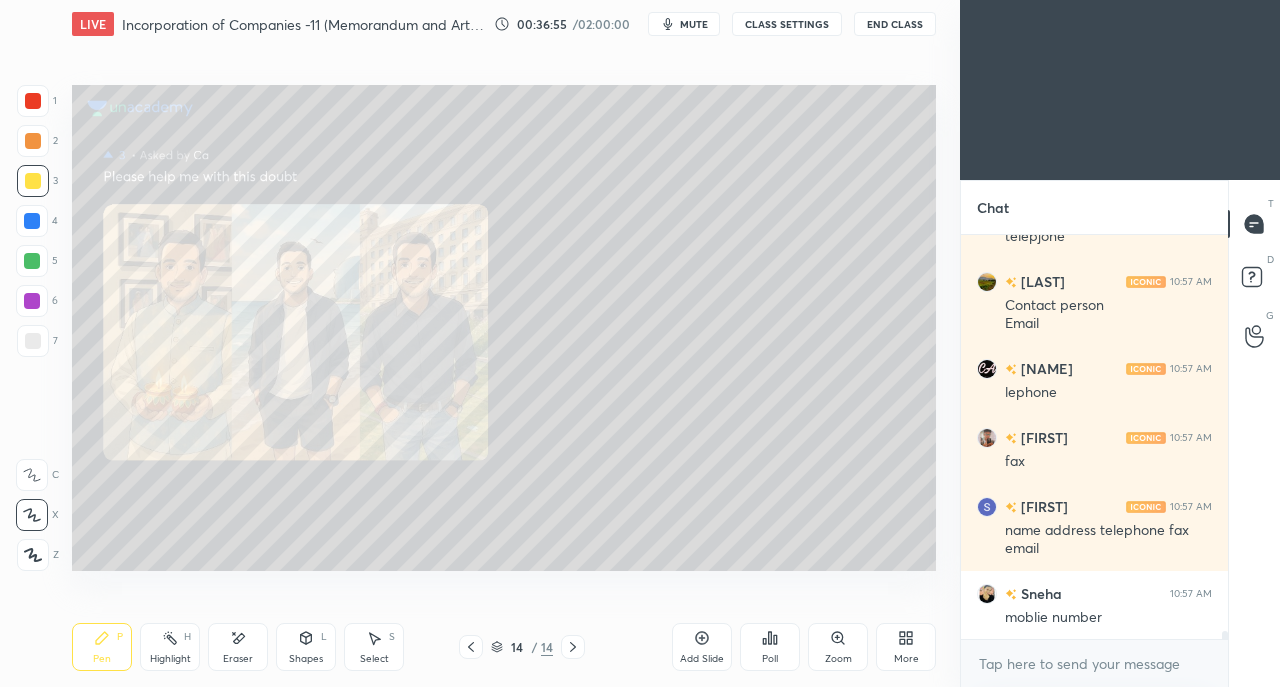 scroll, scrollTop: 21132, scrollLeft: 0, axis: vertical 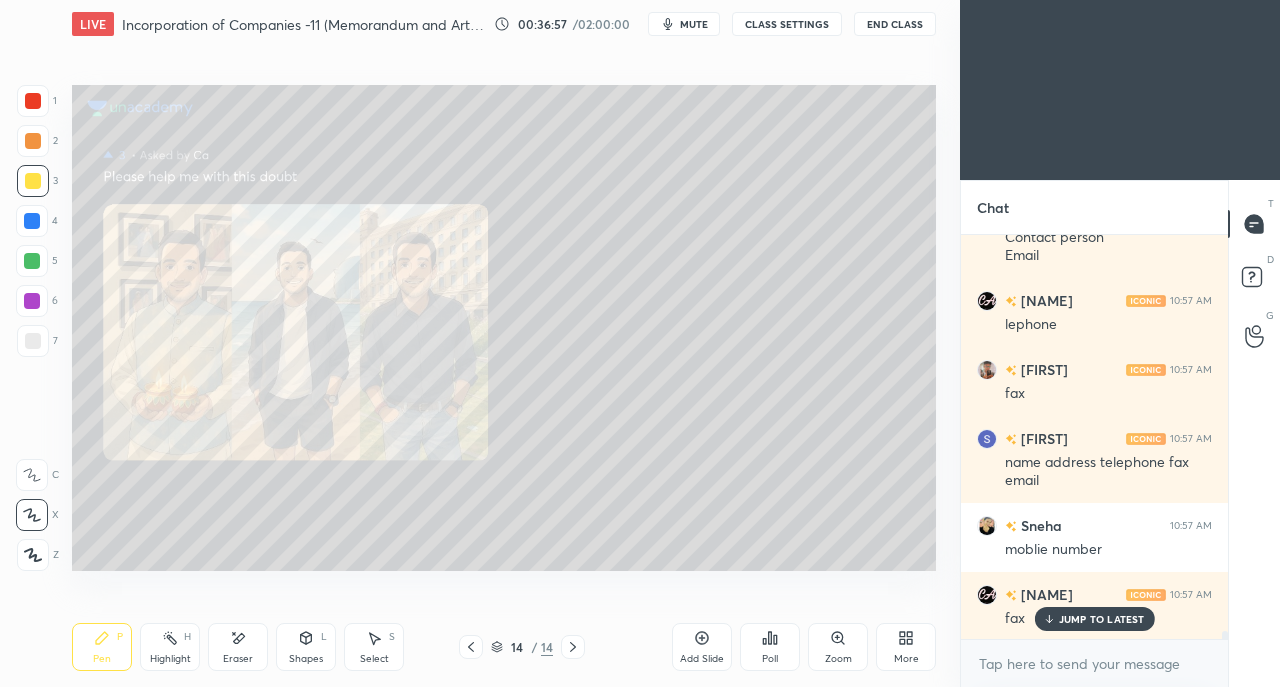 click 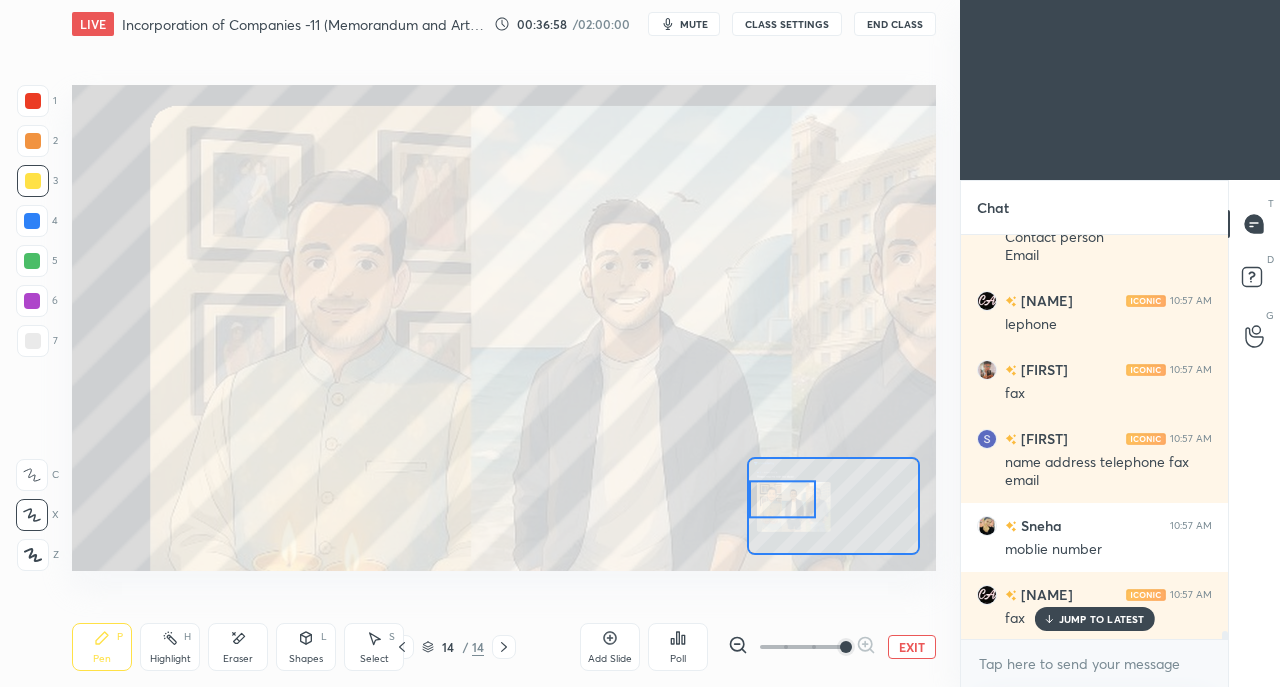 scroll, scrollTop: 21152, scrollLeft: 0, axis: vertical 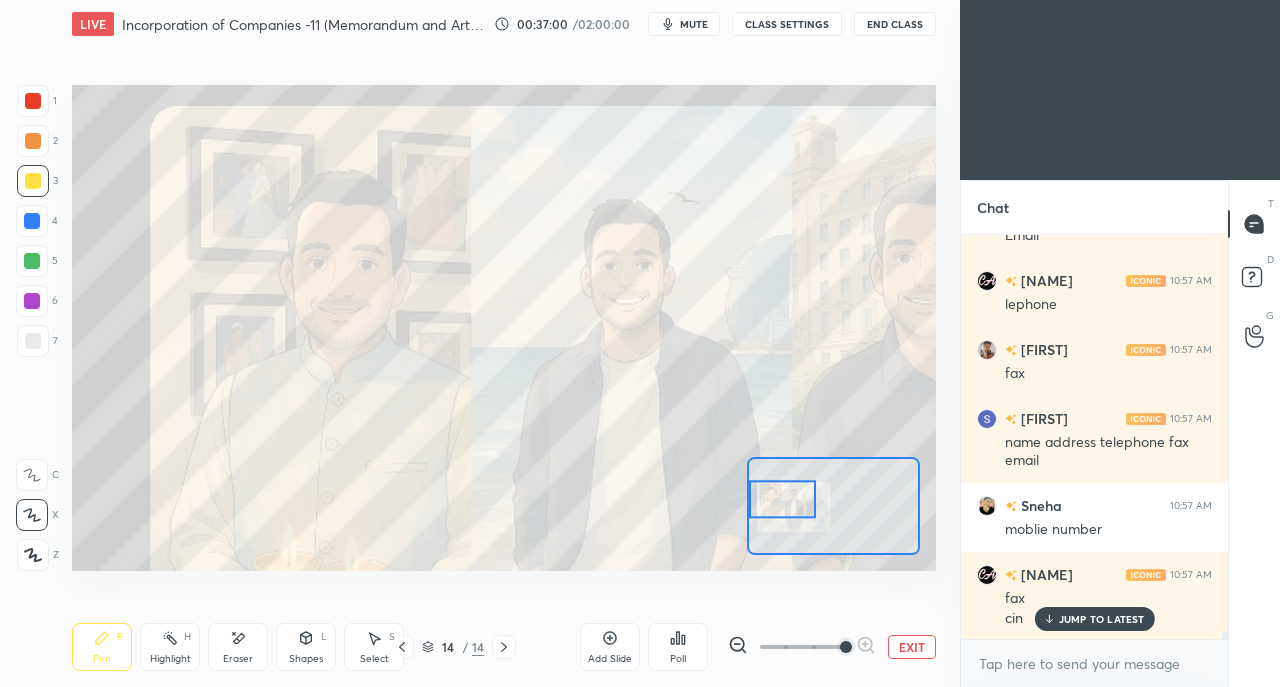 click at bounding box center [33, 101] 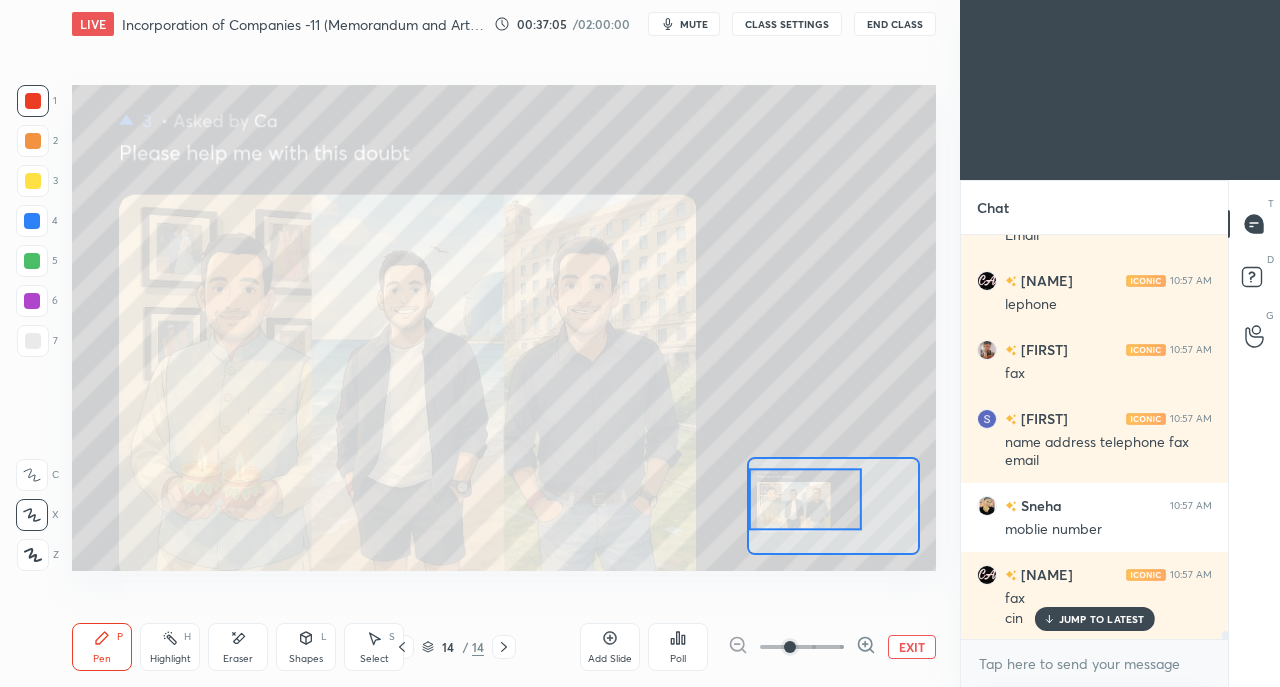 click 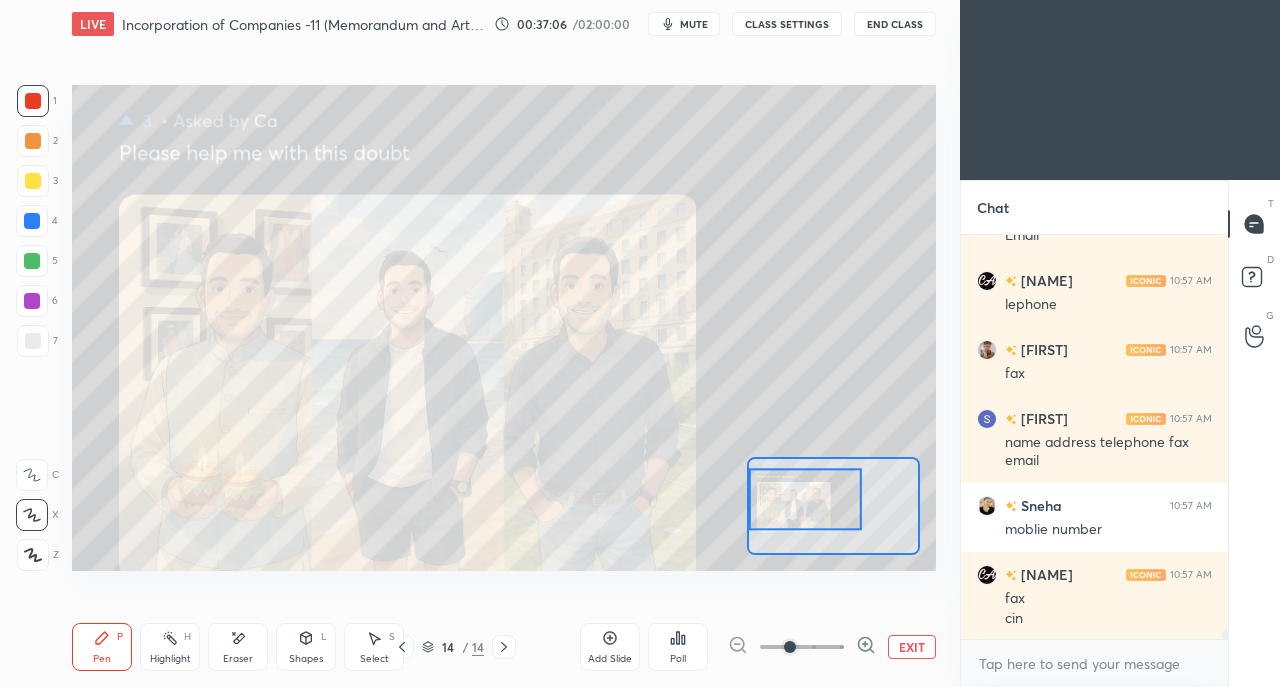 click 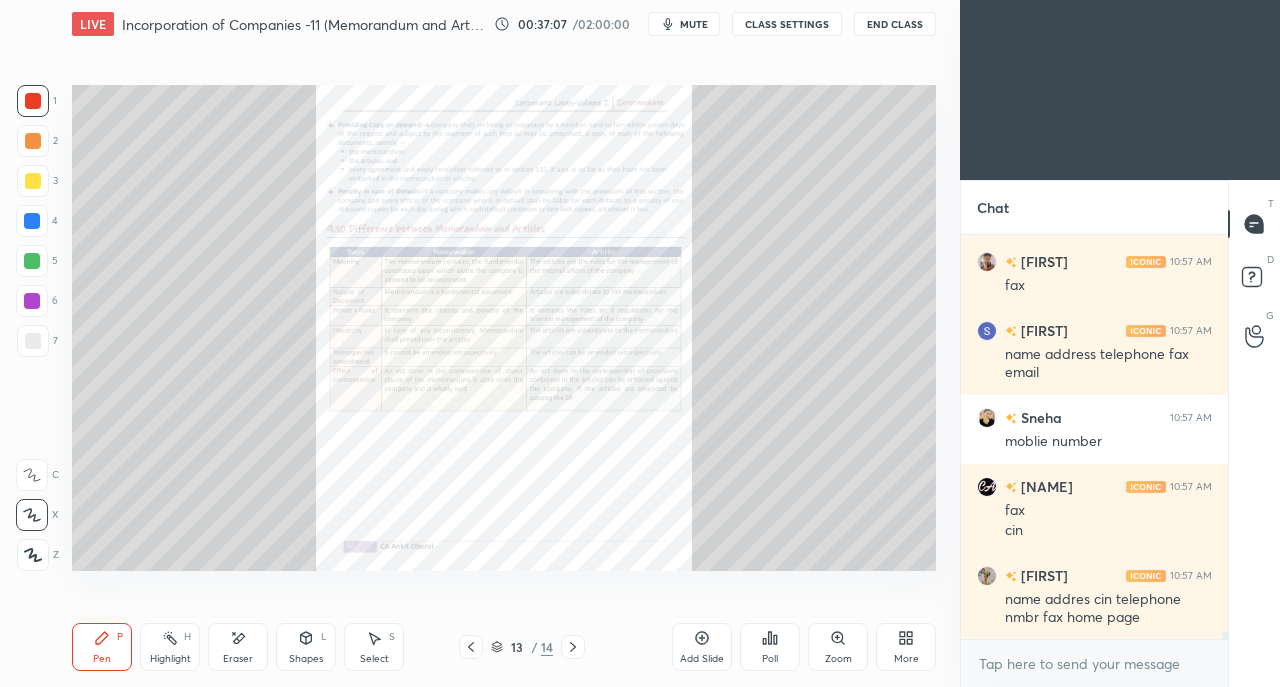click 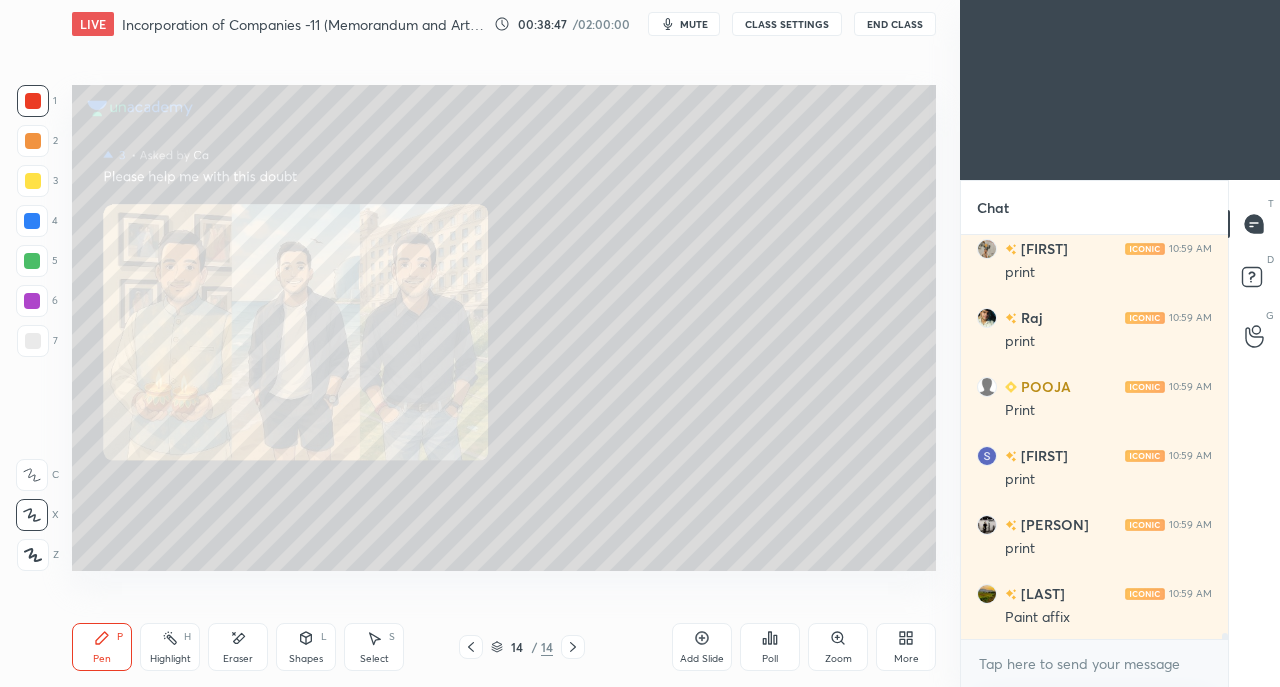 scroll, scrollTop: 26432, scrollLeft: 0, axis: vertical 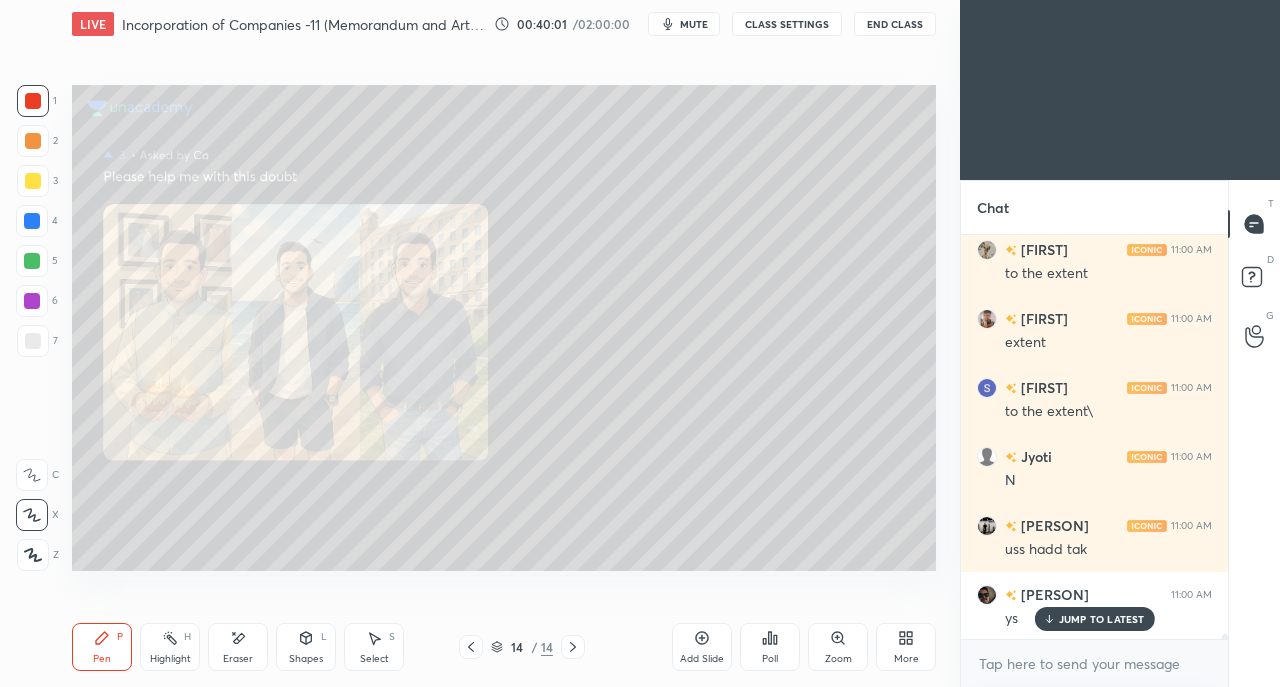 click on "JUMP TO LATEST" at bounding box center (1094, 619) 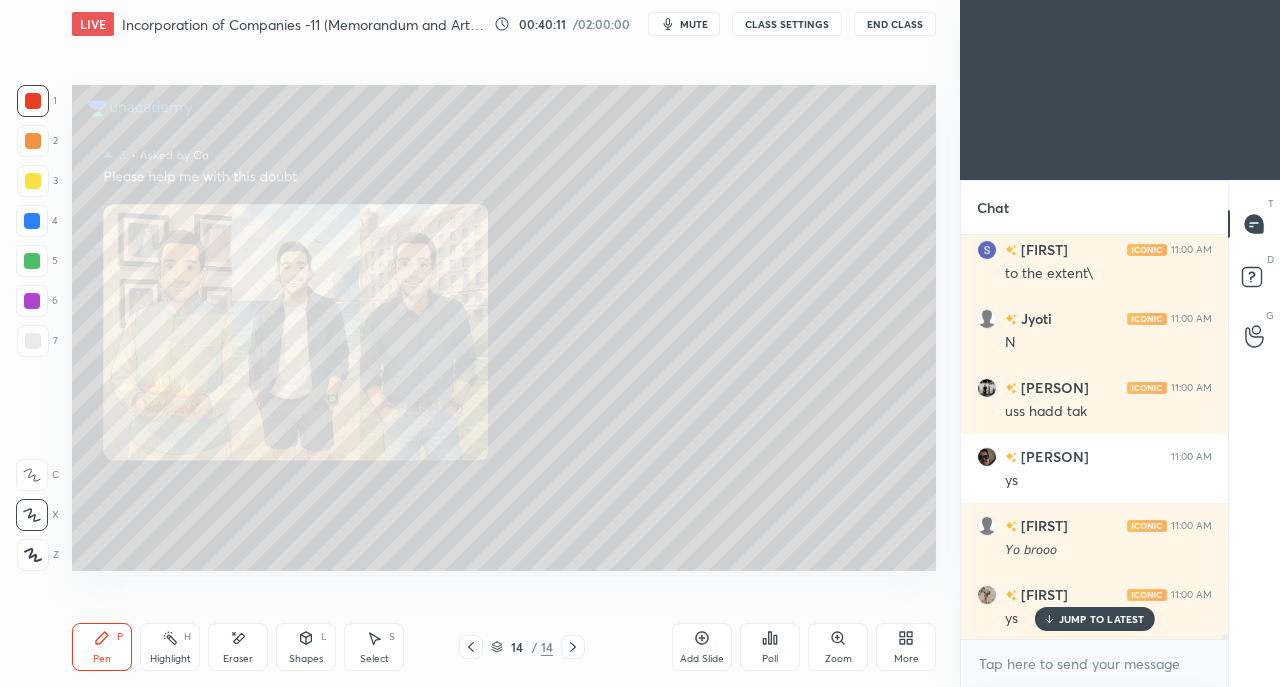 click 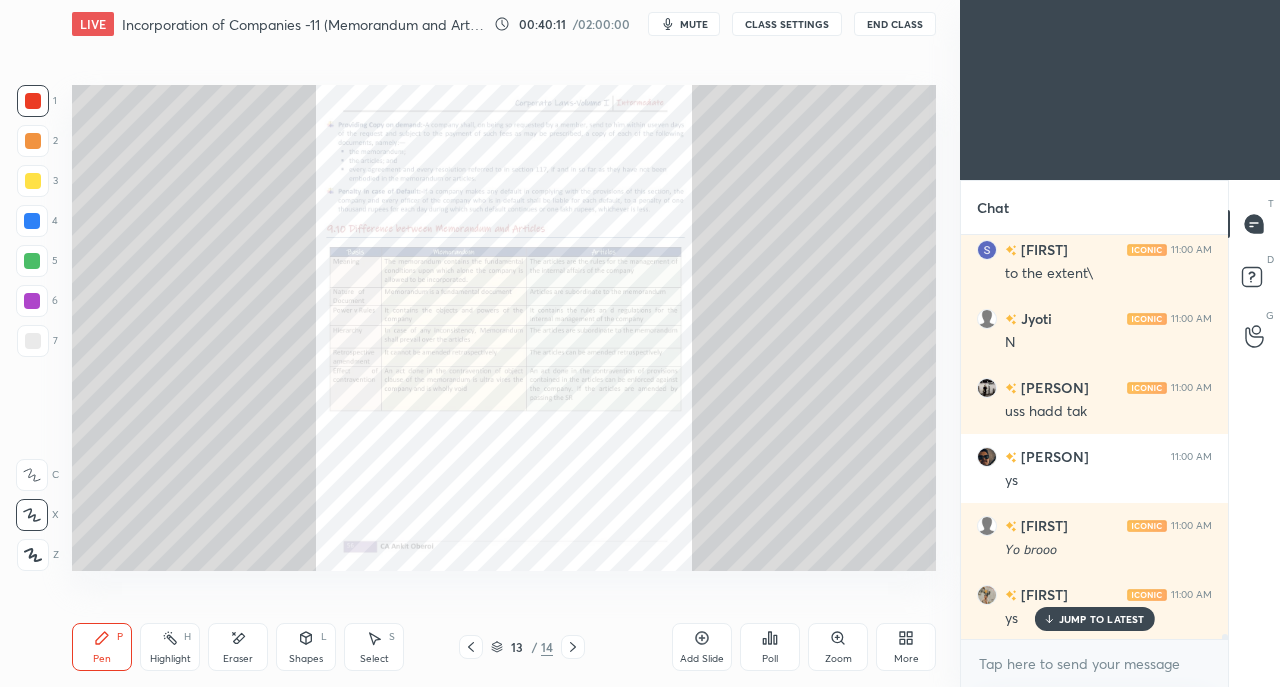 click on "JUMP TO LATEST" at bounding box center (1094, 619) 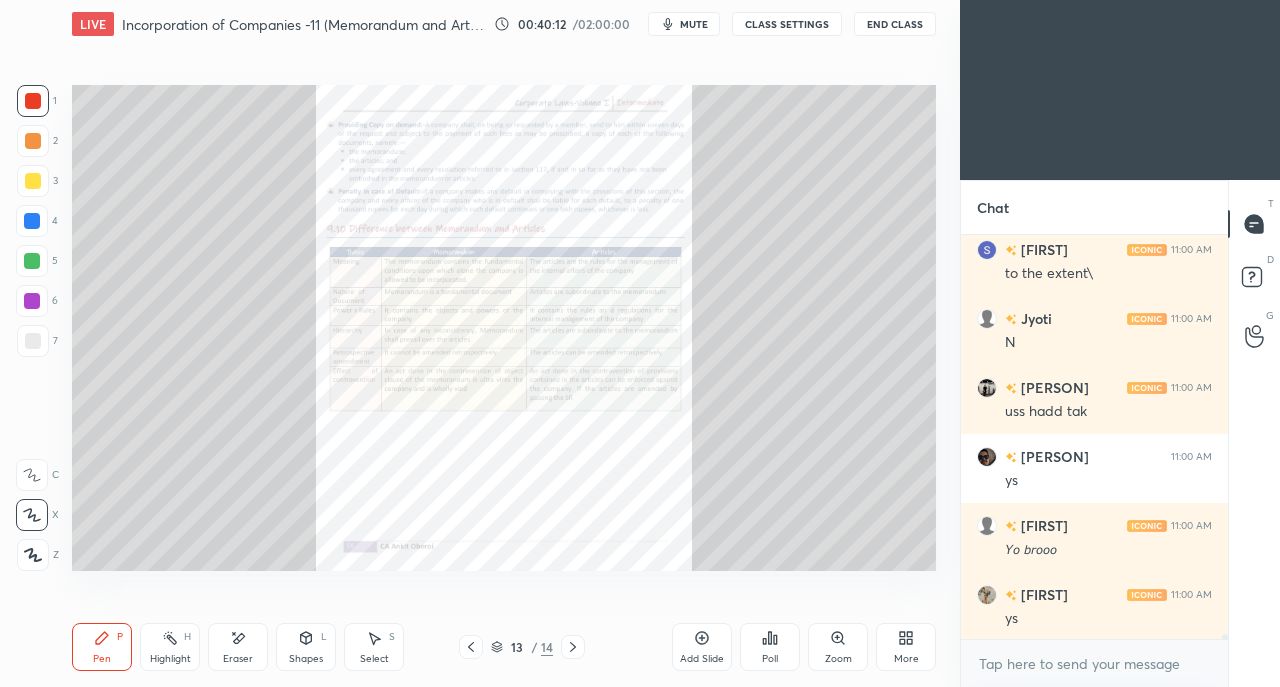 click 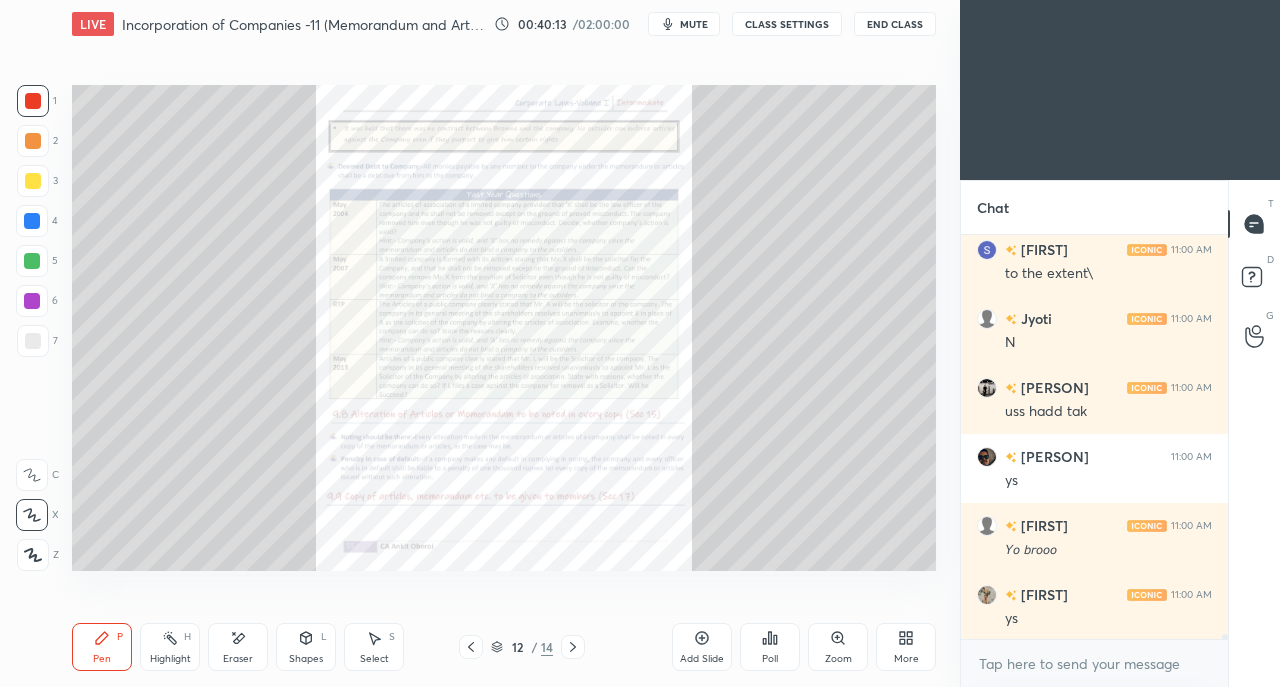 click 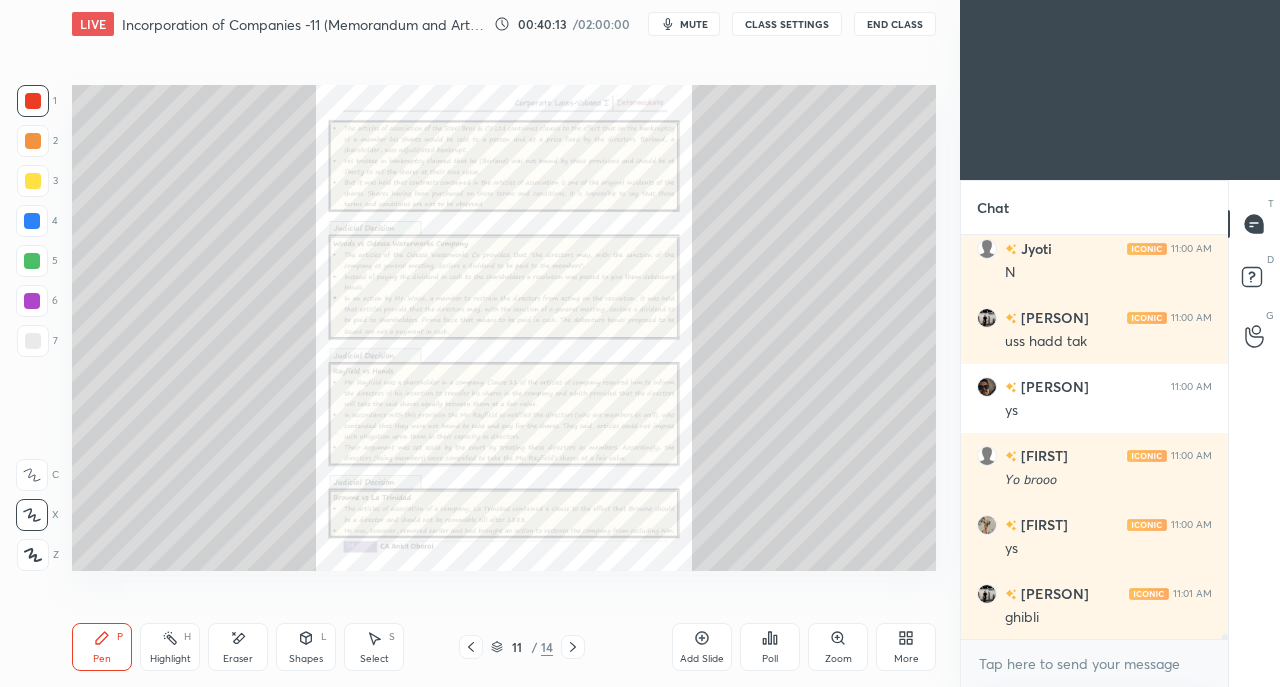 click 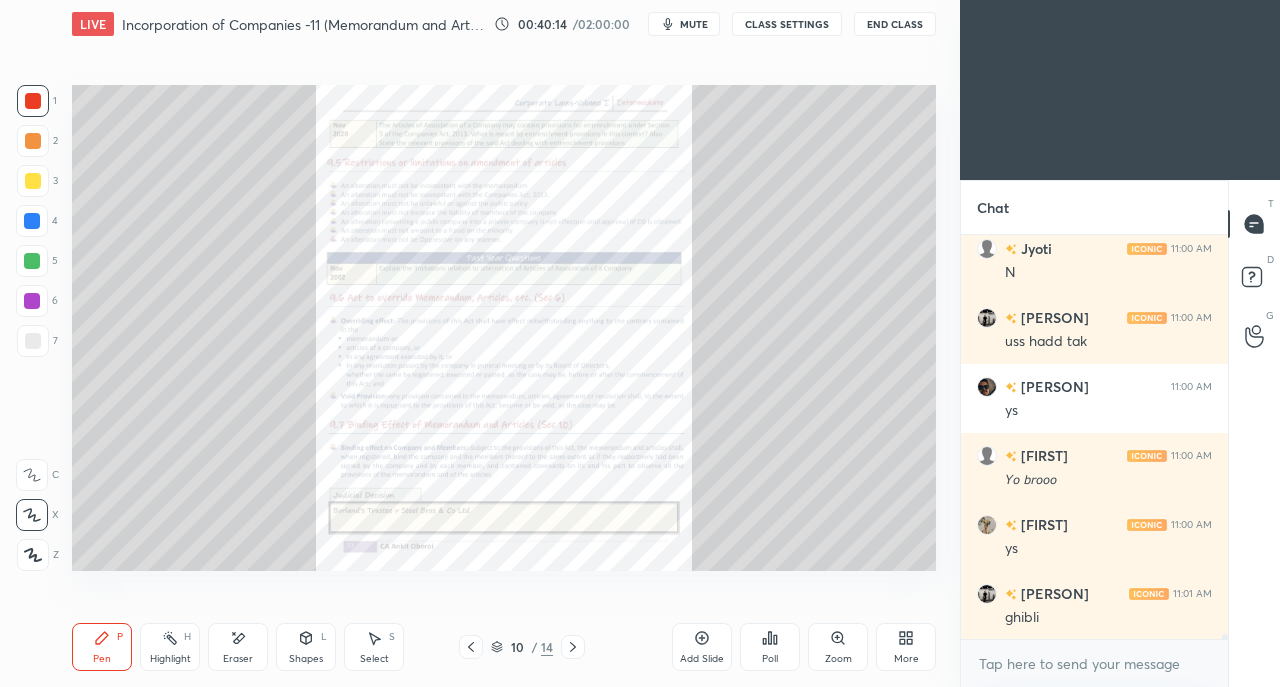 click 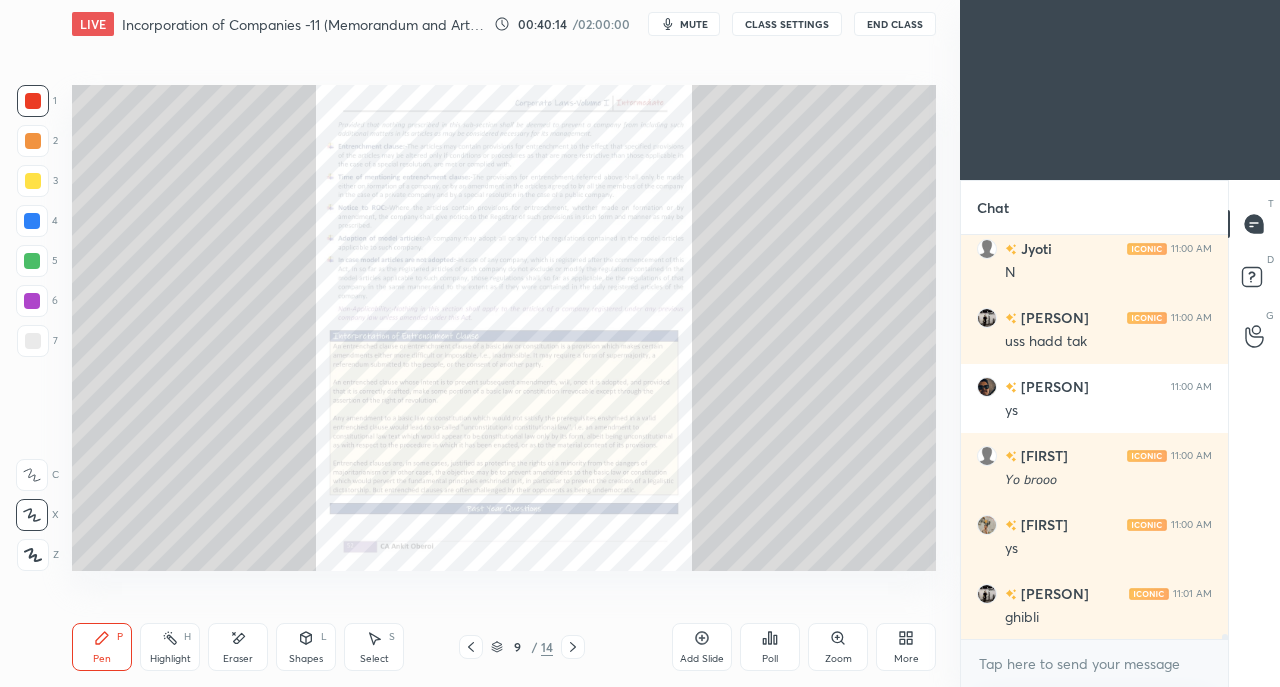 click 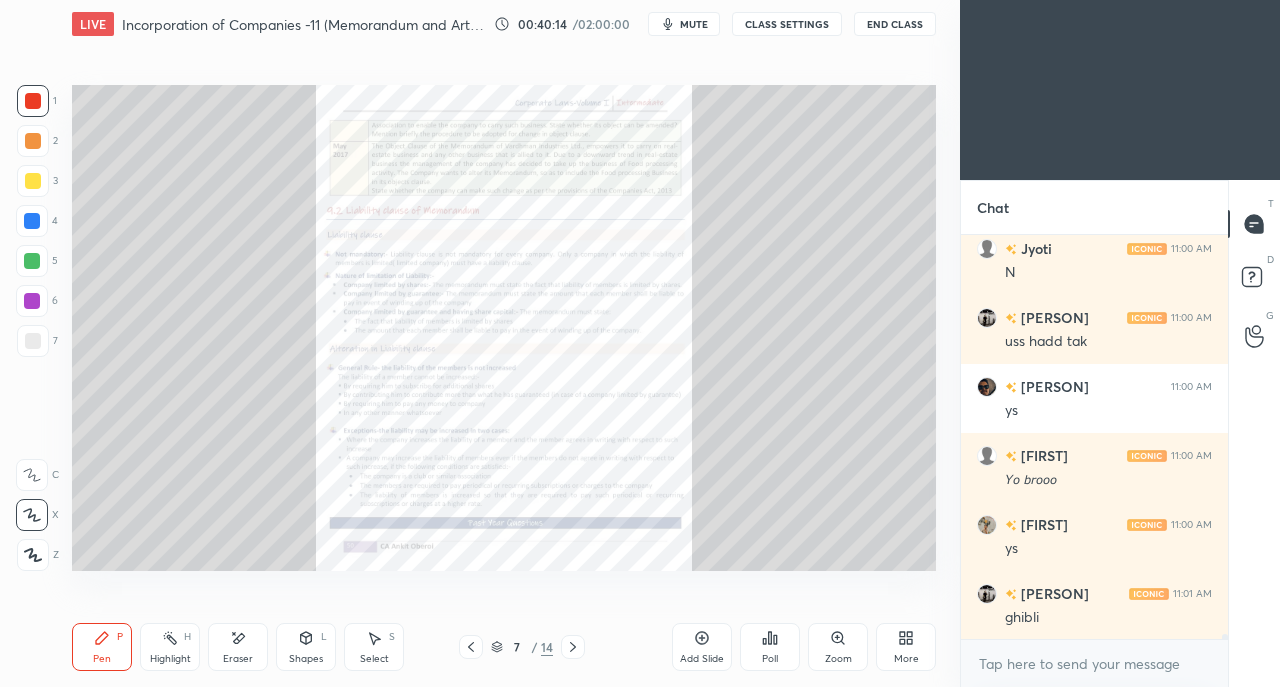 click 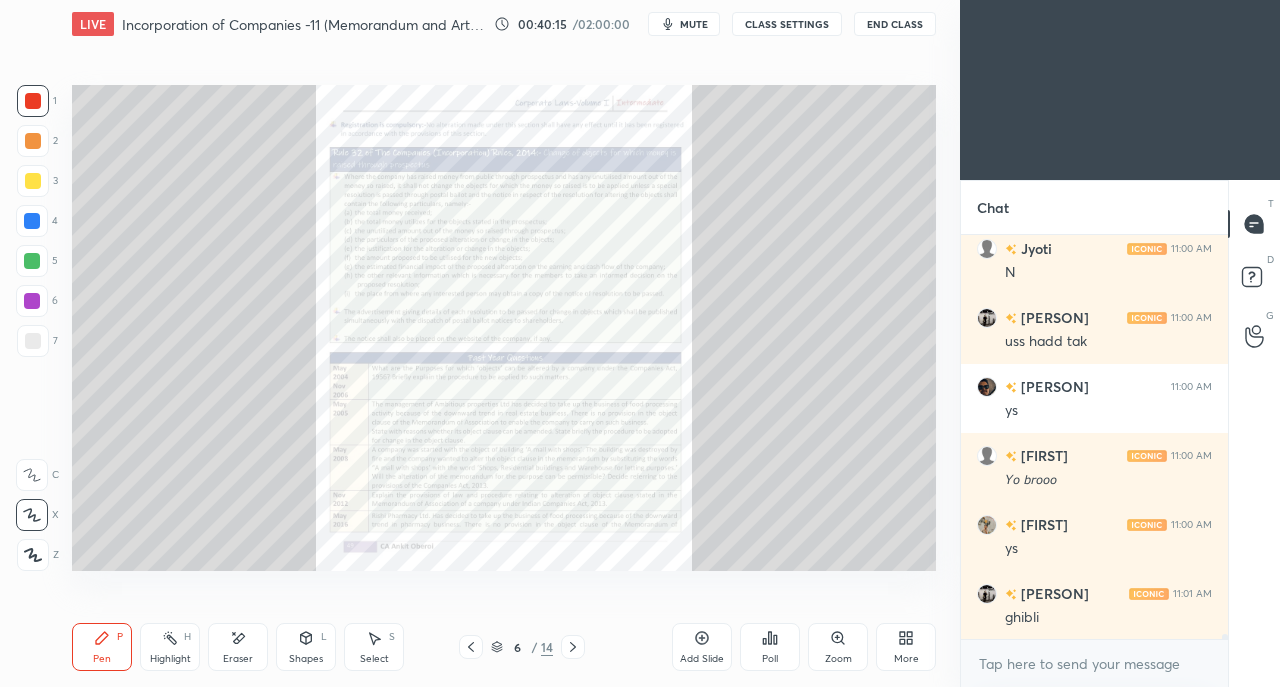 click 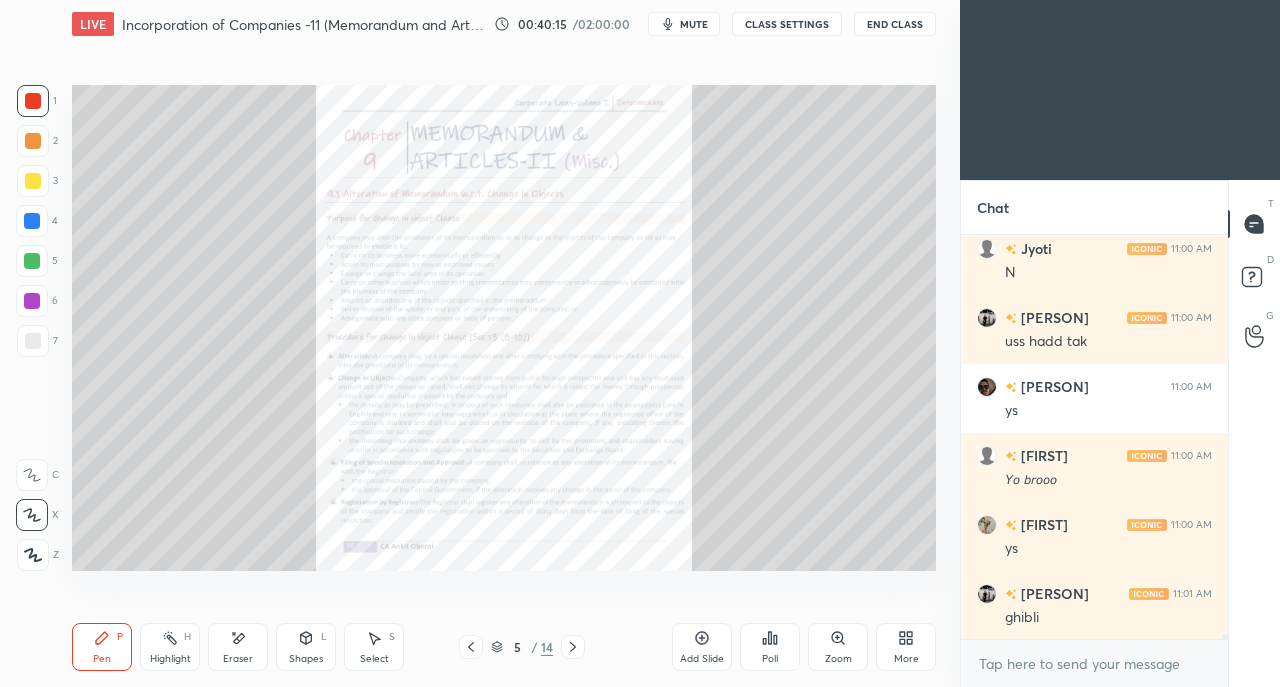 click 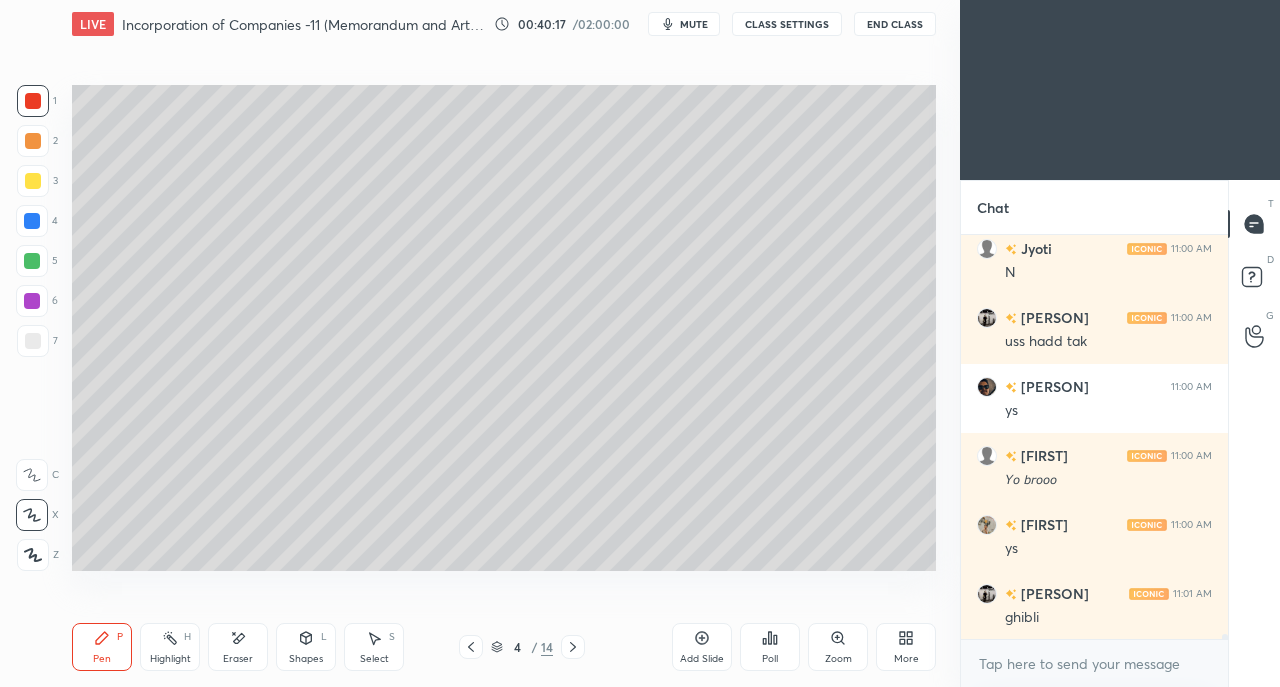 scroll, scrollTop: 33510, scrollLeft: 0, axis: vertical 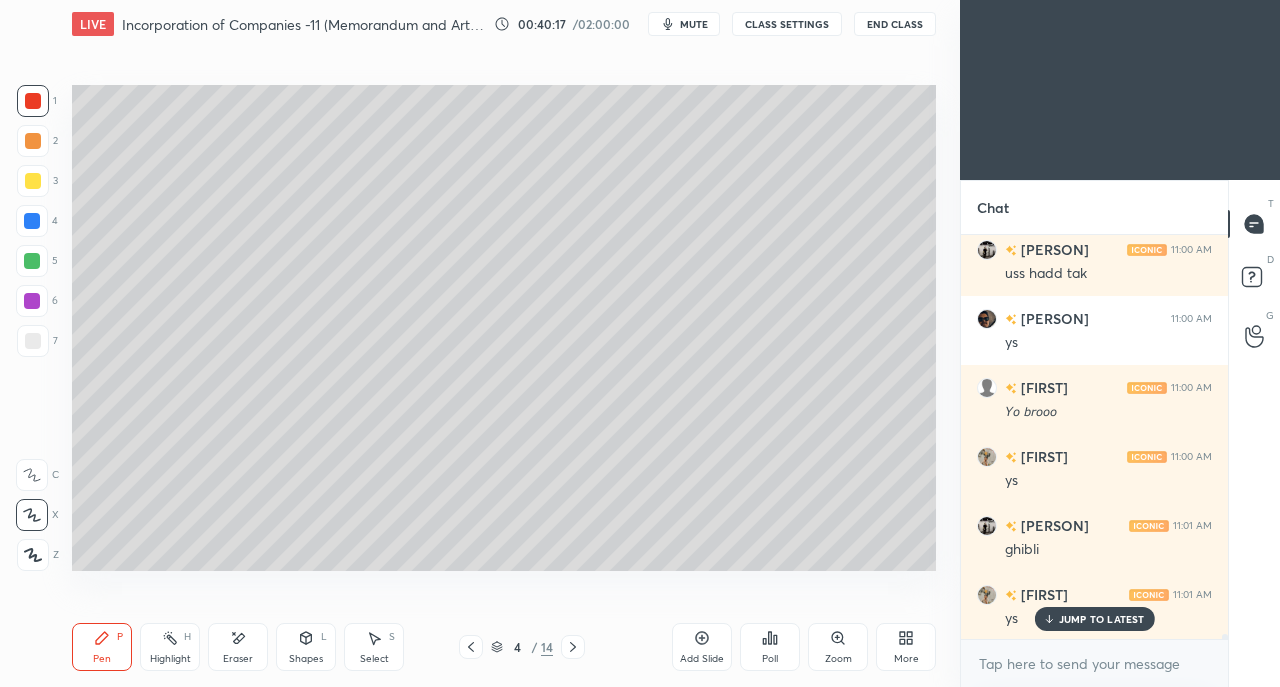 click 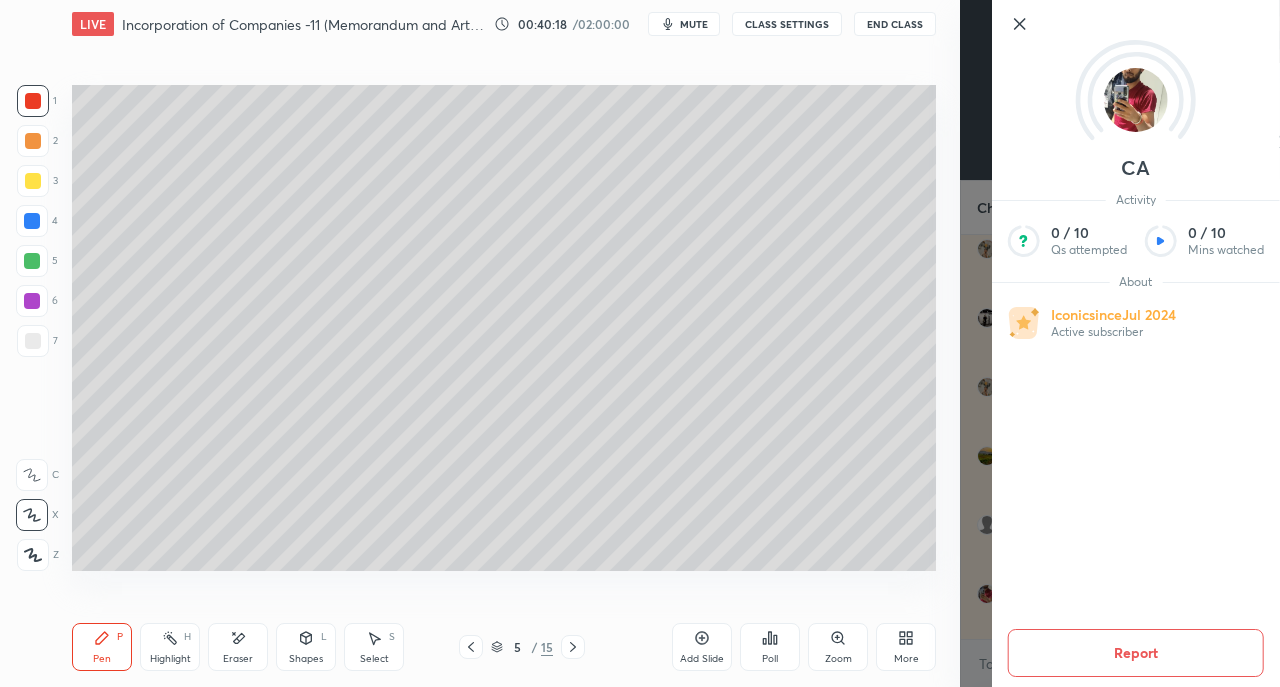 click on "Pen P Highlight H Eraser Shapes L Select S 5 / 15 Add Slide Poll Zoom More" at bounding box center (504, 647) 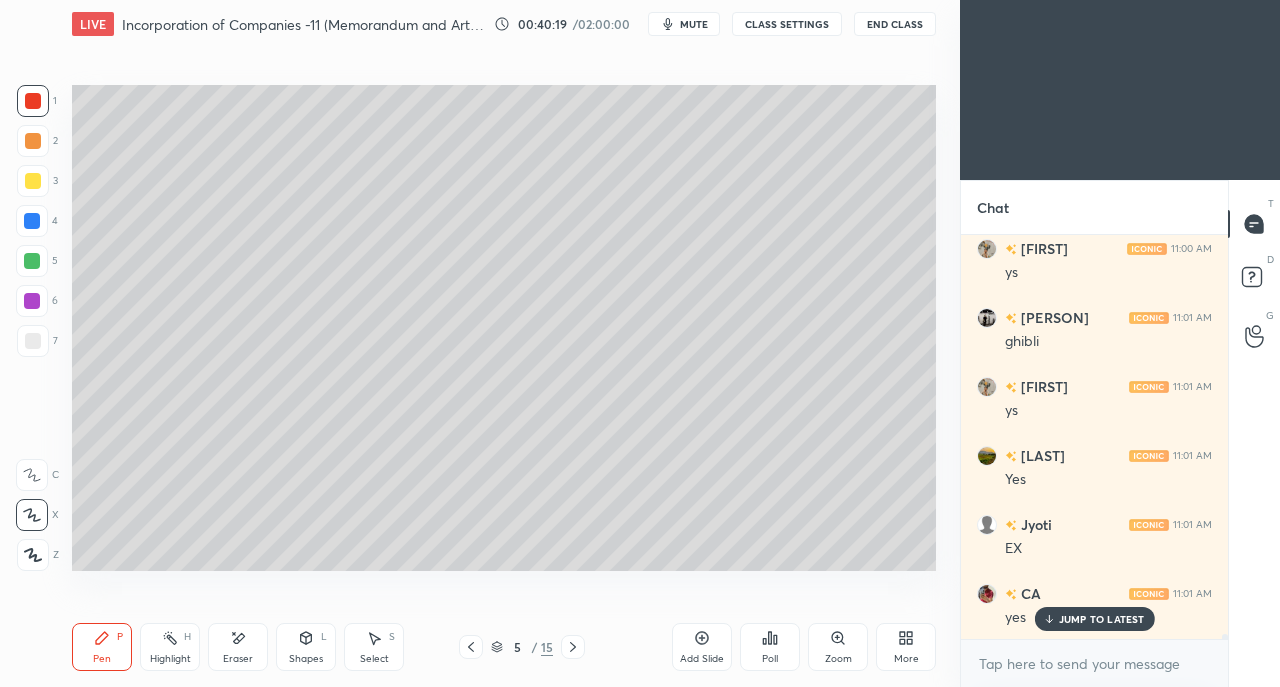 scroll, scrollTop: 33786, scrollLeft: 0, axis: vertical 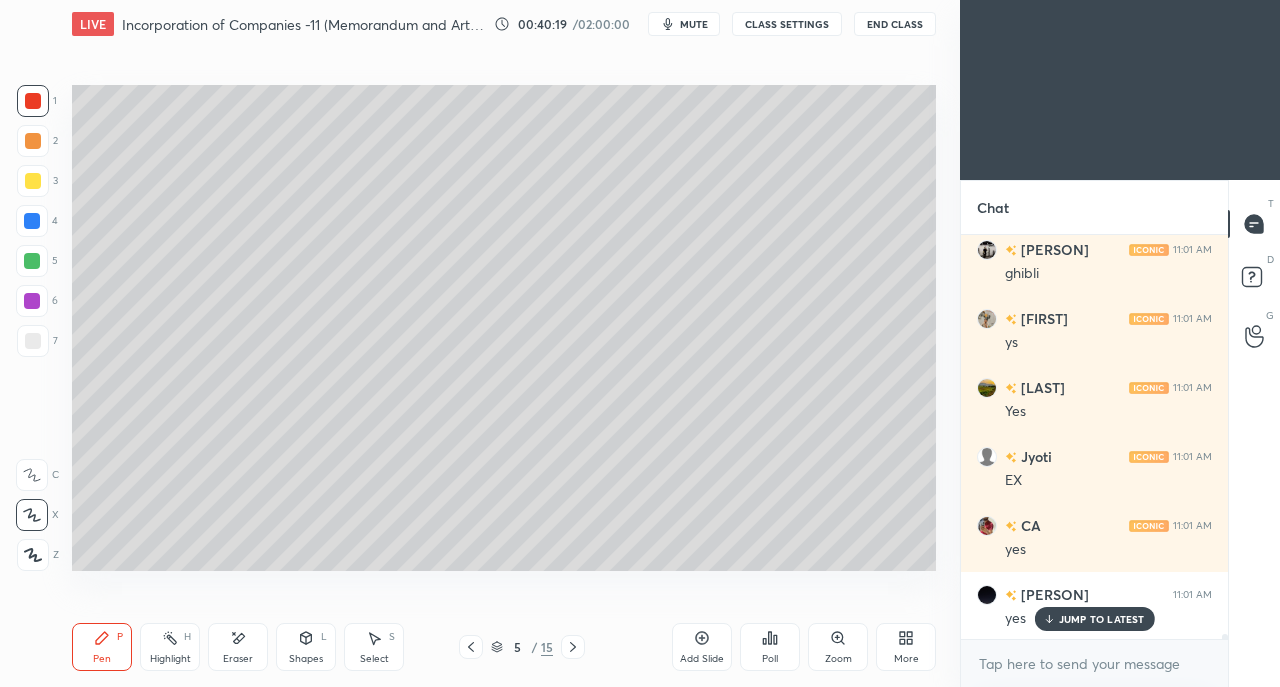 click on "Setting up your live class Poll for   secs No correct answer Start poll" at bounding box center (504, 327) 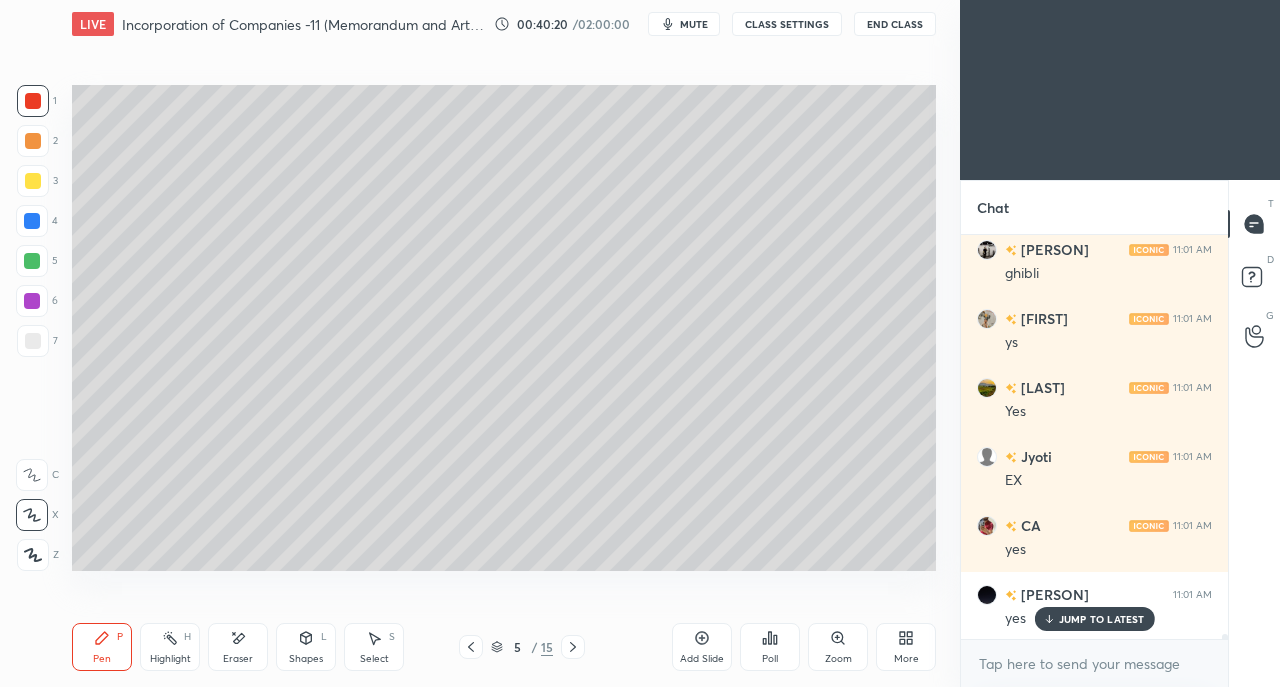 click at bounding box center [33, 181] 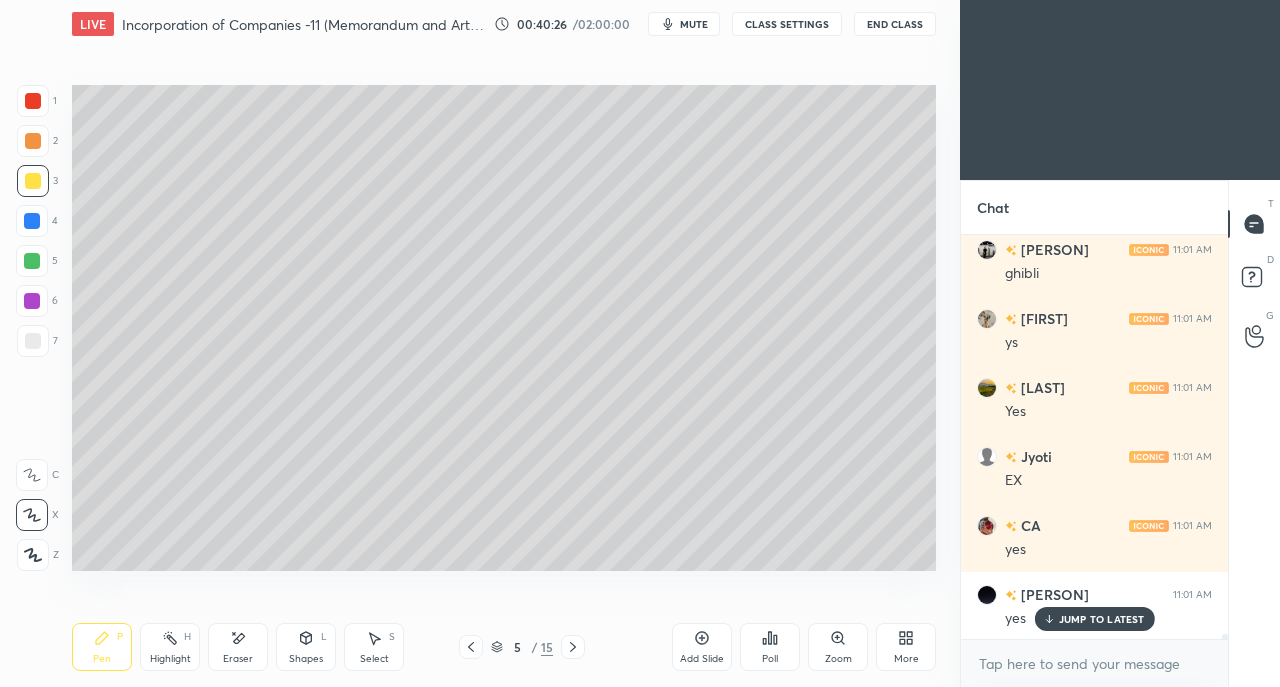 click on "Eraser" at bounding box center [238, 647] 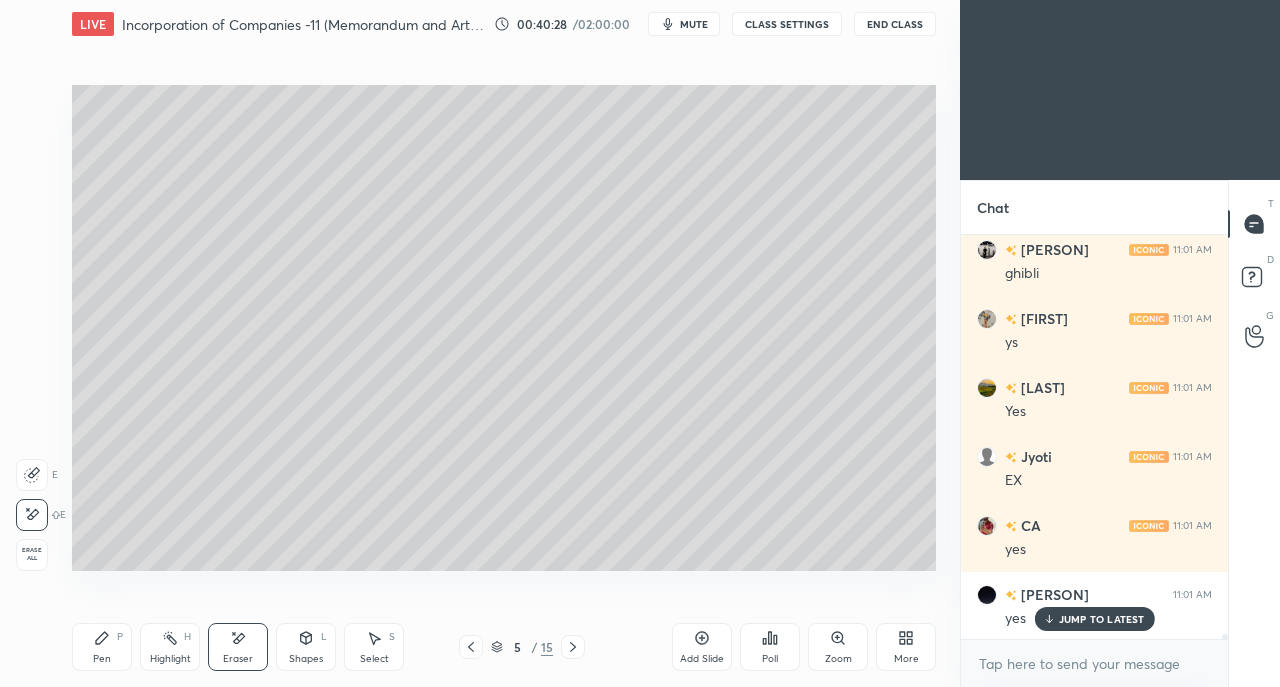 click on "Pen P" at bounding box center [102, 647] 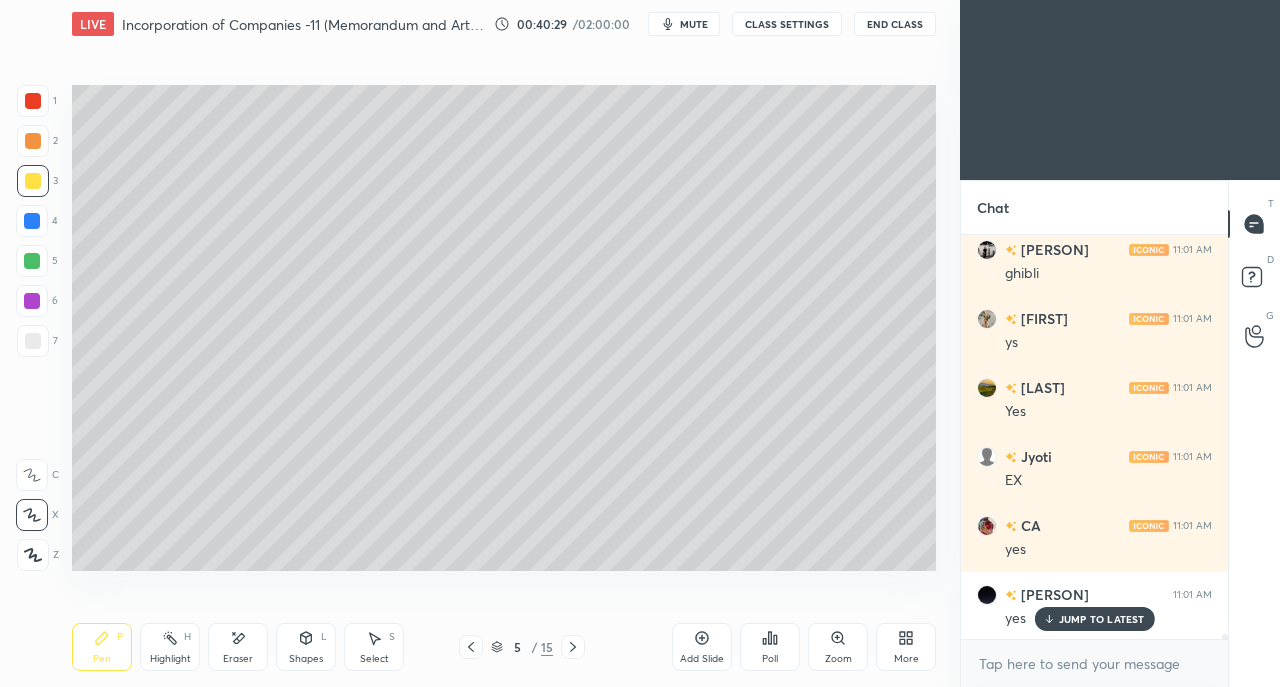 scroll, scrollTop: 33856, scrollLeft: 0, axis: vertical 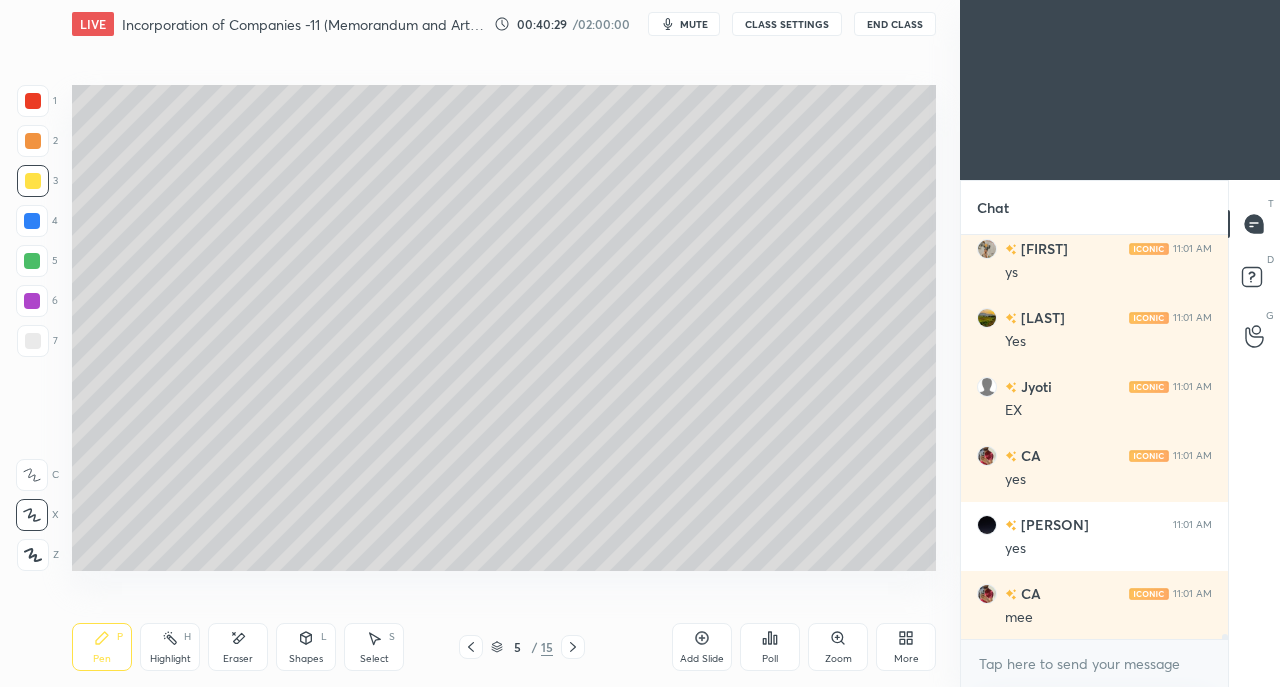 click at bounding box center [33, 341] 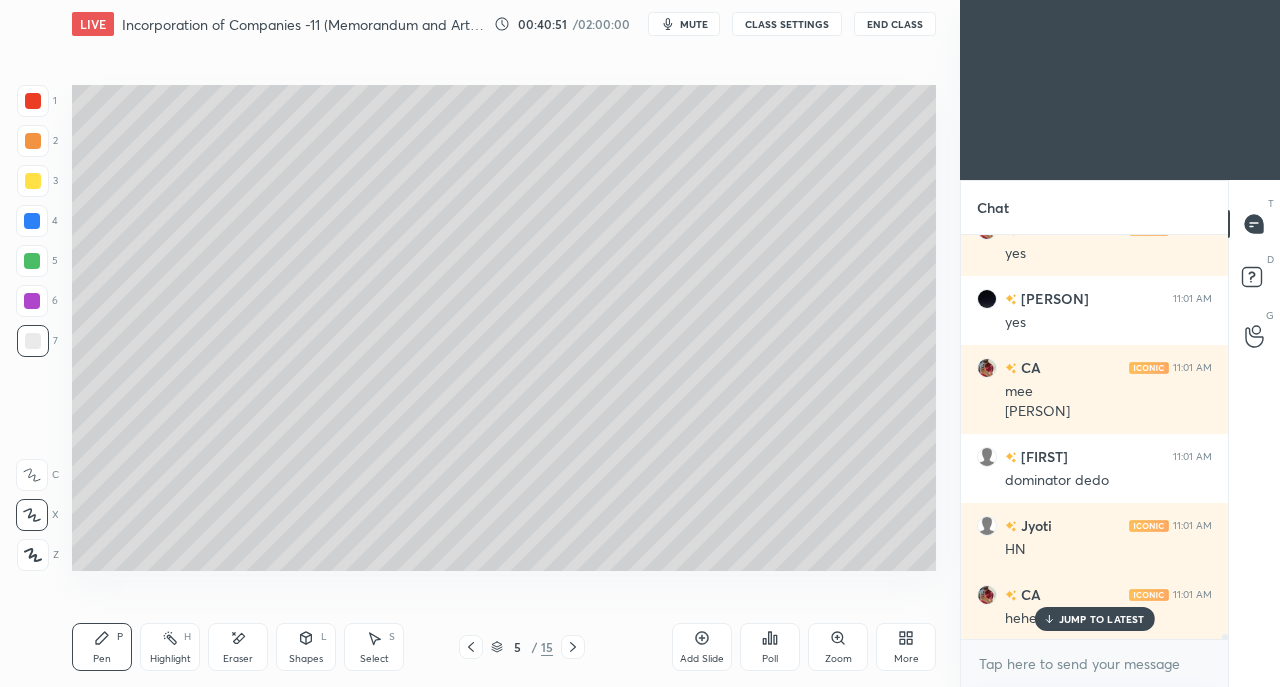 scroll, scrollTop: 34152, scrollLeft: 0, axis: vertical 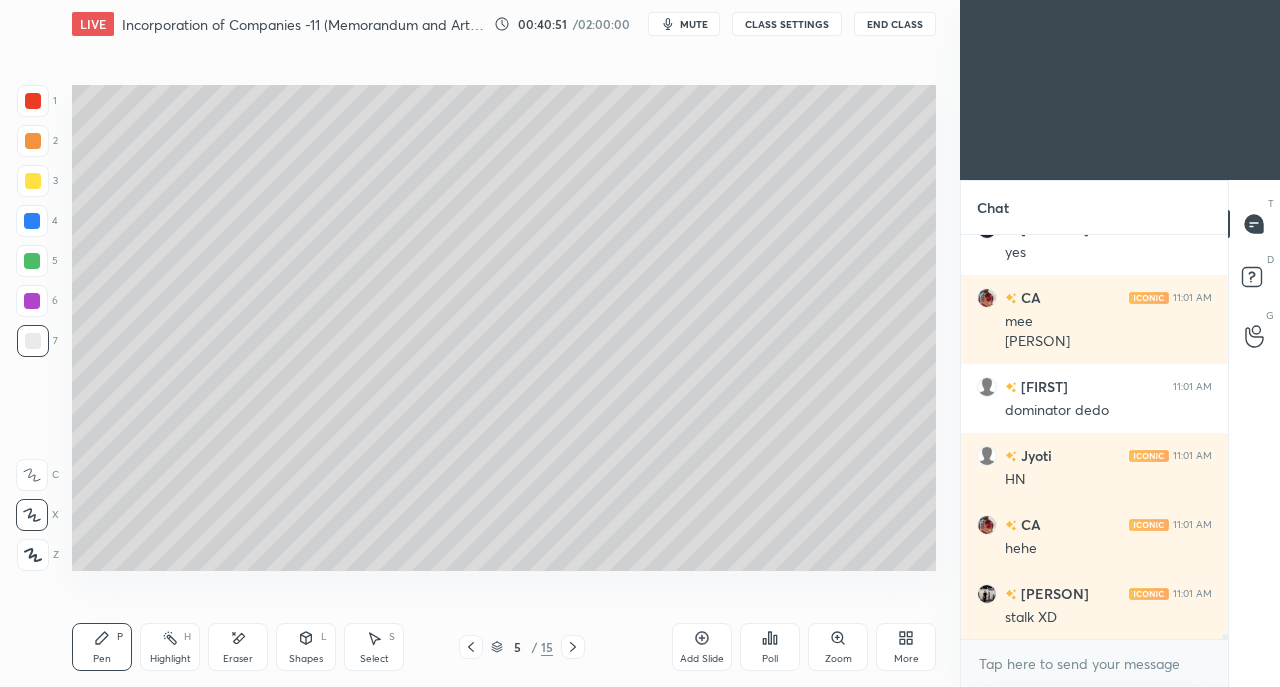 click on "stalk XD" at bounding box center [1108, 618] 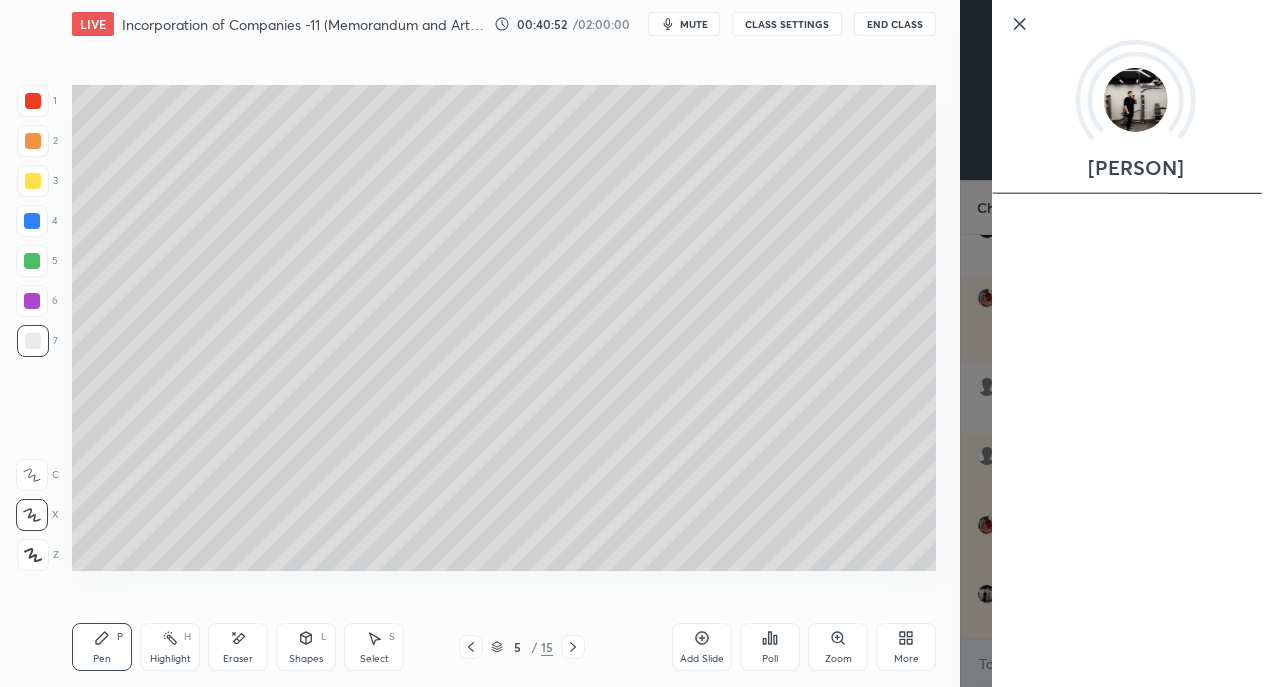 click on "Setting up your live class Poll for   secs No correct answer Start poll" at bounding box center [504, 327] 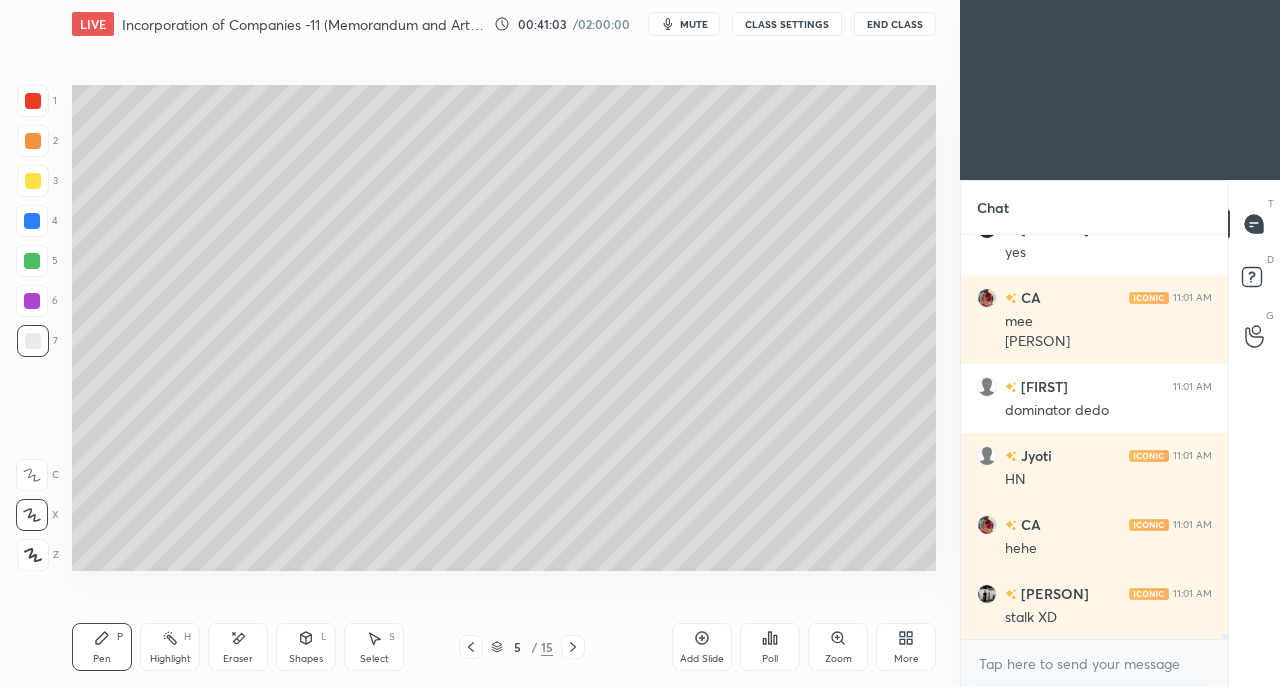 scroll, scrollTop: 34220, scrollLeft: 0, axis: vertical 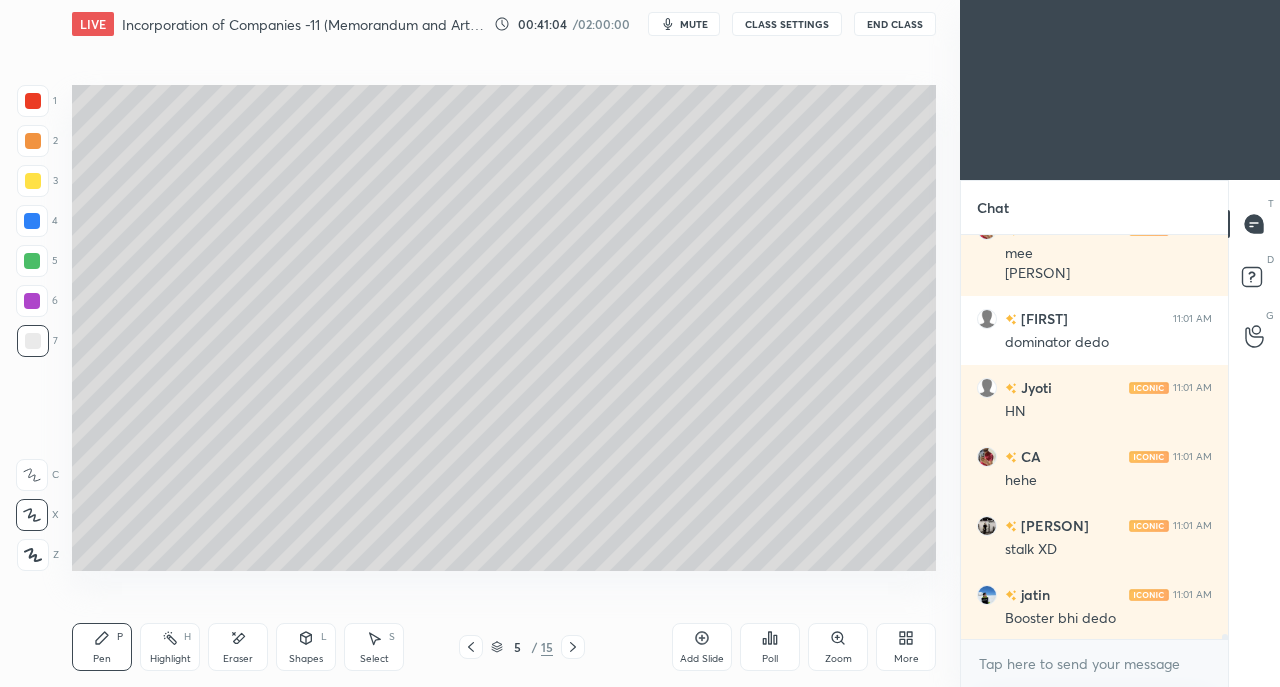 click on "Eraser" at bounding box center [238, 647] 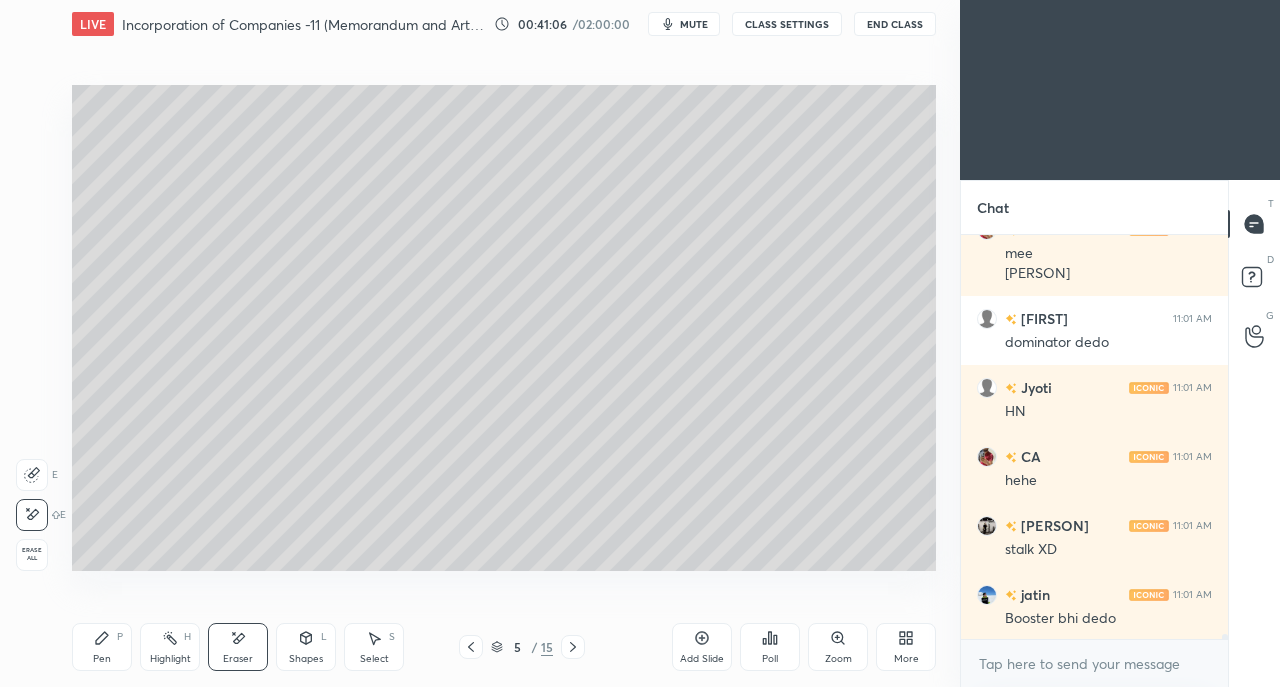click on "Pen P" at bounding box center [102, 647] 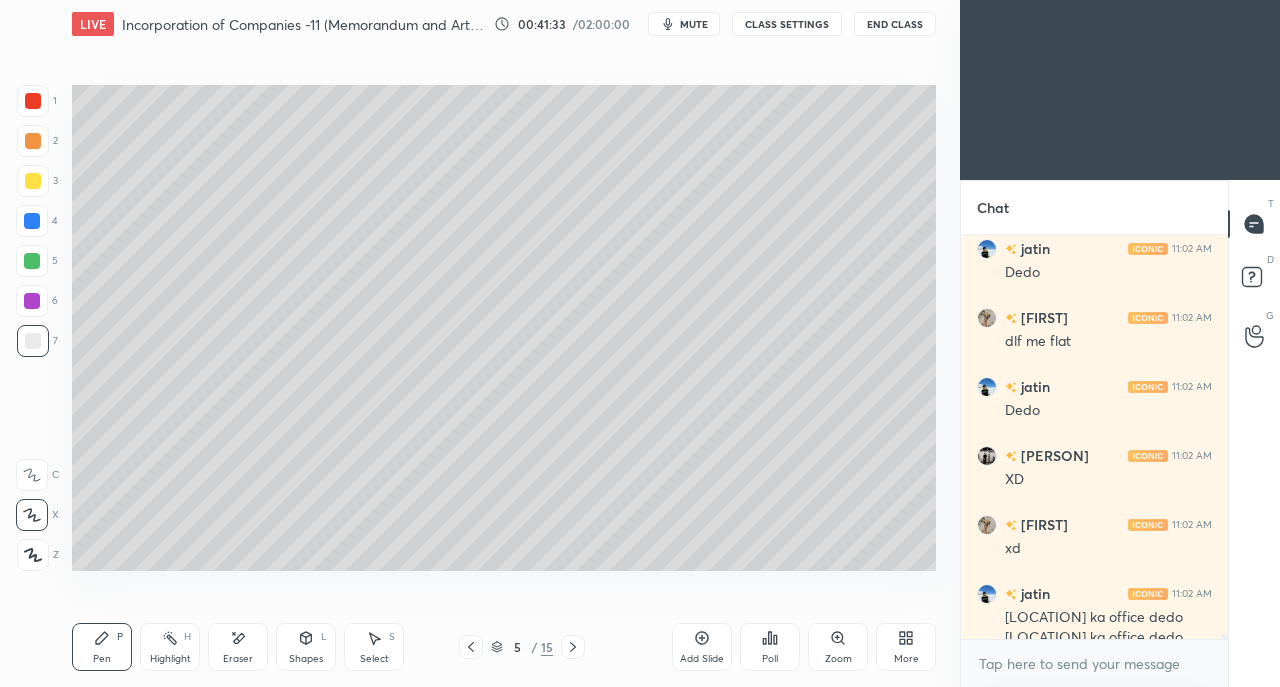 scroll, scrollTop: 34724, scrollLeft: 0, axis: vertical 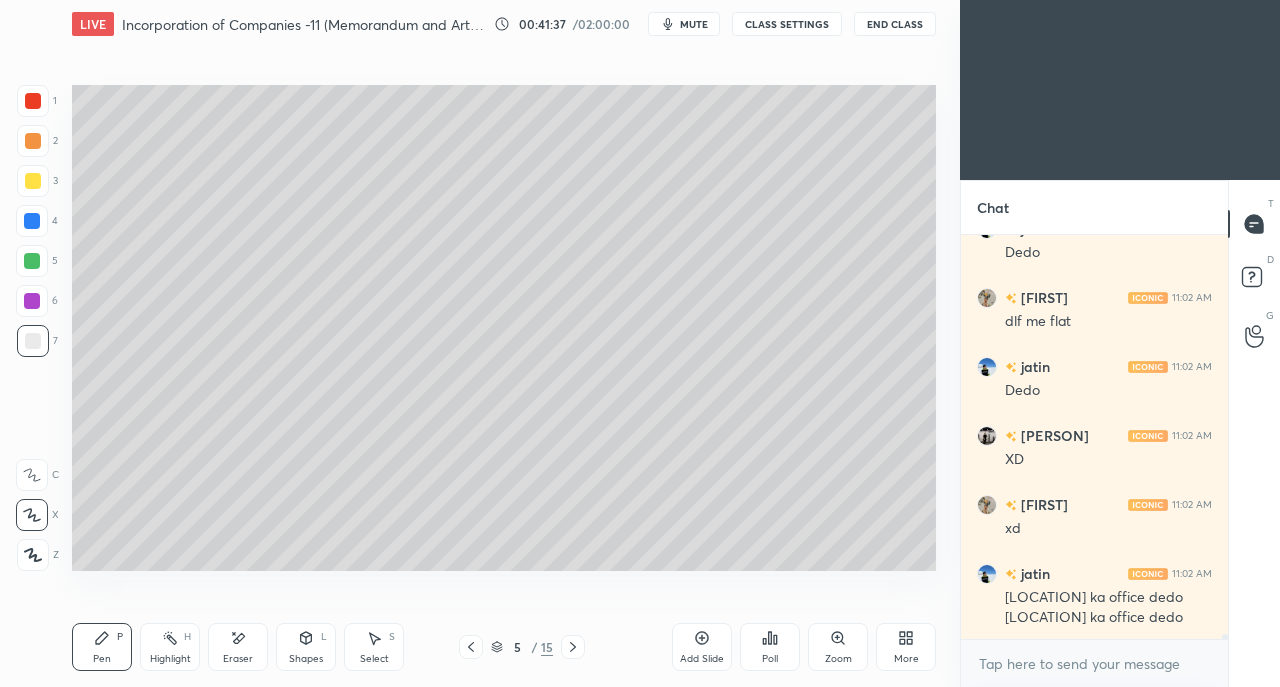 click 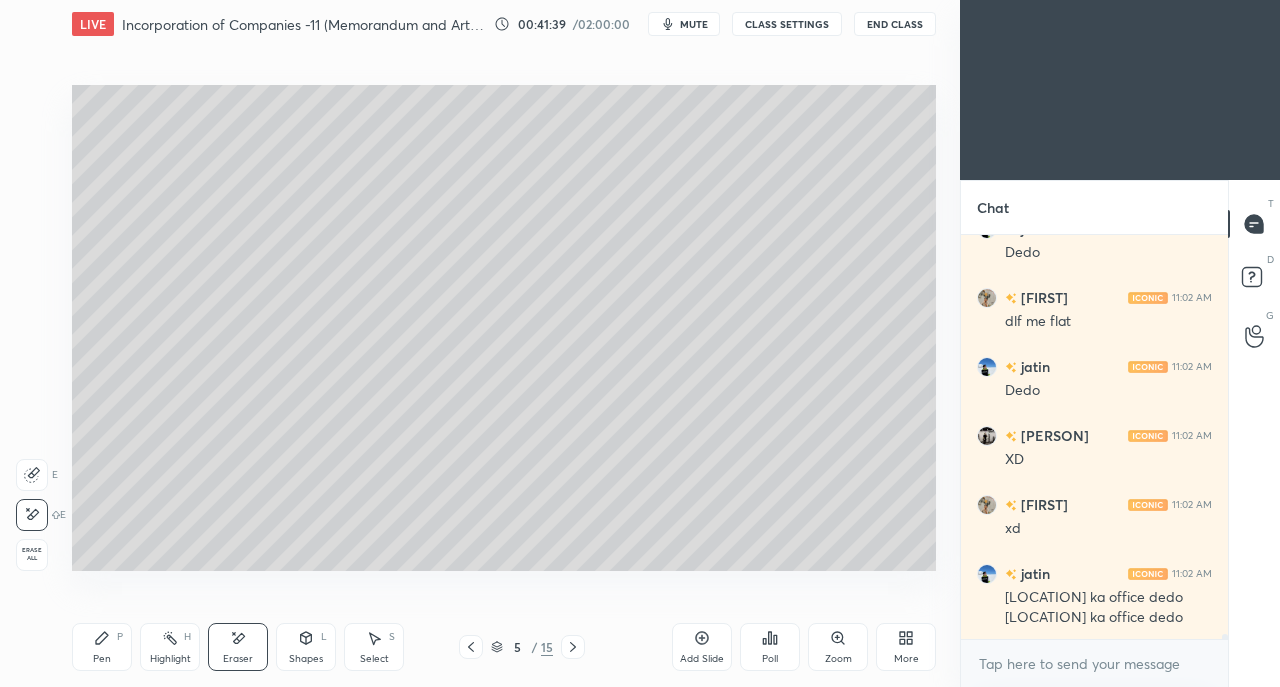 click on "Pen P" at bounding box center (102, 647) 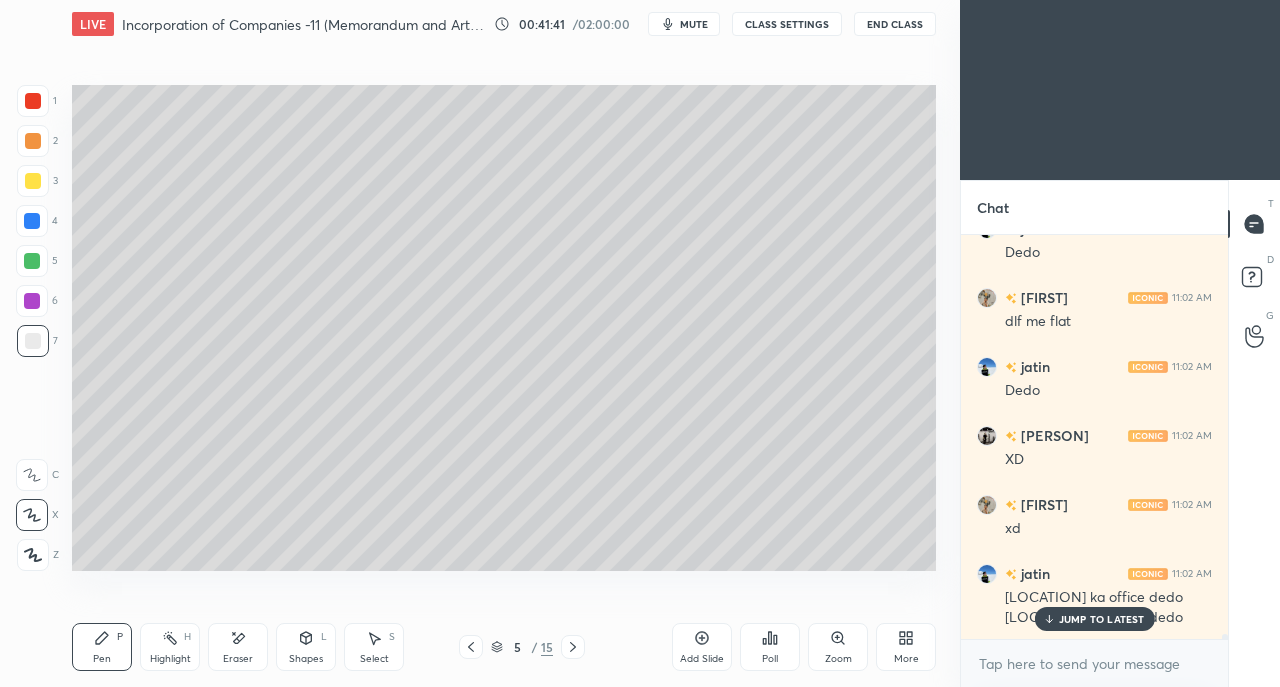 scroll, scrollTop: 34810, scrollLeft: 0, axis: vertical 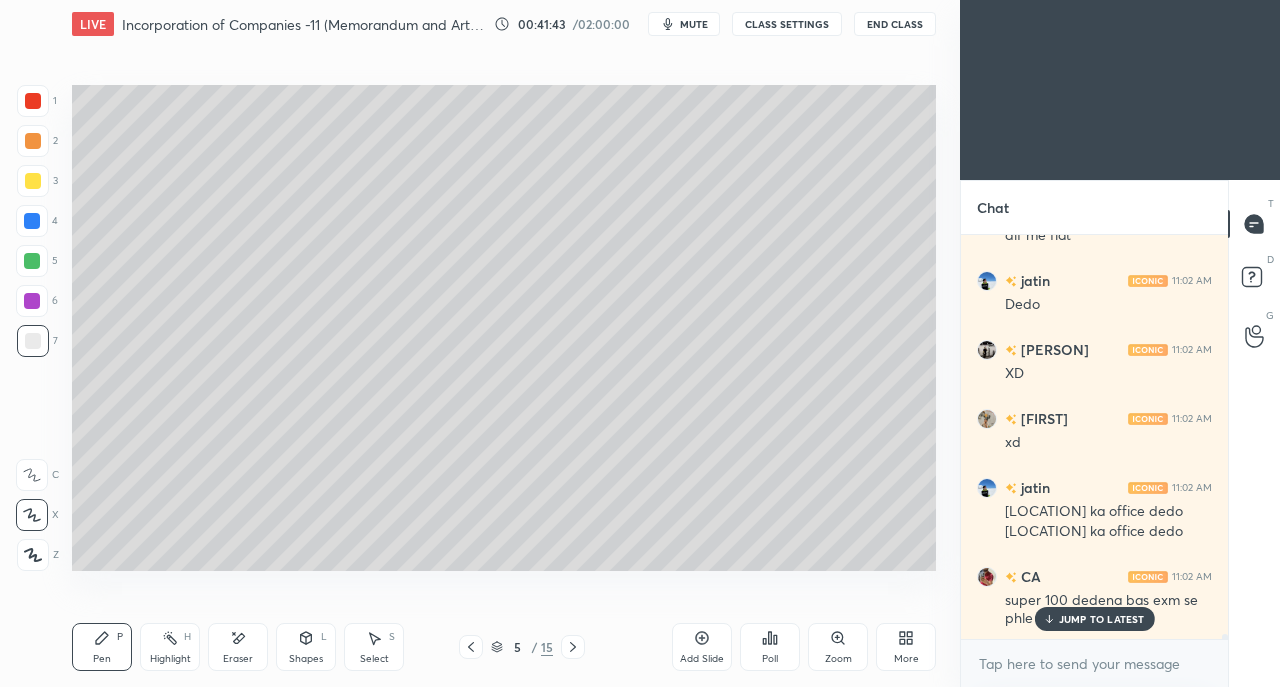 click on "JUMP TO LATEST" at bounding box center (1102, 619) 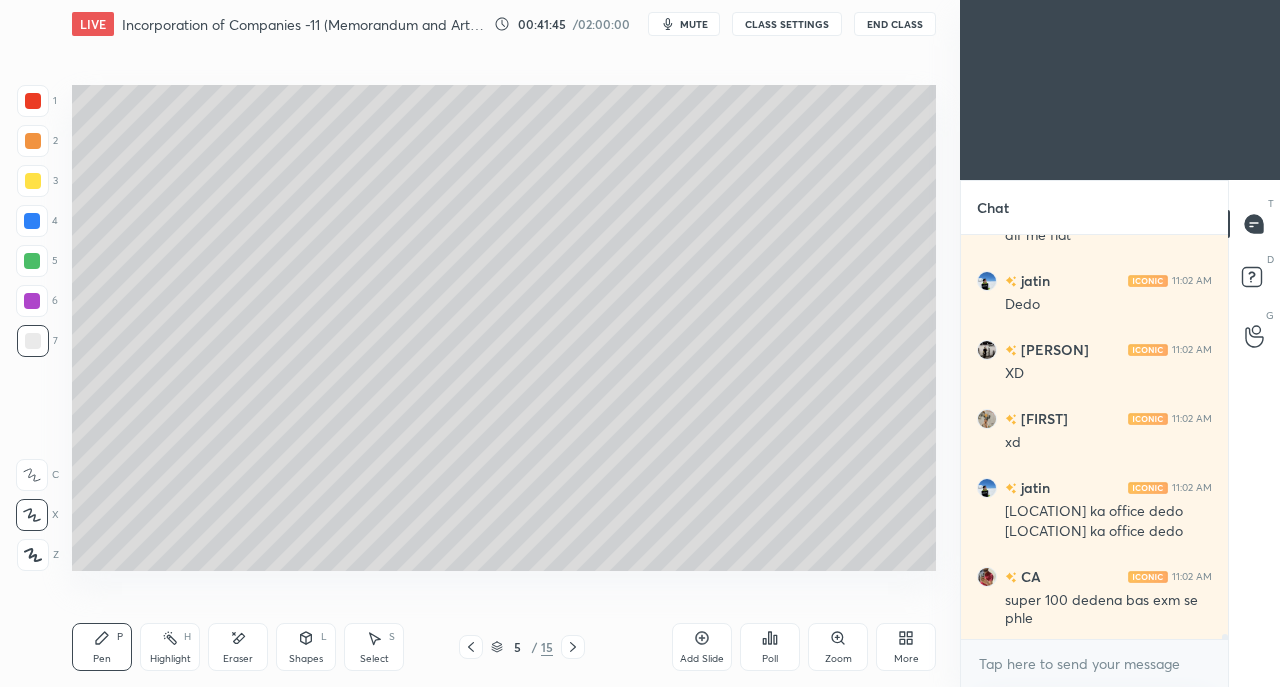 scroll, scrollTop: 34880, scrollLeft: 0, axis: vertical 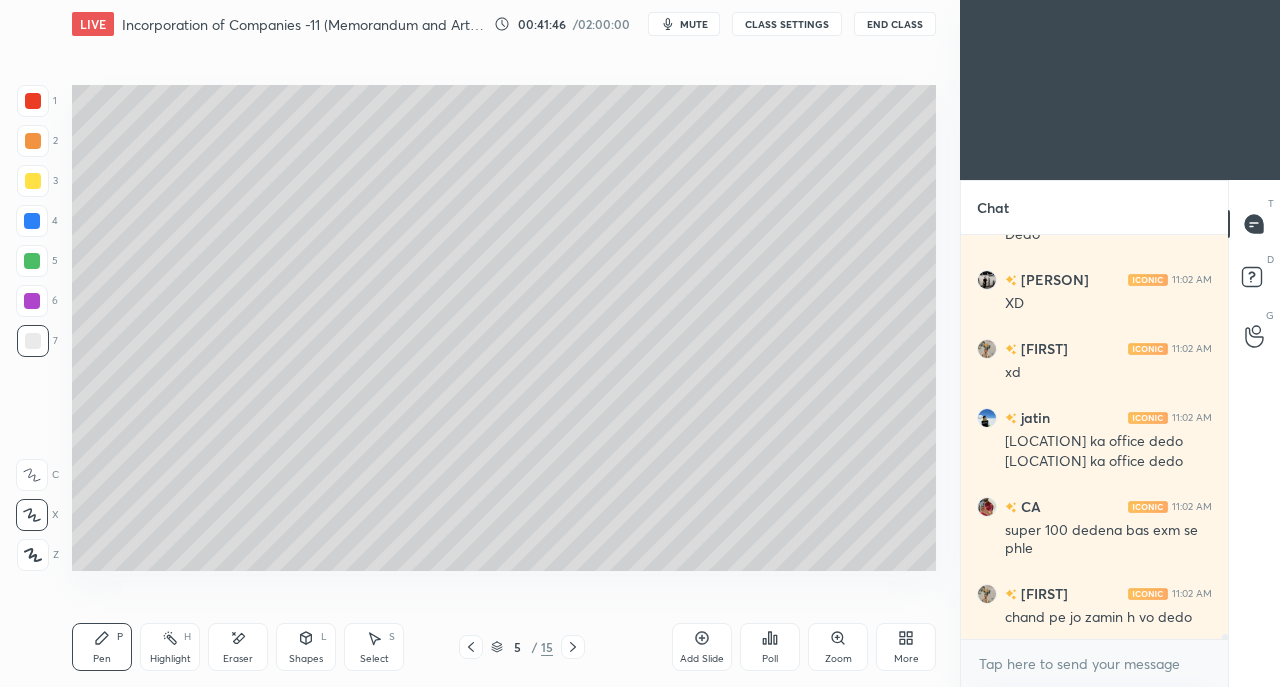 click on "Eraser" at bounding box center (238, 647) 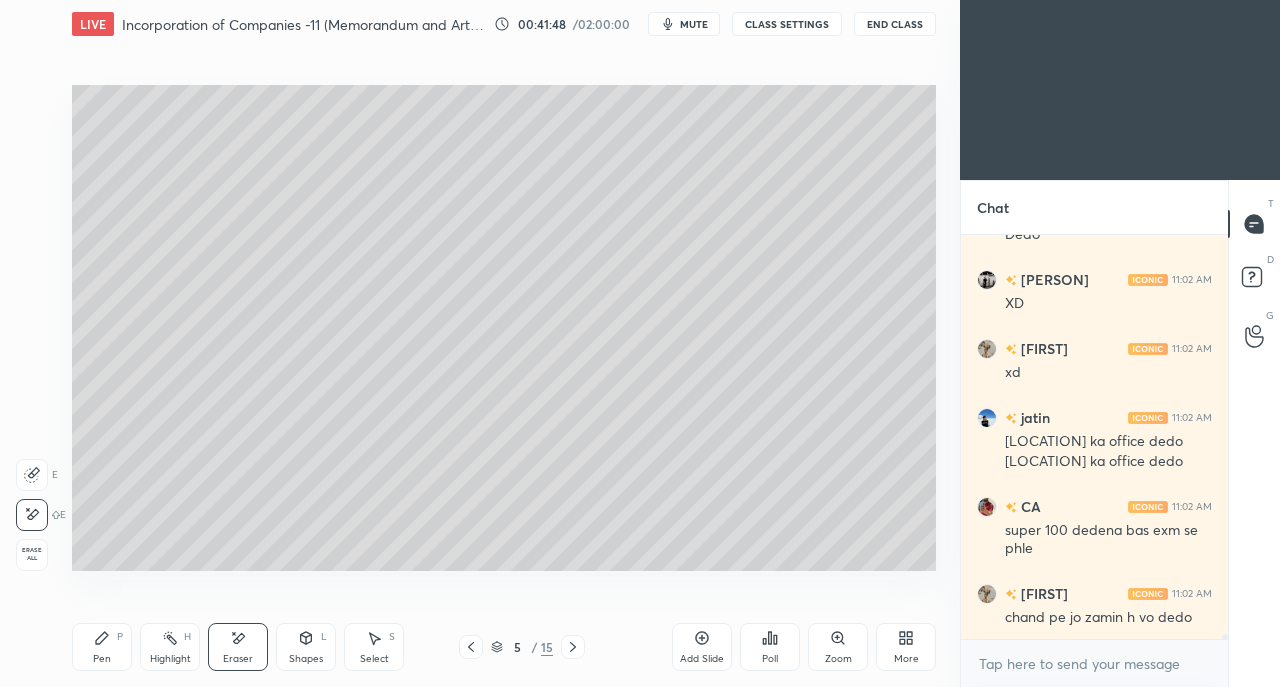 click 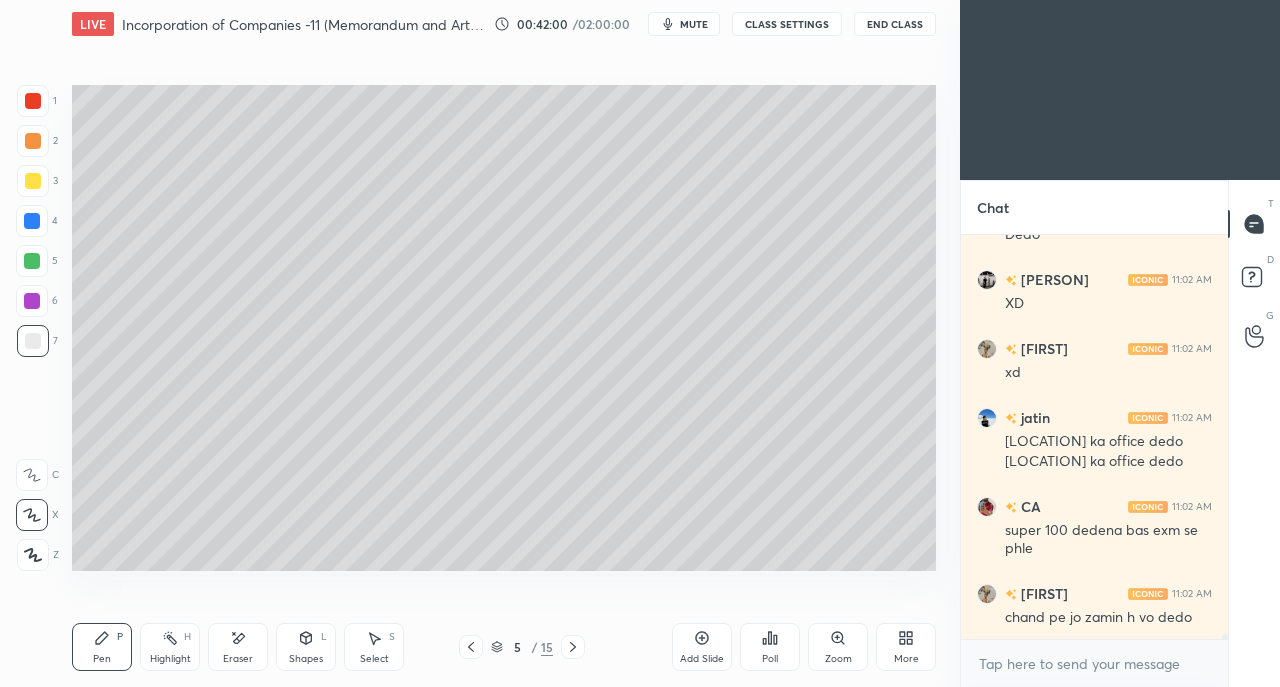 click at bounding box center [33, 181] 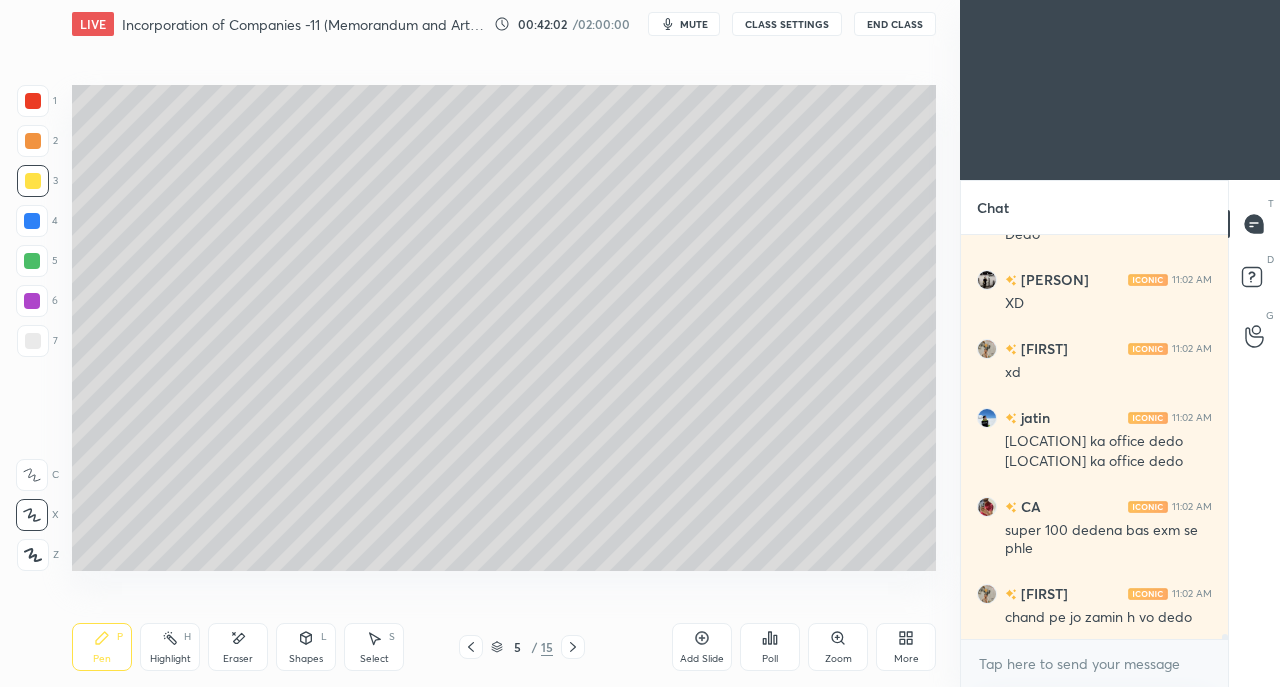 scroll, scrollTop: 34948, scrollLeft: 0, axis: vertical 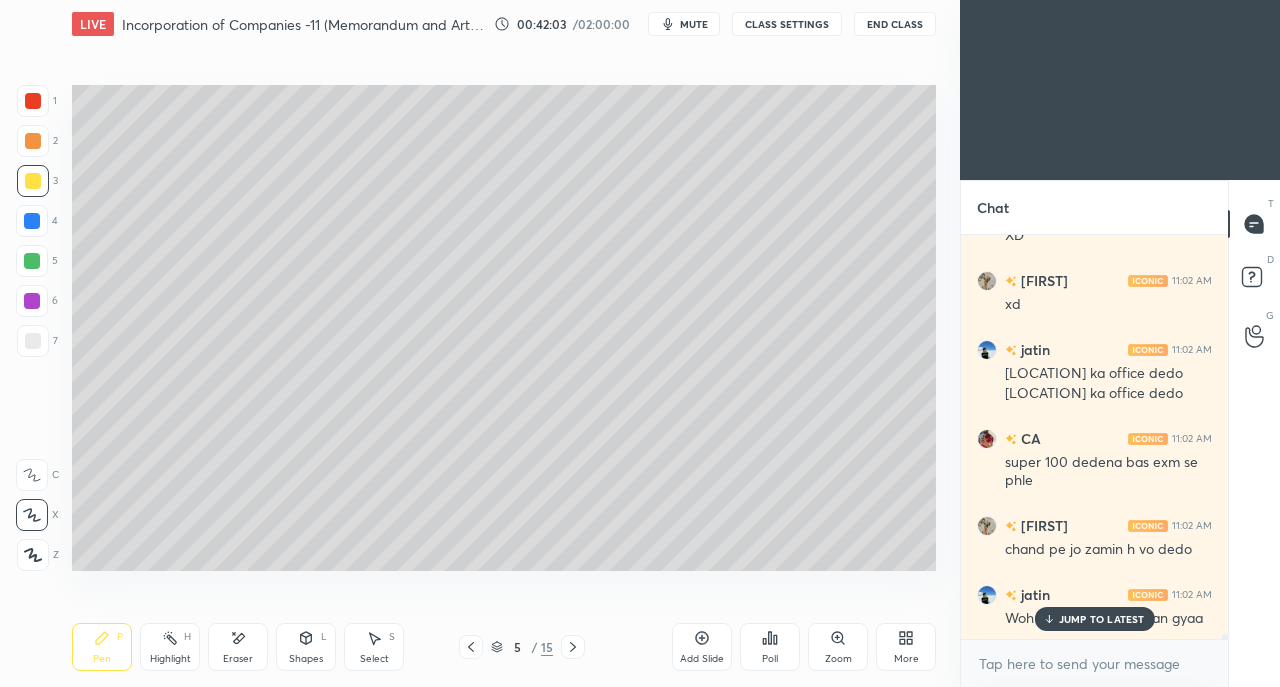 click on "JUMP TO LATEST" at bounding box center [1102, 619] 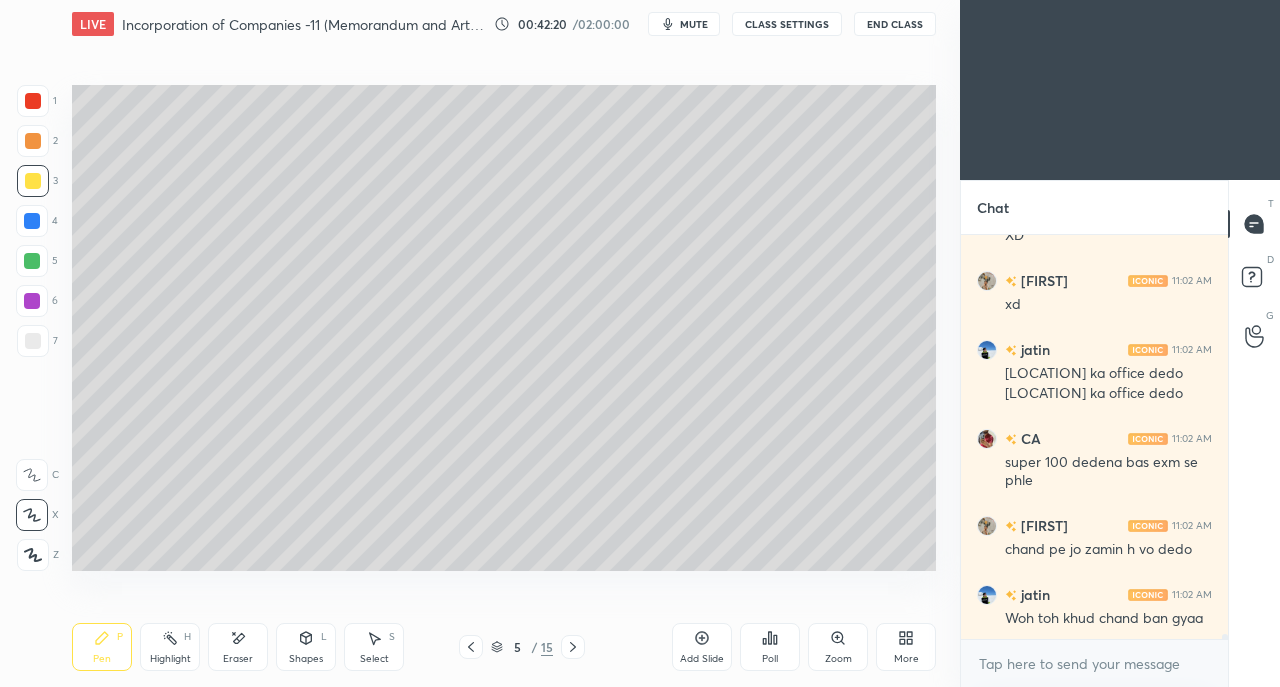 click 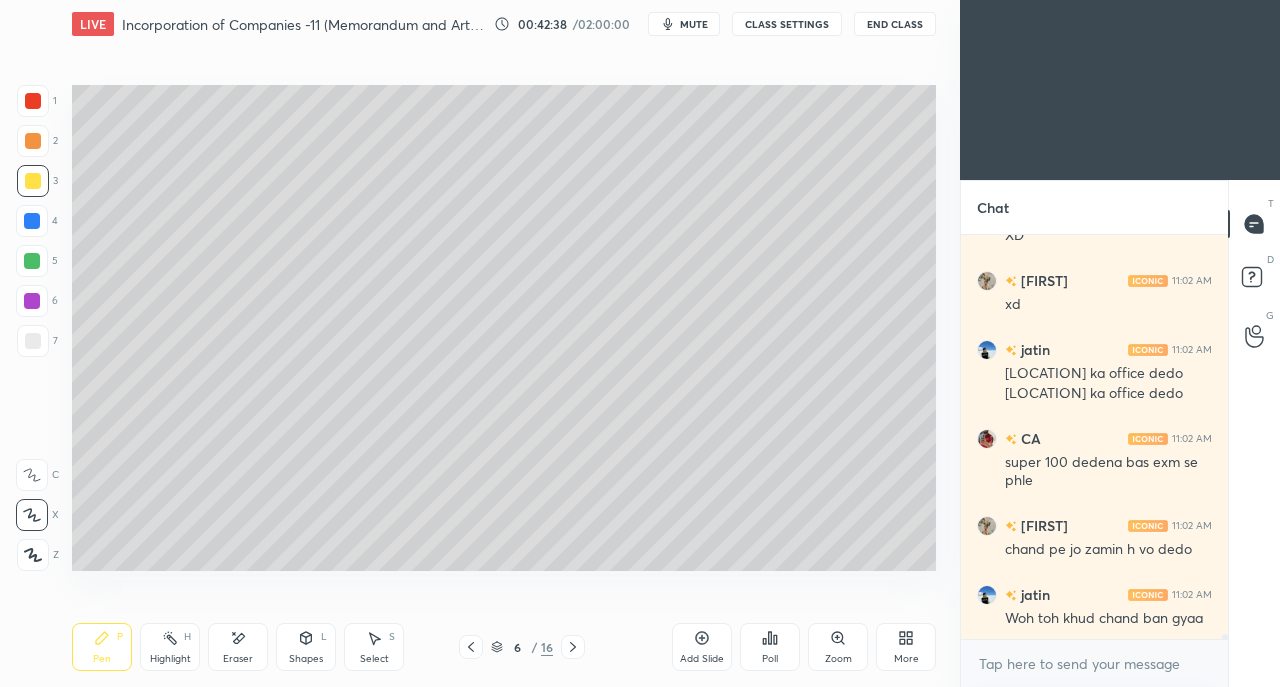 scroll, scrollTop: 35018, scrollLeft: 0, axis: vertical 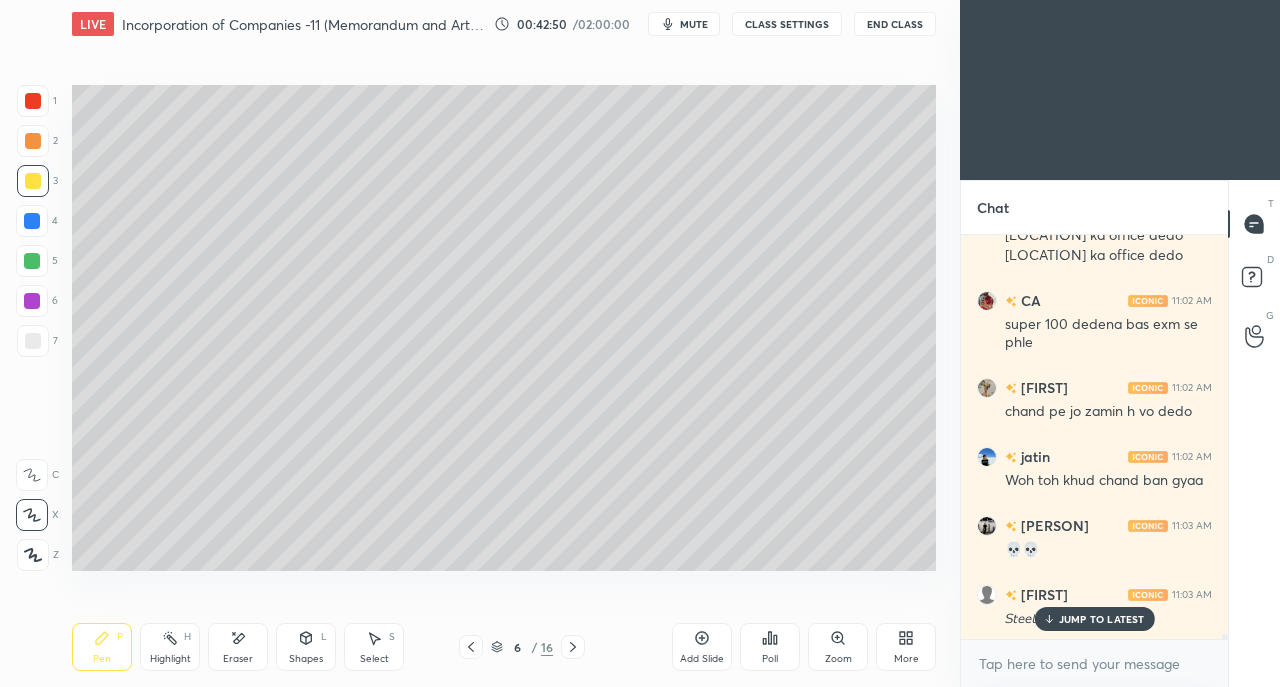 click on "JUMP TO LATEST" at bounding box center (1102, 619) 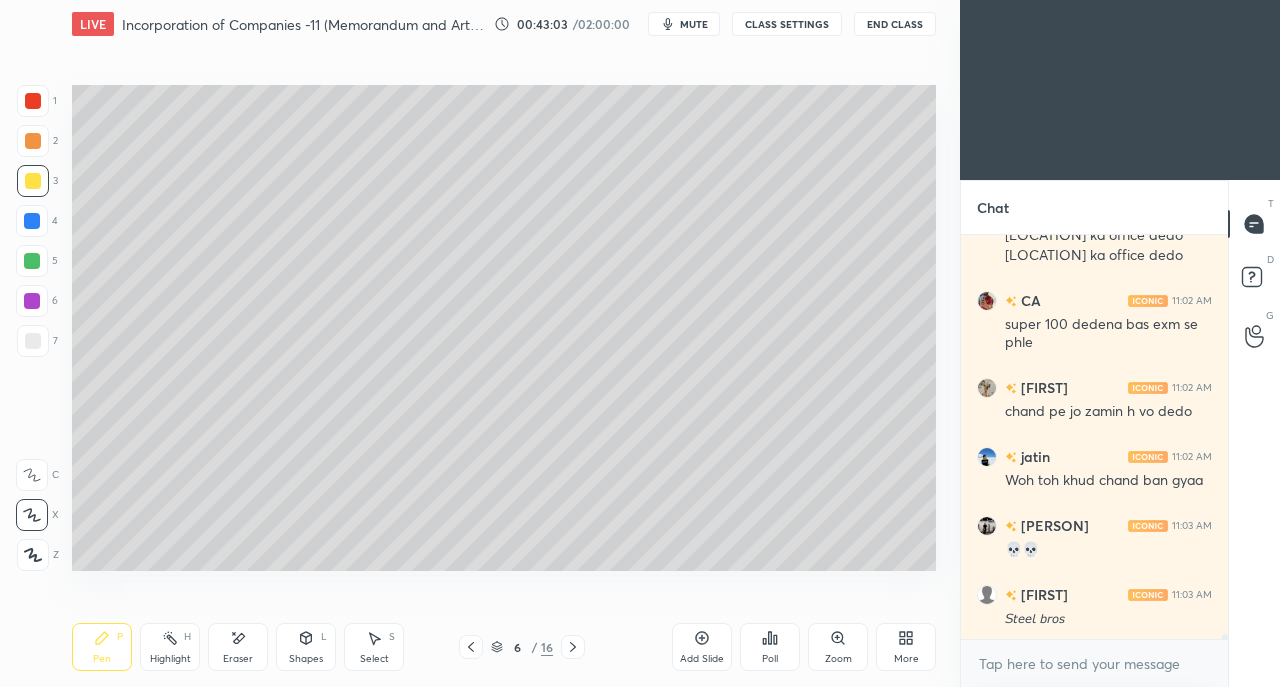 scroll, scrollTop: 35174, scrollLeft: 0, axis: vertical 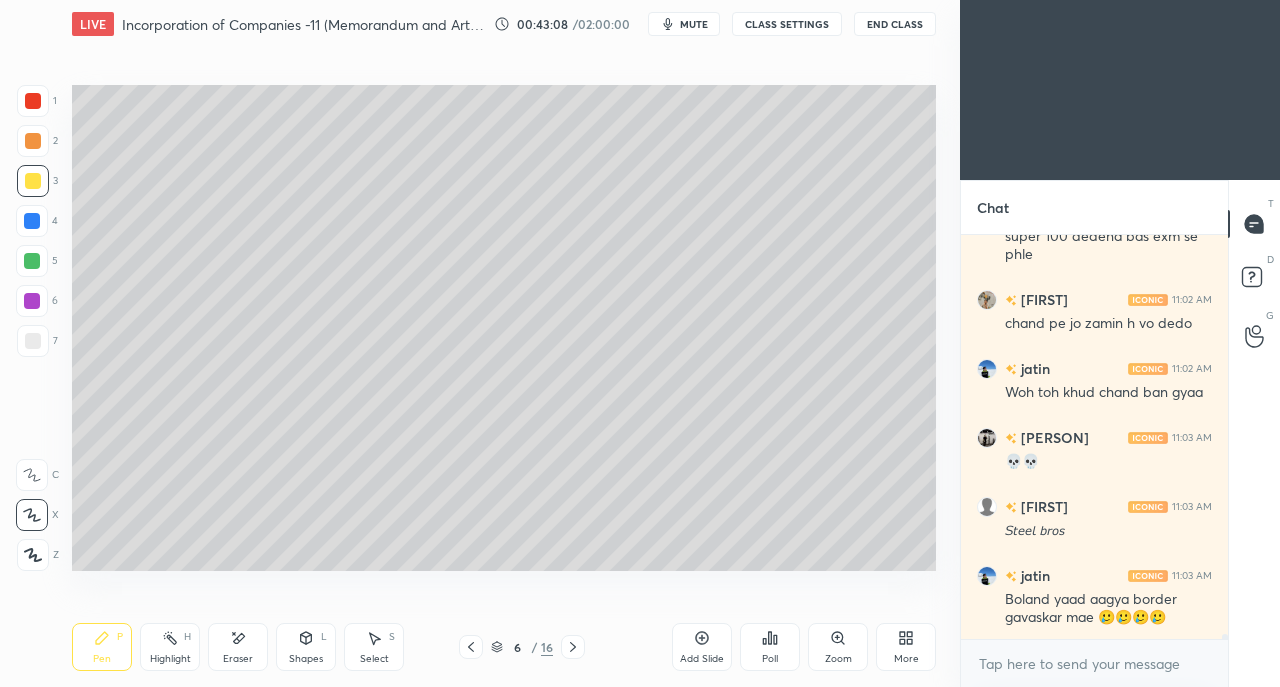 click at bounding box center [33, 341] 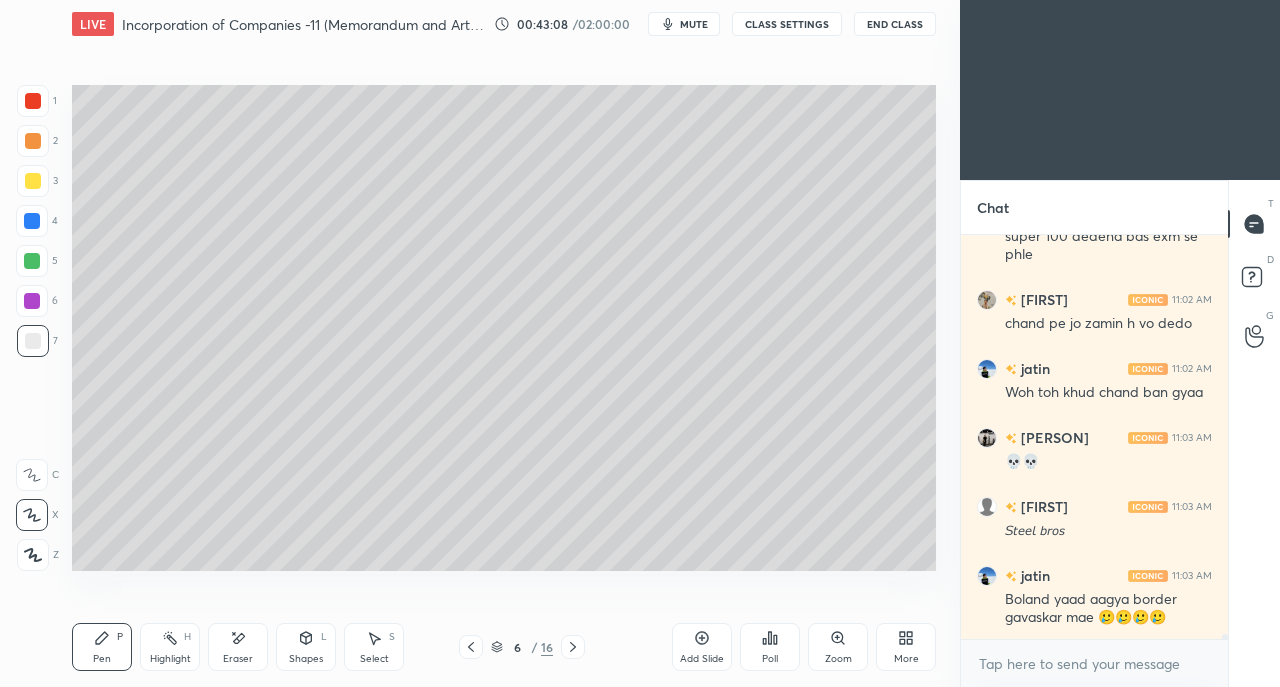 scroll, scrollTop: 35242, scrollLeft: 0, axis: vertical 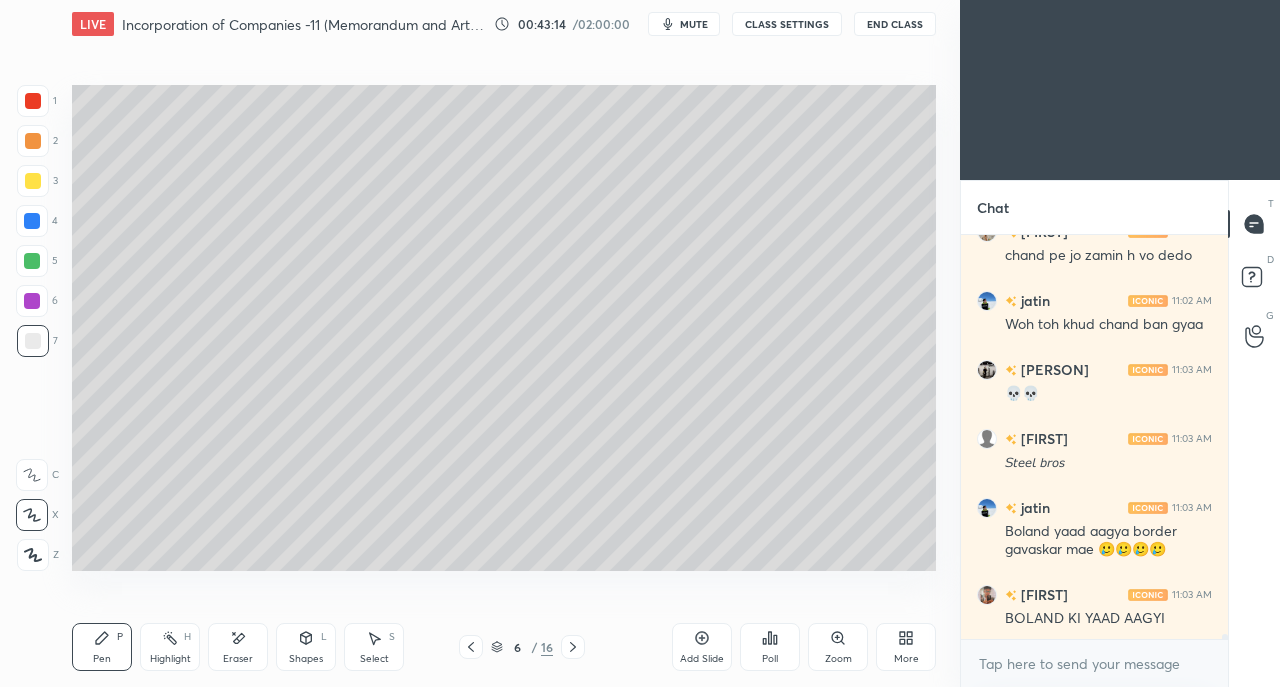 click on "Eraser" at bounding box center [238, 659] 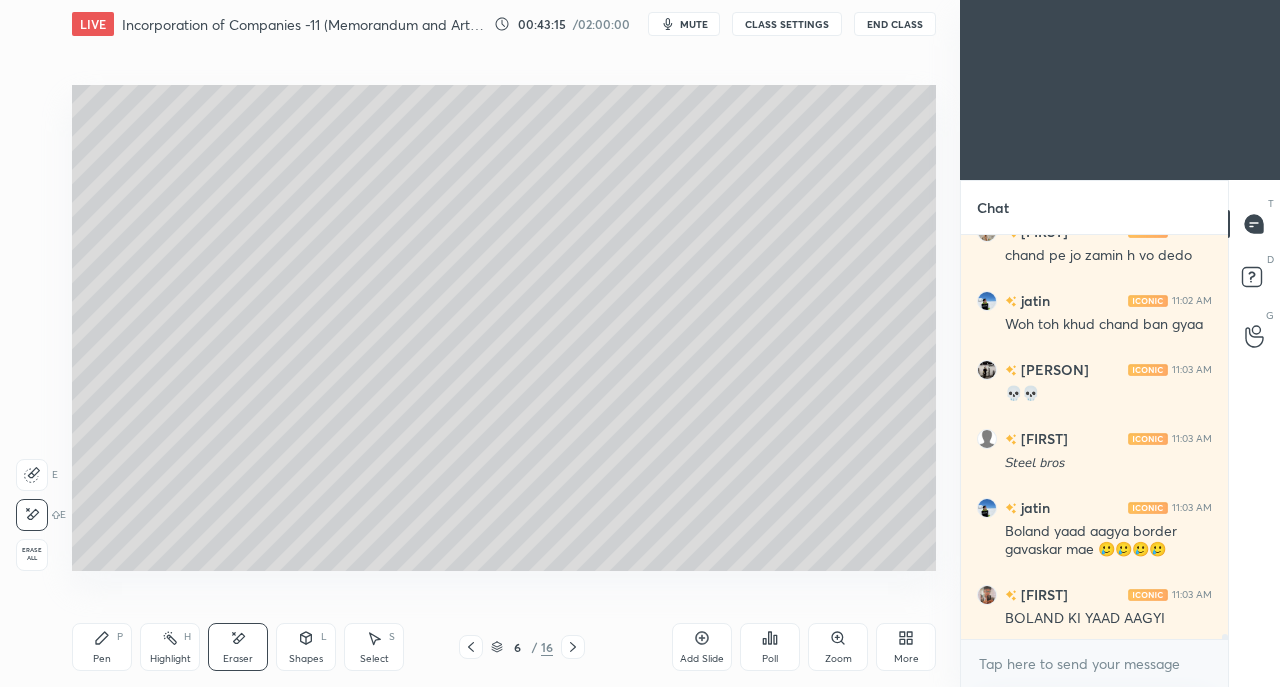 click on "Pen" at bounding box center [102, 659] 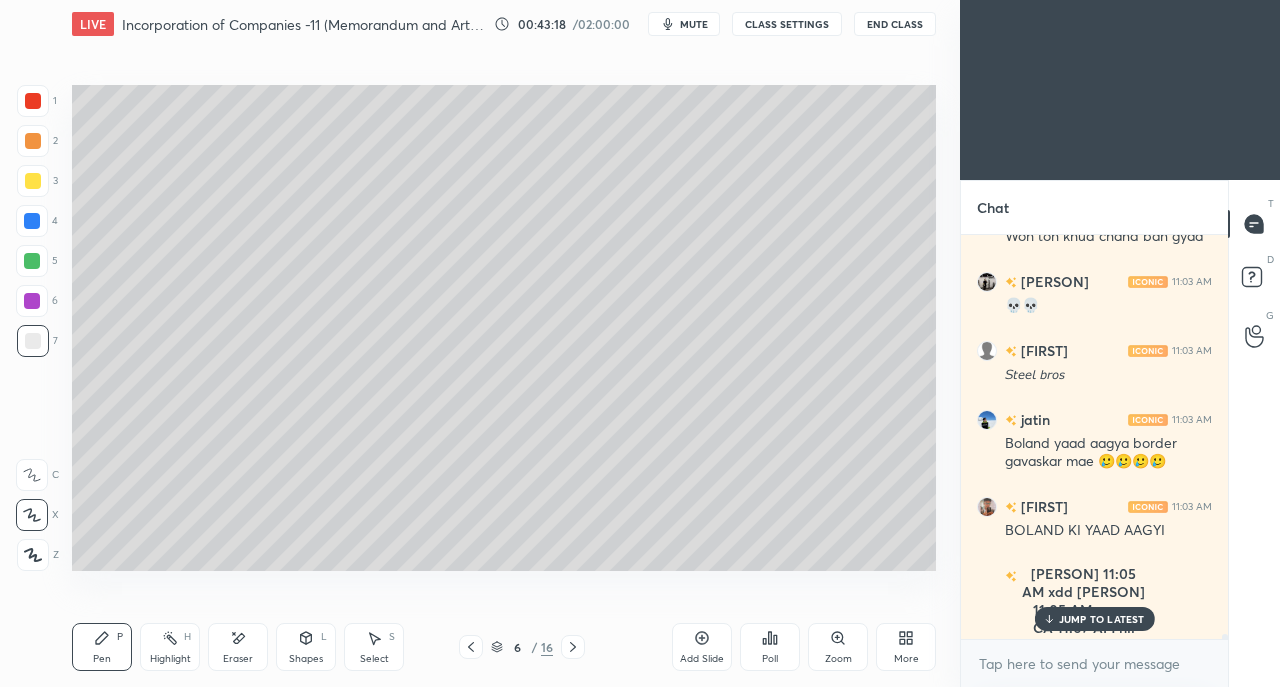 scroll, scrollTop: 35398, scrollLeft: 0, axis: vertical 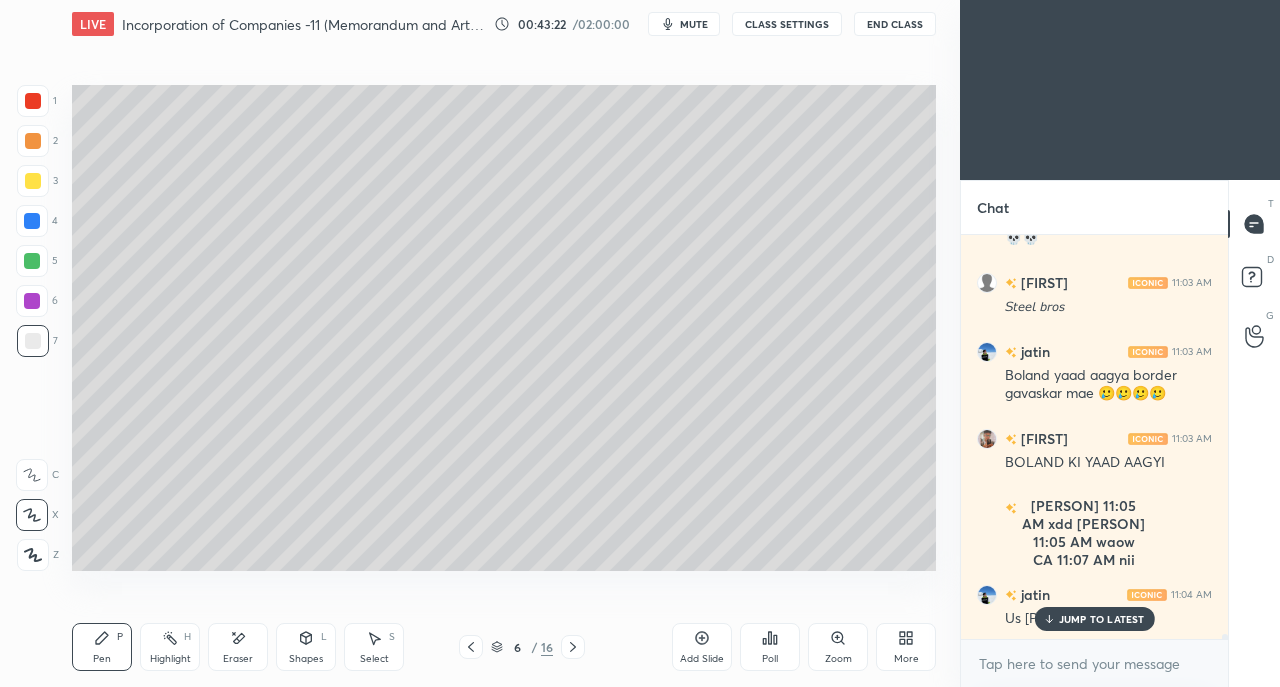 click on "Eraser" at bounding box center (238, 647) 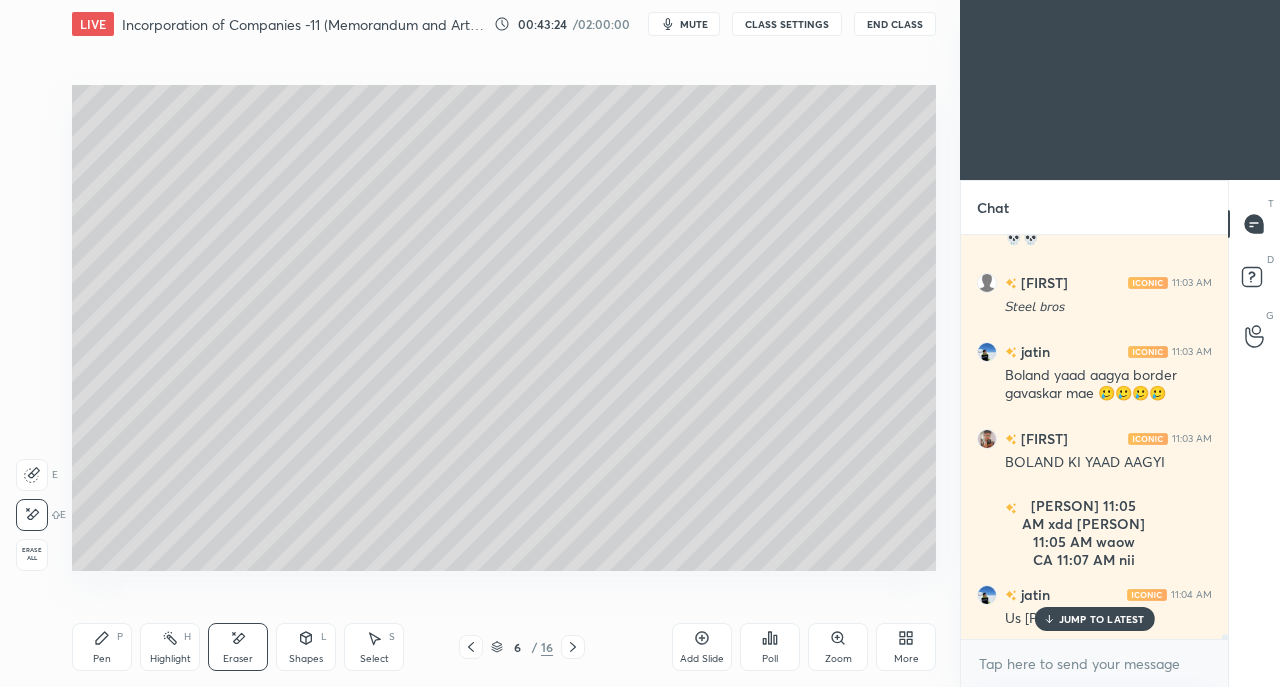click on "Pen P" at bounding box center (102, 647) 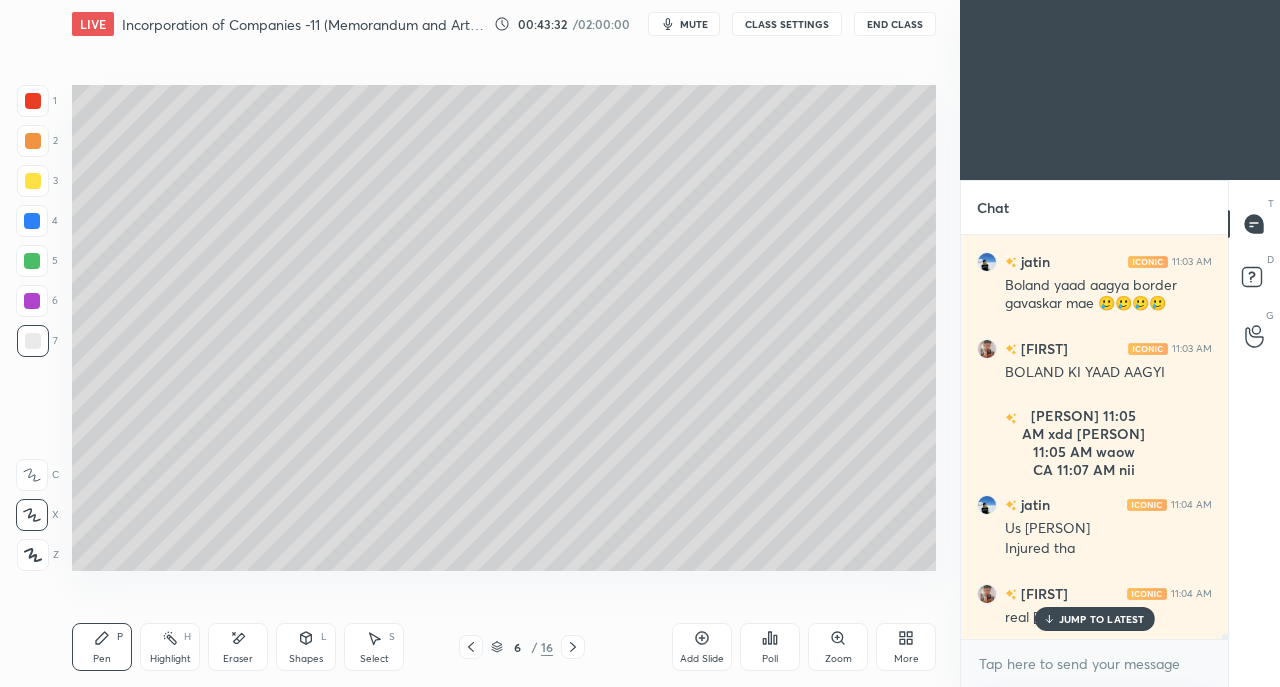 scroll, scrollTop: 35556, scrollLeft: 0, axis: vertical 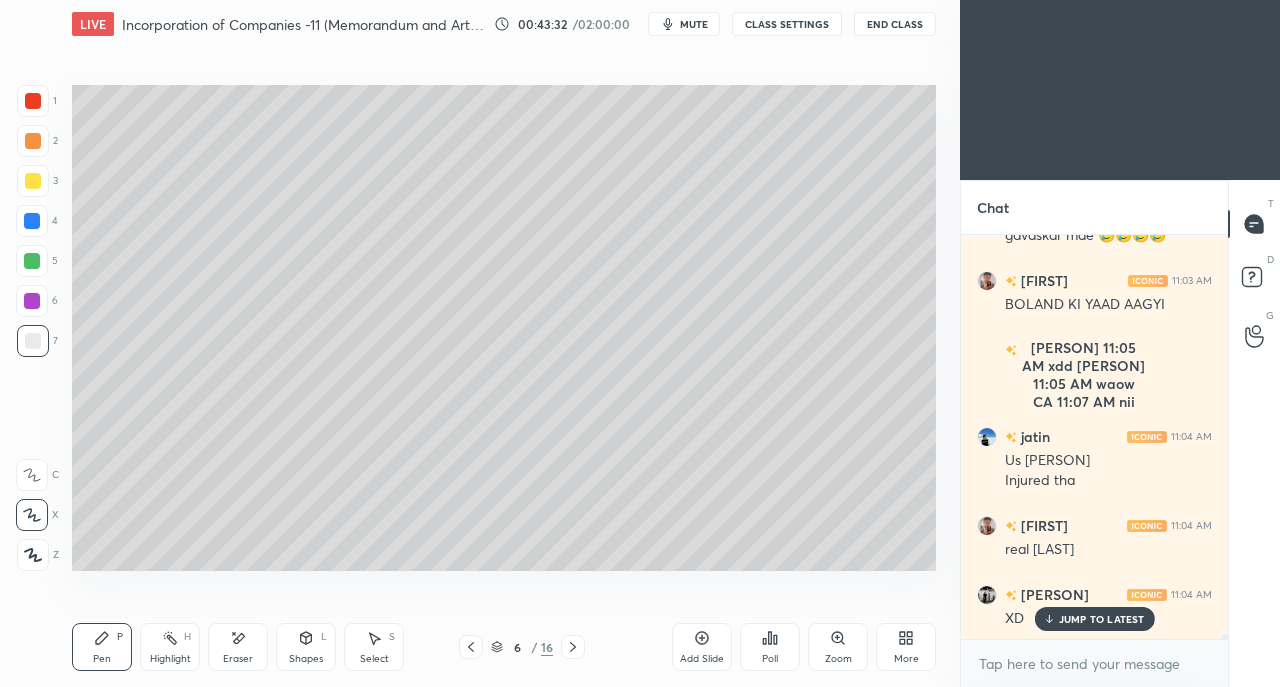 click 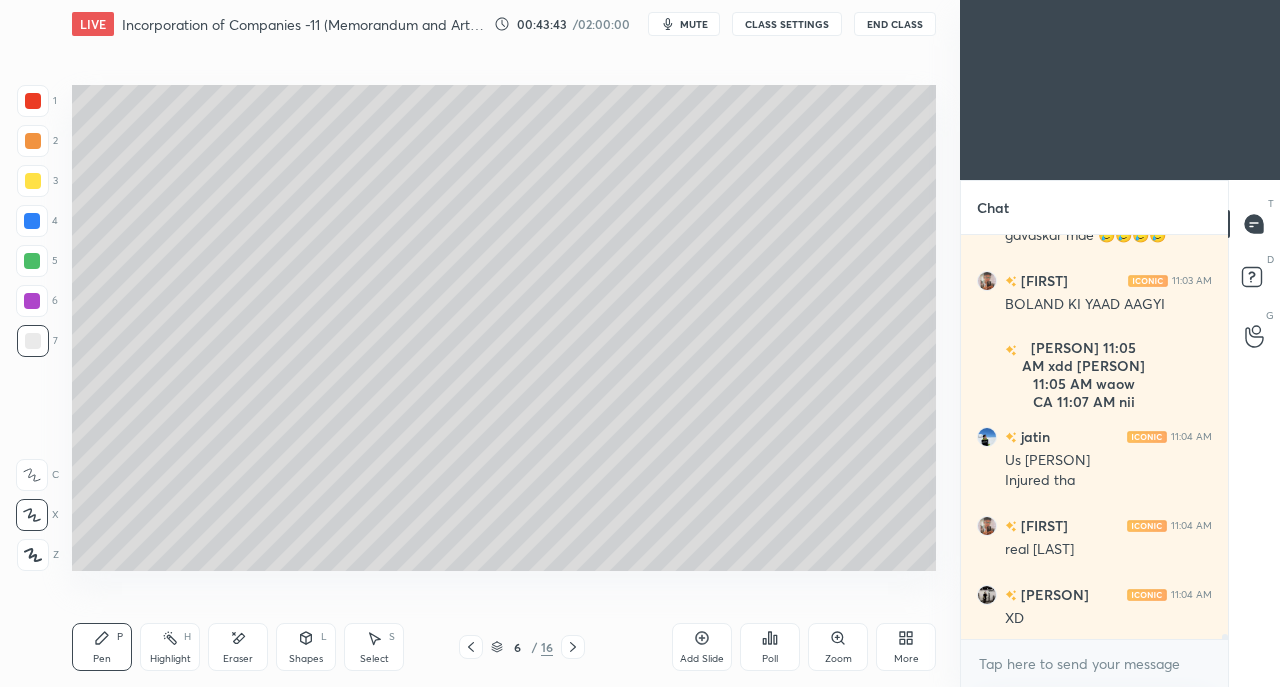 click at bounding box center [33, 181] 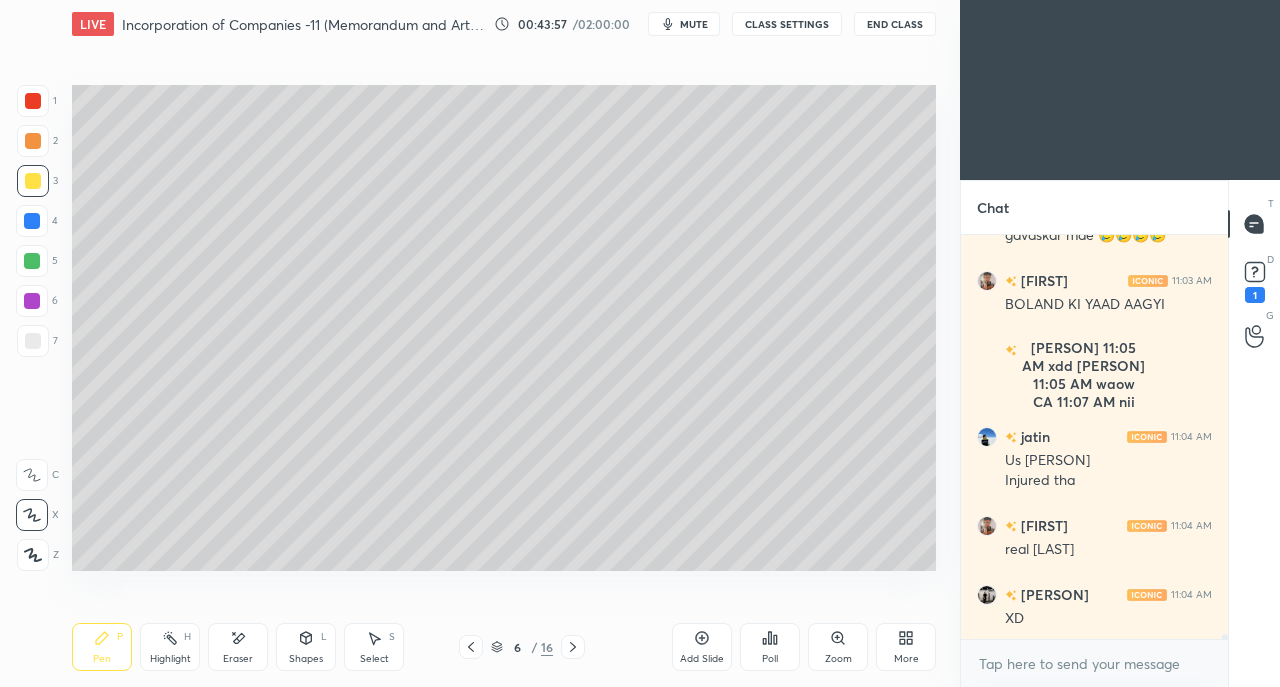 scroll, scrollTop: 35642, scrollLeft: 0, axis: vertical 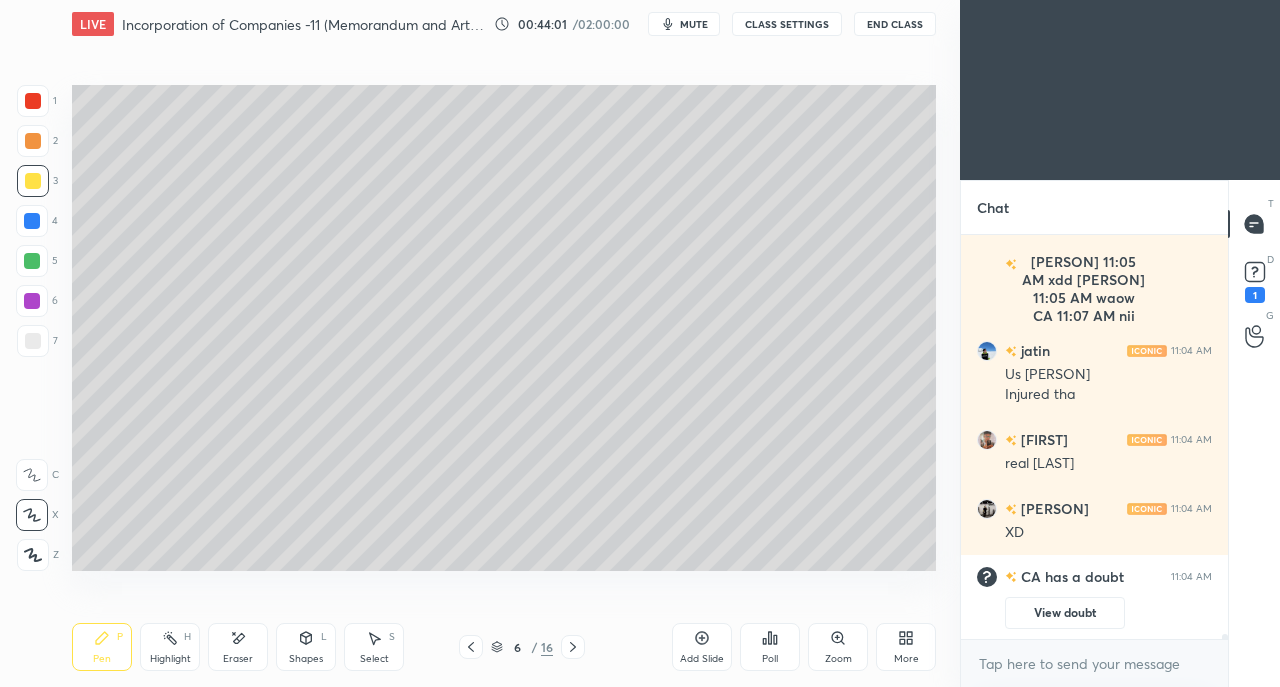 click 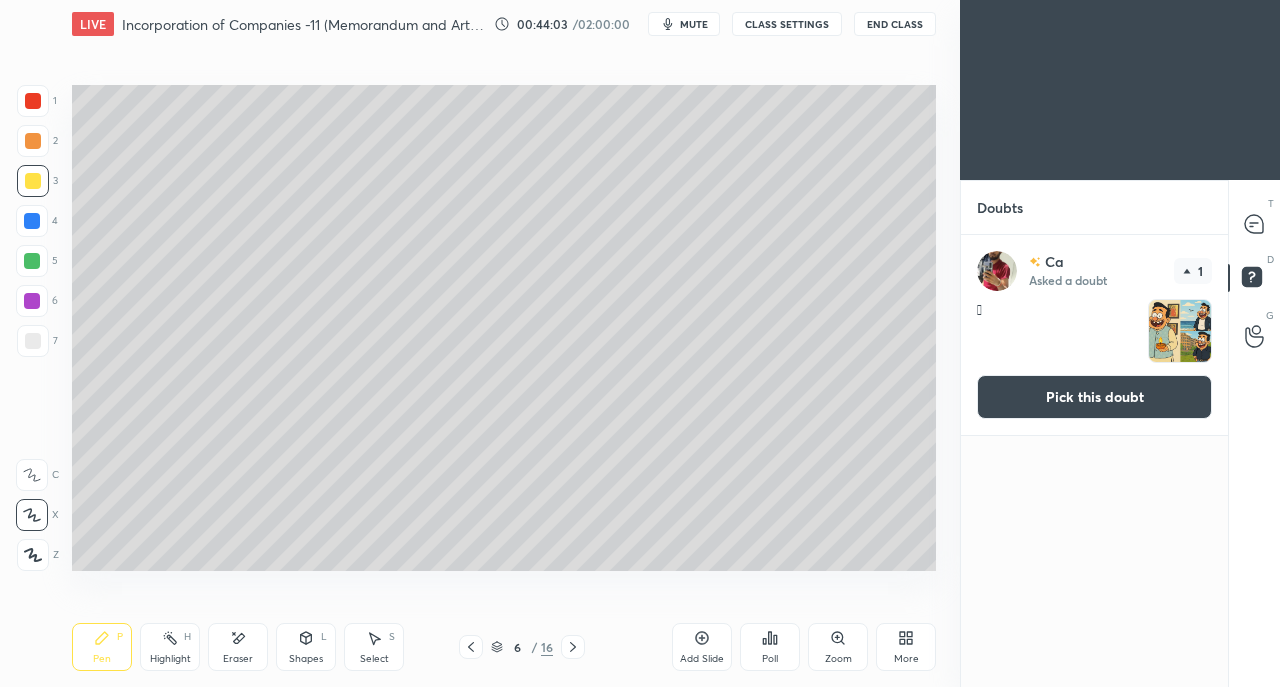click 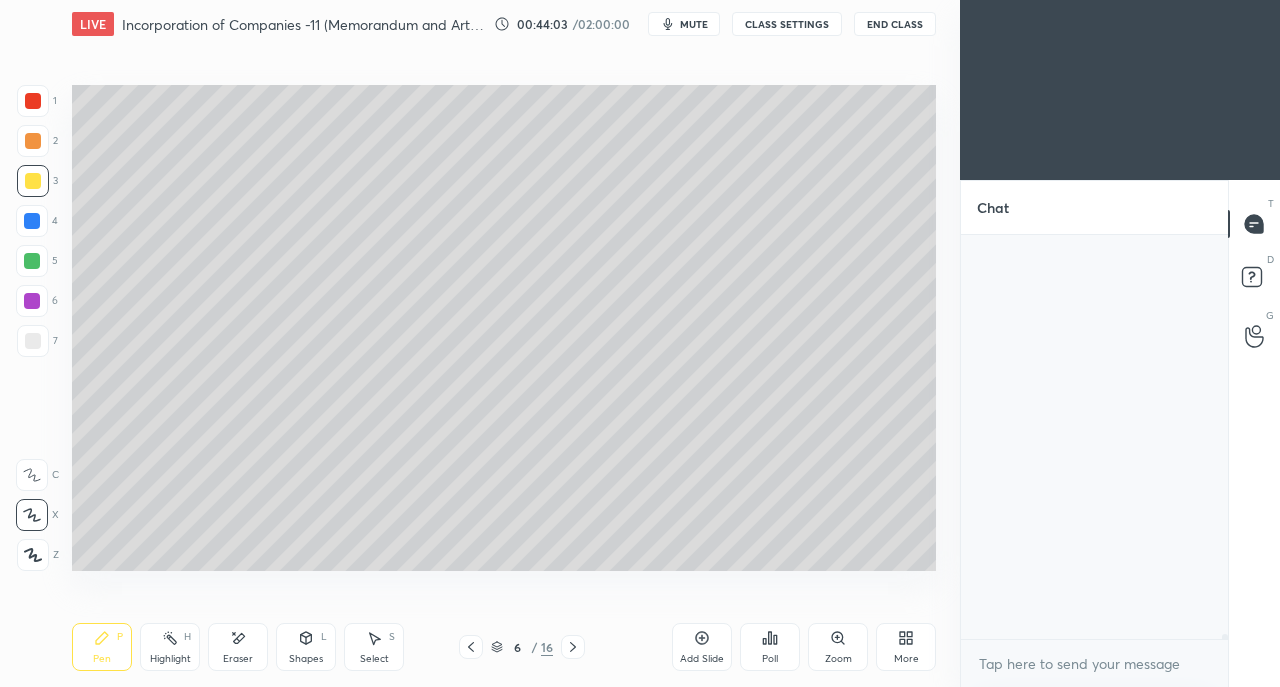 scroll, scrollTop: 30556, scrollLeft: 0, axis: vertical 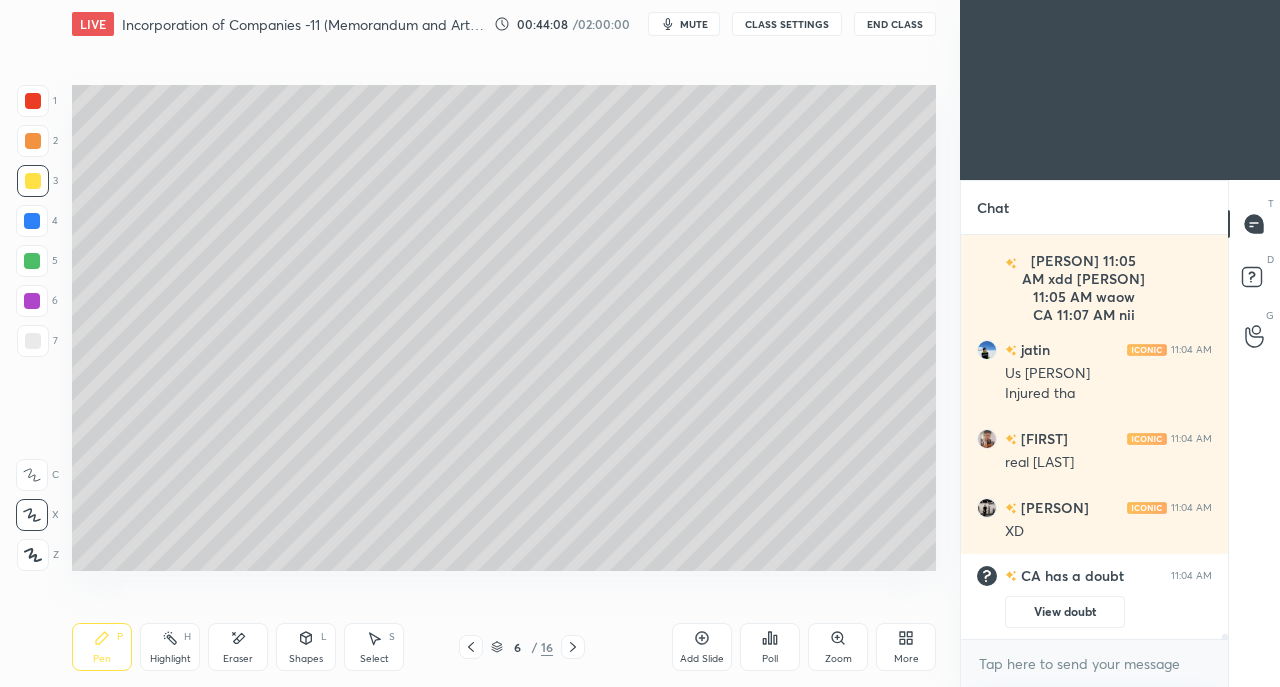 click at bounding box center [33, 341] 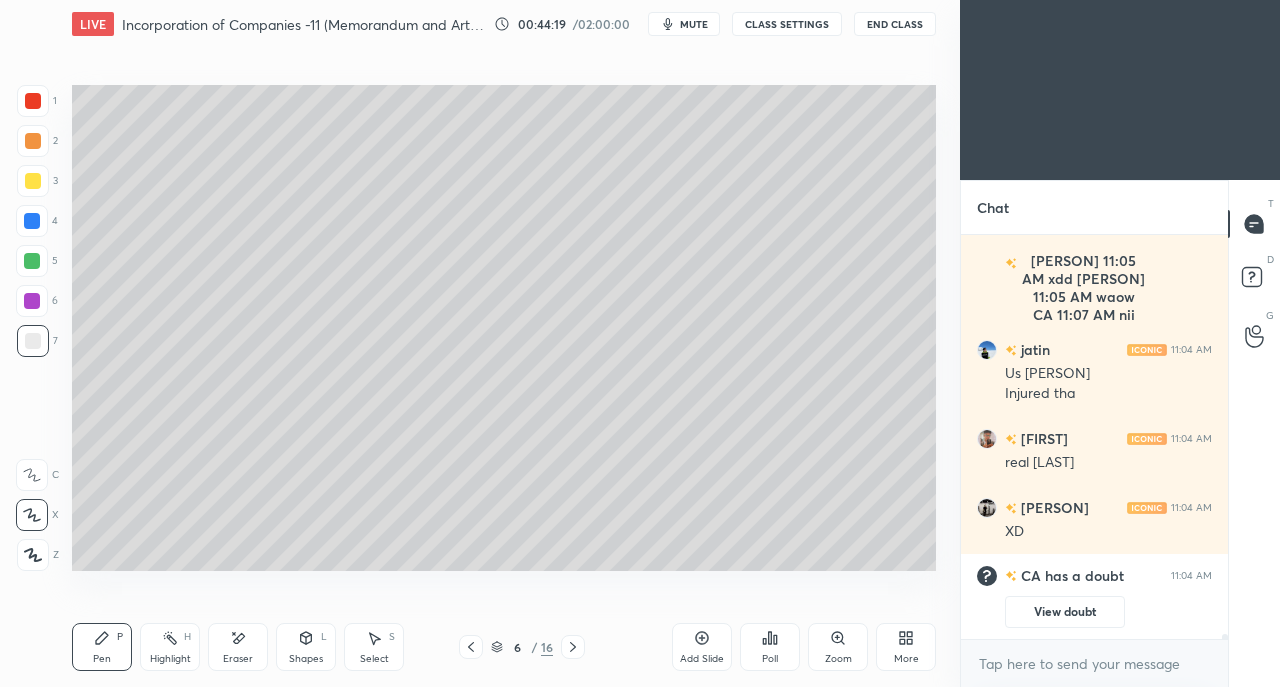 click at bounding box center [33, 181] 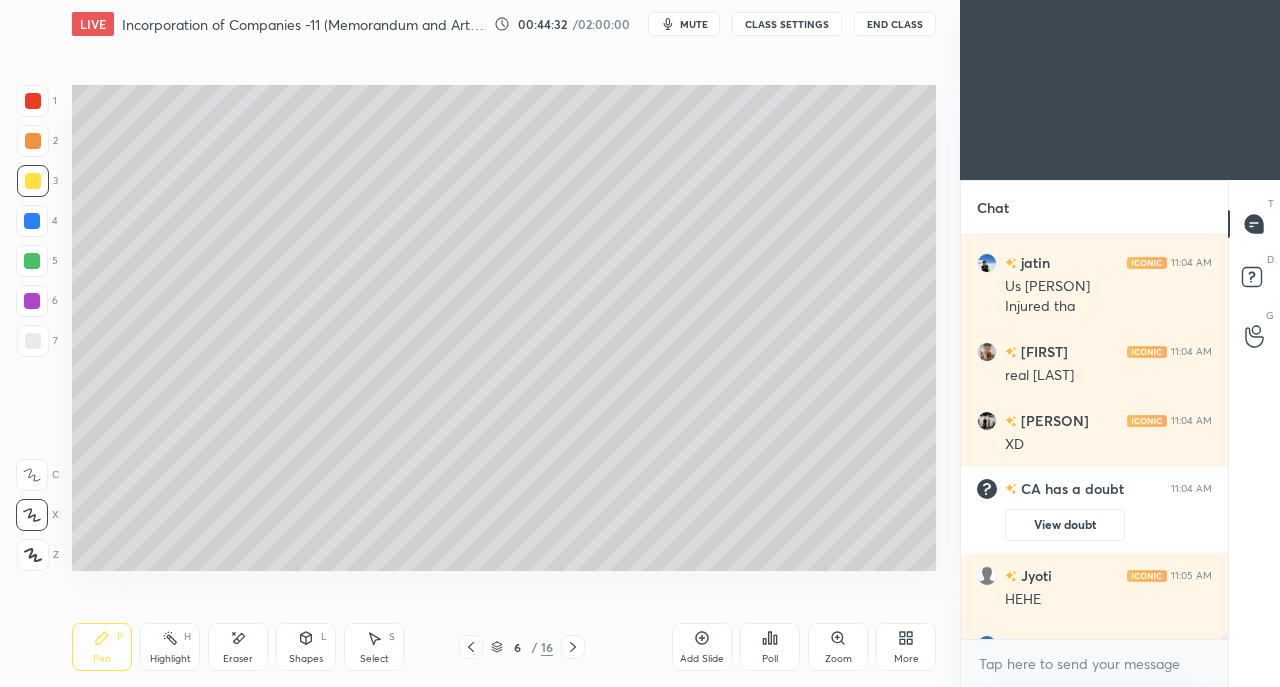 scroll, scrollTop: 30316, scrollLeft: 0, axis: vertical 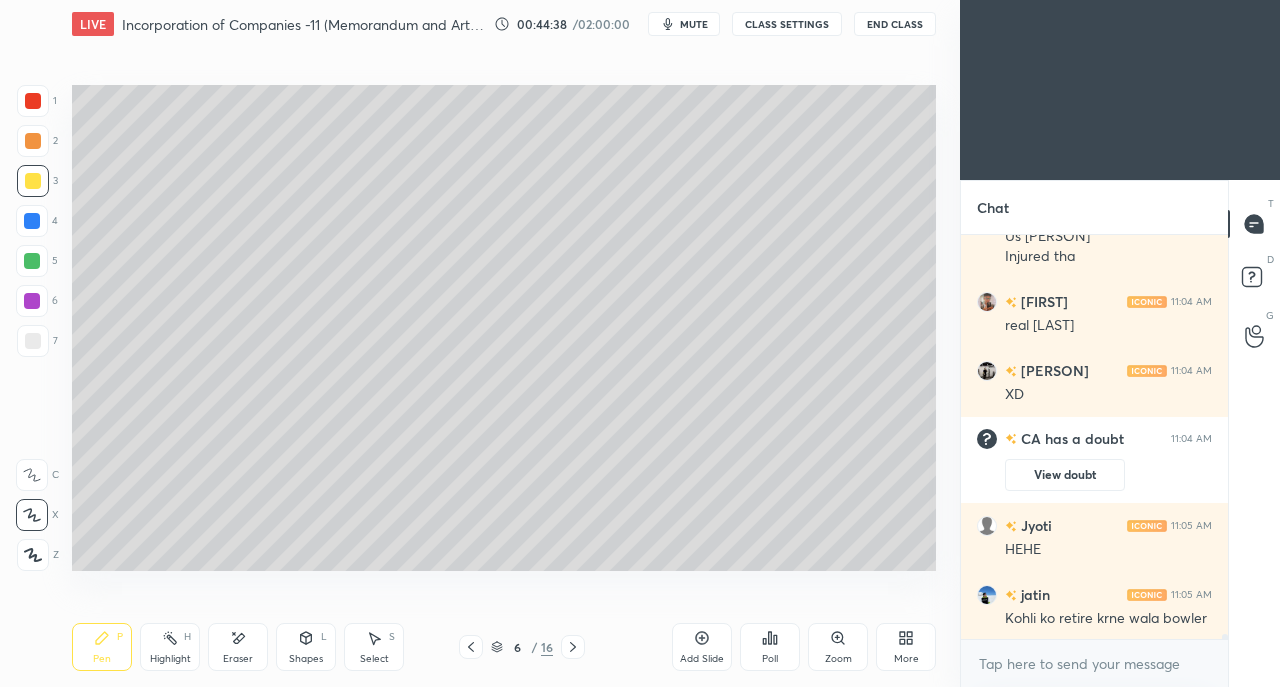 click on "Eraser" at bounding box center [238, 647] 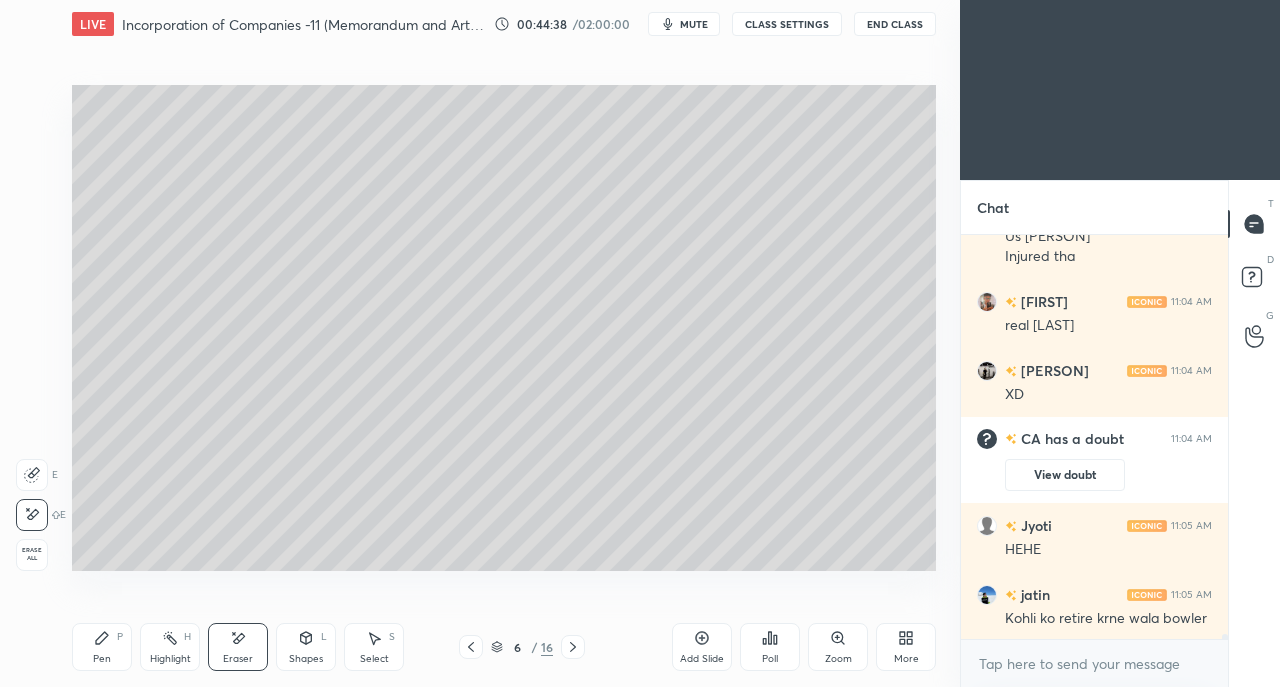 scroll, scrollTop: 30386, scrollLeft: 0, axis: vertical 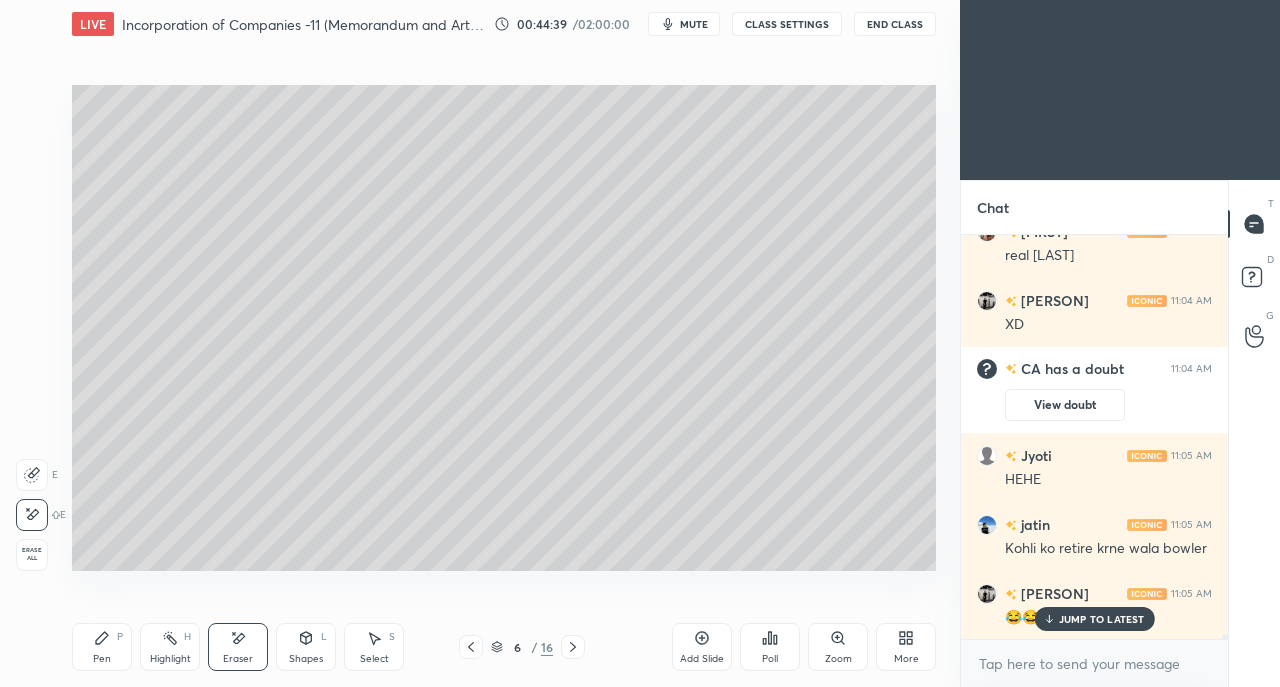 click on "Pen P" at bounding box center (102, 647) 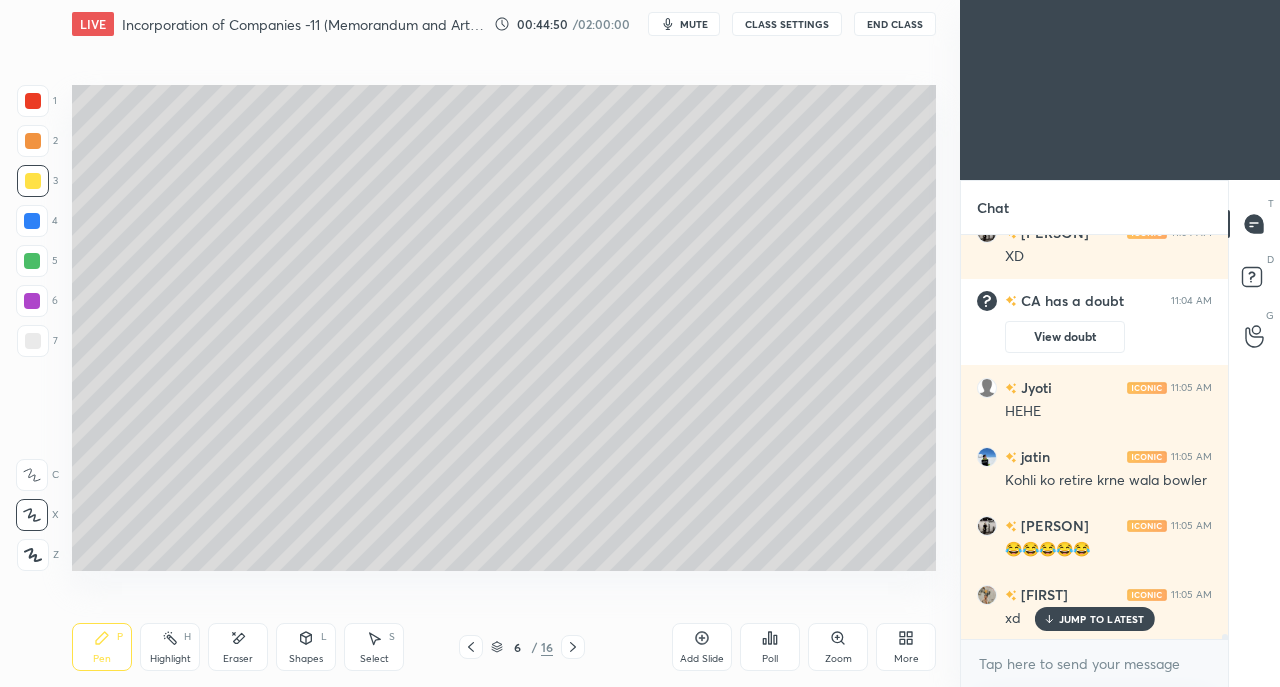 scroll, scrollTop: 30524, scrollLeft: 0, axis: vertical 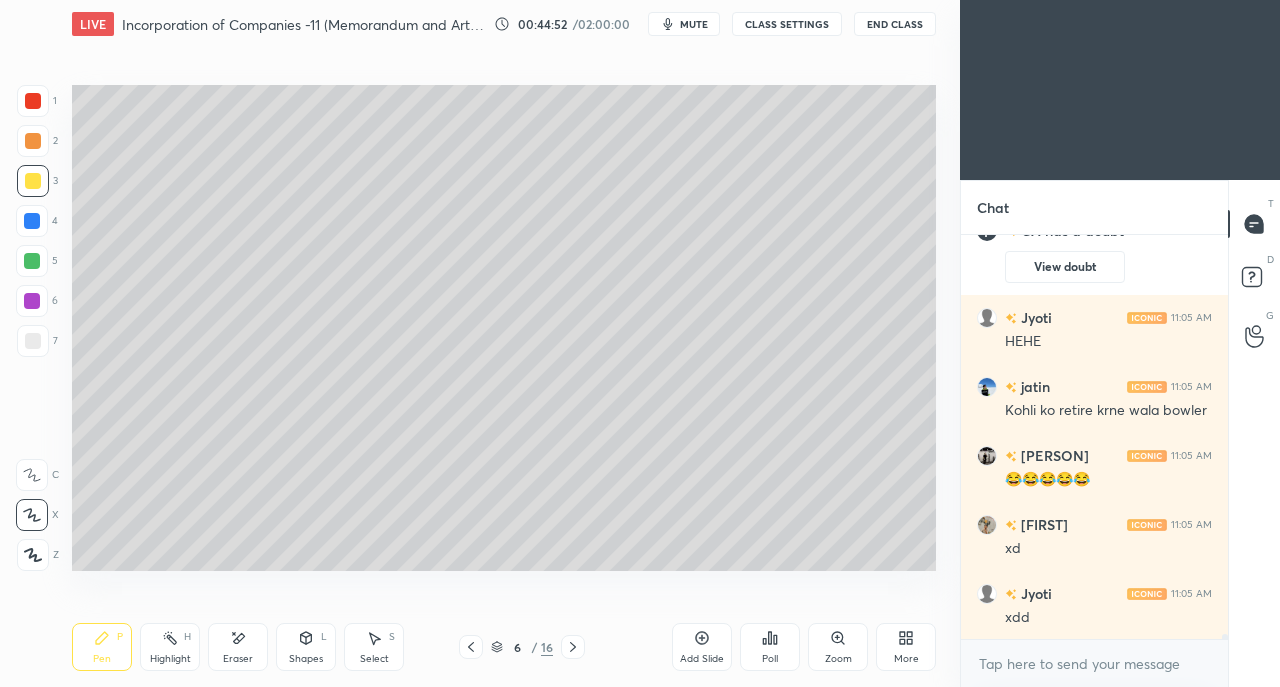 click at bounding box center [33, 341] 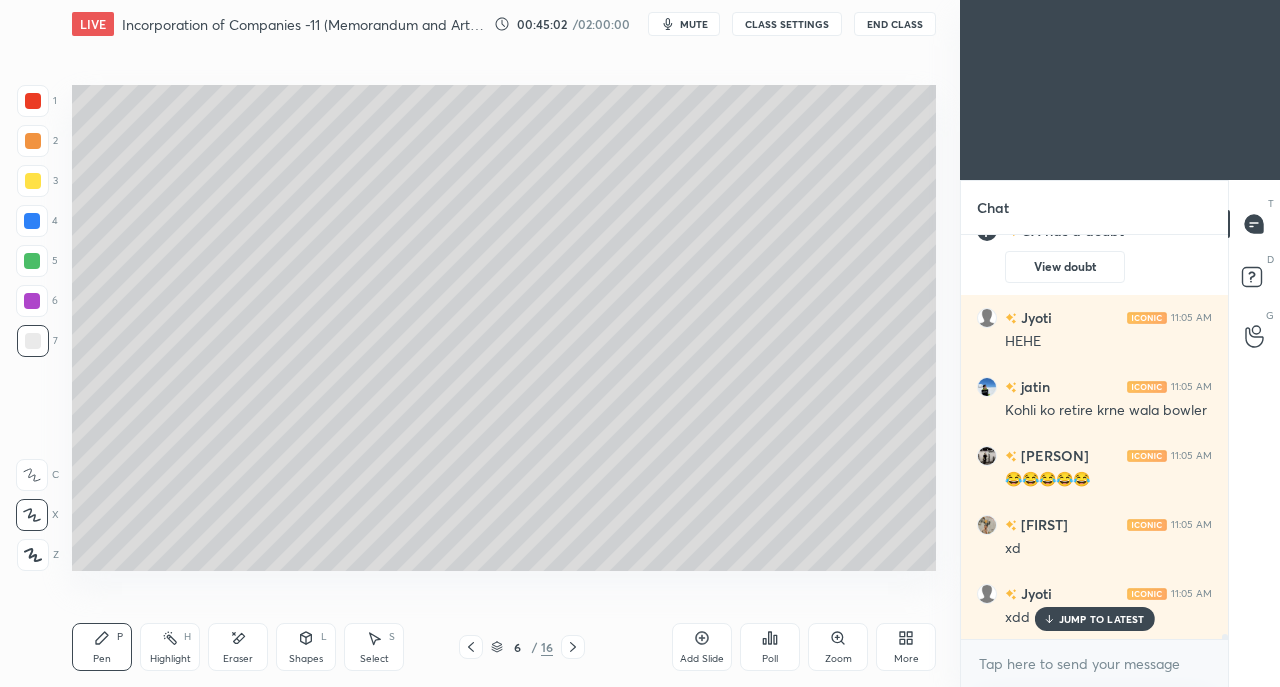 scroll, scrollTop: 30592, scrollLeft: 0, axis: vertical 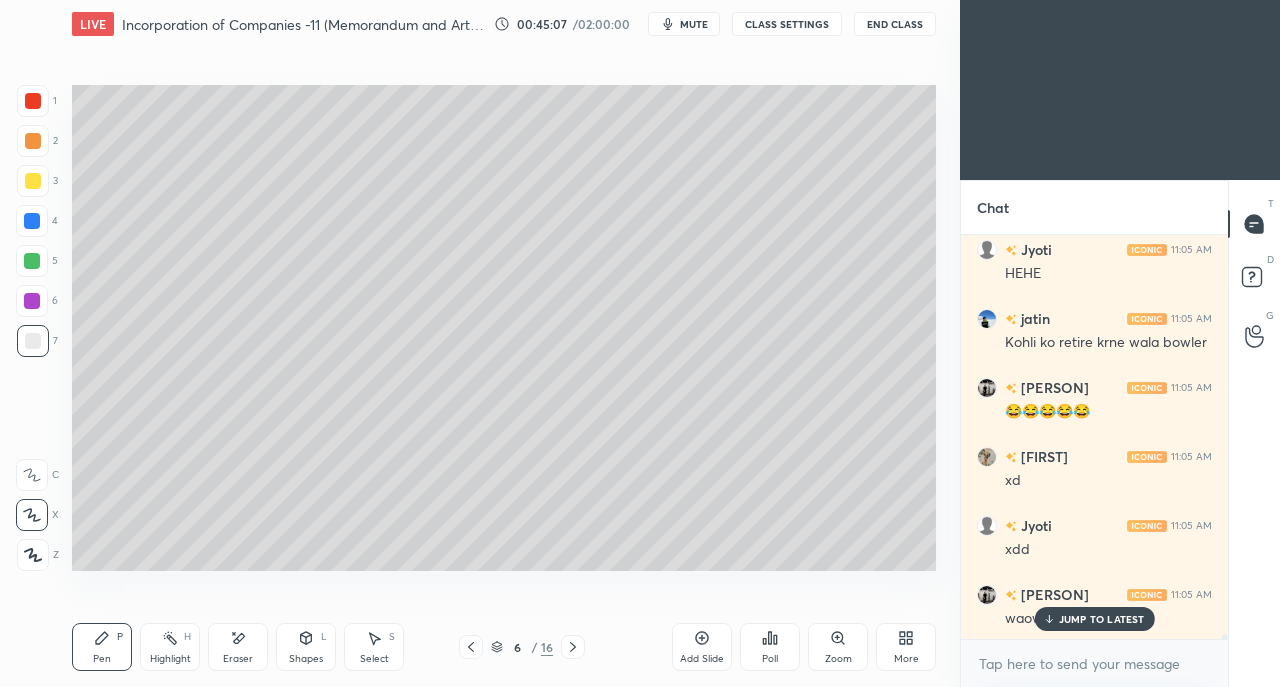 click at bounding box center (33, 181) 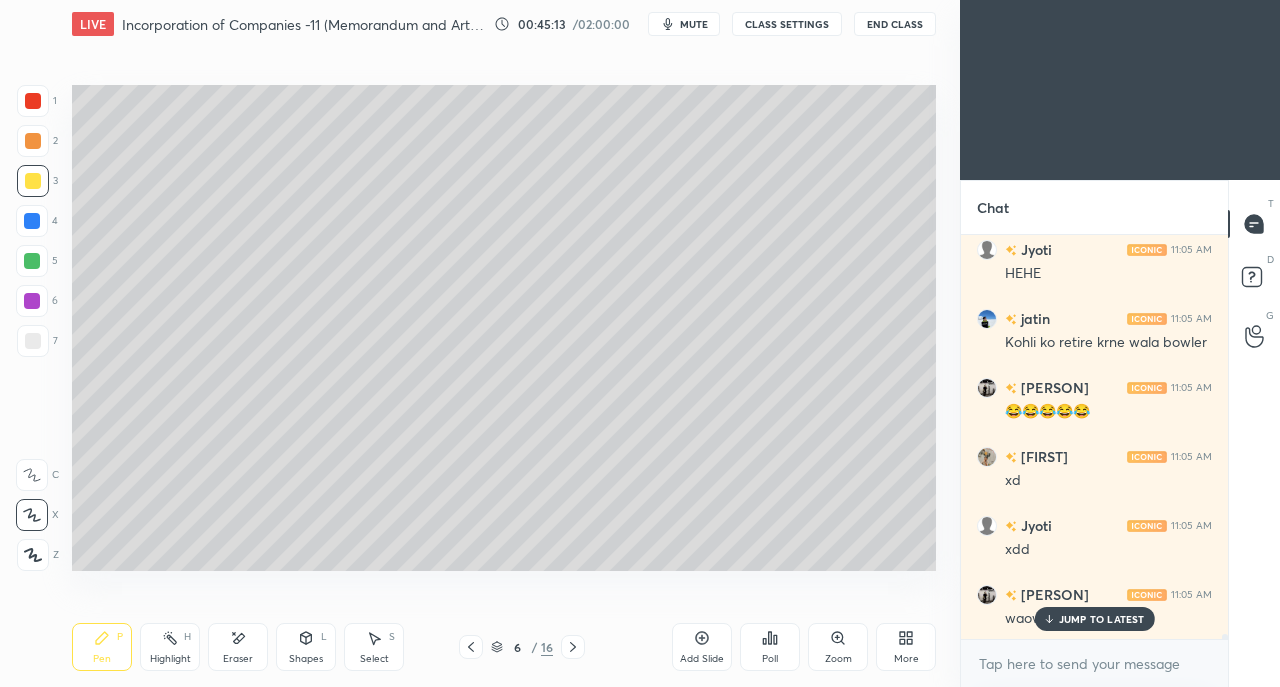 click at bounding box center [33, 101] 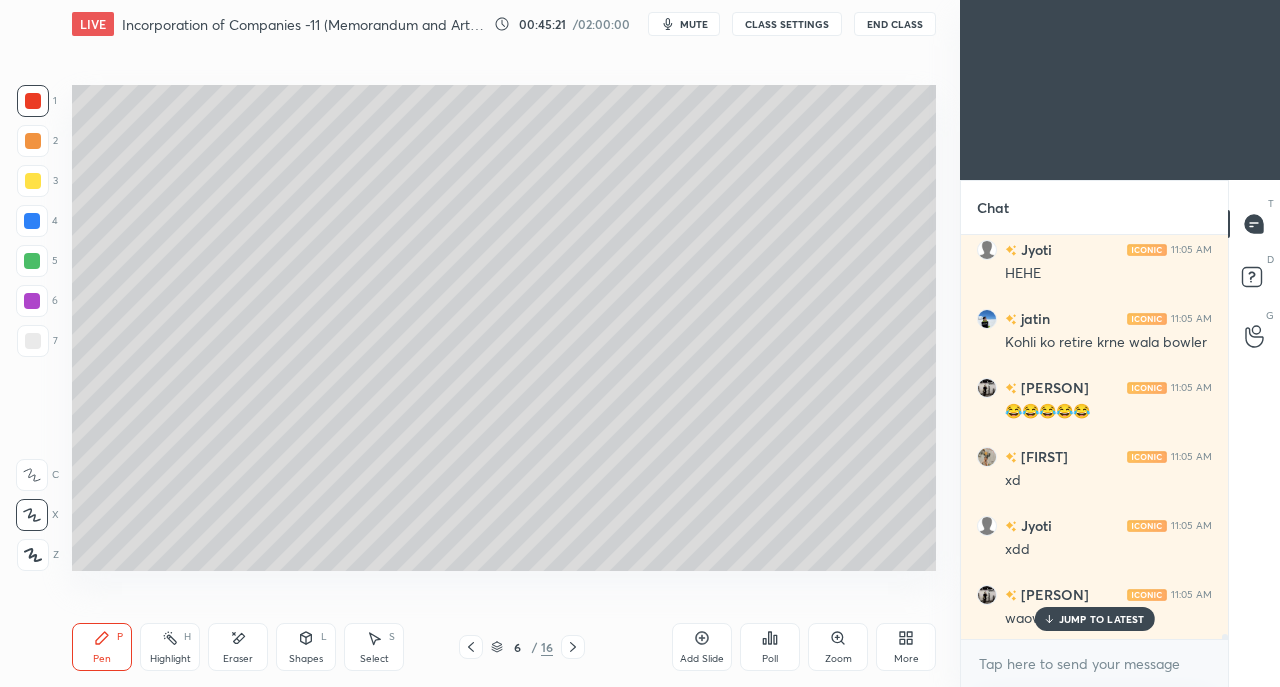 click at bounding box center [33, 341] 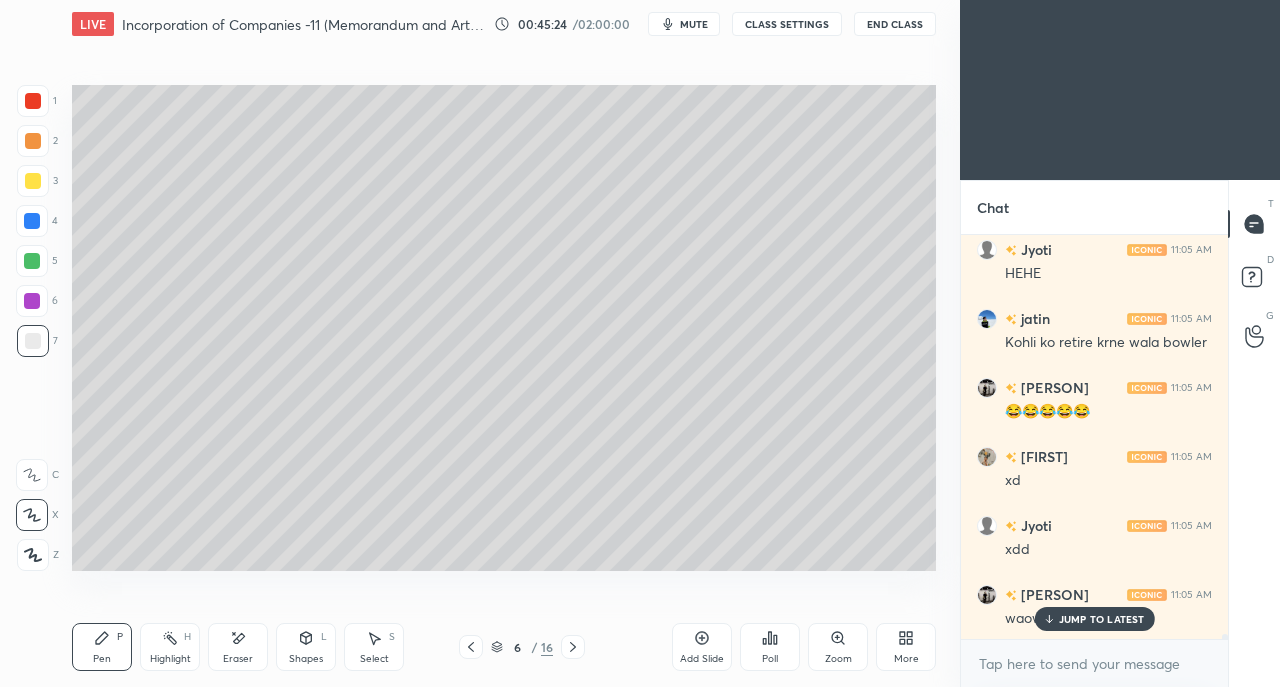 click on "Eraser" at bounding box center [238, 659] 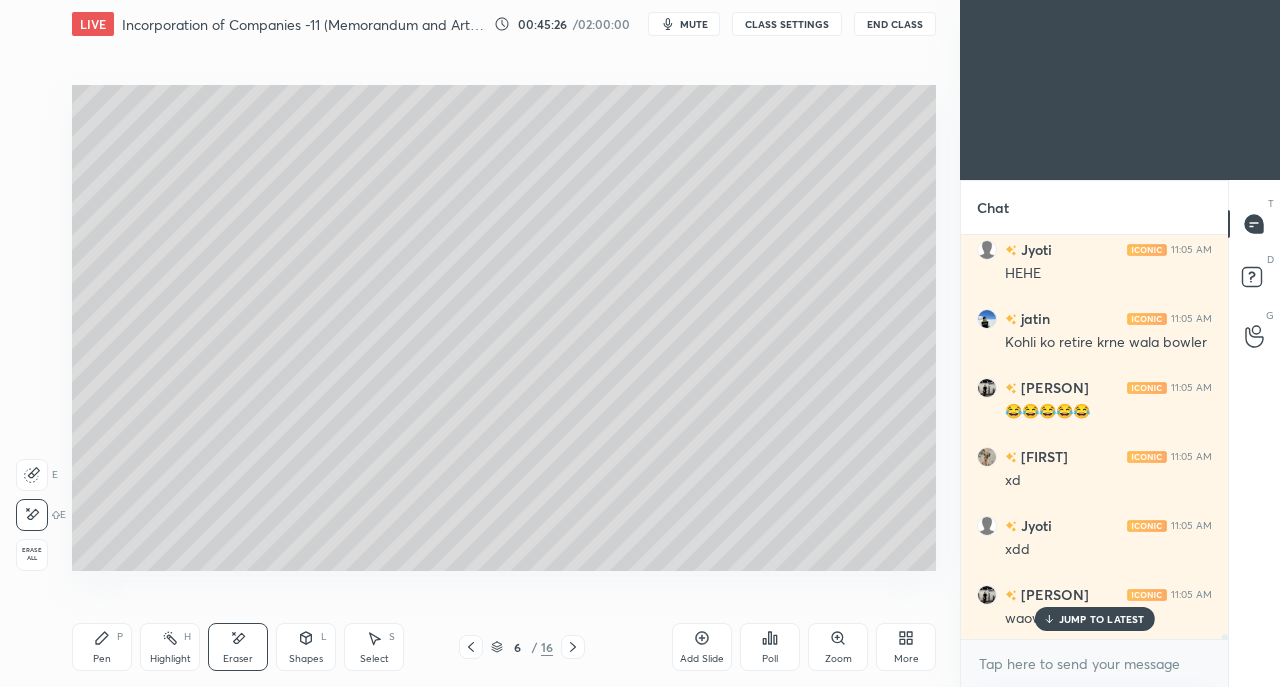 click on "Pen P" at bounding box center [102, 647] 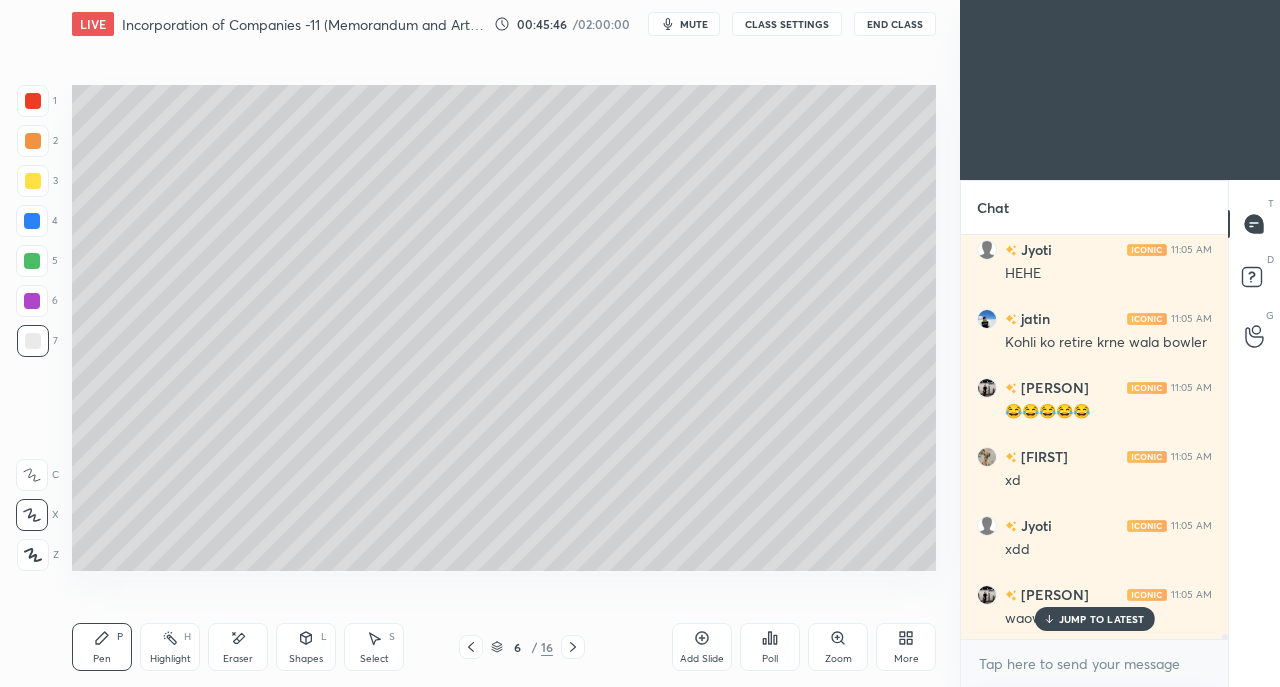 click on "Eraser" at bounding box center (238, 647) 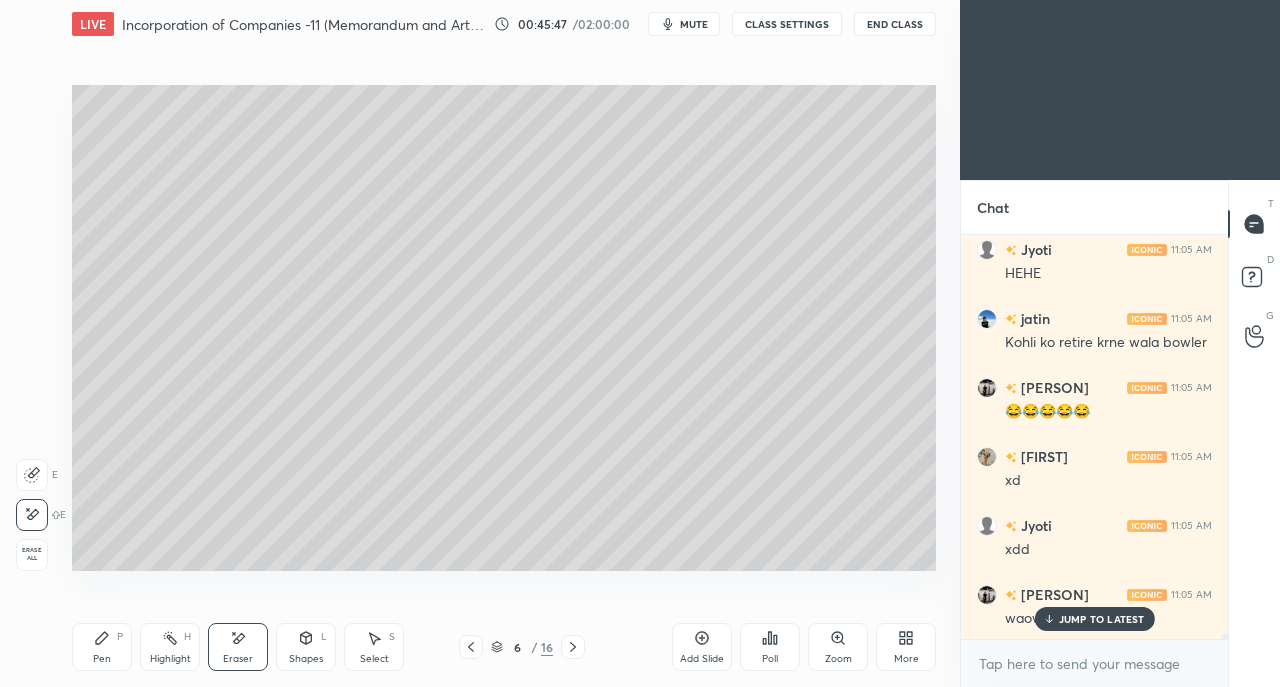 click 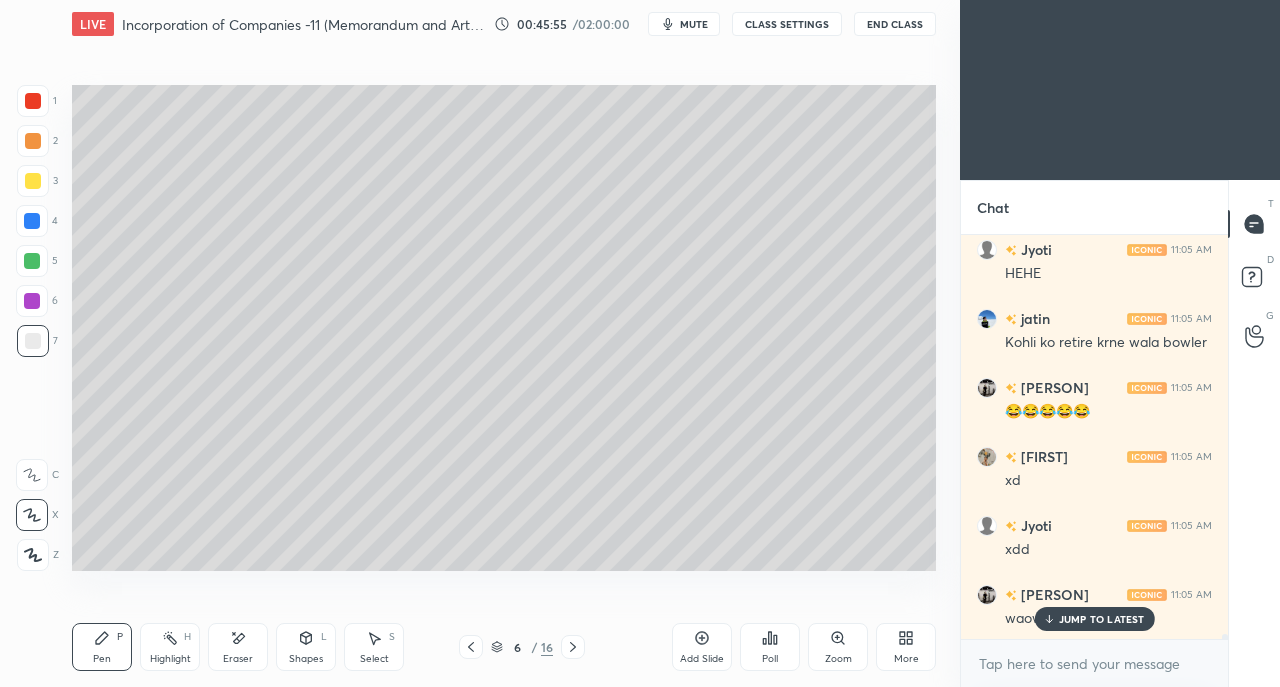 click at bounding box center (33, 181) 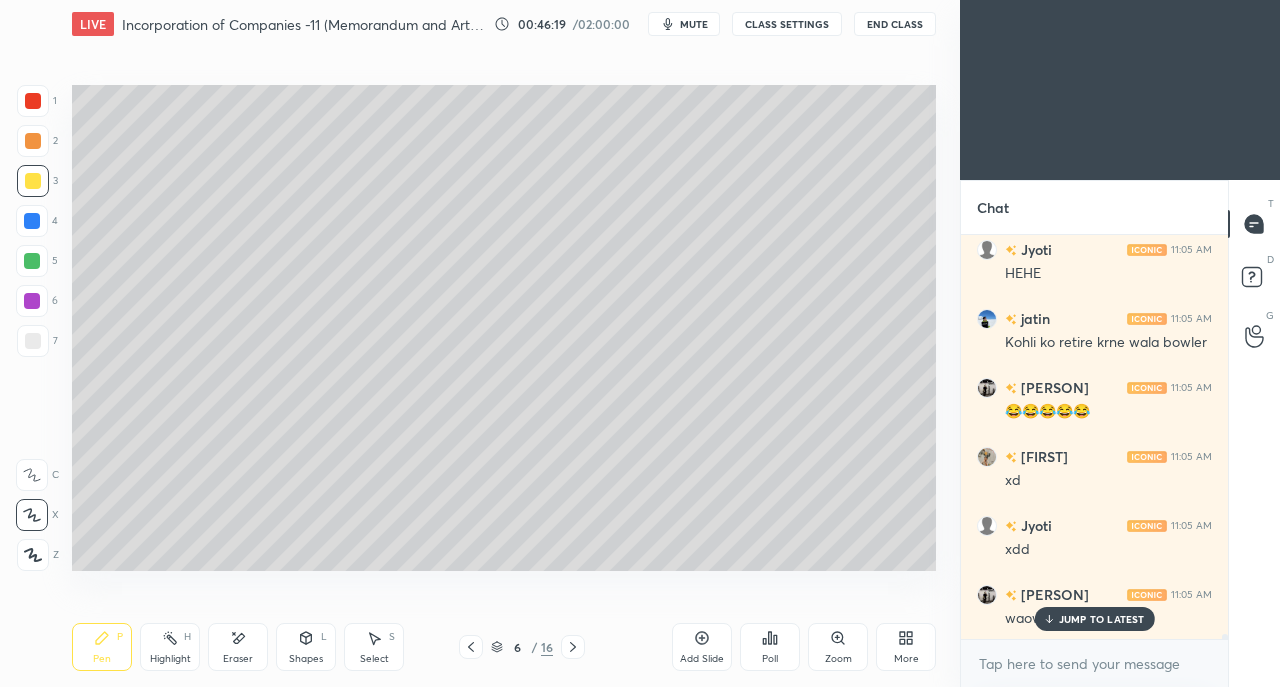 click at bounding box center (33, 101) 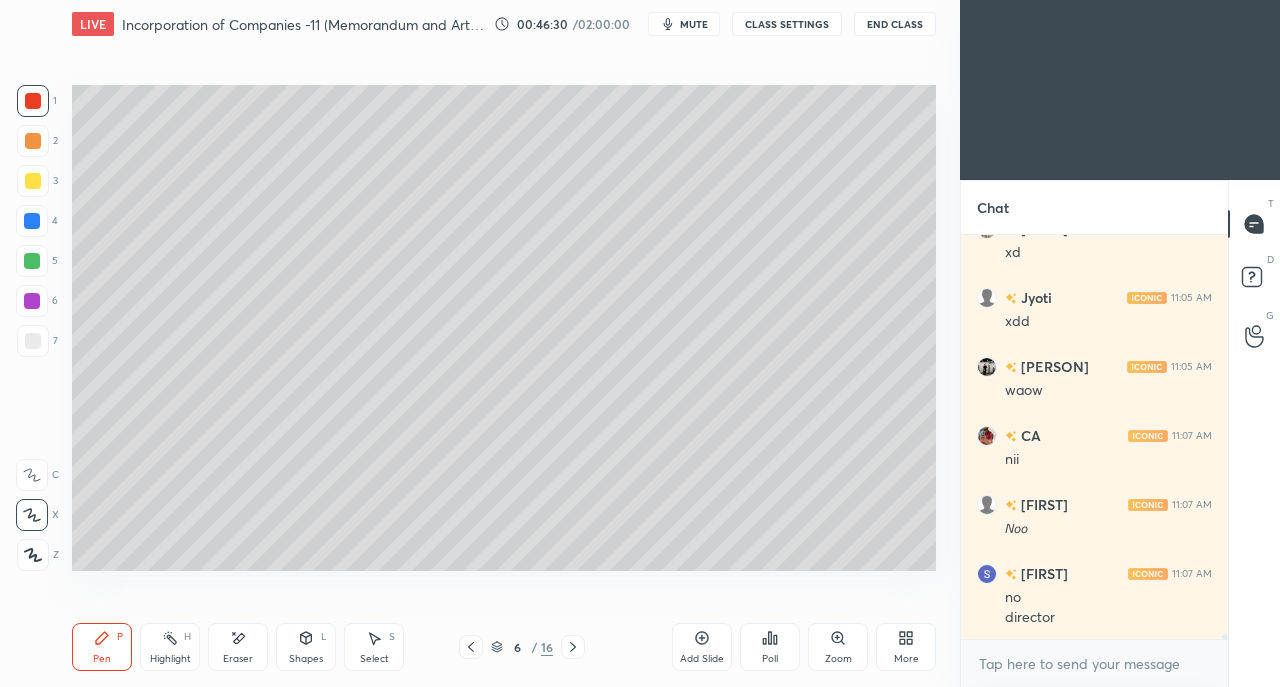 scroll, scrollTop: 30888, scrollLeft: 0, axis: vertical 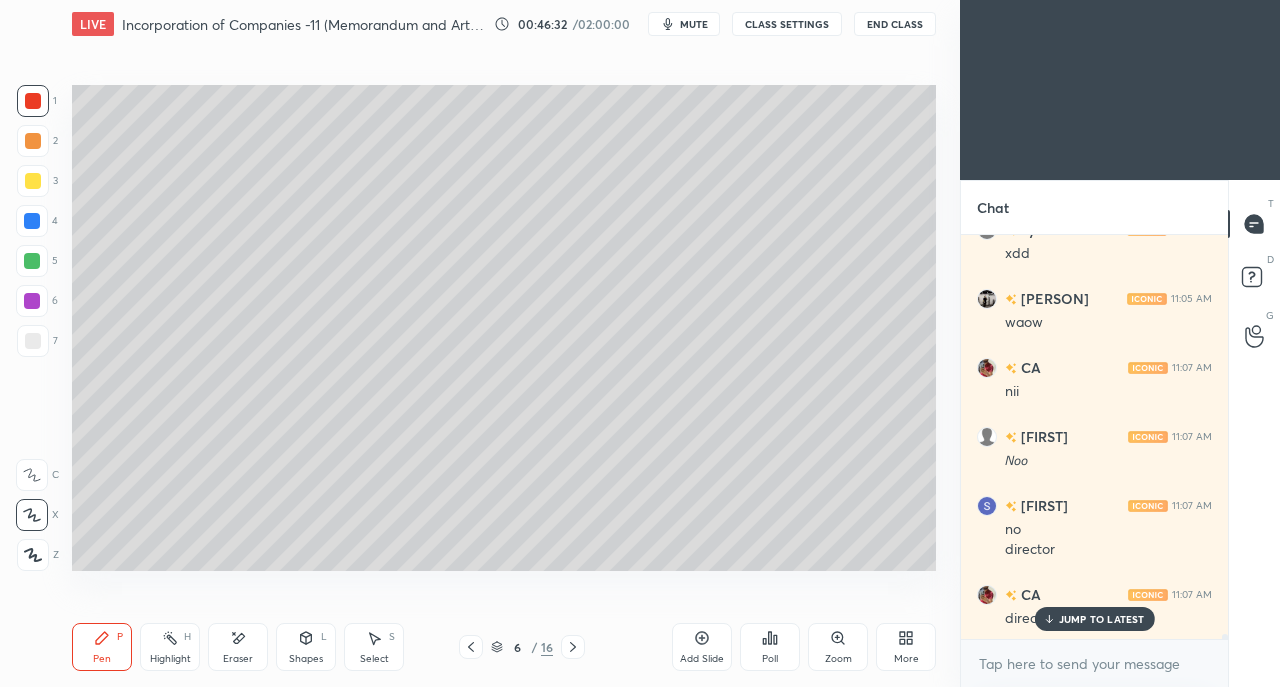 click on "JUMP TO LATEST" at bounding box center (1102, 619) 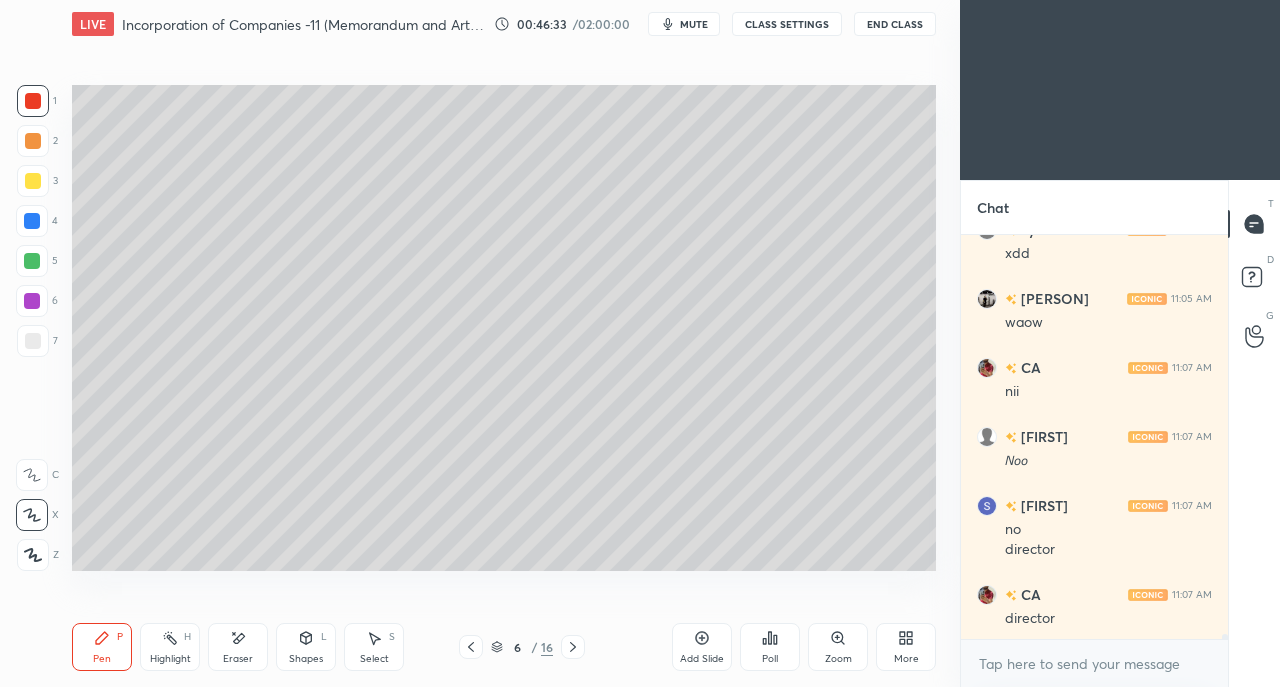 click at bounding box center [33, 341] 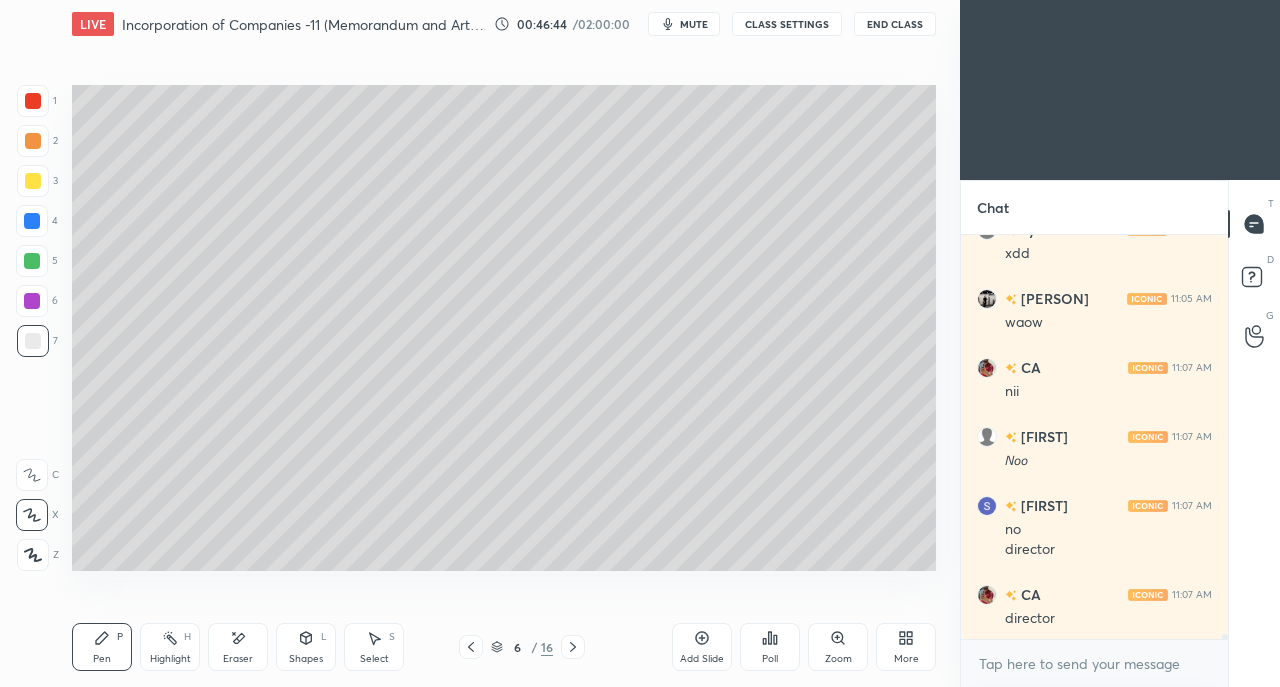 click 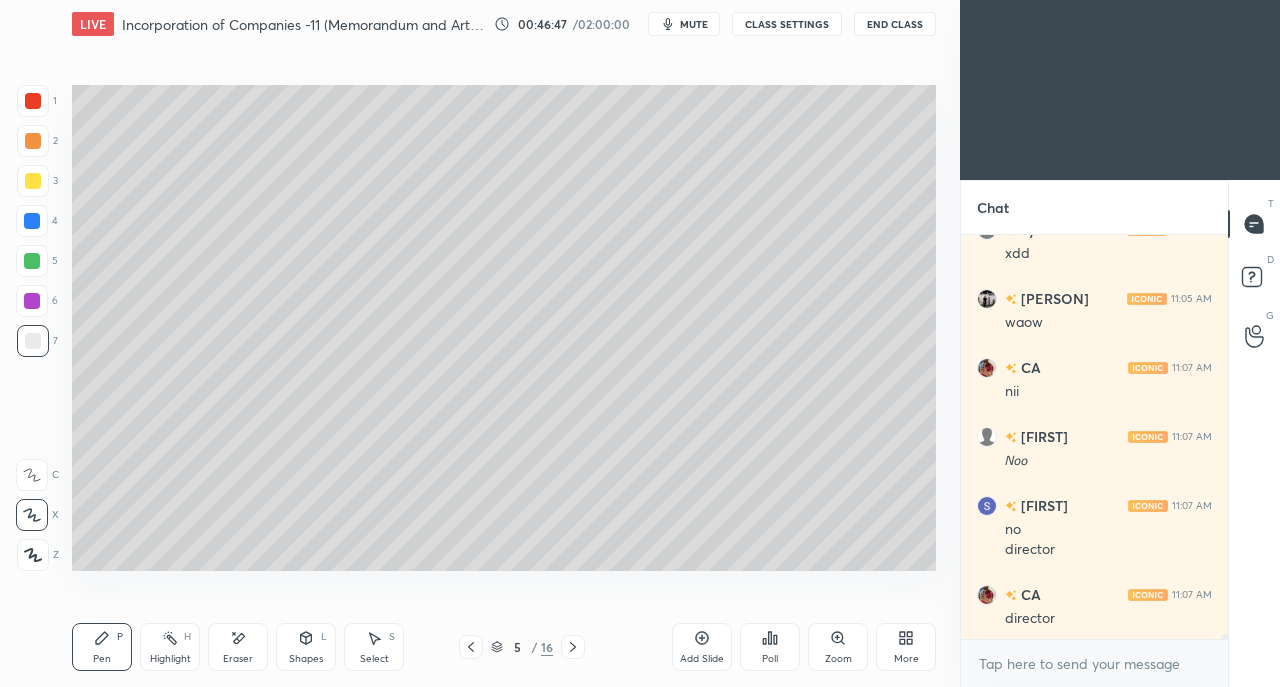 click at bounding box center [33, 181] 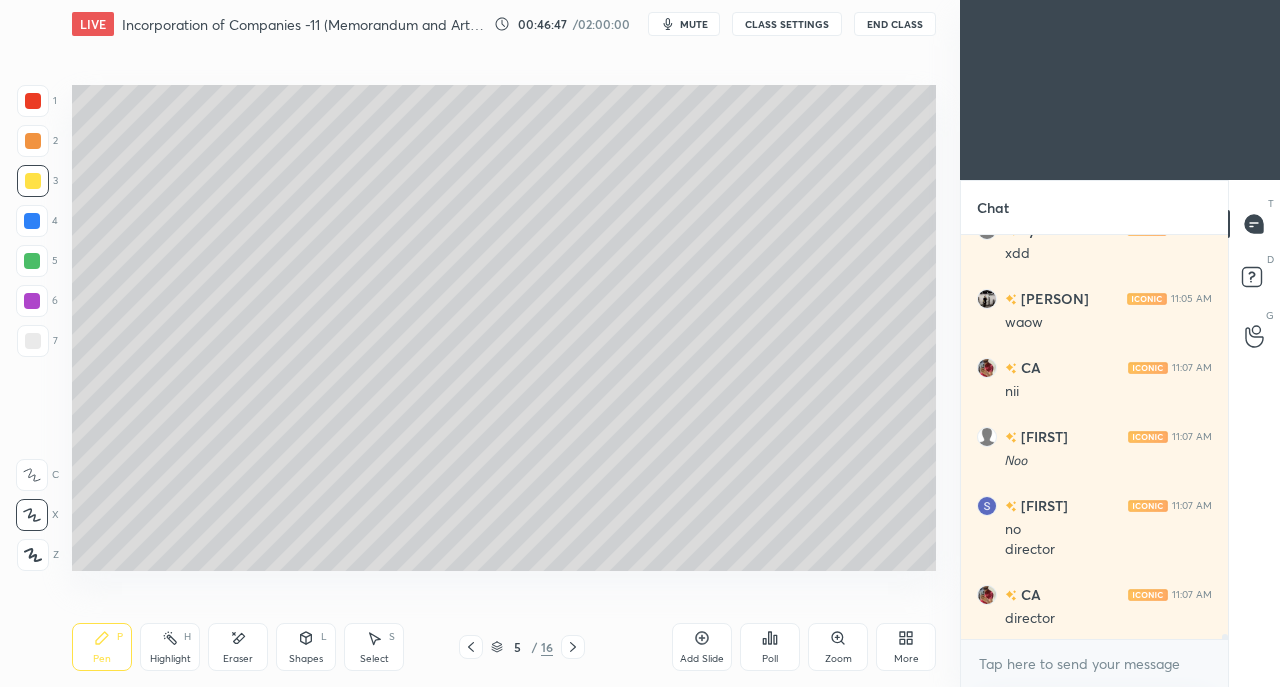 click at bounding box center [33, 101] 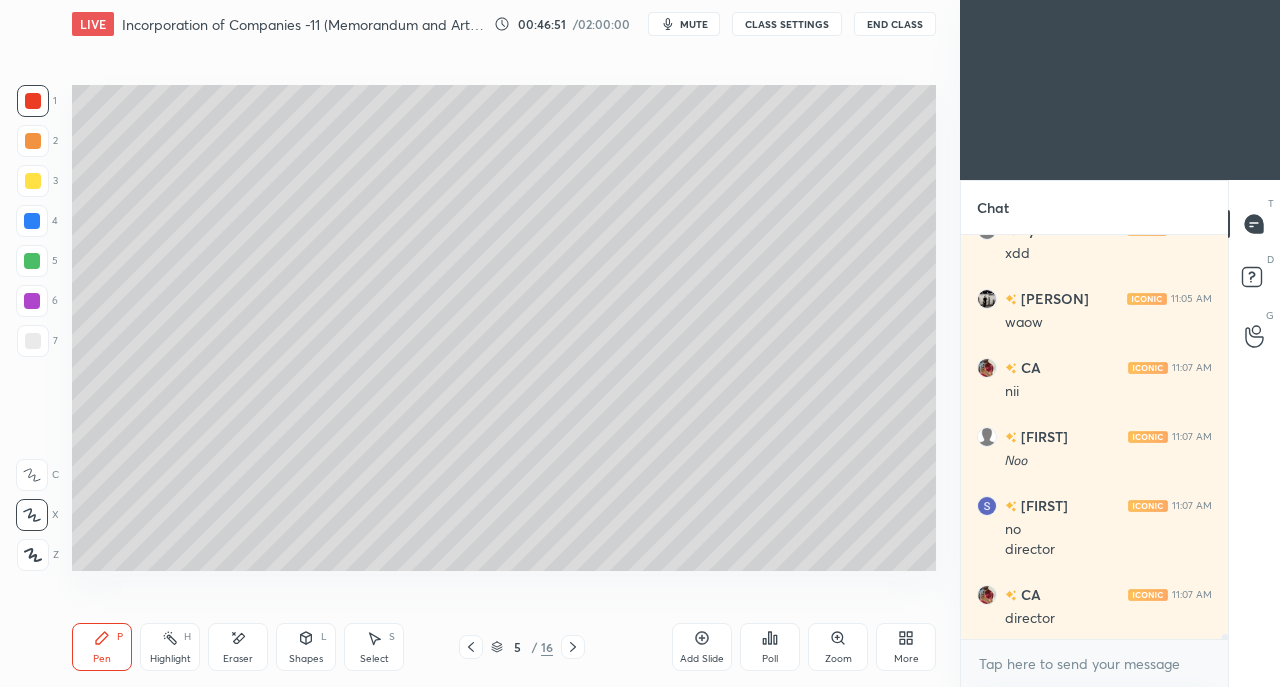 click on "Setting up your live class Poll for   secs No correct answer Start poll" at bounding box center (504, 327) 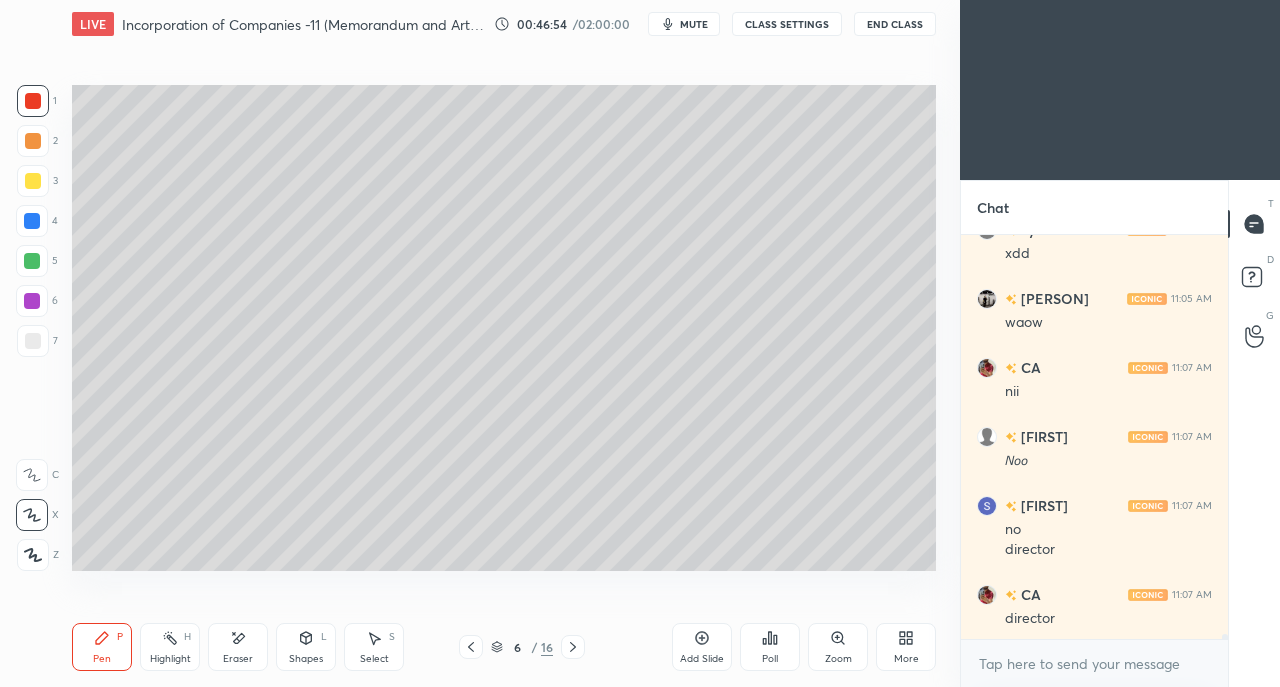 click 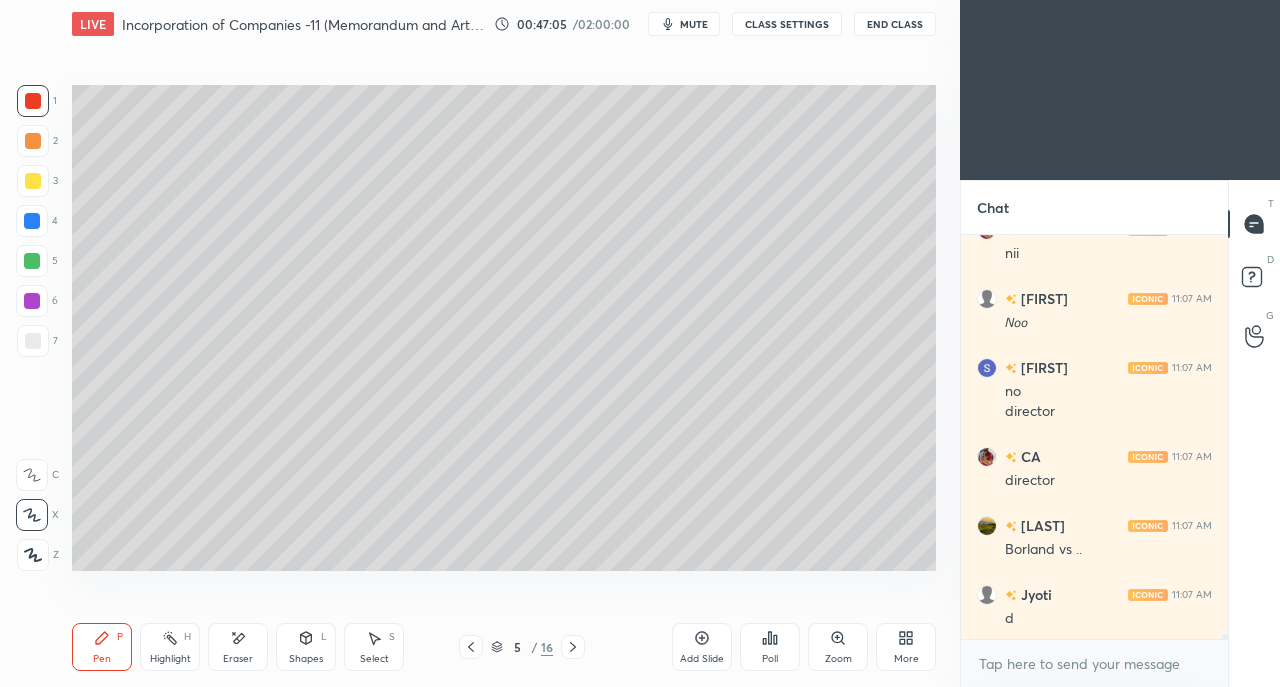 scroll, scrollTop: 31096, scrollLeft: 0, axis: vertical 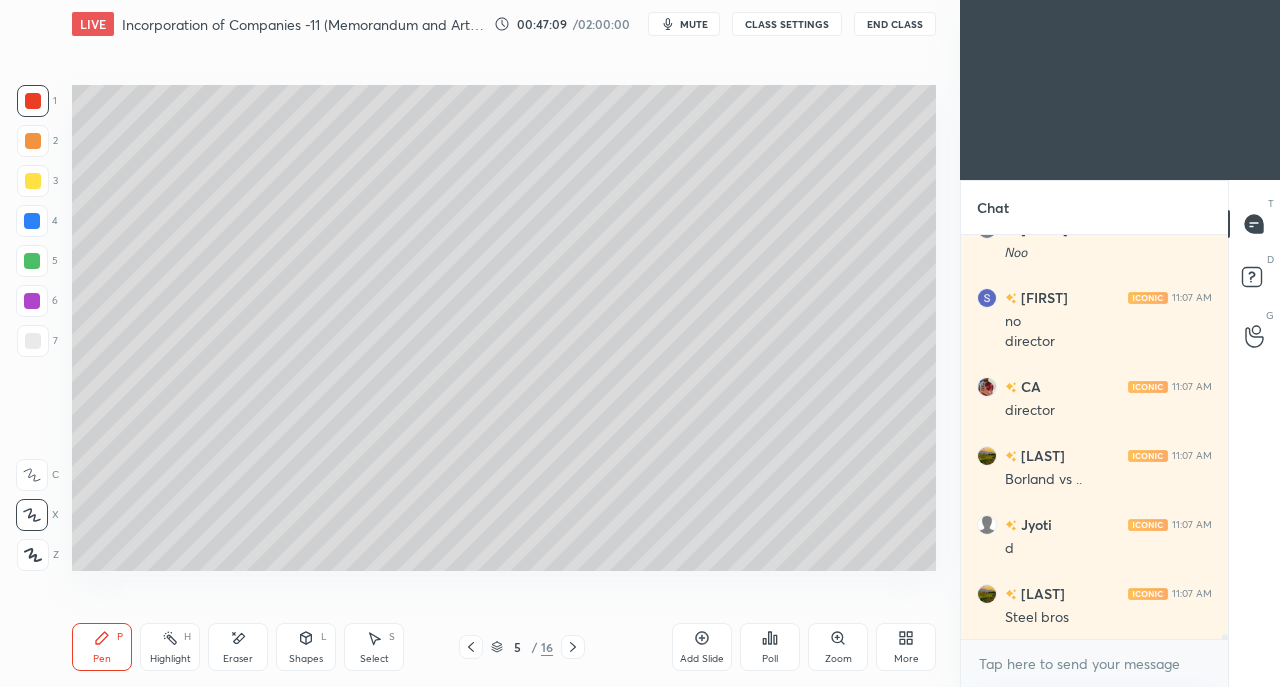 click at bounding box center [573, 647] 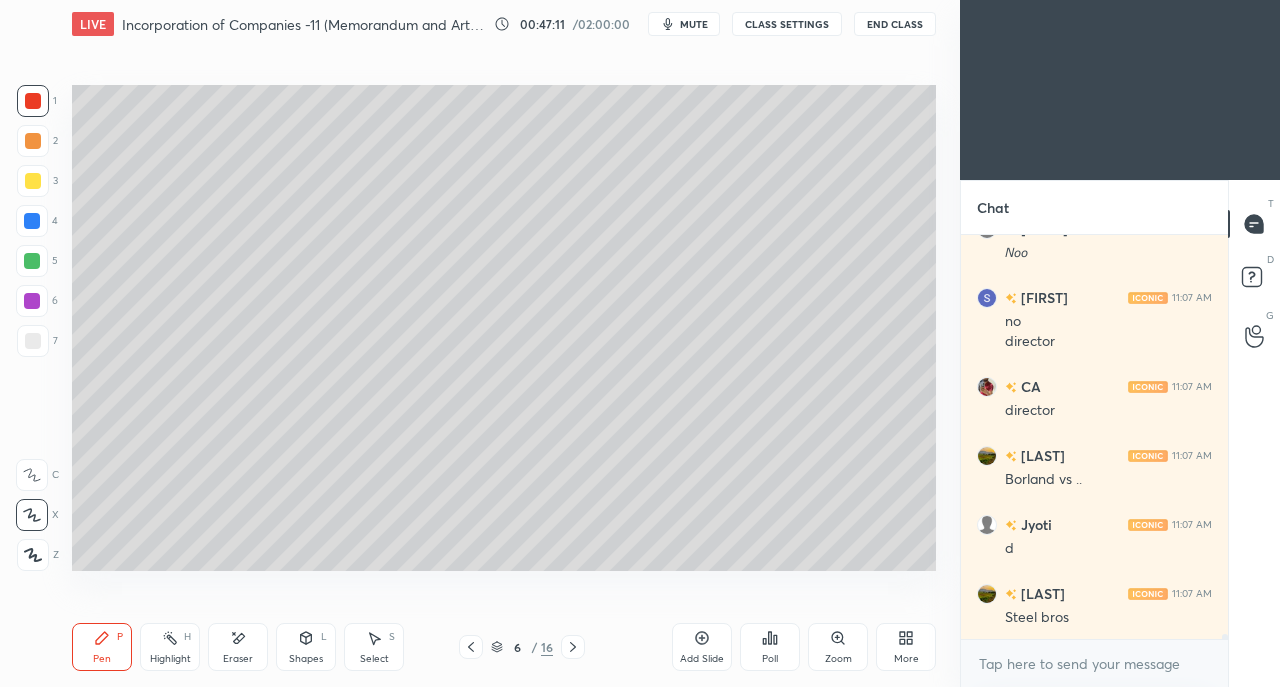 click on "Add Slide" at bounding box center (702, 647) 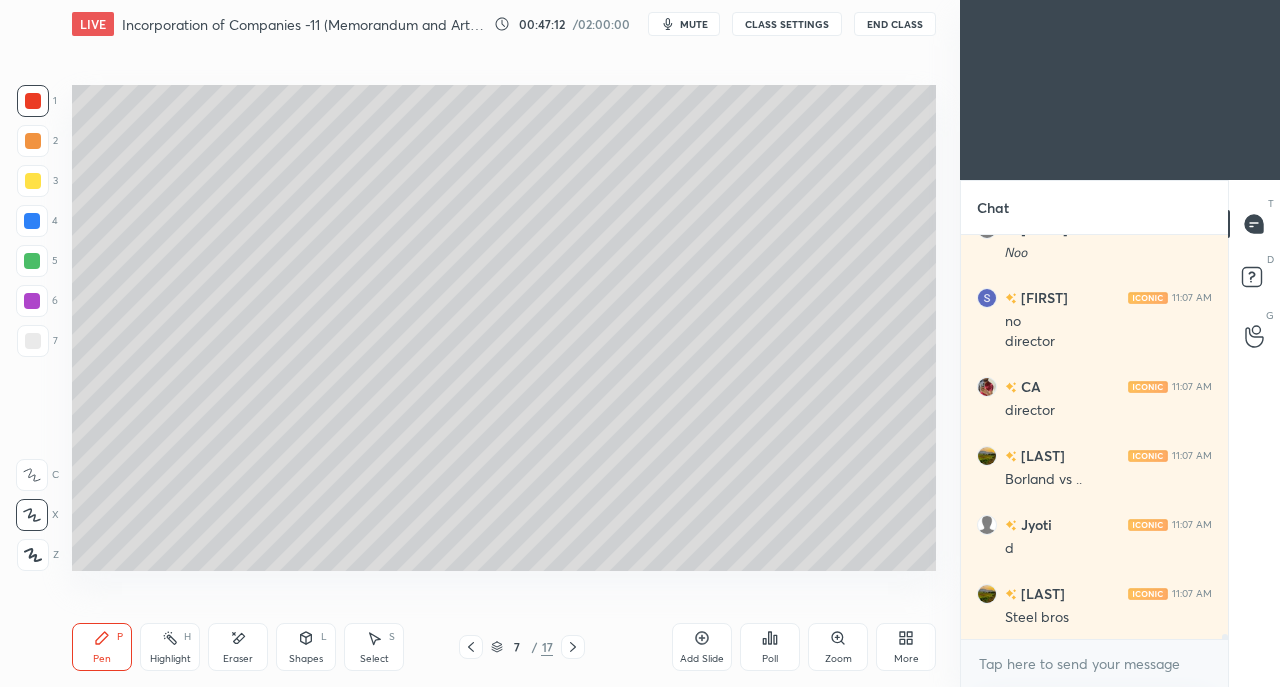 click at bounding box center [33, 181] 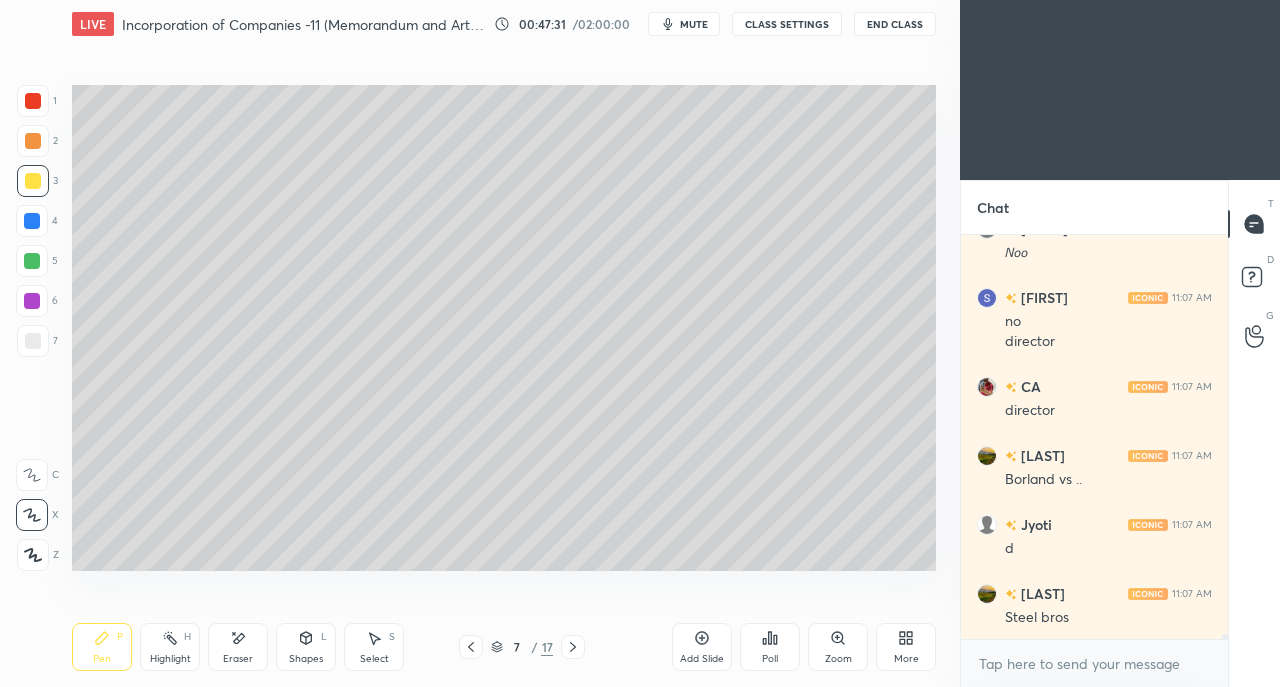 click at bounding box center [33, 341] 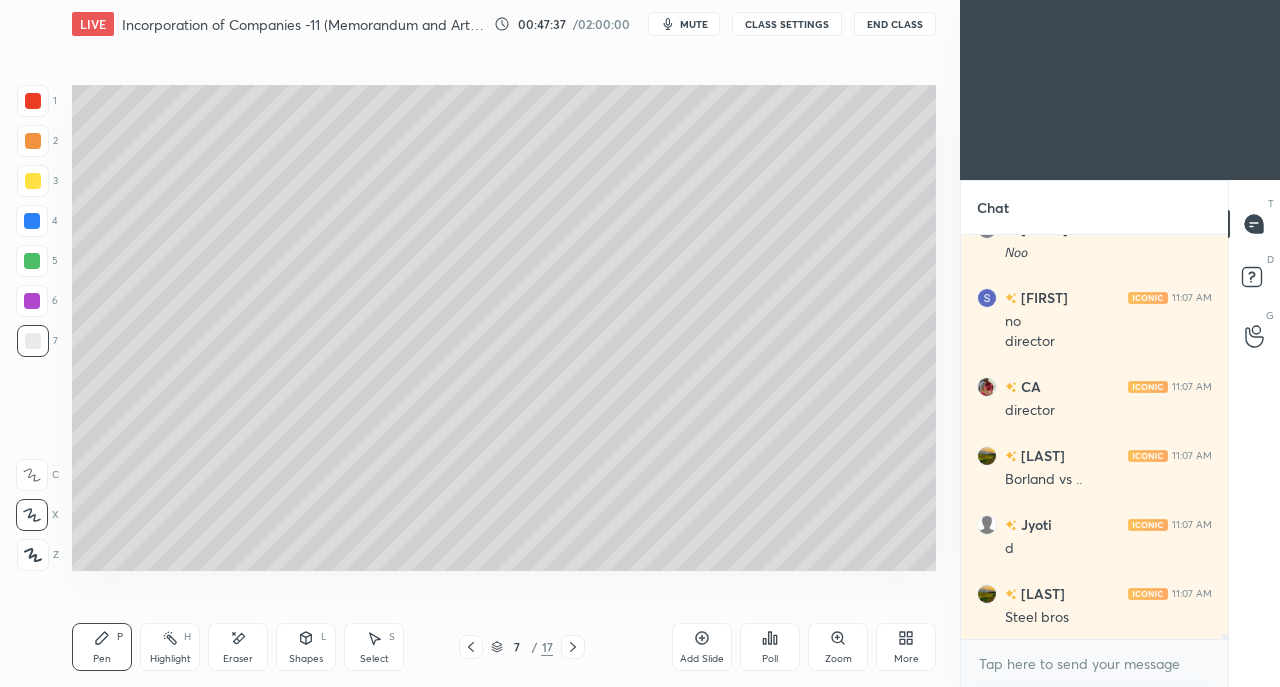 click 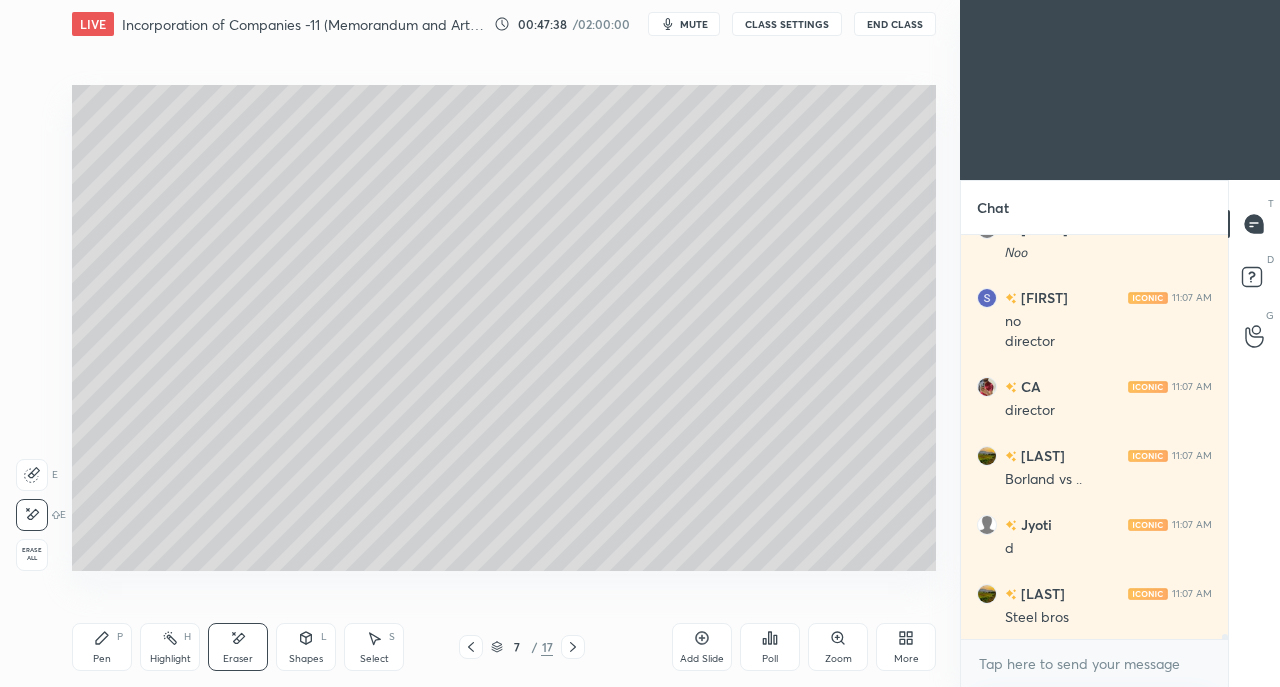 click on "Pen P" at bounding box center [102, 647] 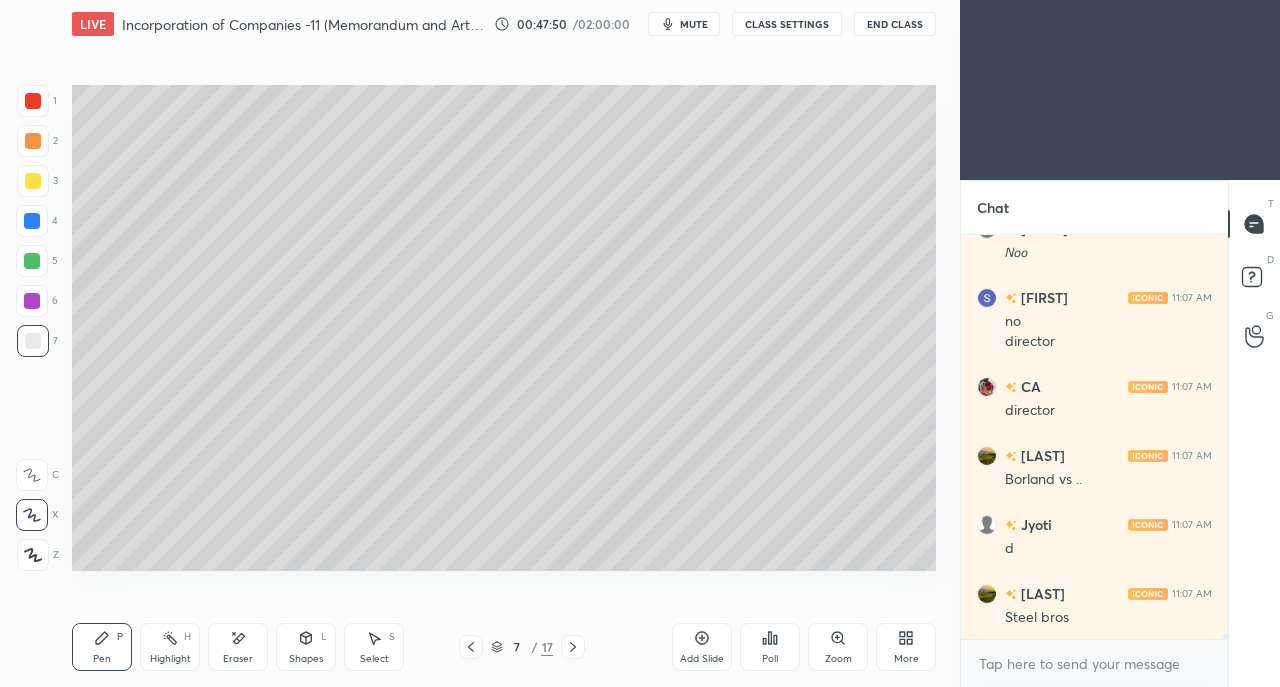 click at bounding box center [33, 181] 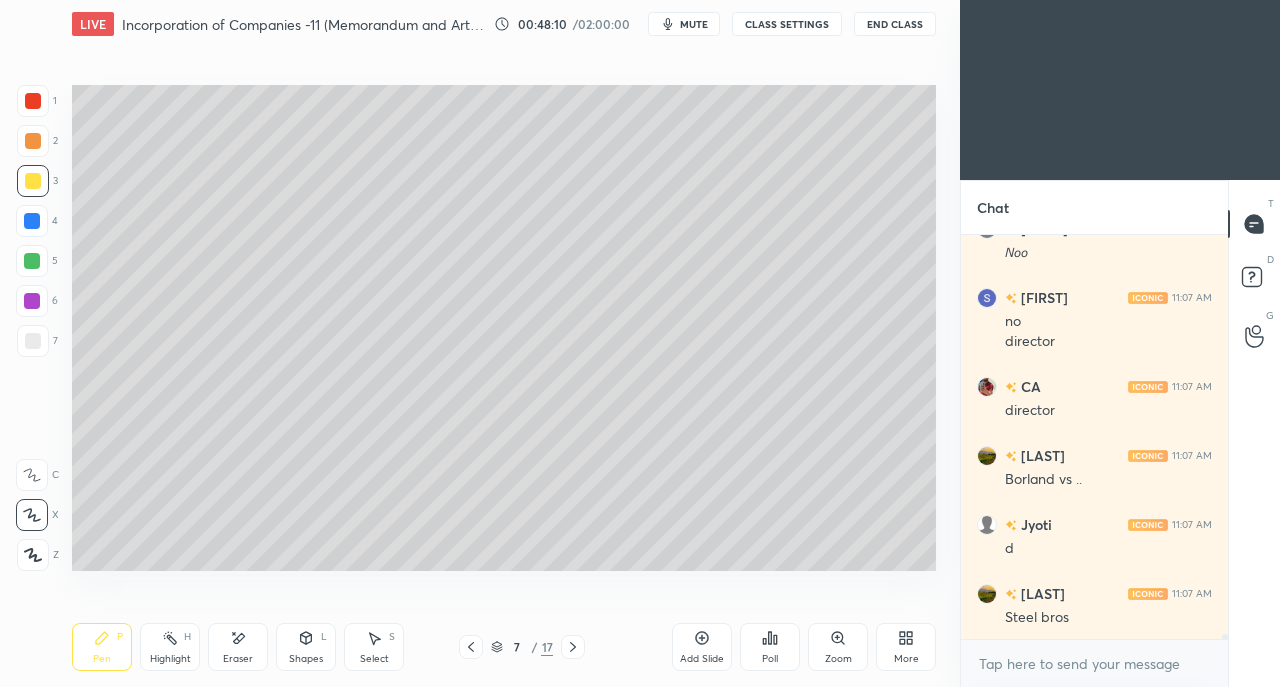click at bounding box center (32, 221) 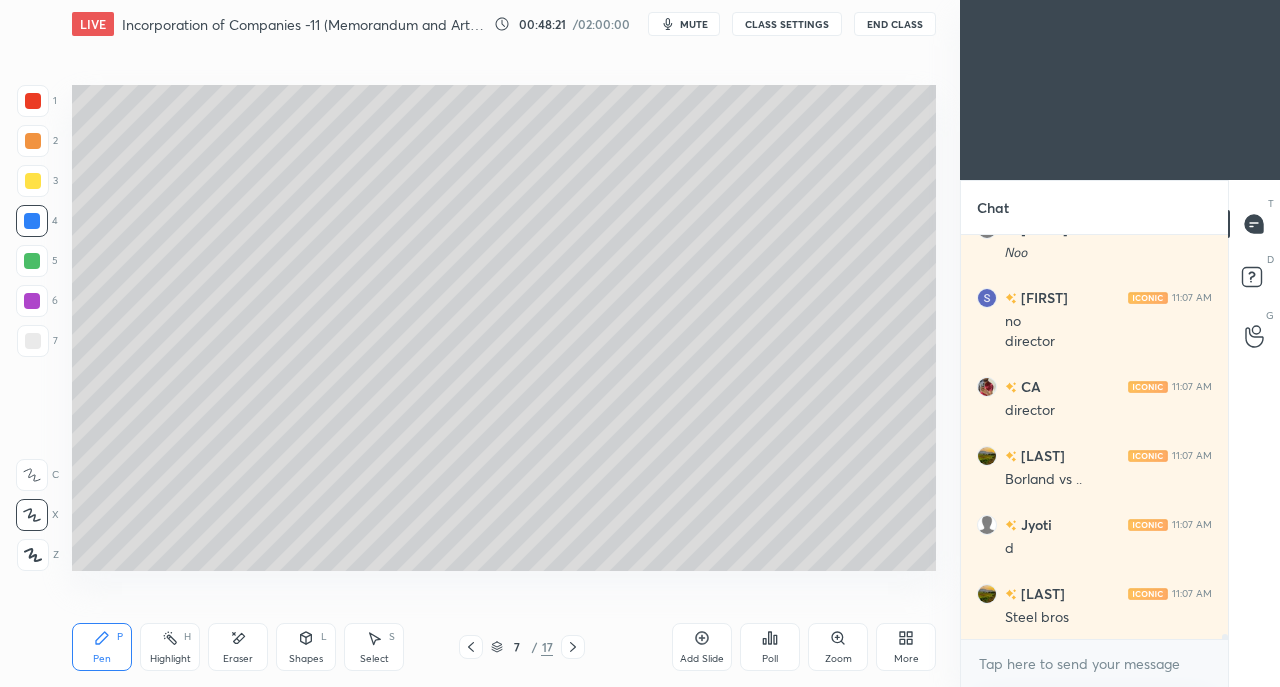click at bounding box center [33, 341] 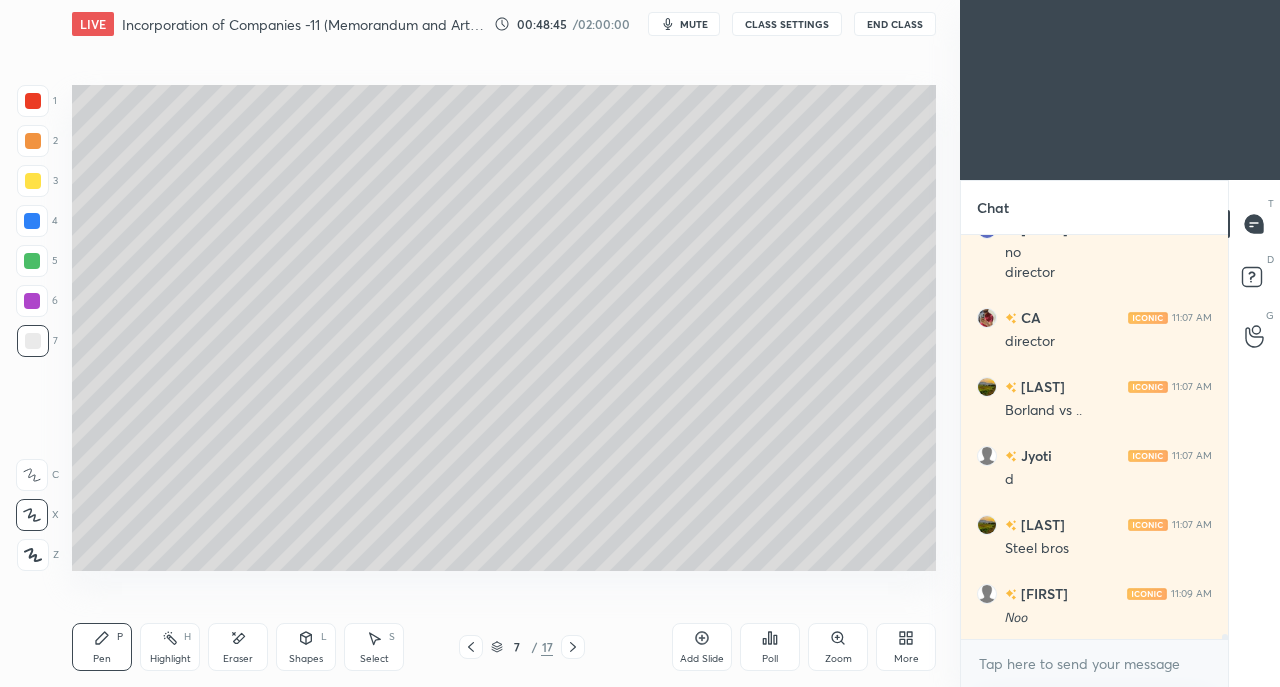 scroll, scrollTop: 30900, scrollLeft: 0, axis: vertical 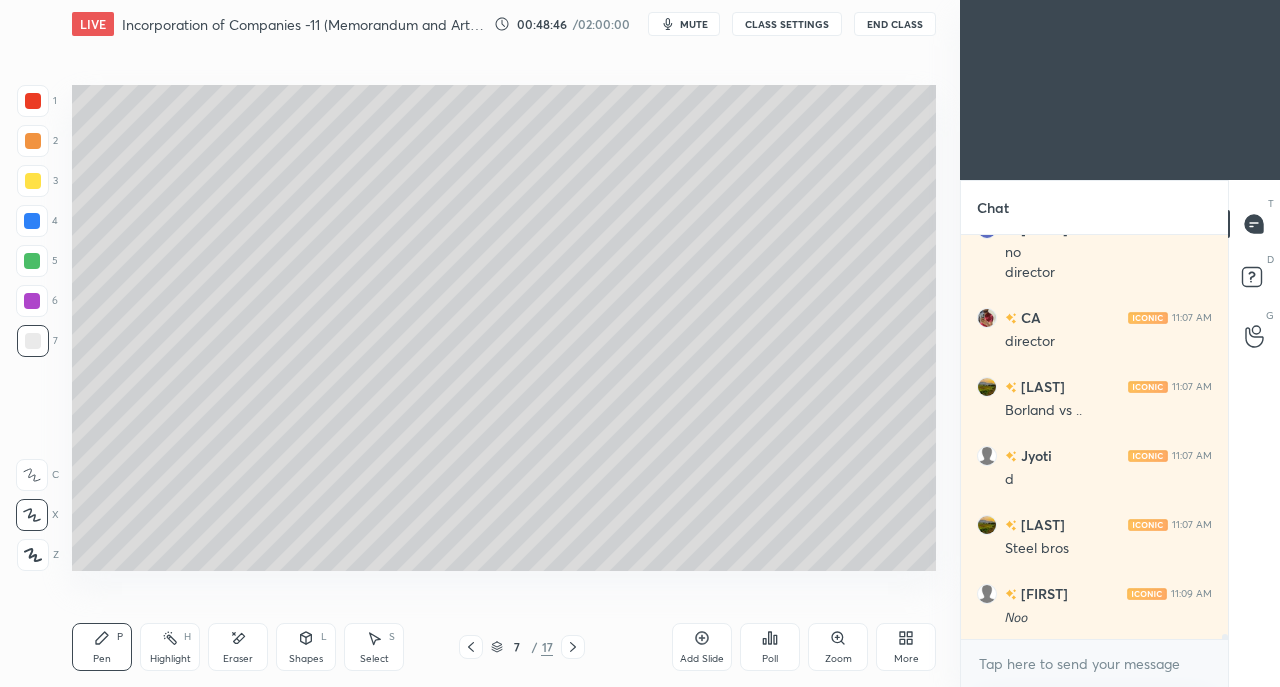 click at bounding box center [33, 181] 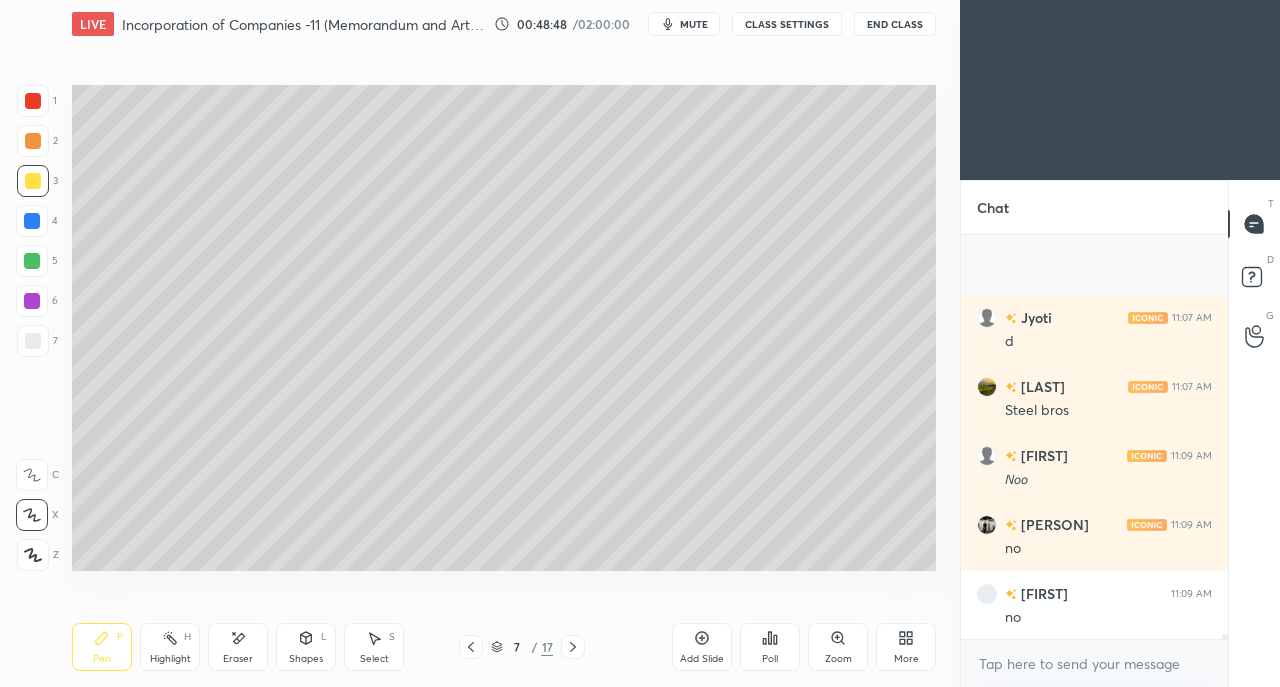 scroll, scrollTop: 31176, scrollLeft: 0, axis: vertical 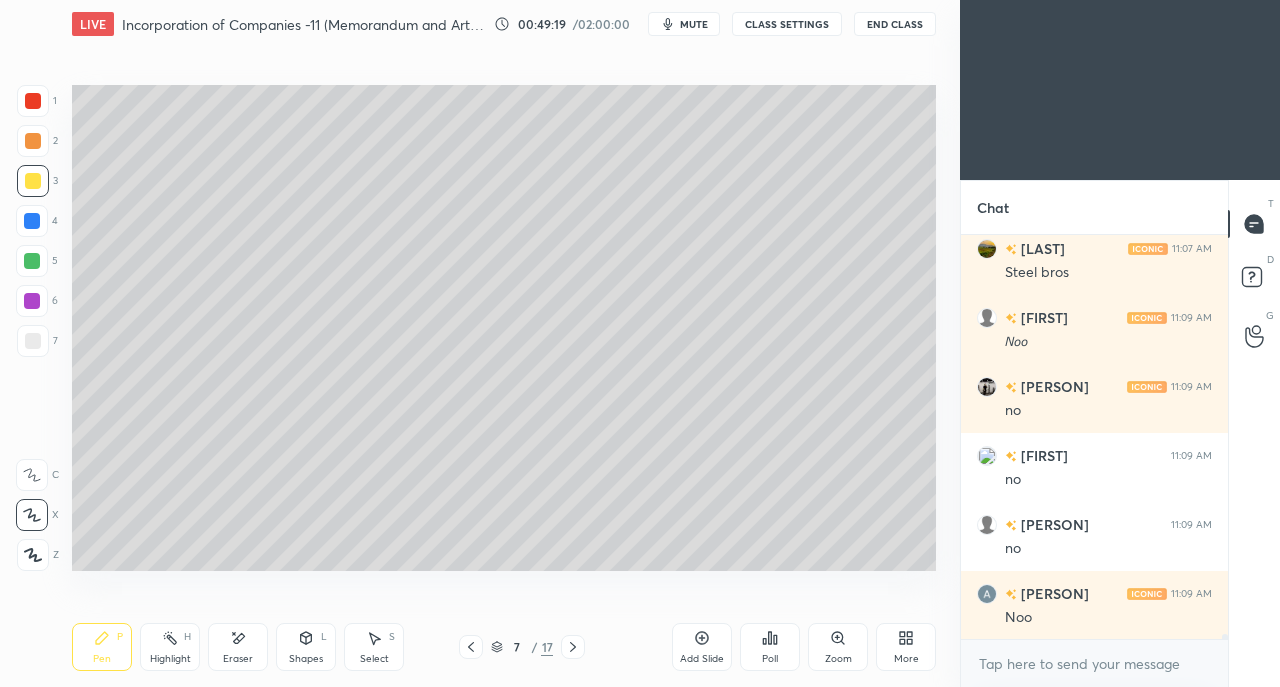 click 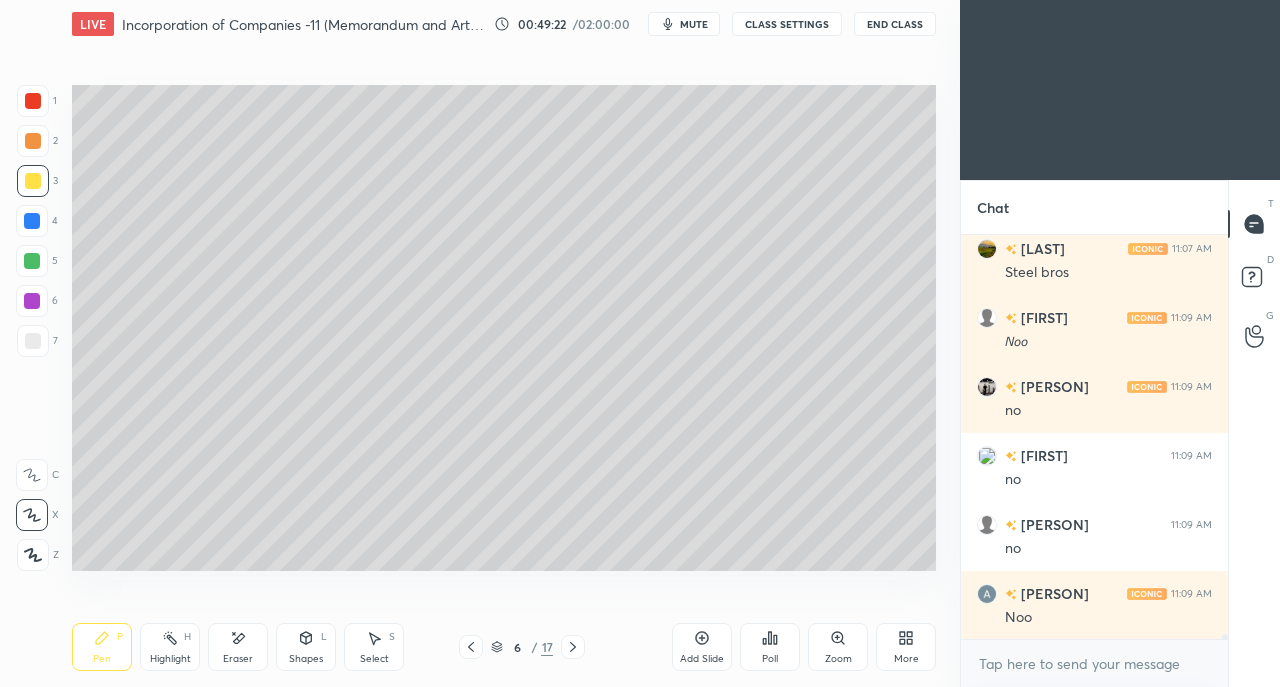 click 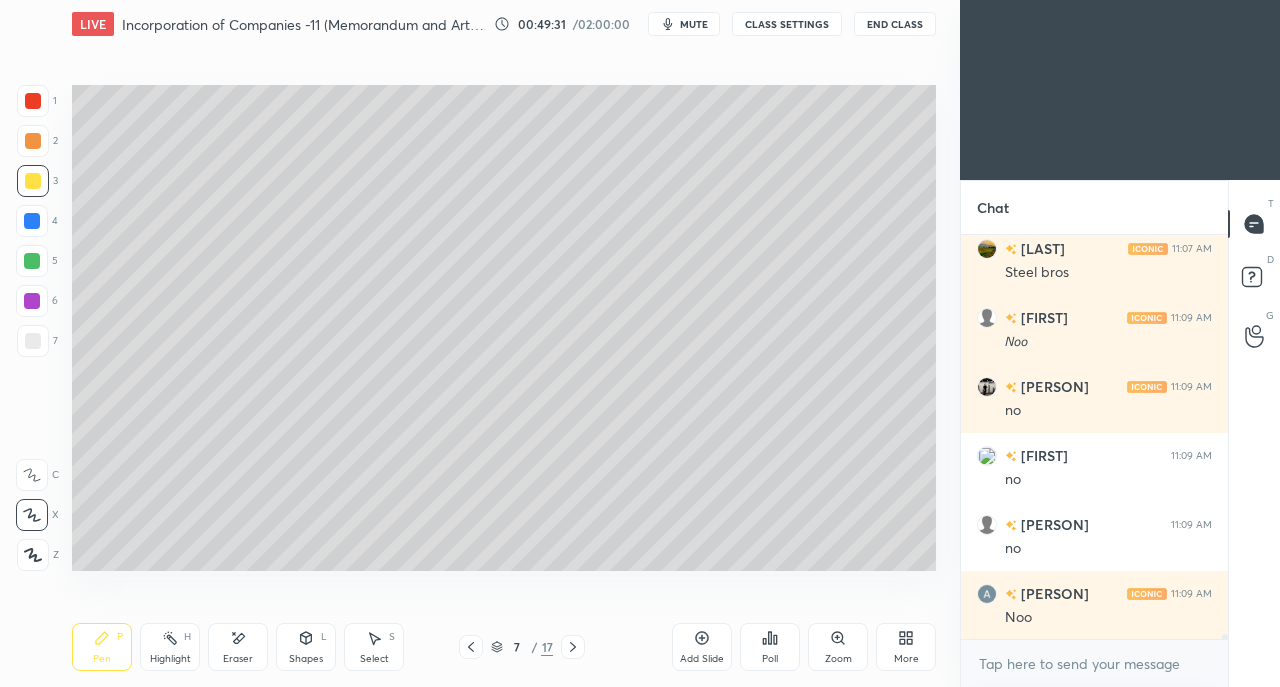 click at bounding box center (33, 341) 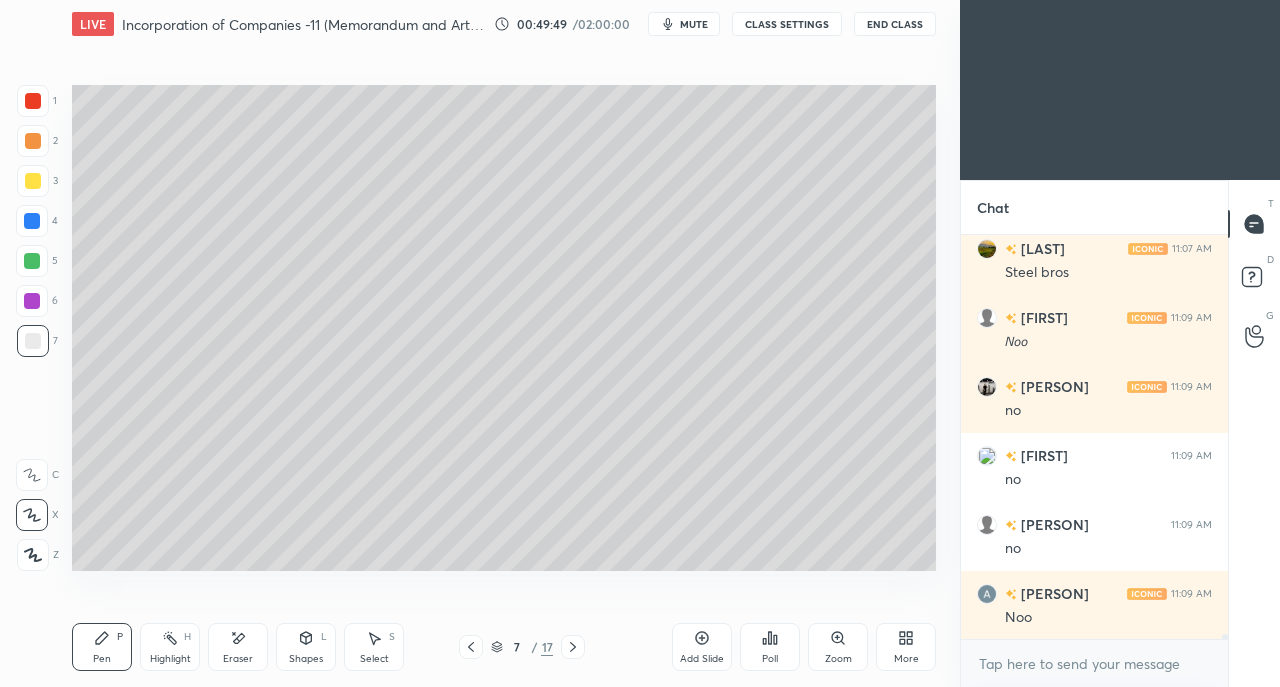 click at bounding box center (471, 647) 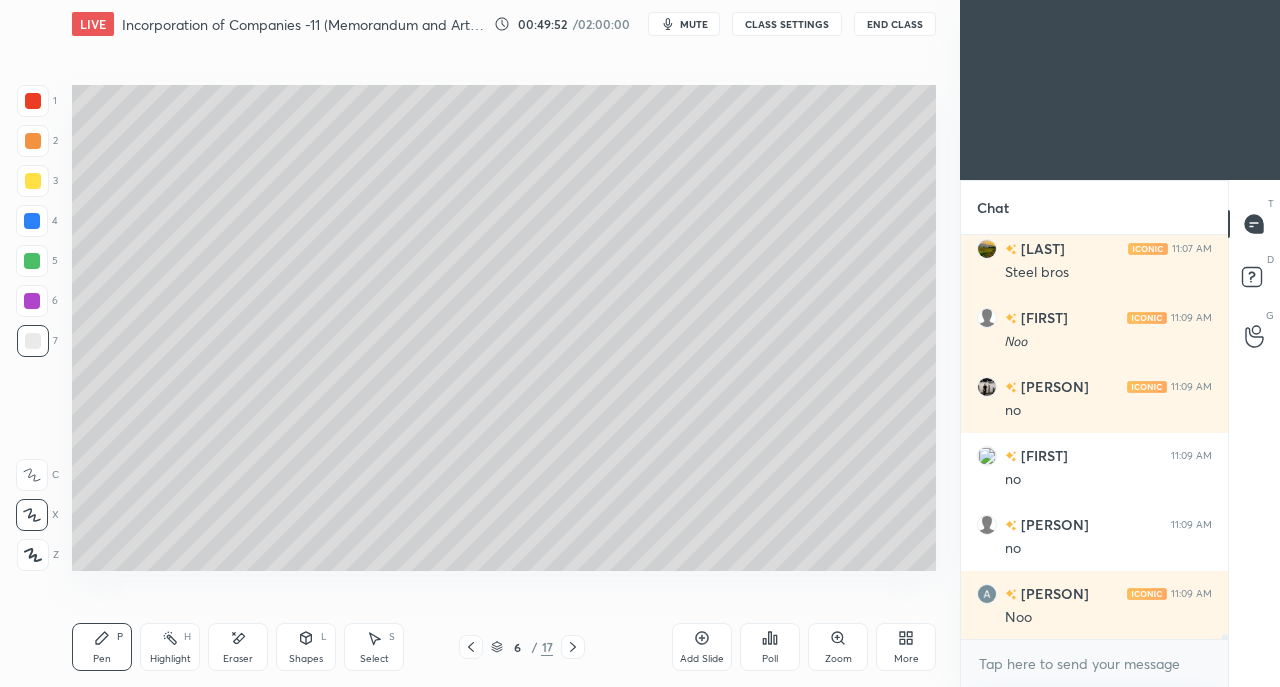 click 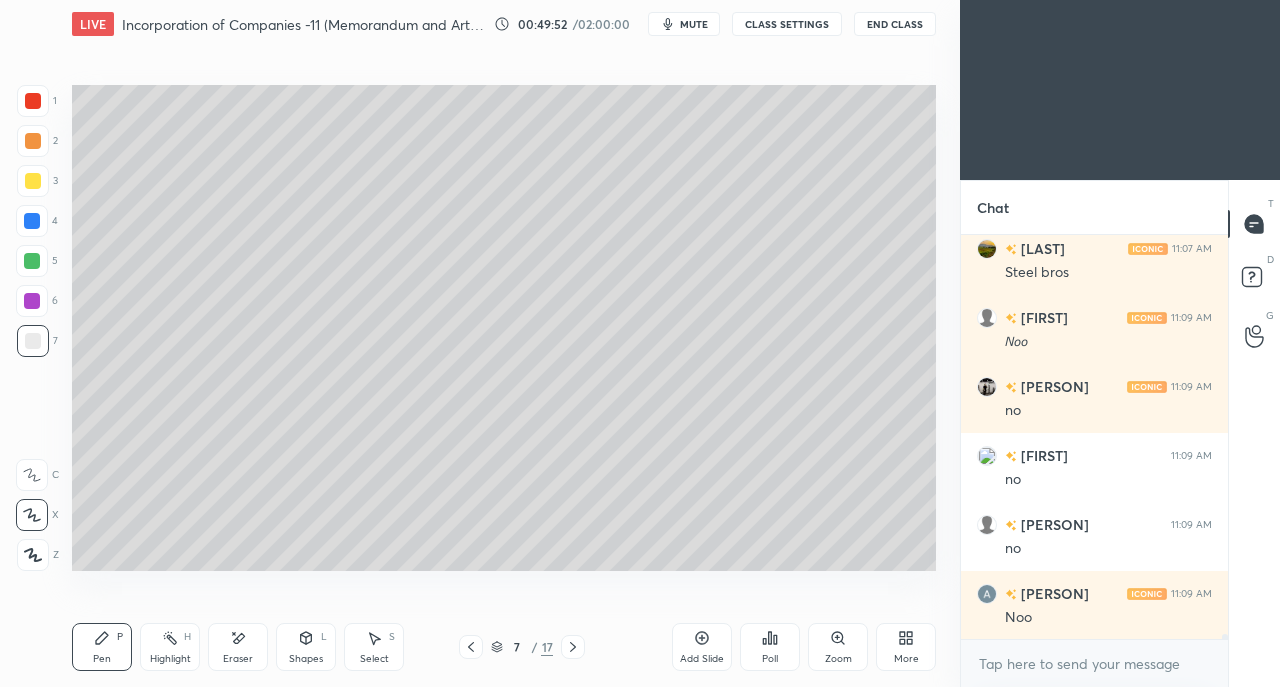 click 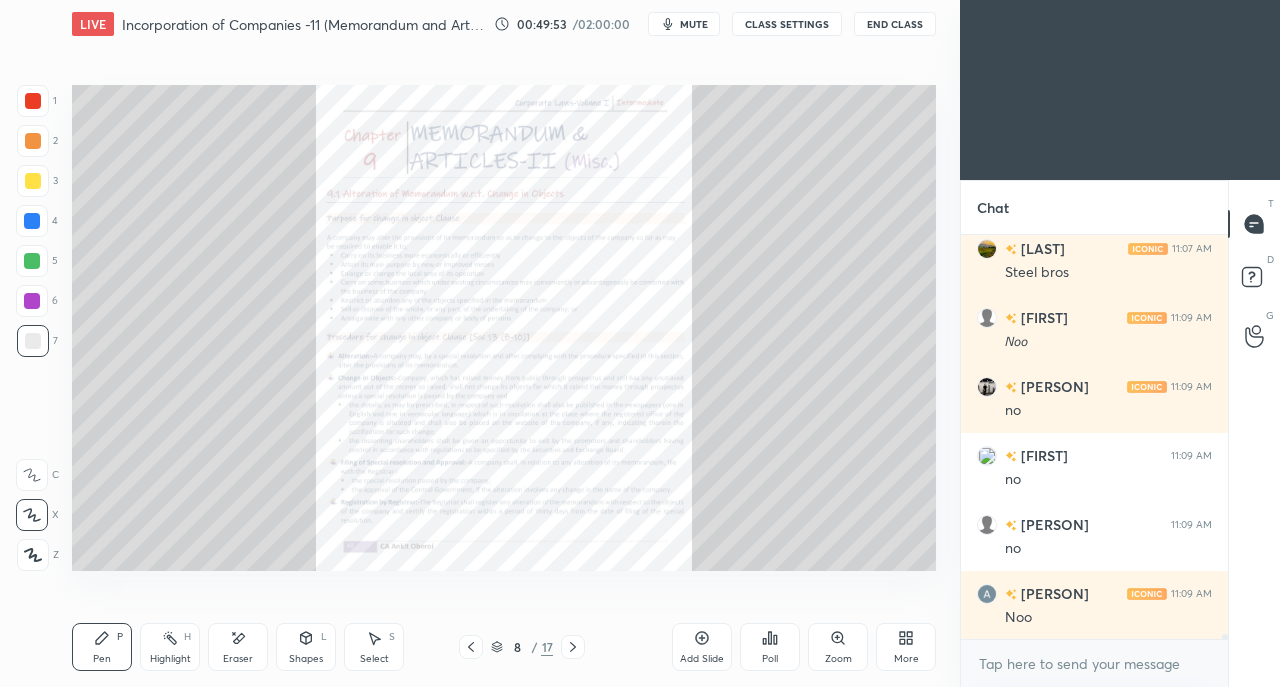 click 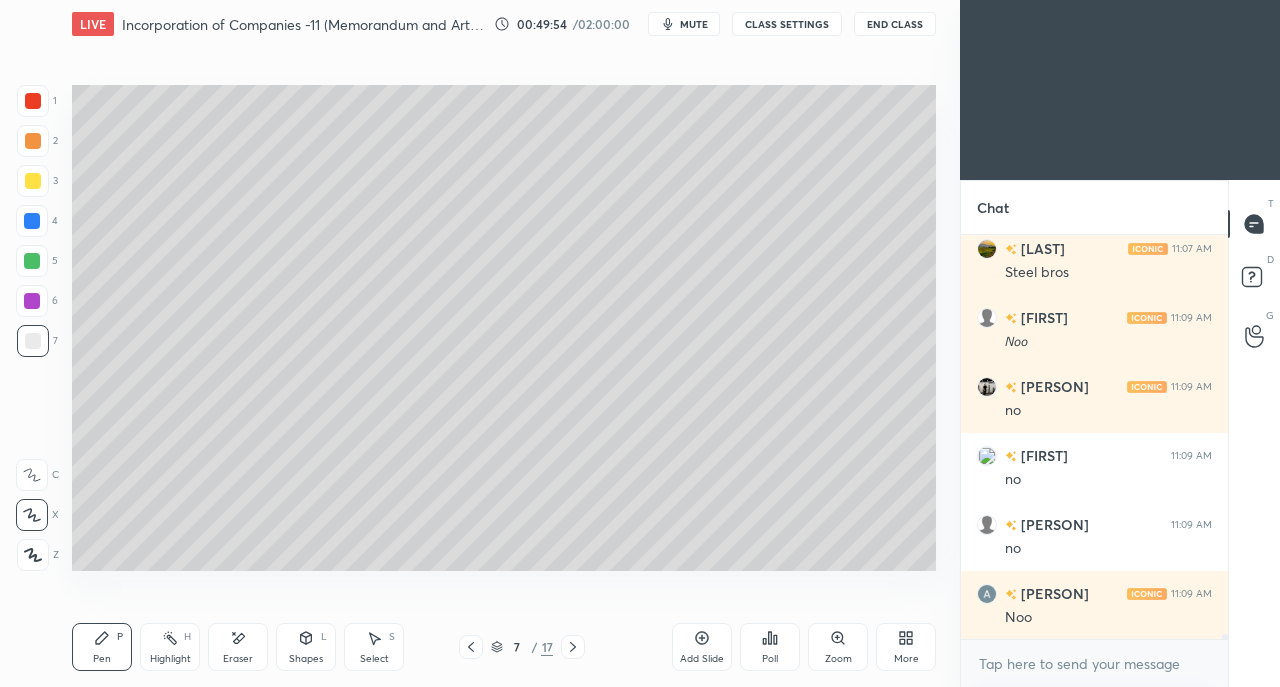 click 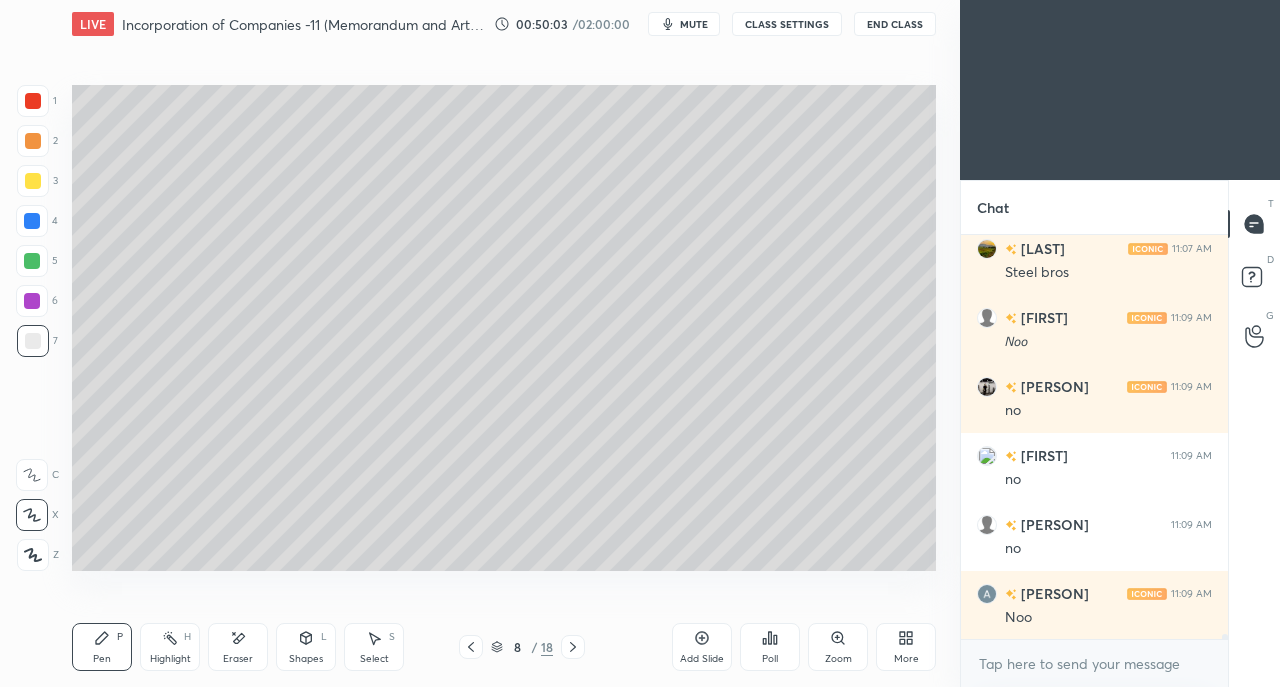 click at bounding box center [33, 181] 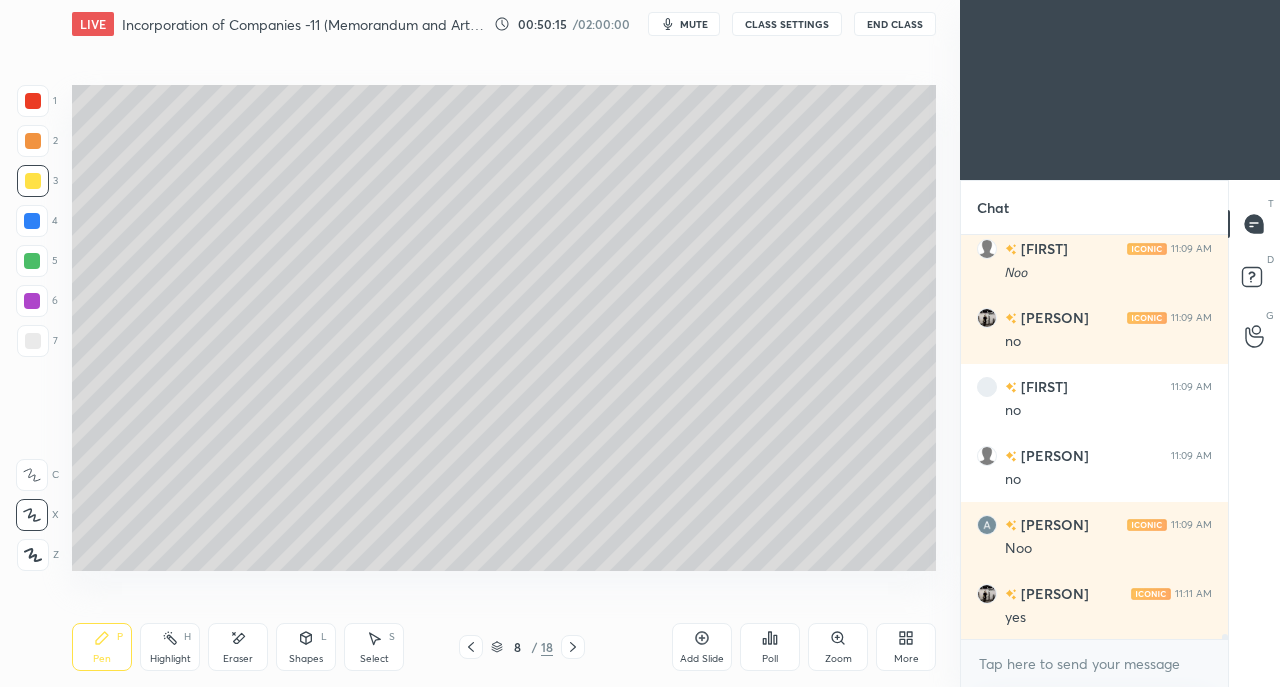 scroll, scrollTop: 31112, scrollLeft: 0, axis: vertical 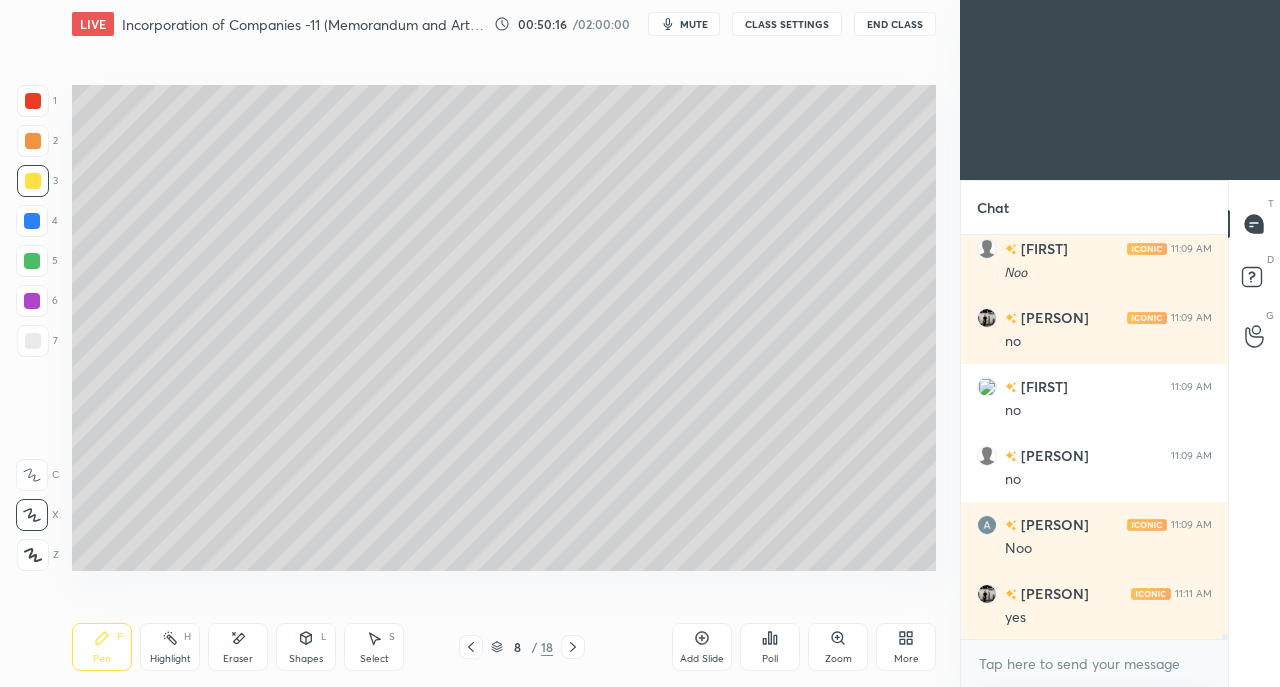 click at bounding box center [33, 341] 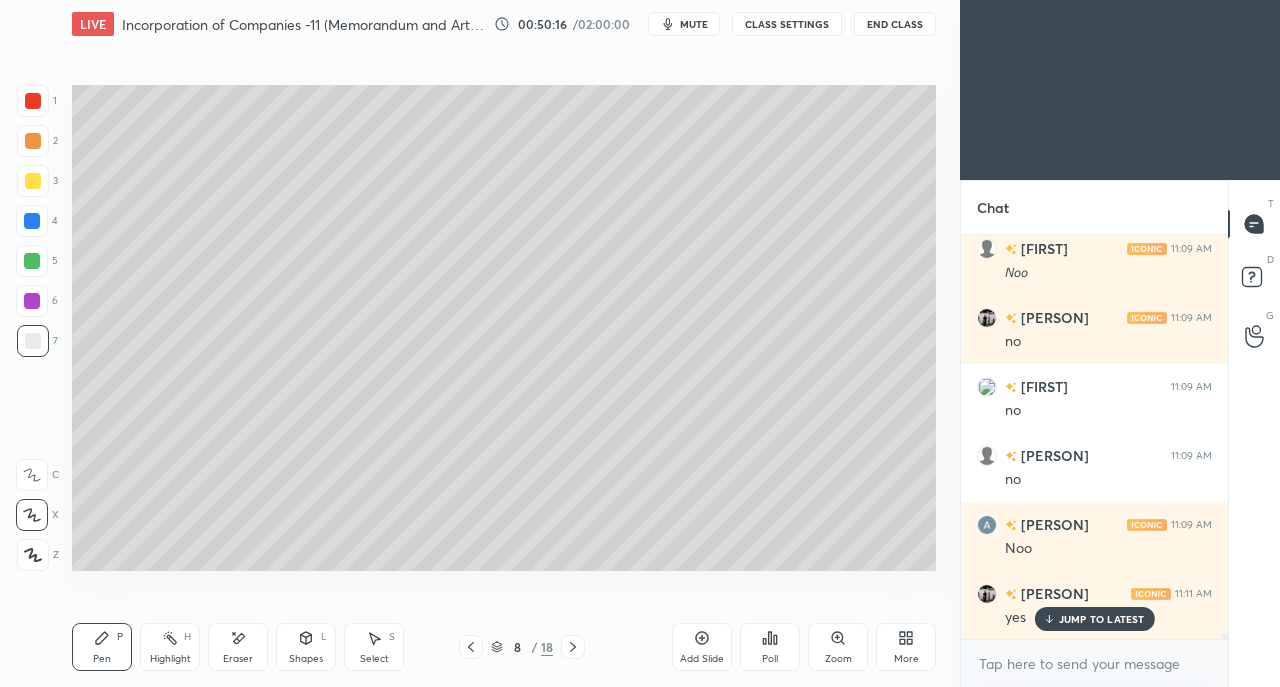 scroll, scrollTop: 31180, scrollLeft: 0, axis: vertical 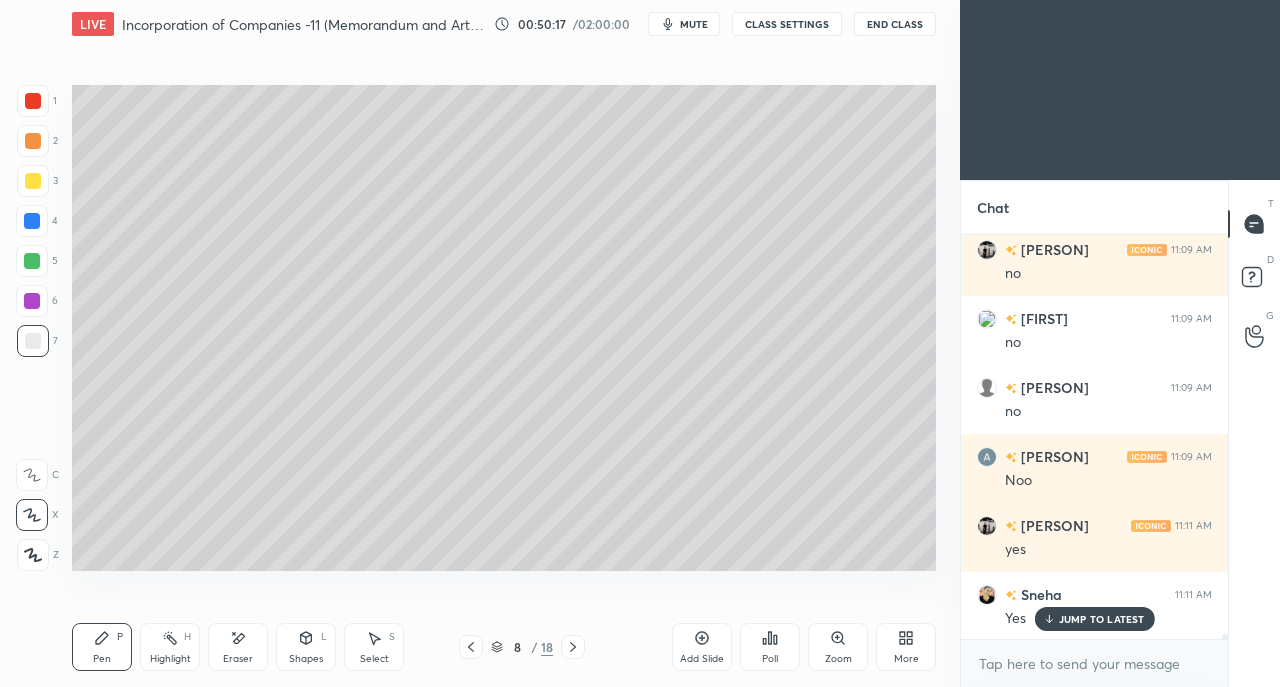click on "Shapes L" at bounding box center (306, 647) 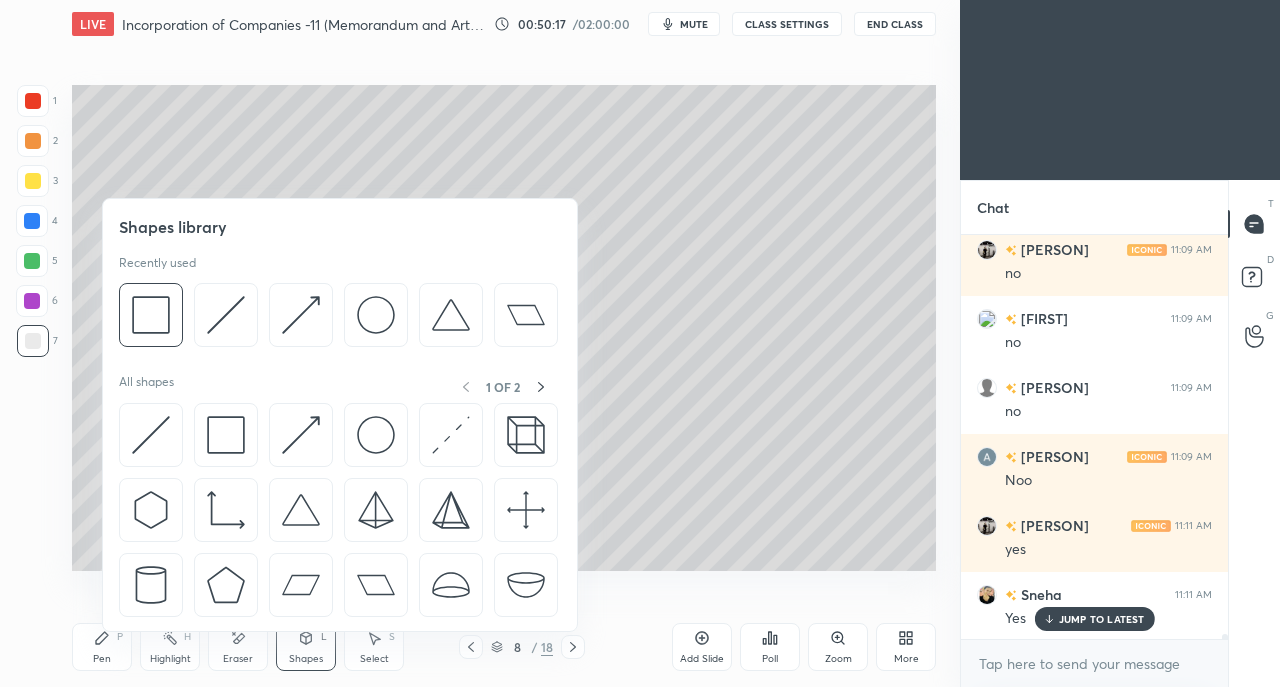 click at bounding box center (151, 435) 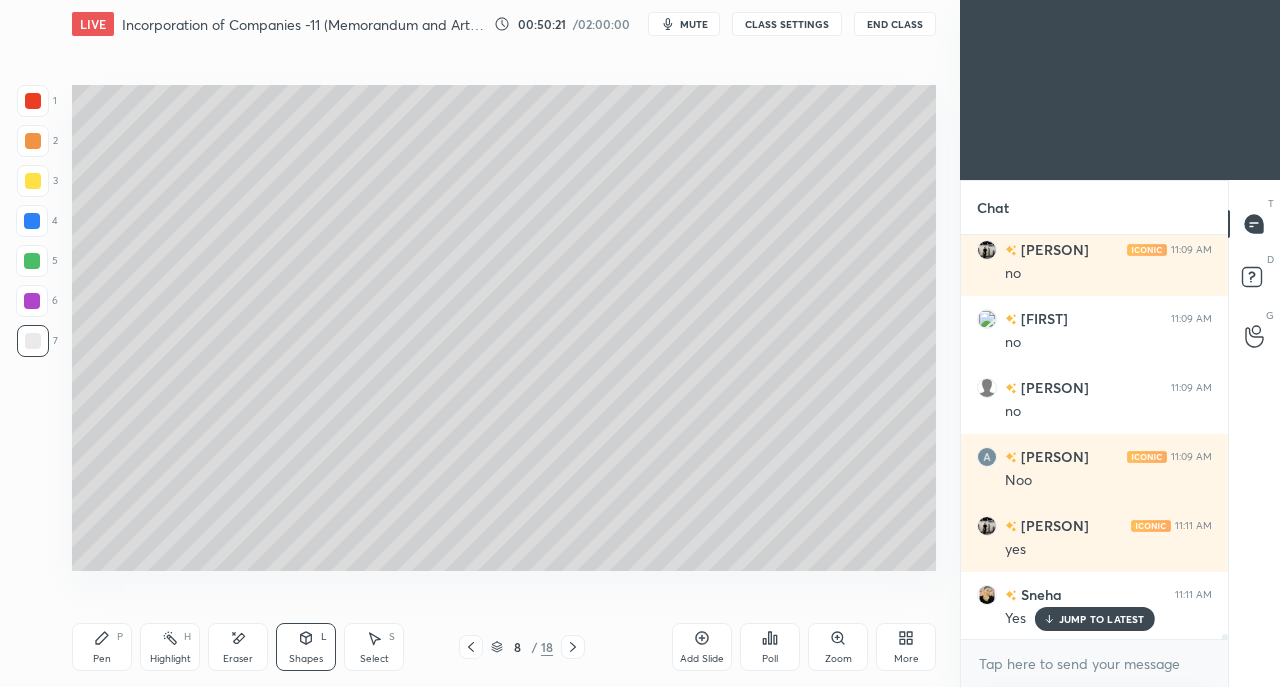click on "Yes" at bounding box center (1108, 617) 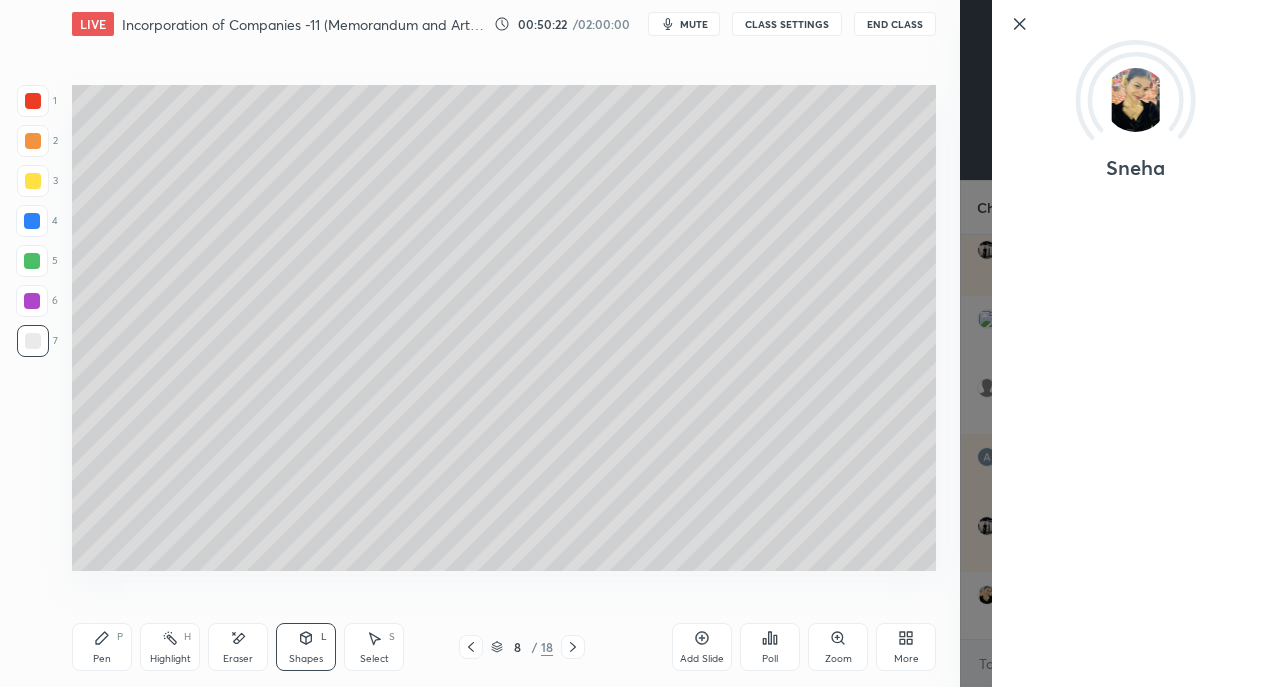 click 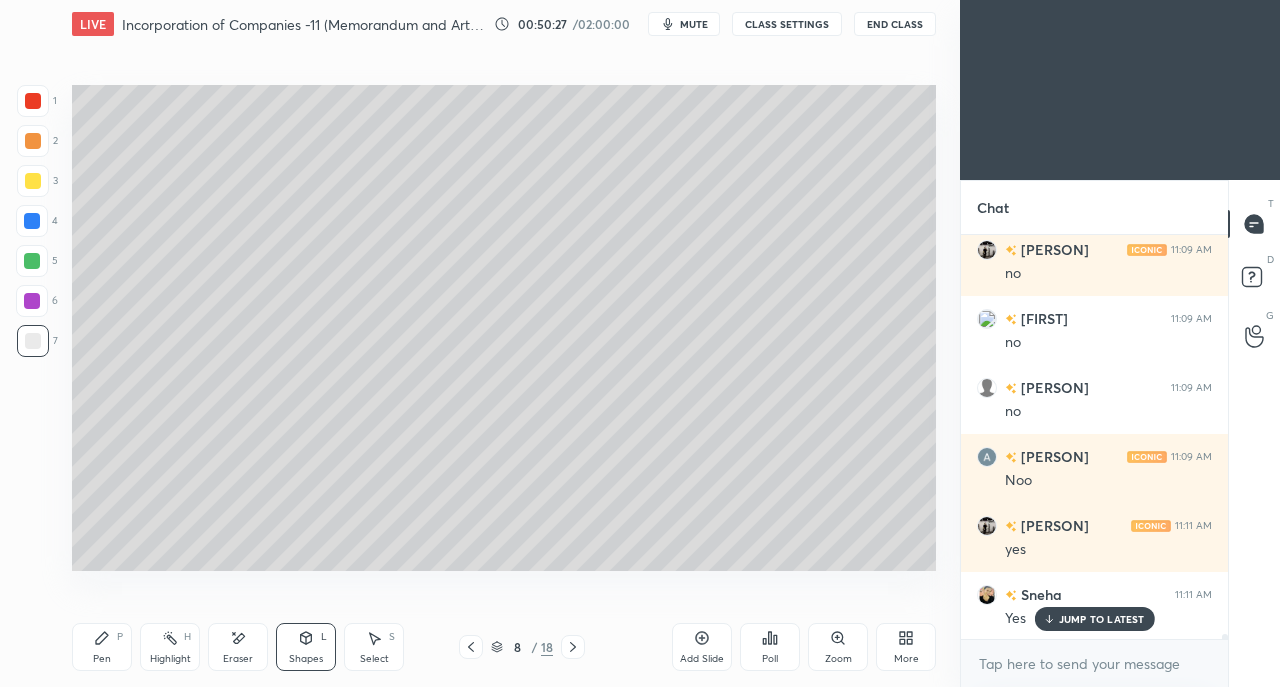 click on "JUMP TO LATEST" at bounding box center (1102, 619) 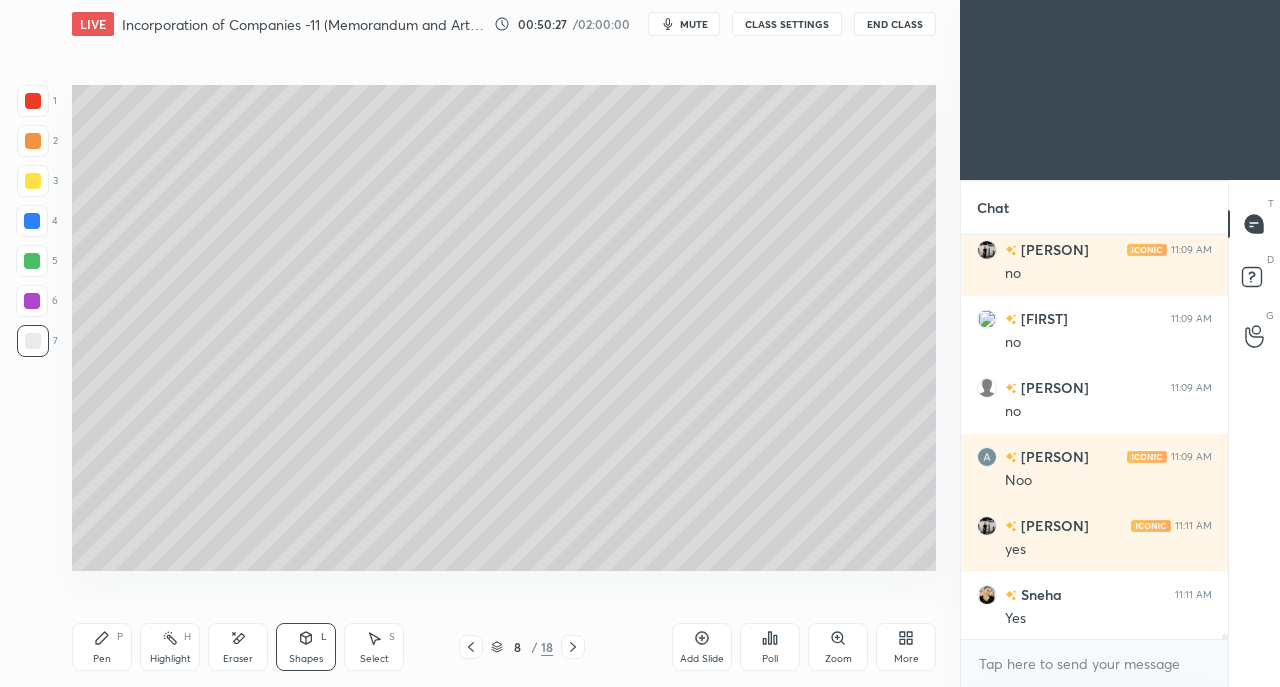 scroll, scrollTop: 31250, scrollLeft: 0, axis: vertical 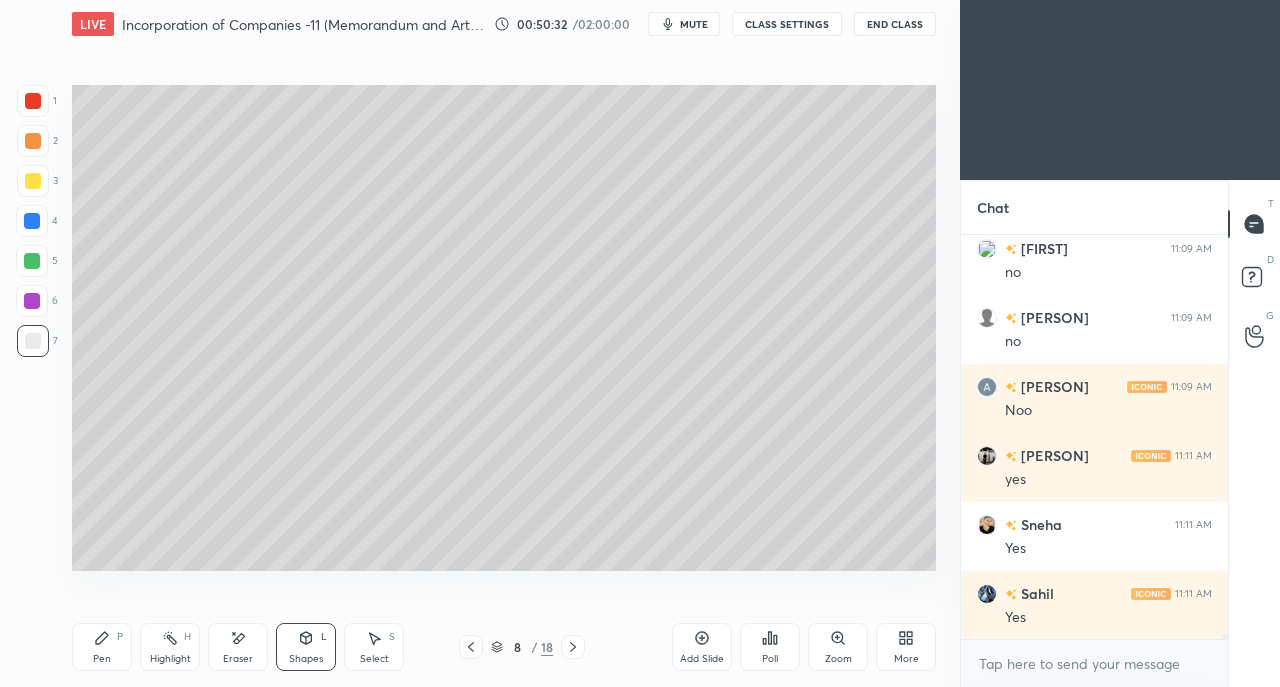 click 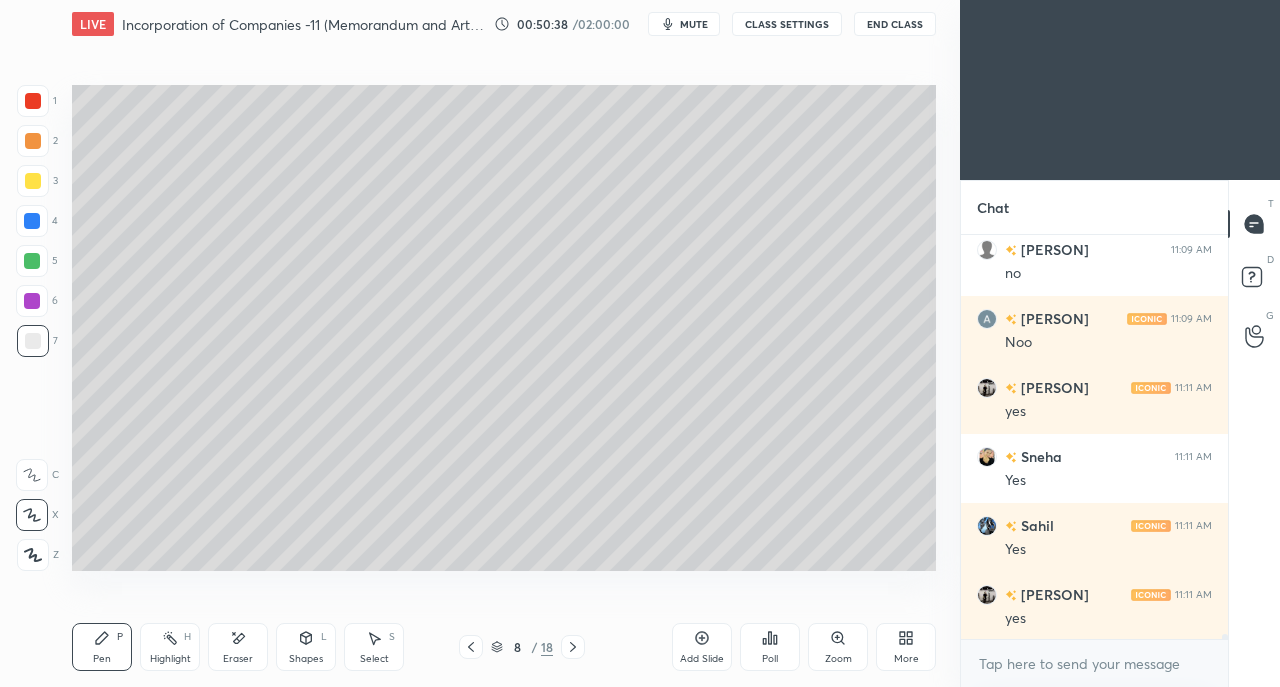 scroll, scrollTop: 31388, scrollLeft: 0, axis: vertical 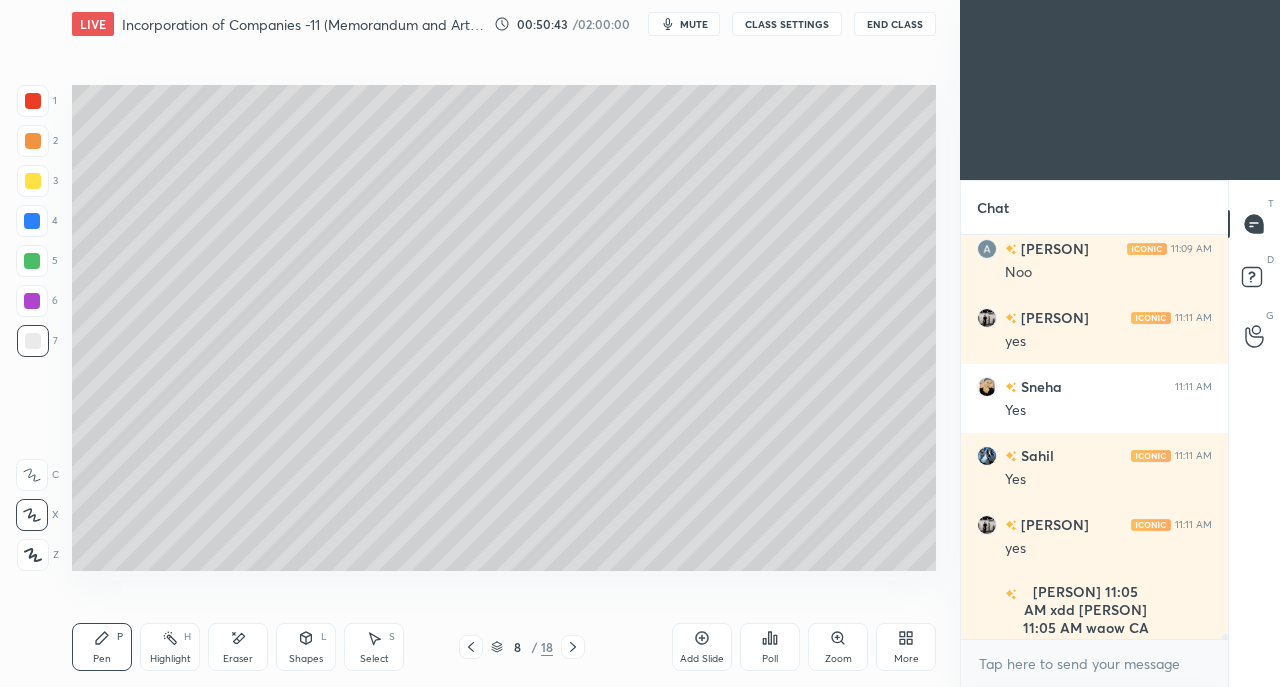 click at bounding box center (33, 181) 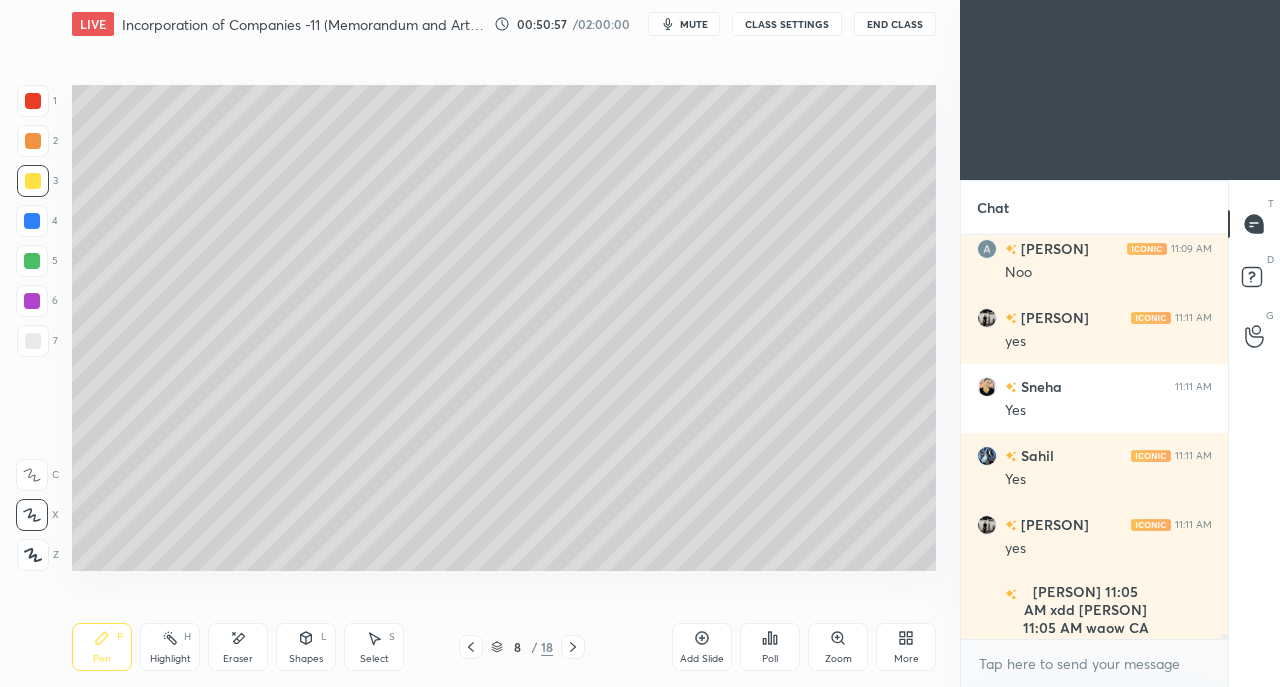 click 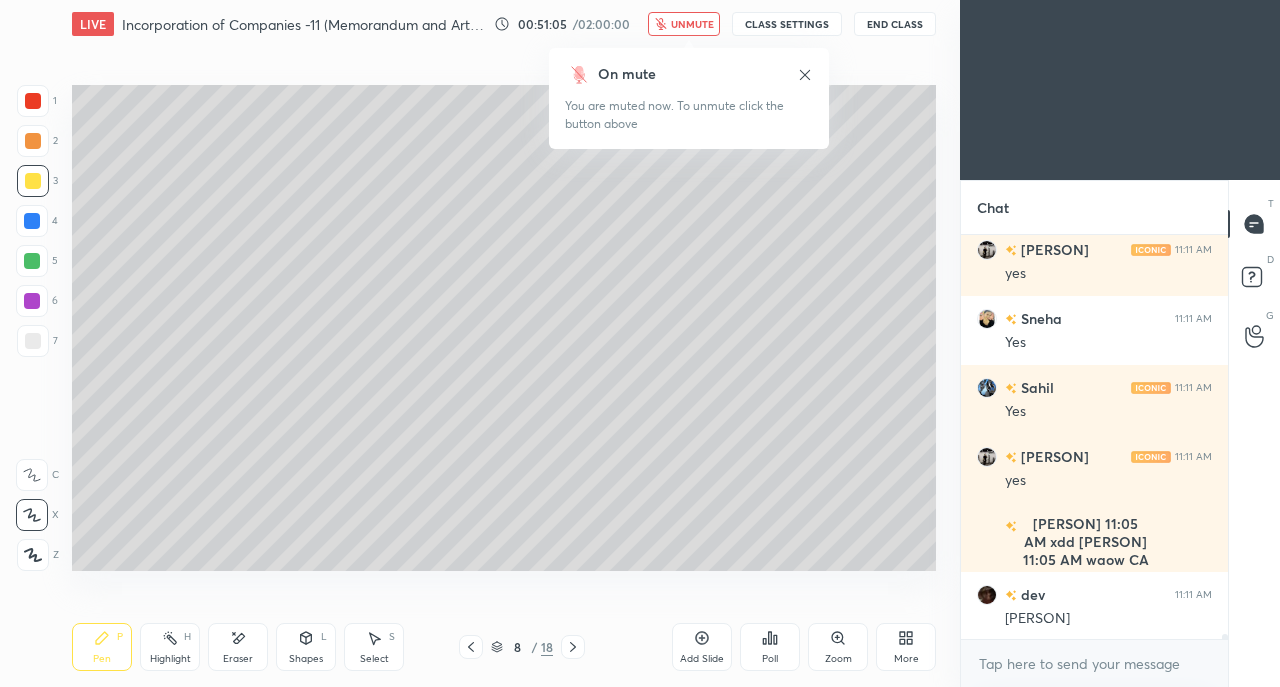 scroll, scrollTop: 31544, scrollLeft: 0, axis: vertical 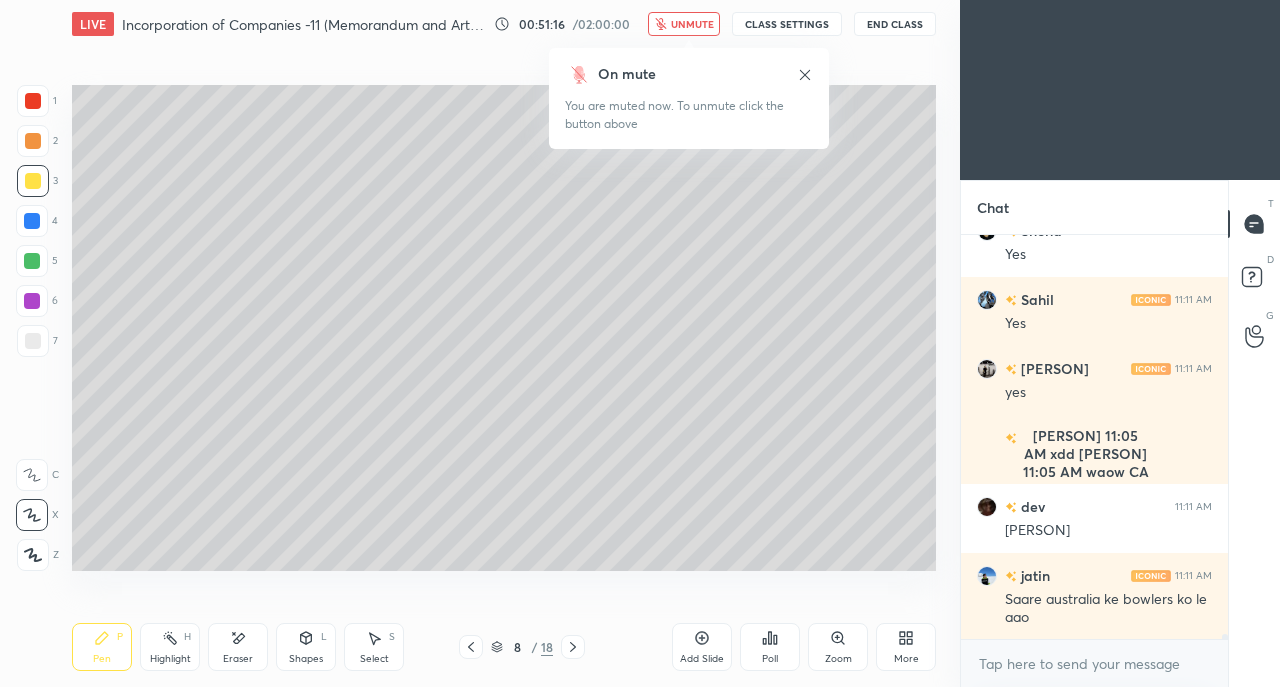 click on "unmute" at bounding box center [692, 24] 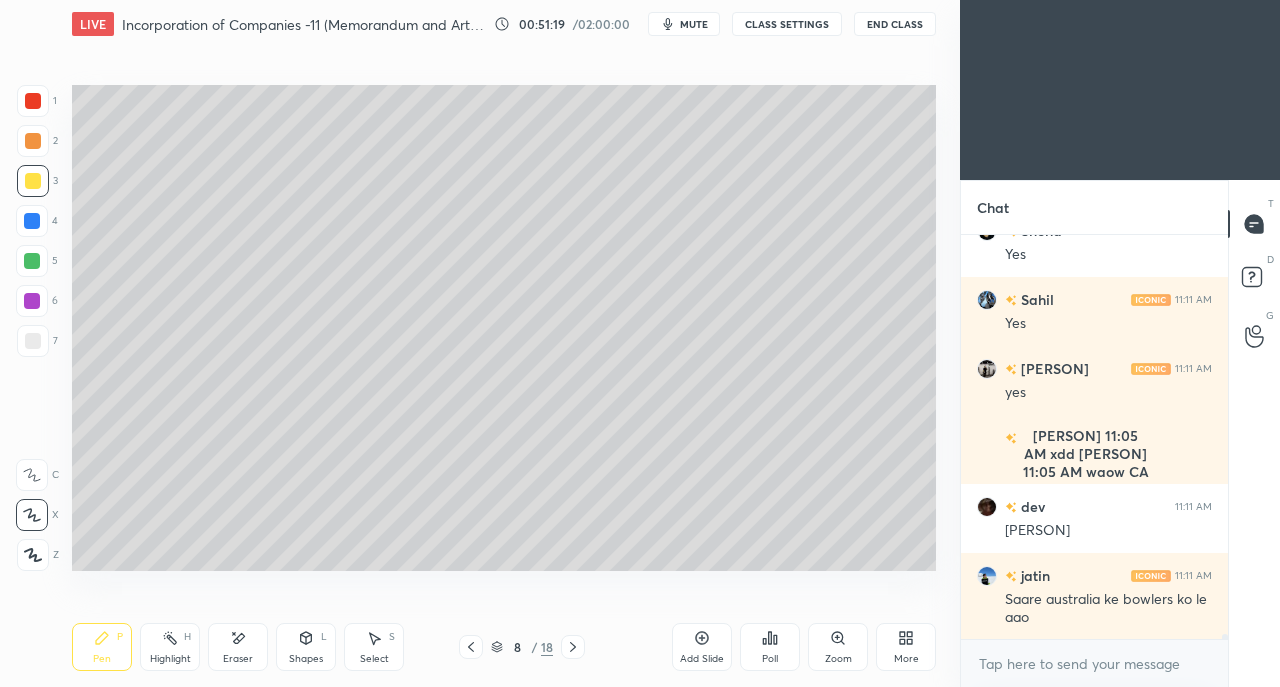 click at bounding box center (32, 221) 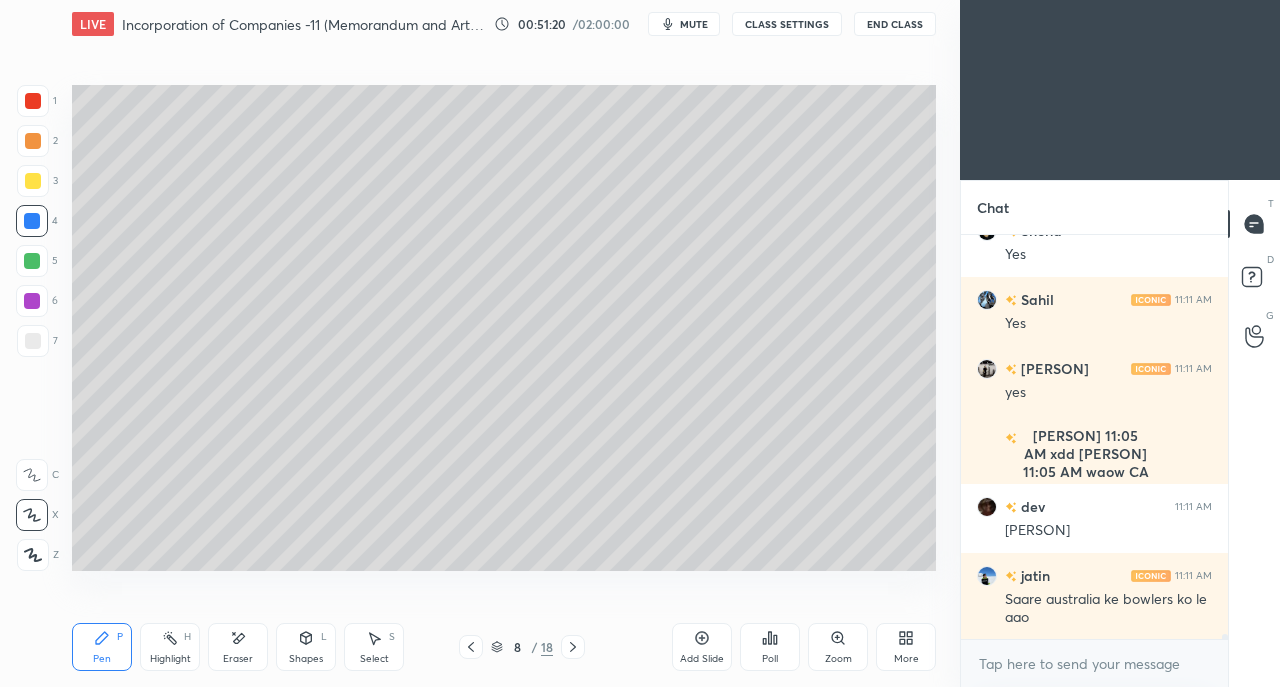 click at bounding box center (33, 181) 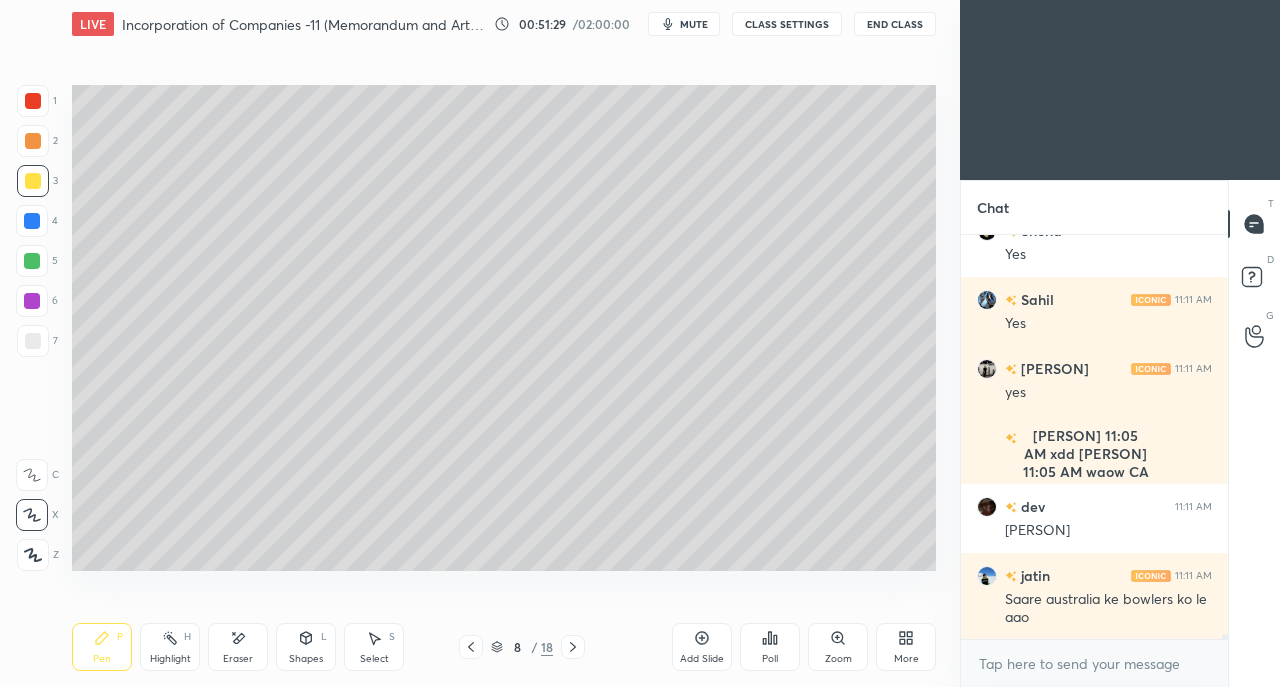 click at bounding box center [33, 341] 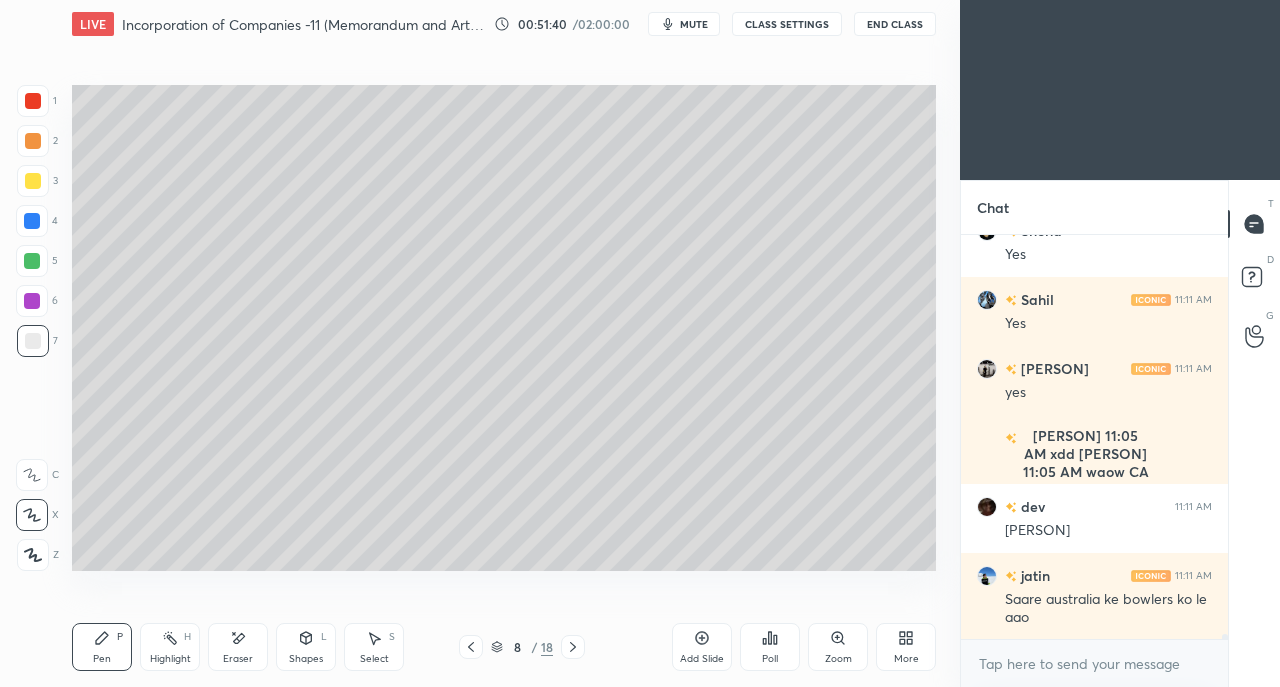 scroll, scrollTop: 31612, scrollLeft: 0, axis: vertical 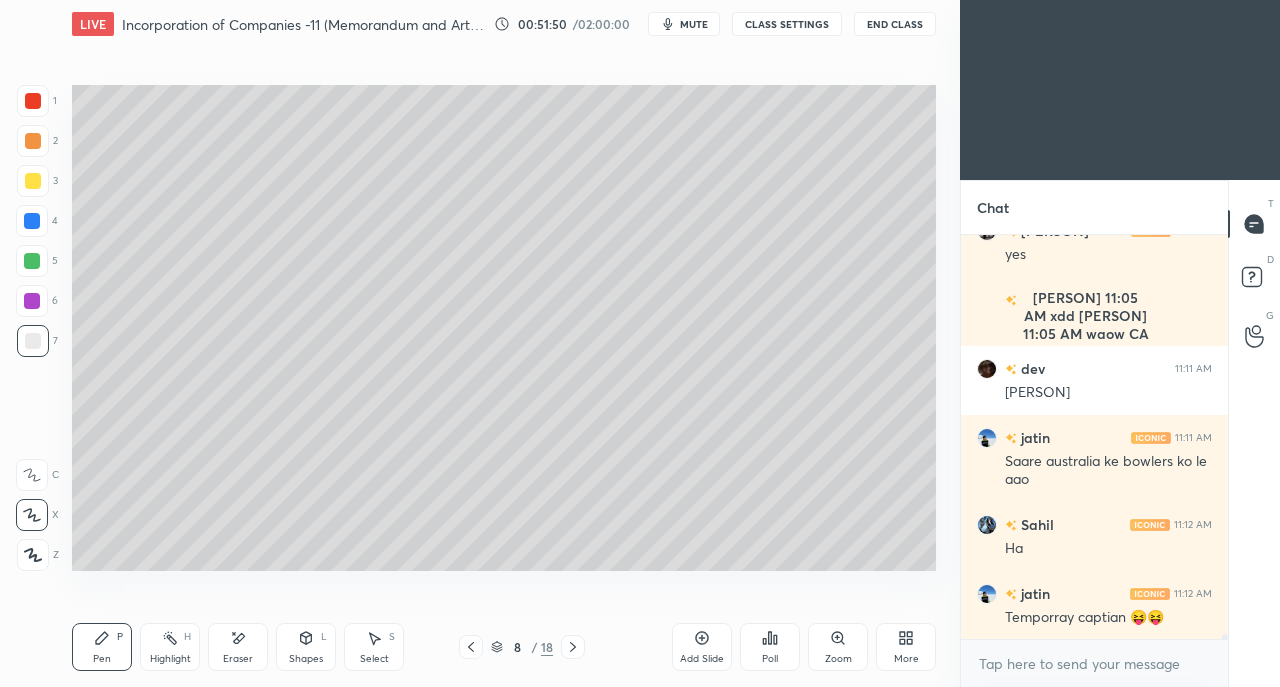 click at bounding box center (33, 181) 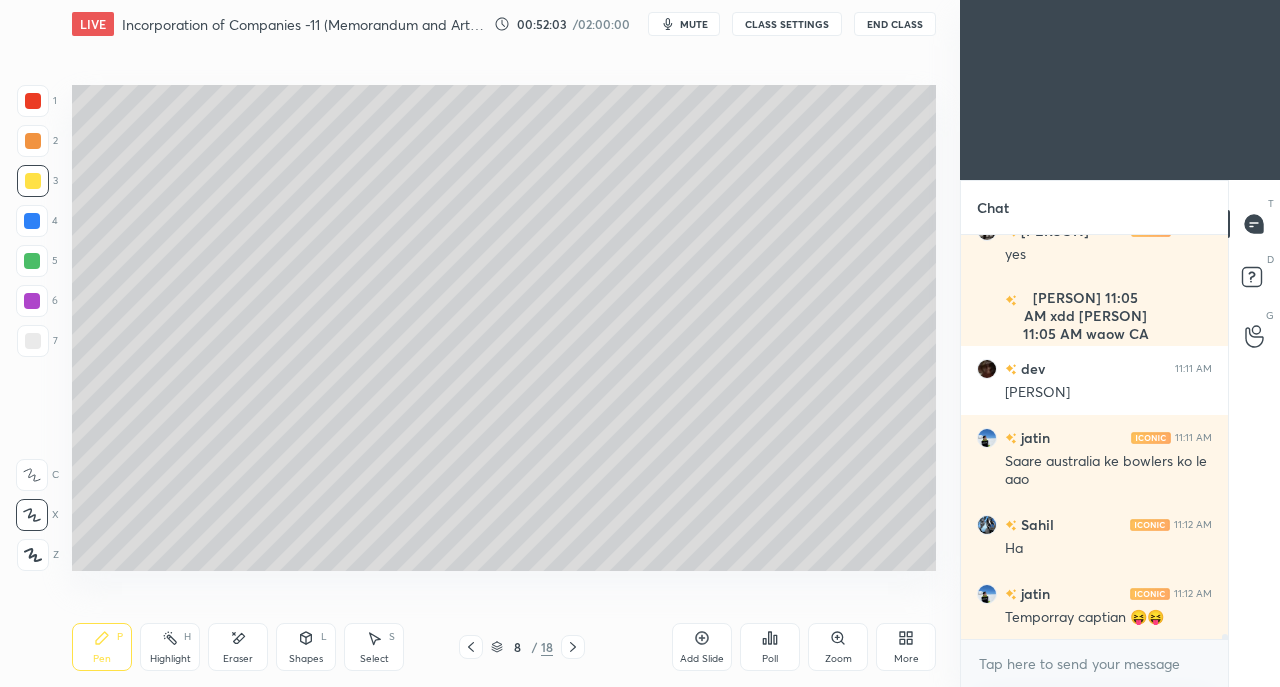 click at bounding box center [33, 141] 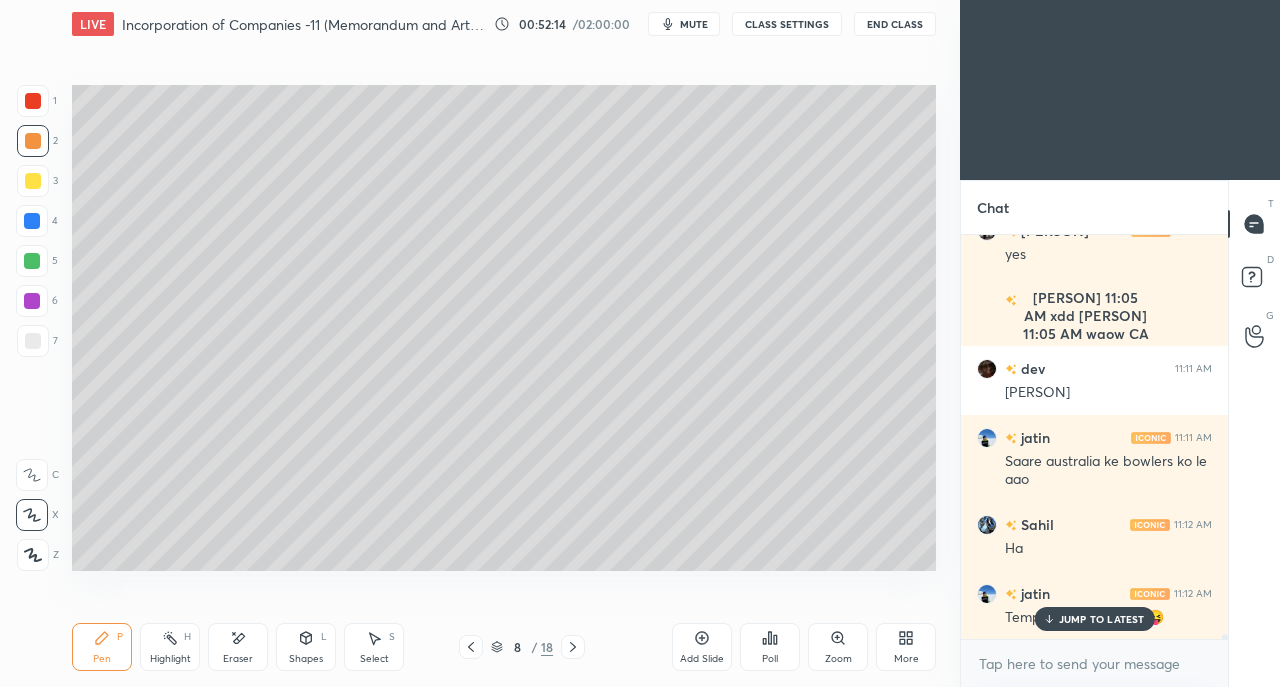 scroll, scrollTop: 31768, scrollLeft: 0, axis: vertical 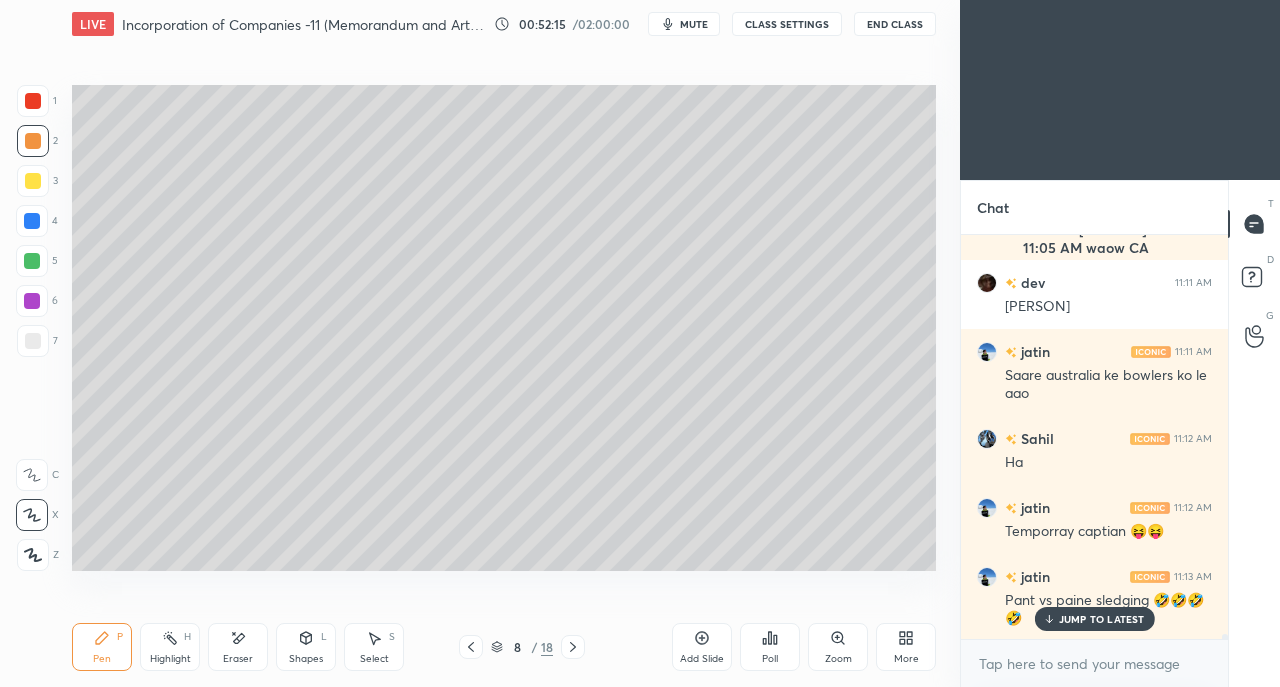 click on "JUMP TO LATEST" at bounding box center [1094, 619] 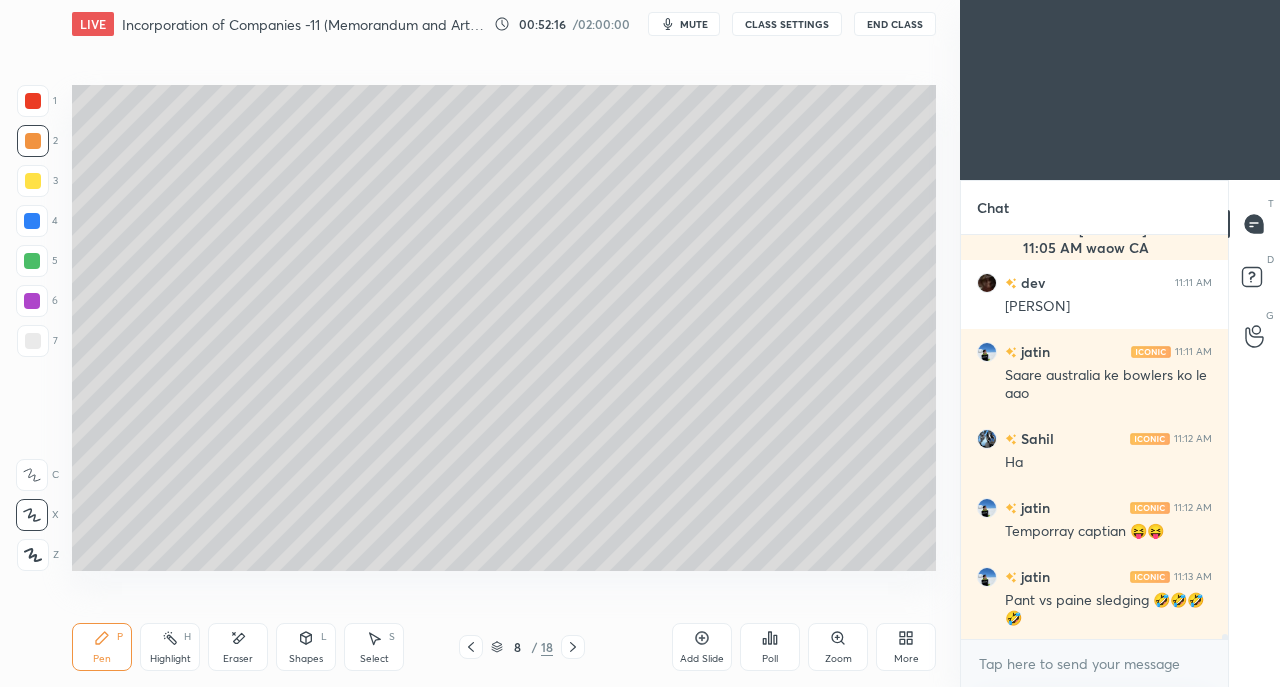 click at bounding box center (33, 341) 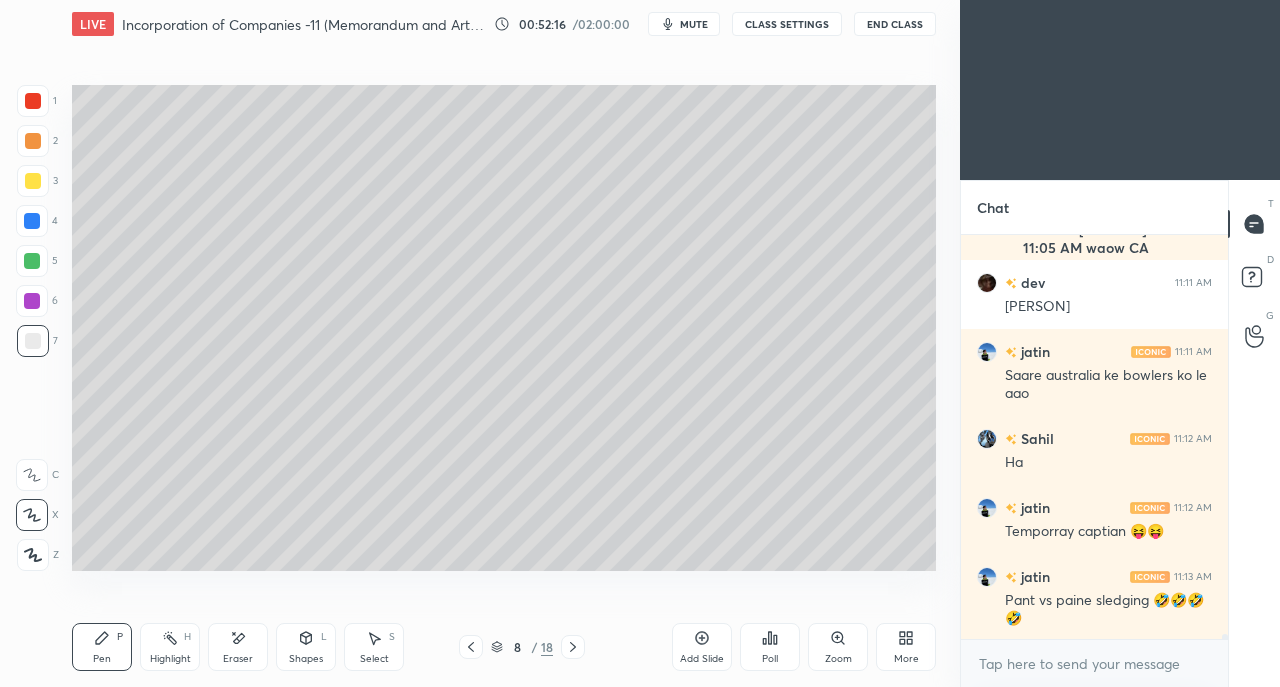 click on "Shapes L" at bounding box center [306, 647] 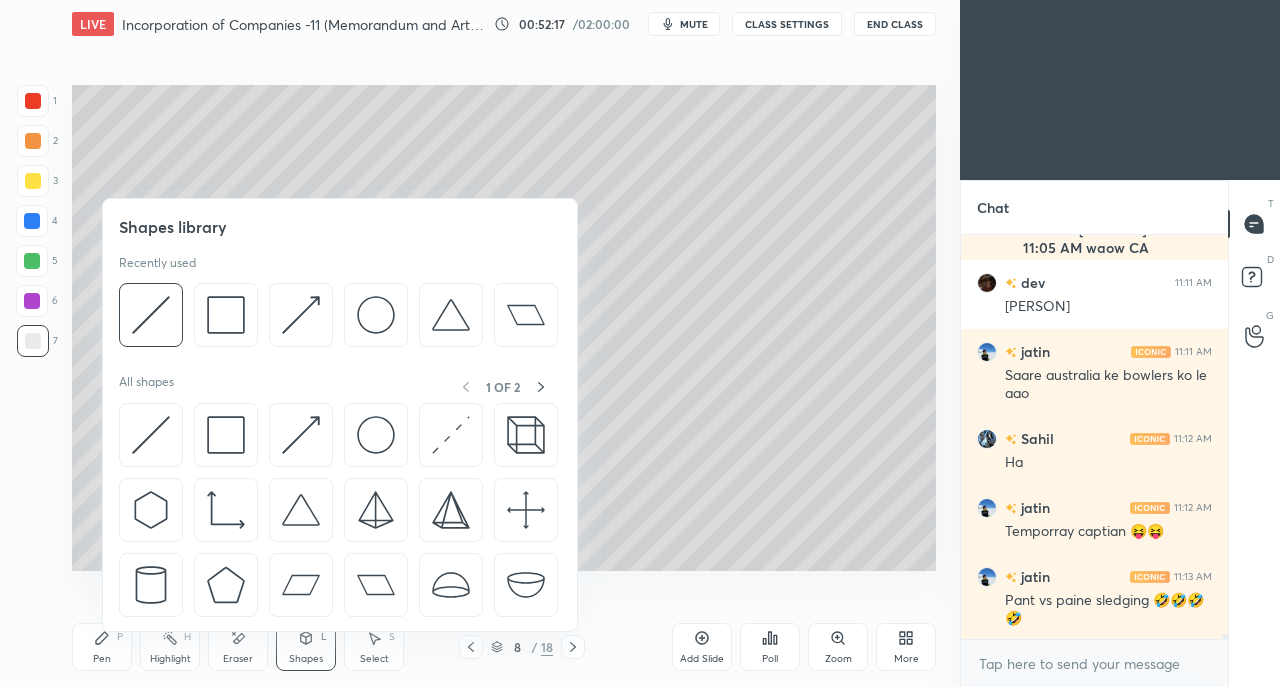 click at bounding box center (301, 435) 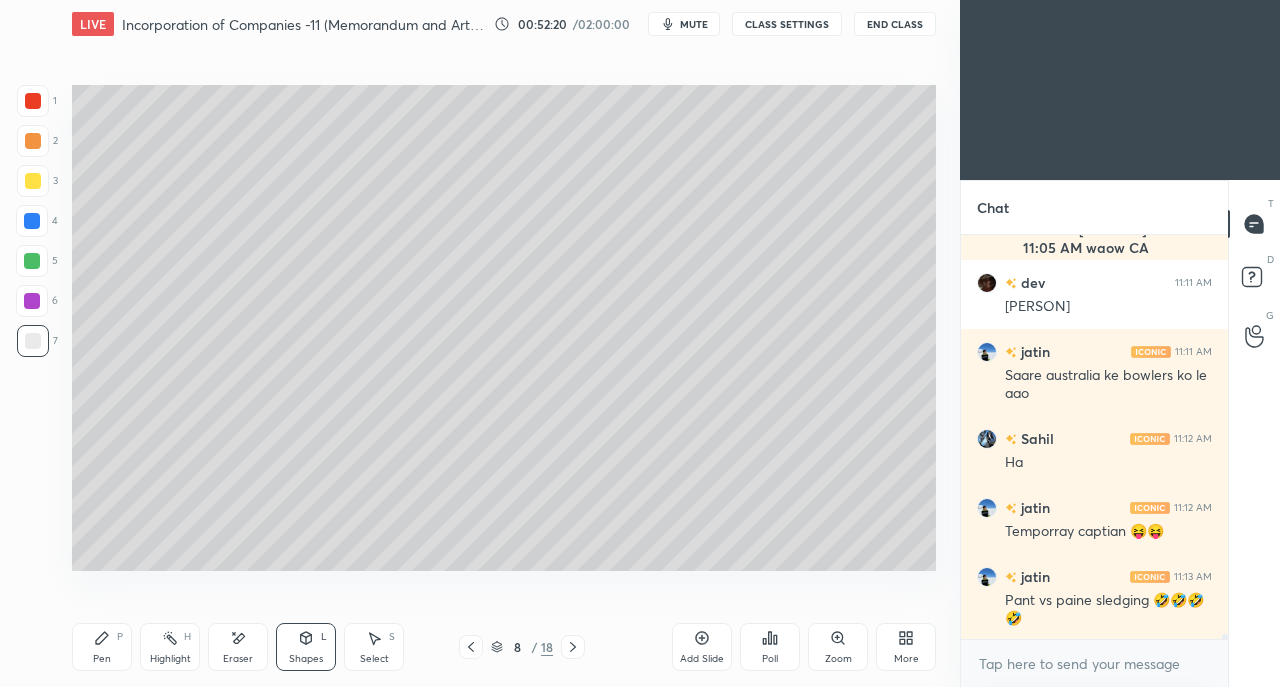 click on "Highlight" at bounding box center [170, 659] 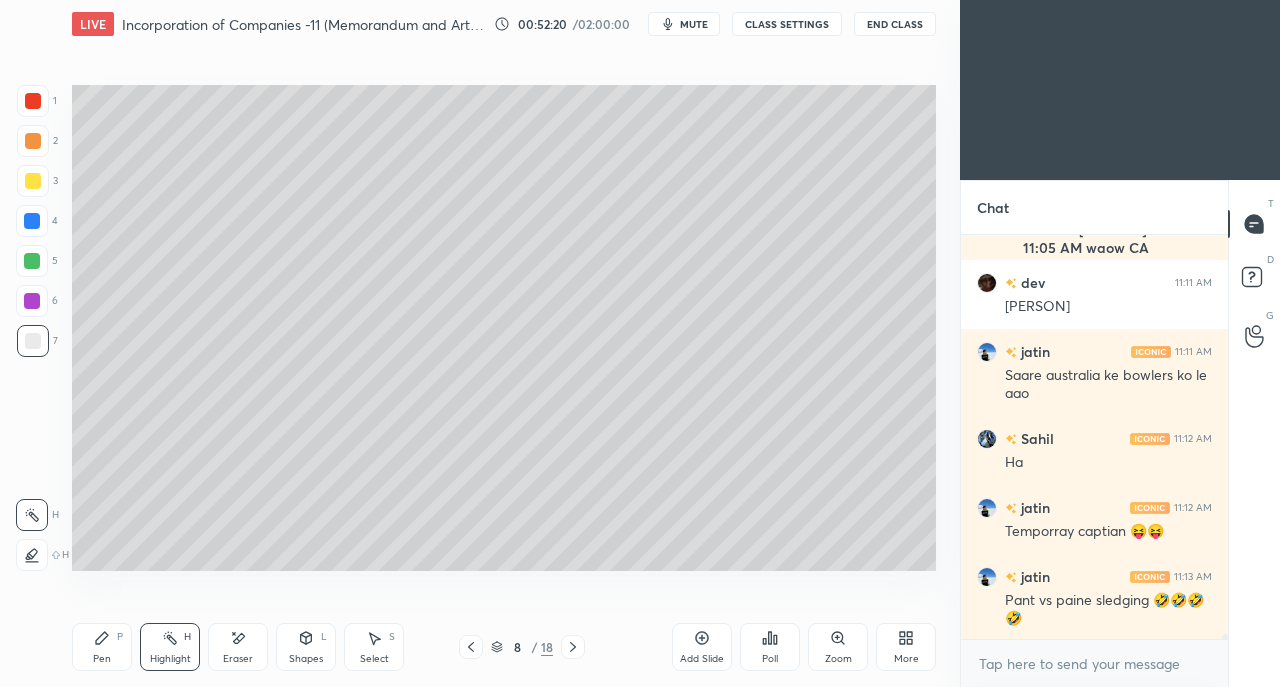 click on "Pen P" at bounding box center [102, 647] 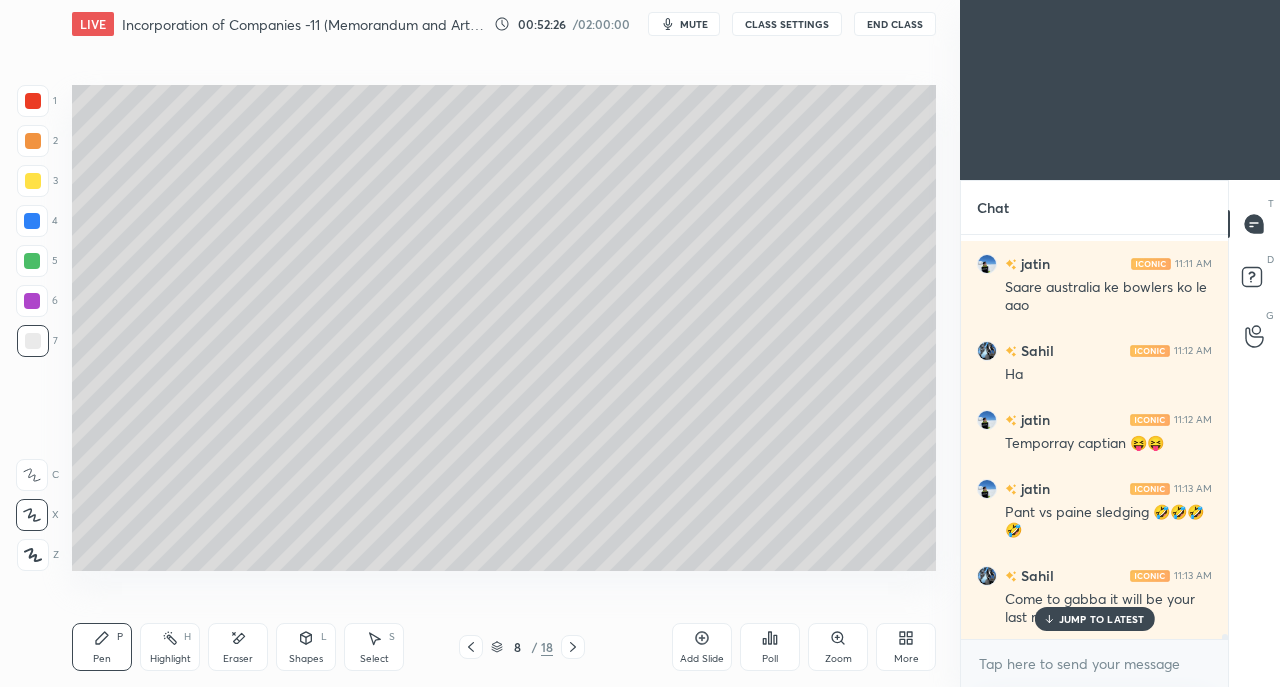 scroll, scrollTop: 31924, scrollLeft: 0, axis: vertical 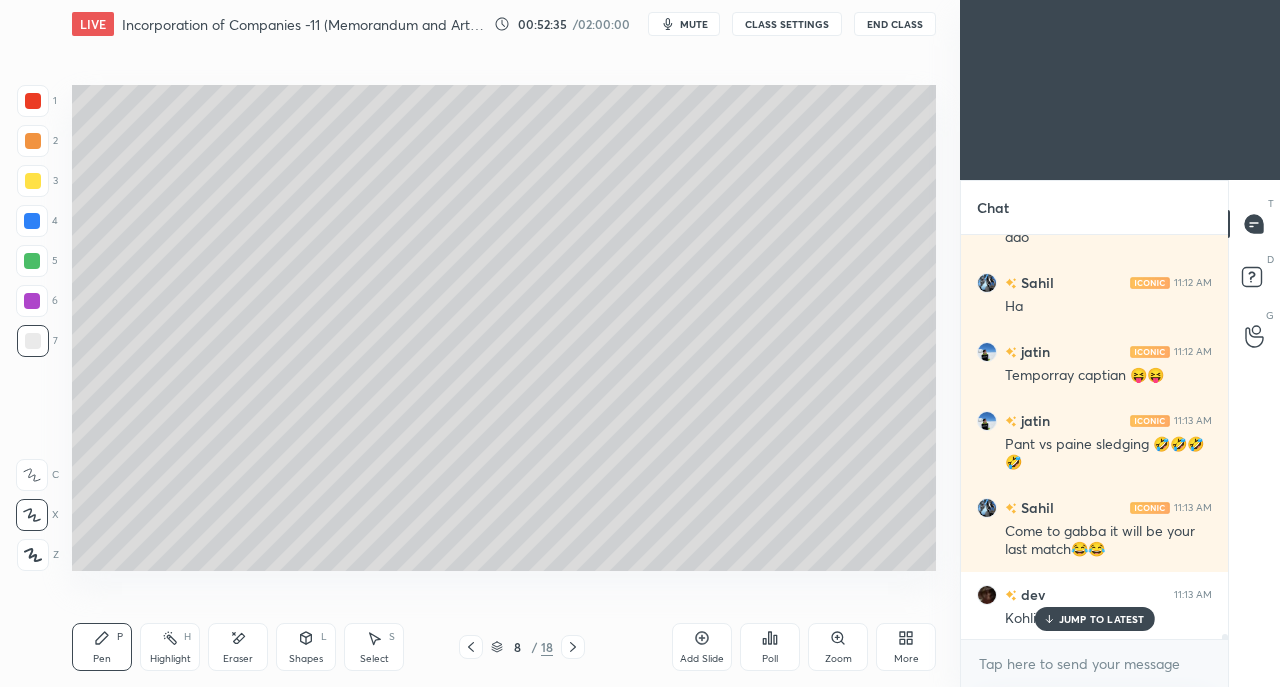 click on "JUMP TO LATEST" at bounding box center (1102, 619) 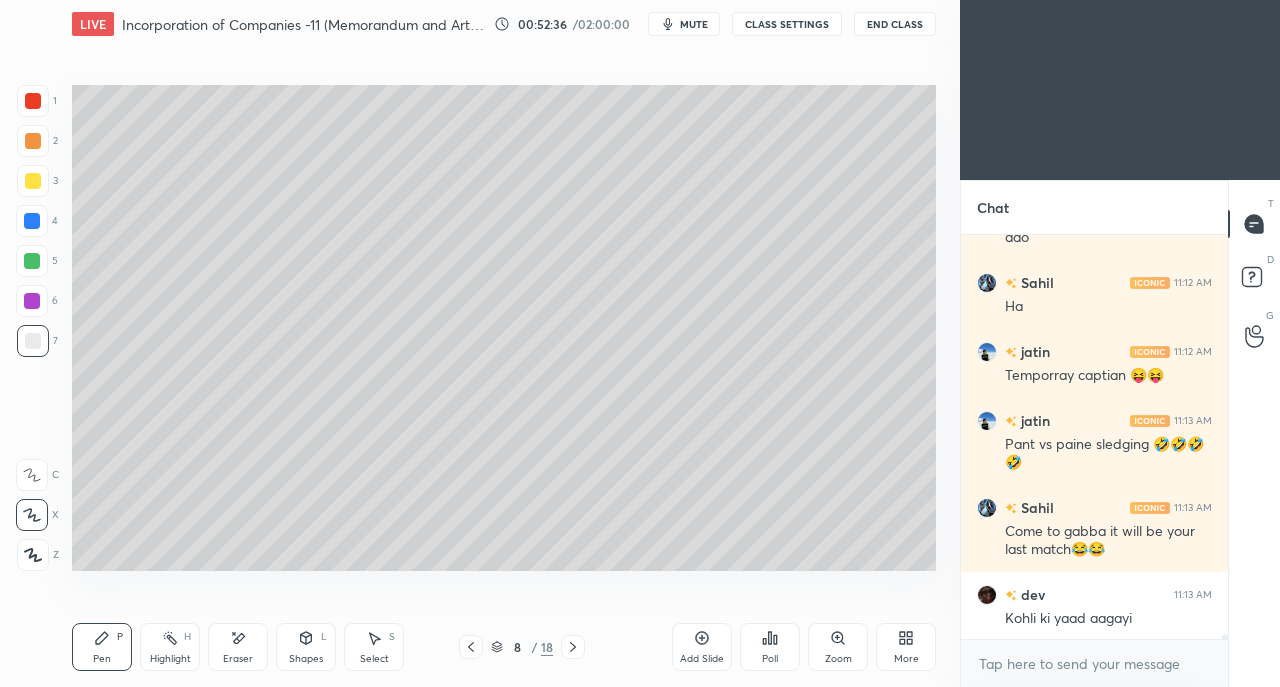 click at bounding box center [33, 181] 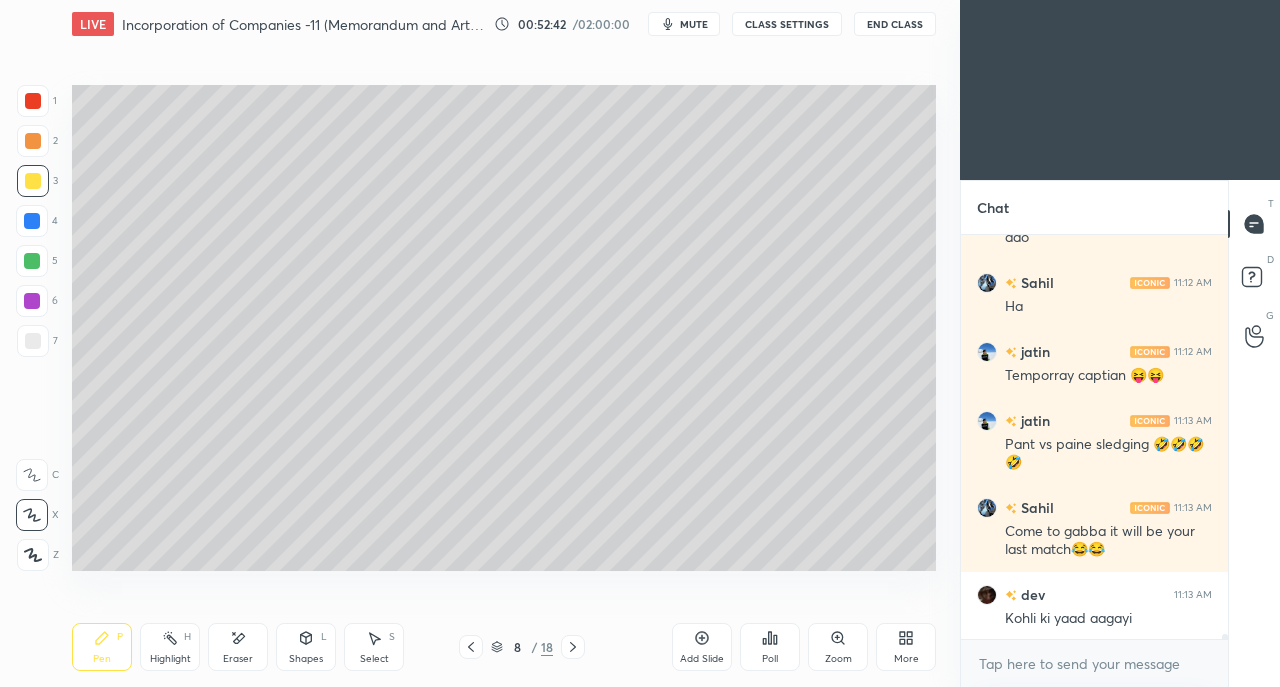 scroll, scrollTop: 32012, scrollLeft: 0, axis: vertical 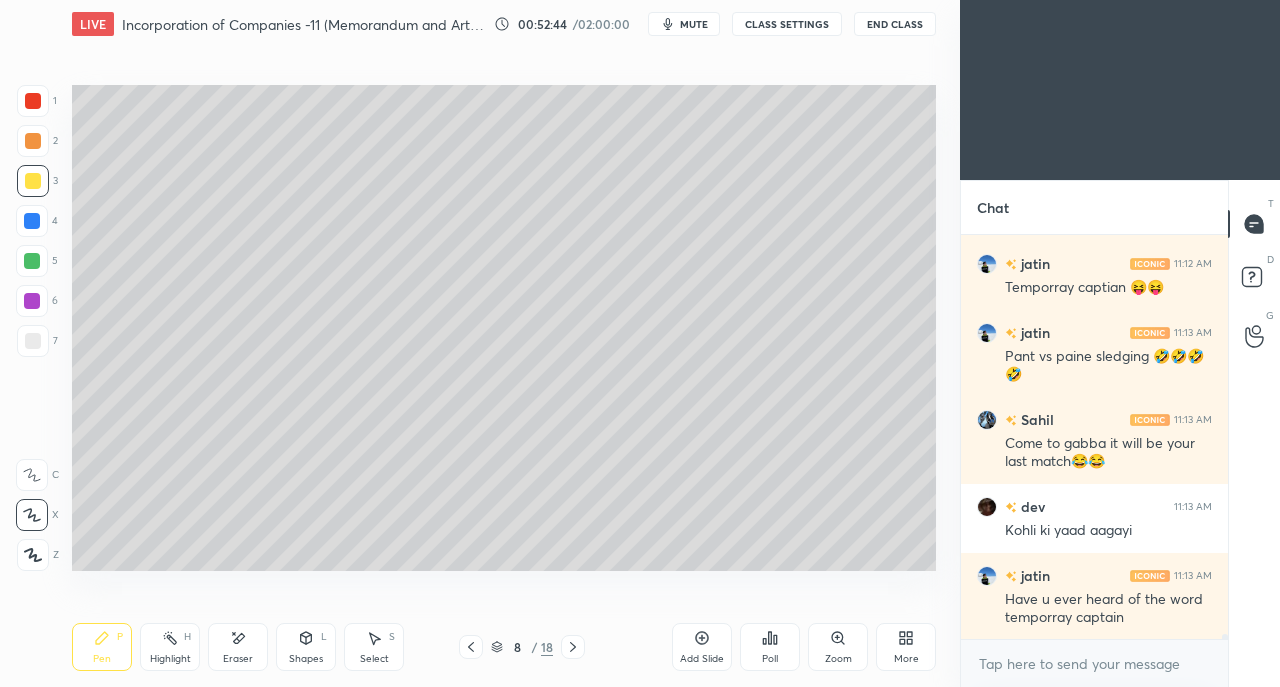 click at bounding box center [33, 341] 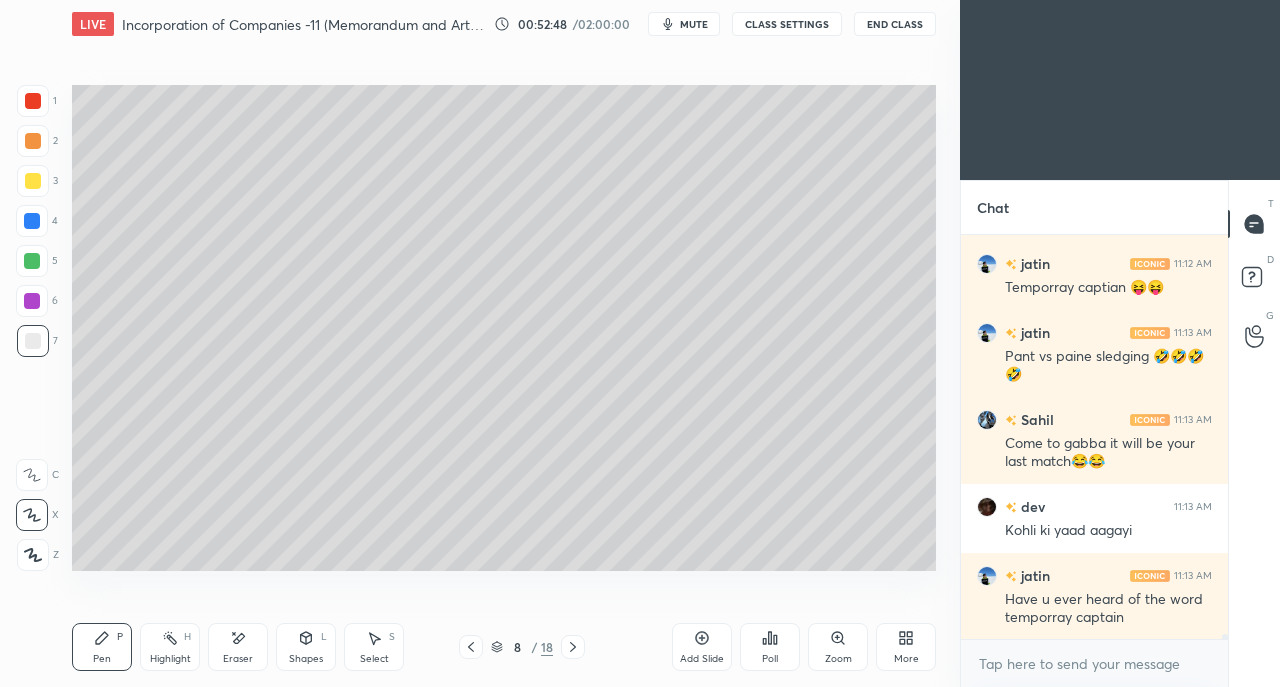 click at bounding box center (33, 181) 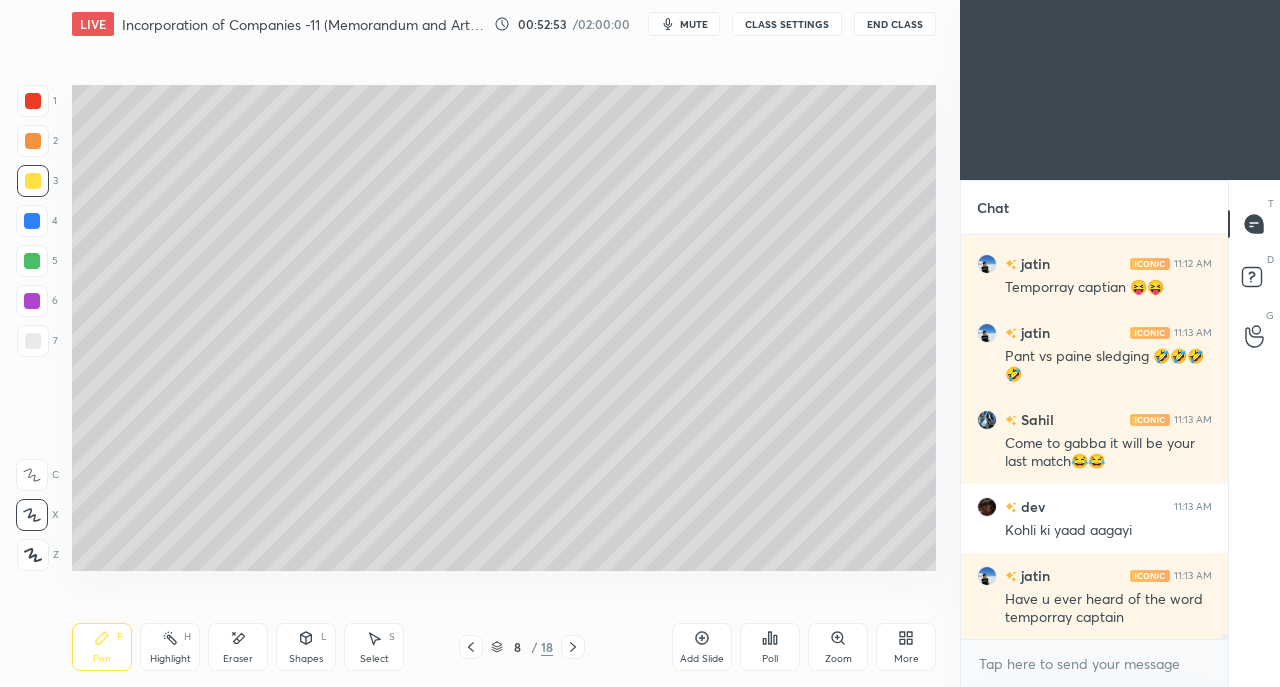click at bounding box center [33, 341] 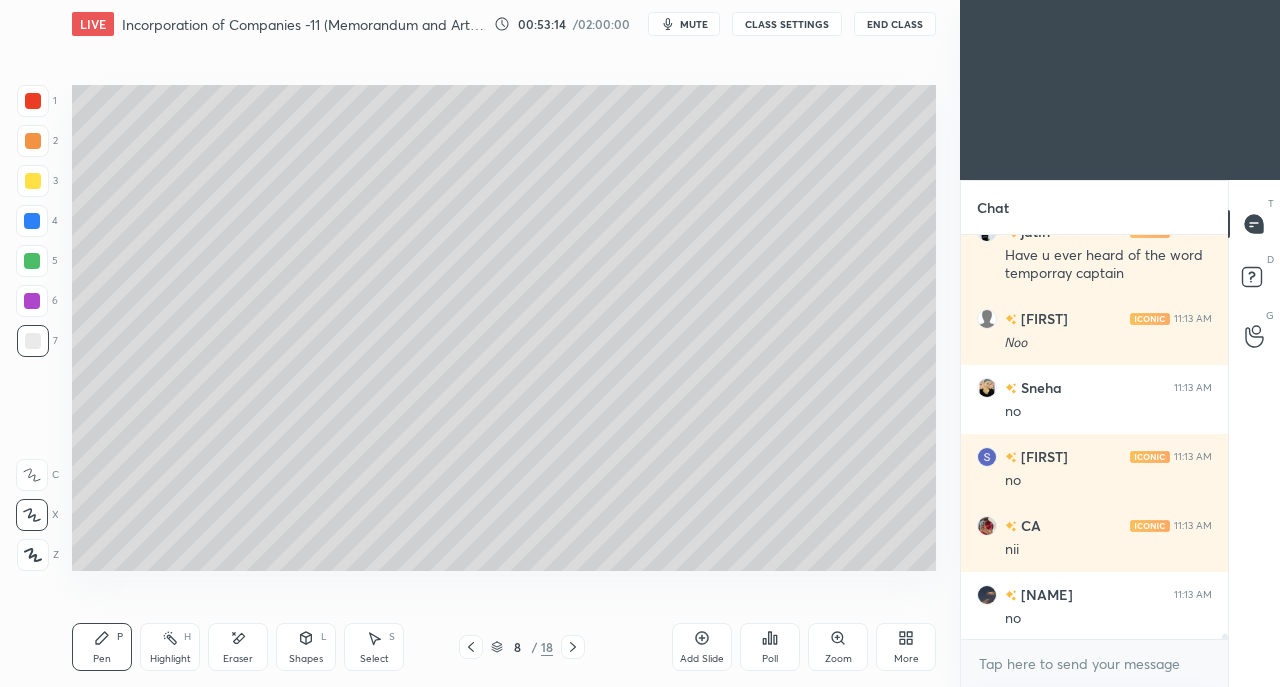 scroll, scrollTop: 32426, scrollLeft: 0, axis: vertical 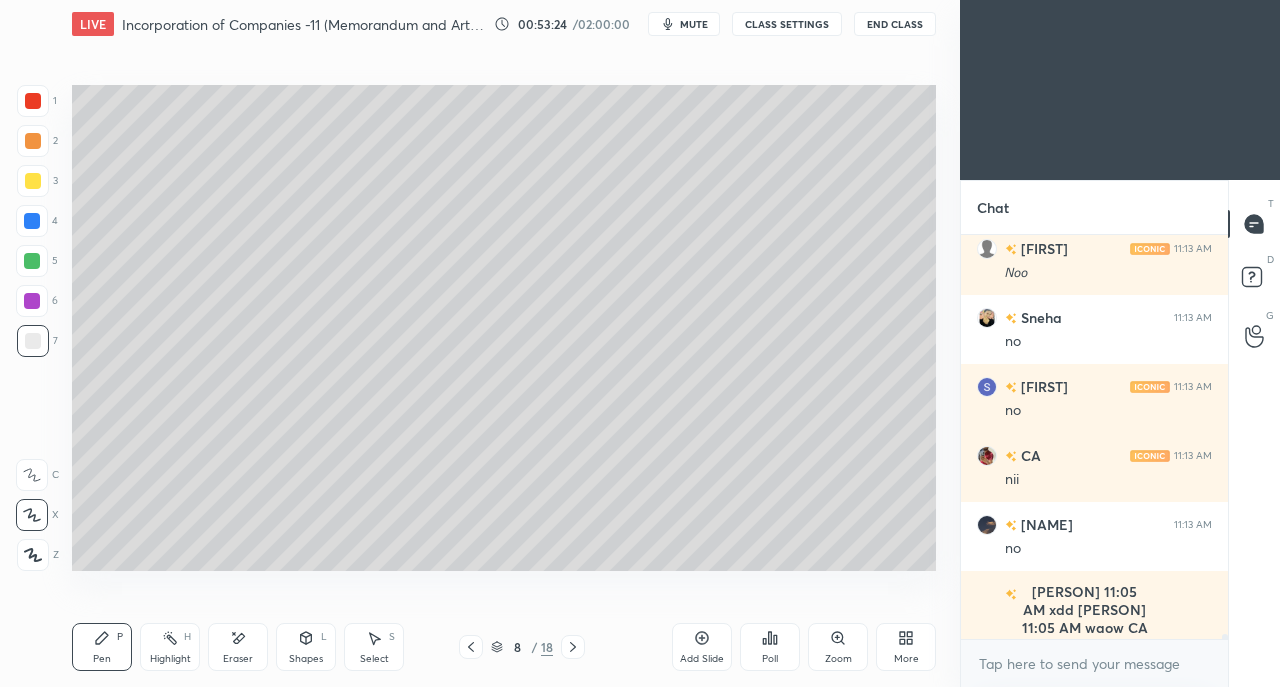 click at bounding box center [33, 101] 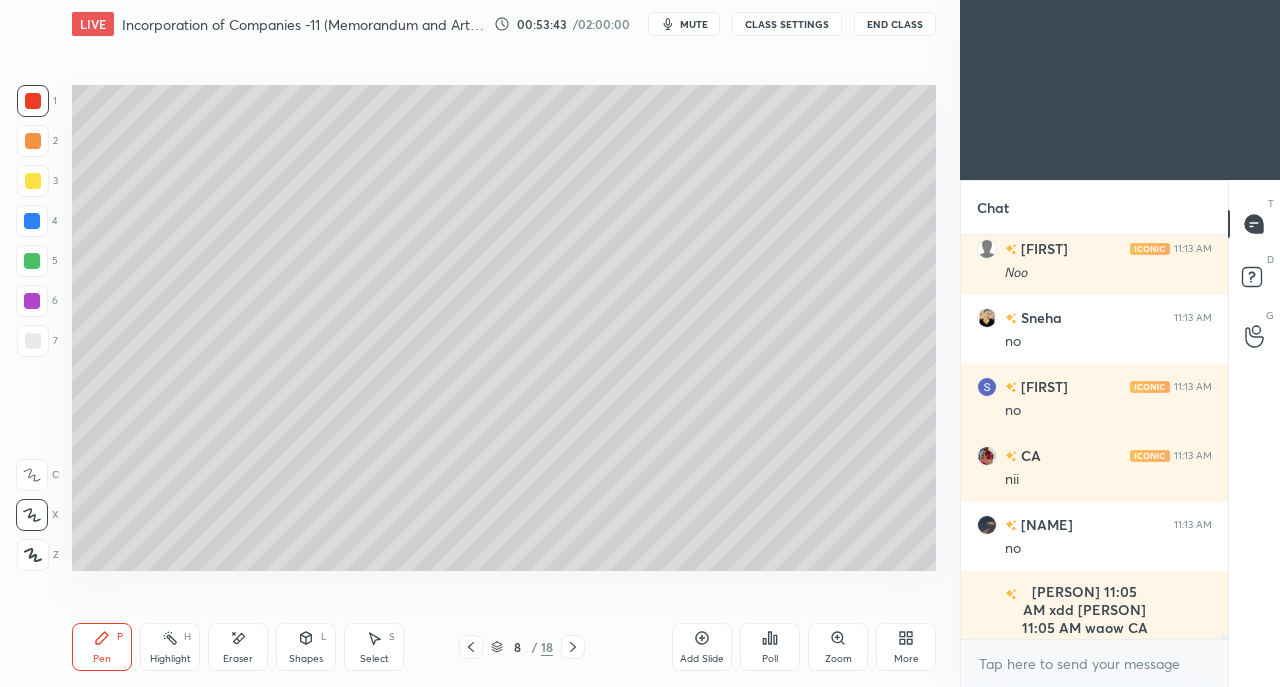 click 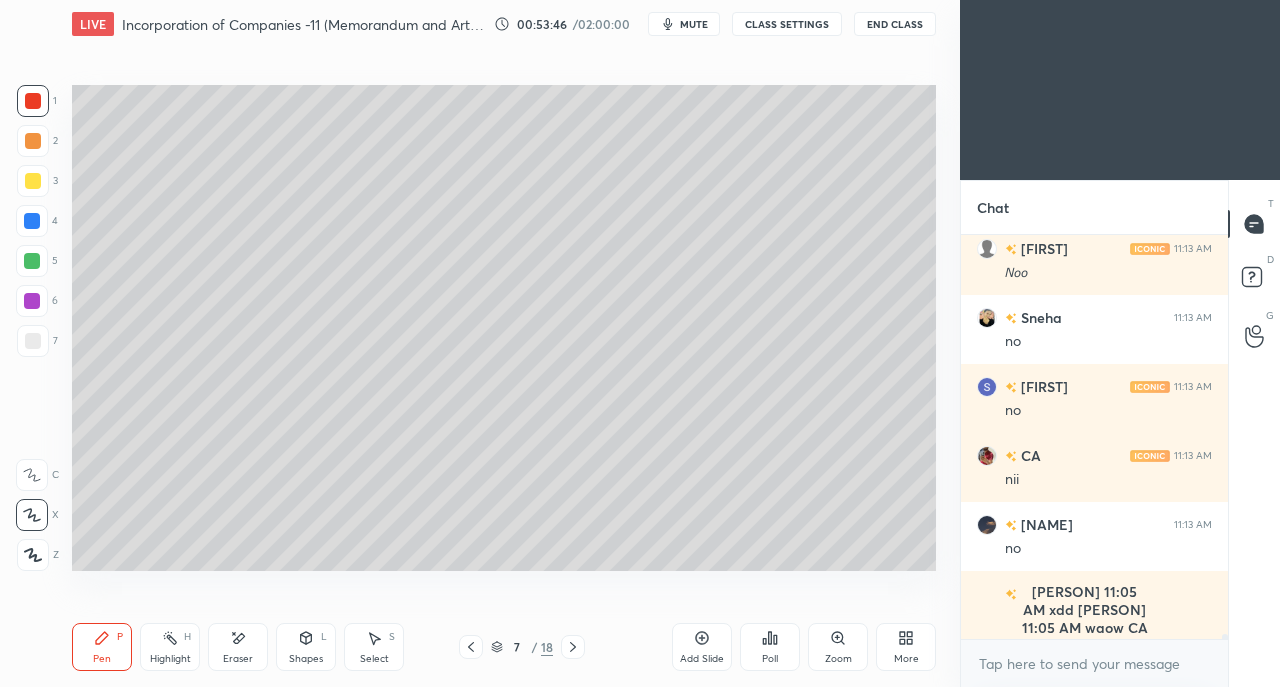 click 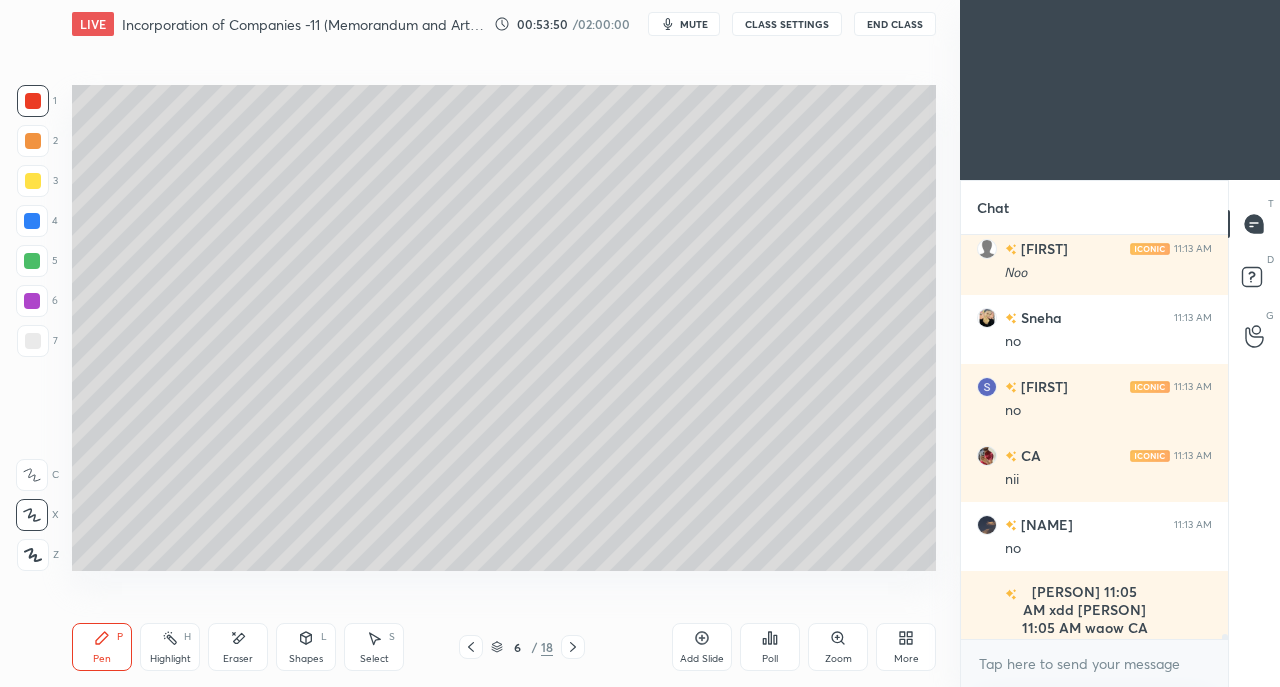 click 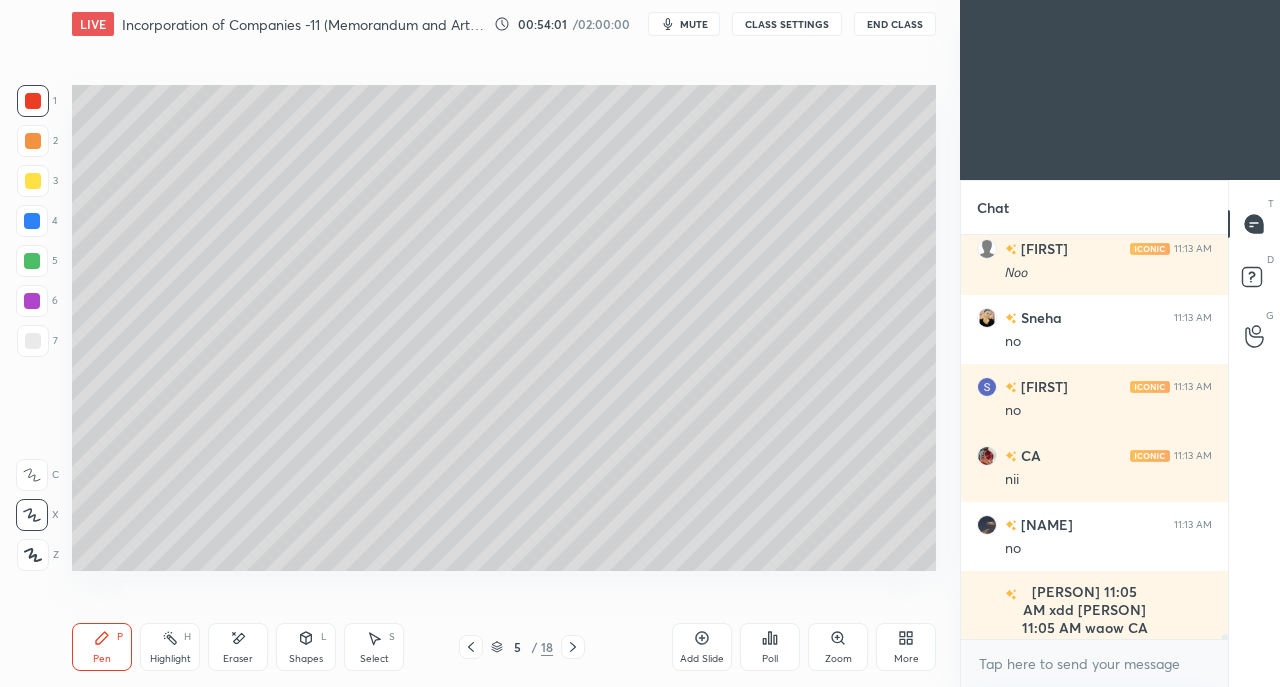 scroll, scrollTop: 32494, scrollLeft: 0, axis: vertical 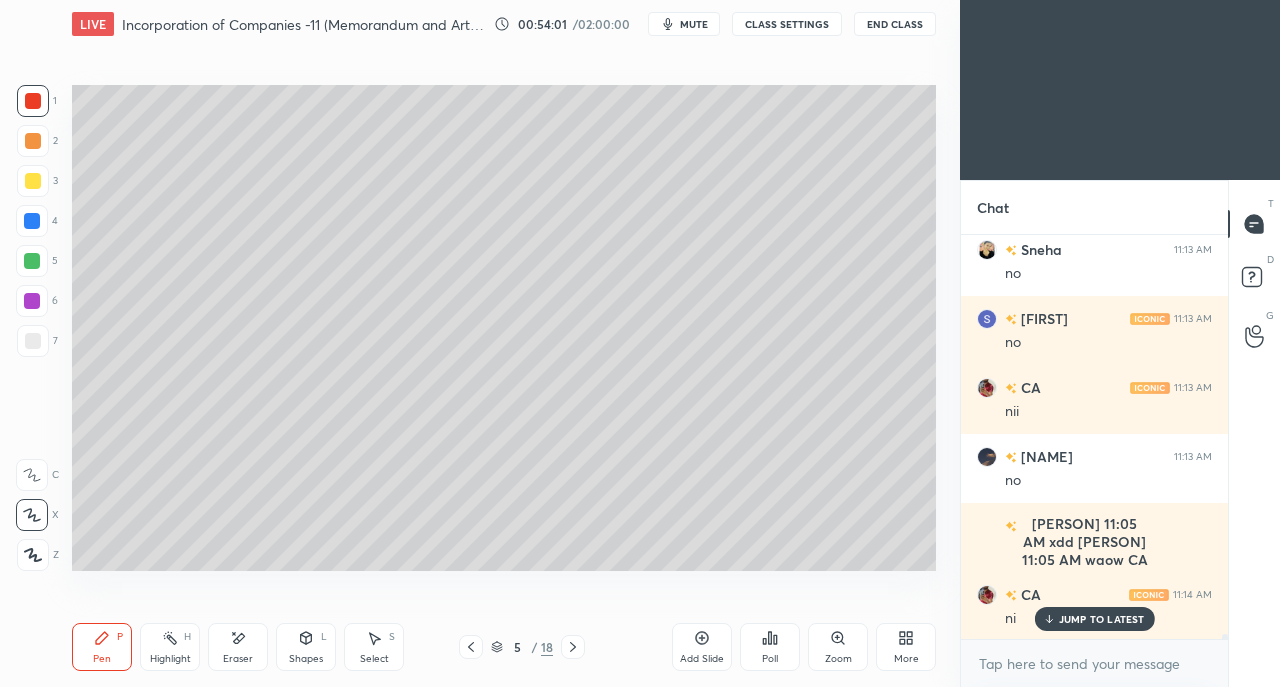 click 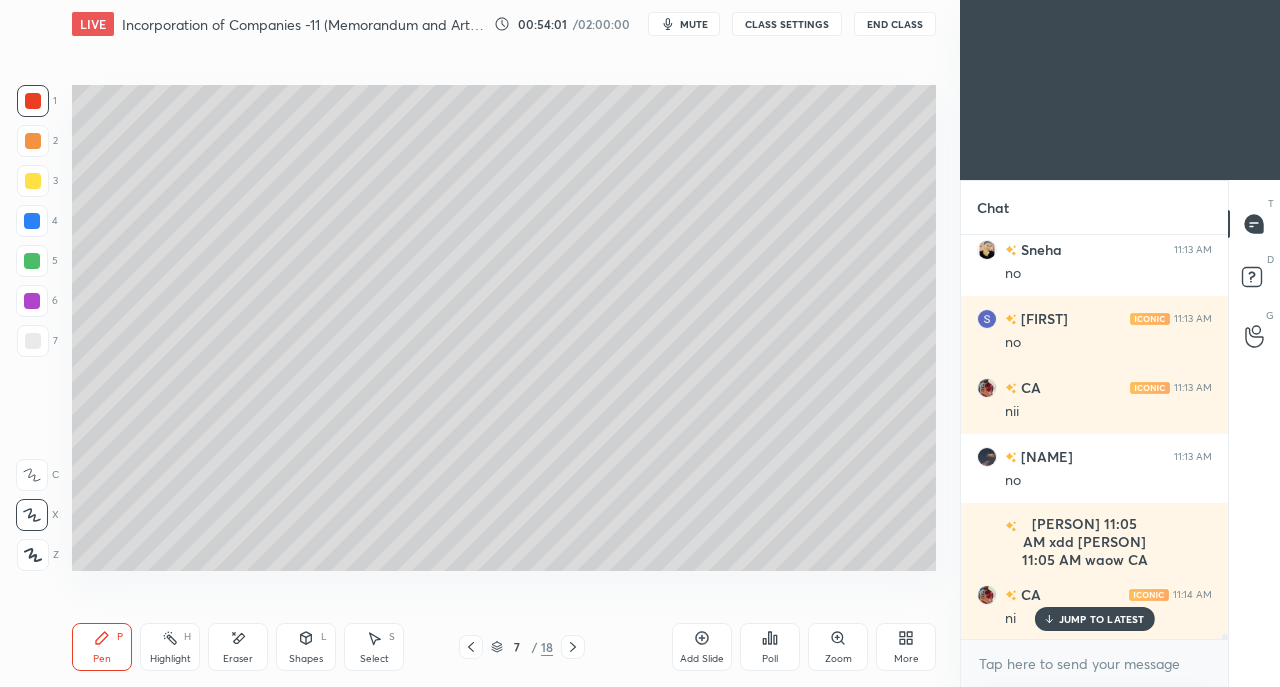 click 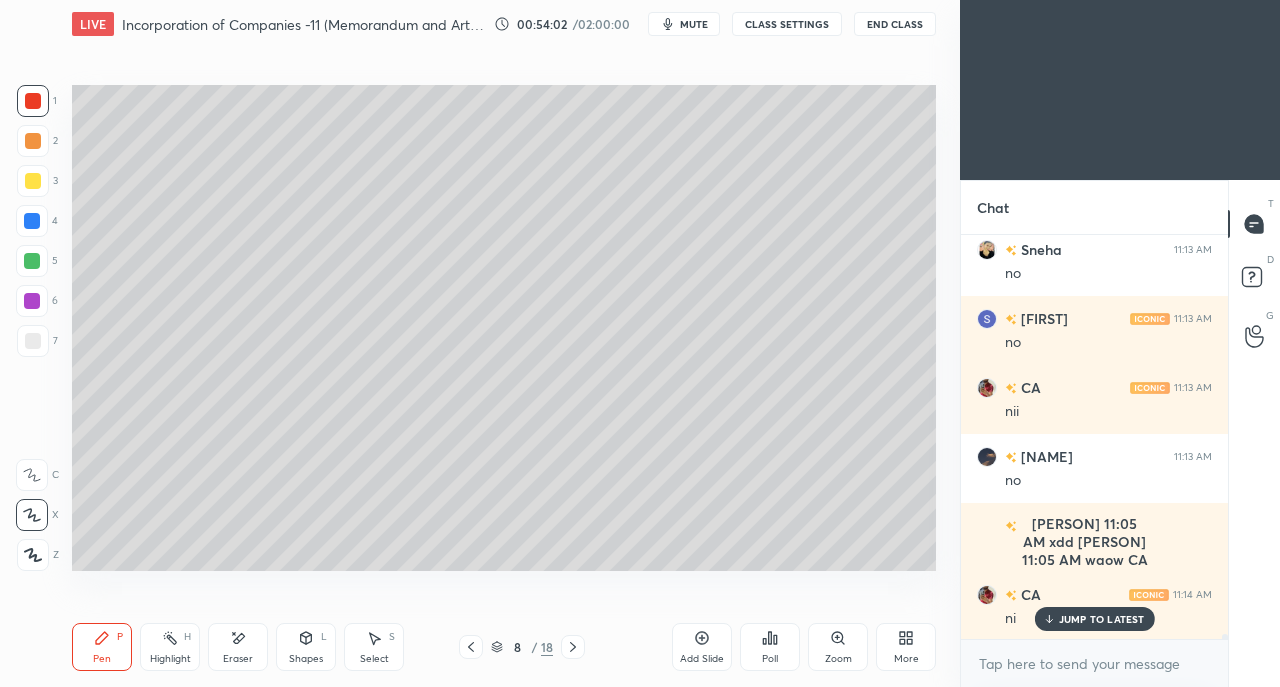 click 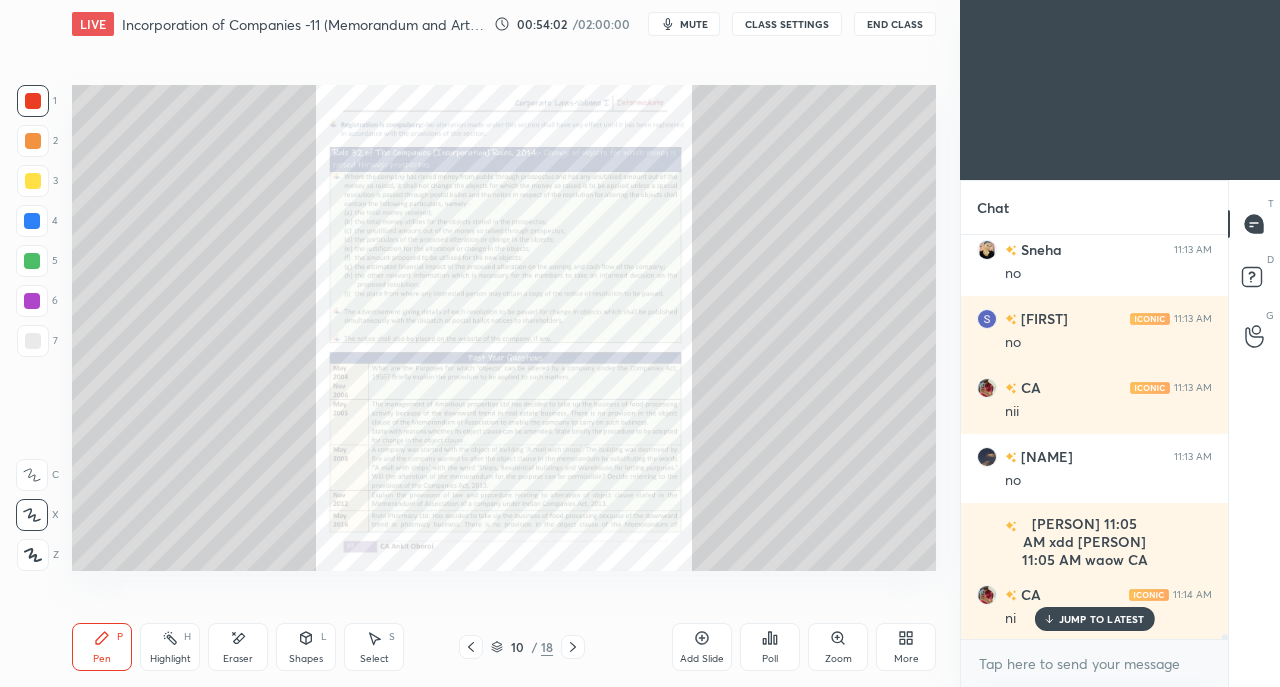 click 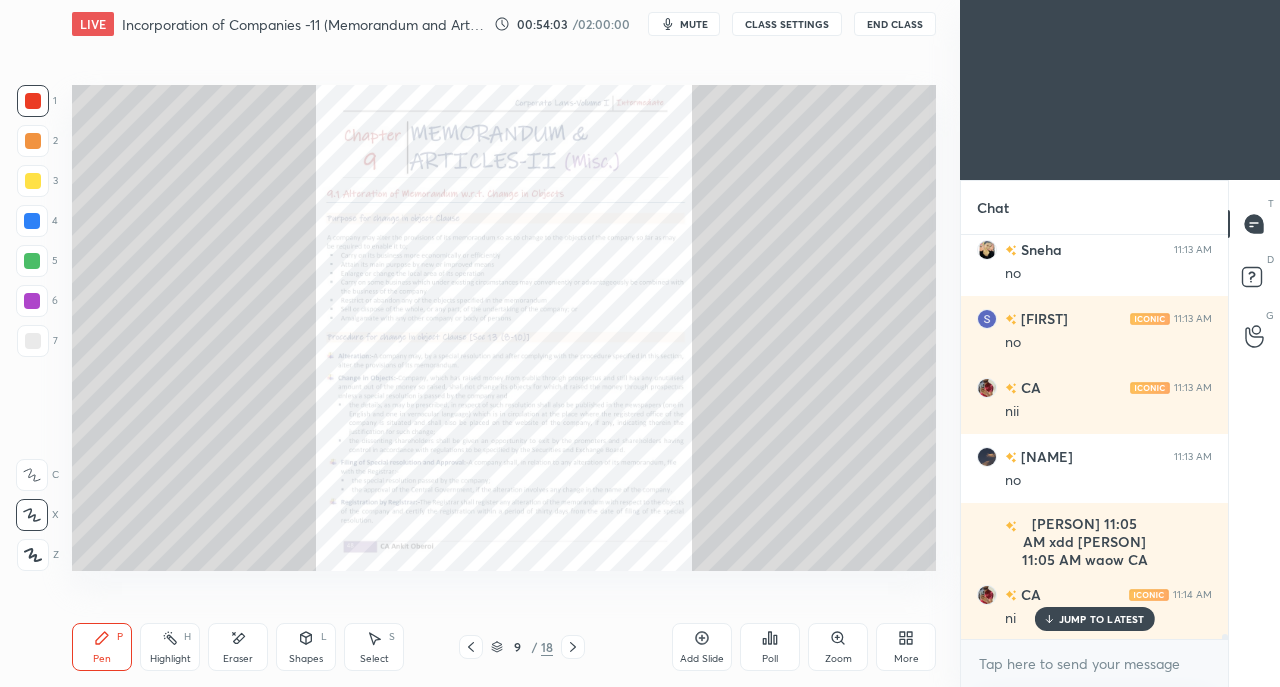 click 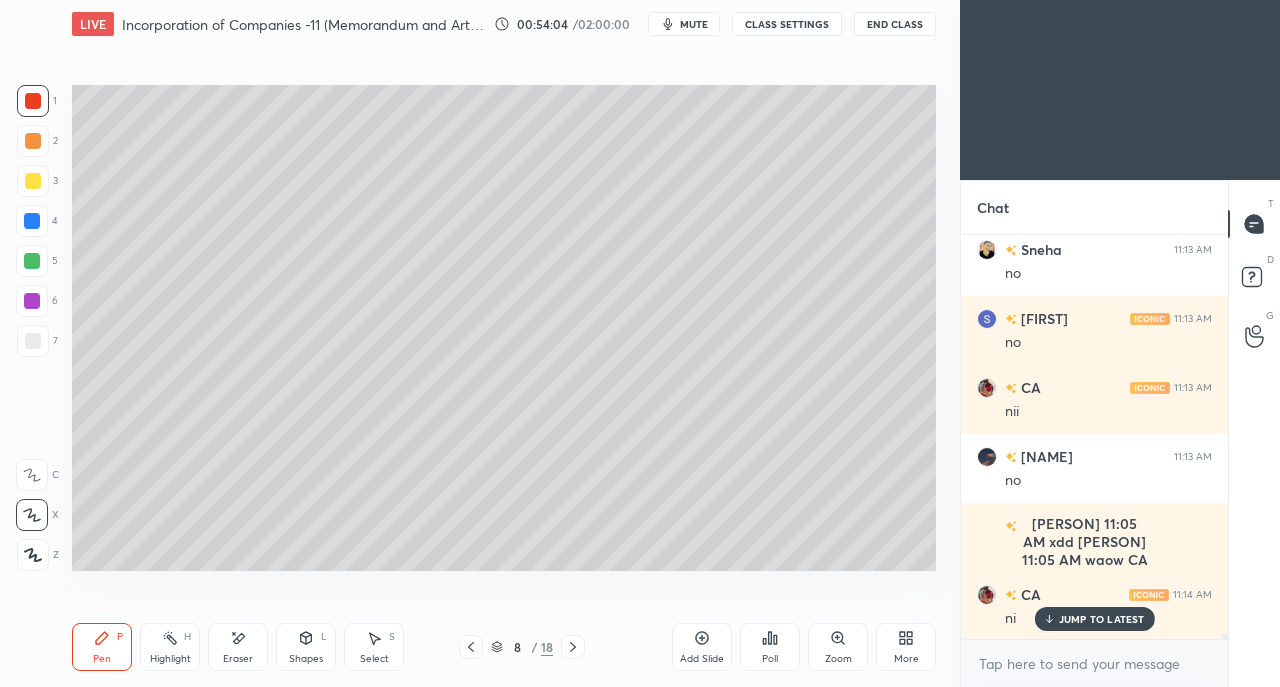 click on "Add Slide" at bounding box center (702, 647) 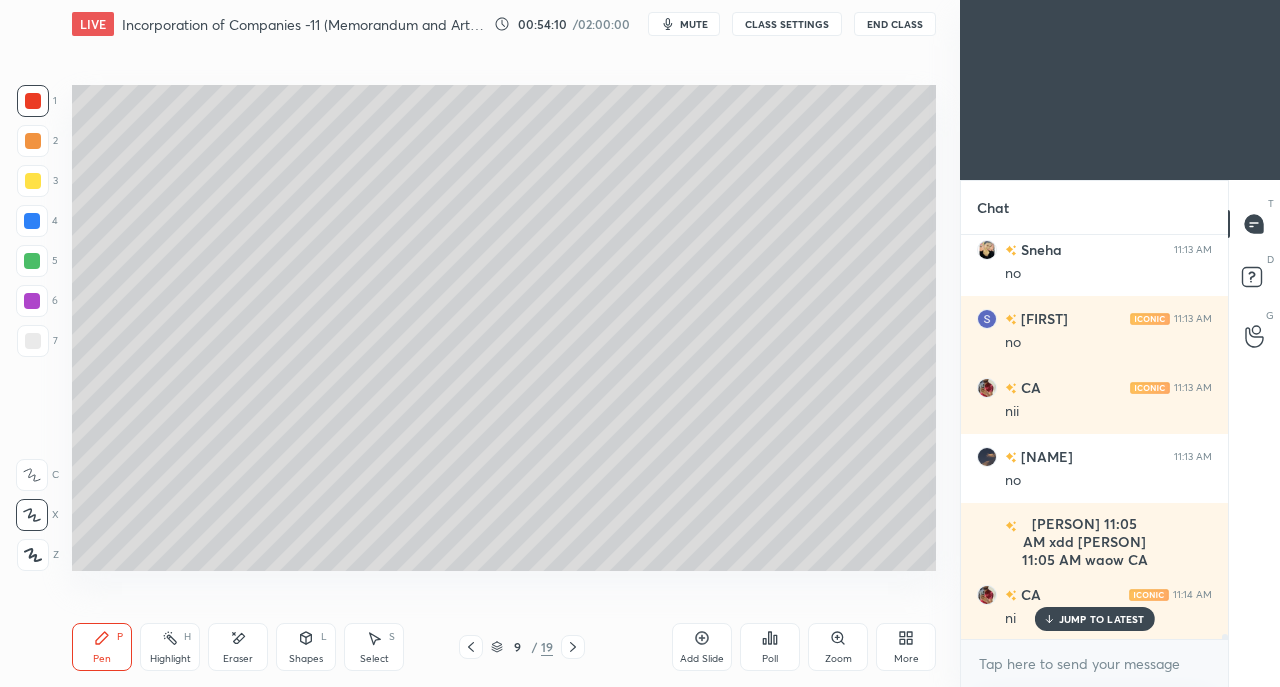 click at bounding box center (33, 181) 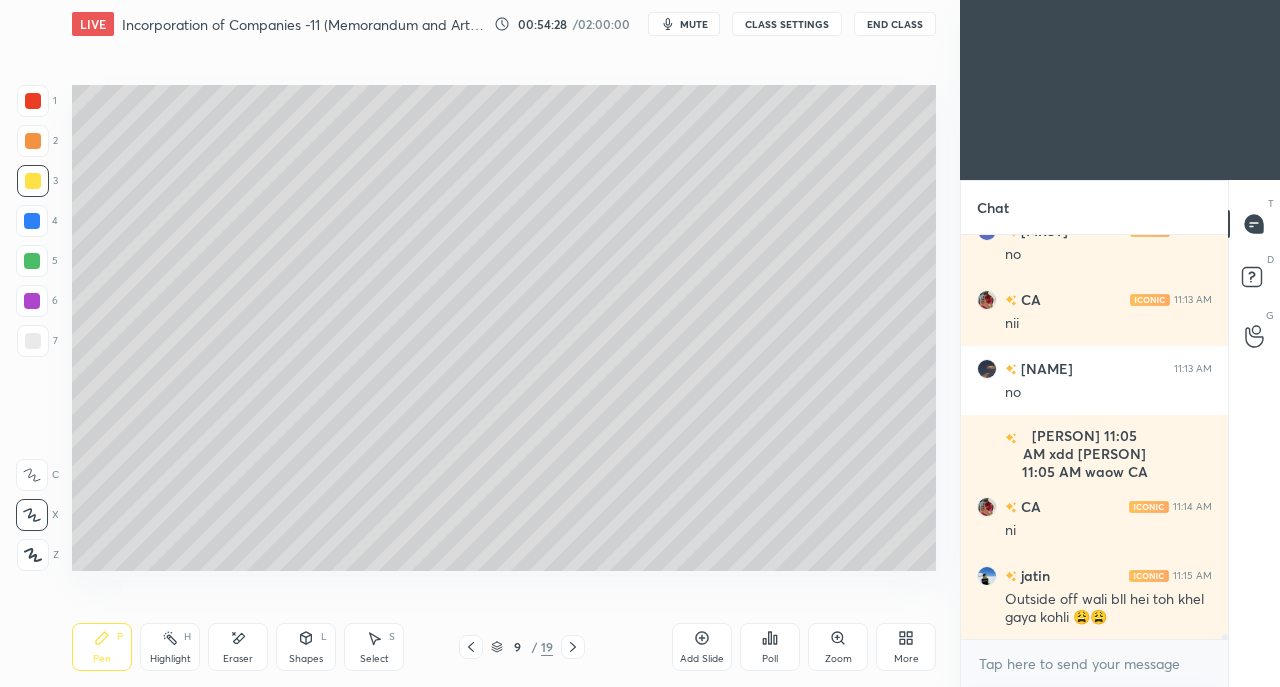 scroll, scrollTop: 32650, scrollLeft: 0, axis: vertical 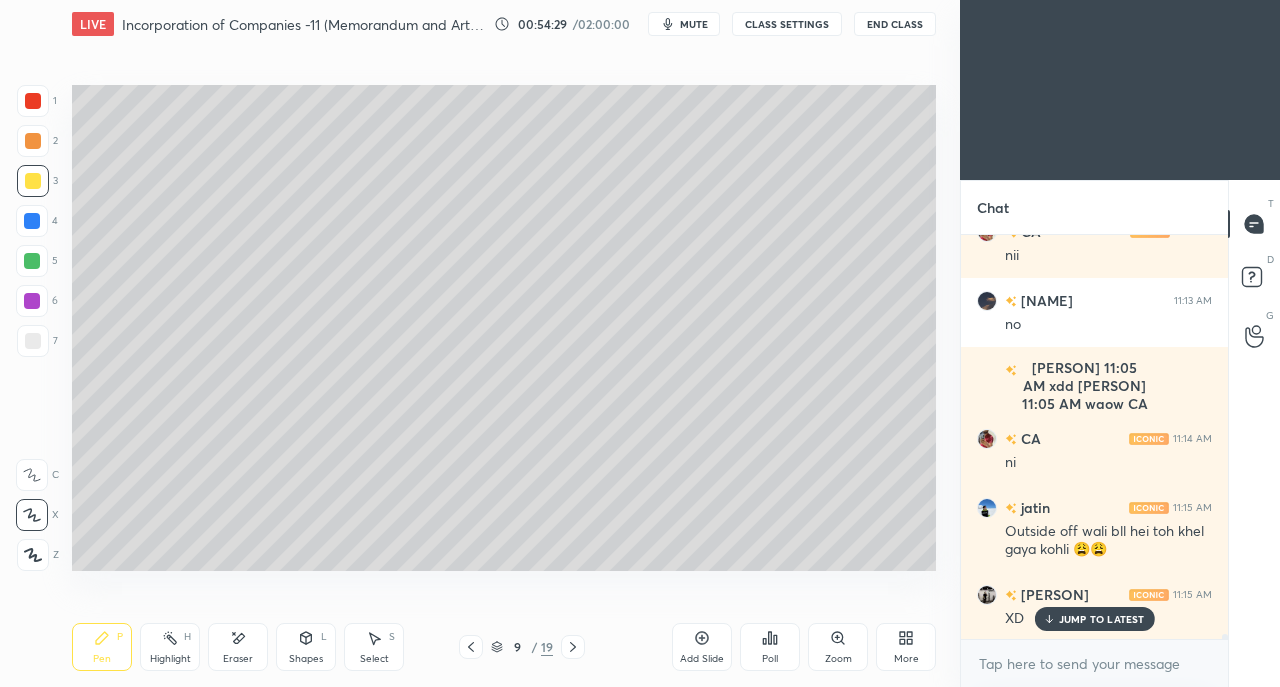 click 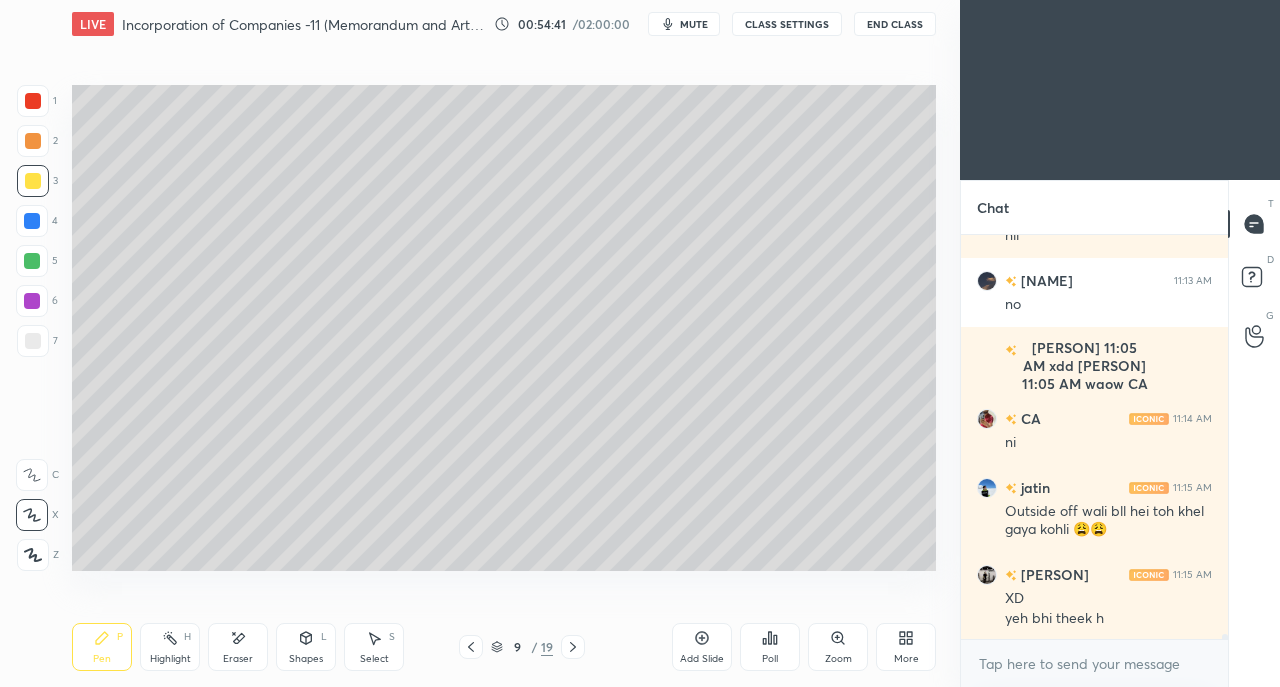 scroll, scrollTop: 32740, scrollLeft: 0, axis: vertical 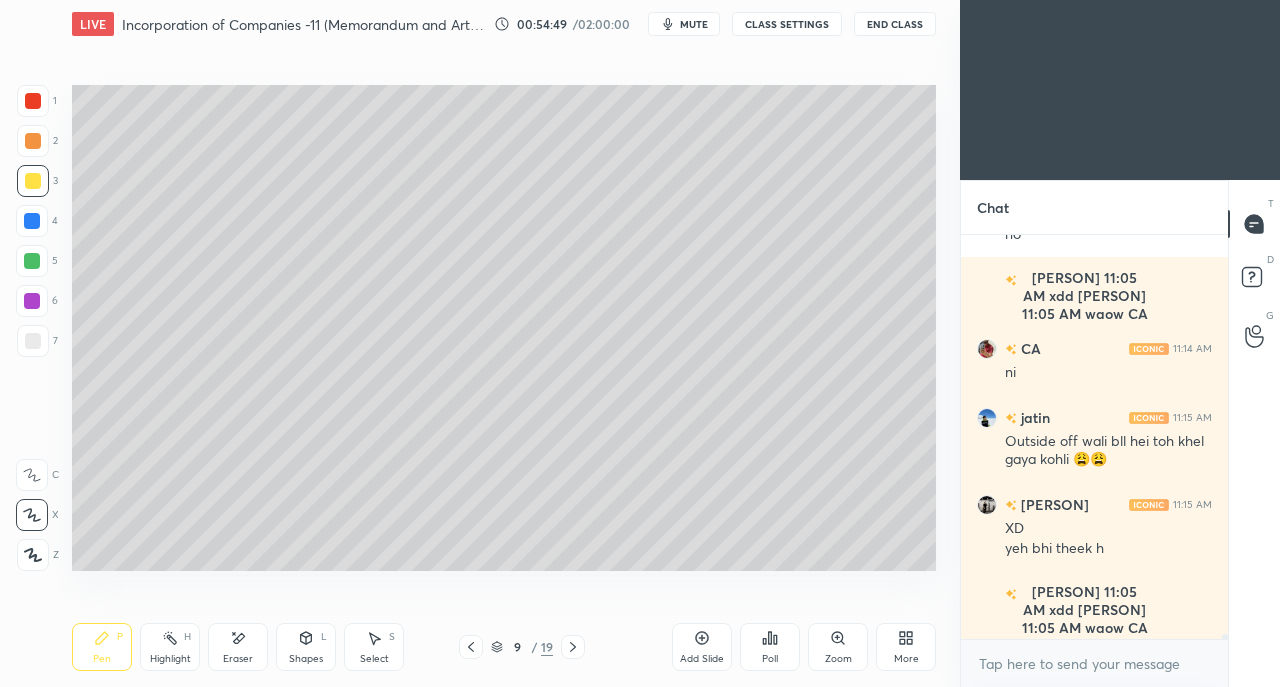 click at bounding box center (33, 341) 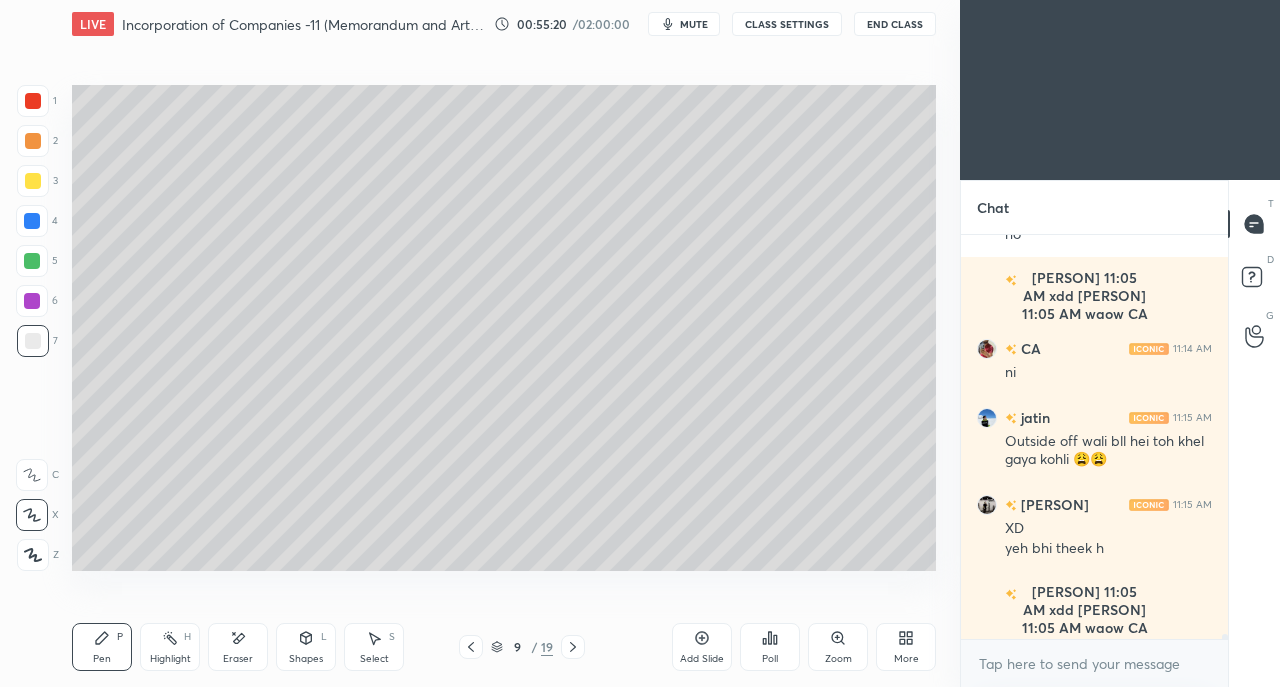 click on "Shapes" at bounding box center [306, 659] 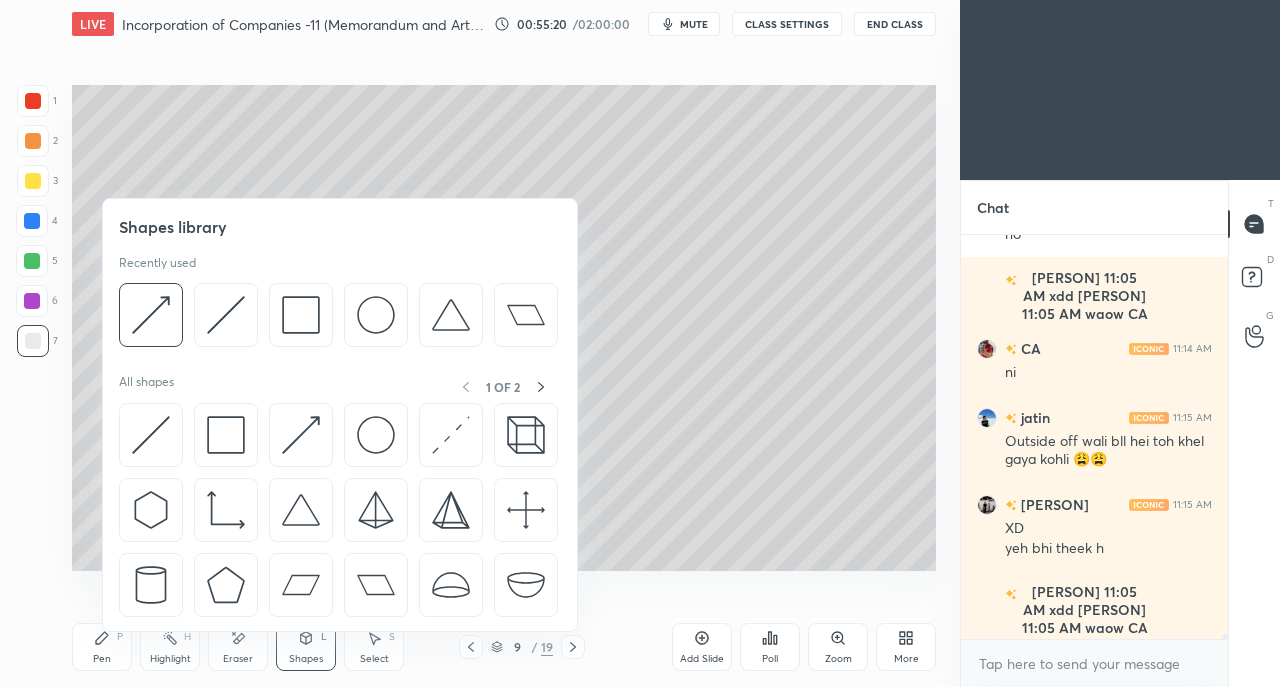 click at bounding box center (151, 435) 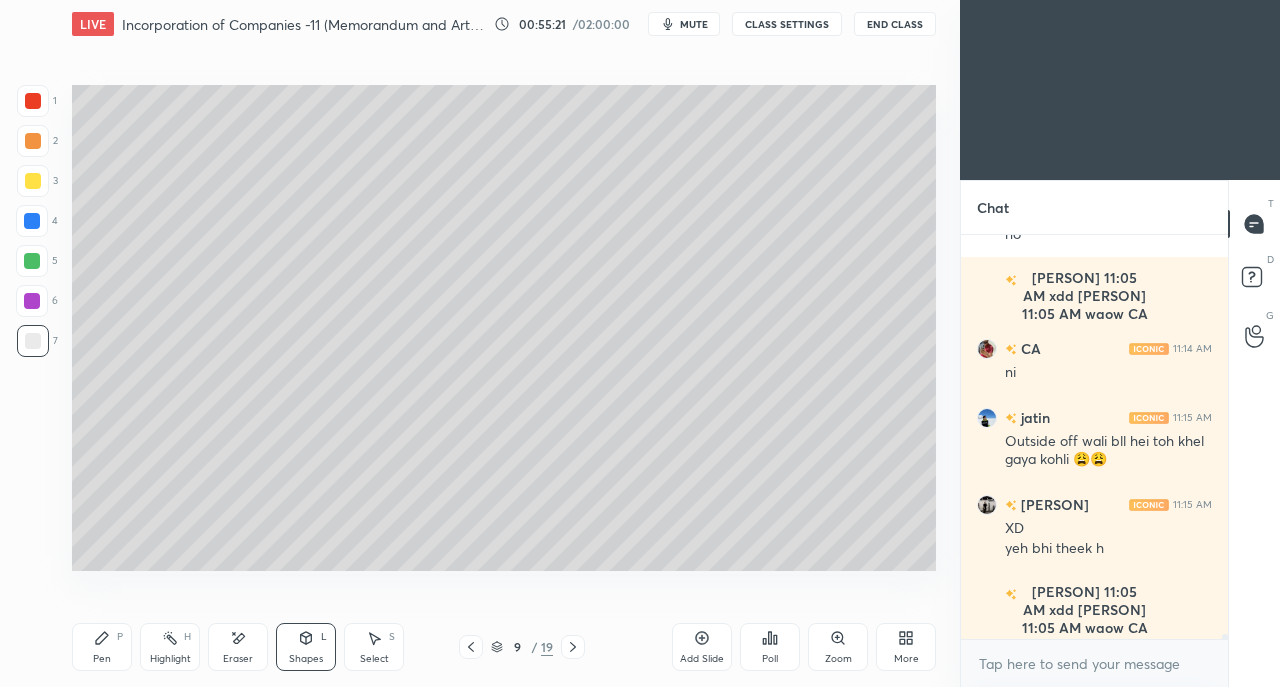 click at bounding box center (33, 101) 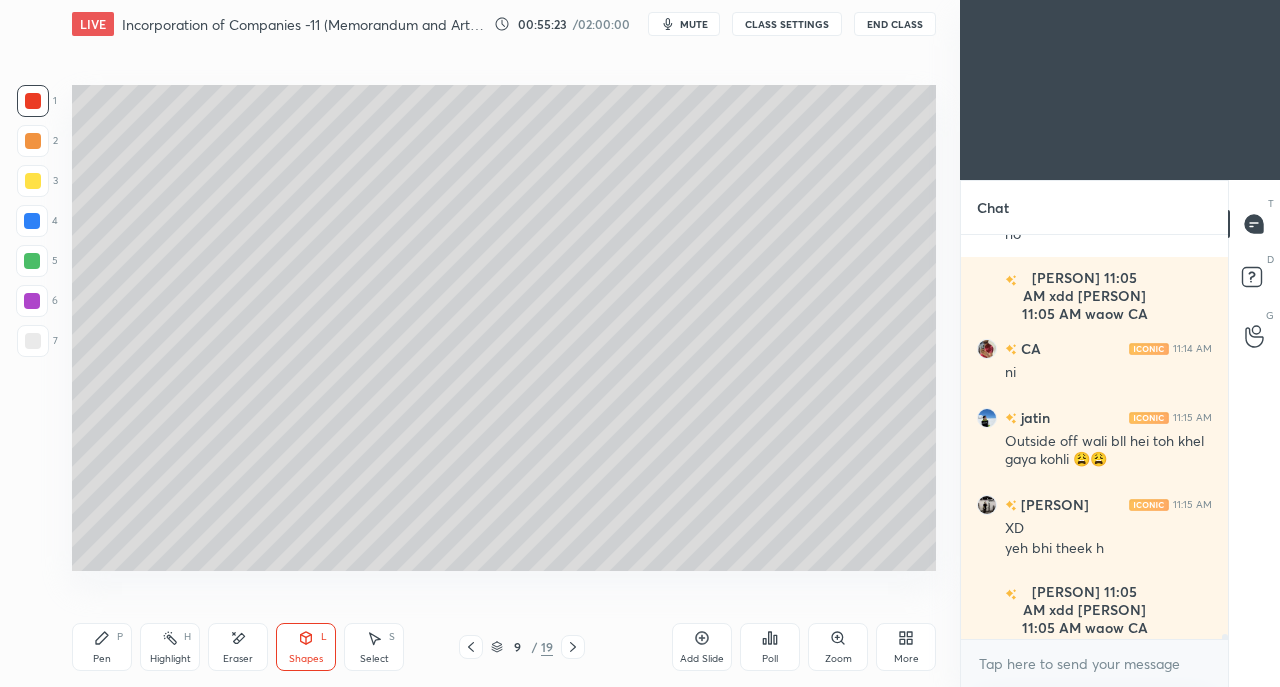 click on "Pen P" at bounding box center (102, 647) 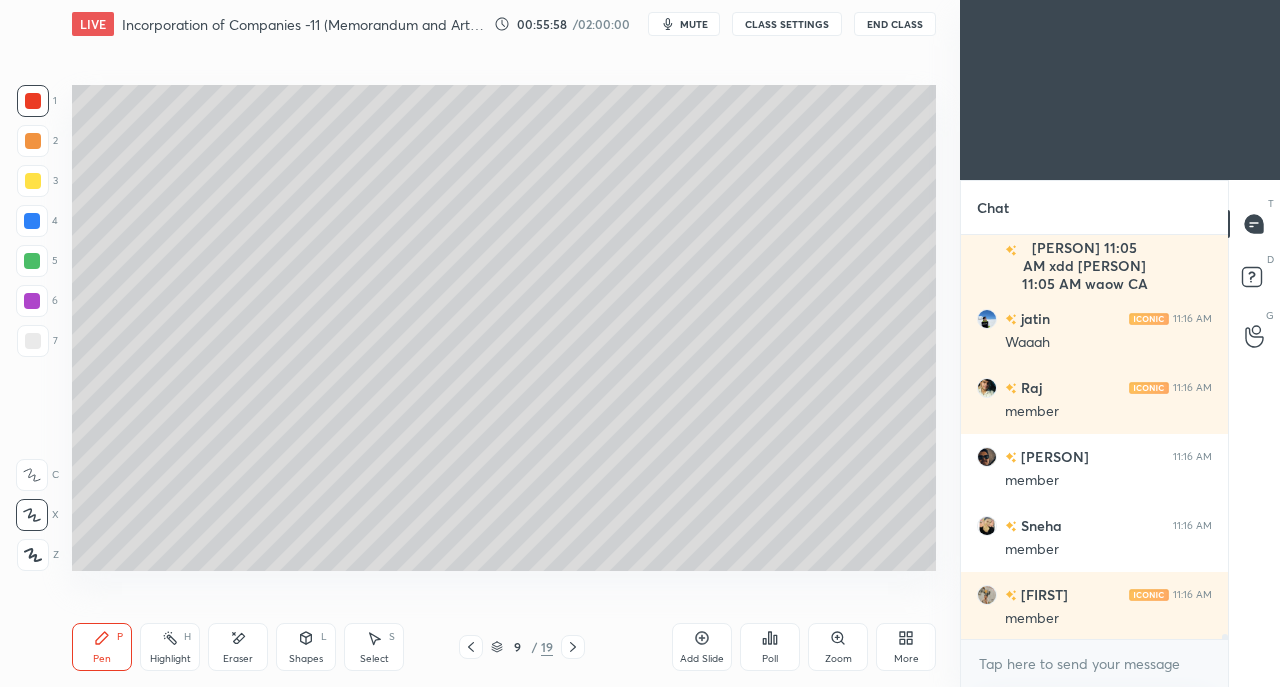 scroll, scrollTop: 33154, scrollLeft: 0, axis: vertical 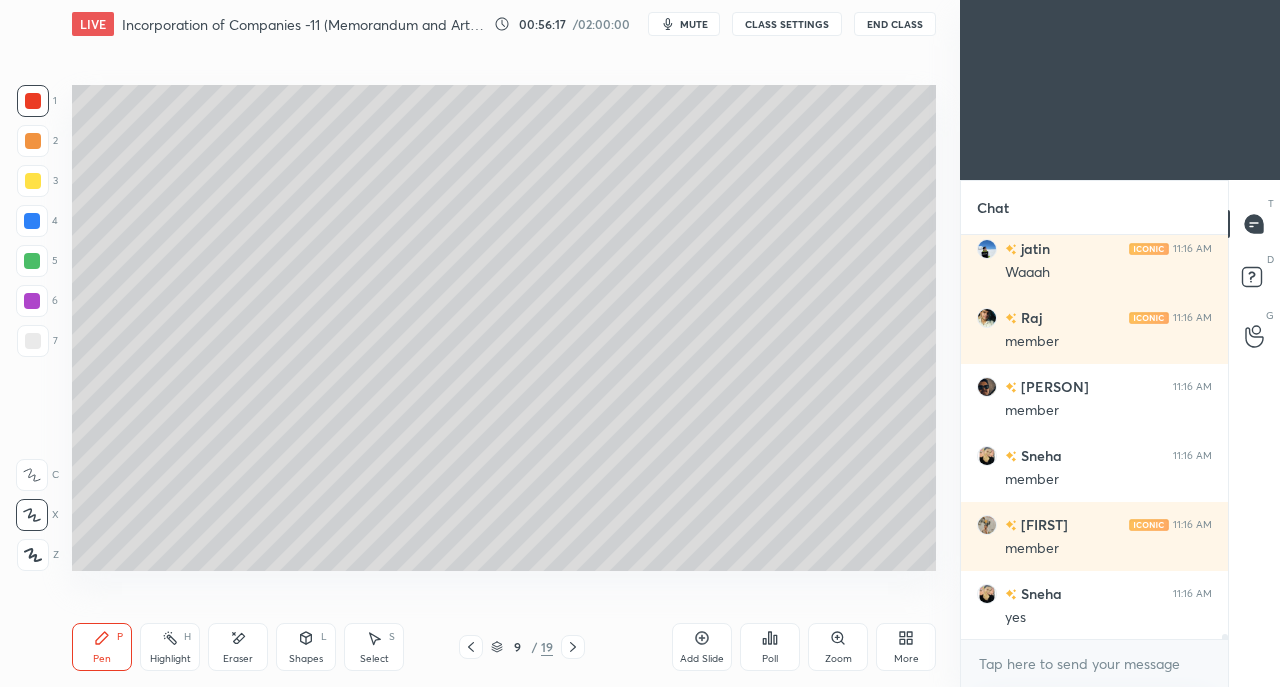 click on "Shapes L" at bounding box center (306, 647) 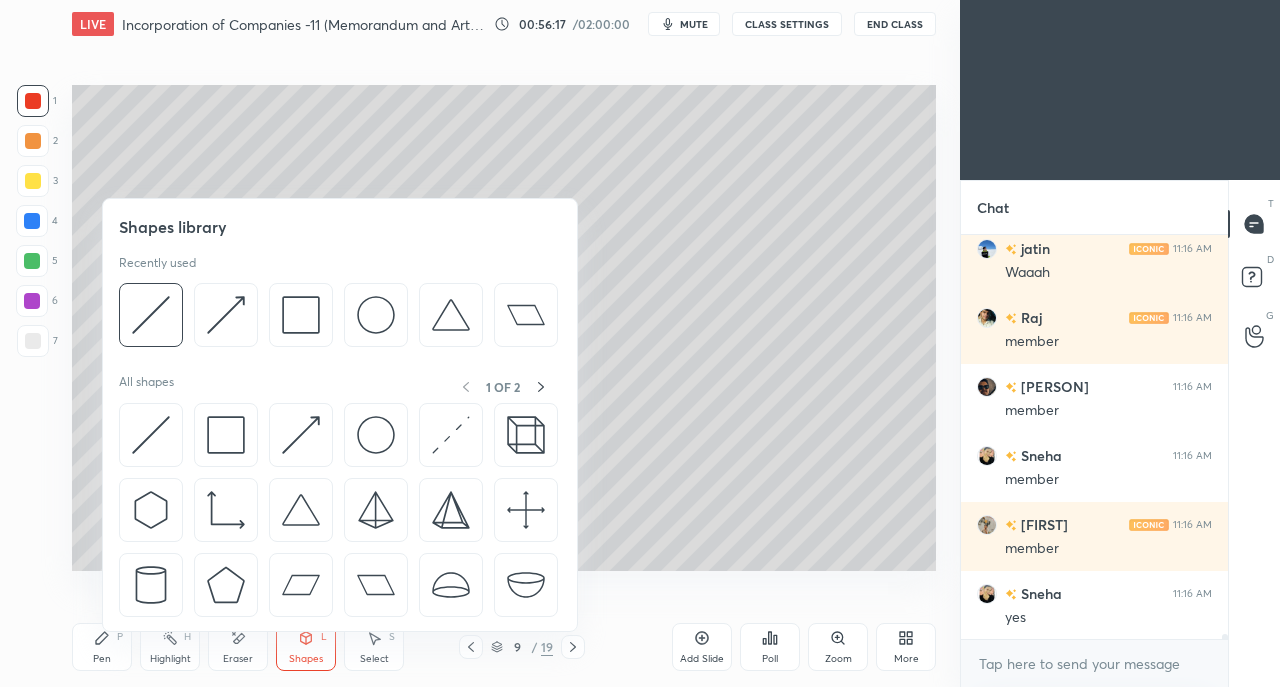click at bounding box center (151, 435) 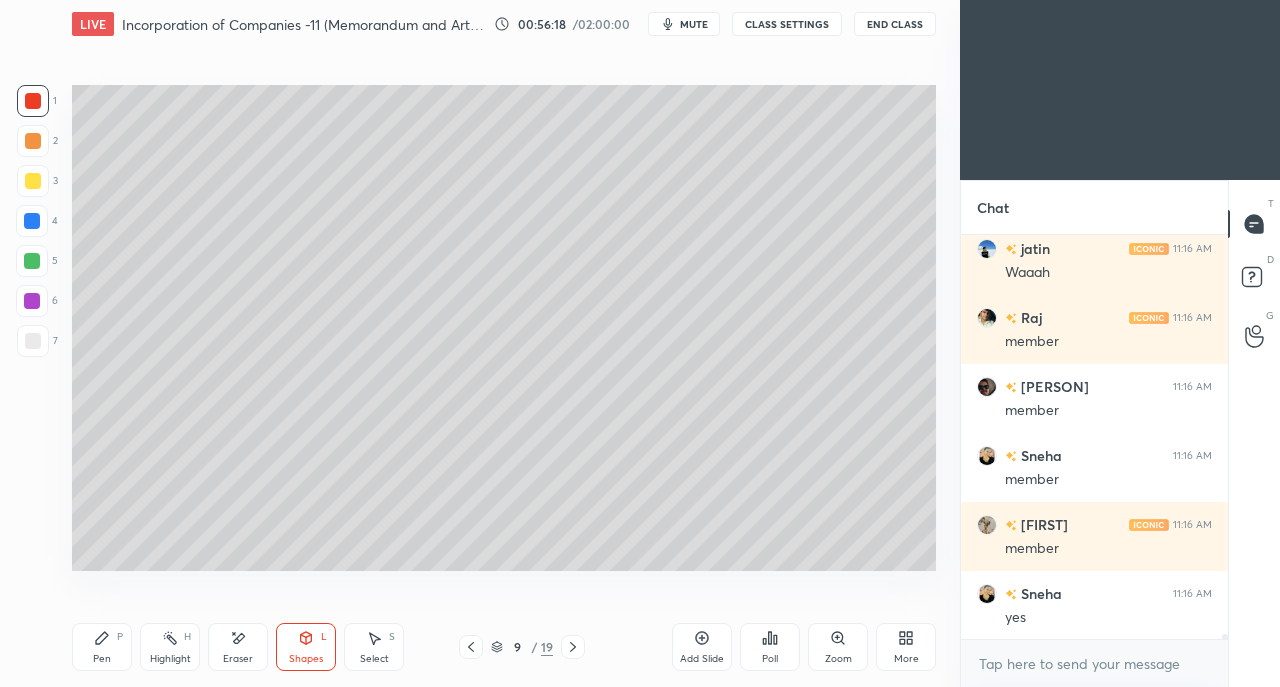 click at bounding box center [33, 181] 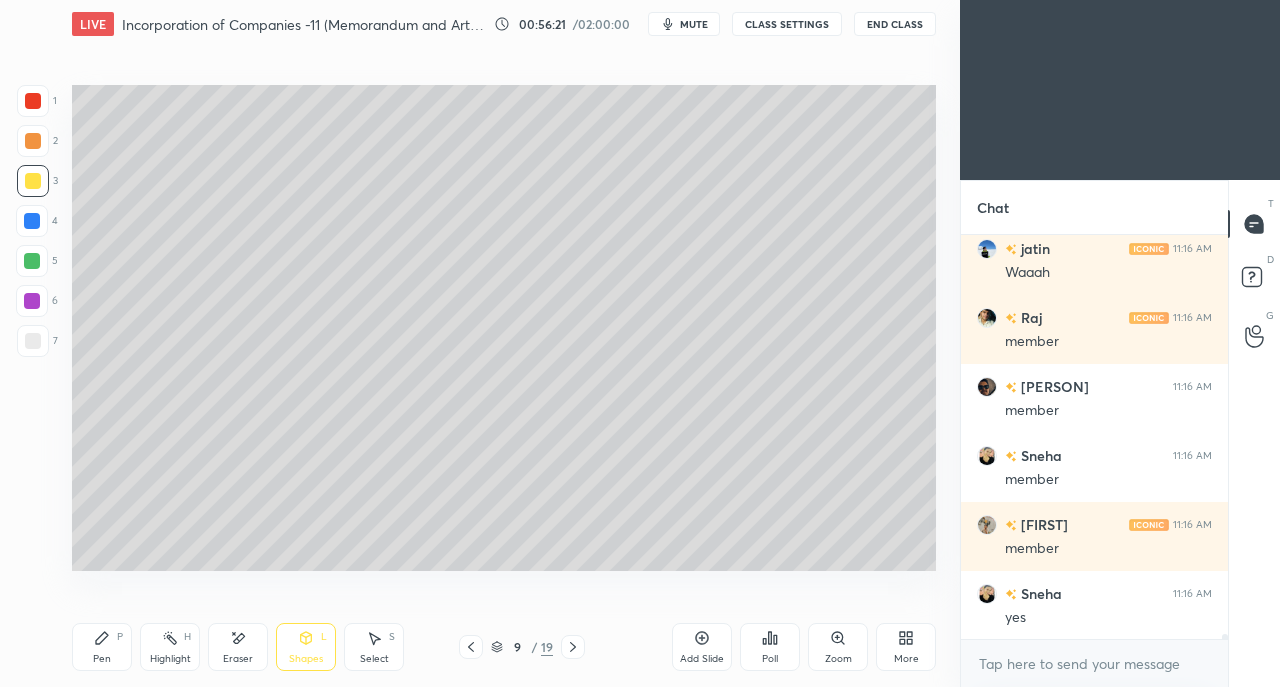 click 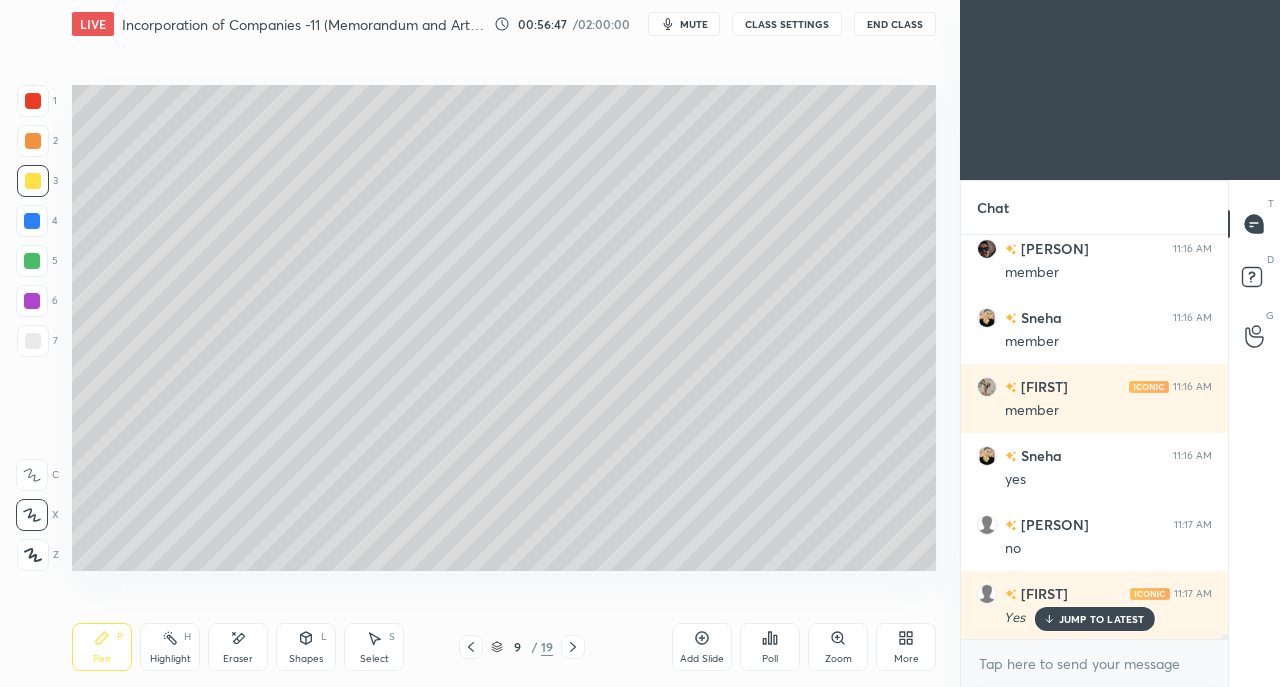 scroll, scrollTop: 33360, scrollLeft: 0, axis: vertical 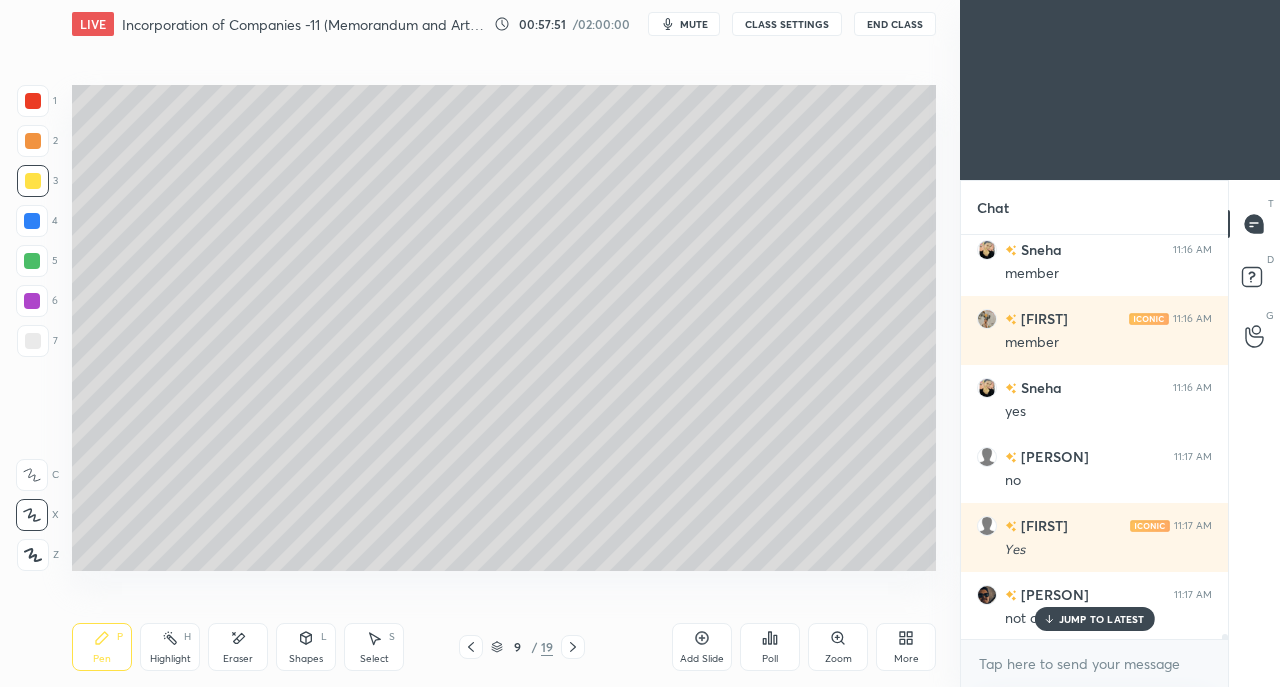 click at bounding box center (33, 341) 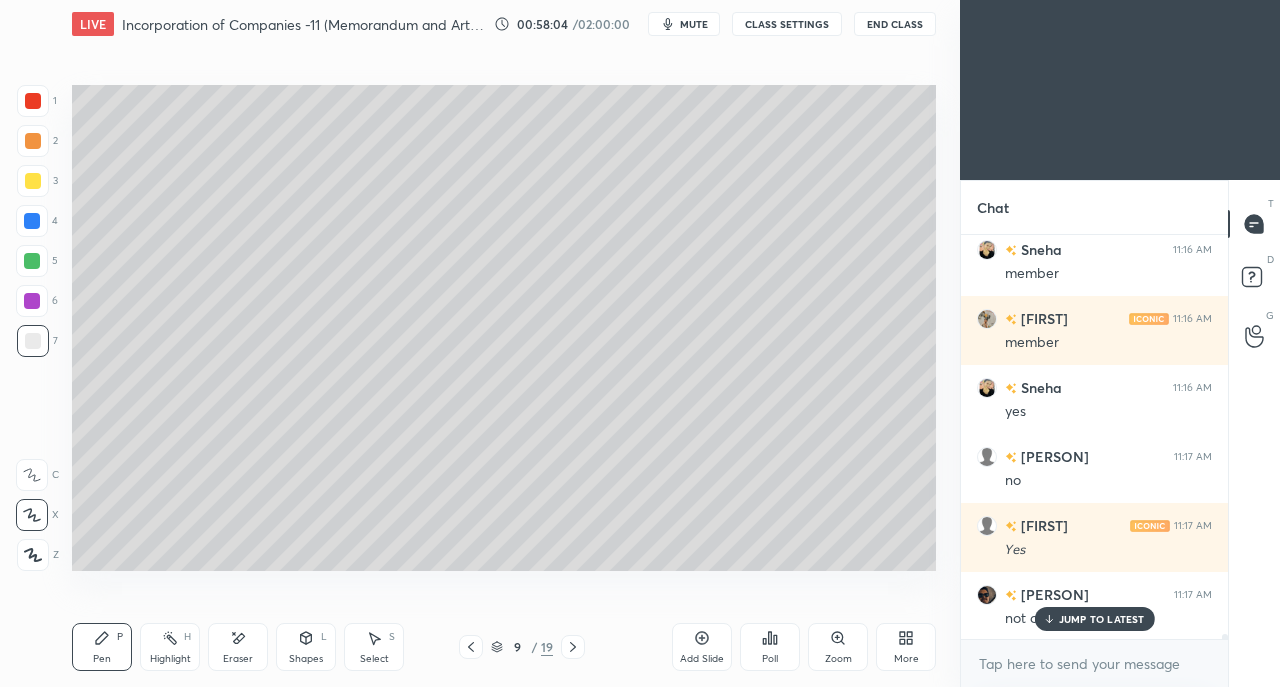 click at bounding box center [33, 181] 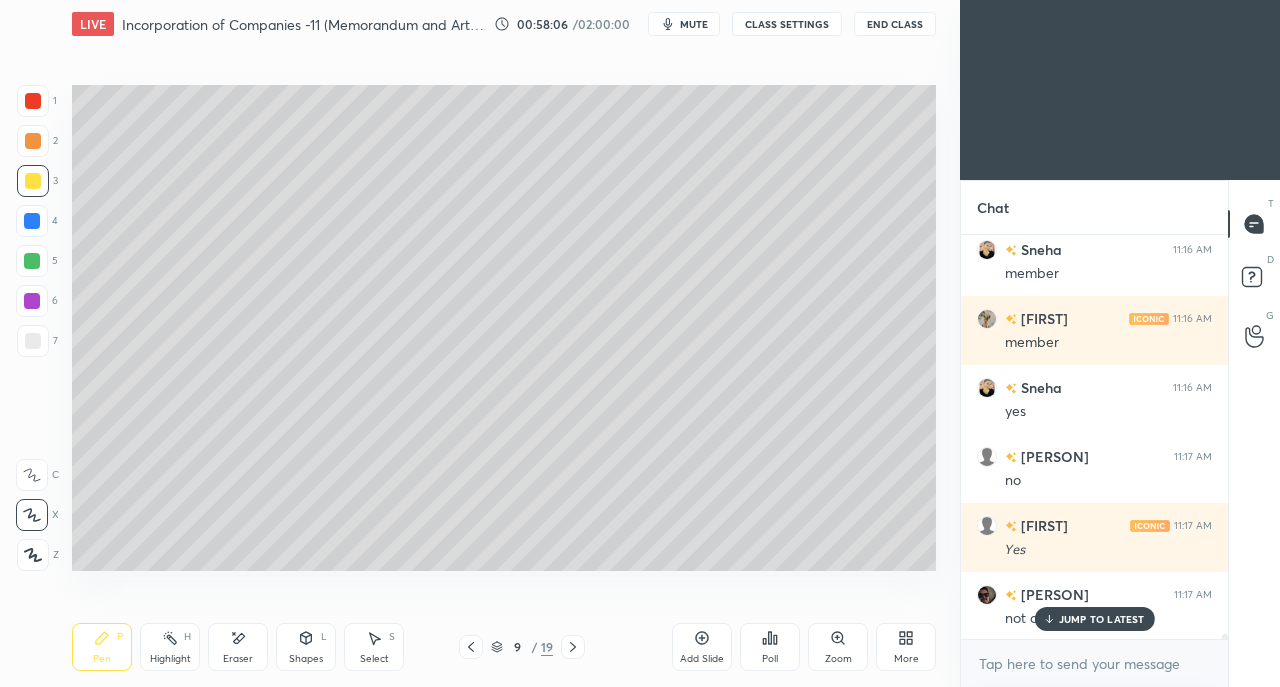click on "Shapes L" at bounding box center (306, 647) 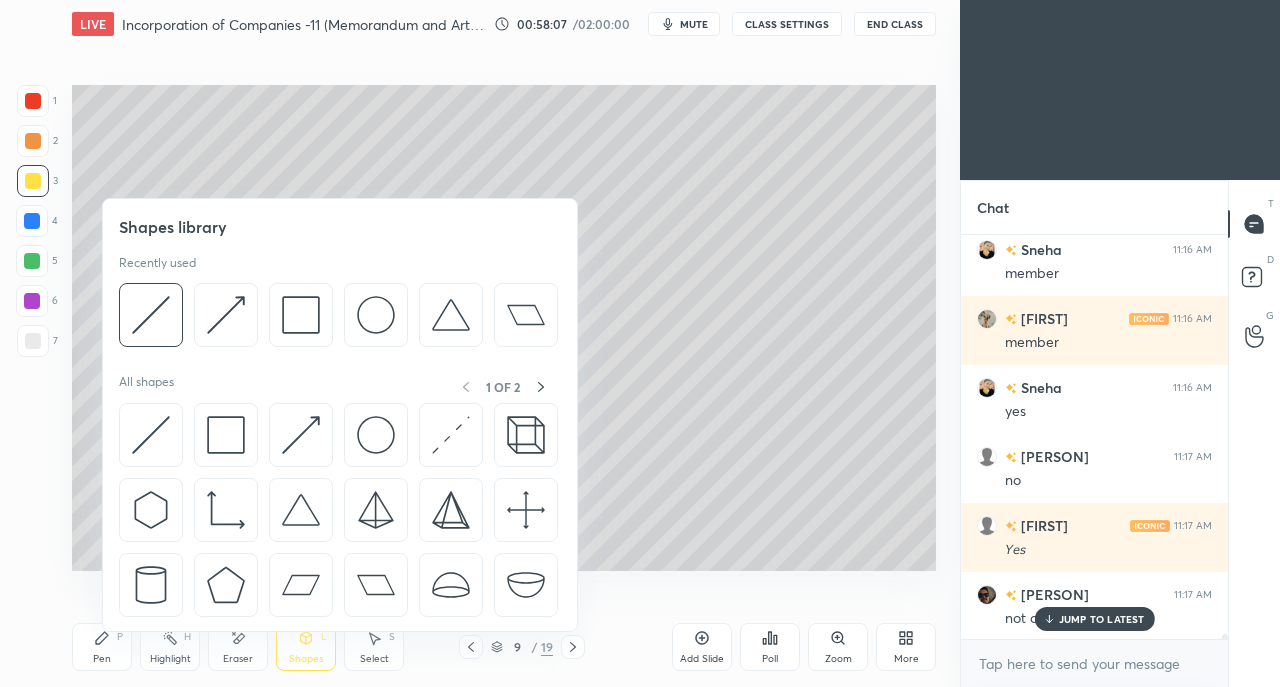click at bounding box center [151, 435] 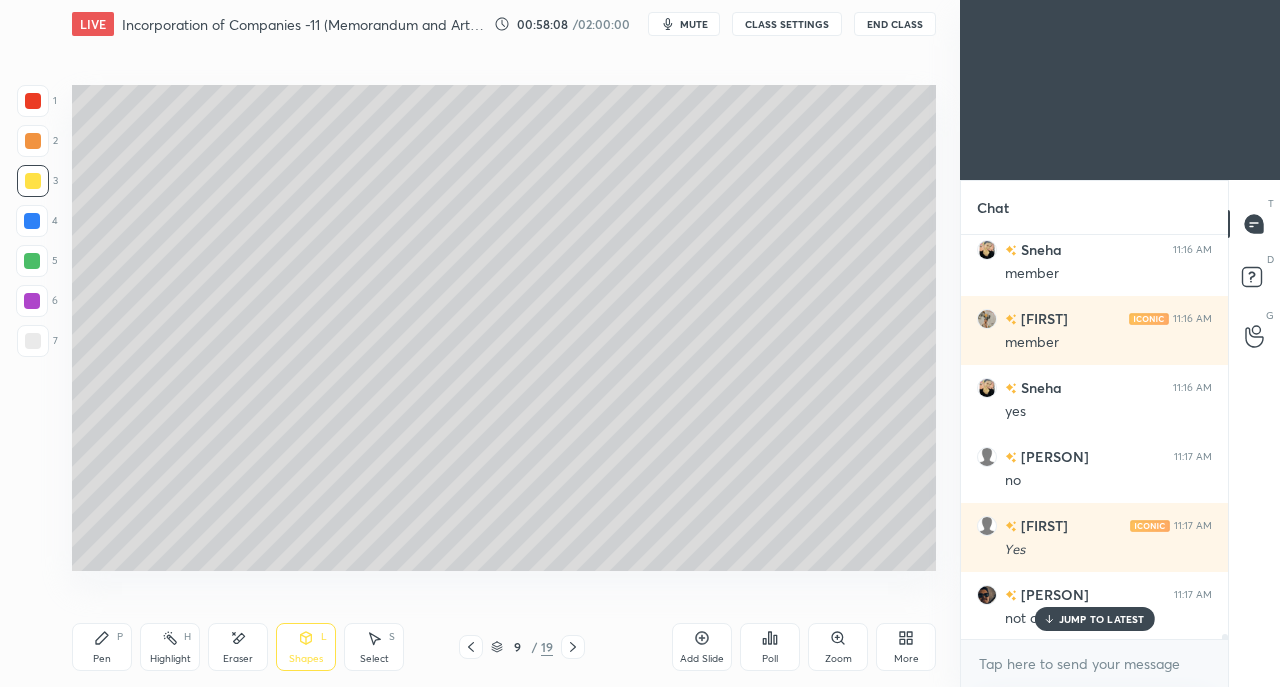 click at bounding box center (33, 101) 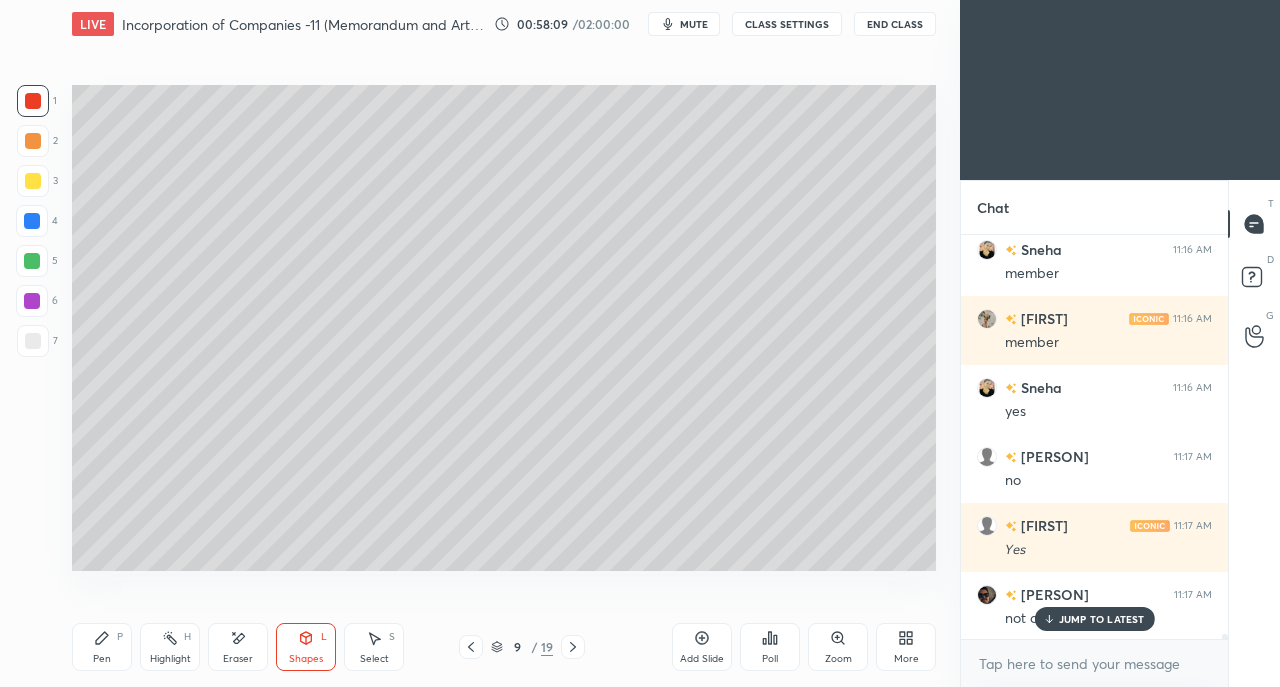 scroll, scrollTop: 33430, scrollLeft: 0, axis: vertical 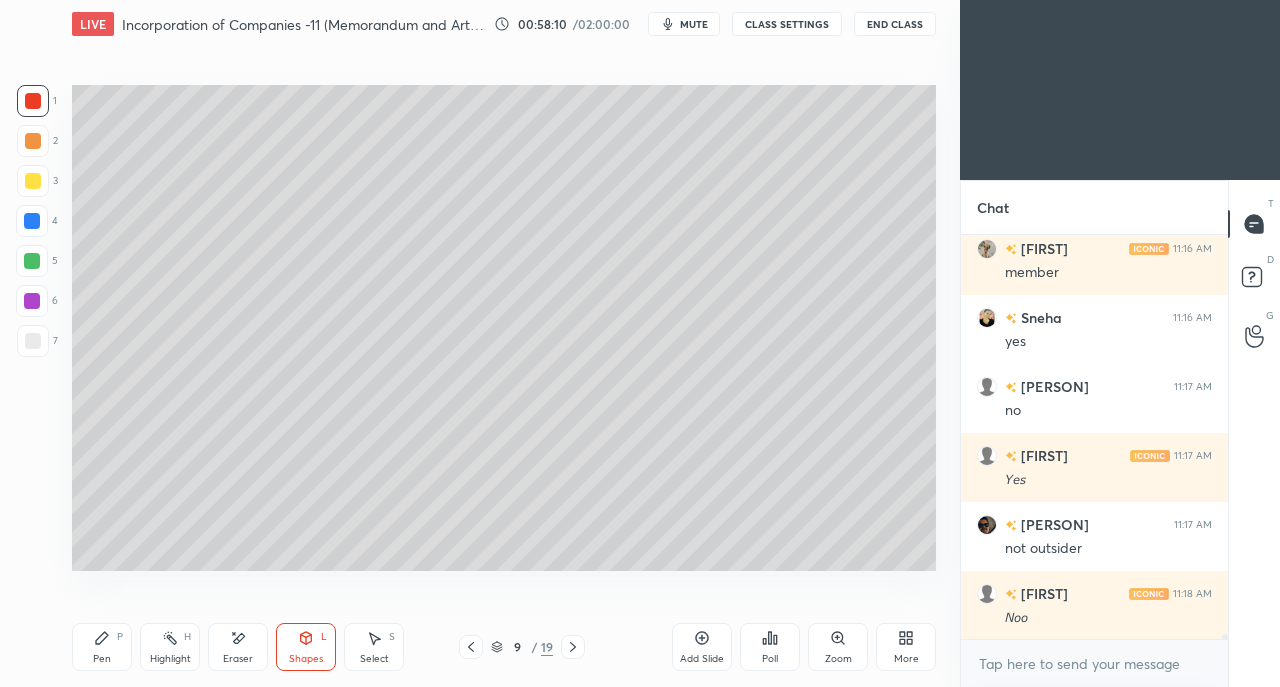 click 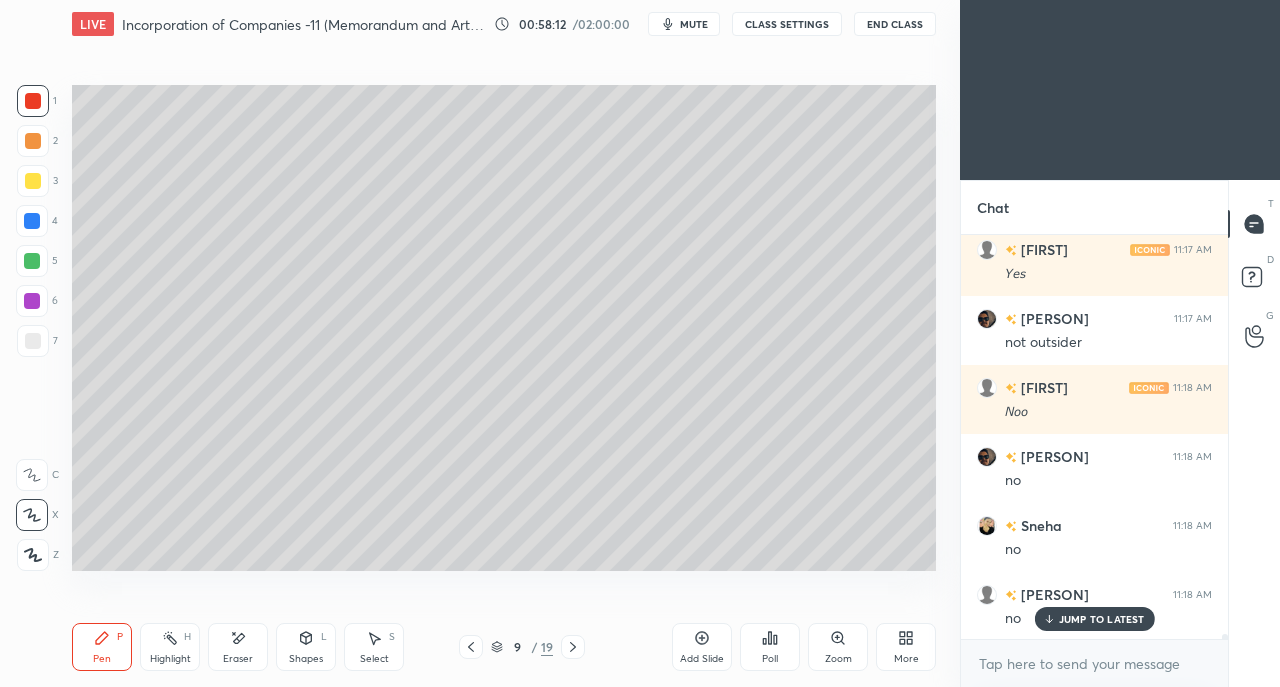 scroll, scrollTop: 33706, scrollLeft: 0, axis: vertical 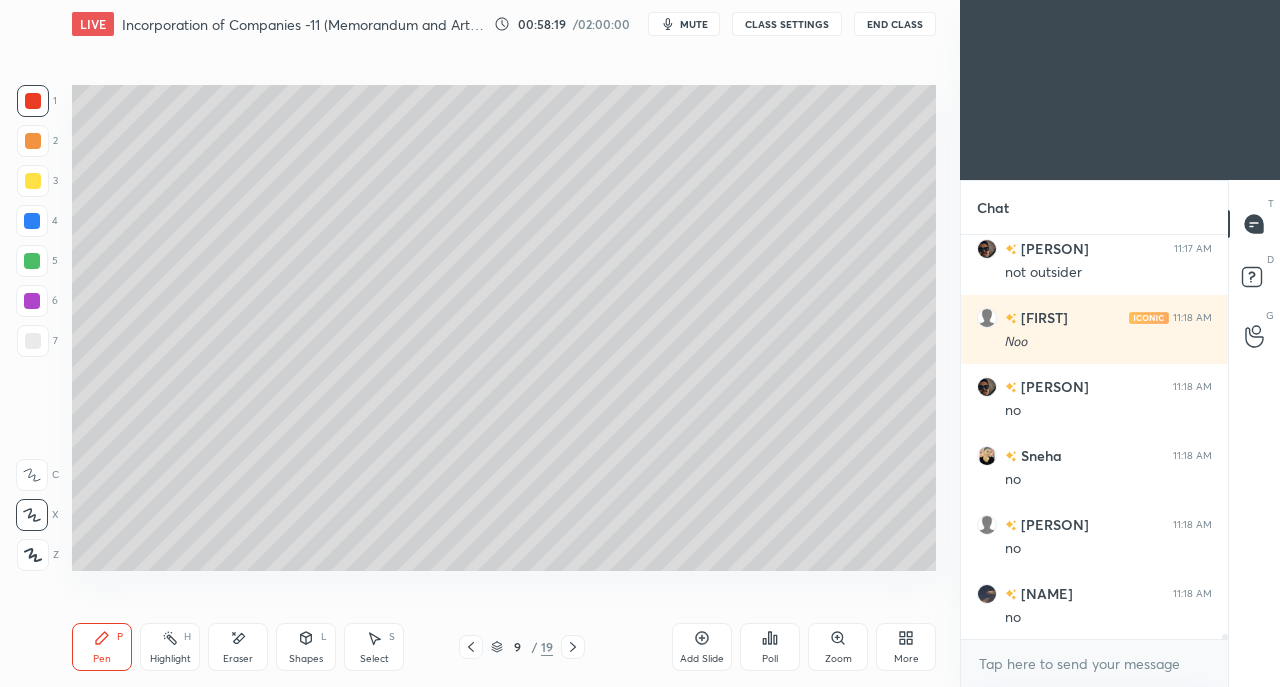 click 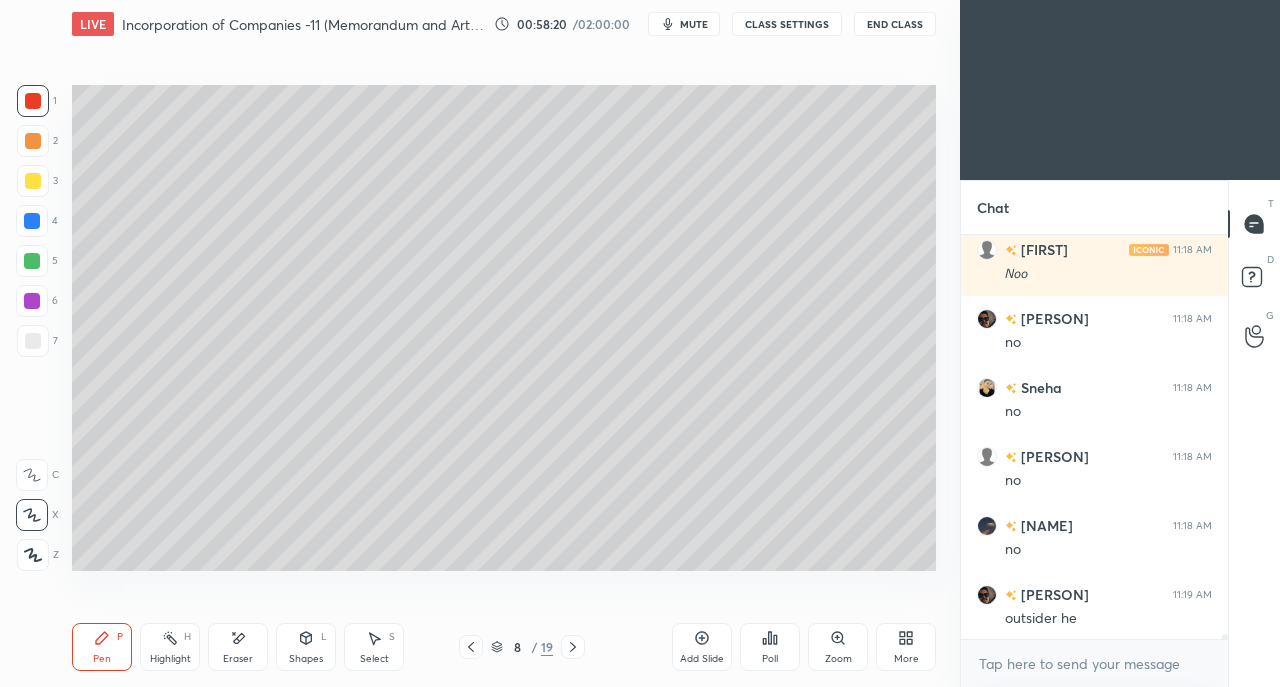 click 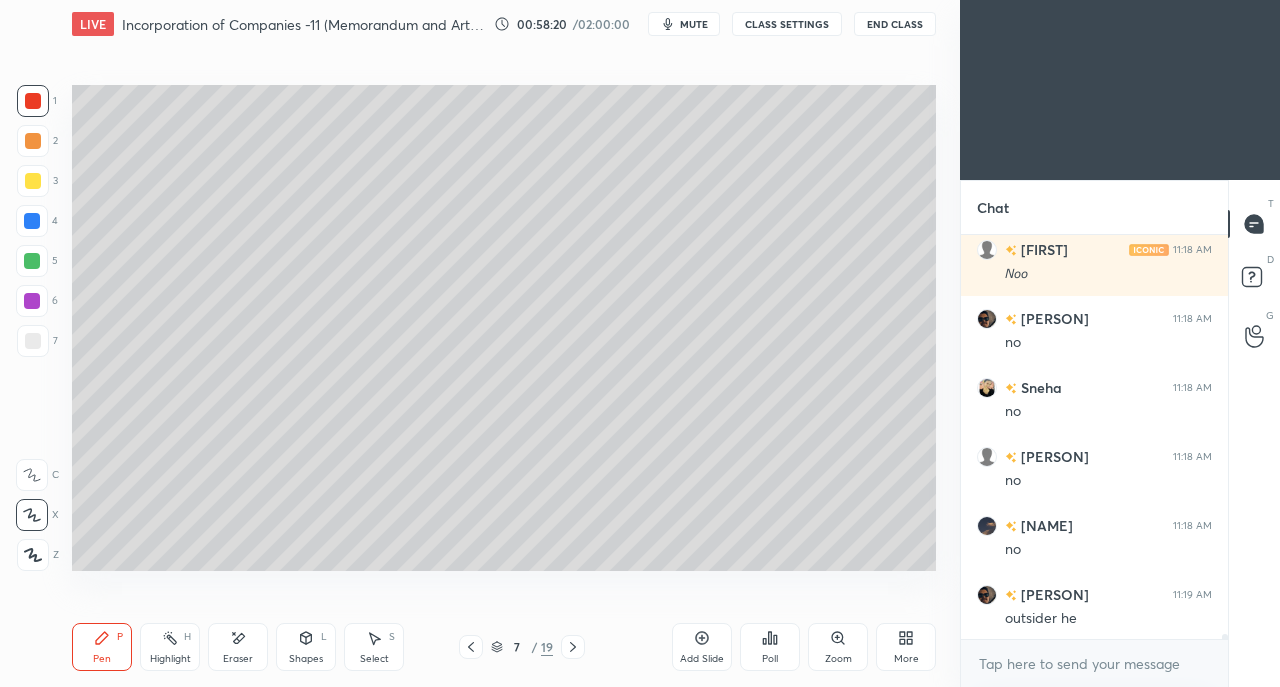 click 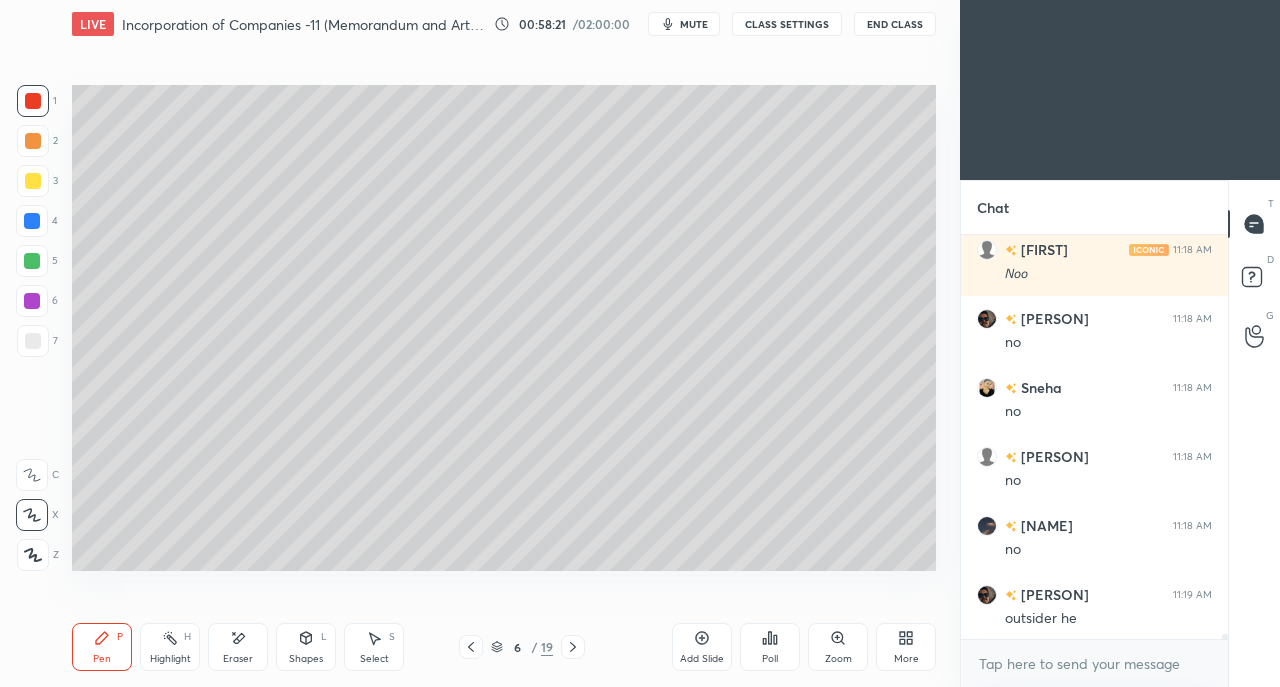 click 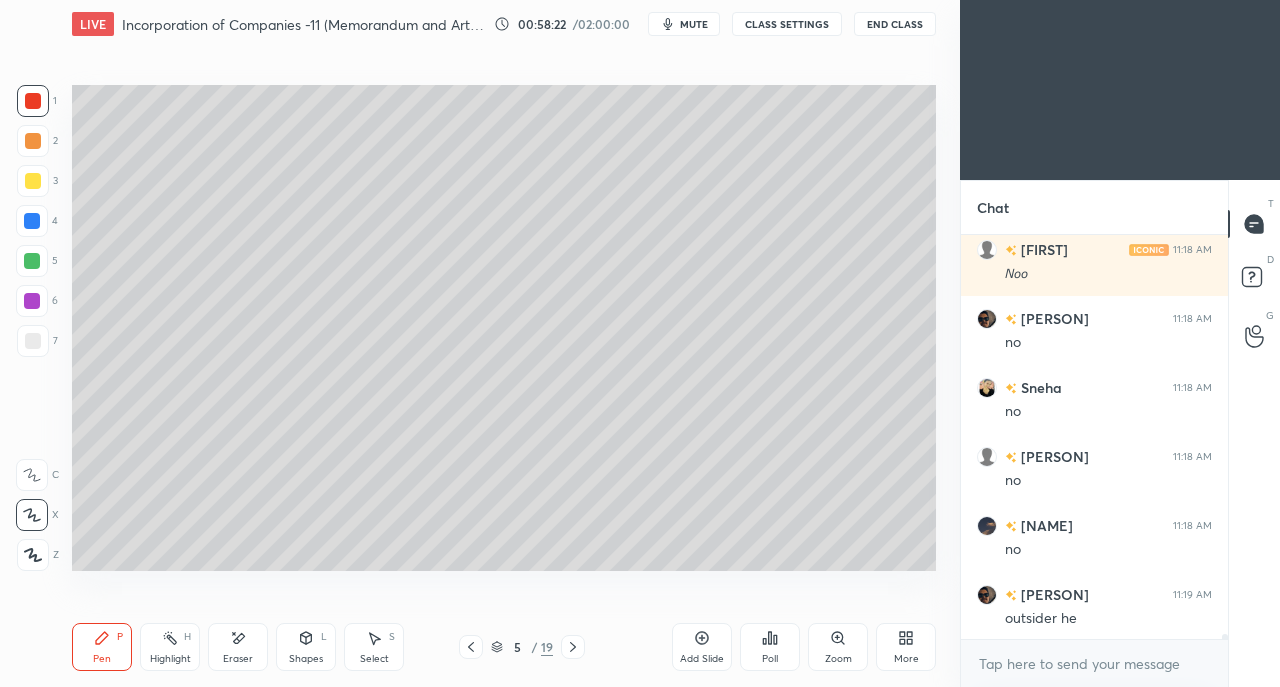 scroll, scrollTop: 33844, scrollLeft: 0, axis: vertical 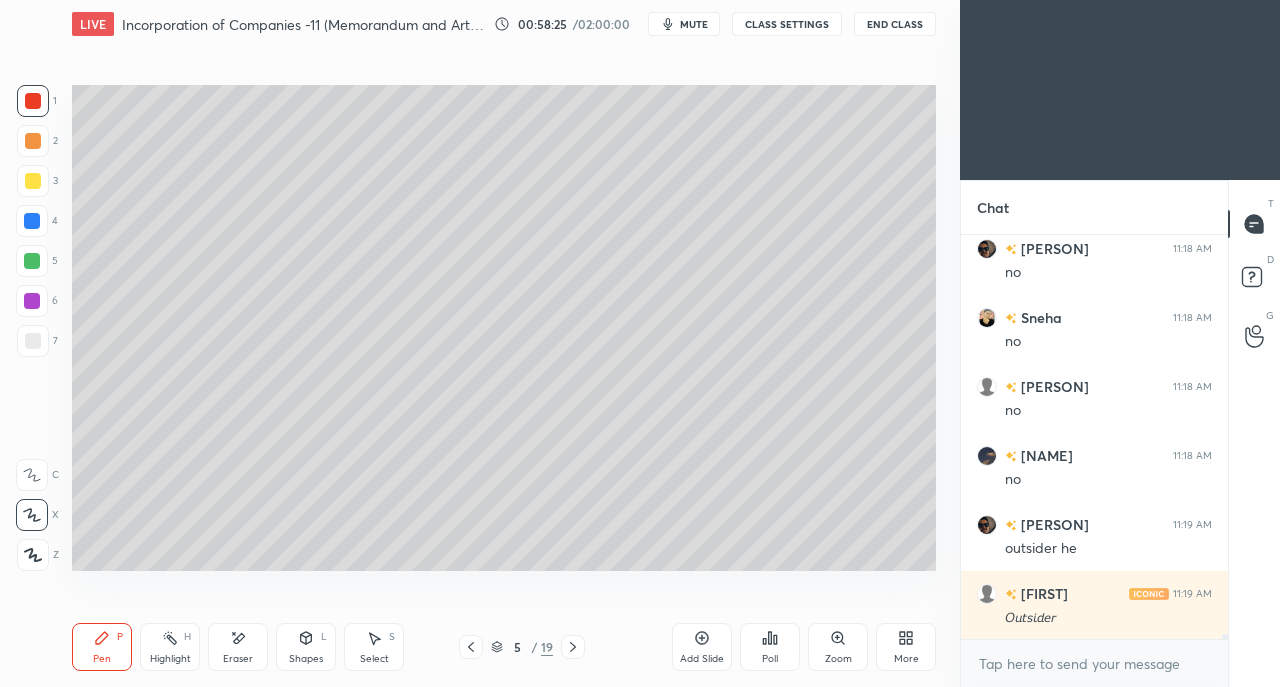 click at bounding box center (32, 221) 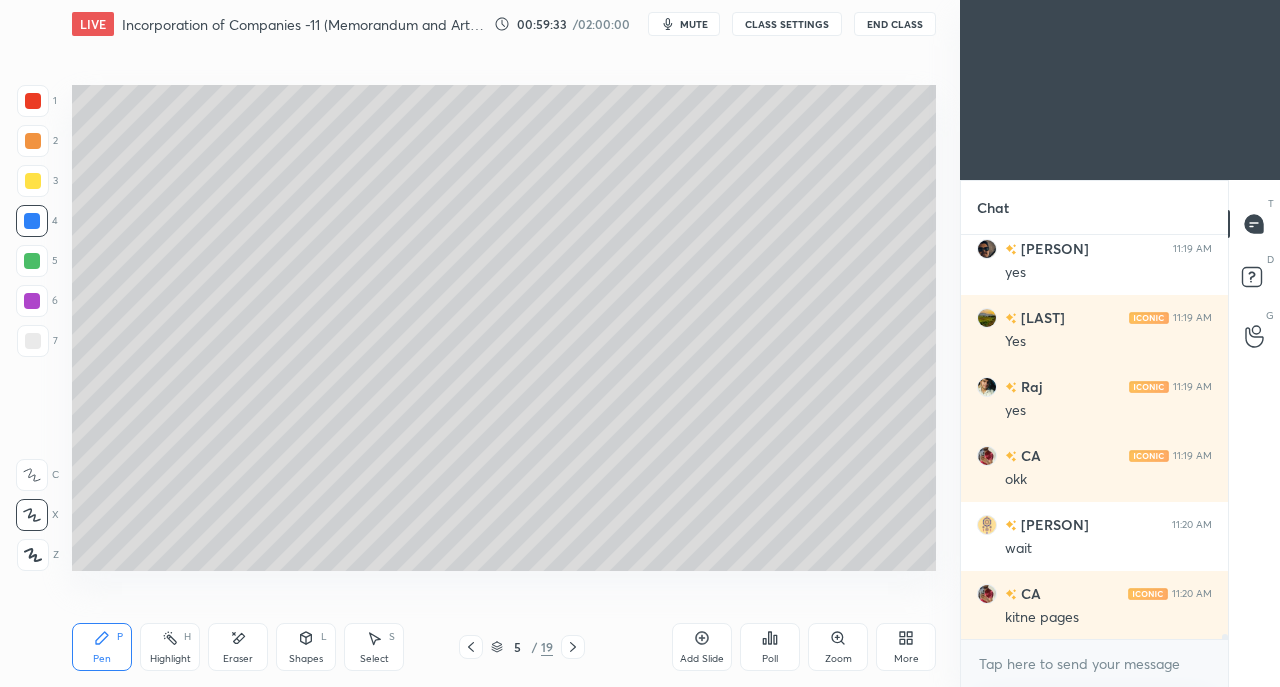 scroll, scrollTop: 34464, scrollLeft: 0, axis: vertical 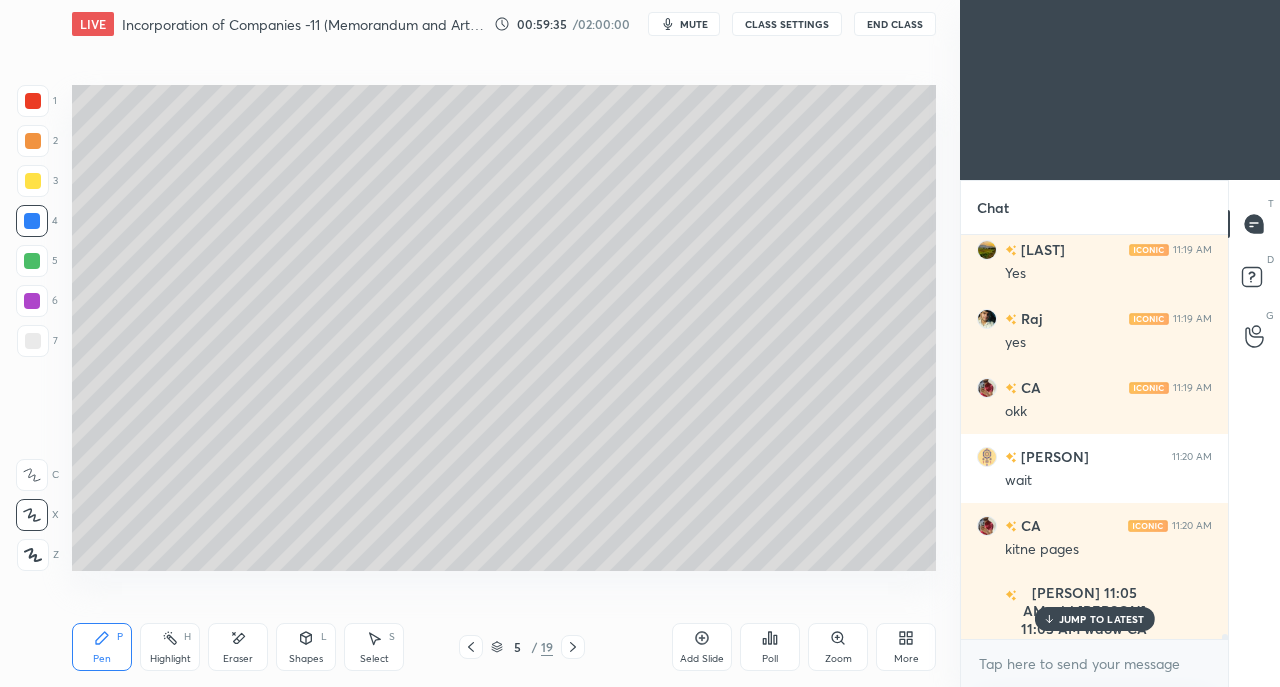 click on "[PERSON] 11:05 AM xdd [PERSON] 11:05 AM waow CA 11:07 AM nii [PERSON] 11:07 AM 𝘕𝘰𝘰 [PERSON] 11:07 AM no [PERSON] 11:07 AM director CA 11:07 AM director [PERSON] 11:07 AM Borland vs .. [PERSON] 11:07 AM d [PERSON] 11:07 AM Steel bros [PERSON] 11:09 AM 𝘕𝘰𝘰 [PERSON] 11:09 AM no [PERSON] 11:09 AM no [PERSON] 11:09 AM Noo [PERSON] 11:11 AM yes [PERSON] 11:11 AM Yes" at bounding box center [1082, 809] 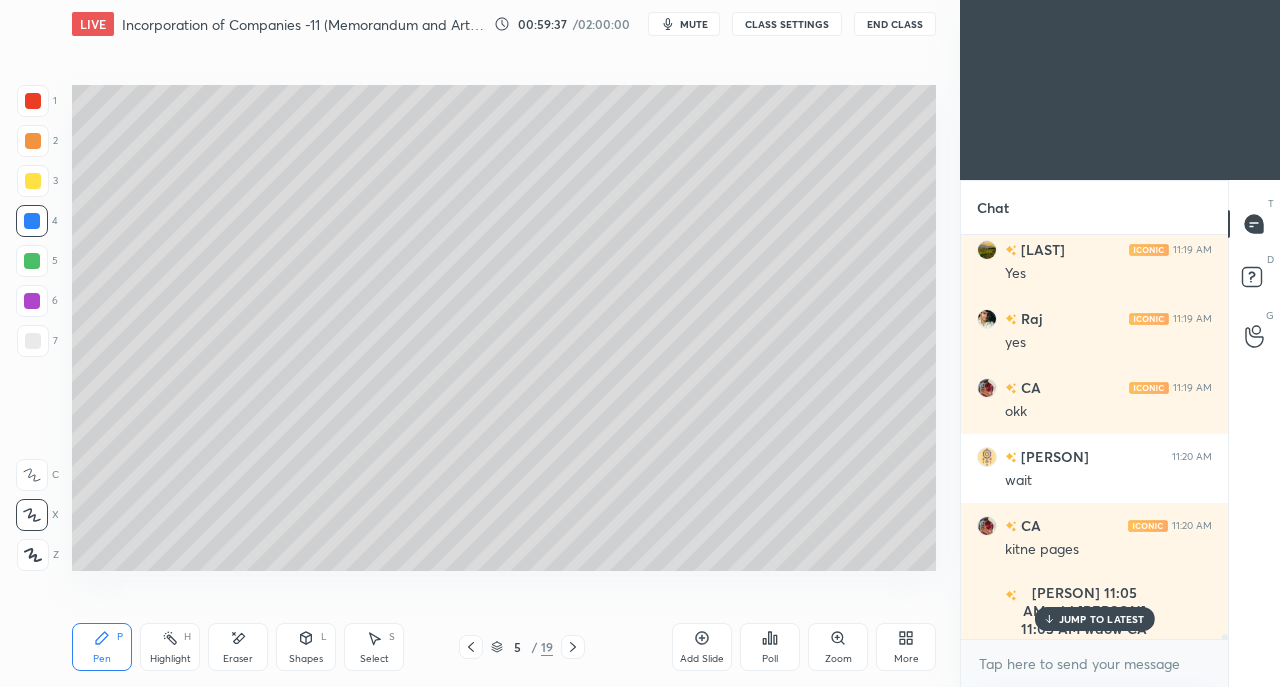 click on "[PERSON] 11:20 AM ye kaha likhna'" at bounding box center [1094, 821] 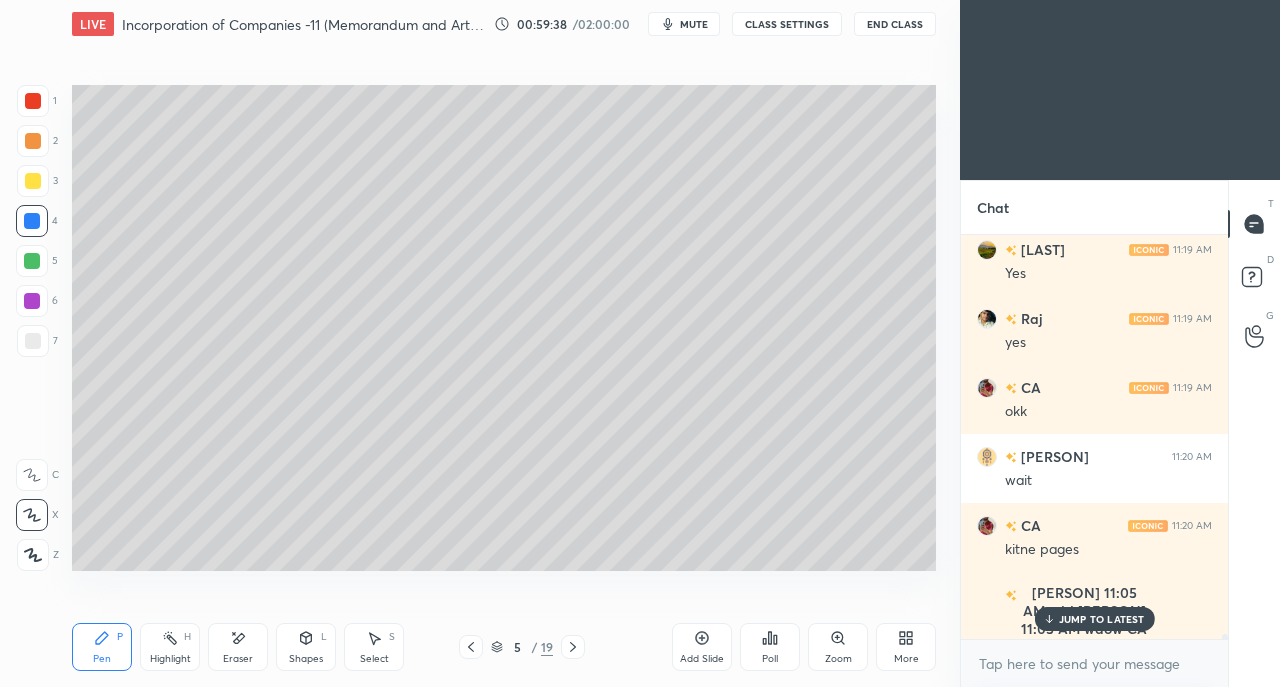 click on "JUMP TO LATEST" at bounding box center [1102, 619] 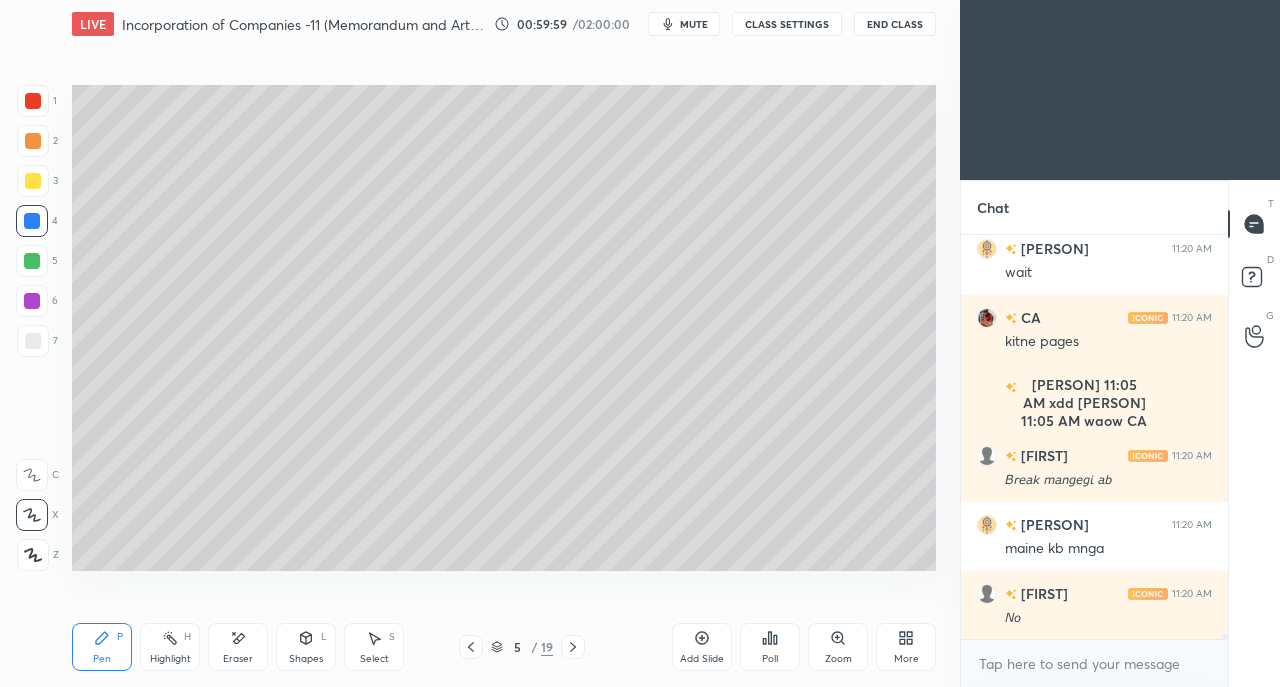 scroll, scrollTop: 34740, scrollLeft: 0, axis: vertical 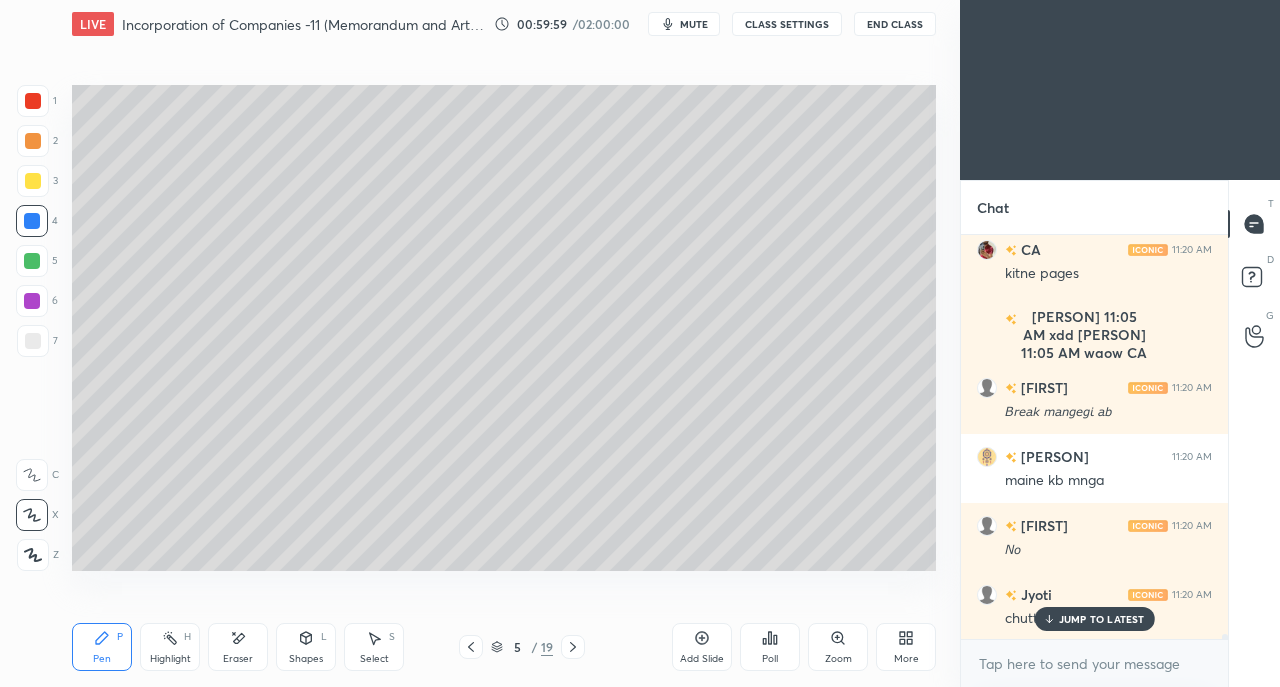 click 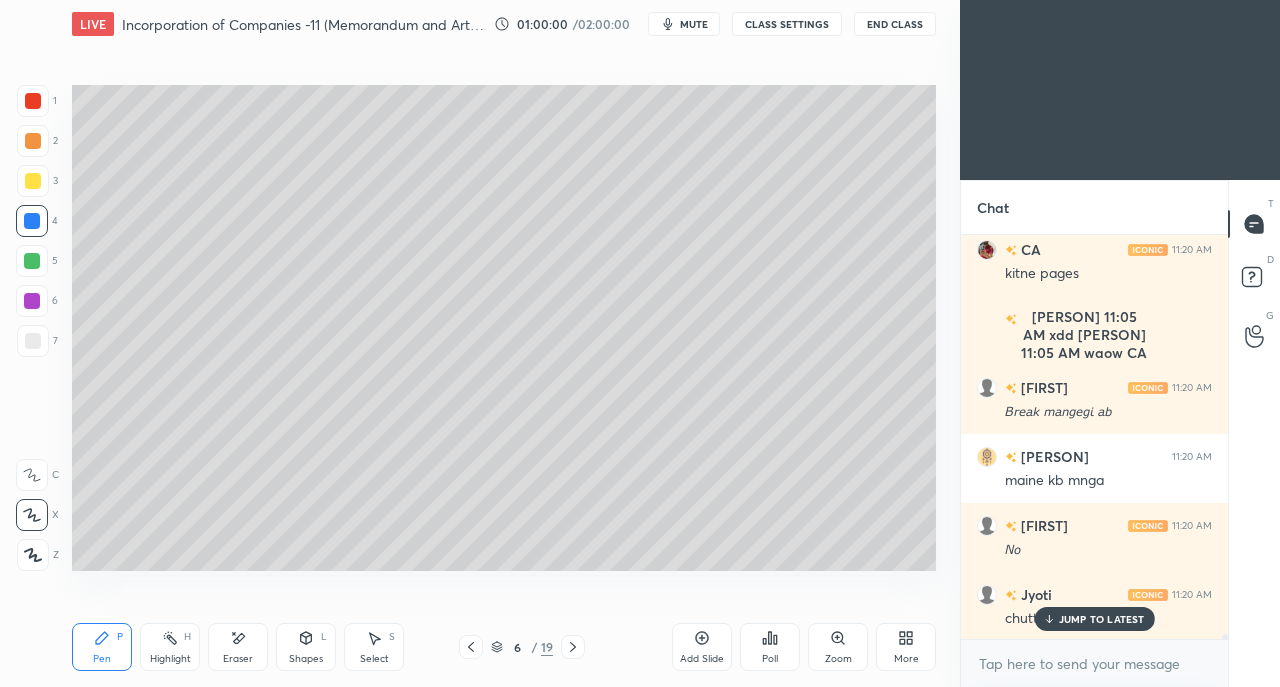 click at bounding box center [573, 647] 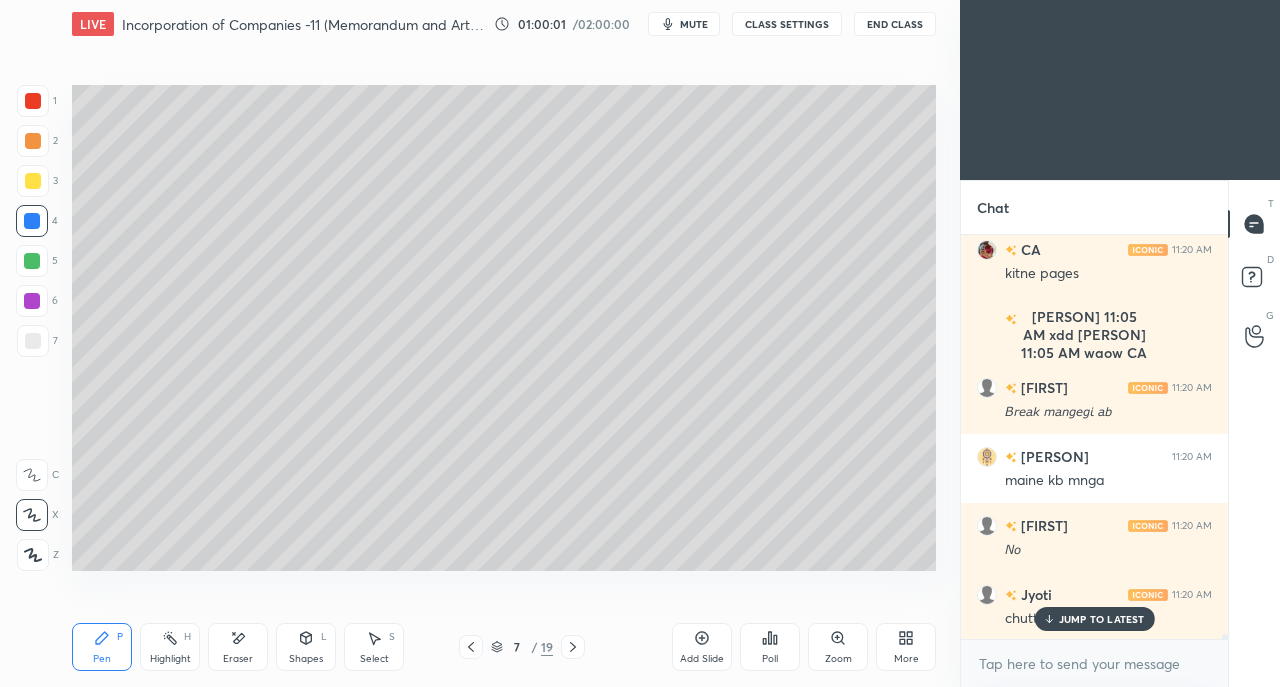click at bounding box center (573, 647) 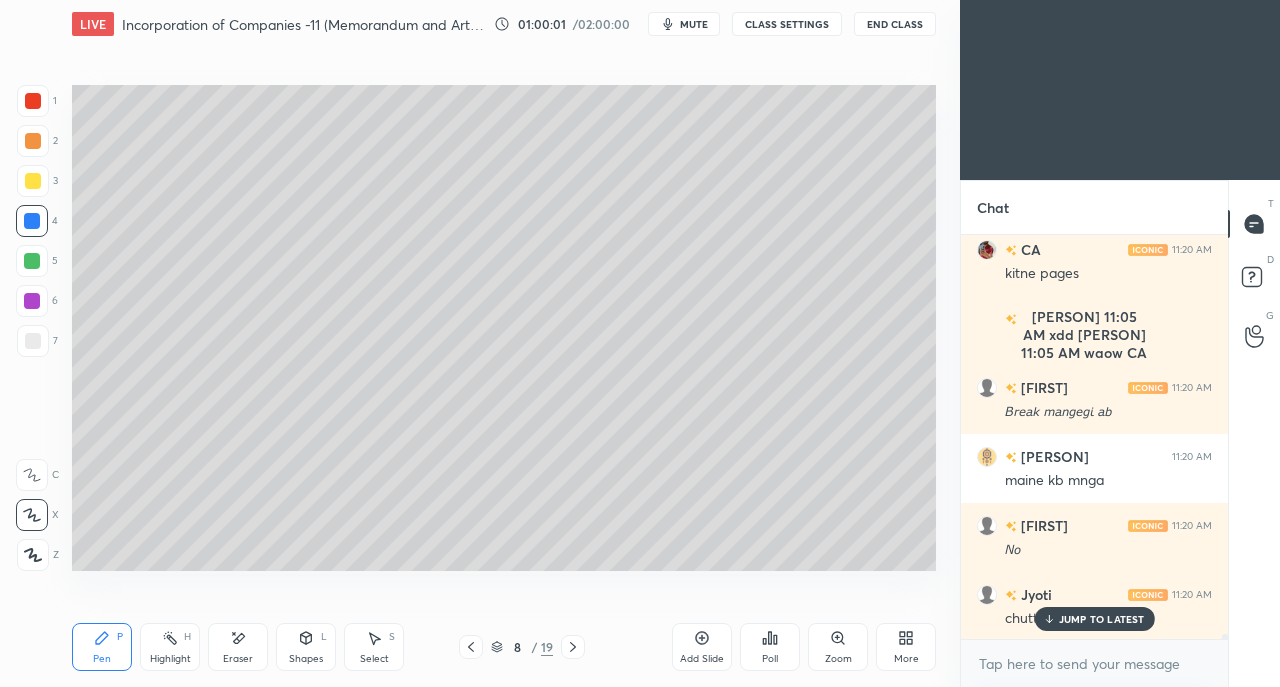 click on "JUMP TO LATEST" at bounding box center [1102, 619] 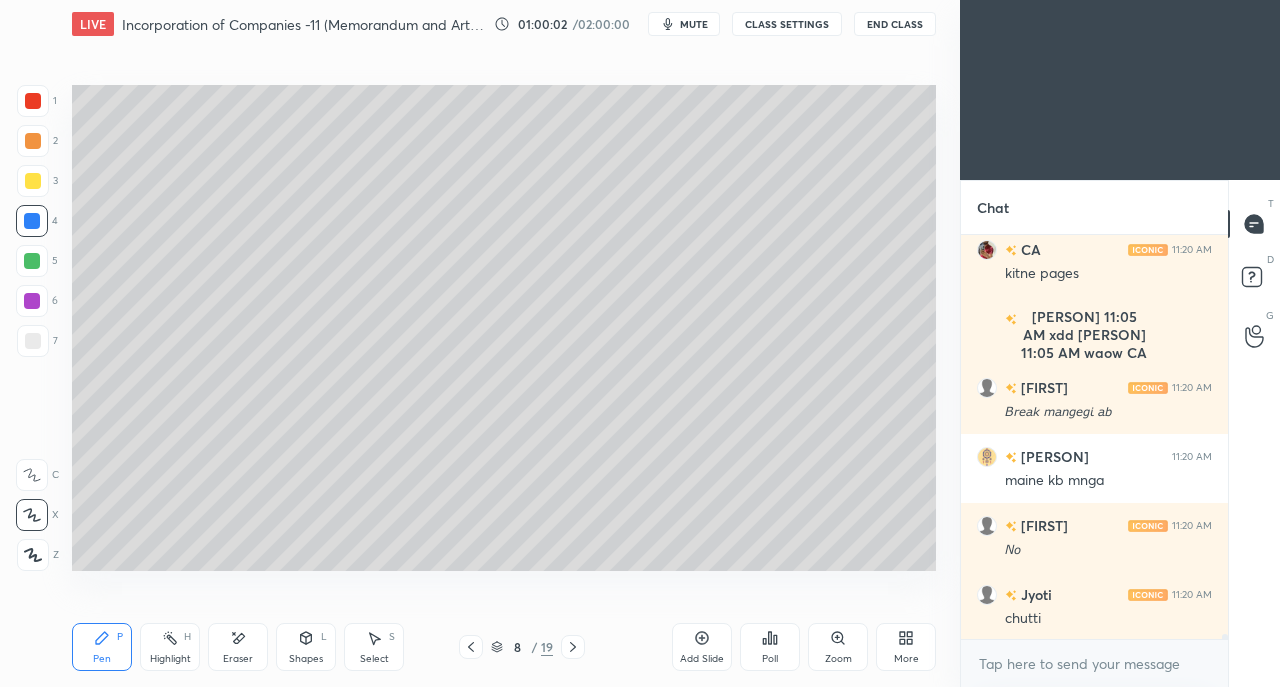 click 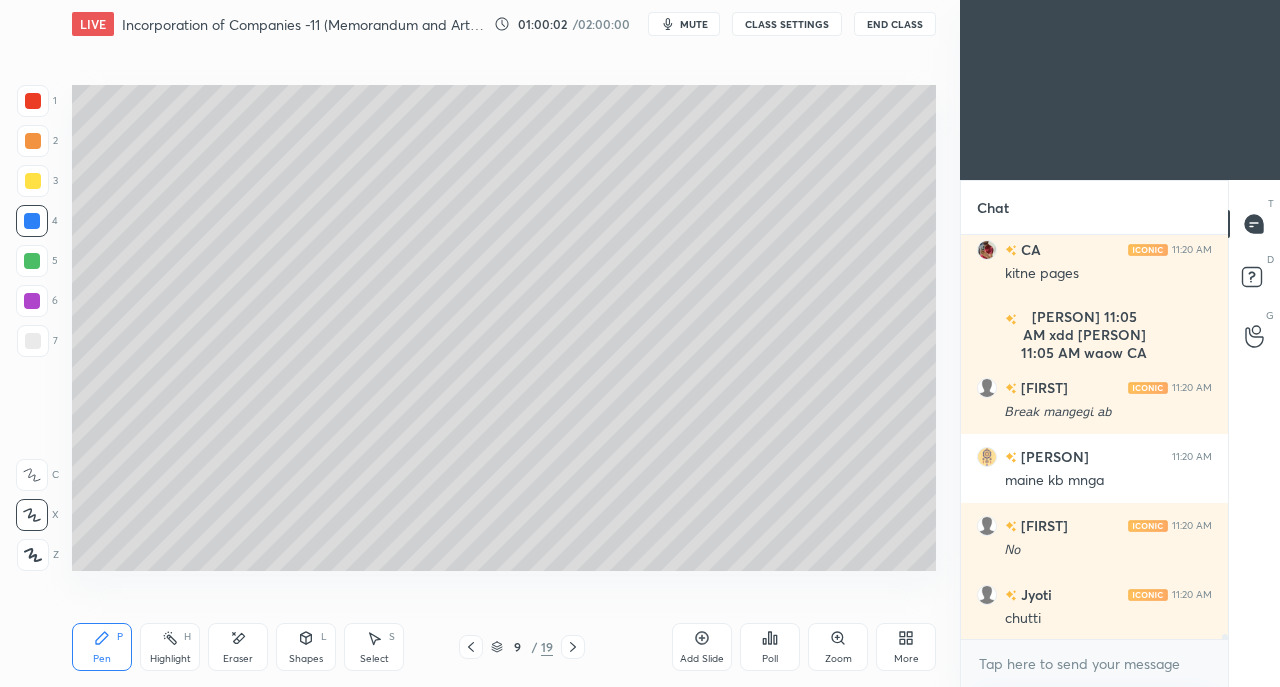 click 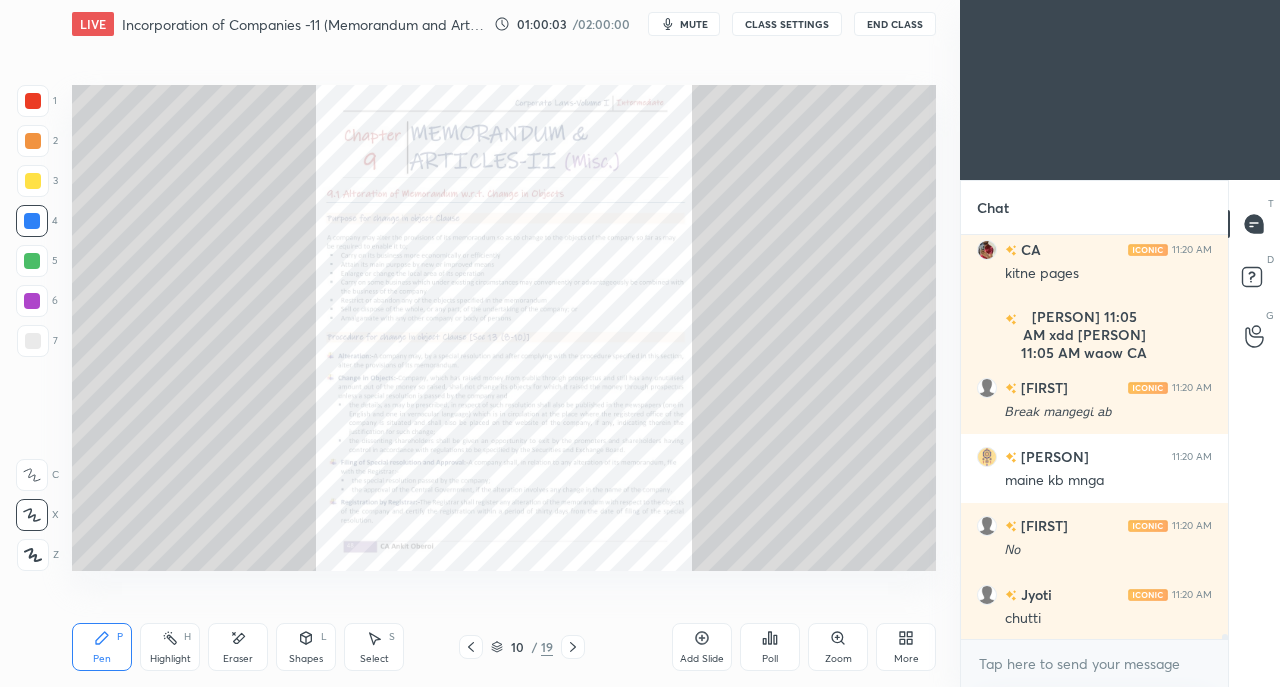 click 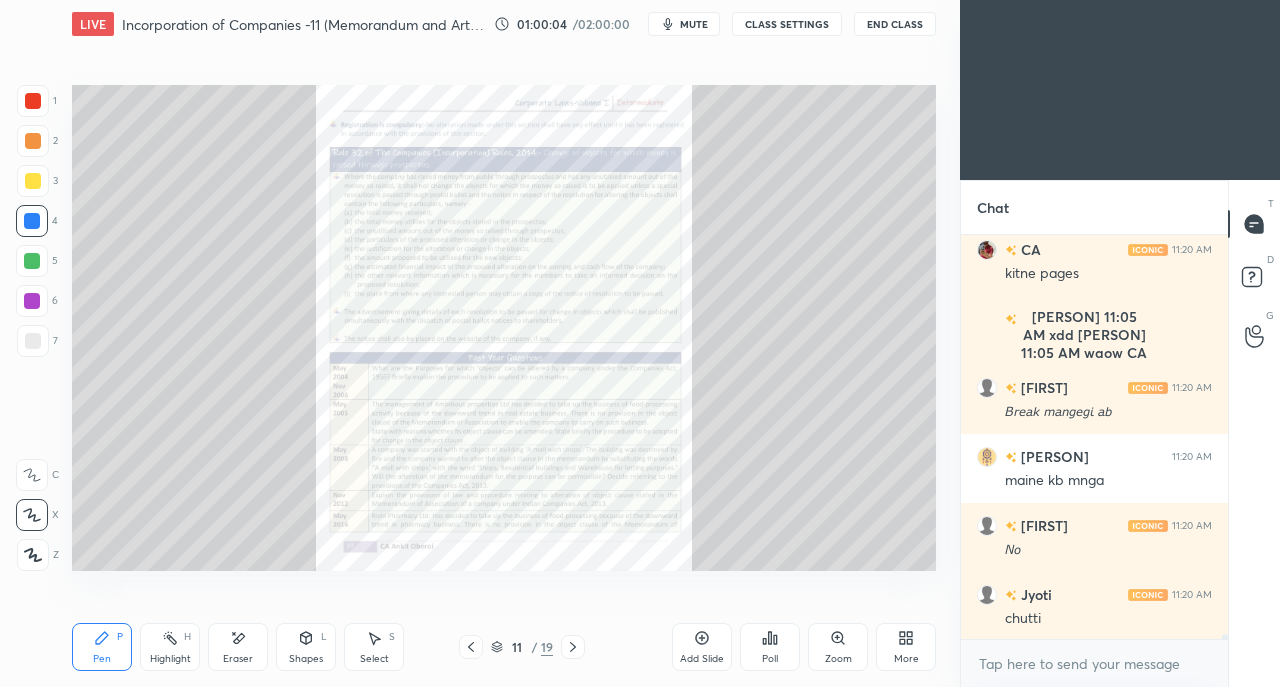 click 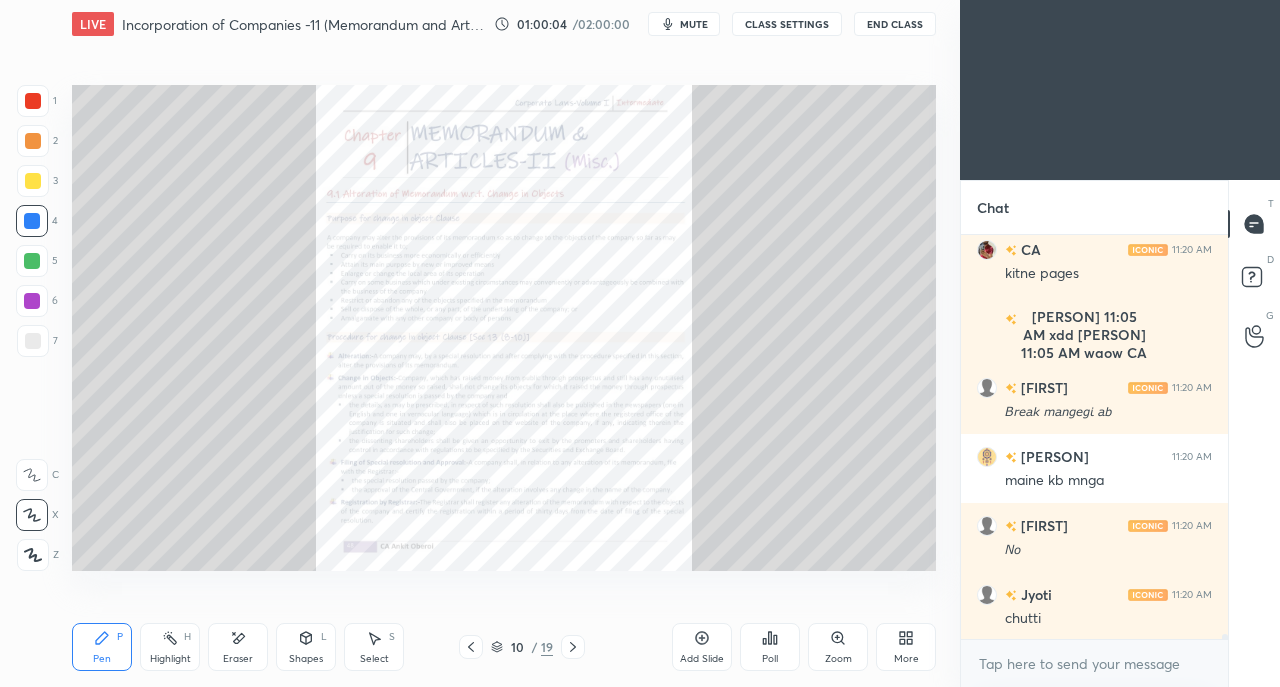 click 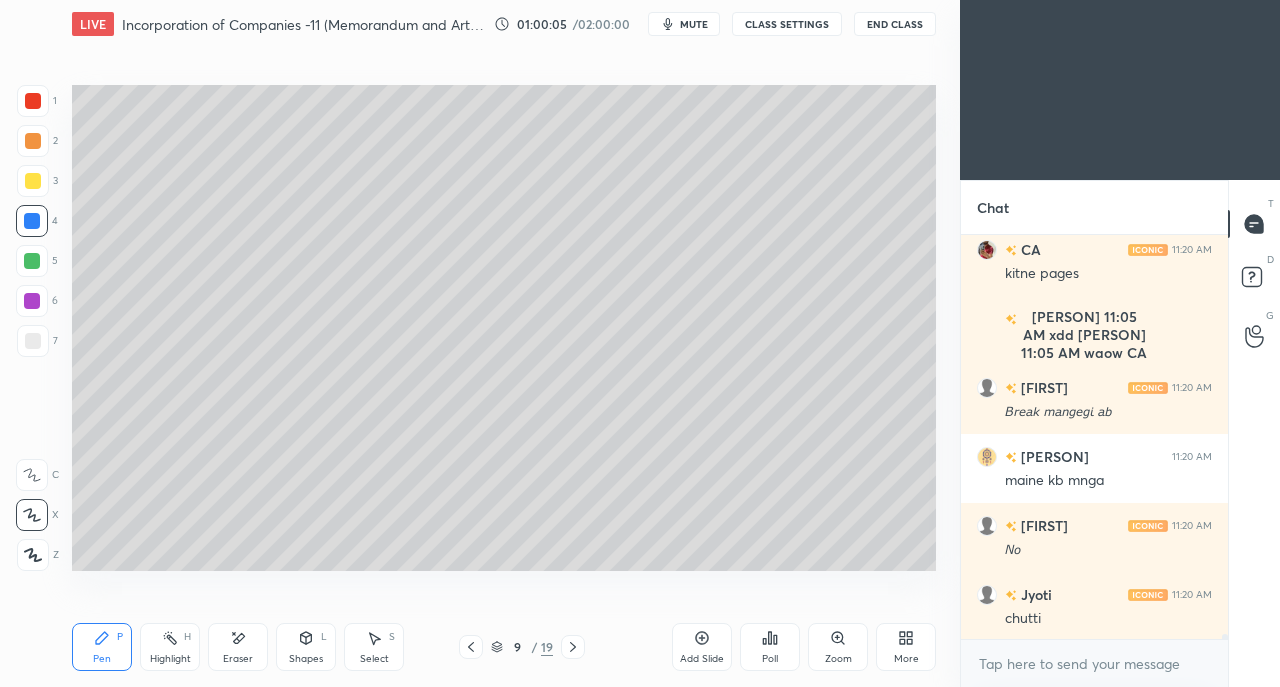 click on "Add Slide" at bounding box center [702, 659] 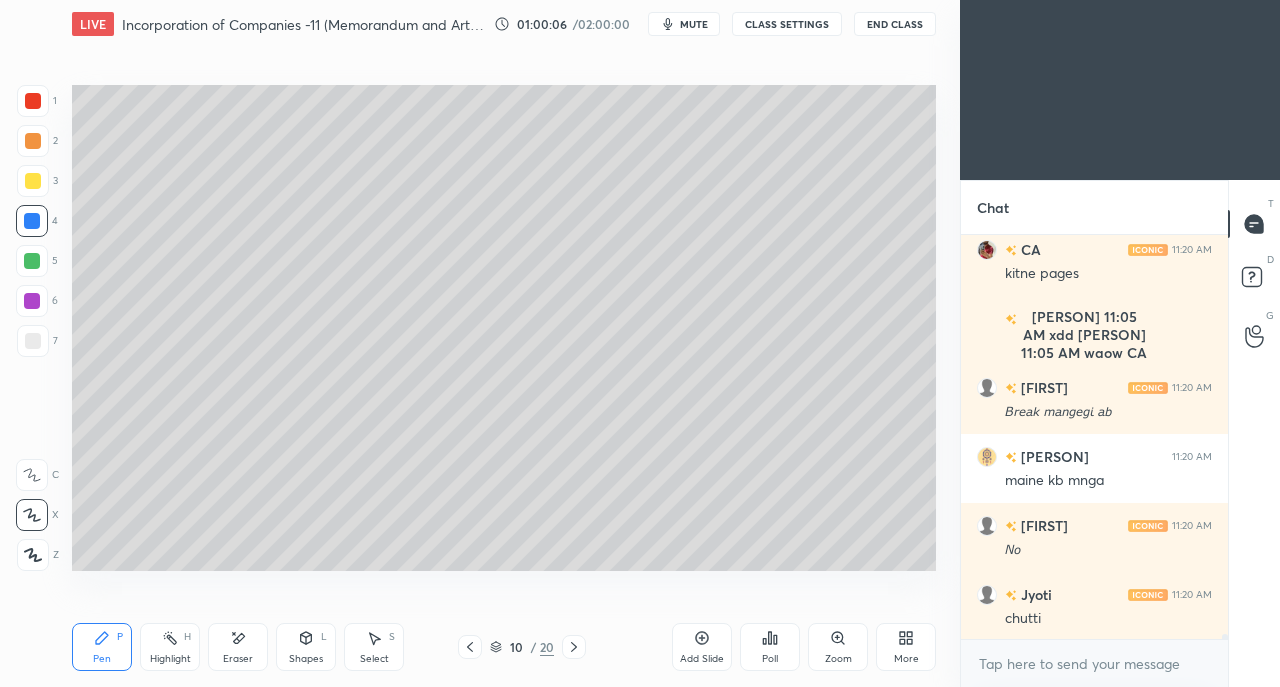 click on "Shapes L" at bounding box center (306, 647) 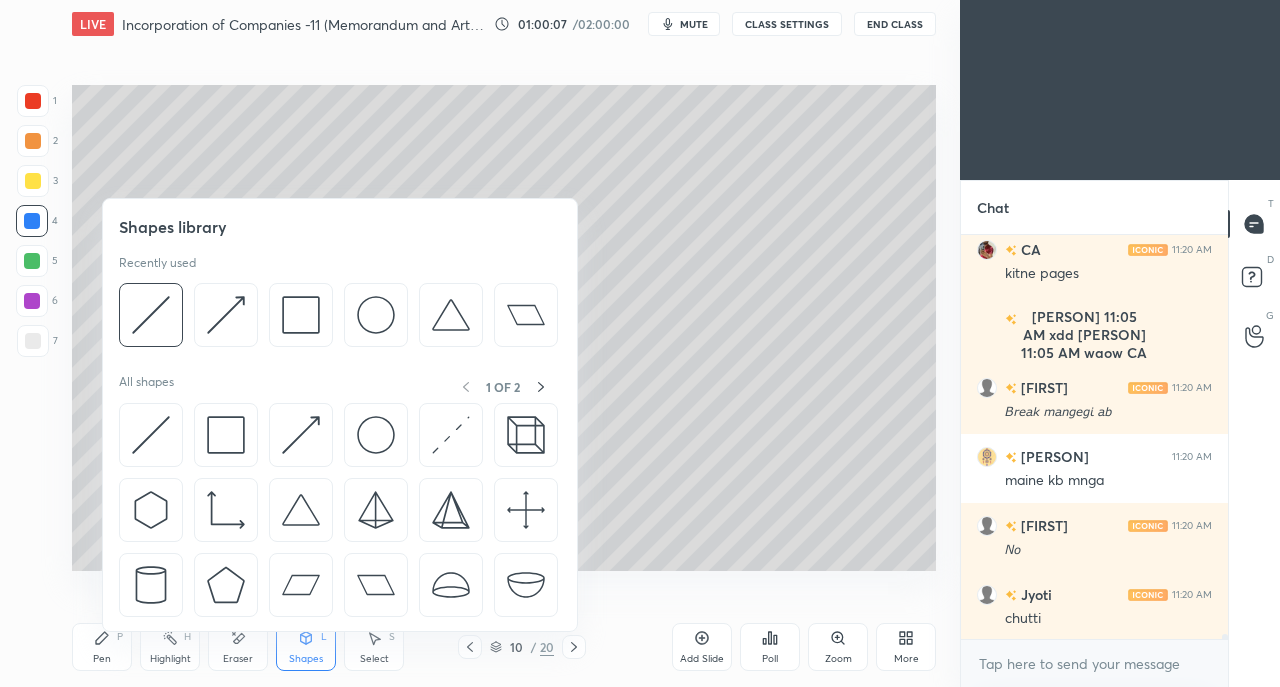 click at bounding box center [226, 435] 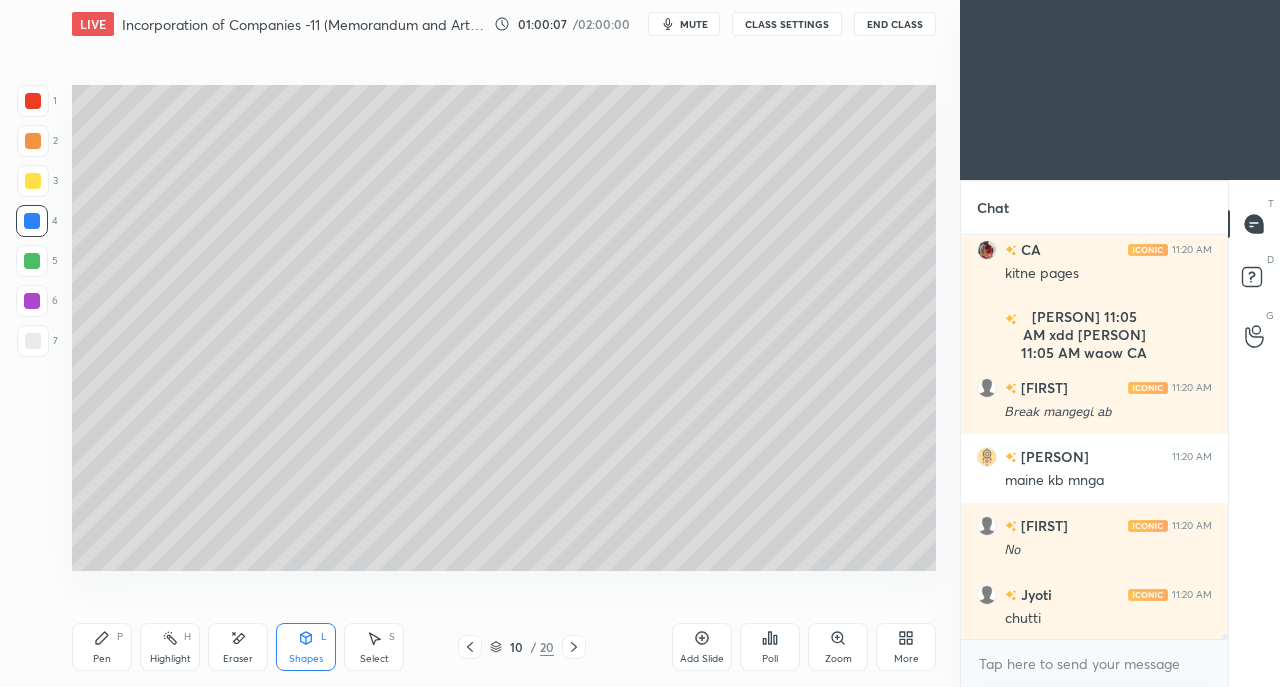 click at bounding box center [33, 181] 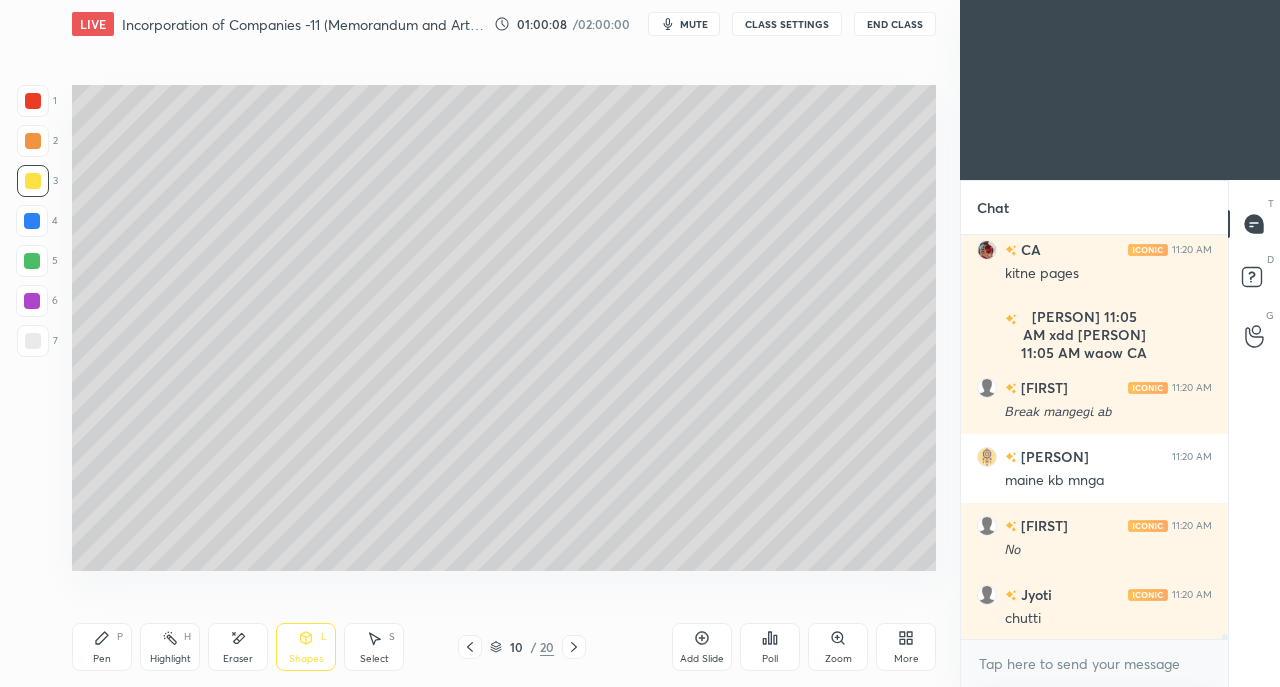 scroll, scrollTop: 34810, scrollLeft: 0, axis: vertical 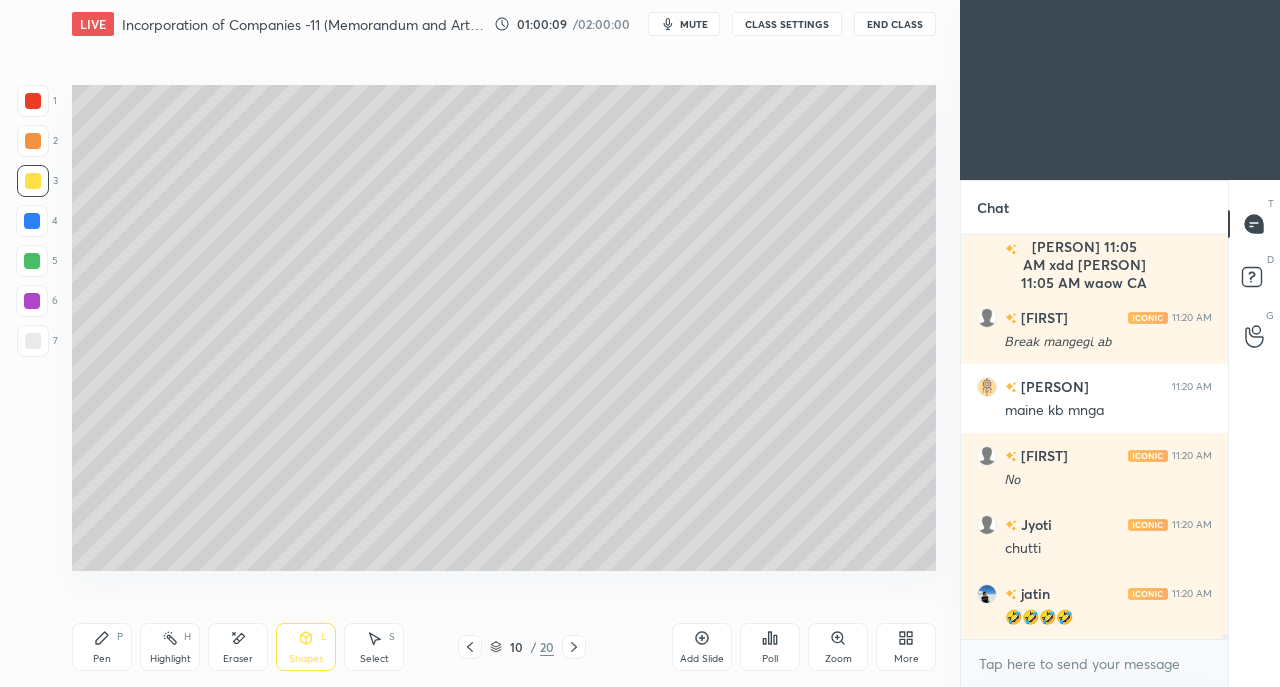 click on "Shapes L" at bounding box center [306, 647] 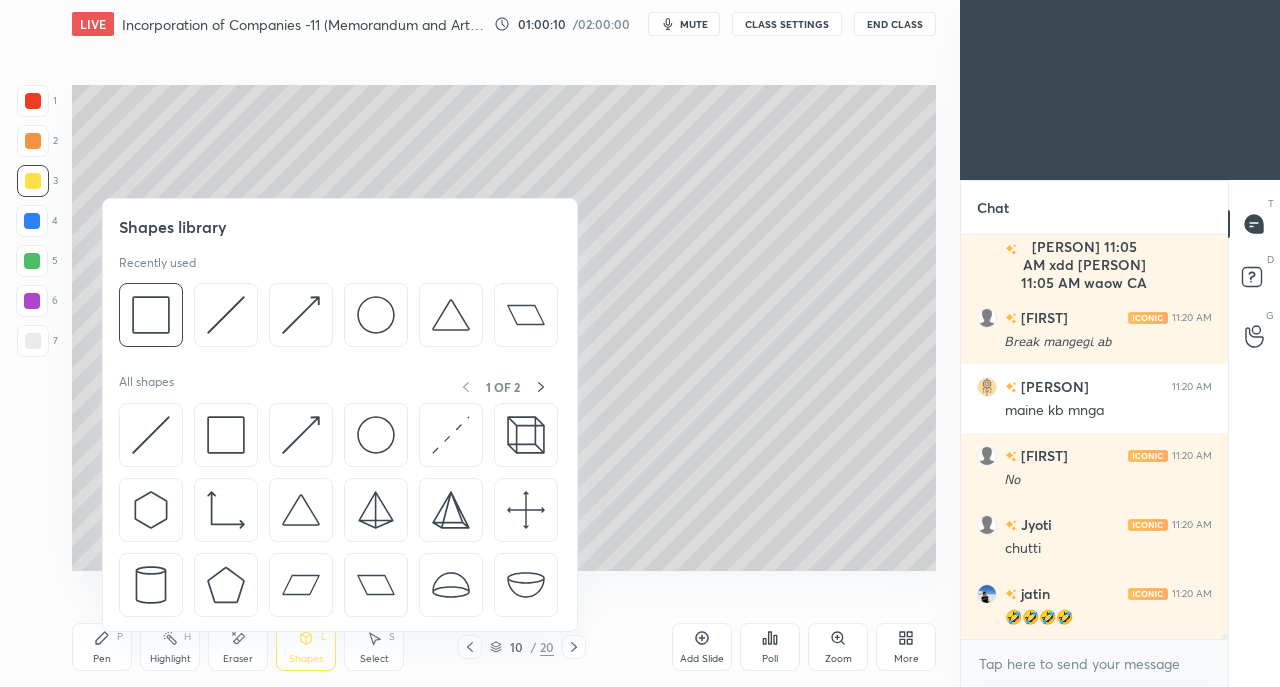 click at bounding box center [151, 435] 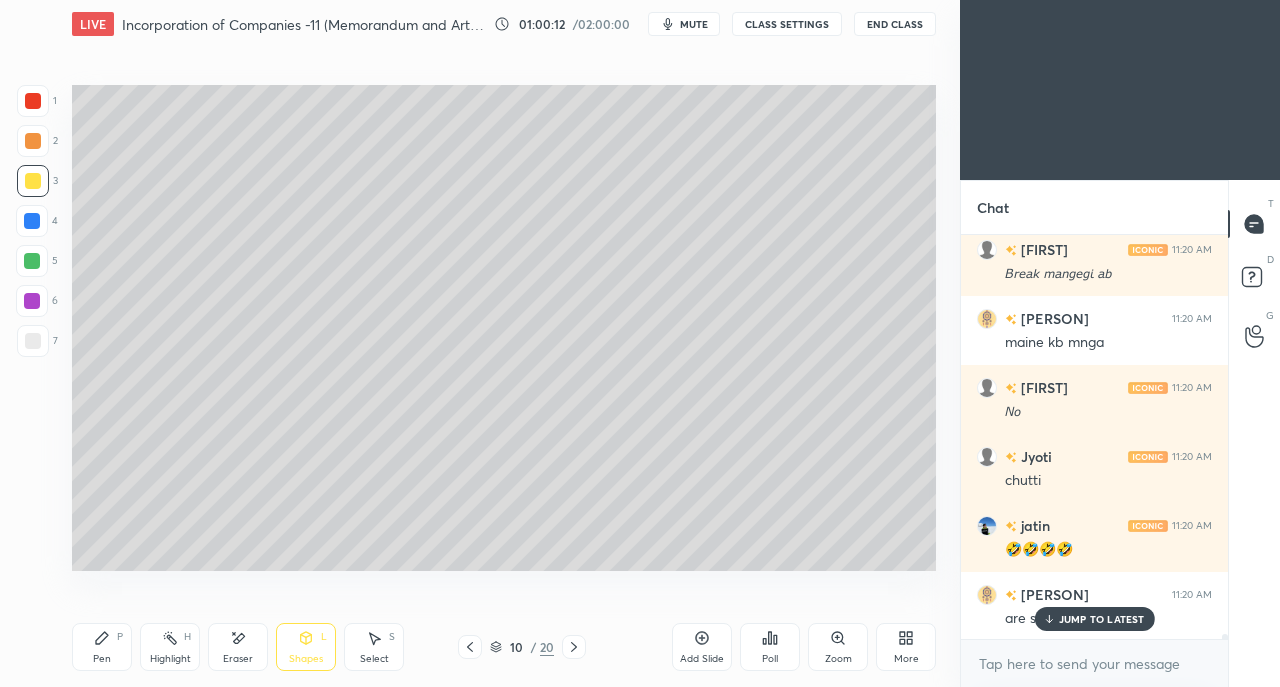 scroll, scrollTop: 34948, scrollLeft: 0, axis: vertical 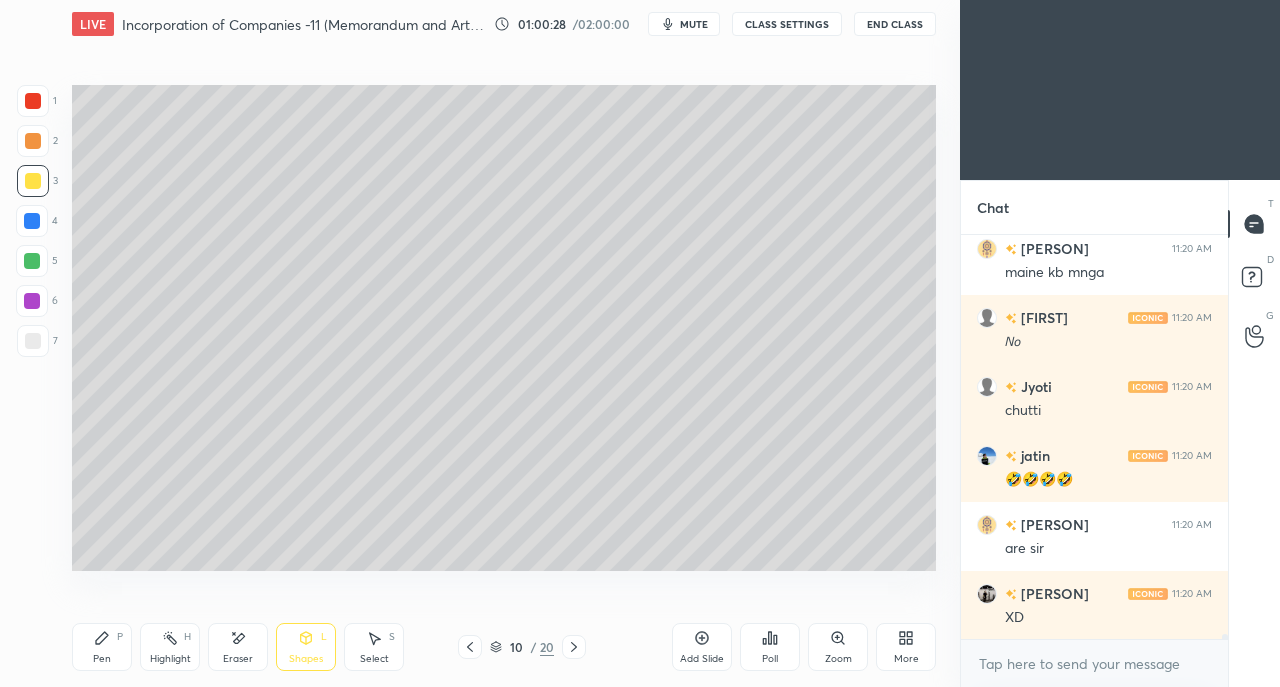 click 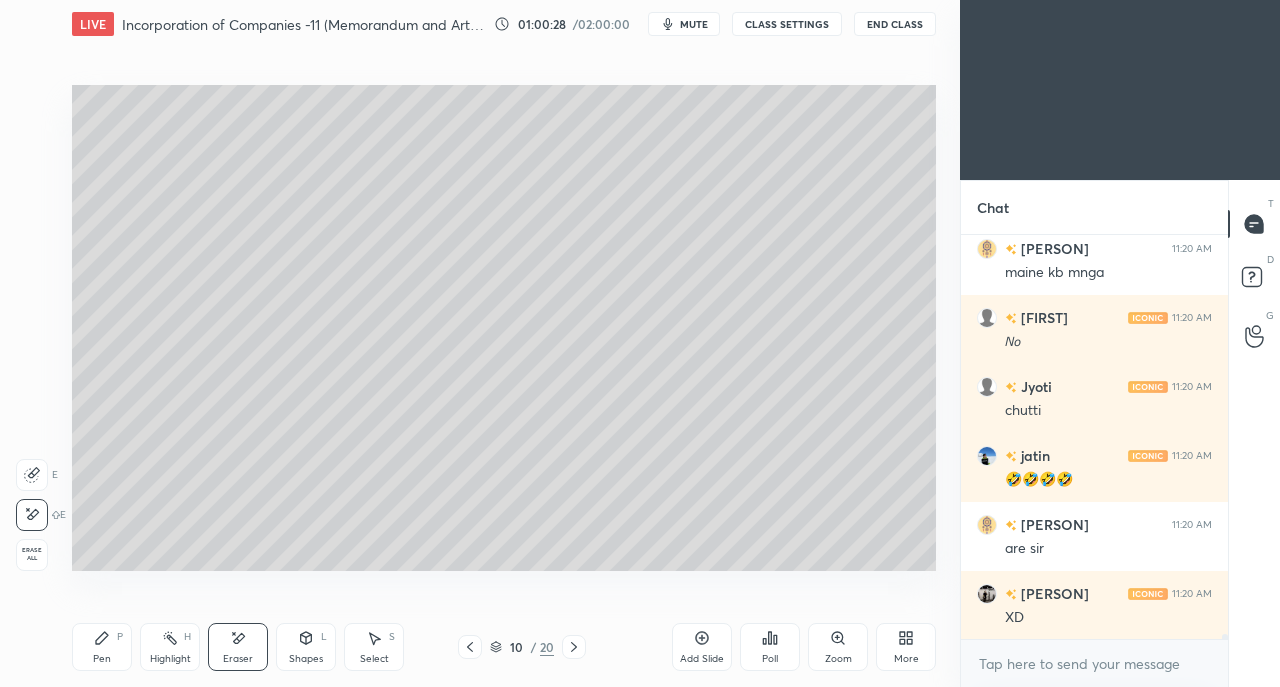 click on "Eraser" at bounding box center [238, 647] 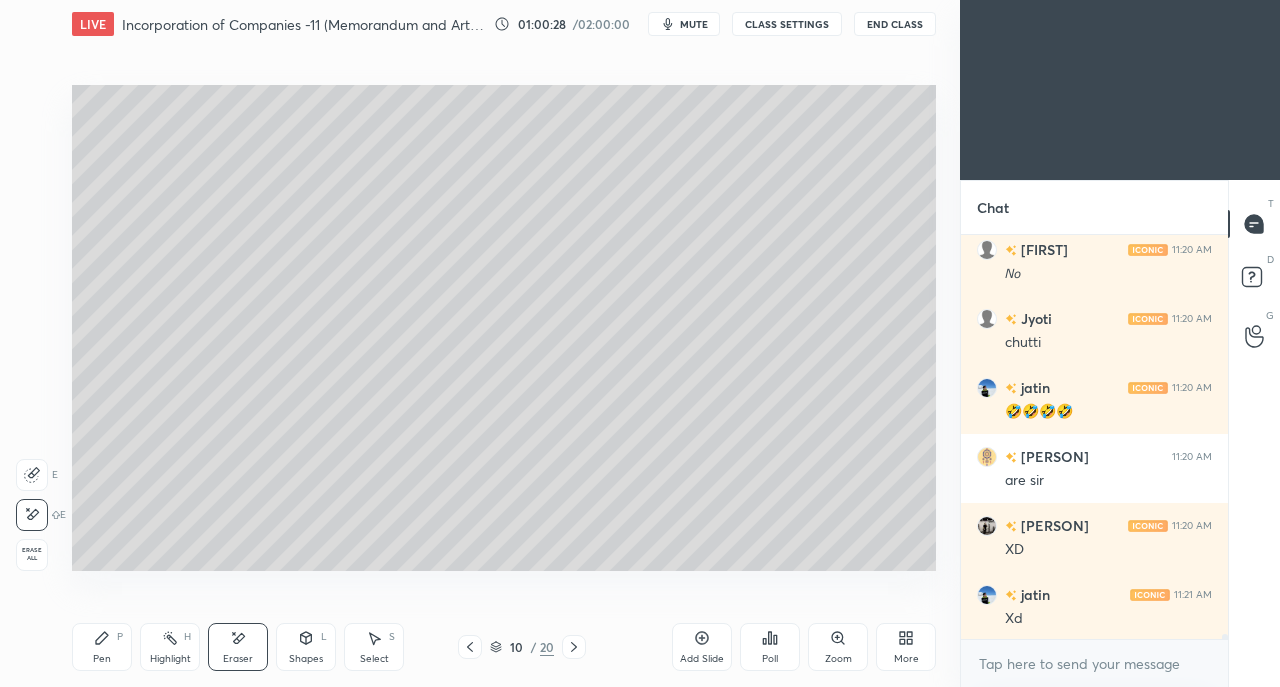 click 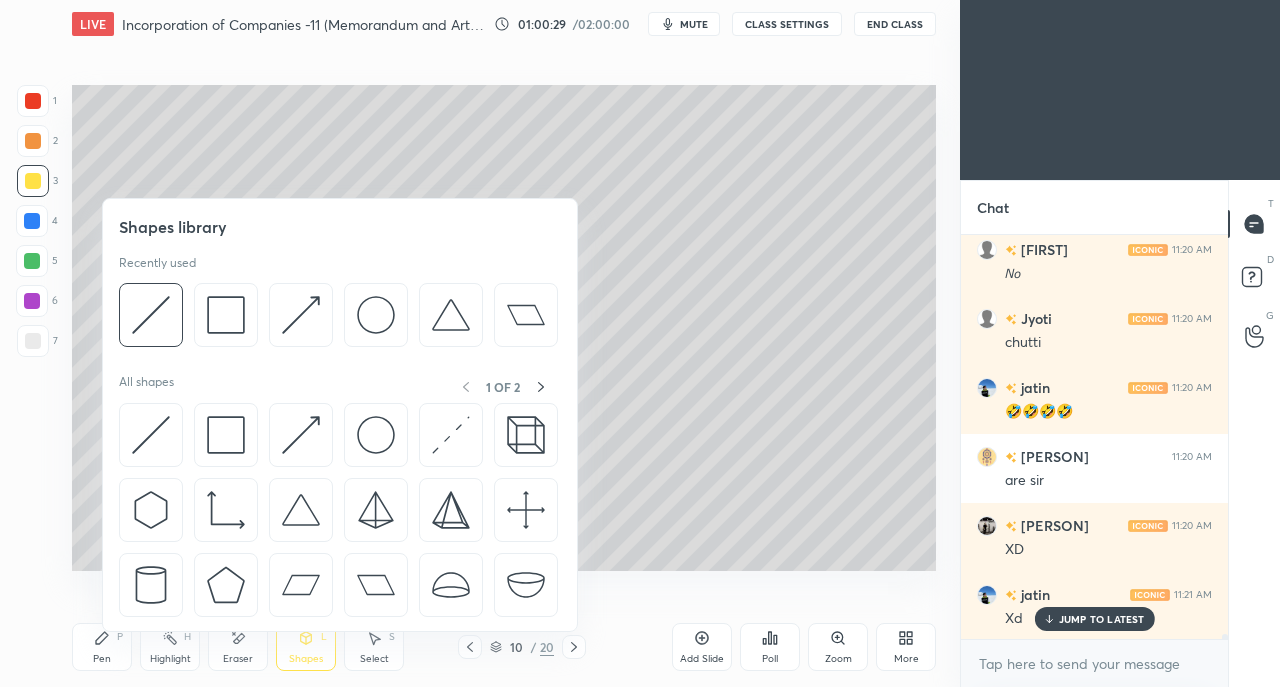 click at bounding box center (151, 435) 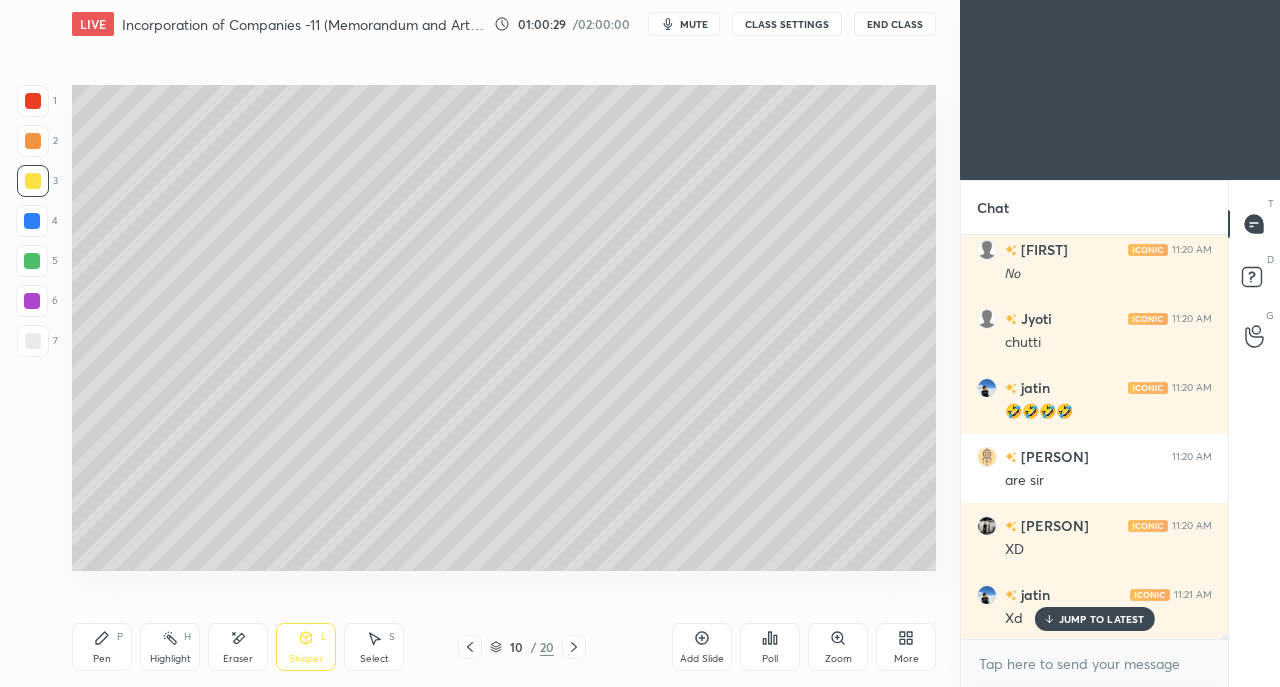 scroll, scrollTop: 35086, scrollLeft: 0, axis: vertical 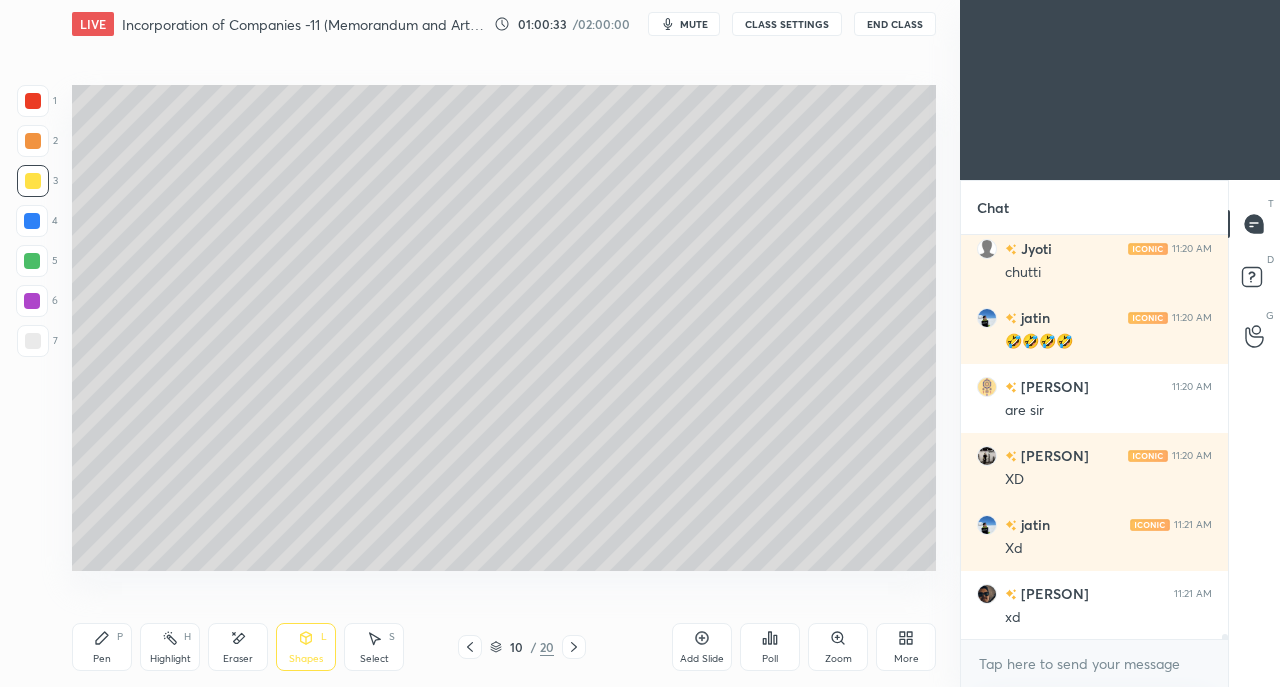 click on "Pen P" at bounding box center [102, 647] 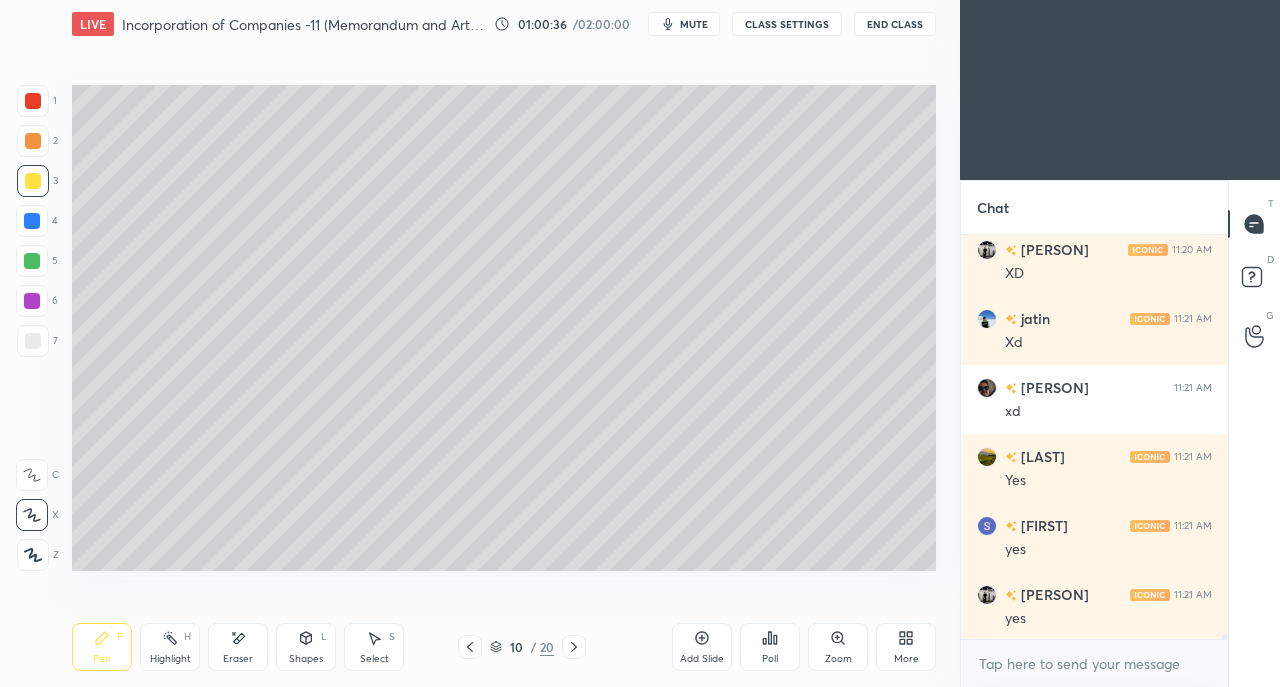 scroll, scrollTop: 35362, scrollLeft: 0, axis: vertical 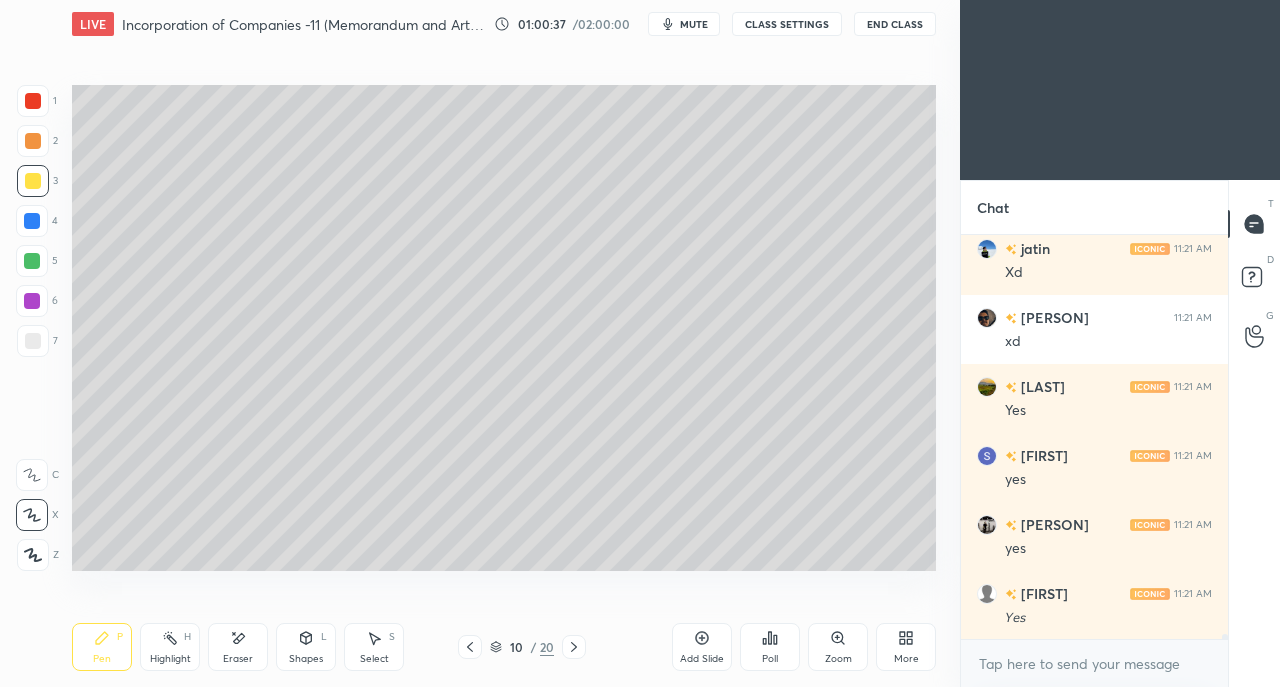 click 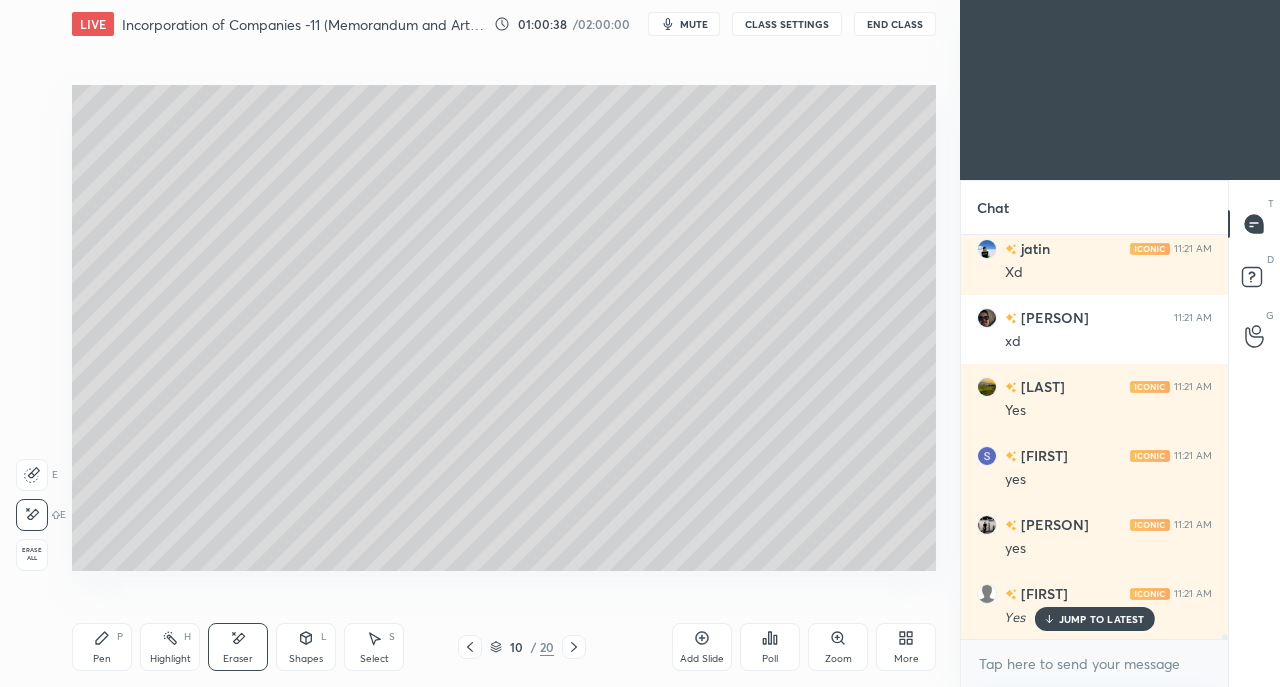 scroll, scrollTop: 35430, scrollLeft: 0, axis: vertical 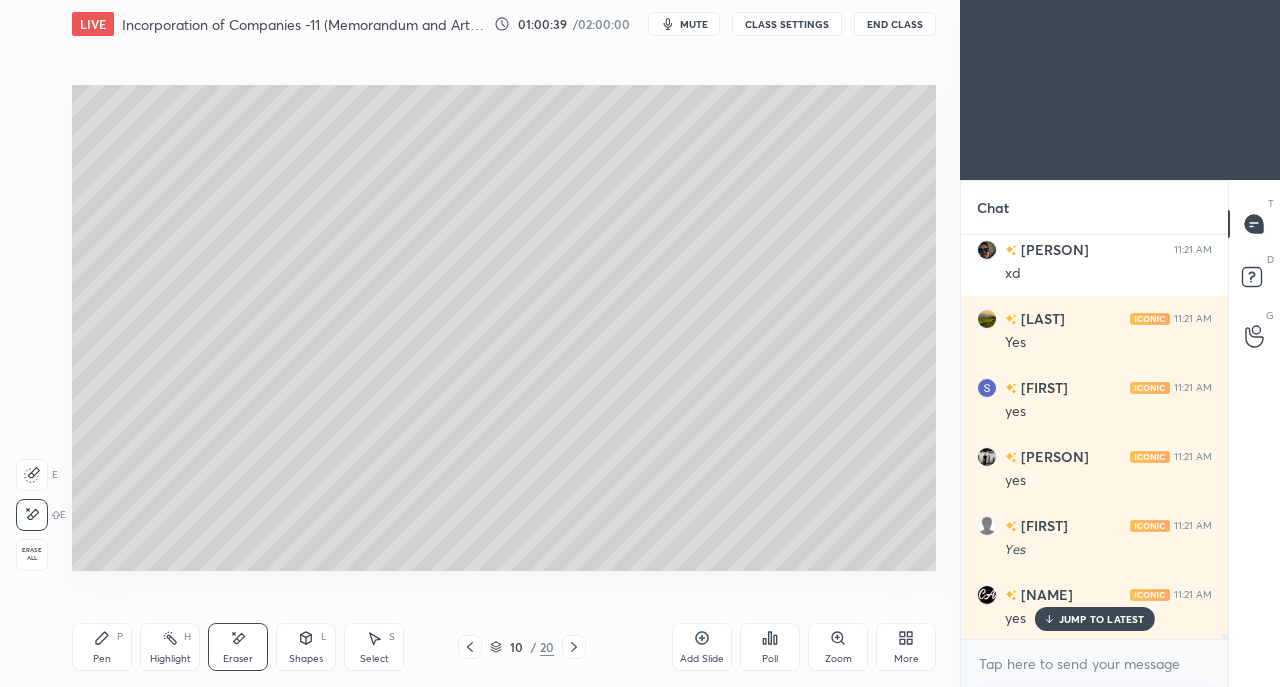 click 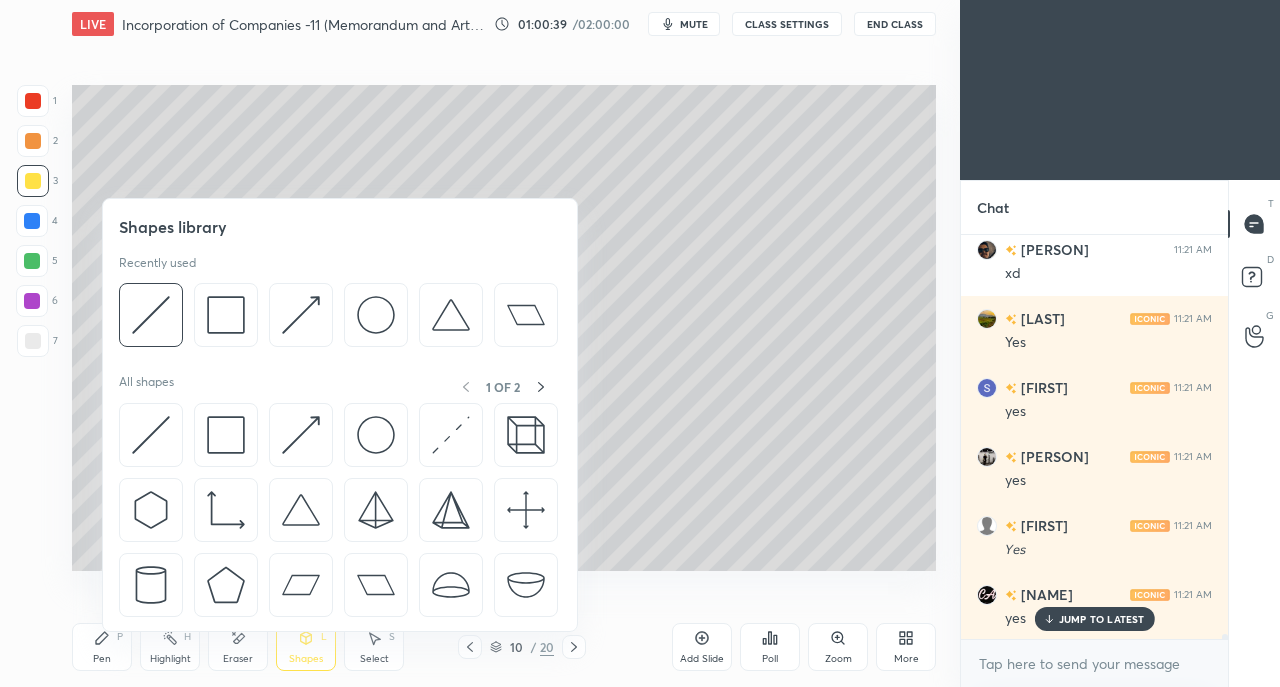 click at bounding box center [151, 435] 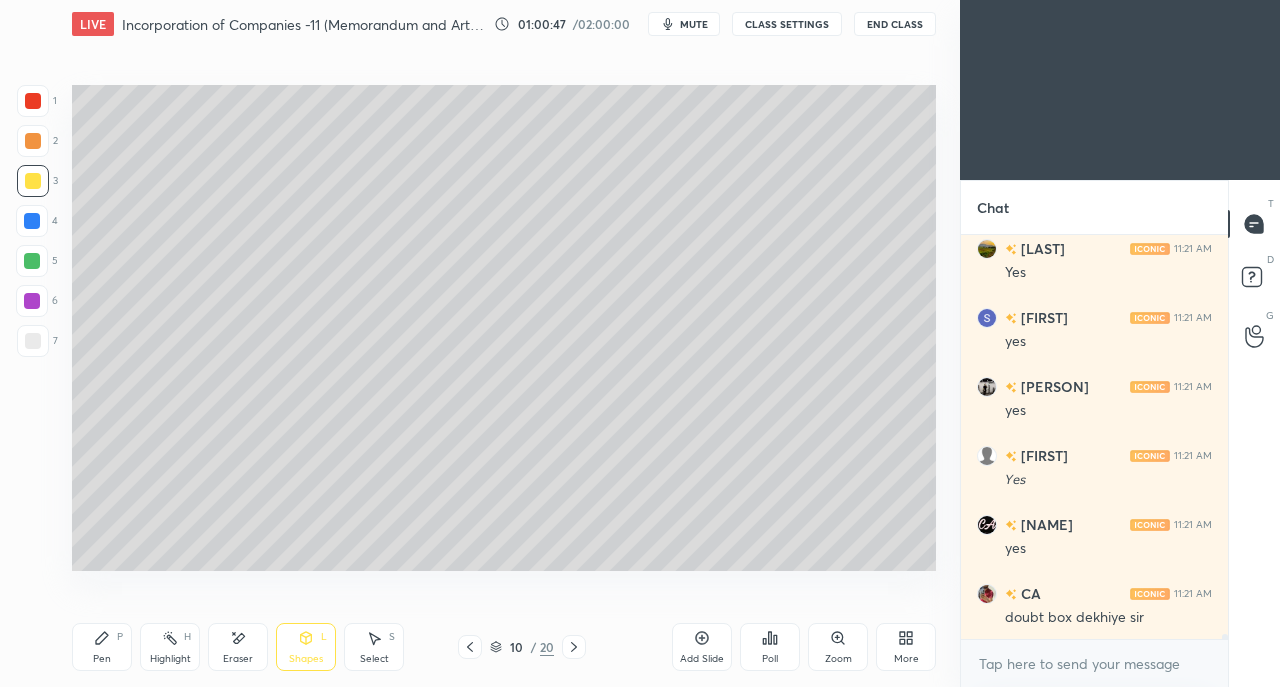 scroll, scrollTop: 35568, scrollLeft: 0, axis: vertical 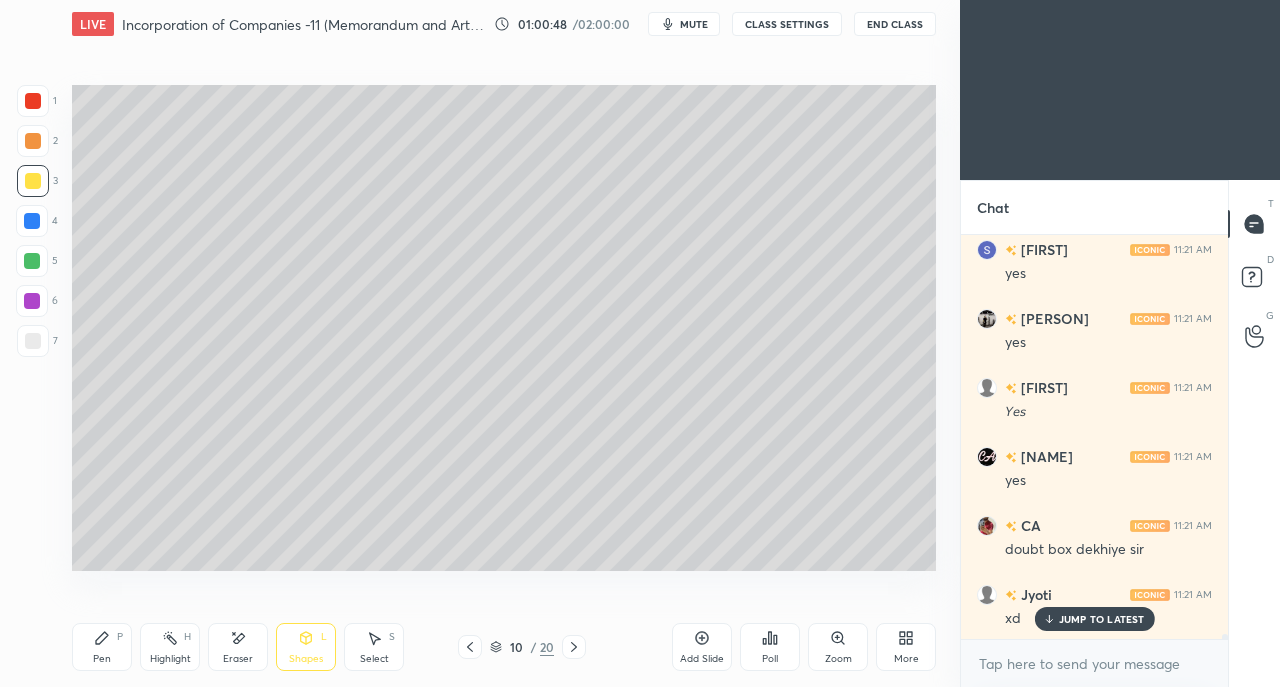 click on "JUMP TO LATEST" at bounding box center (1094, 619) 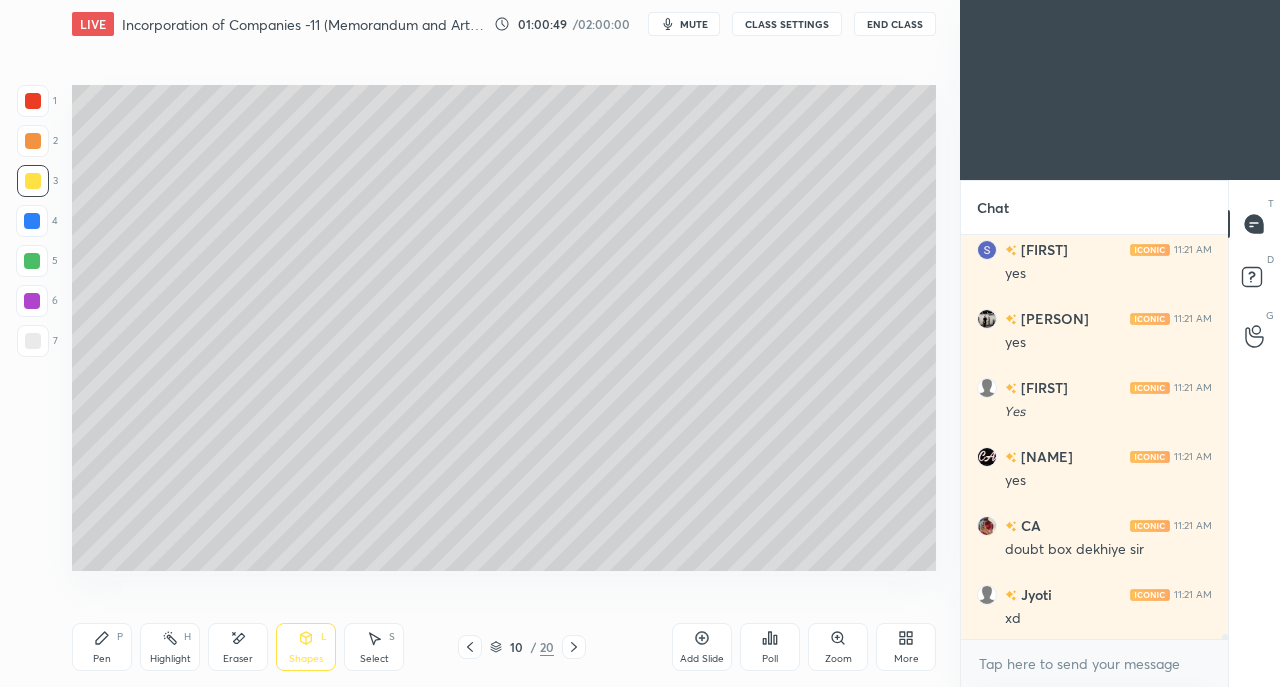 click 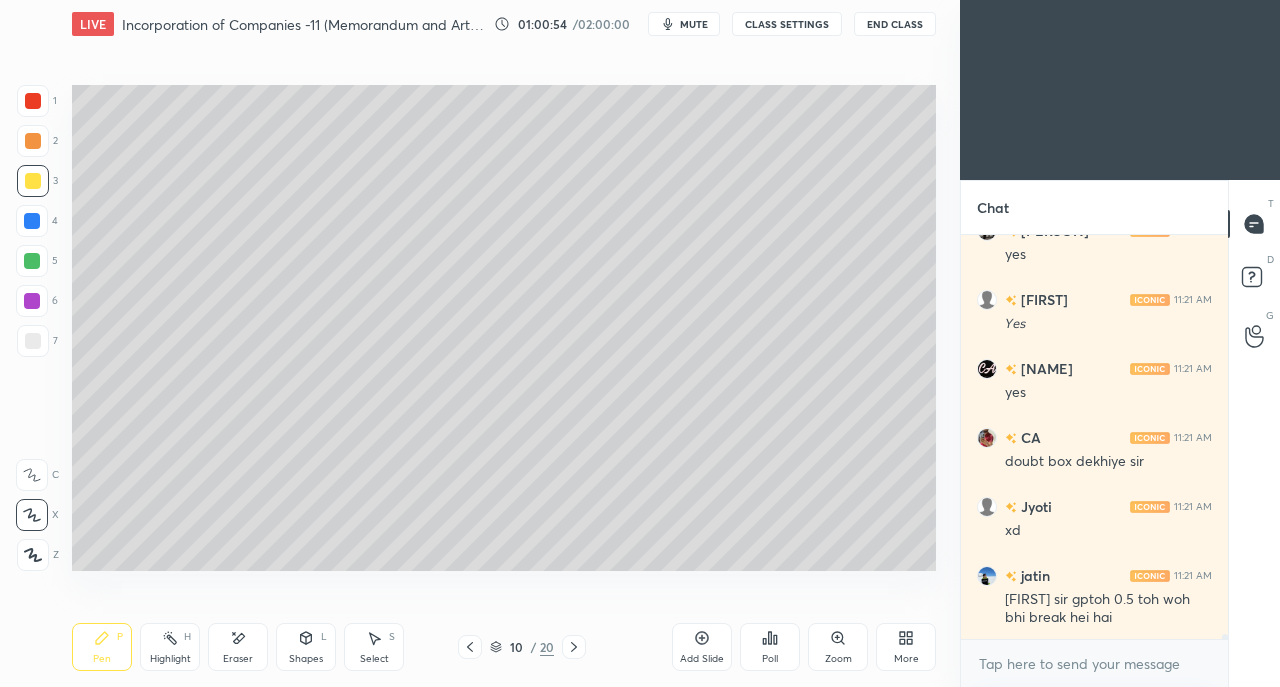 scroll, scrollTop: 35724, scrollLeft: 0, axis: vertical 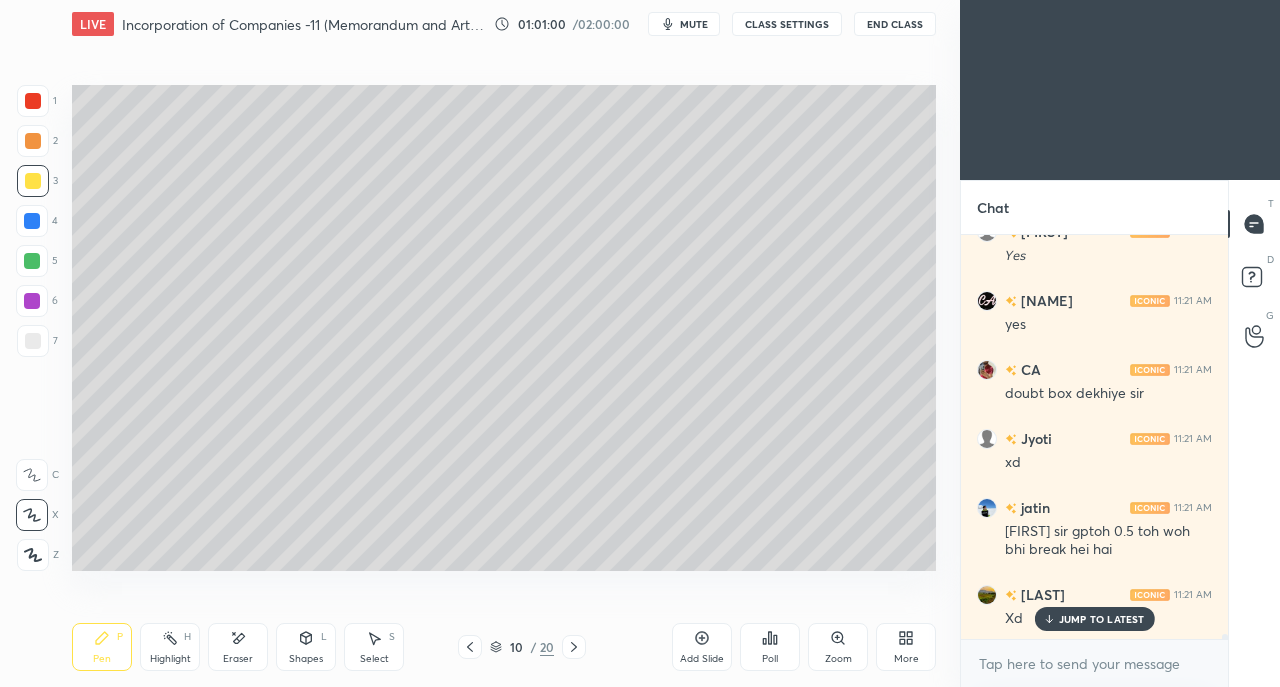 click on "JUMP TO LATEST" at bounding box center (1102, 619) 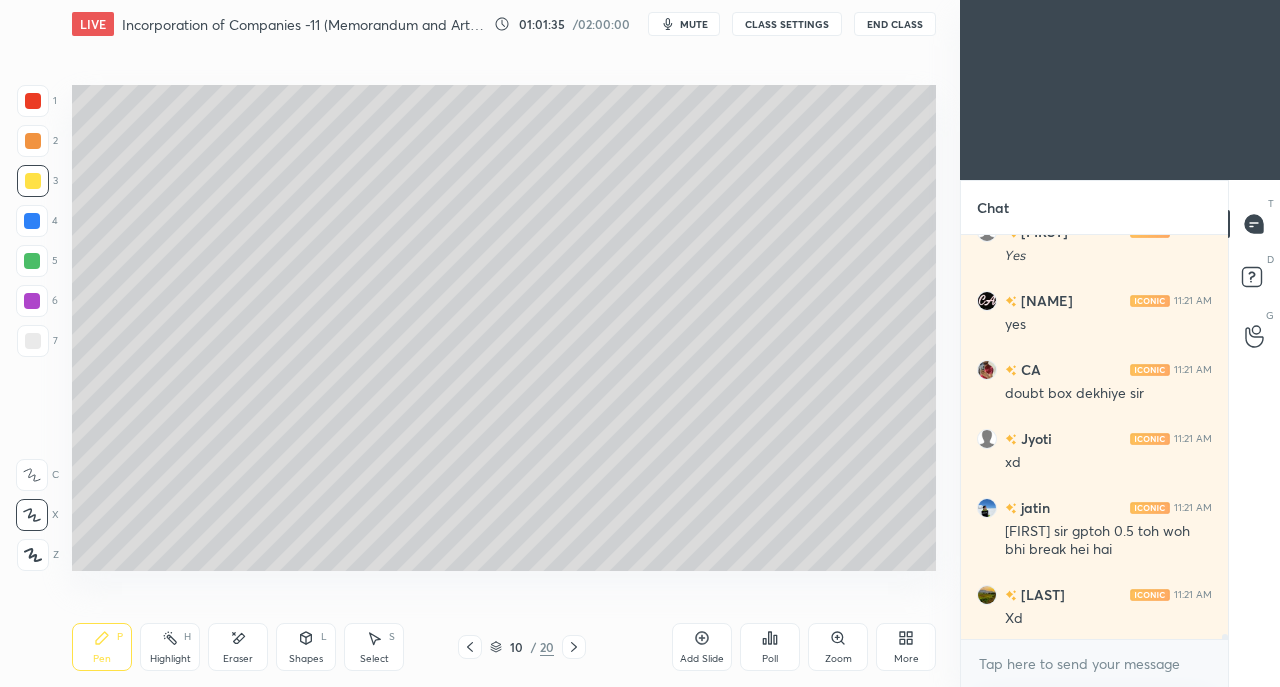 click at bounding box center (33, 341) 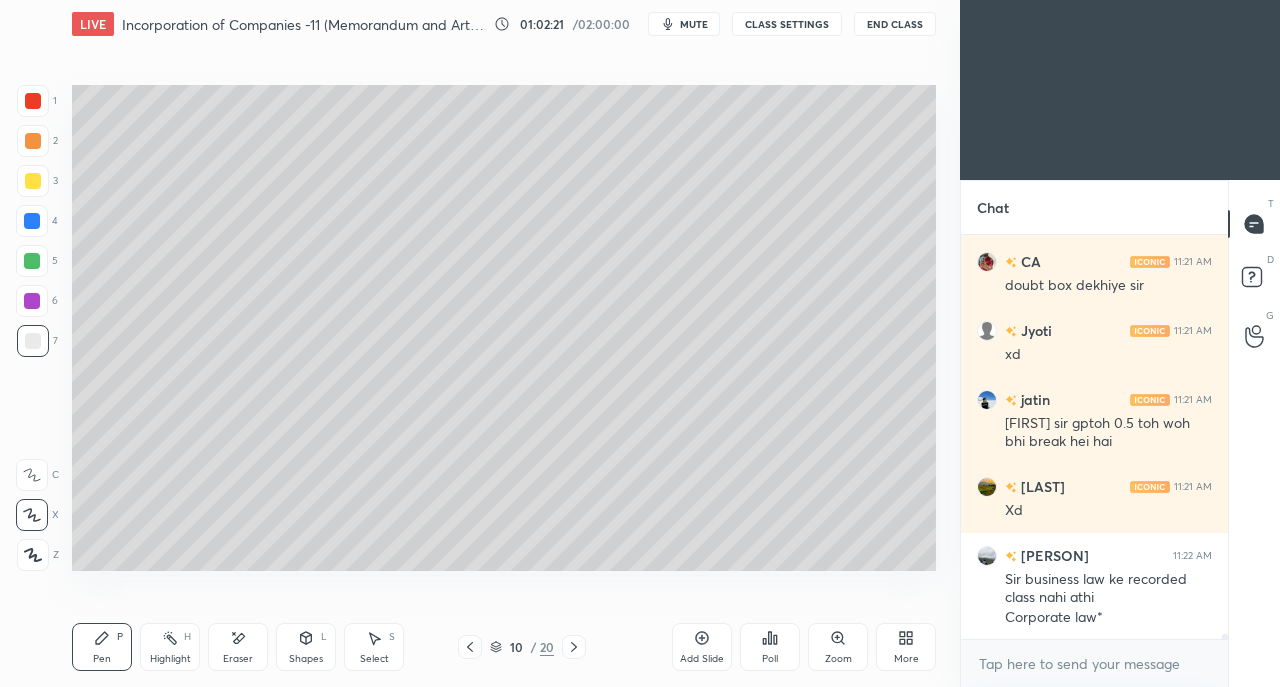 scroll, scrollTop: 35900, scrollLeft: 0, axis: vertical 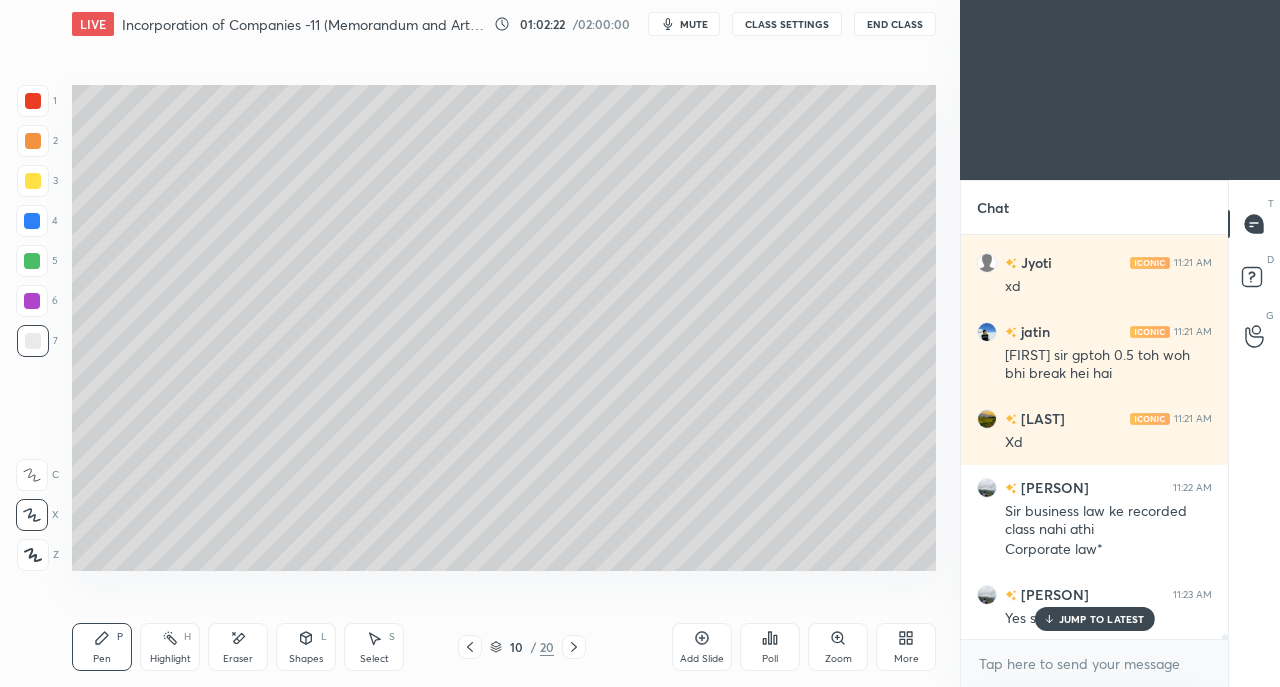 click 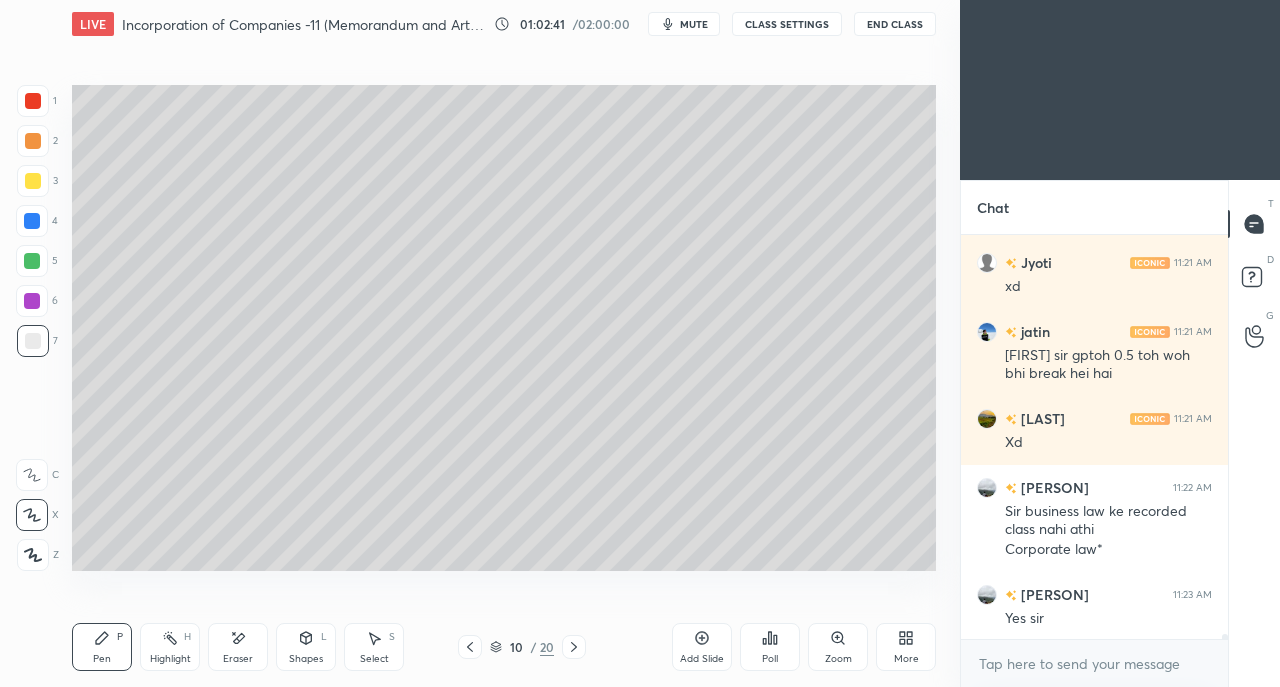click at bounding box center [33, 181] 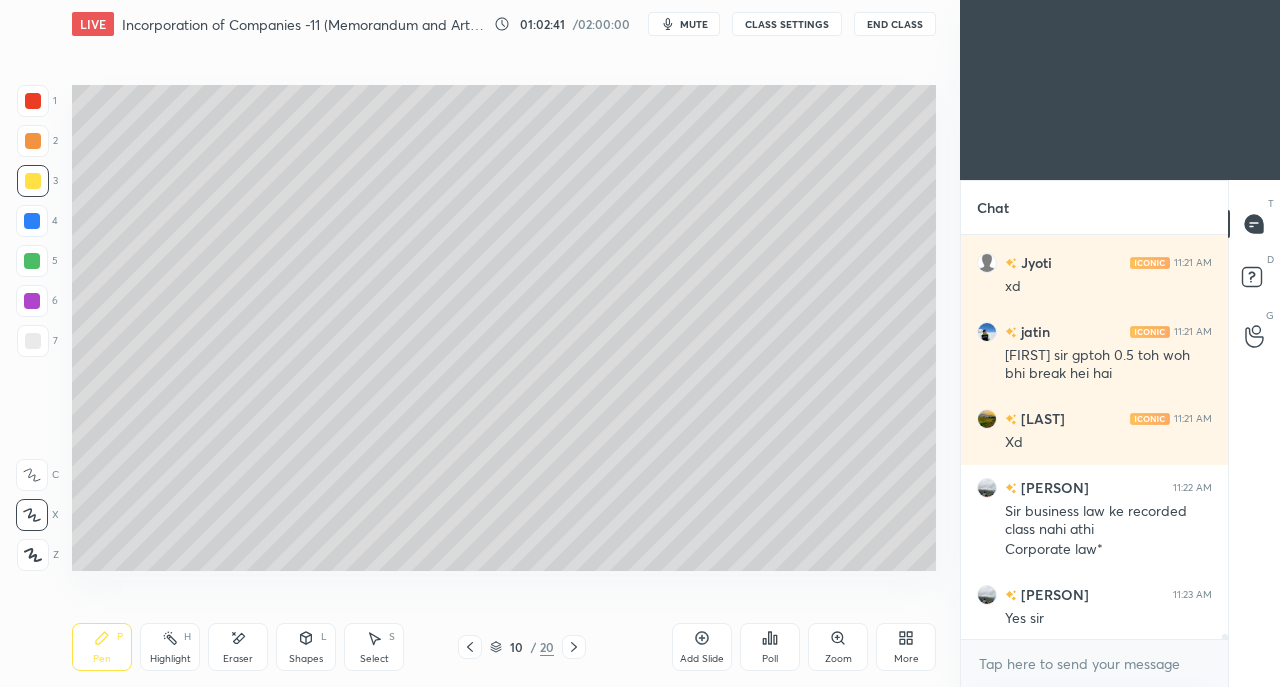 click at bounding box center (33, 101) 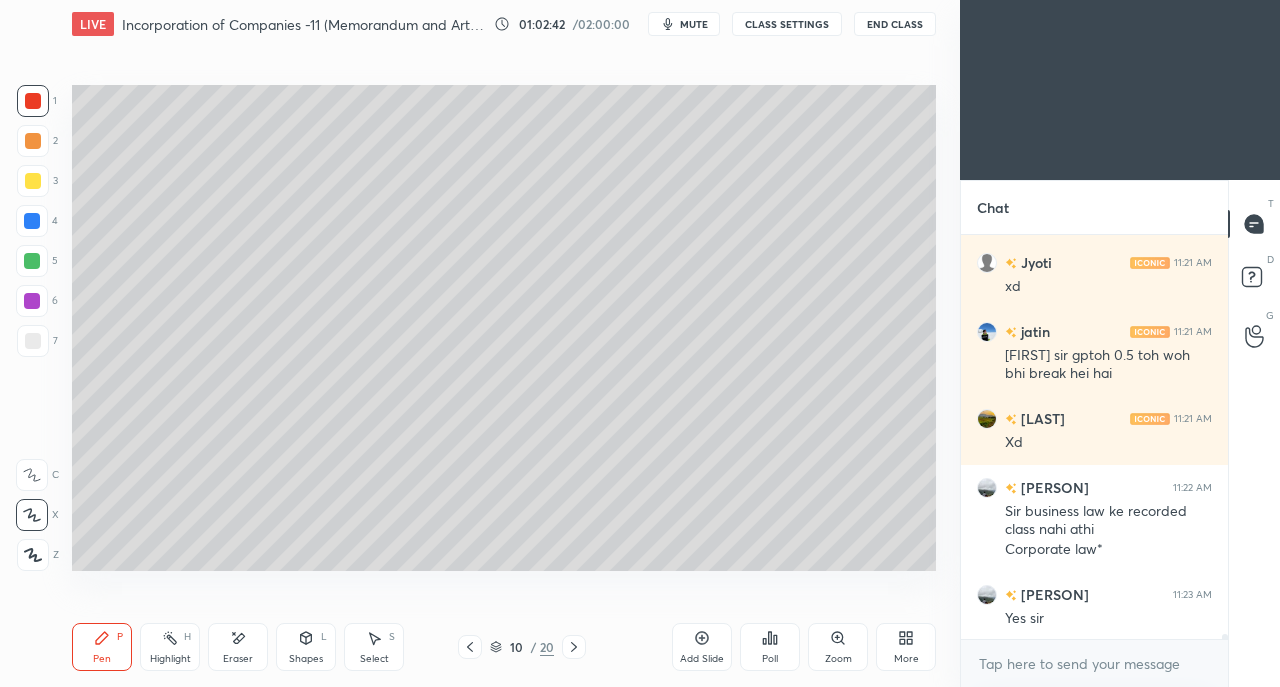 click at bounding box center (33, 141) 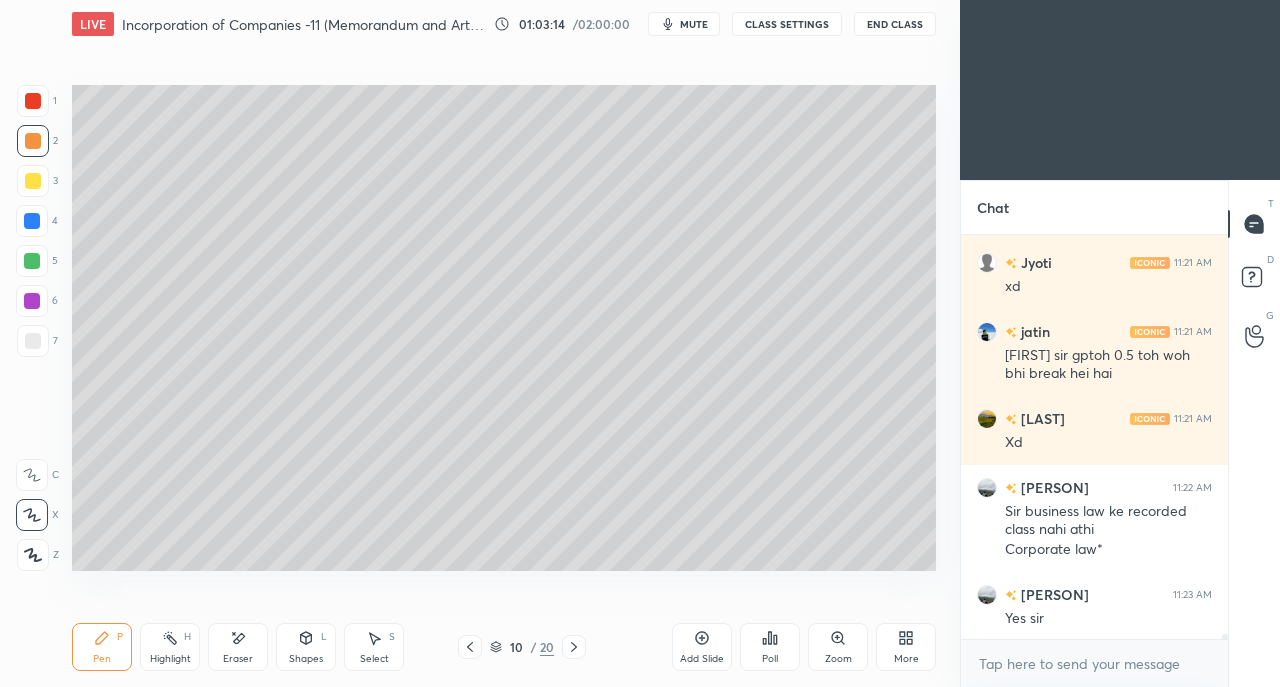 click 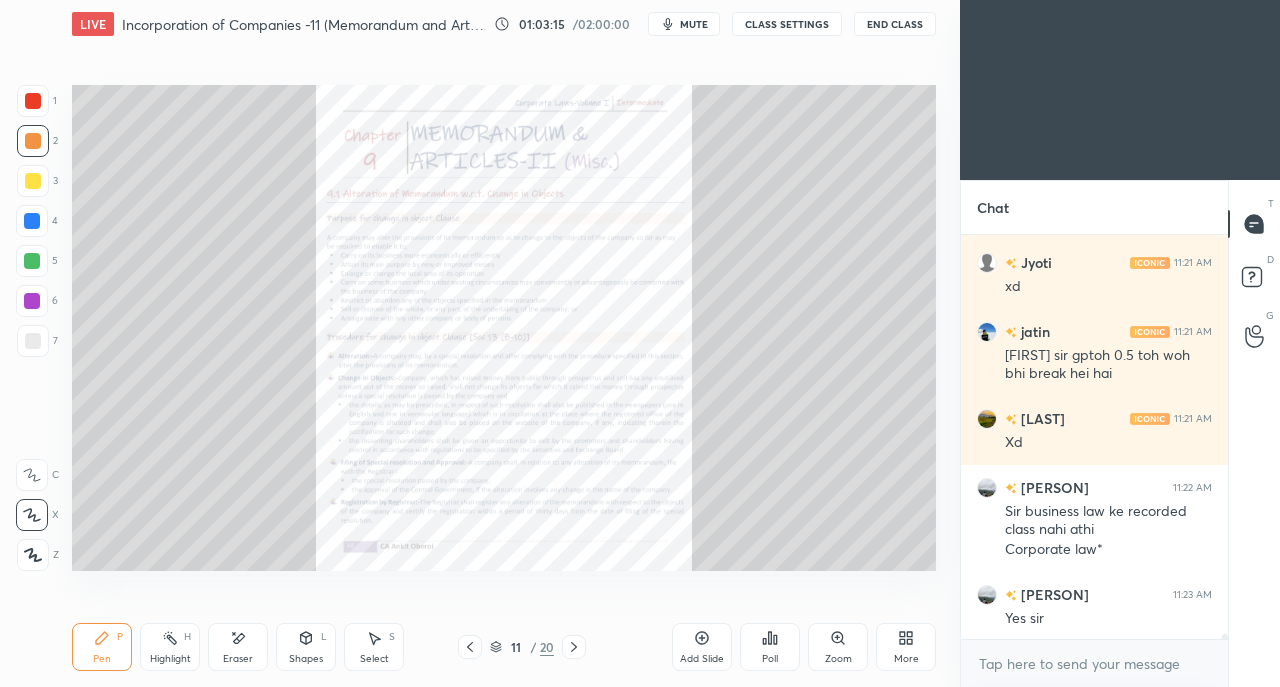 click 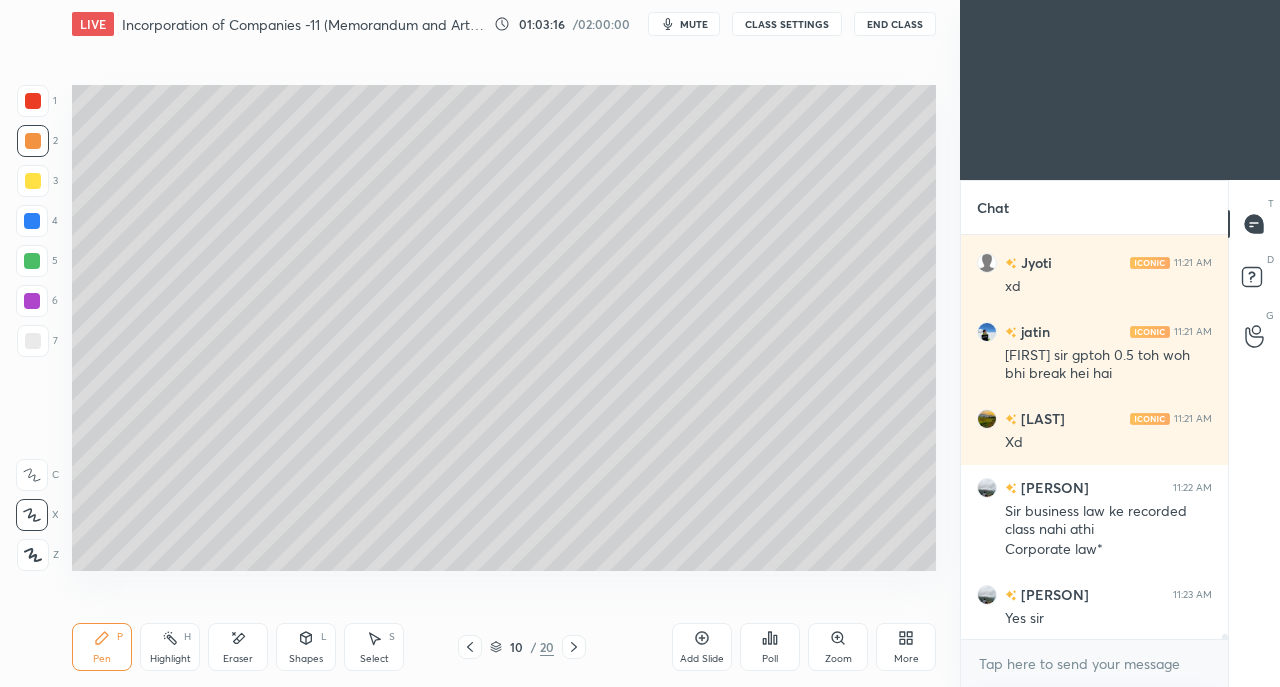 click 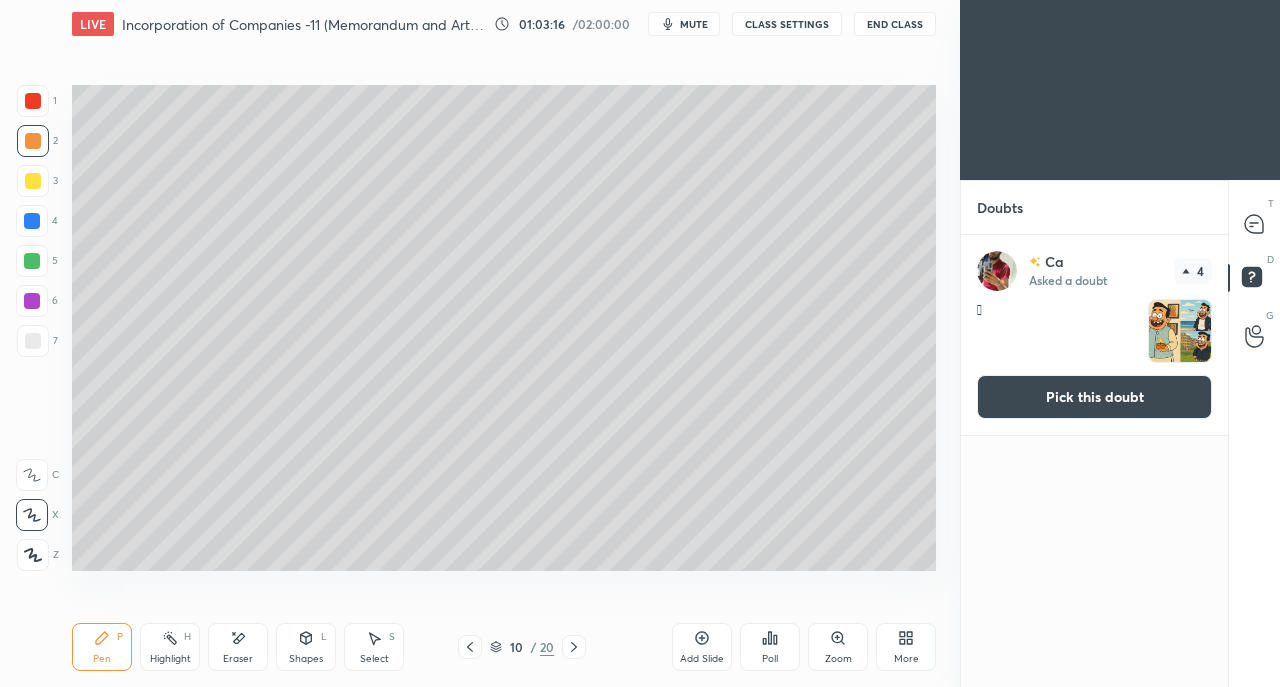 click on "Pick this doubt" at bounding box center (1094, 397) 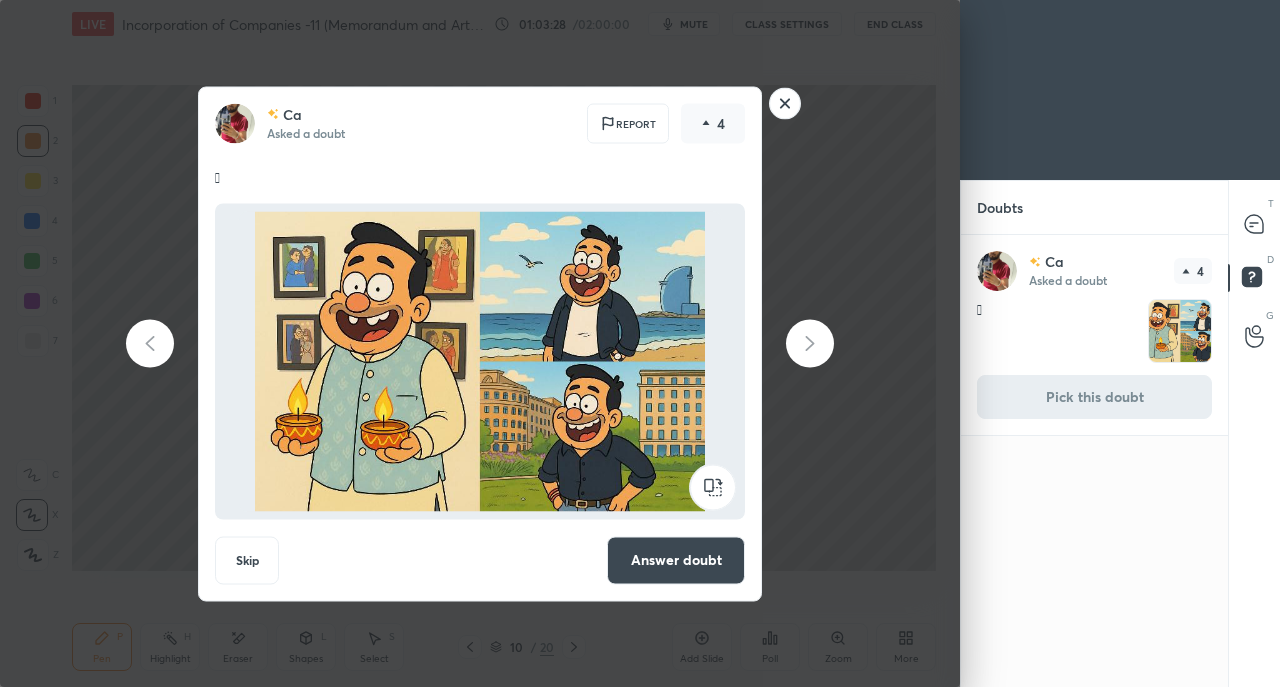 click on "Answer doubt" at bounding box center [676, 560] 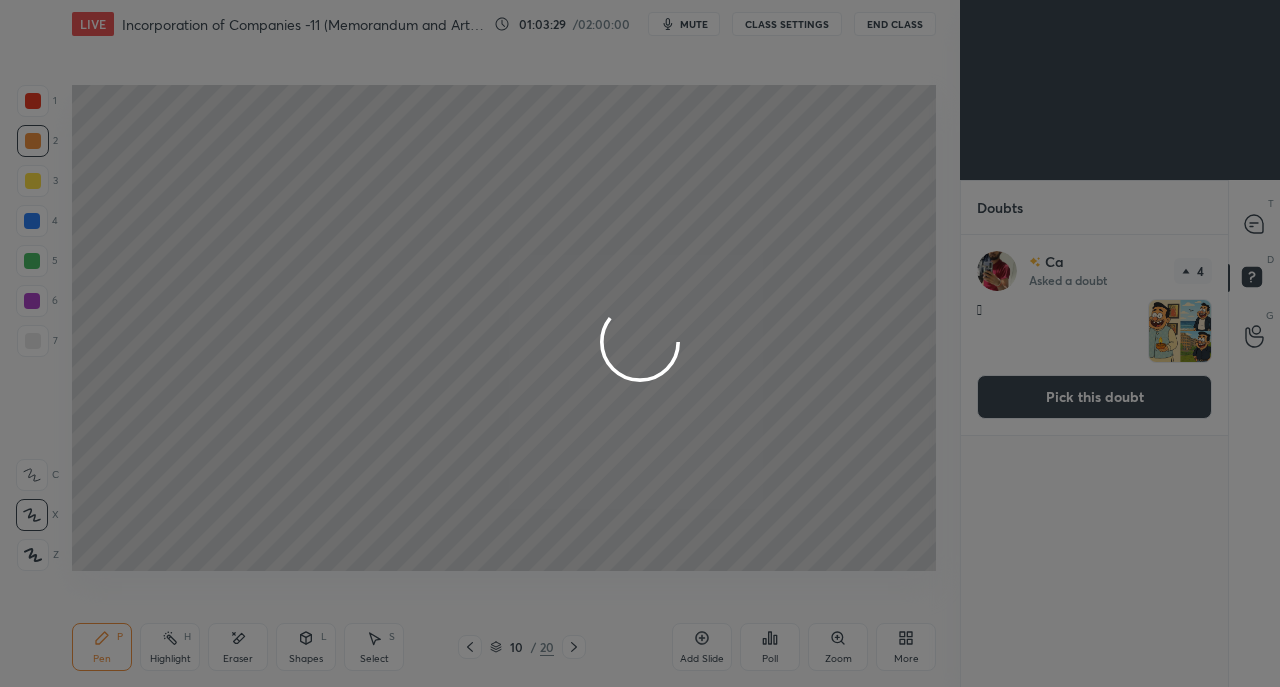 click at bounding box center (640, 343) 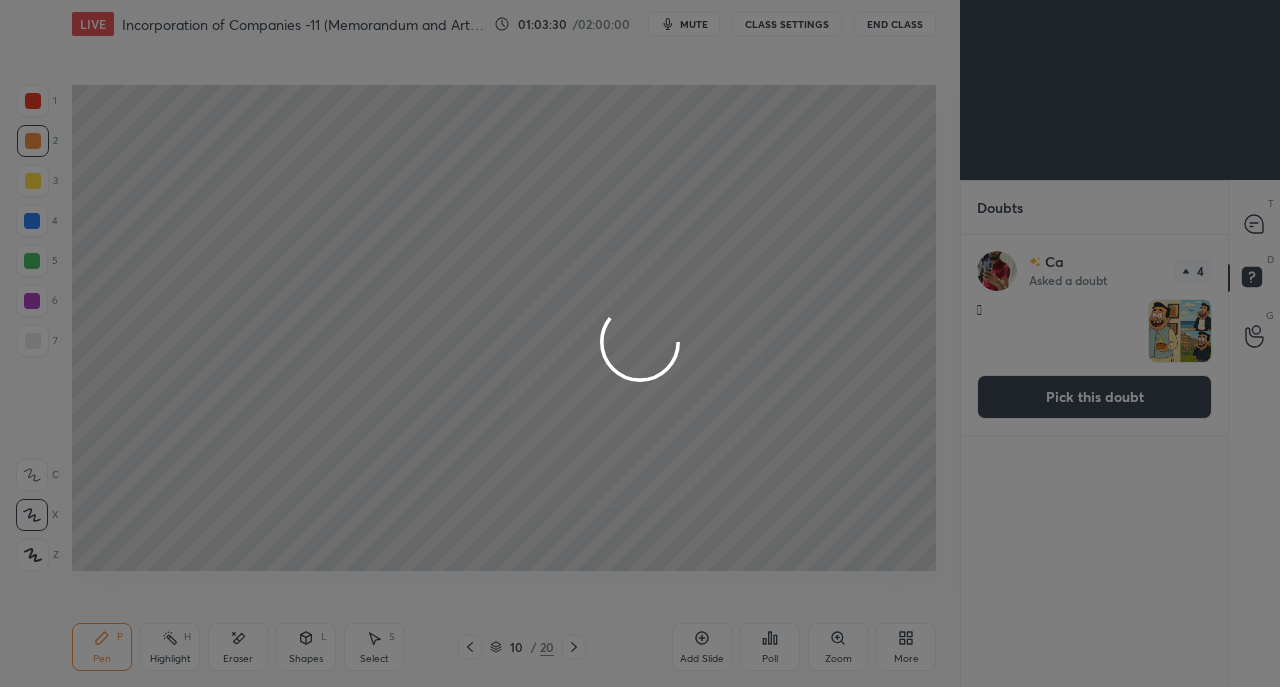 click at bounding box center (640, 343) 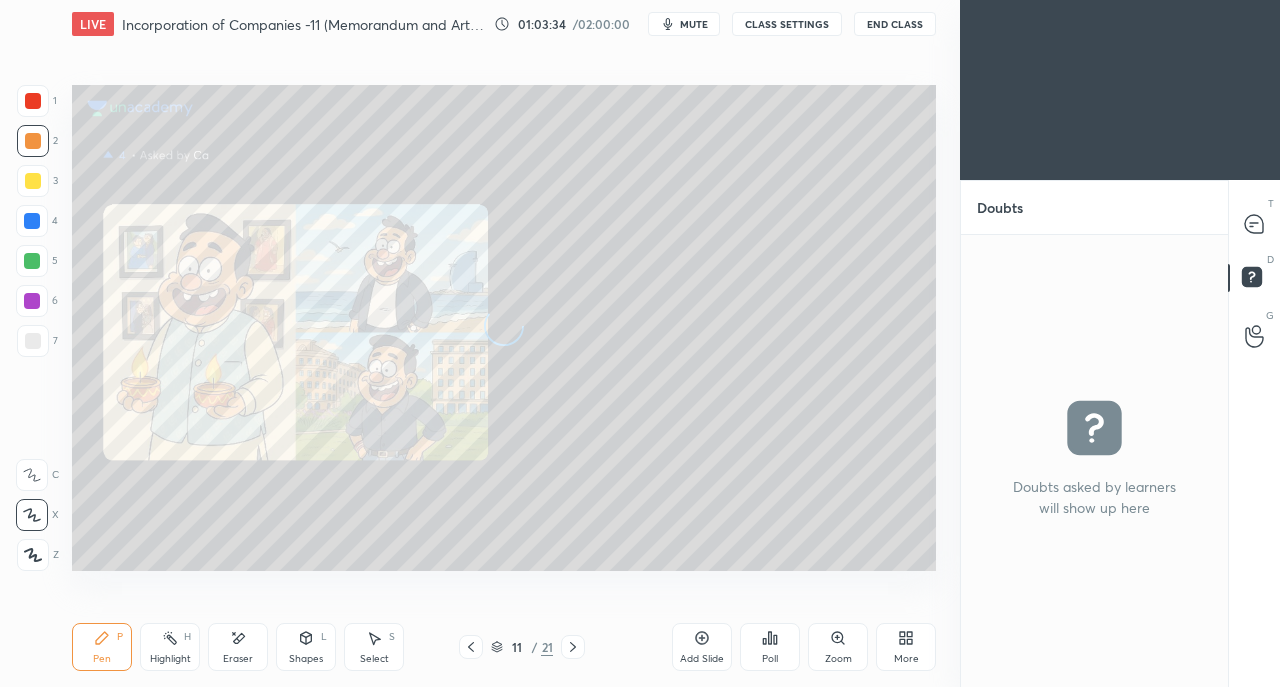 click 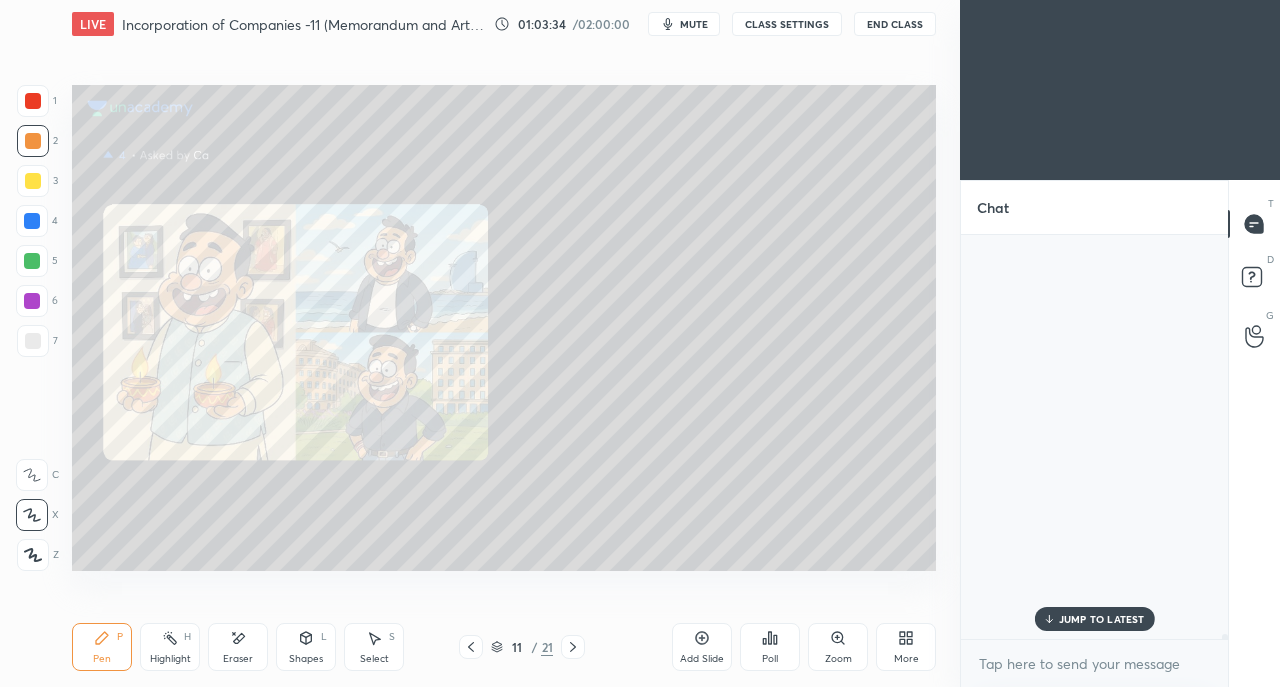 scroll, scrollTop: 36261, scrollLeft: 0, axis: vertical 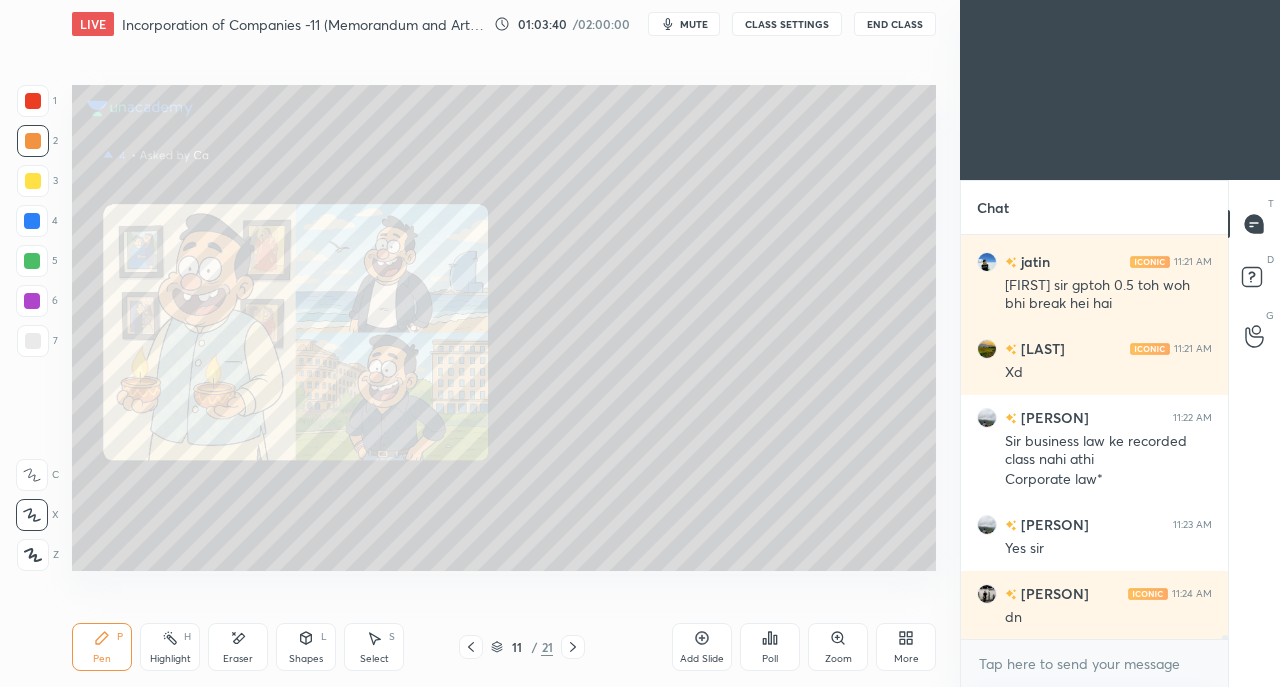 click at bounding box center [33, 101] 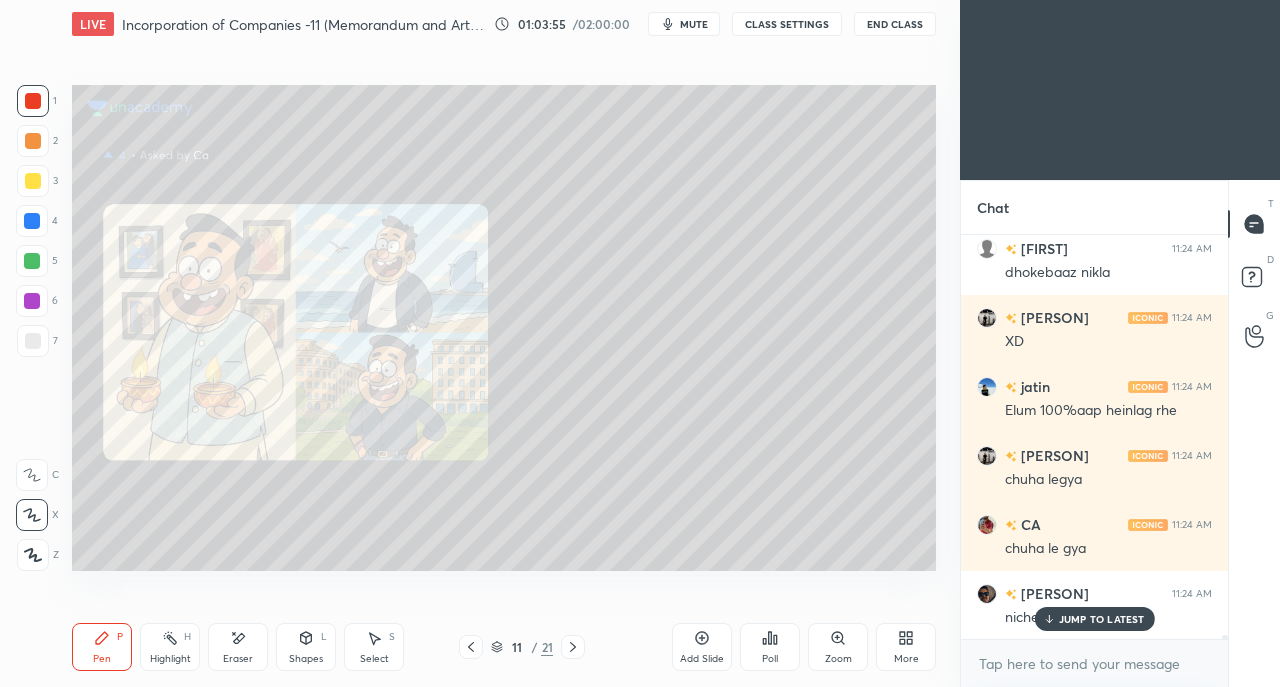 scroll, scrollTop: 36900, scrollLeft: 0, axis: vertical 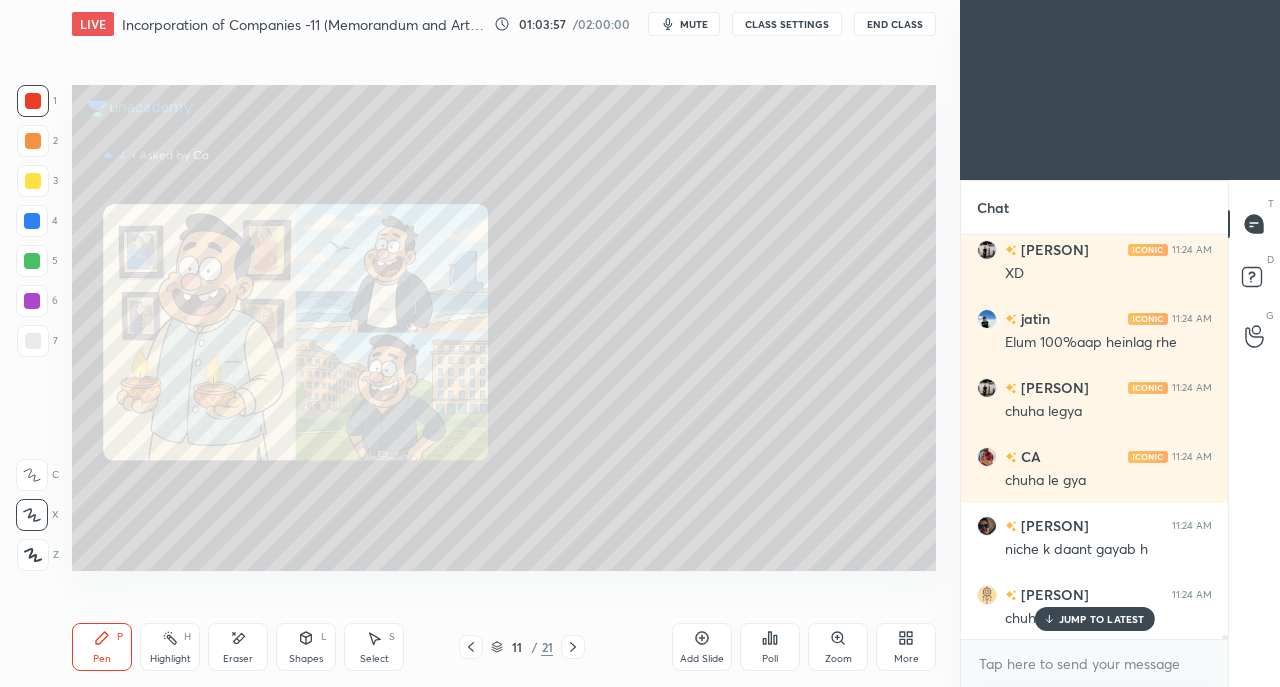click at bounding box center (471, 647) 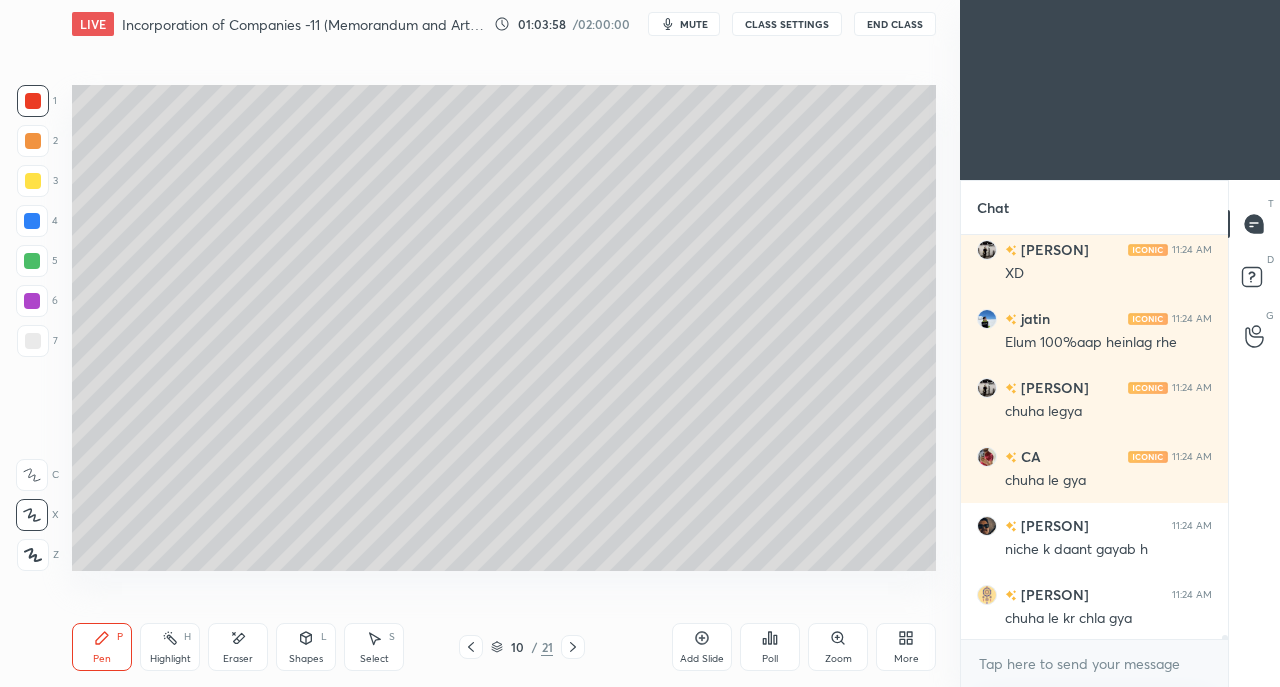 scroll, scrollTop: 36970, scrollLeft: 0, axis: vertical 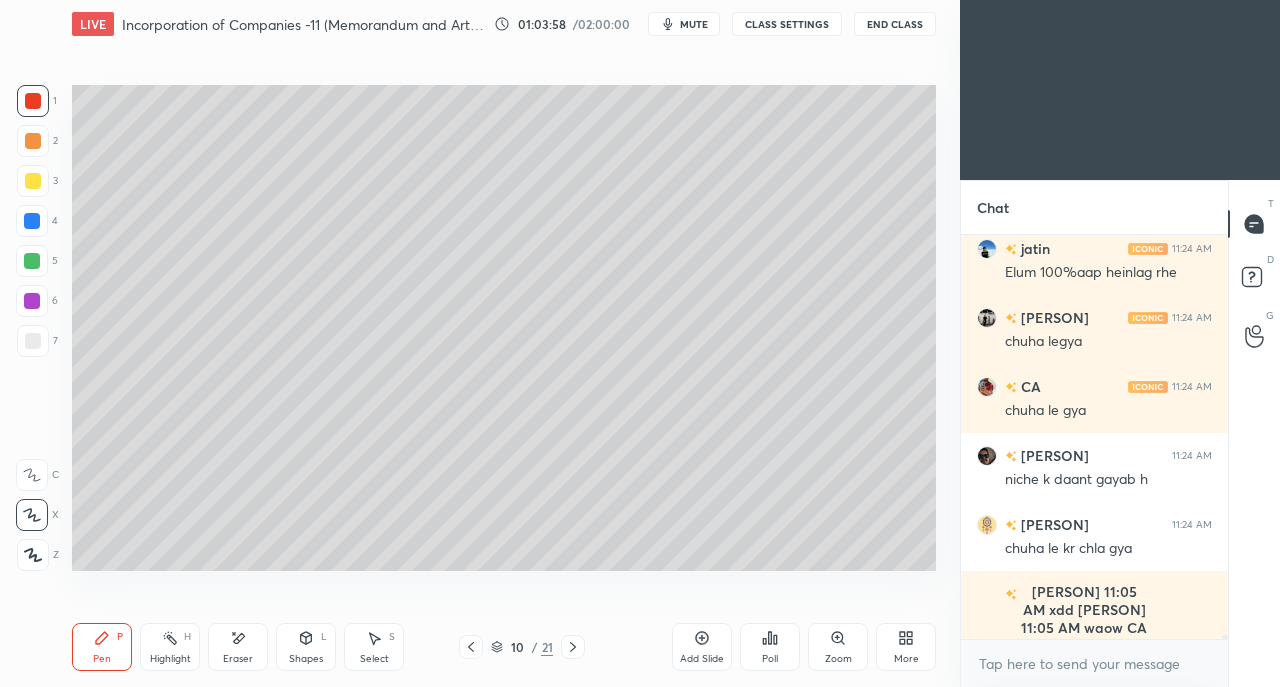 click 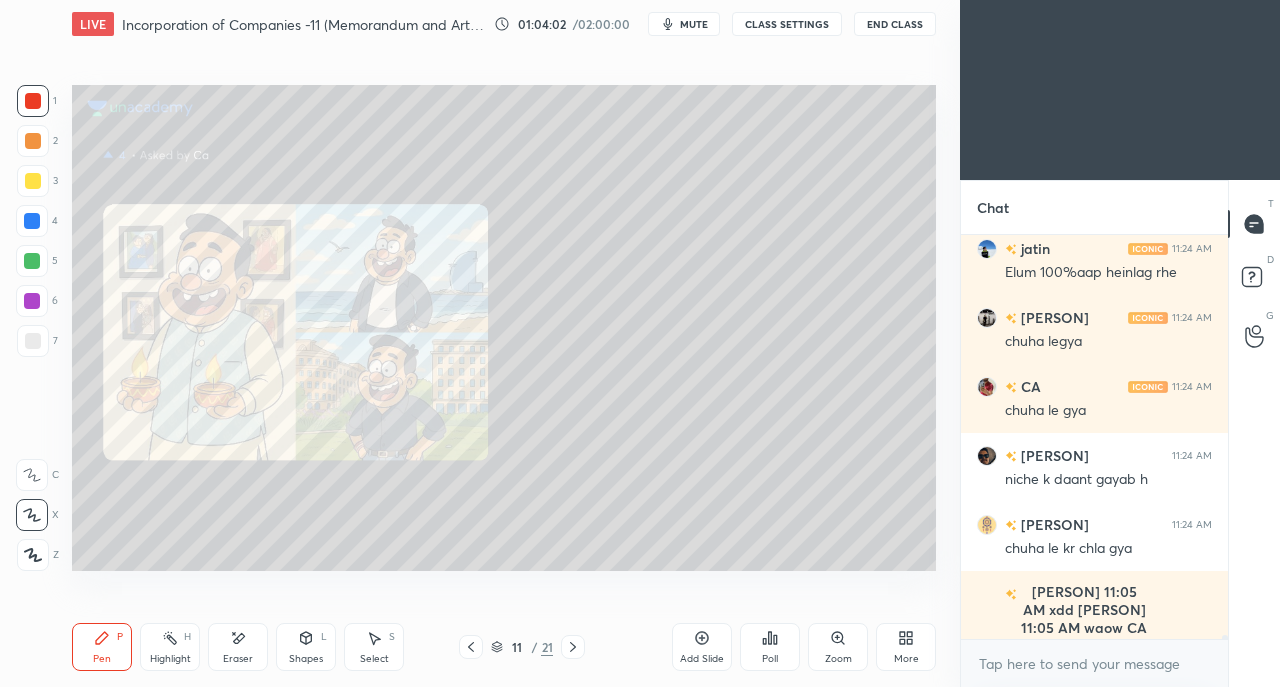 scroll, scrollTop: 37038, scrollLeft: 0, axis: vertical 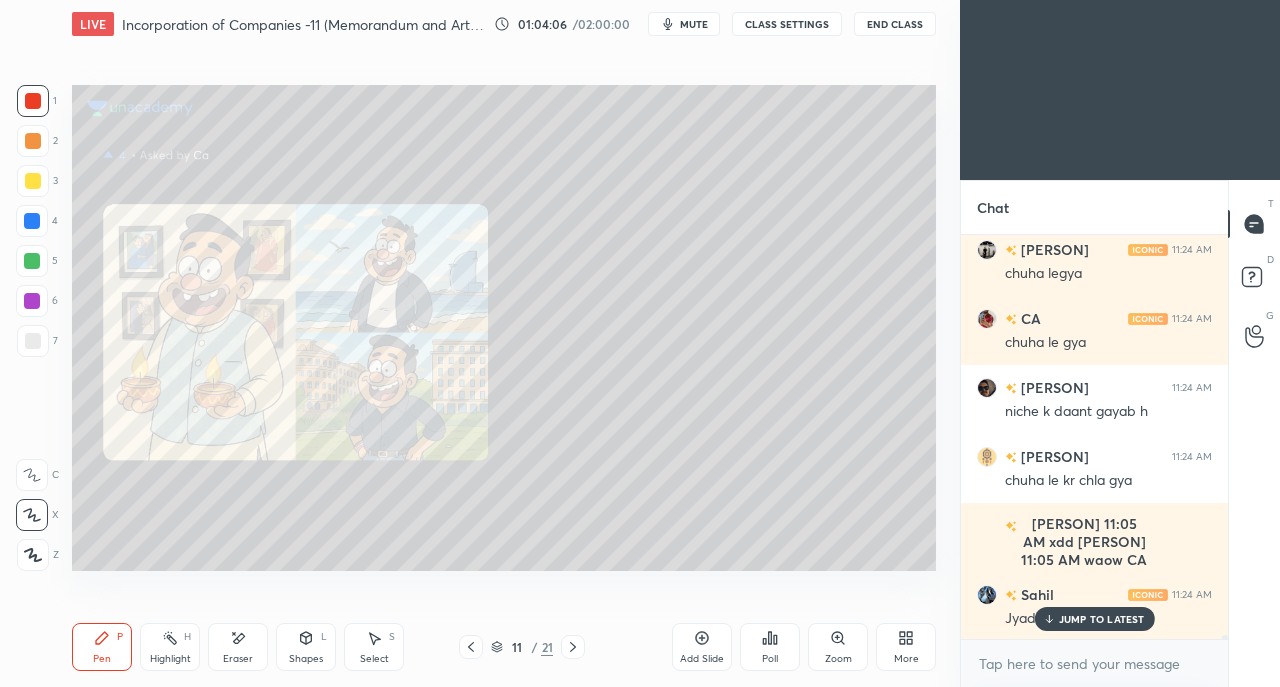click 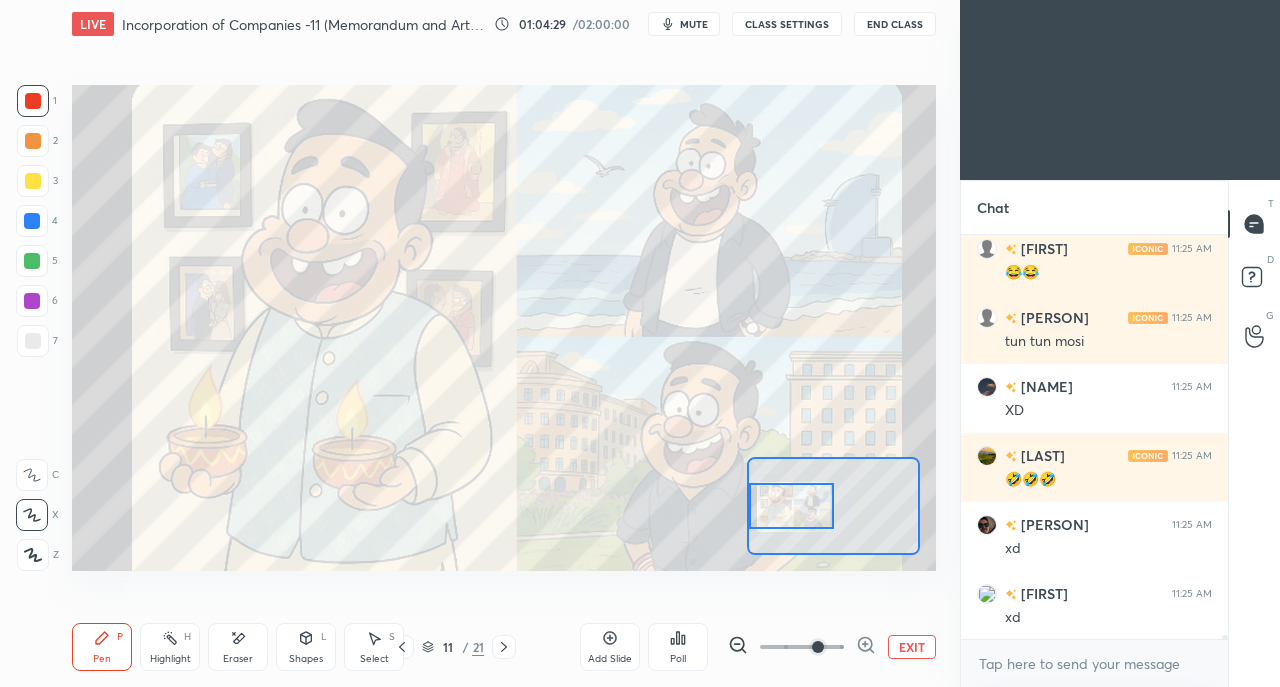 scroll, scrollTop: 38004, scrollLeft: 0, axis: vertical 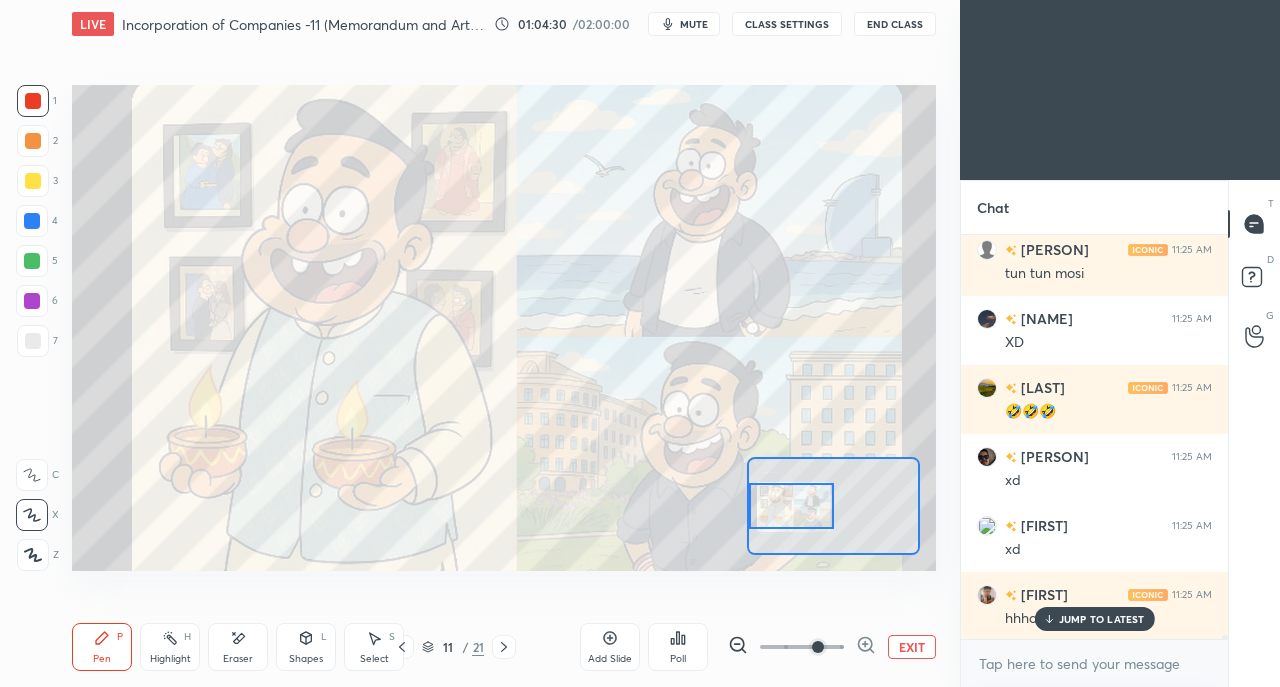 click at bounding box center (402, 647) 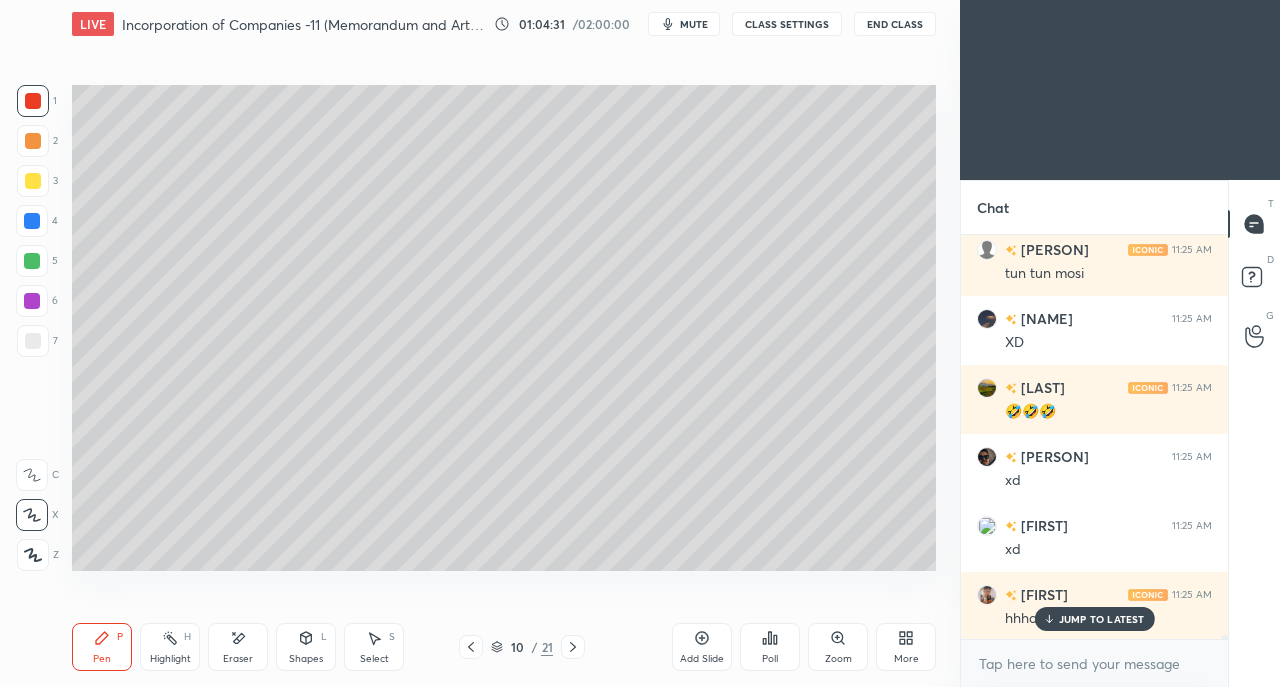 click 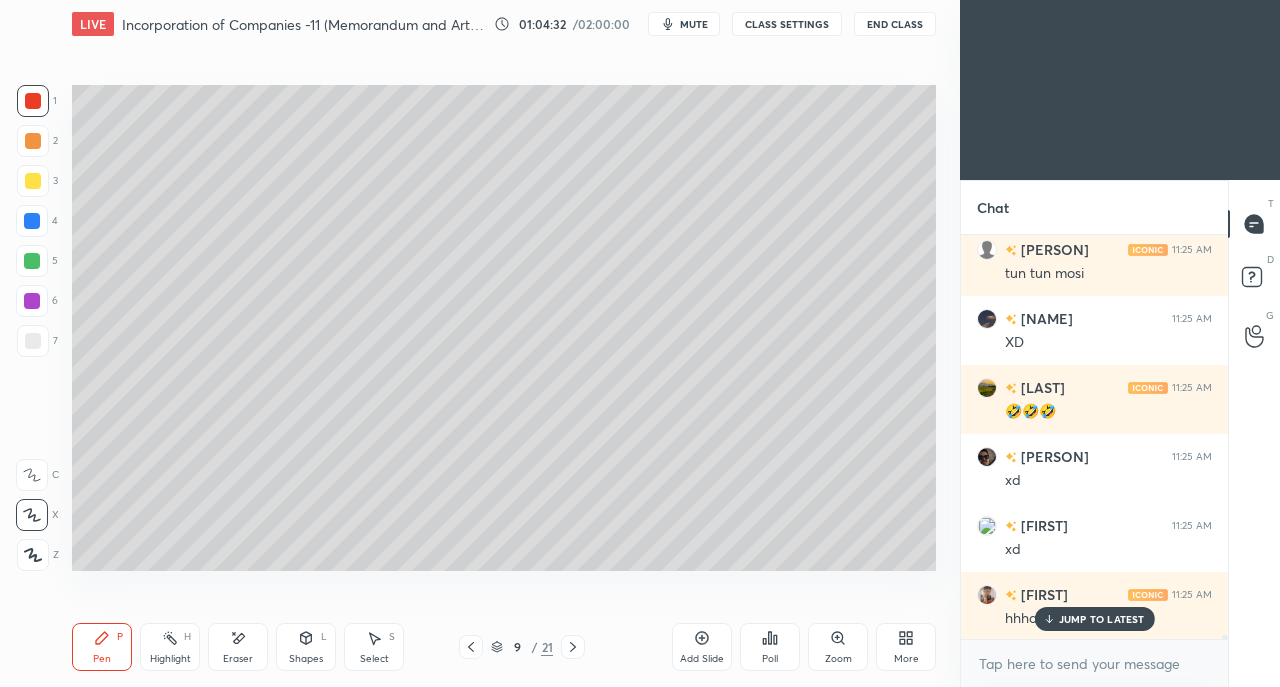 click on "JUMP TO LATEST" at bounding box center (1094, 619) 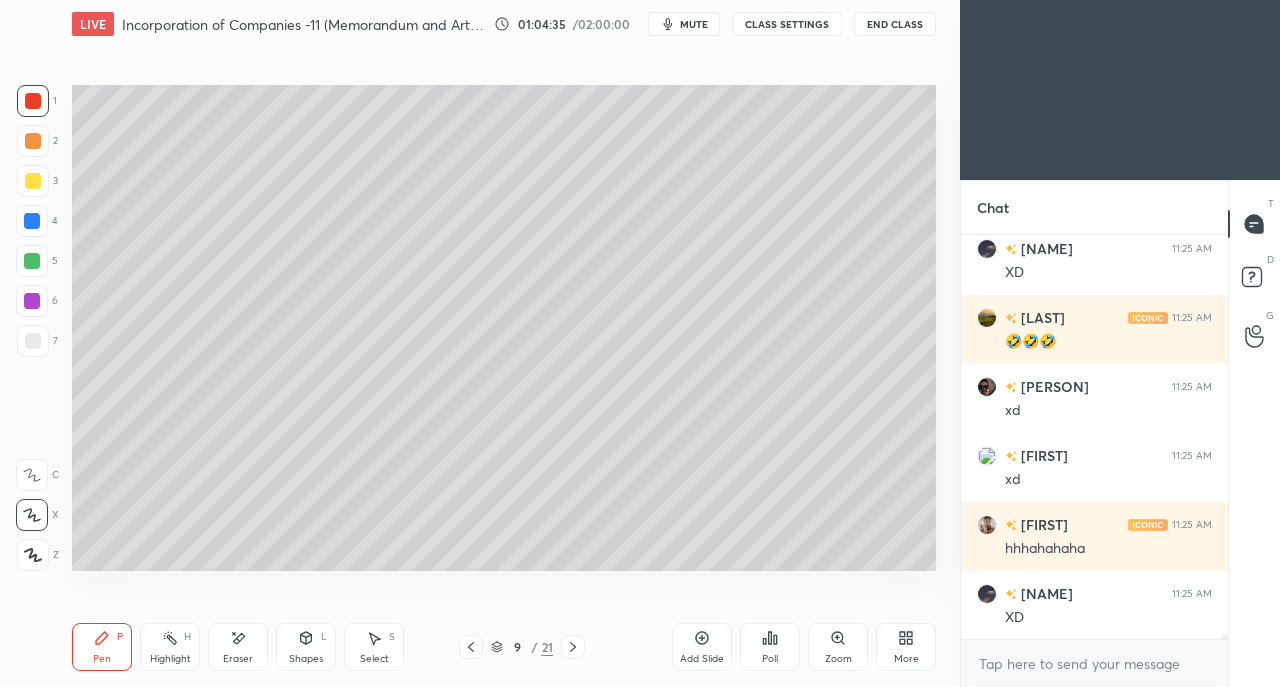 scroll, scrollTop: 38142, scrollLeft: 0, axis: vertical 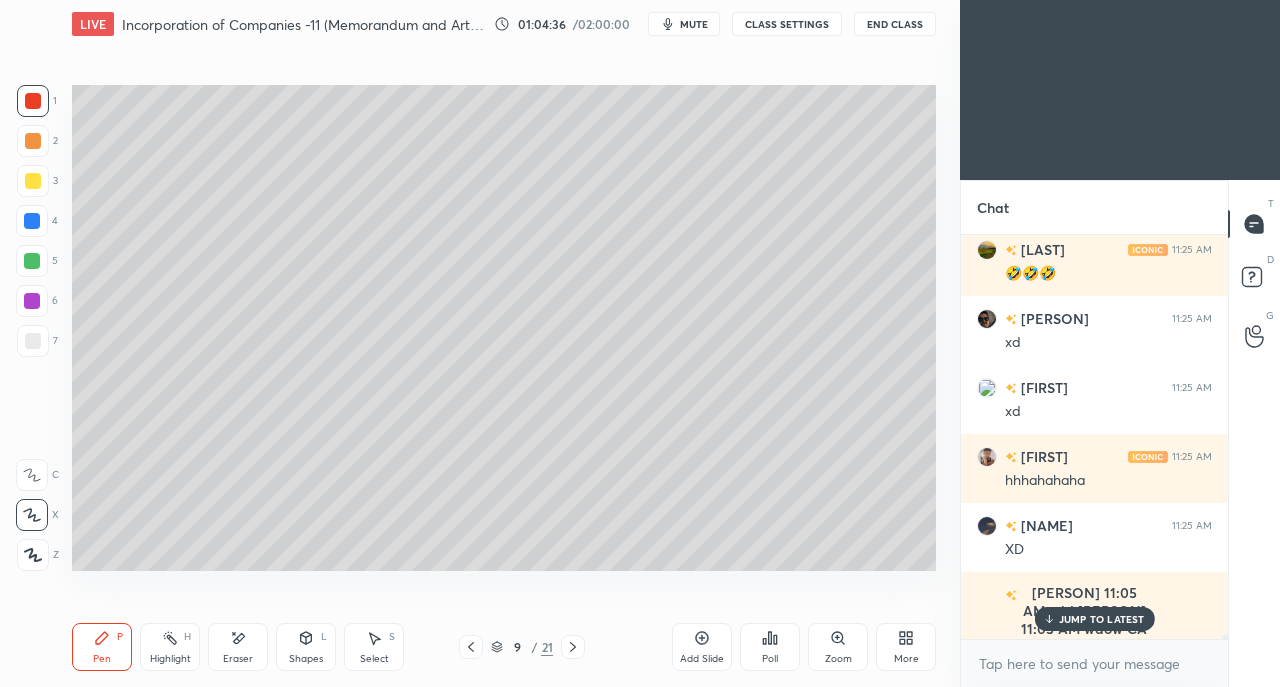 click on "JUMP TO LATEST" at bounding box center [1102, 619] 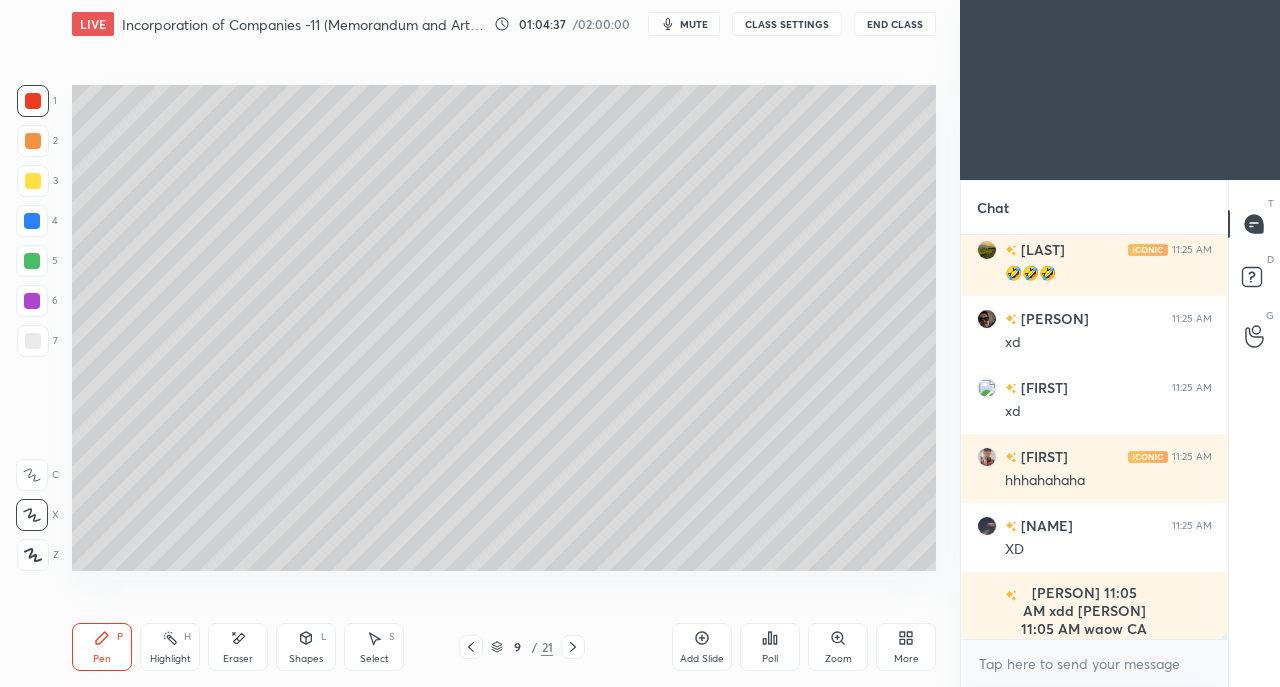 click on "Add Slide" at bounding box center [702, 647] 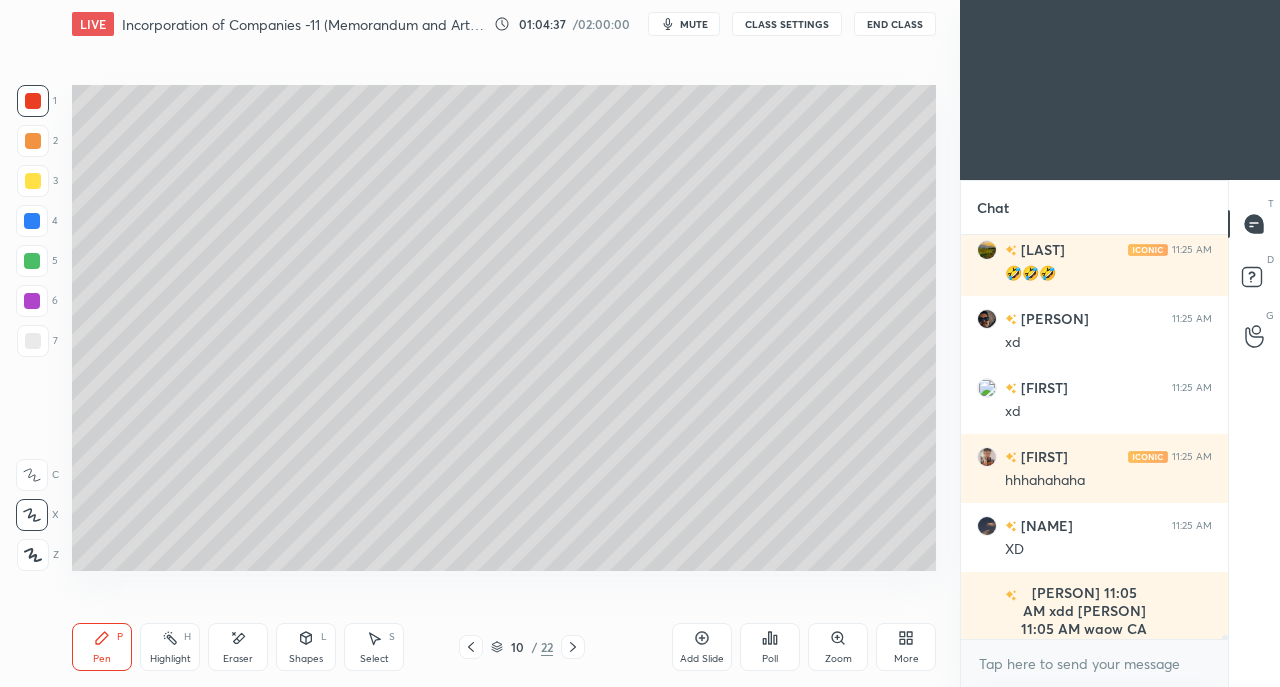 click 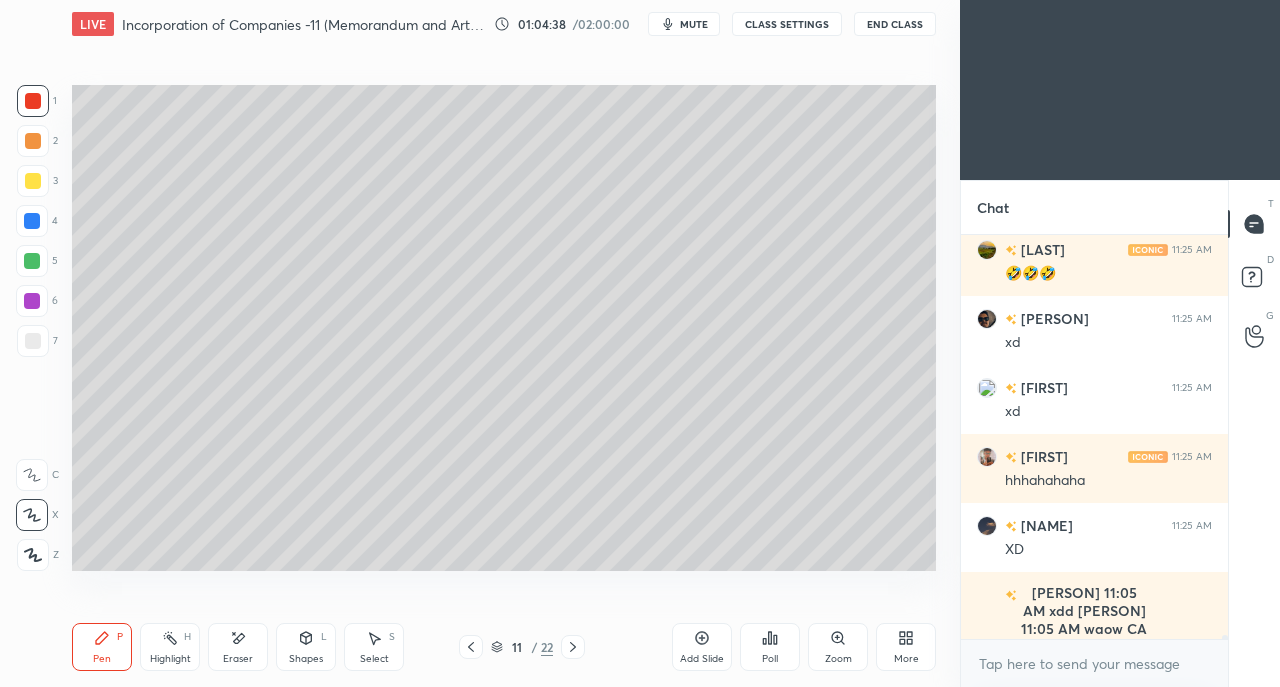 click 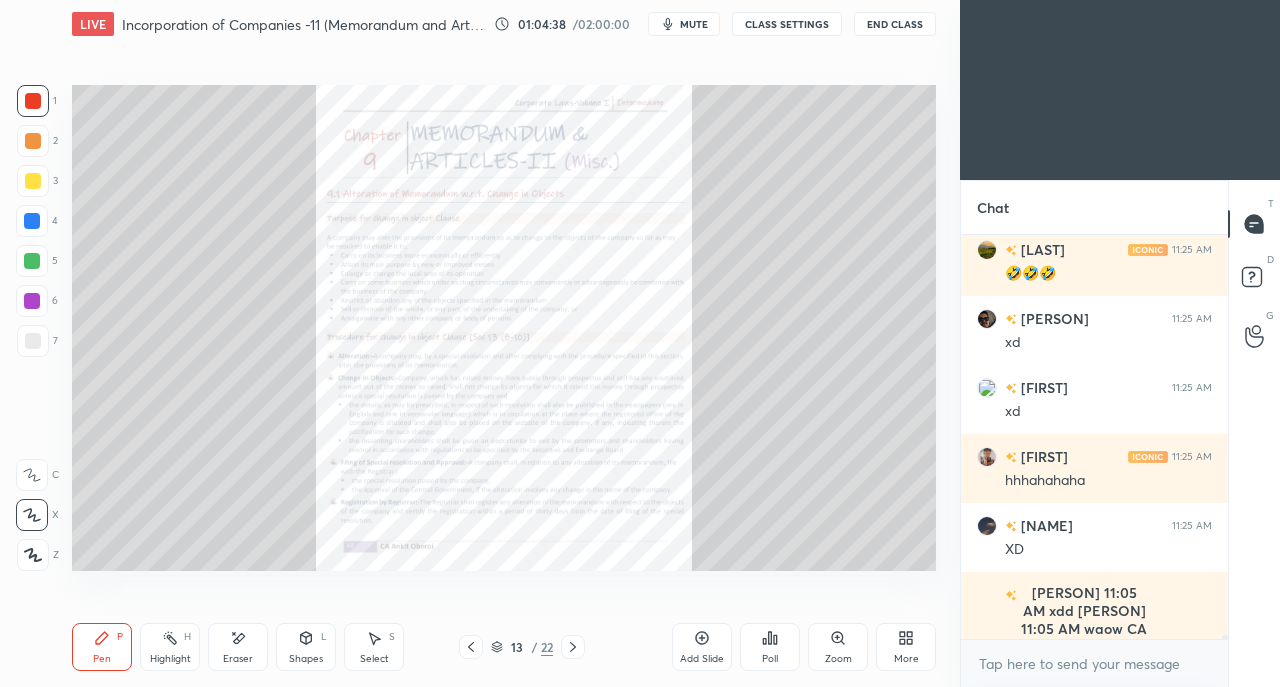 click 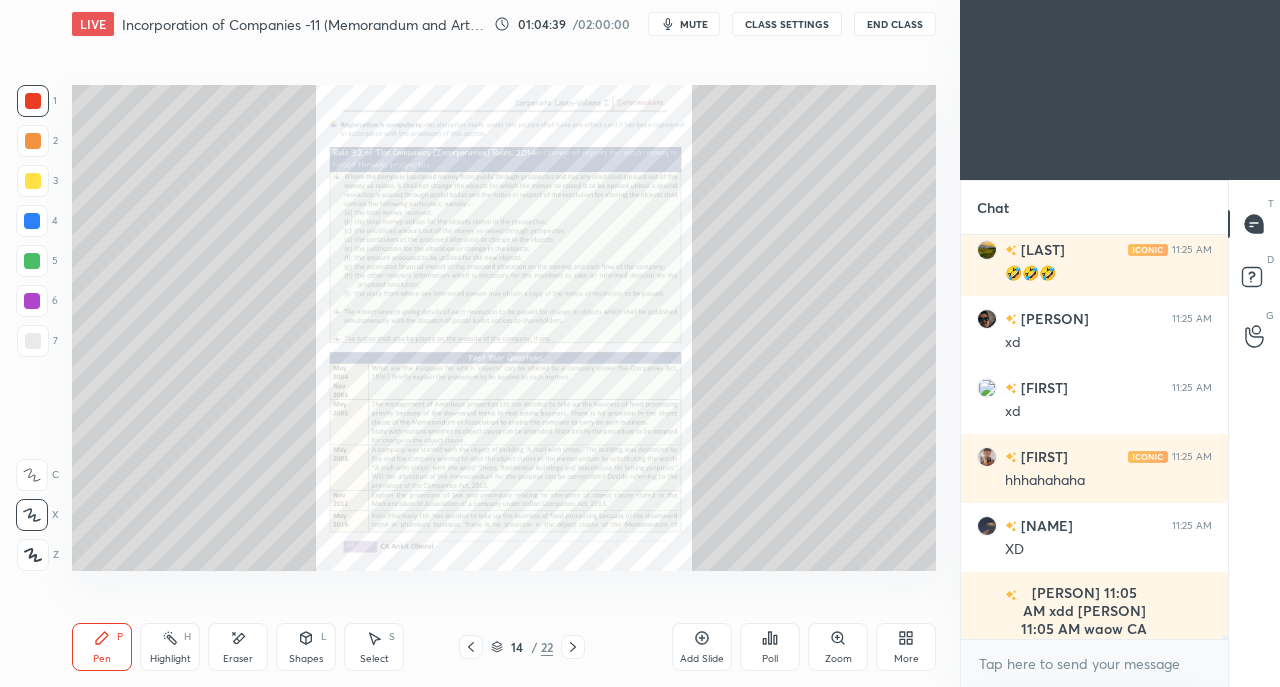 click 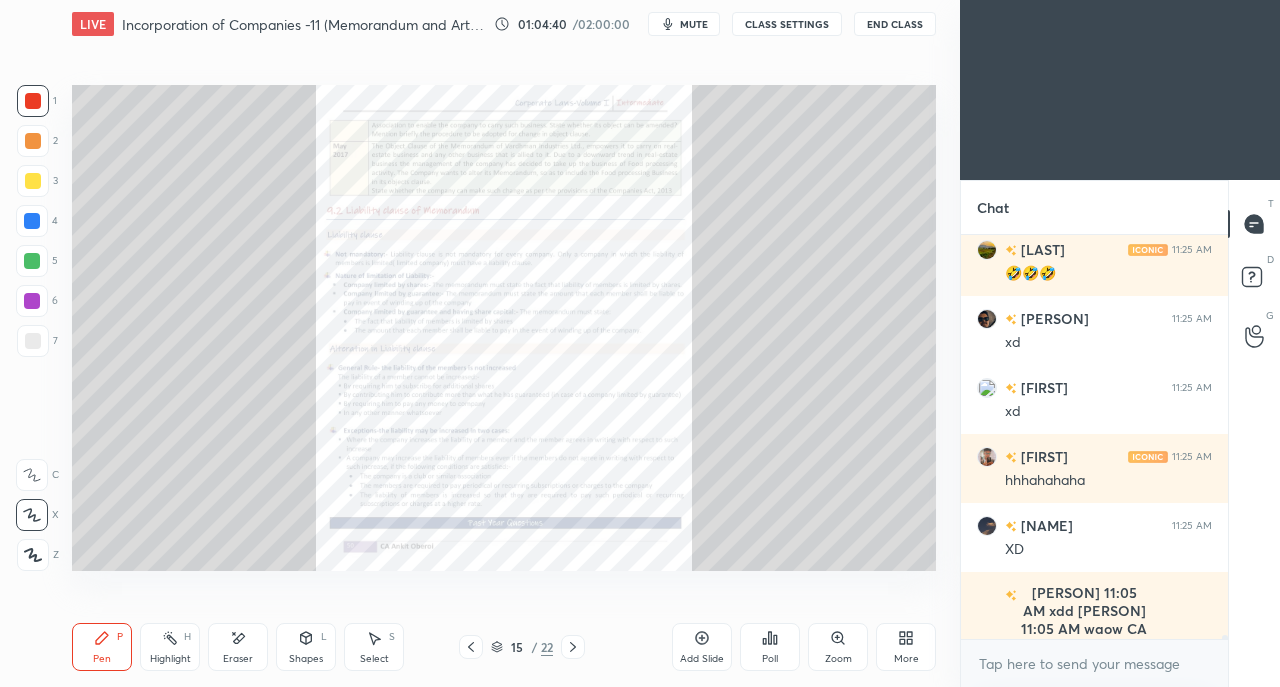 click 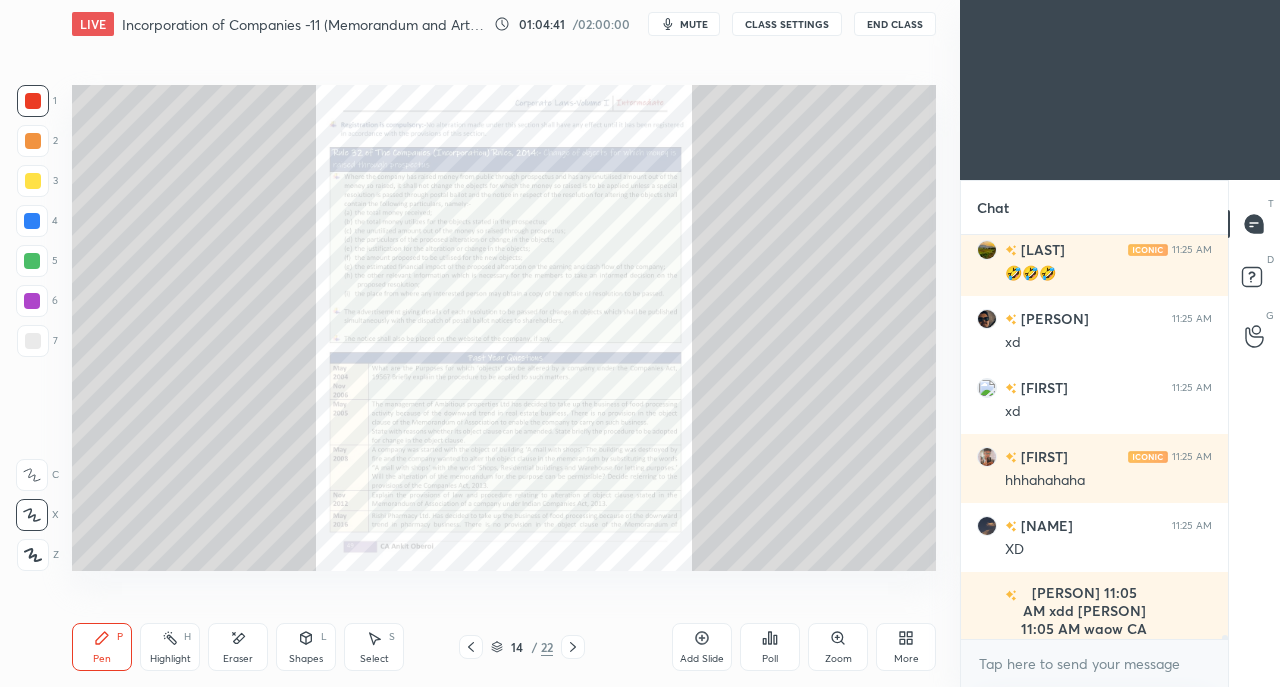 click 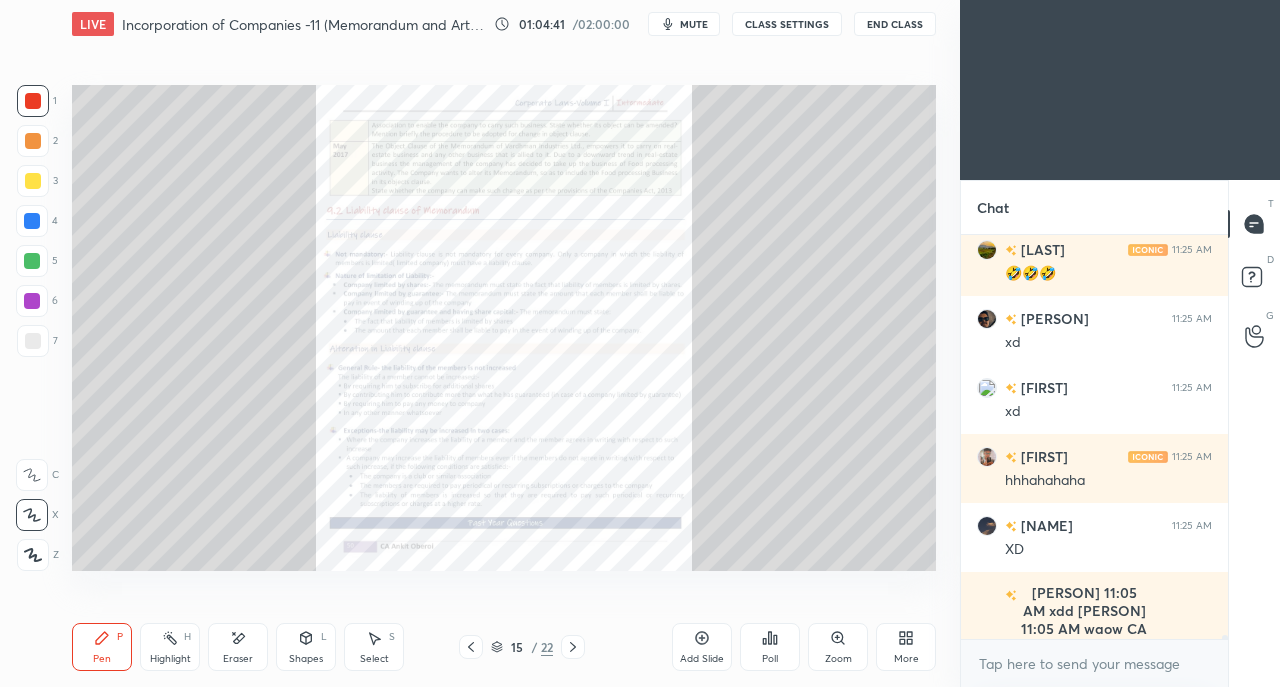 click 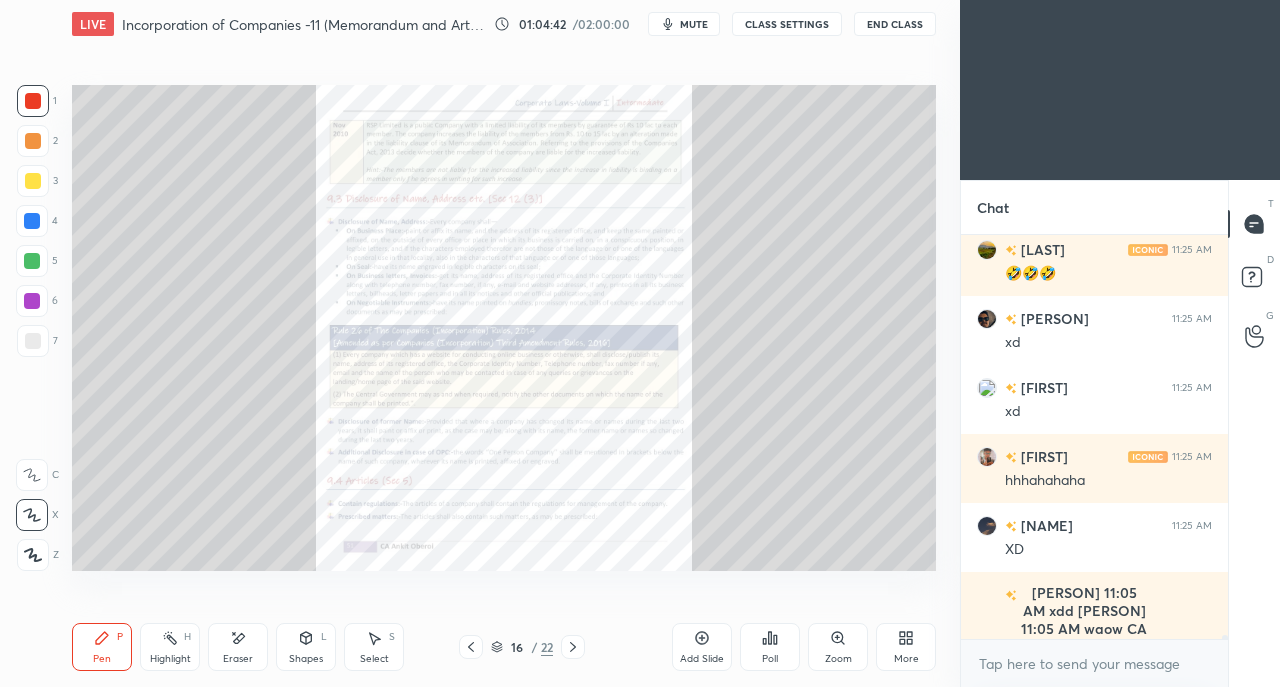 click 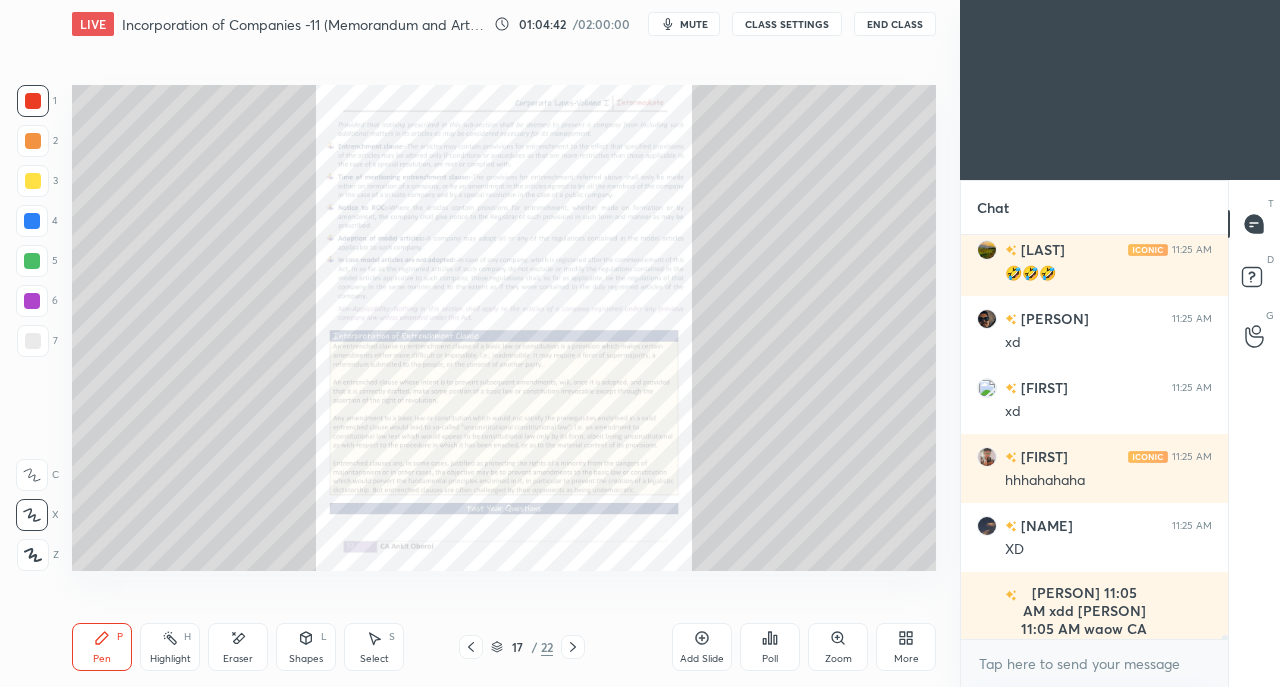 click 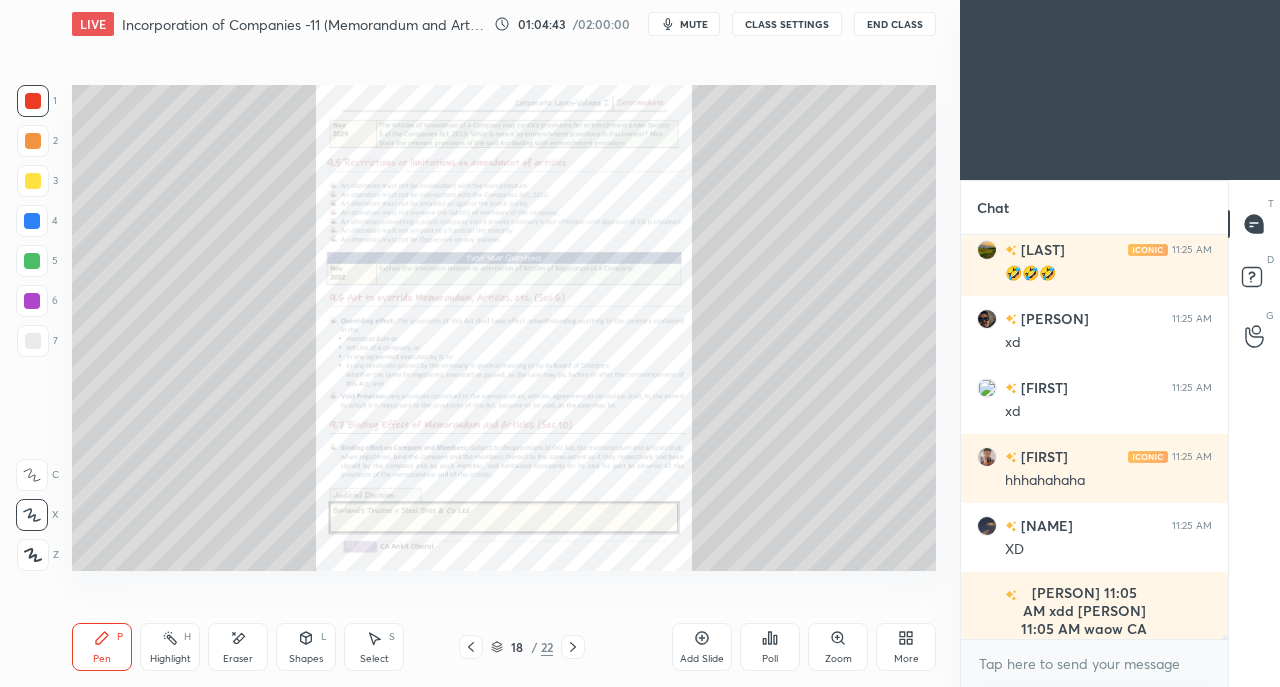 click 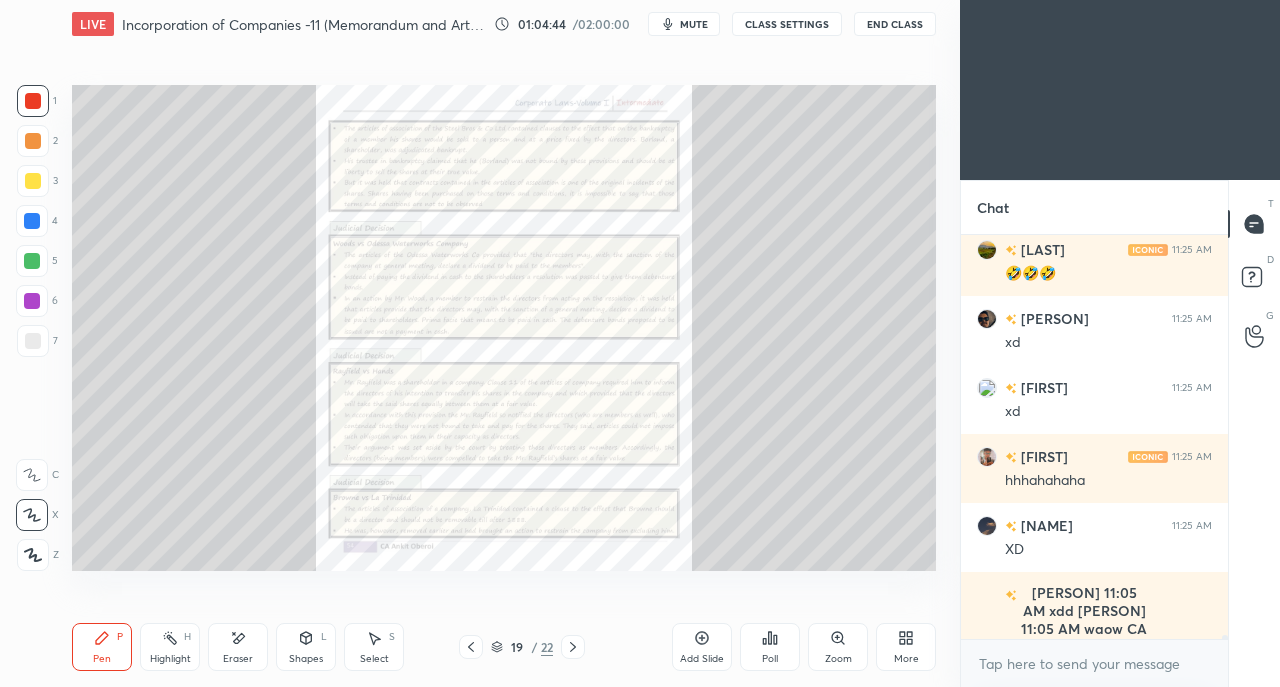click 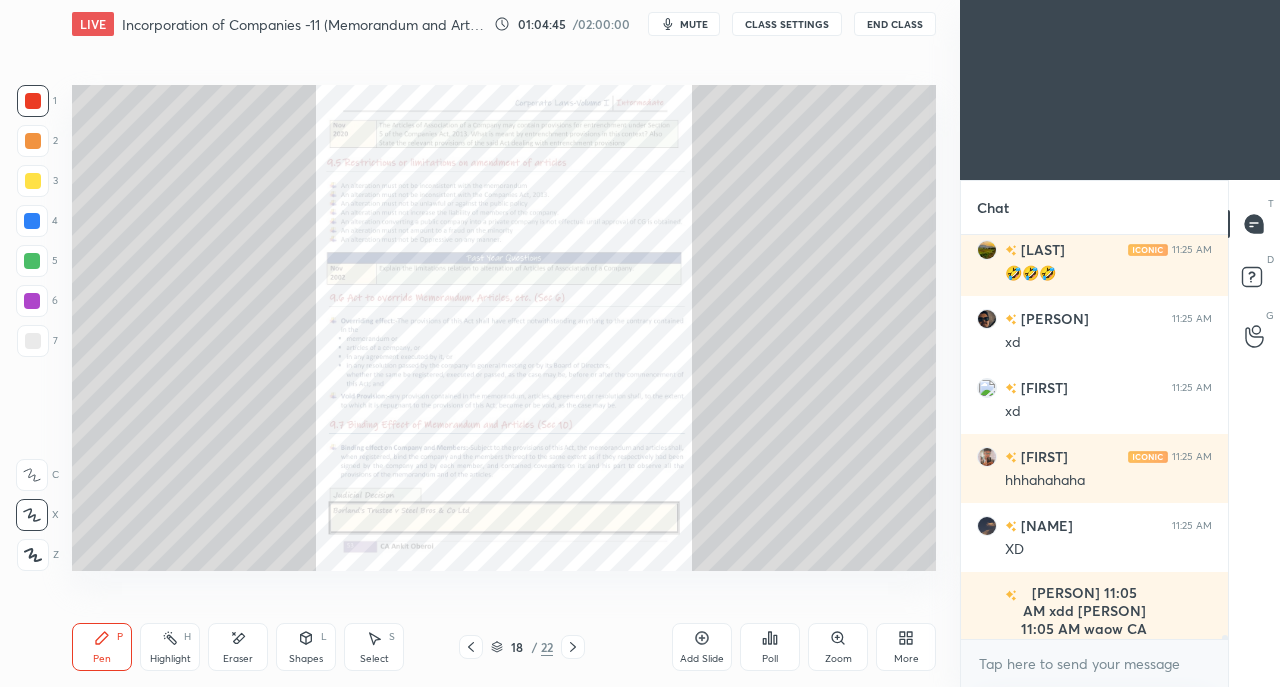 click 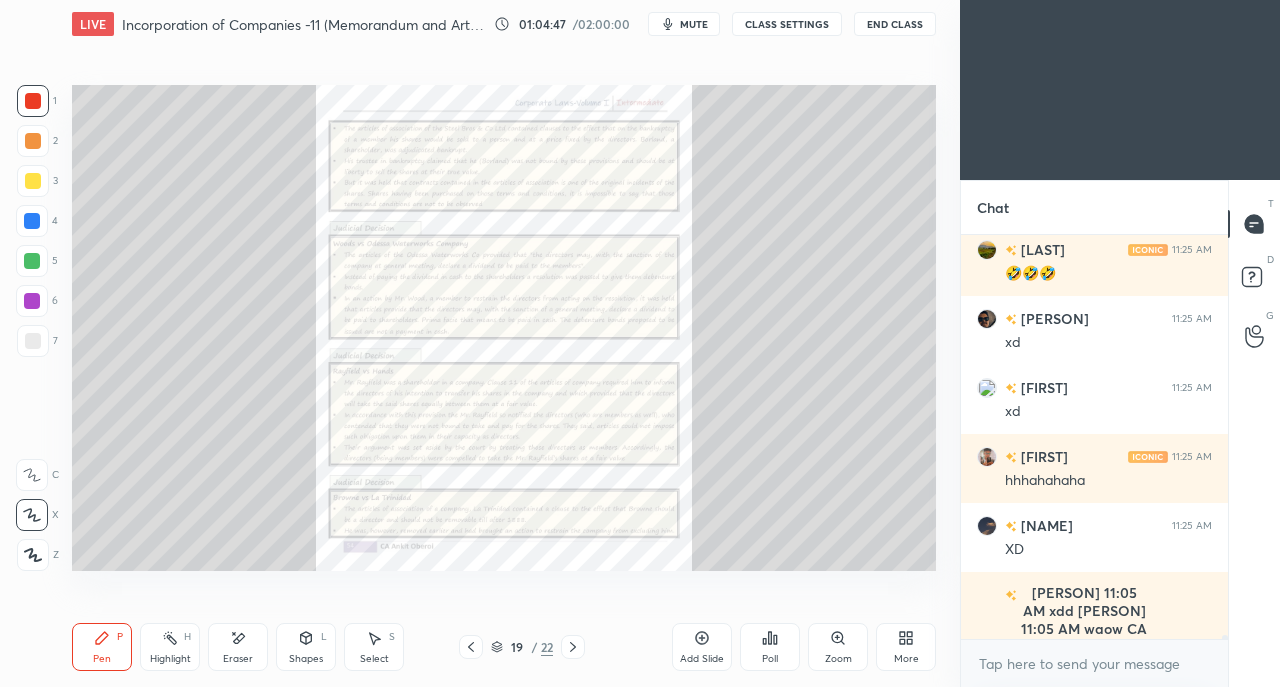 click 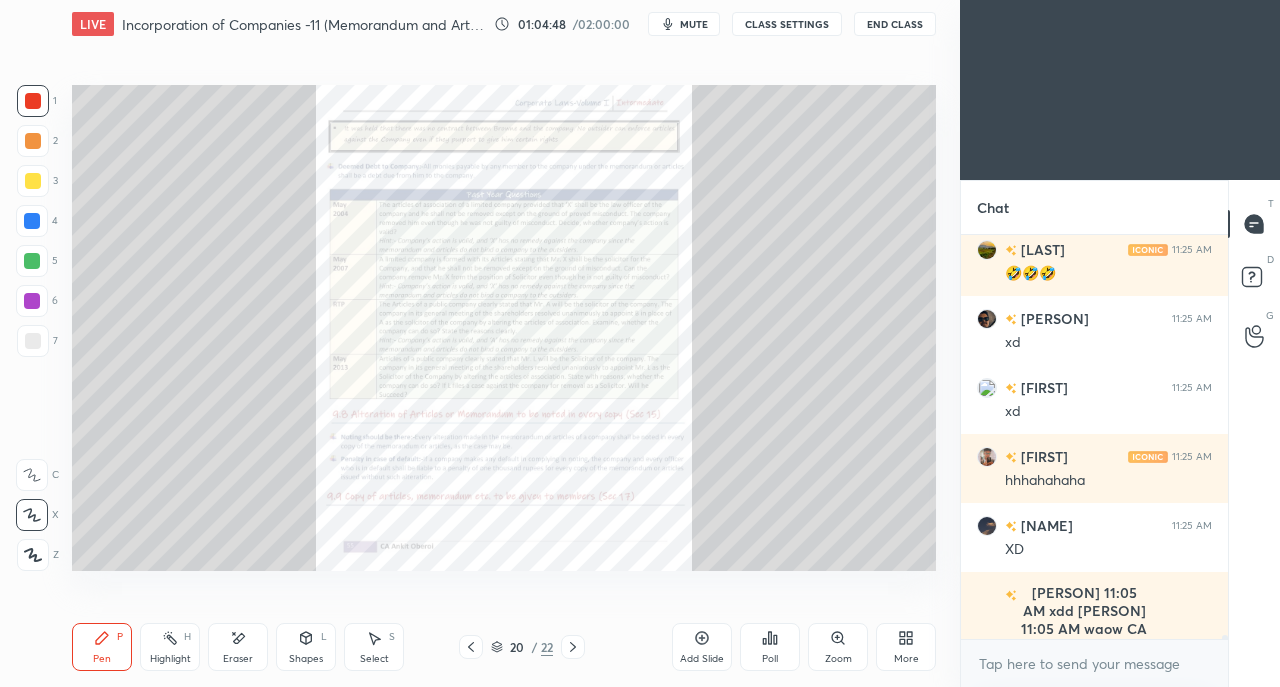 click on "Zoom" at bounding box center [838, 647] 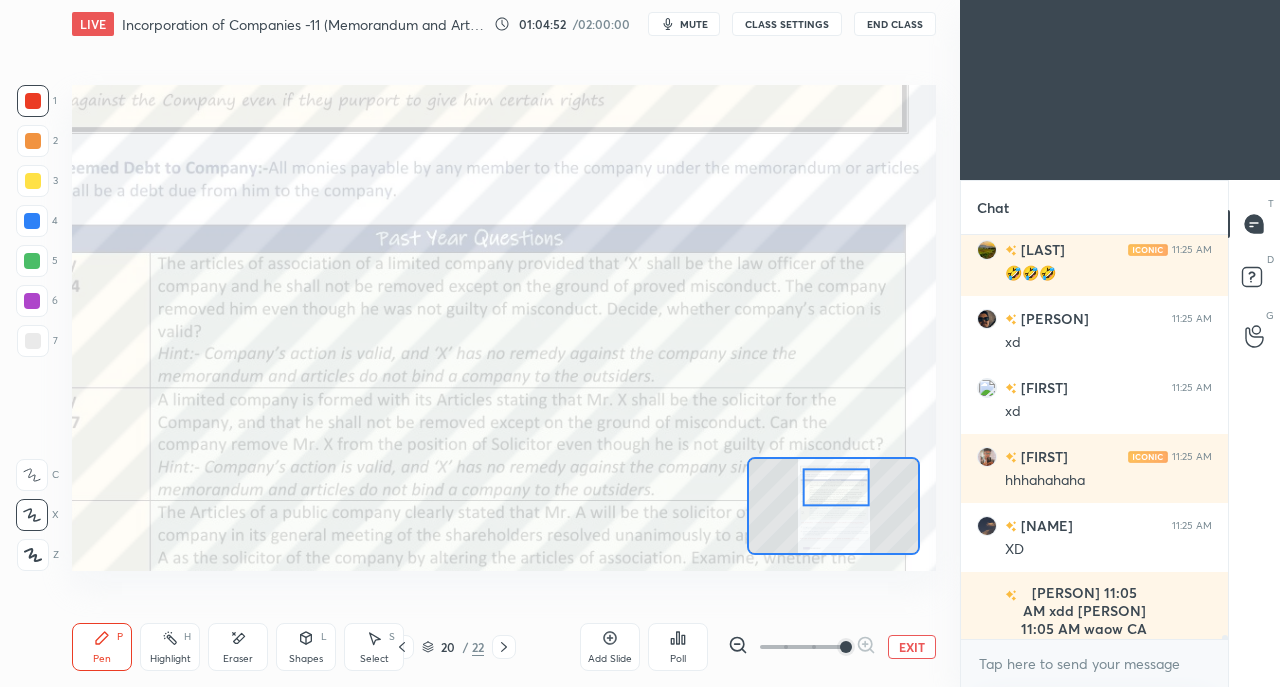 click at bounding box center (33, 101) 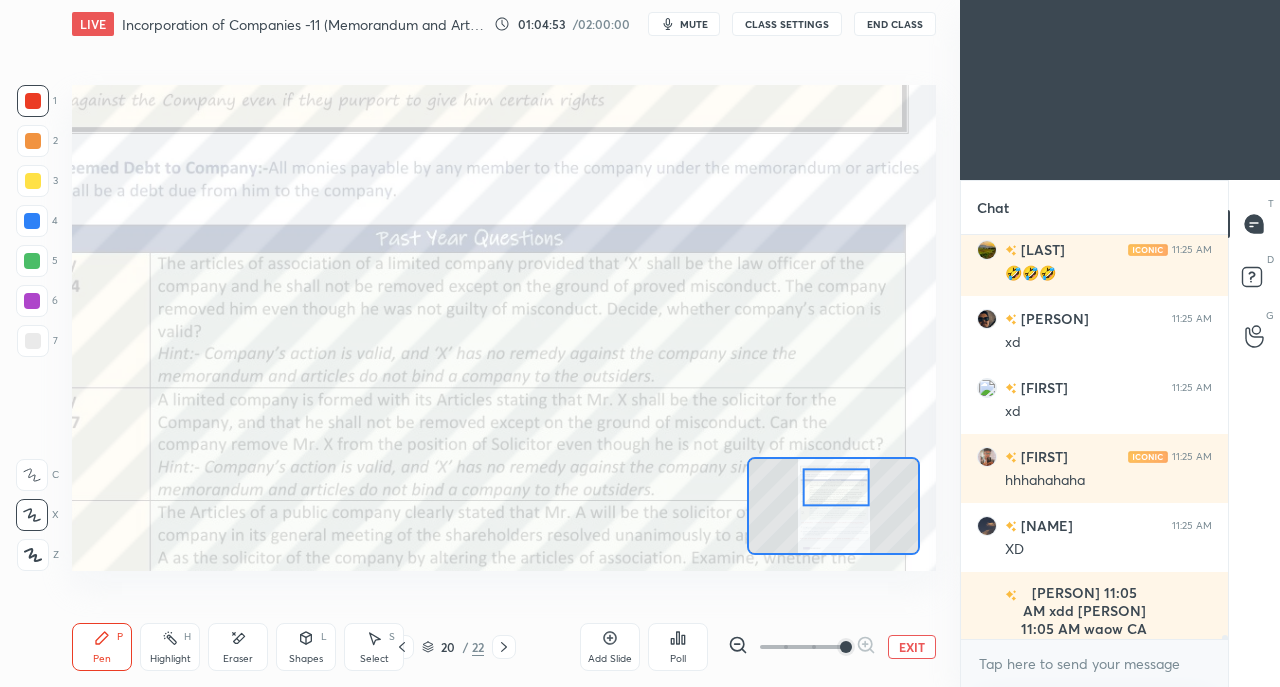 click 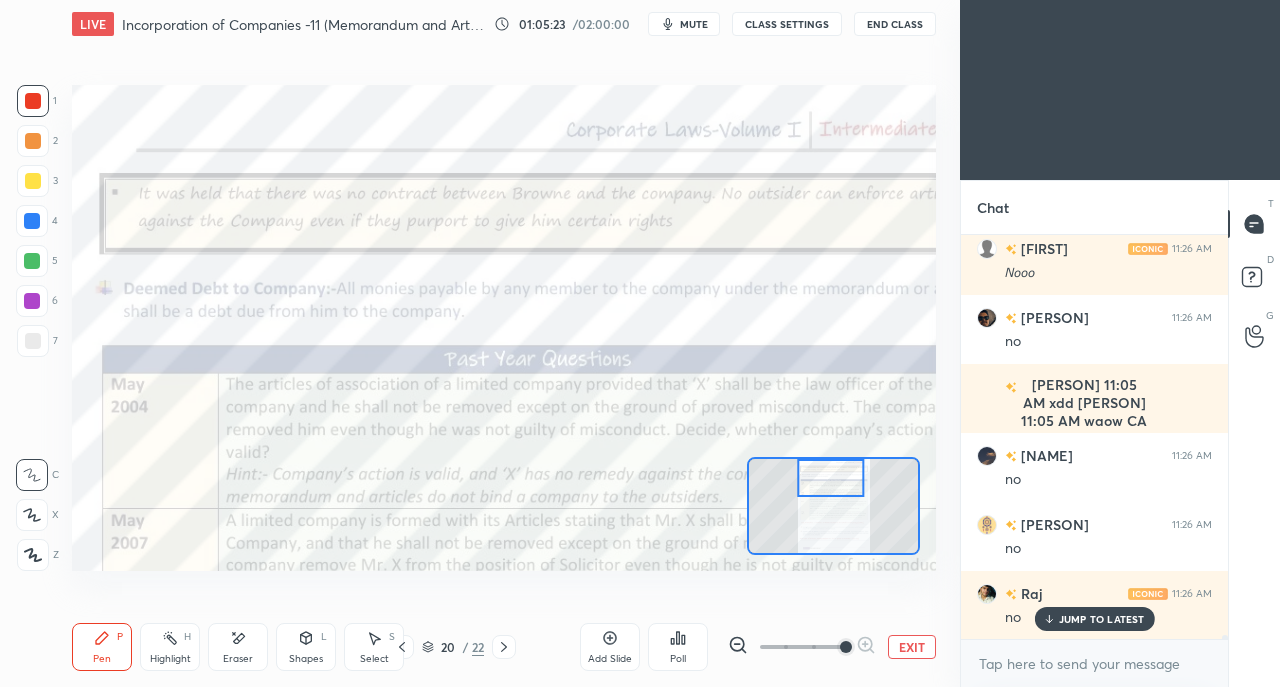 scroll, scrollTop: 39384, scrollLeft: 0, axis: vertical 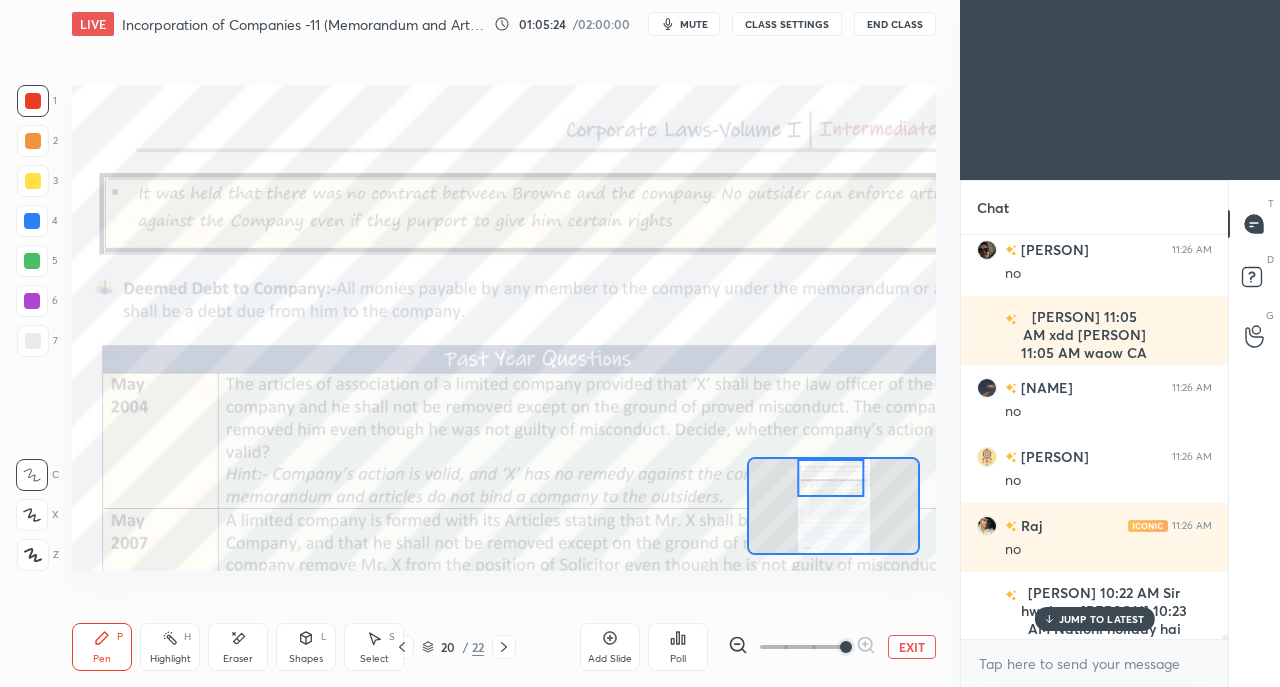 click 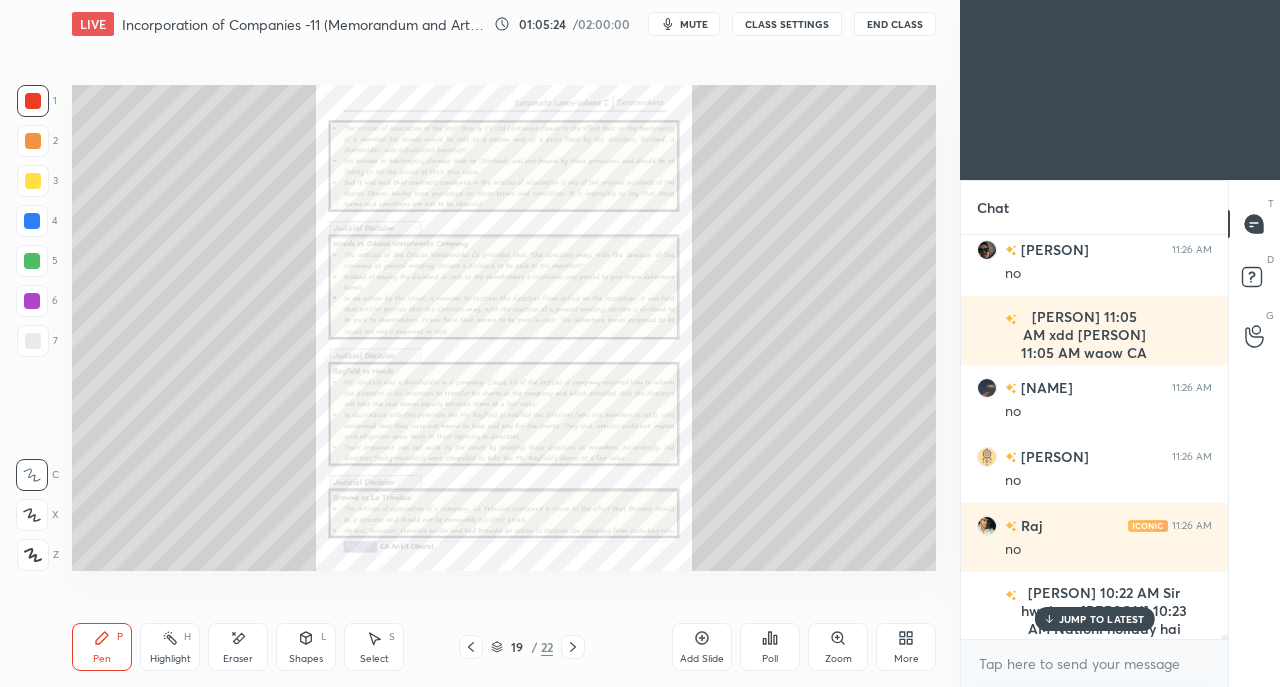 scroll, scrollTop: 39454, scrollLeft: 0, axis: vertical 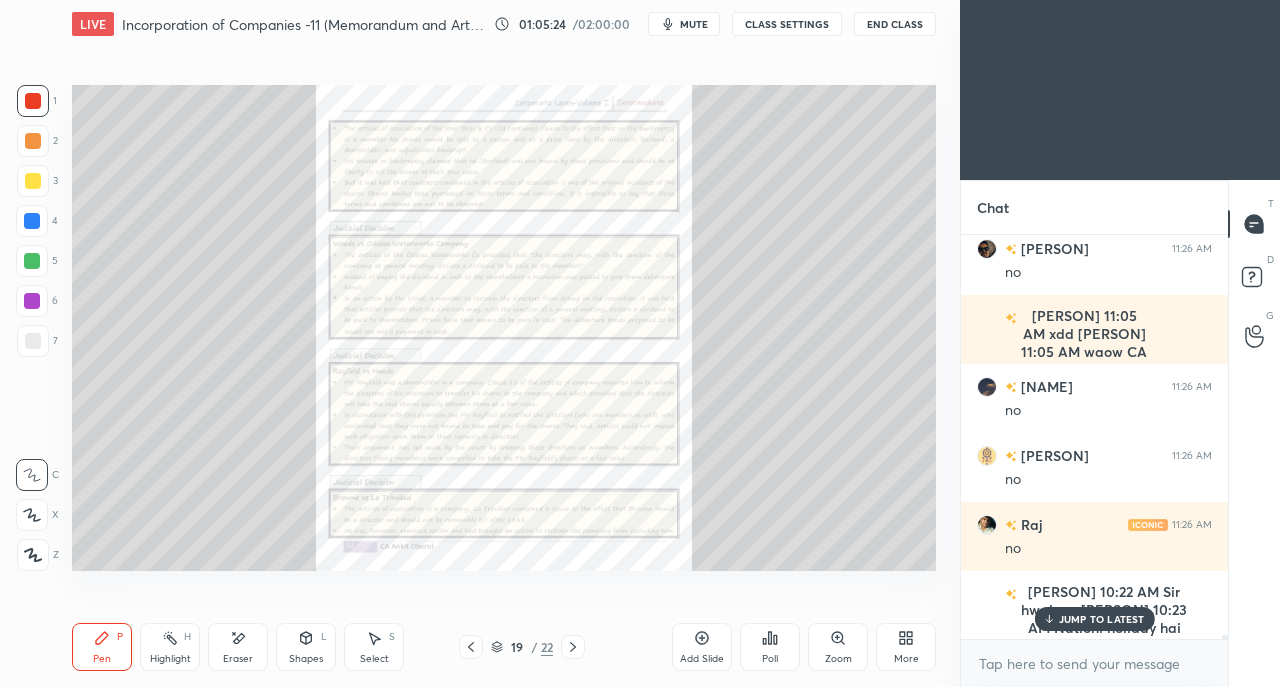 click 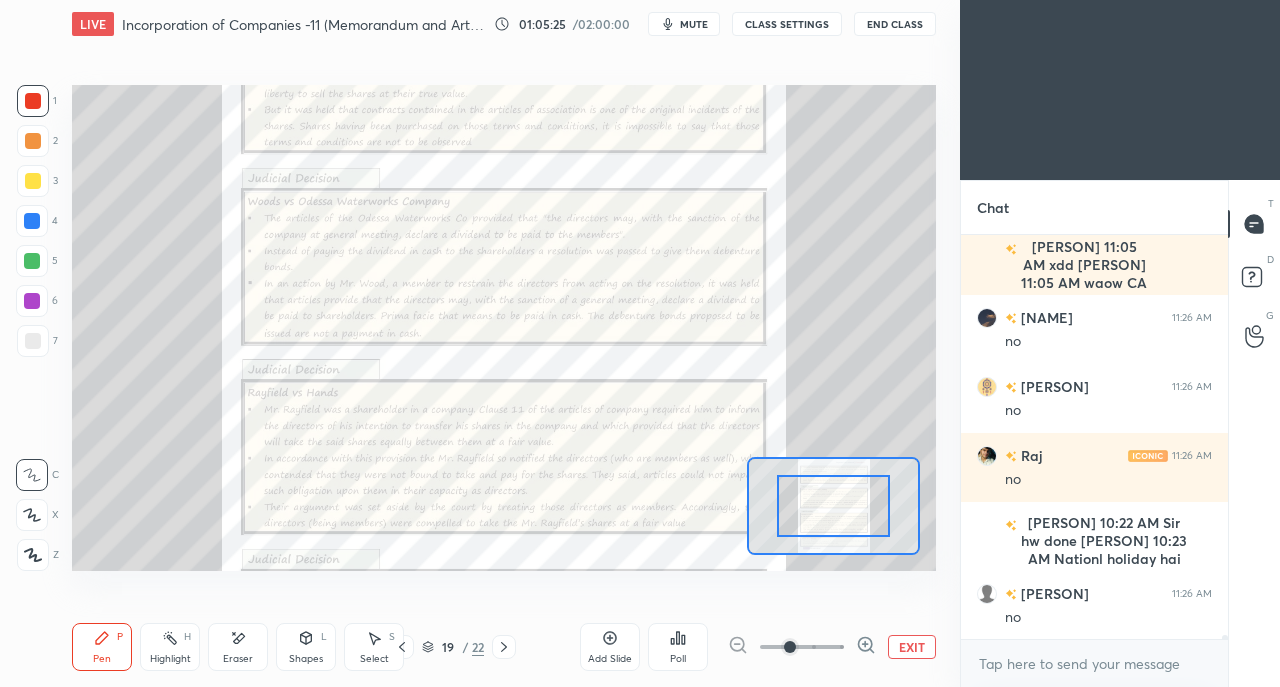 click at bounding box center [790, 647] 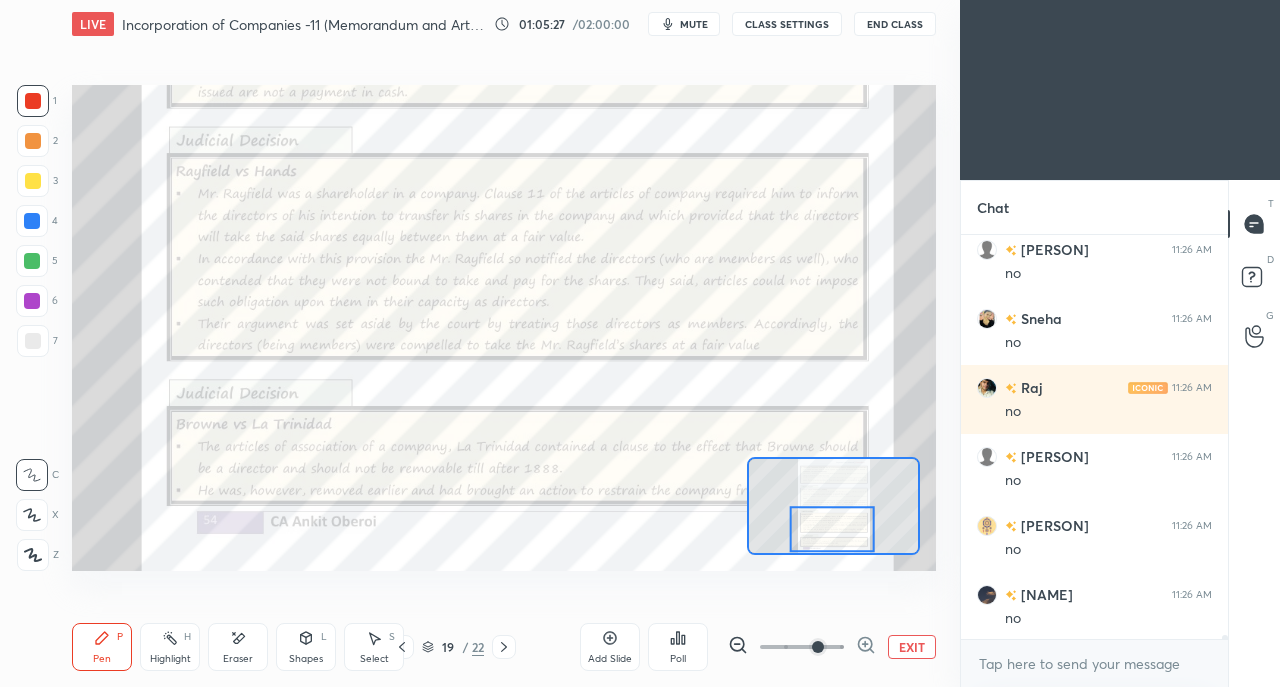 scroll, scrollTop: 39868, scrollLeft: 0, axis: vertical 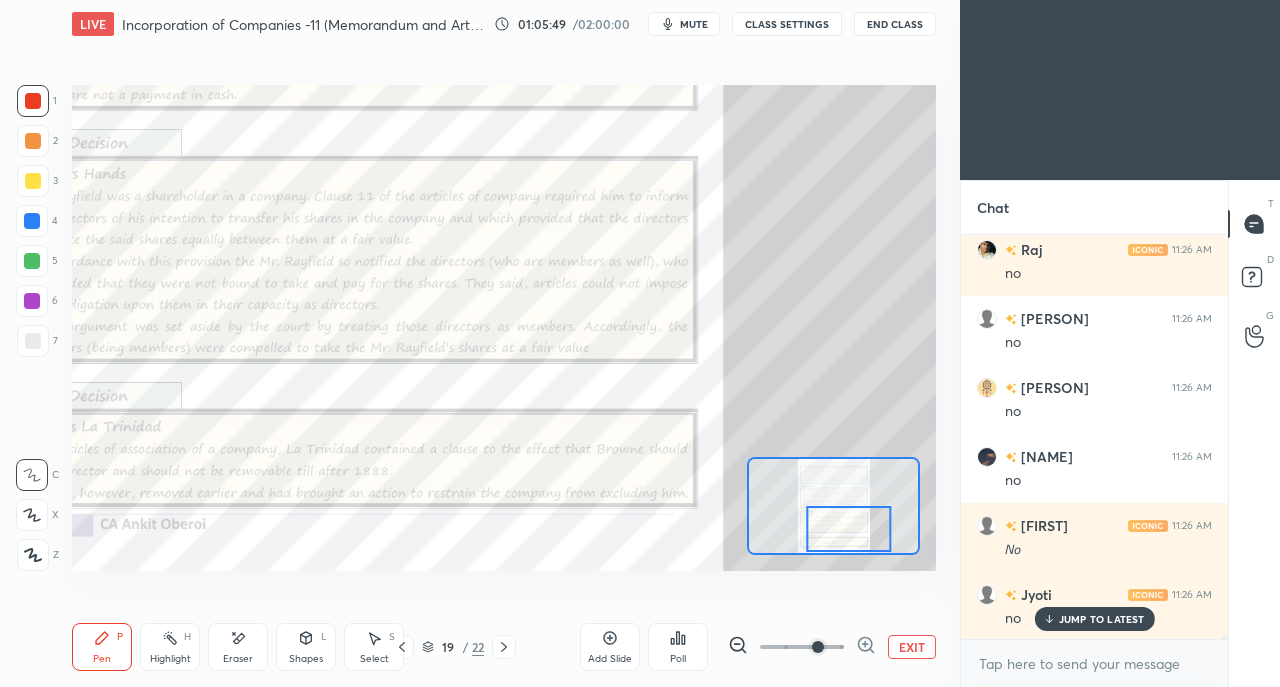 click 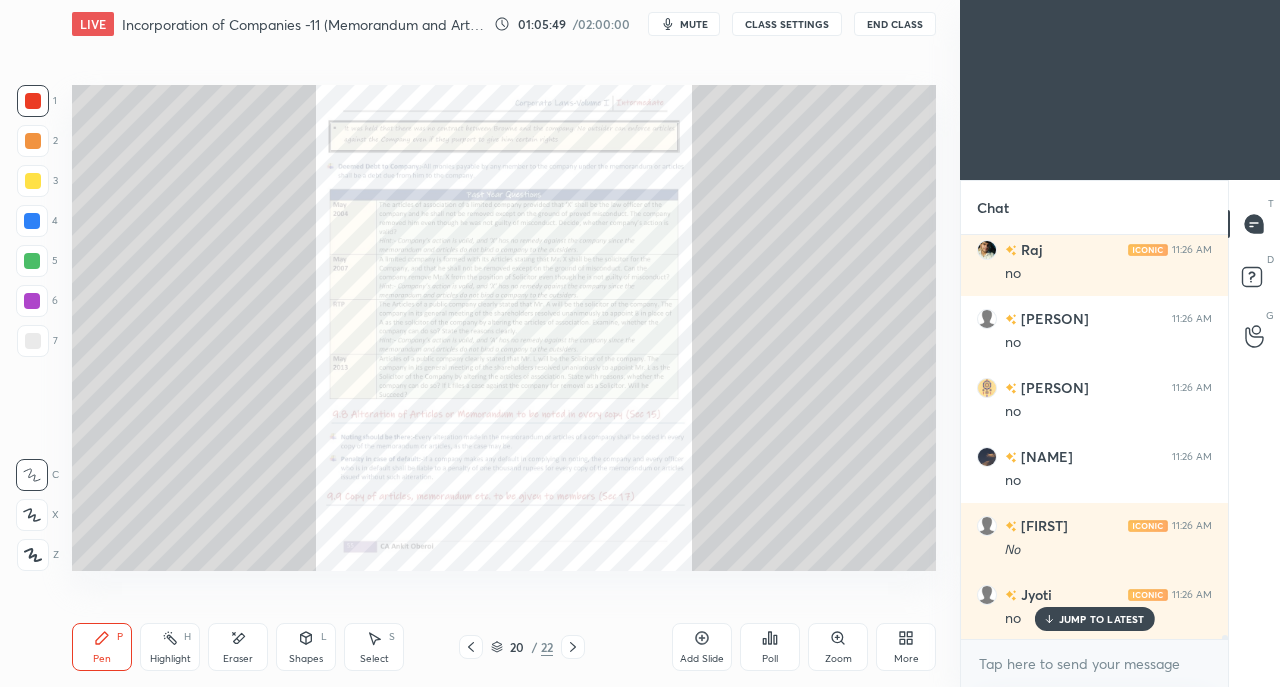 click on "Zoom" at bounding box center [838, 659] 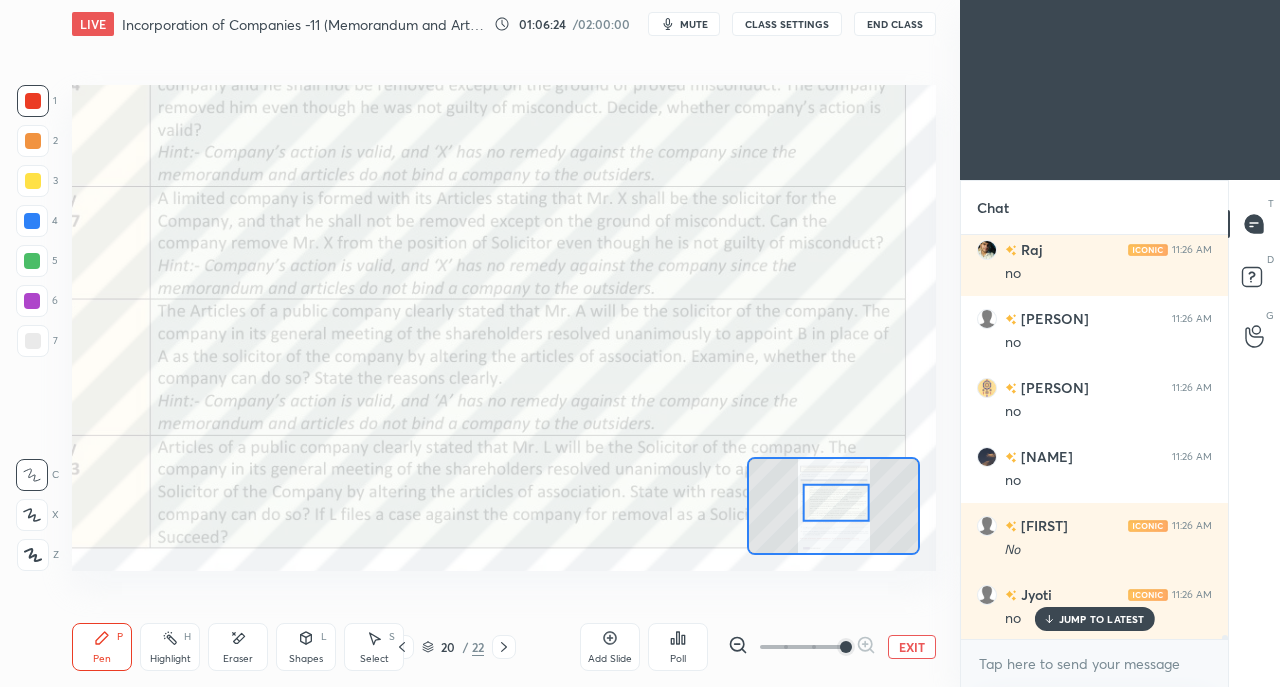 click at bounding box center (837, 502) 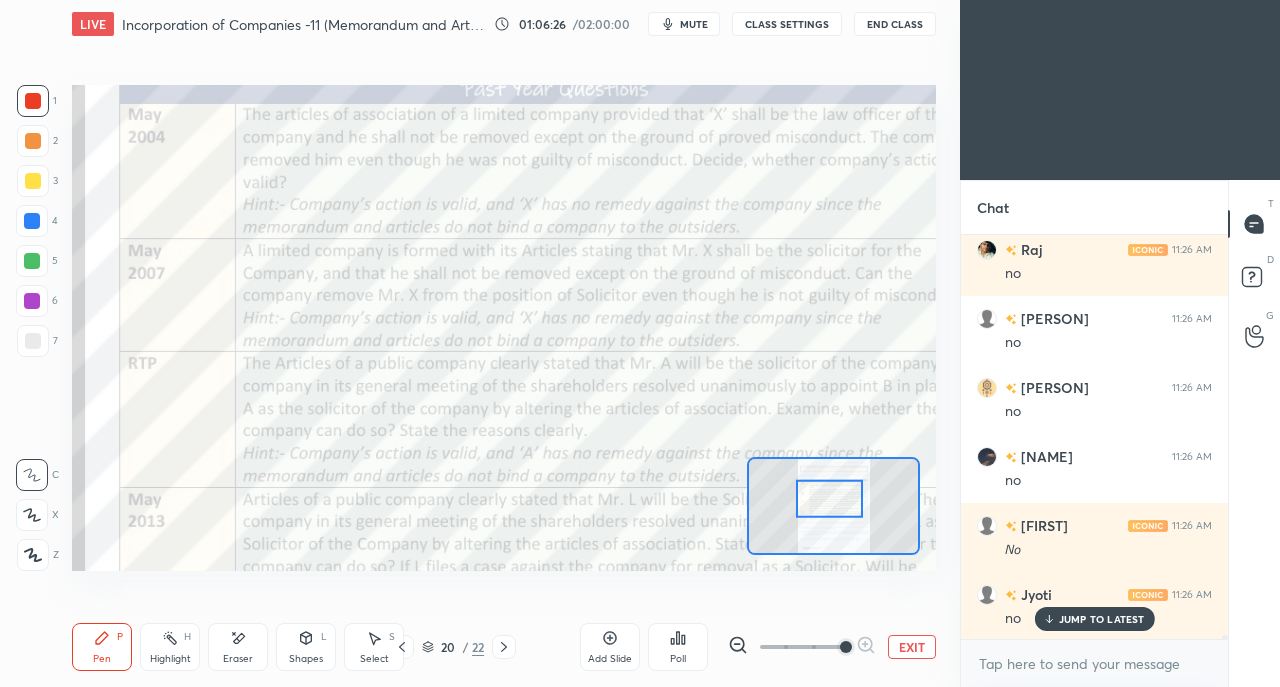 click at bounding box center [32, 221] 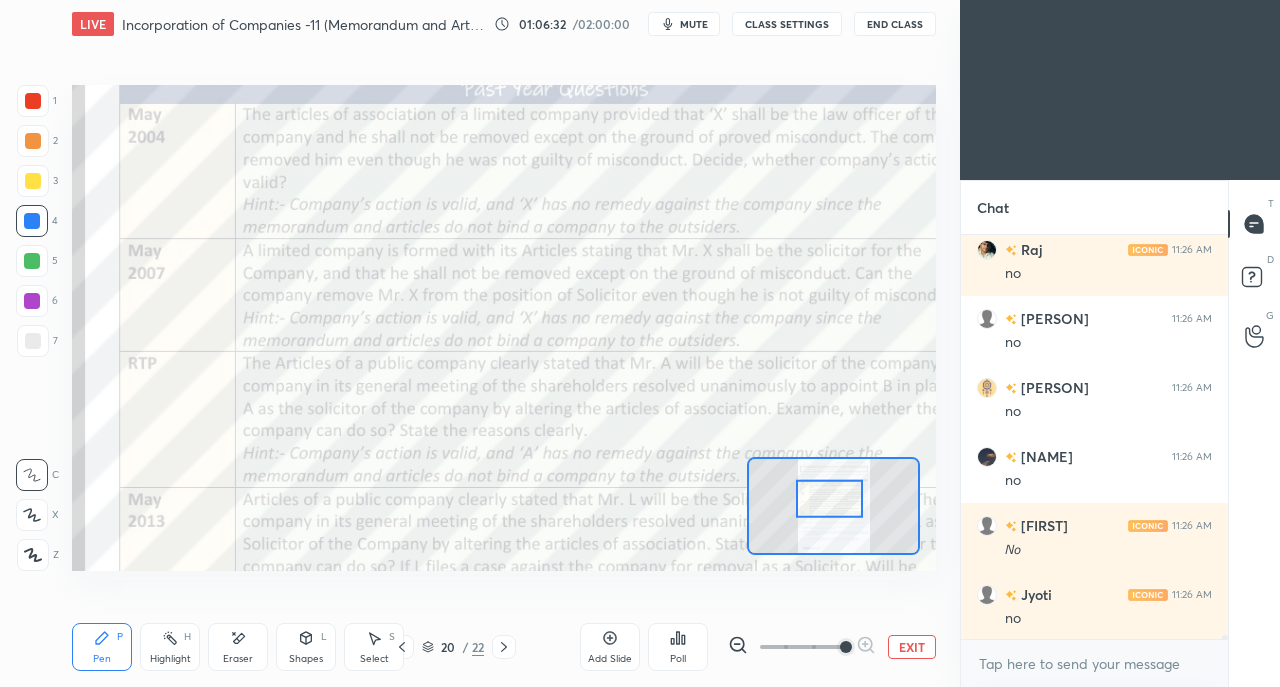 scroll, scrollTop: 40006, scrollLeft: 0, axis: vertical 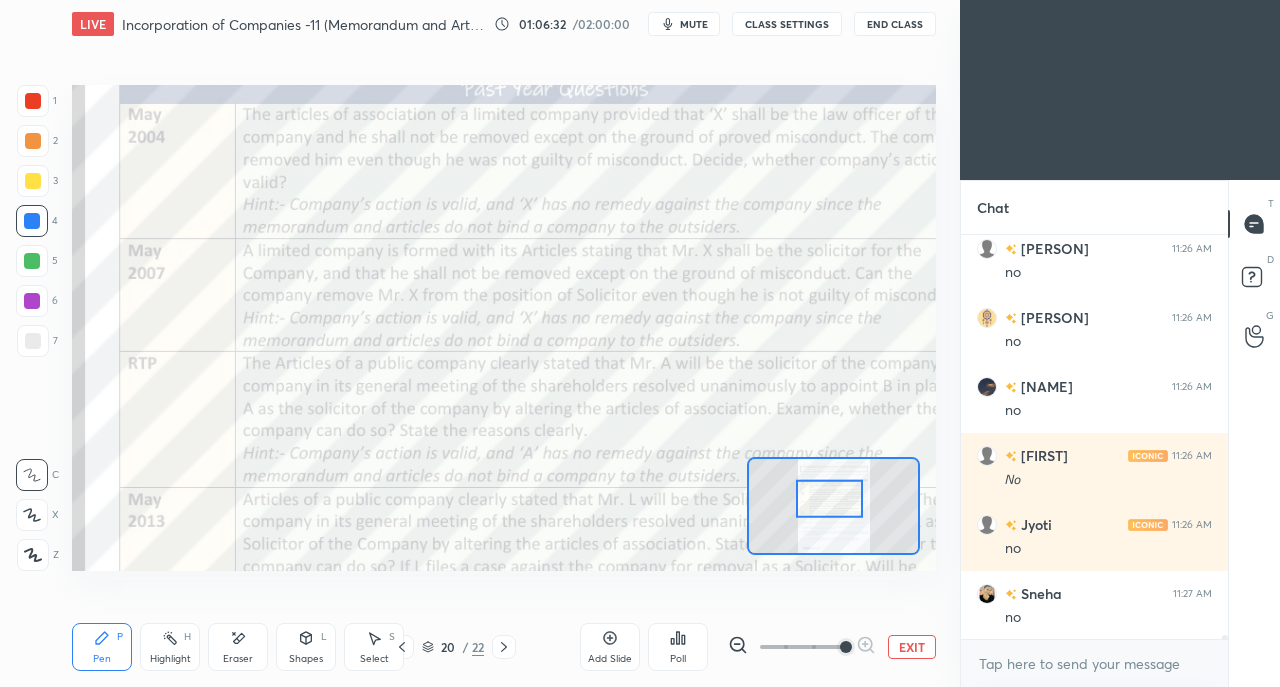 click on "no" at bounding box center [1108, 618] 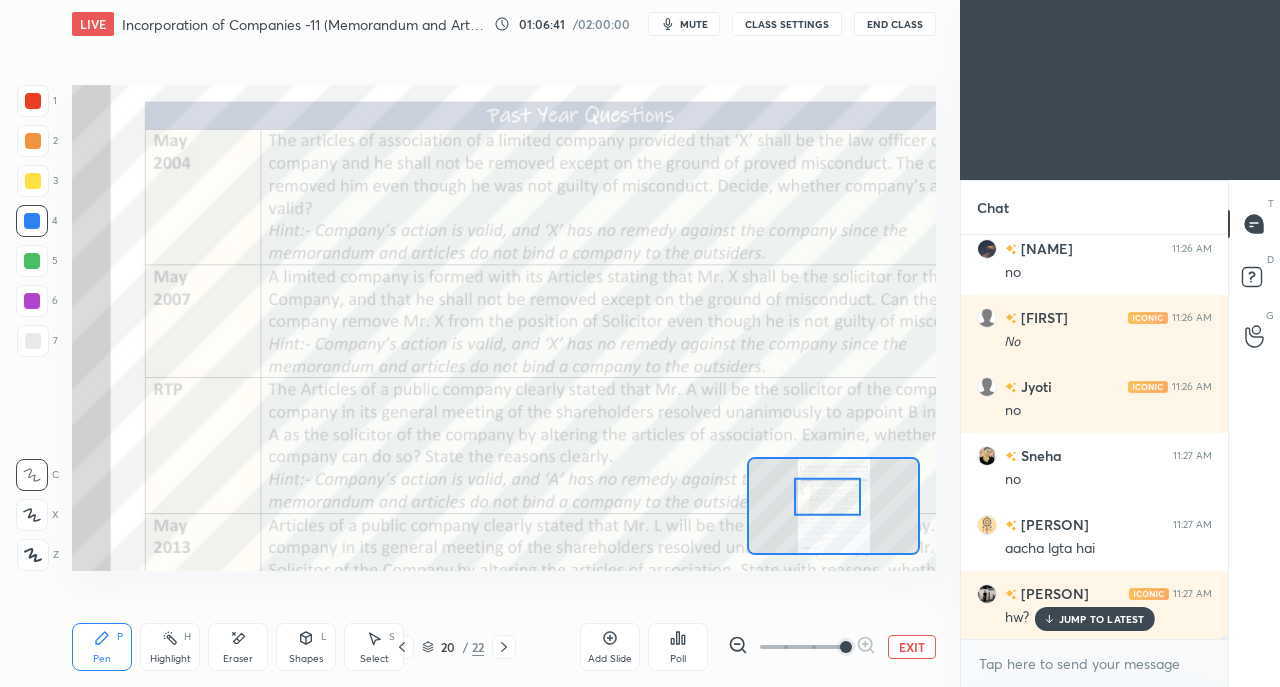 scroll, scrollTop: 40212, scrollLeft: 0, axis: vertical 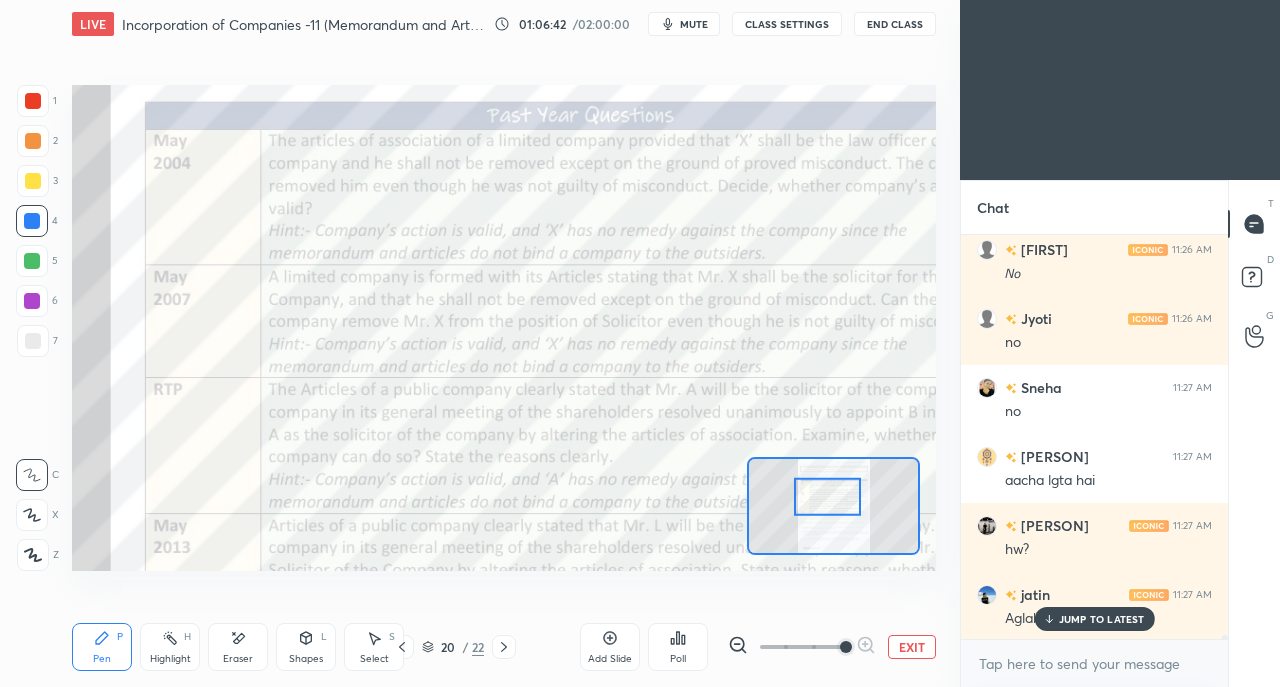 click on "JUMP TO LATEST" at bounding box center (1102, 619) 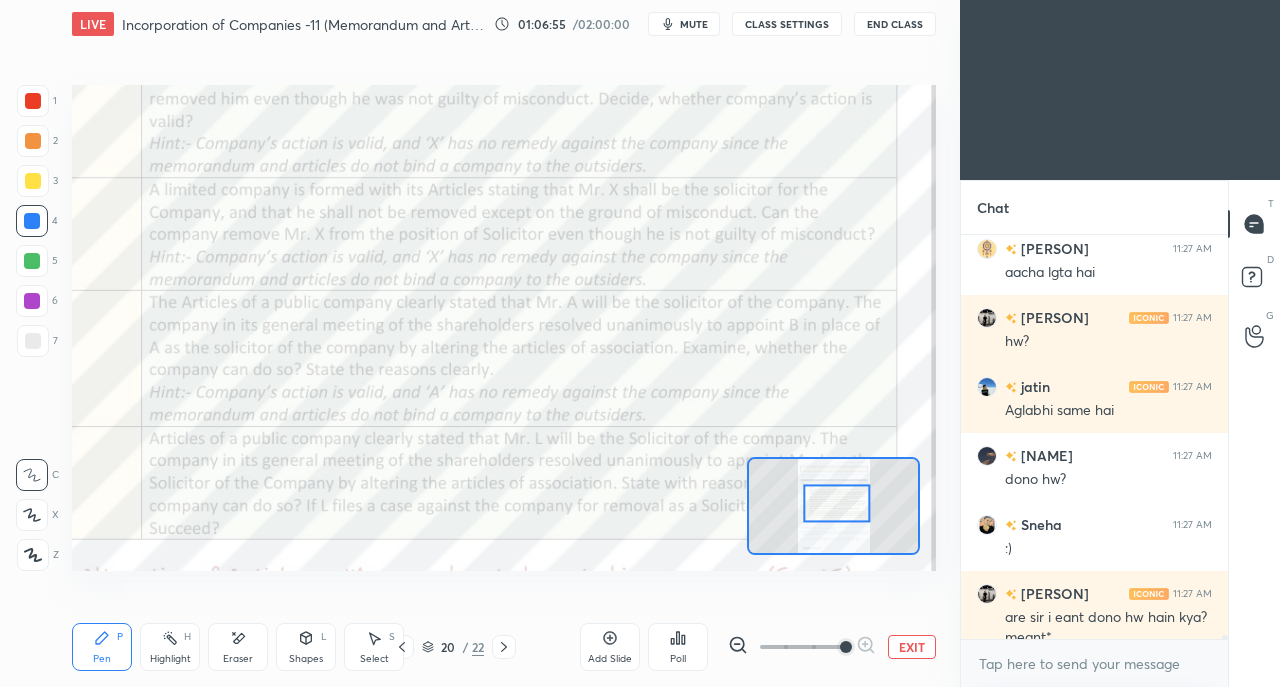 scroll, scrollTop: 40440, scrollLeft: 0, axis: vertical 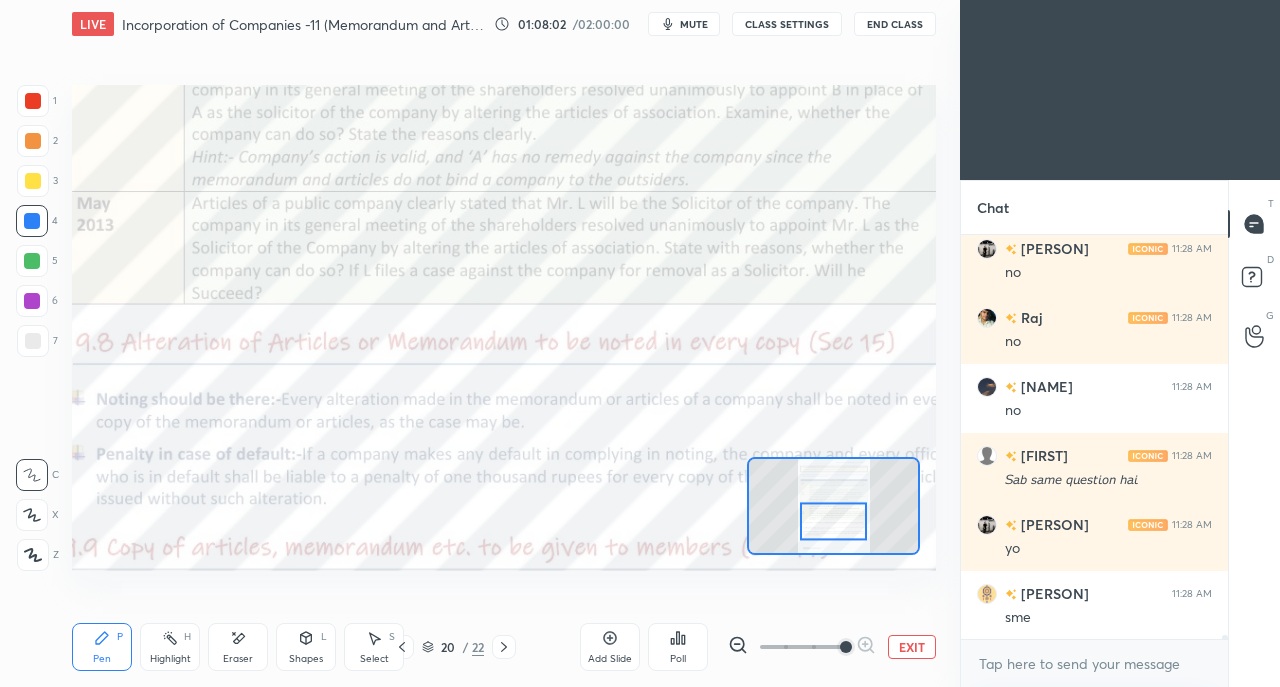 click at bounding box center [32, 221] 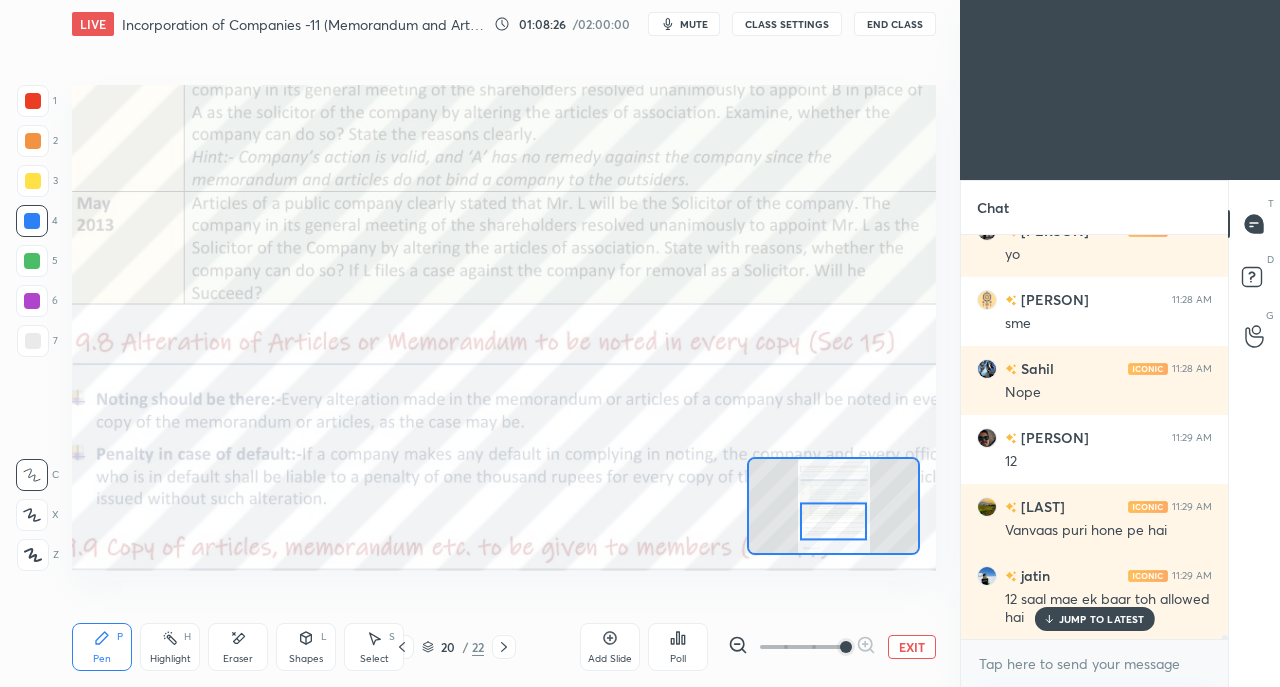 scroll, scrollTop: 41946, scrollLeft: 0, axis: vertical 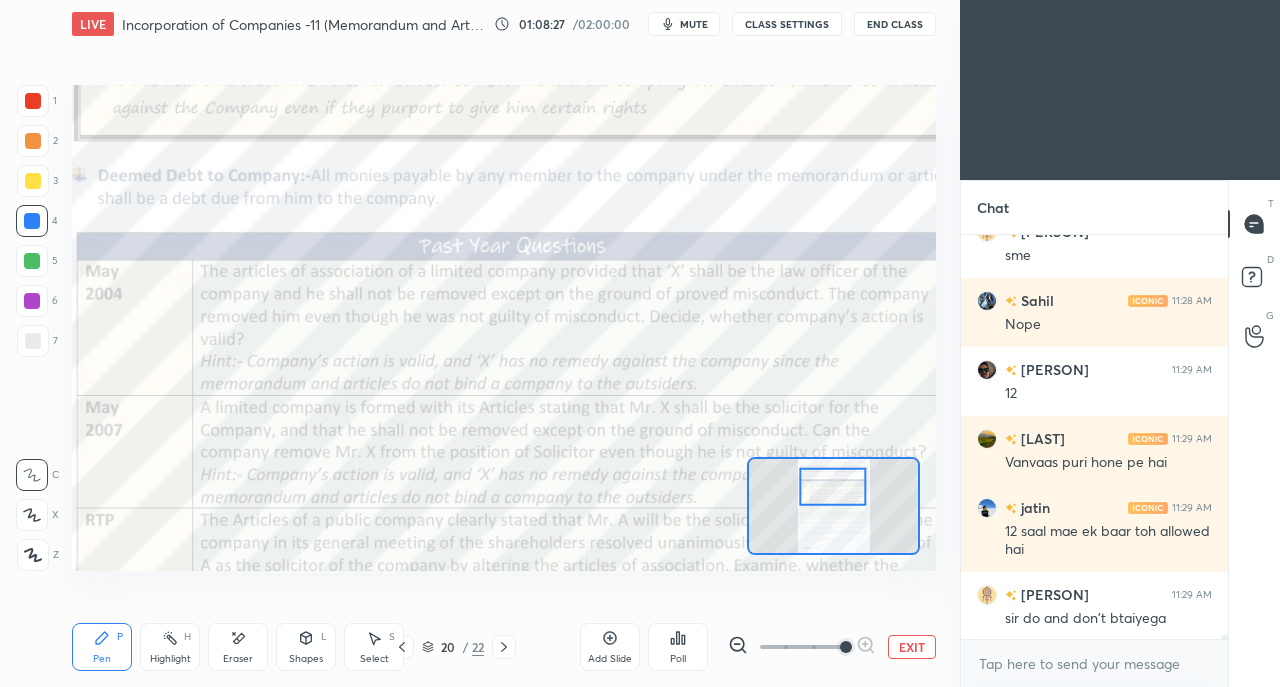 click on "but aapki instinct h ki woh jald he aayega XD" at bounding box center [1108, 697] 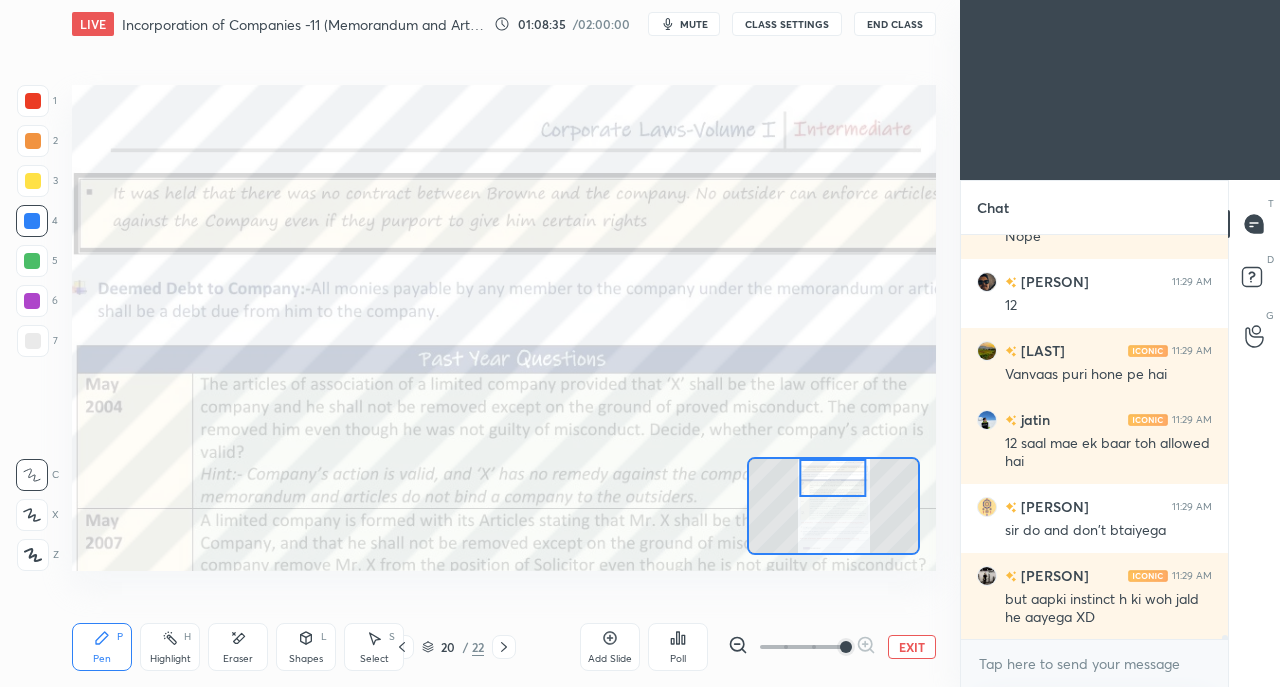 click 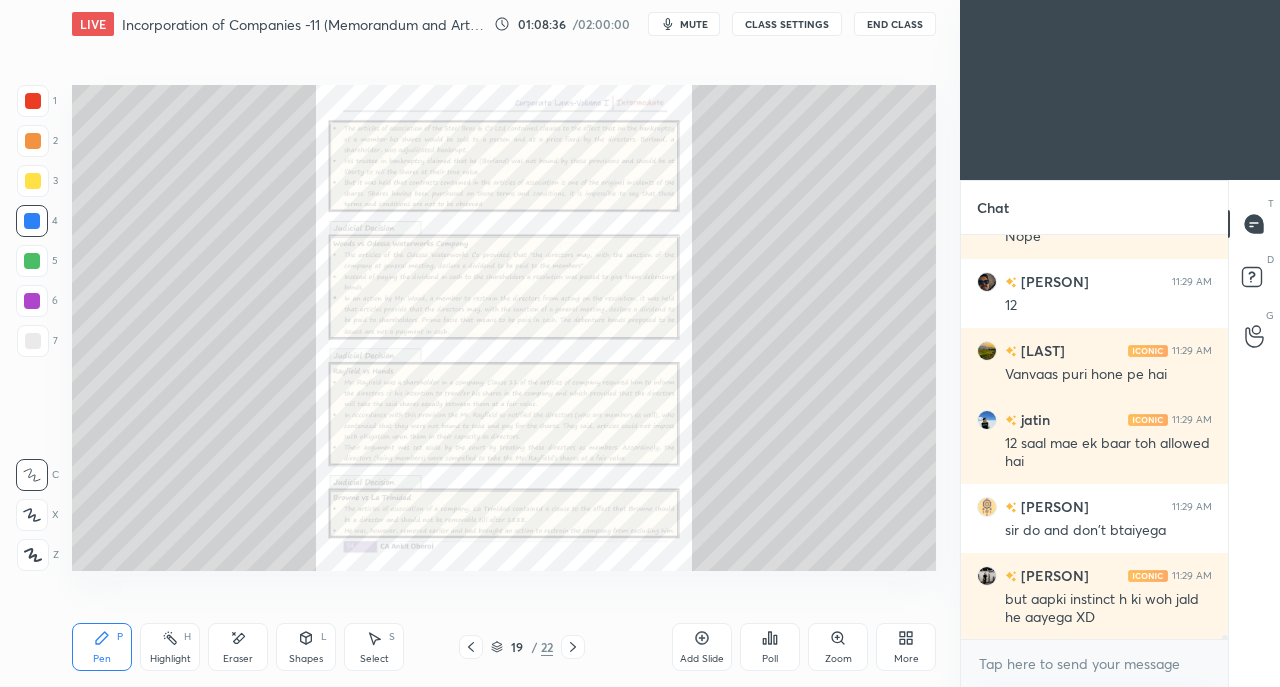 click 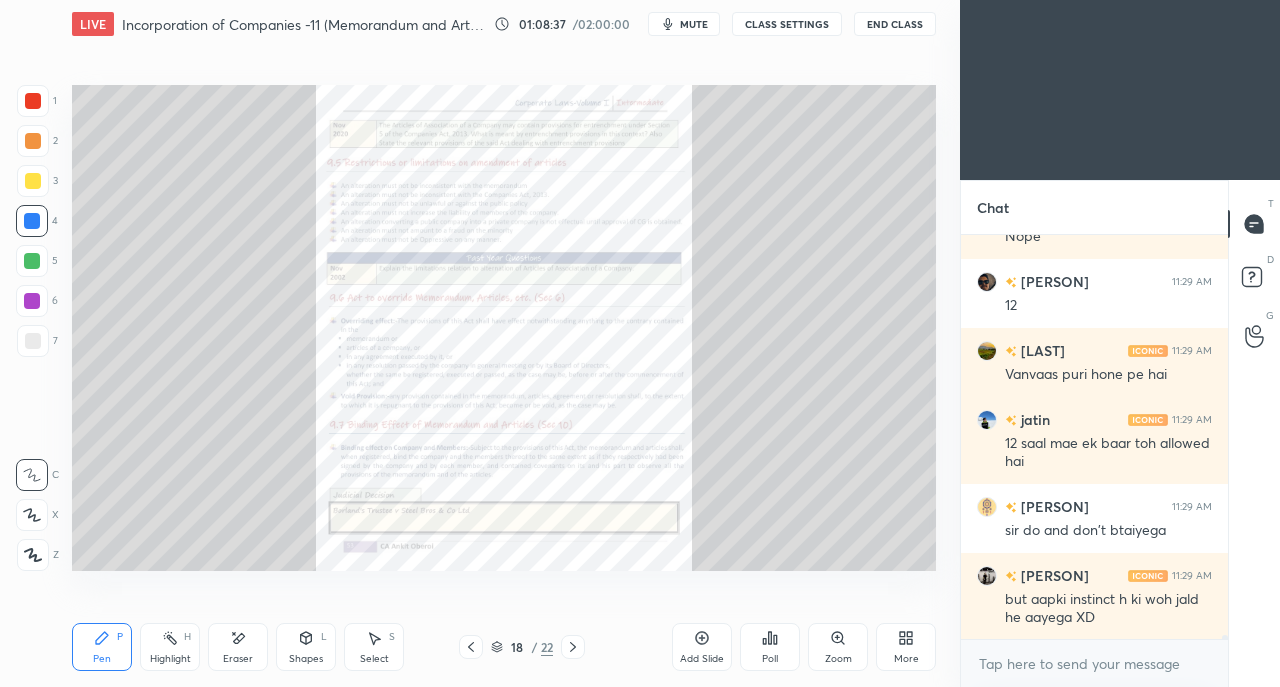 click on "Zoom" at bounding box center (838, 647) 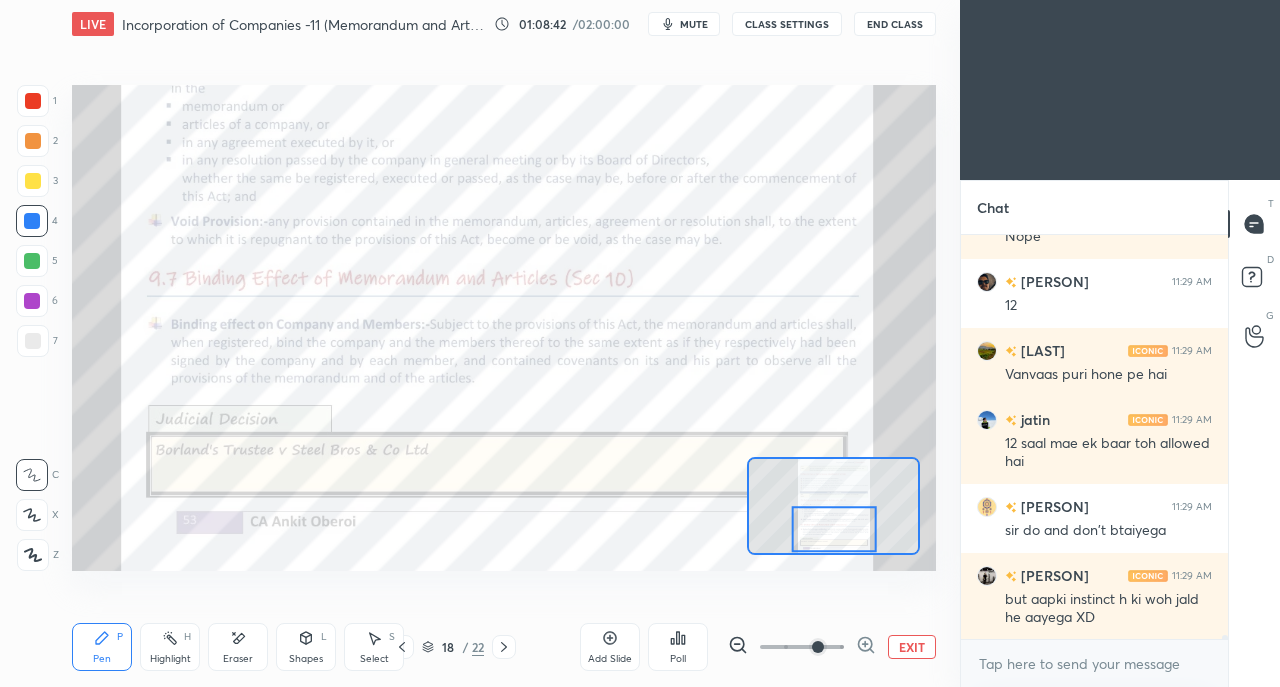click at bounding box center (33, 101) 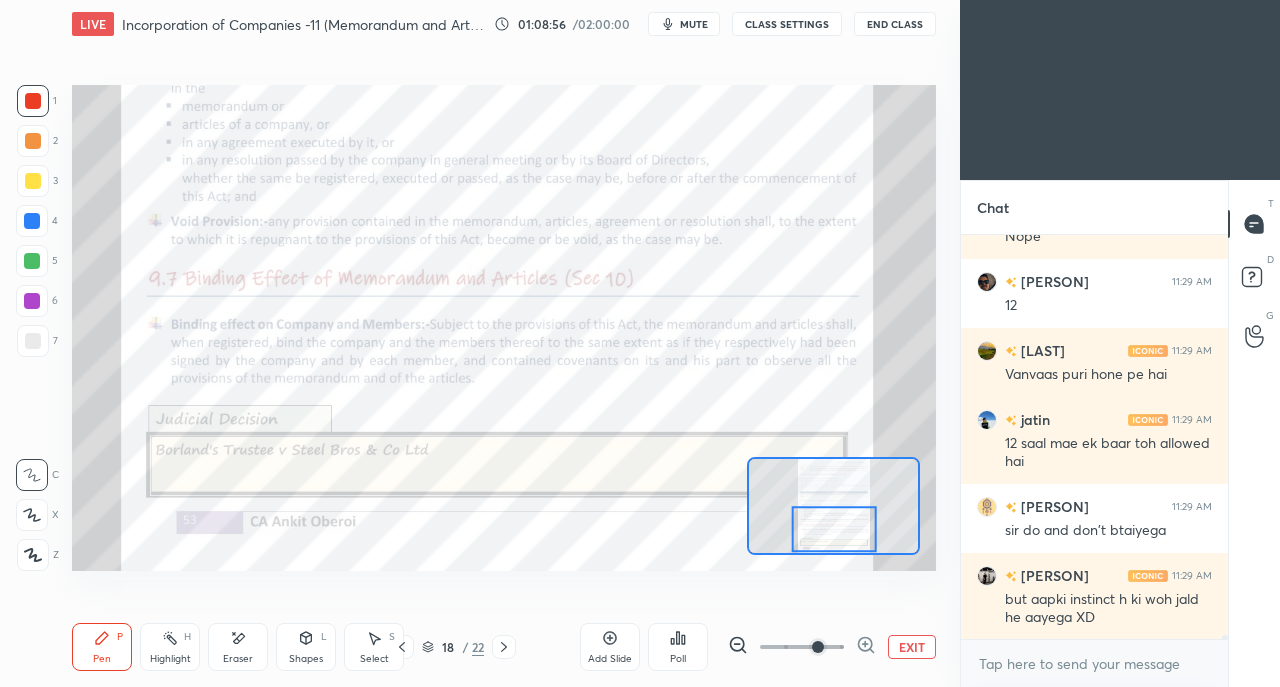 click at bounding box center (32, 221) 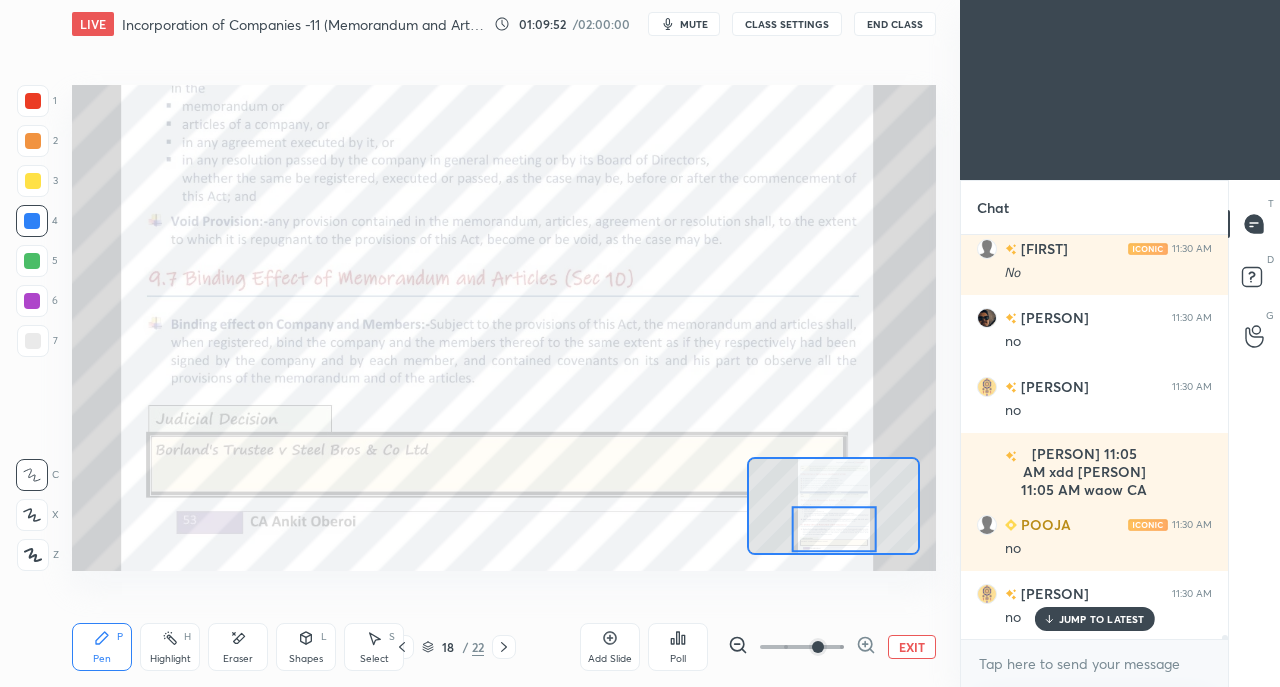 scroll, scrollTop: 42516, scrollLeft: 0, axis: vertical 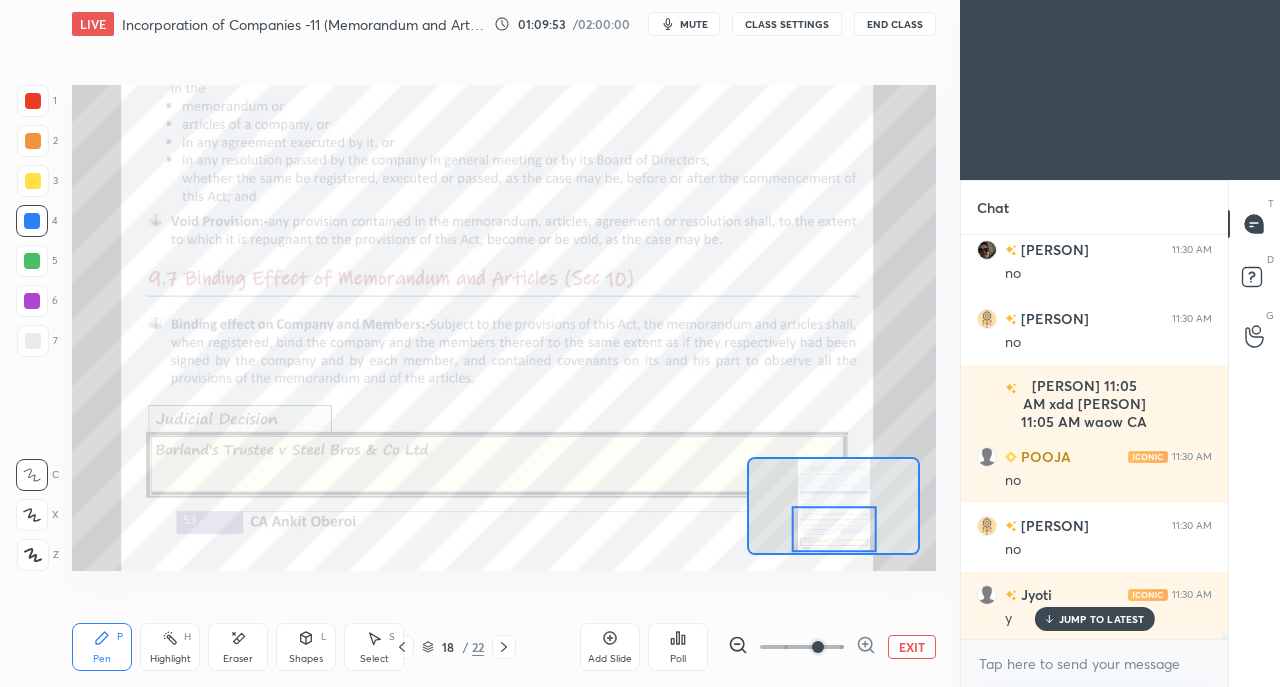click at bounding box center (33, 101) 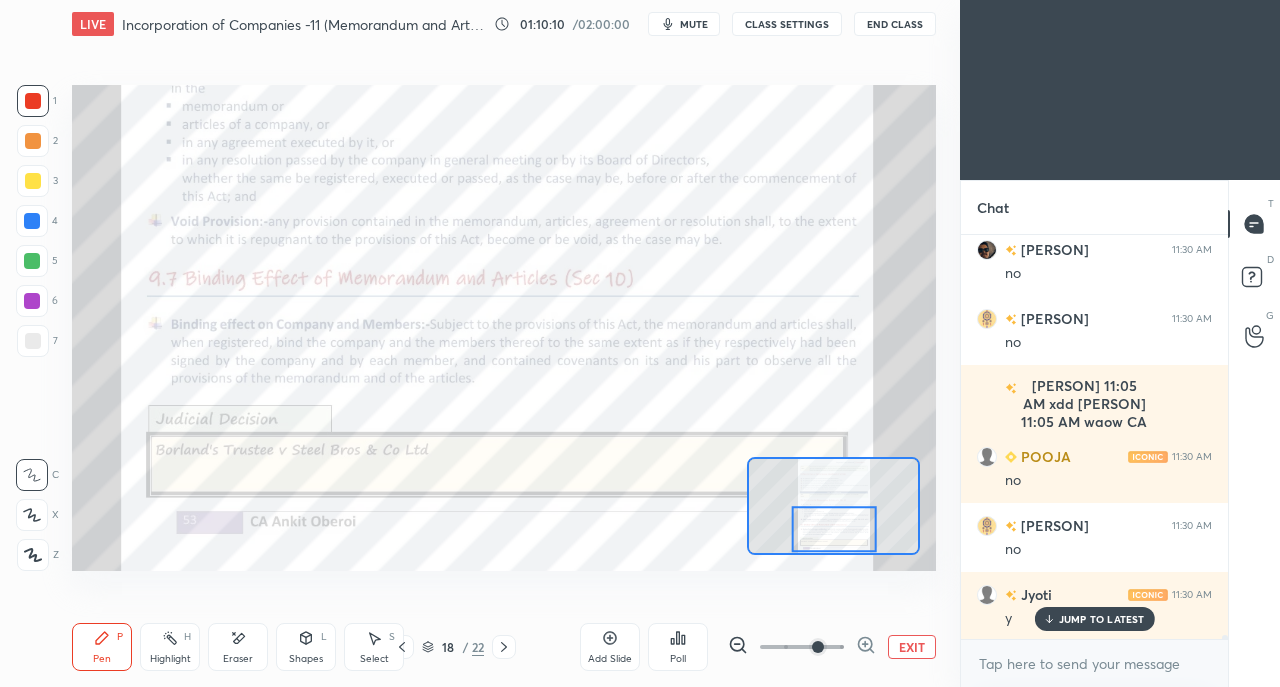 click 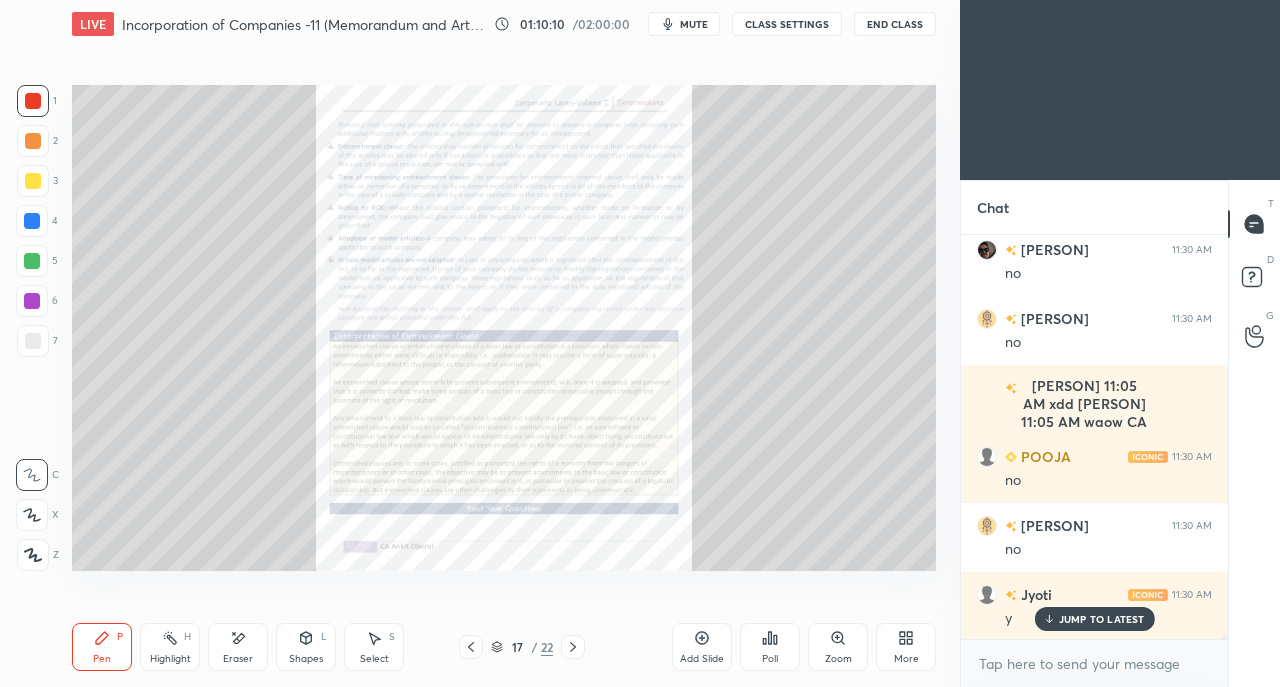 click 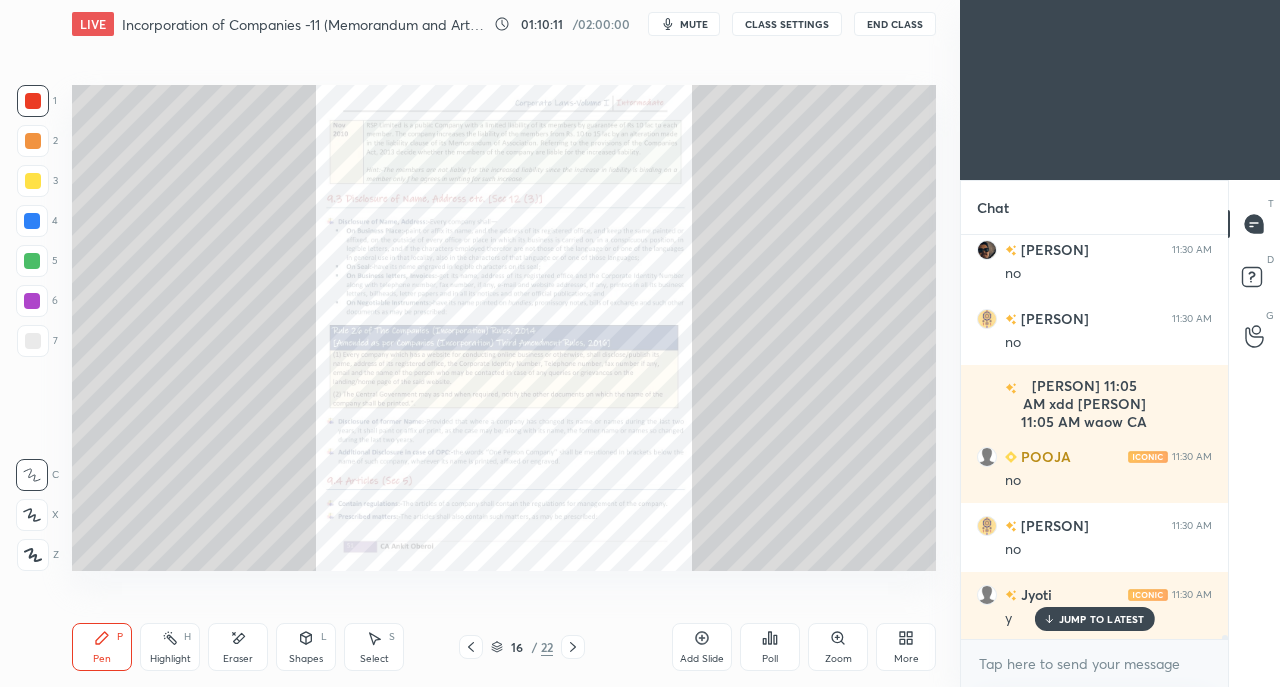 click 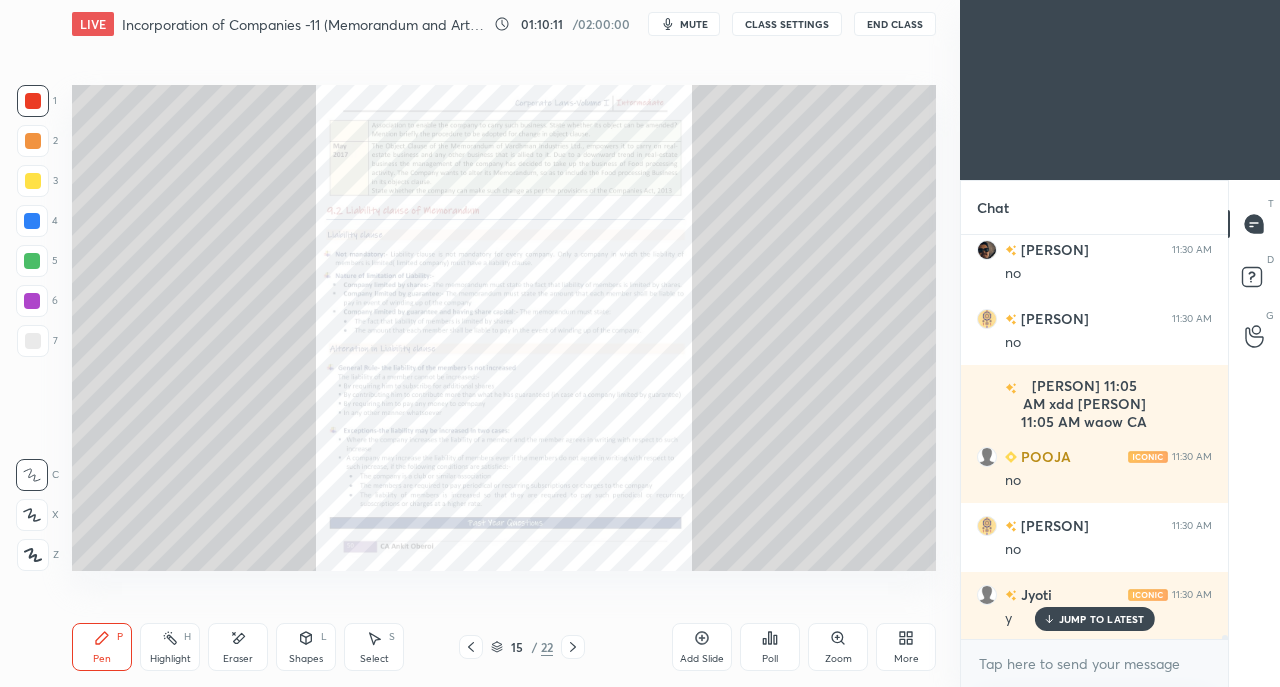 click 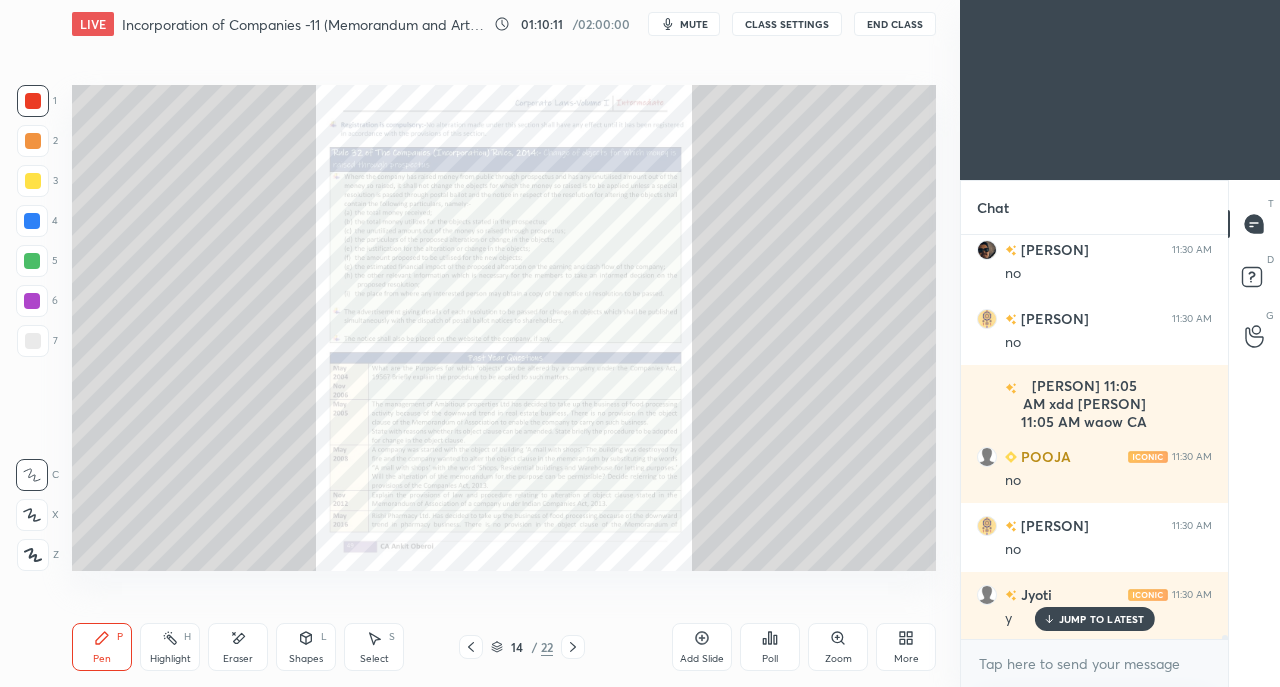 click 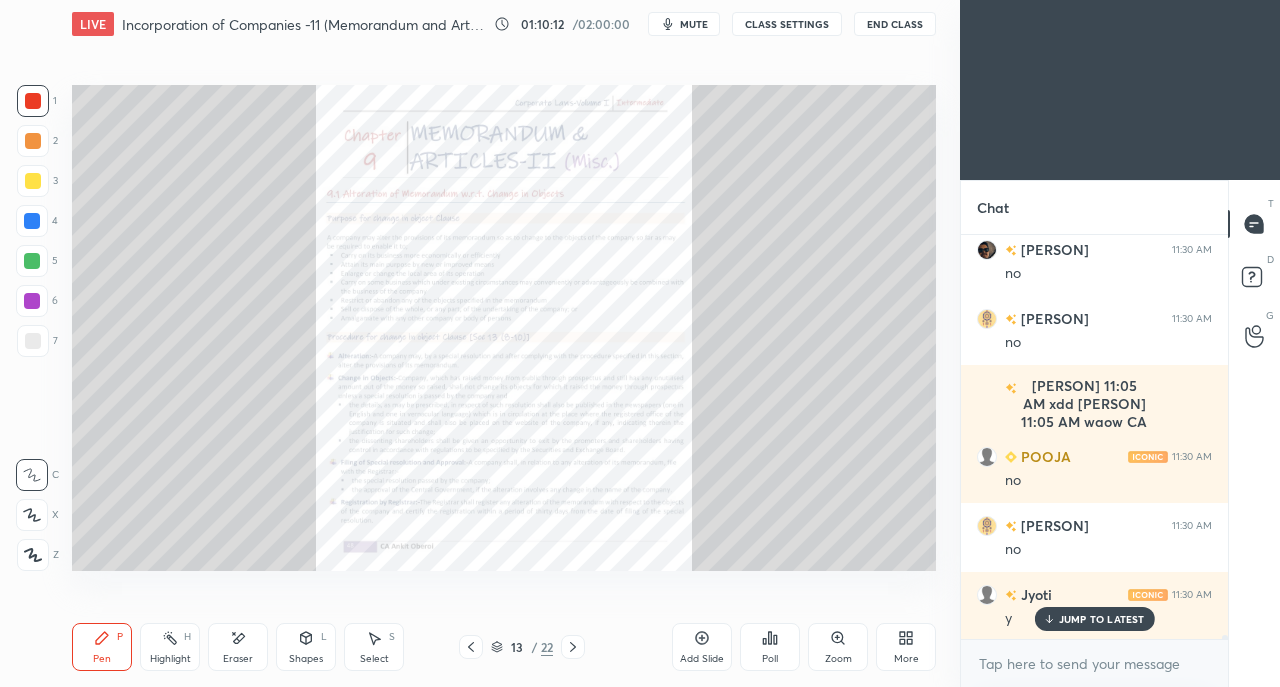 click 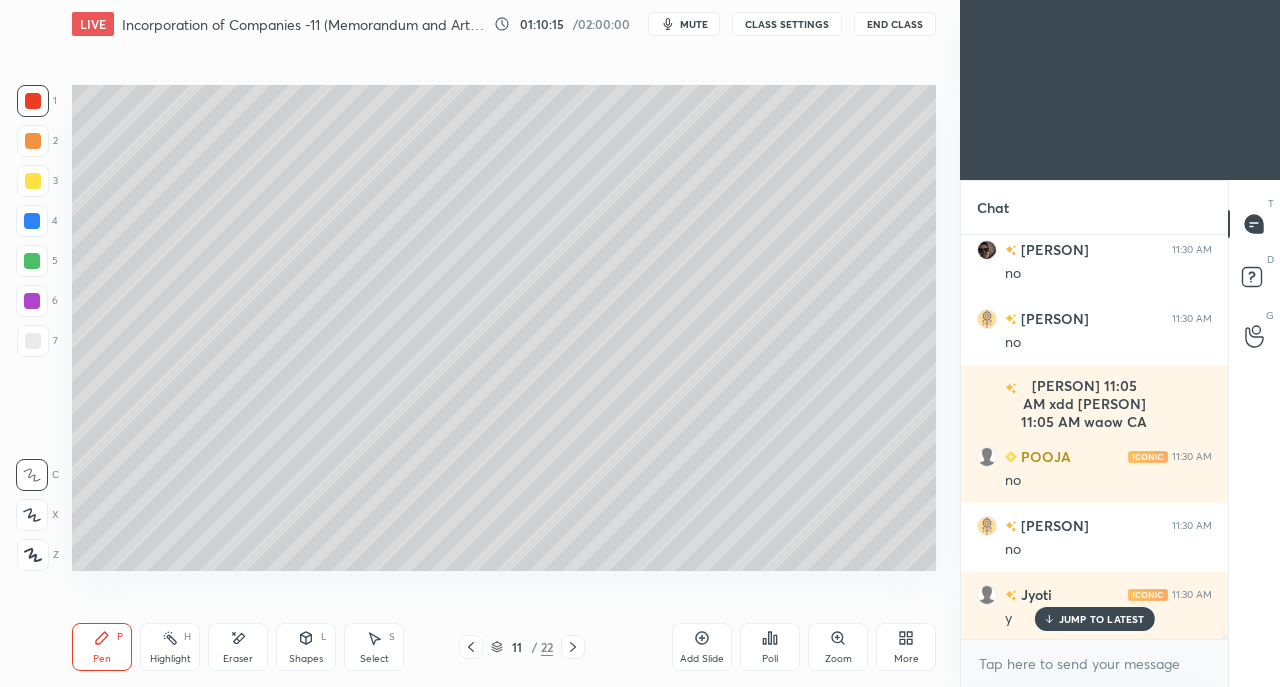 click 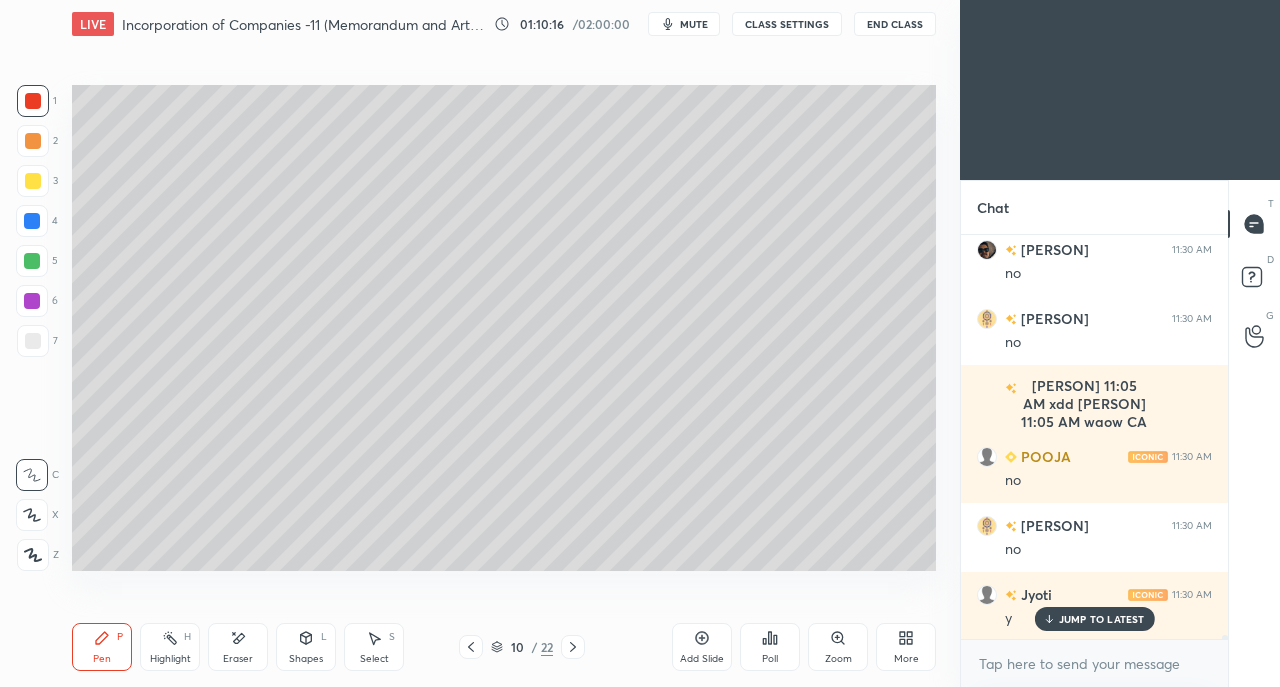 click 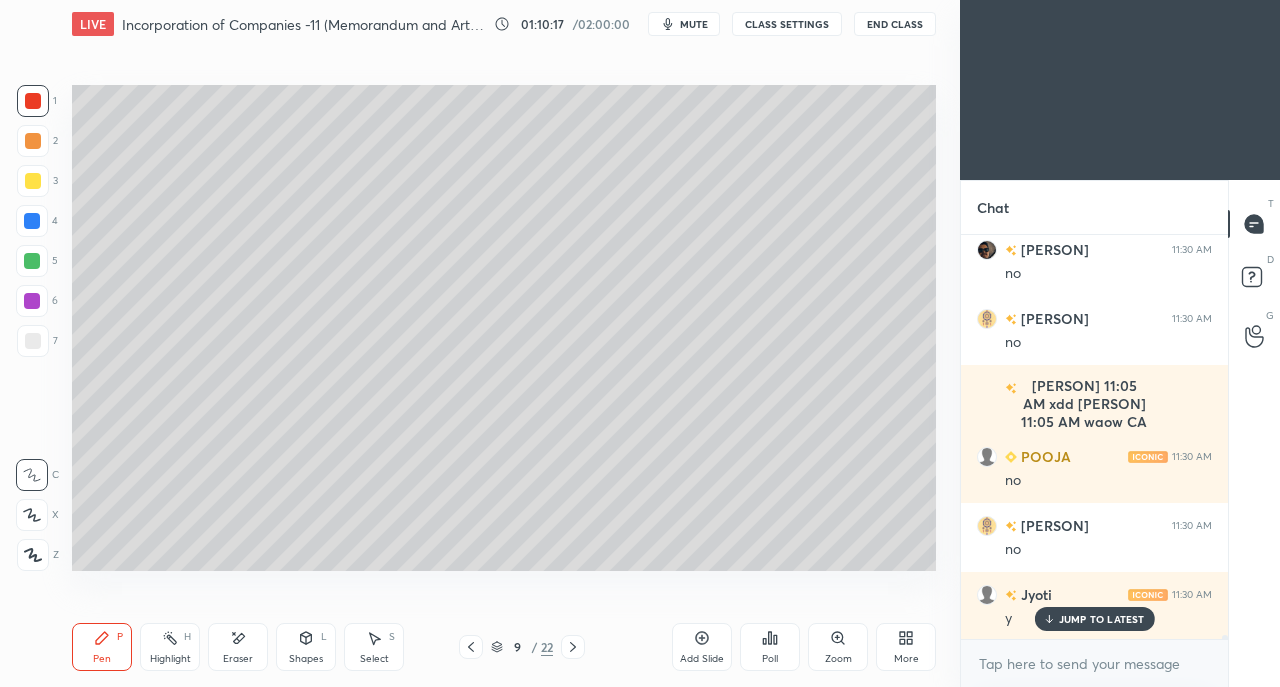 click 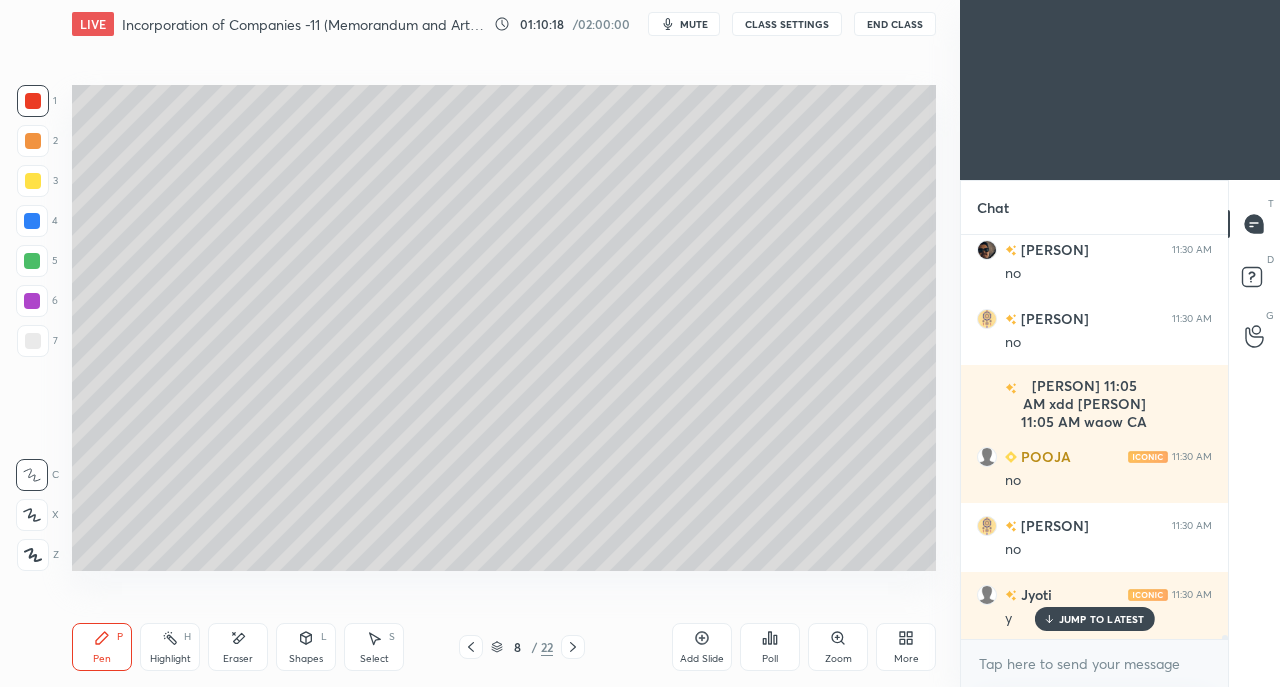 click 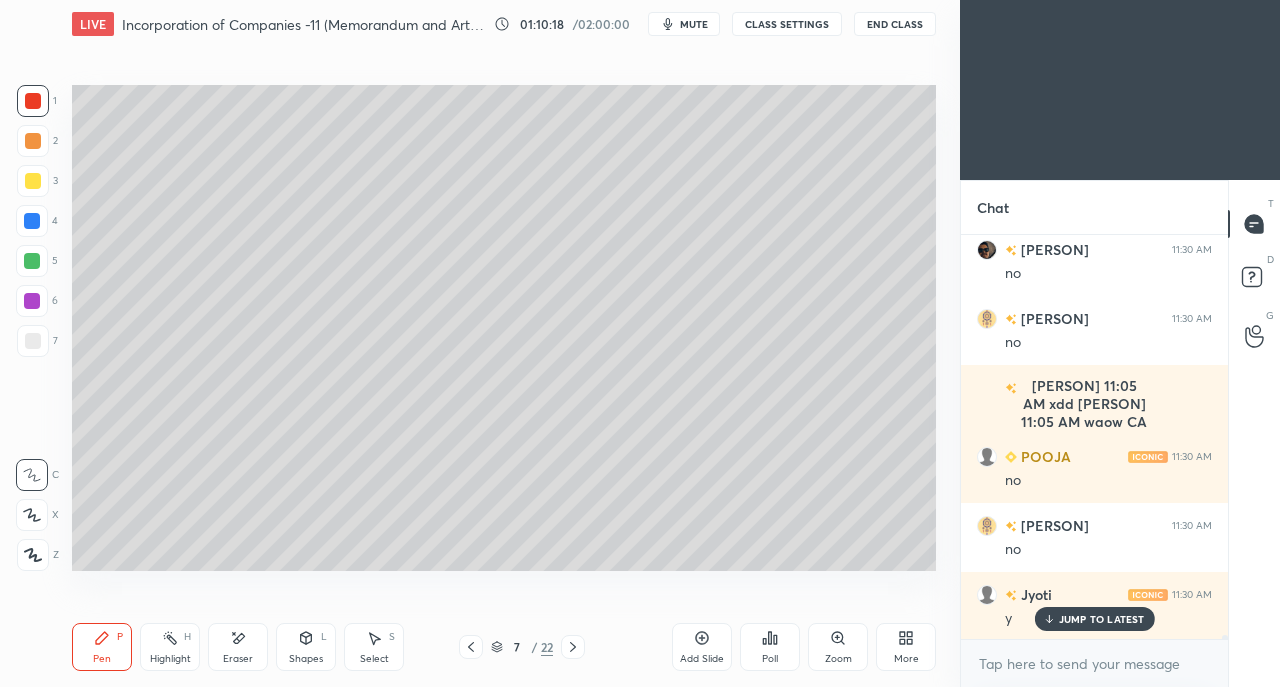 click 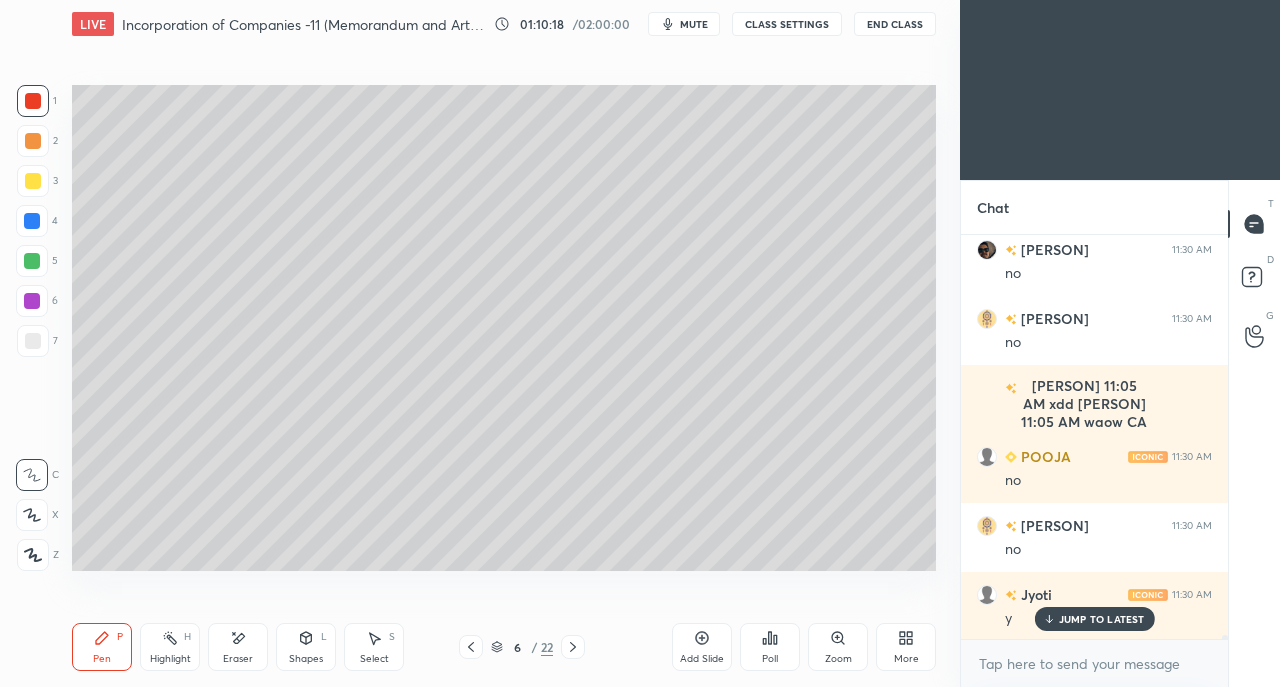 click 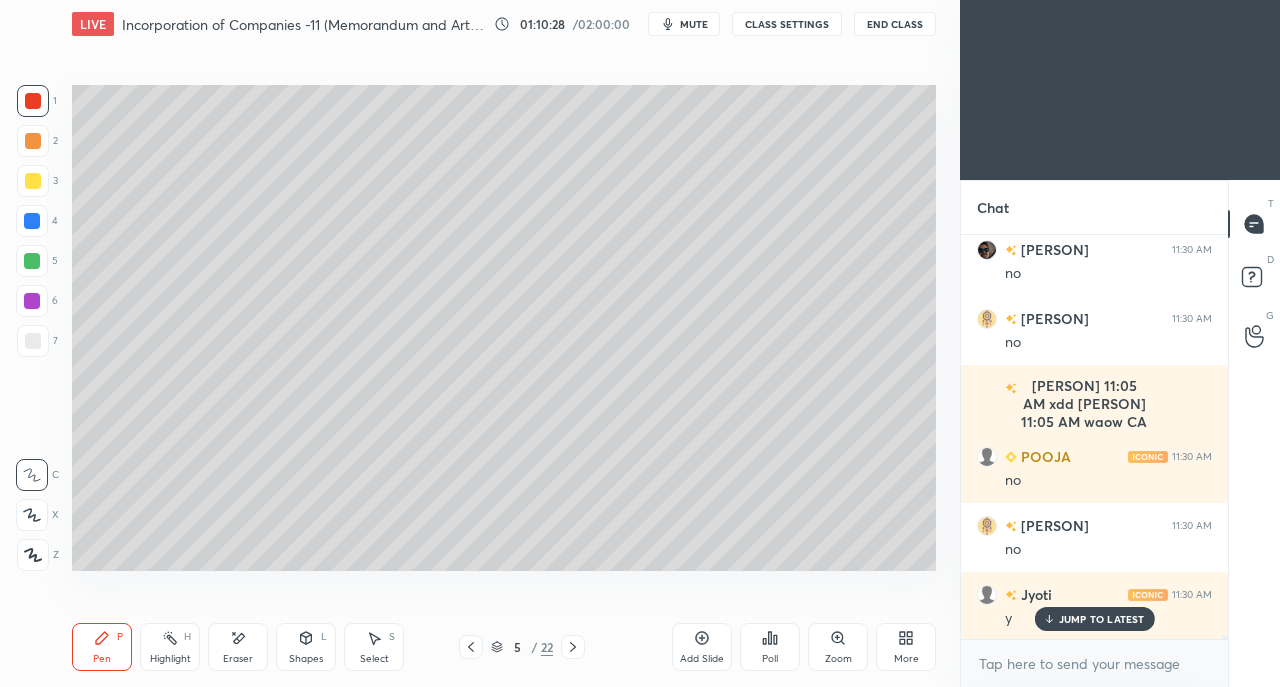 click on "More" at bounding box center (906, 647) 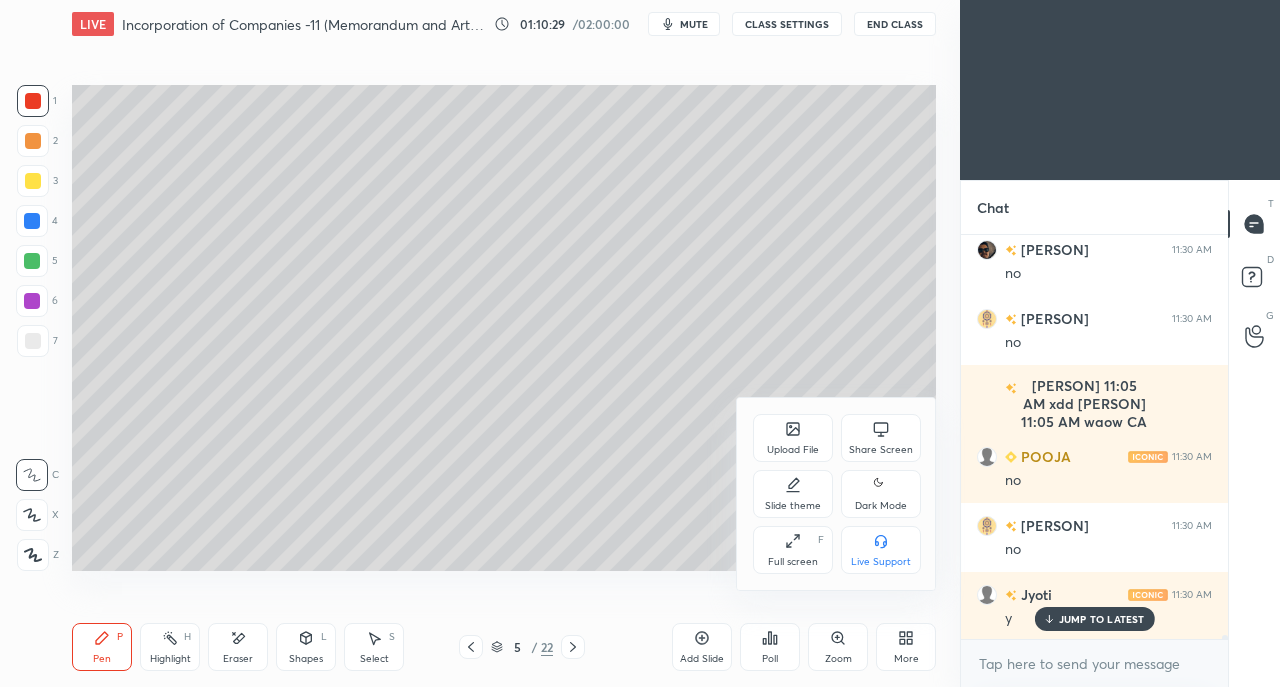 click 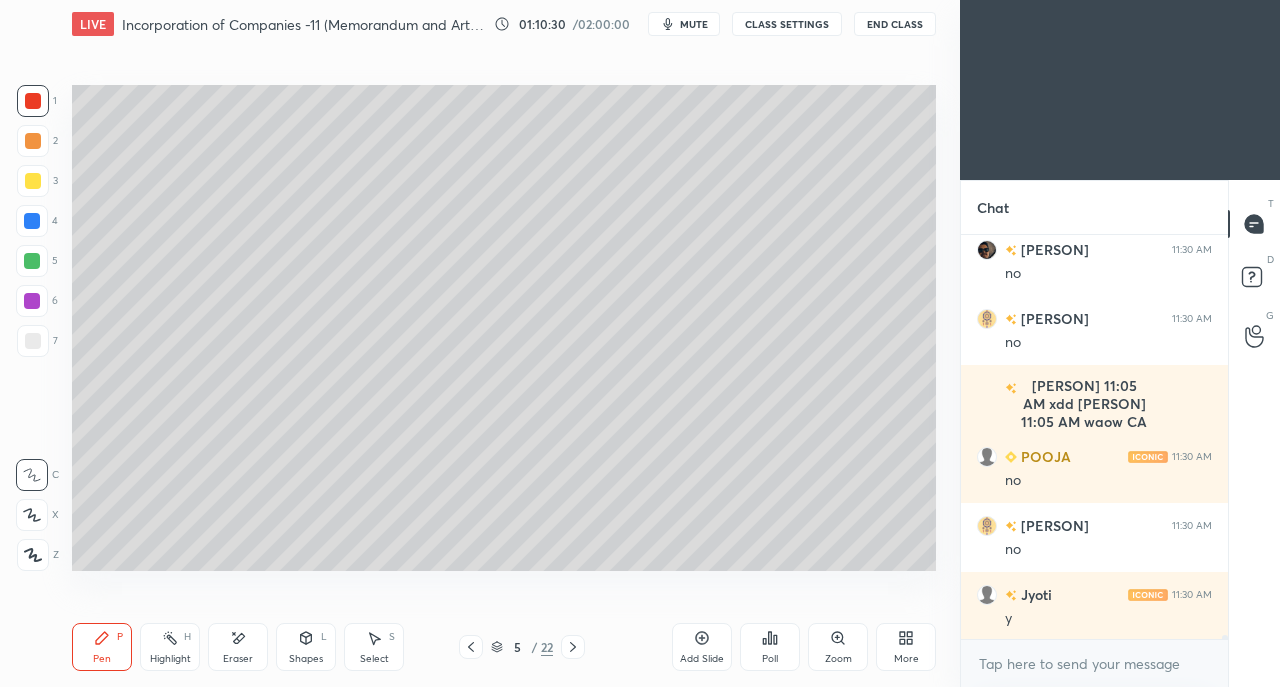 scroll, scrollTop: 42586, scrollLeft: 0, axis: vertical 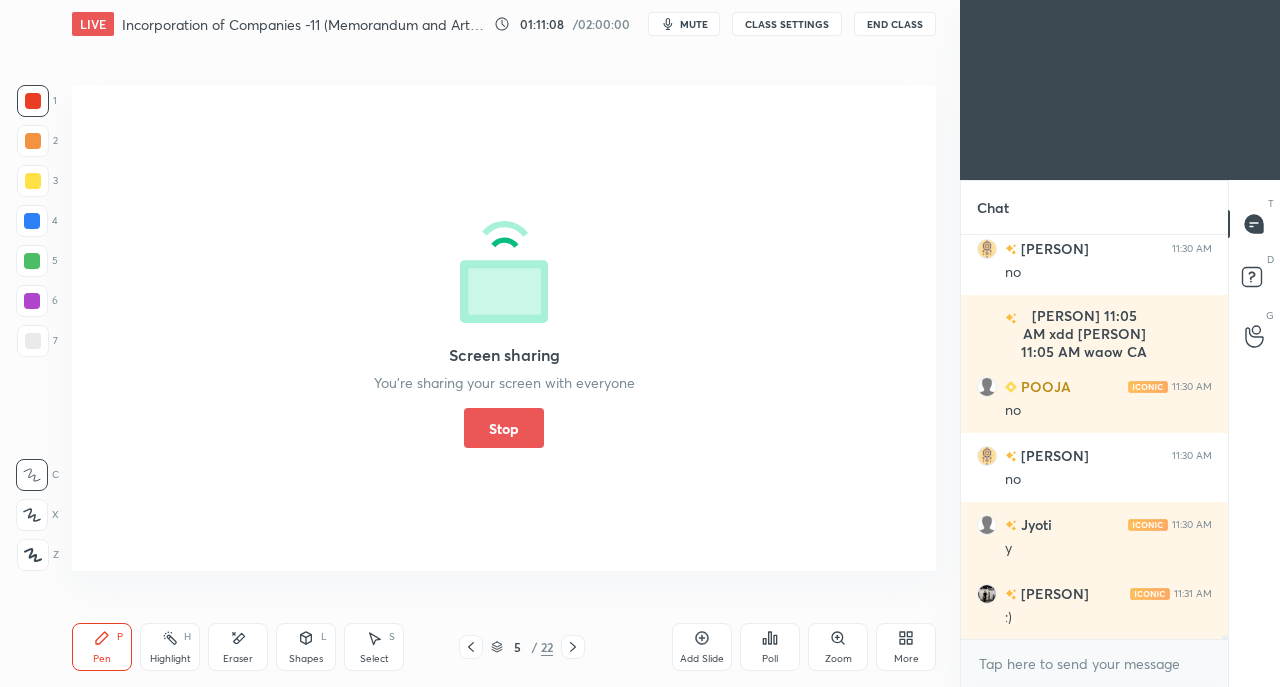 click on "Stop" at bounding box center (504, 428) 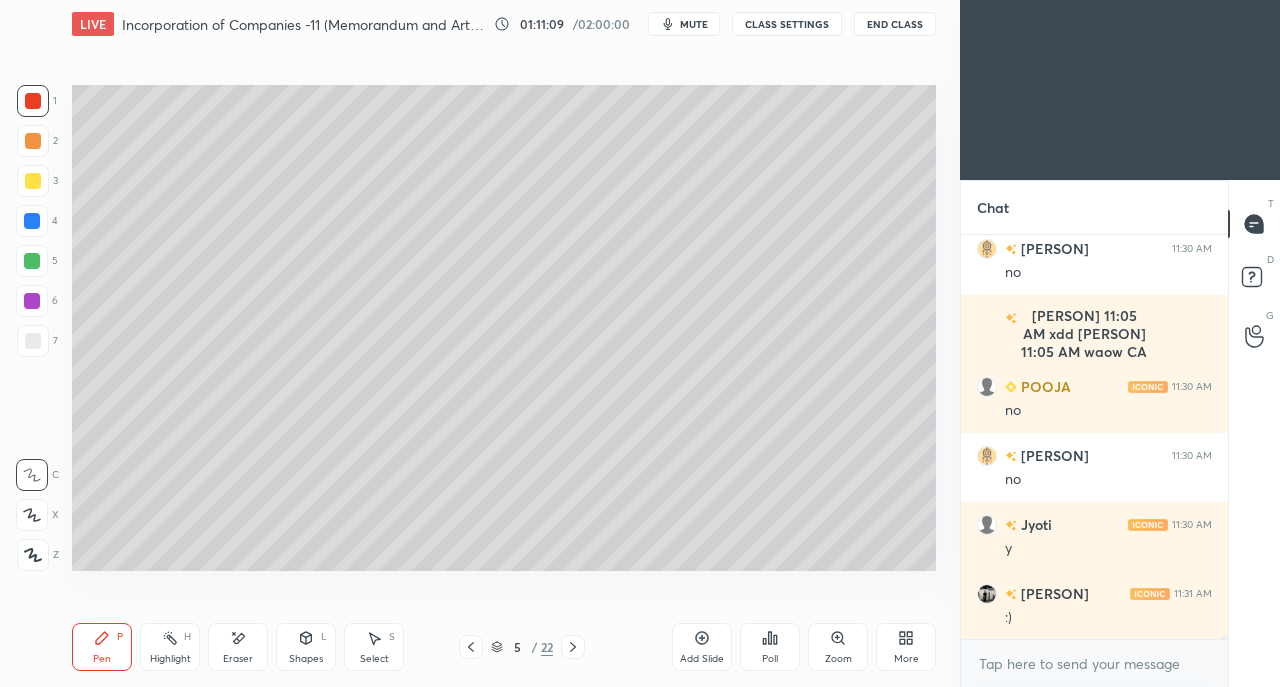 click 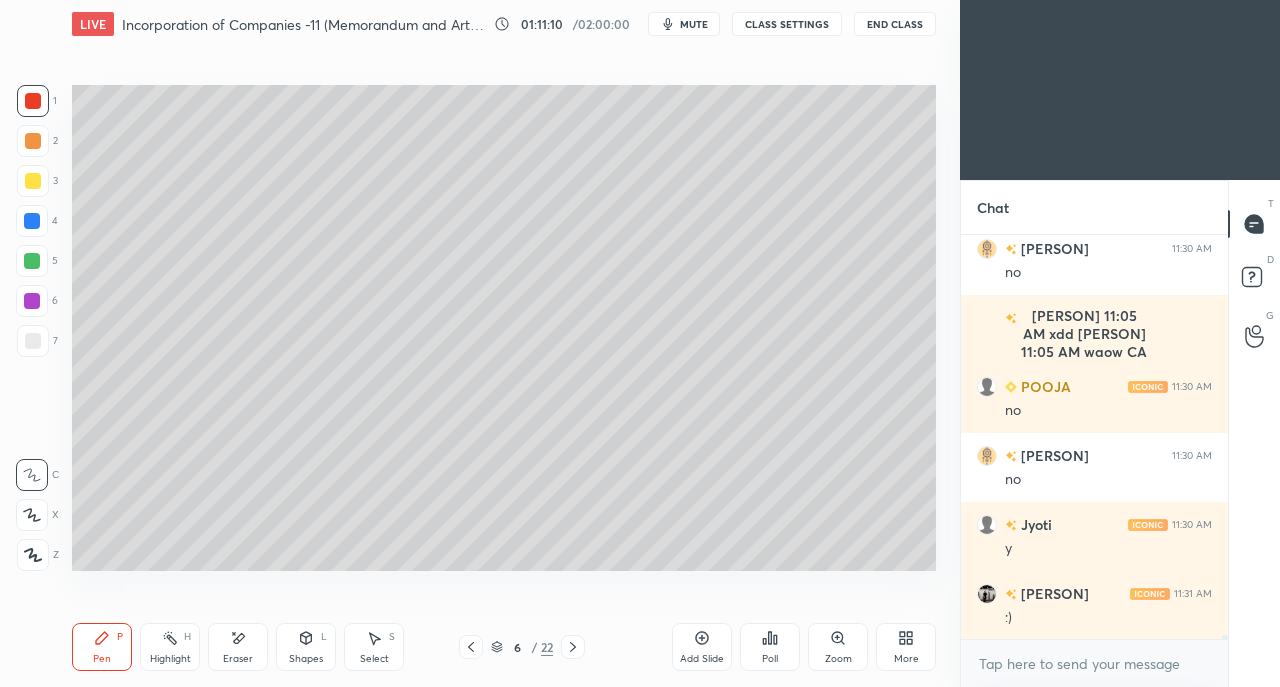 scroll, scrollTop: 42654, scrollLeft: 0, axis: vertical 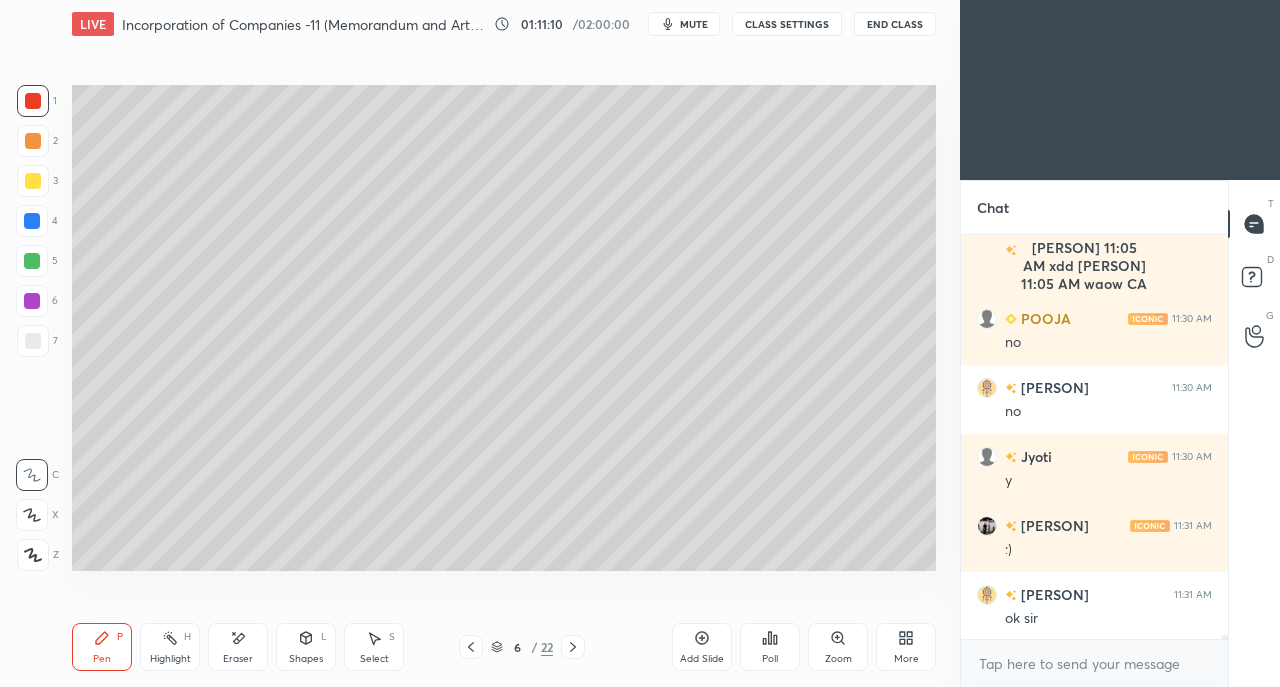 click 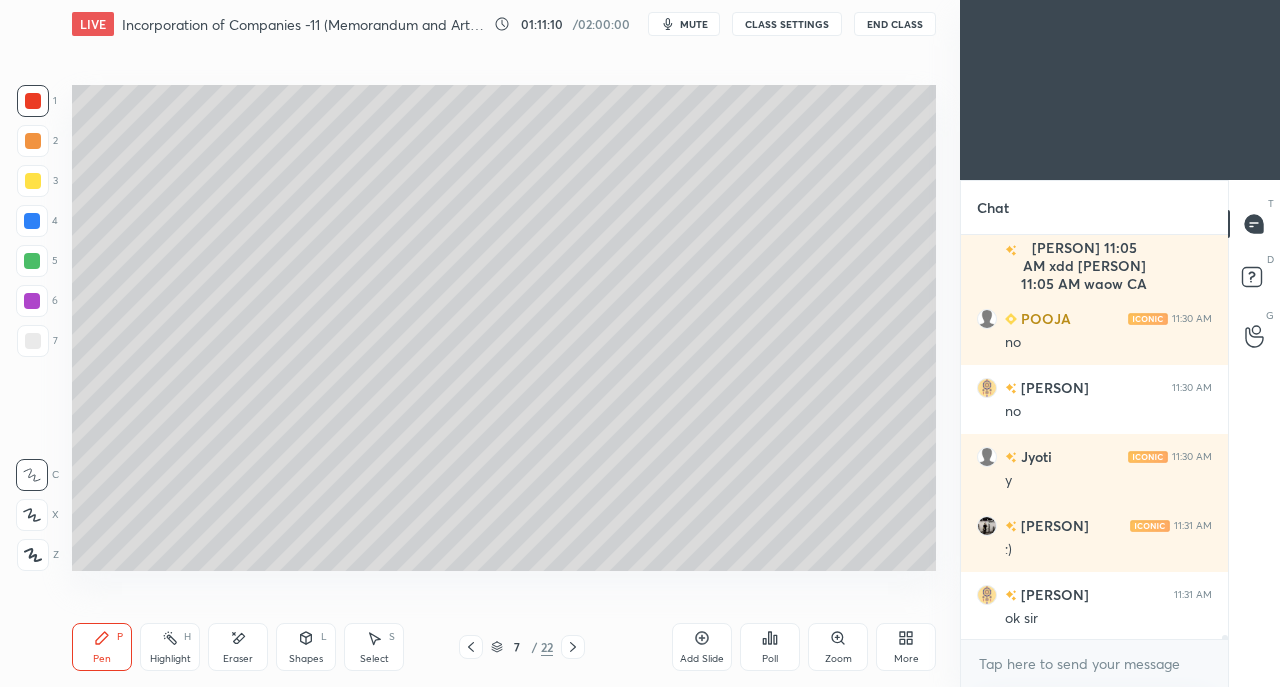 click 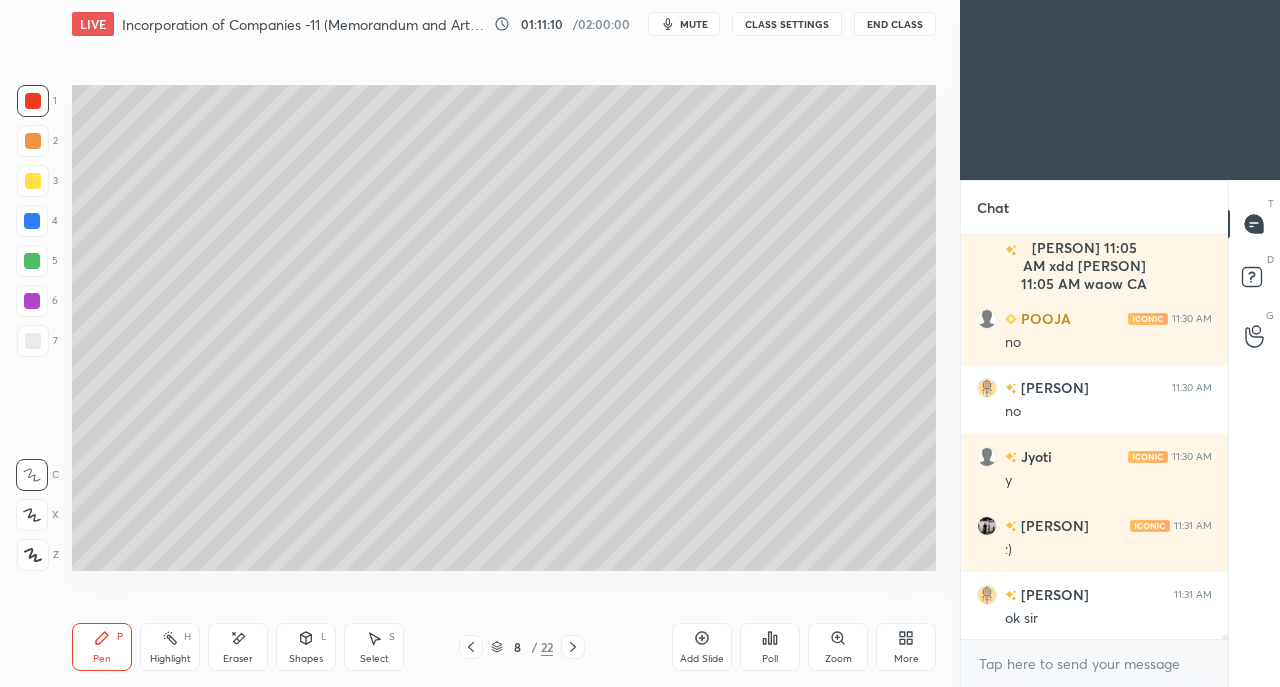 click at bounding box center [573, 647] 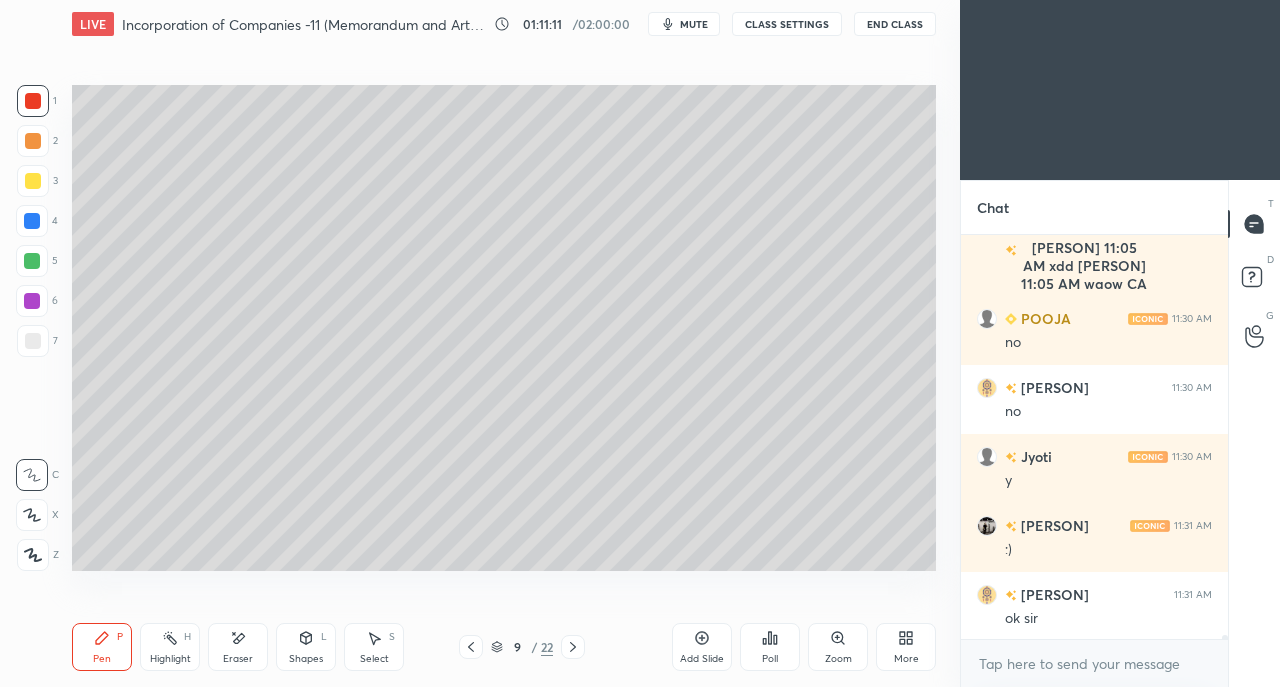 click 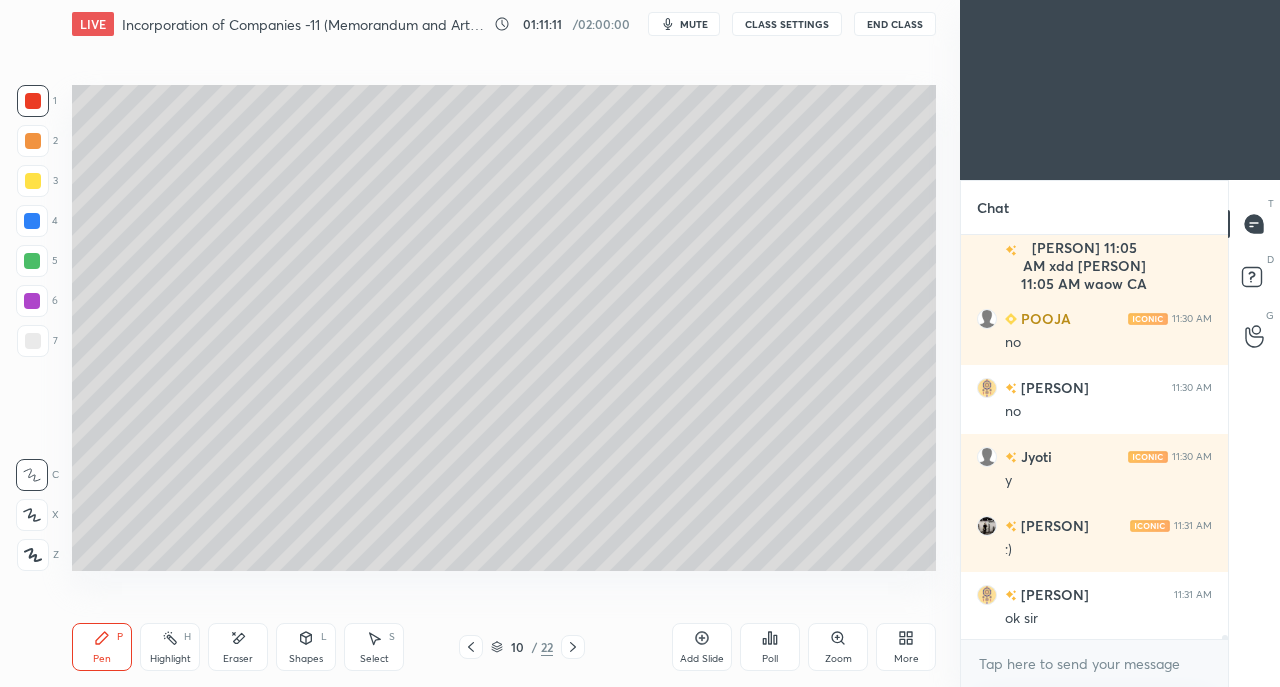 click 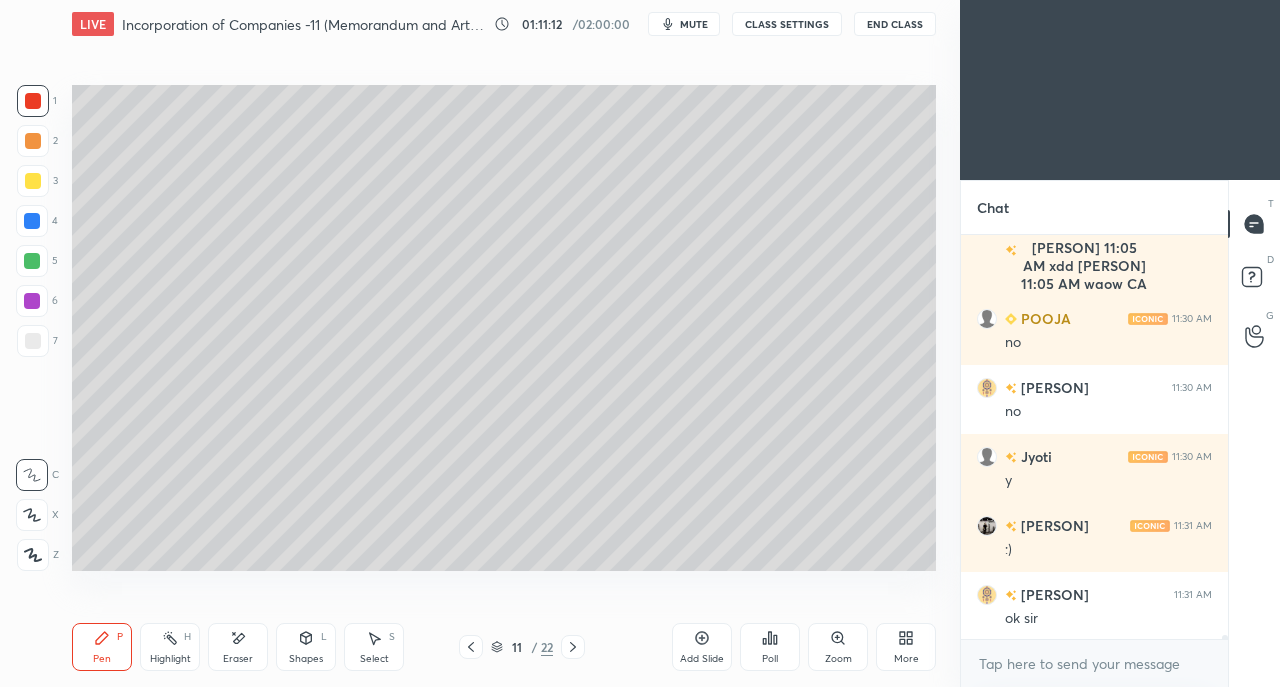 click 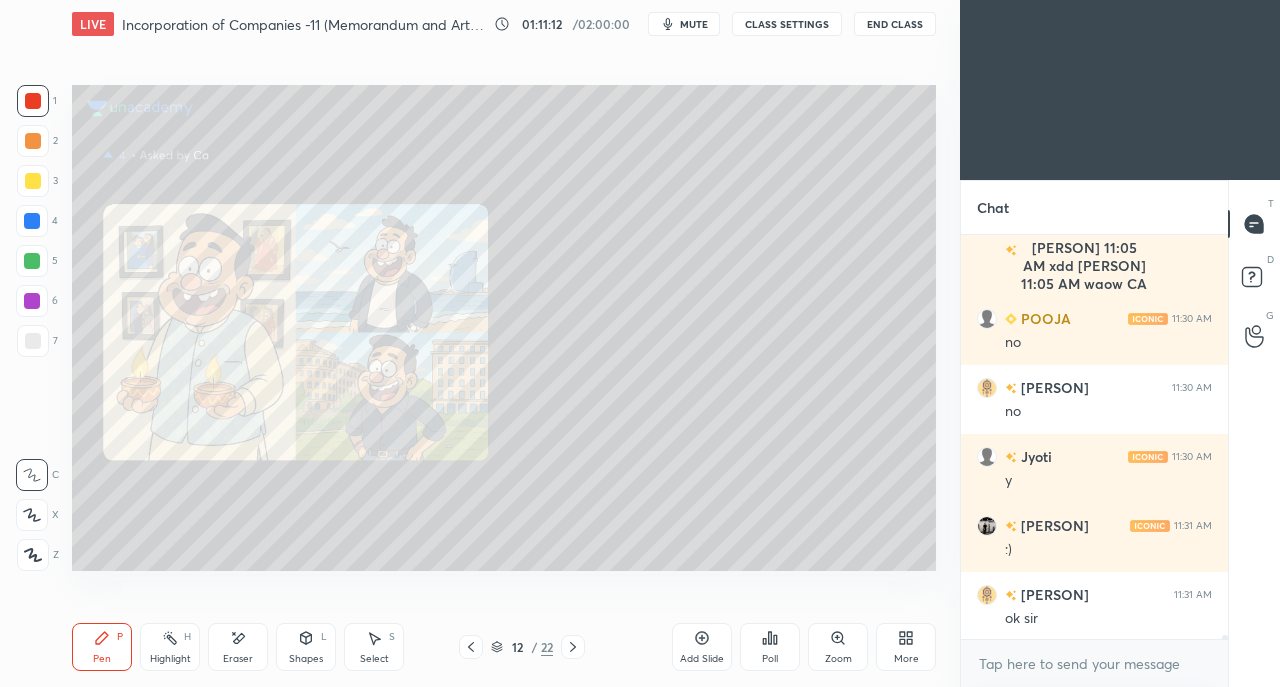 click 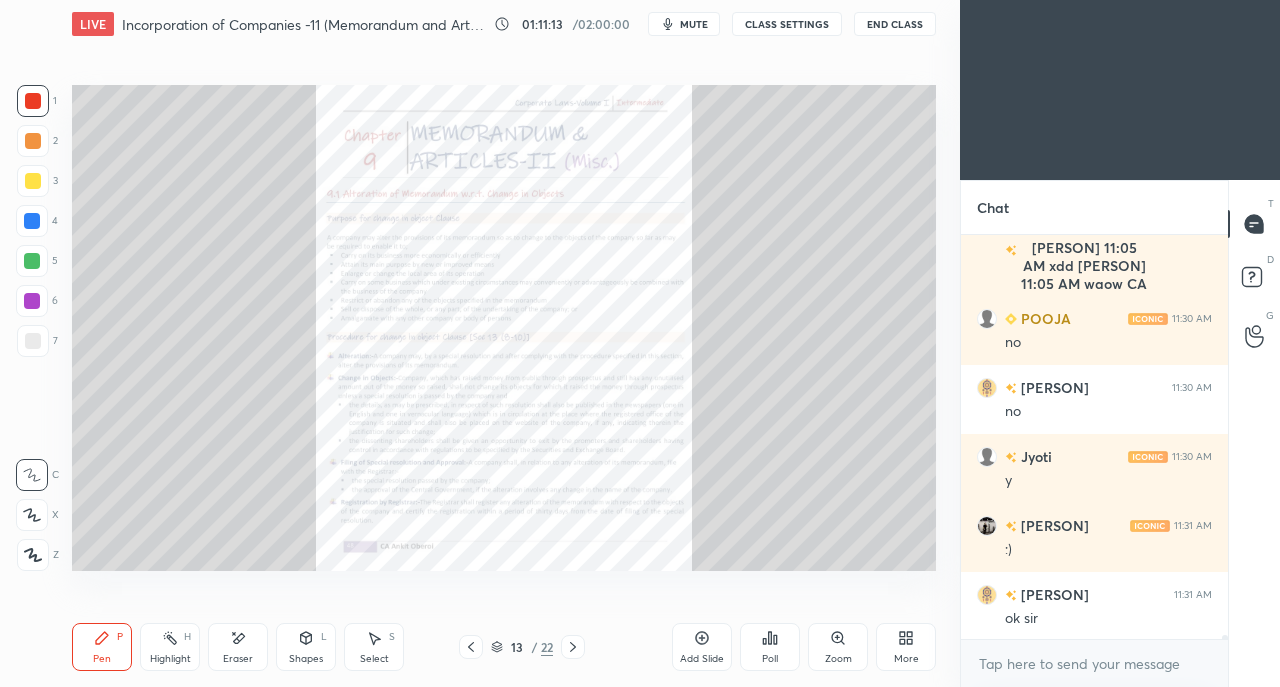 click 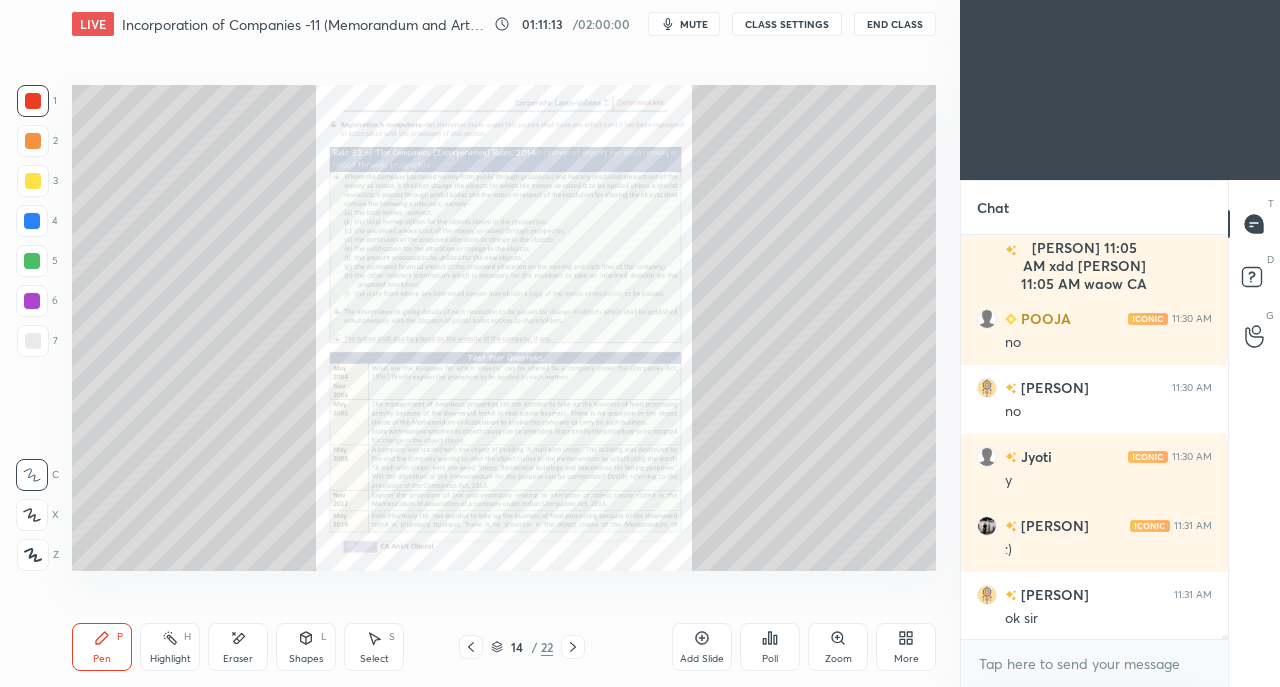 click 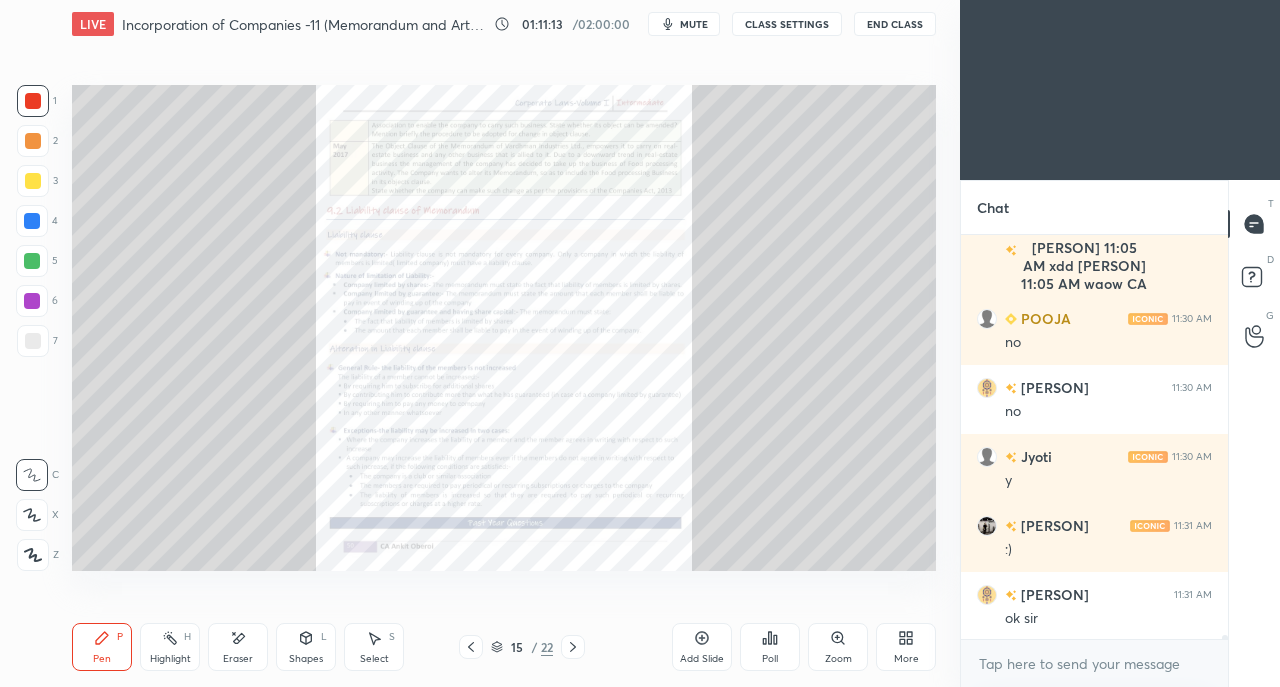 click 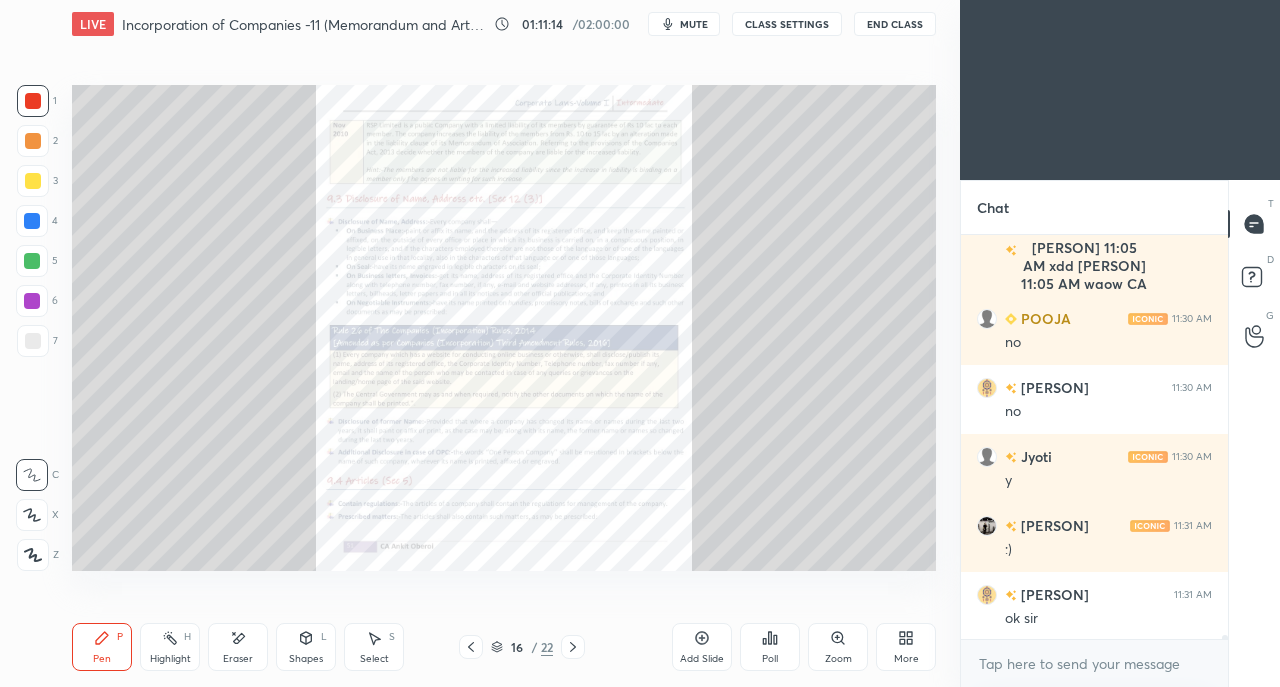 click 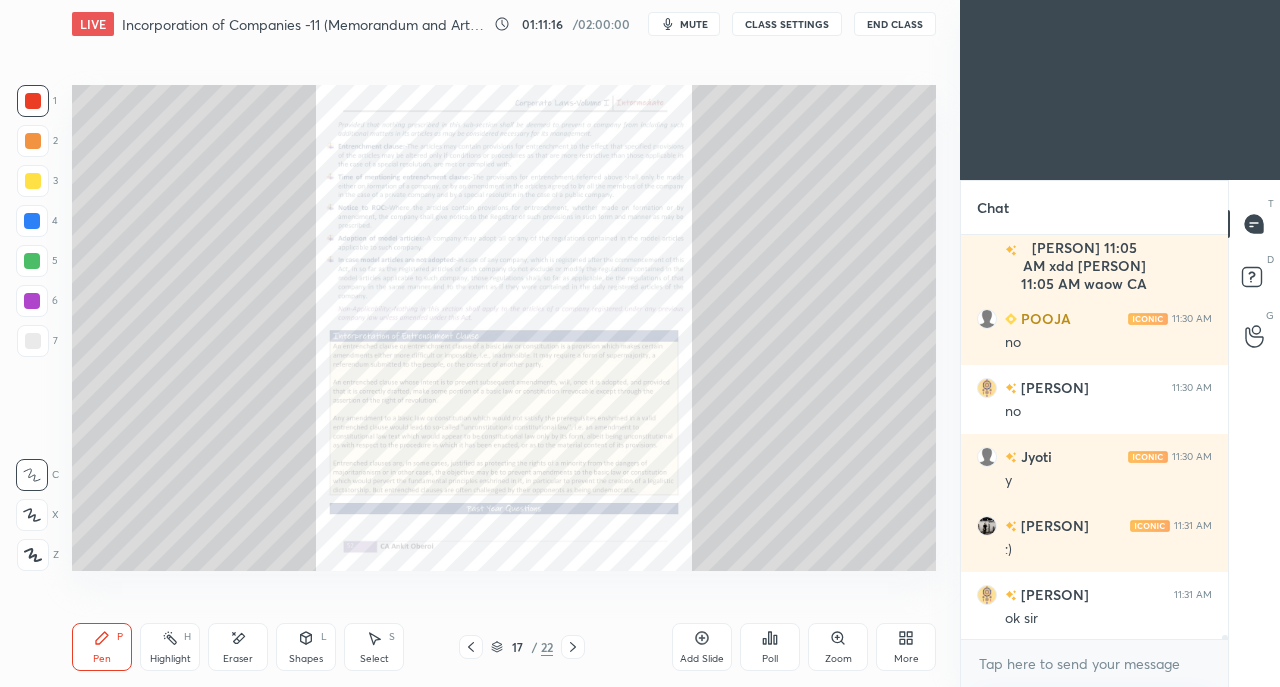 click at bounding box center [573, 647] 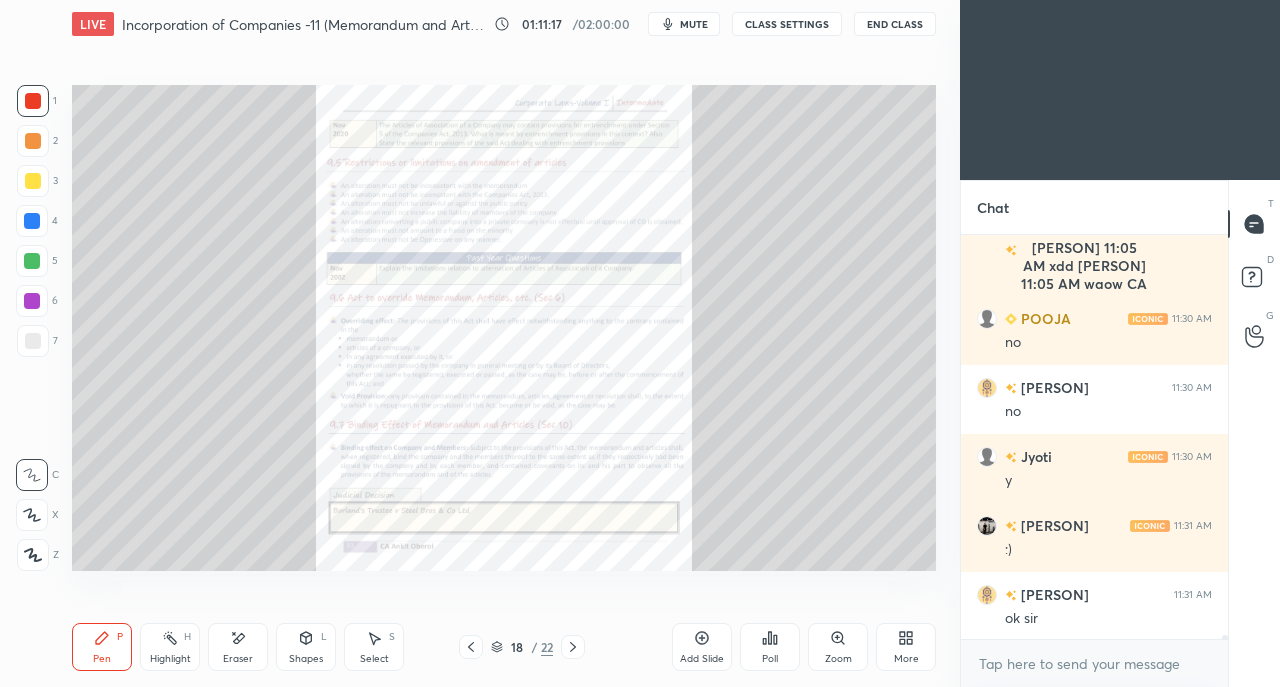 click at bounding box center (573, 647) 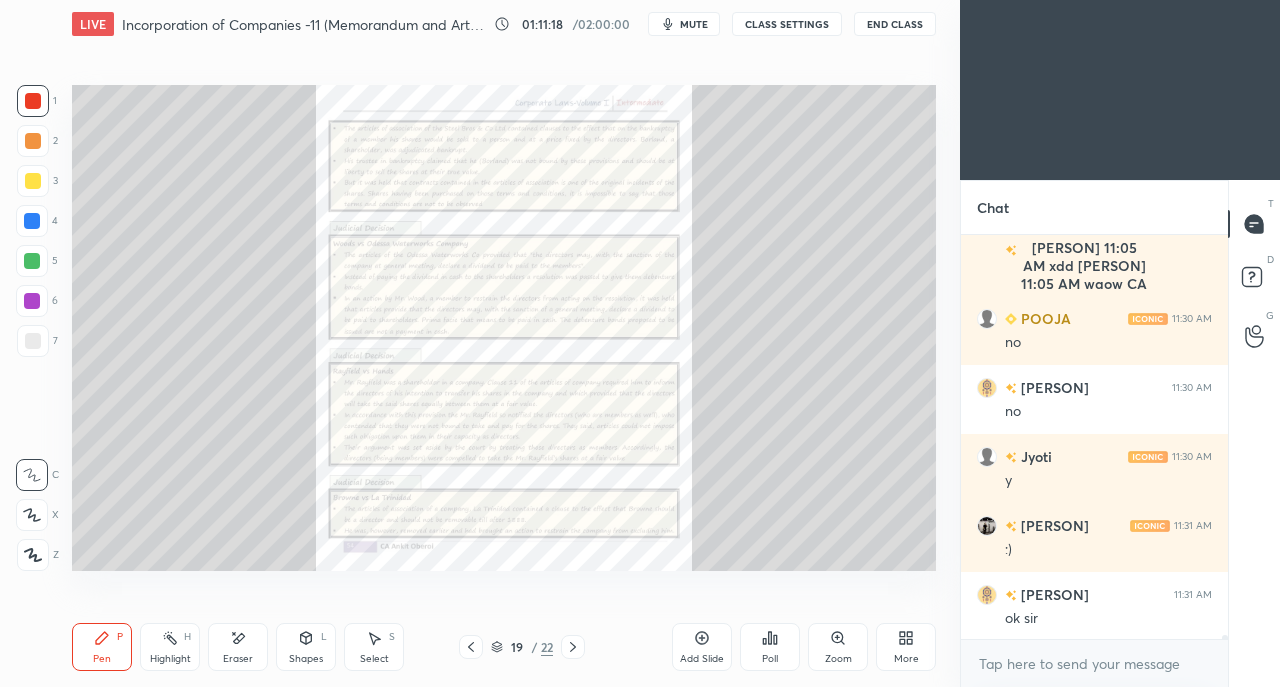 click on "Pen P Highlight H Eraser Shapes L Select S 19 / 22 Add Slide Poll Zoom More" at bounding box center [504, 647] 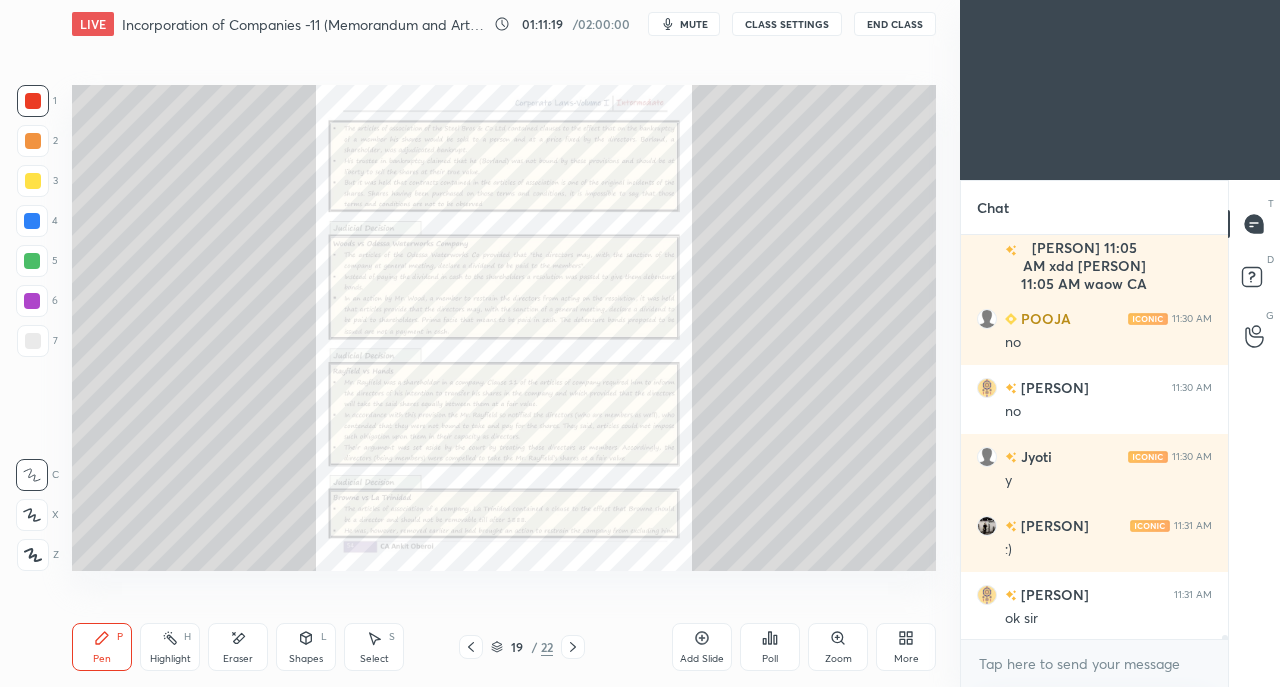 click 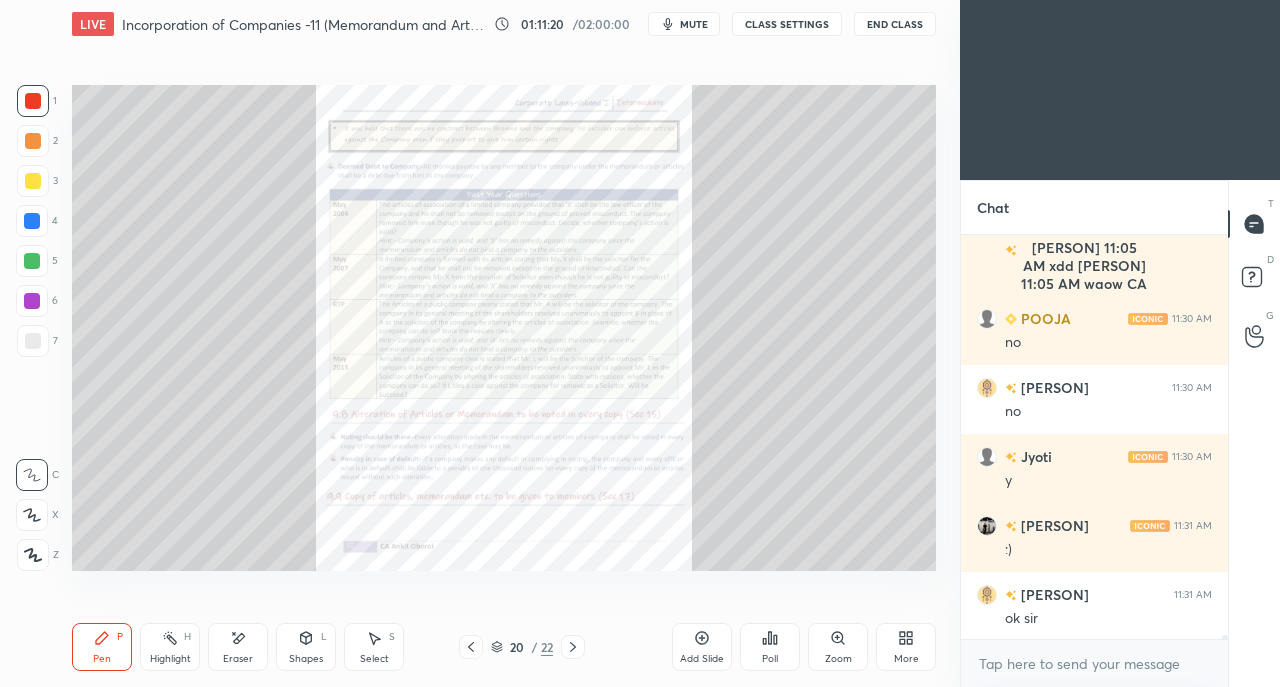 click on "Zoom" at bounding box center (838, 647) 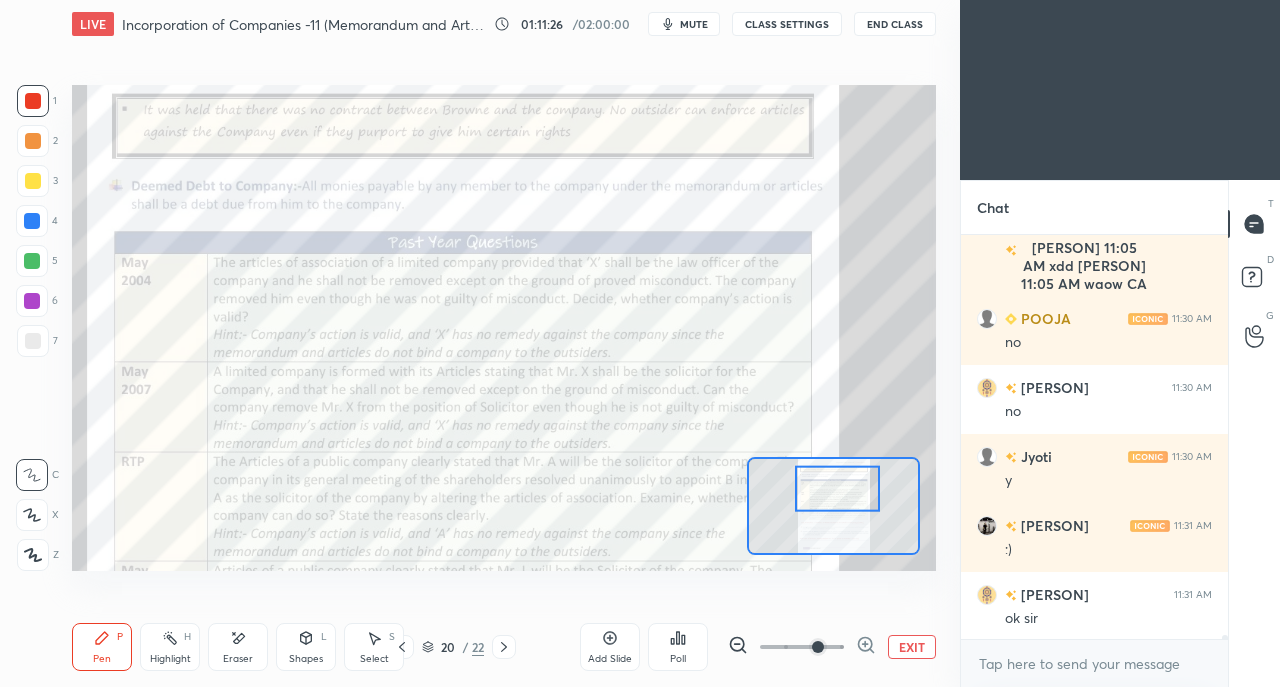 click at bounding box center [33, 101] 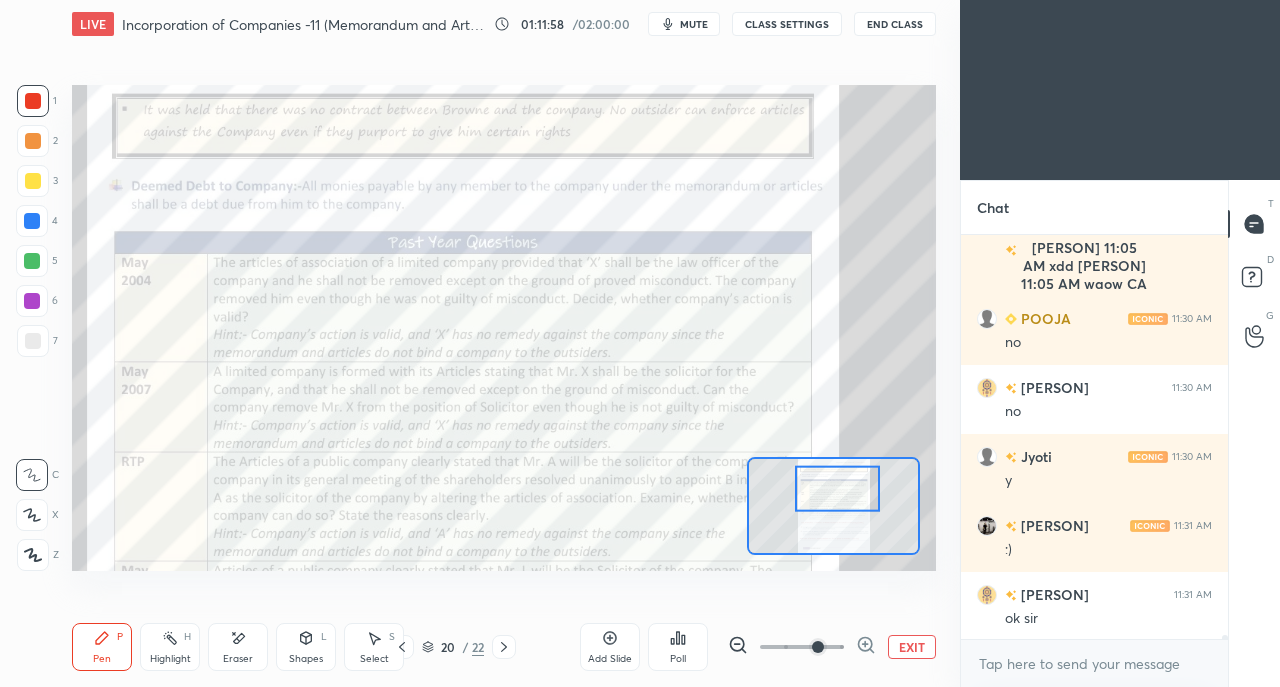 click on "EXIT" at bounding box center (912, 647) 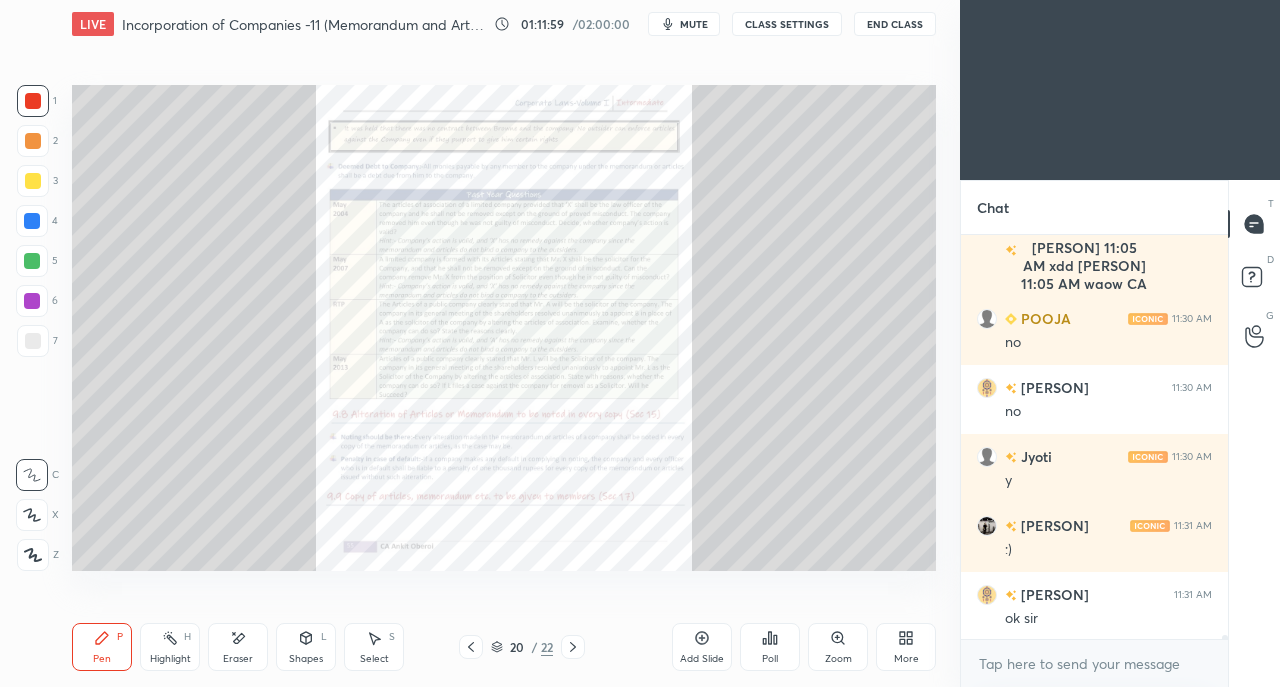 click on "More" at bounding box center [906, 659] 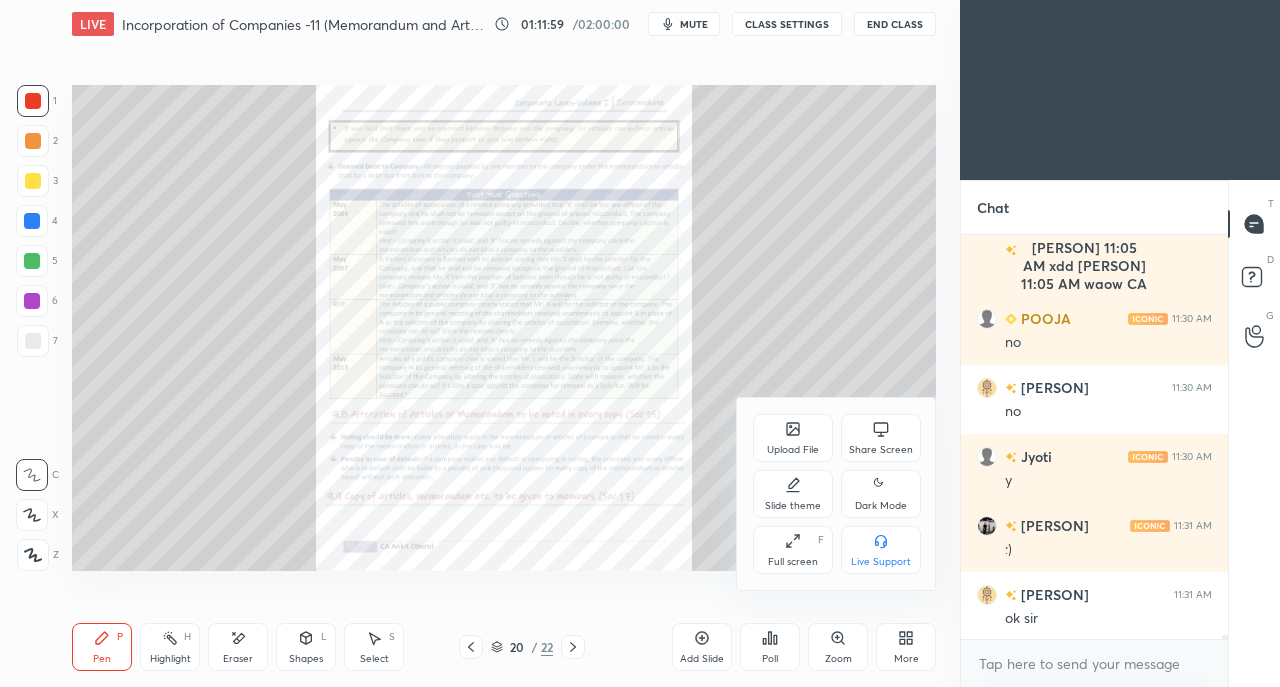 click 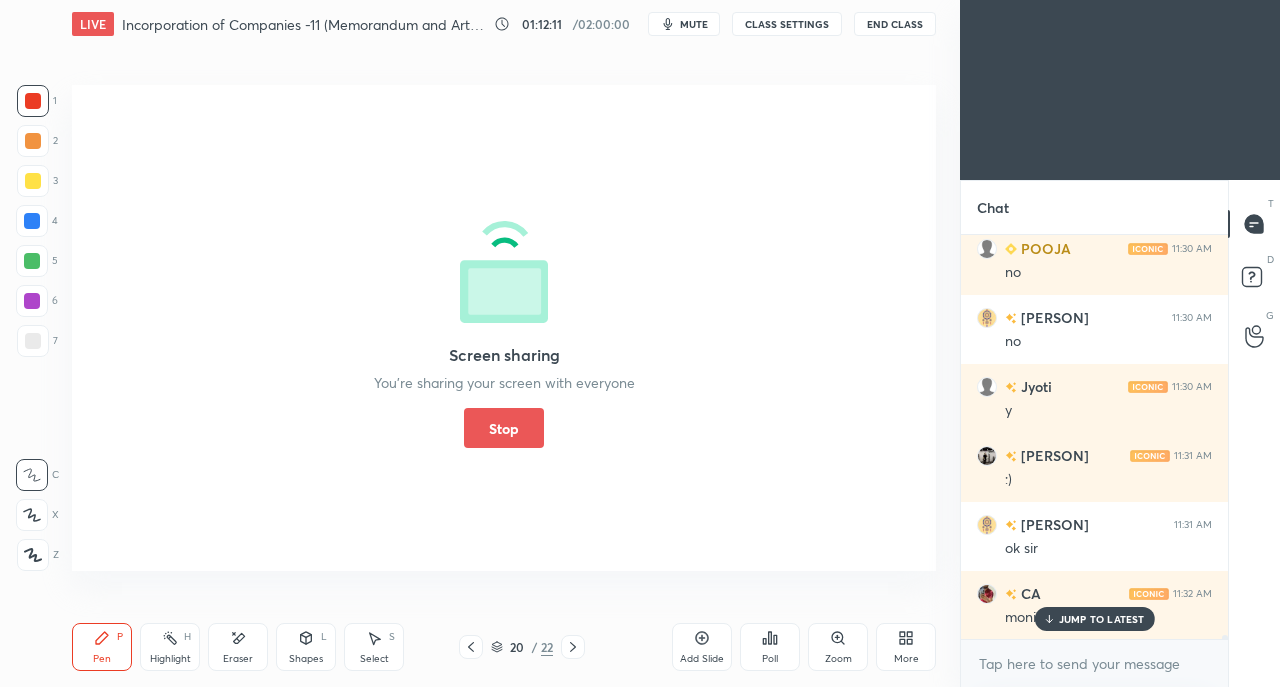 scroll, scrollTop: 42810, scrollLeft: 0, axis: vertical 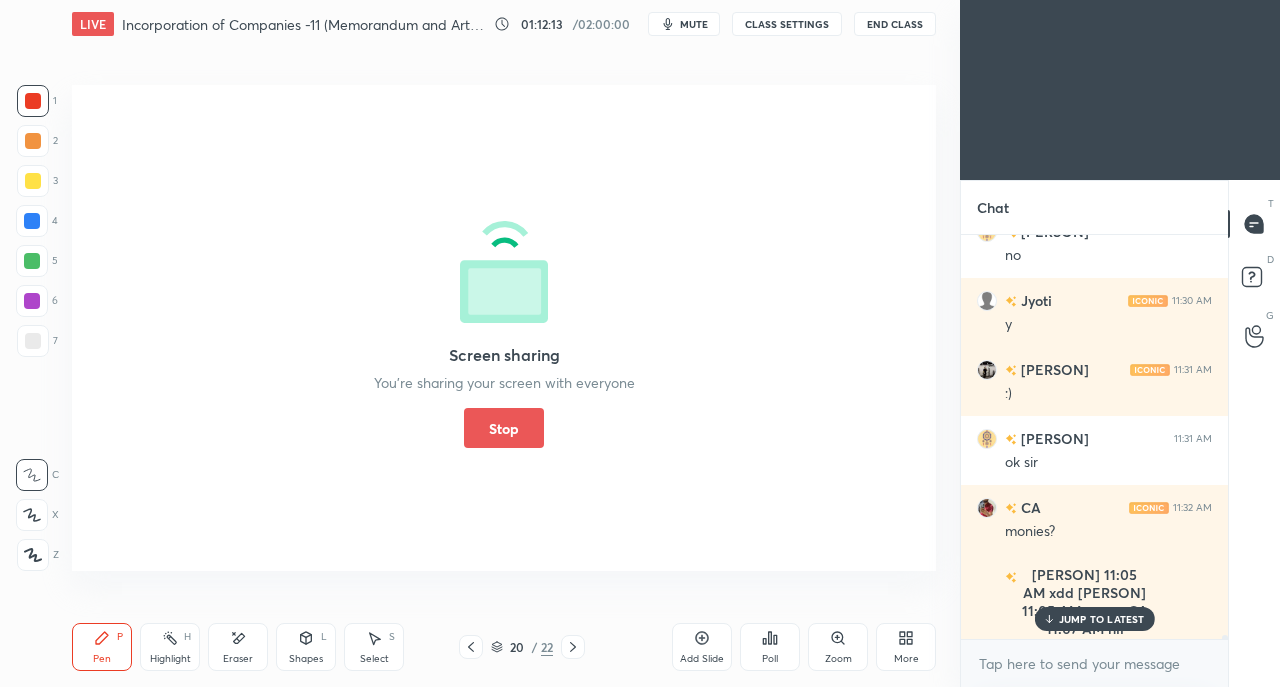 click on "Stop" at bounding box center (504, 428) 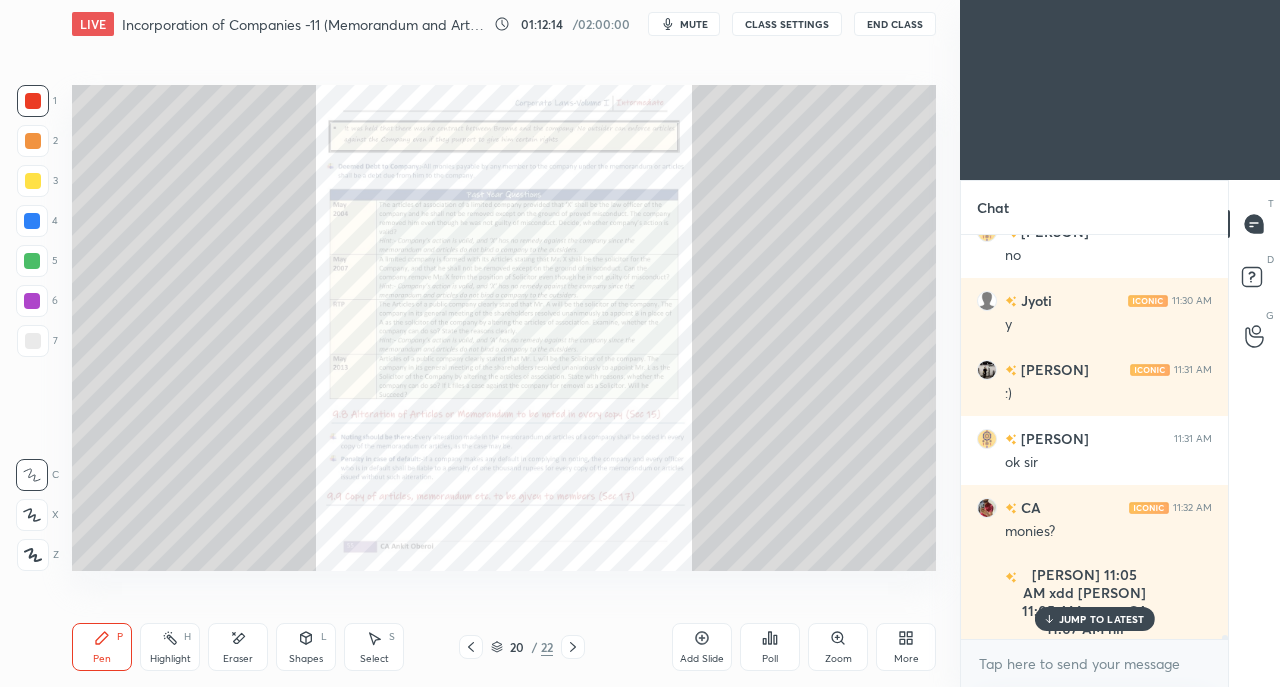 click on "JUMP TO LATEST" at bounding box center (1102, 619) 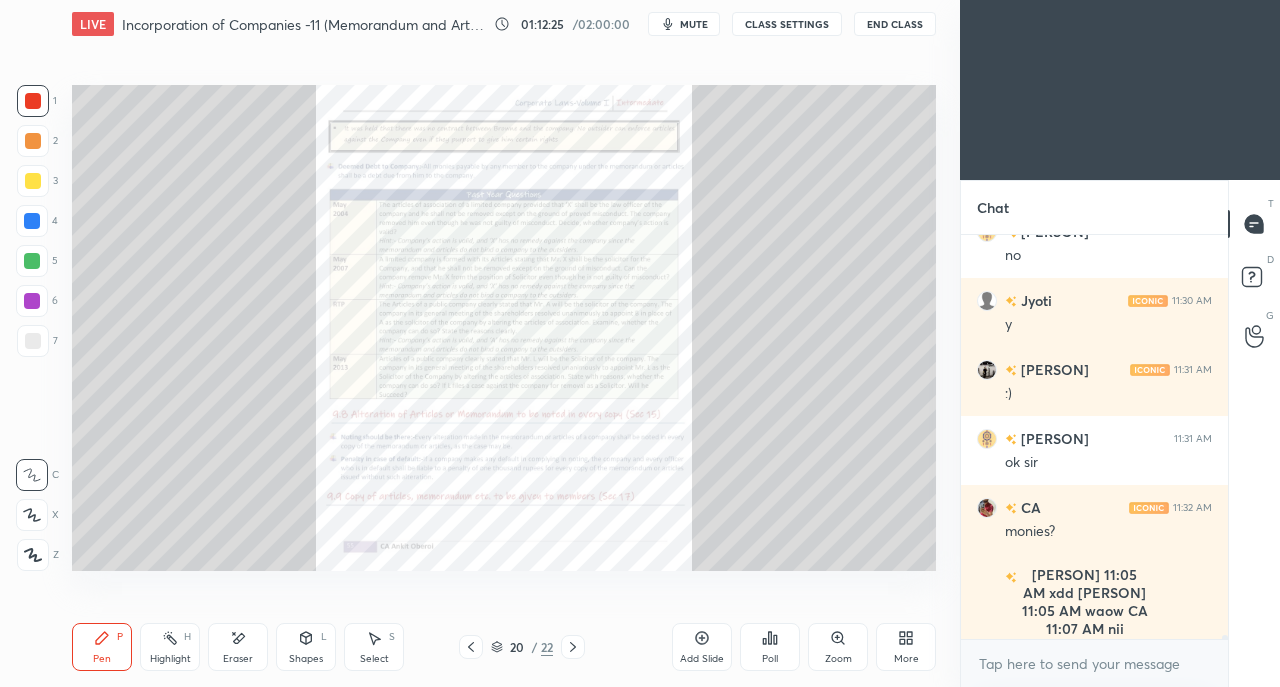 click 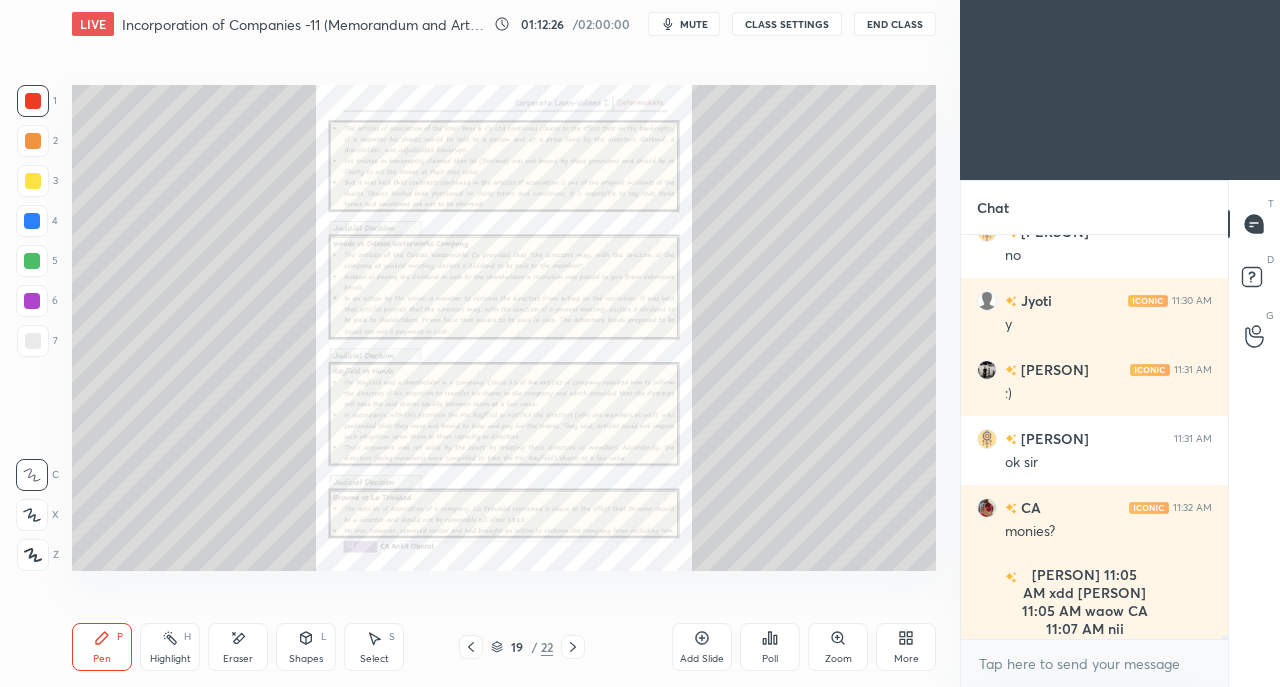 click 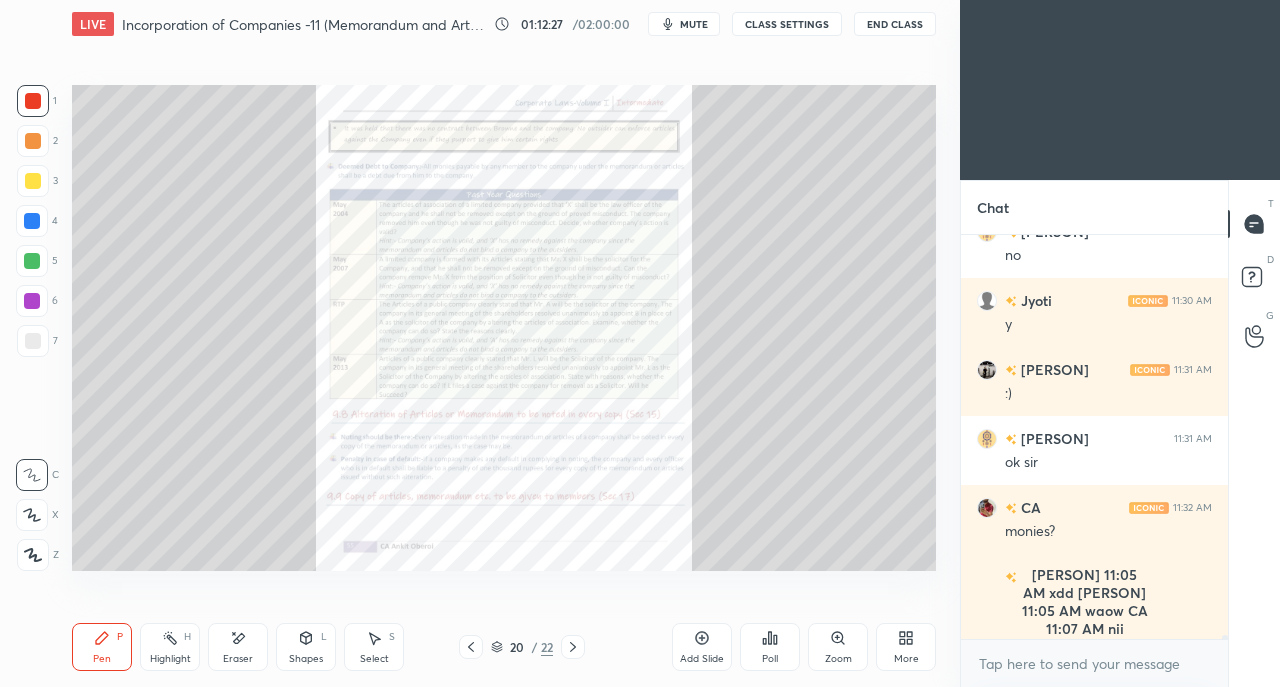 click on "Zoom" at bounding box center (838, 659) 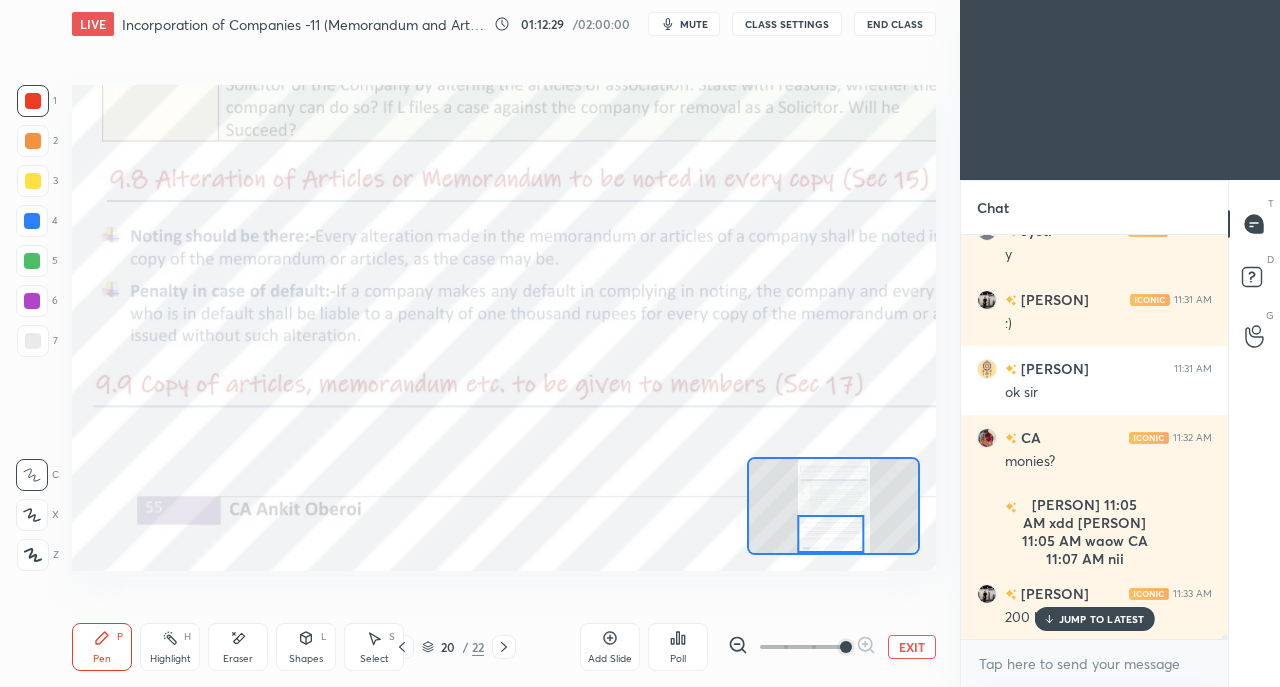 scroll, scrollTop: 42948, scrollLeft: 0, axis: vertical 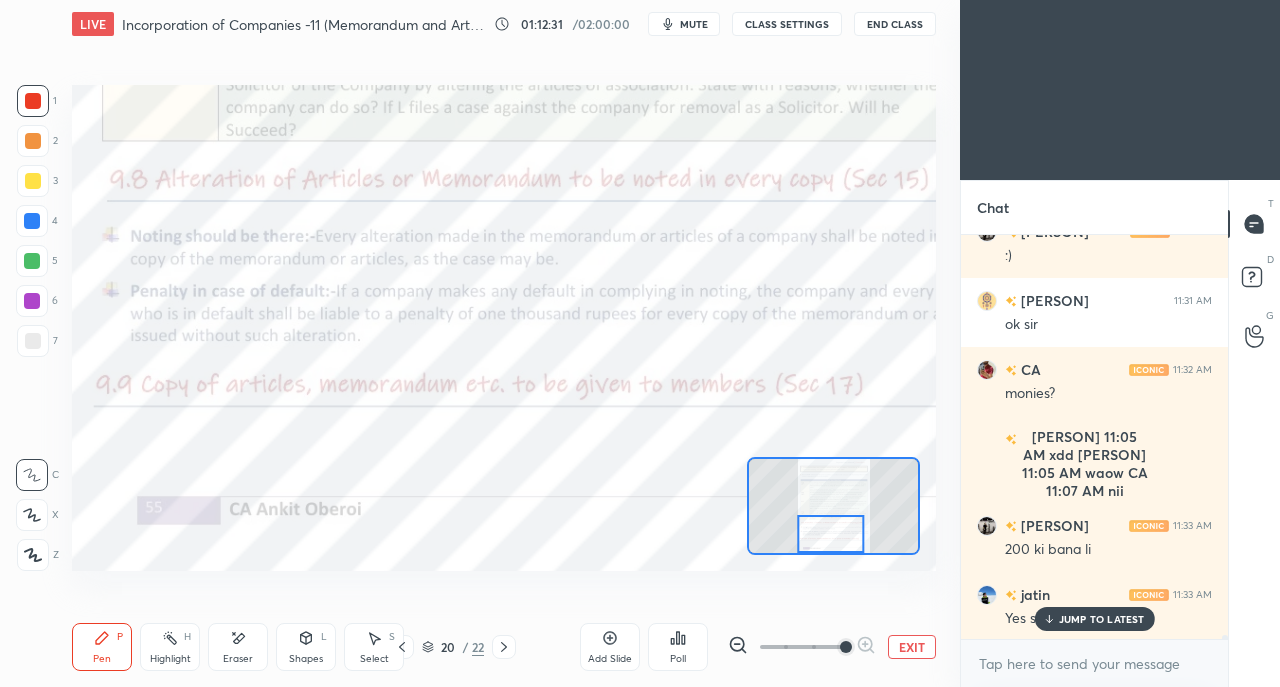 click 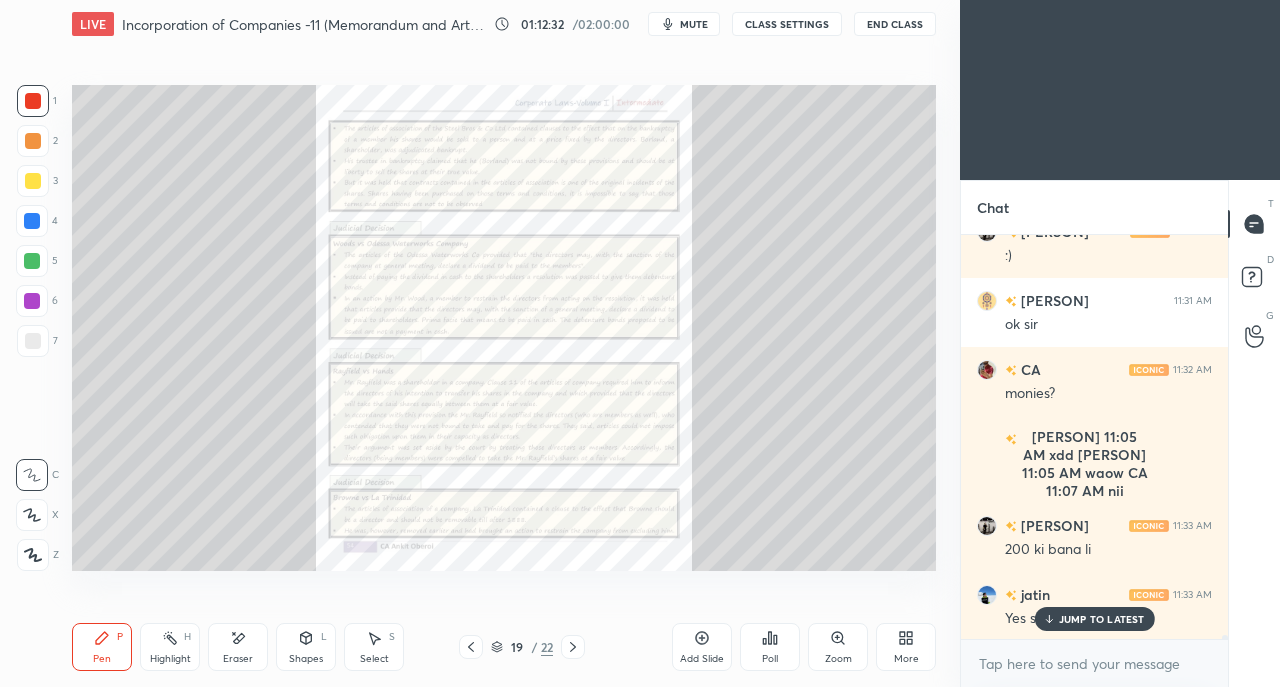click 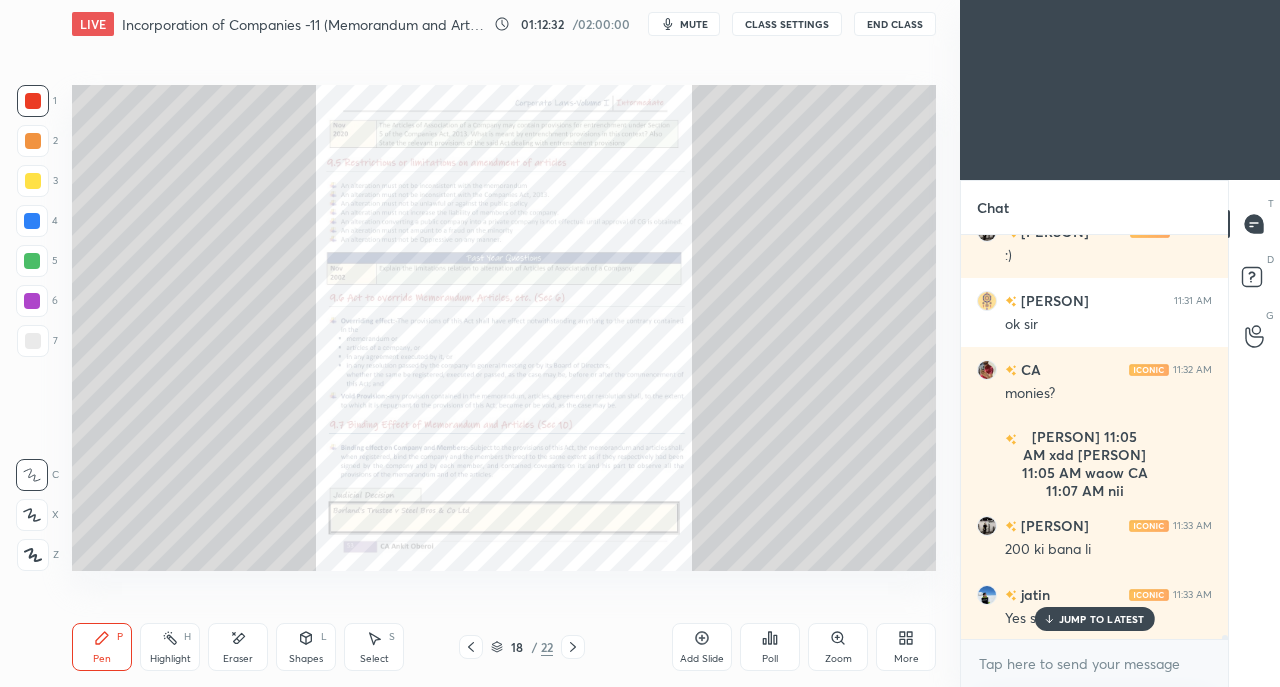 click 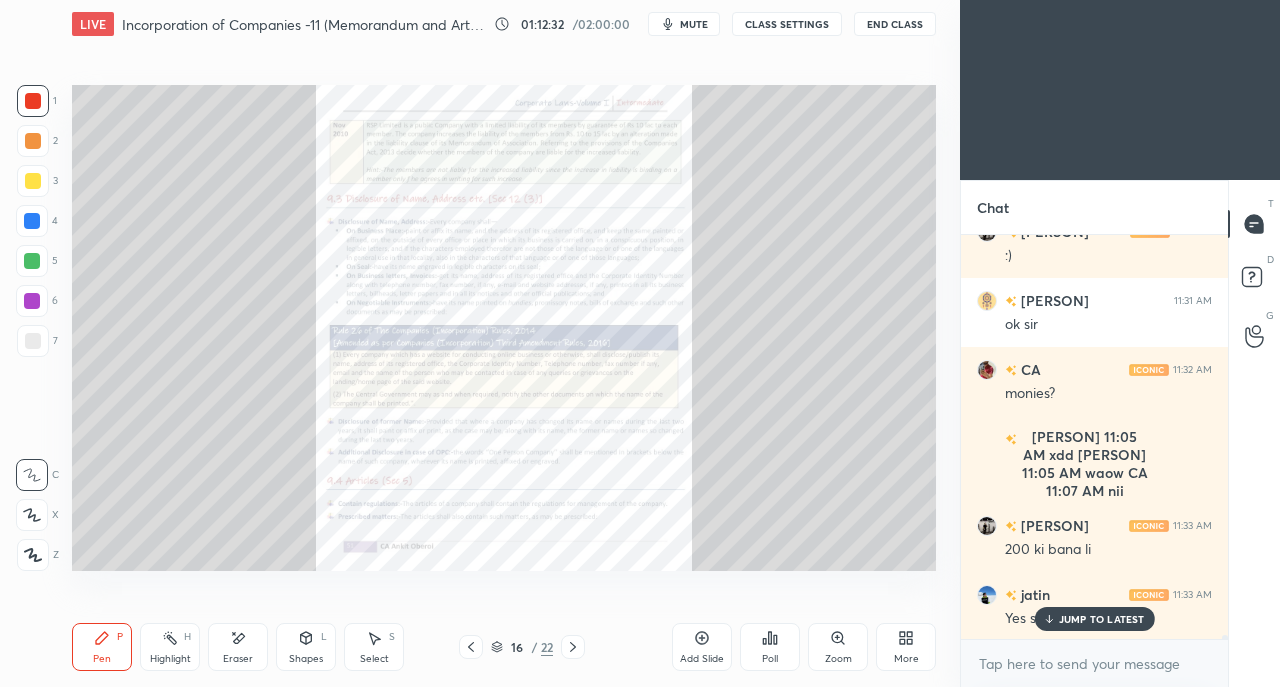 click 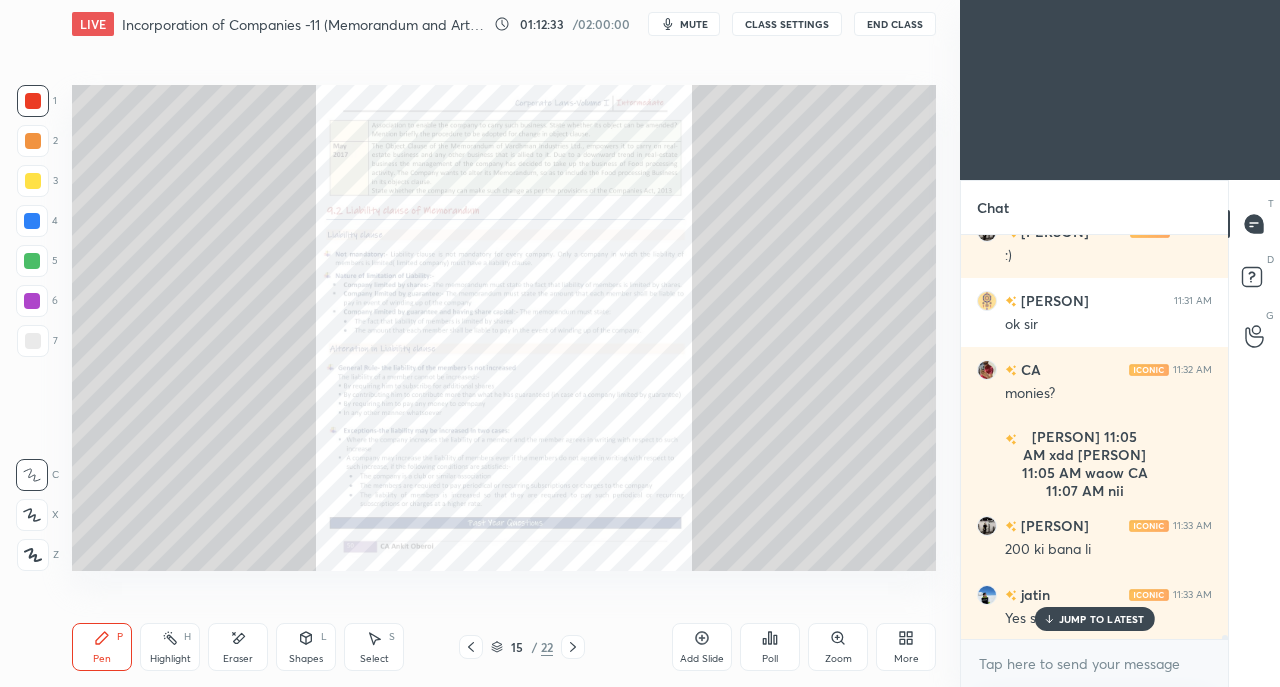 click 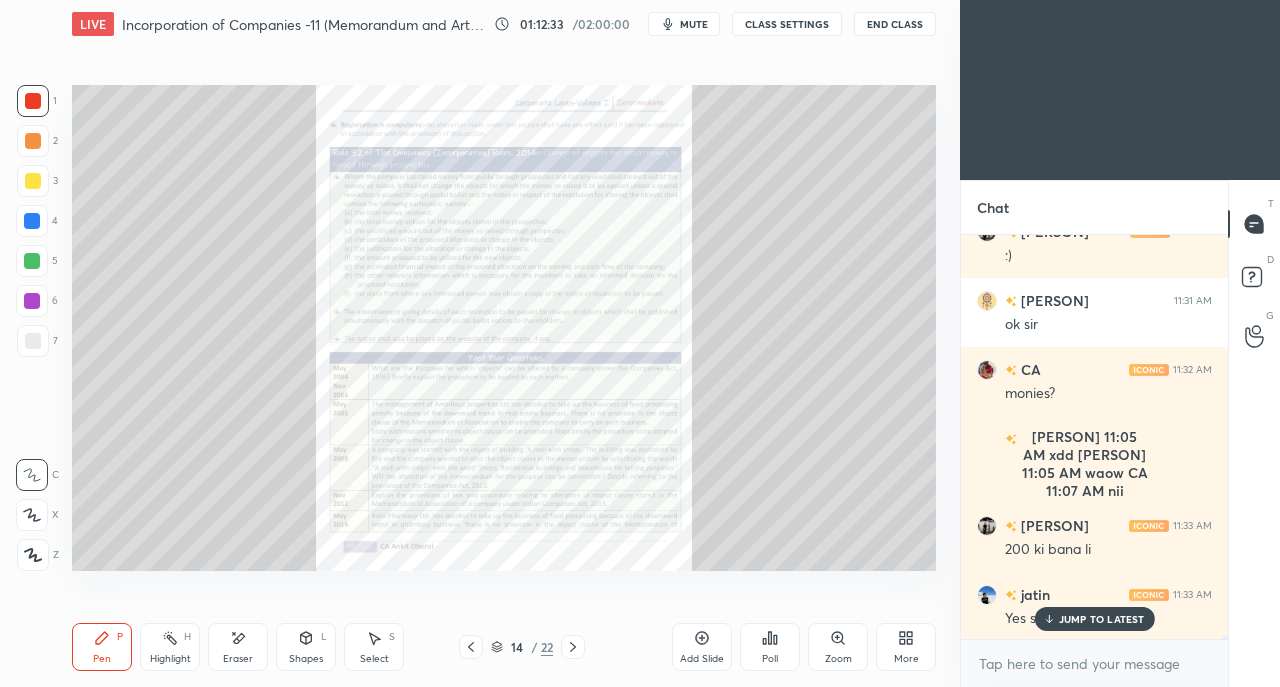 click 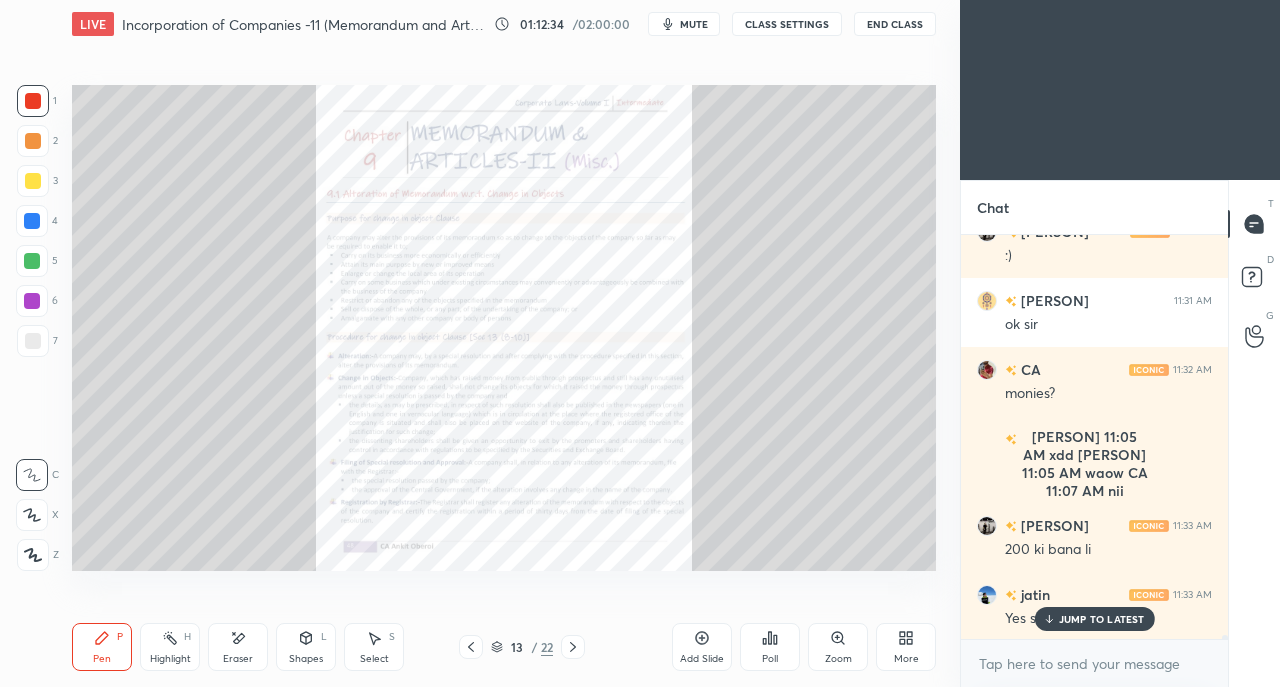 click 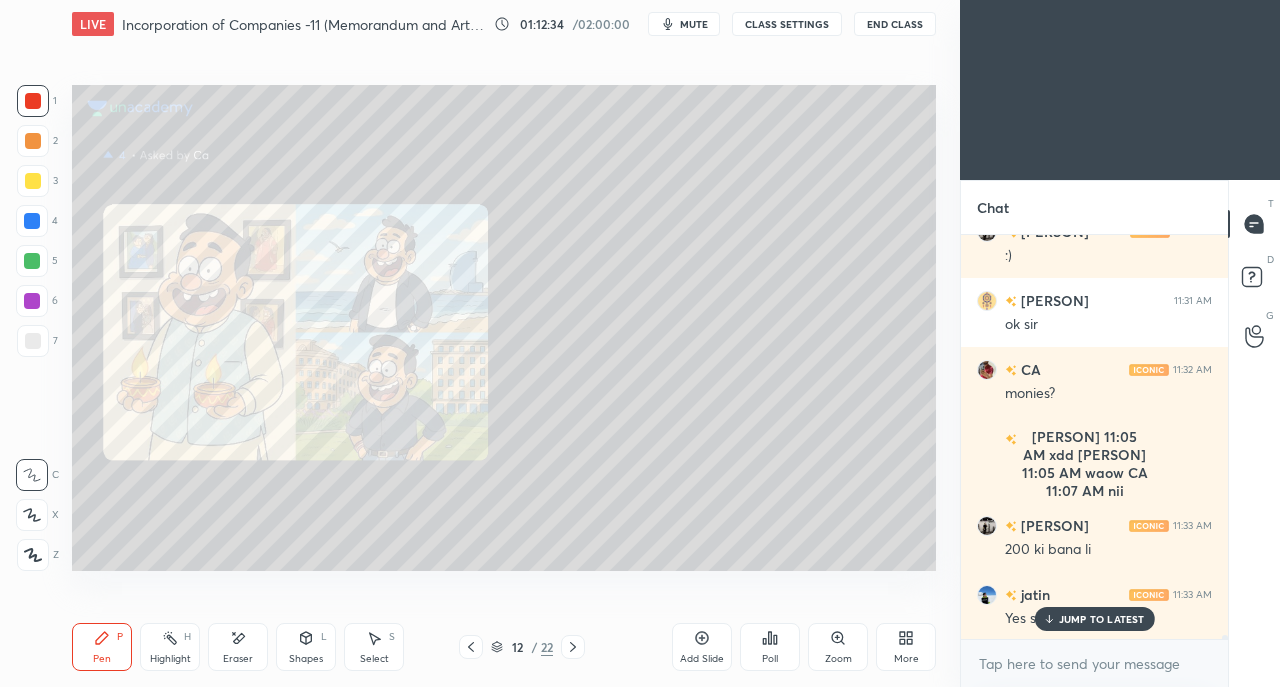 click 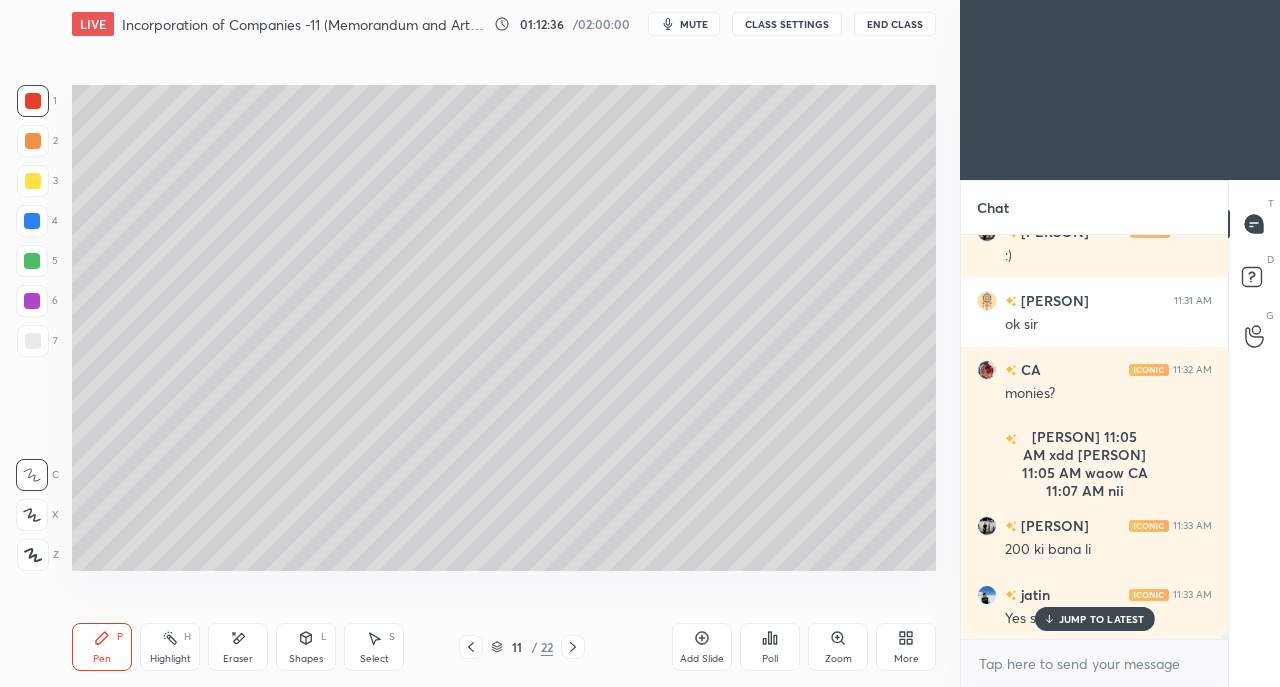 click 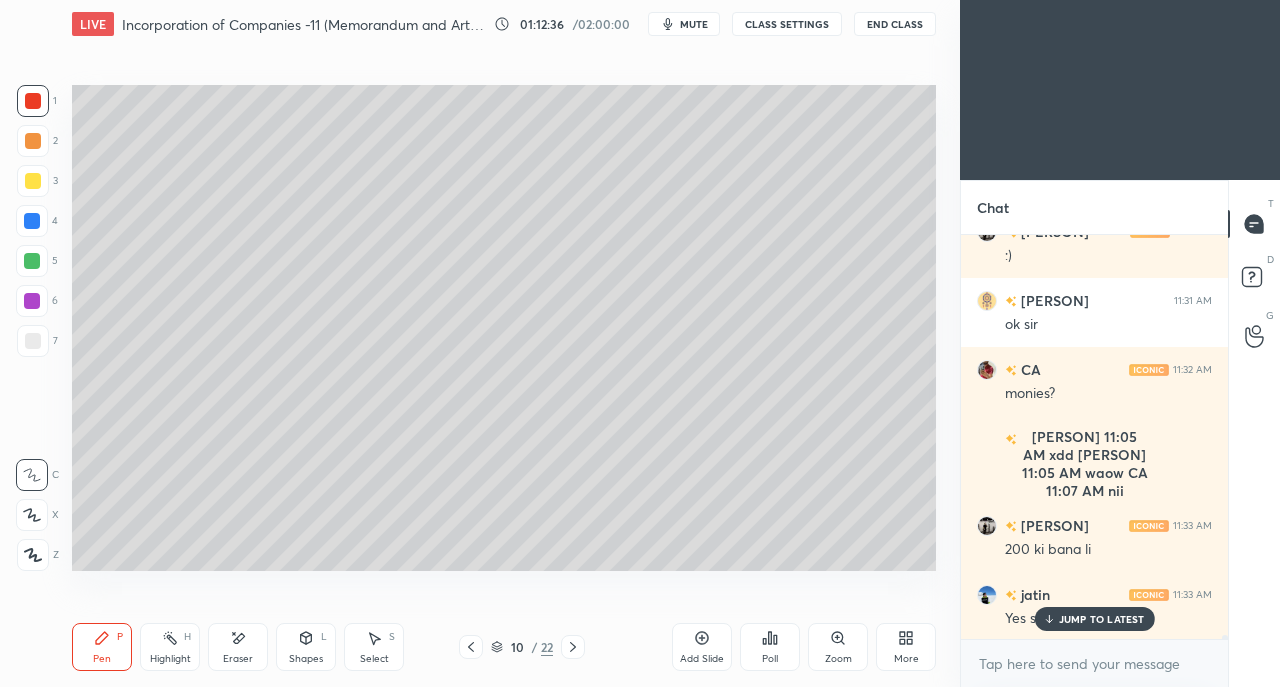 click 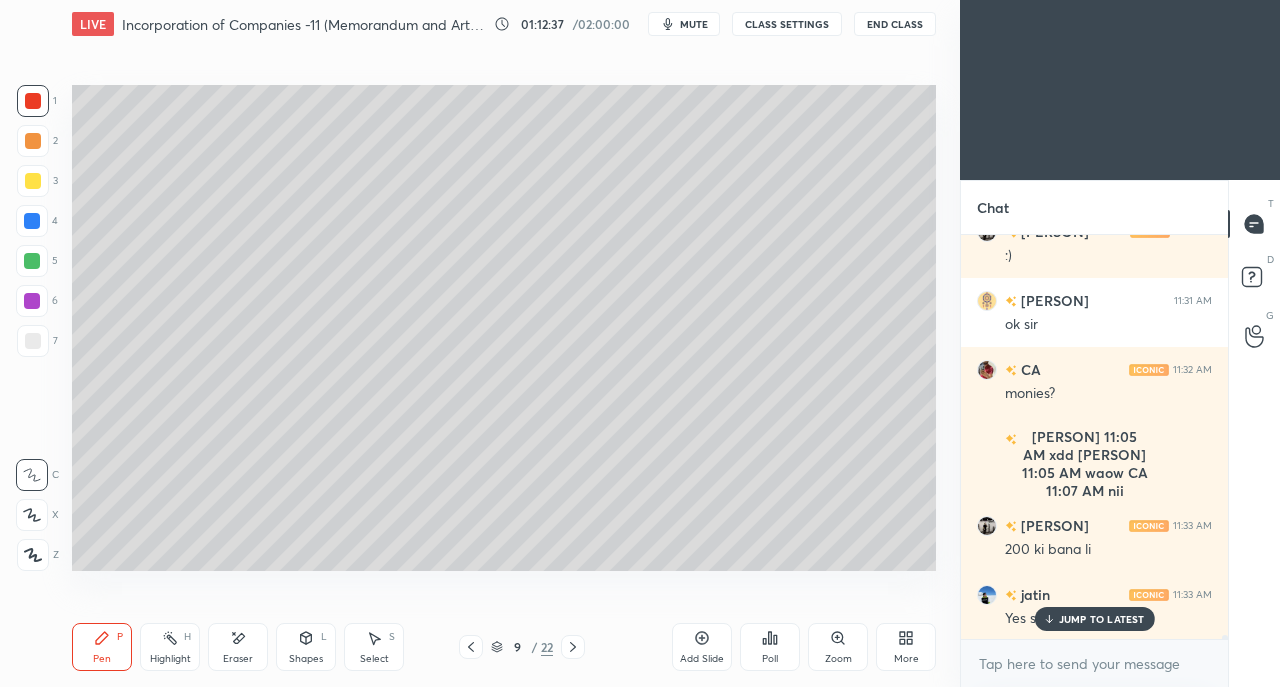 click 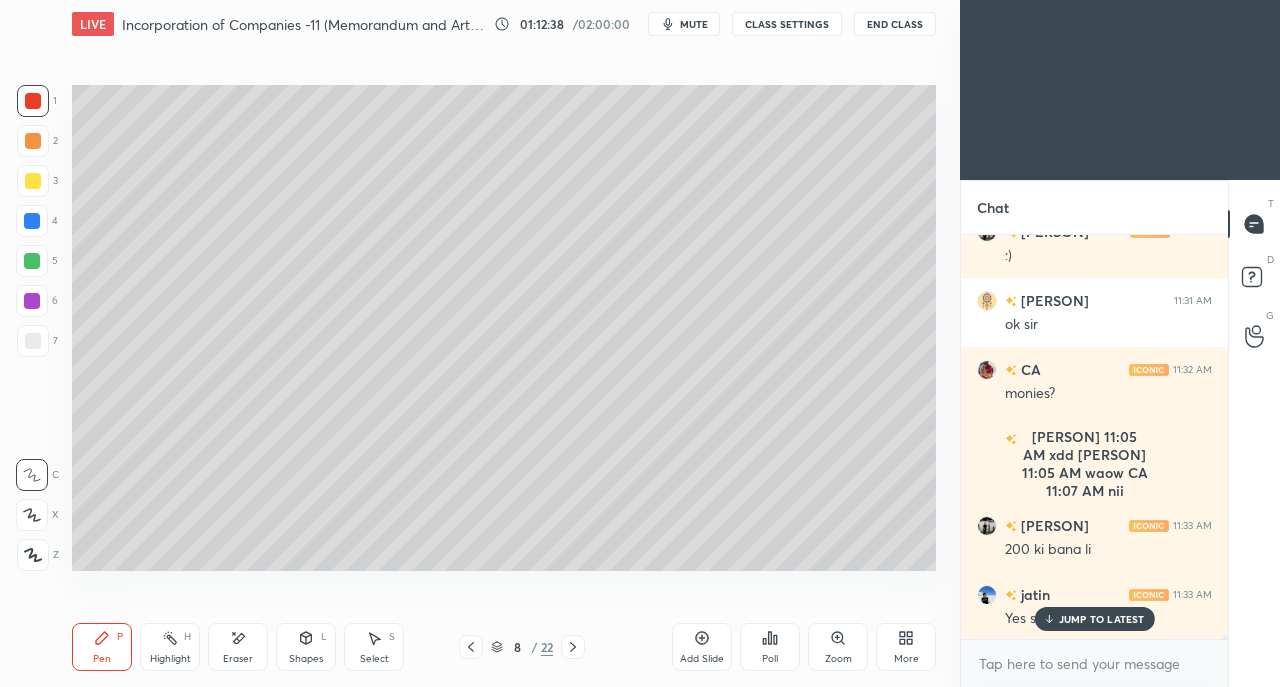 click 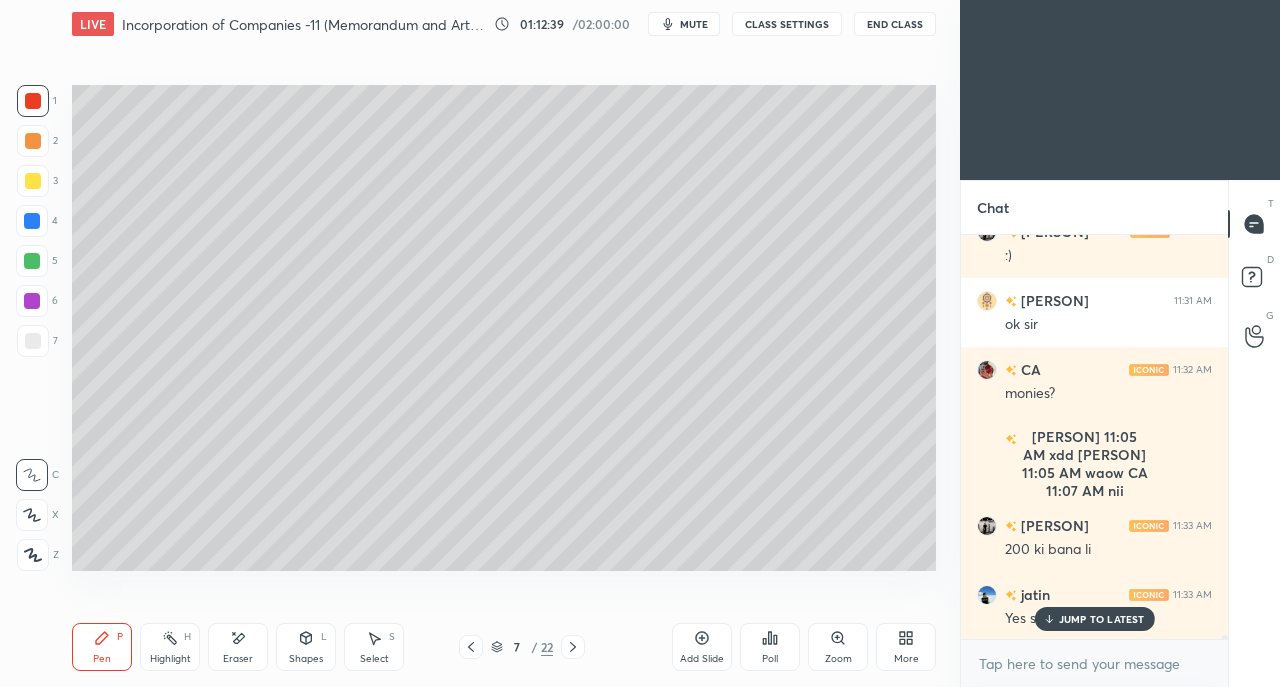 click 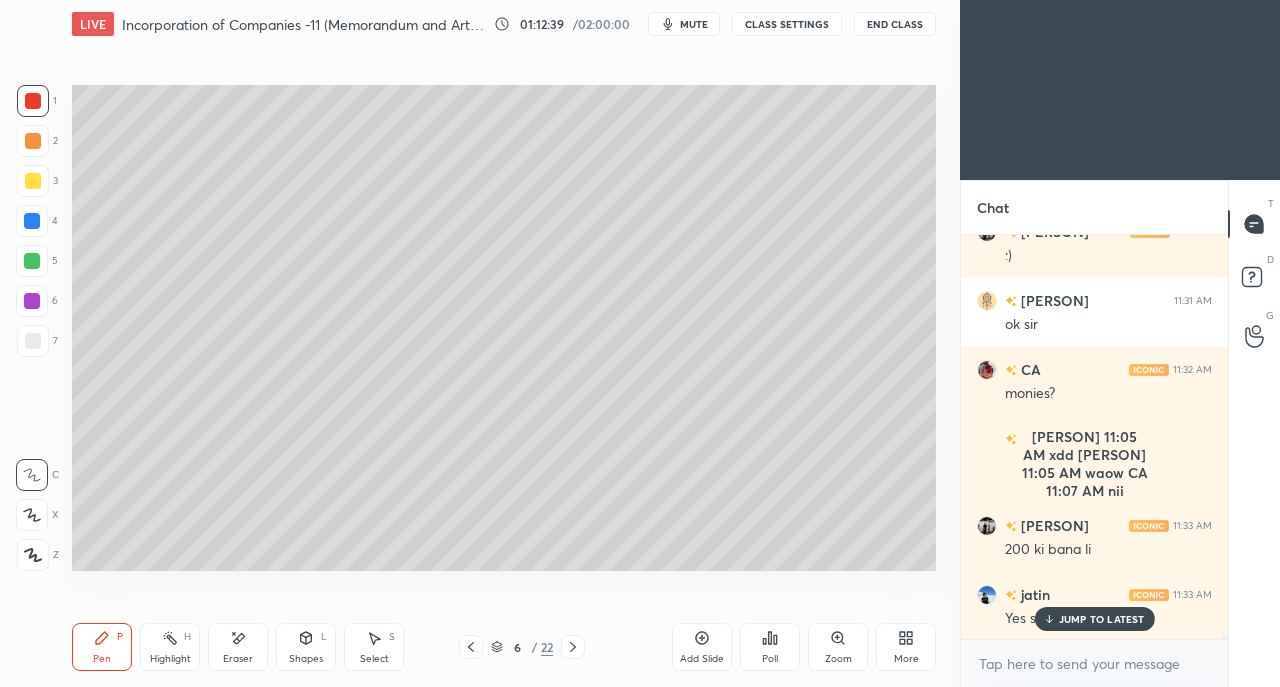 click 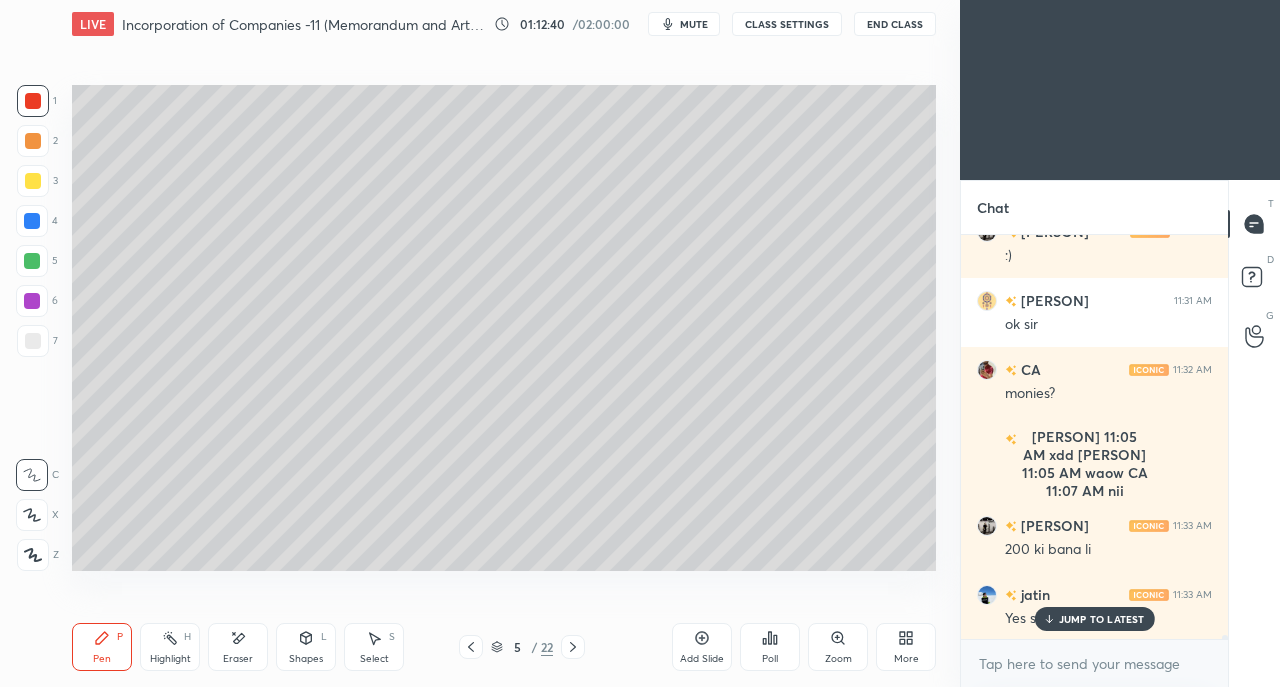 click 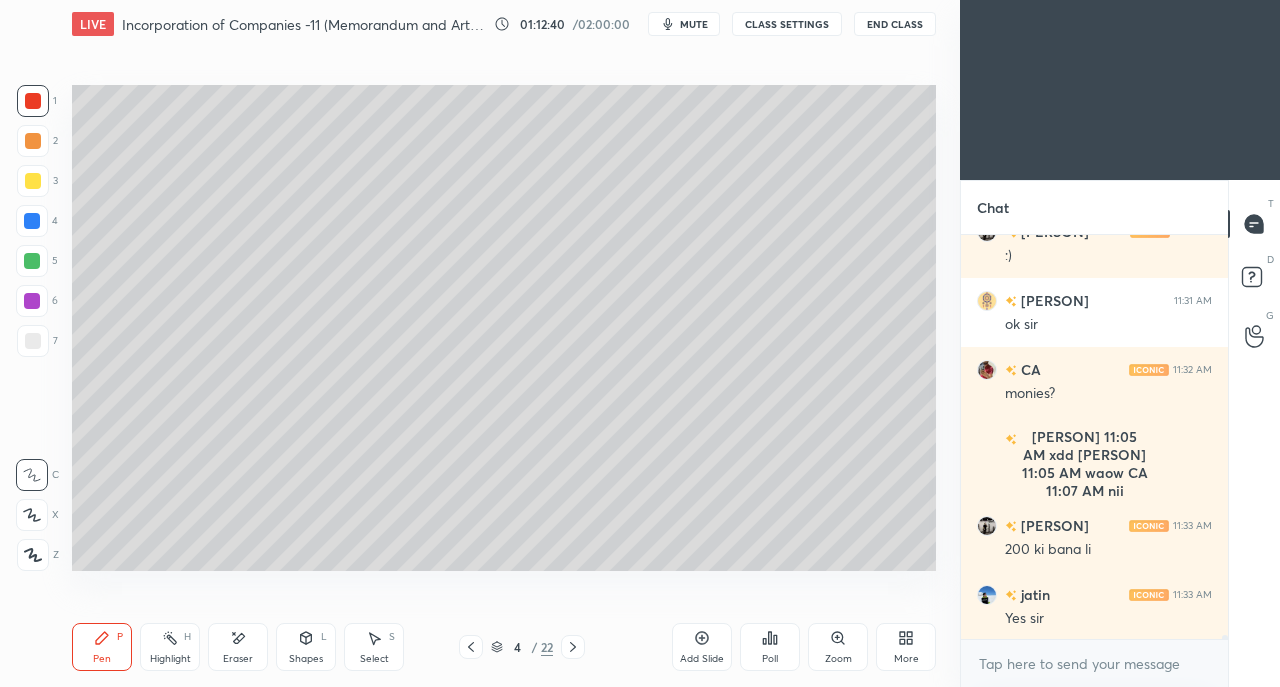 scroll, scrollTop: 43018, scrollLeft: 0, axis: vertical 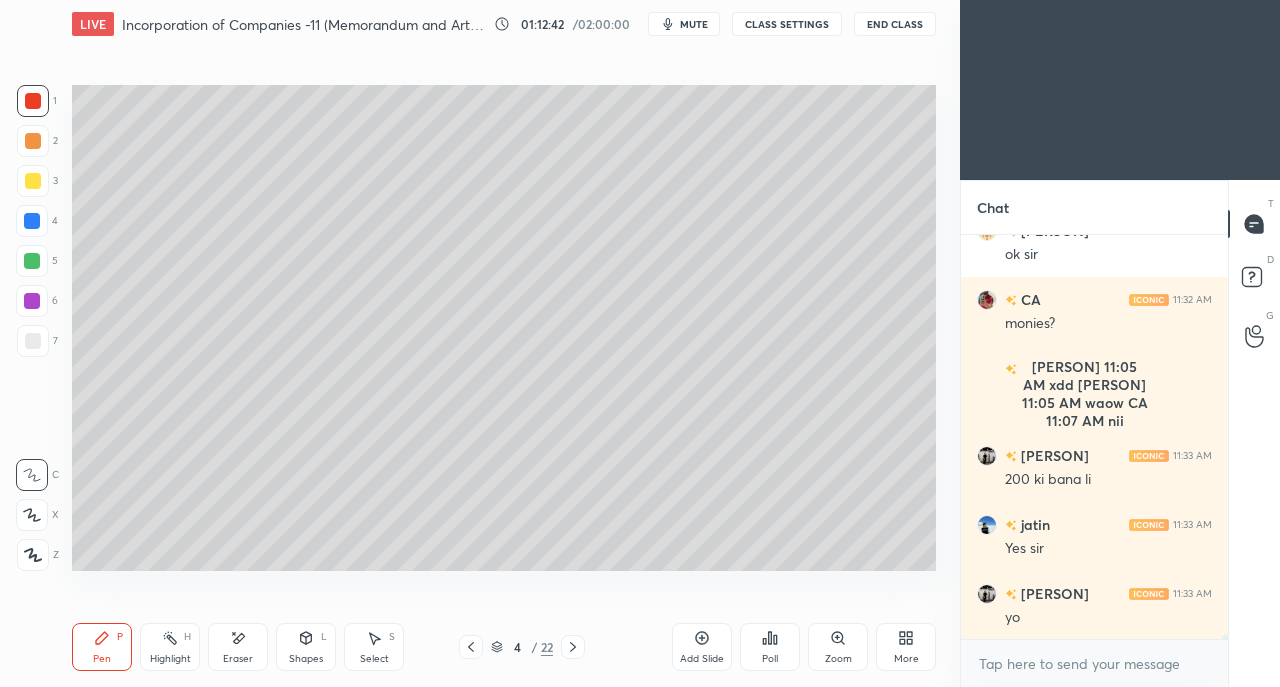 click at bounding box center [33, 341] 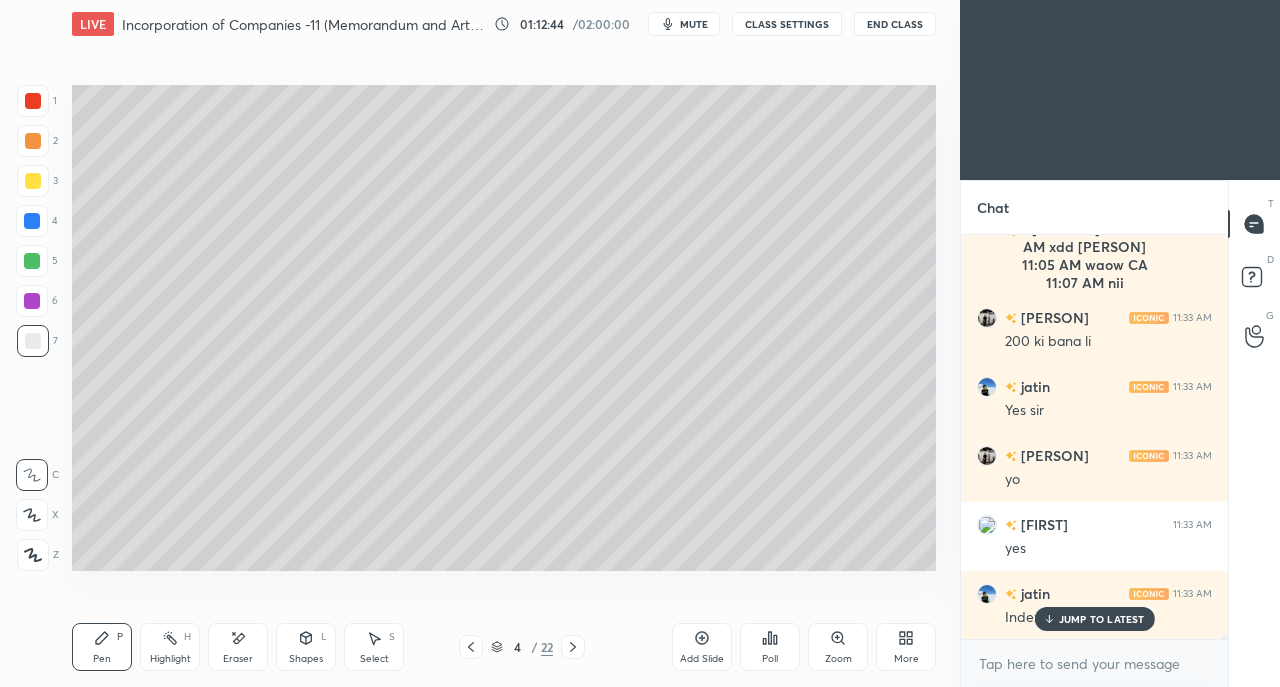 scroll, scrollTop: 43224, scrollLeft: 0, axis: vertical 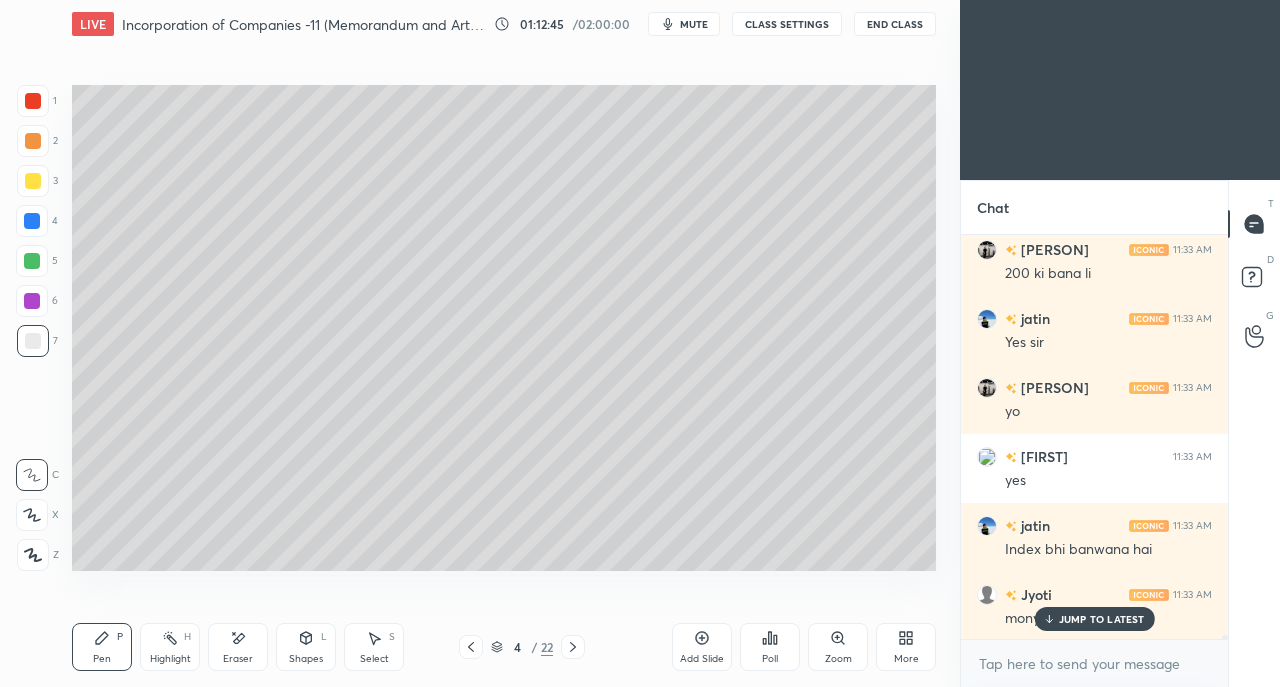 click 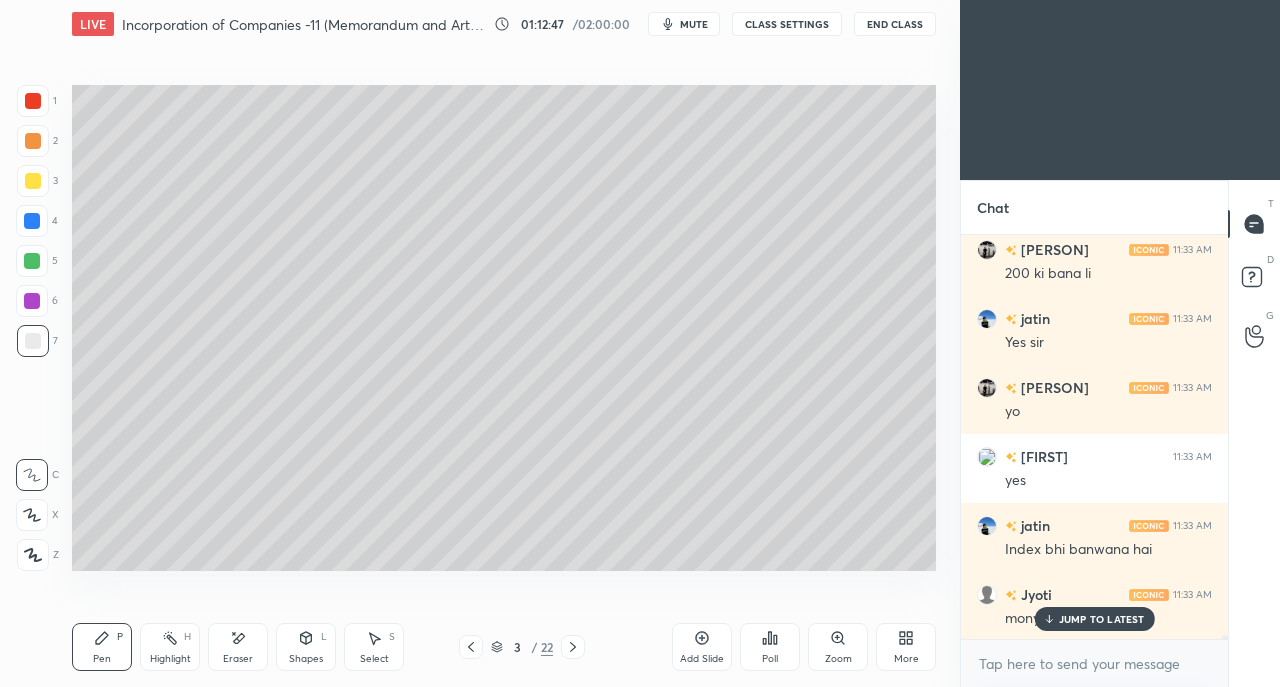 click at bounding box center [32, 221] 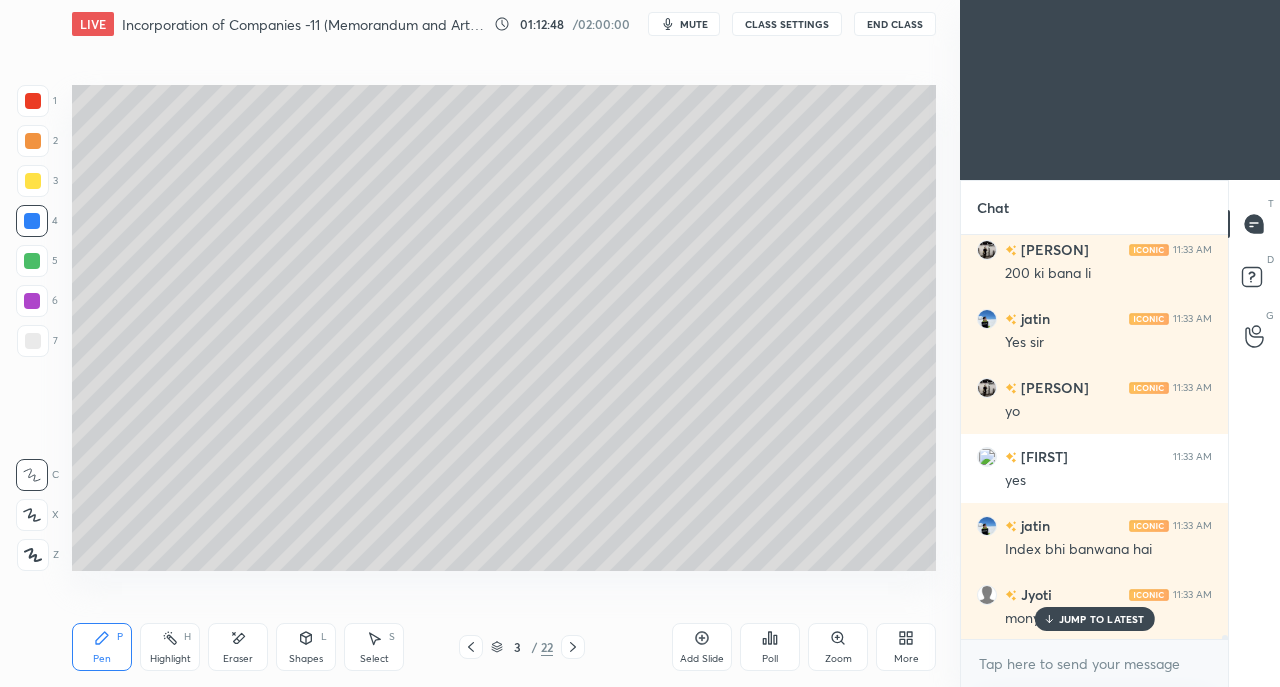 click at bounding box center (33, 181) 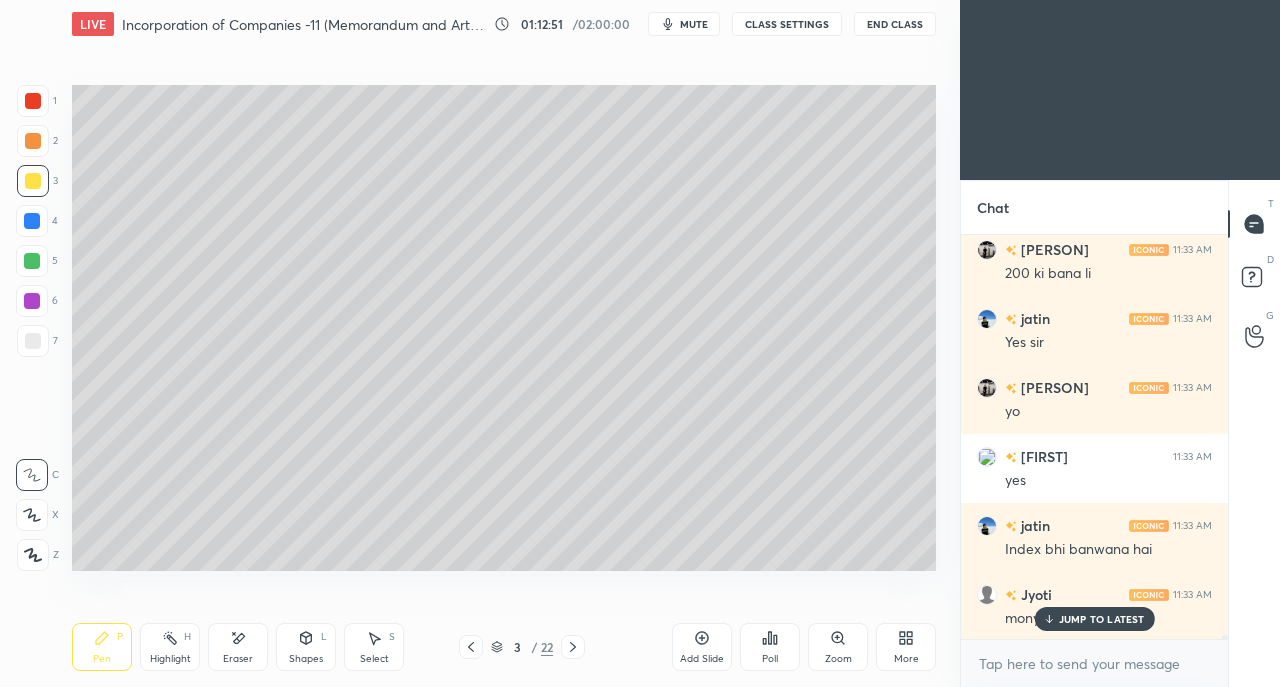 click on "JUMP TO LATEST" at bounding box center [1102, 619] 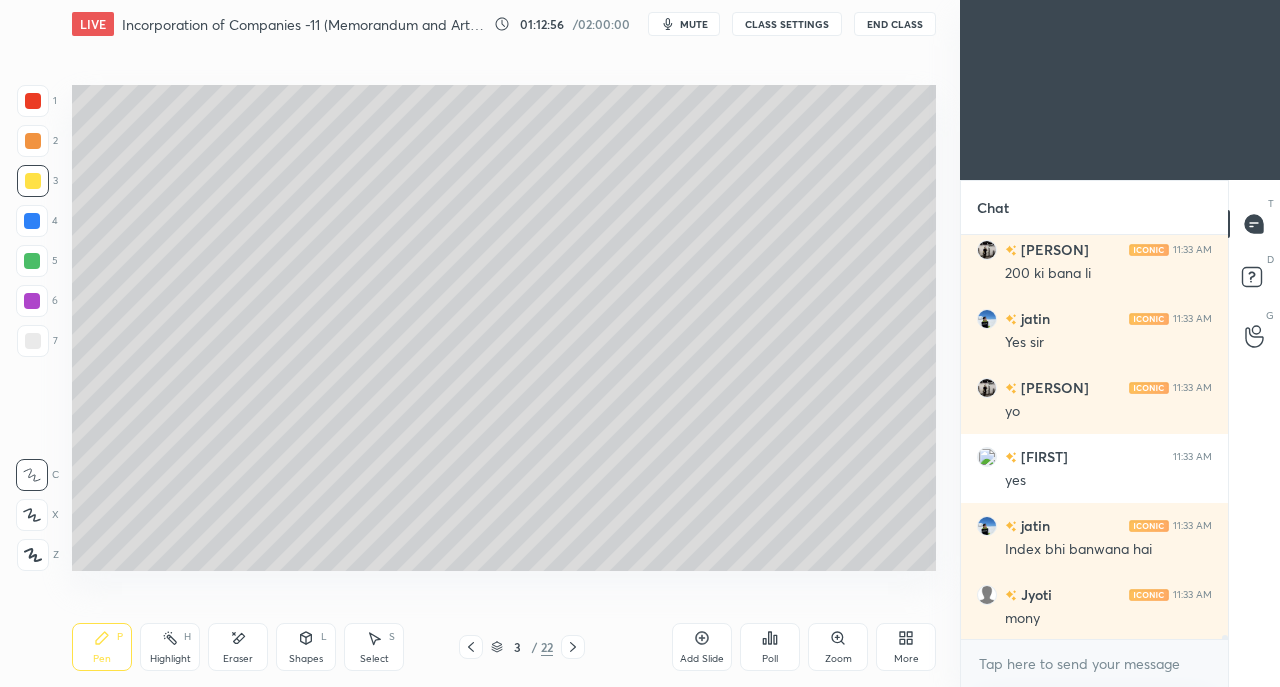 click on "mute" at bounding box center (694, 24) 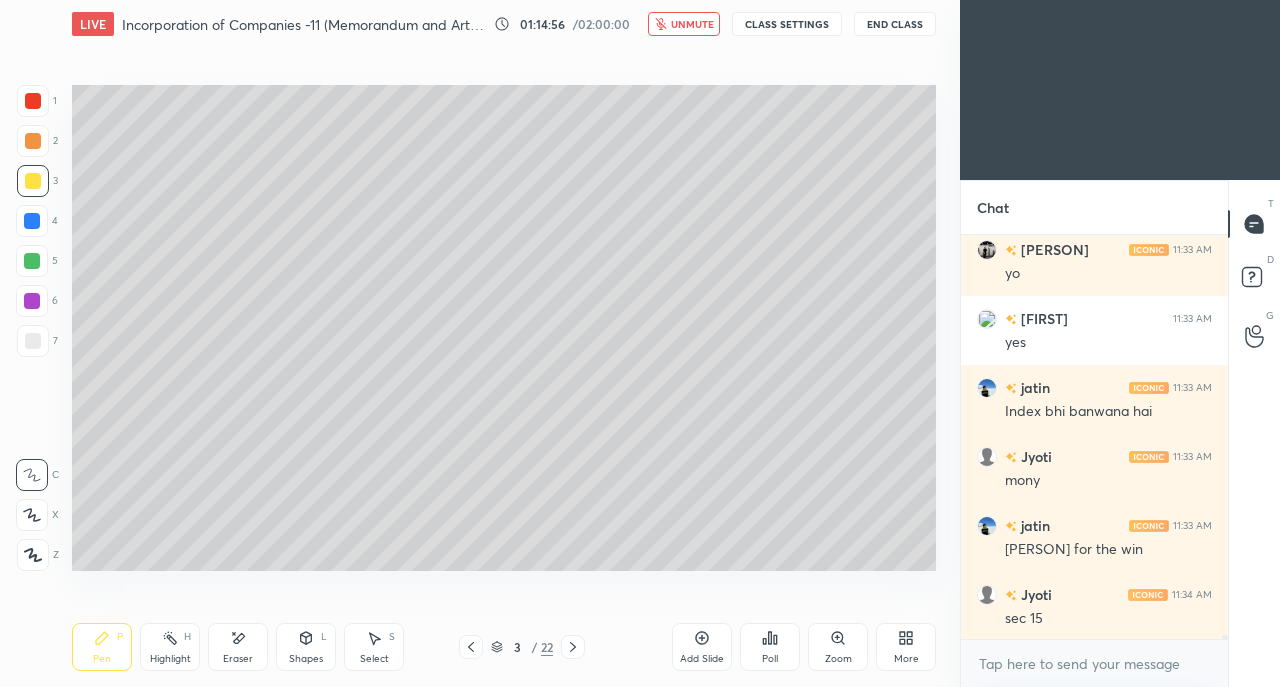 scroll, scrollTop: 43432, scrollLeft: 0, axis: vertical 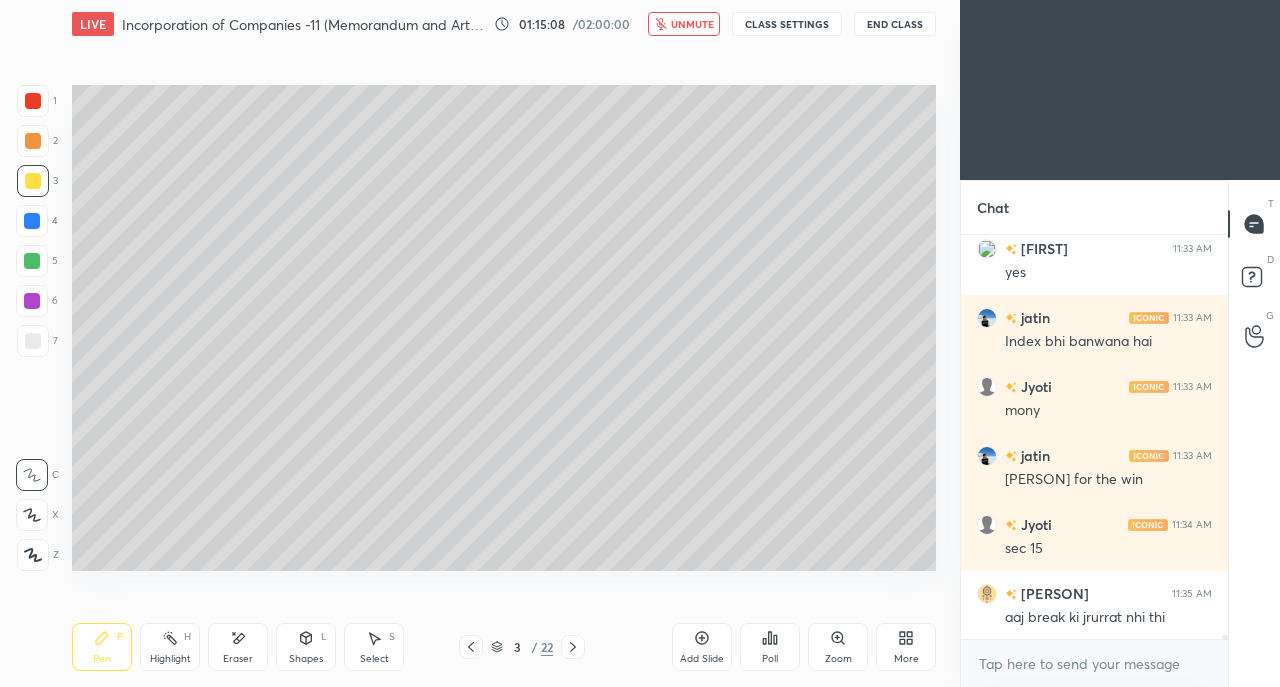 click 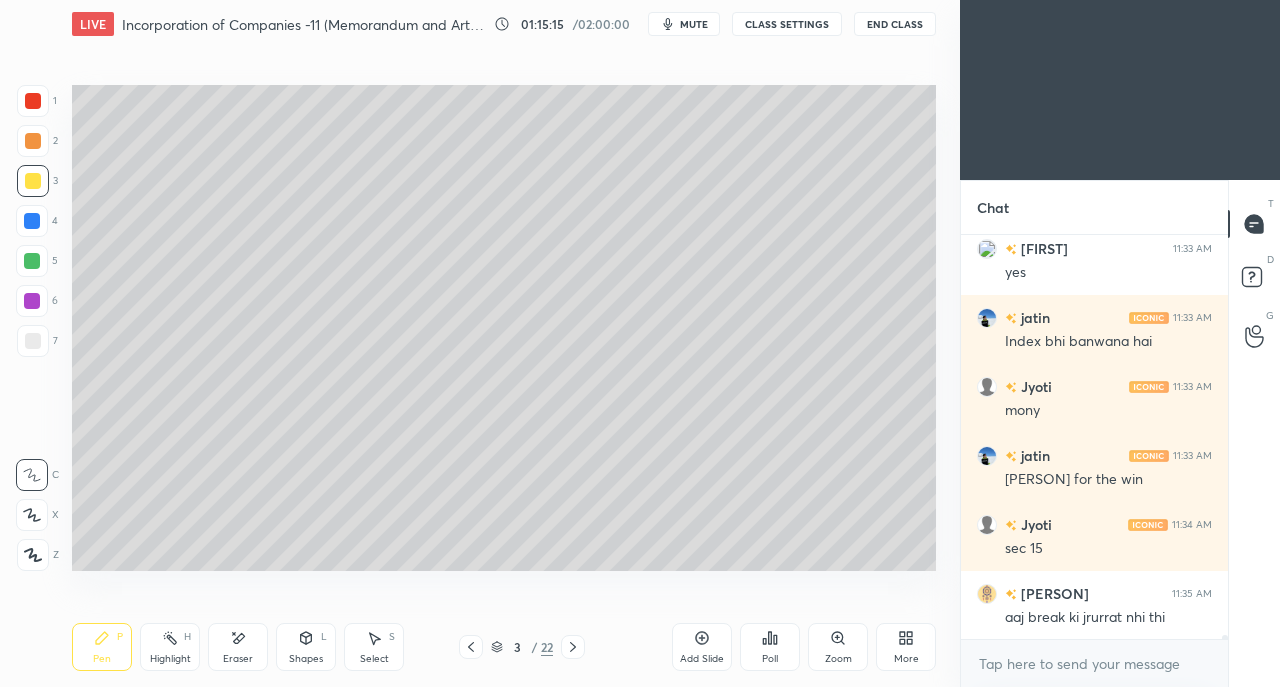 scroll, scrollTop: 43518, scrollLeft: 0, axis: vertical 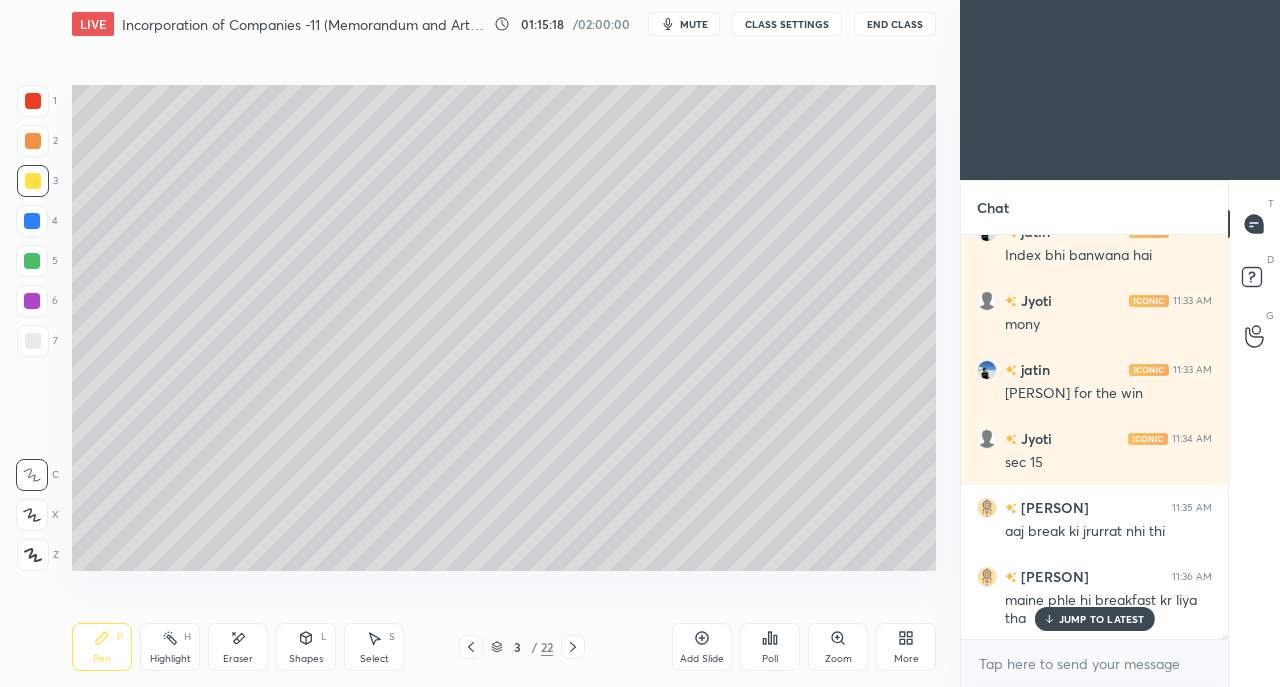 click on "JUMP TO LATEST" at bounding box center [1102, 619] 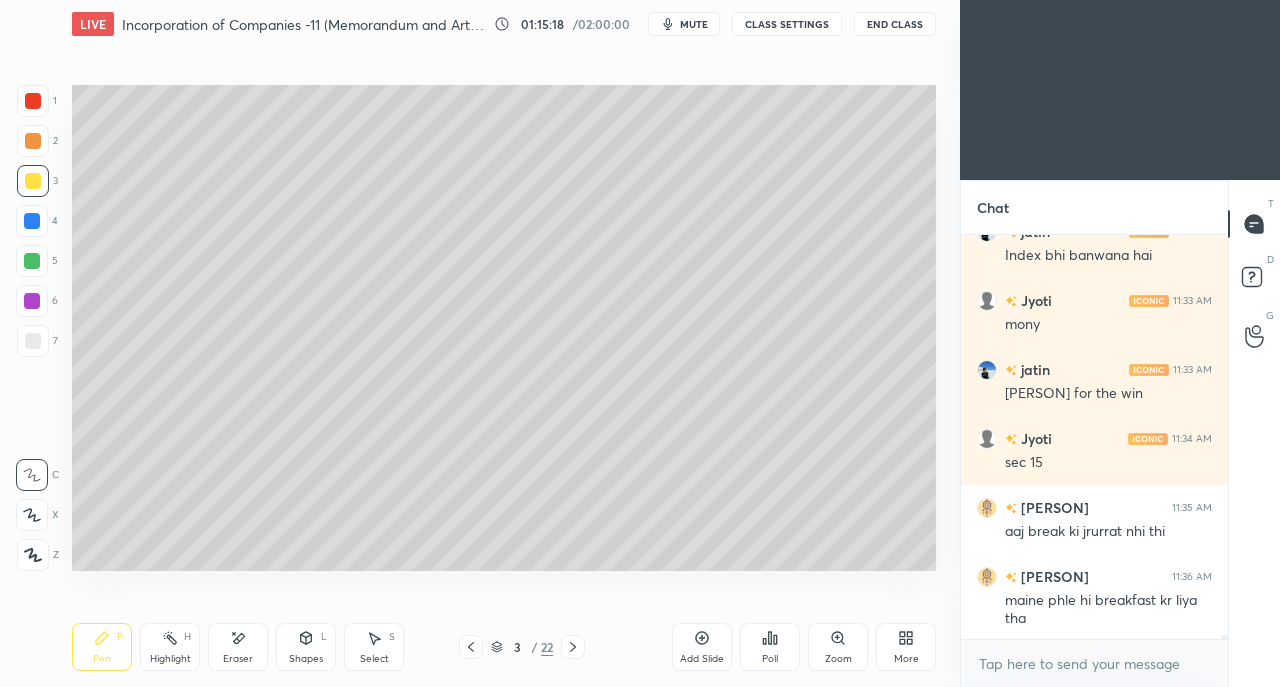 scroll, scrollTop: 43588, scrollLeft: 0, axis: vertical 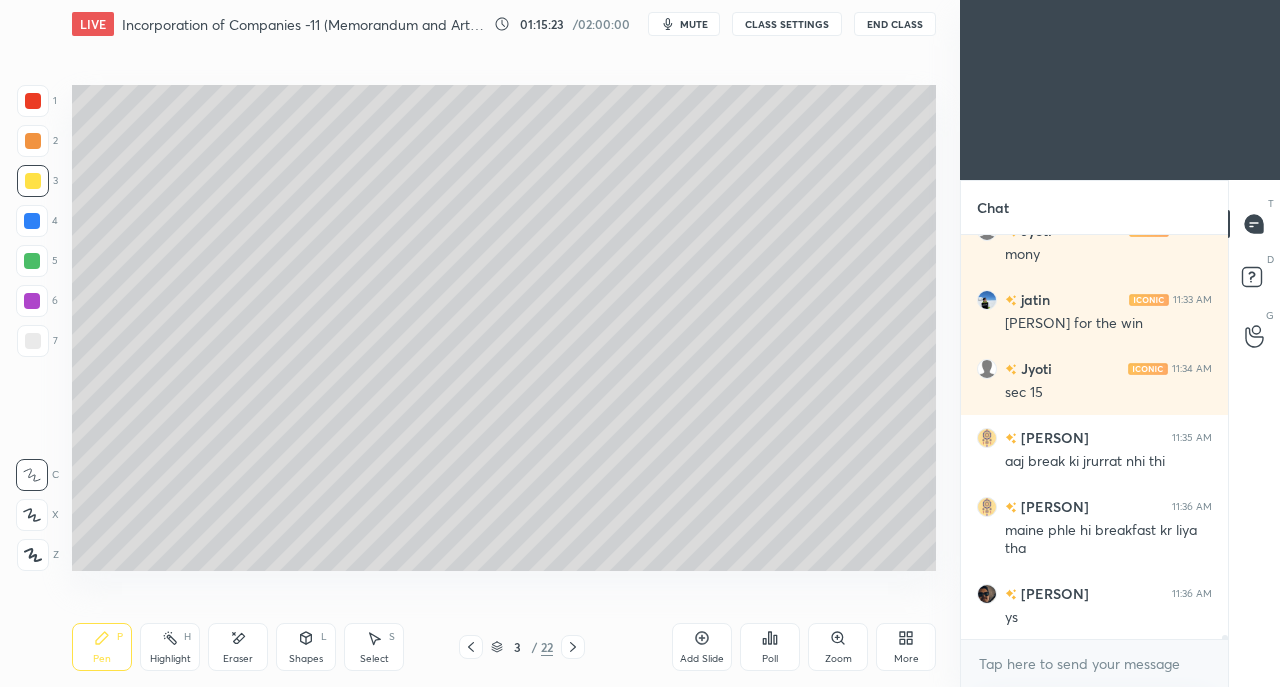 click 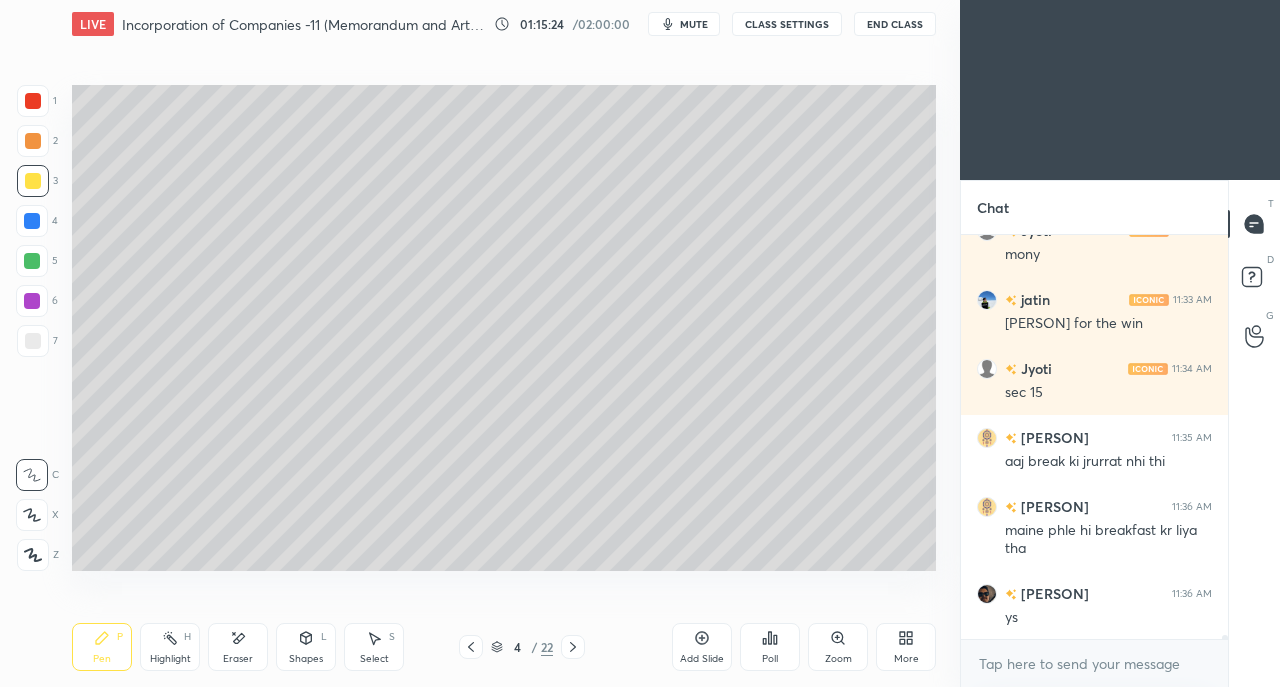 click 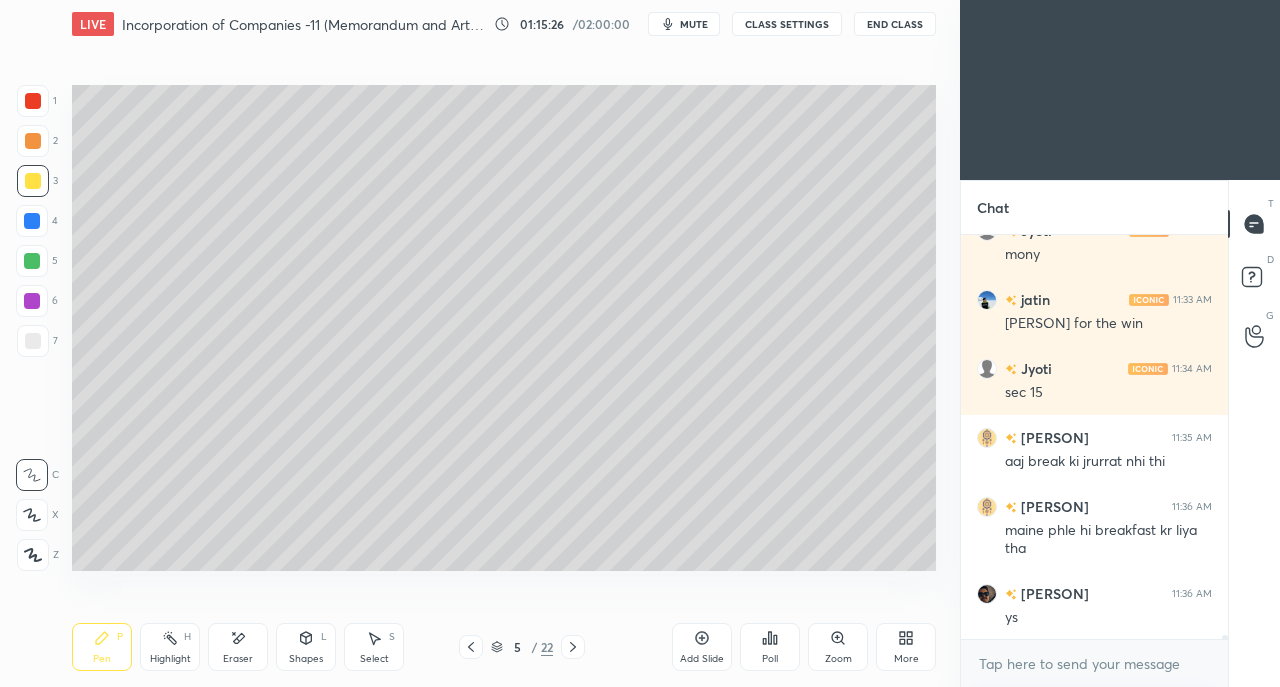 click 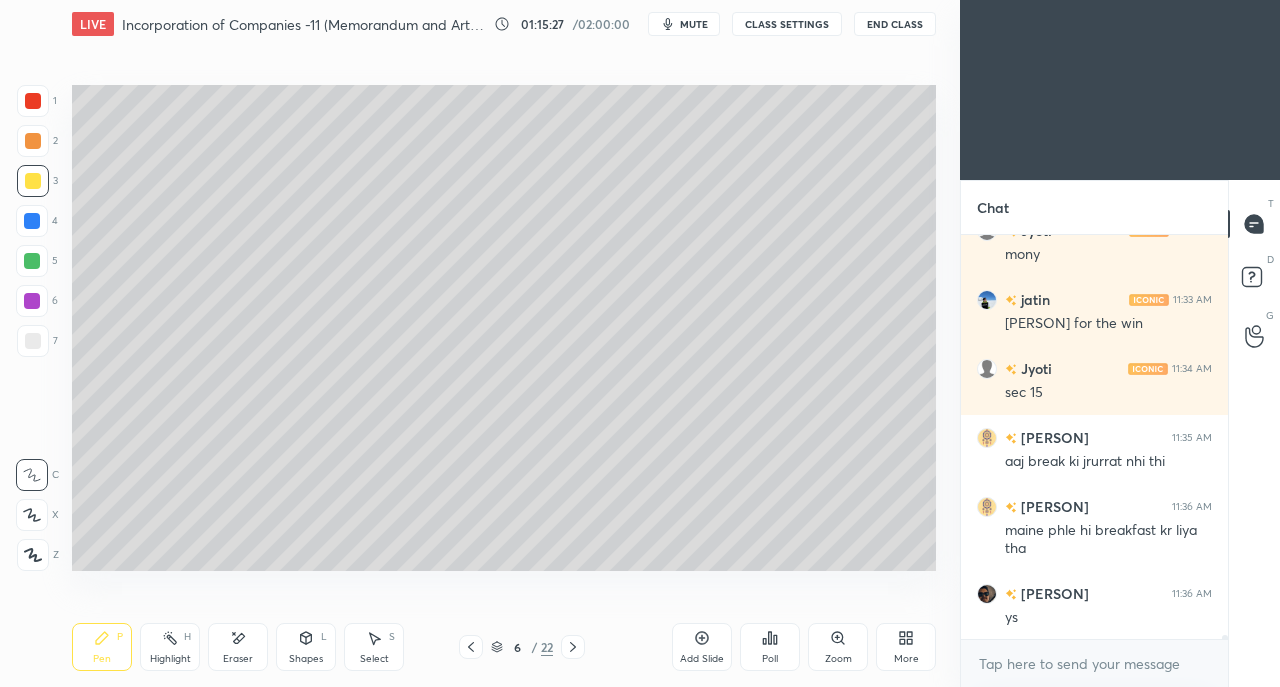click 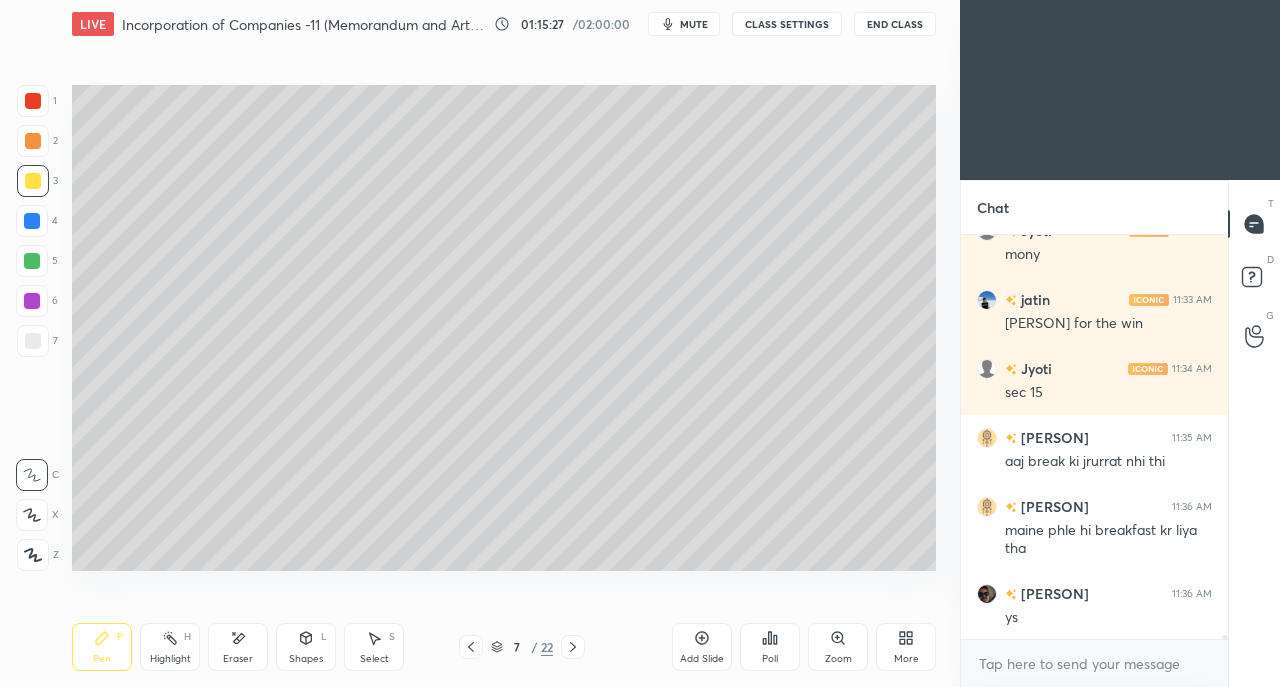 click 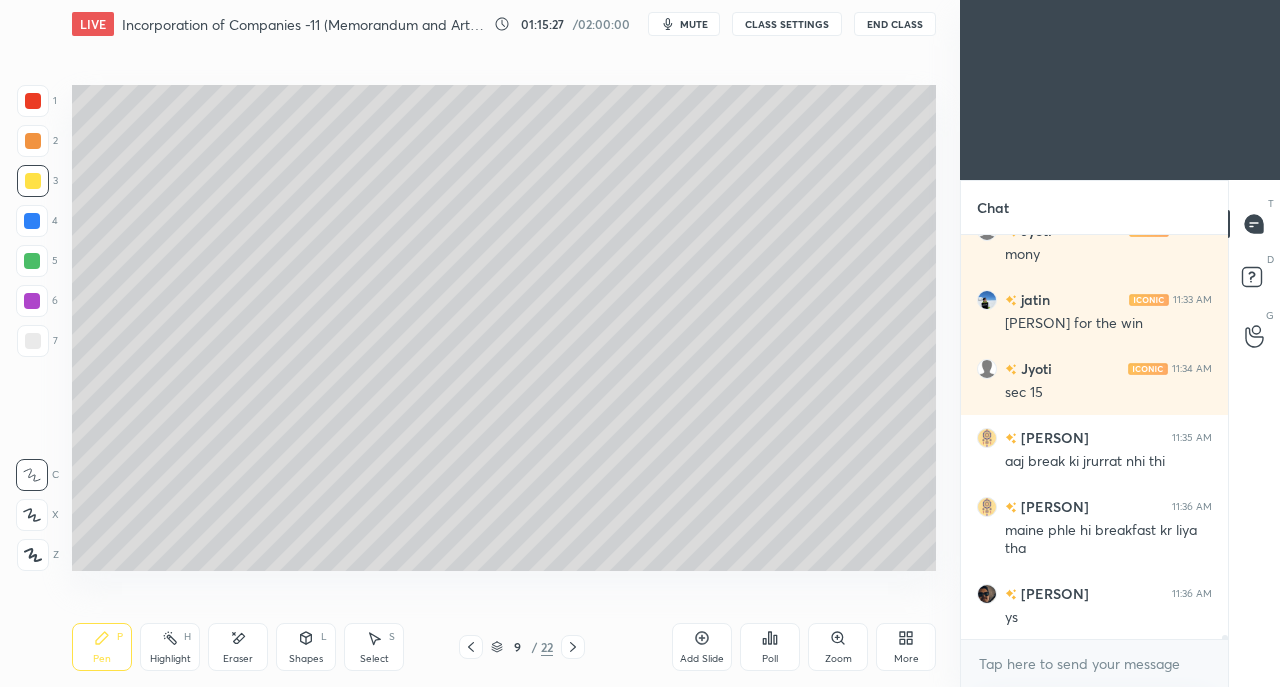 scroll, scrollTop: 43674, scrollLeft: 0, axis: vertical 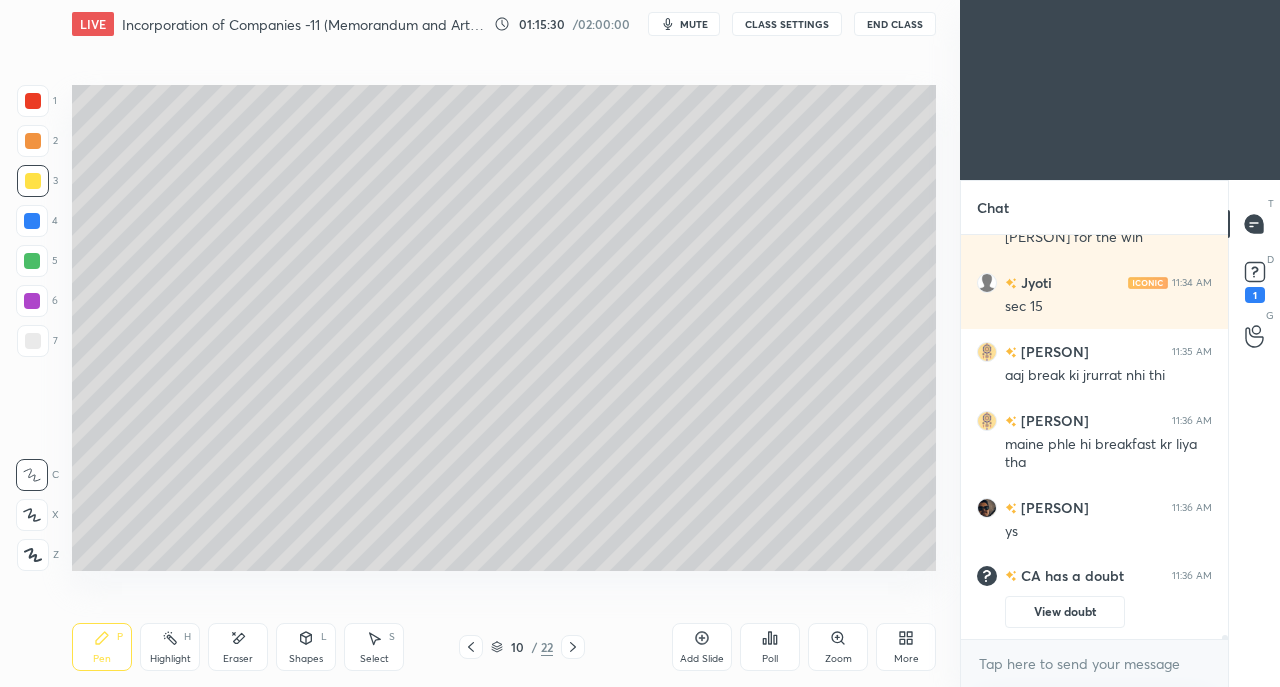 click 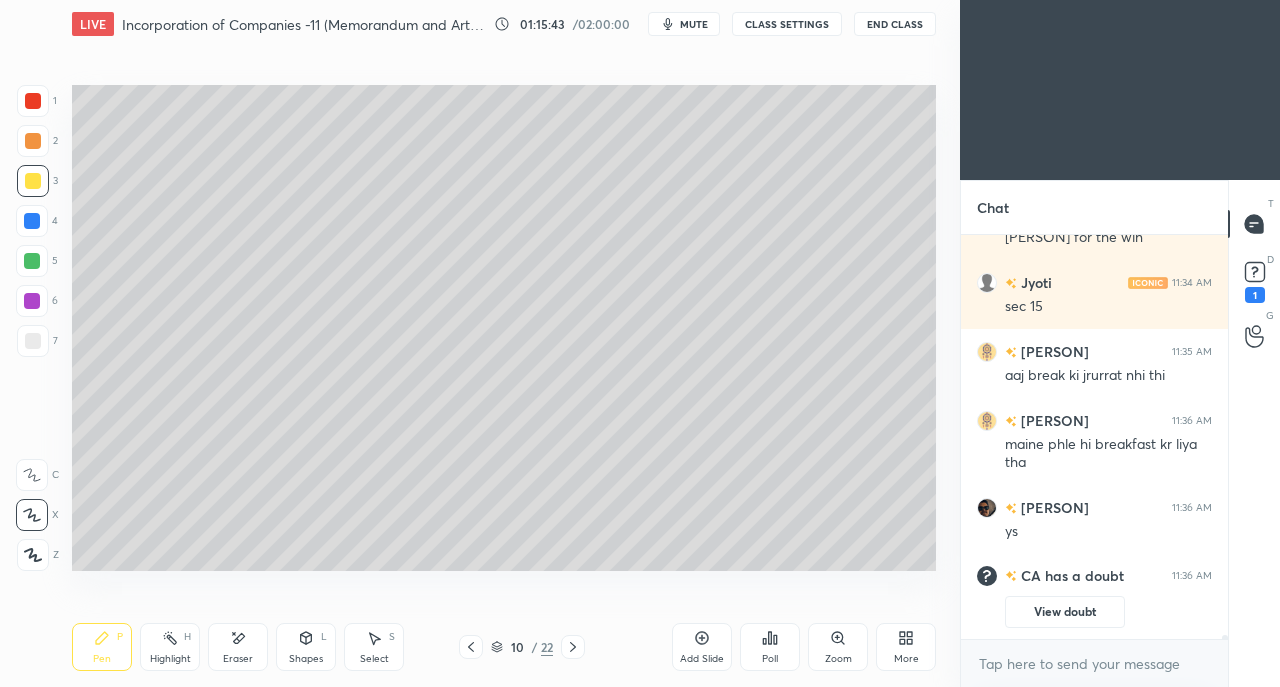 click 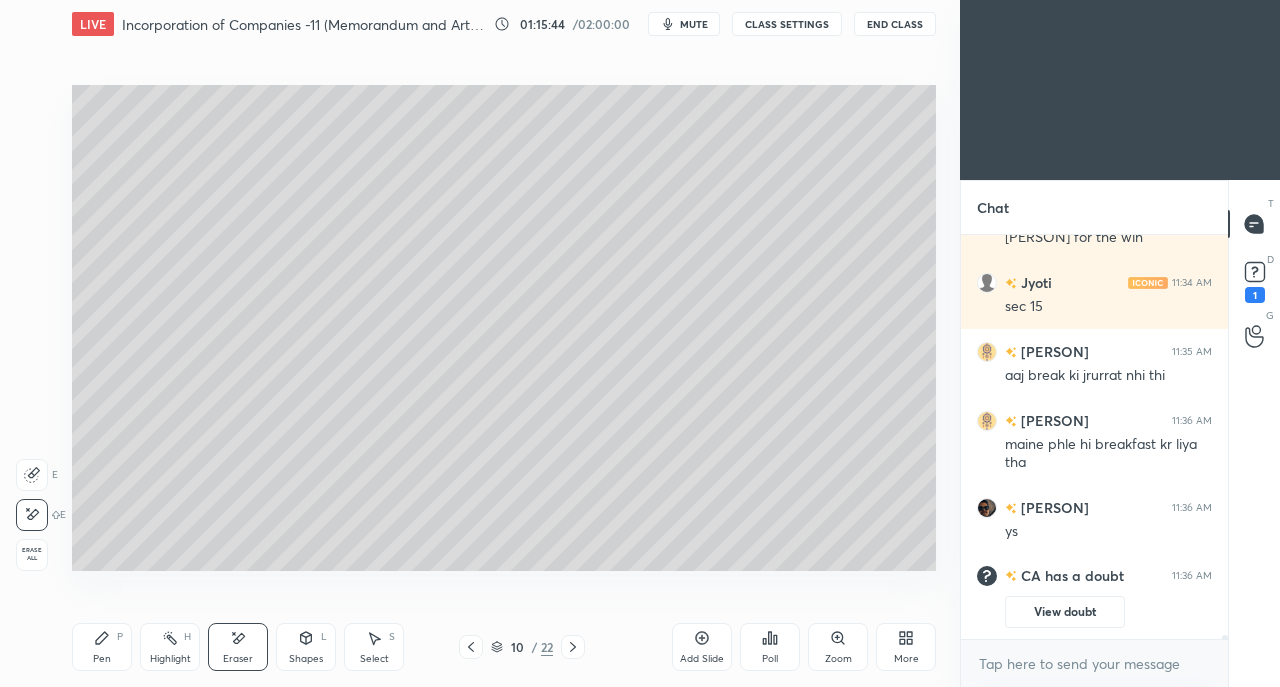 click on "Erase all" at bounding box center (32, 554) 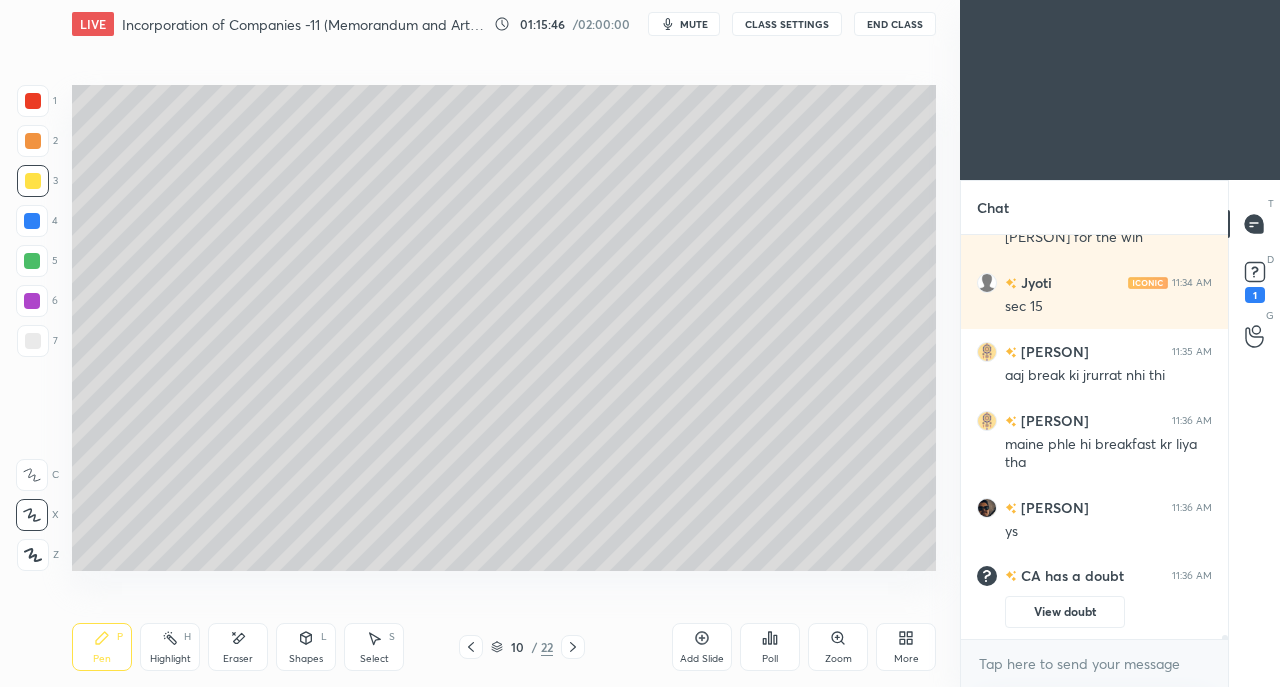 click on "mute" at bounding box center (694, 24) 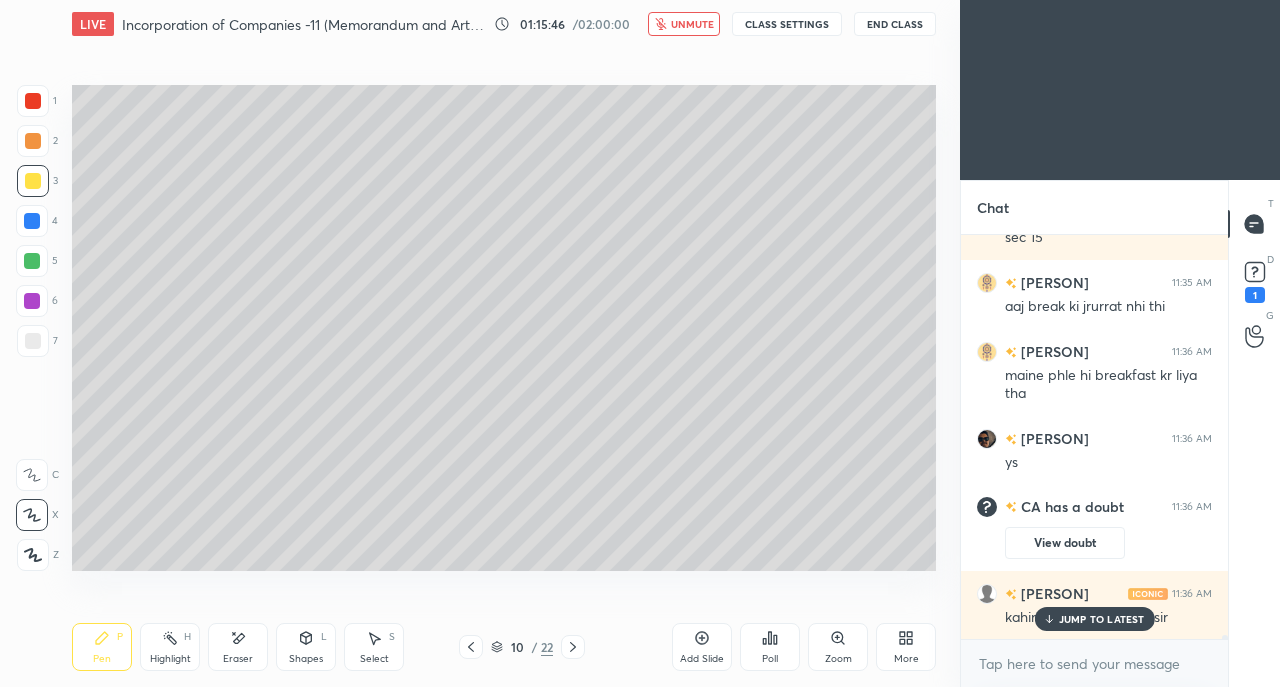 scroll, scrollTop: 39758, scrollLeft: 0, axis: vertical 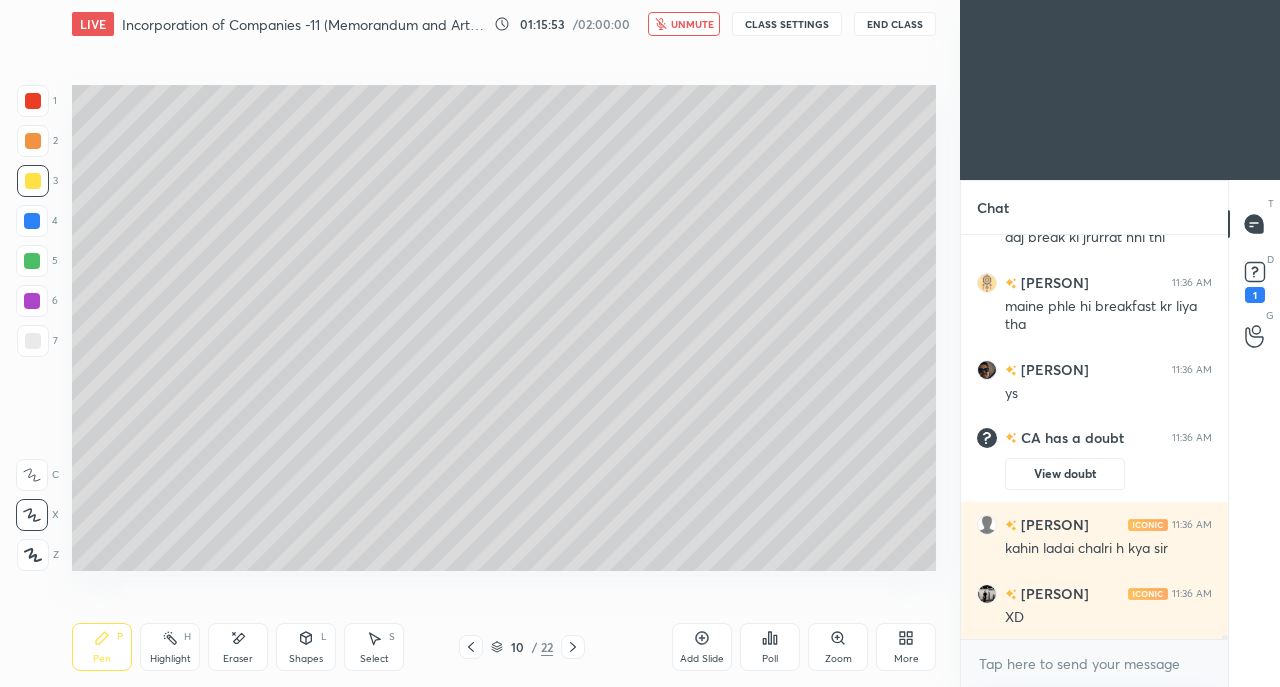 click on "unmute" at bounding box center (692, 24) 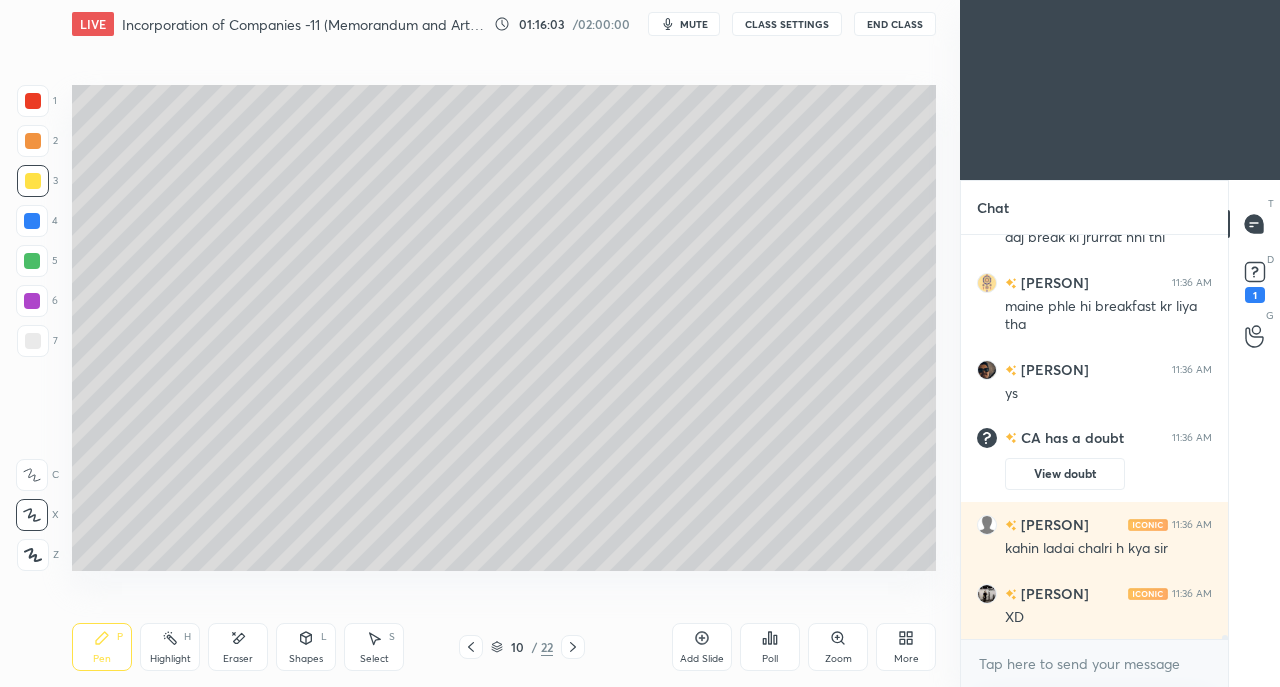 scroll, scrollTop: 39896, scrollLeft: 0, axis: vertical 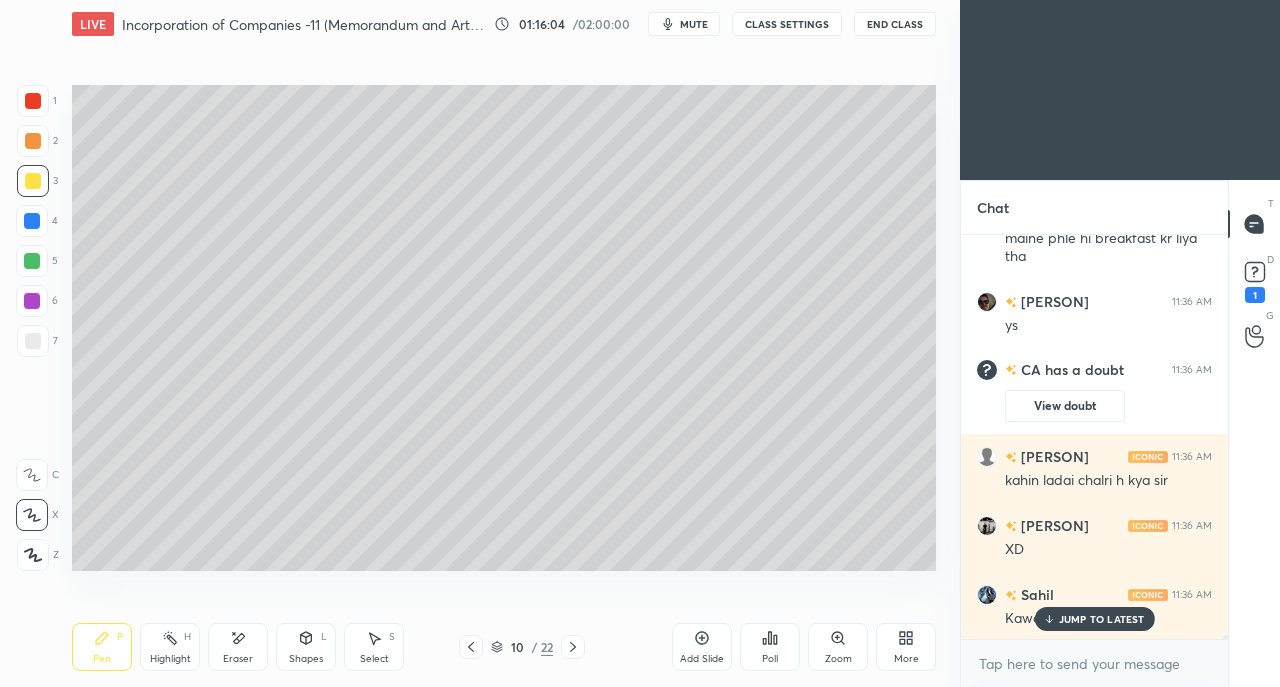 click on "JUMP TO LATEST" at bounding box center [1102, 619] 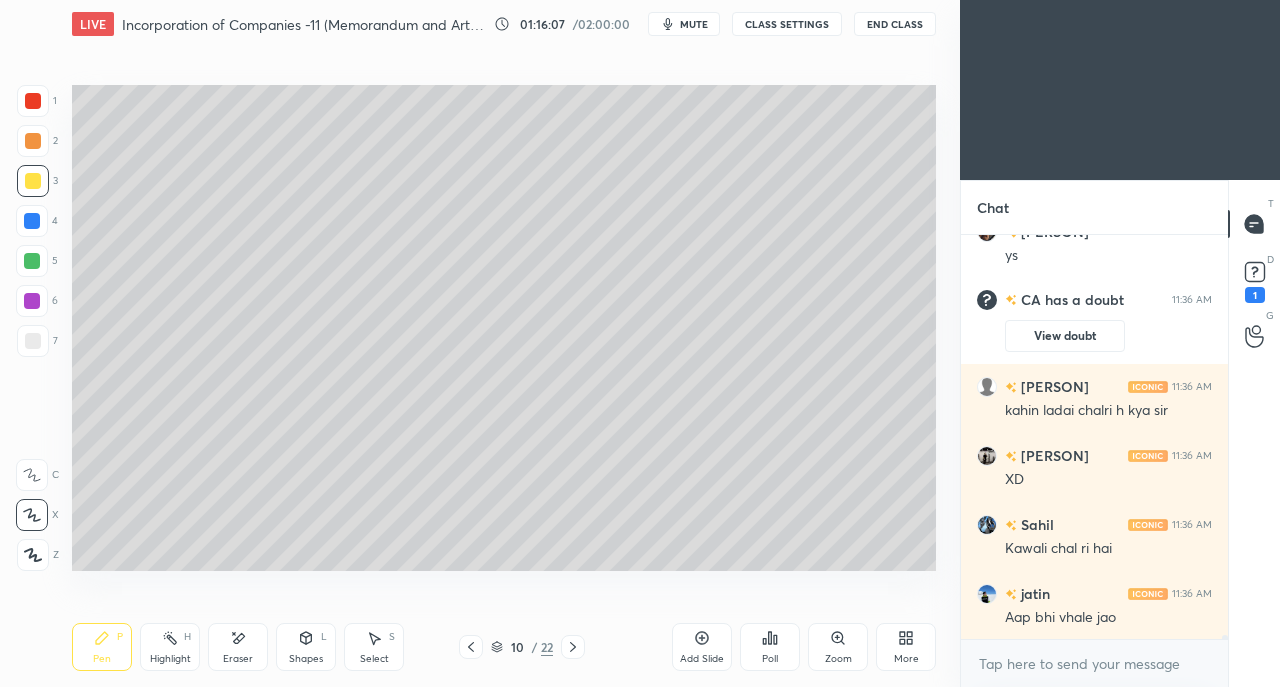 scroll, scrollTop: 40034, scrollLeft: 0, axis: vertical 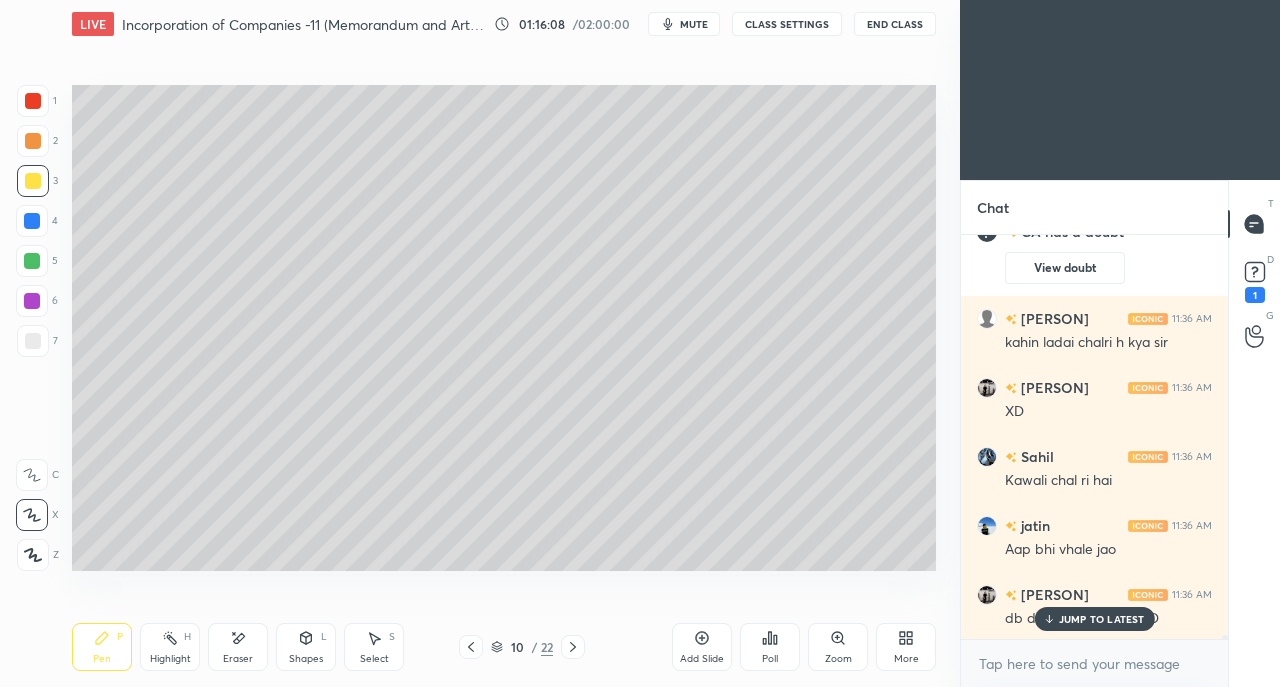 click on "JUMP TO LATEST" at bounding box center (1094, 619) 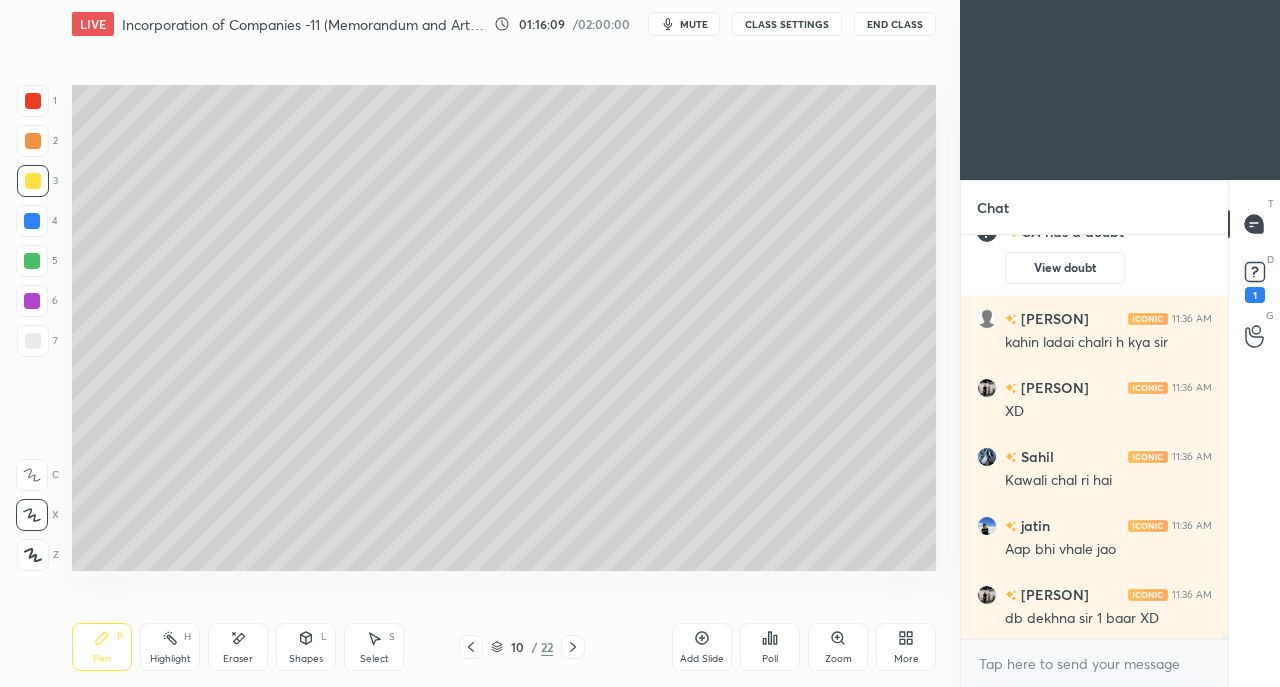 click 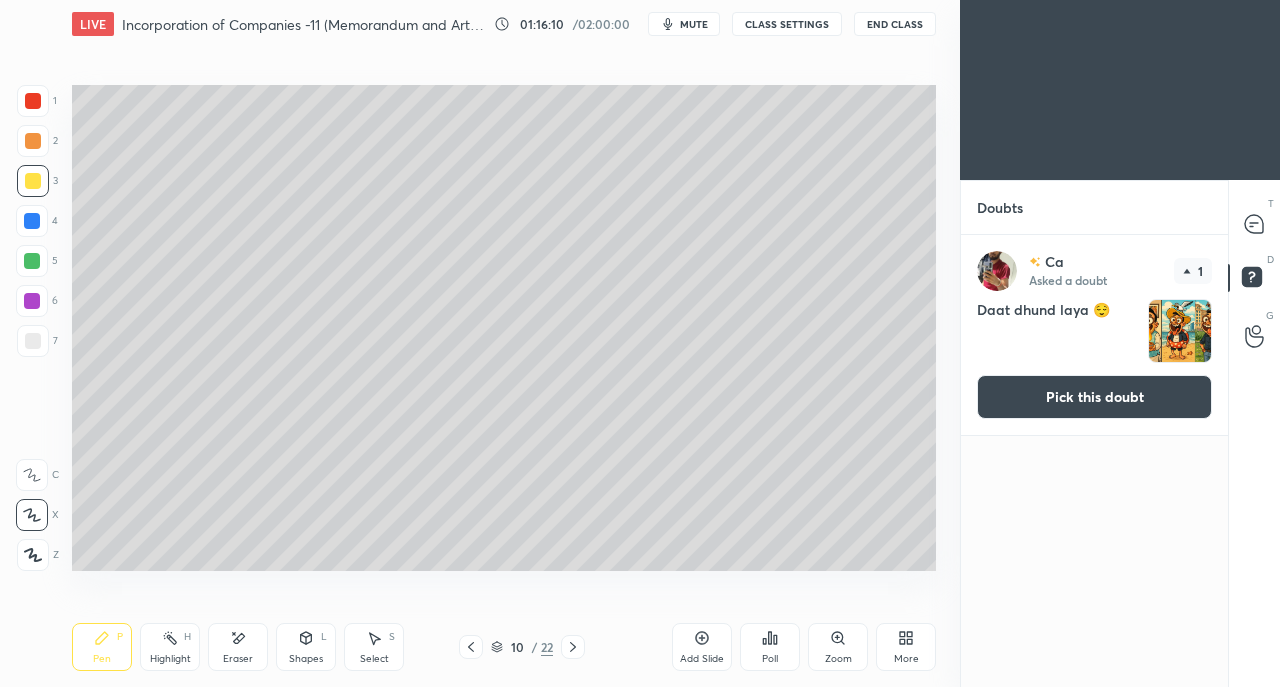 click on "Pick this doubt" at bounding box center (1094, 397) 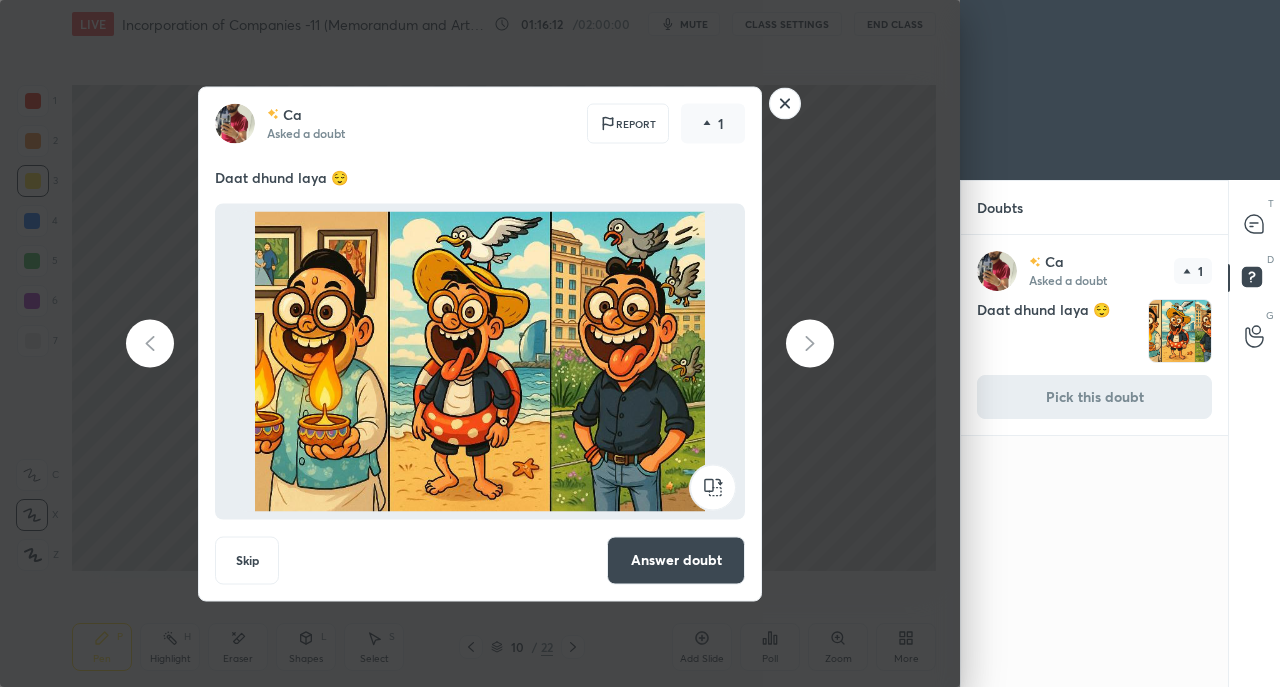 click 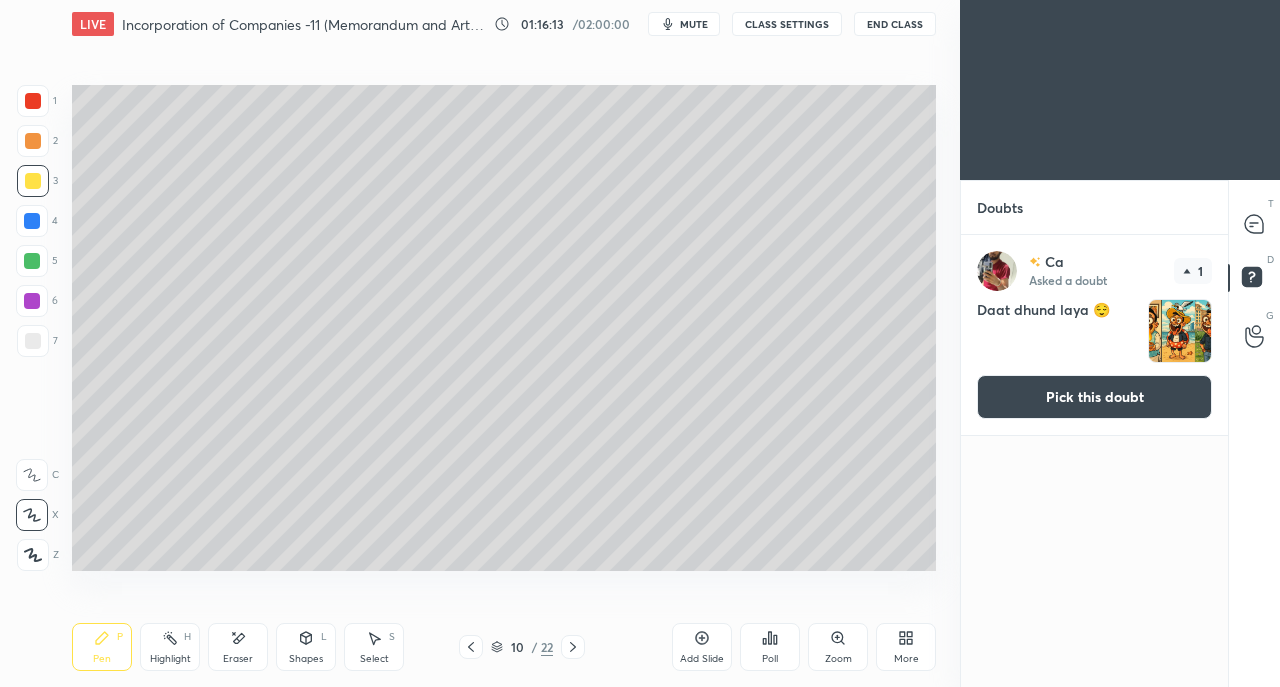 click 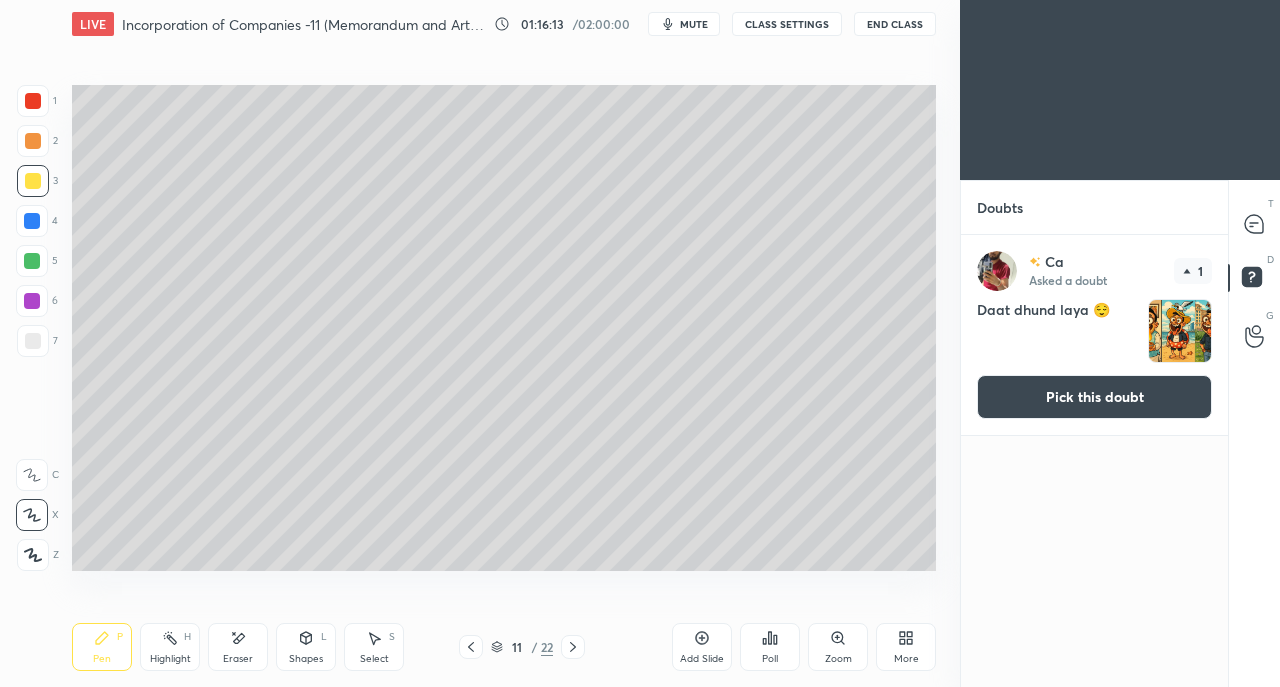 click at bounding box center [573, 647] 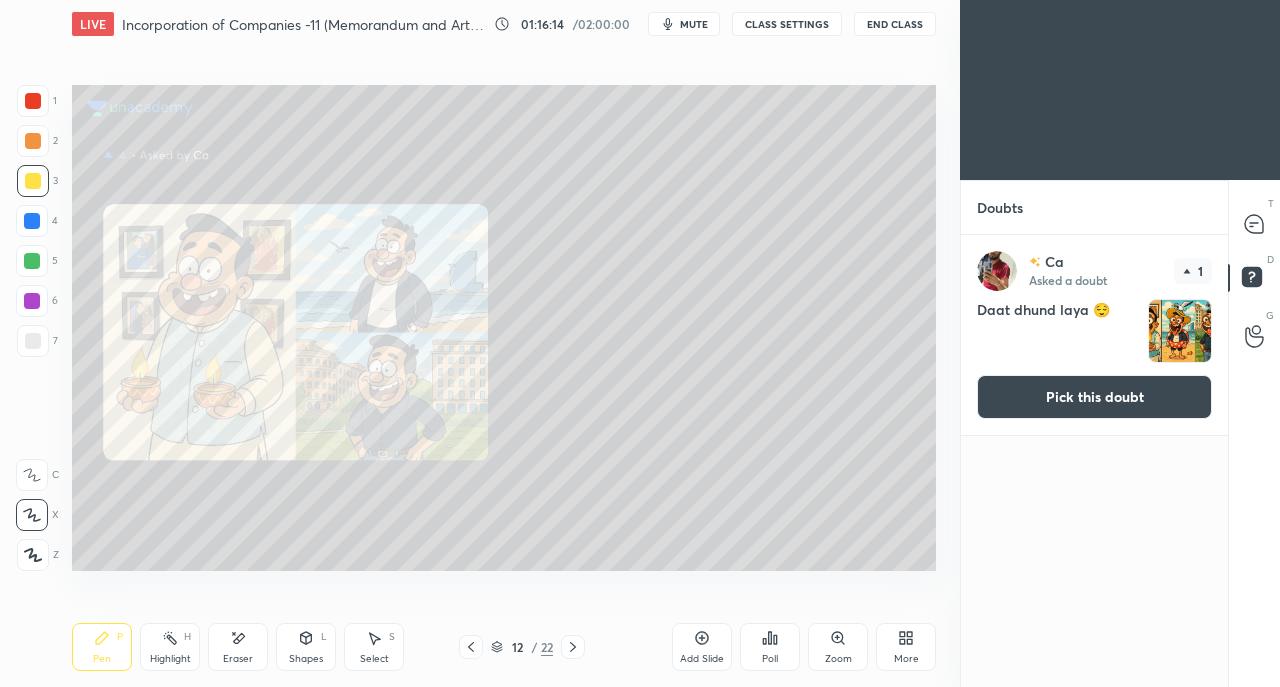 click 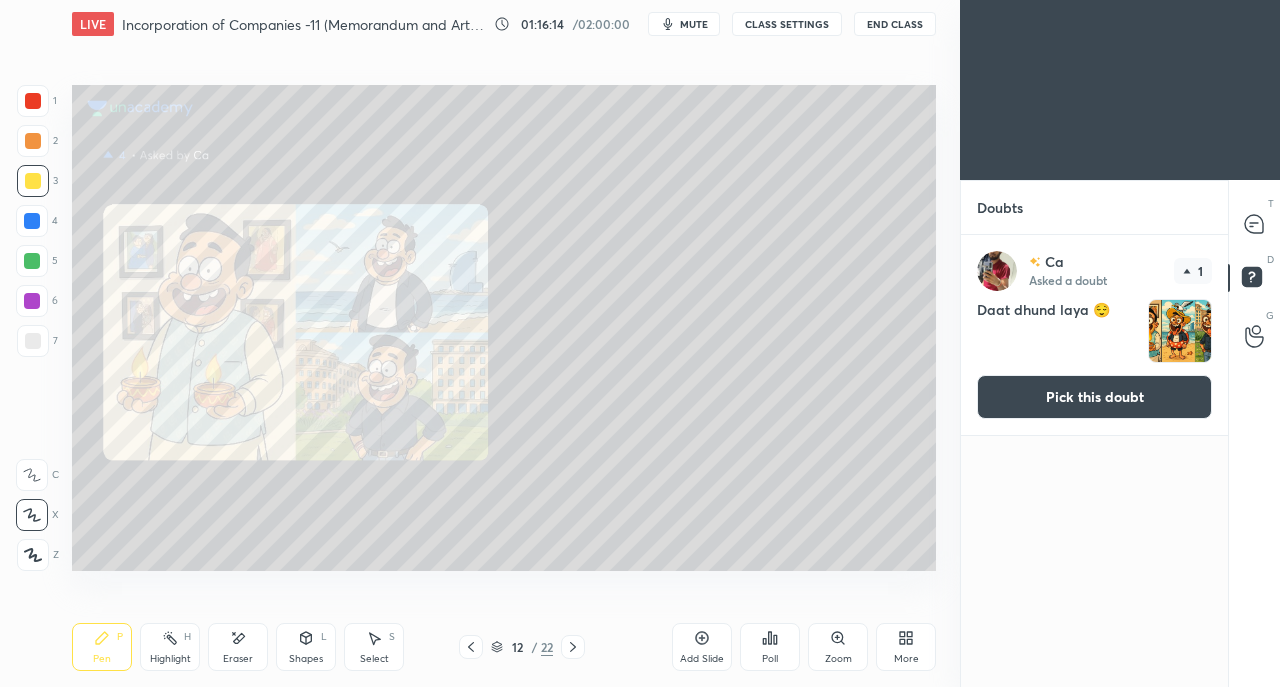 click 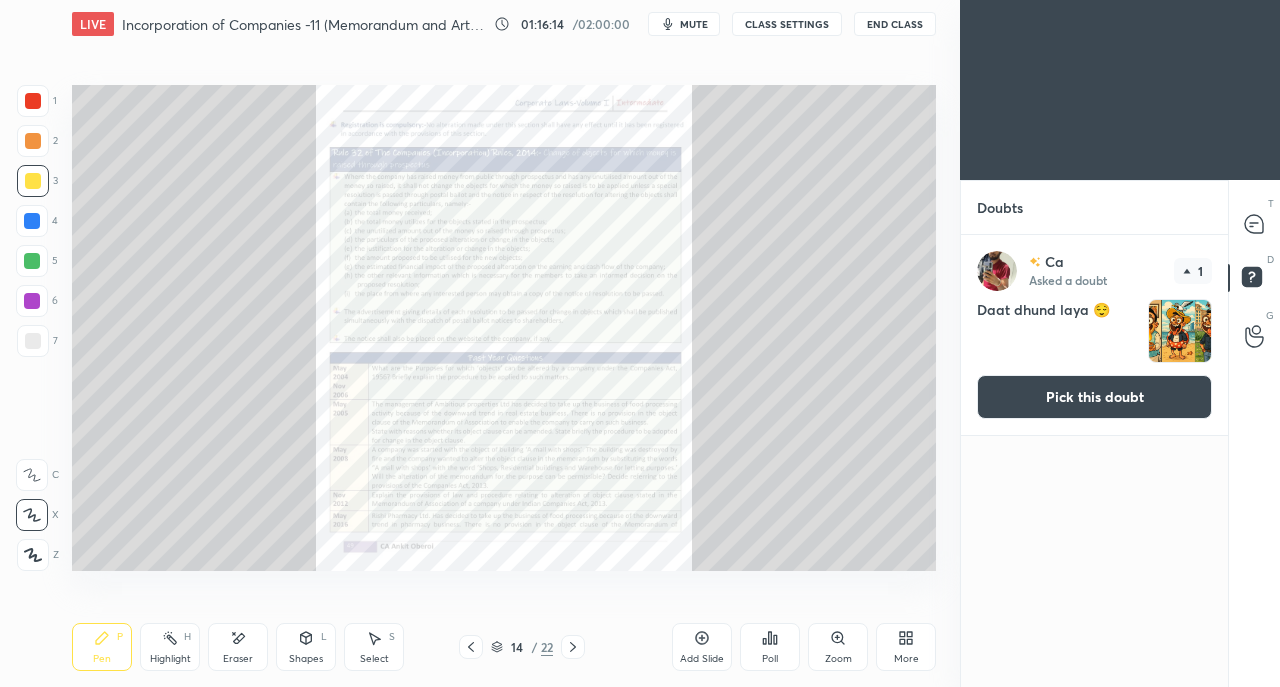click 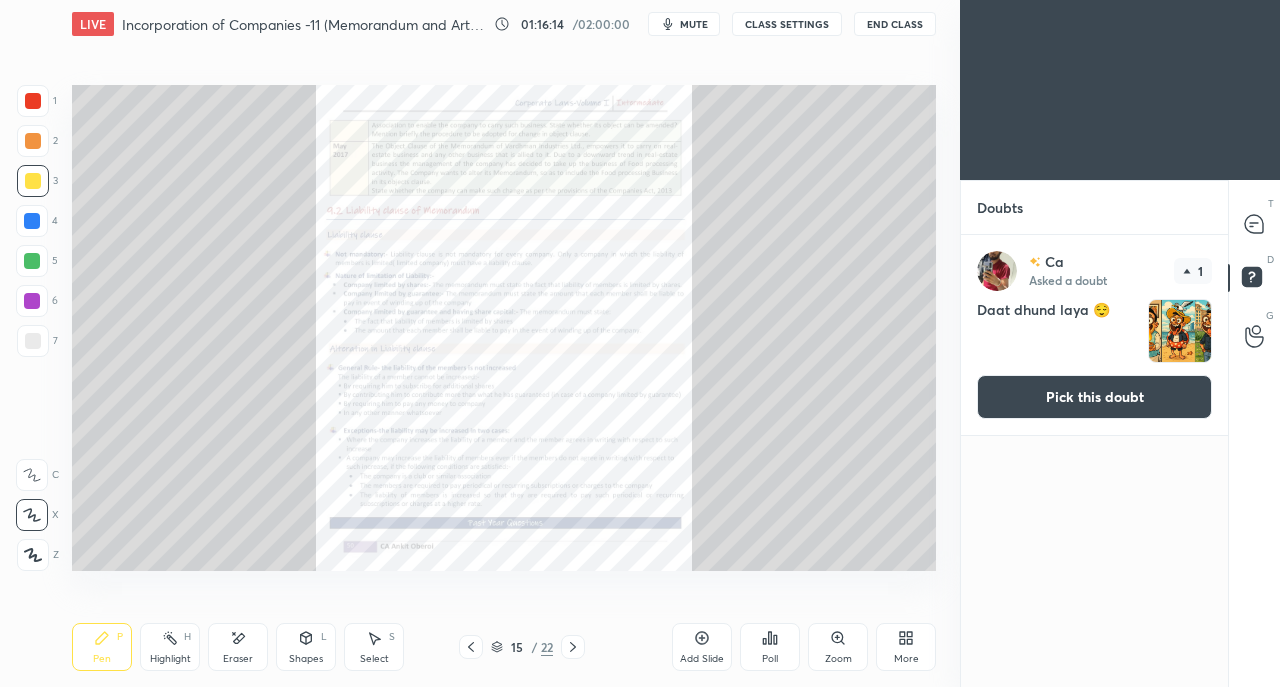 click 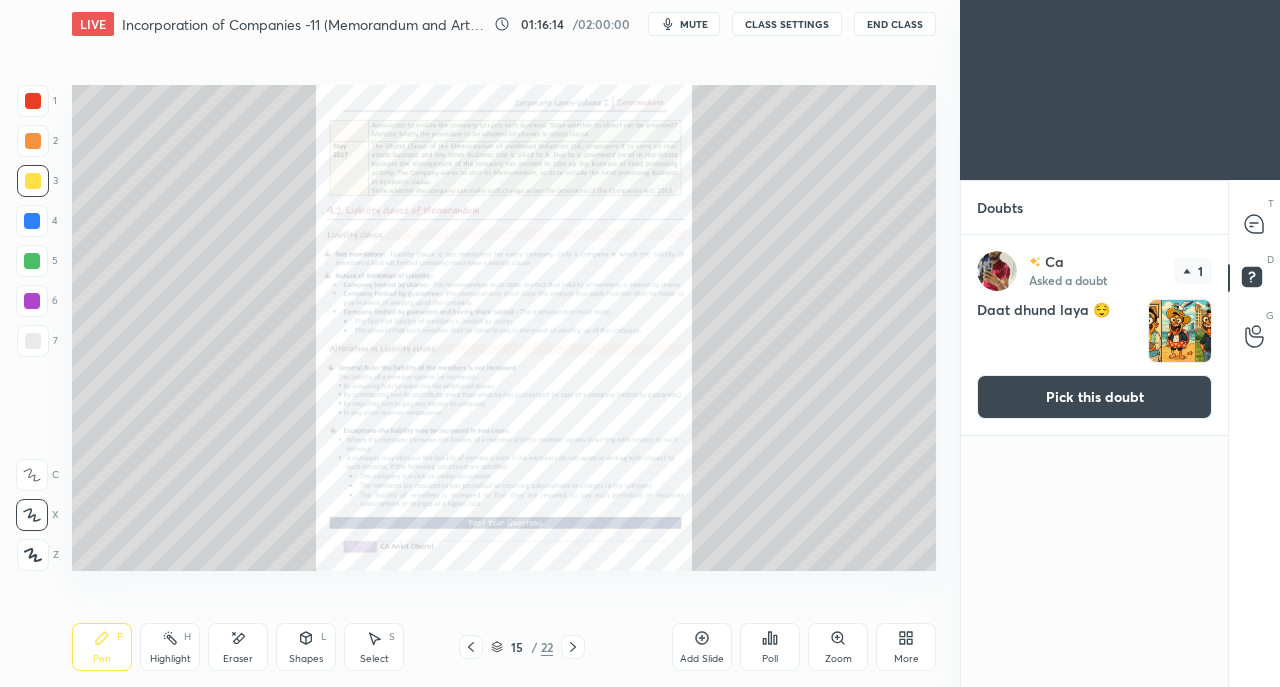 click 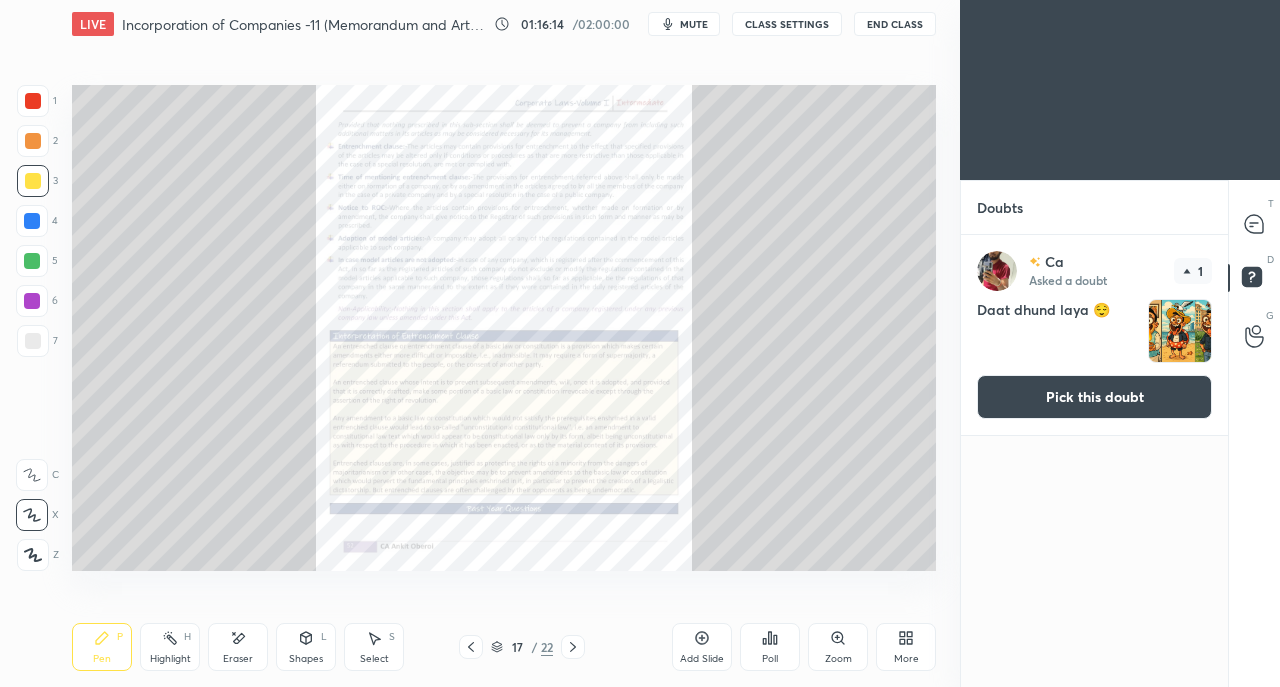 click 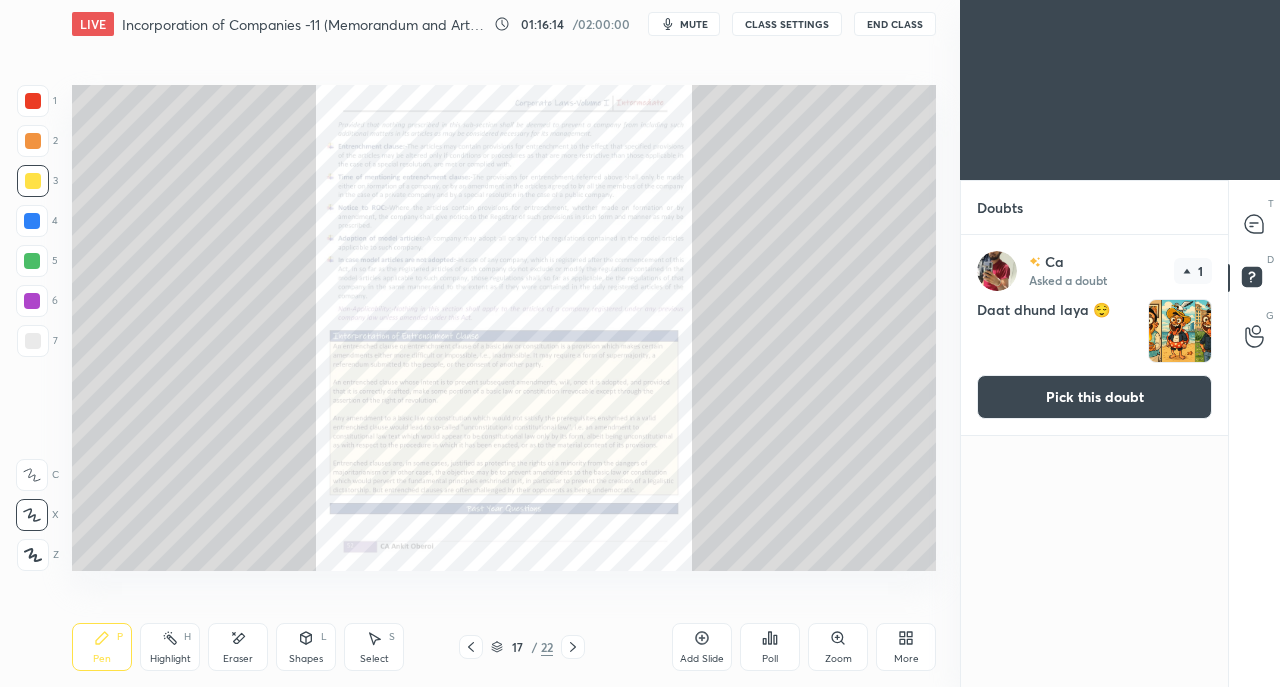 click 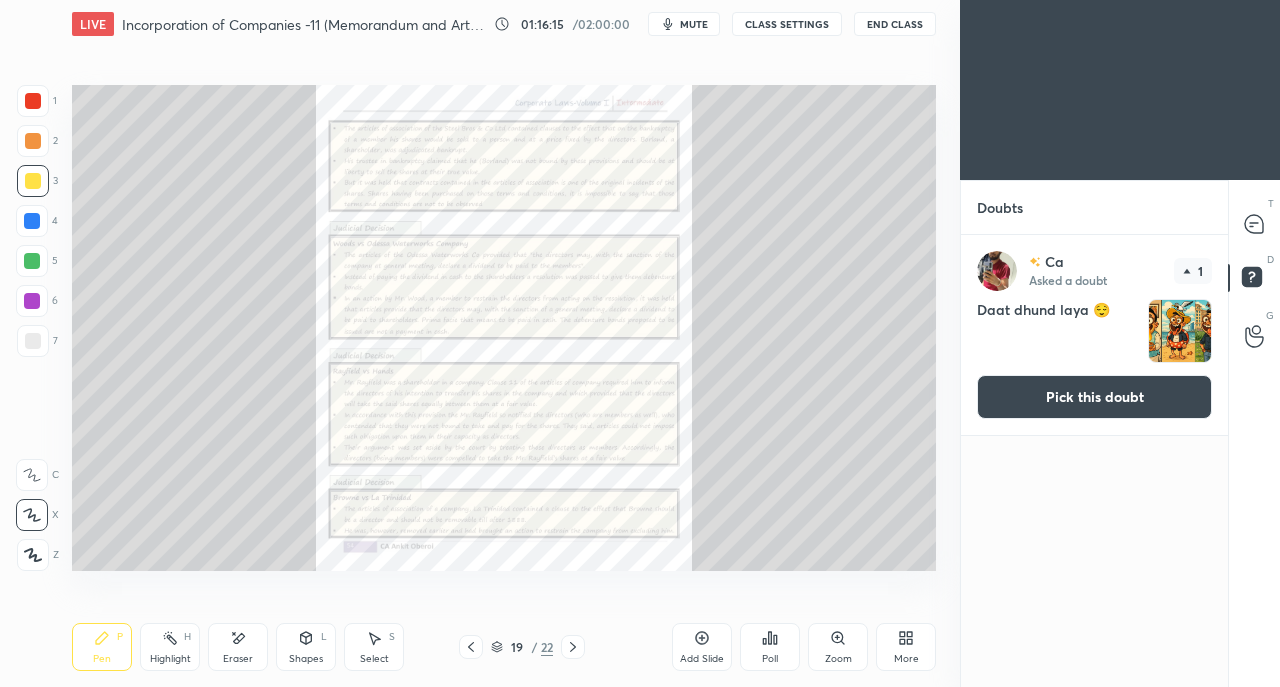 click 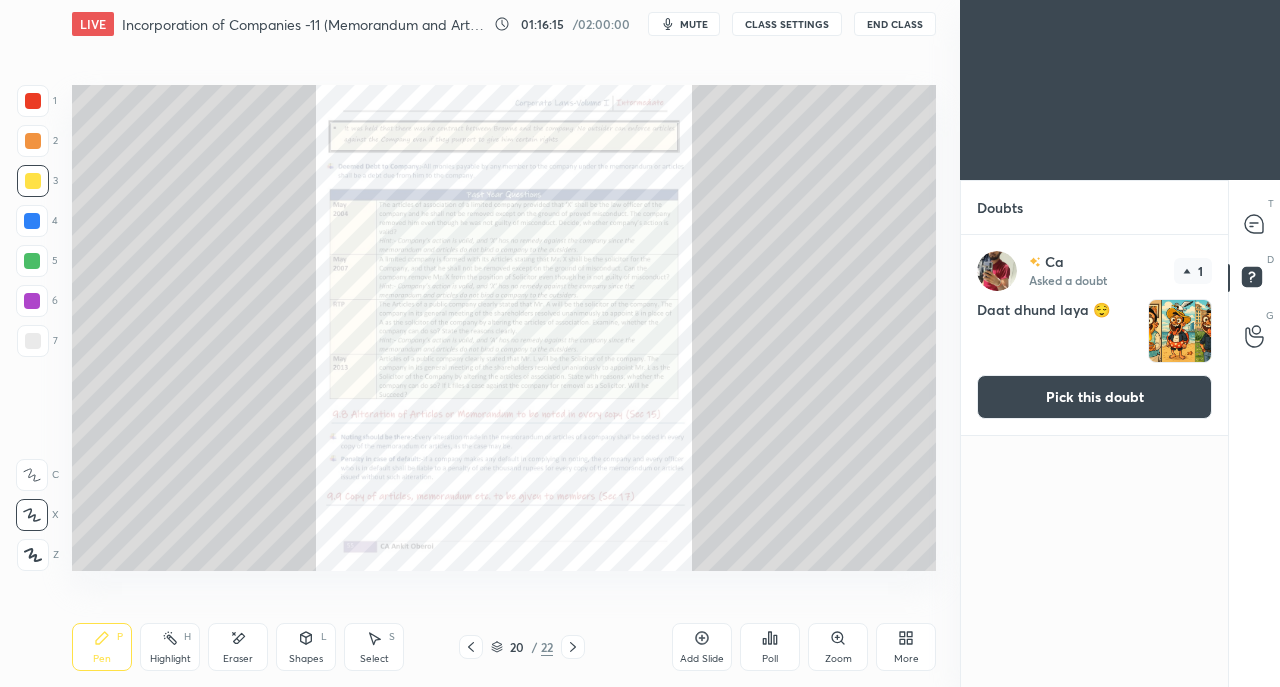 click 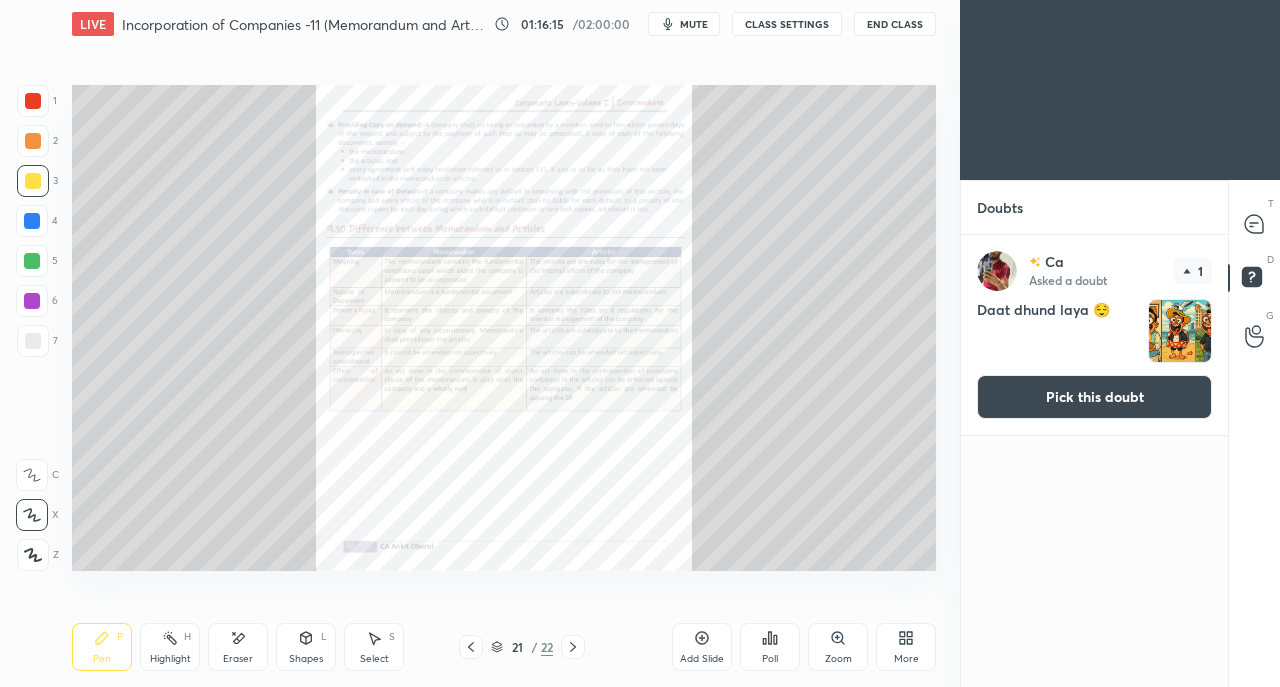 click 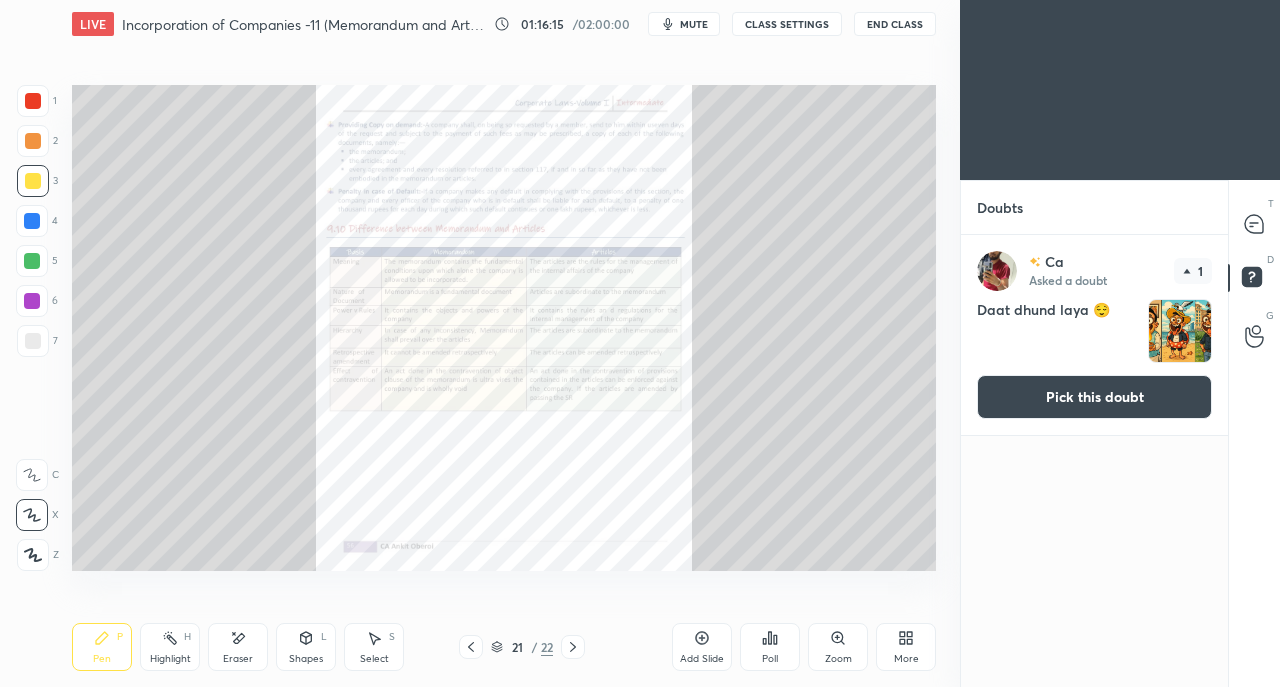 click 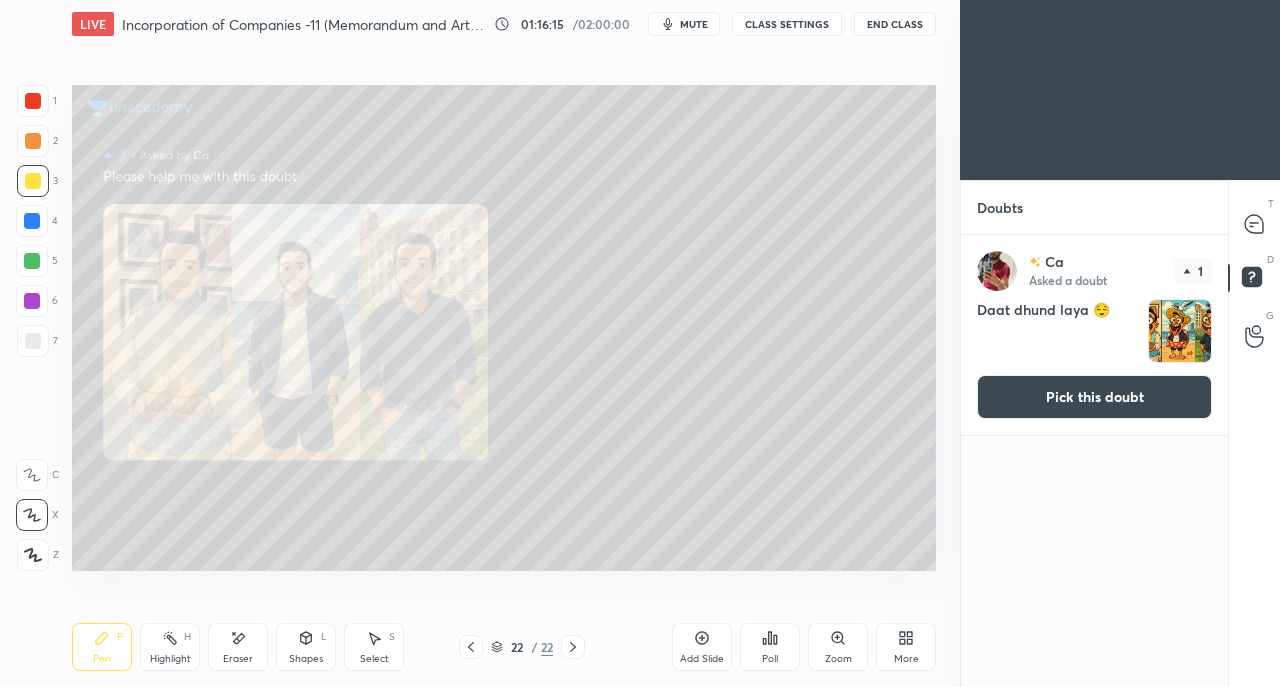 click 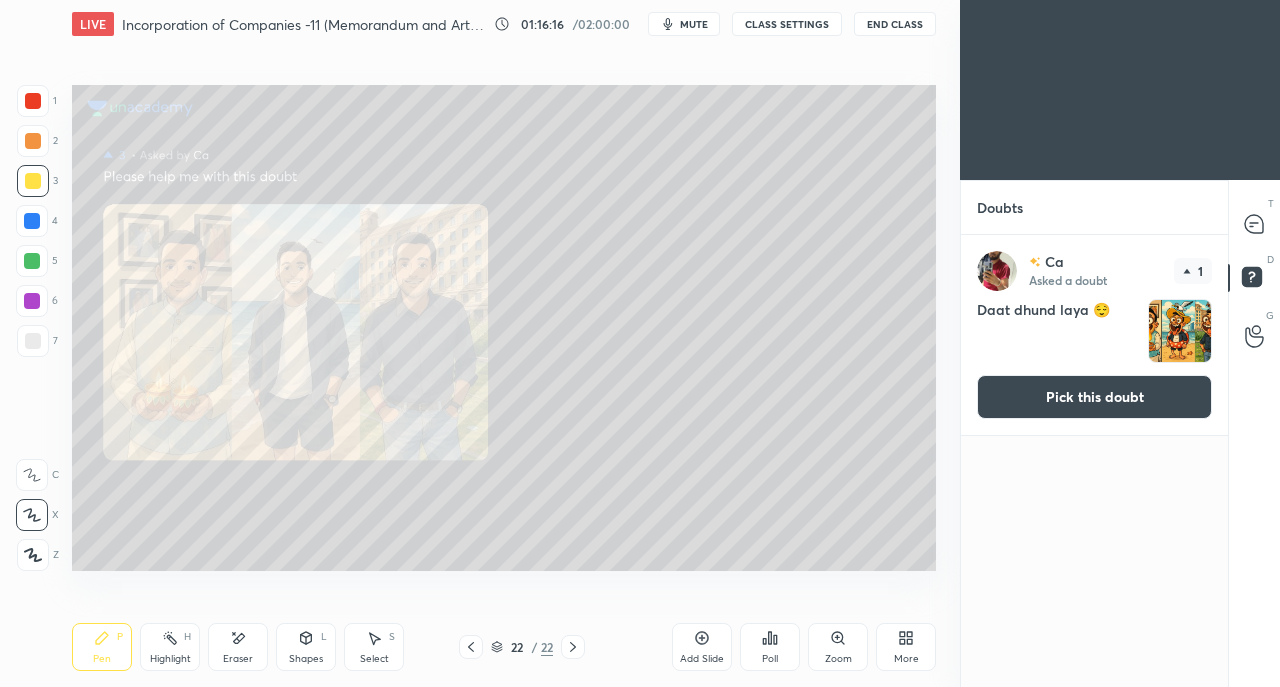 click on "Pick this doubt" at bounding box center [1094, 397] 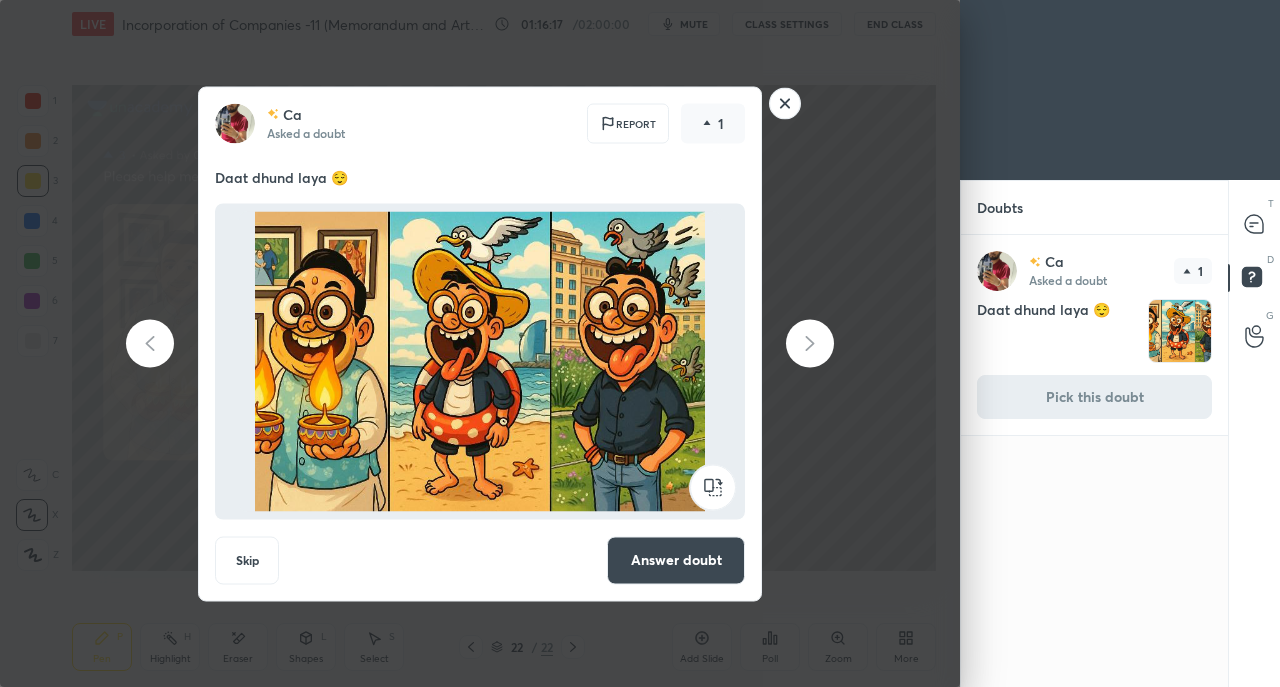 click on "Answer doubt" at bounding box center [676, 560] 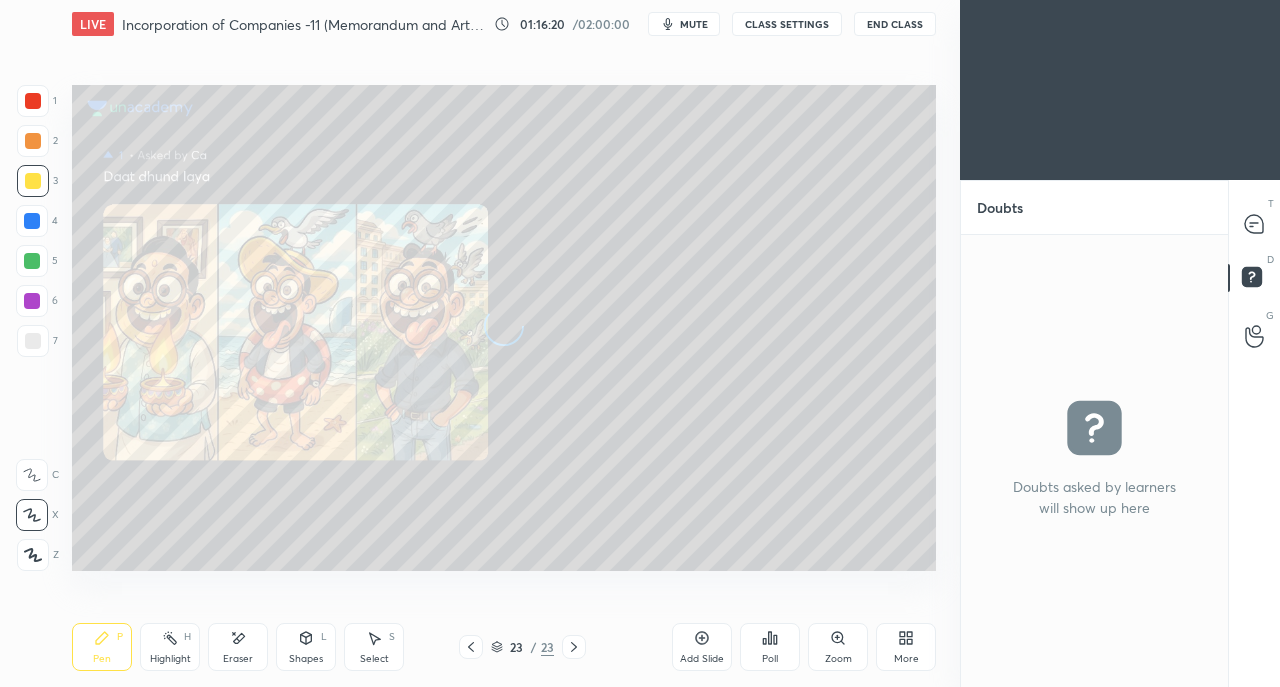 click 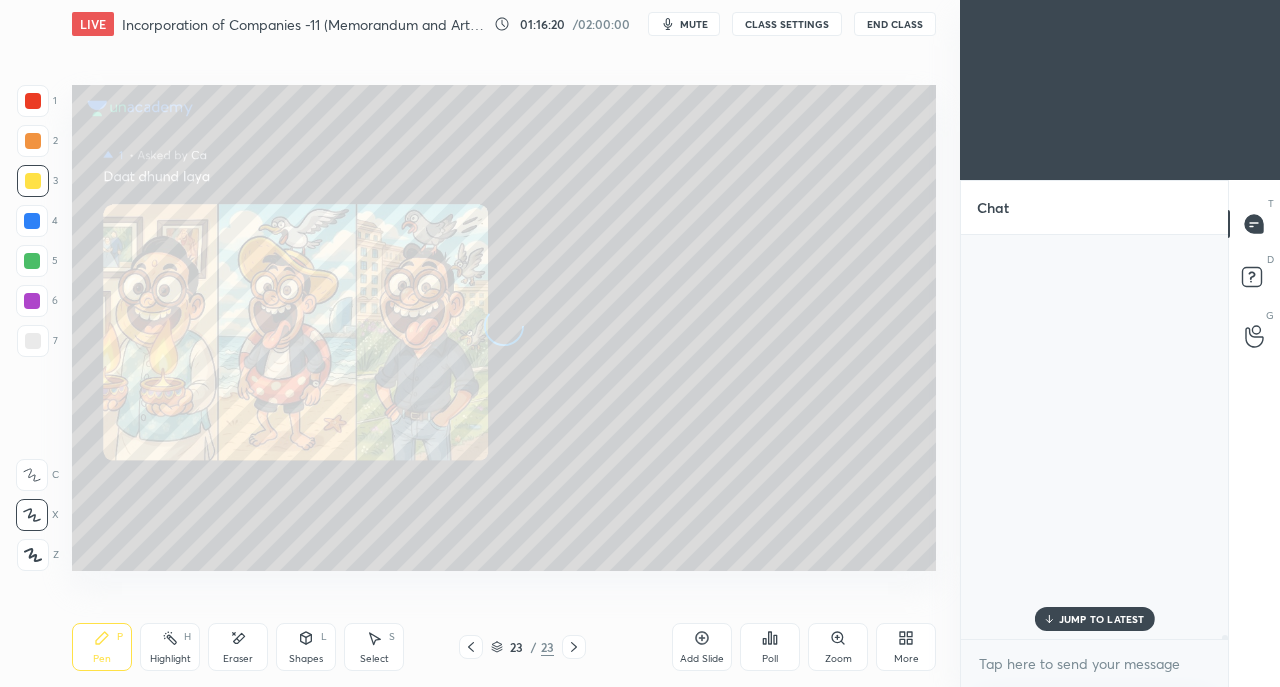 scroll, scrollTop: 40344, scrollLeft: 0, axis: vertical 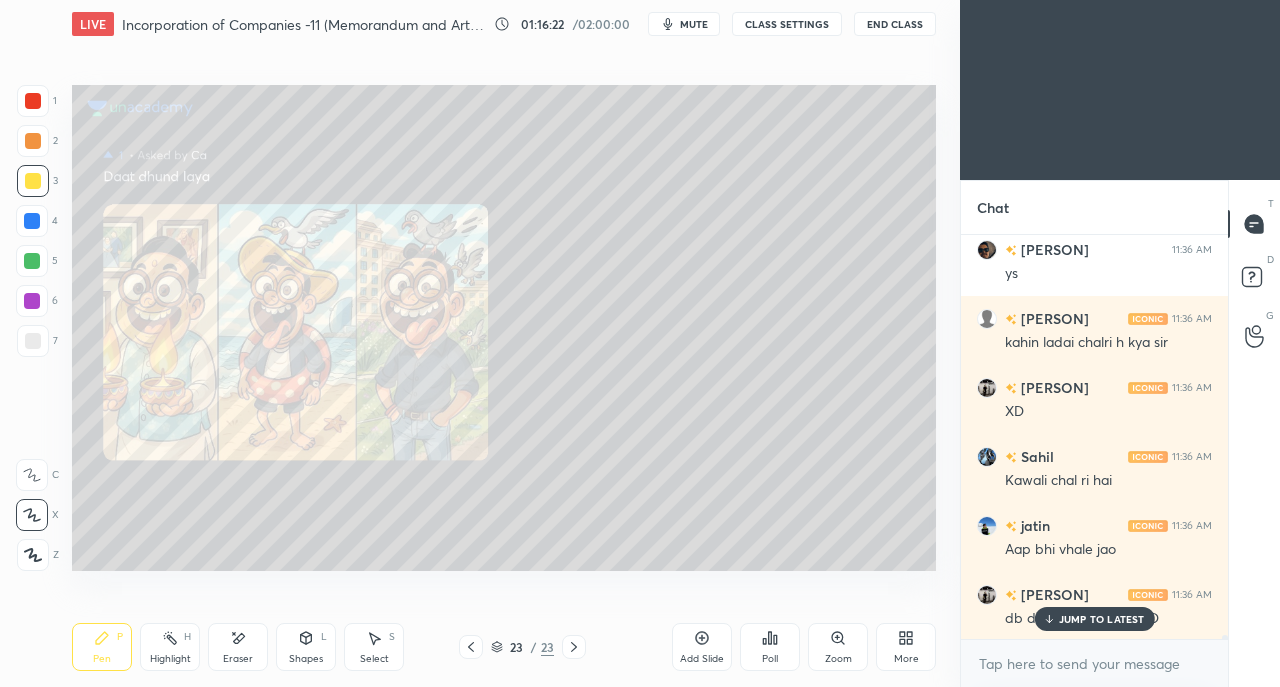 click on "JUMP TO LATEST" at bounding box center [1102, 619] 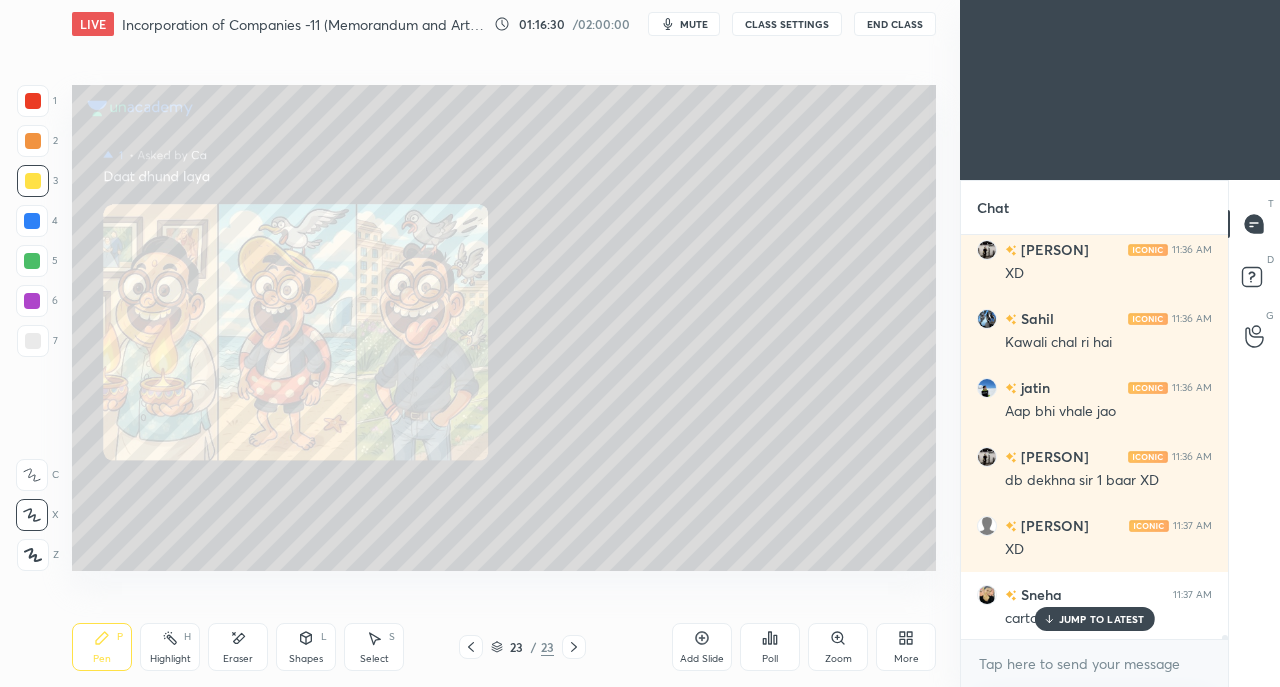 scroll, scrollTop: 40552, scrollLeft: 0, axis: vertical 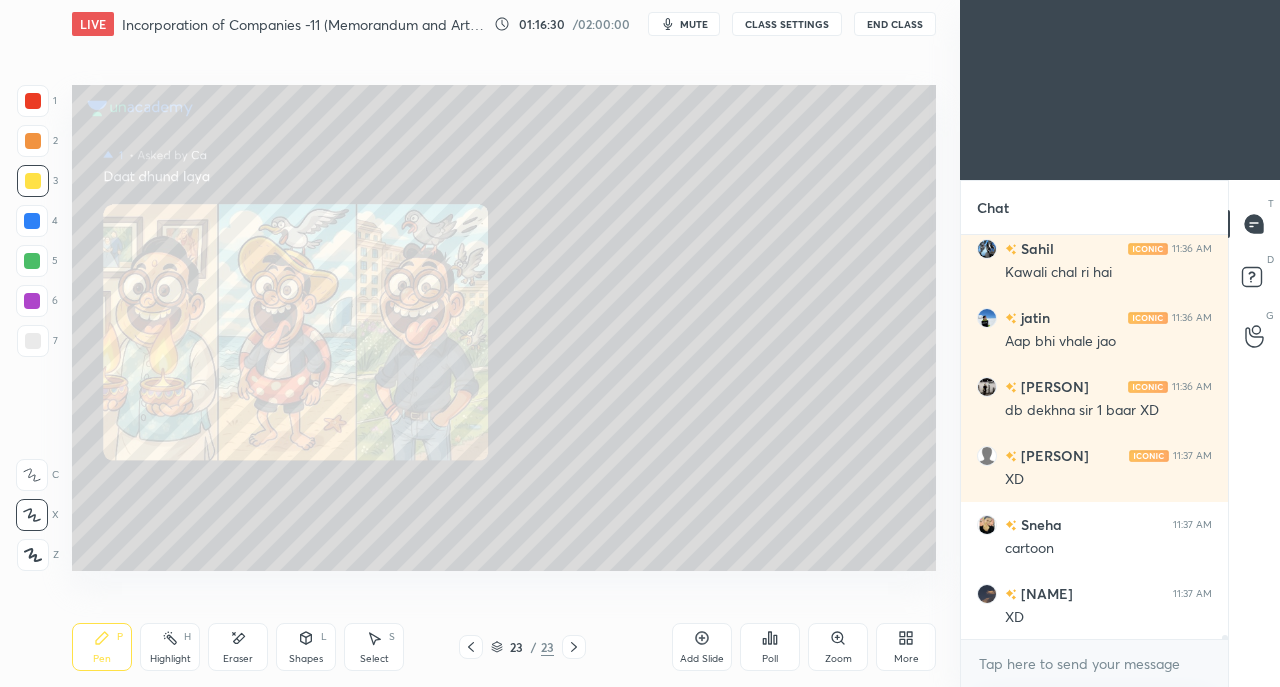 click at bounding box center [33, 101] 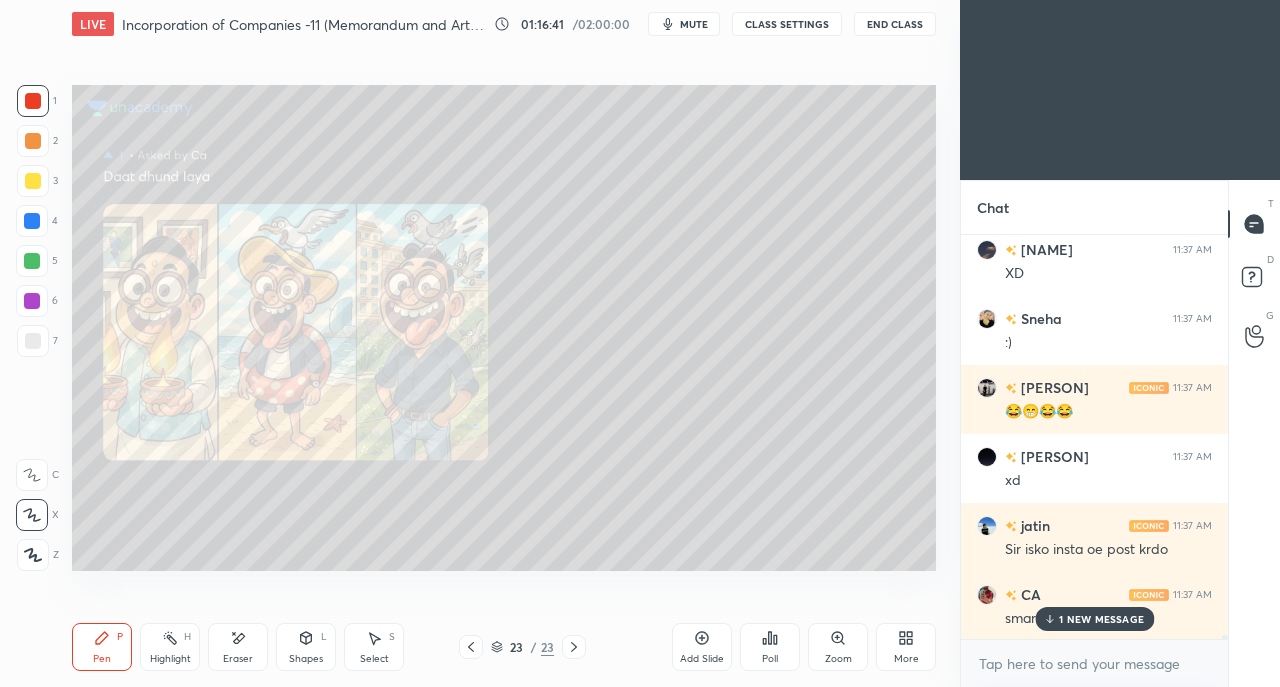 scroll, scrollTop: 40966, scrollLeft: 0, axis: vertical 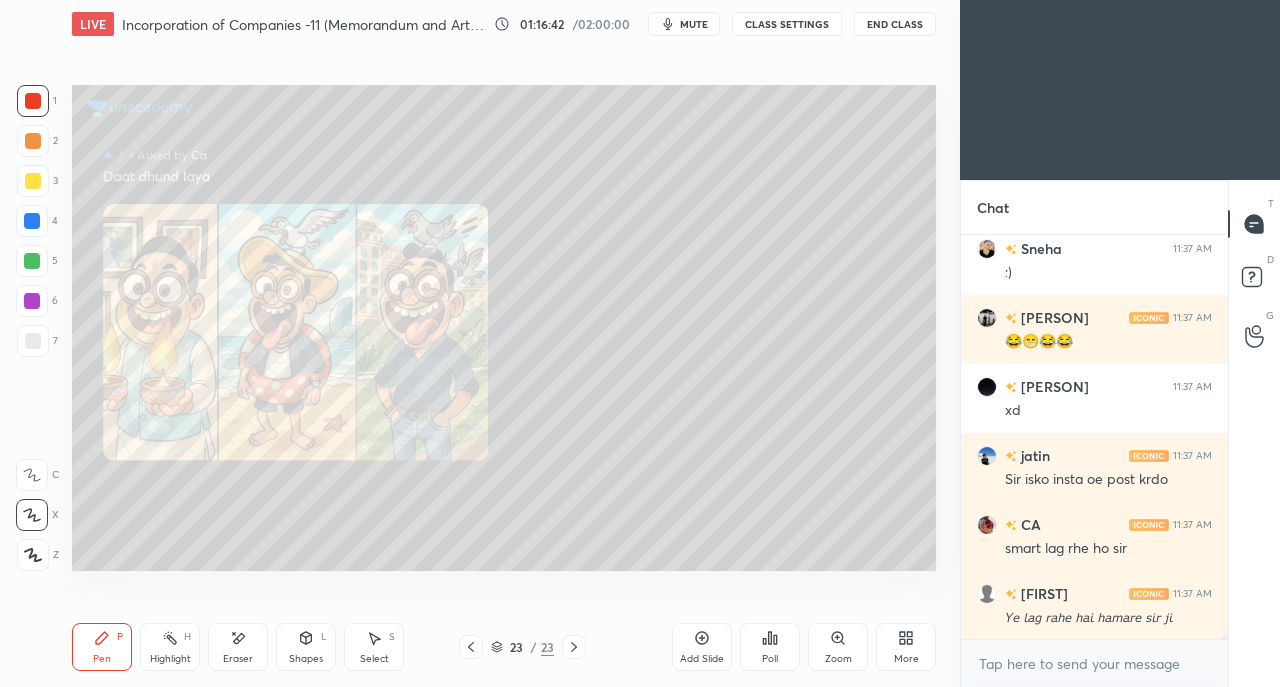 click 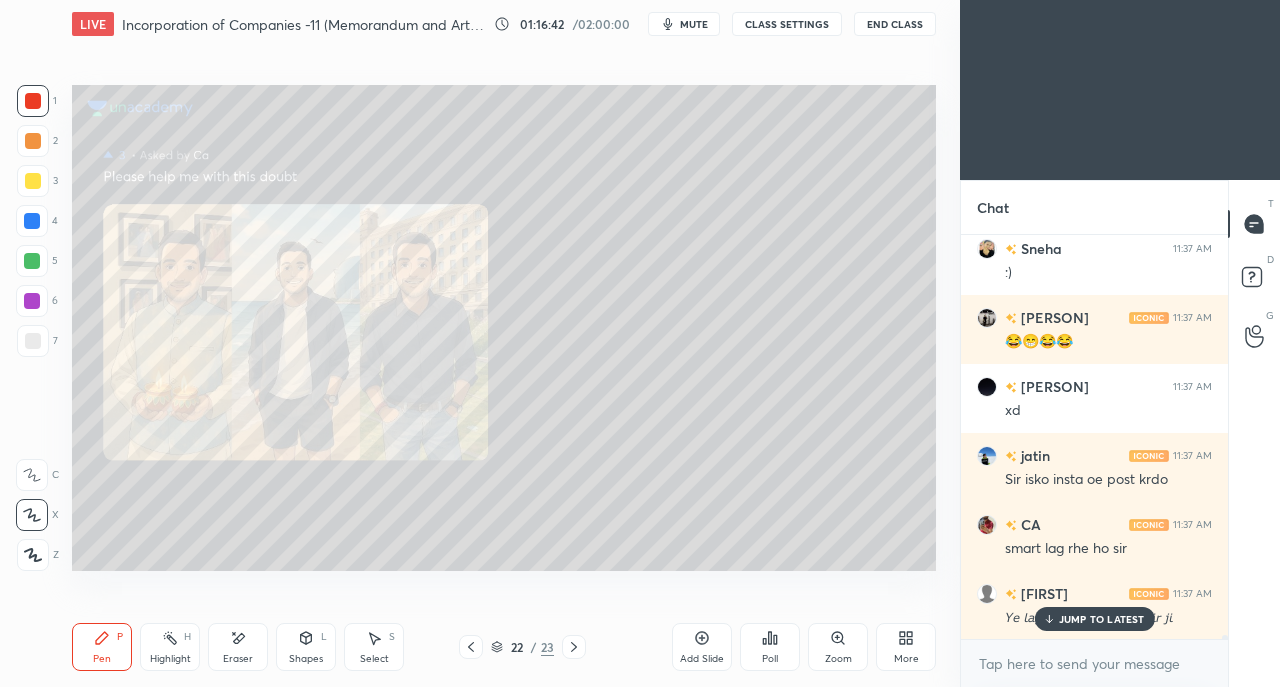 scroll, scrollTop: 41034, scrollLeft: 0, axis: vertical 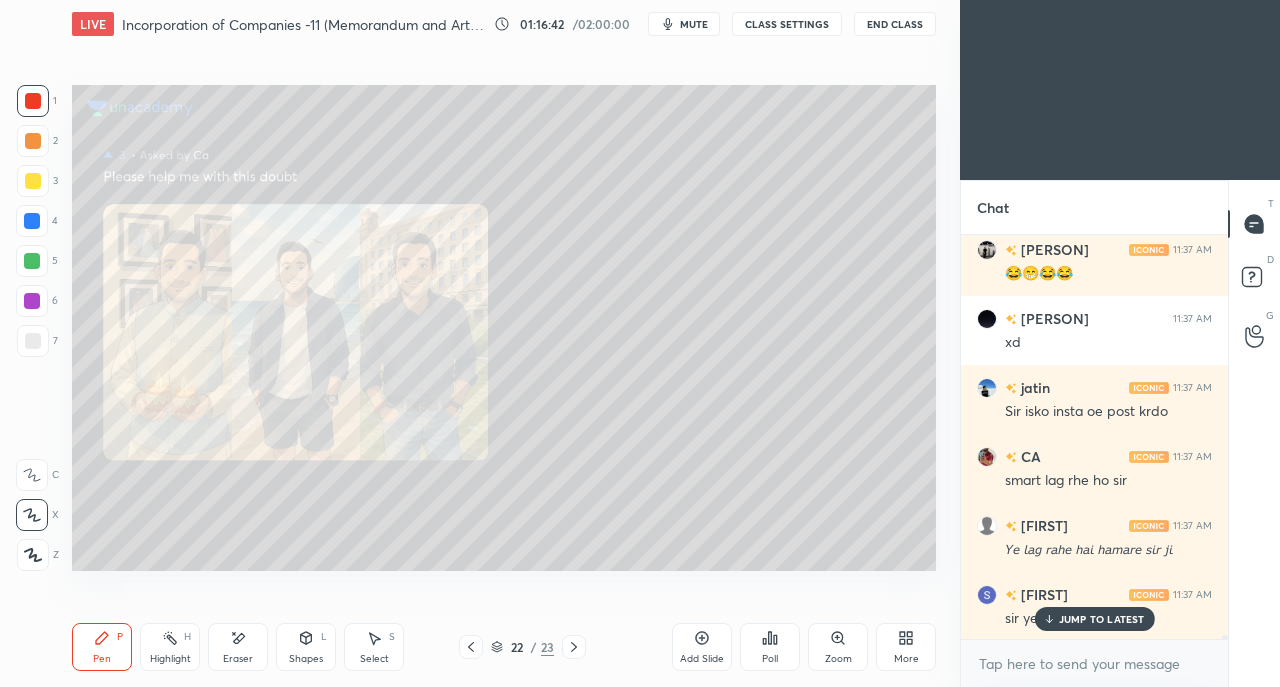 click 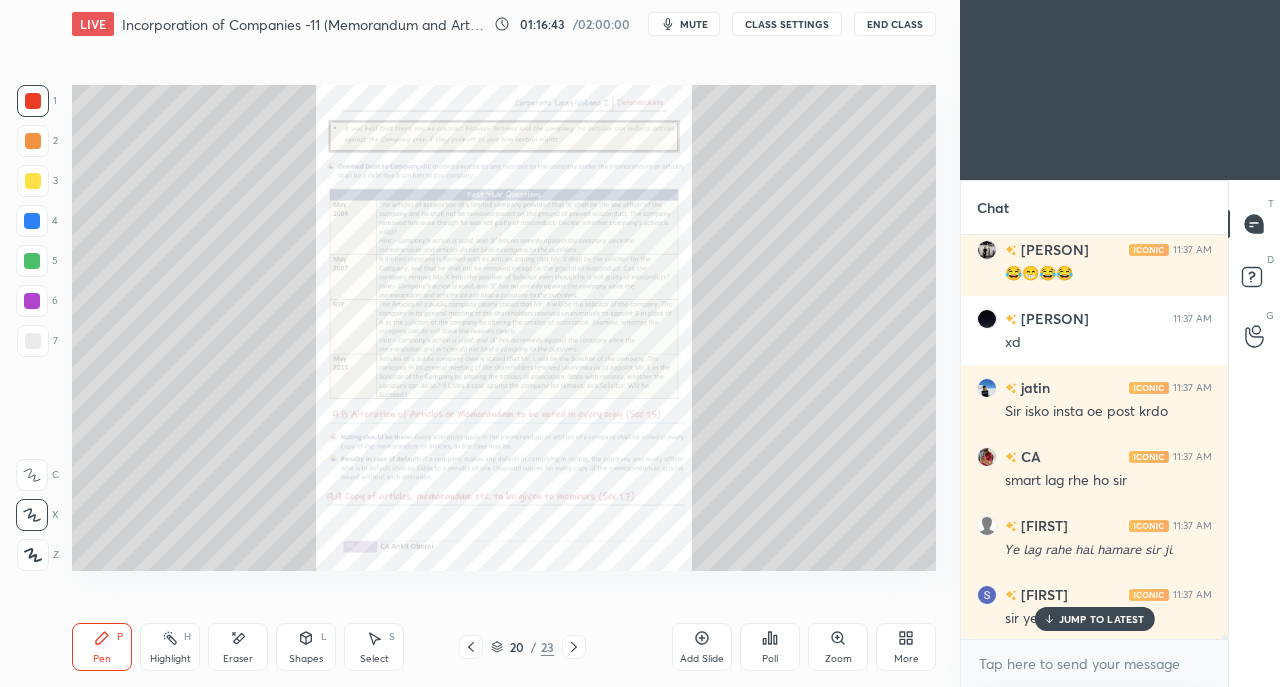 click 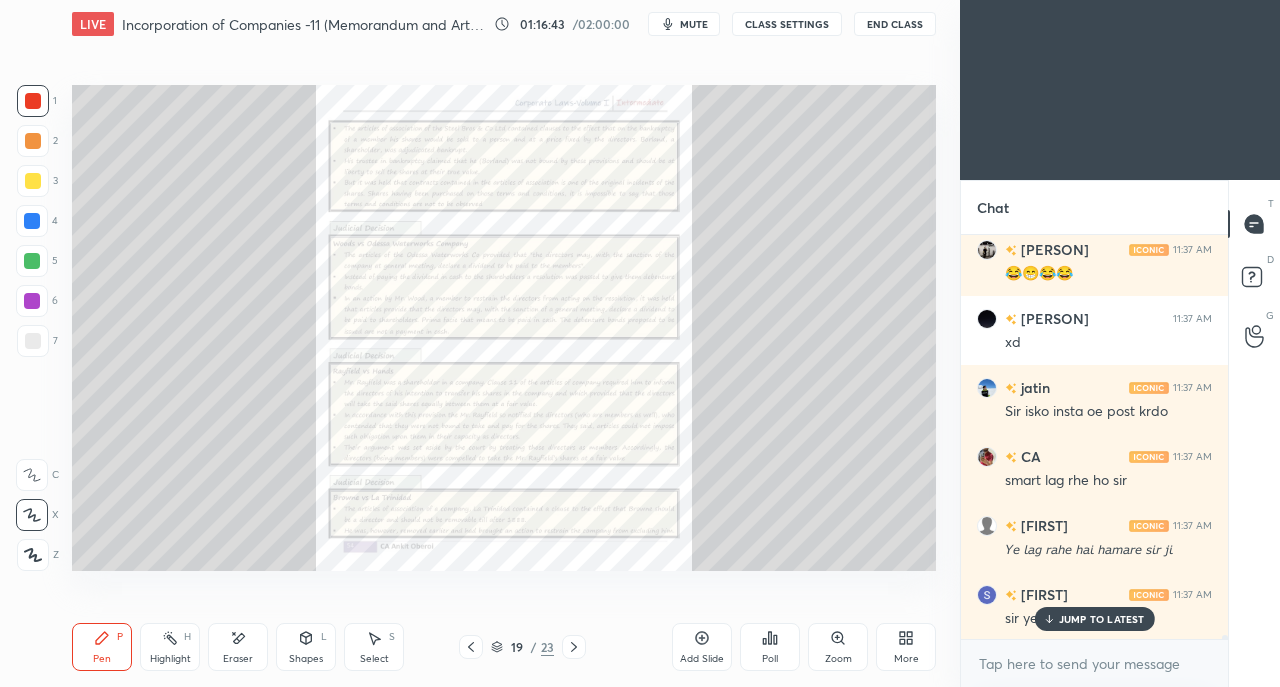 click on "19 / 23" at bounding box center [522, 647] 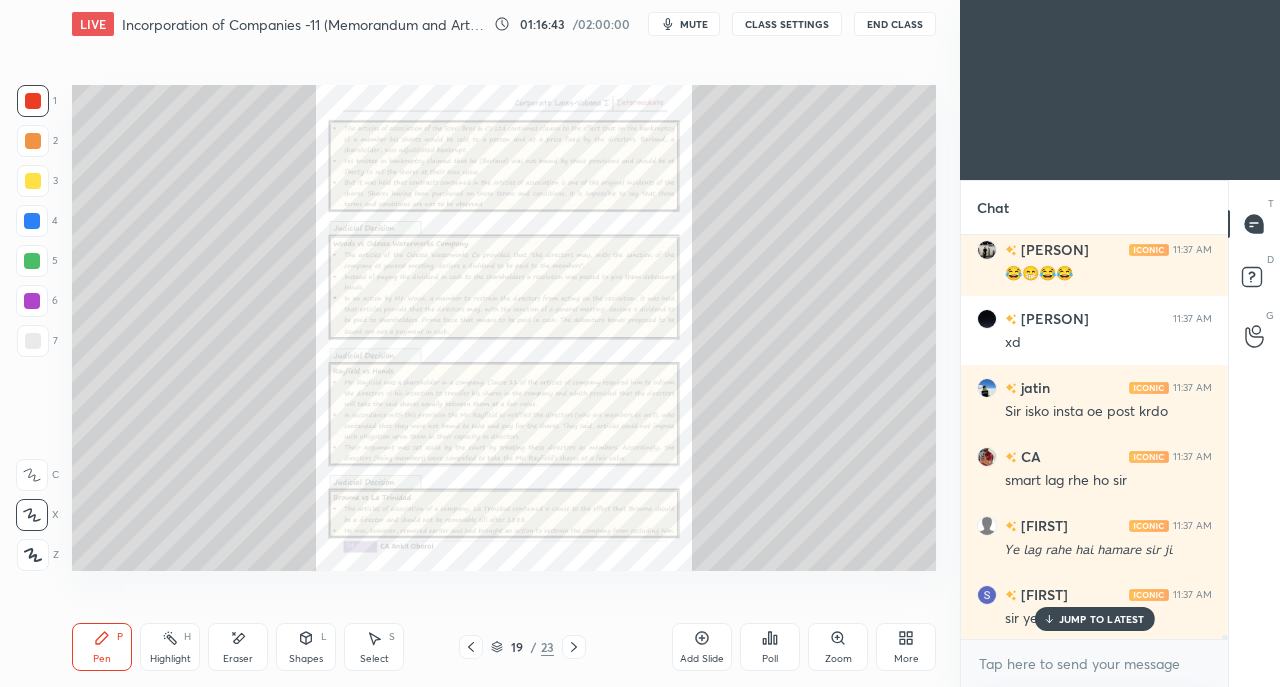 click at bounding box center [471, 647] 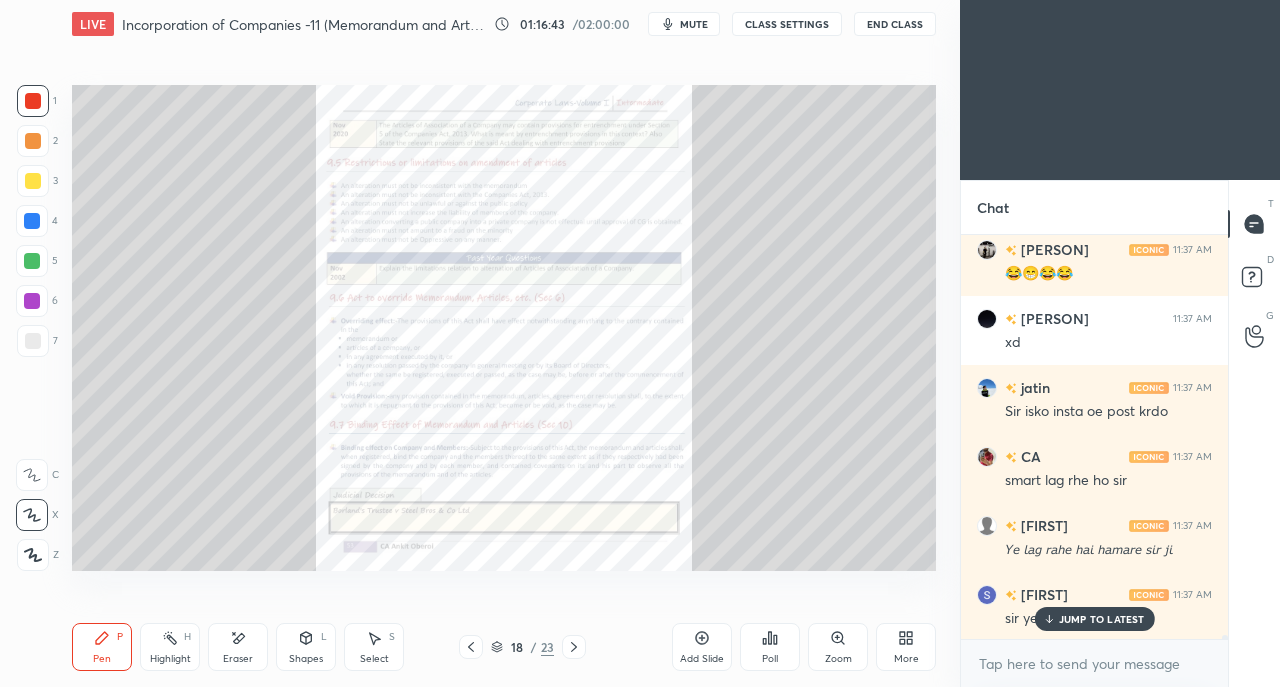 click at bounding box center [471, 647] 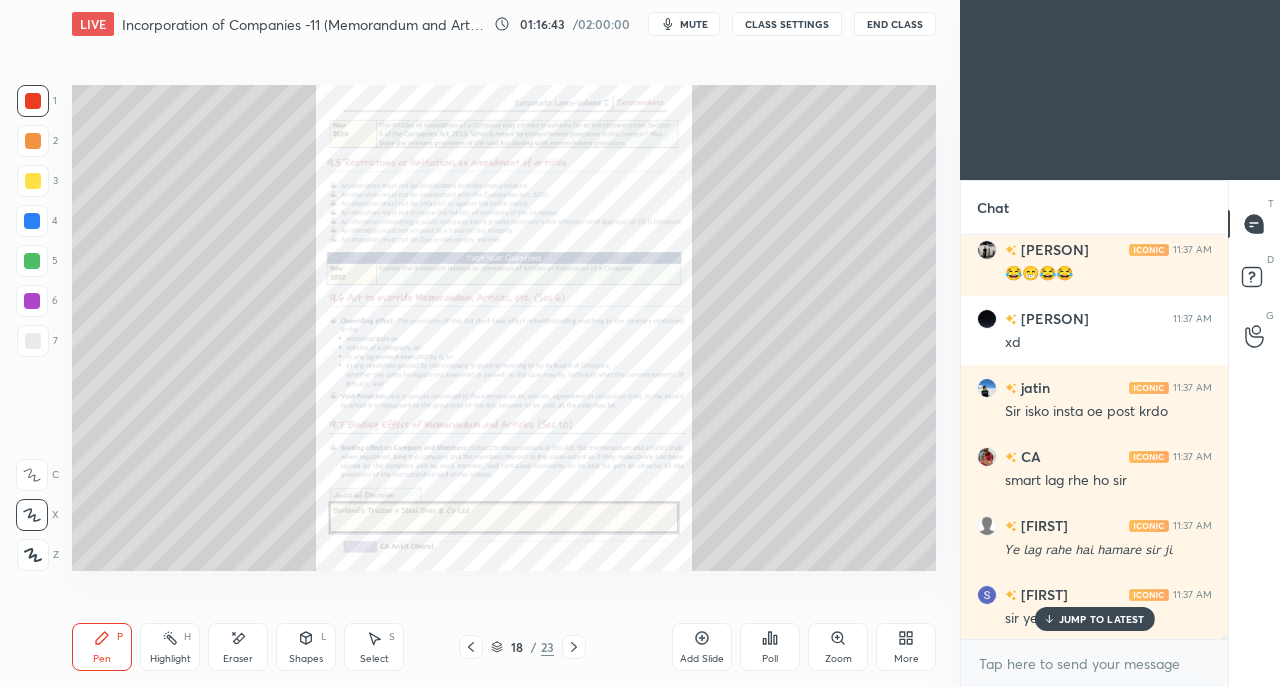 click 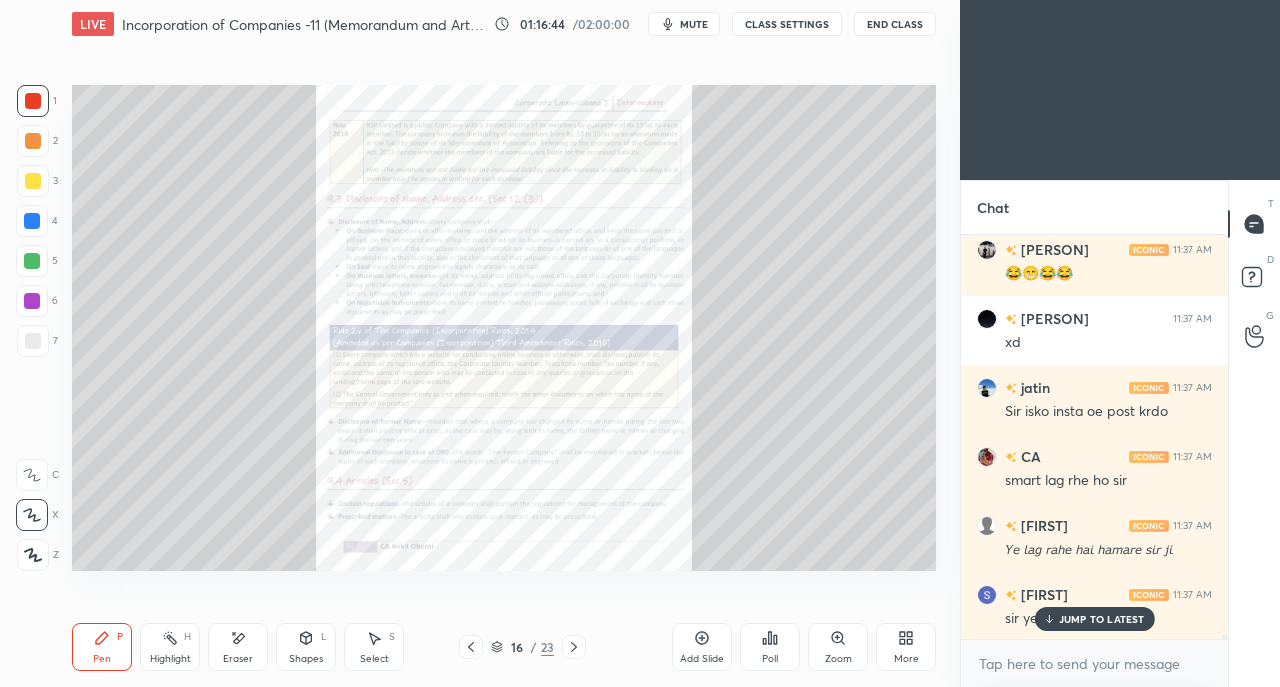 click 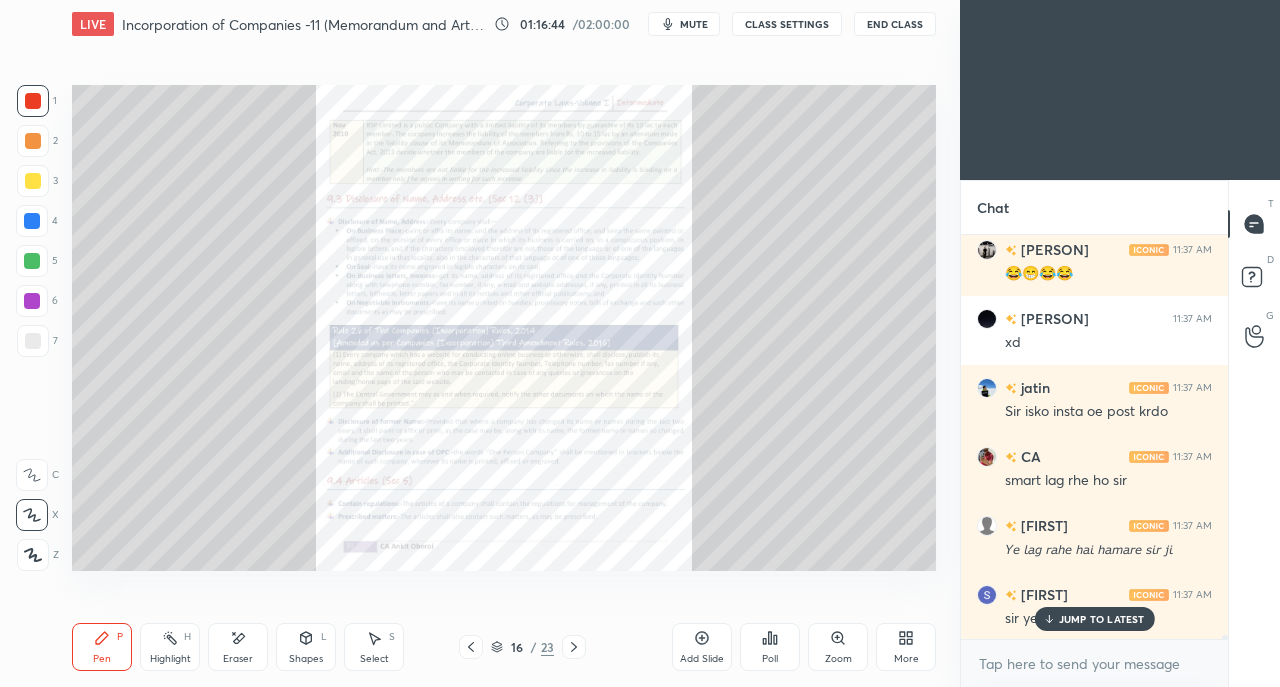 click 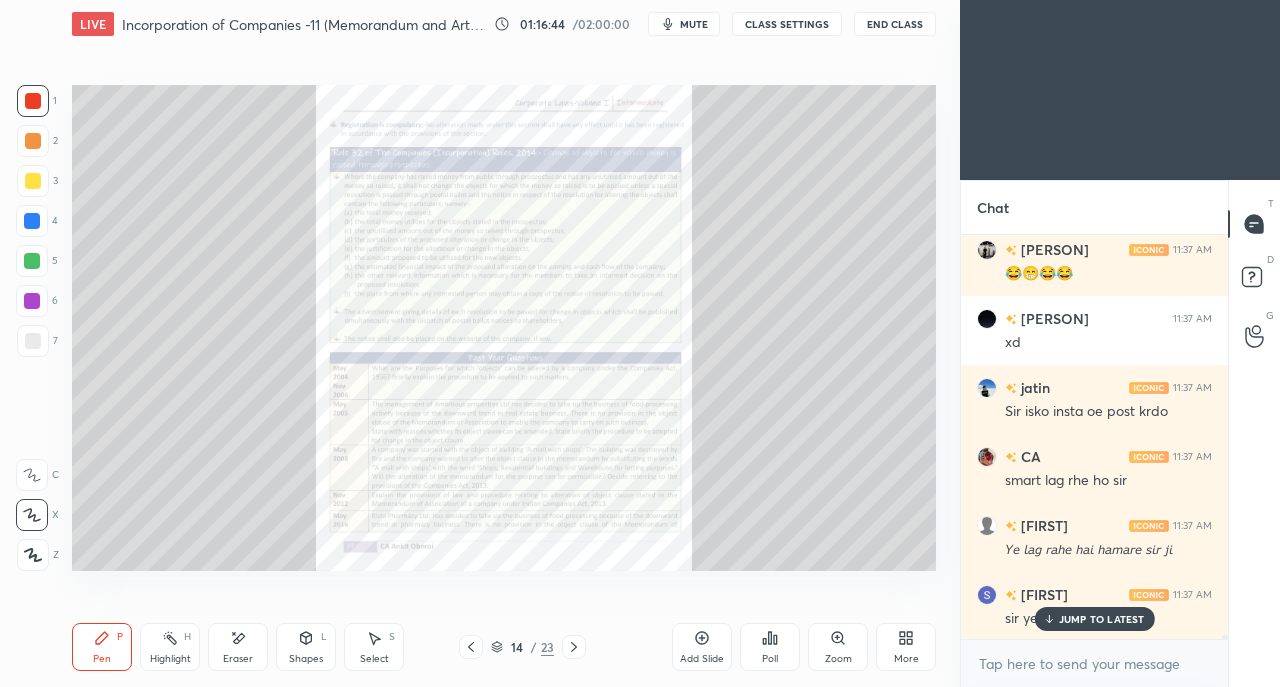 click on "JUMP TO LATEST" at bounding box center [1102, 619] 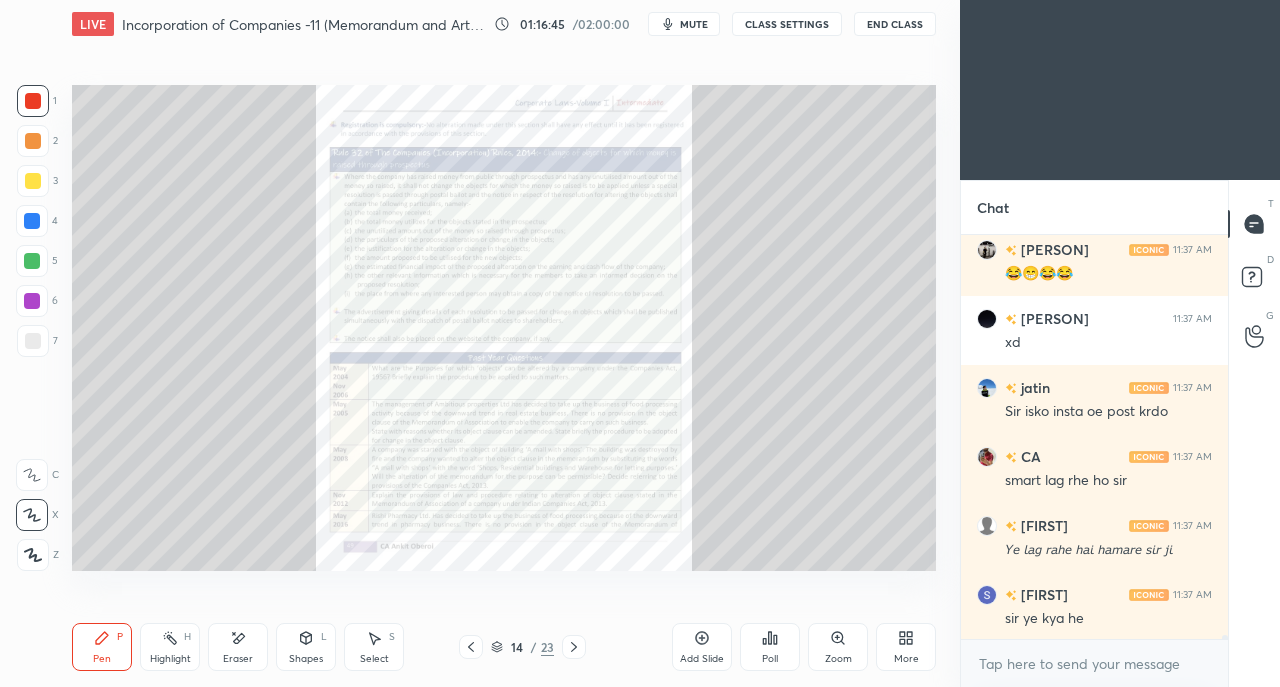 click 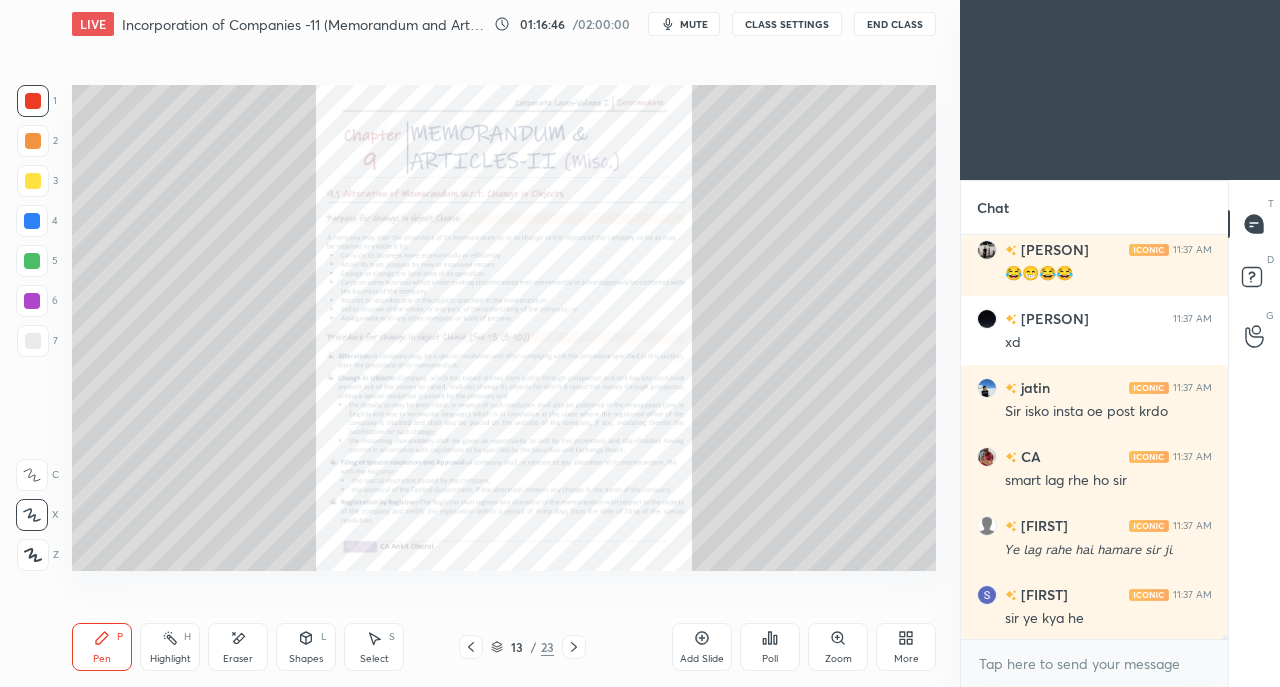 click 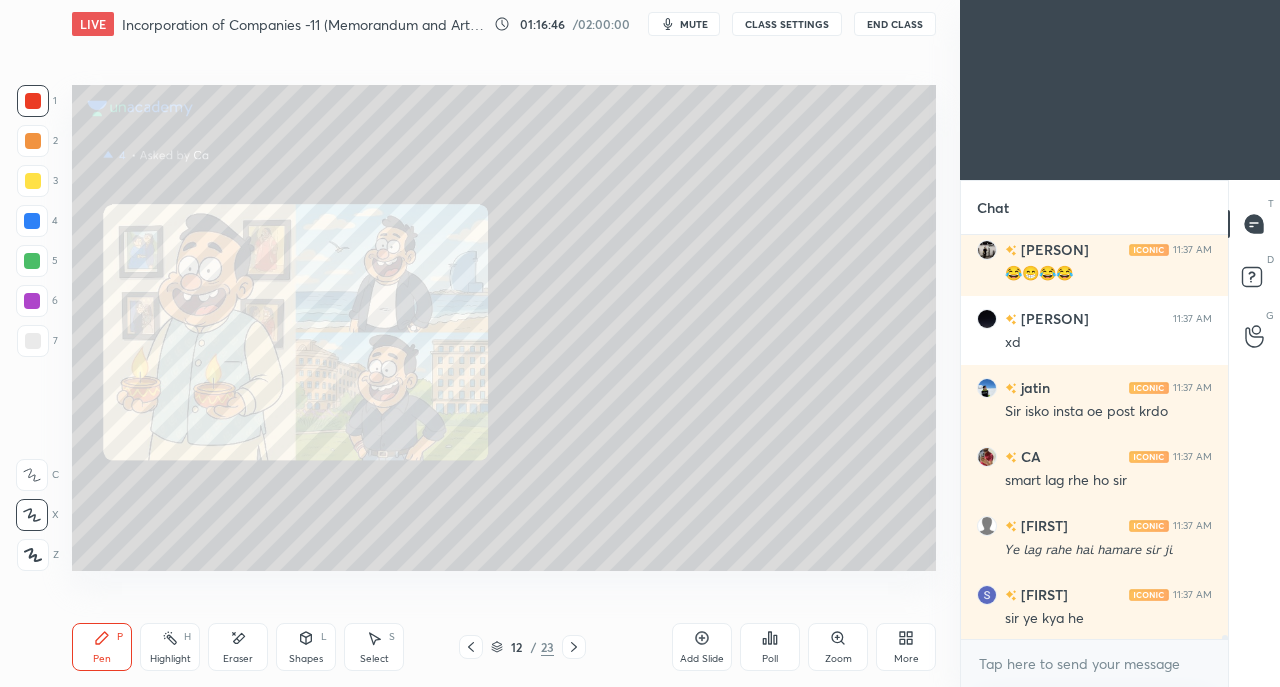 scroll, scrollTop: 41104, scrollLeft: 0, axis: vertical 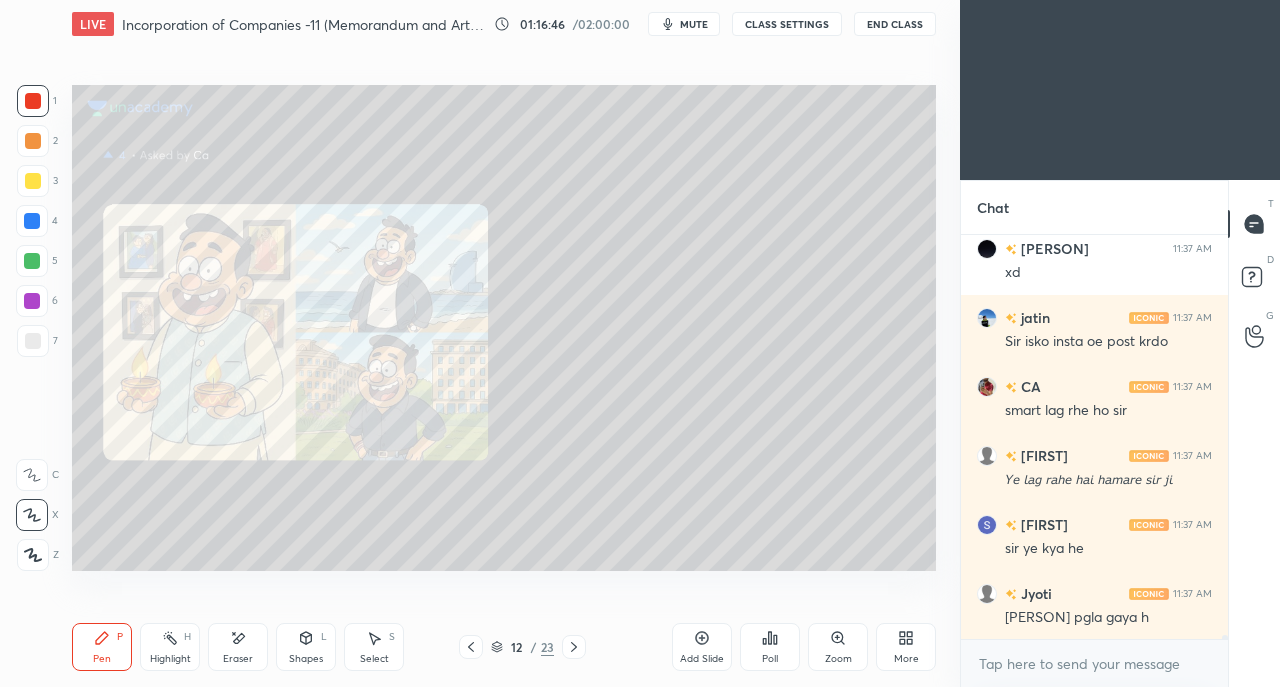 click 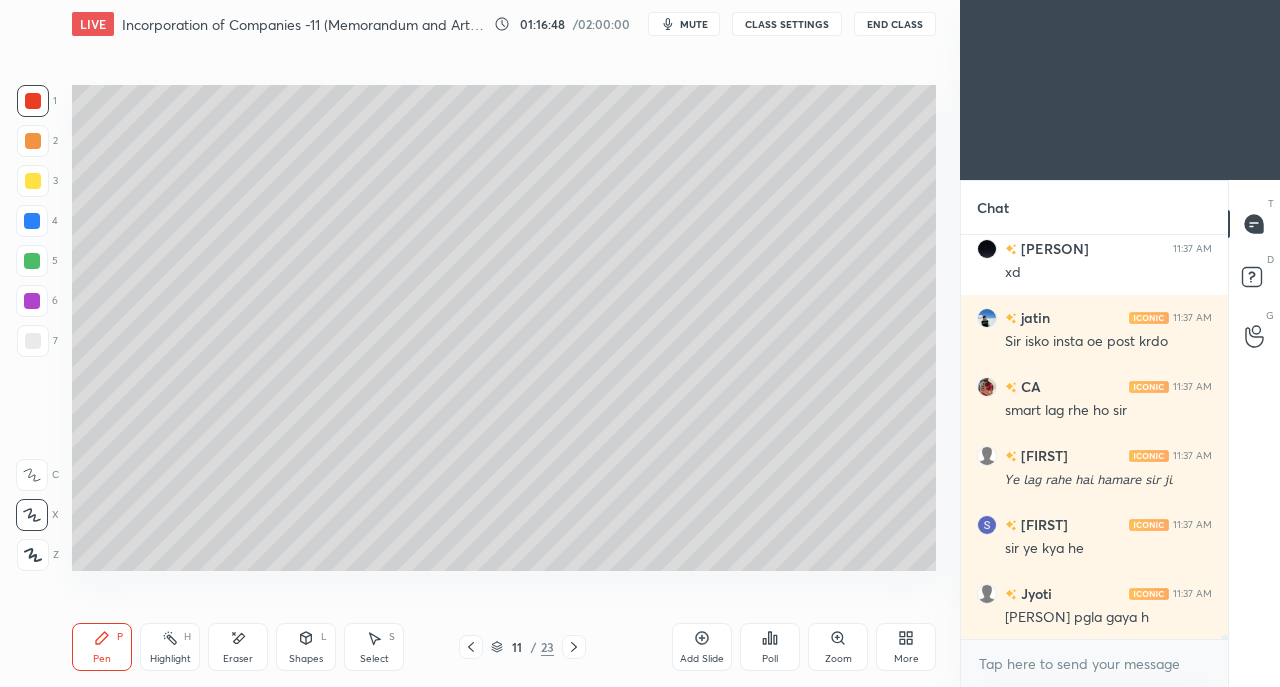 click 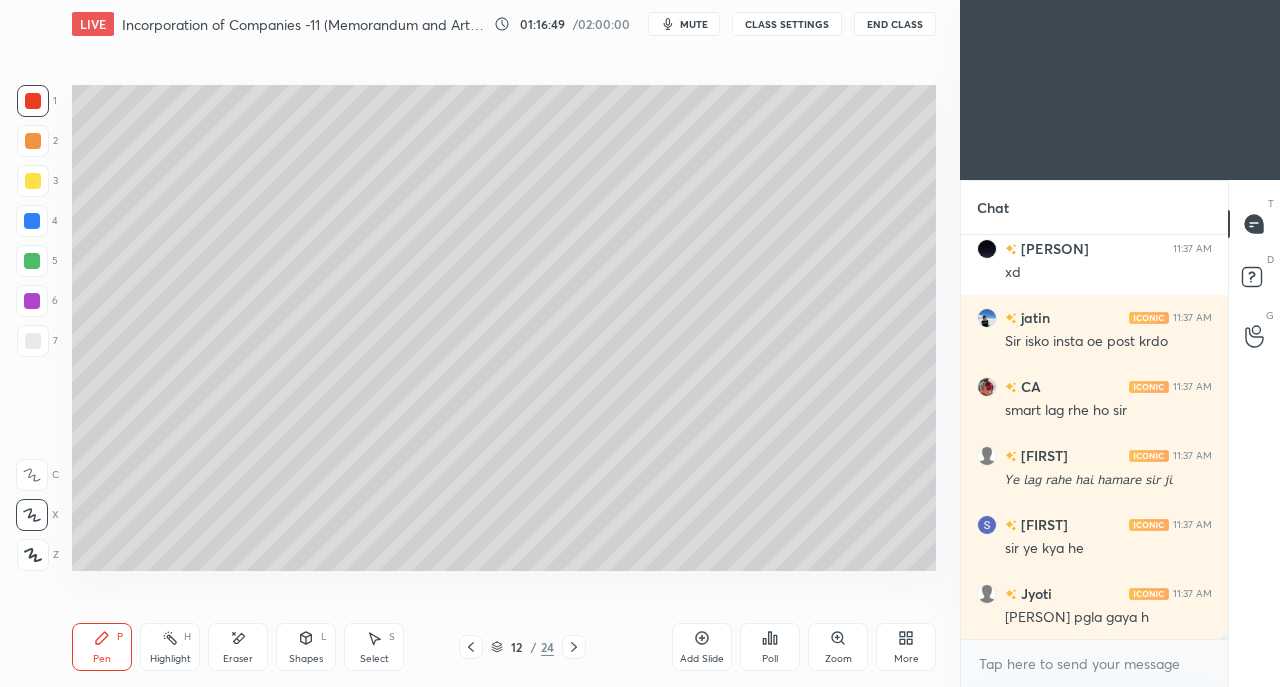 click at bounding box center [33, 181] 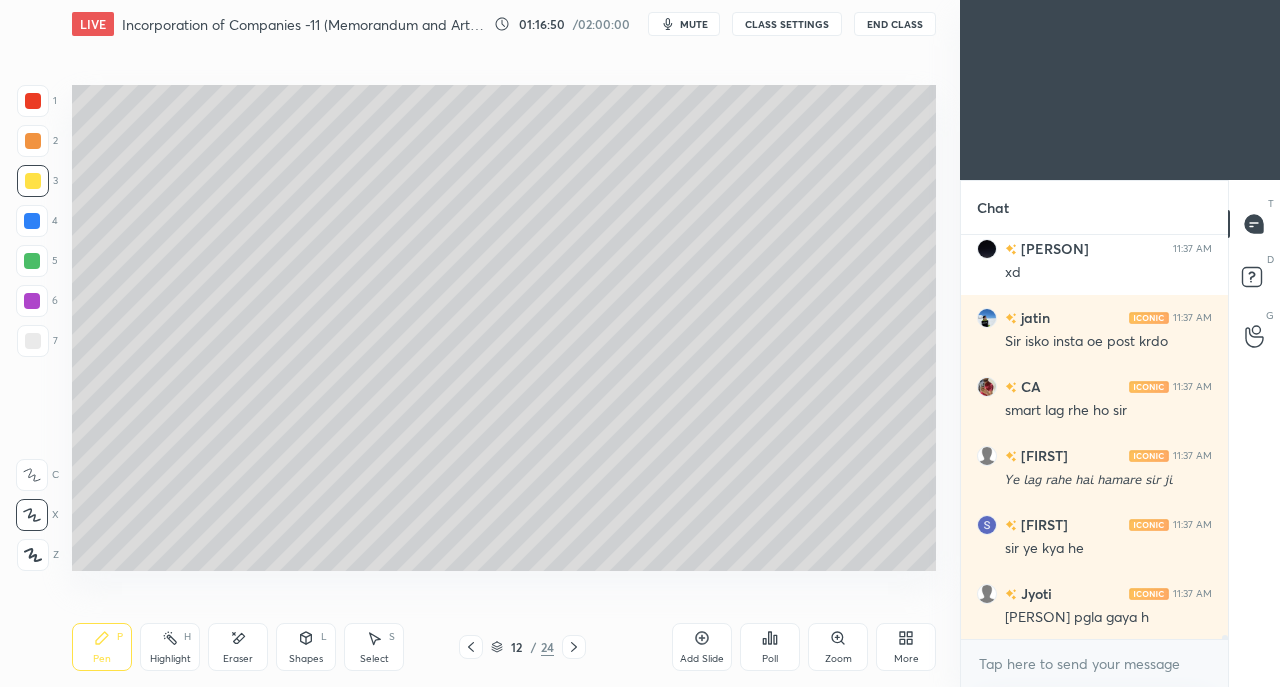 scroll, scrollTop: 41172, scrollLeft: 0, axis: vertical 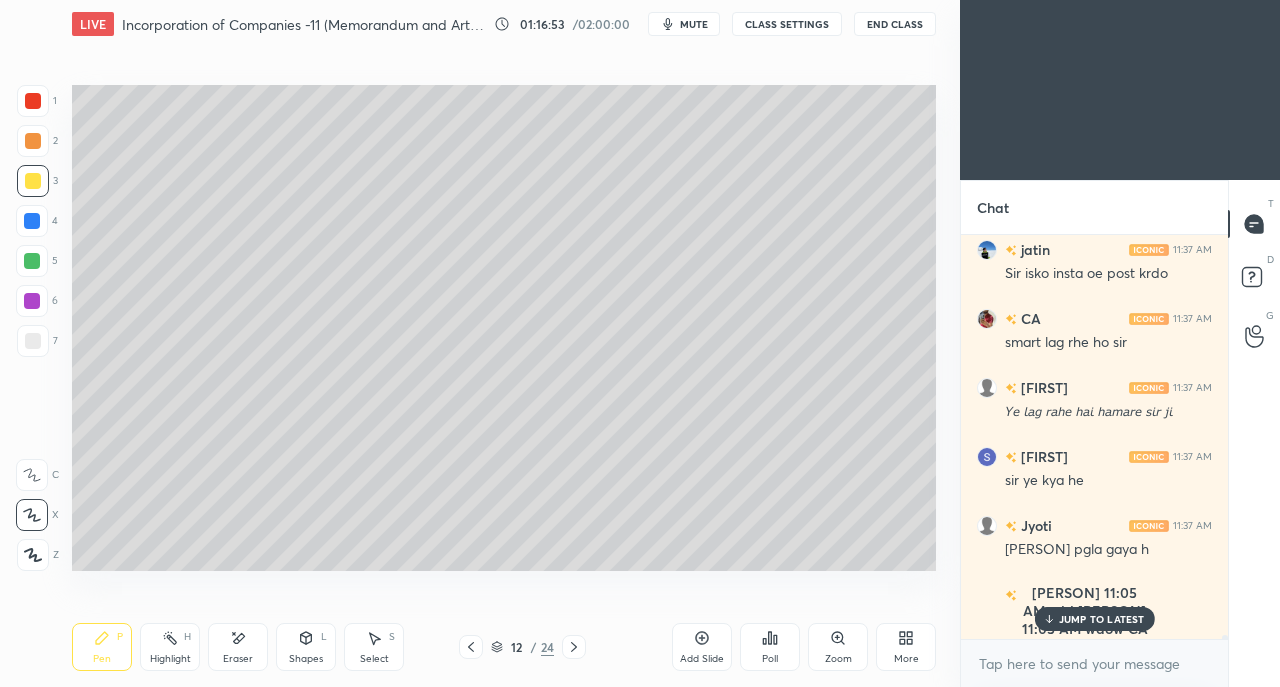 click 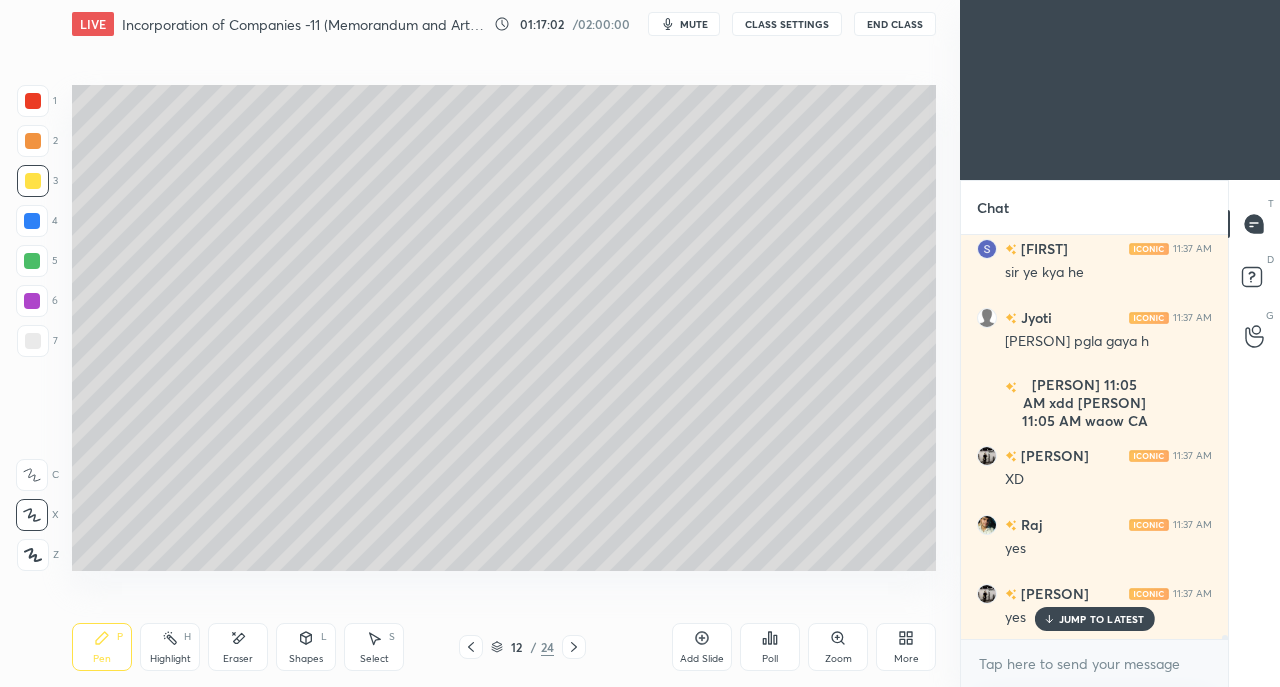 scroll, scrollTop: 41448, scrollLeft: 0, axis: vertical 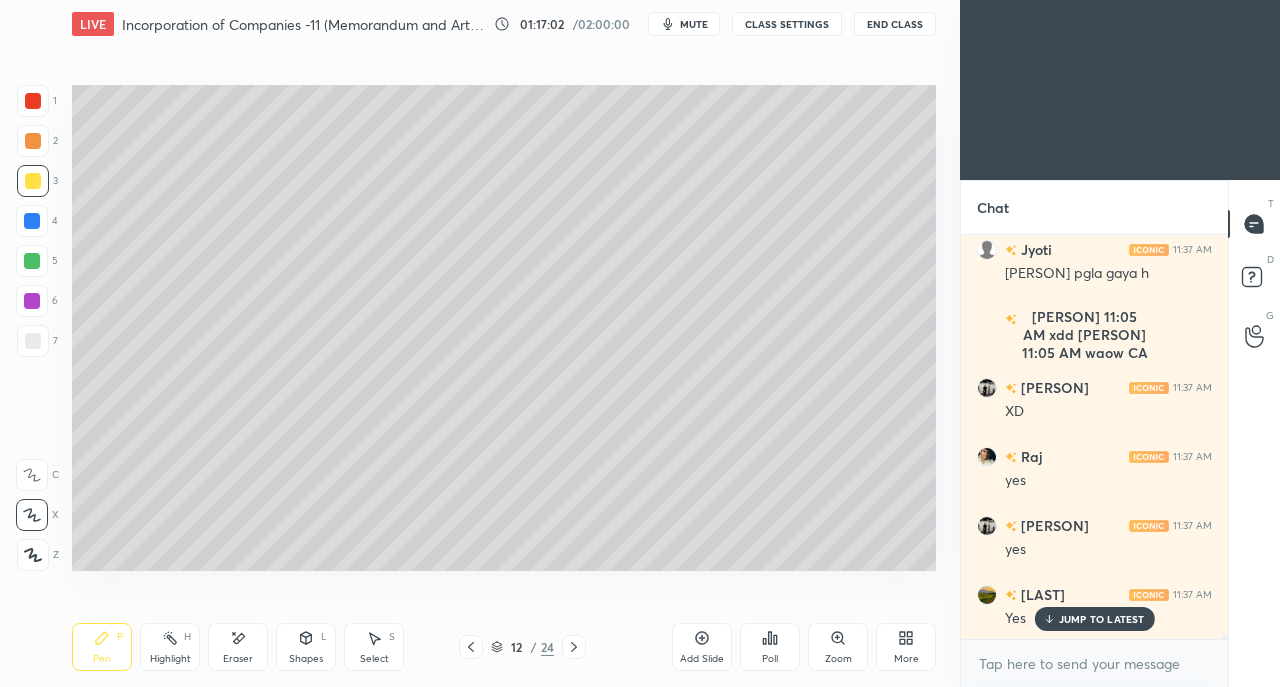 click at bounding box center [33, 341] 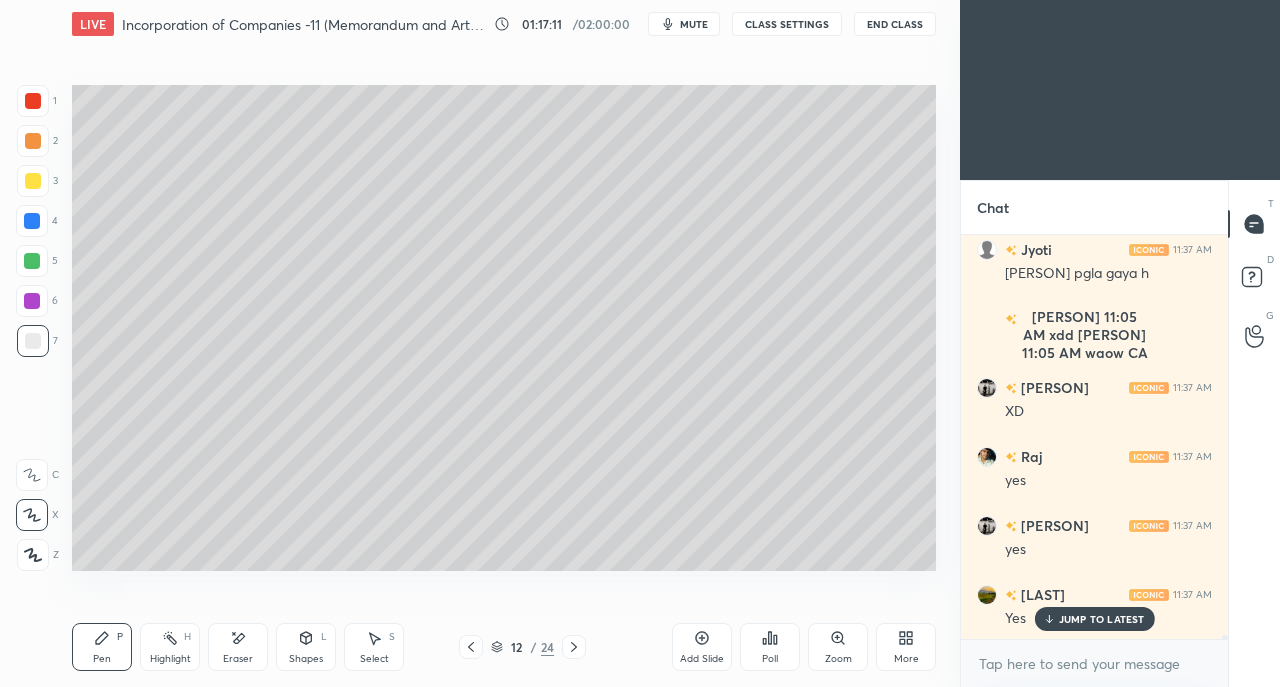 click on "Add Slide" at bounding box center (702, 647) 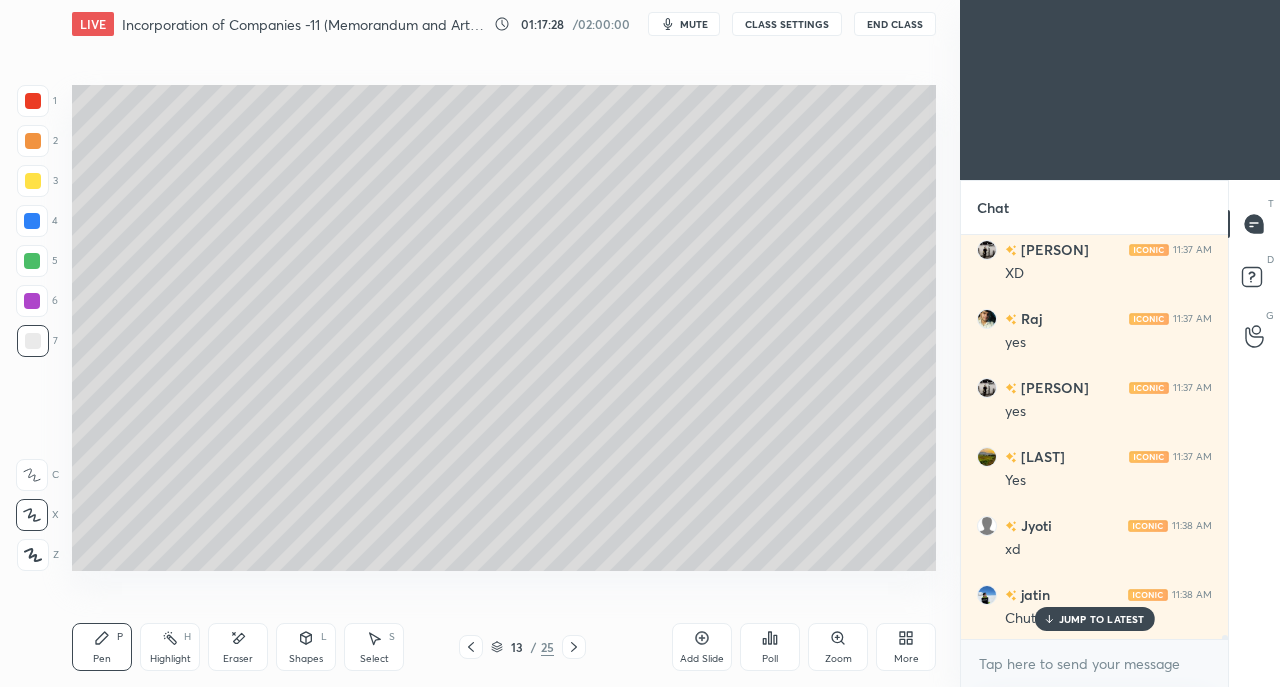 scroll, scrollTop: 41656, scrollLeft: 0, axis: vertical 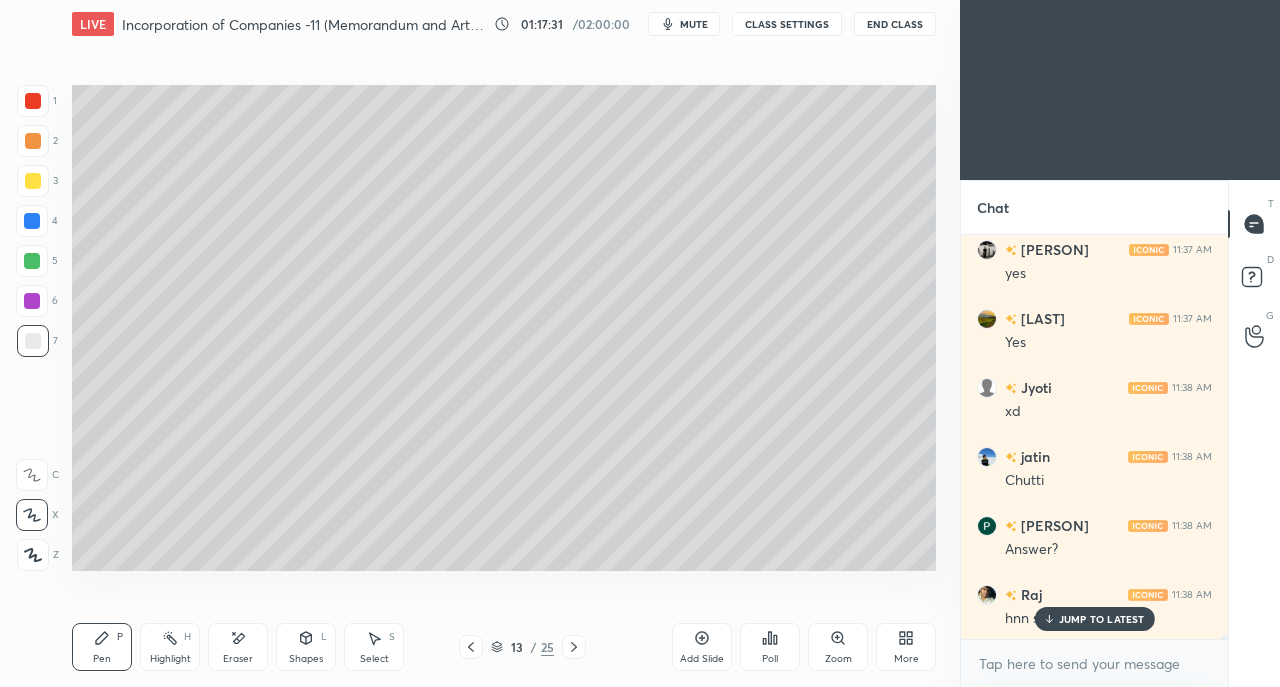 click on "JUMP TO LATEST" at bounding box center (1102, 619) 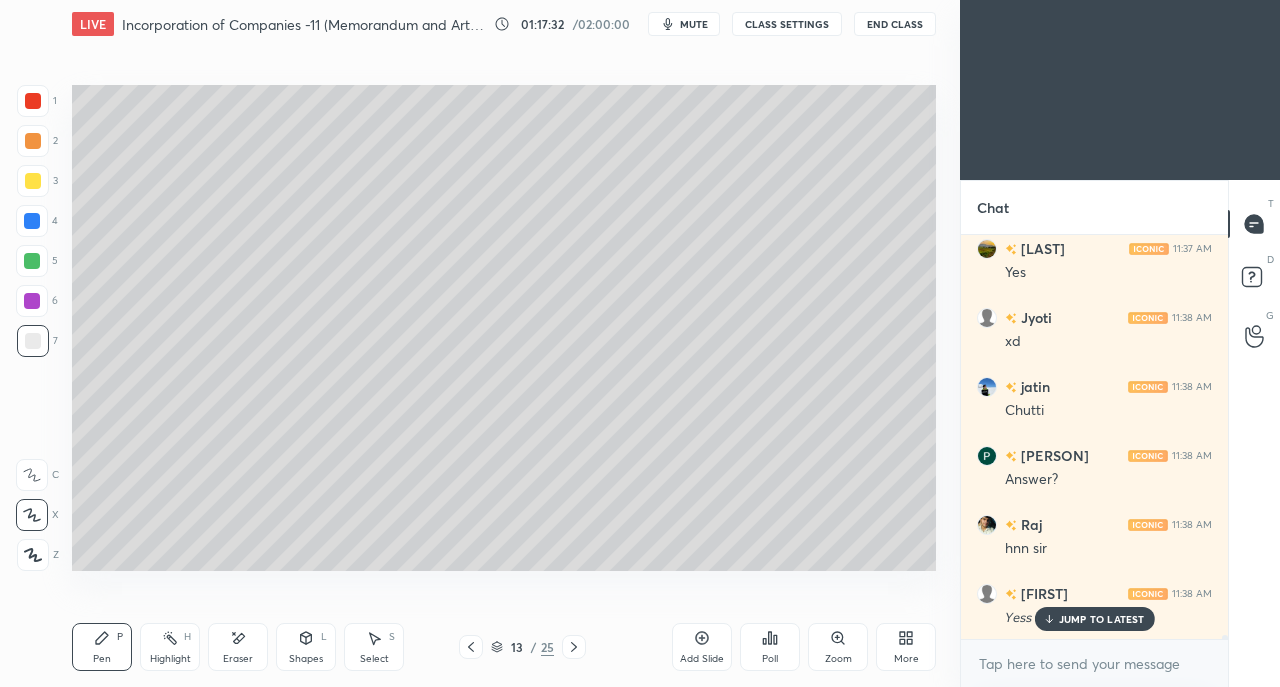 scroll, scrollTop: 41862, scrollLeft: 0, axis: vertical 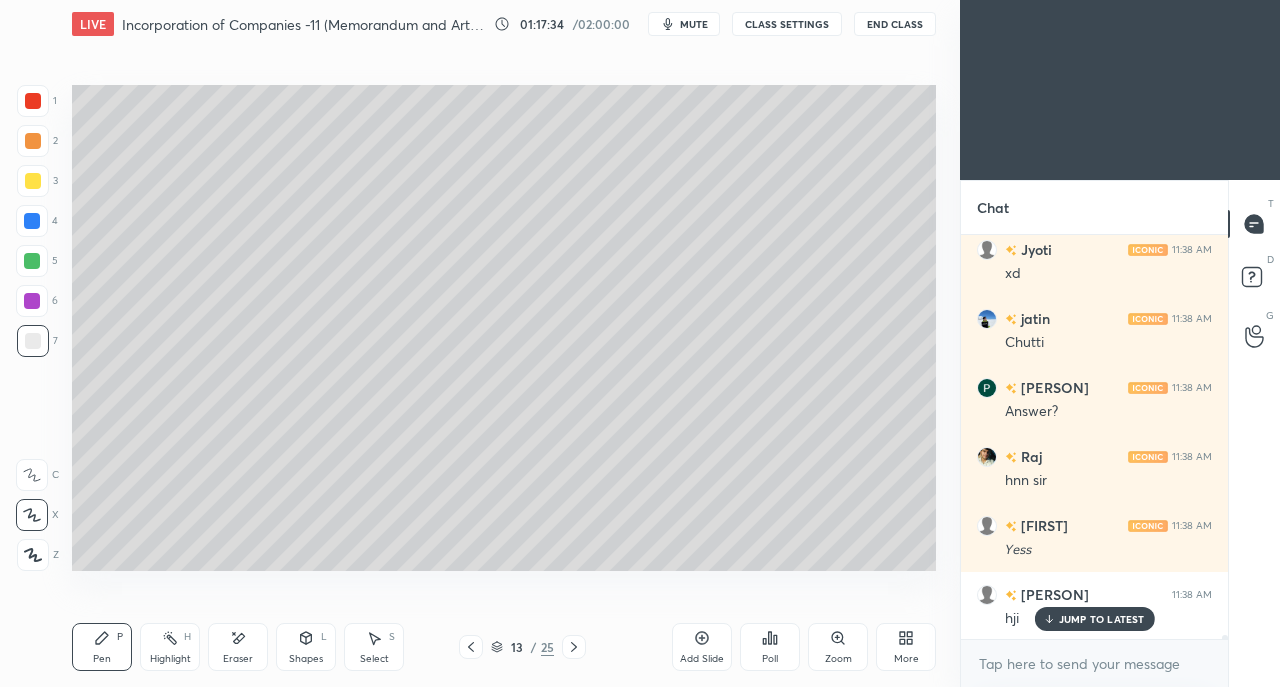 click on "Add Slide" at bounding box center (702, 647) 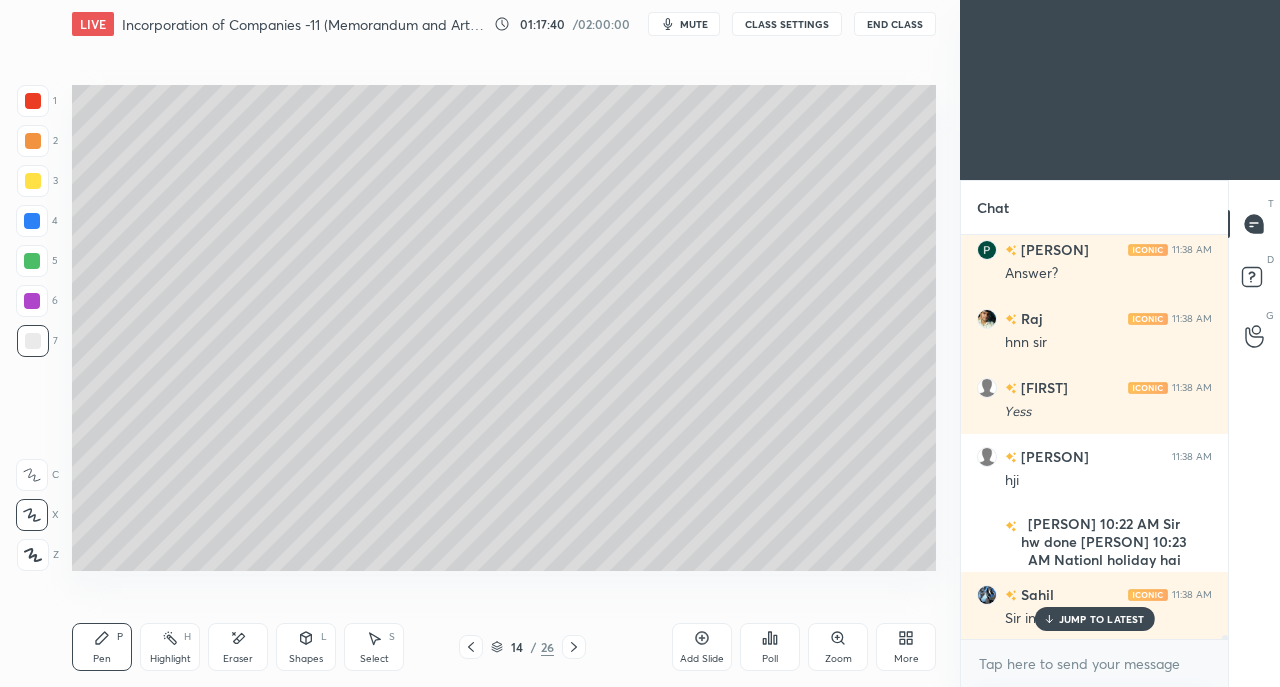 scroll, scrollTop: 42070, scrollLeft: 0, axis: vertical 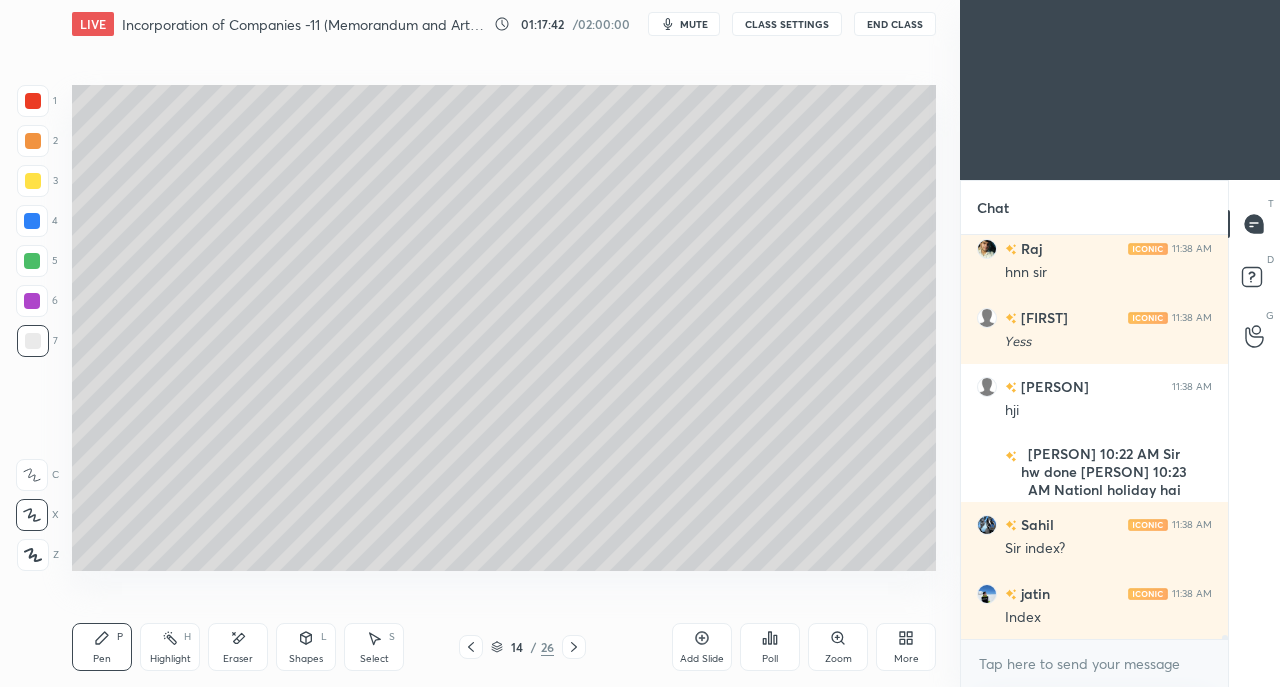 click on "Add Slide" at bounding box center (702, 647) 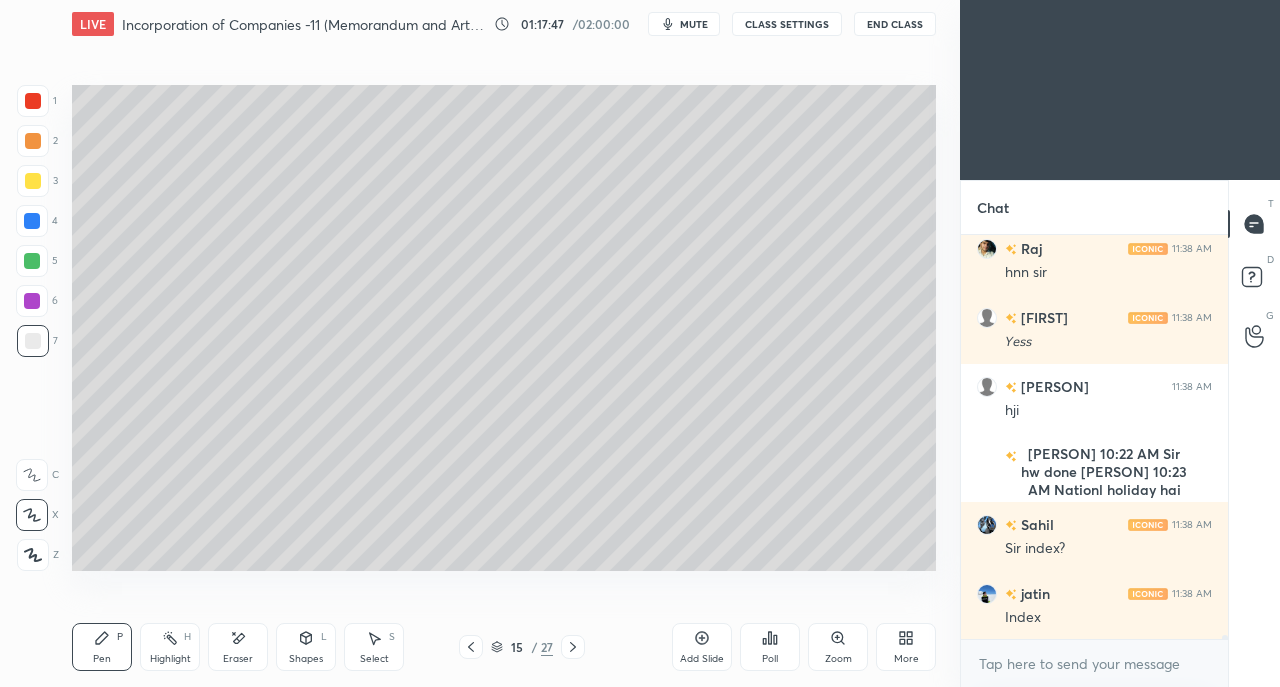 click 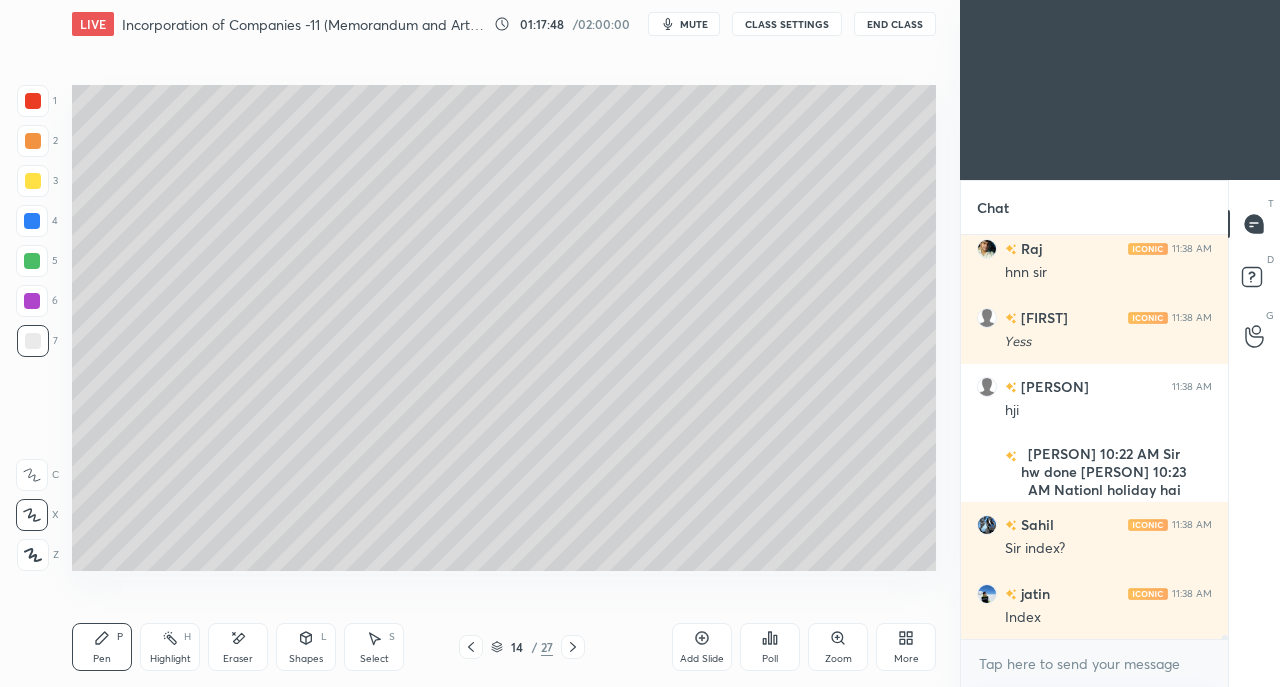 click 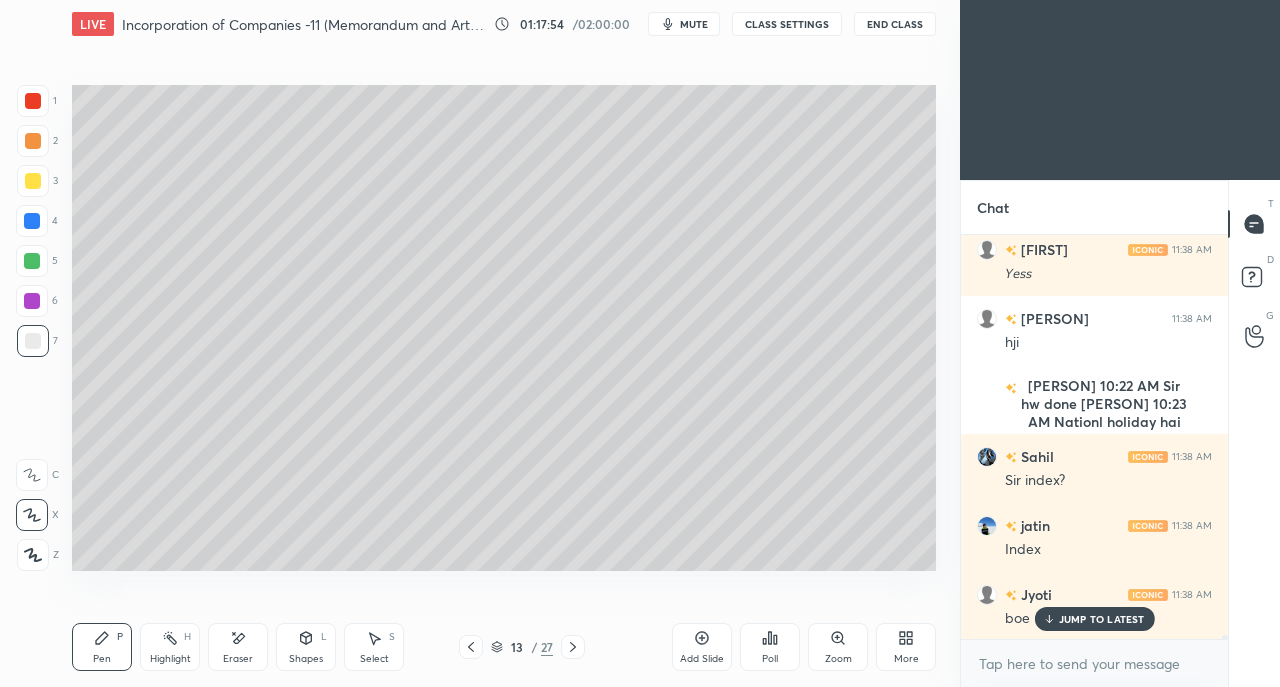 scroll, scrollTop: 42208, scrollLeft: 0, axis: vertical 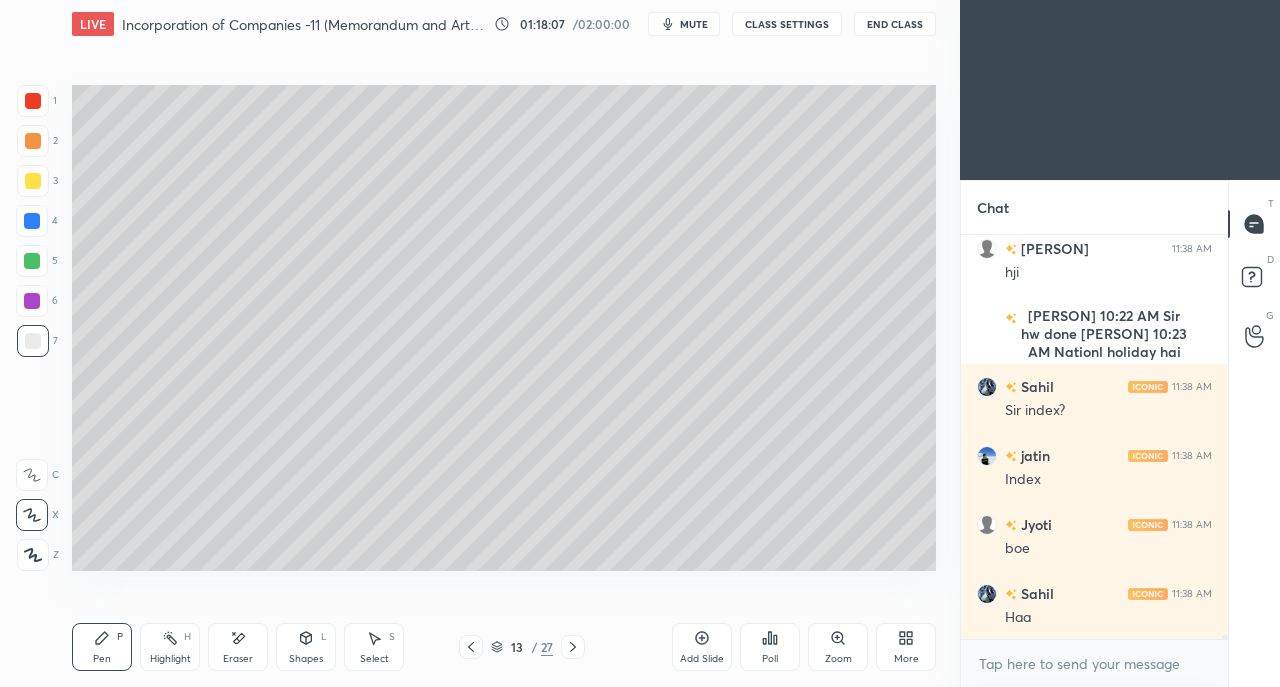 click at bounding box center (33, 181) 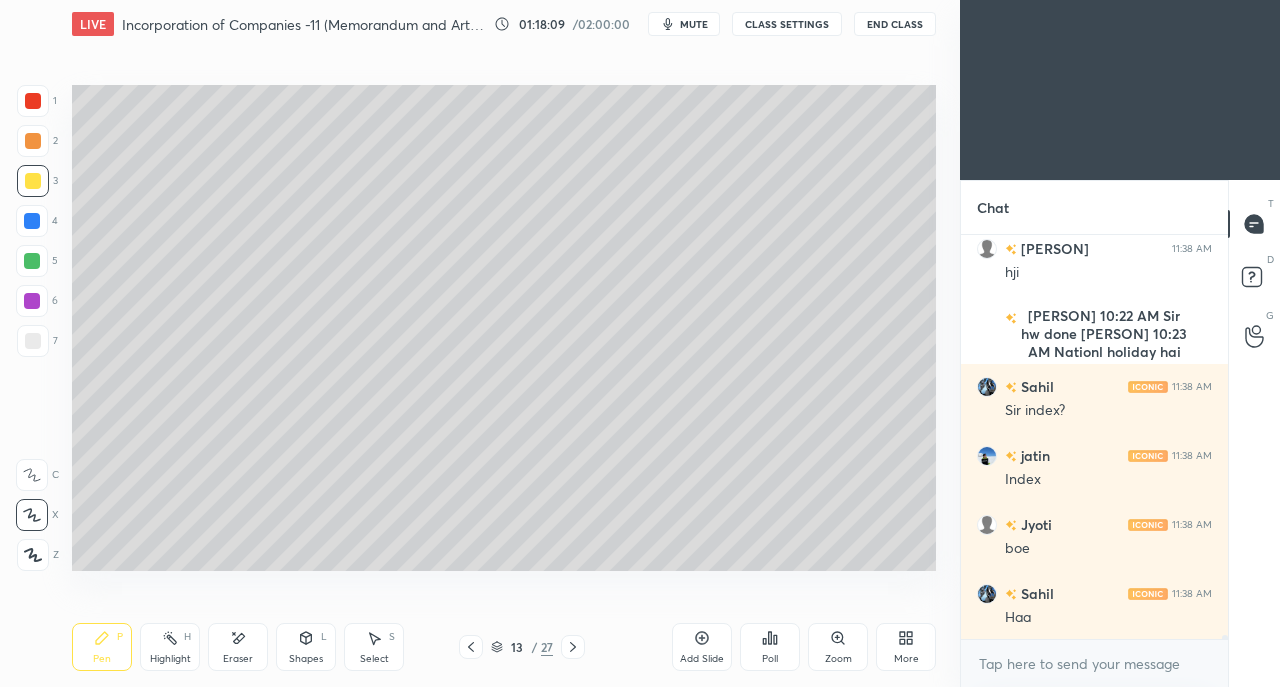 scroll, scrollTop: 42276, scrollLeft: 0, axis: vertical 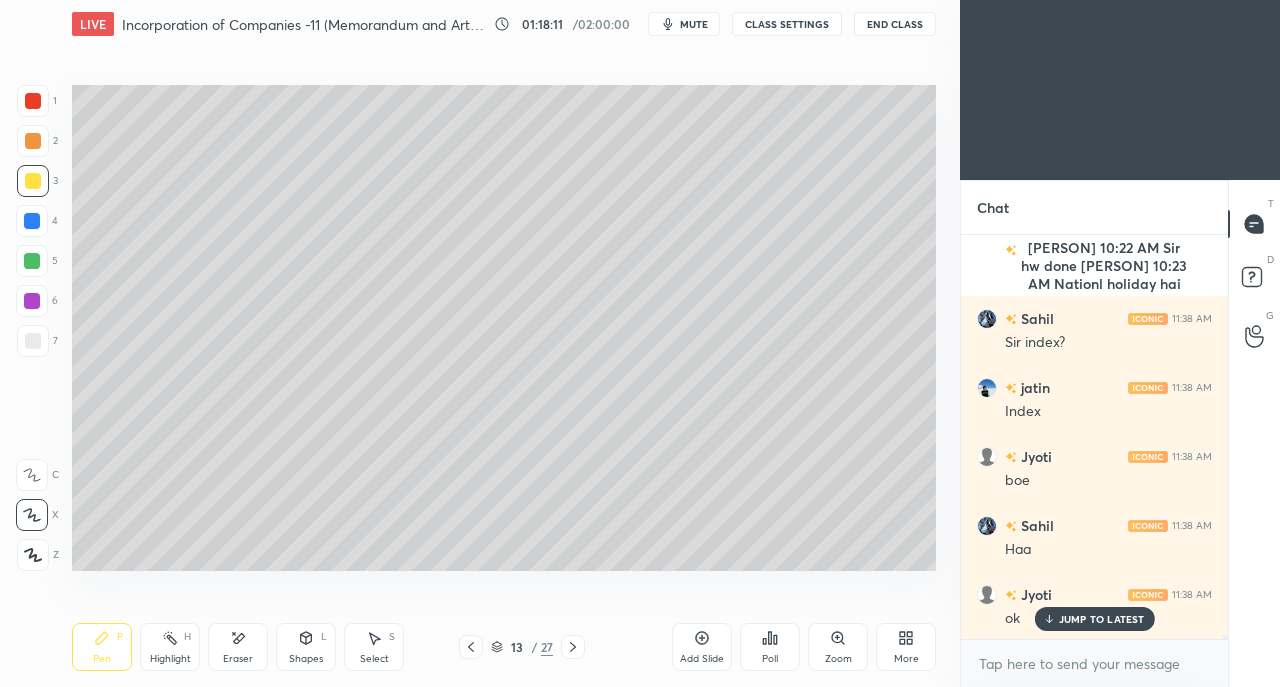 click 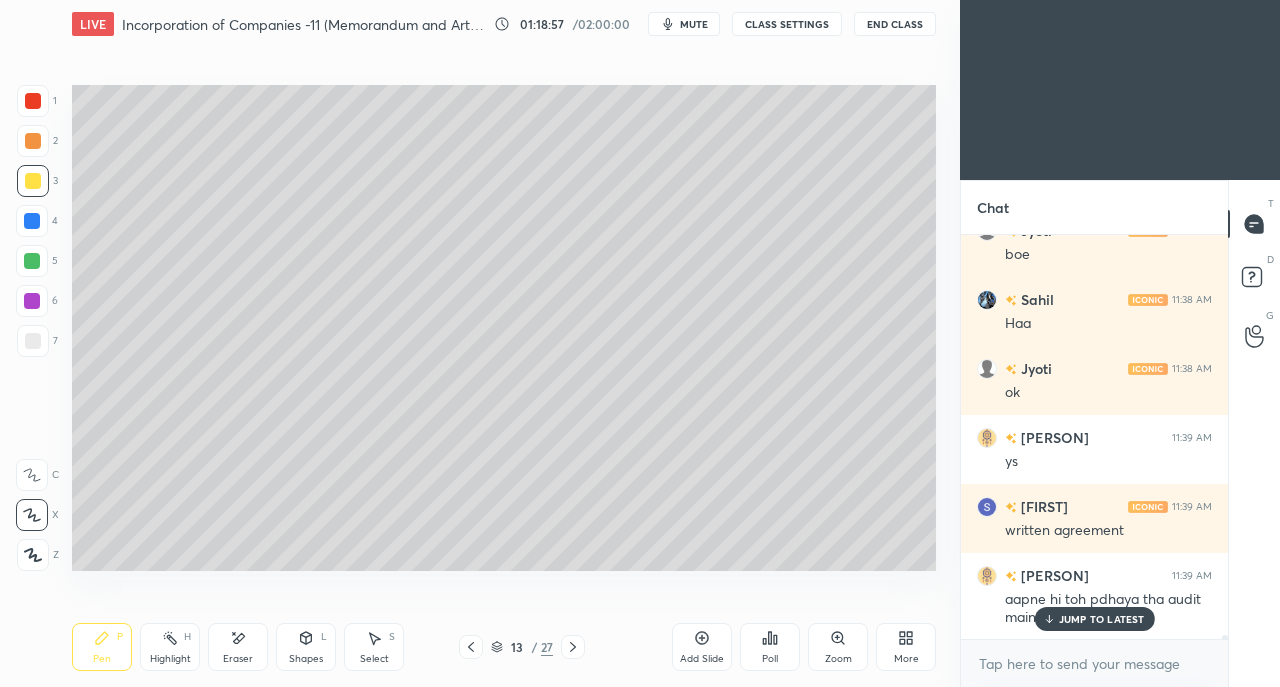 scroll, scrollTop: 42570, scrollLeft: 0, axis: vertical 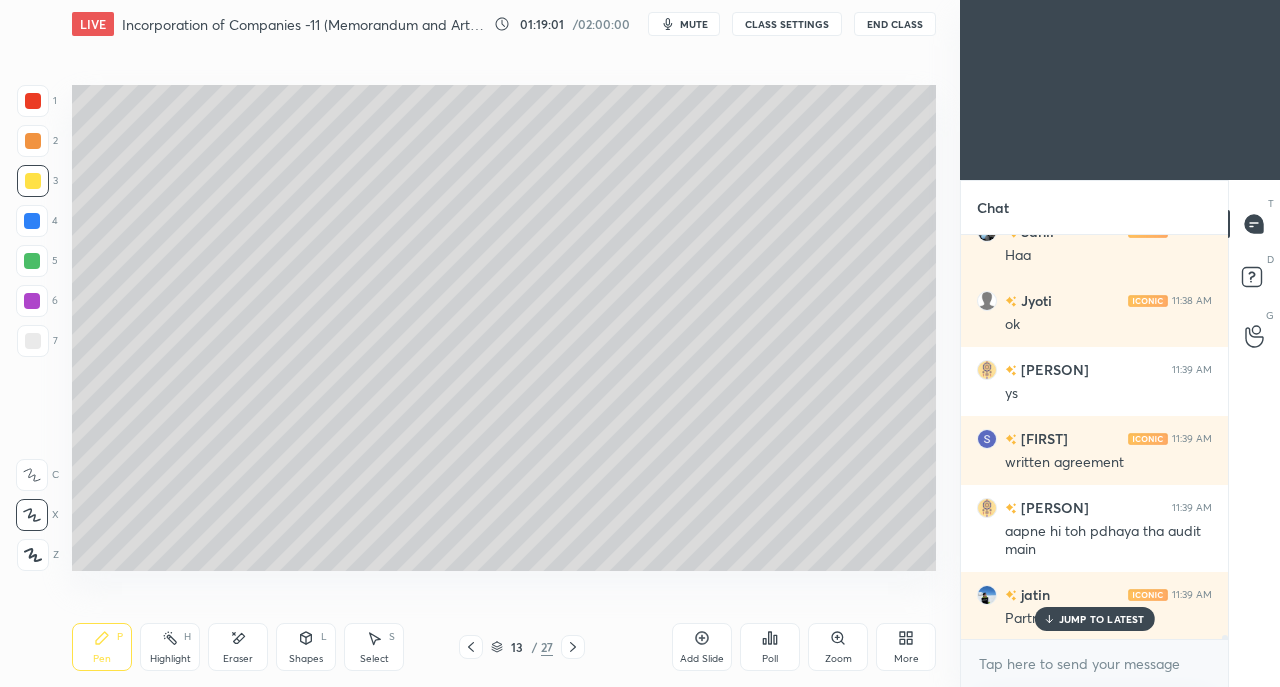click on "JUMP TO LATEST" at bounding box center (1102, 619) 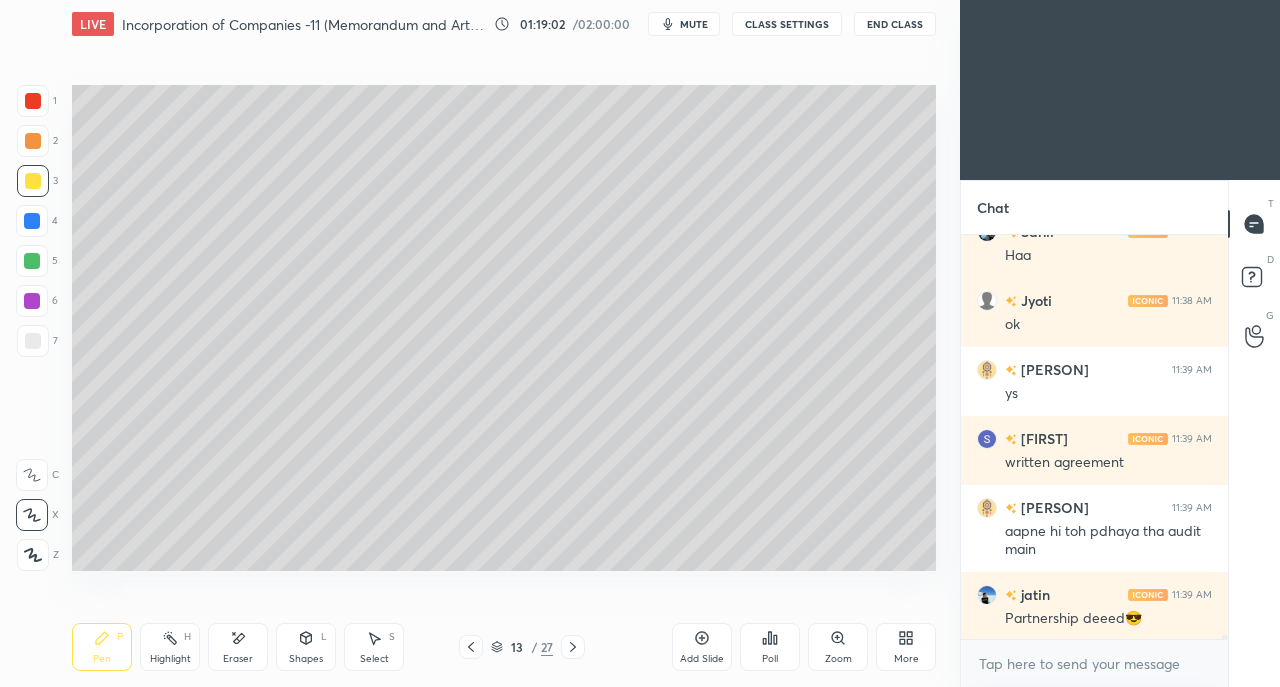 click at bounding box center (573, 647) 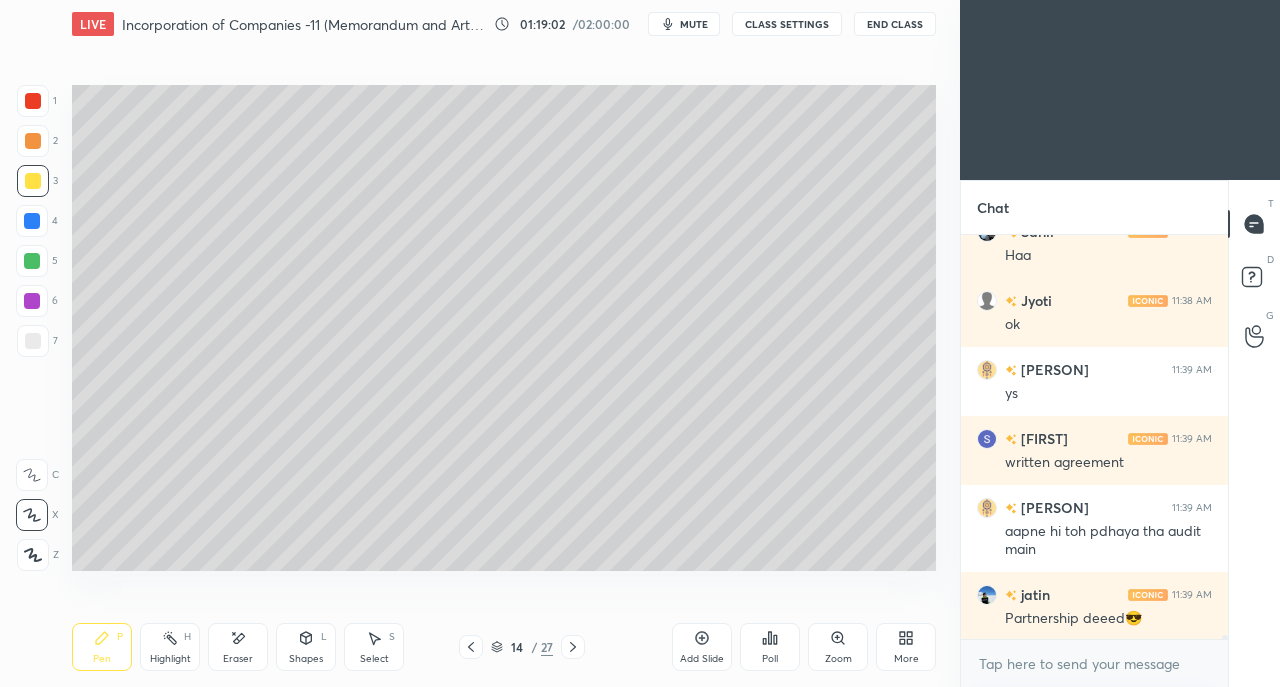 click 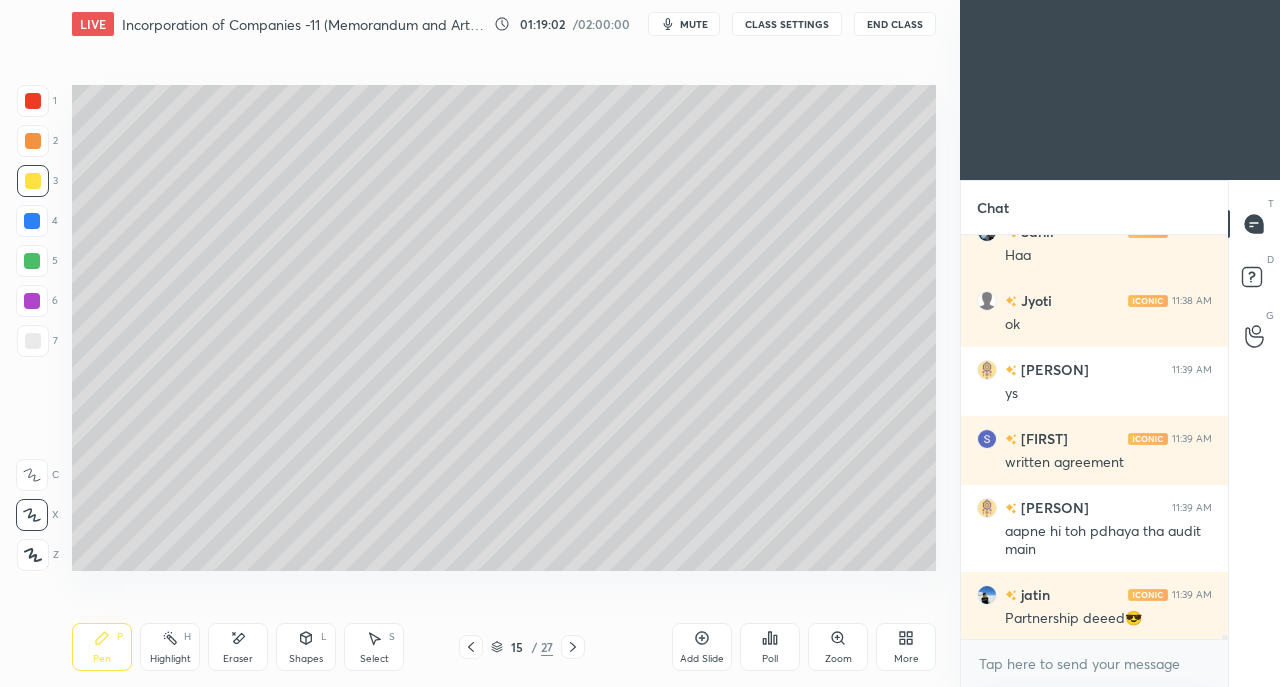 click 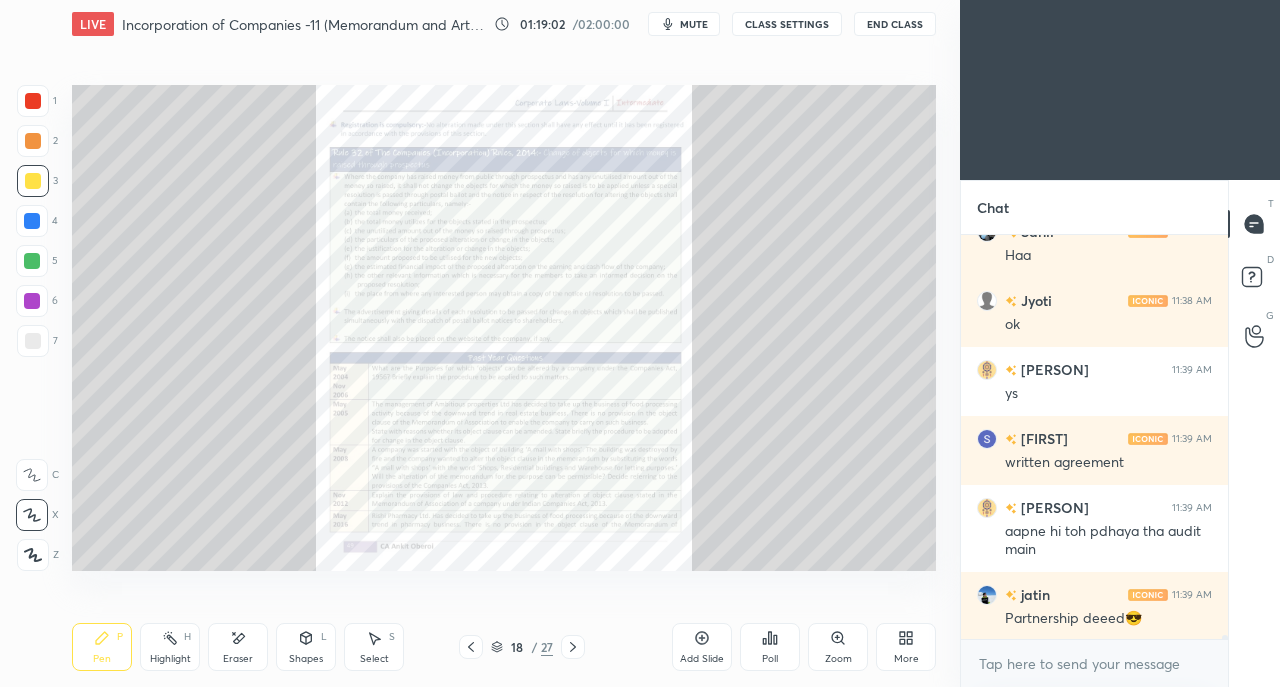 click 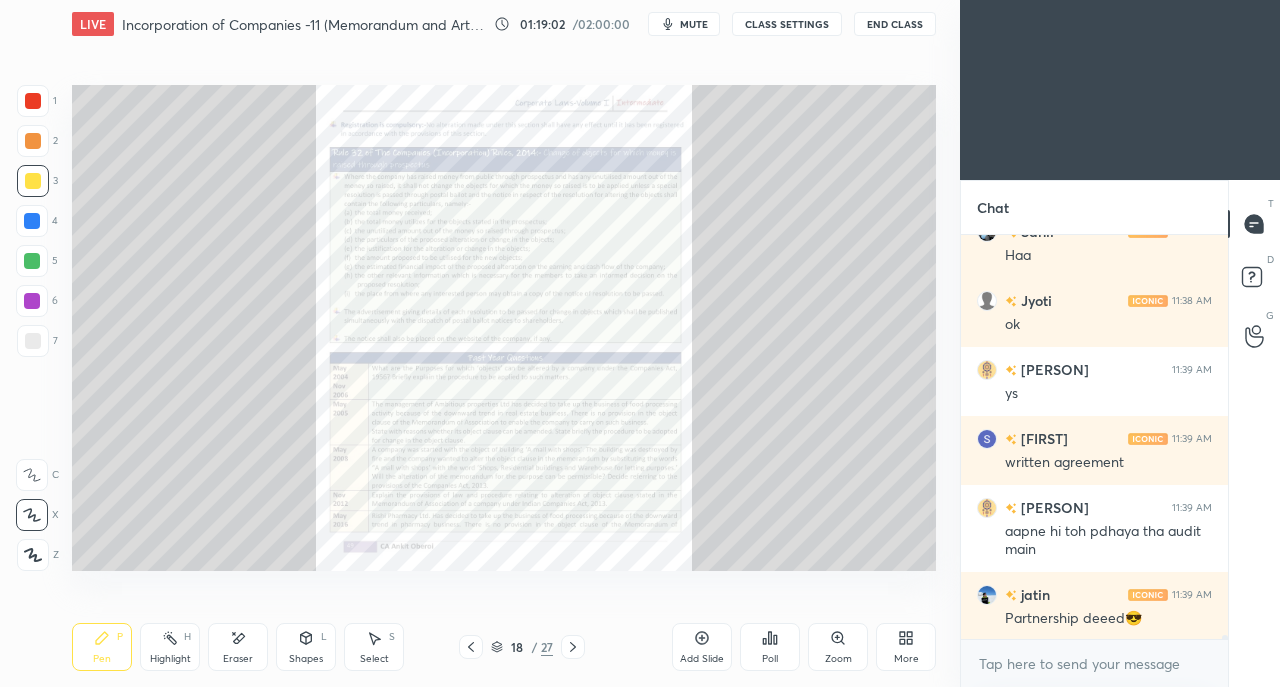 click at bounding box center [573, 647] 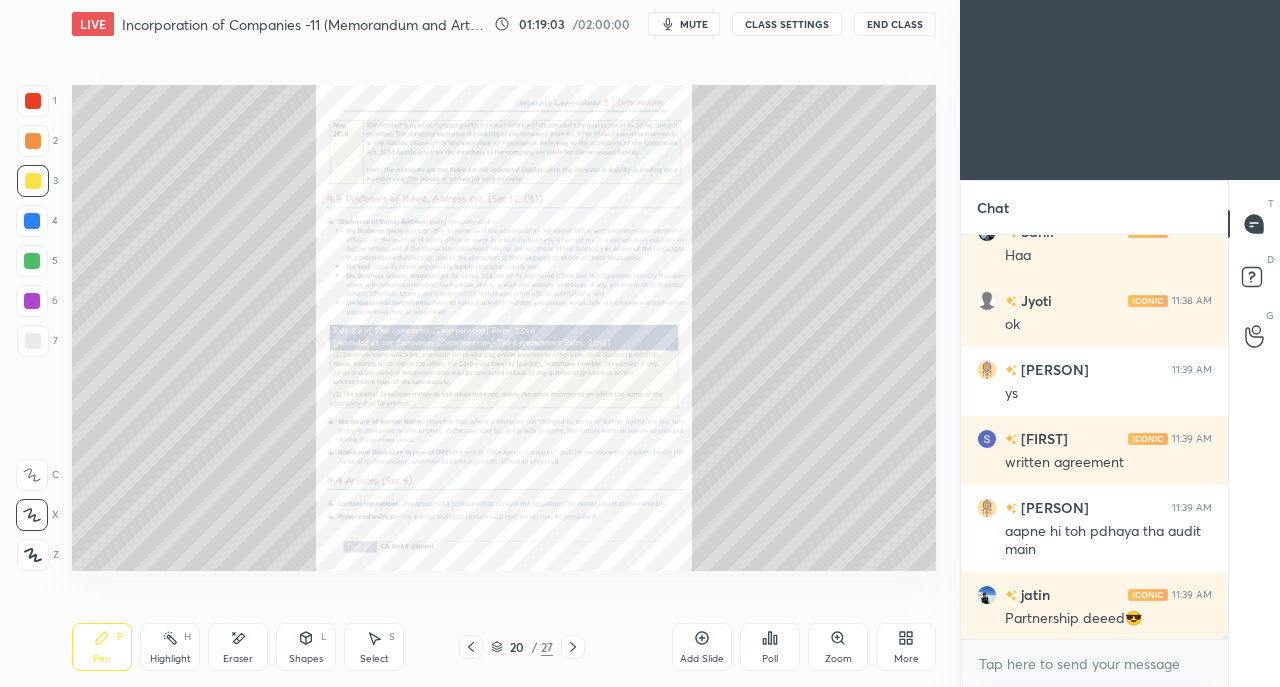 click at bounding box center (573, 647) 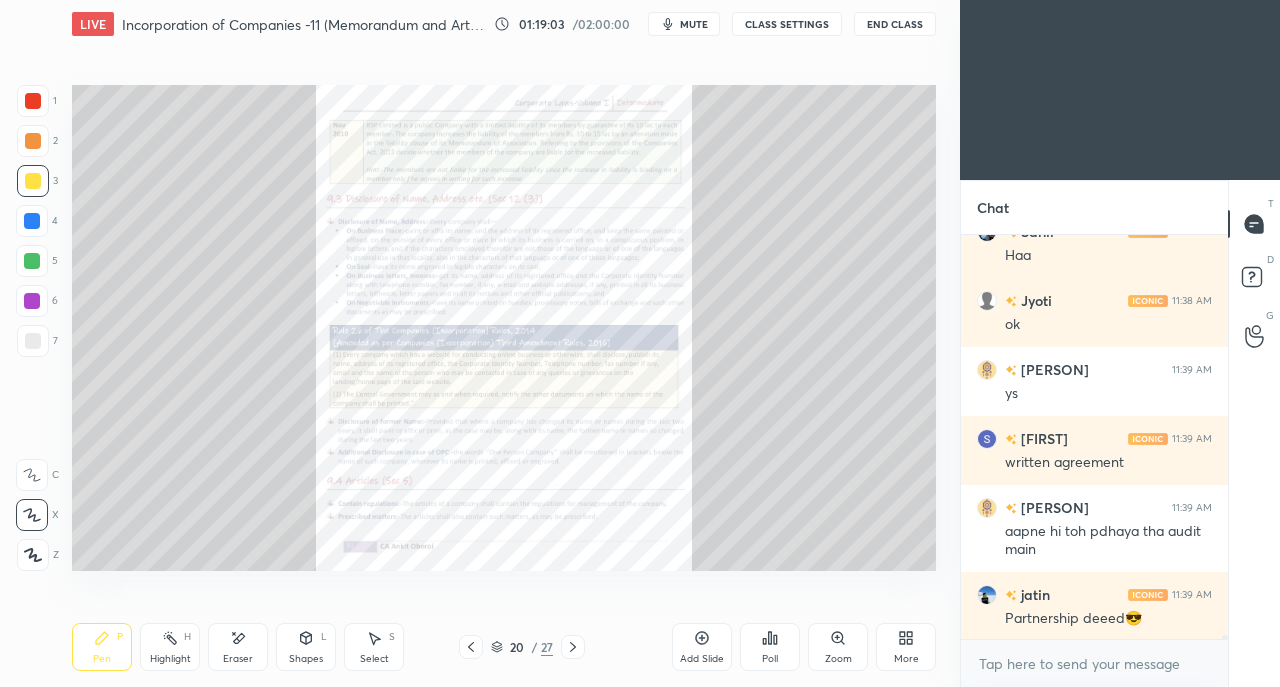 click at bounding box center (573, 647) 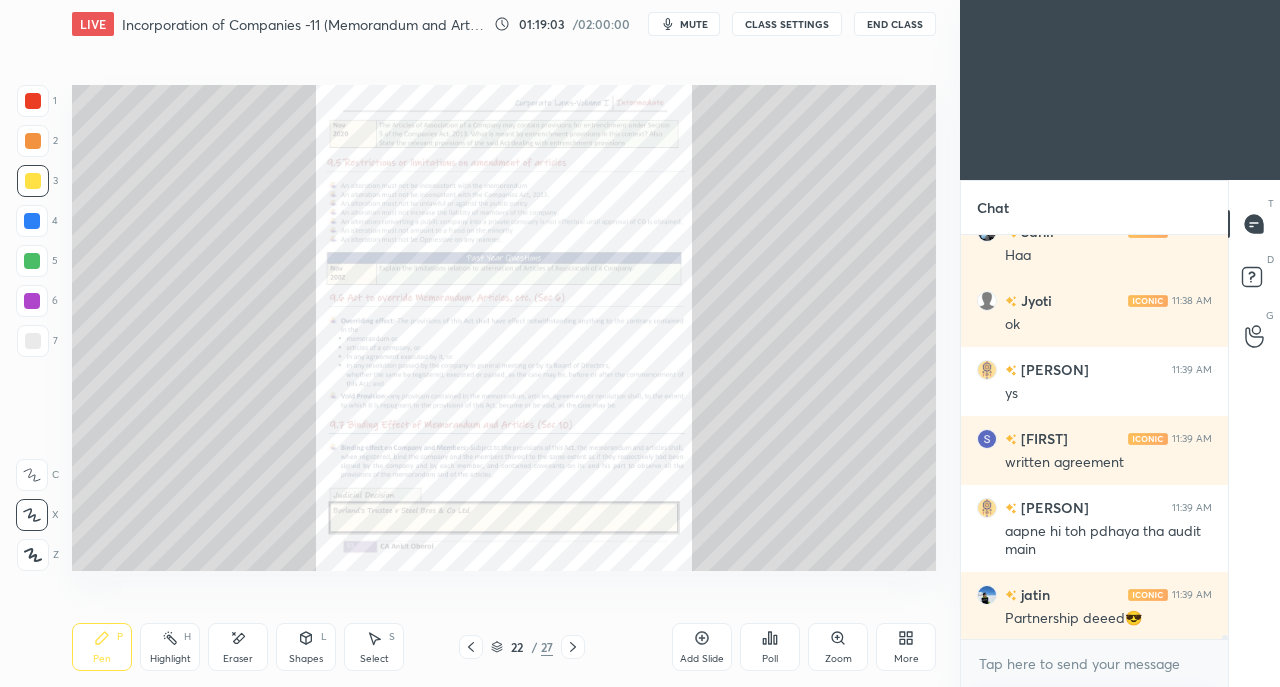 click at bounding box center (573, 647) 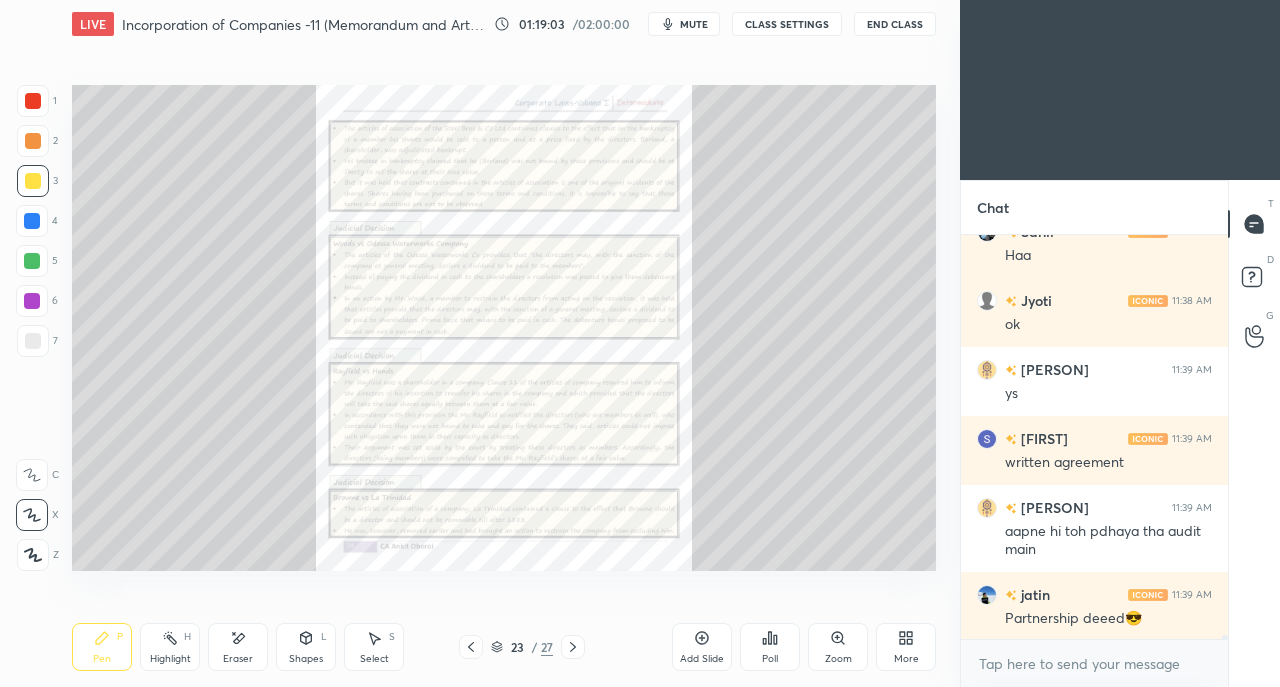 click at bounding box center [573, 647] 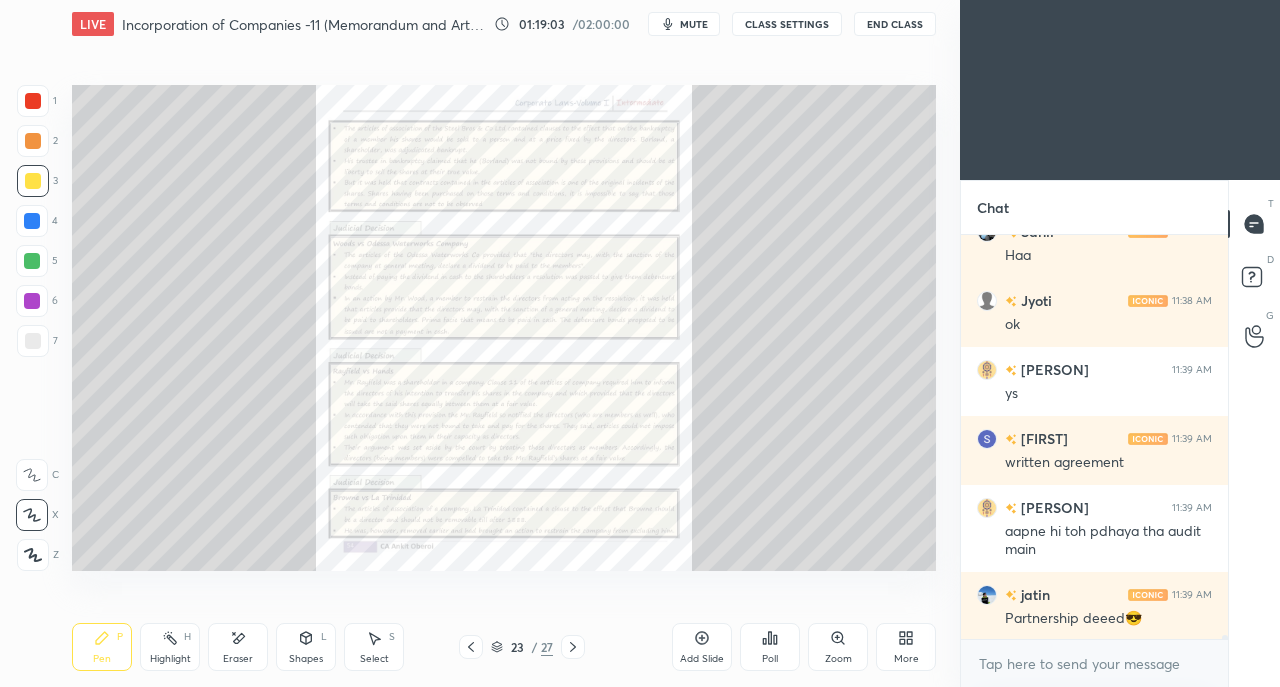 click at bounding box center [573, 647] 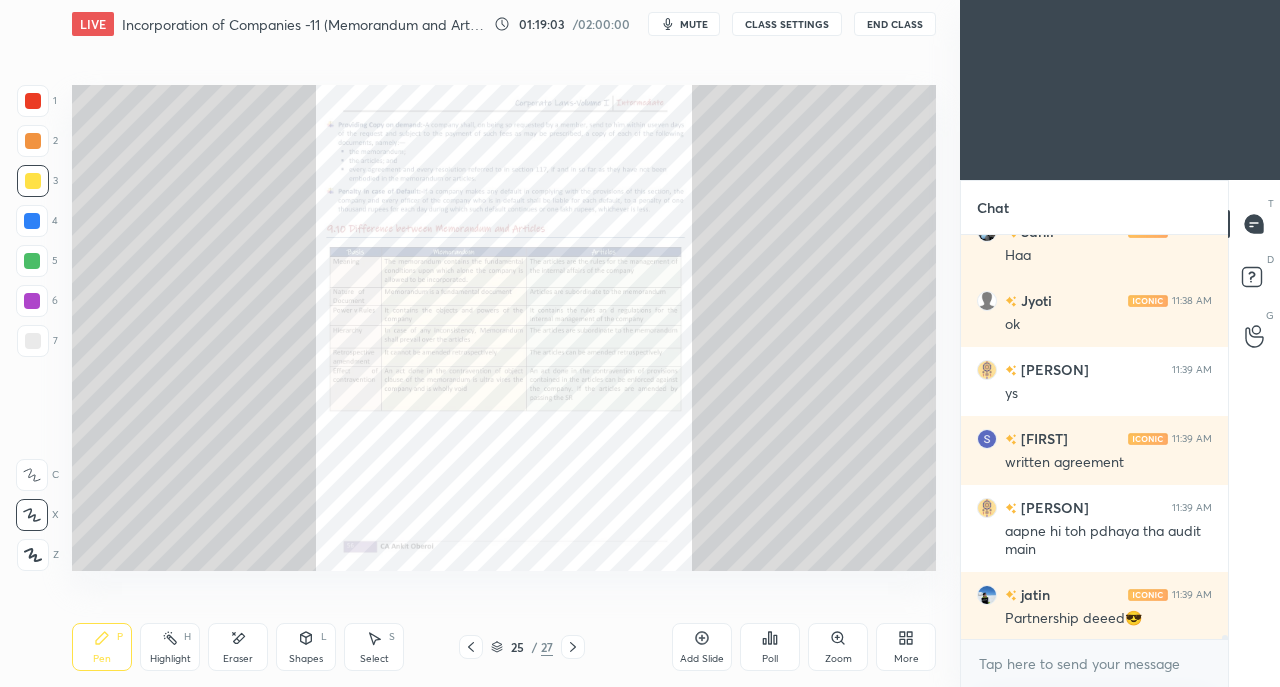 click at bounding box center (573, 647) 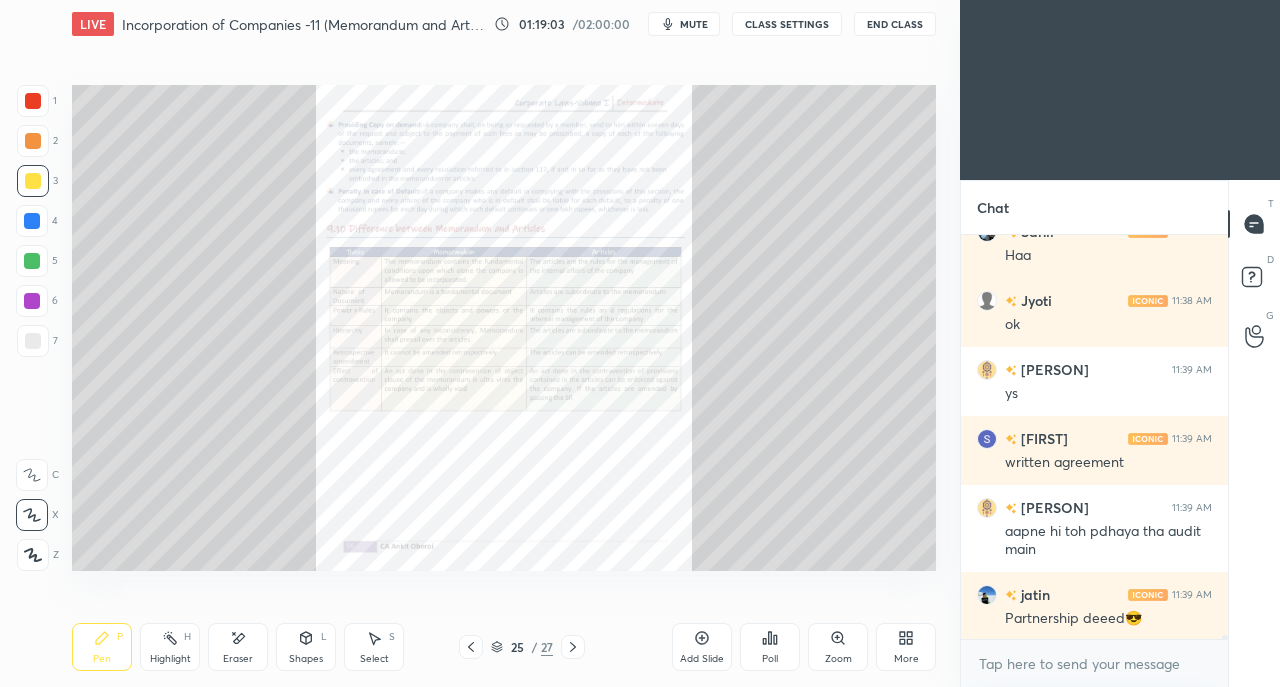 scroll, scrollTop: 42640, scrollLeft: 0, axis: vertical 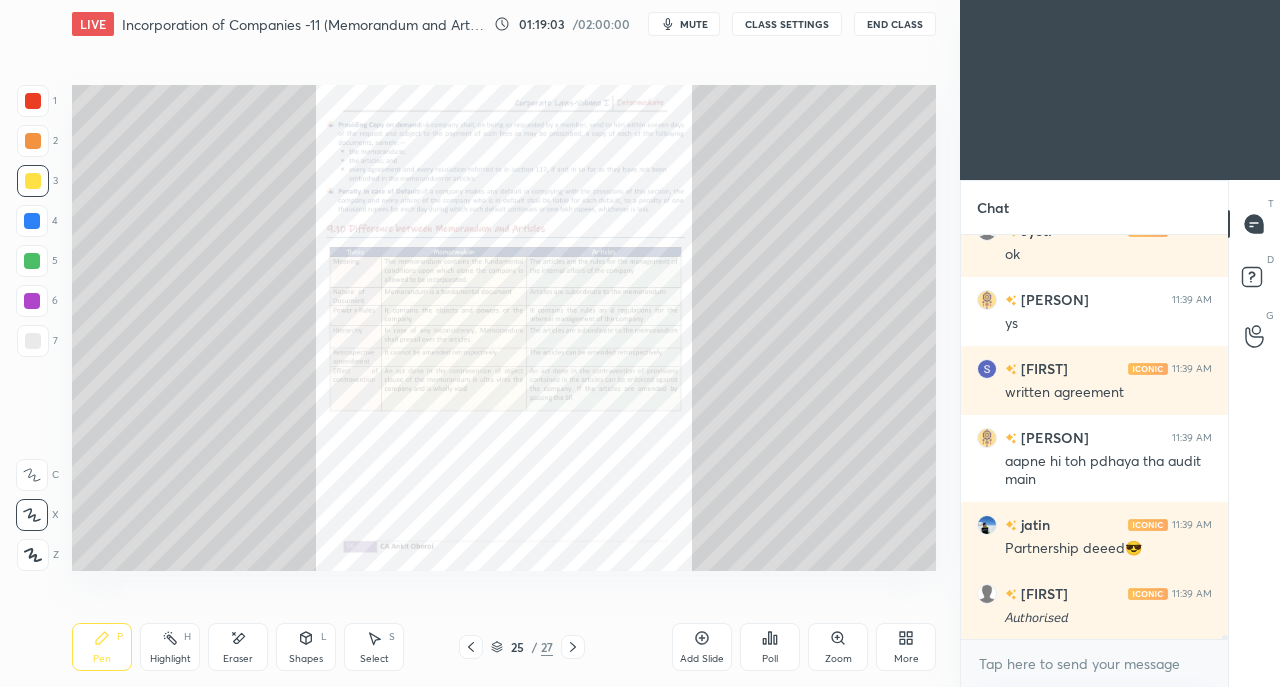 click at bounding box center [573, 647] 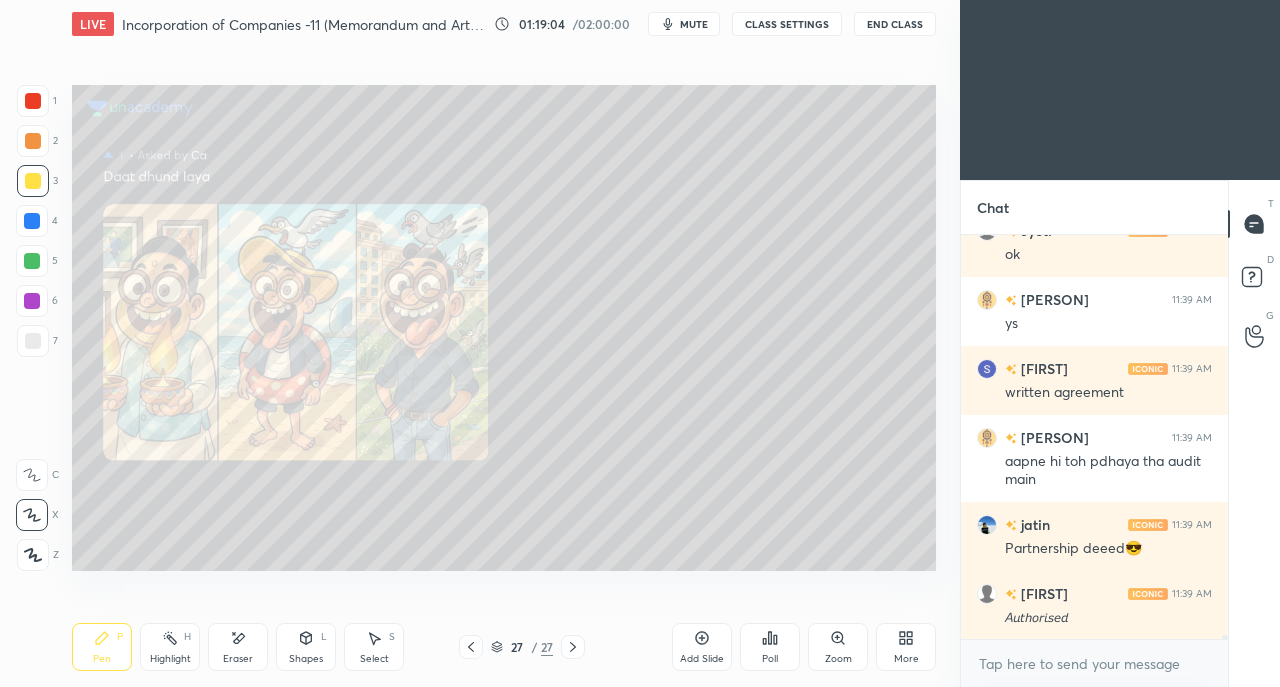 click at bounding box center (573, 647) 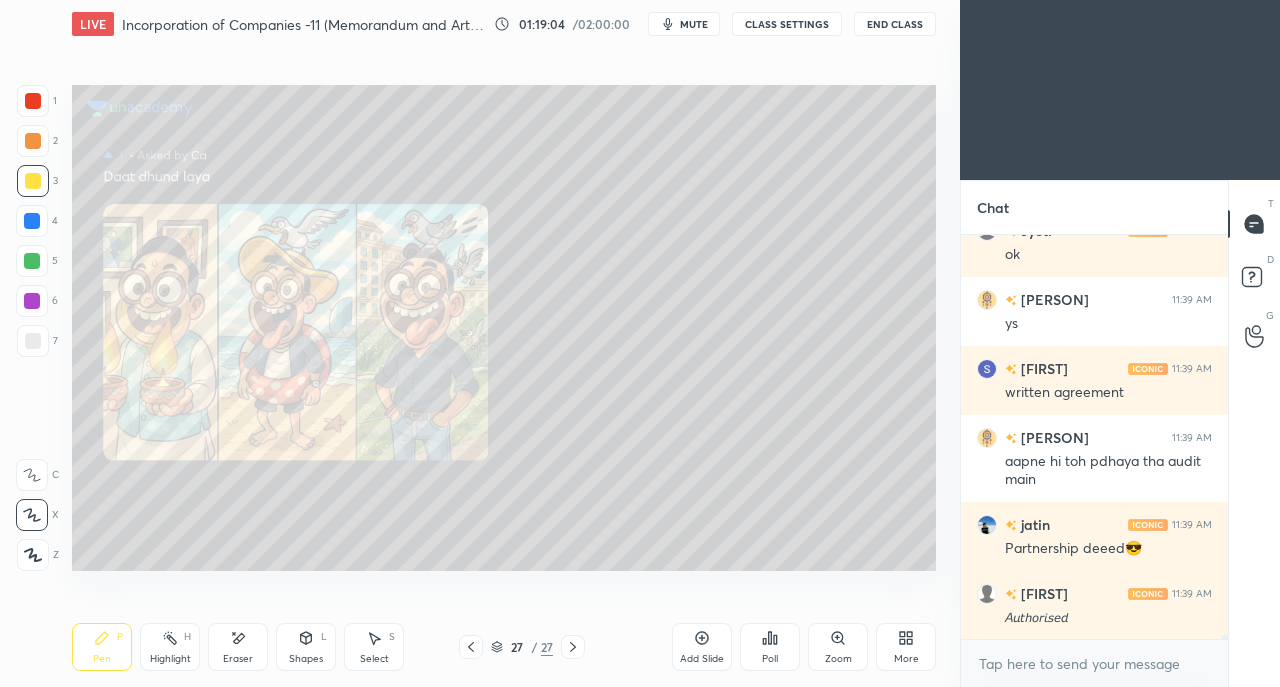 click on "27 / 27" at bounding box center [522, 647] 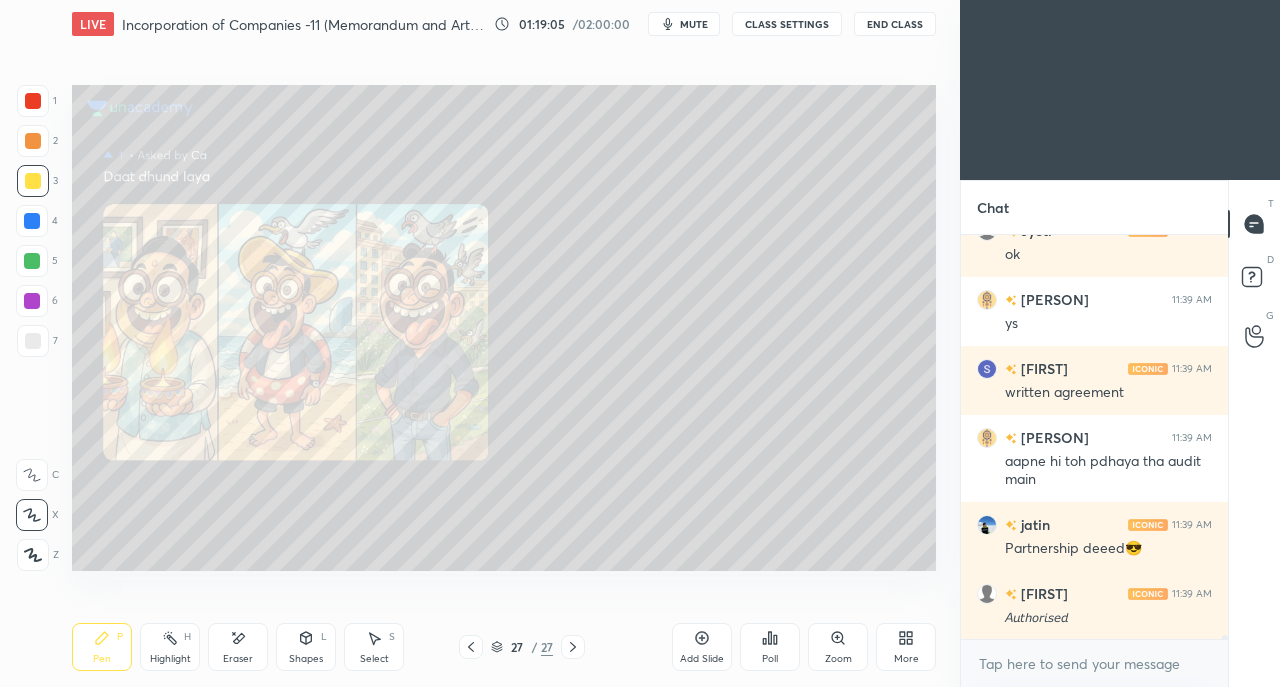 click 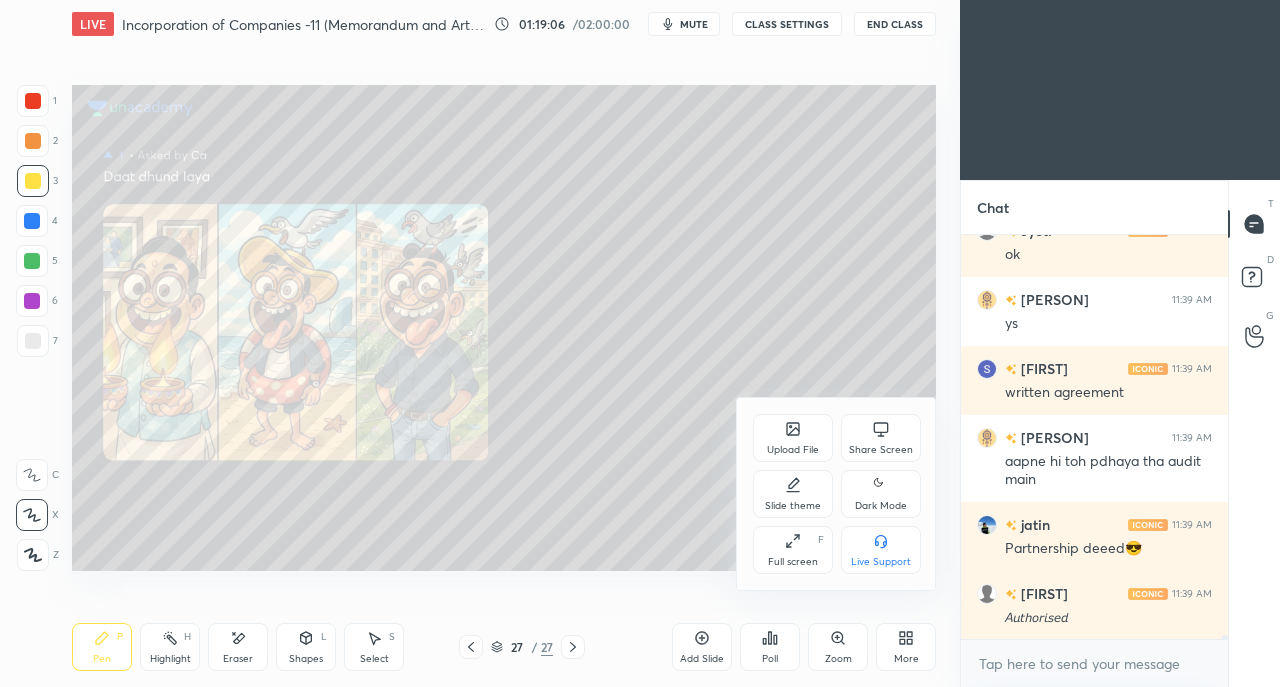 click at bounding box center (640, 343) 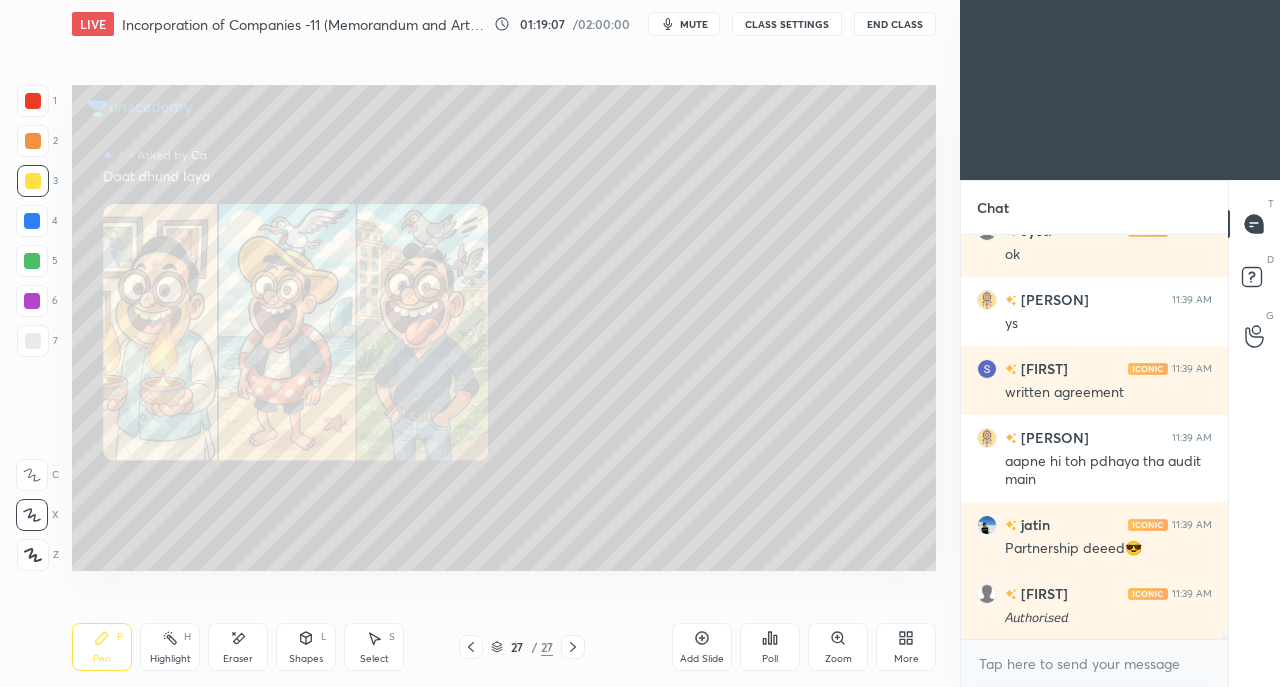 click 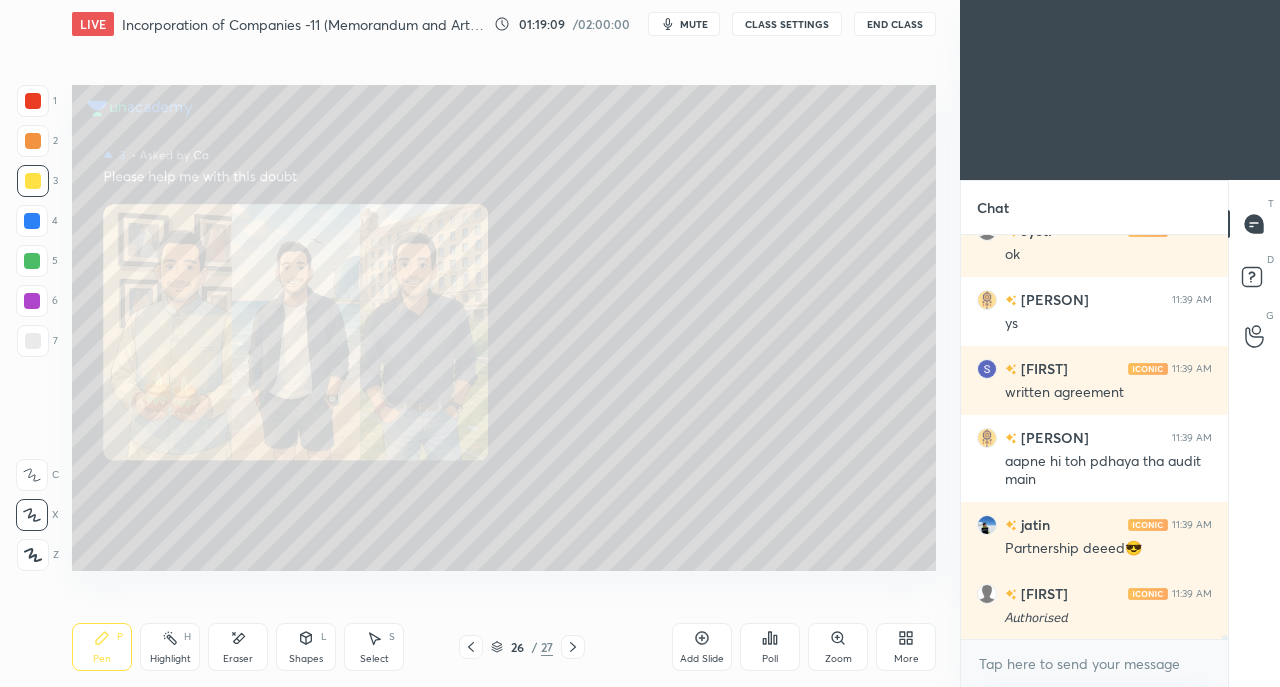 click 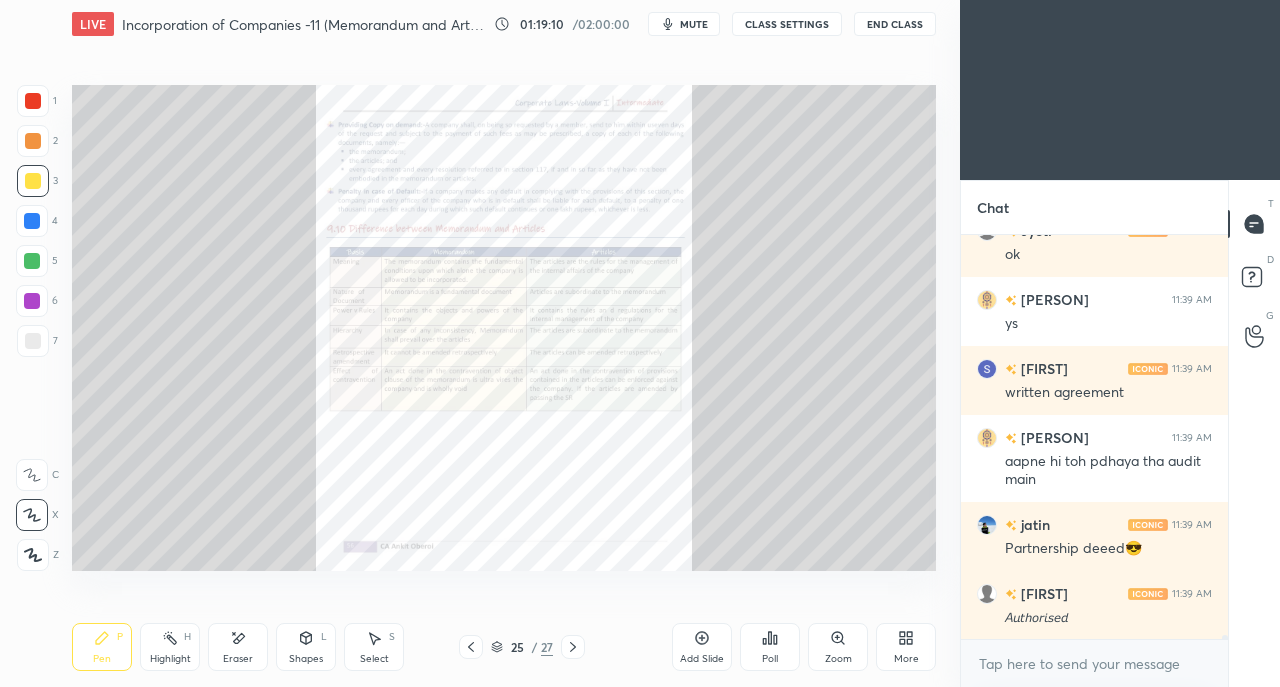 click on "More" at bounding box center (906, 647) 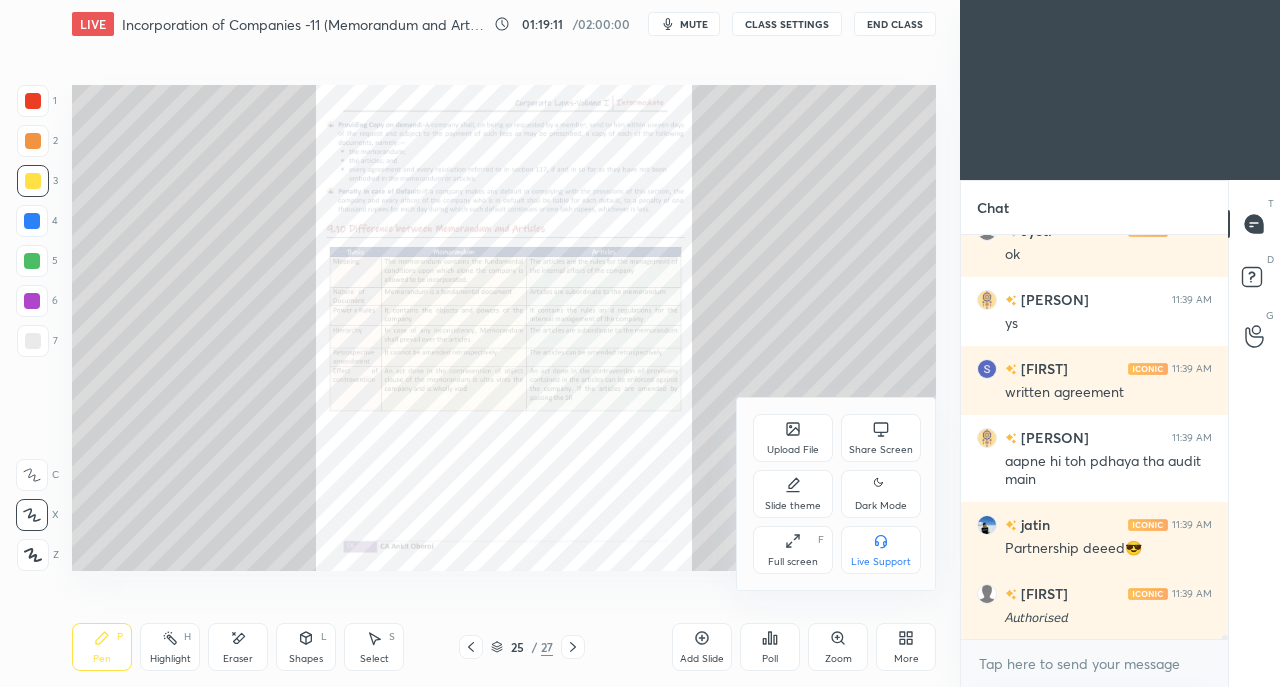 click on "Upload File" at bounding box center (793, 450) 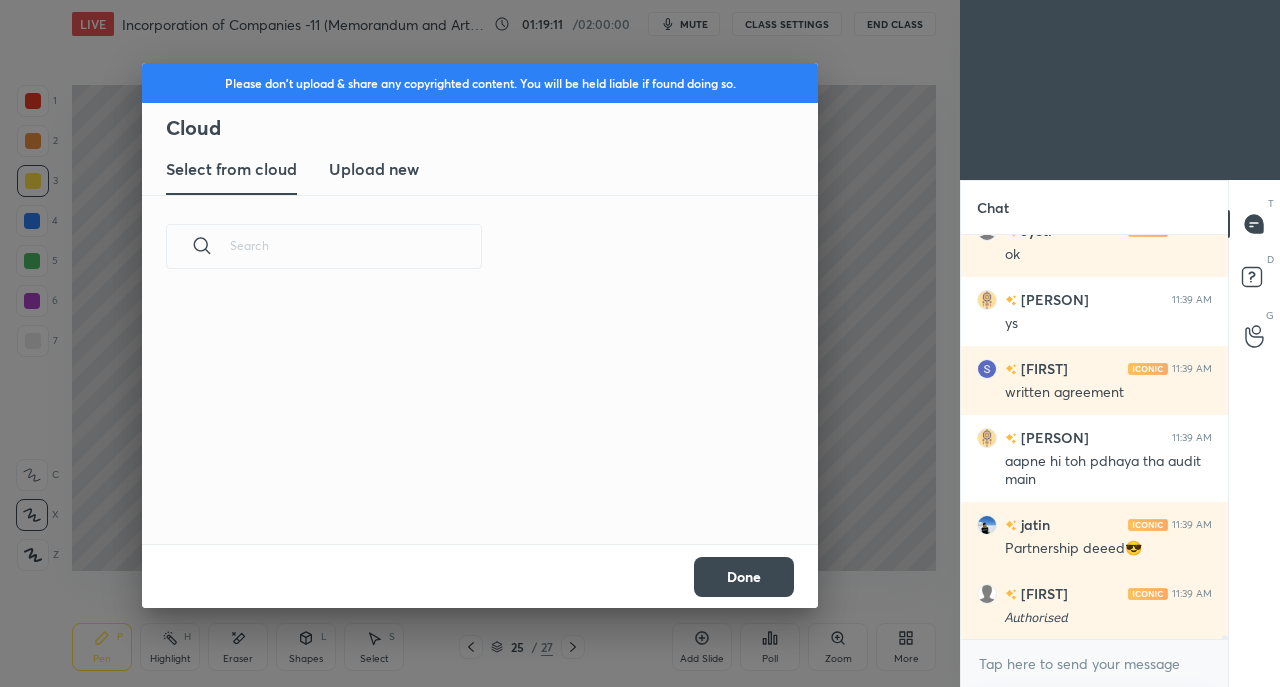 click on "Upload new" at bounding box center [374, 169] 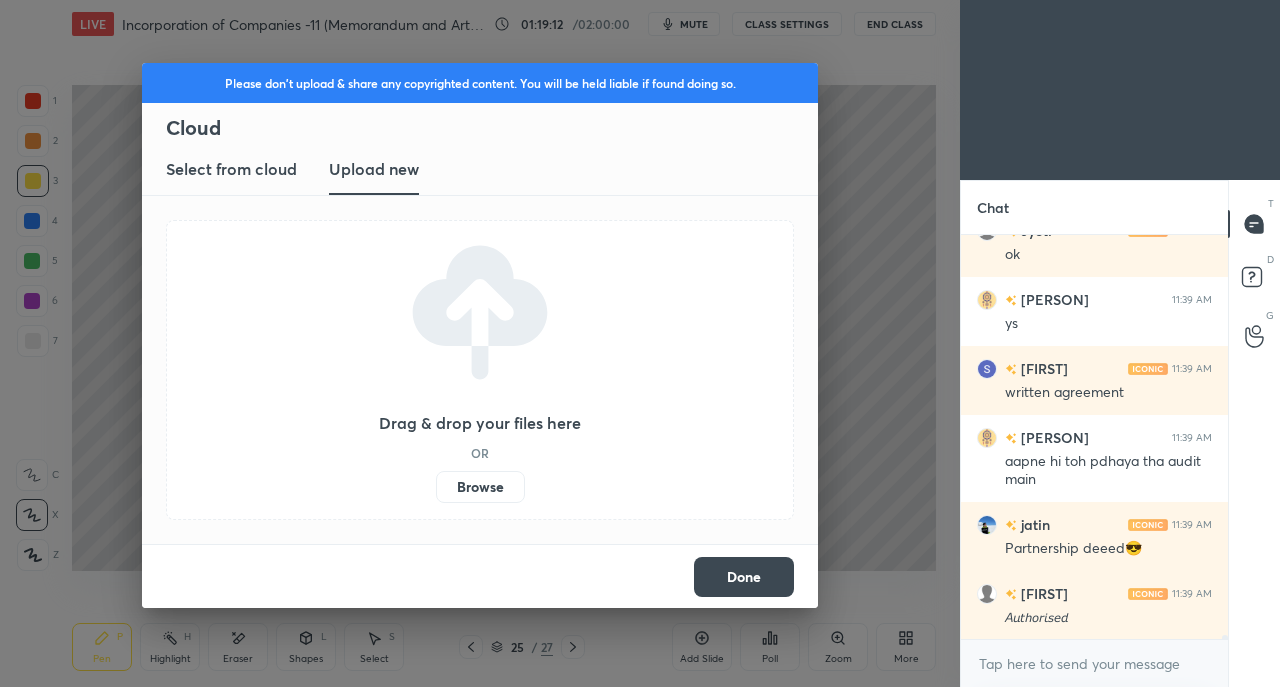 click on "Browse" at bounding box center (480, 487) 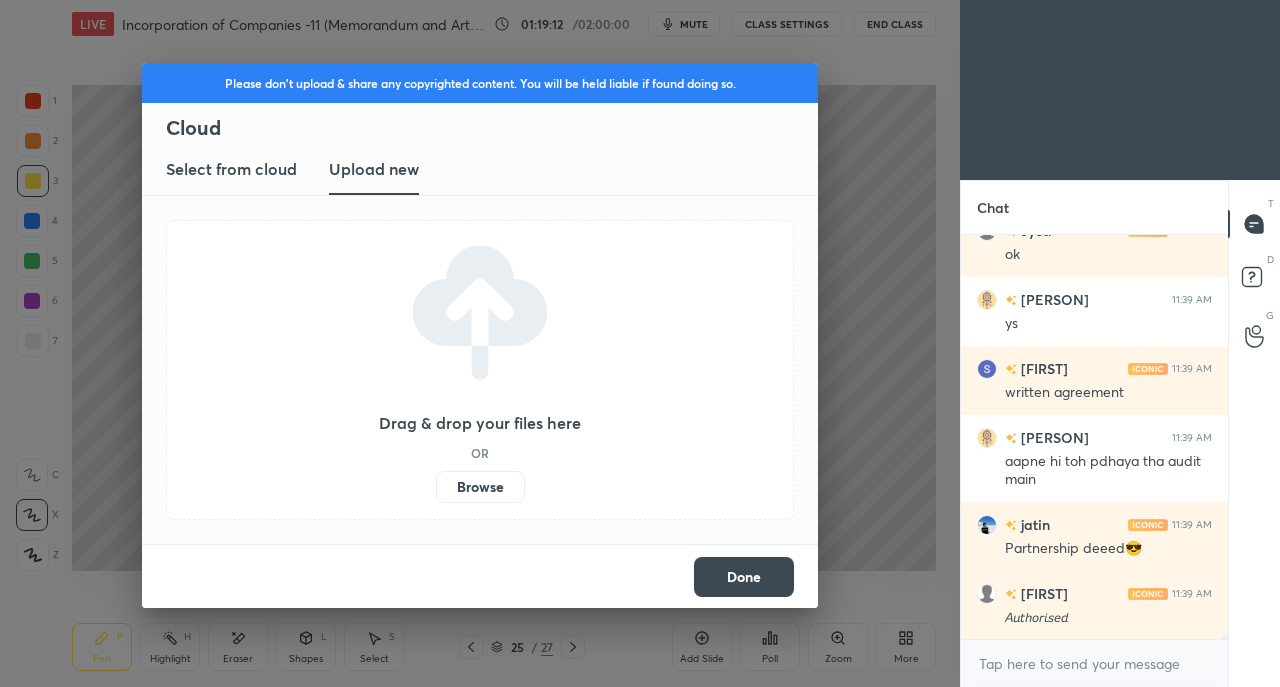 click on "Browse" at bounding box center (436, 487) 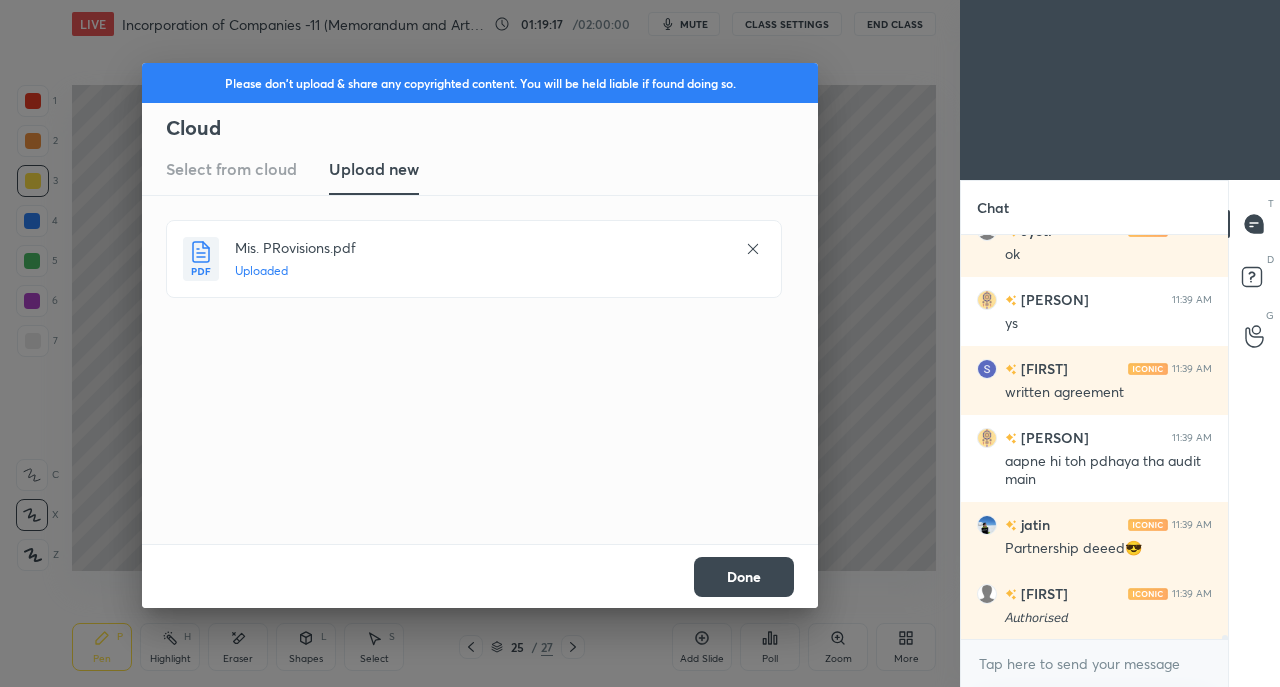 click on "Done" at bounding box center [744, 577] 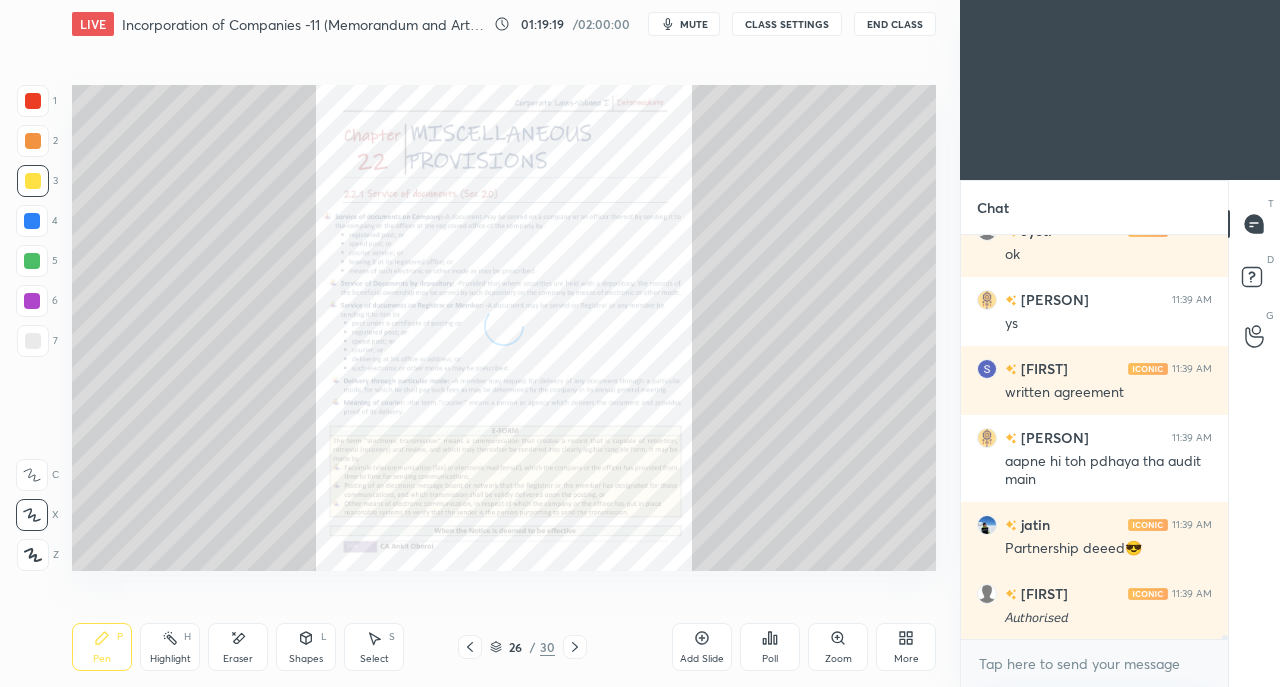 scroll, scrollTop: 42708, scrollLeft: 0, axis: vertical 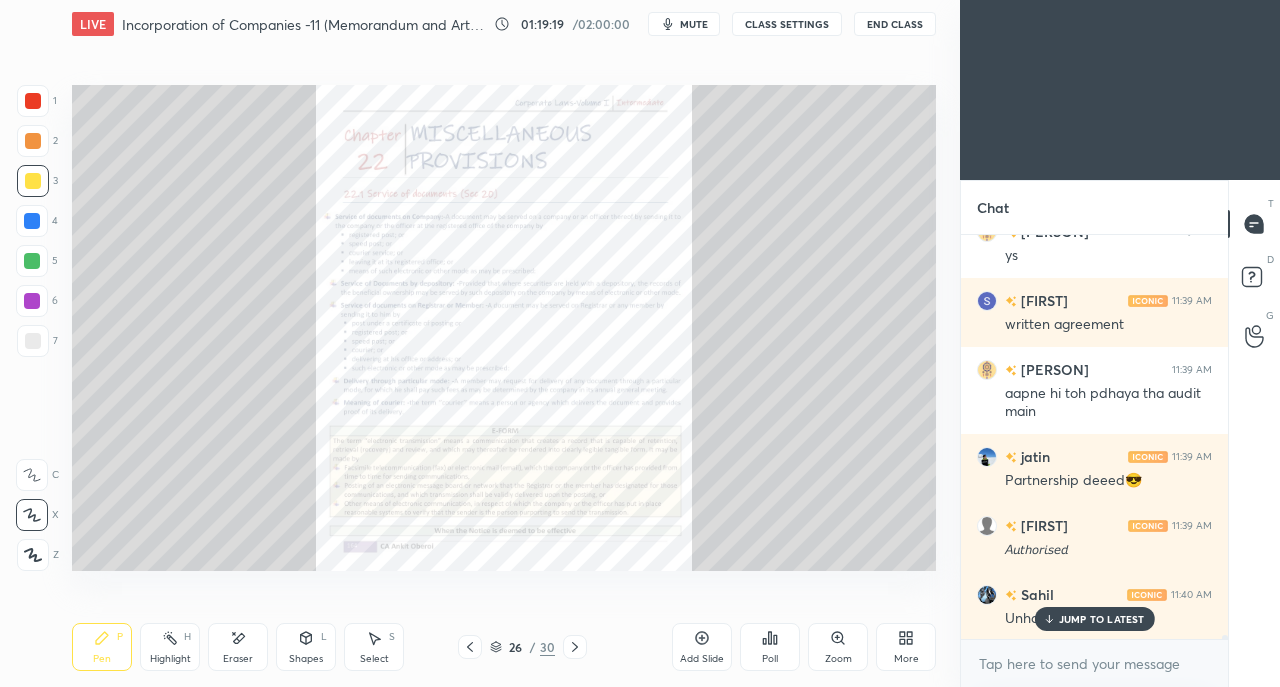 click 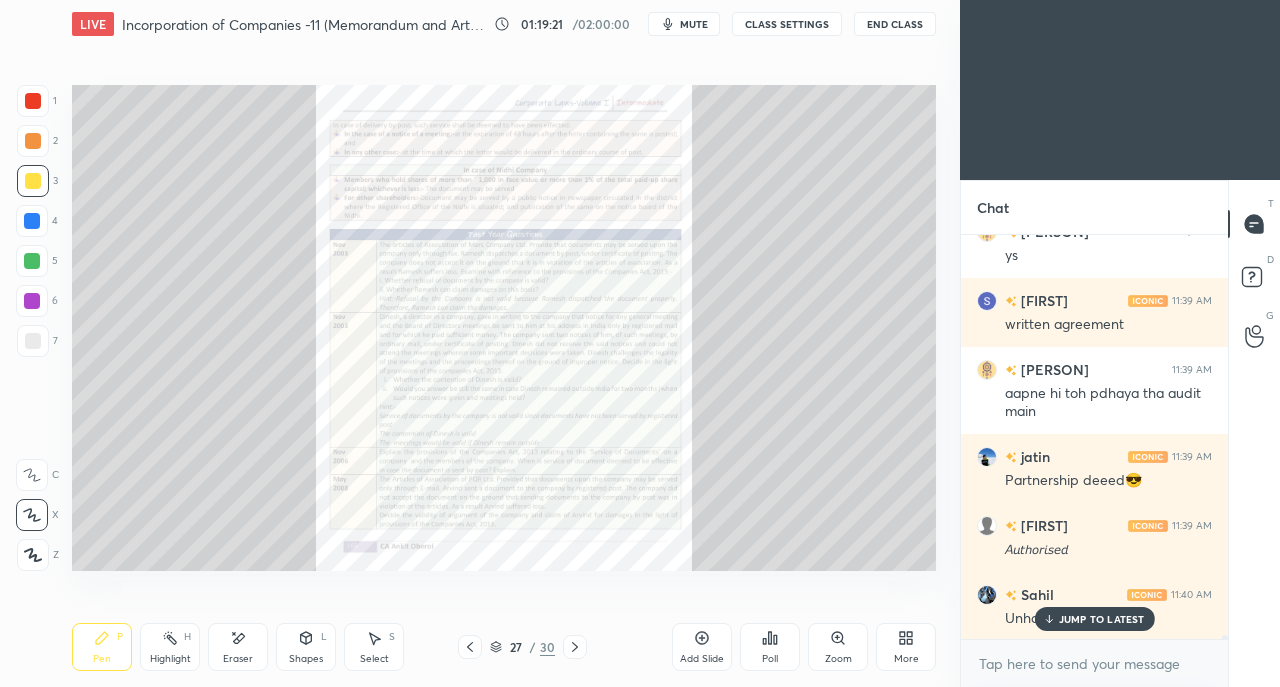 click 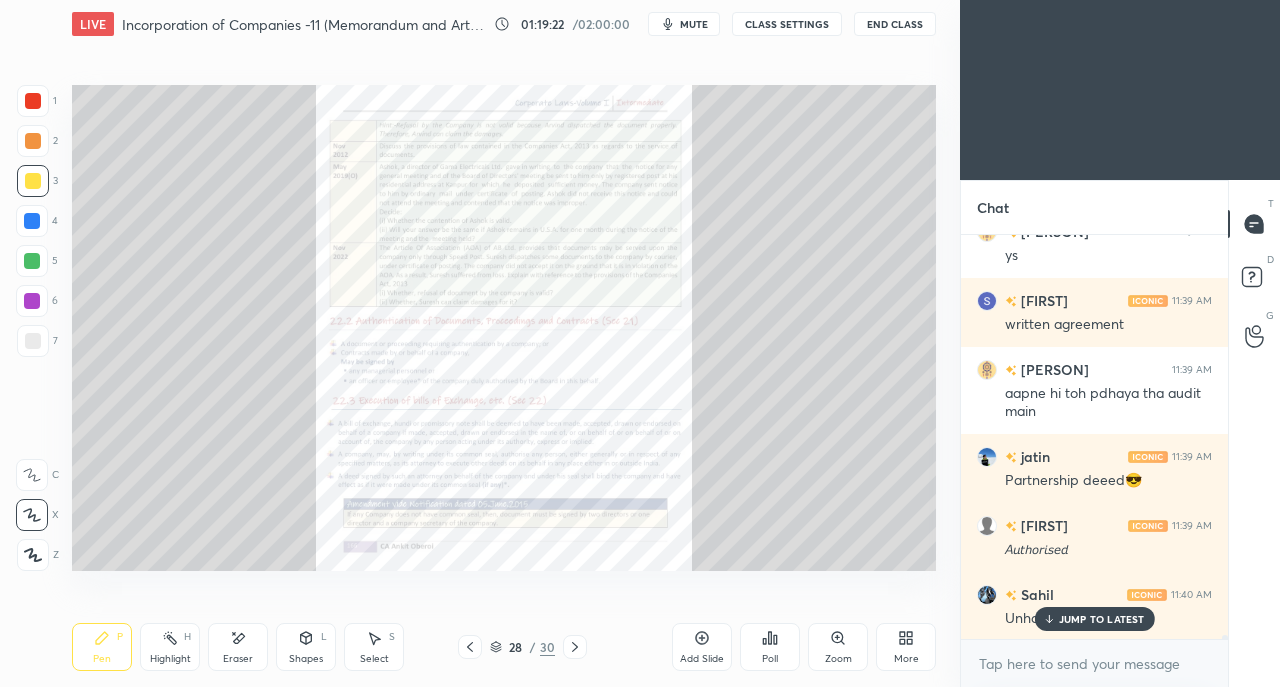 click on "JUMP TO LATEST" at bounding box center [1094, 619] 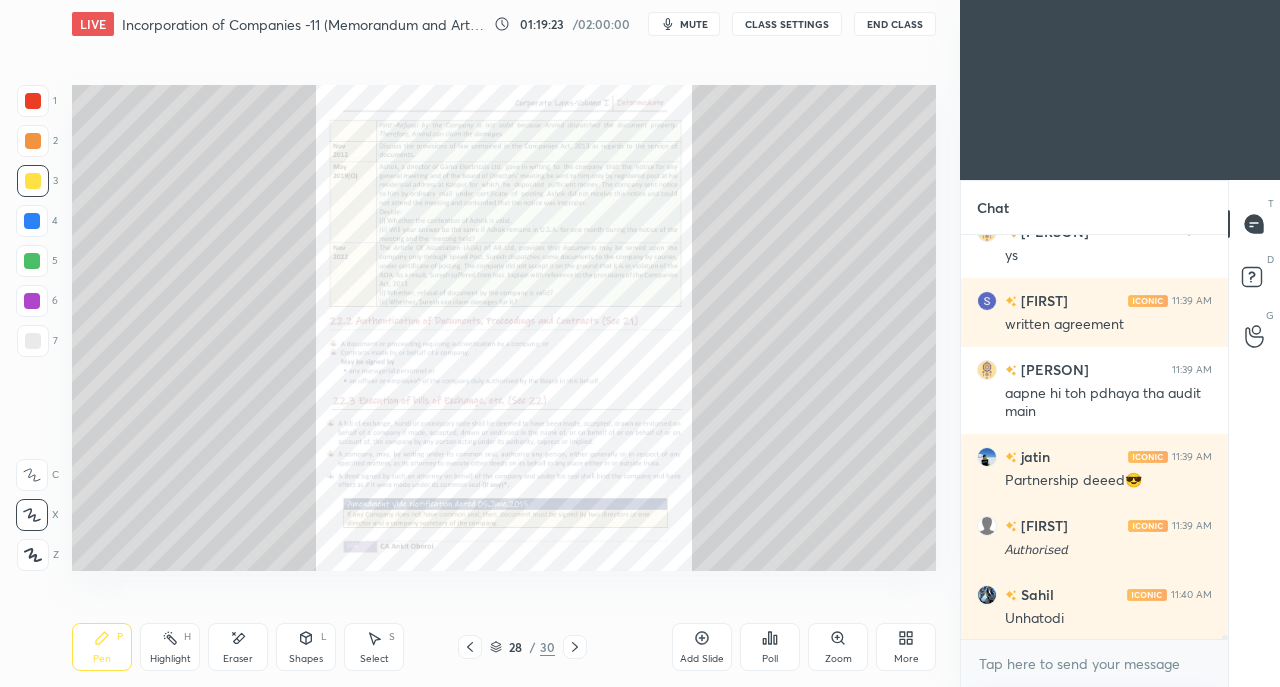 click on "Zoom" at bounding box center [838, 647] 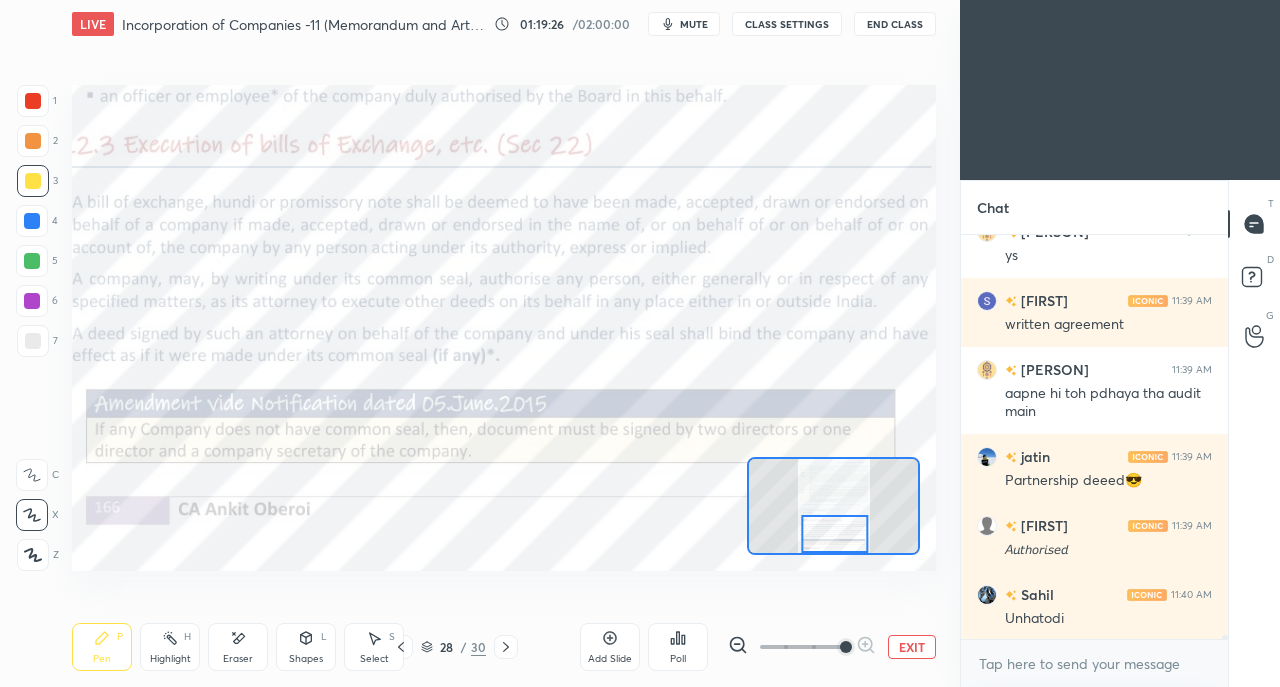 click at bounding box center [33, 101] 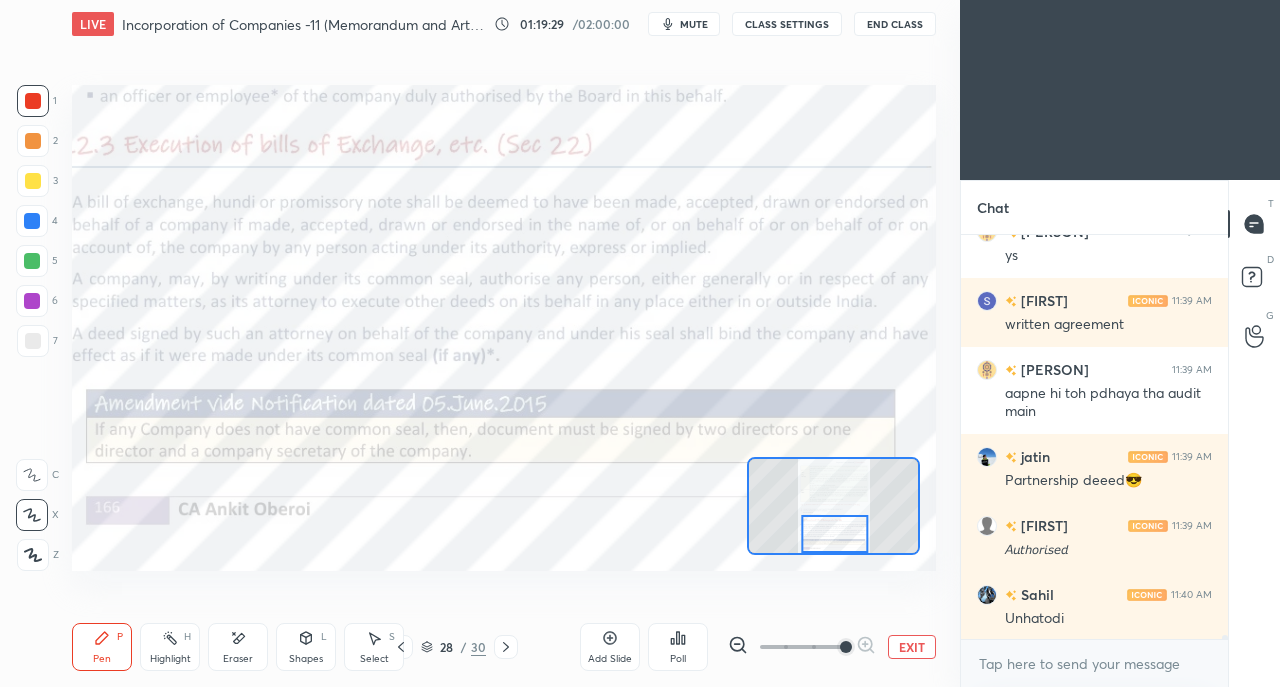 click at bounding box center [32, 475] 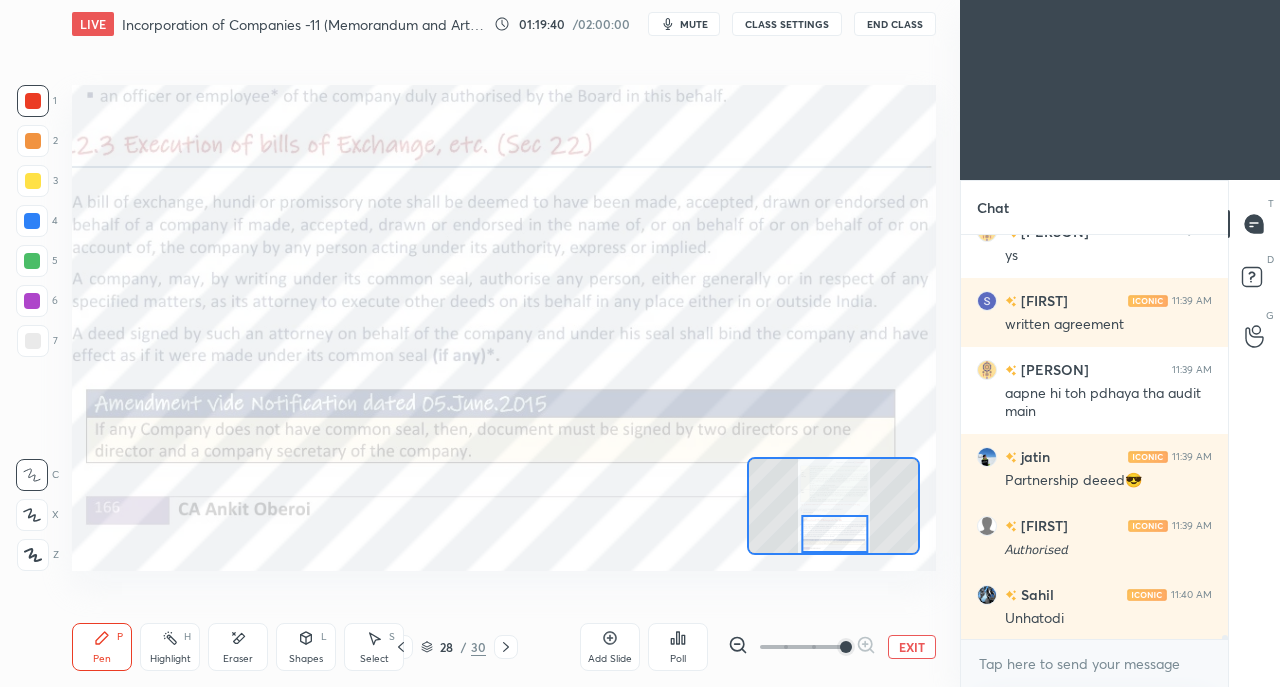 click at bounding box center [32, 221] 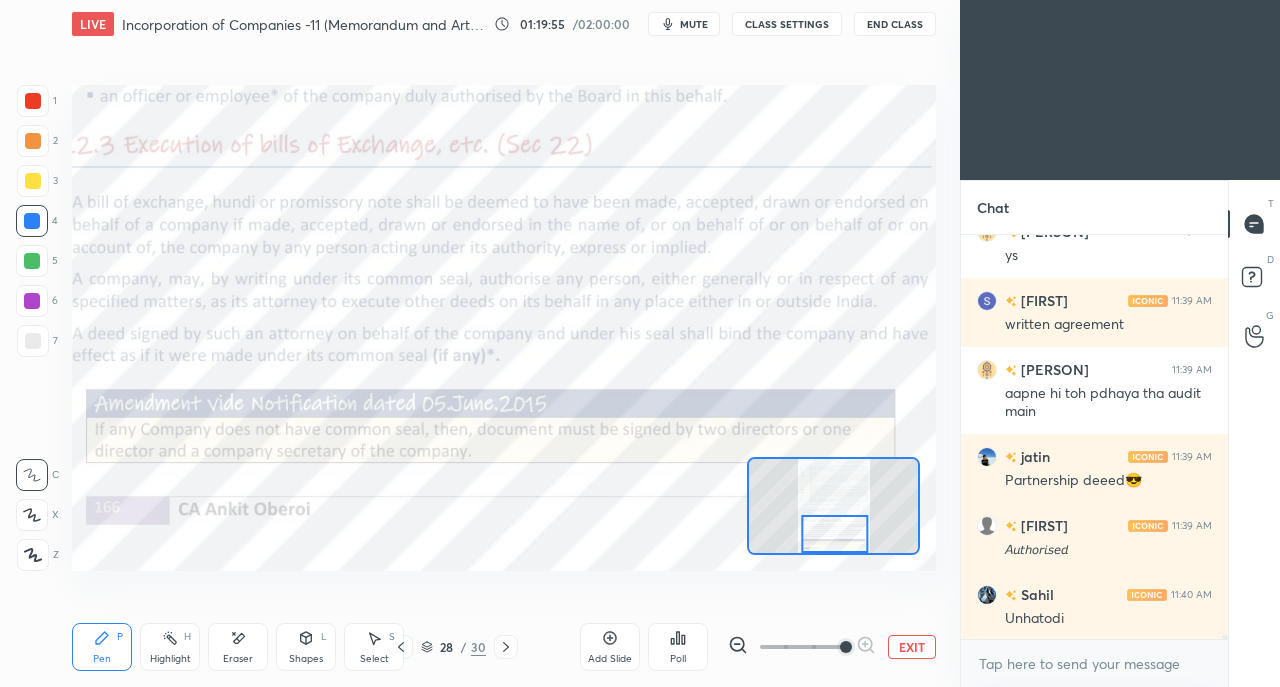 click 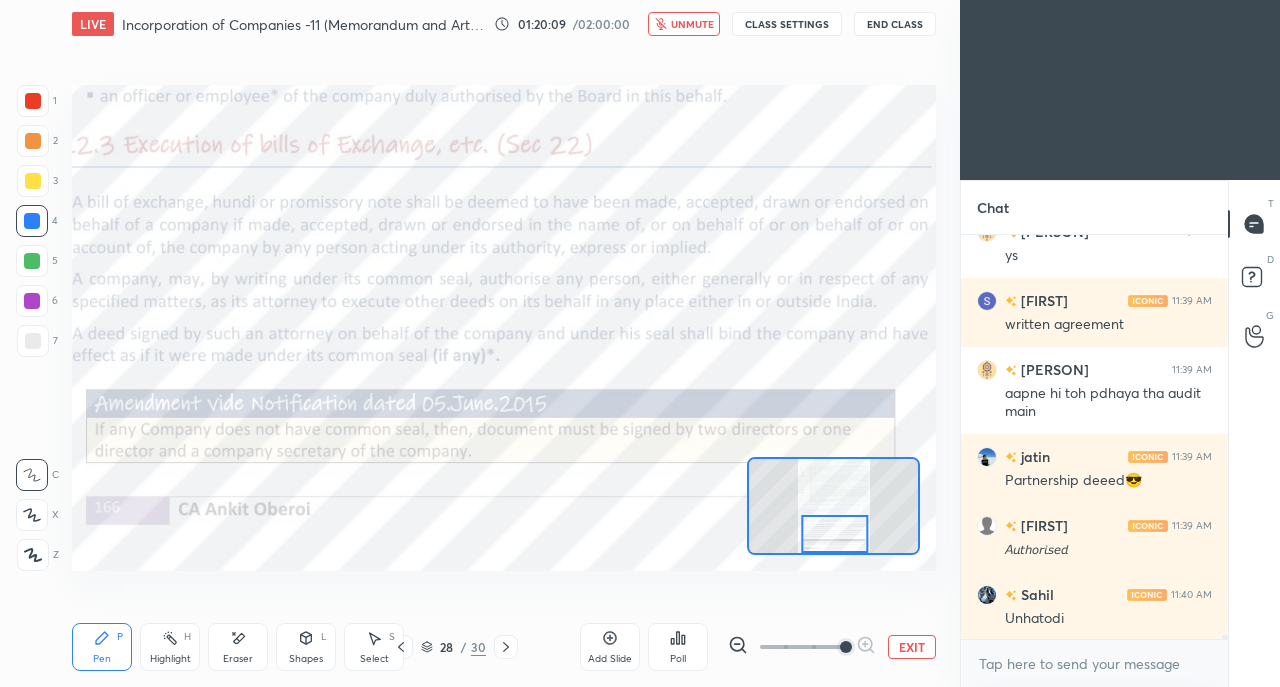 click on "unmute" at bounding box center (692, 24) 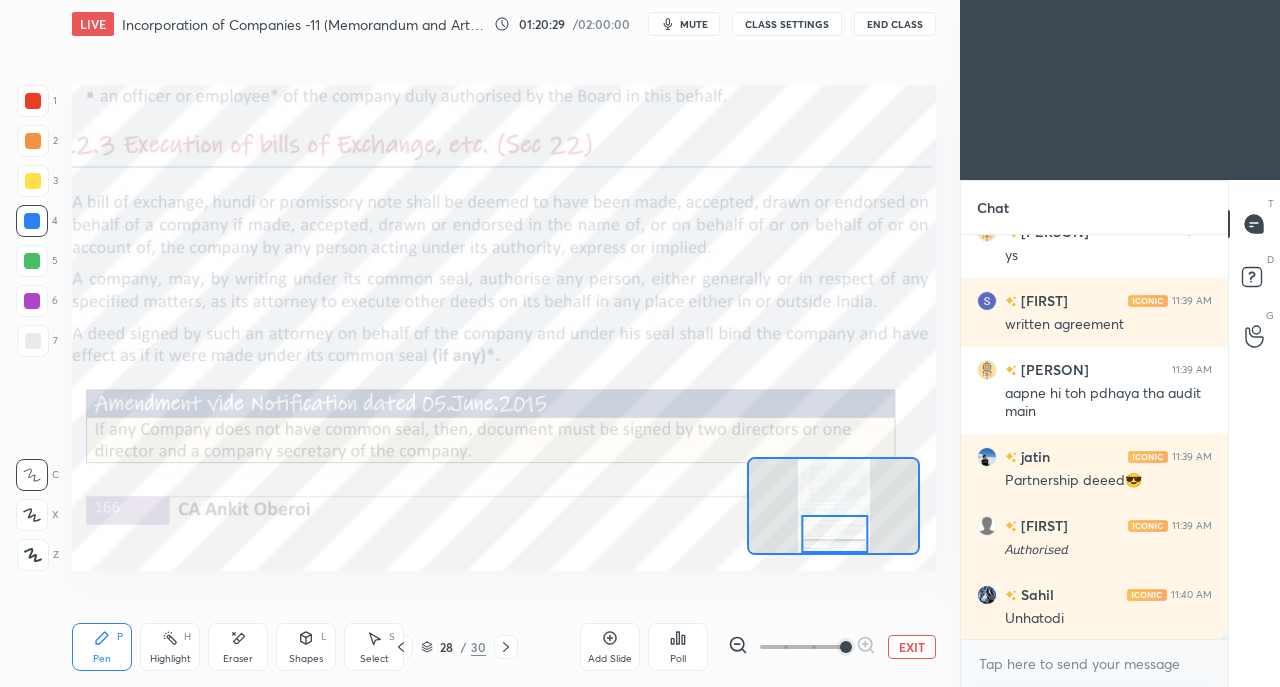 click at bounding box center [33, 101] 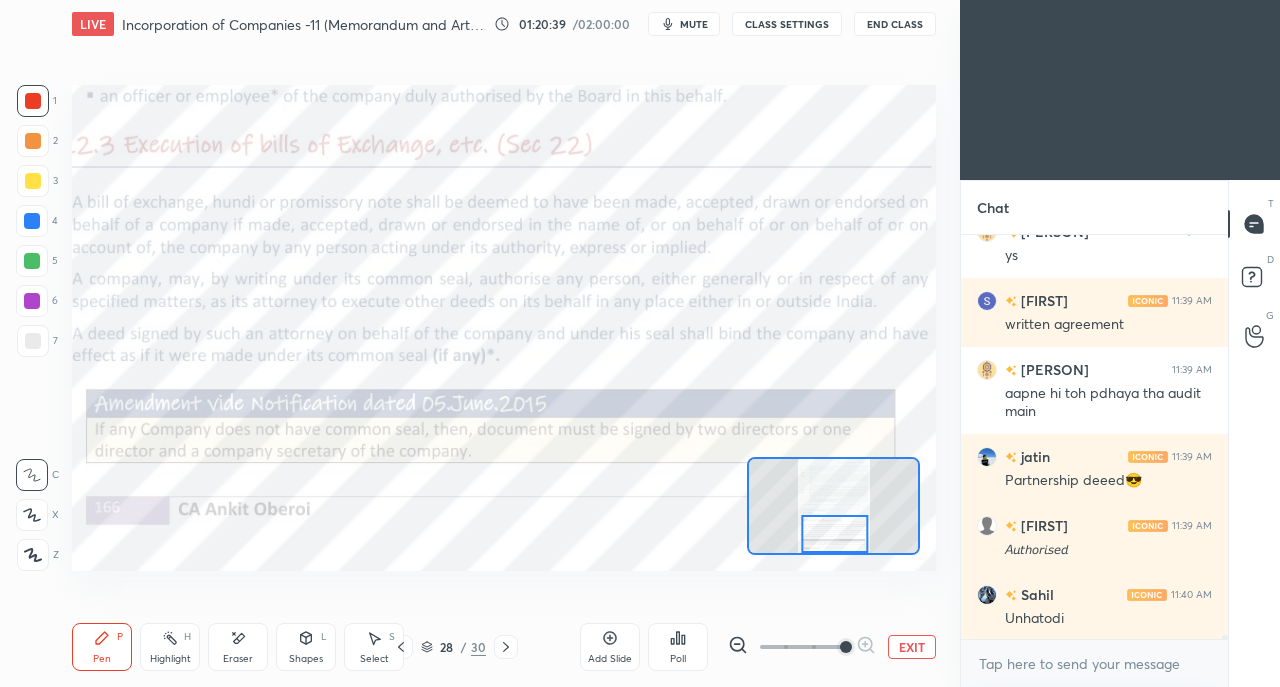 click at bounding box center (32, 221) 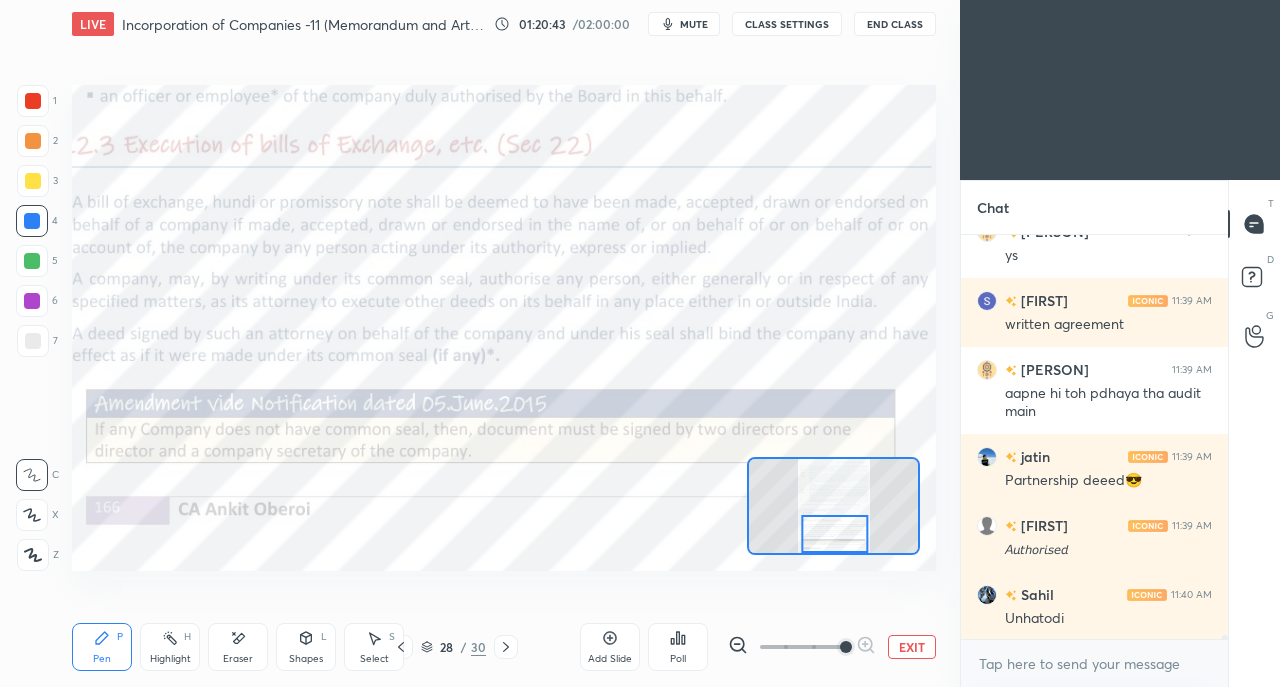 click at bounding box center (33, 101) 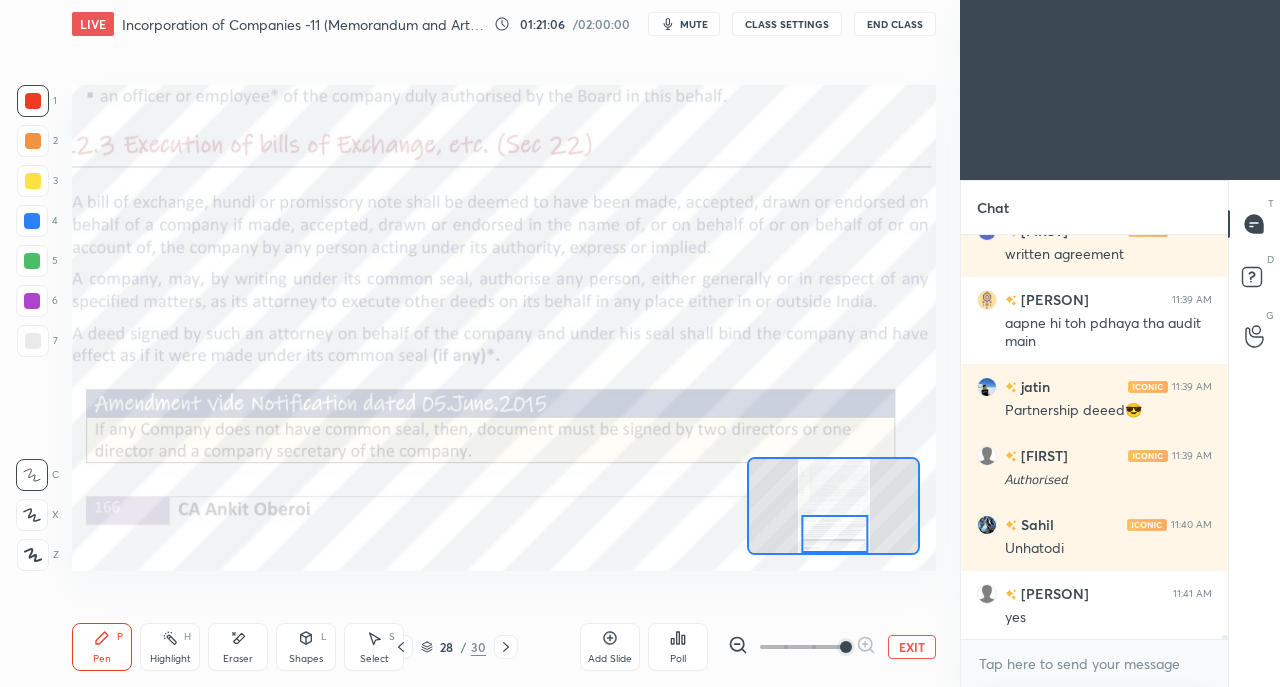 scroll, scrollTop: 42846, scrollLeft: 0, axis: vertical 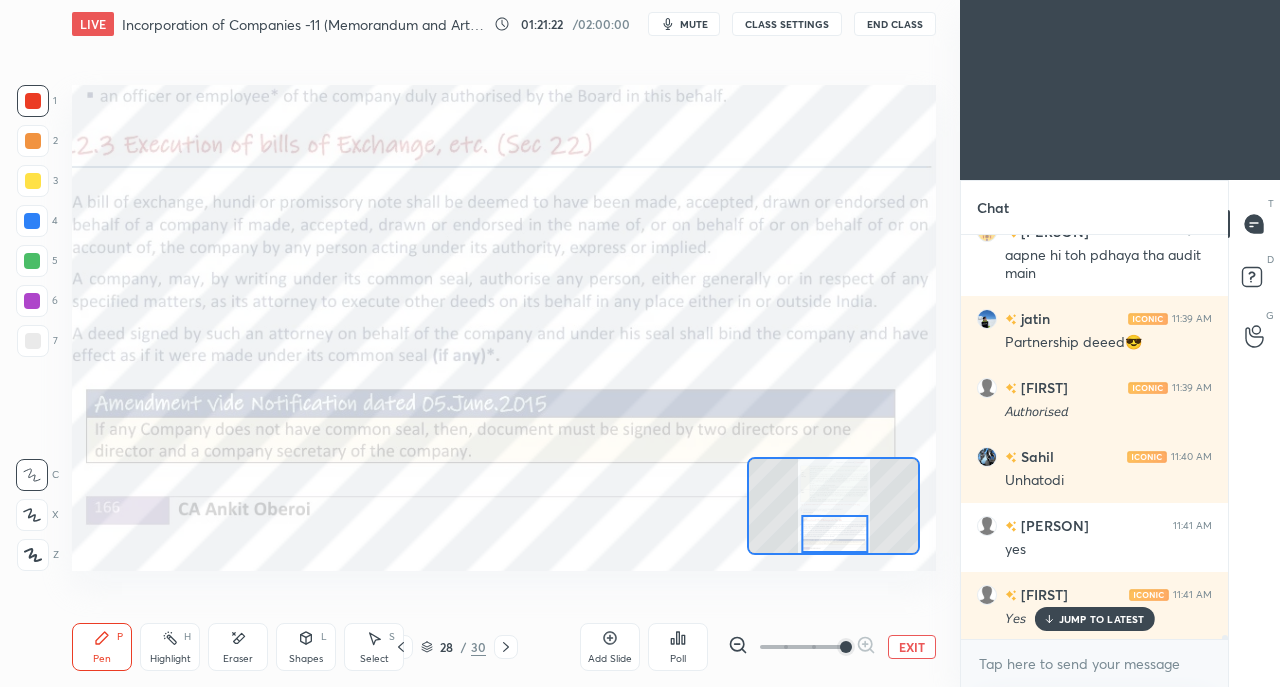 click at bounding box center [32, 221] 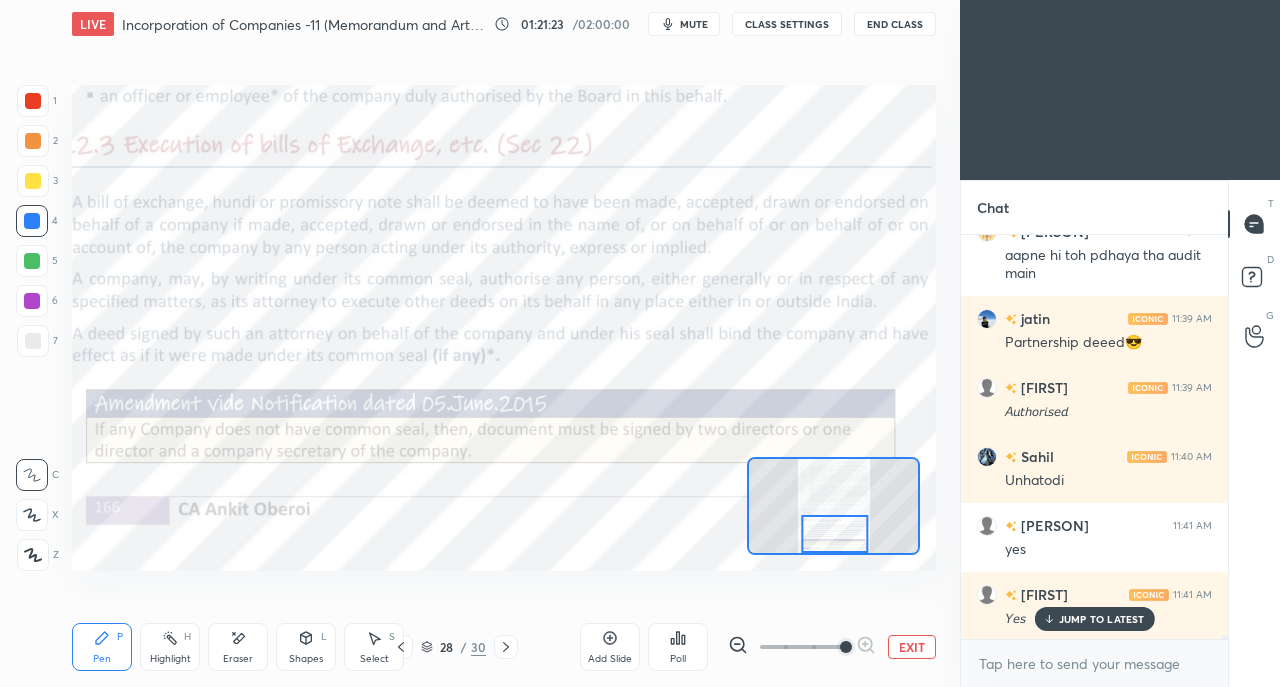 click at bounding box center (33, 101) 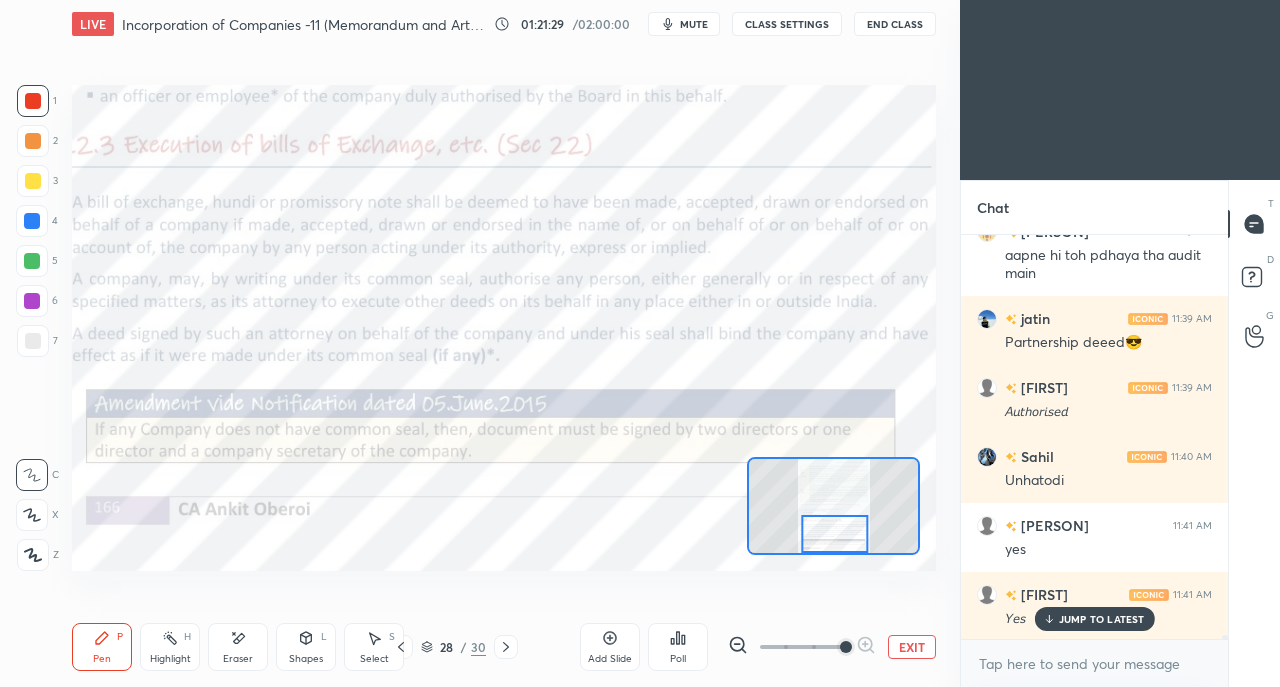 click at bounding box center [32, 221] 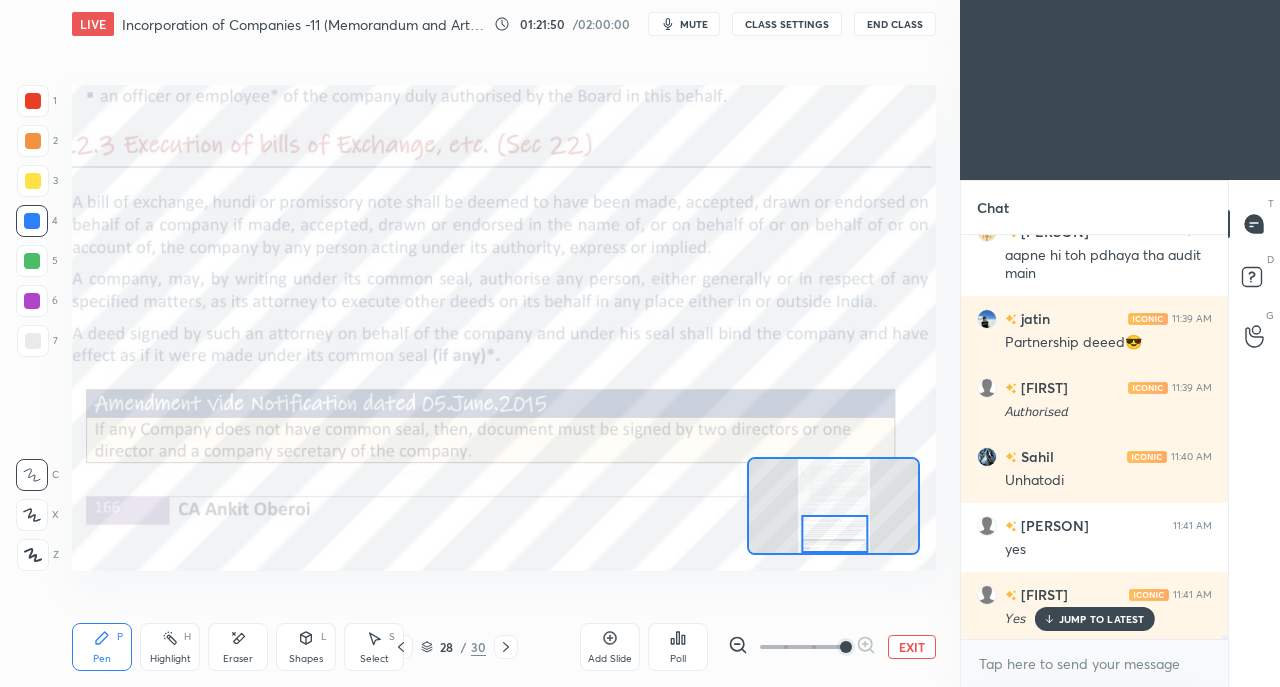 click at bounding box center (33, 101) 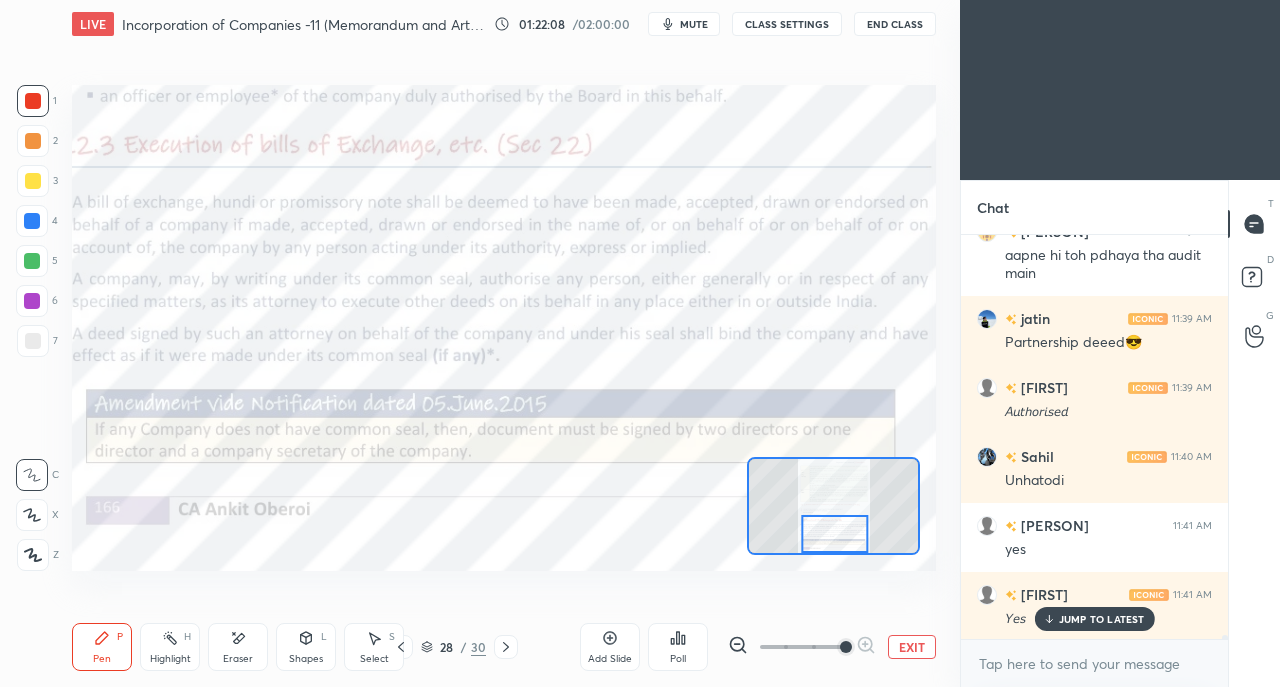 scroll, scrollTop: 42916, scrollLeft: 0, axis: vertical 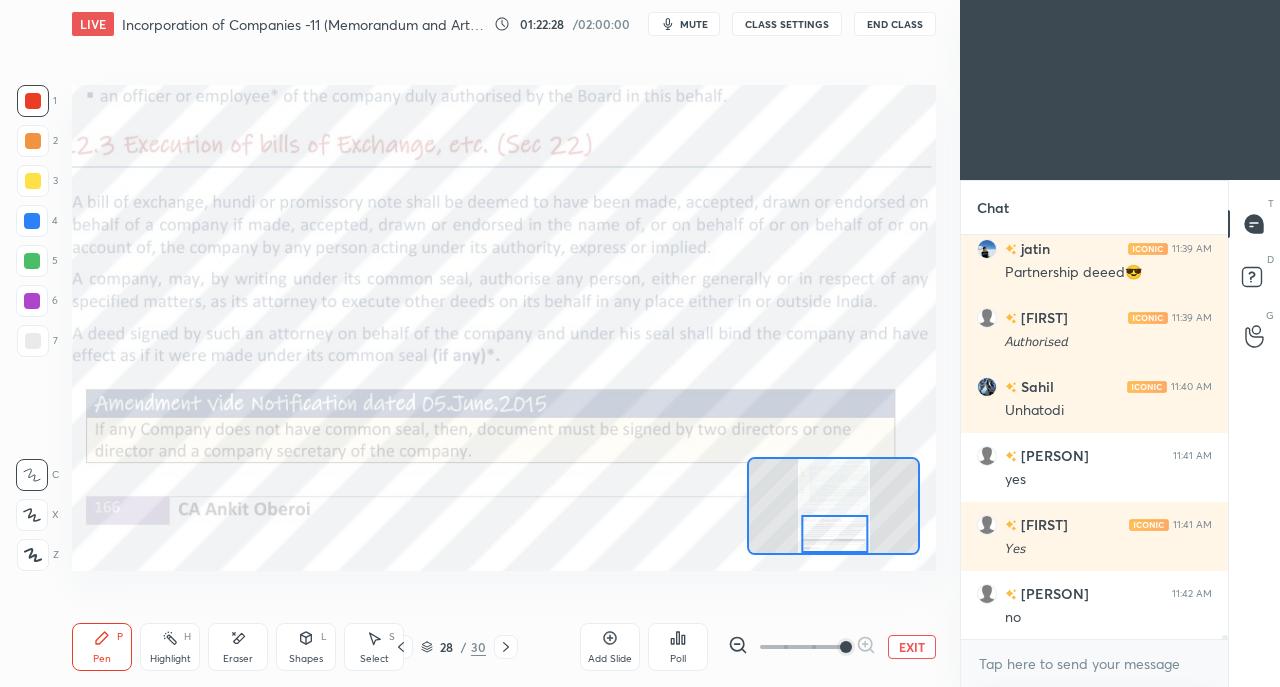 click at bounding box center [32, 221] 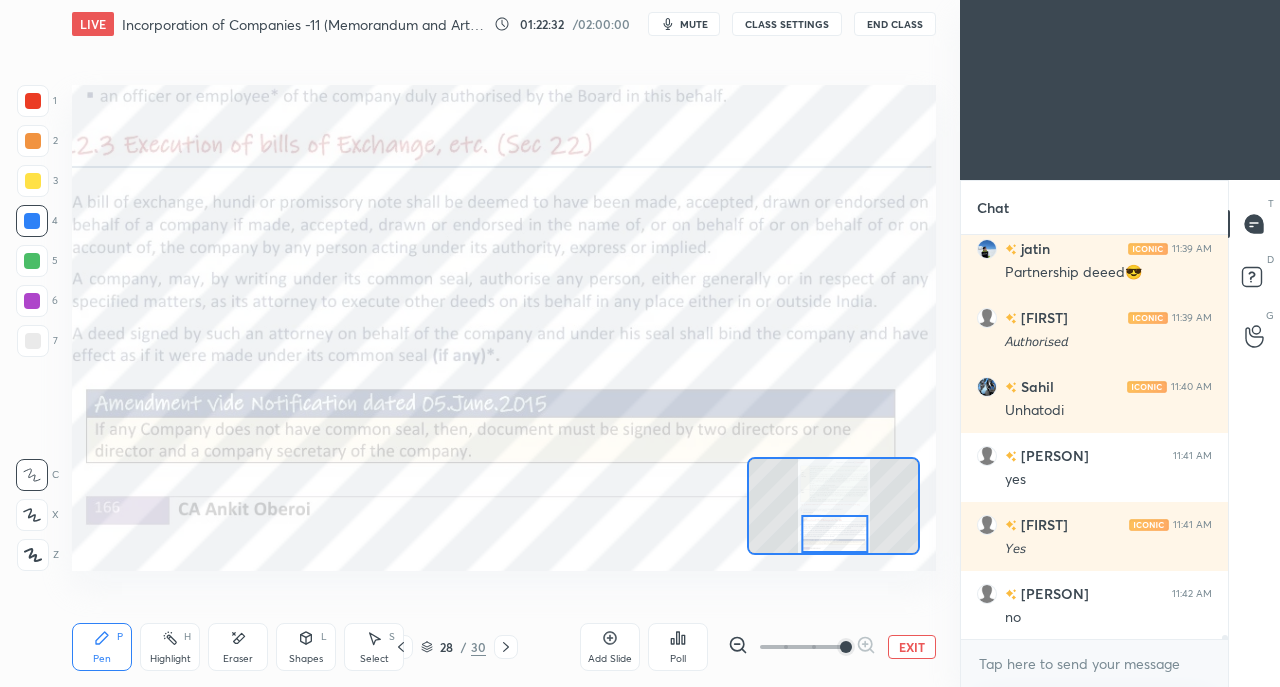 click at bounding box center [33, 101] 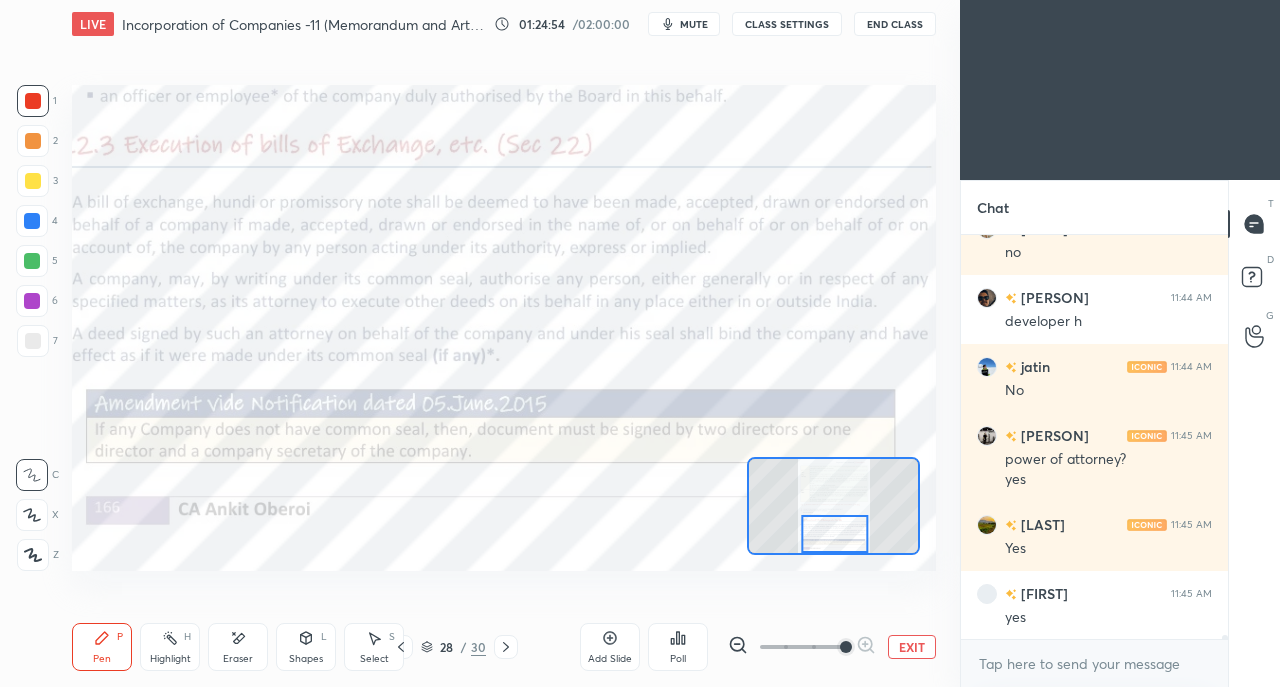 scroll, scrollTop: 43418, scrollLeft: 0, axis: vertical 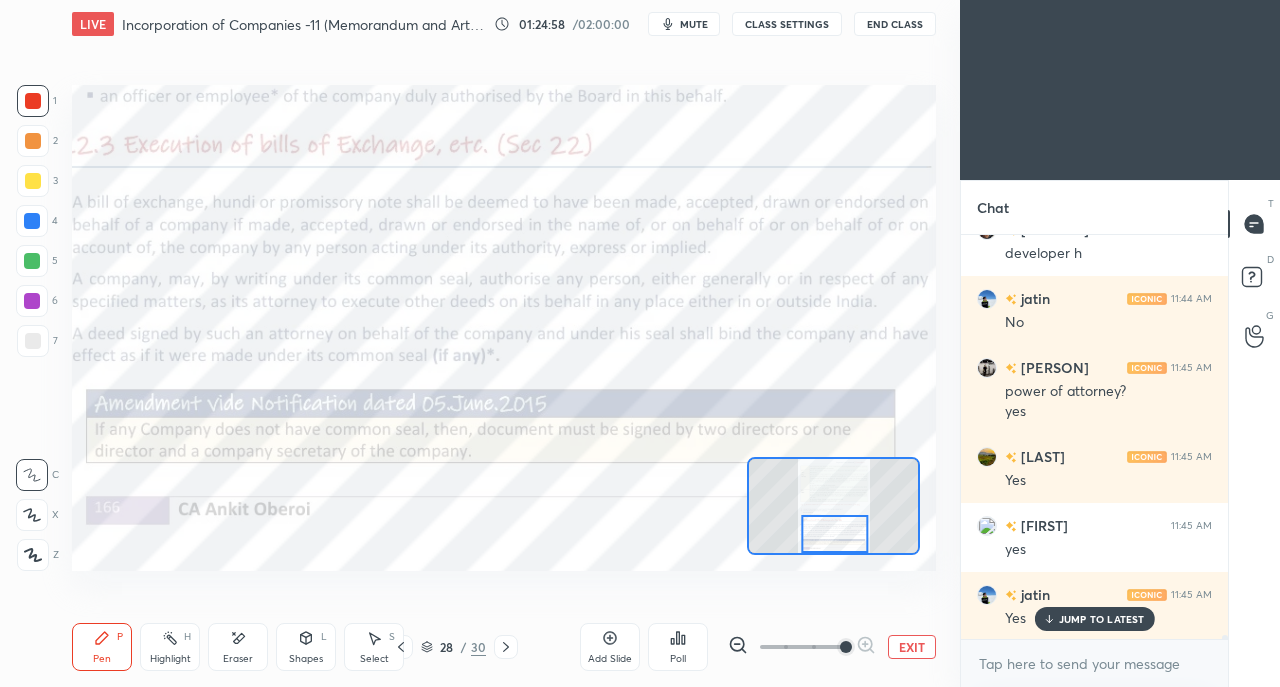 click at bounding box center (32, 221) 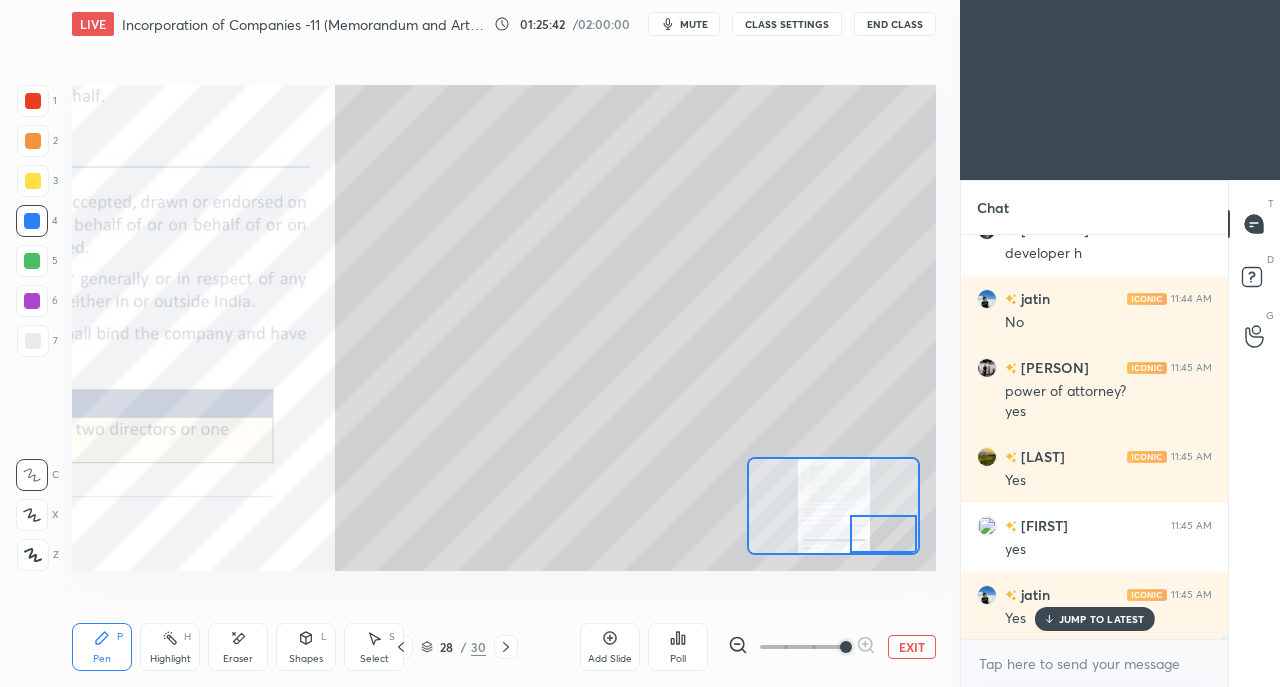click at bounding box center [33, 101] 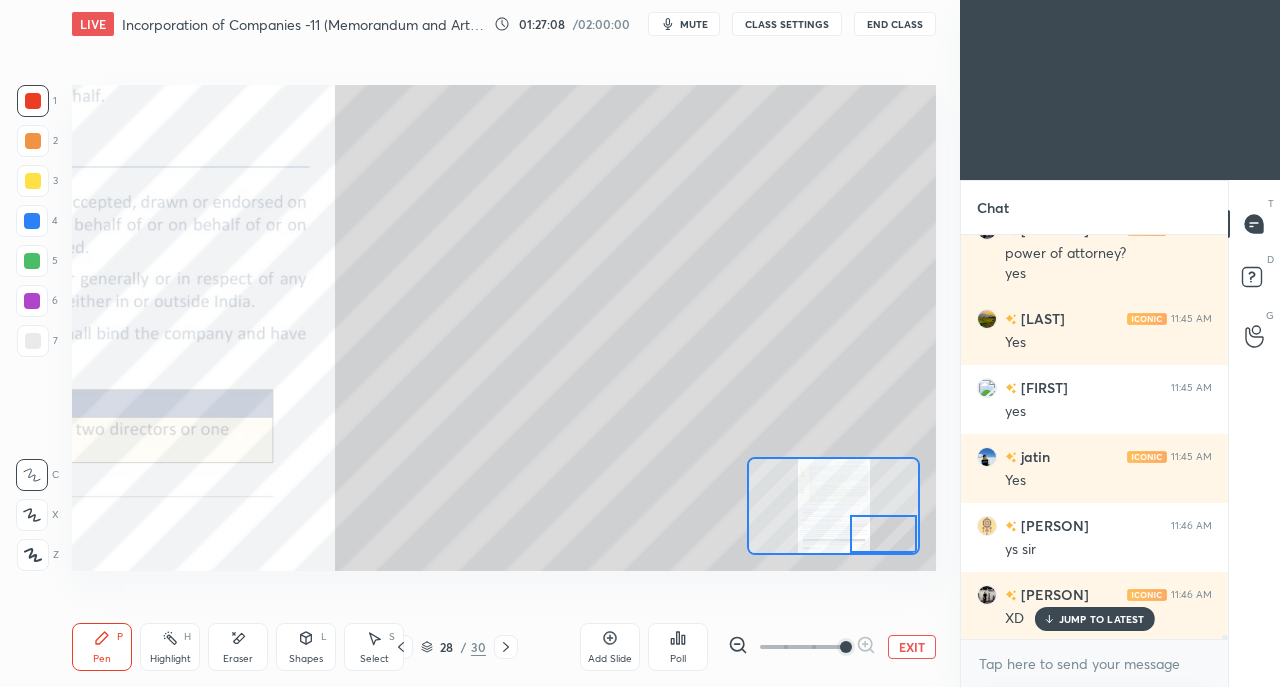 scroll, scrollTop: 43626, scrollLeft: 0, axis: vertical 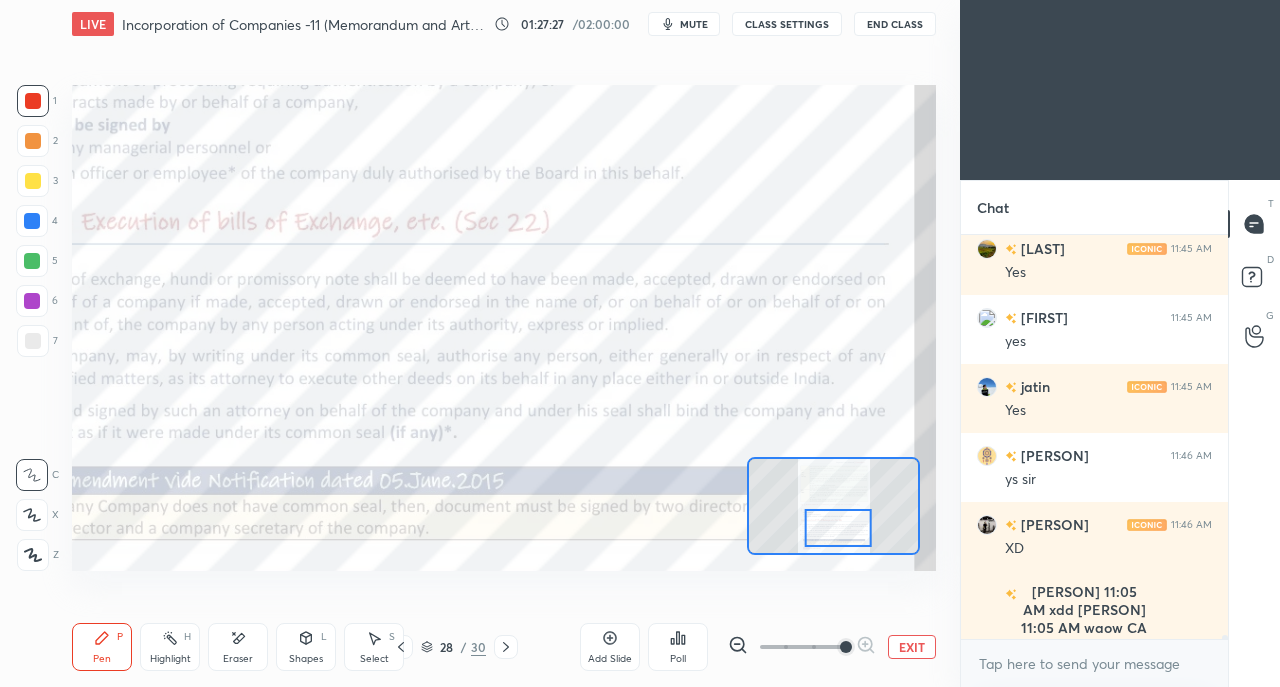 click at bounding box center (32, 221) 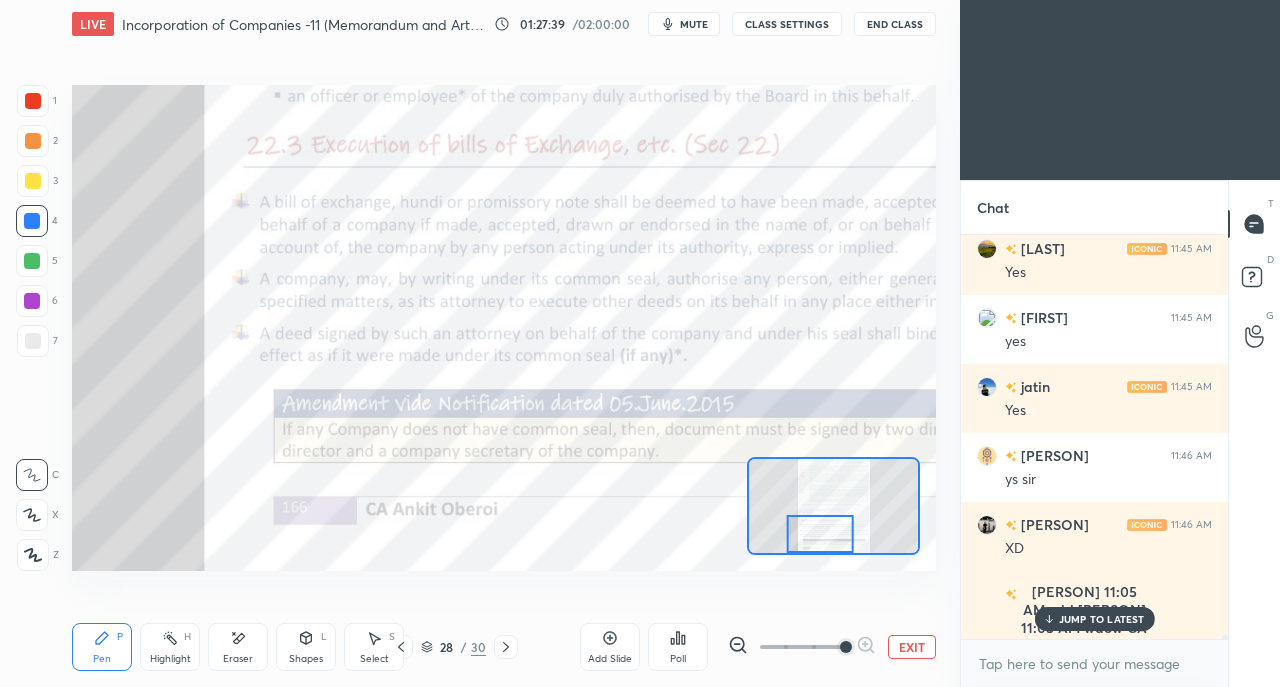 scroll, scrollTop: 43694, scrollLeft: 0, axis: vertical 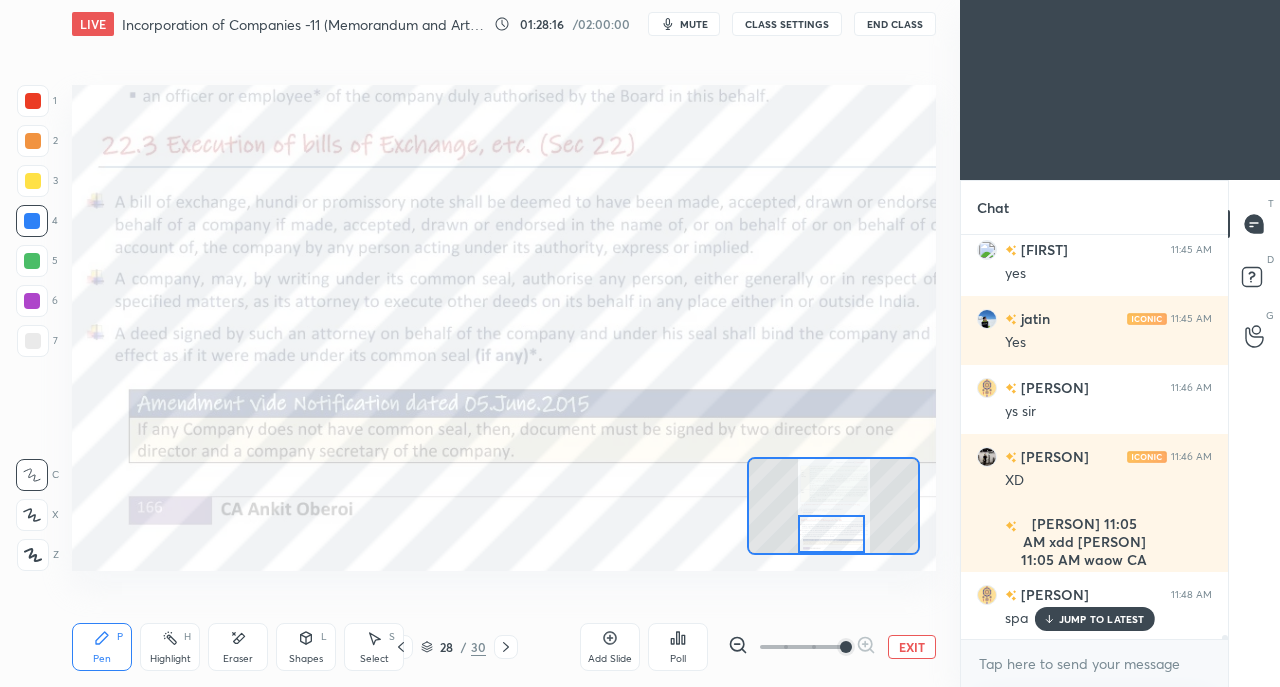 click at bounding box center (33, 101) 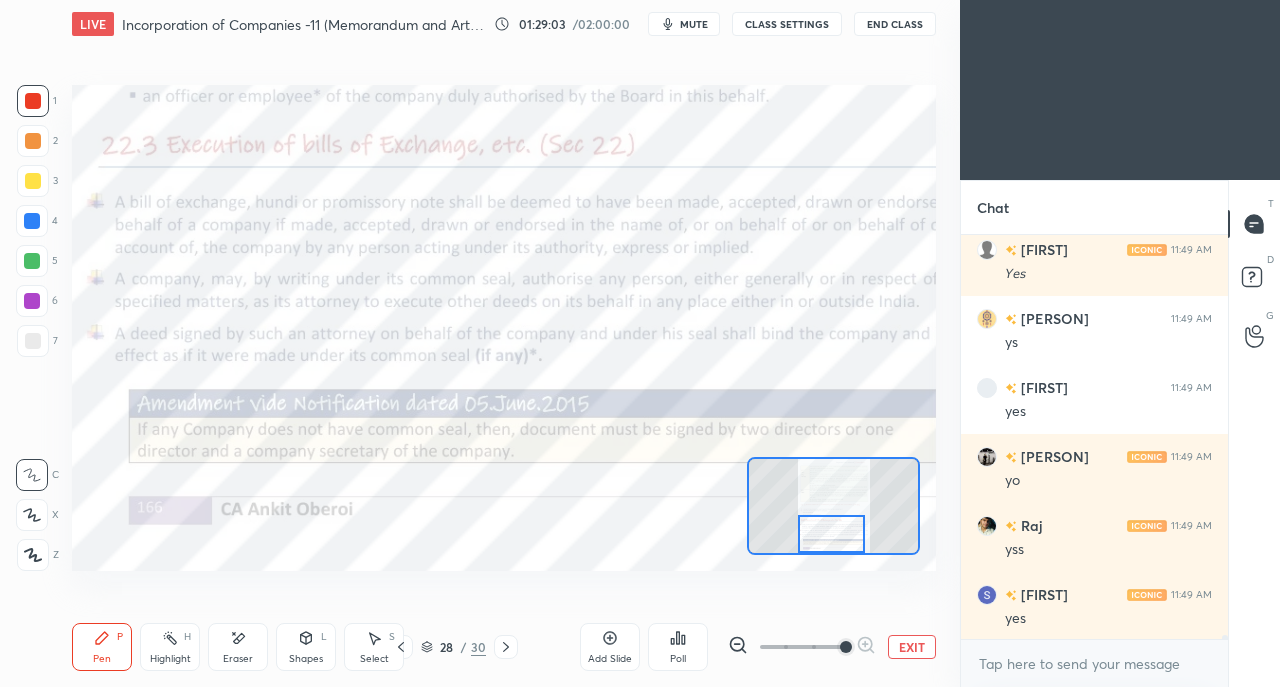 scroll, scrollTop: 44178, scrollLeft: 0, axis: vertical 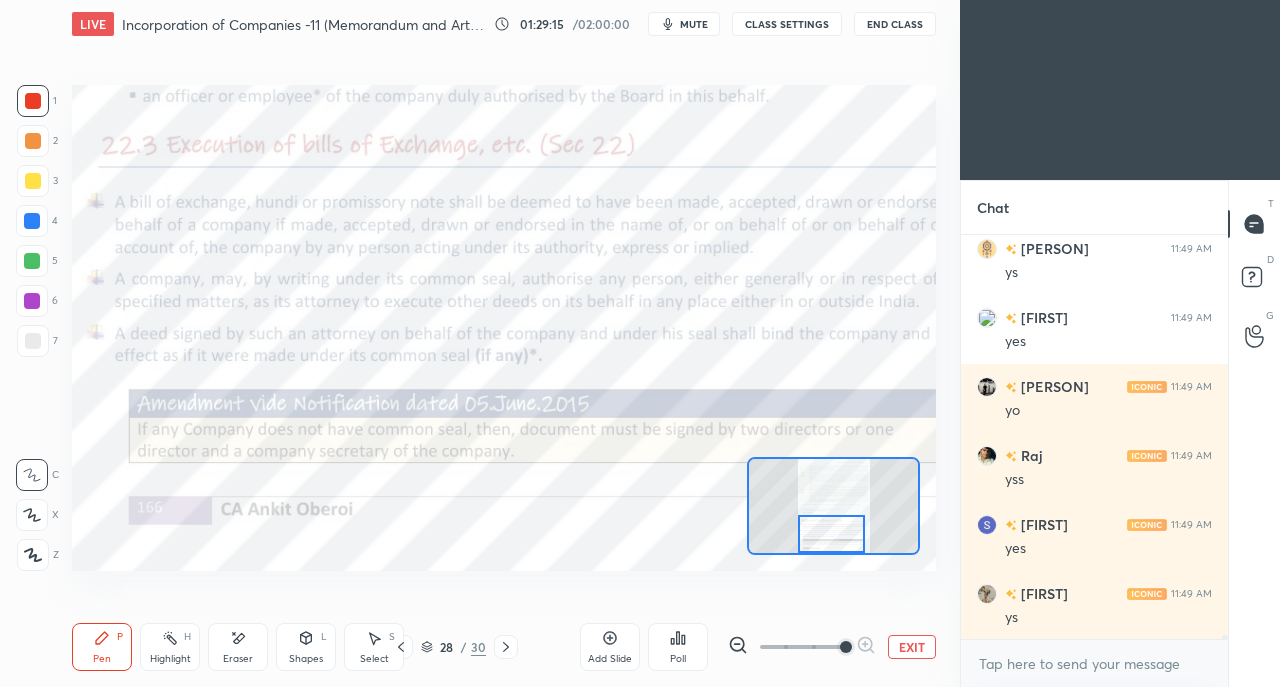 click on "EXIT" at bounding box center (912, 647) 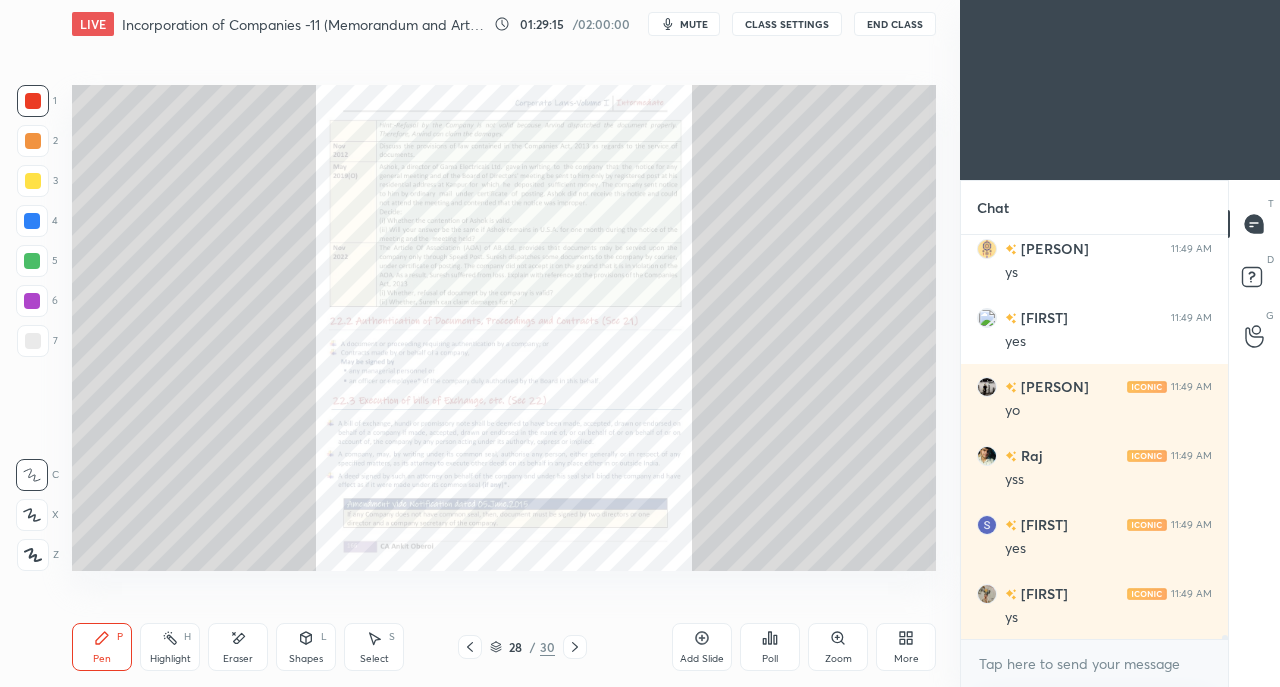 click 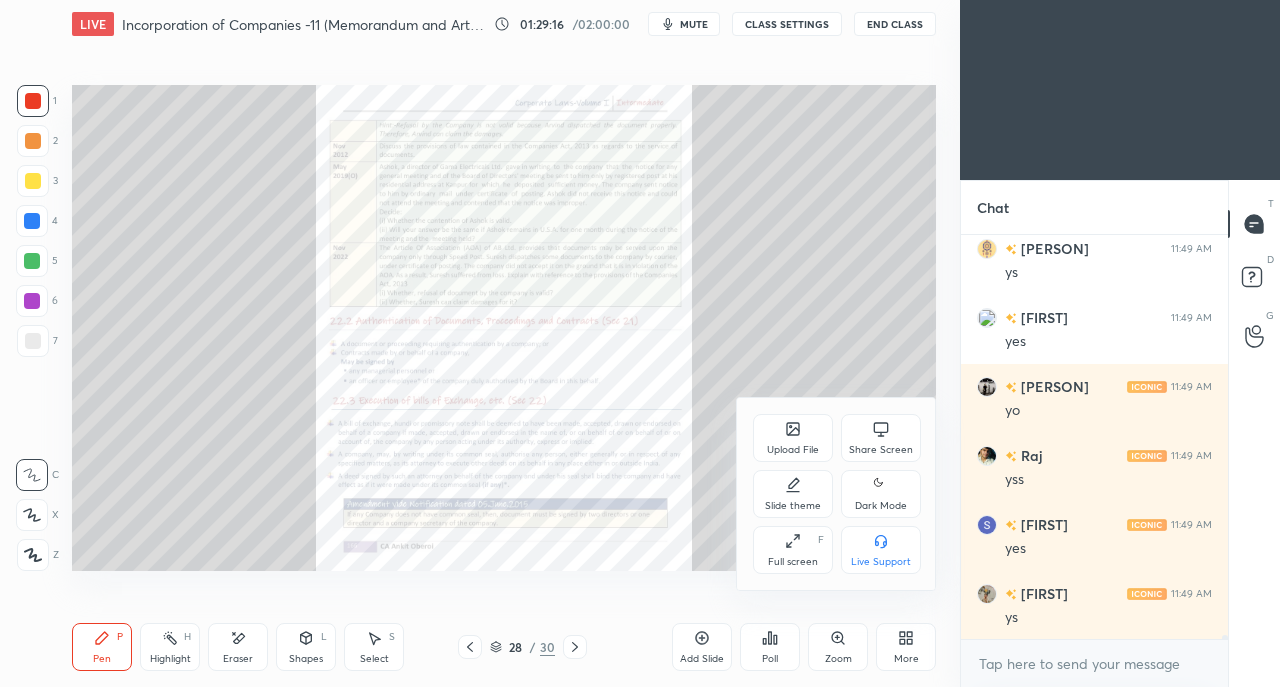 click 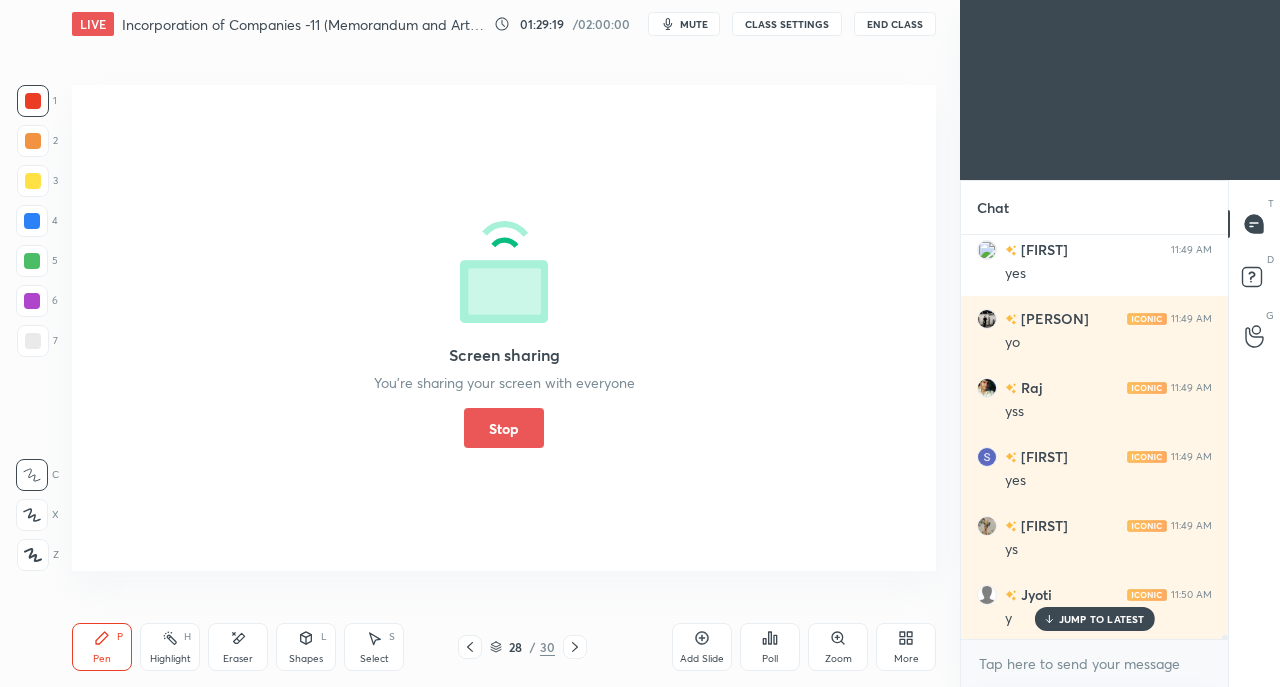 scroll, scrollTop: 44316, scrollLeft: 0, axis: vertical 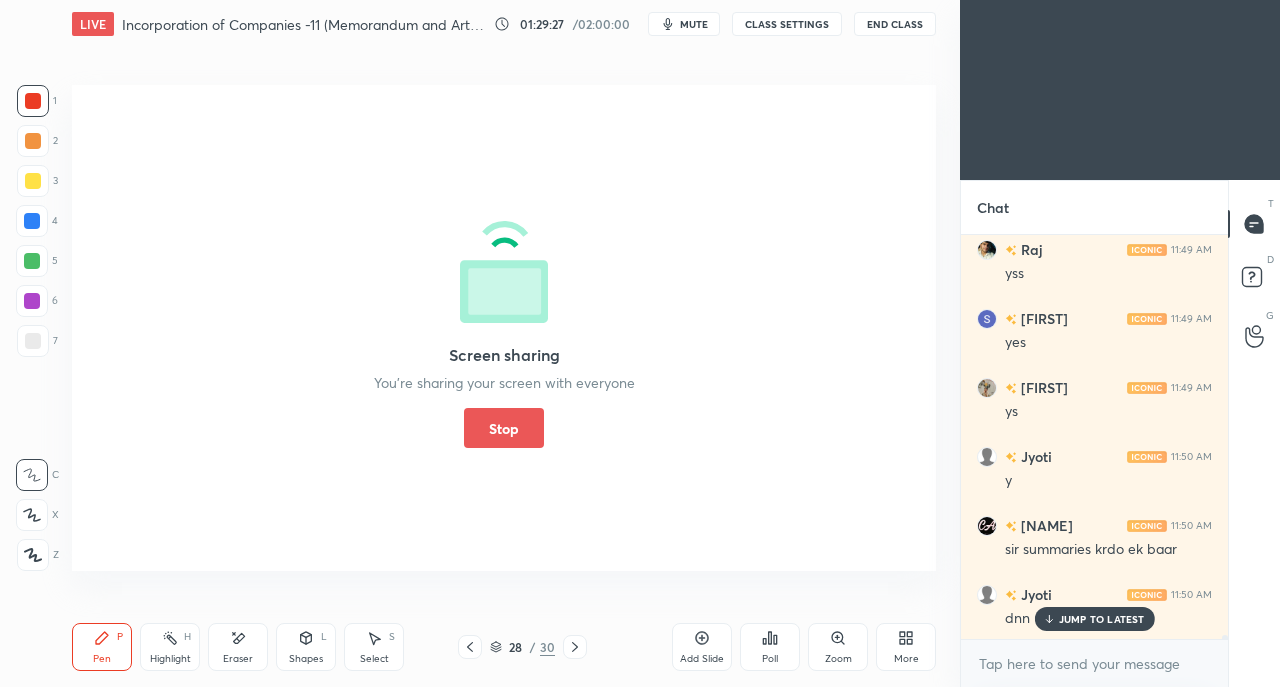 click on "mute" at bounding box center (694, 24) 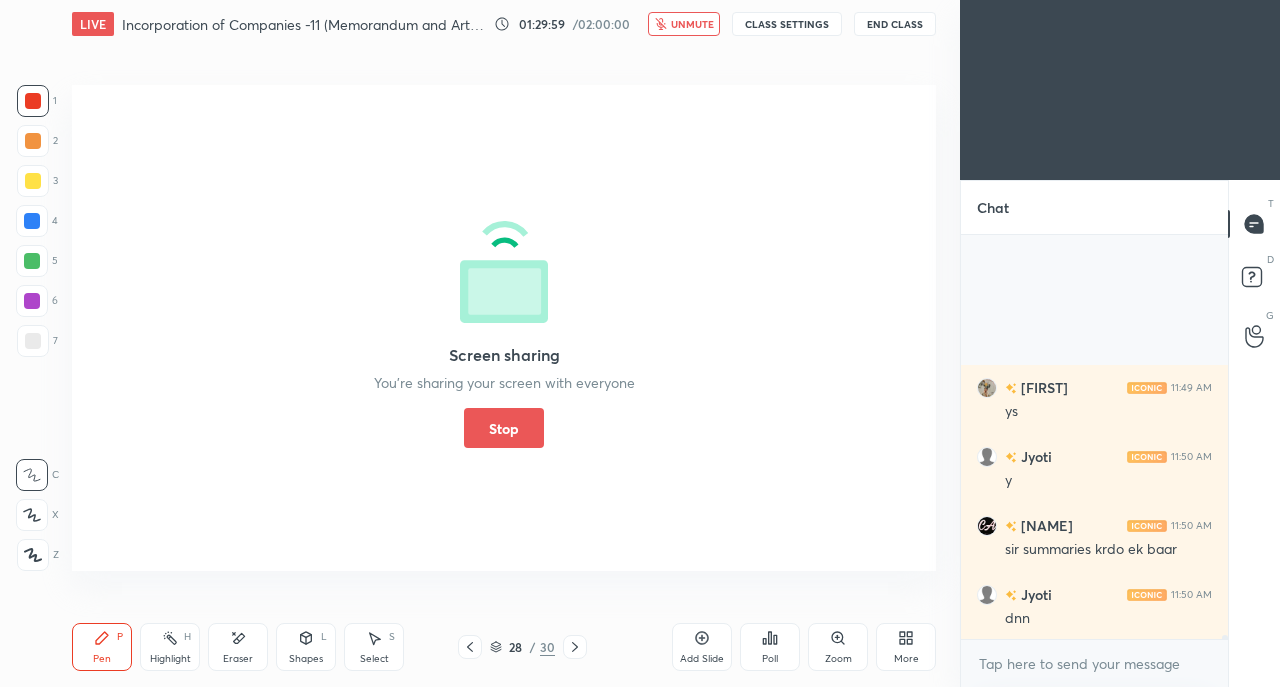 scroll, scrollTop: 44646, scrollLeft: 0, axis: vertical 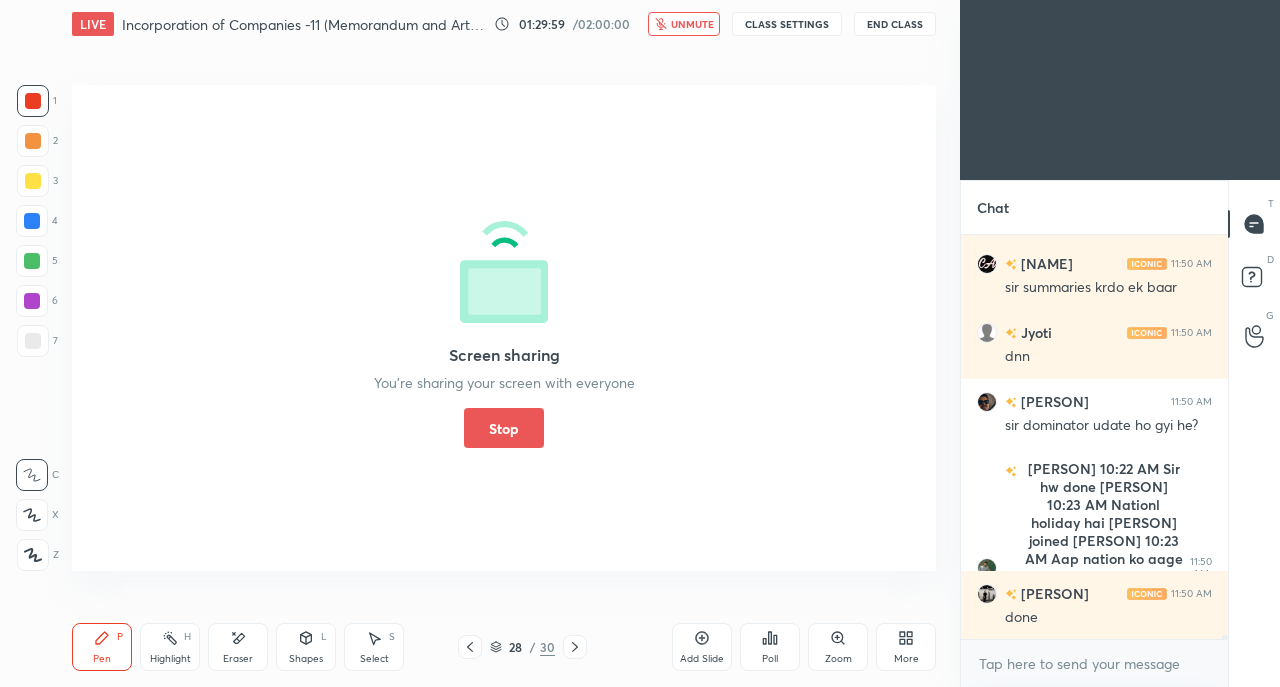 click on "unmute" at bounding box center (692, 24) 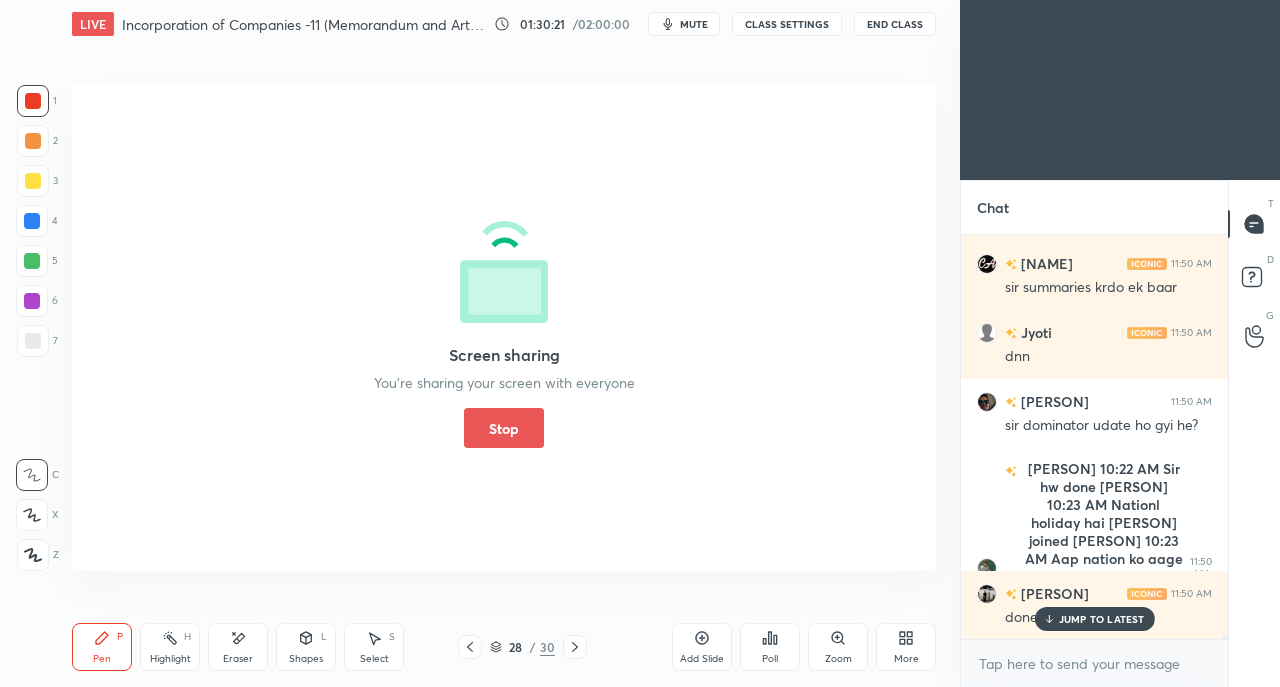 scroll, scrollTop: 44852, scrollLeft: 0, axis: vertical 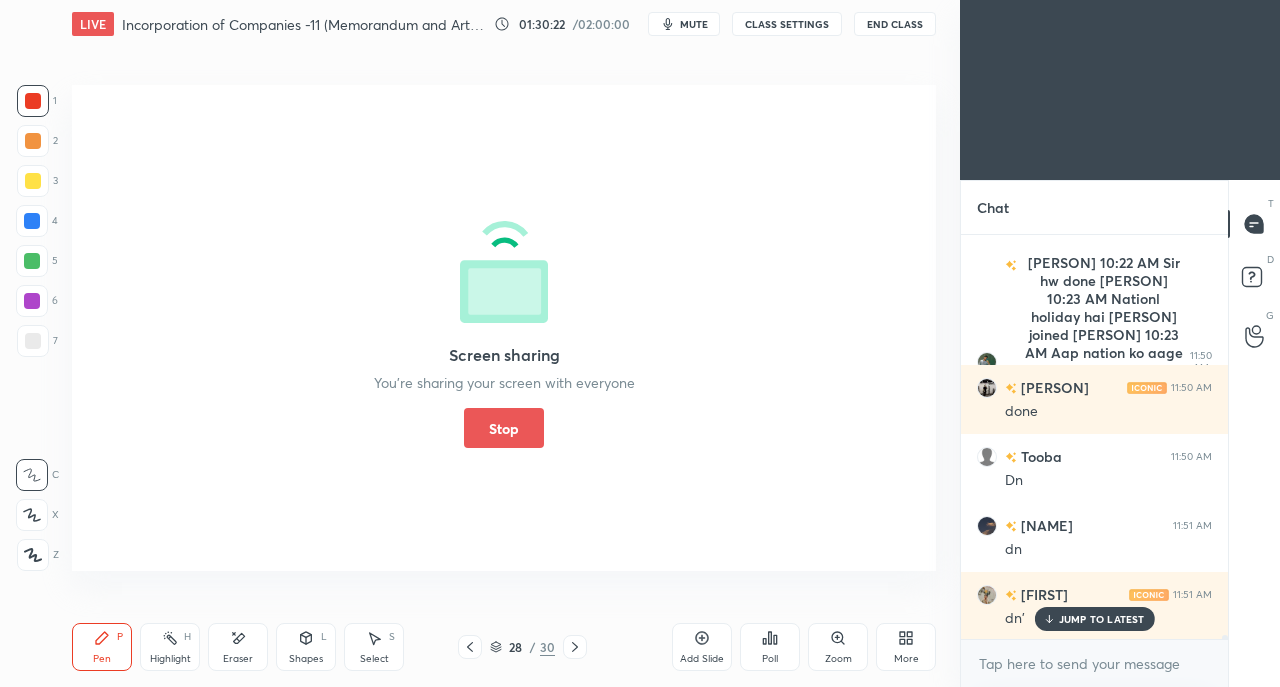 click on "Stop" at bounding box center (504, 428) 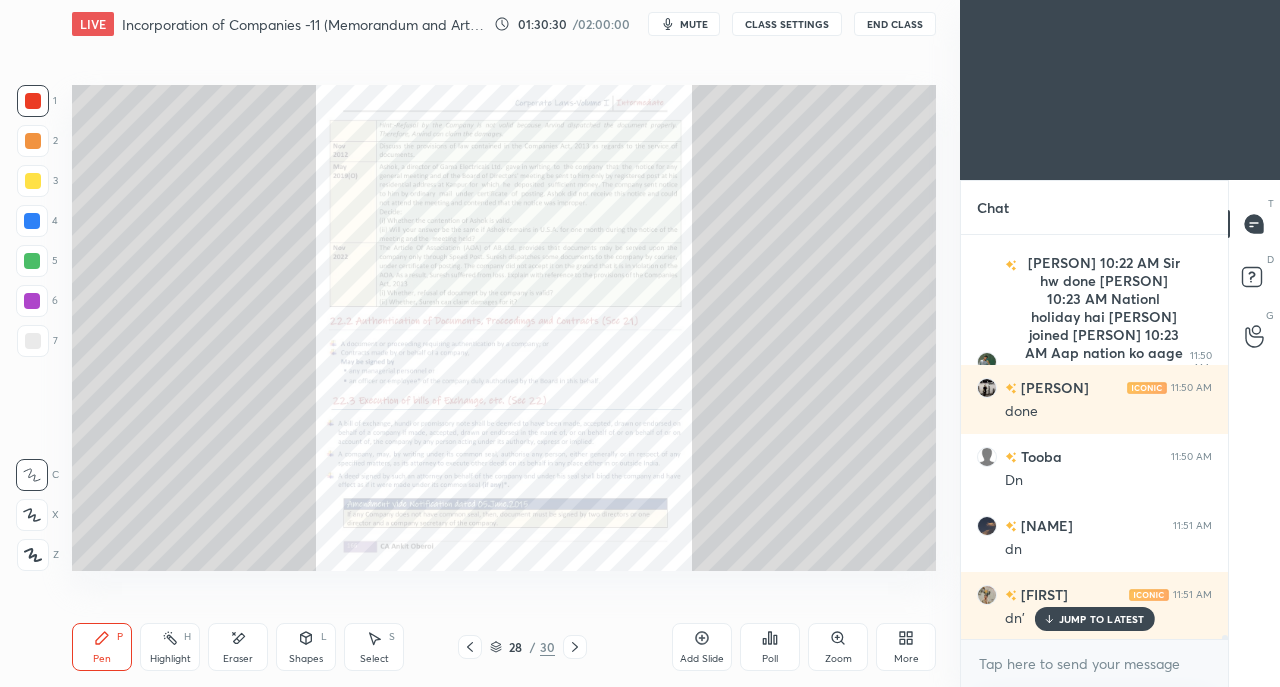 click 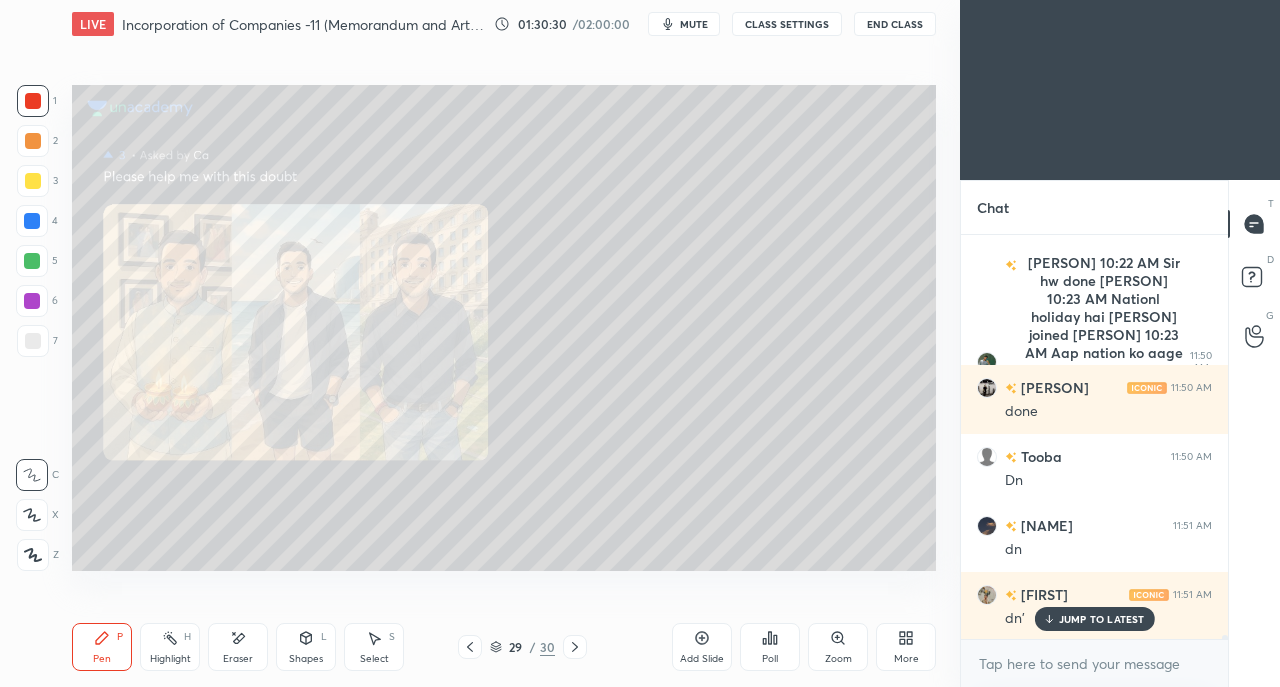 click 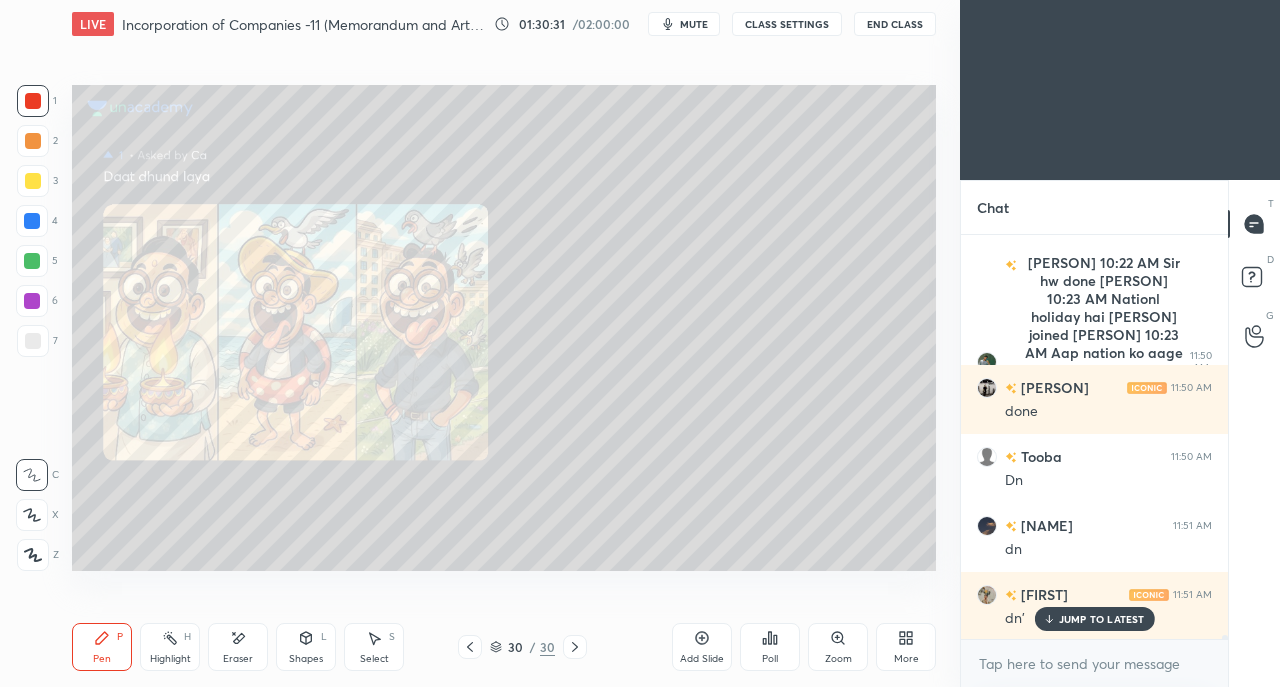 click 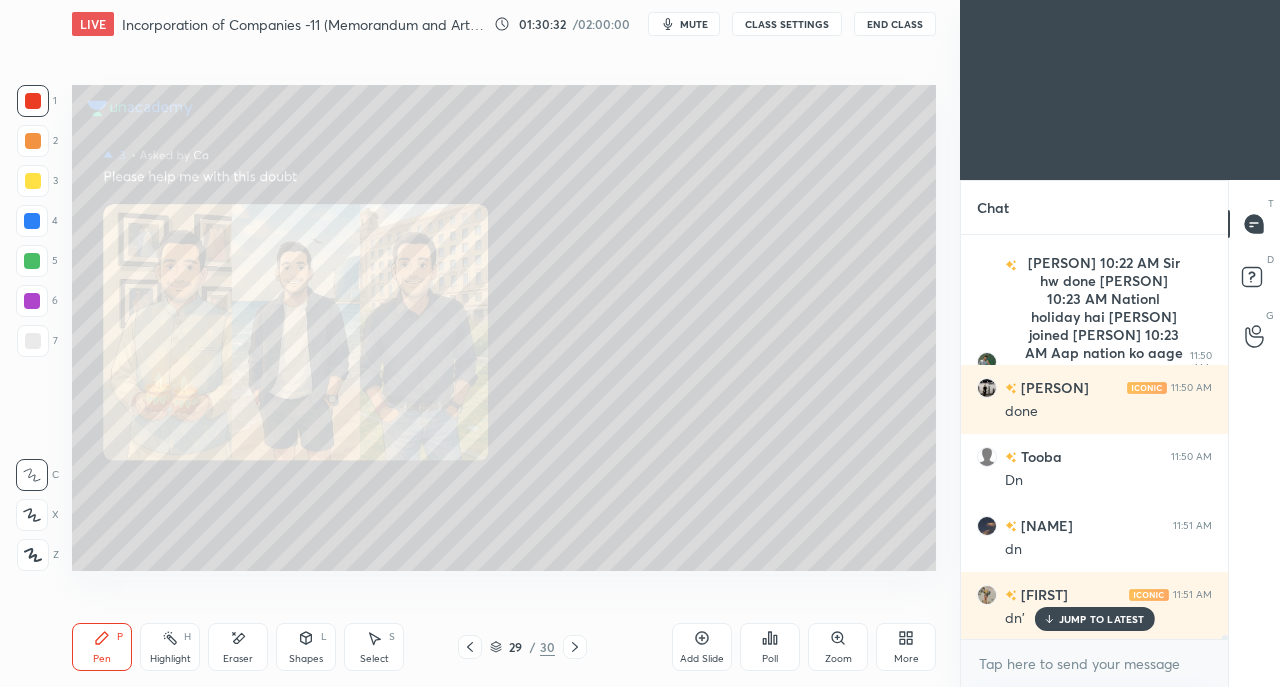 click 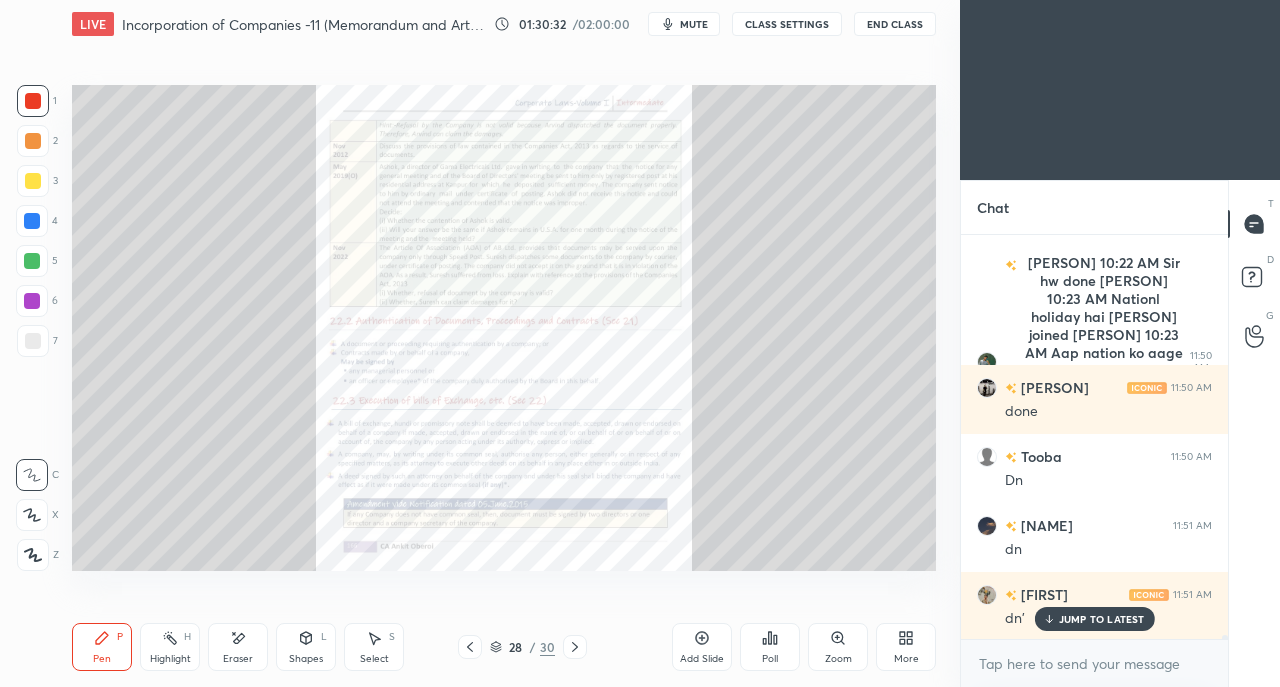 click 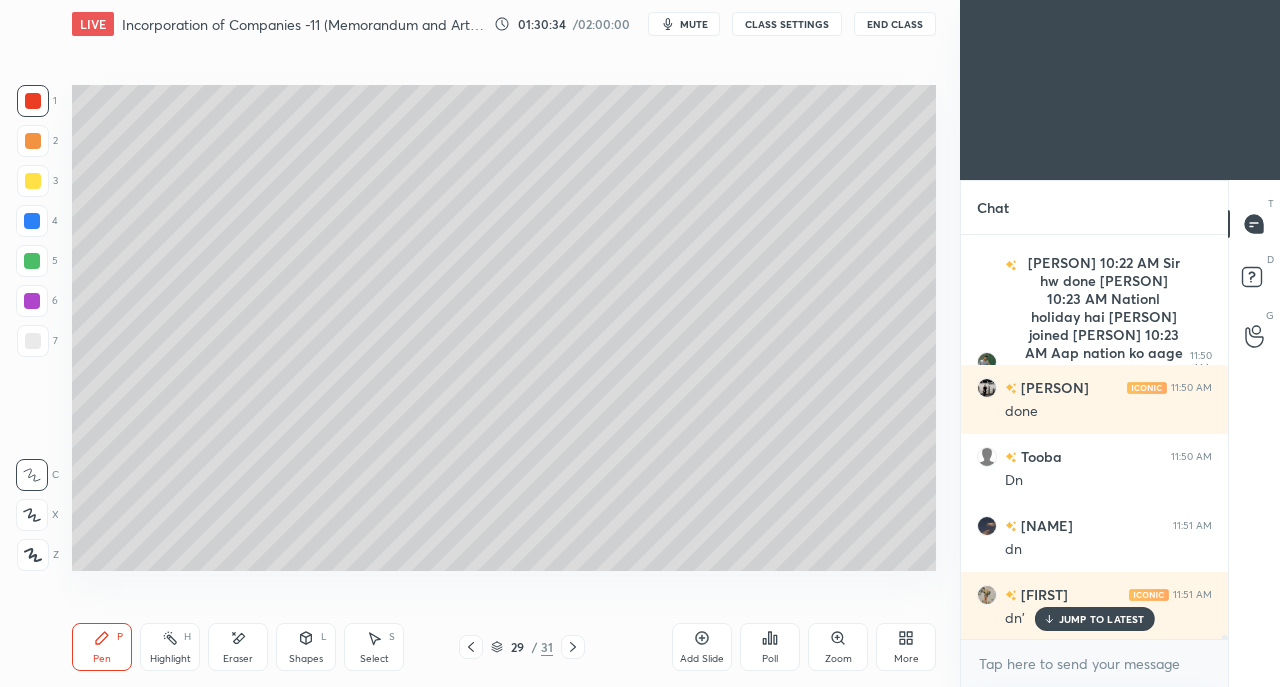 click at bounding box center [33, 181] 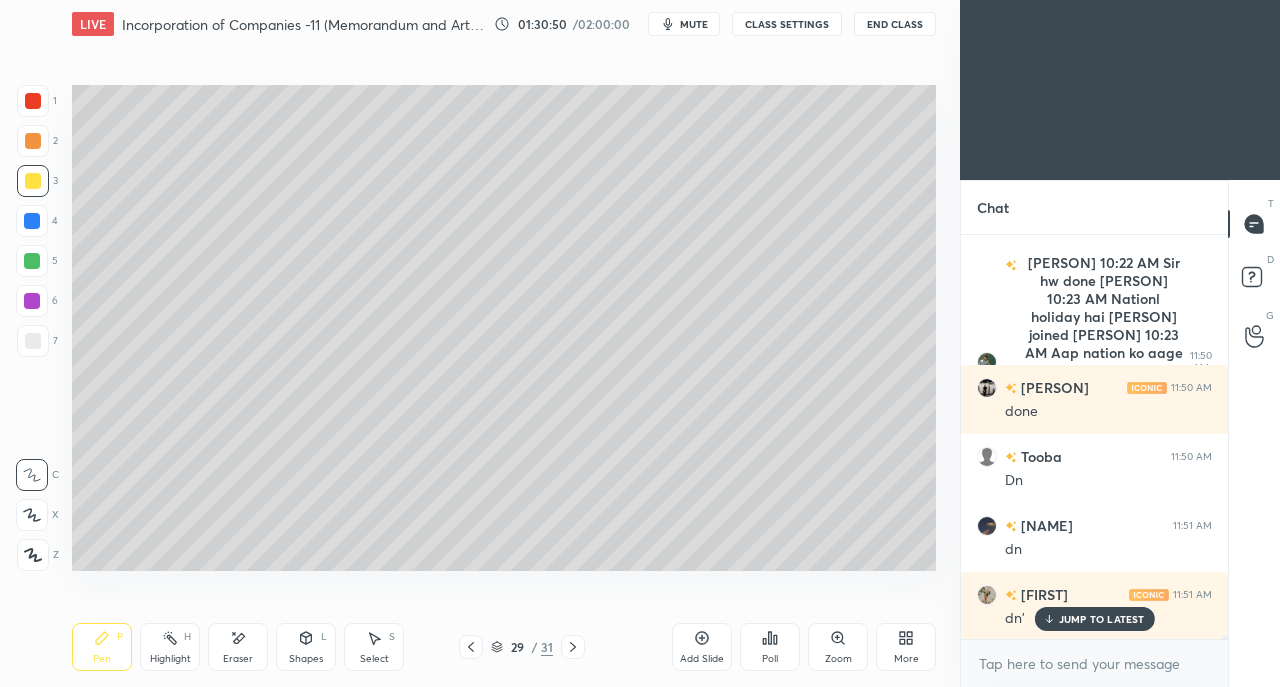 click 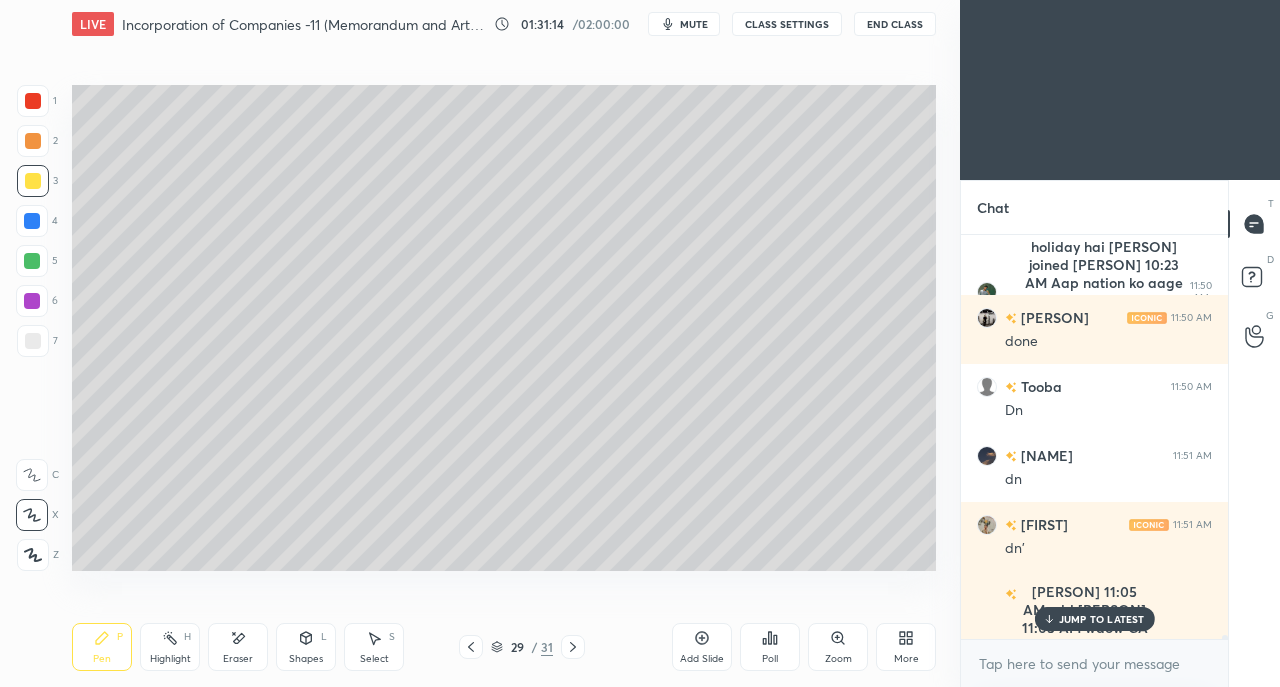 scroll, scrollTop: 44990, scrollLeft: 0, axis: vertical 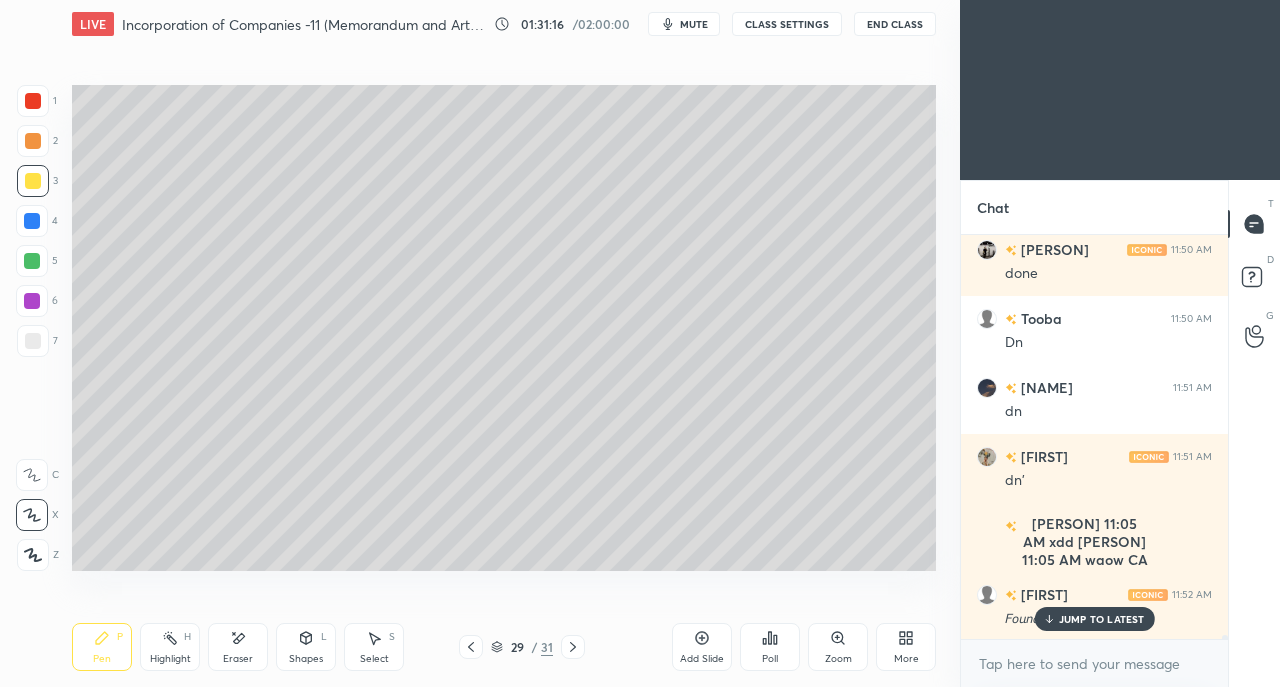 click on "JUMP TO LATEST" at bounding box center (1102, 619) 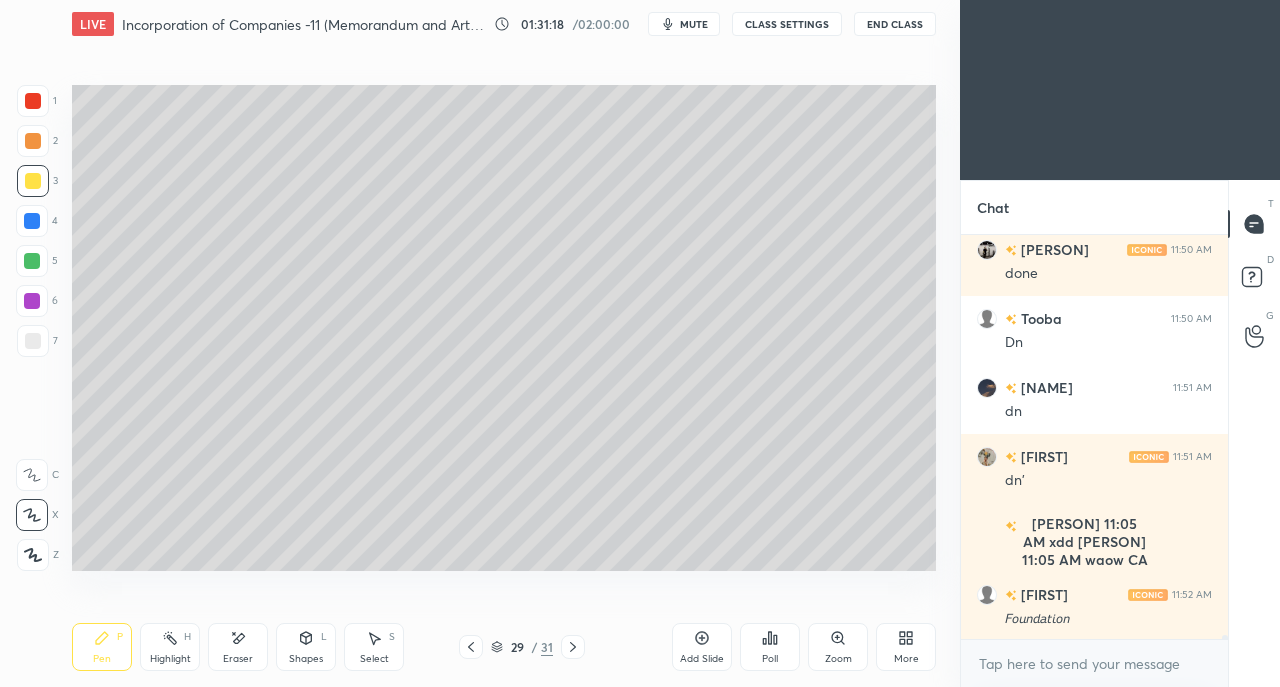 scroll, scrollTop: 45060, scrollLeft: 0, axis: vertical 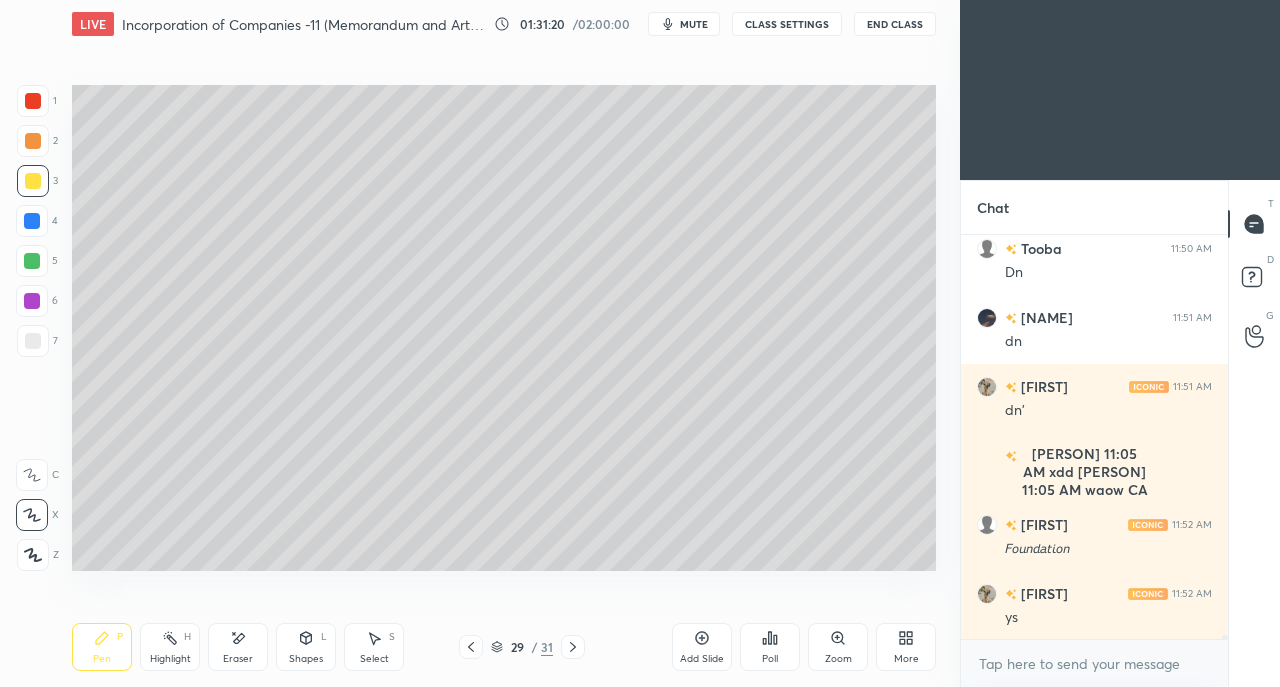 click at bounding box center (33, 341) 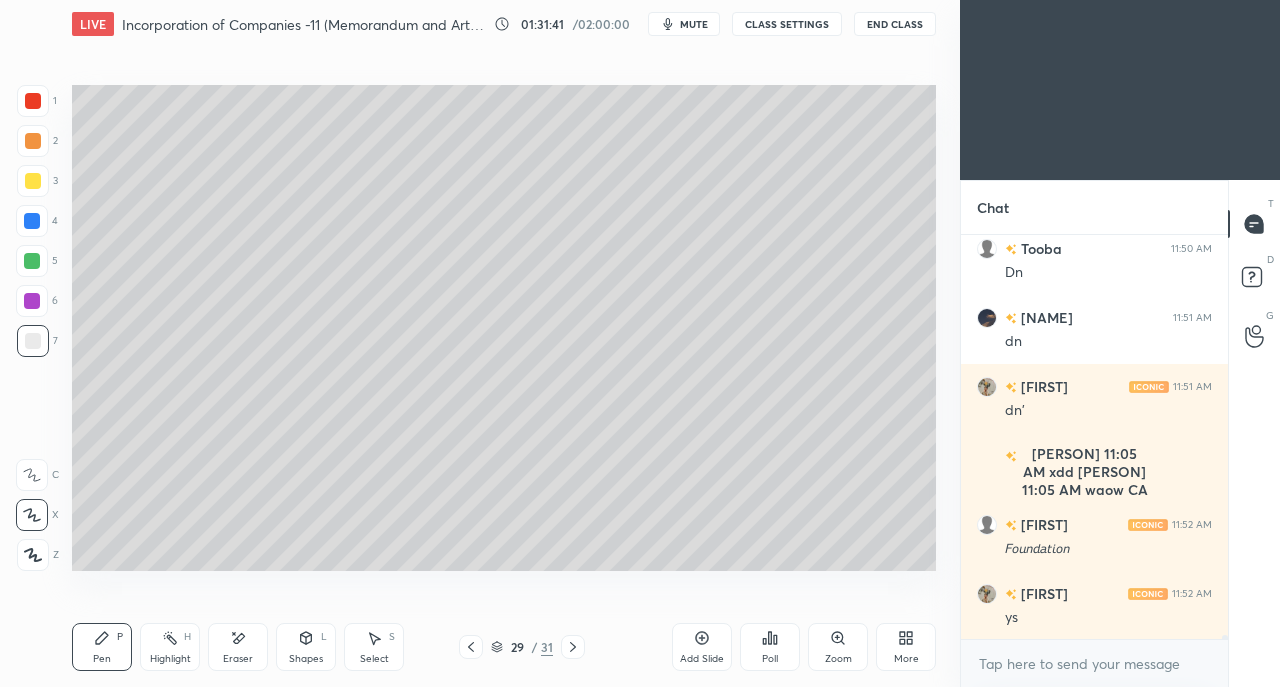 scroll, scrollTop: 45128, scrollLeft: 0, axis: vertical 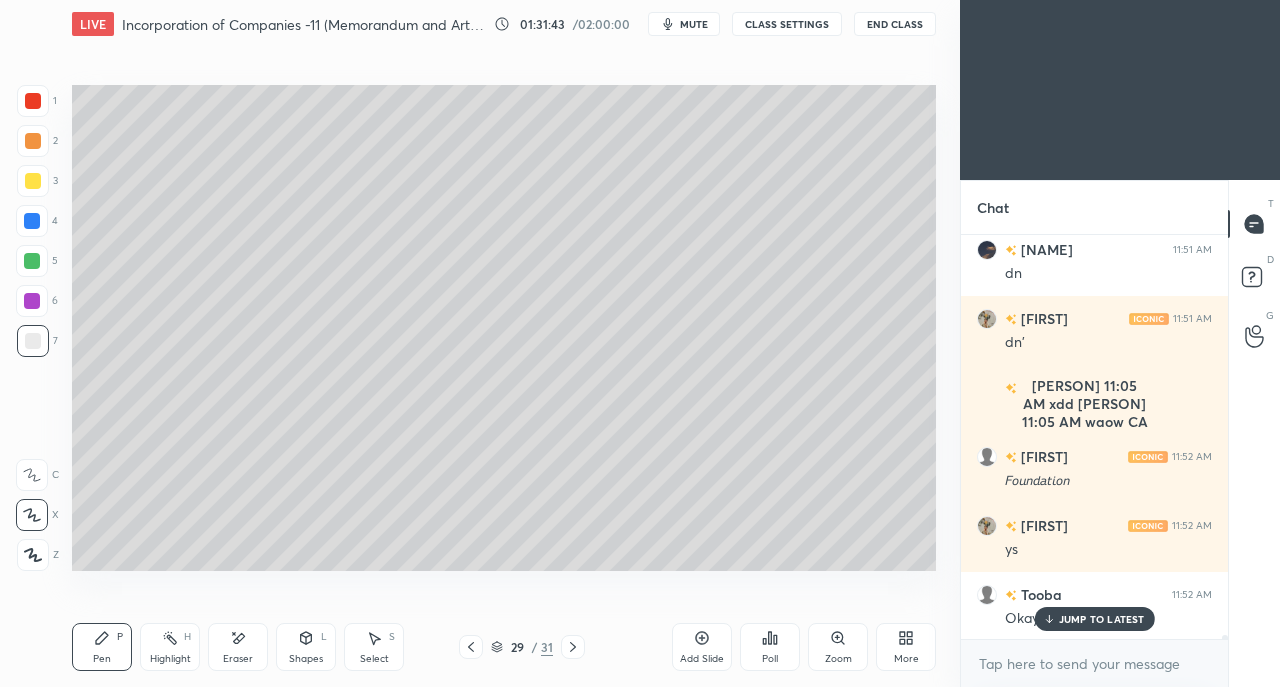 click 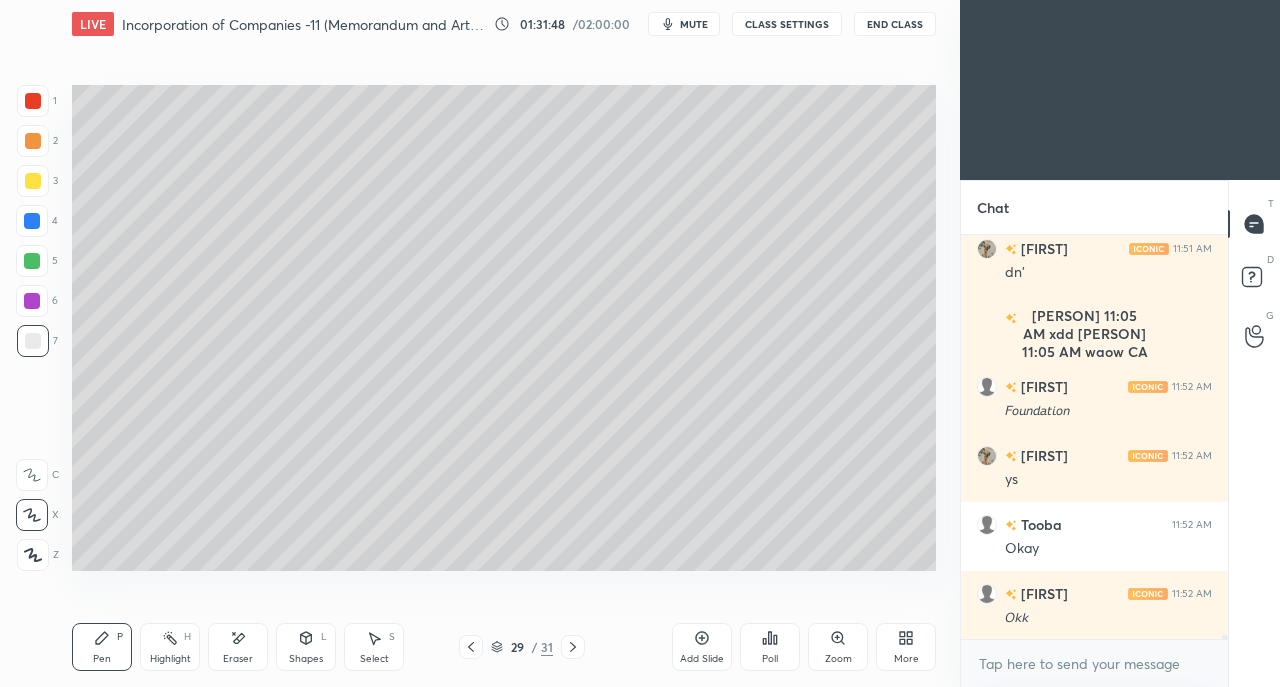scroll, scrollTop: 45266, scrollLeft: 0, axis: vertical 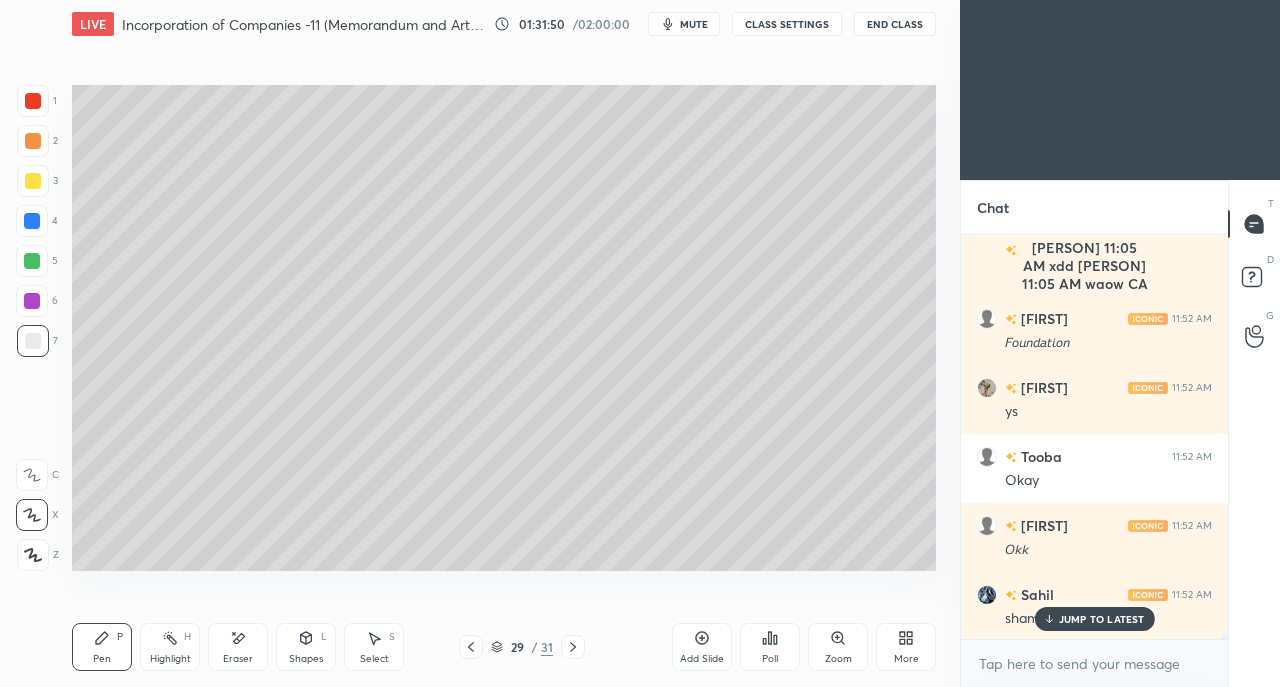 click on "JUMP TO LATEST" at bounding box center [1102, 619] 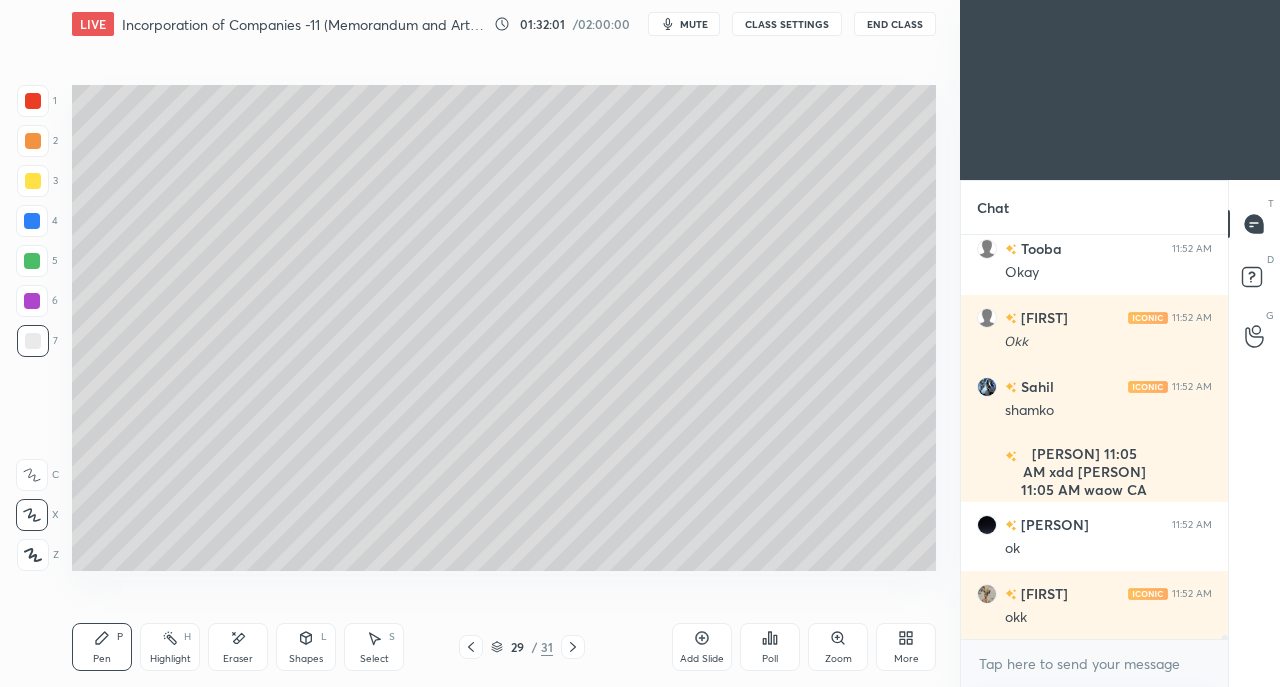 scroll, scrollTop: 45542, scrollLeft: 0, axis: vertical 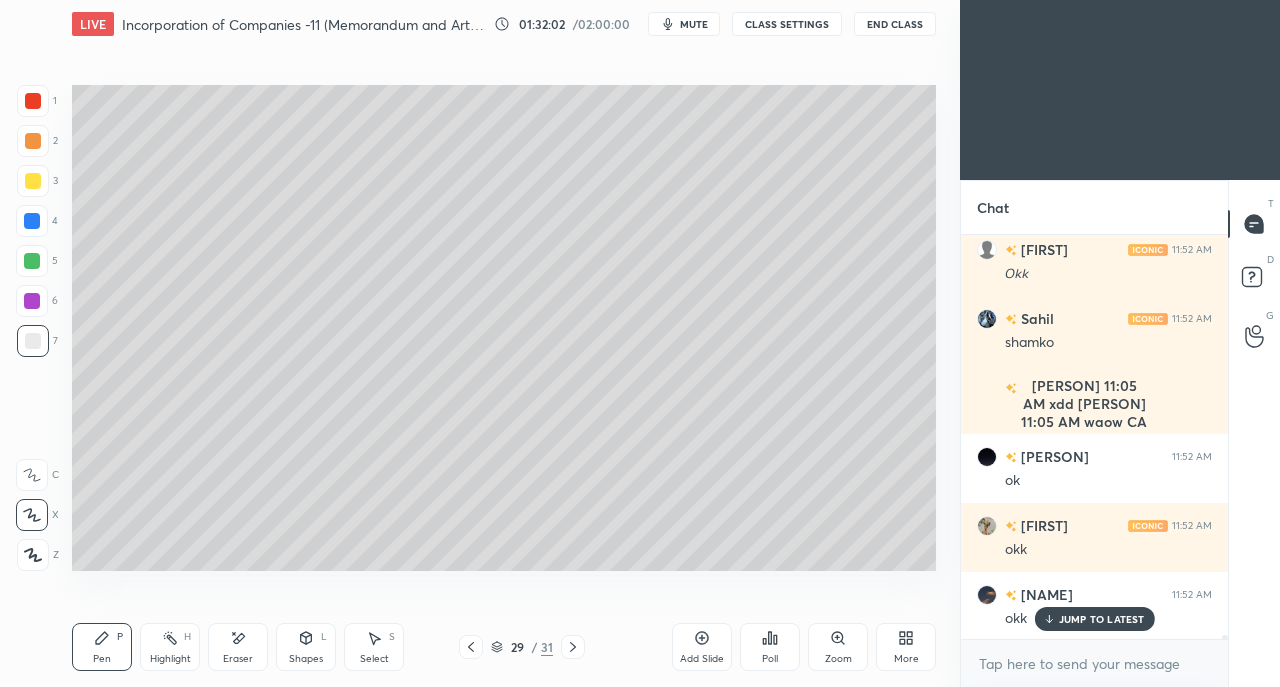 click at bounding box center [471, 647] 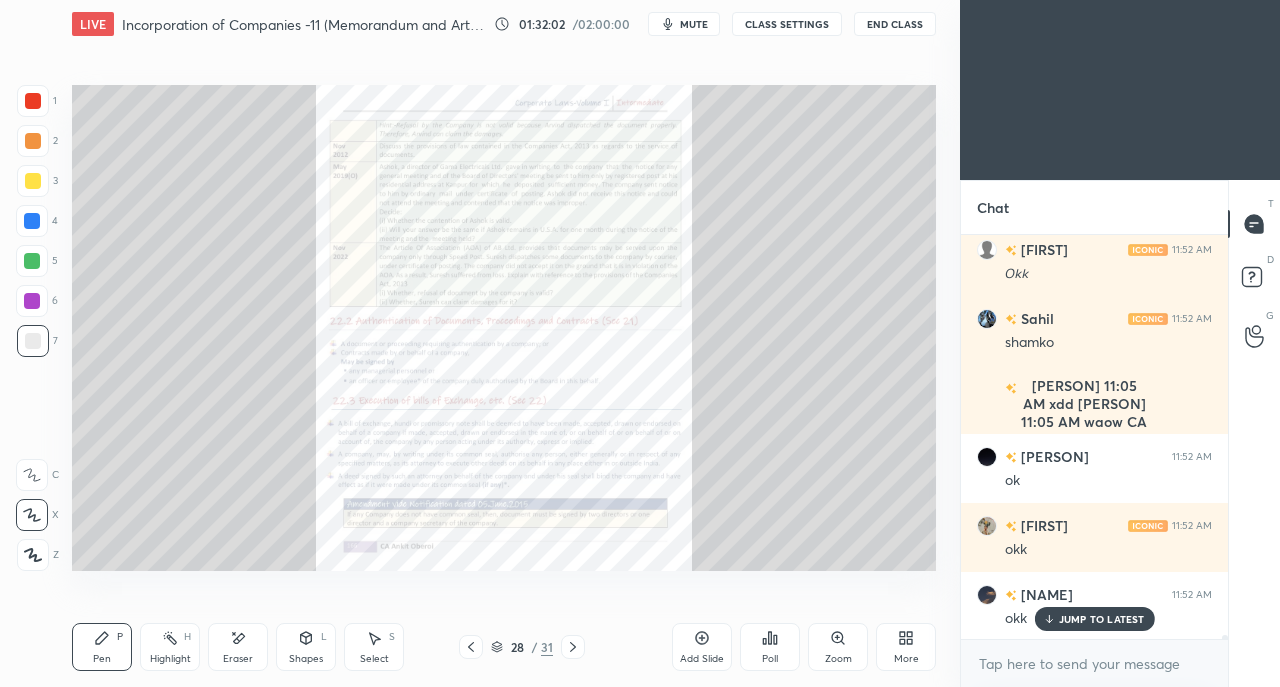 scroll, scrollTop: 45612, scrollLeft: 0, axis: vertical 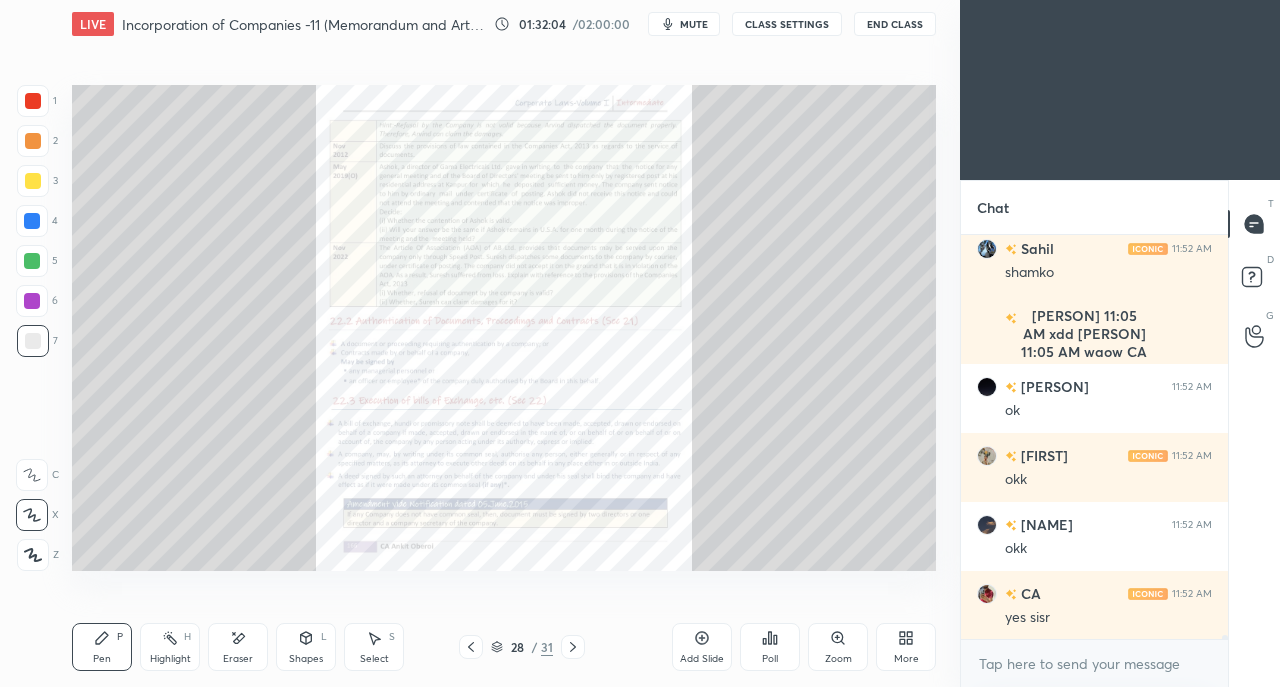click 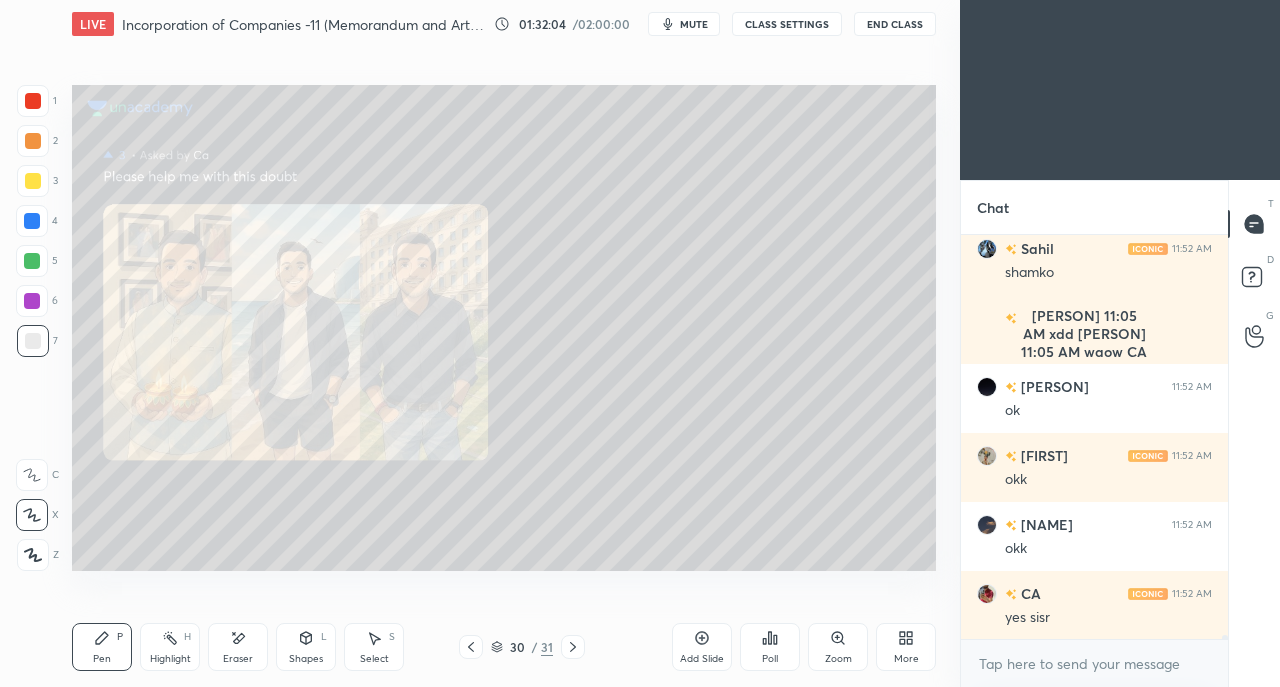 click 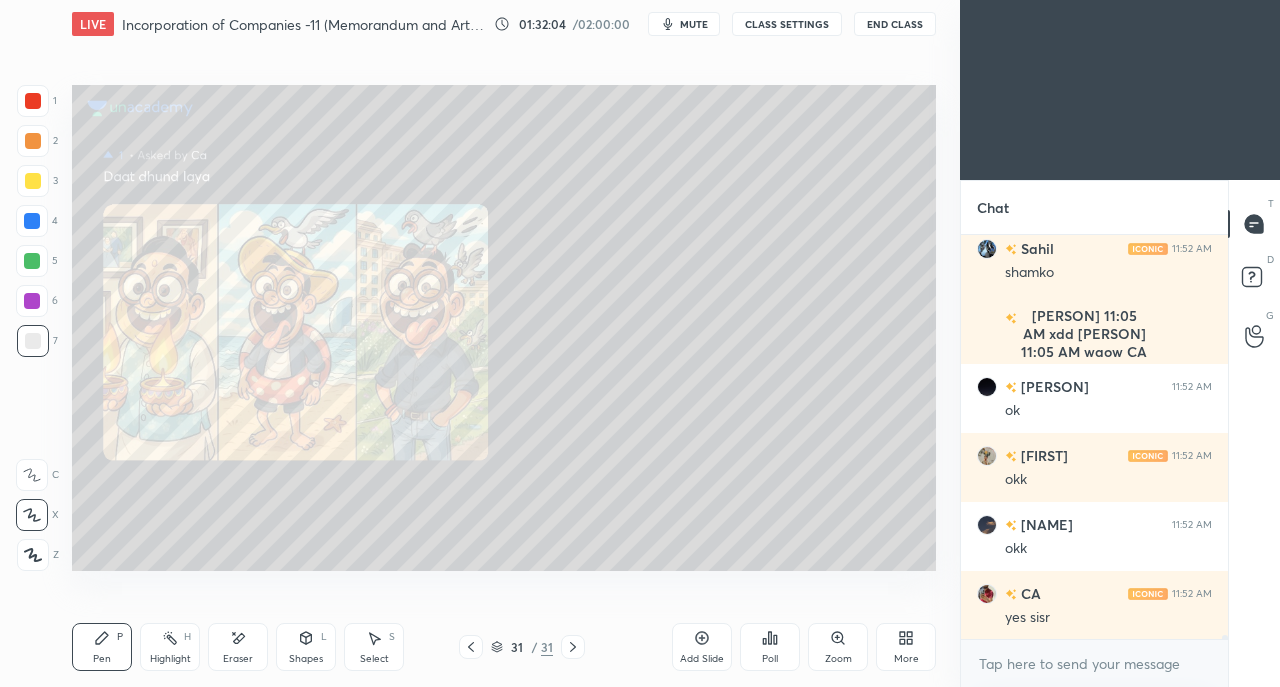 click 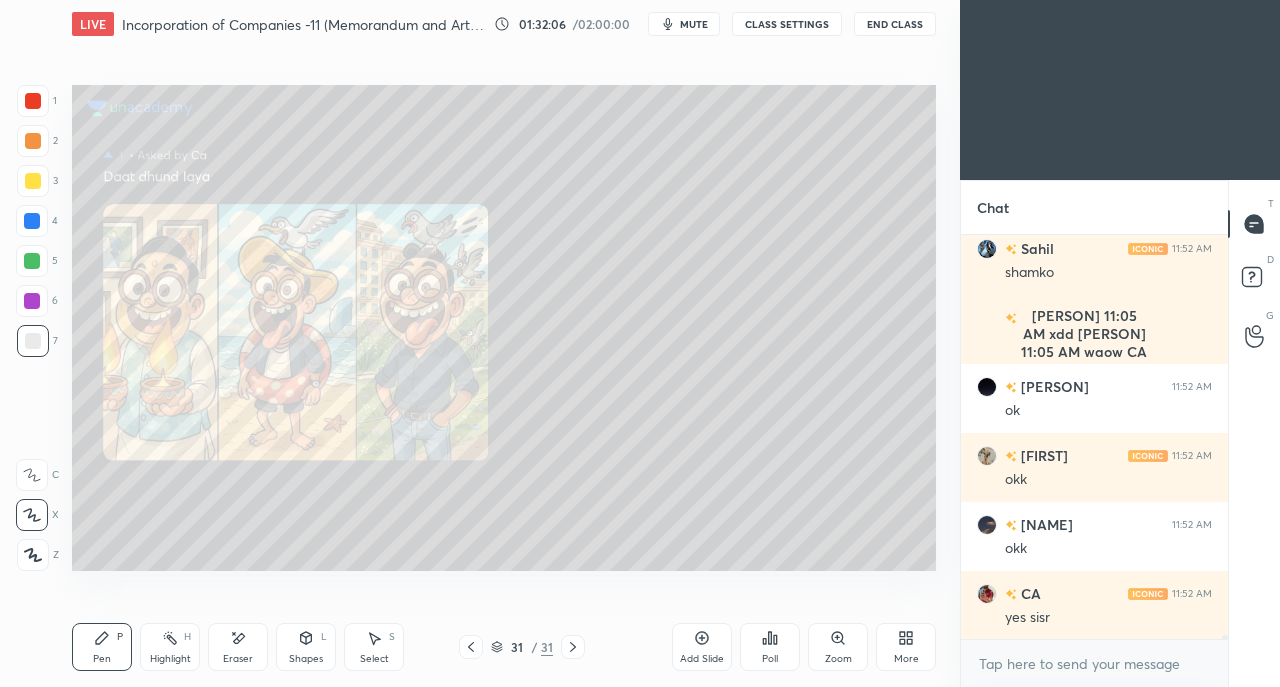 click on "Add Slide" at bounding box center [702, 647] 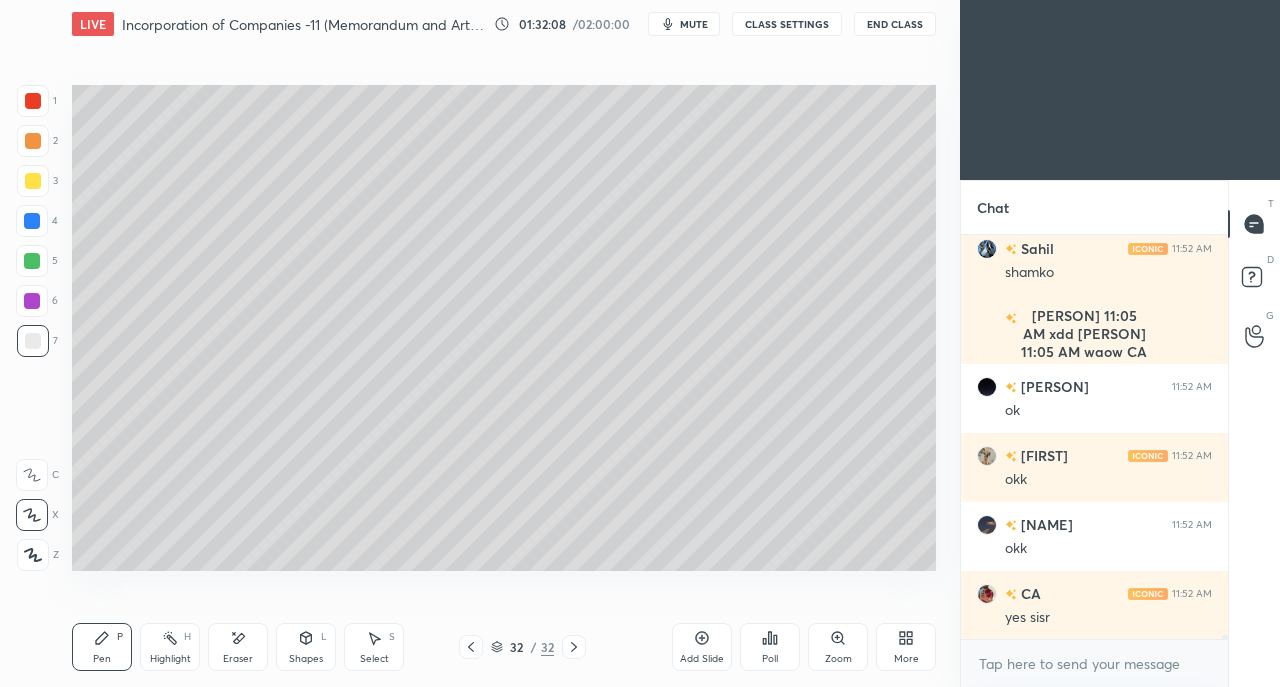 click 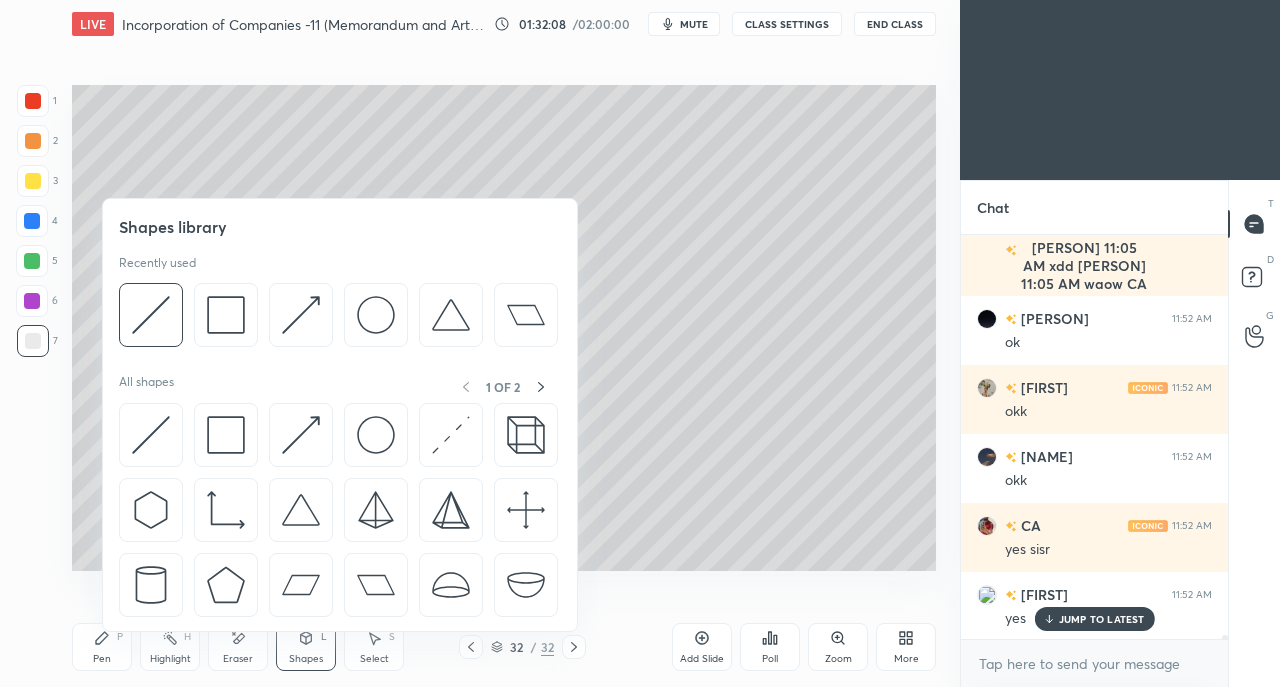 click at bounding box center (226, 435) 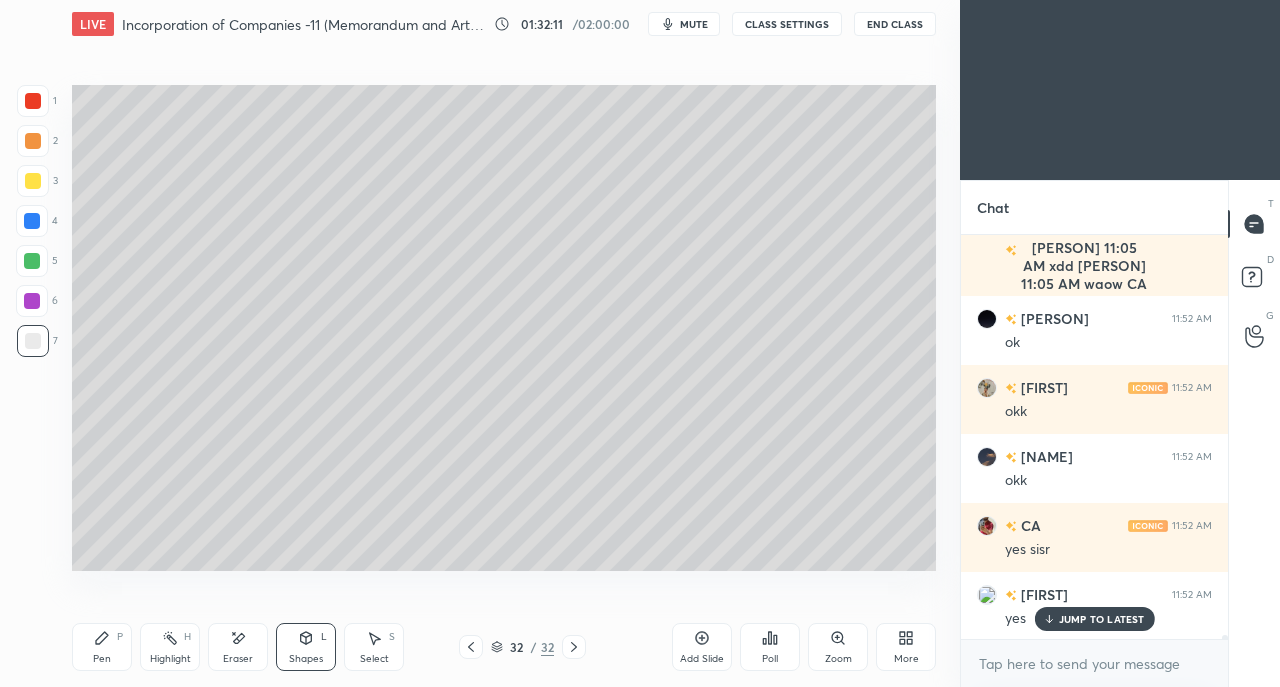 scroll, scrollTop: 45750, scrollLeft: 0, axis: vertical 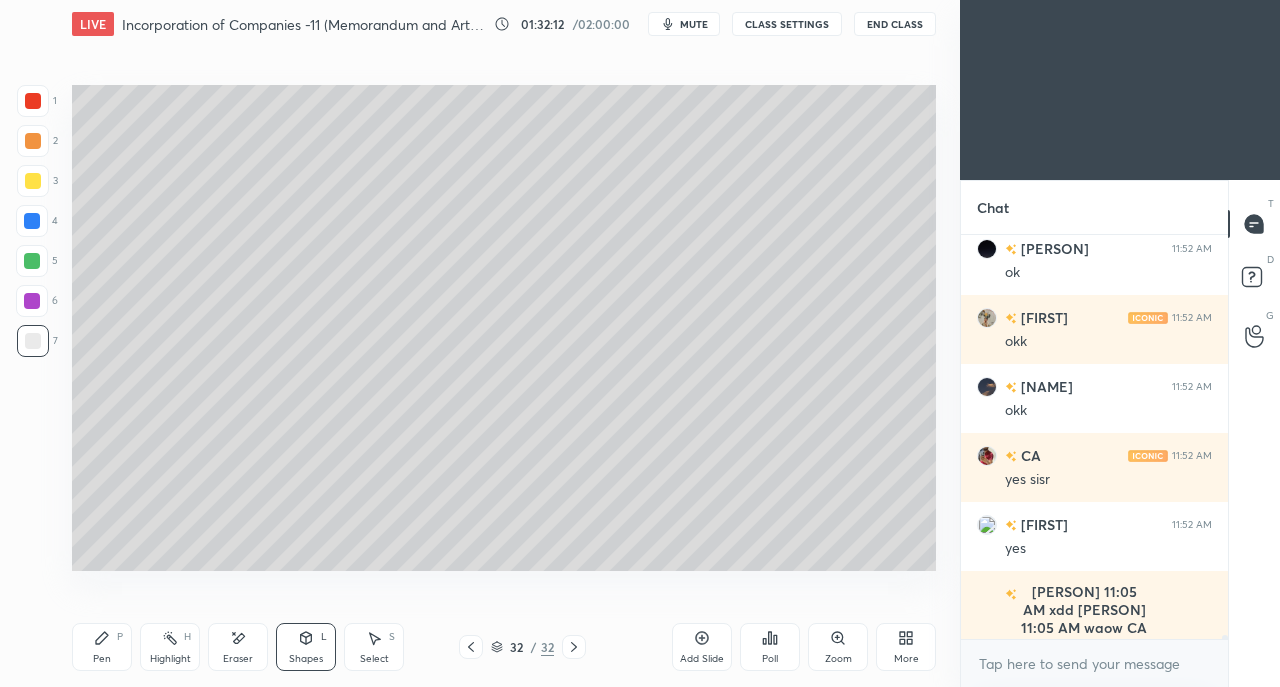 click at bounding box center [33, 181] 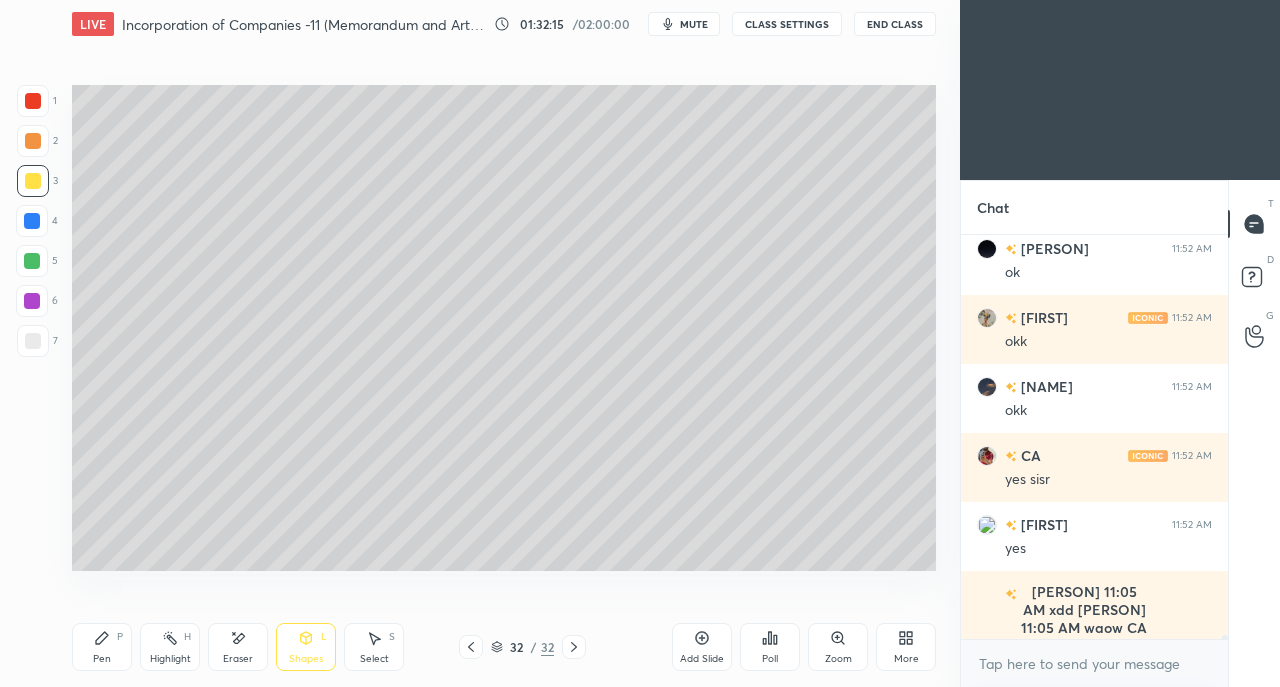 scroll, scrollTop: 45818, scrollLeft: 0, axis: vertical 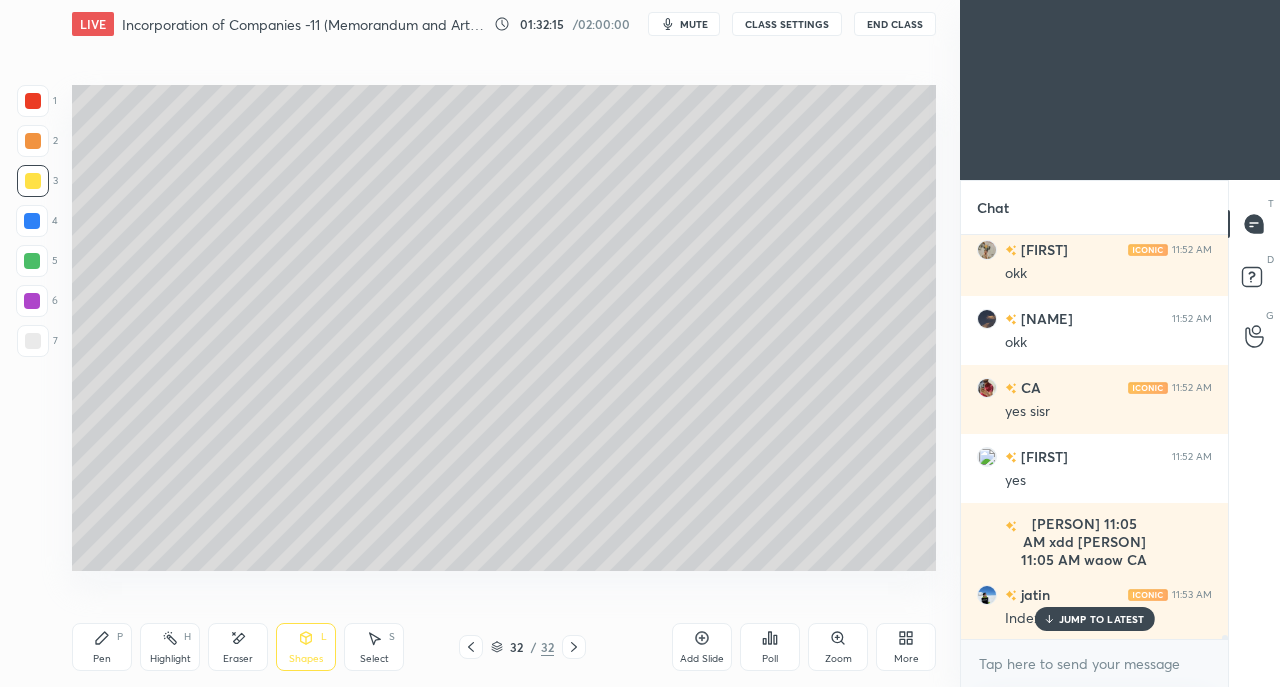 click 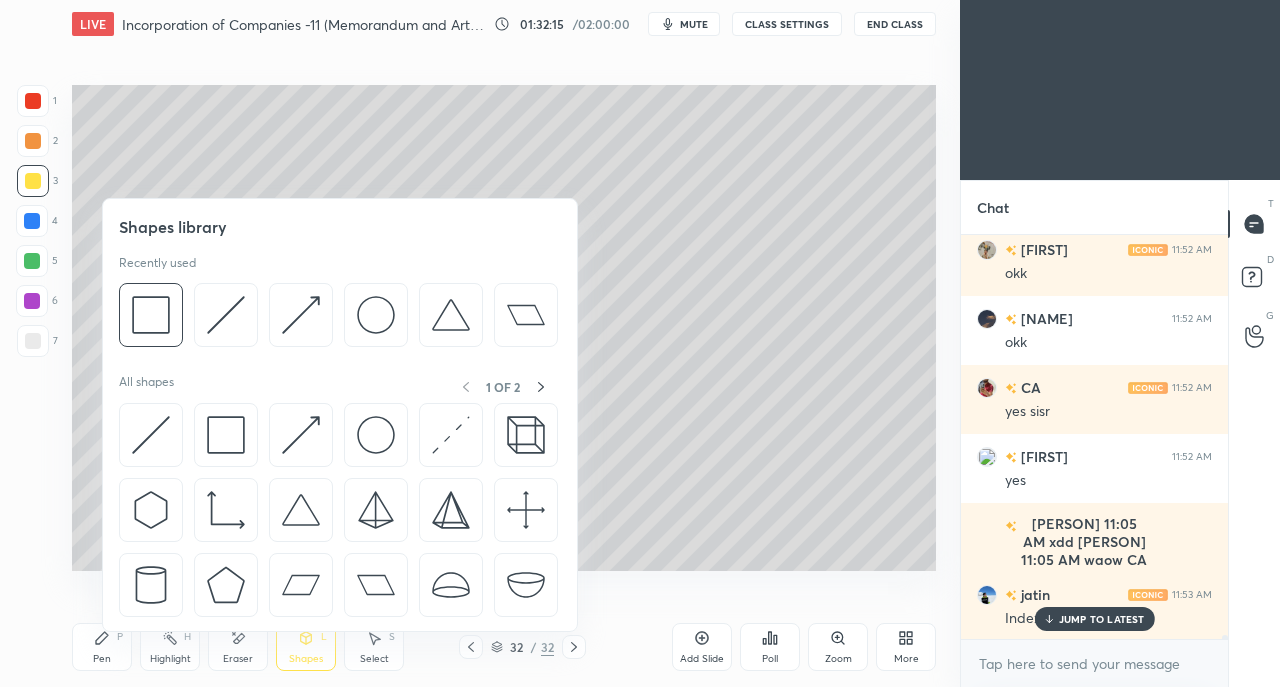 click at bounding box center (151, 435) 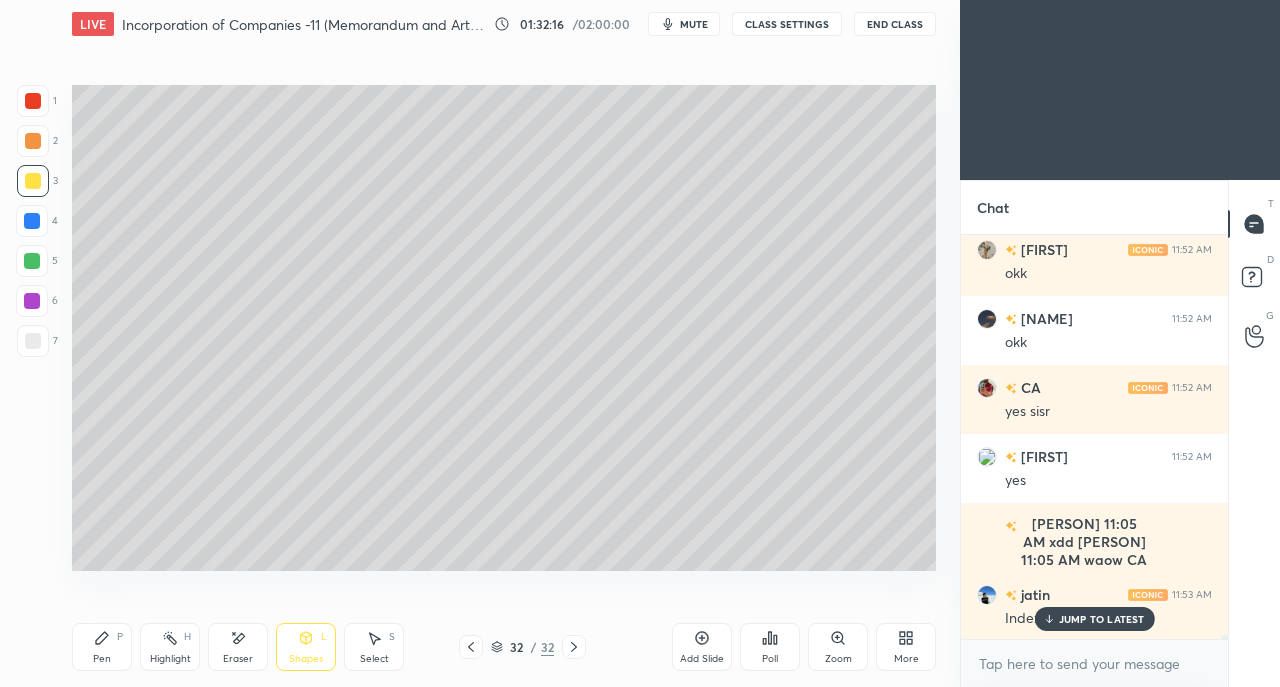 scroll, scrollTop: 45888, scrollLeft: 0, axis: vertical 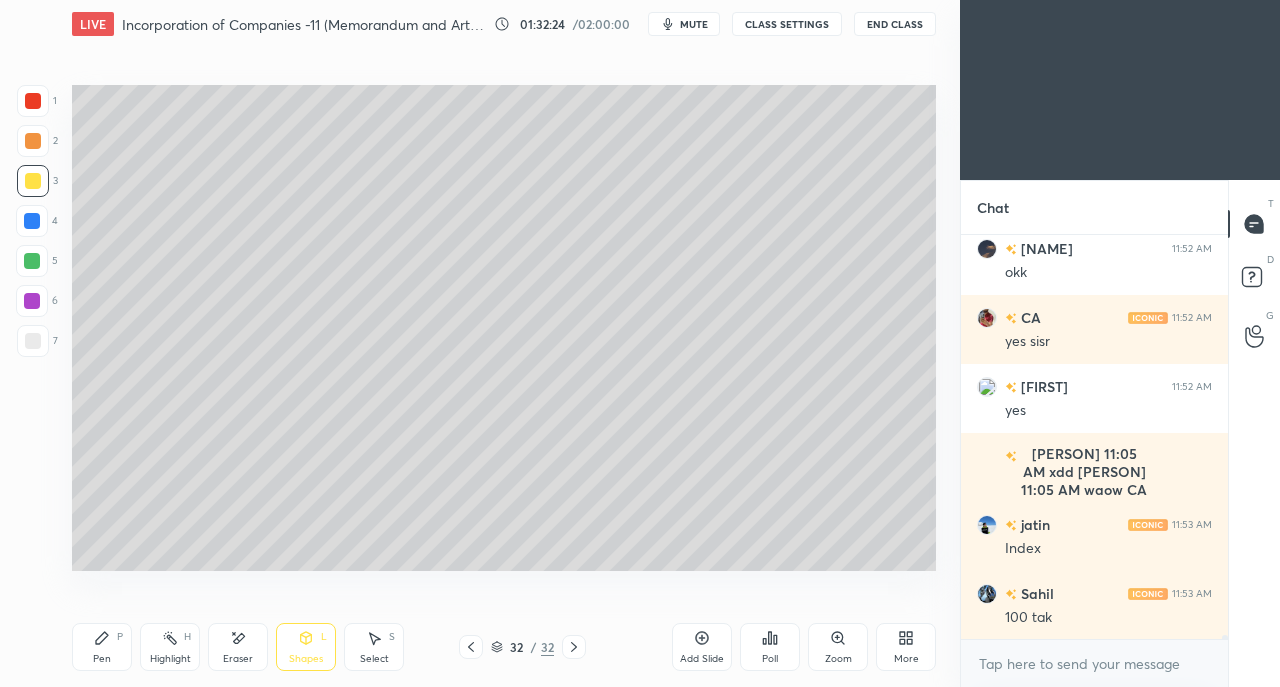 click on "Pen P" at bounding box center (102, 647) 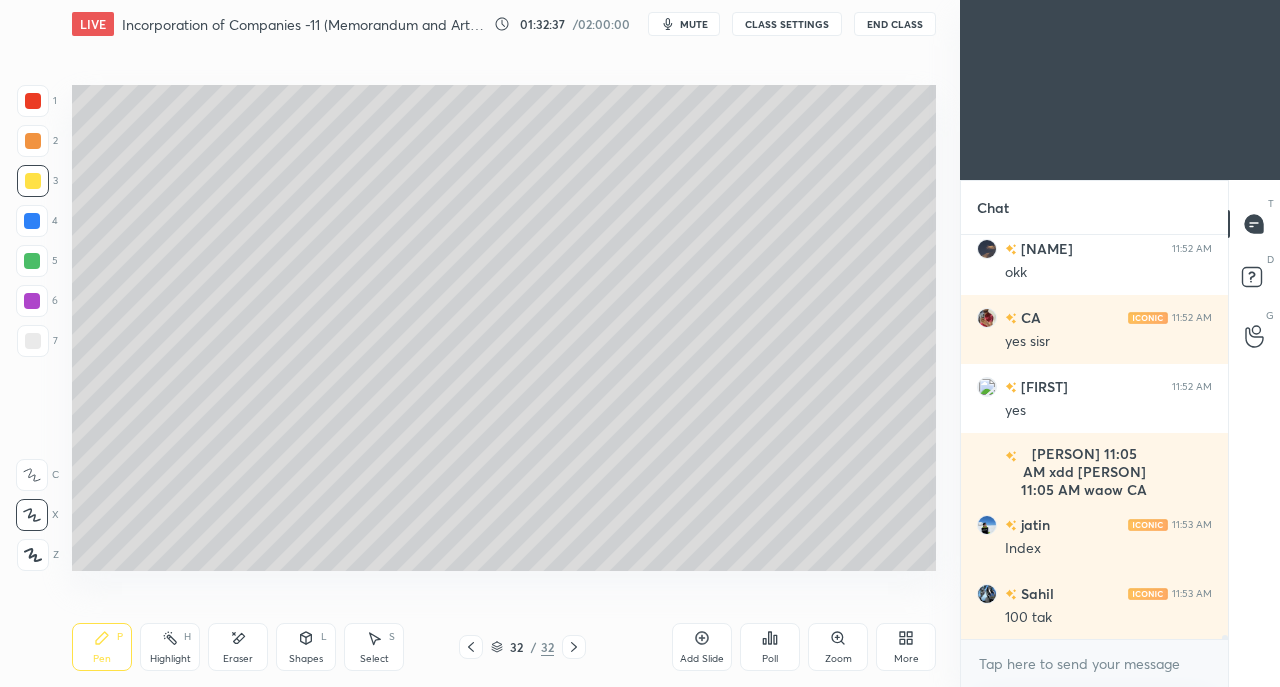 click at bounding box center [33, 341] 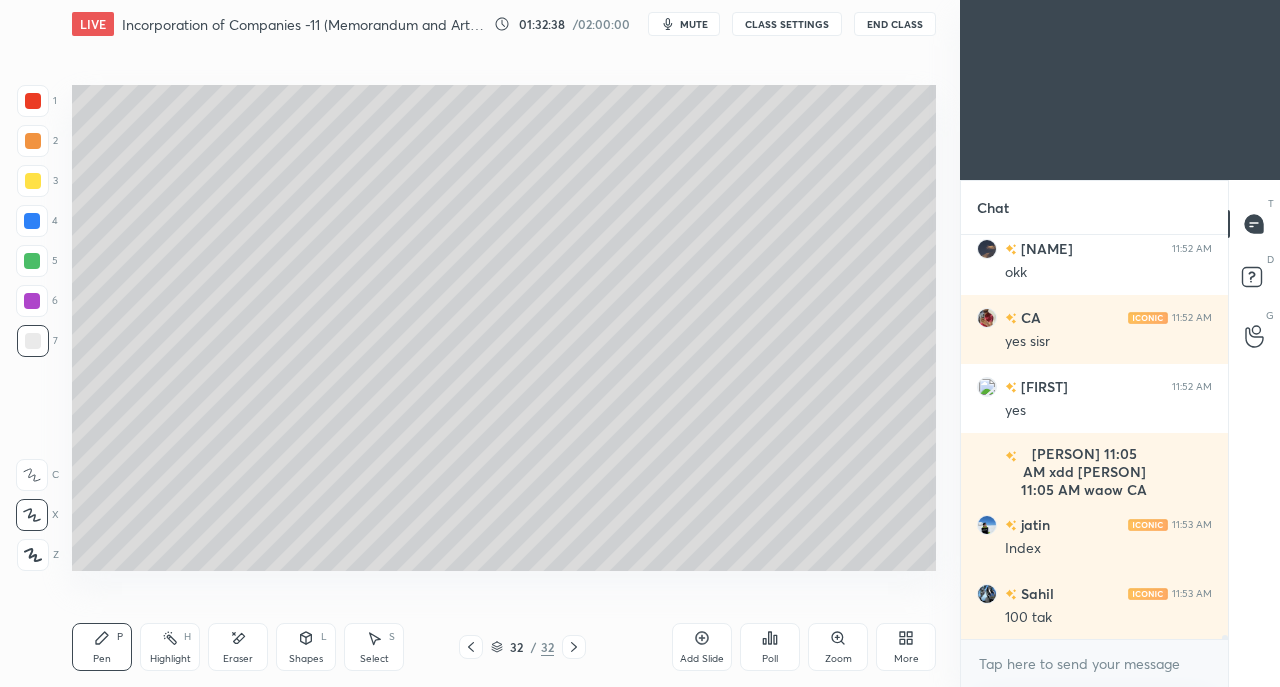 scroll, scrollTop: 45956, scrollLeft: 0, axis: vertical 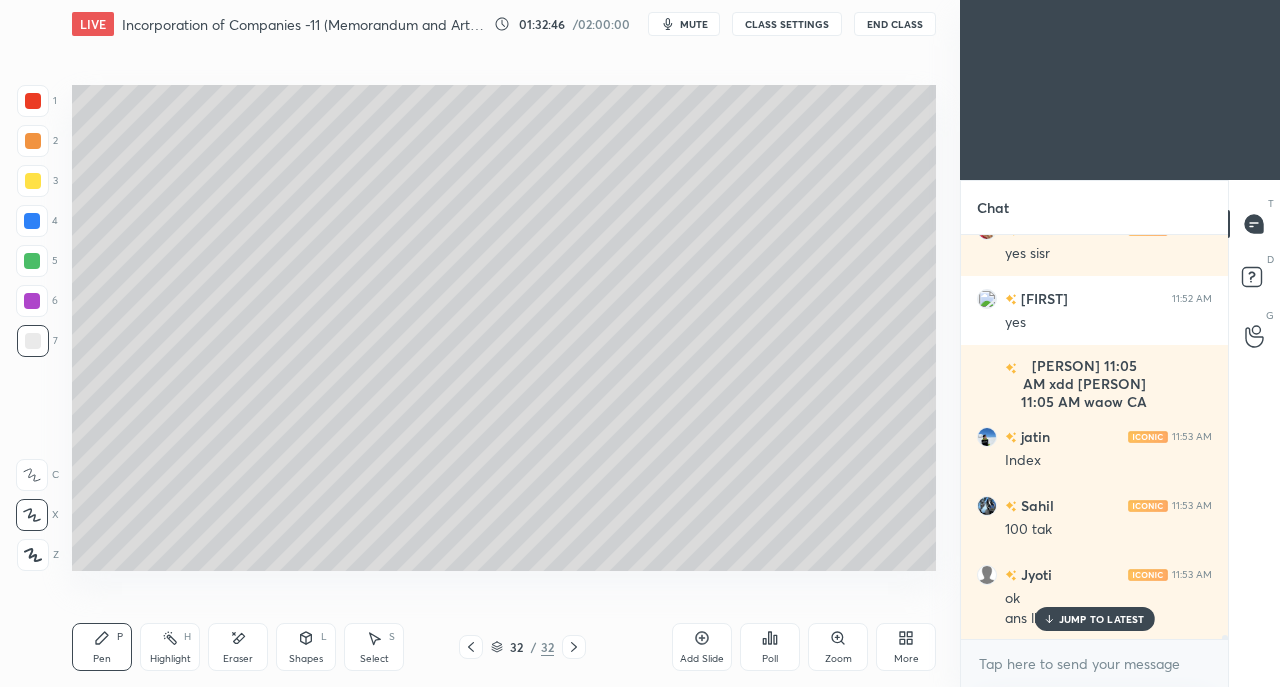 click on "JUMP TO LATEST" at bounding box center (1102, 619) 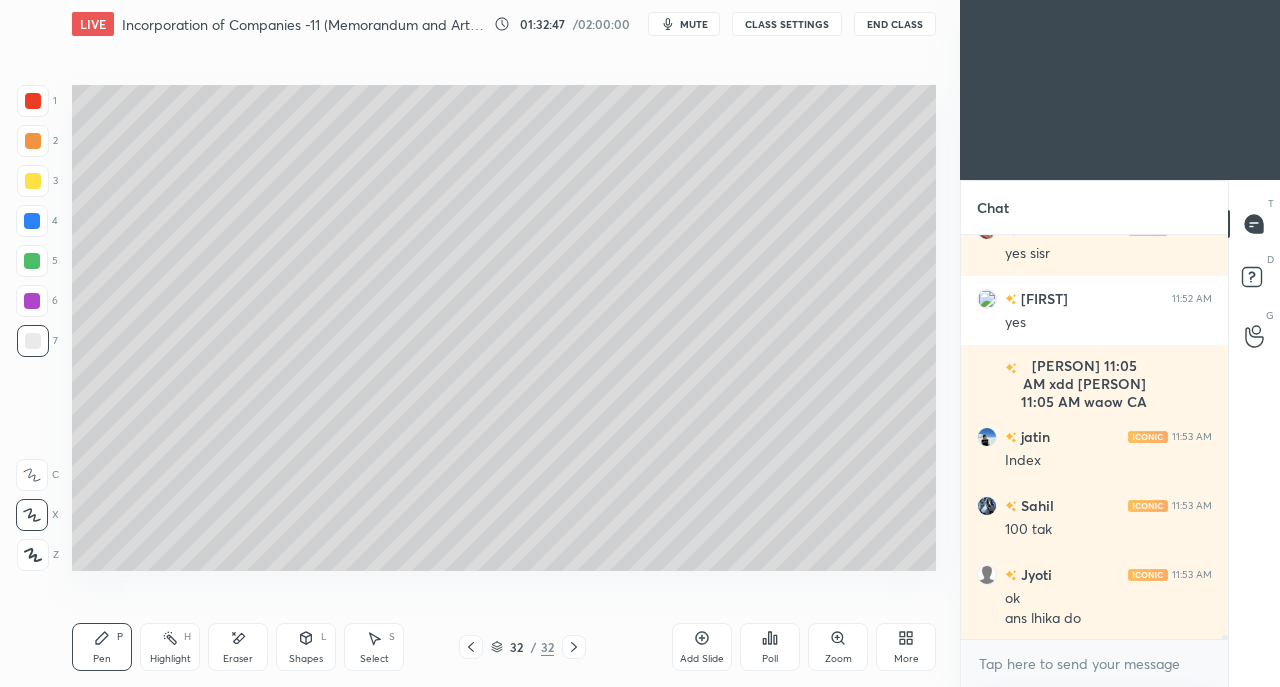 scroll, scrollTop: 46046, scrollLeft: 0, axis: vertical 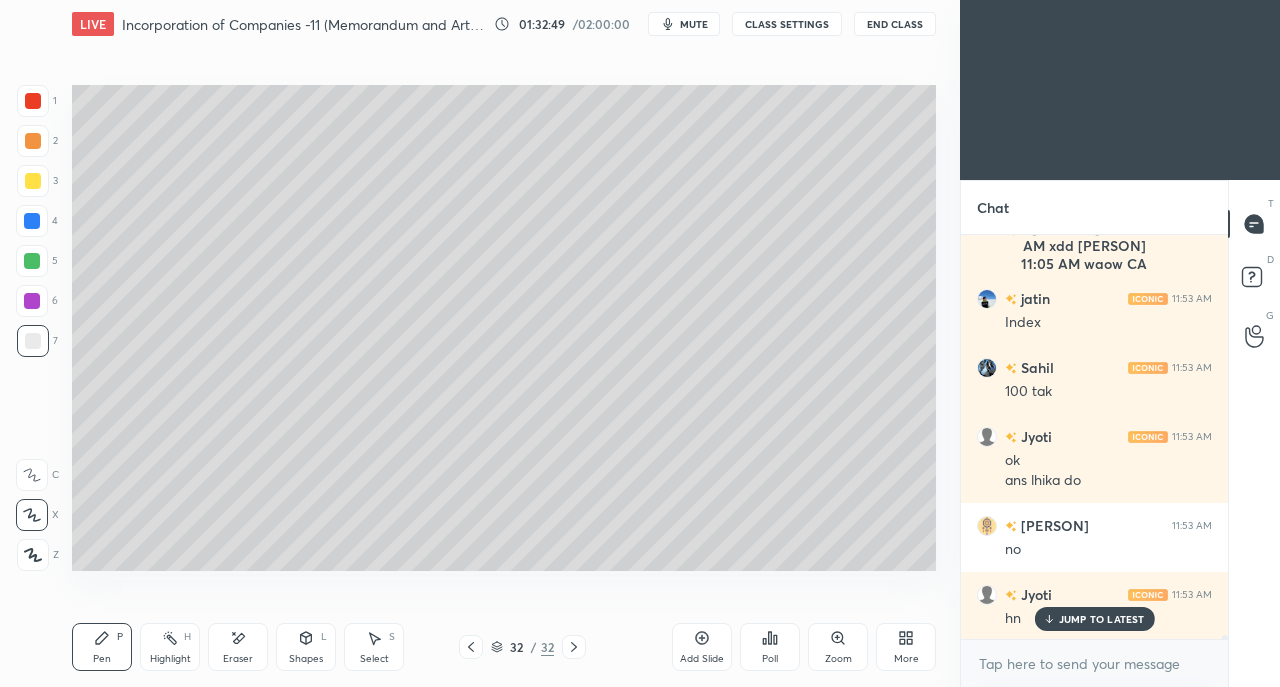 click on "JUMP TO LATEST" at bounding box center (1102, 619) 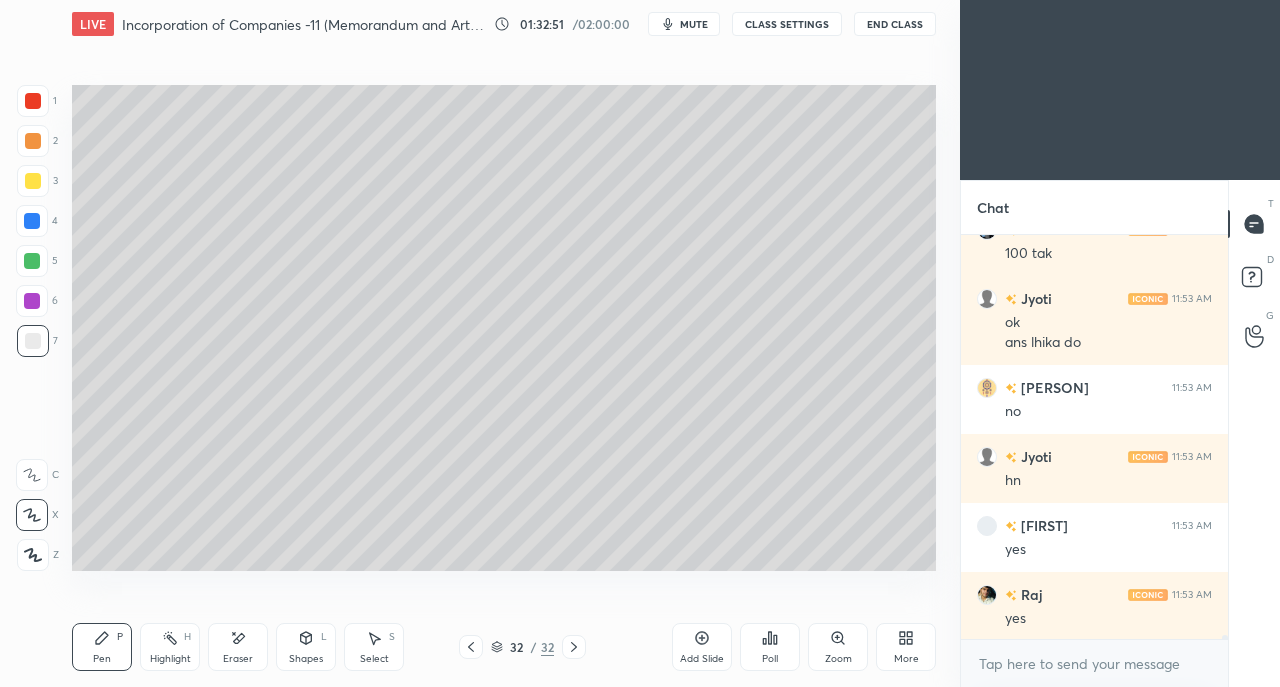 scroll, scrollTop: 46322, scrollLeft: 0, axis: vertical 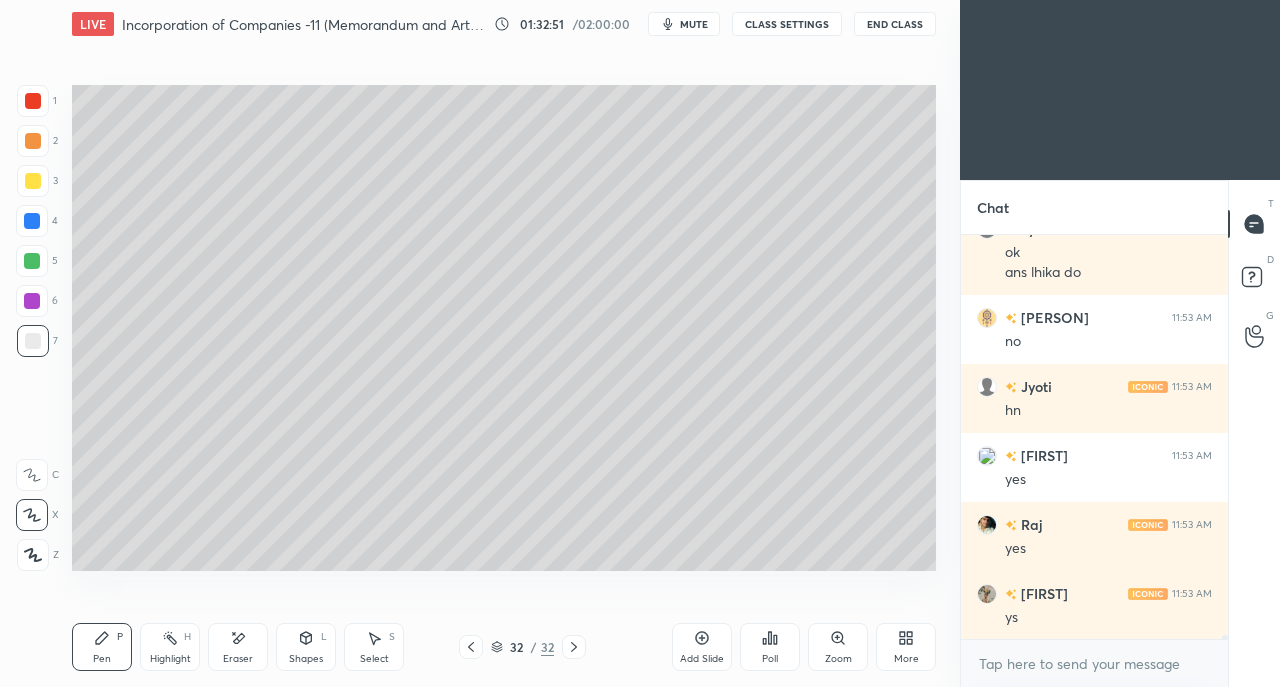 click on "ys" at bounding box center (1108, 618) 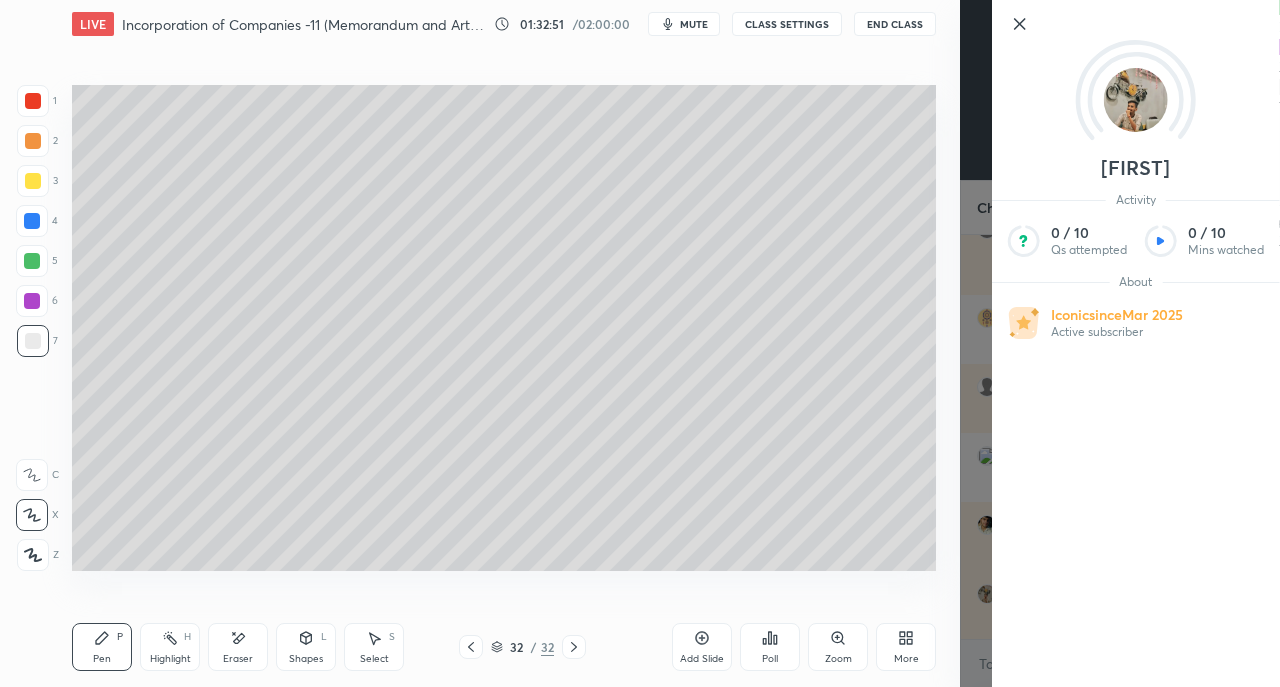 click on "Add Slide Poll Zoom More" at bounding box center (804, 647) 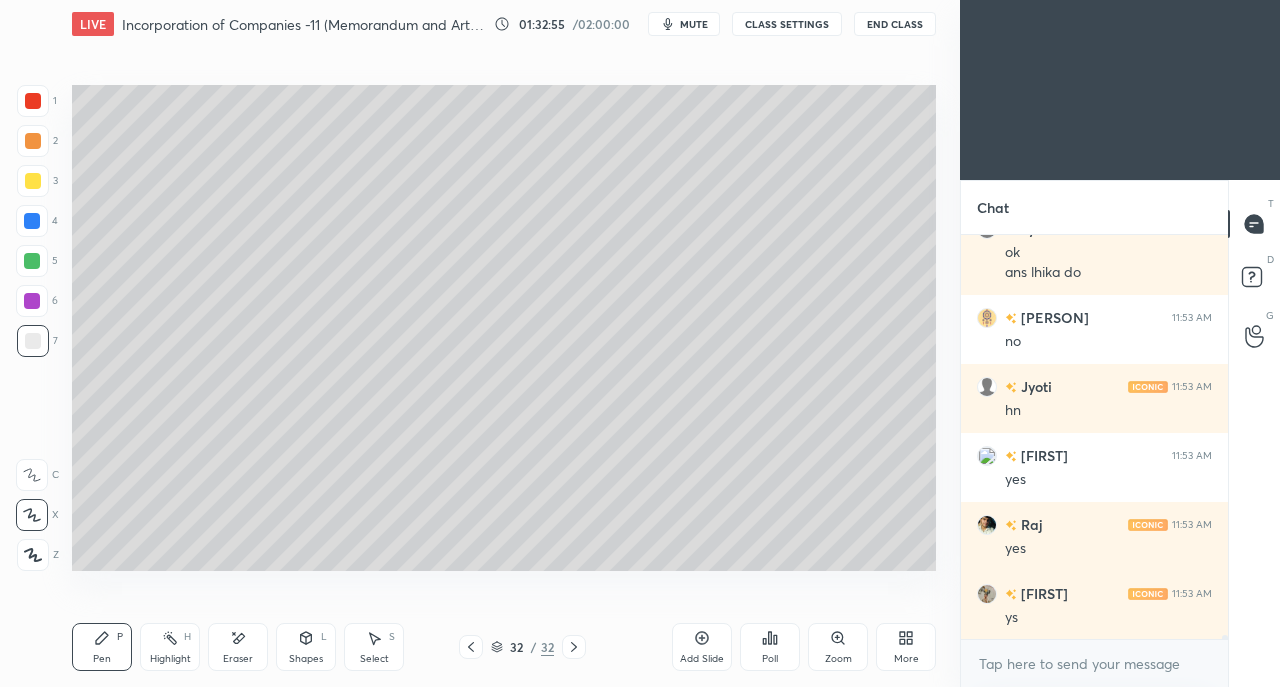 click at bounding box center [33, 181] 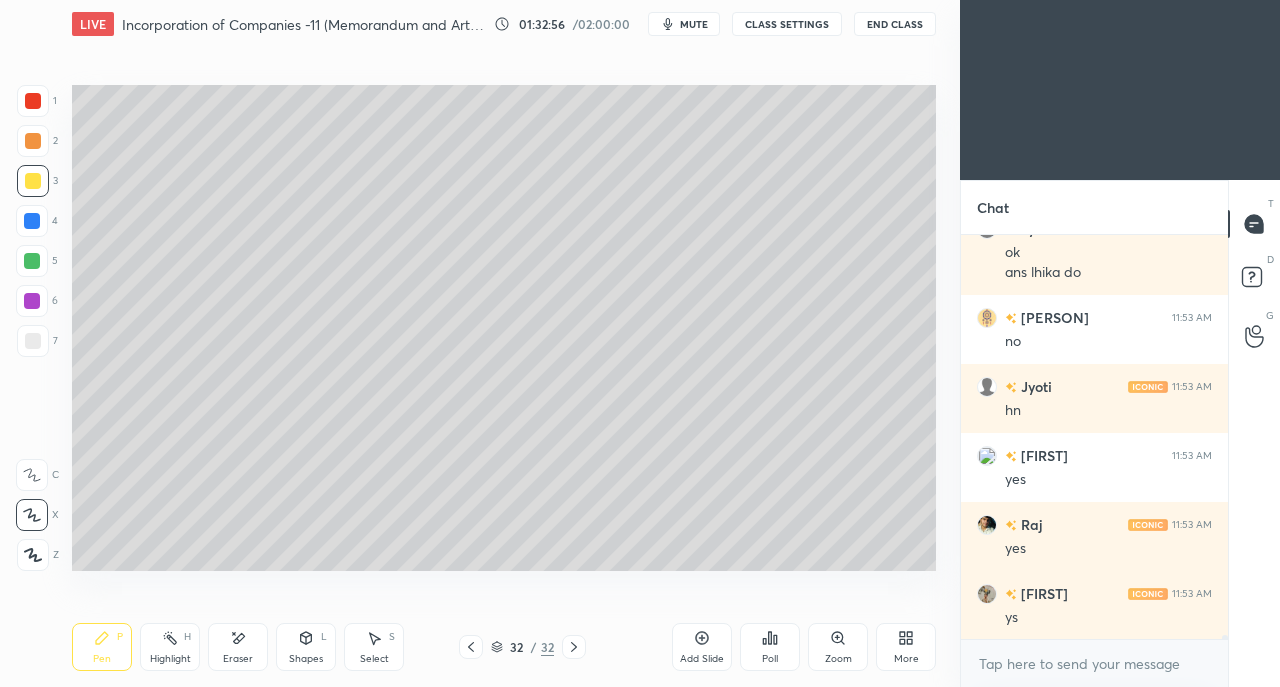scroll, scrollTop: 46390, scrollLeft: 0, axis: vertical 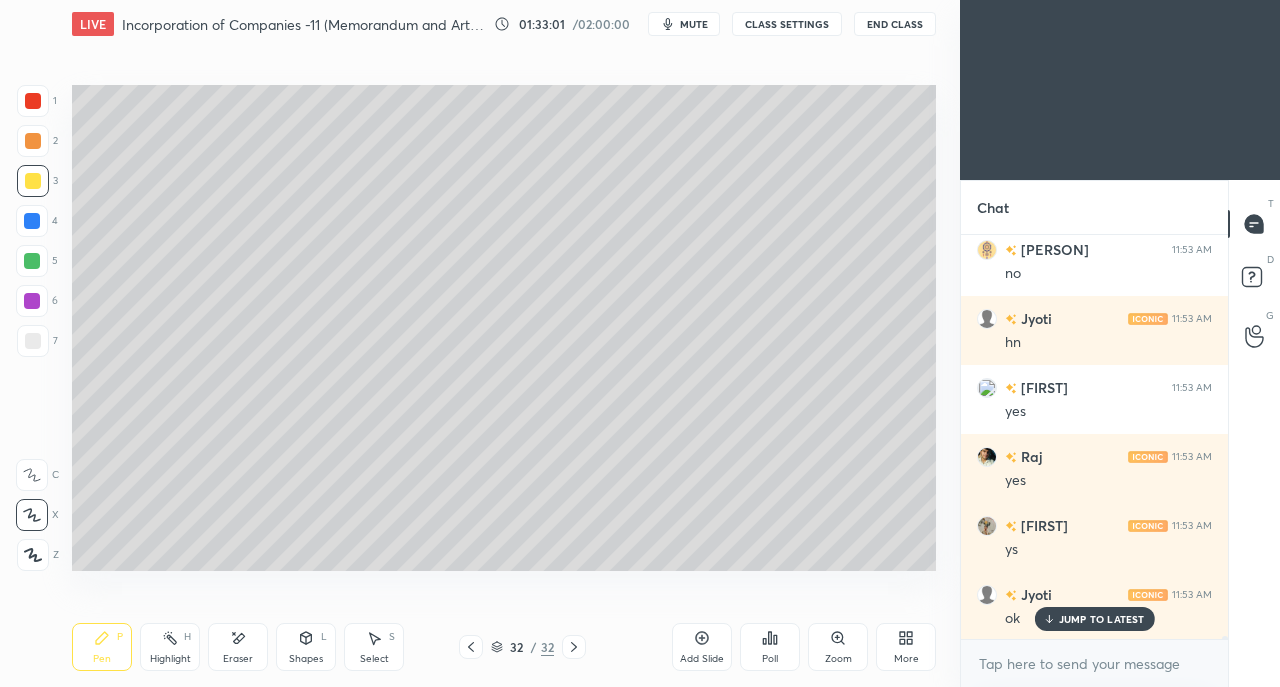 click at bounding box center [33, 341] 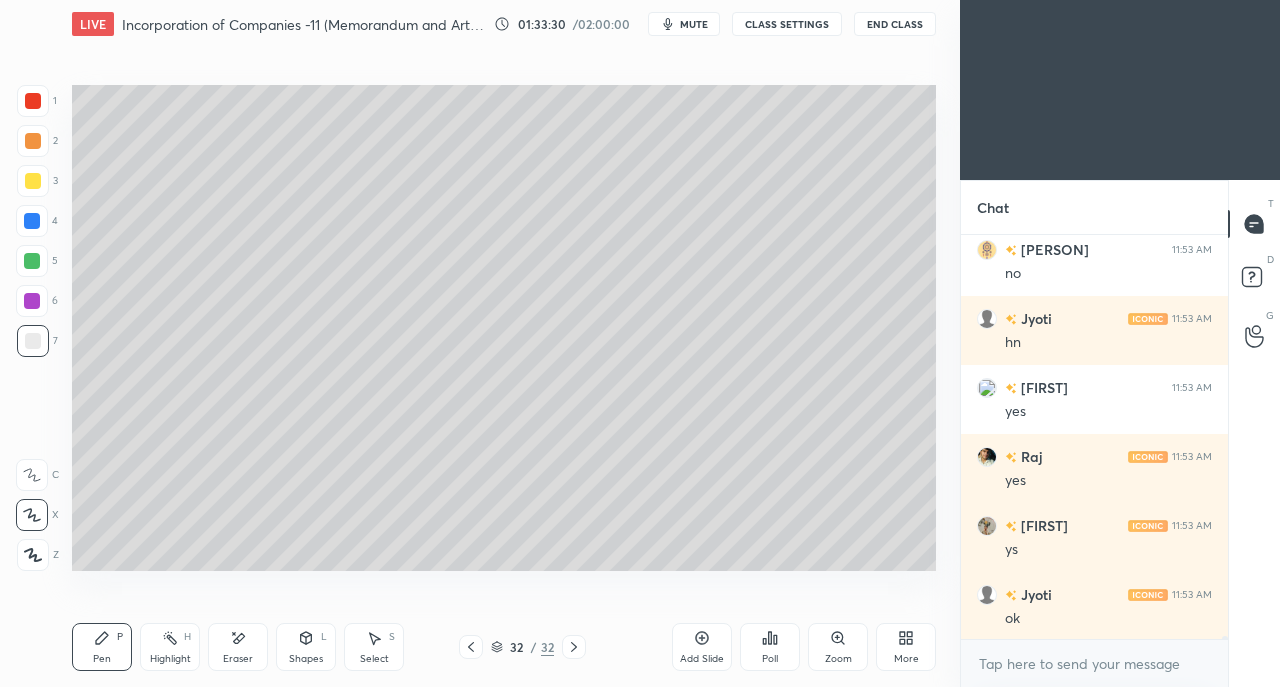 scroll, scrollTop: 46460, scrollLeft: 0, axis: vertical 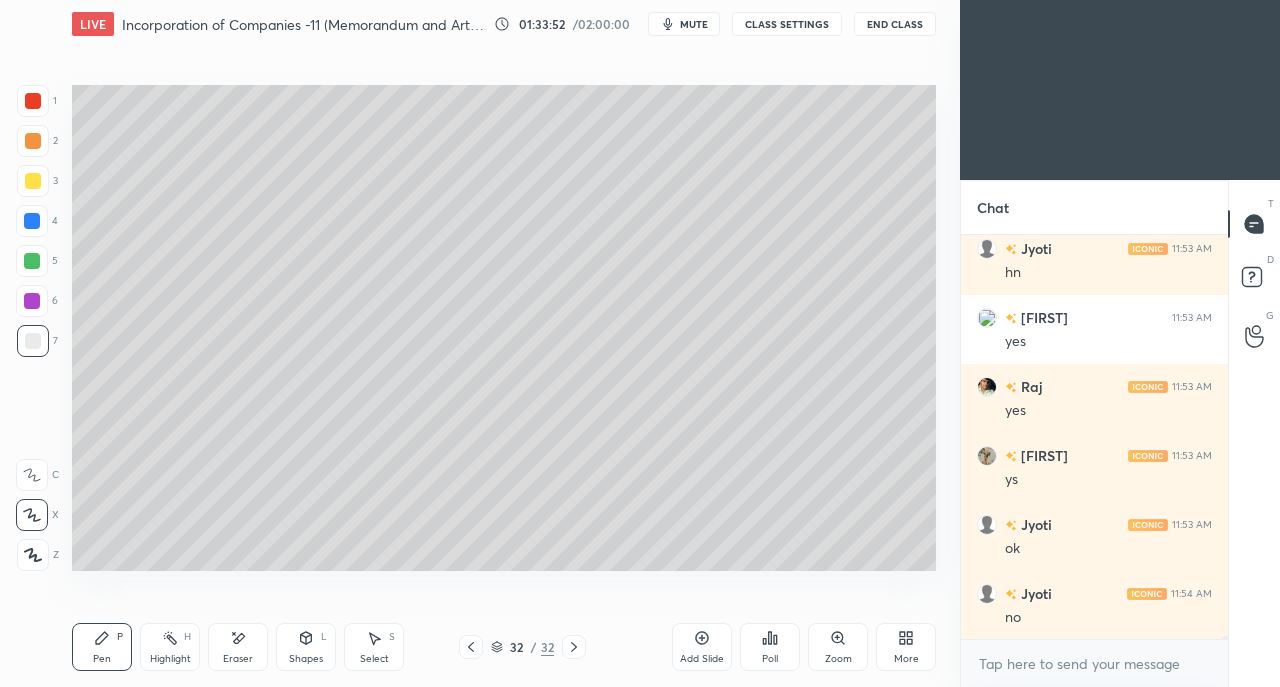 click at bounding box center (33, 181) 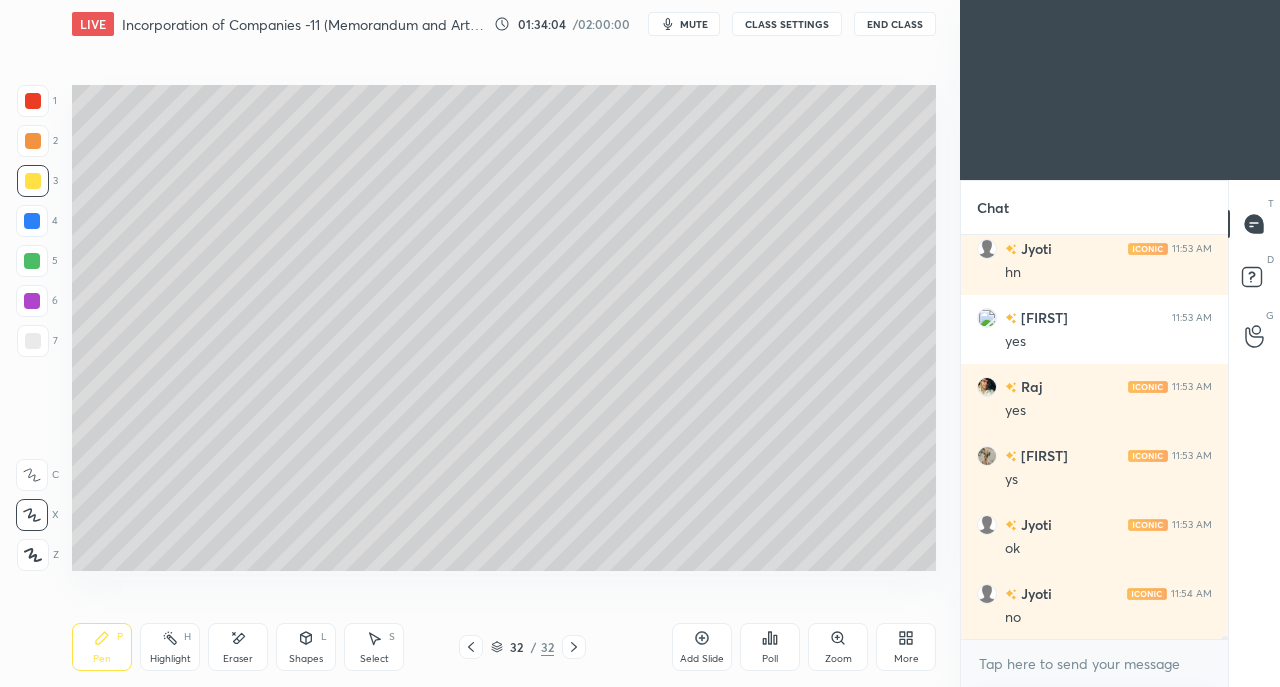 click at bounding box center (33, 341) 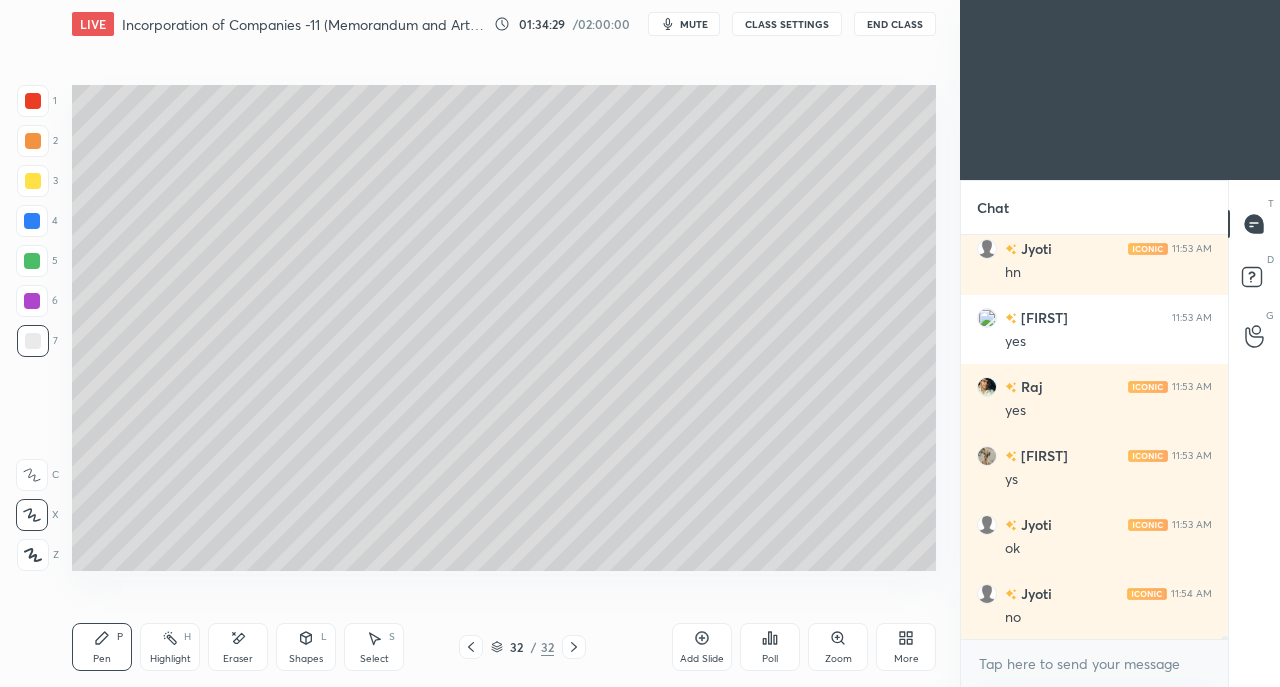 click 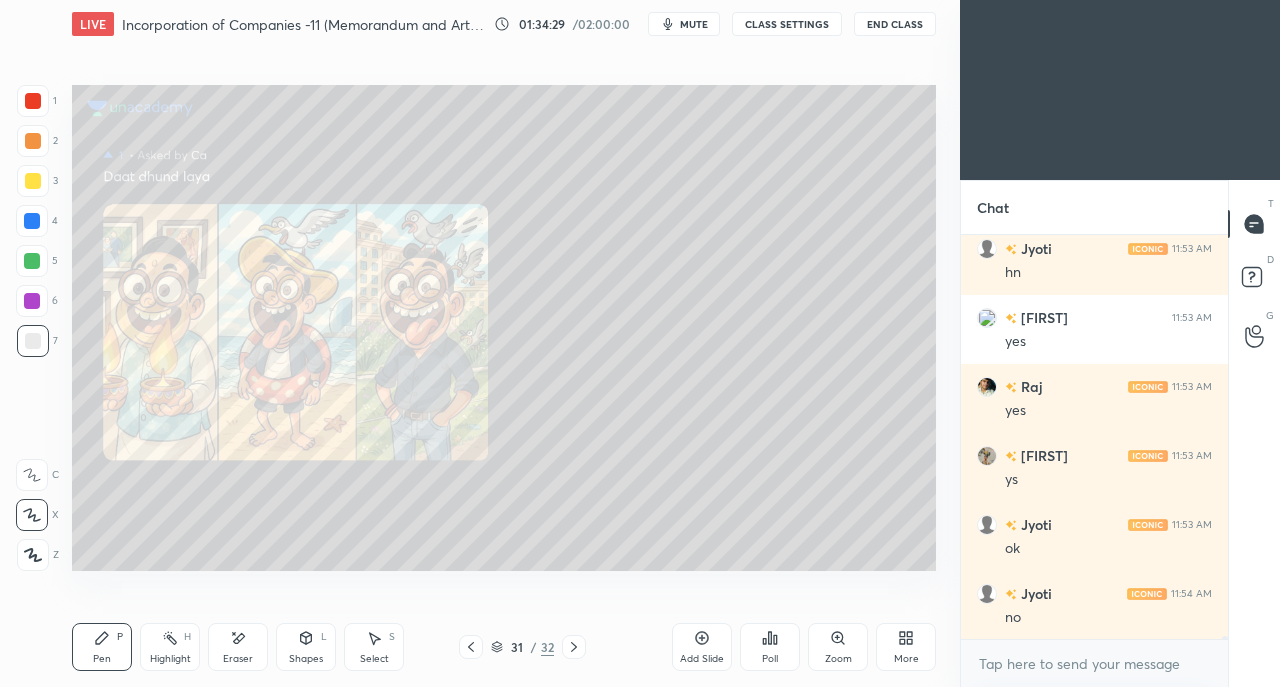 click 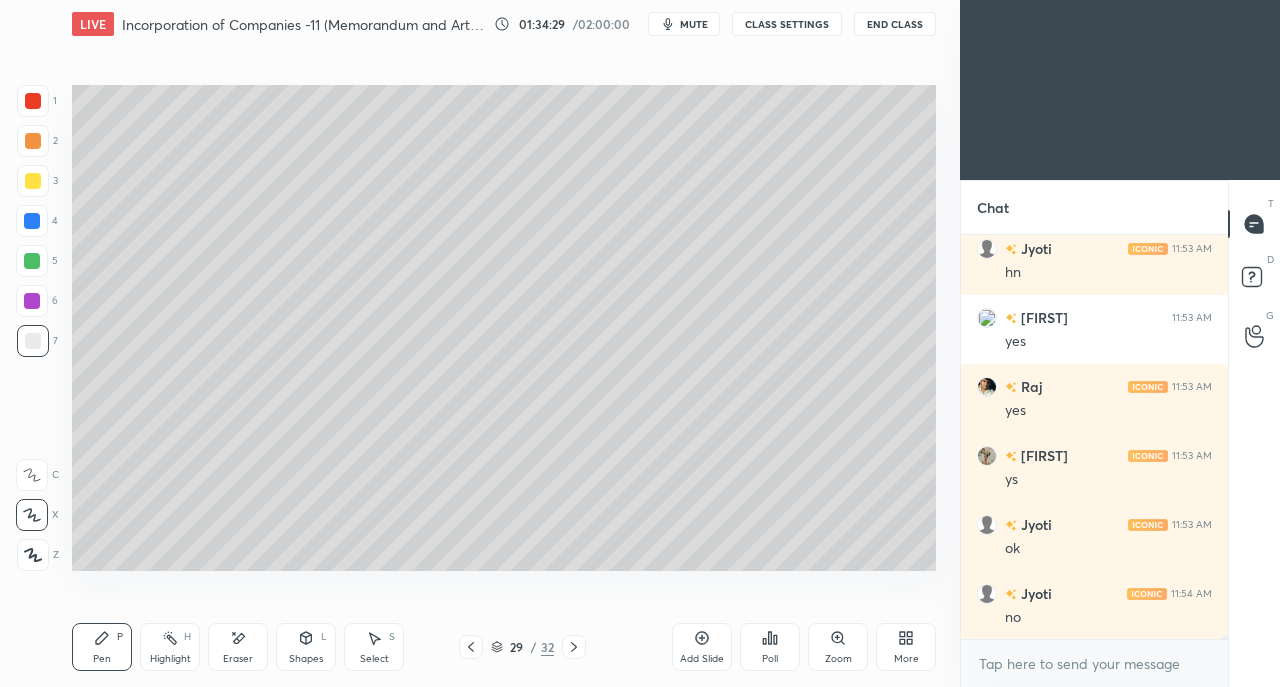 click 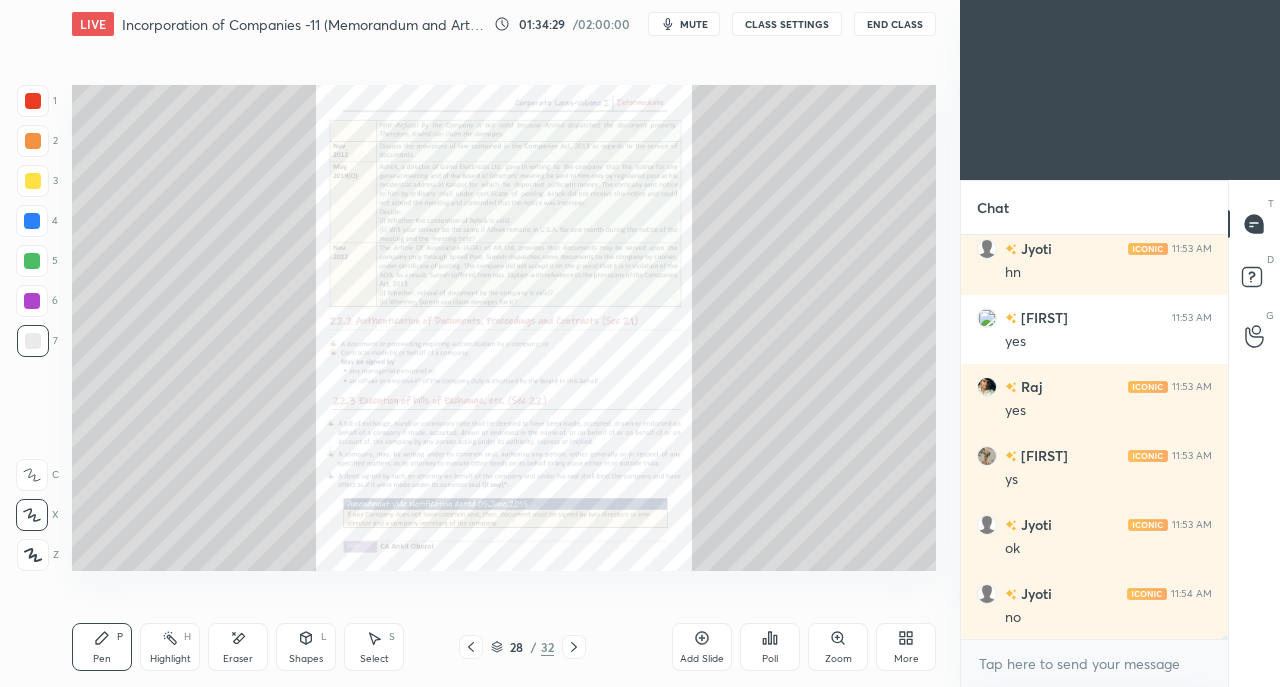 click 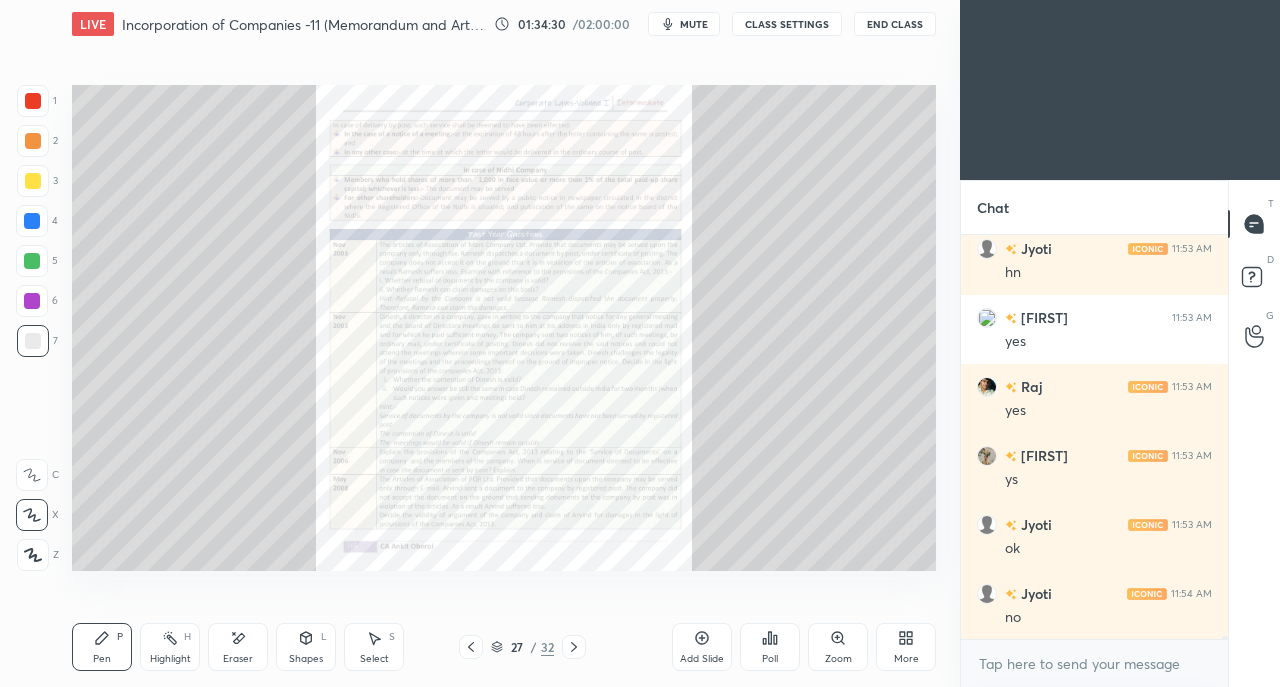 click 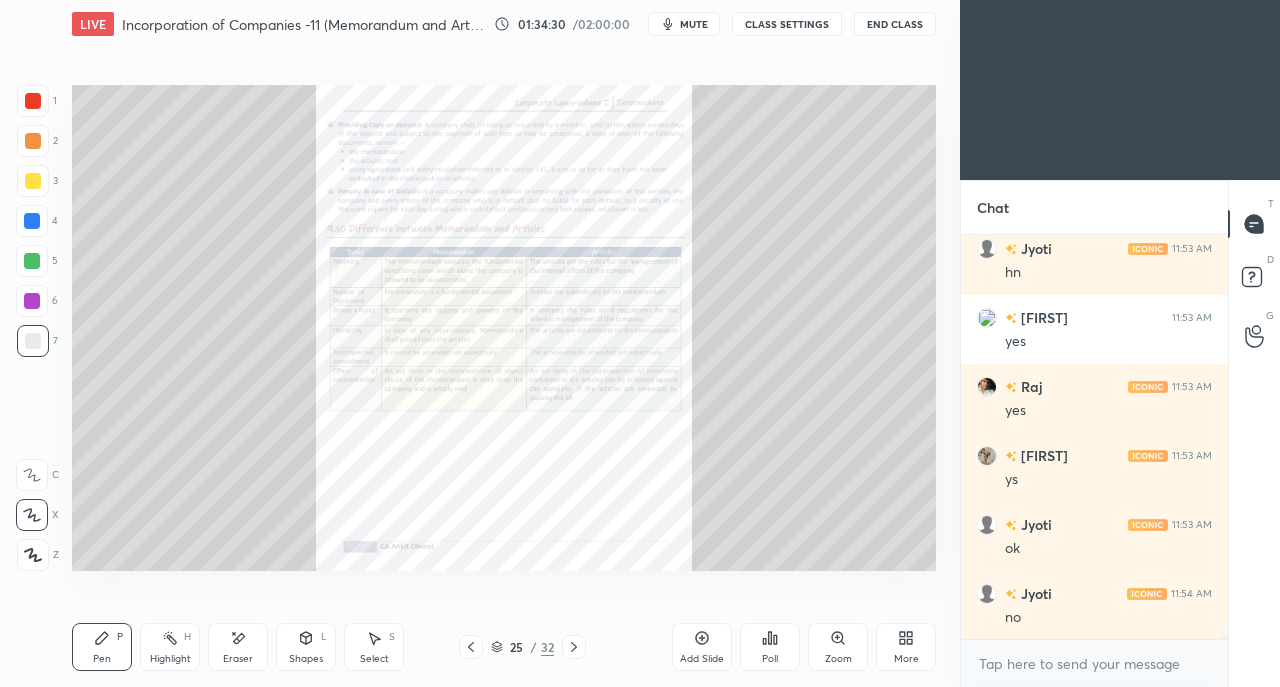 click at bounding box center (471, 647) 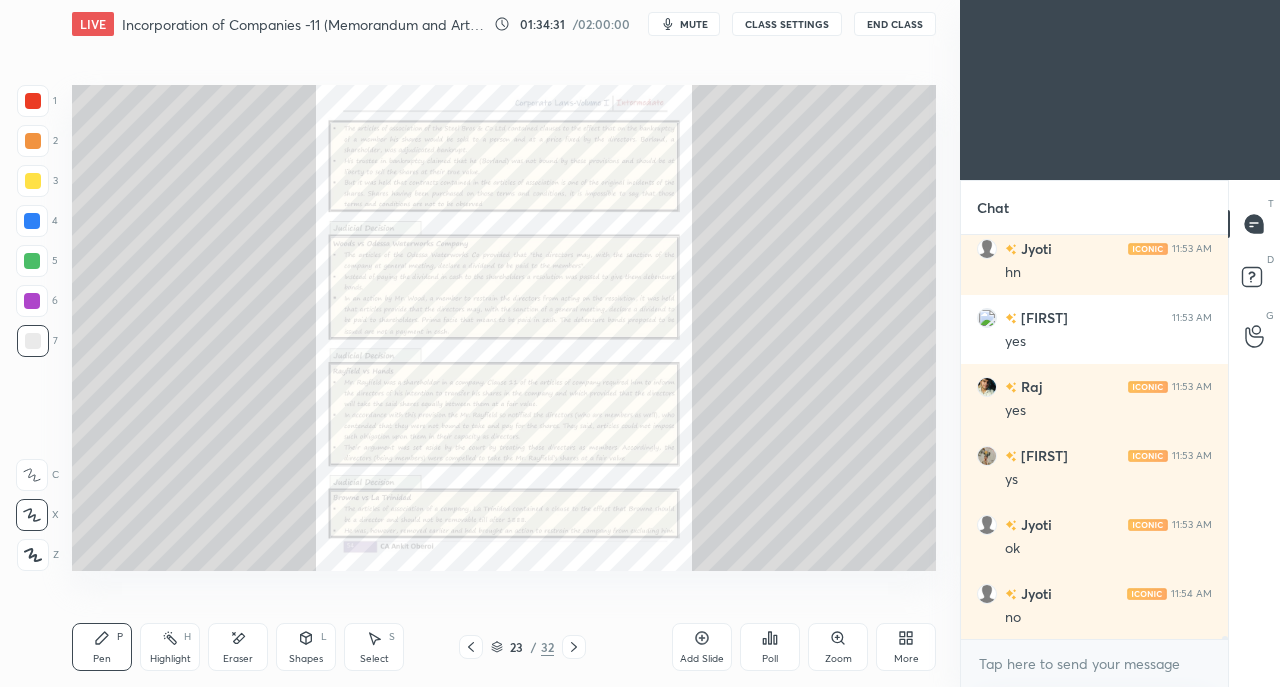click 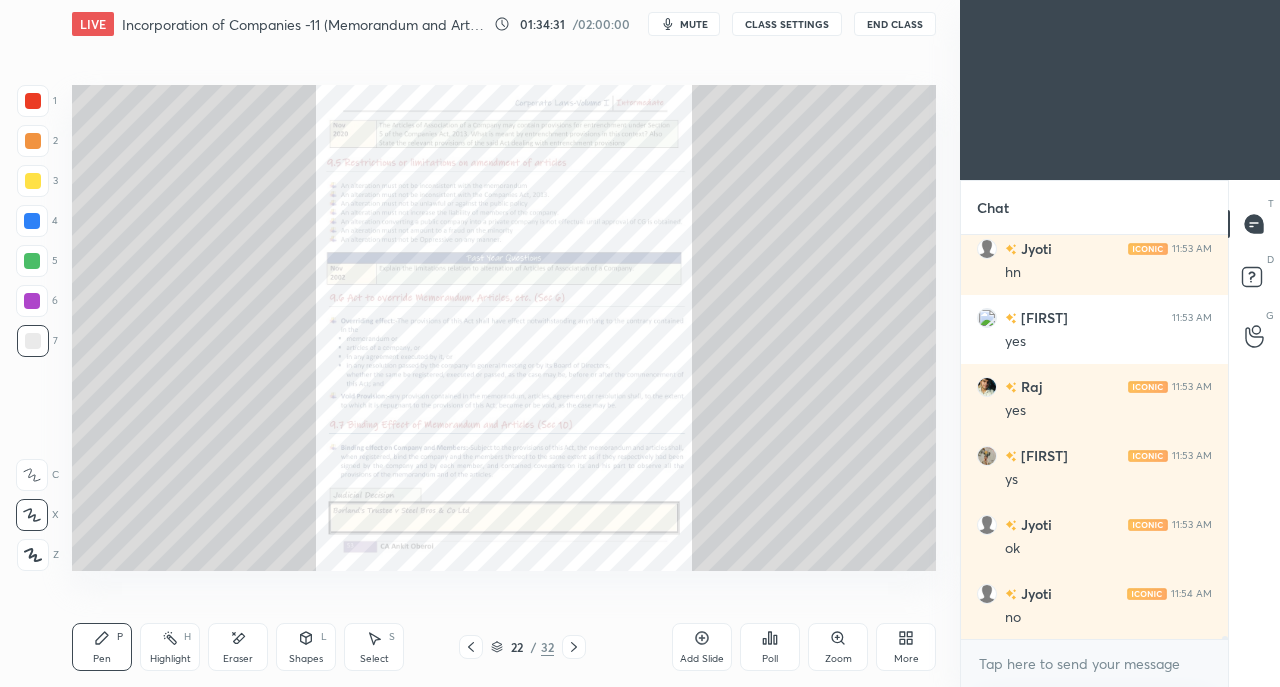 click 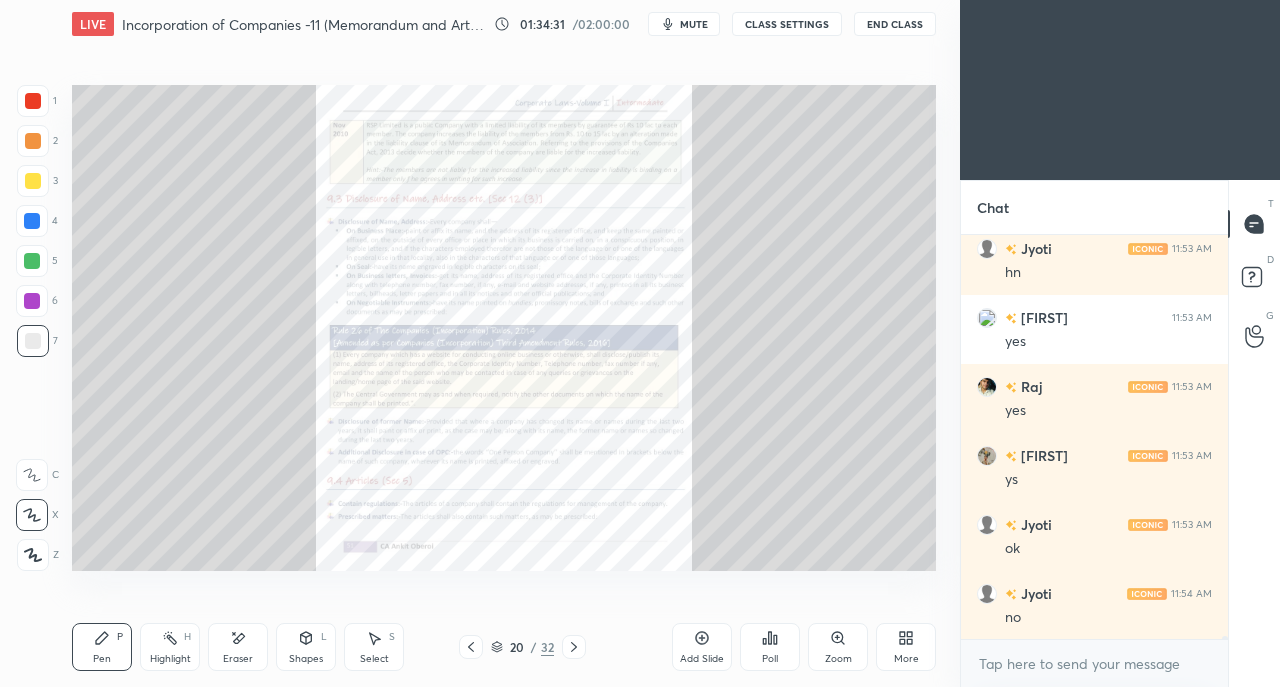 click 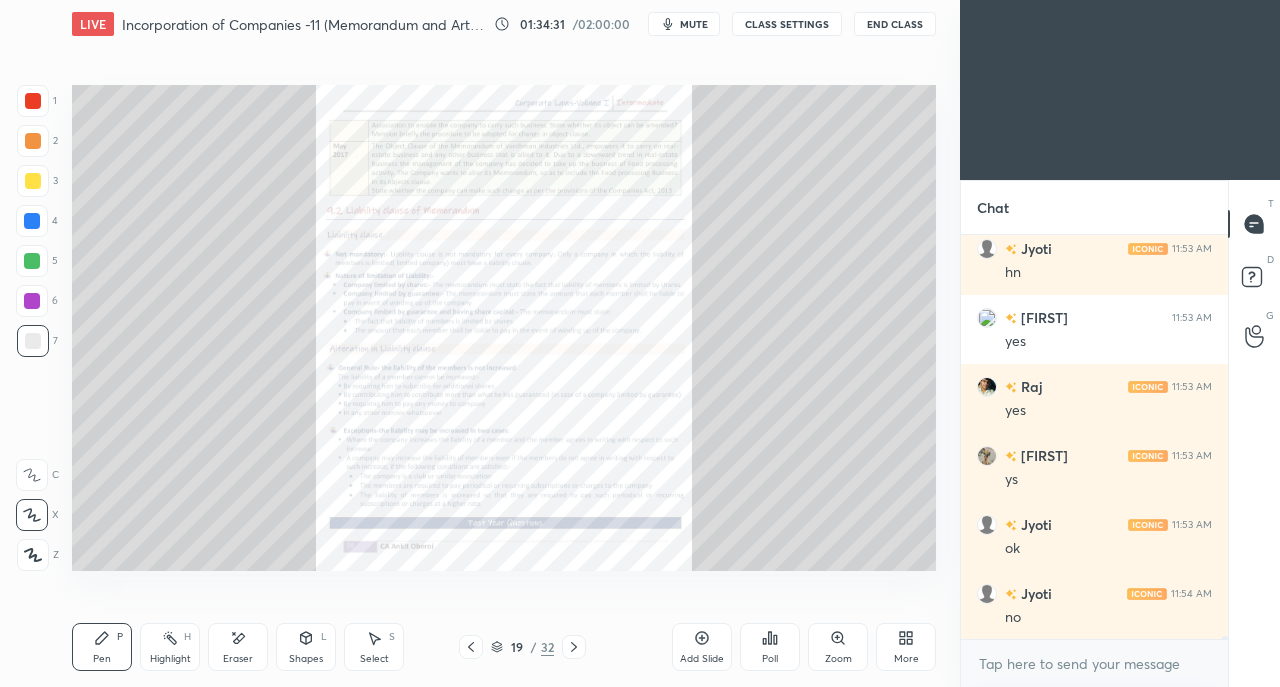 click at bounding box center (471, 647) 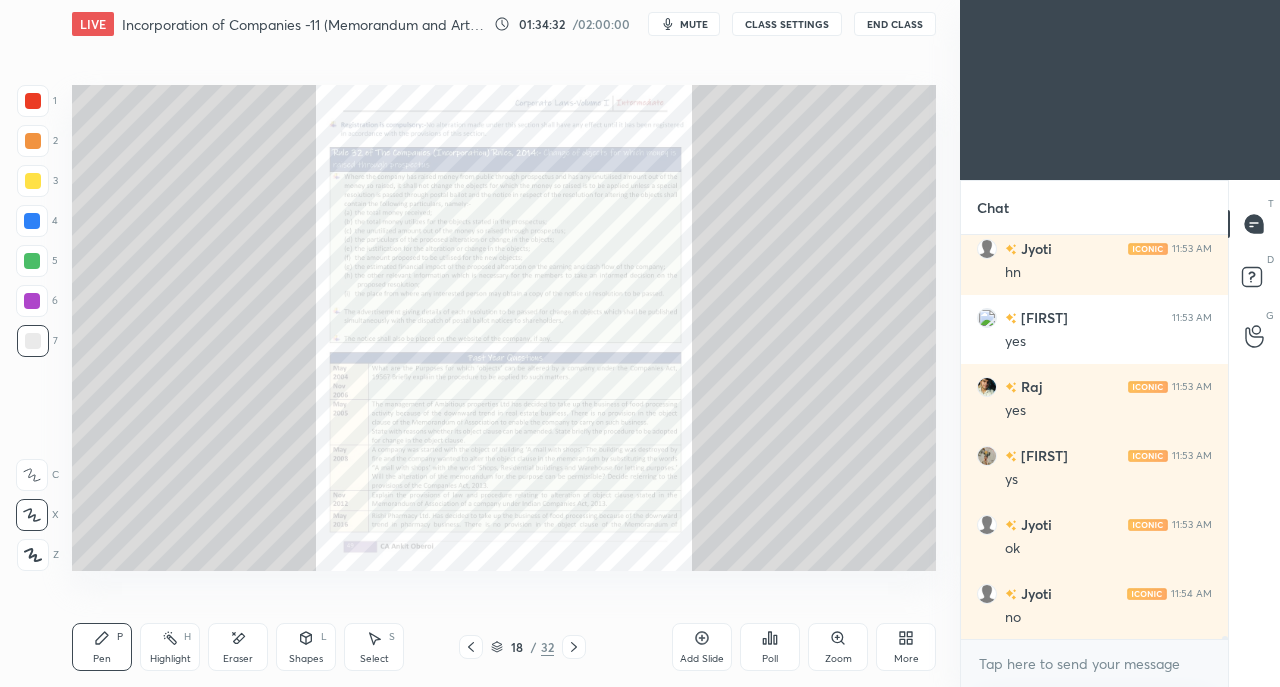 click at bounding box center (471, 647) 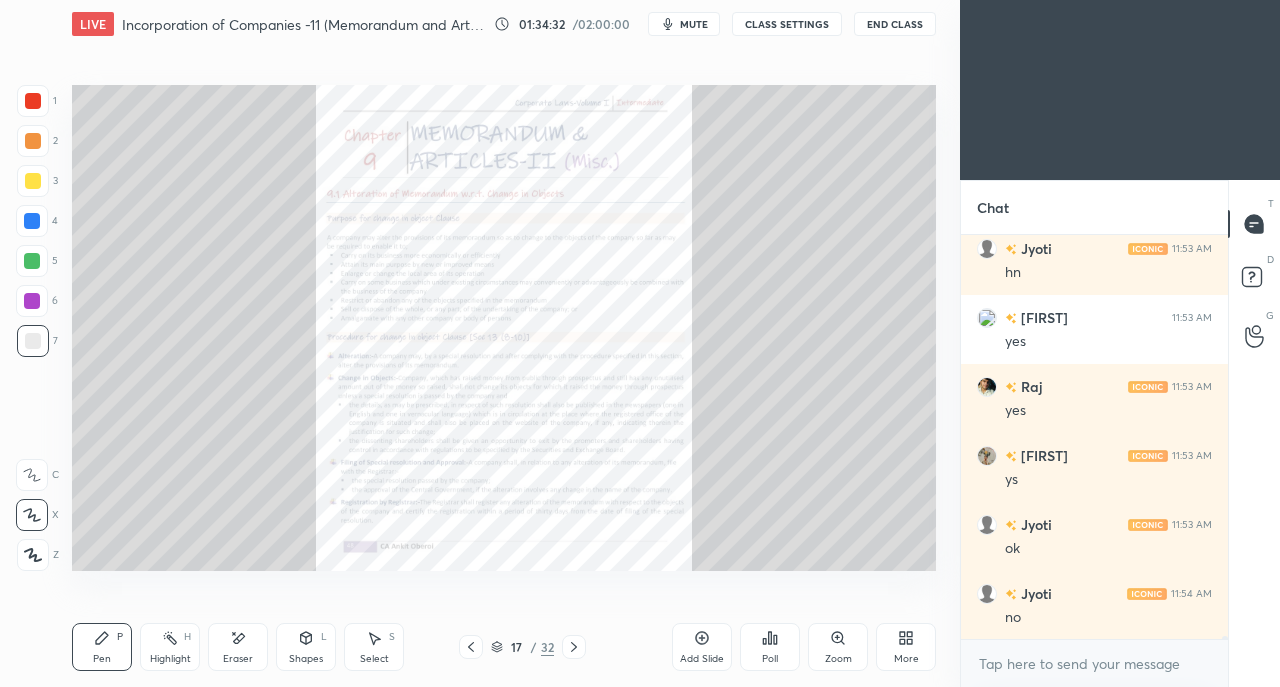click at bounding box center (471, 647) 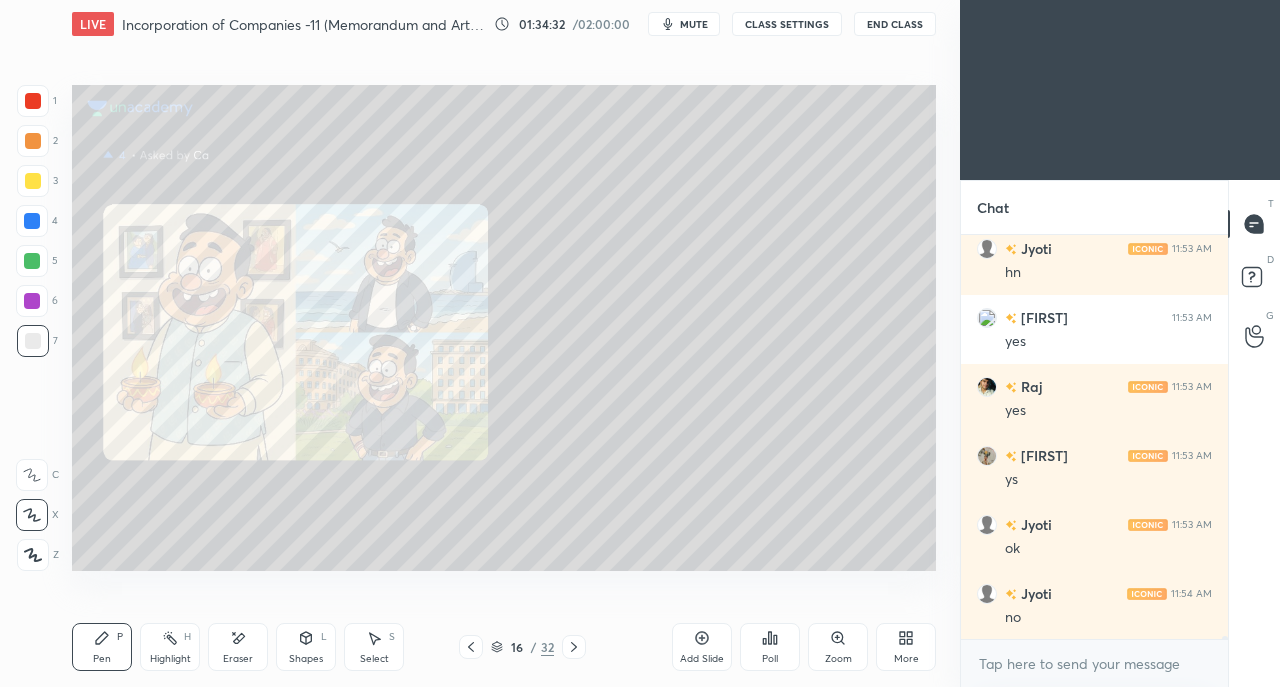 click at bounding box center [471, 647] 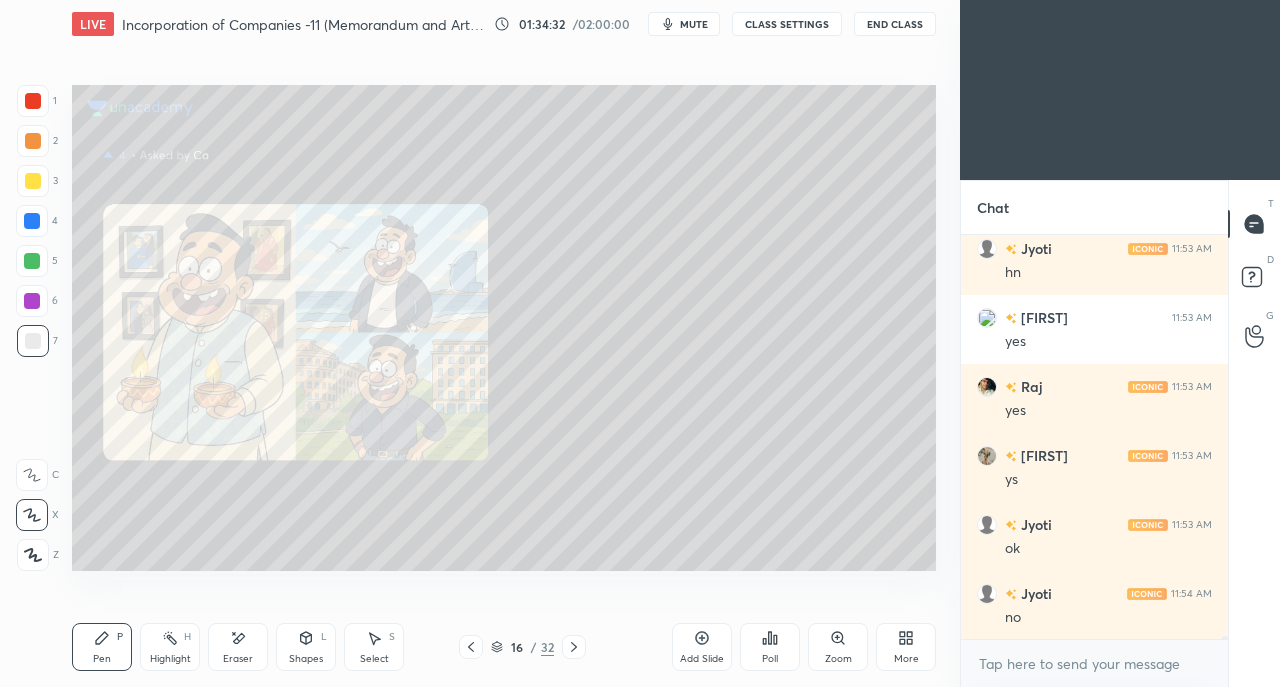 click at bounding box center (471, 647) 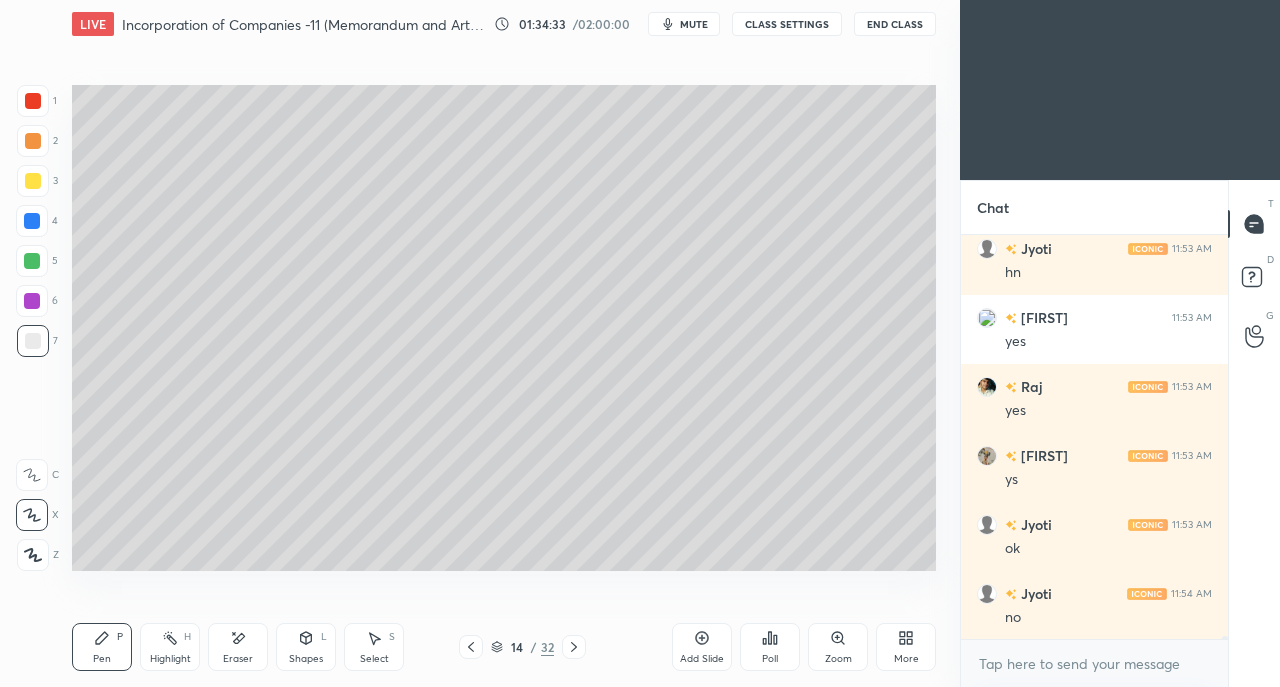 click at bounding box center [471, 647] 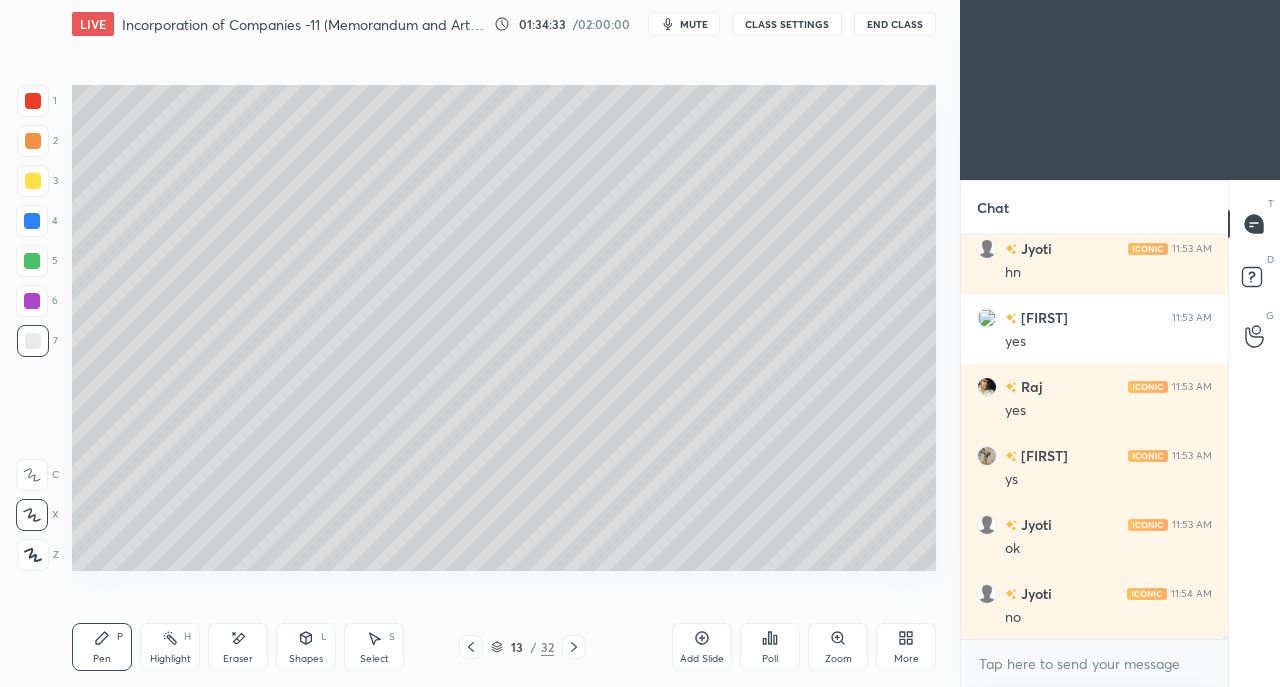 click at bounding box center (471, 647) 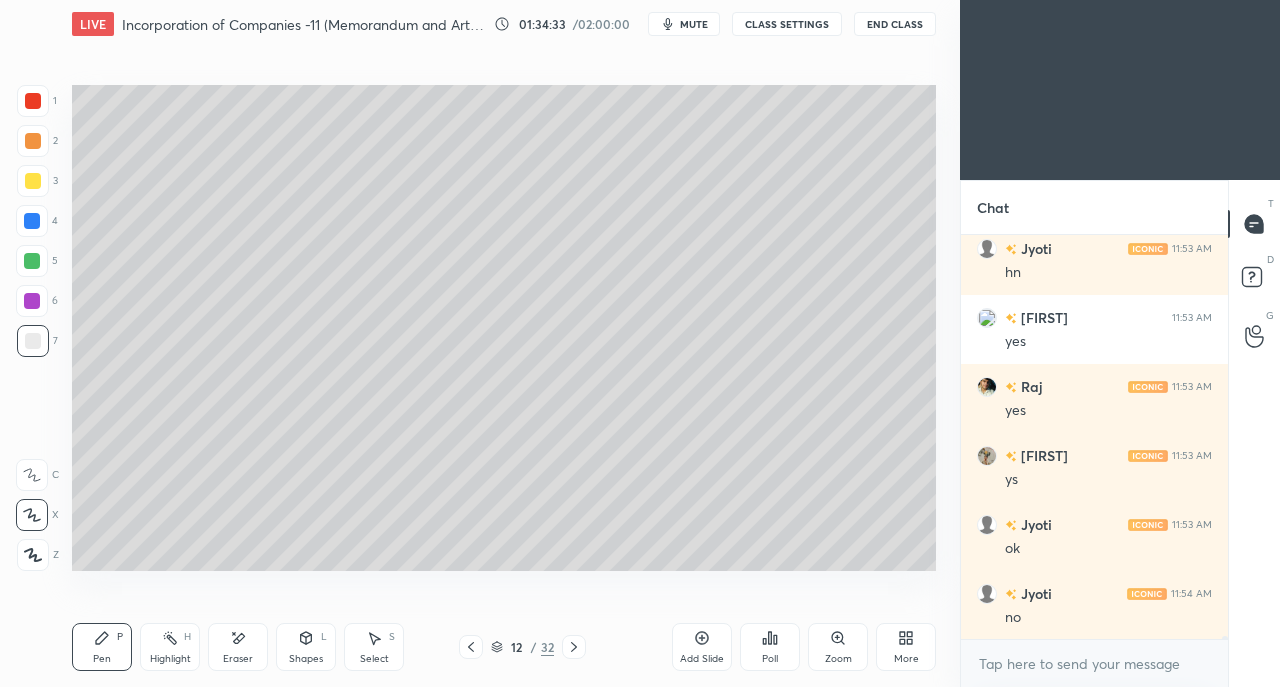 click at bounding box center (471, 647) 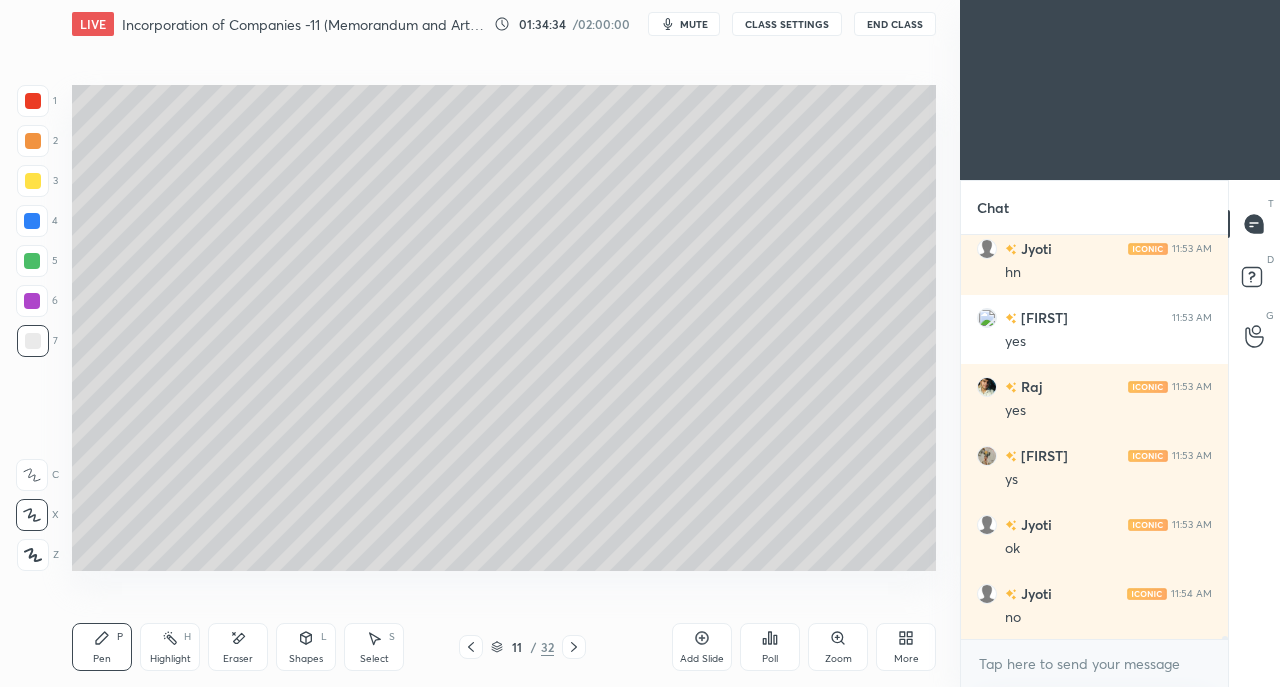 click at bounding box center (471, 647) 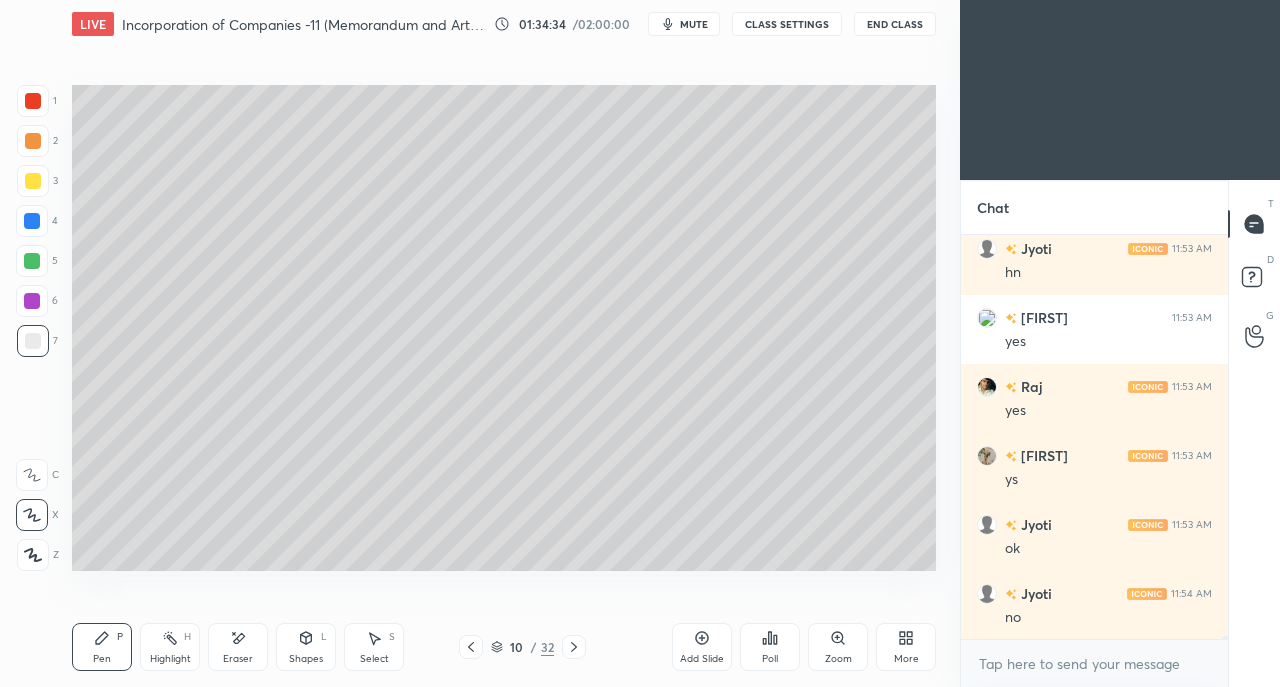 click at bounding box center (471, 647) 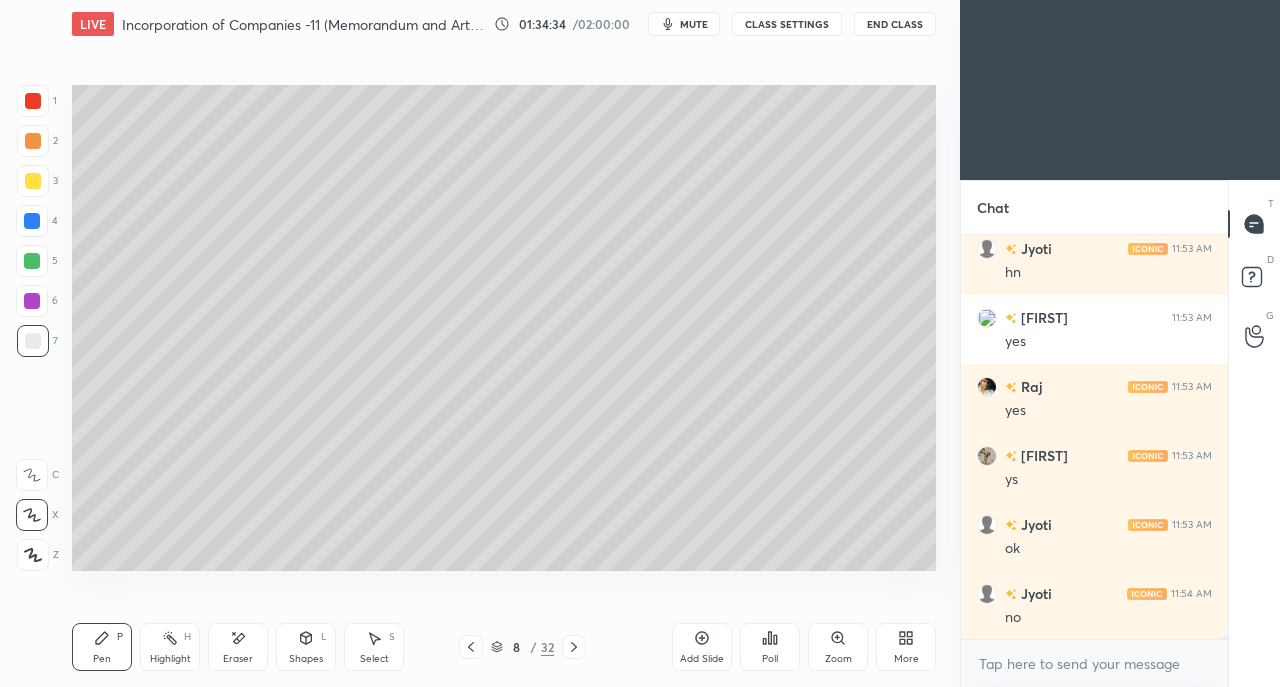 click at bounding box center (471, 647) 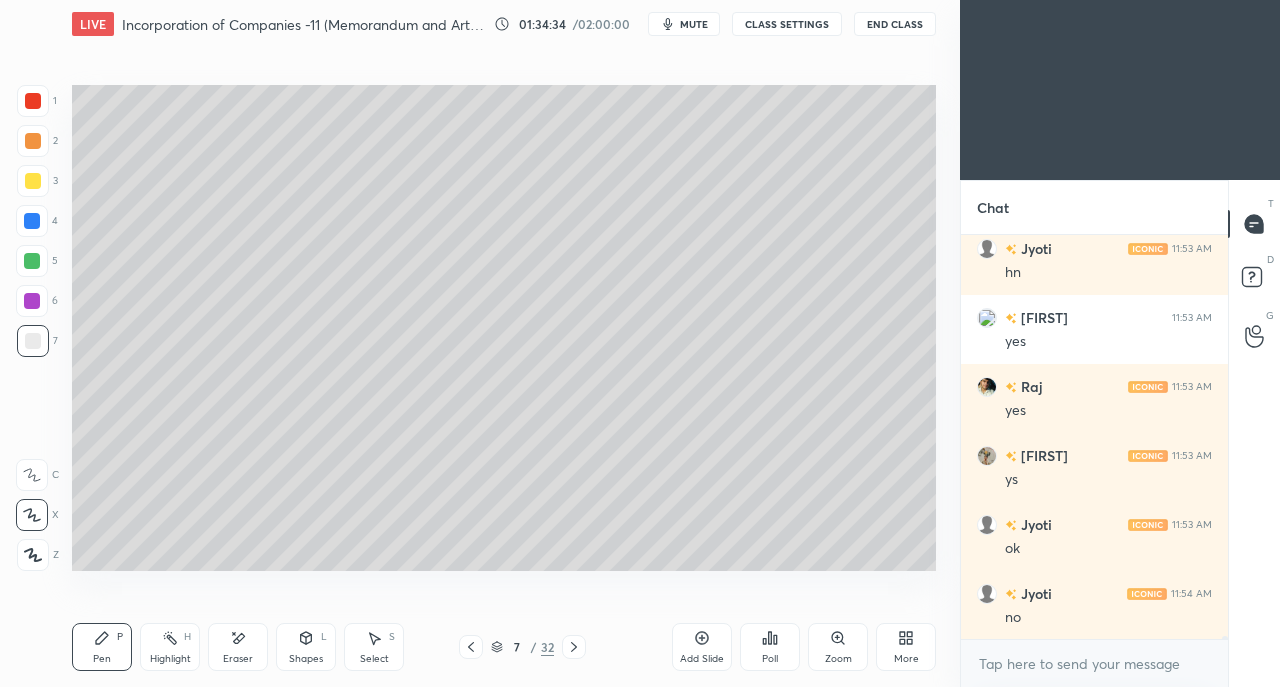 click at bounding box center [471, 647] 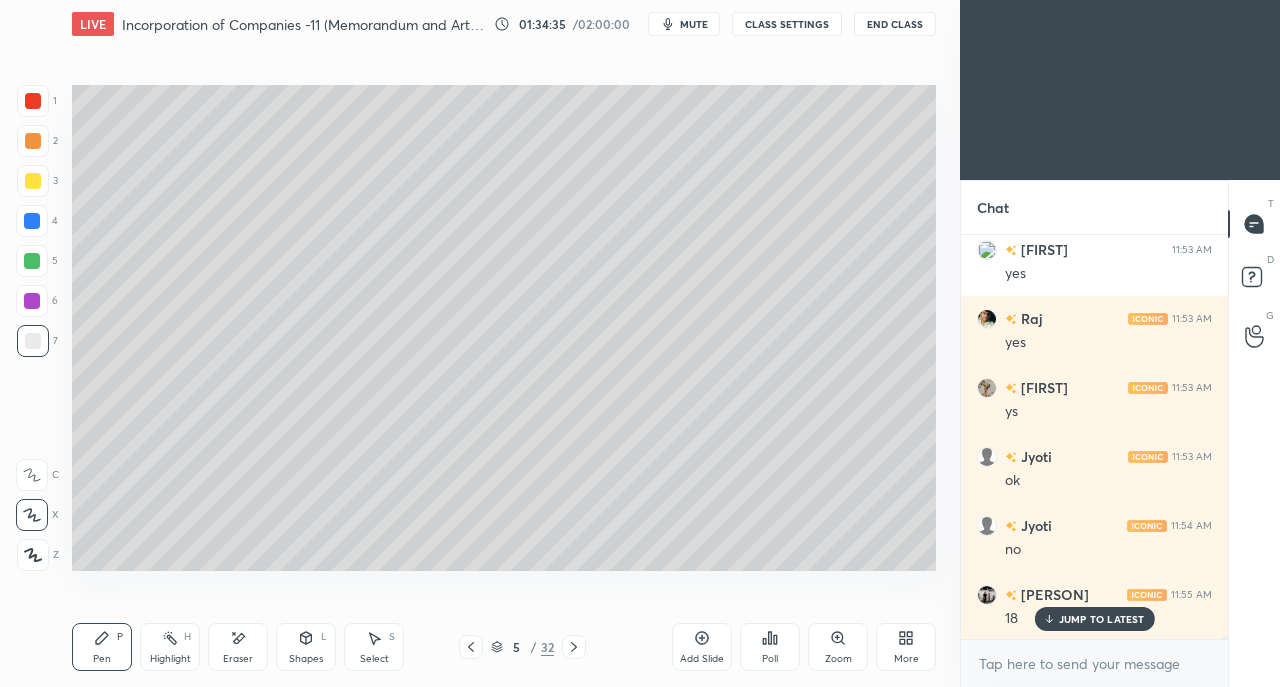click at bounding box center (471, 647) 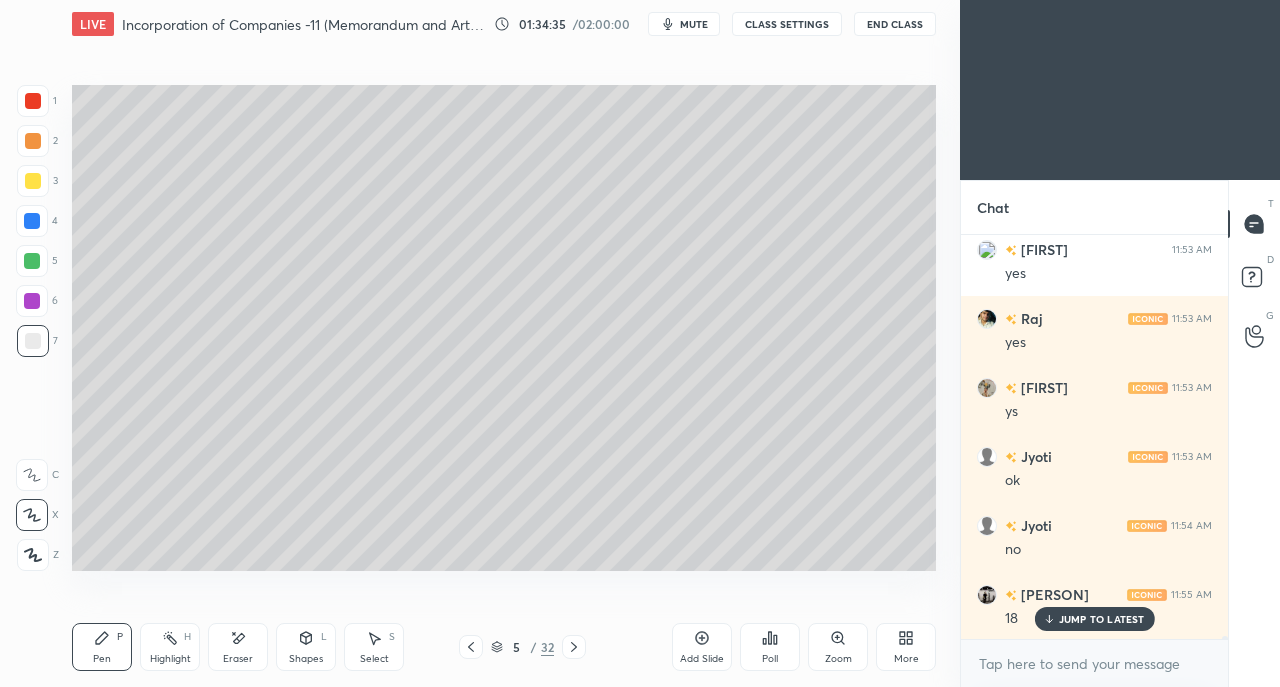 click at bounding box center [471, 647] 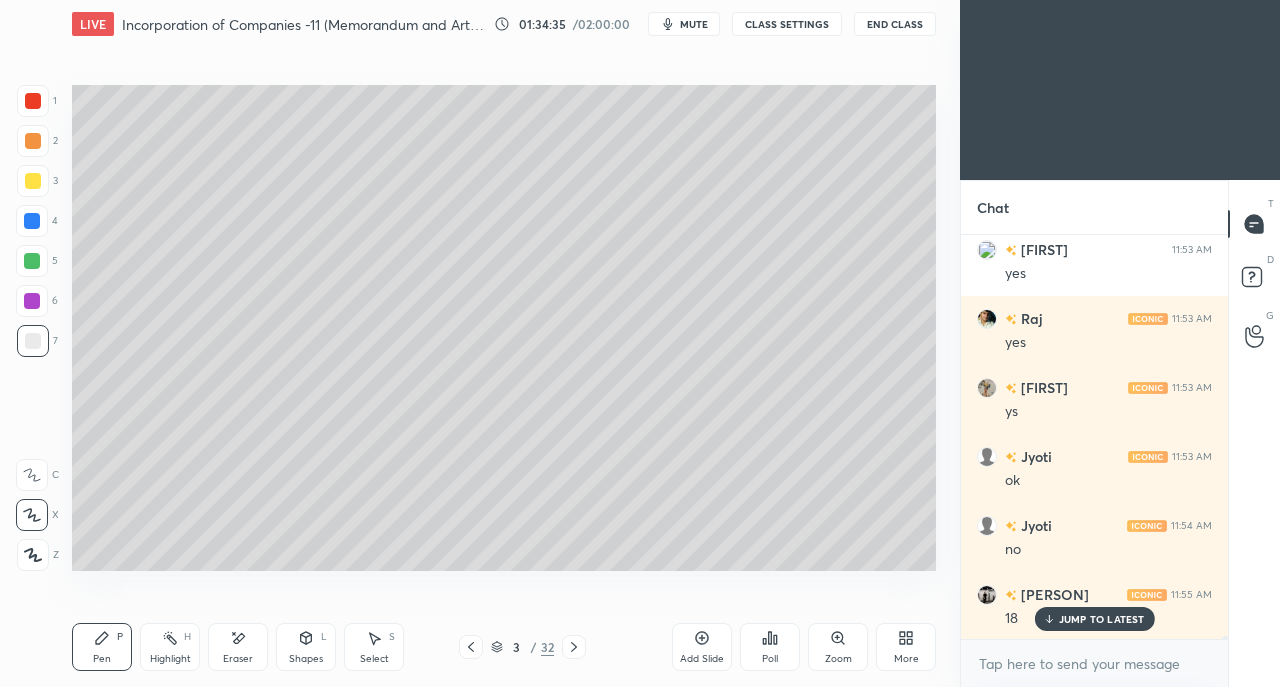 click at bounding box center (471, 647) 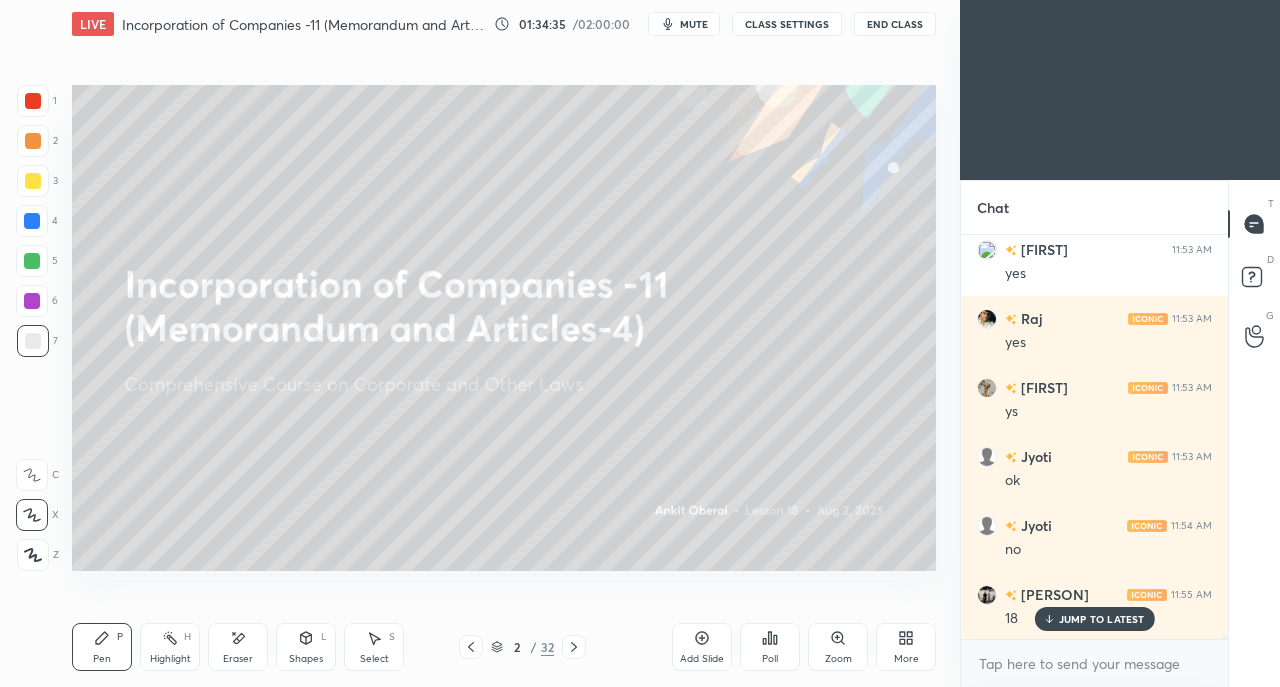 click at bounding box center (471, 647) 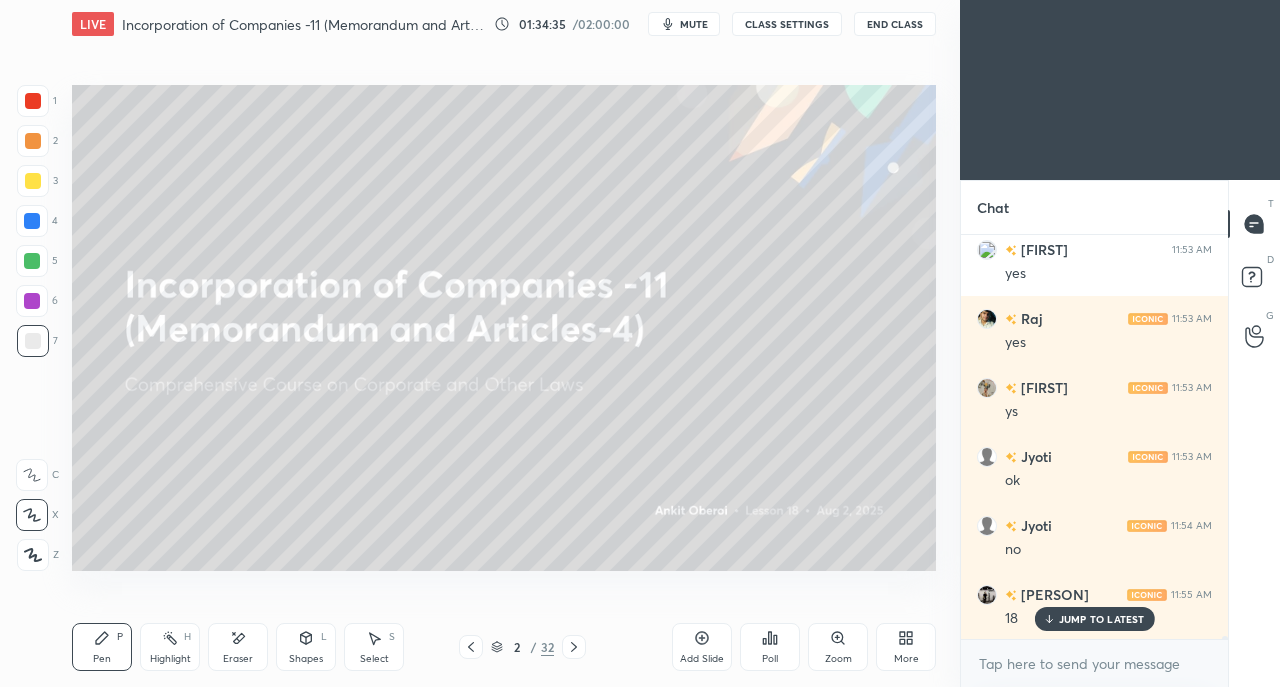 click at bounding box center [471, 647] 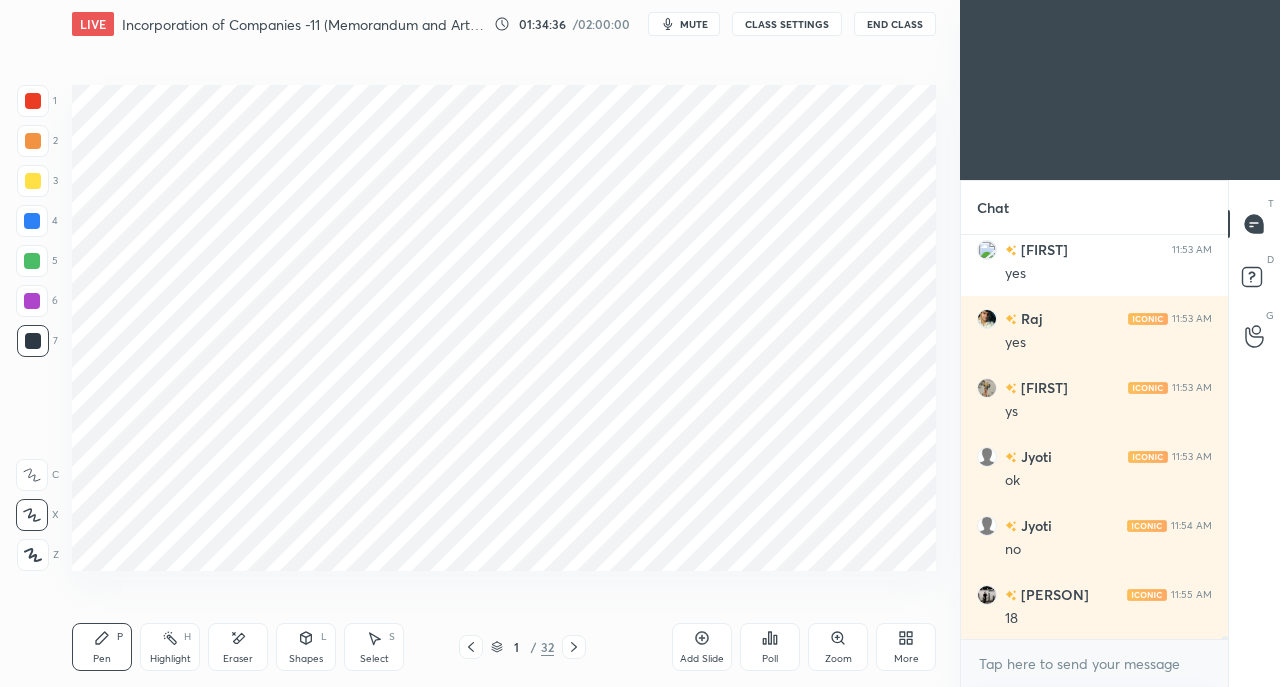 scroll, scrollTop: 46598, scrollLeft: 0, axis: vertical 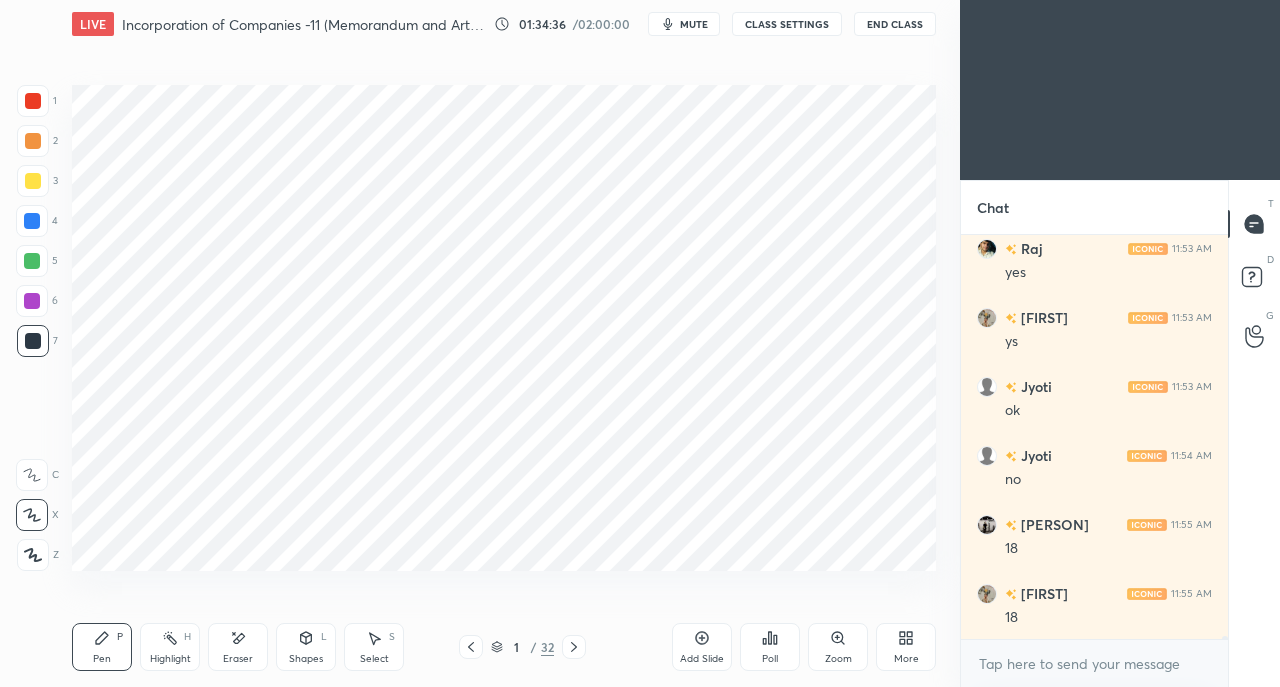 click 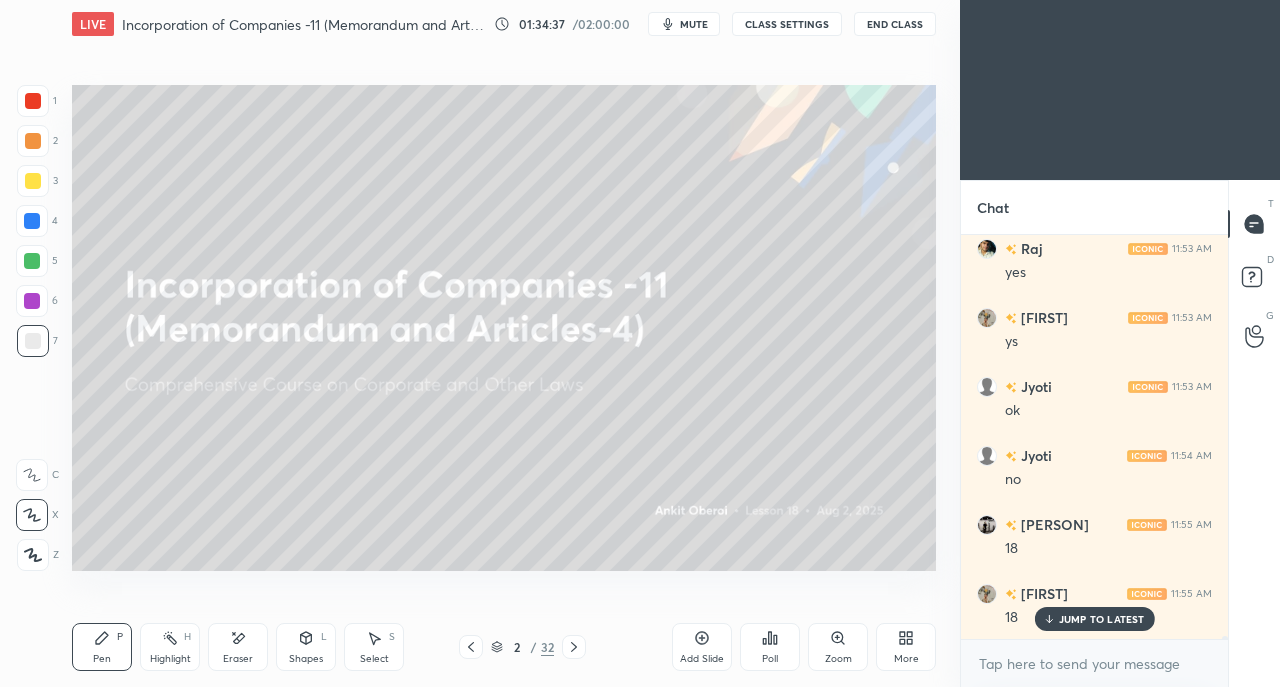 scroll, scrollTop: 46666, scrollLeft: 0, axis: vertical 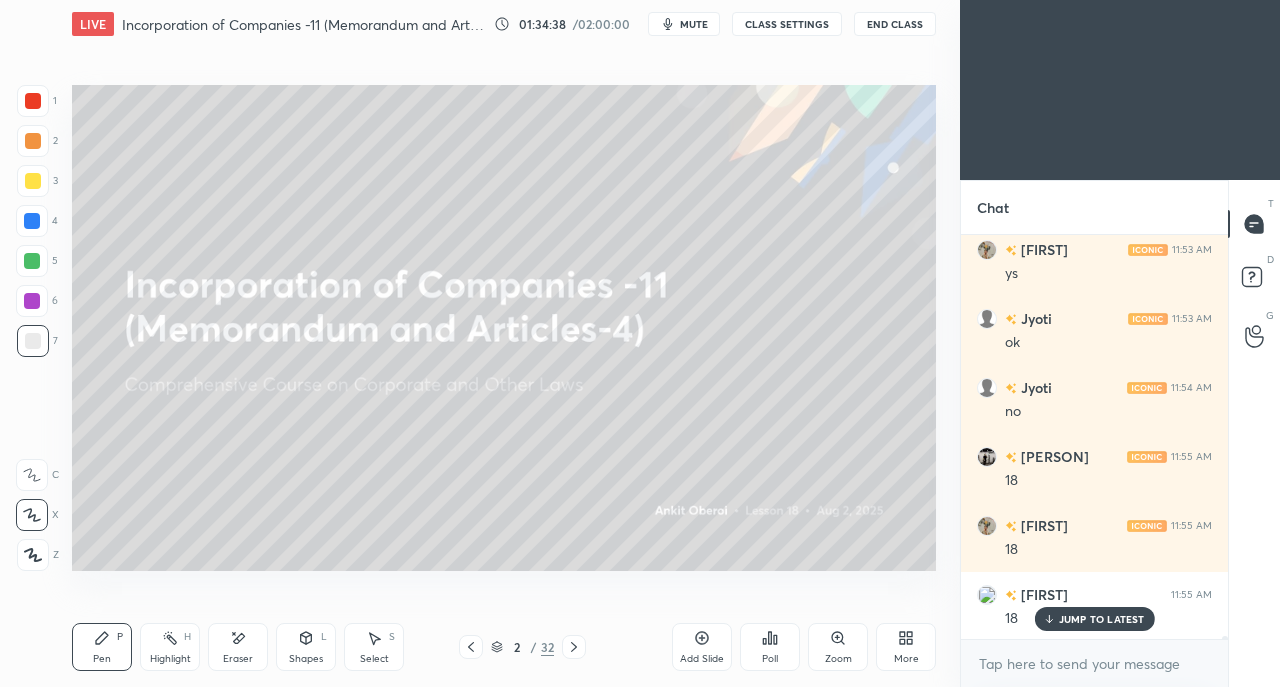 click 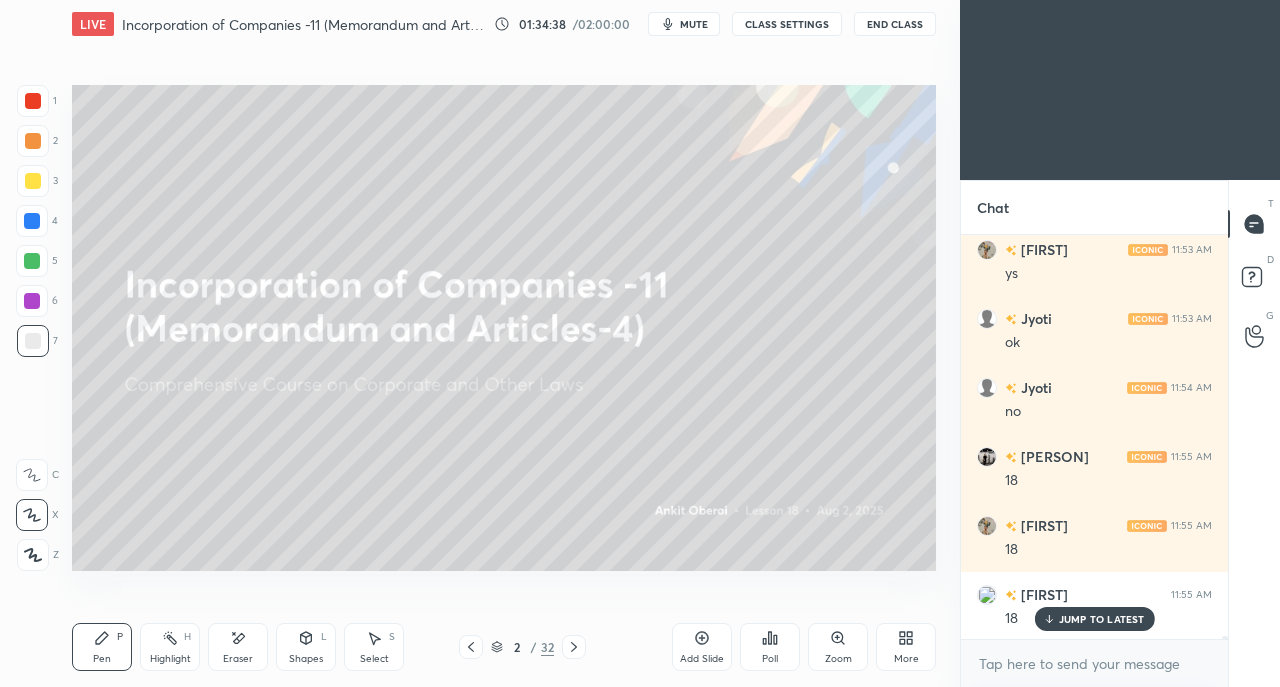 click 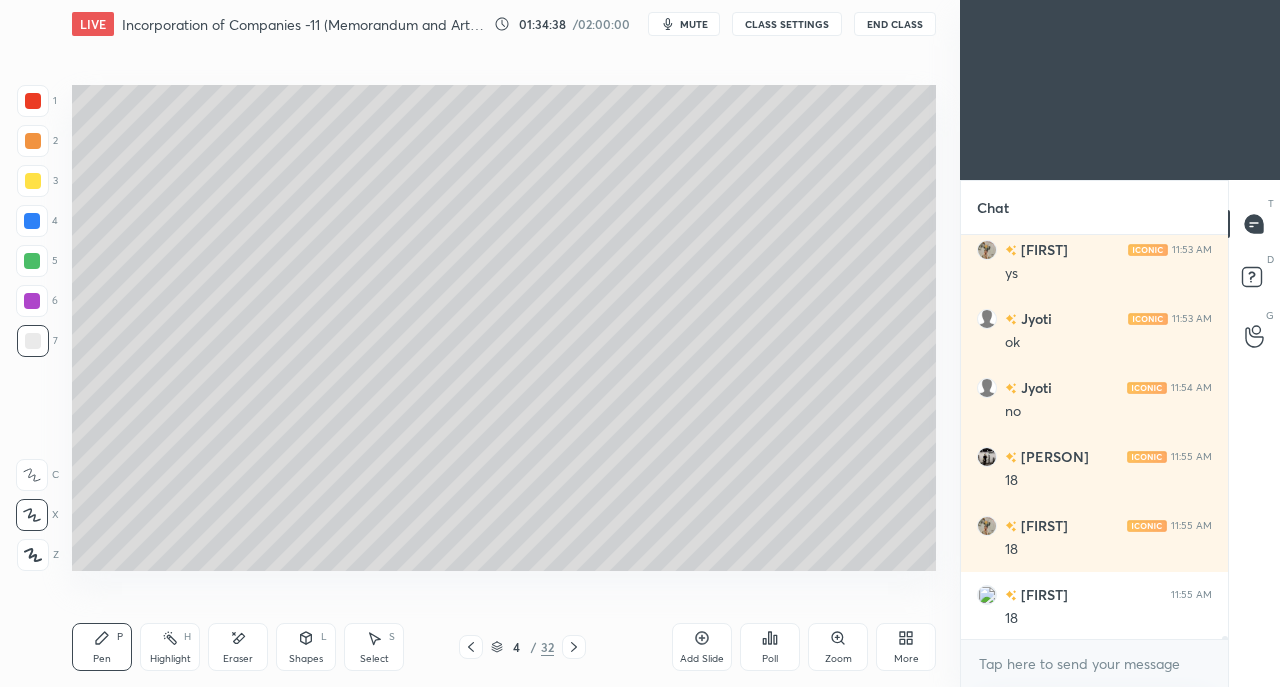 scroll, scrollTop: 46736, scrollLeft: 0, axis: vertical 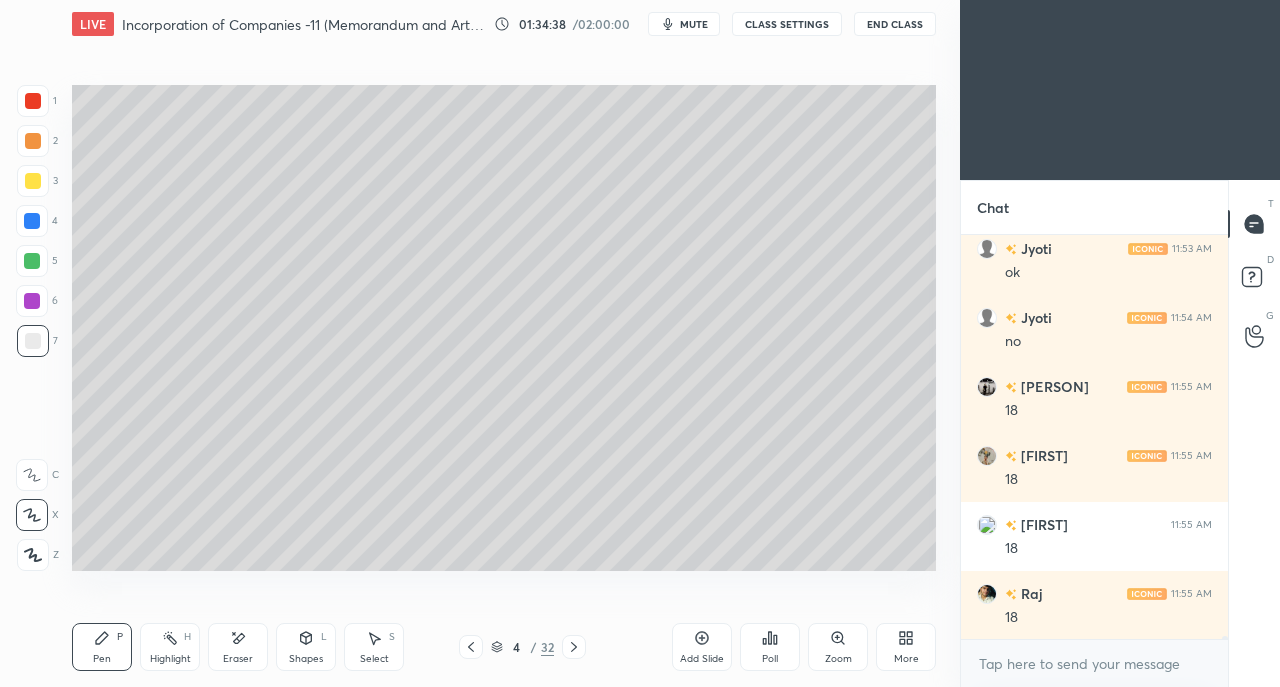 click 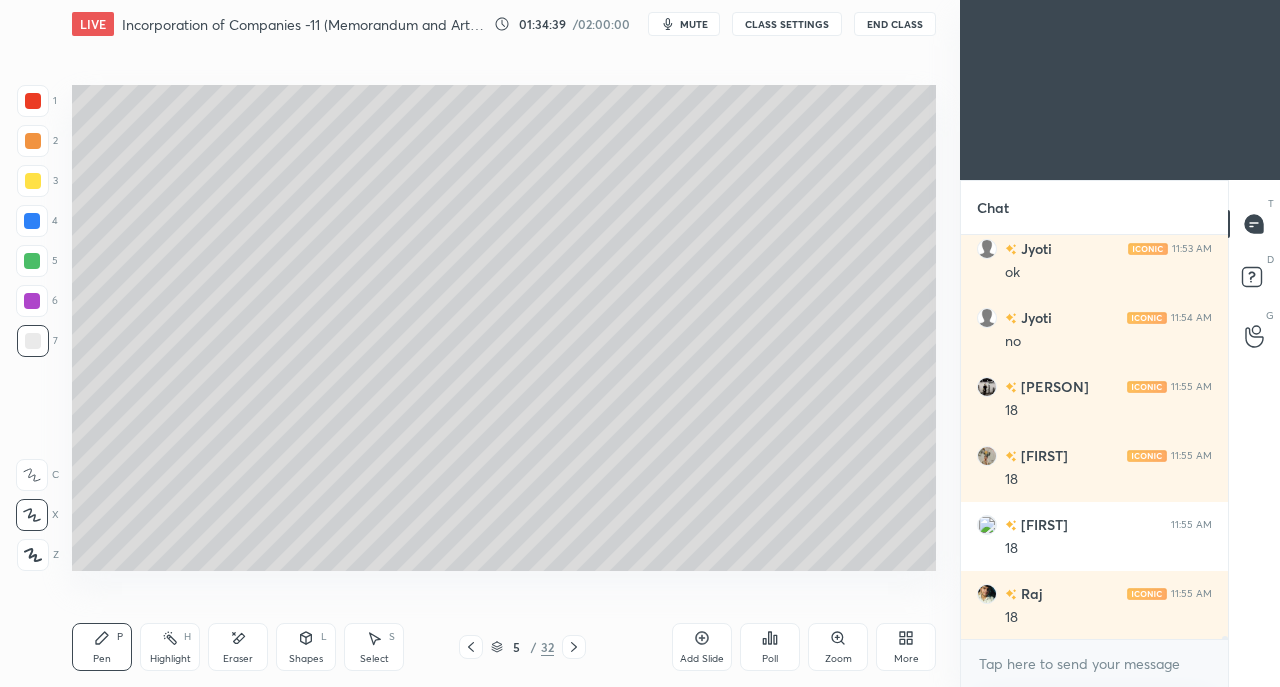 click 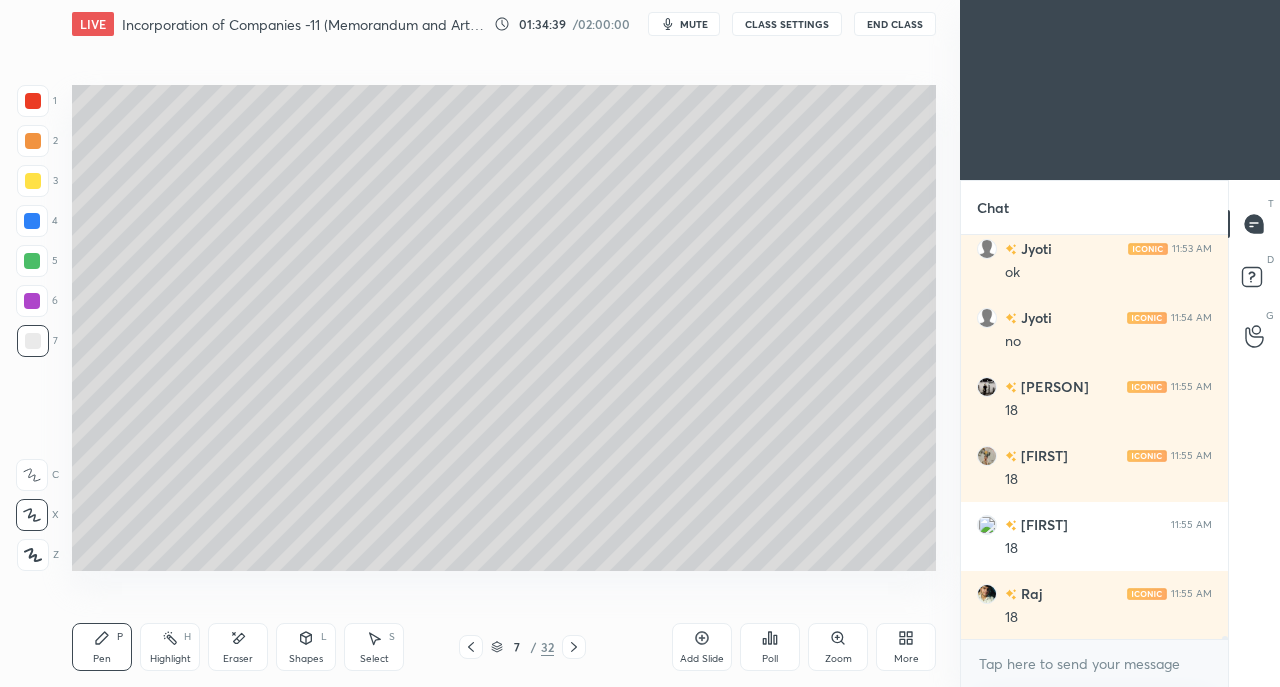 click 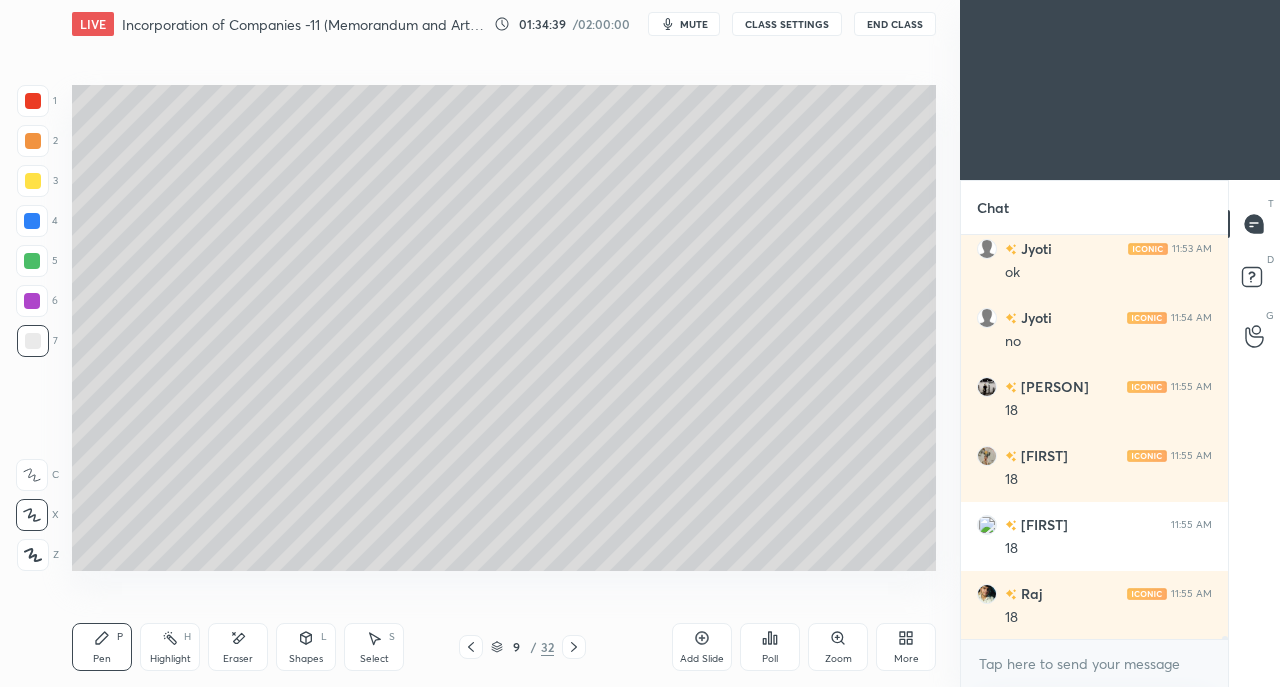 click 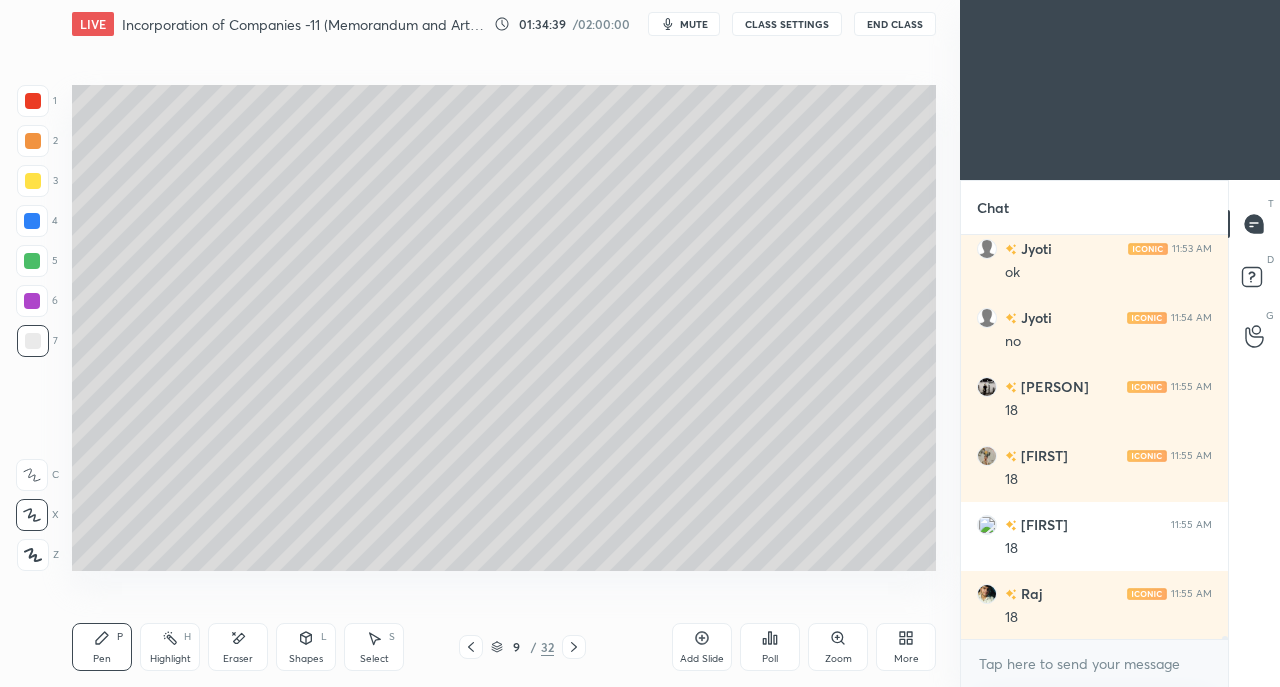 click 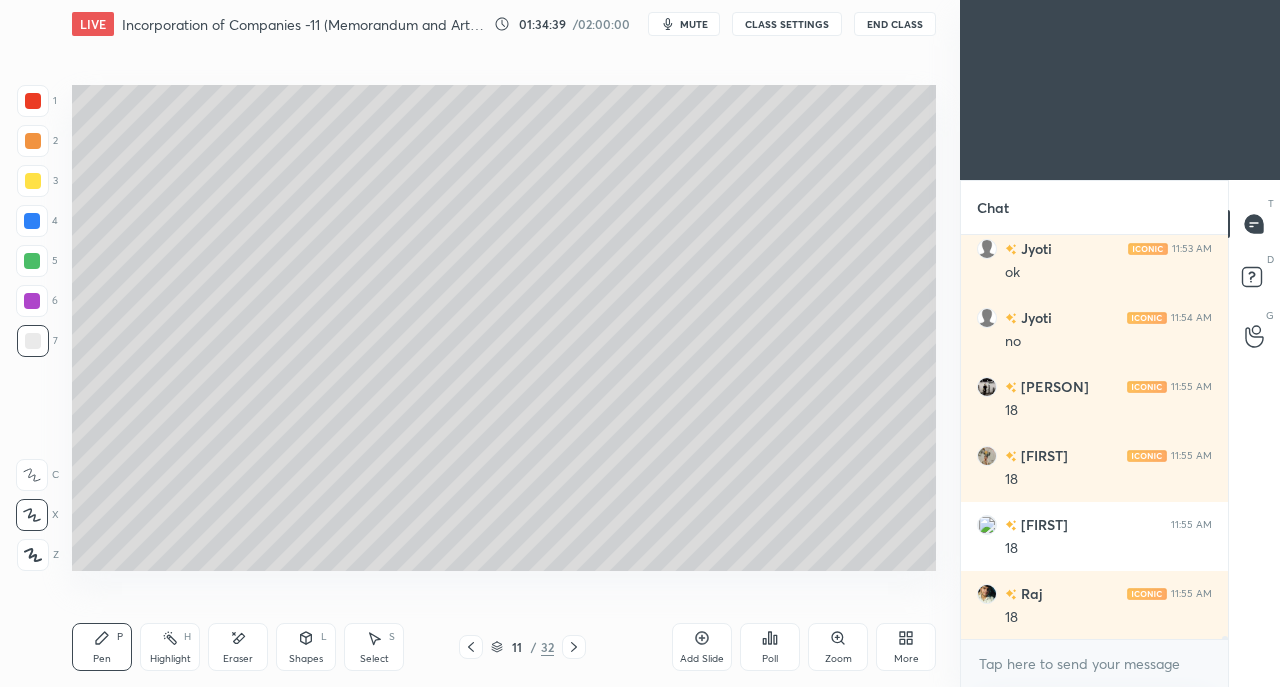 click 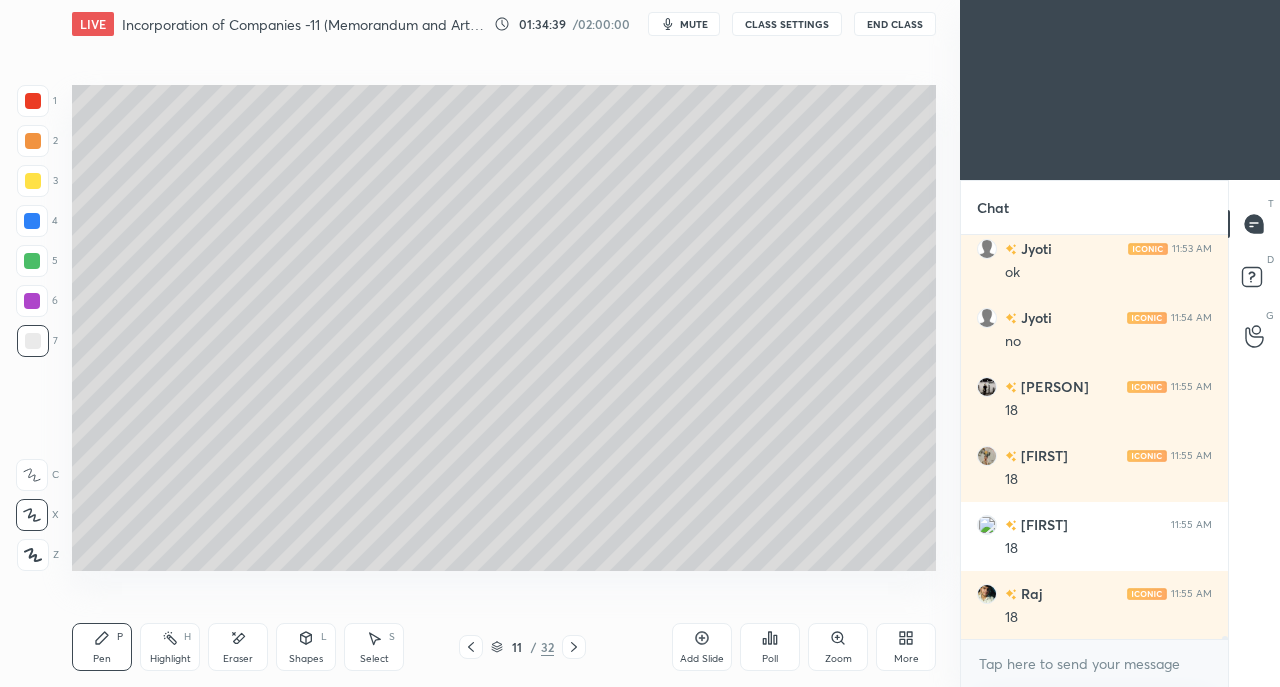 click at bounding box center [574, 647] 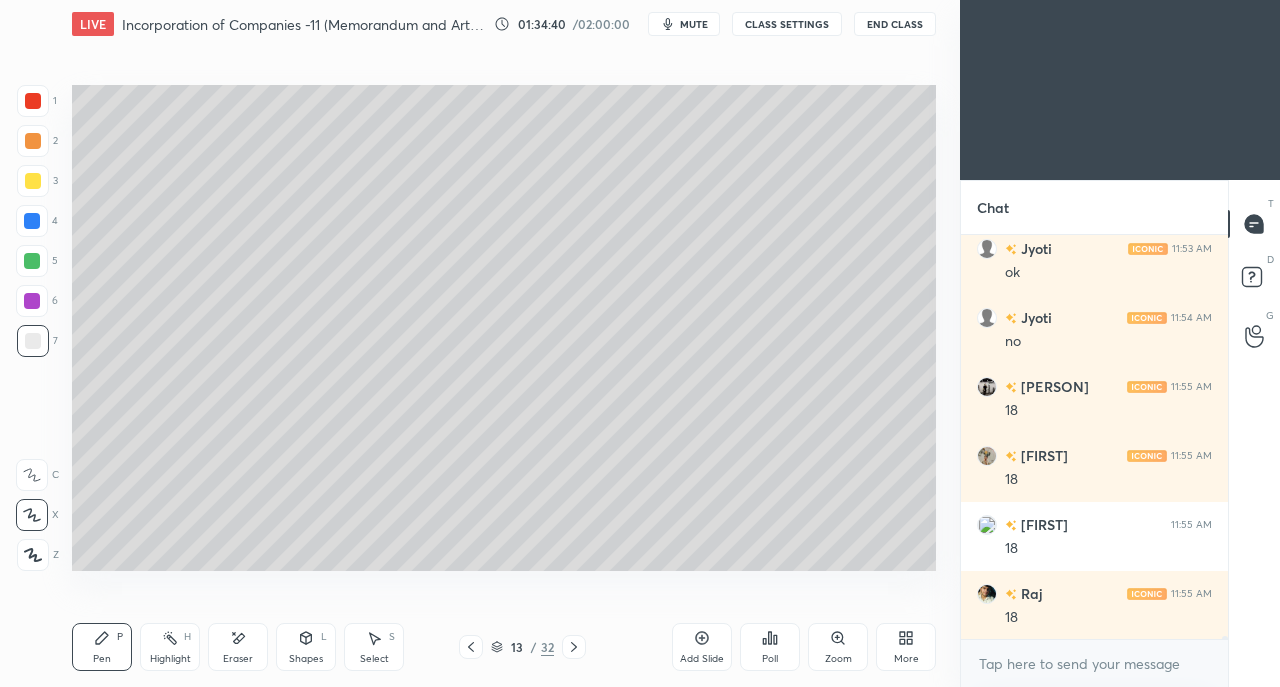 click 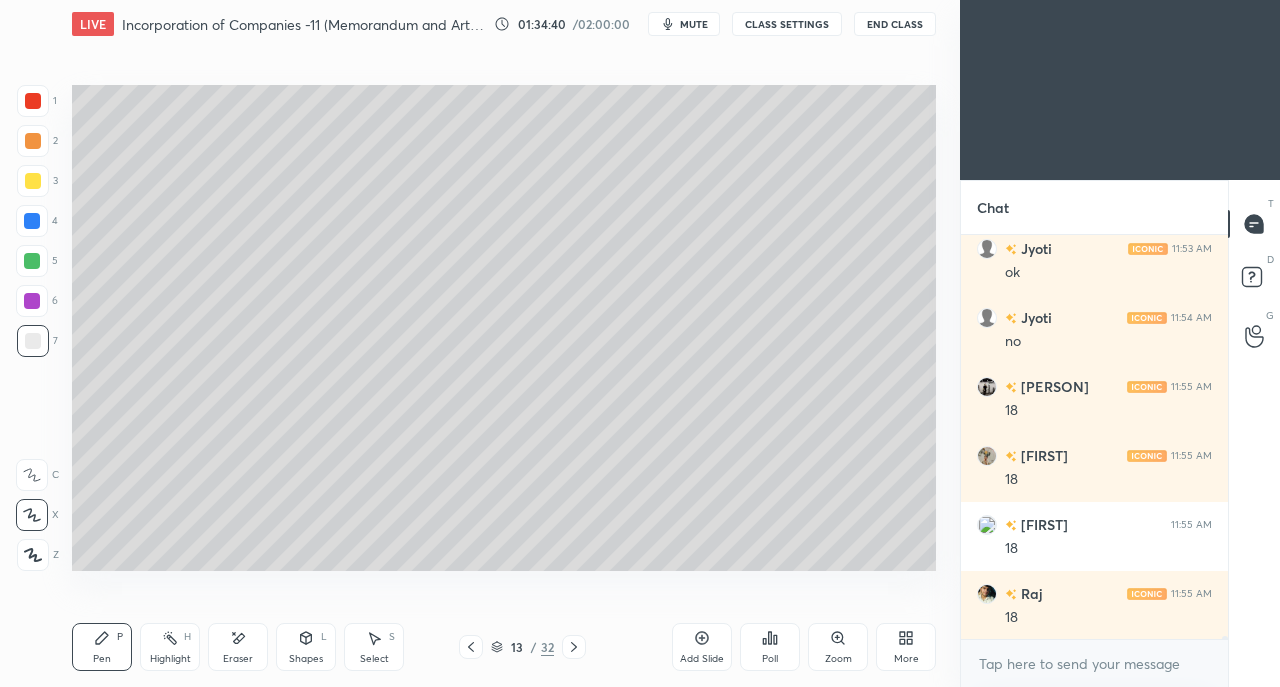 click 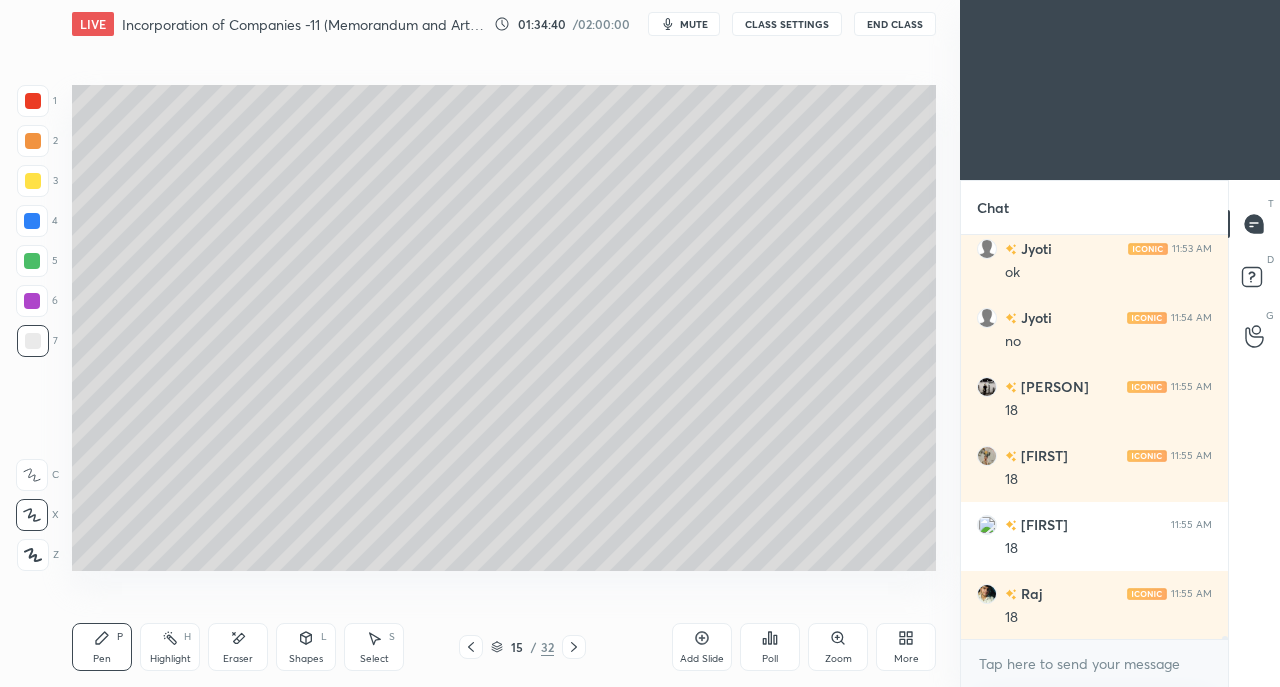 click 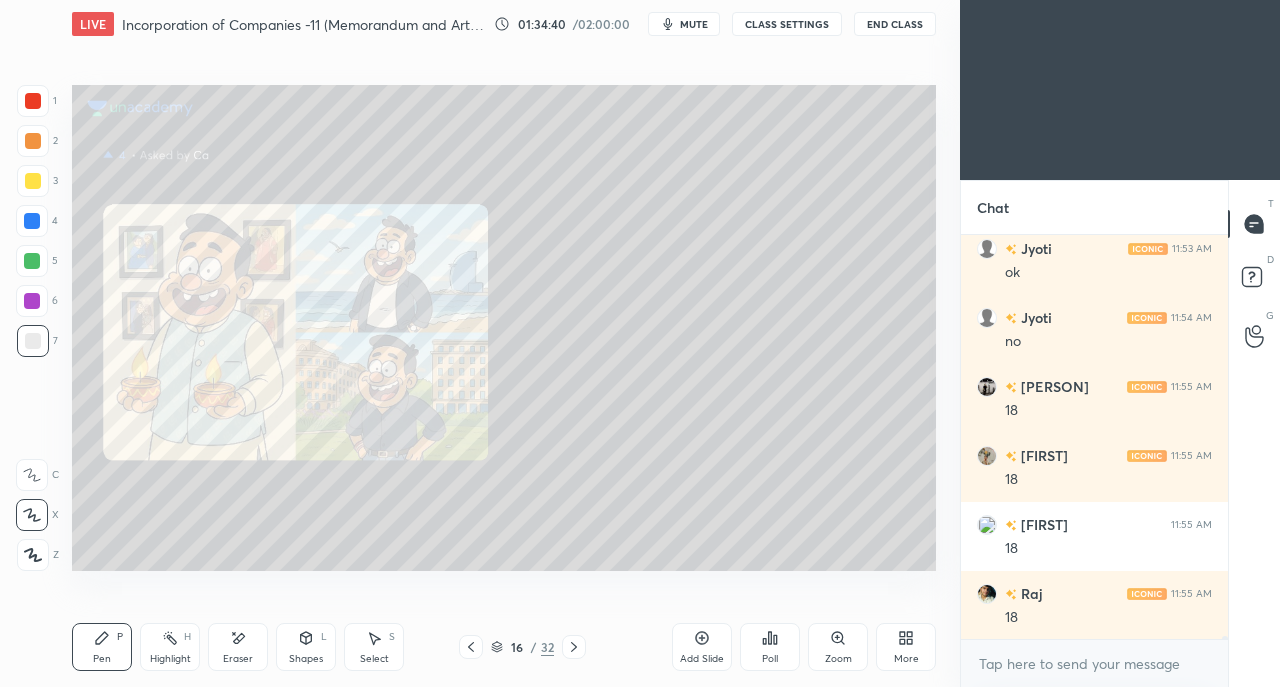 click 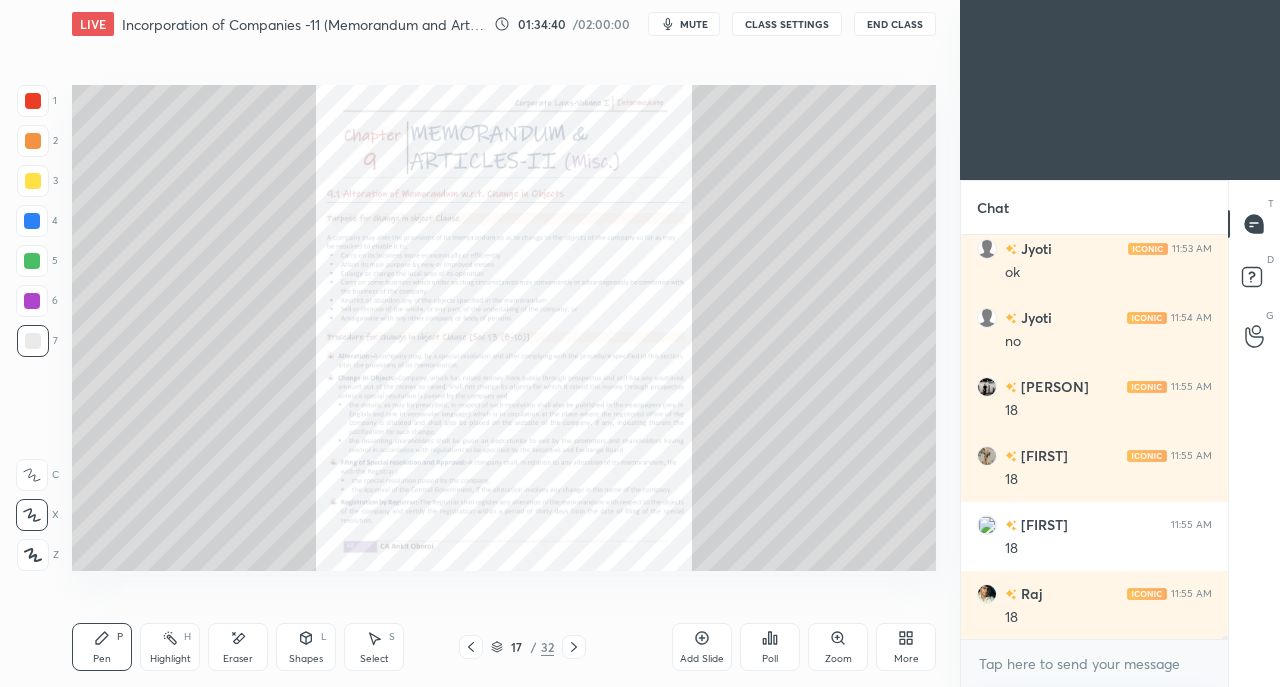 click 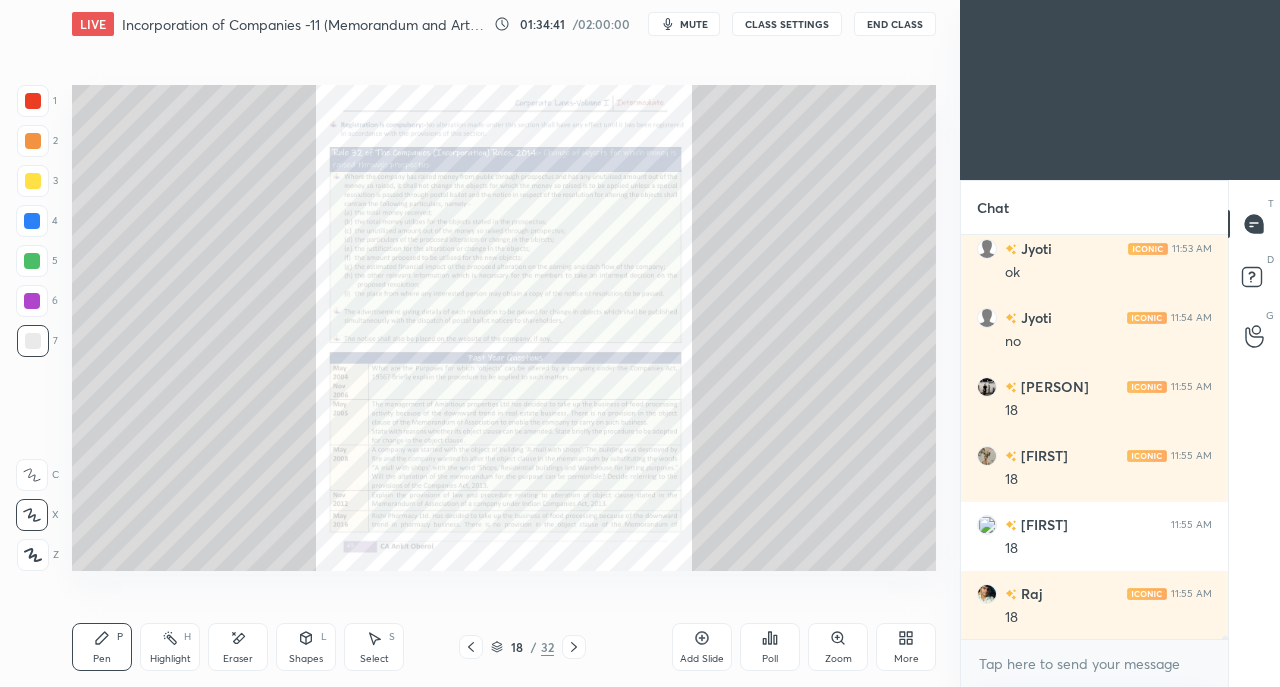 click 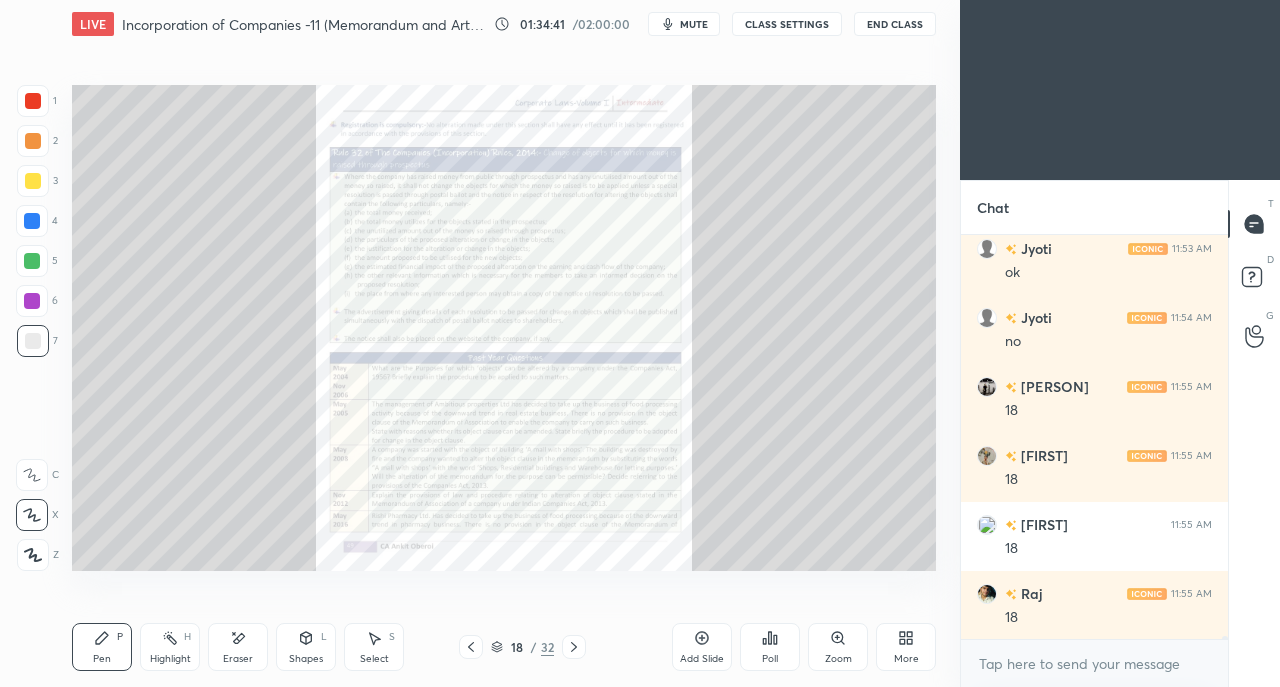 click 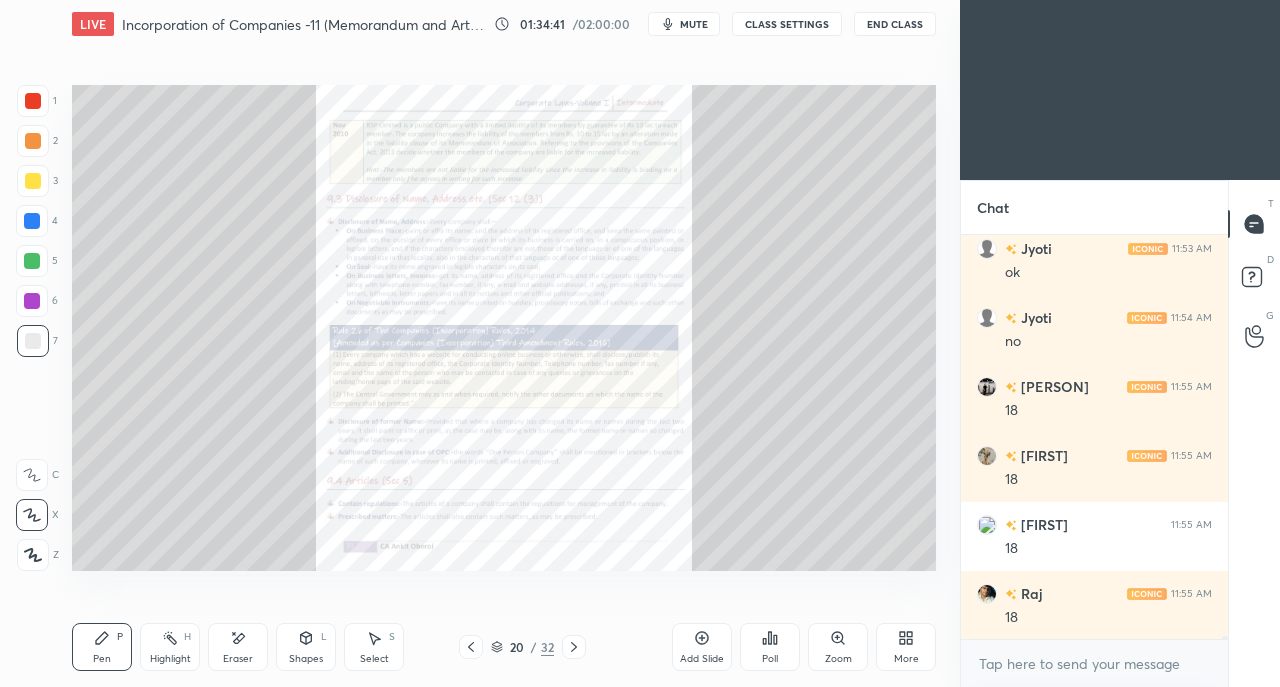 click 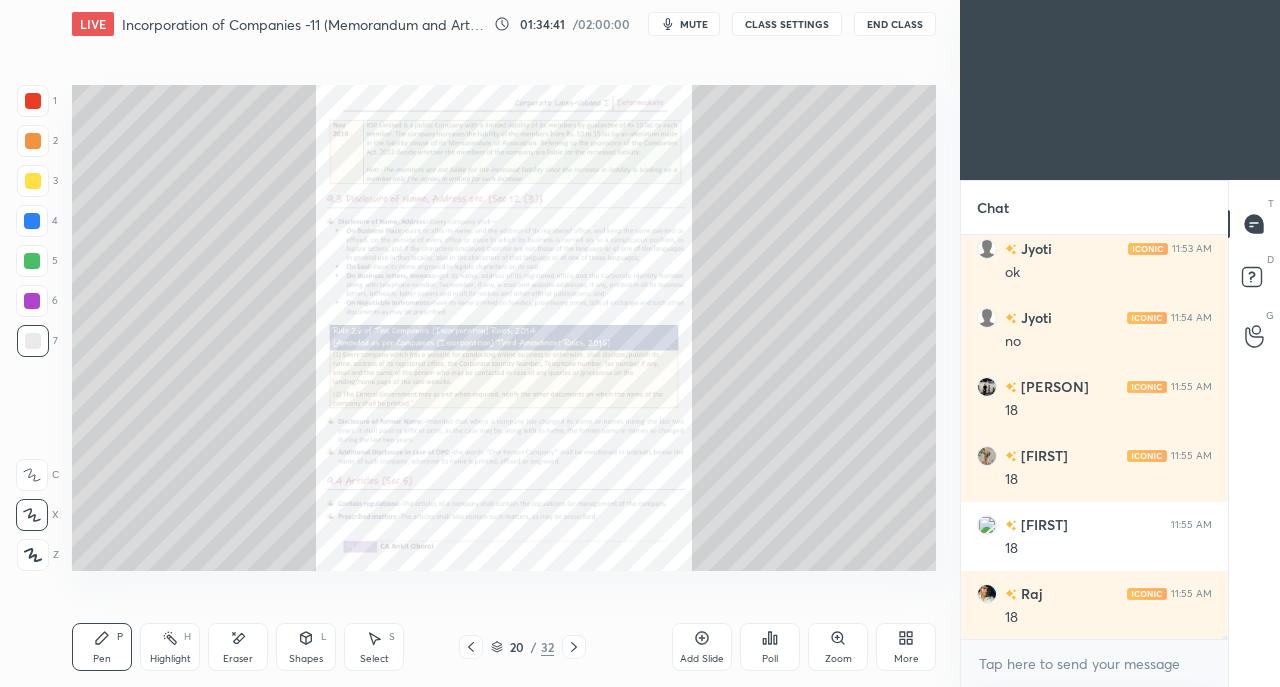click 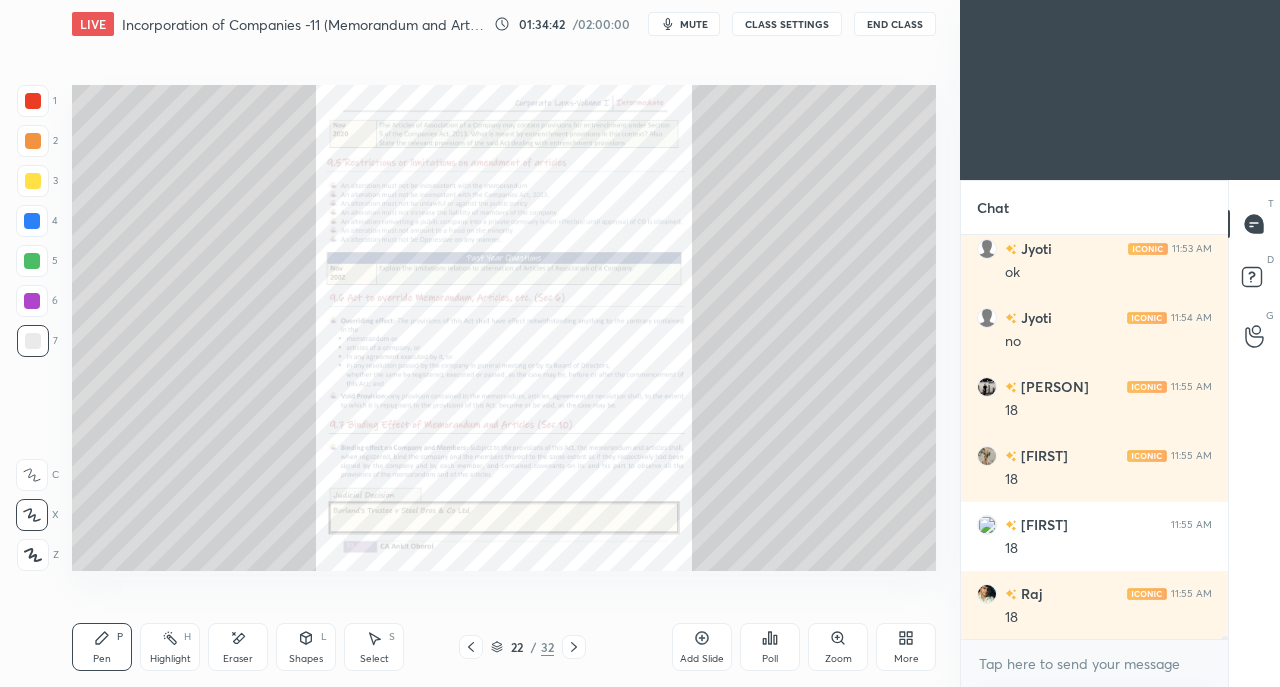 click 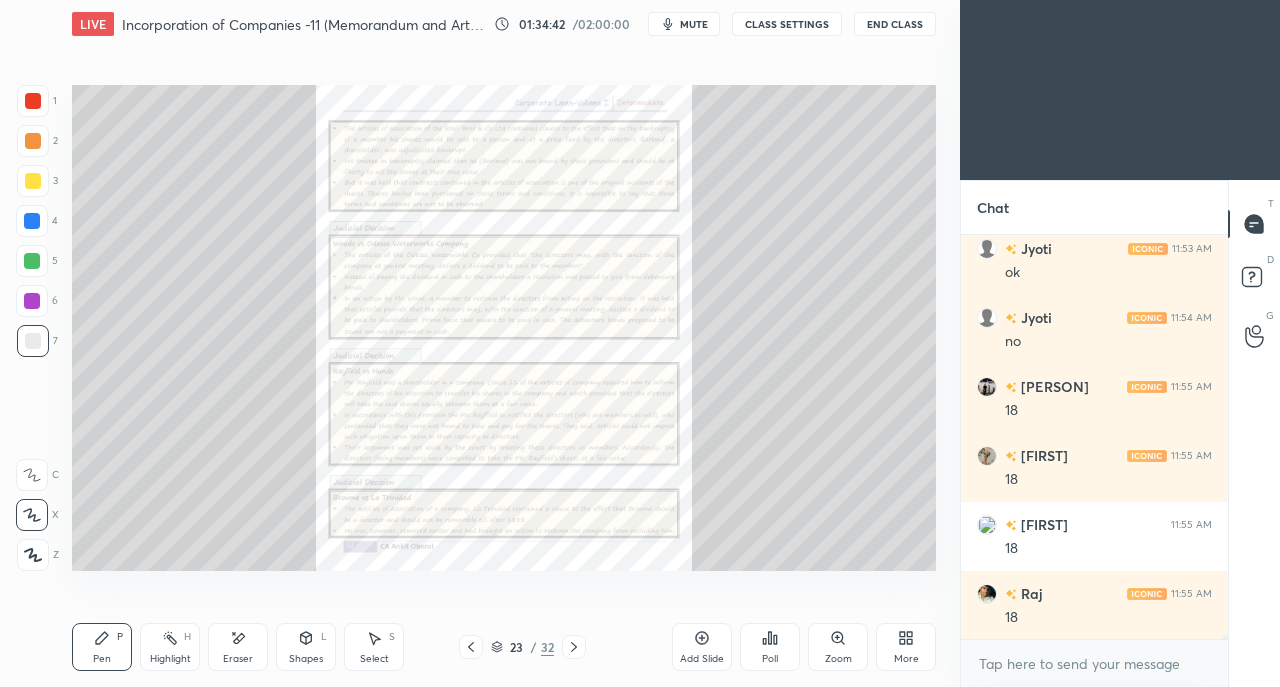 click 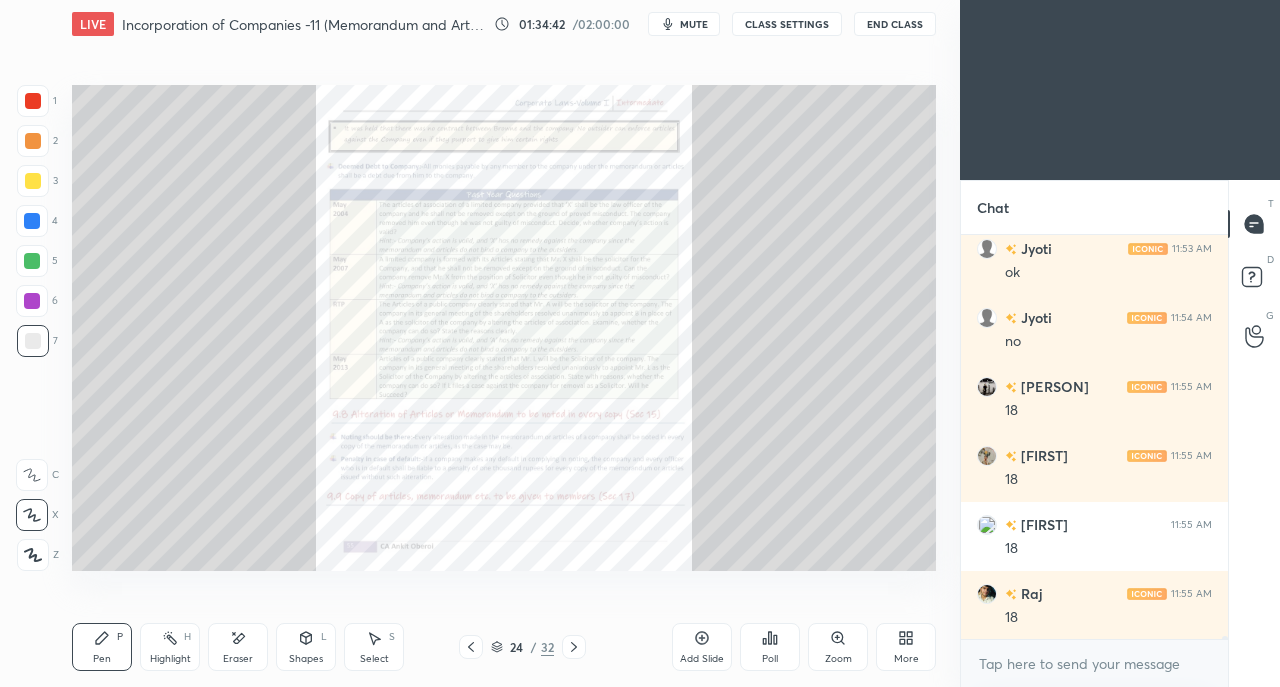 click 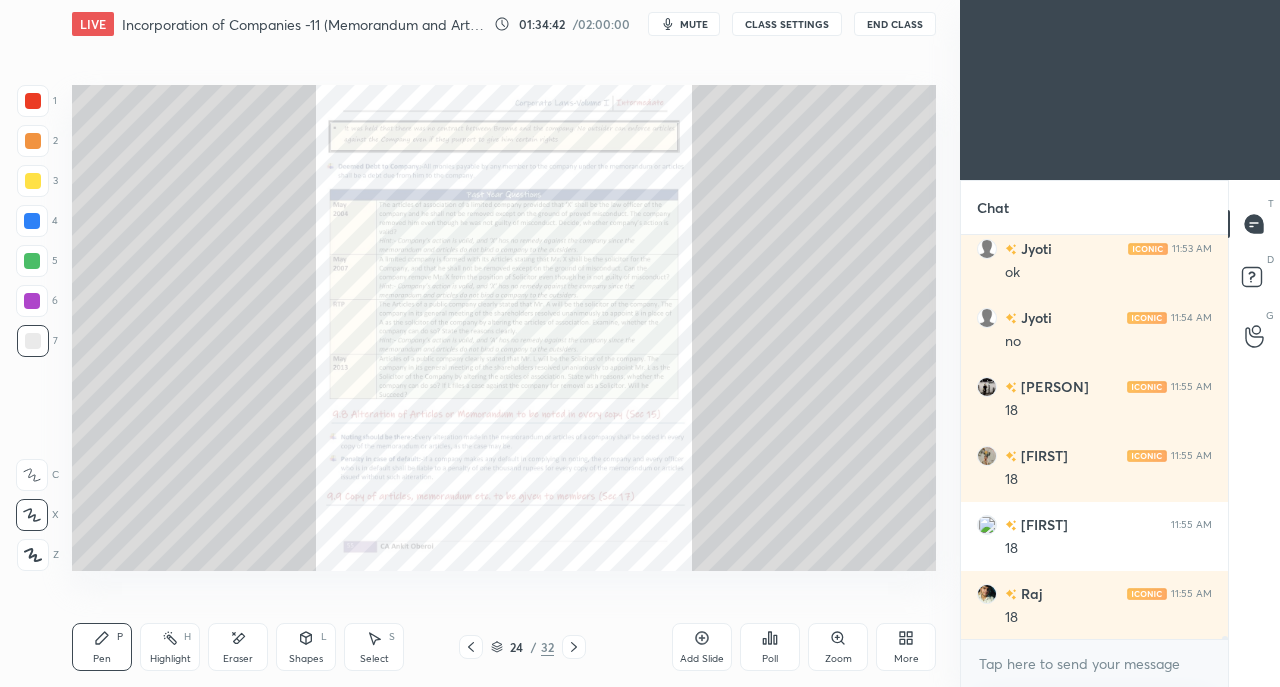 click 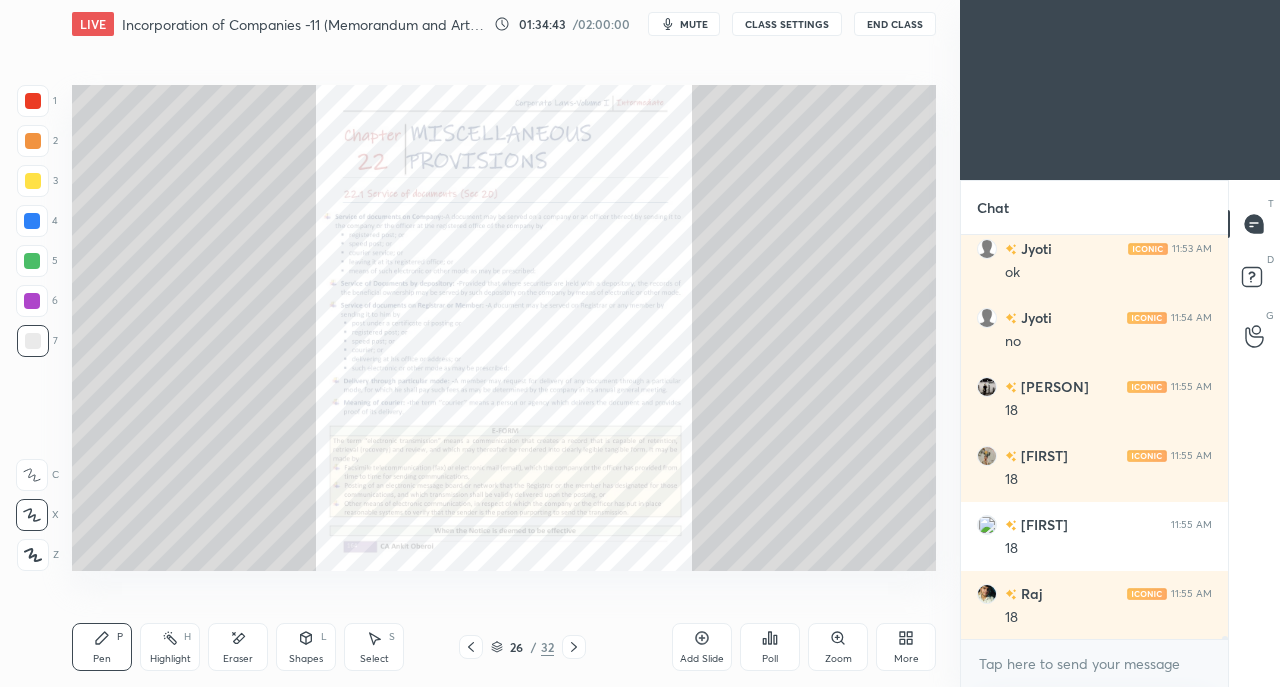 click 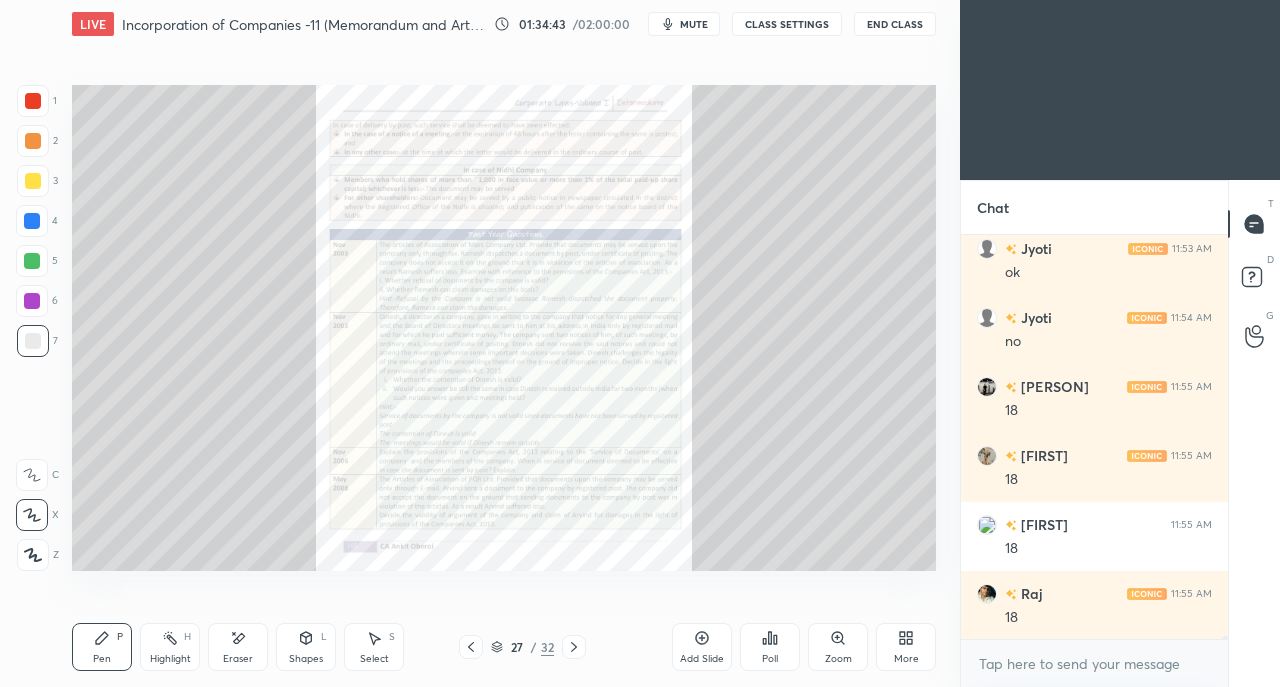 click 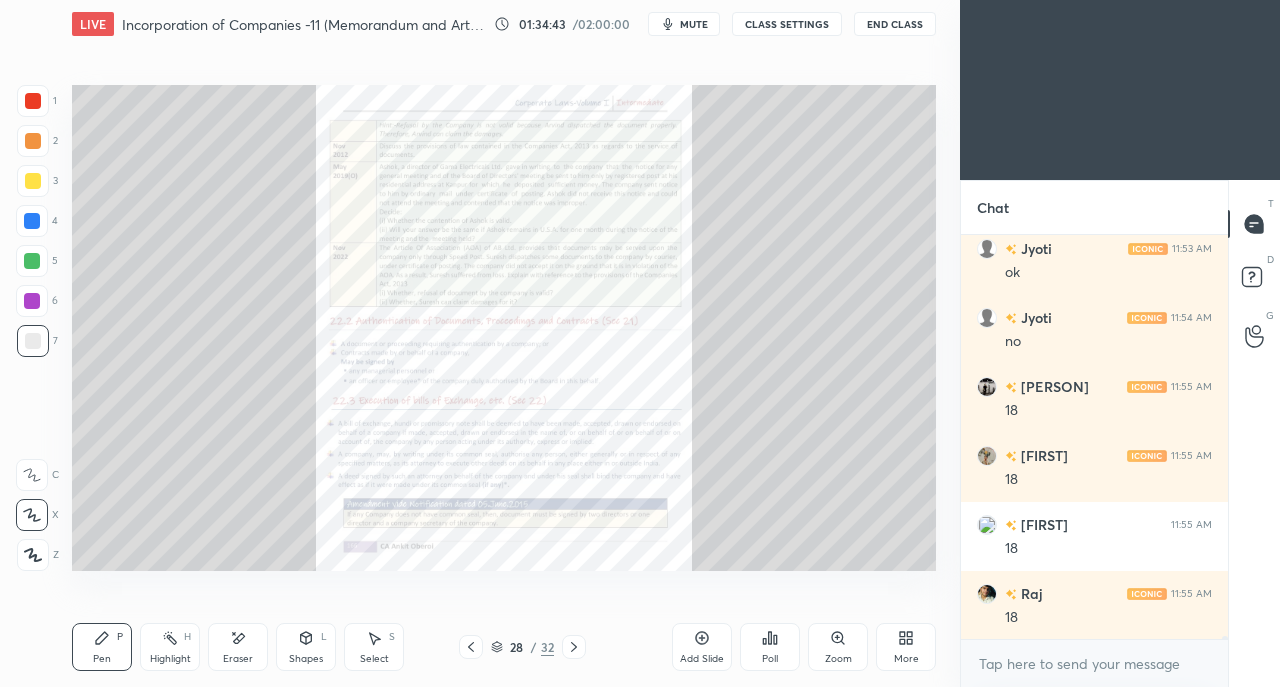 click 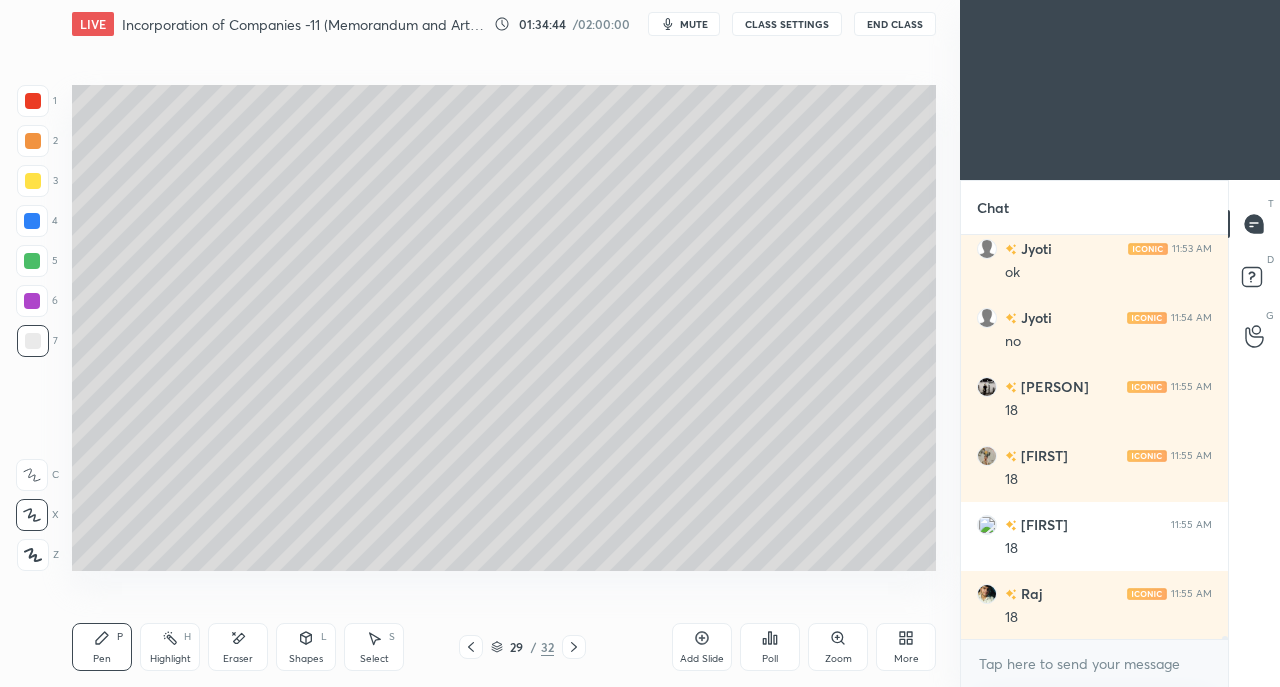 click 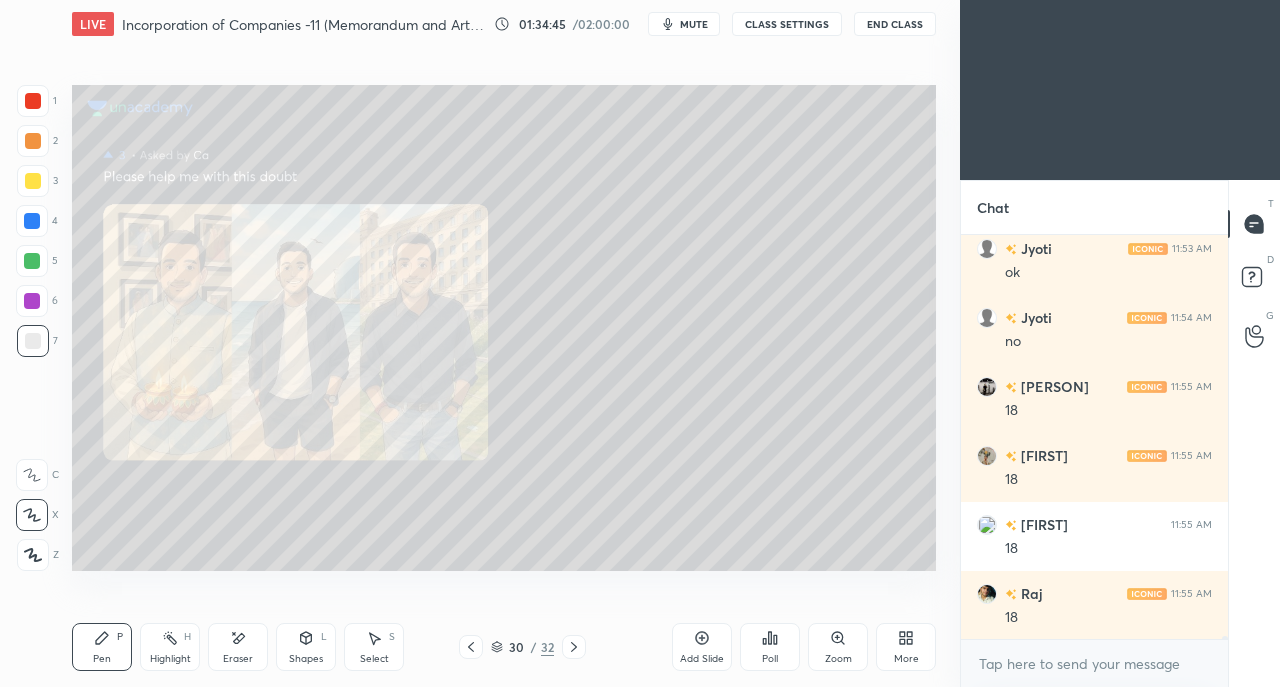 click 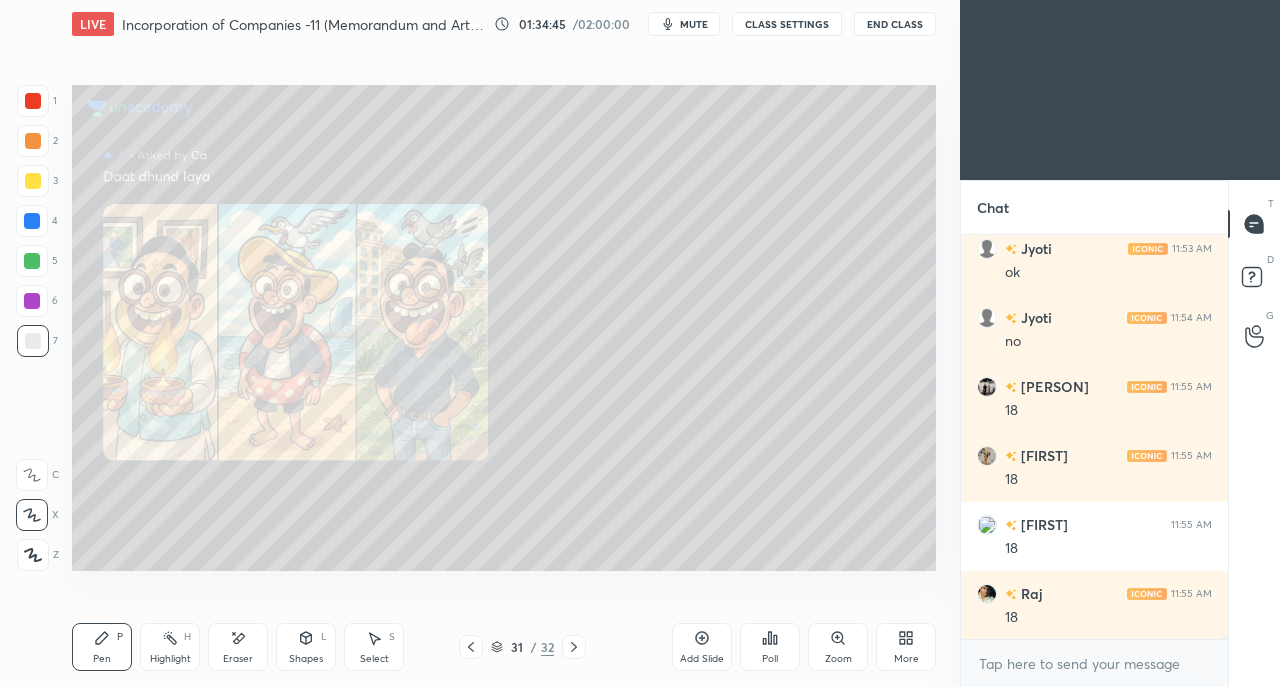 click 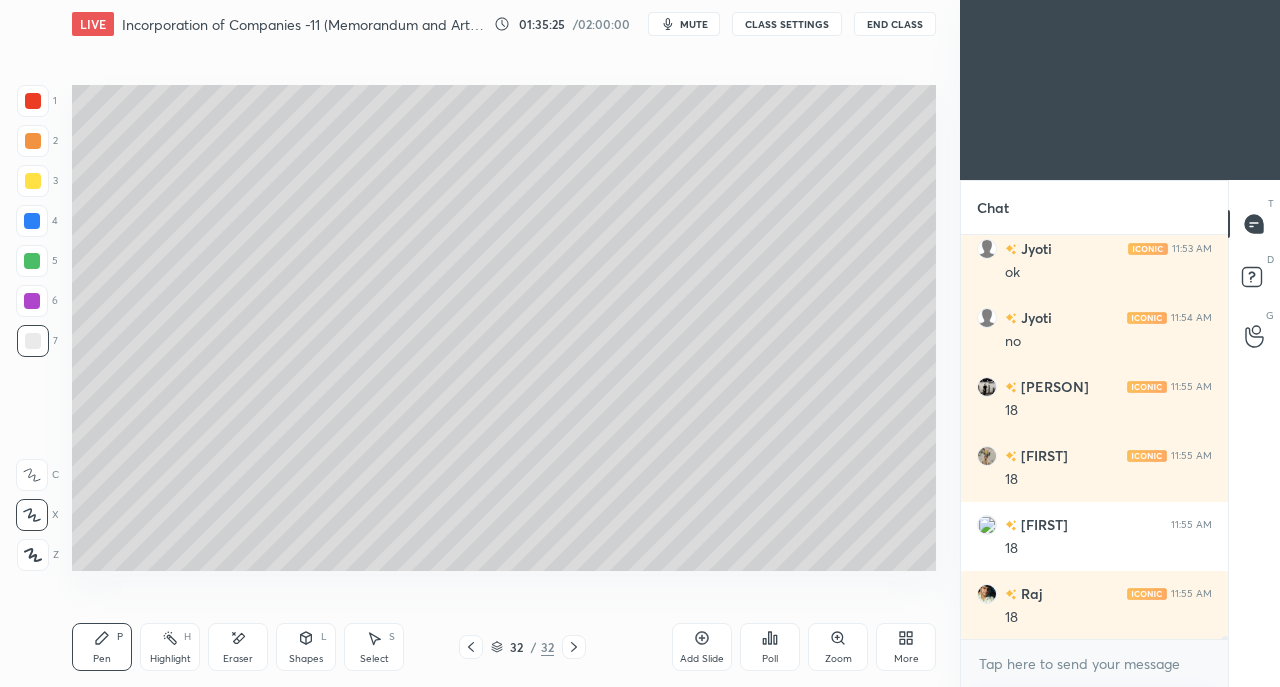 click on "Eraser" at bounding box center [238, 647] 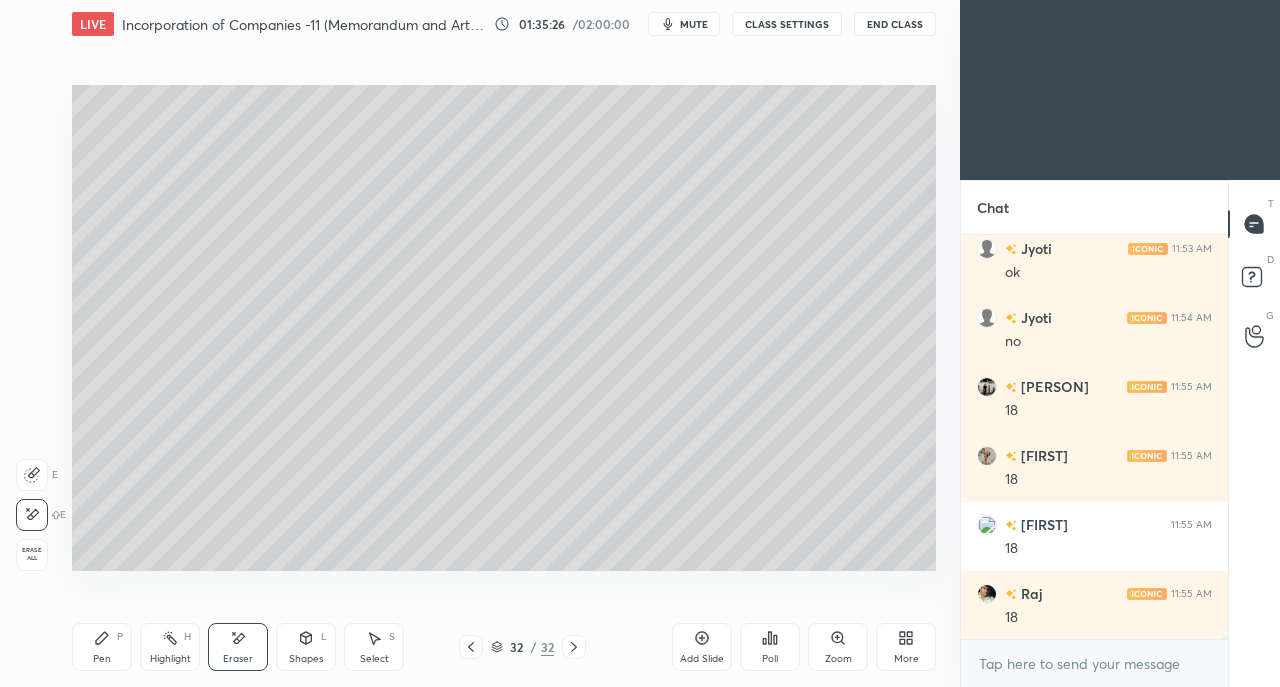 click on "Pen P" at bounding box center [102, 647] 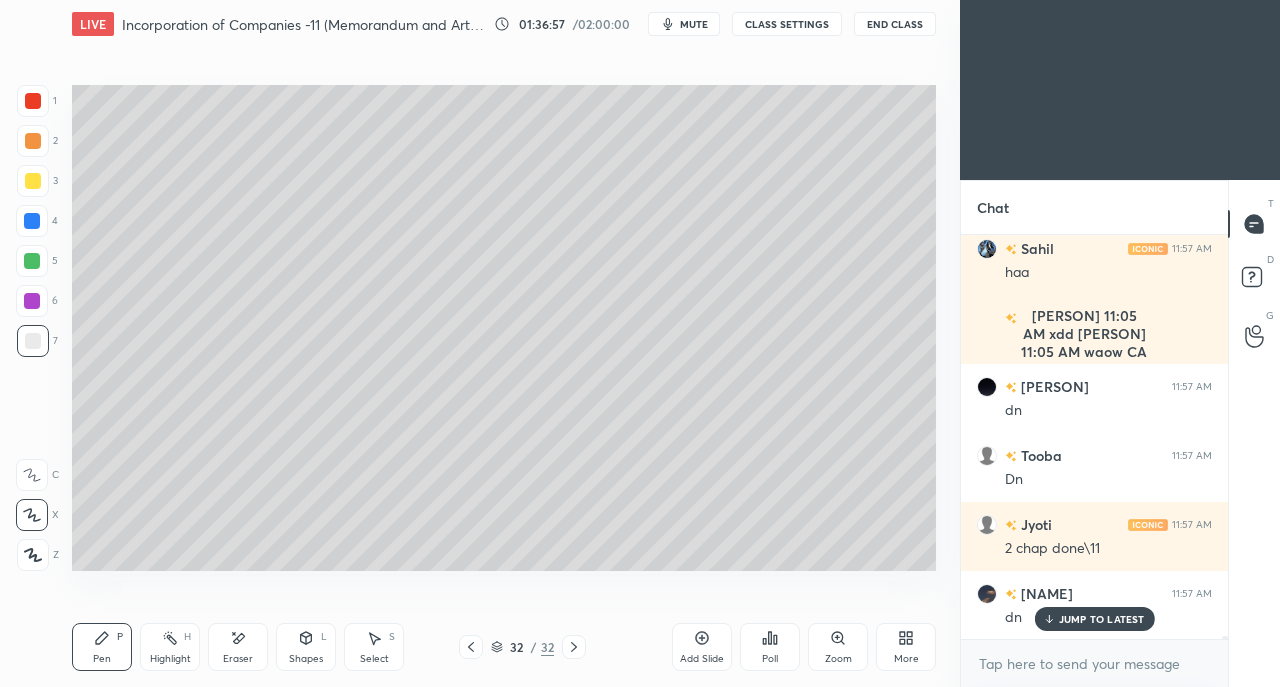 scroll, scrollTop: 47356, scrollLeft: 0, axis: vertical 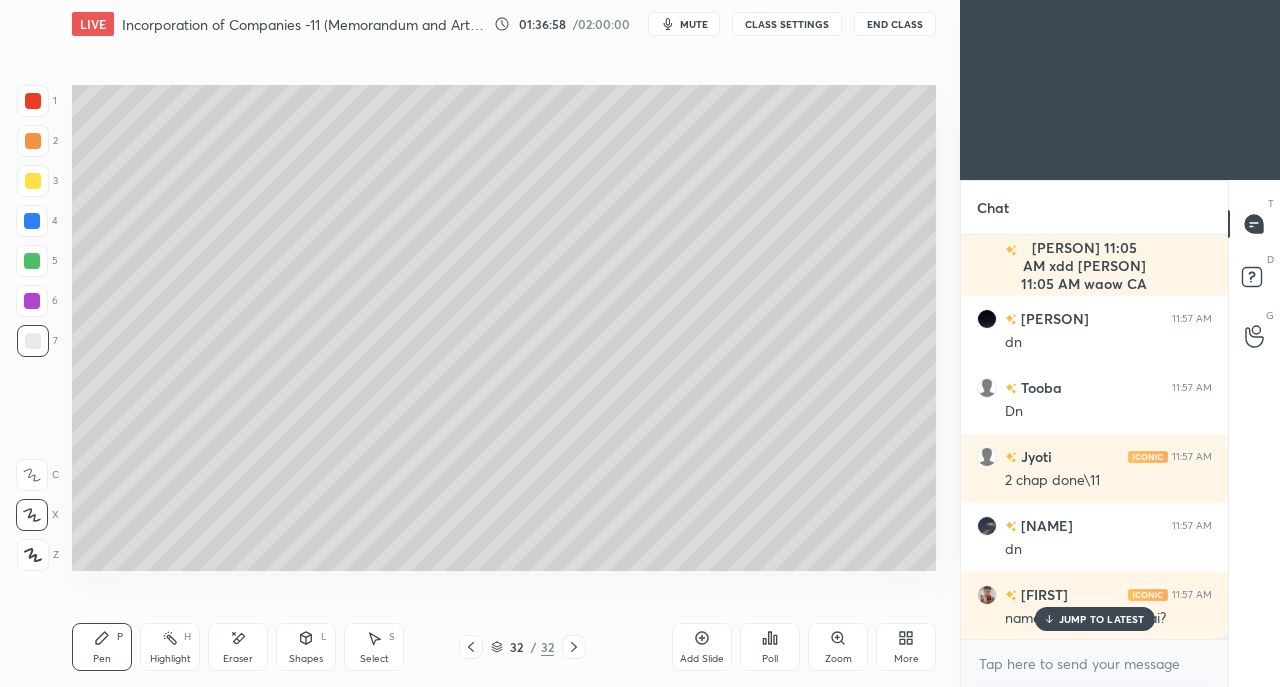 click on "JUMP TO LATEST" at bounding box center (1094, 619) 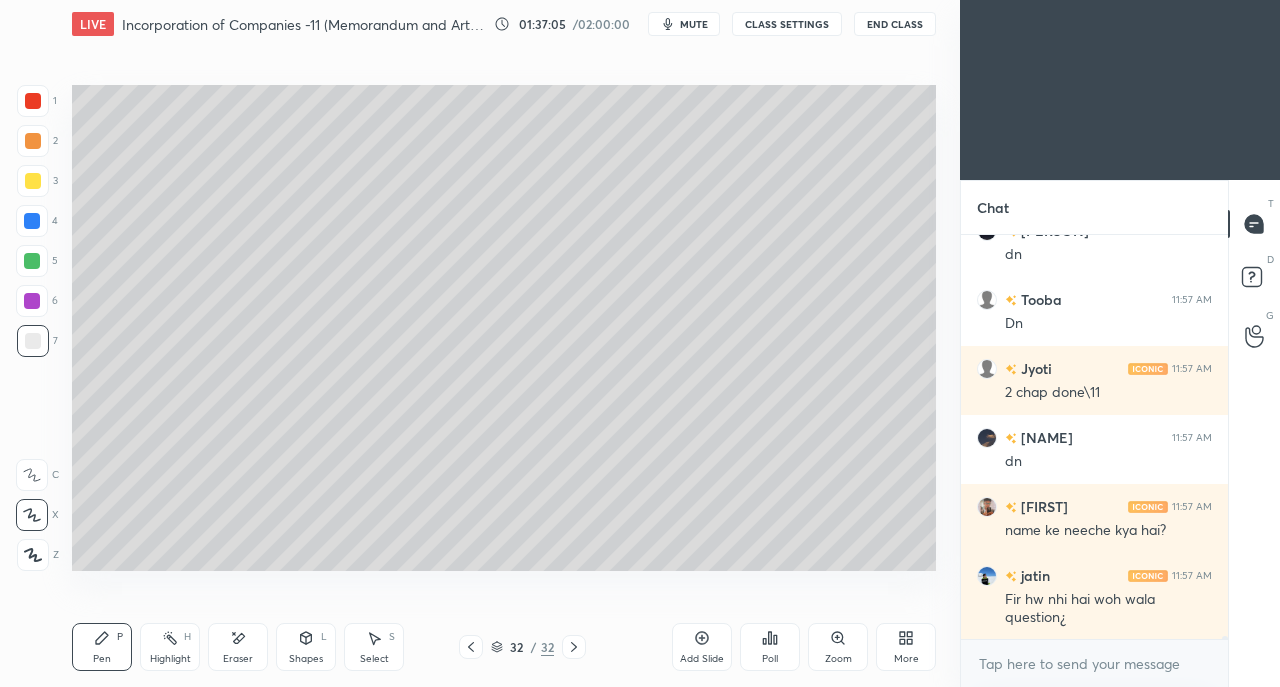 scroll, scrollTop: 47512, scrollLeft: 0, axis: vertical 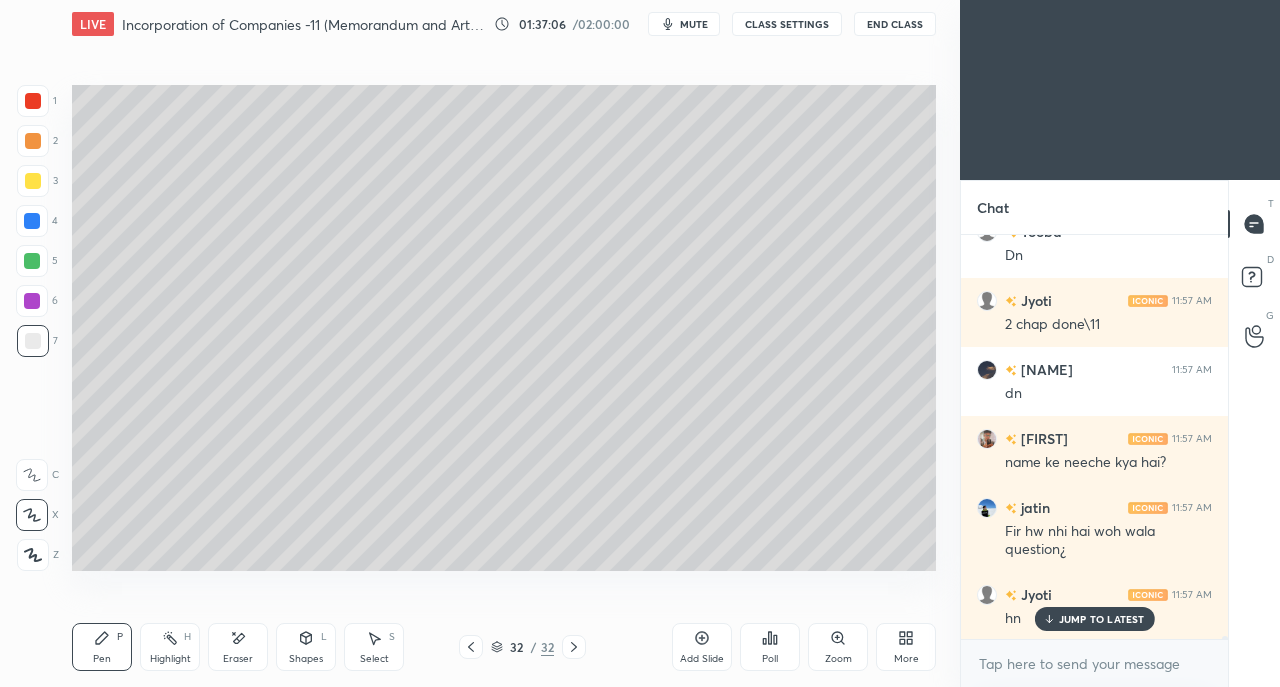 click 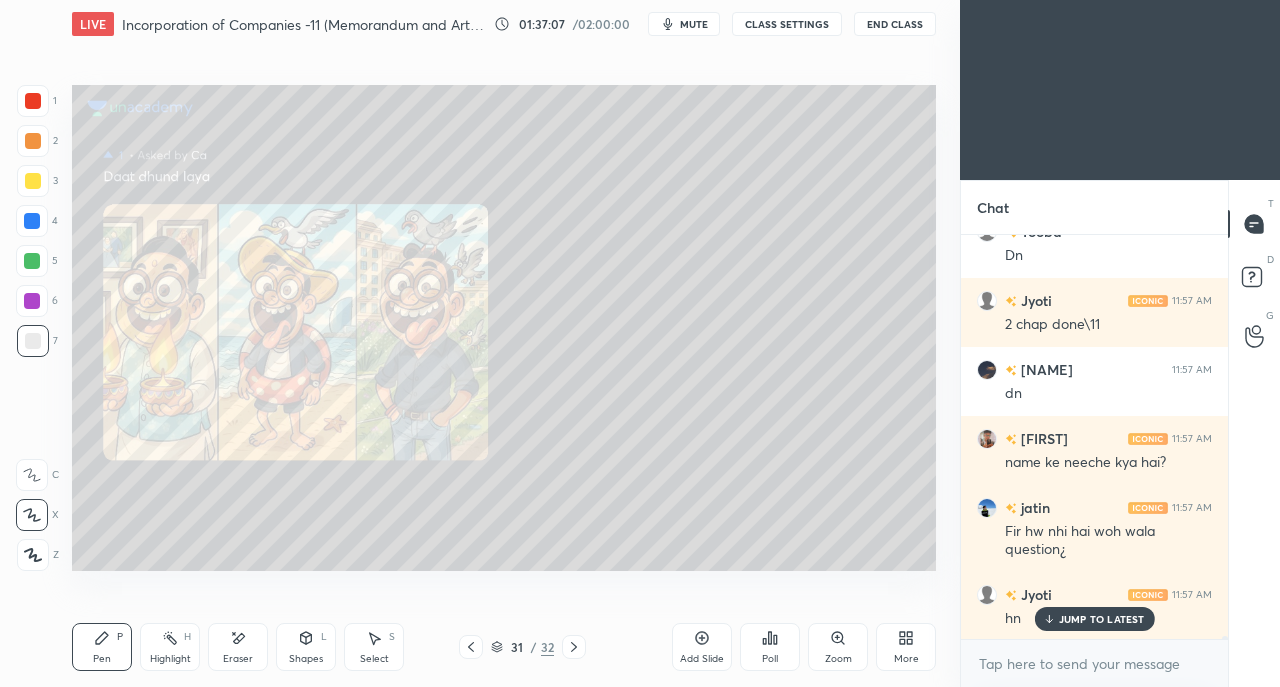 click 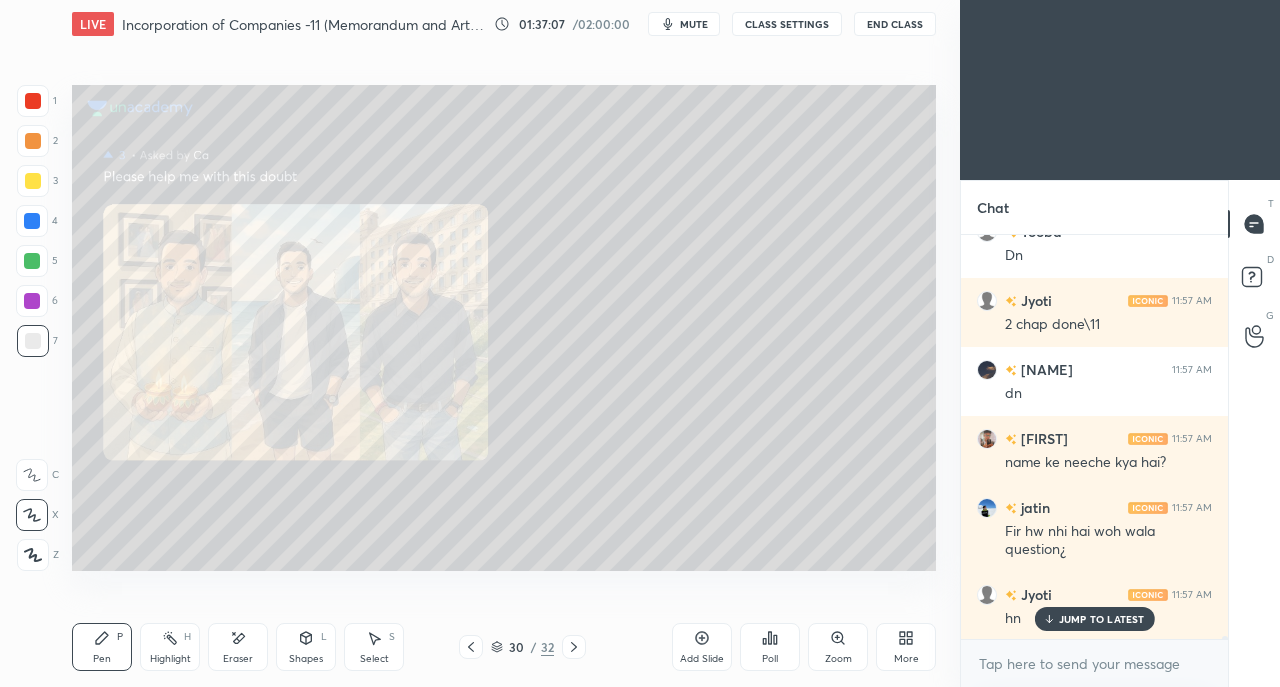 click 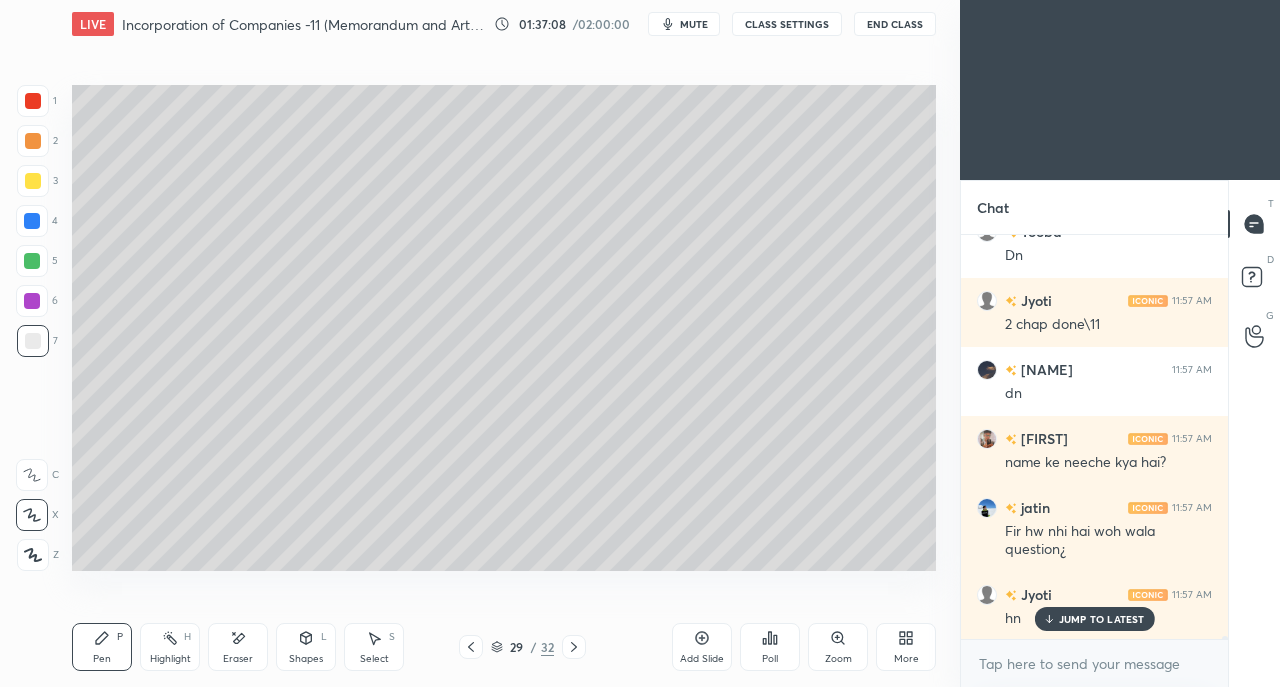 click 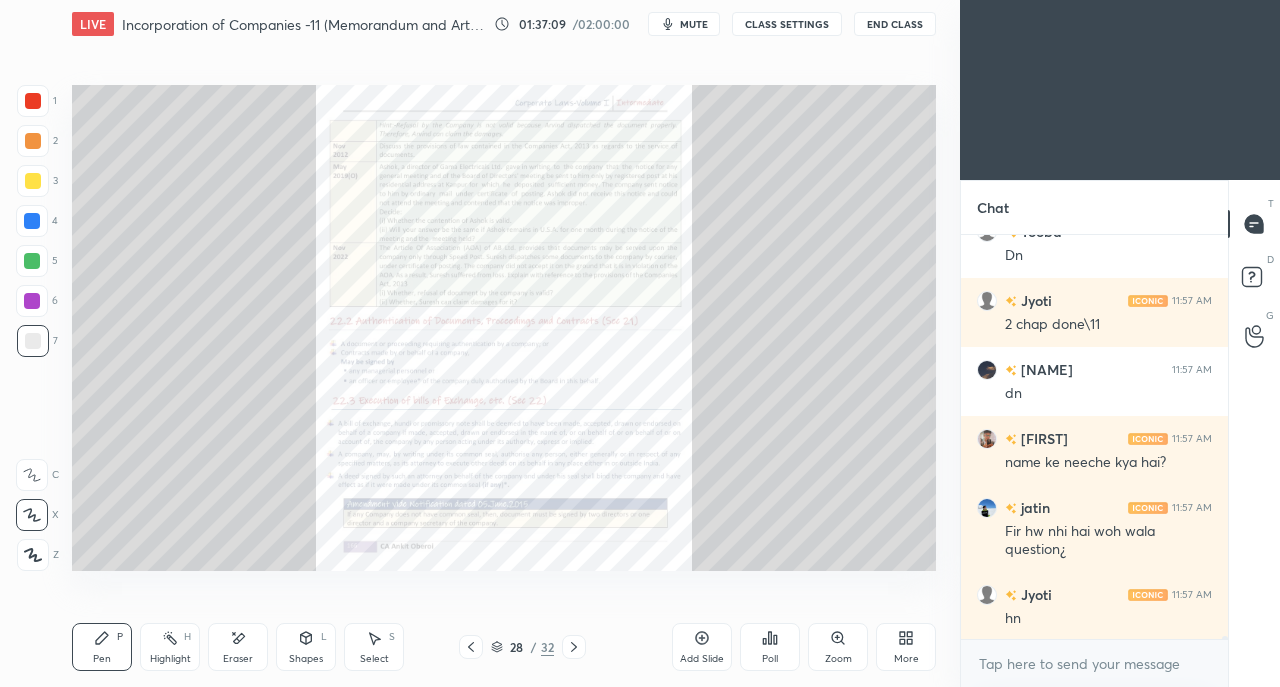 scroll, scrollTop: 47582, scrollLeft: 0, axis: vertical 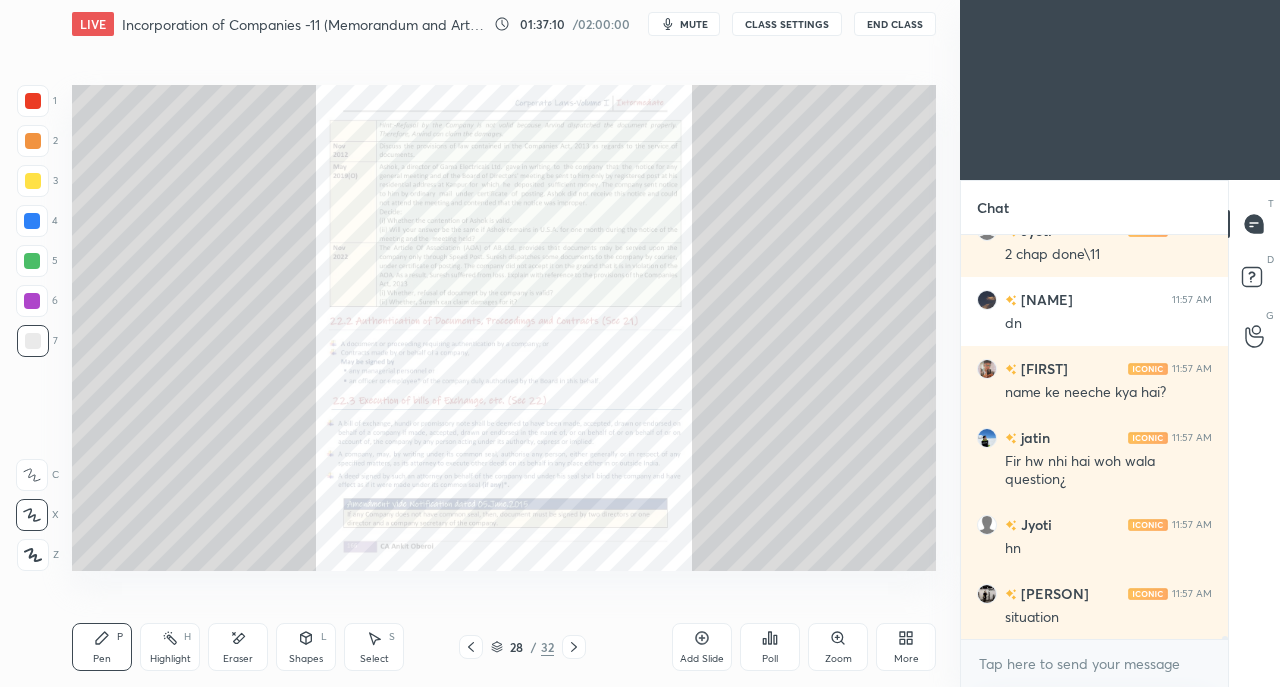 click 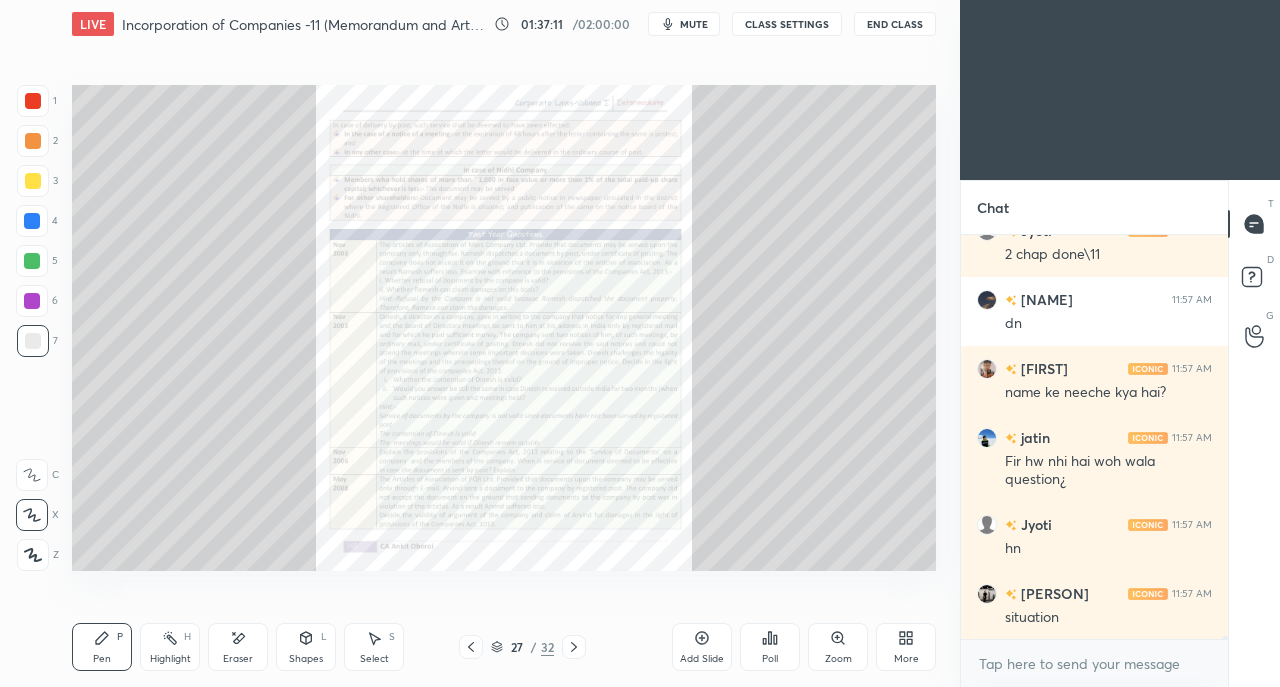 click 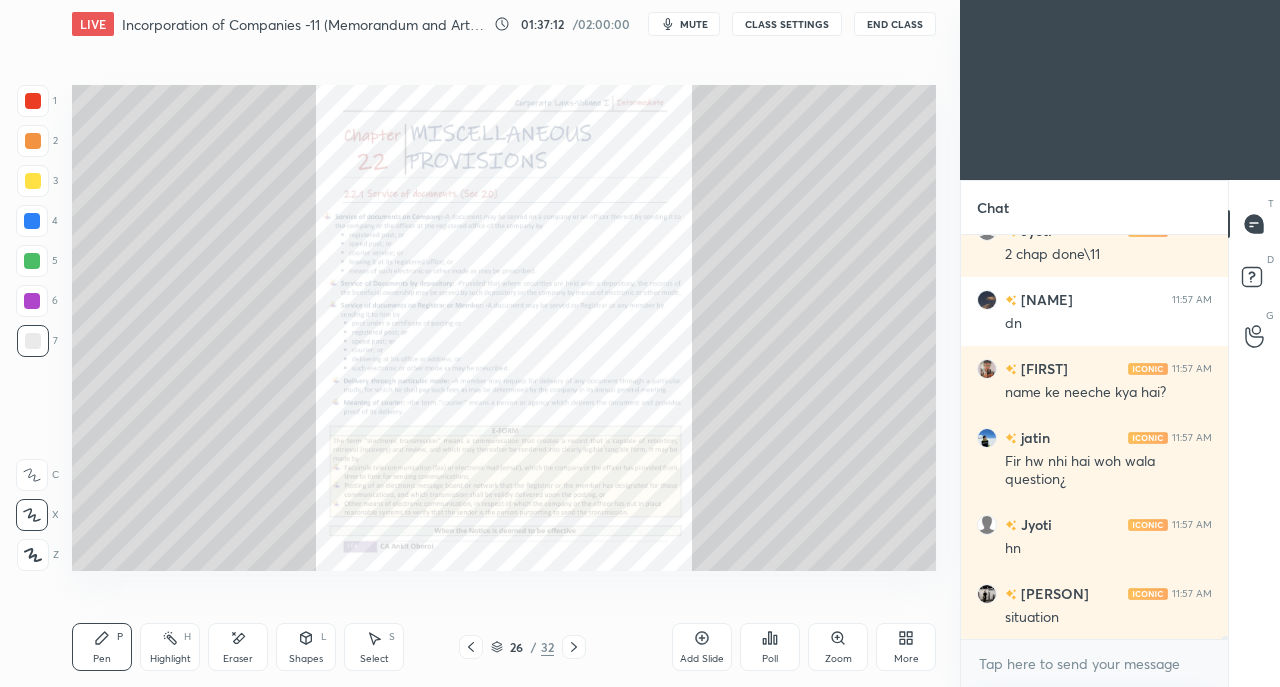 click 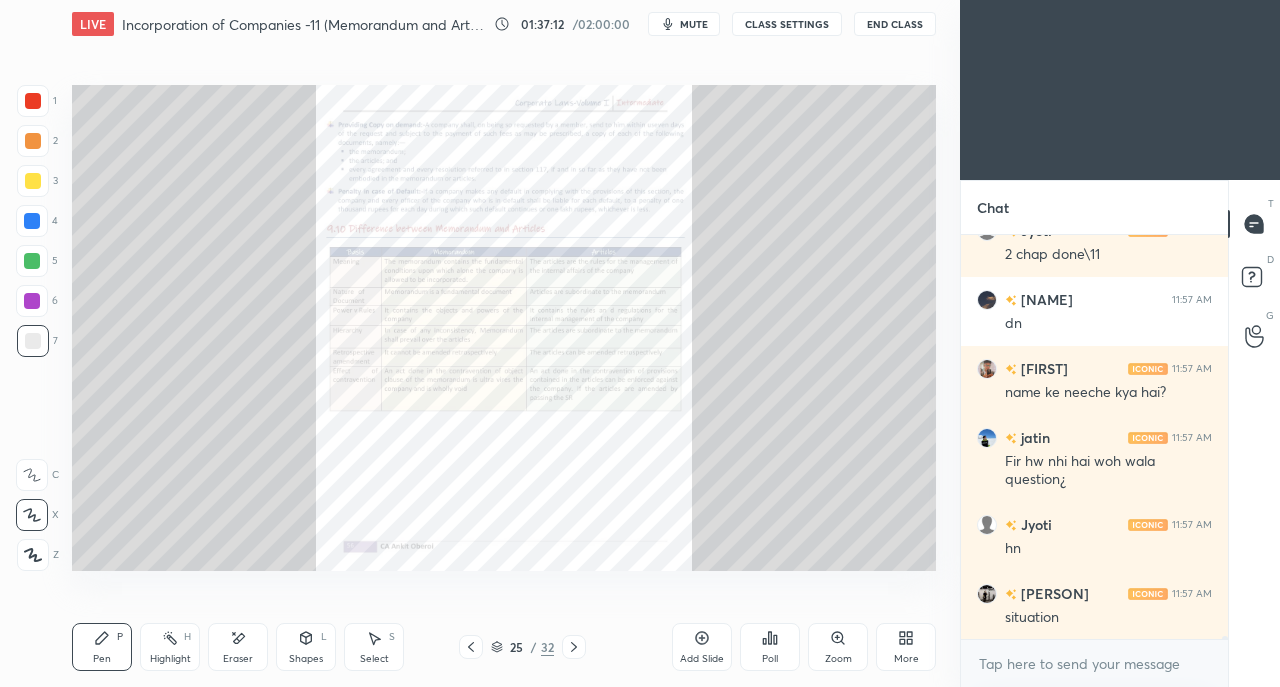click 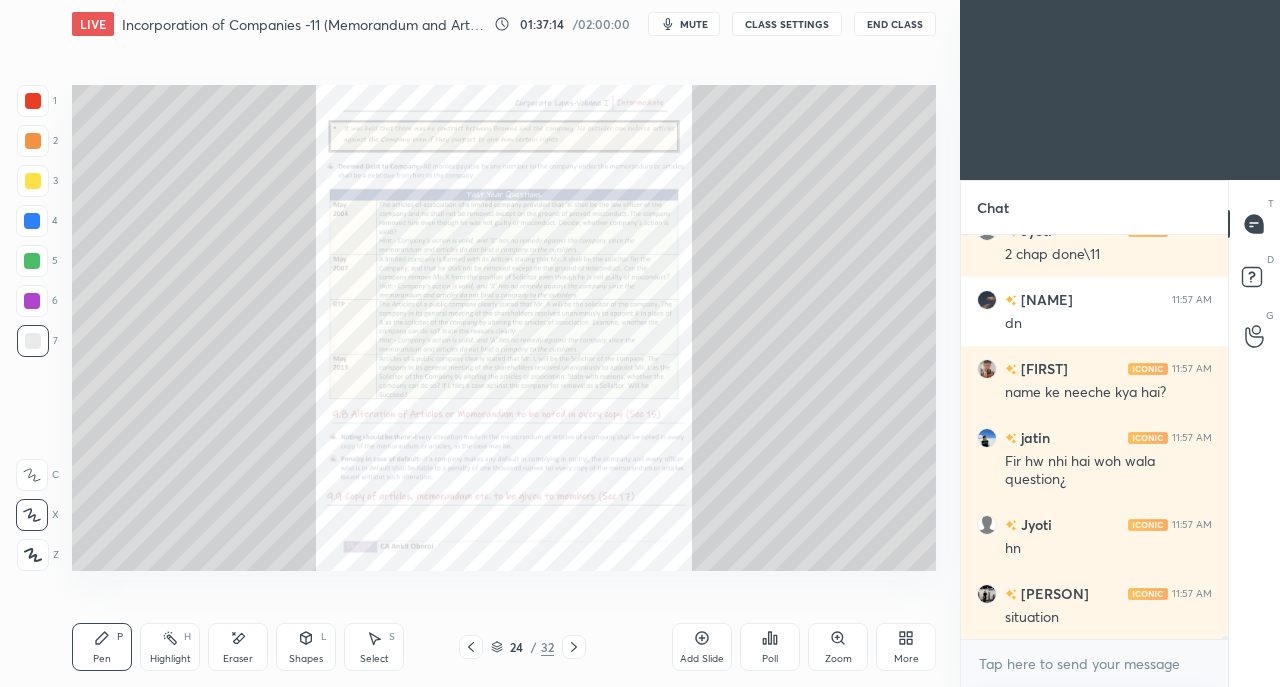 click at bounding box center (33, 101) 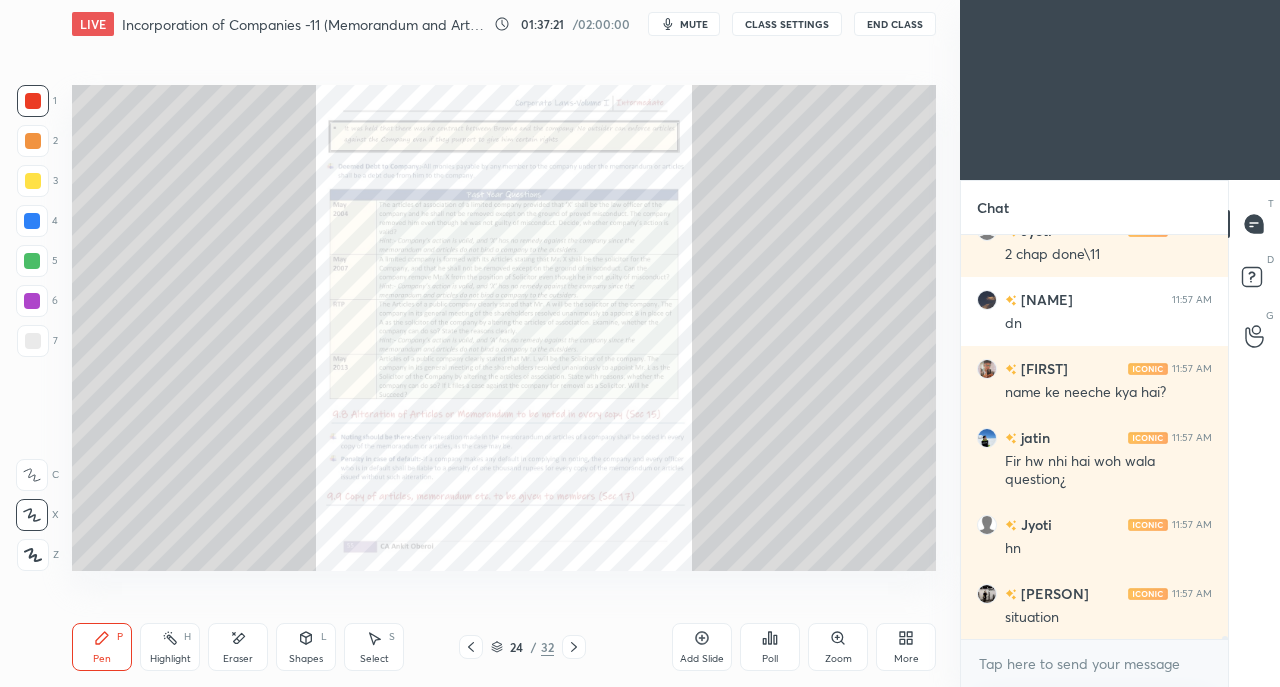 click on "Add Slide" at bounding box center [702, 647] 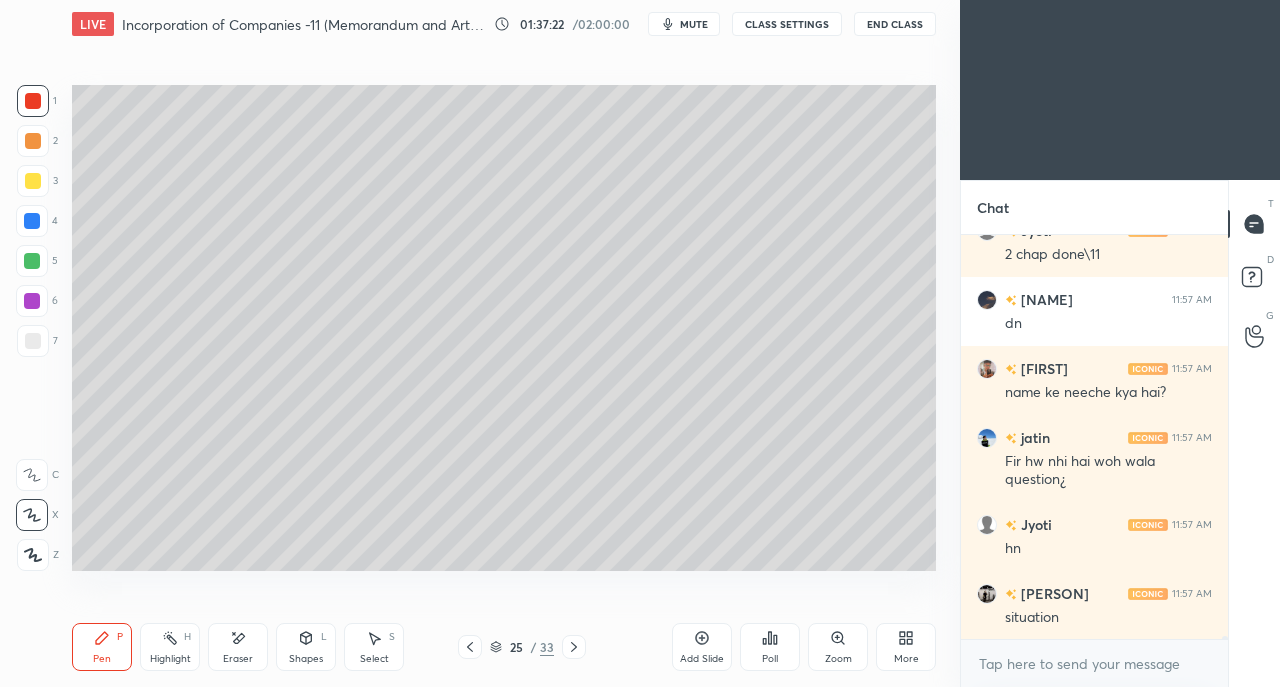 click at bounding box center (33, 181) 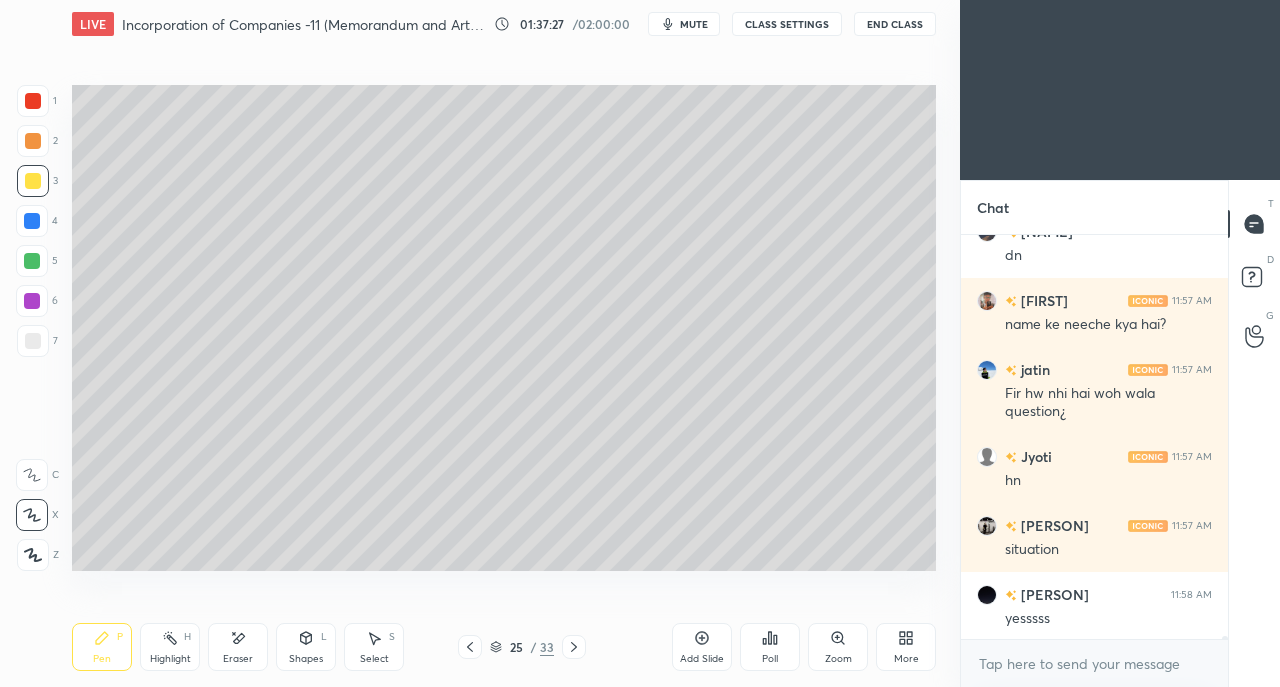scroll, scrollTop: 47720, scrollLeft: 0, axis: vertical 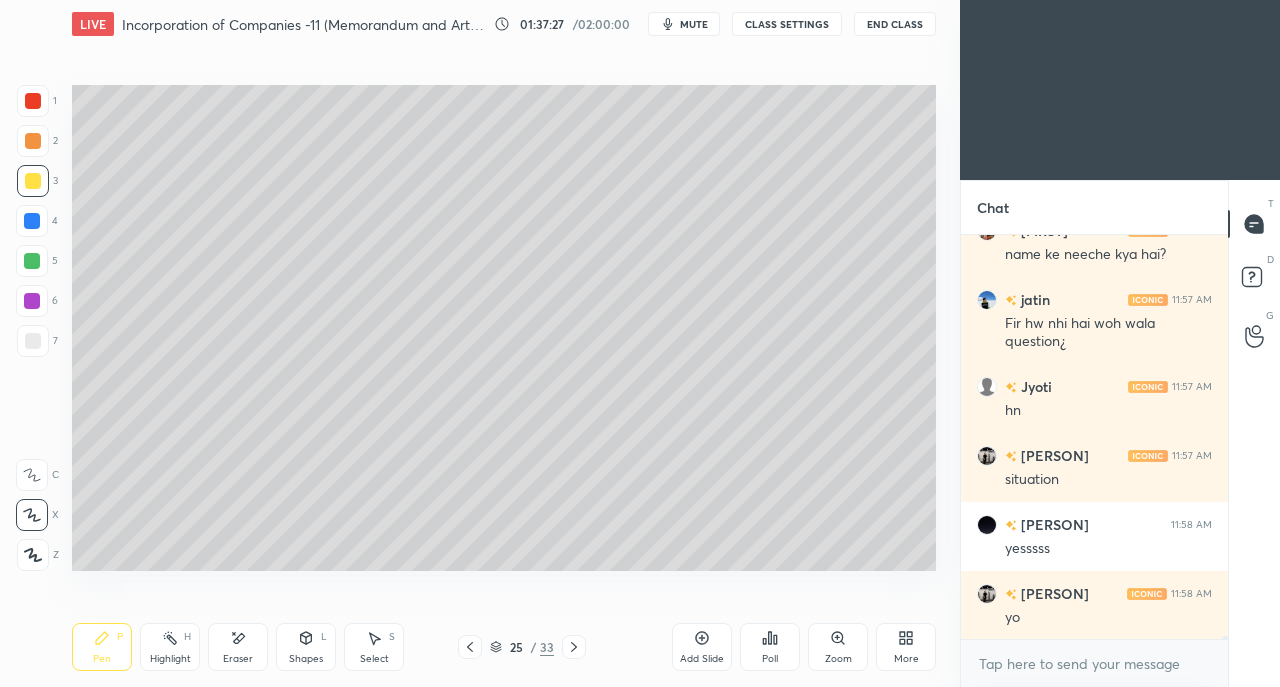 click 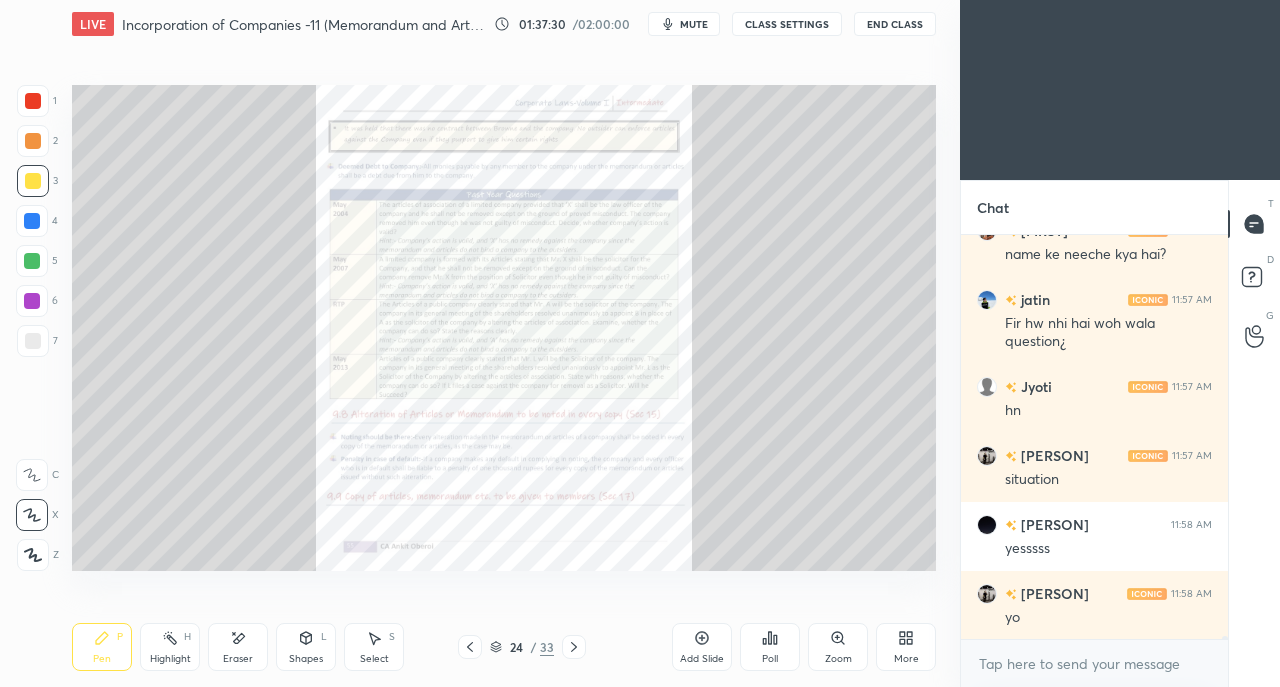 click 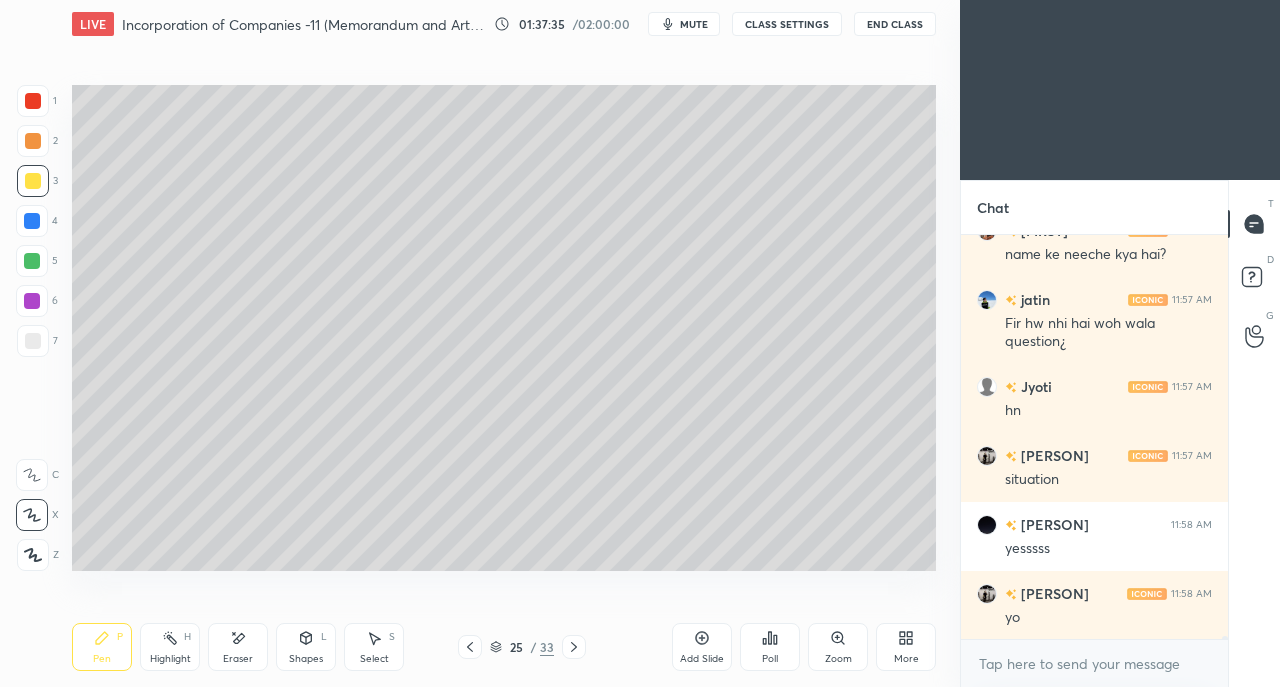click at bounding box center (470, 647) 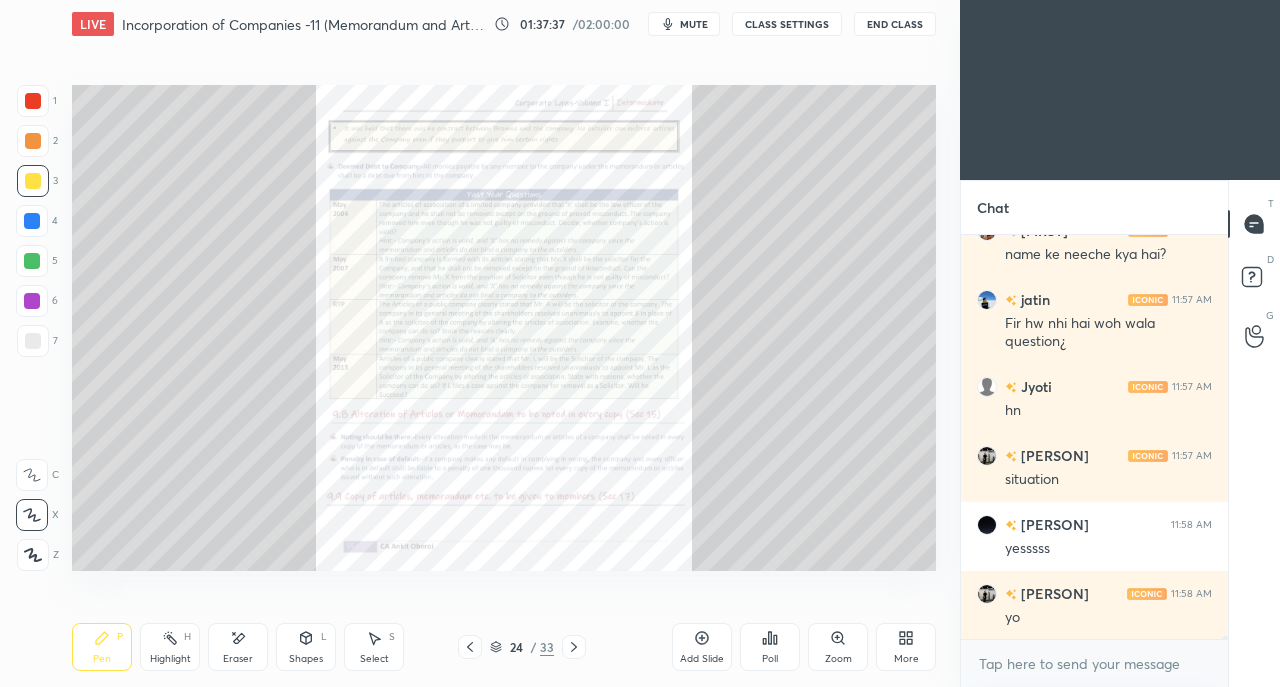 click 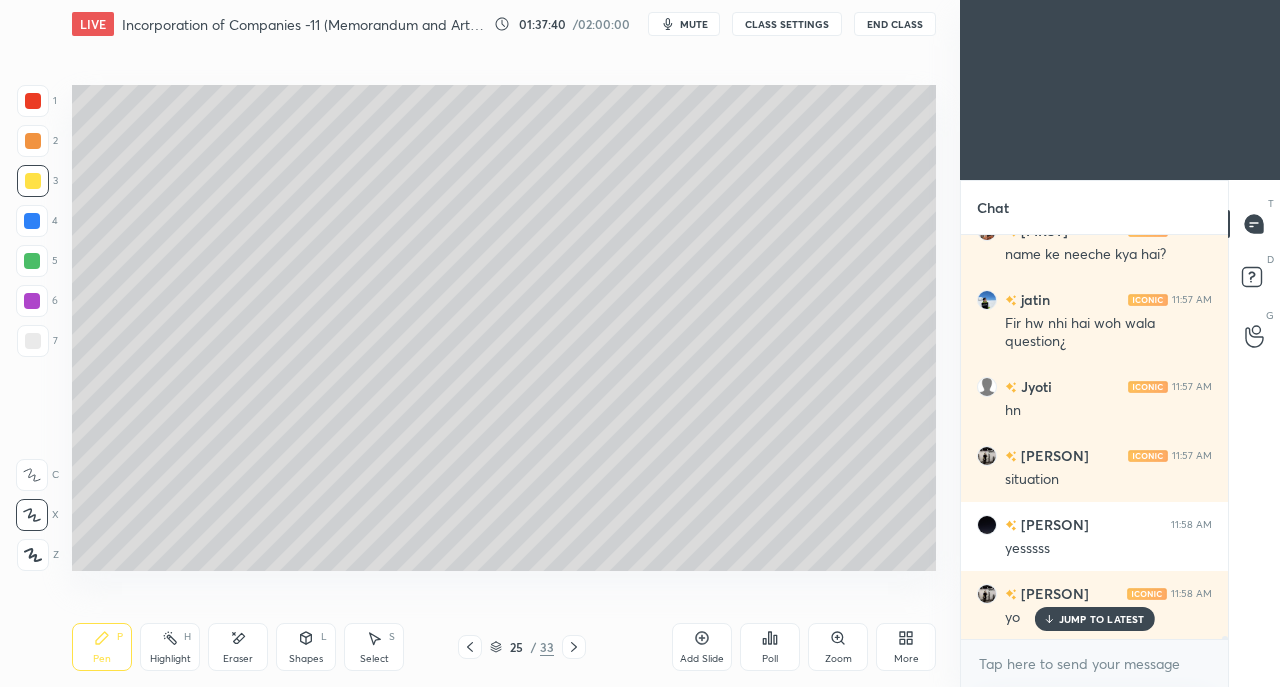 scroll, scrollTop: 47788, scrollLeft: 0, axis: vertical 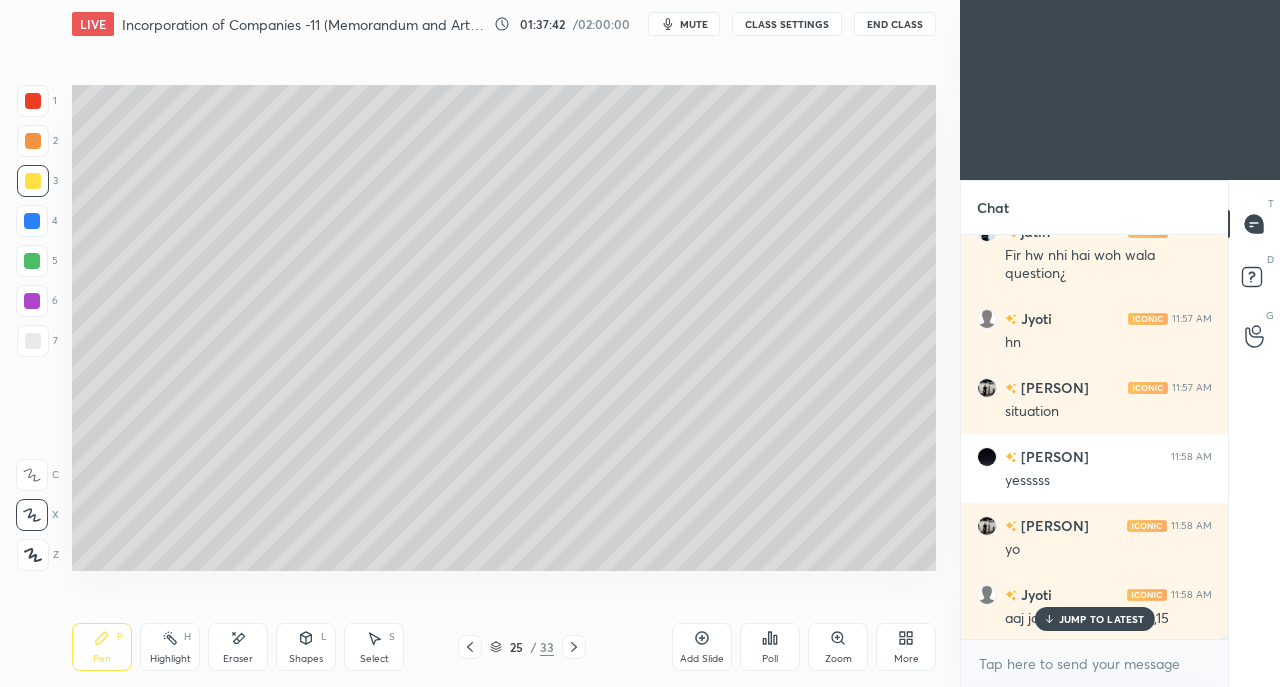 click on "JUMP TO LATEST" at bounding box center (1102, 619) 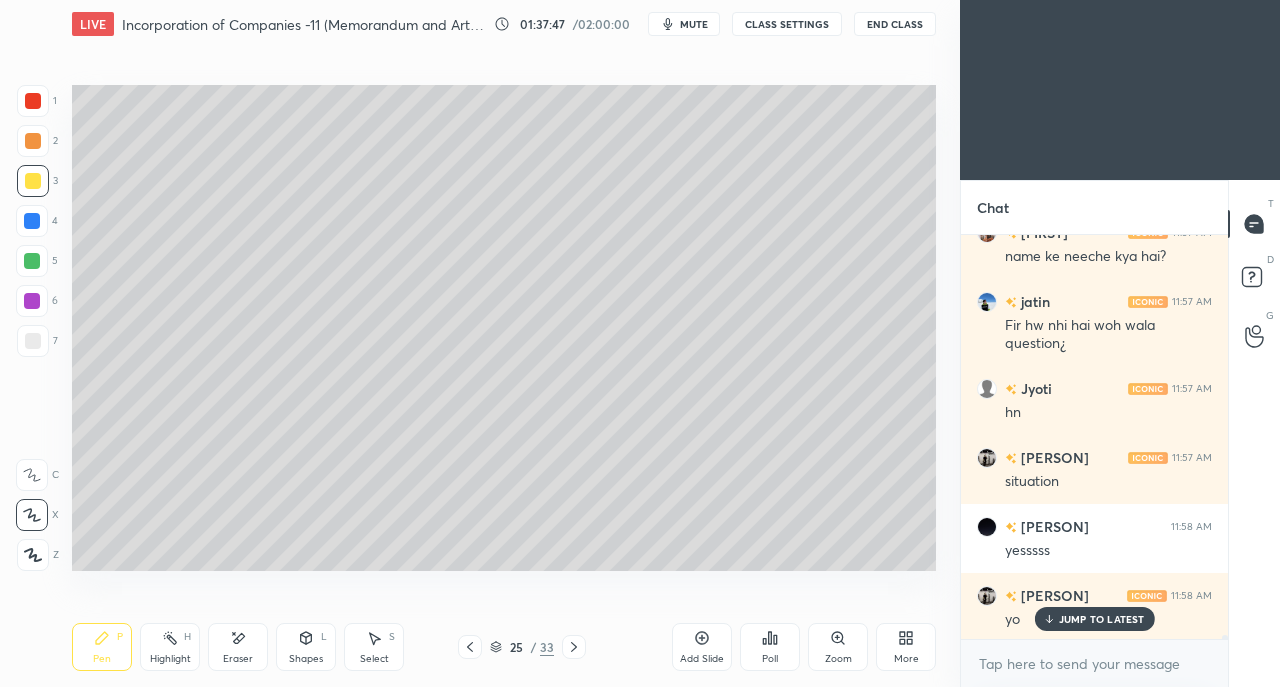 scroll, scrollTop: 47788, scrollLeft: 0, axis: vertical 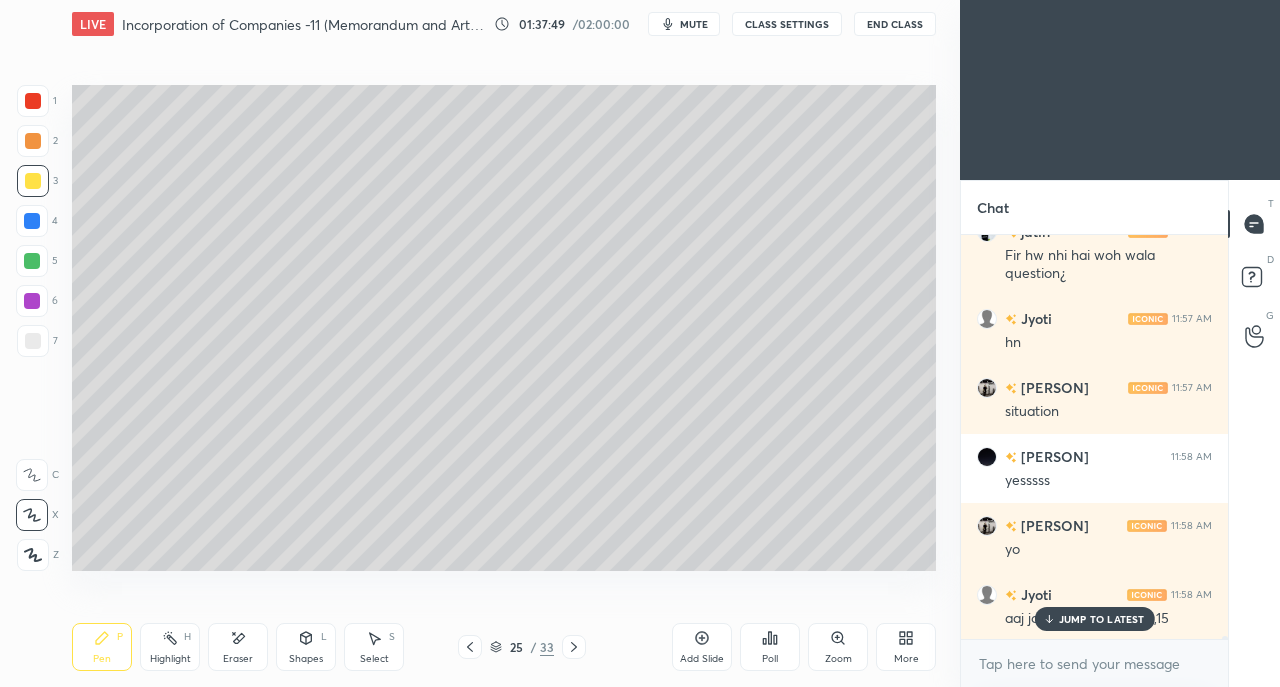 click 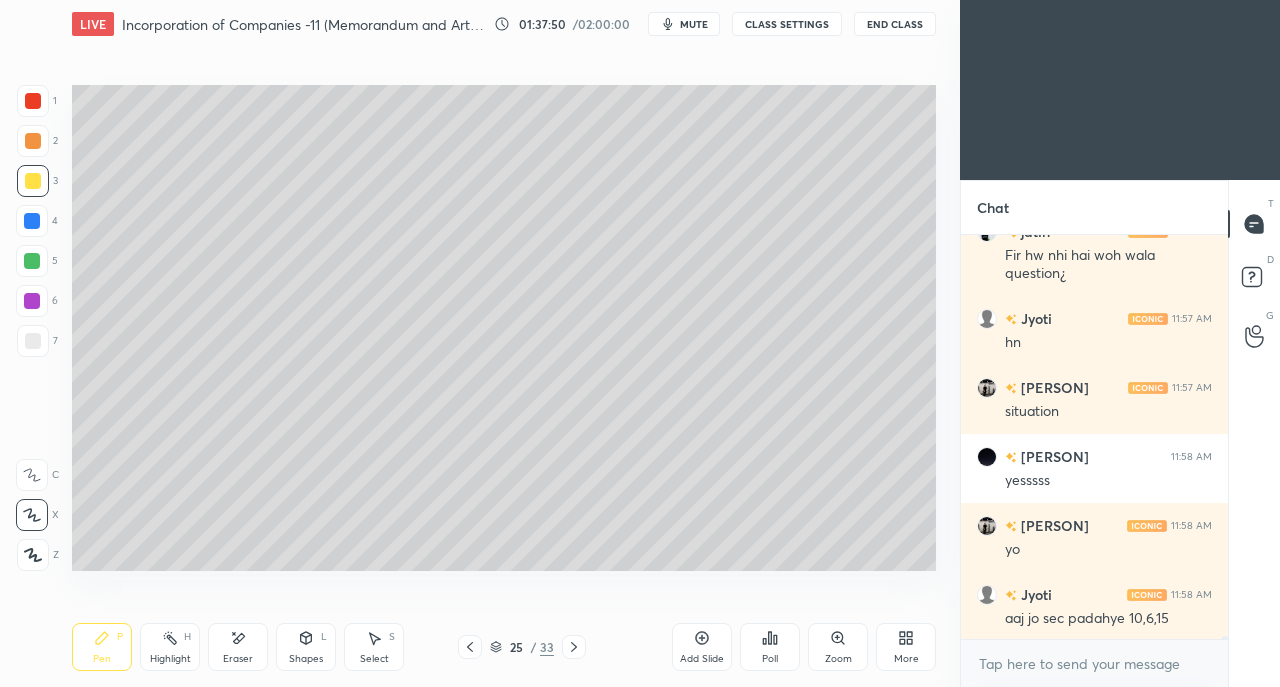 click at bounding box center [33, 341] 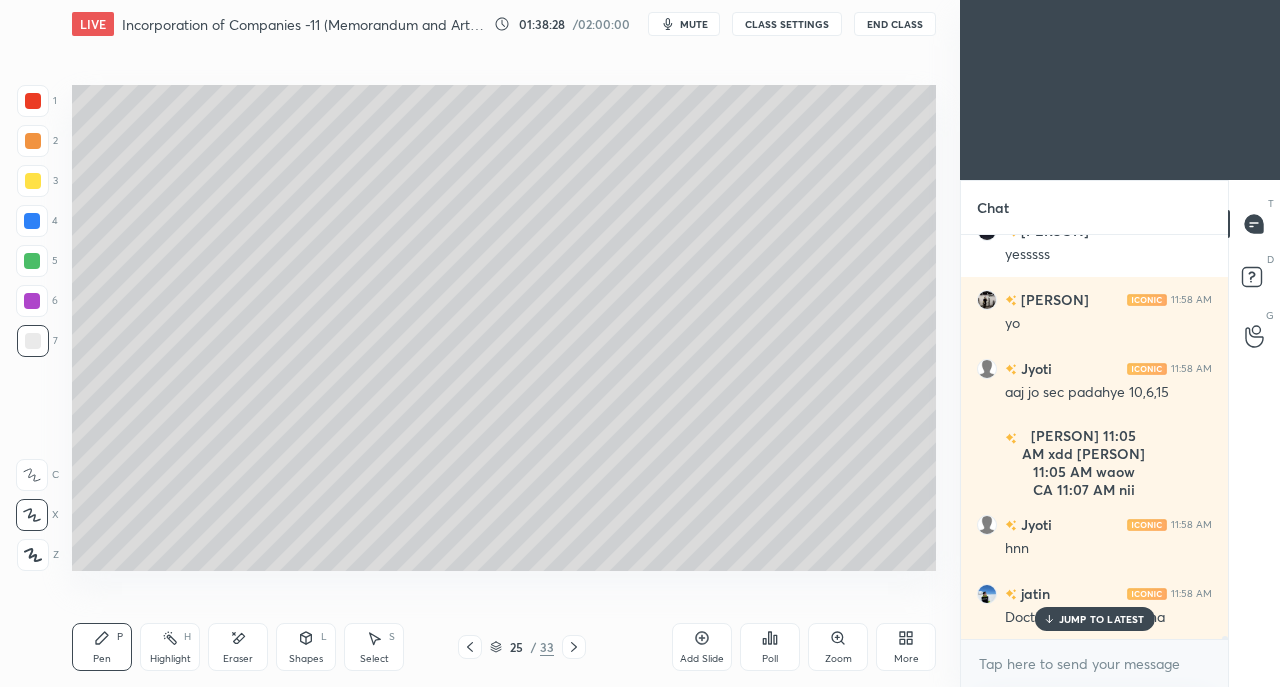 scroll, scrollTop: 48082, scrollLeft: 0, axis: vertical 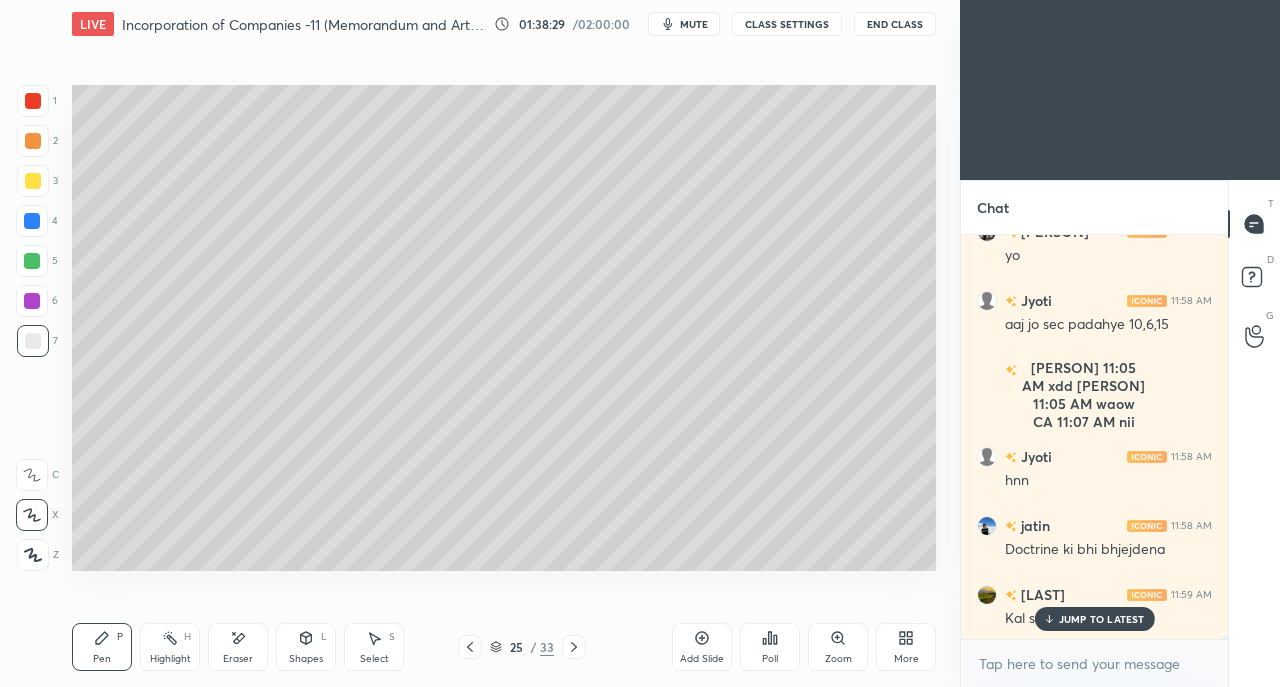 click on "JUMP TO LATEST" at bounding box center (1102, 619) 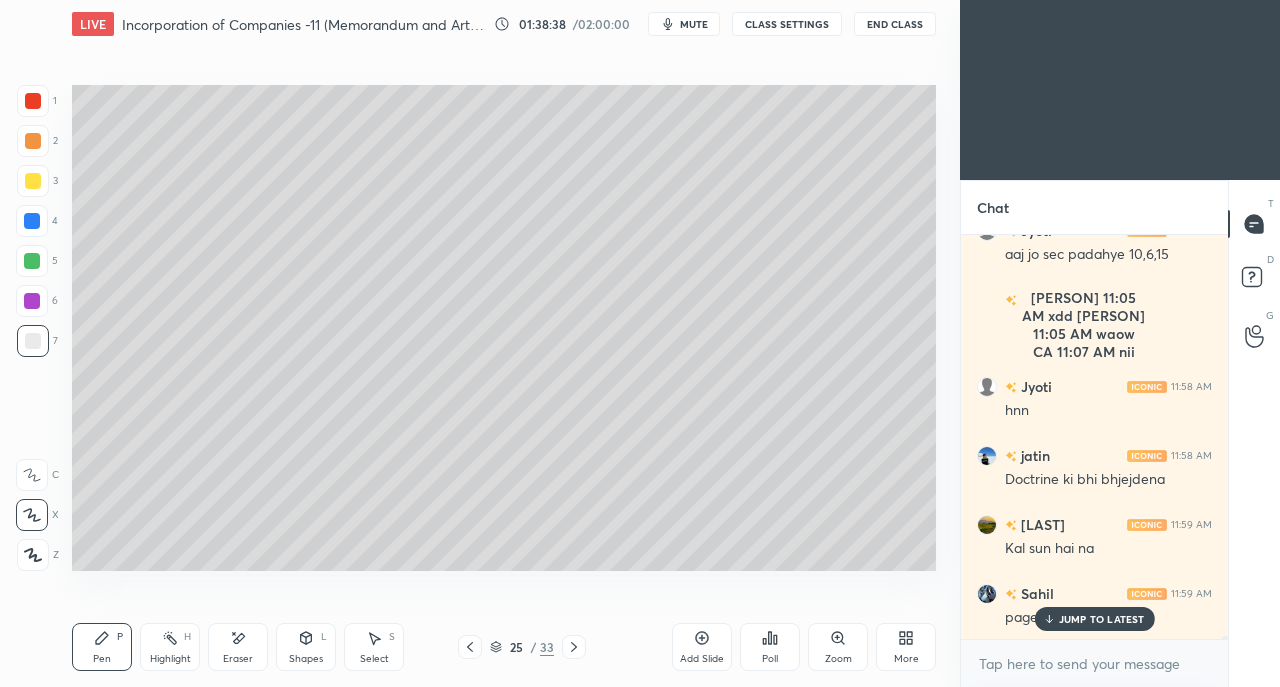 scroll, scrollTop: 48220, scrollLeft: 0, axis: vertical 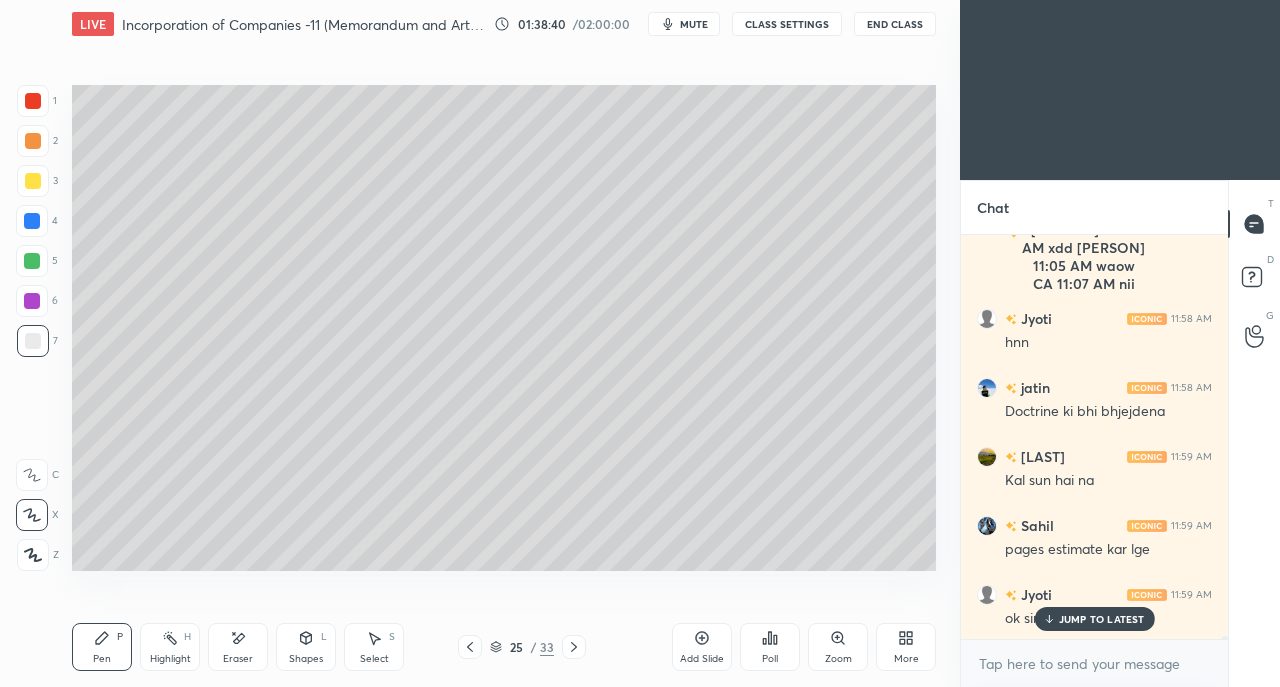 click 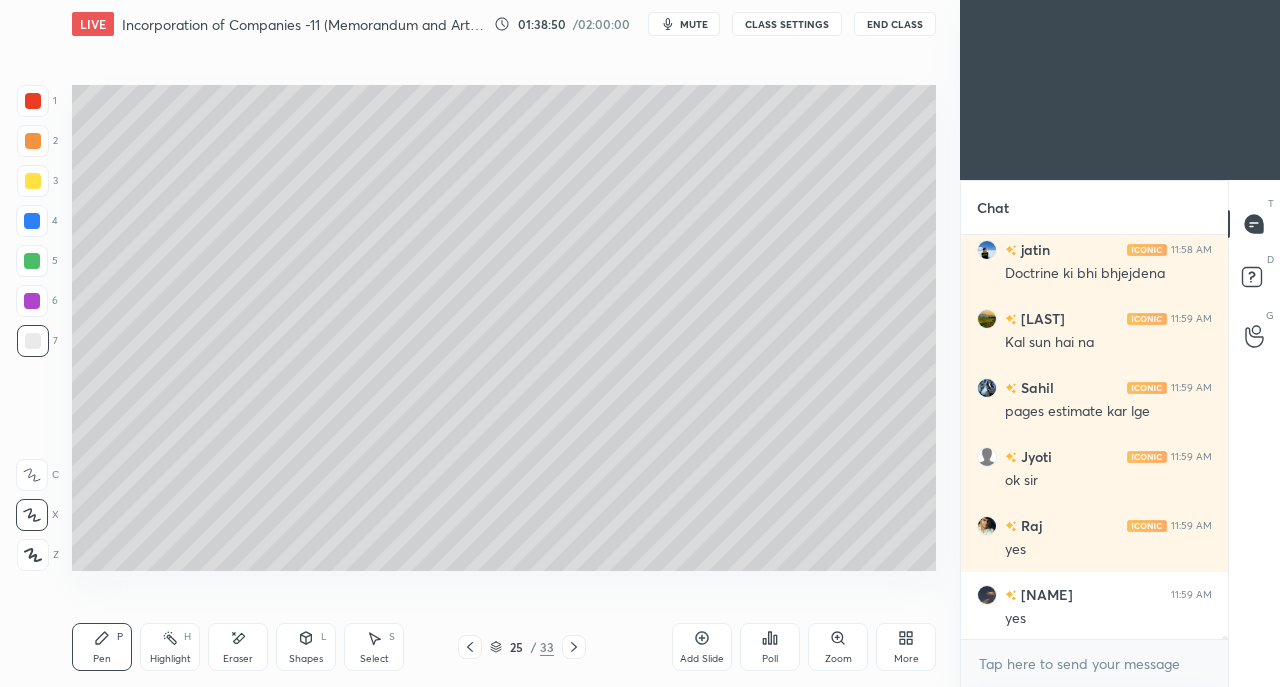 scroll, scrollTop: 48428, scrollLeft: 0, axis: vertical 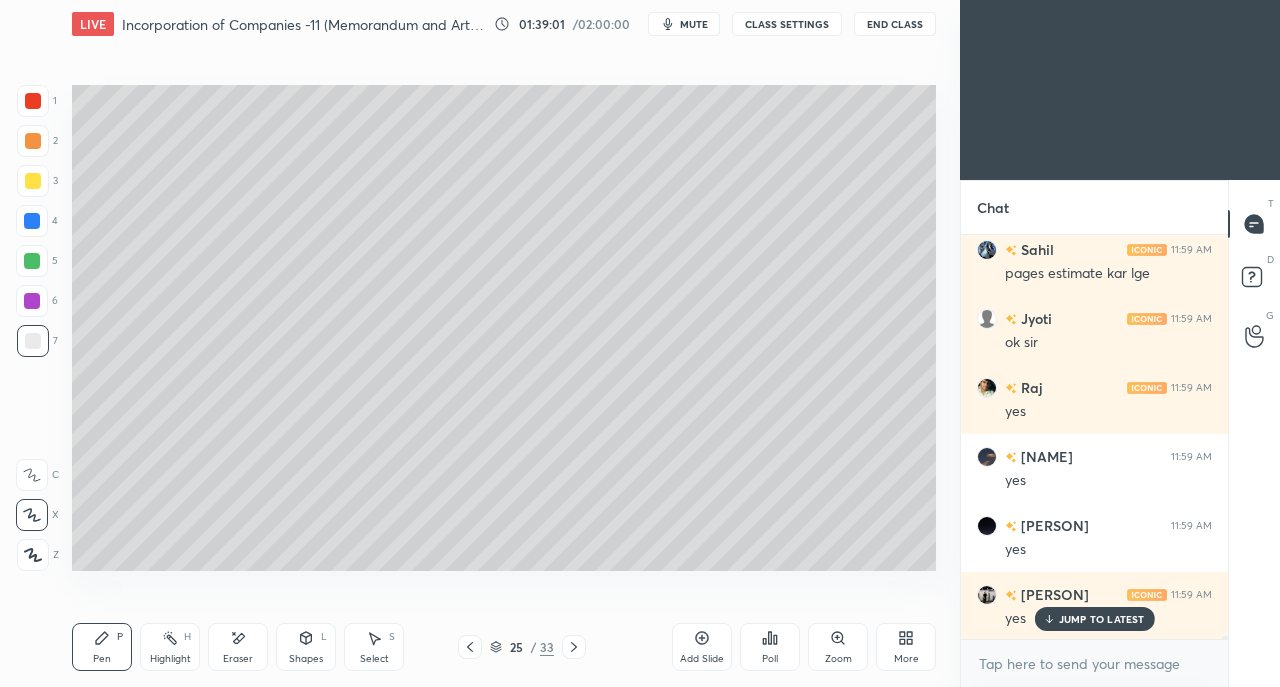 click on "Eraser" at bounding box center (238, 647) 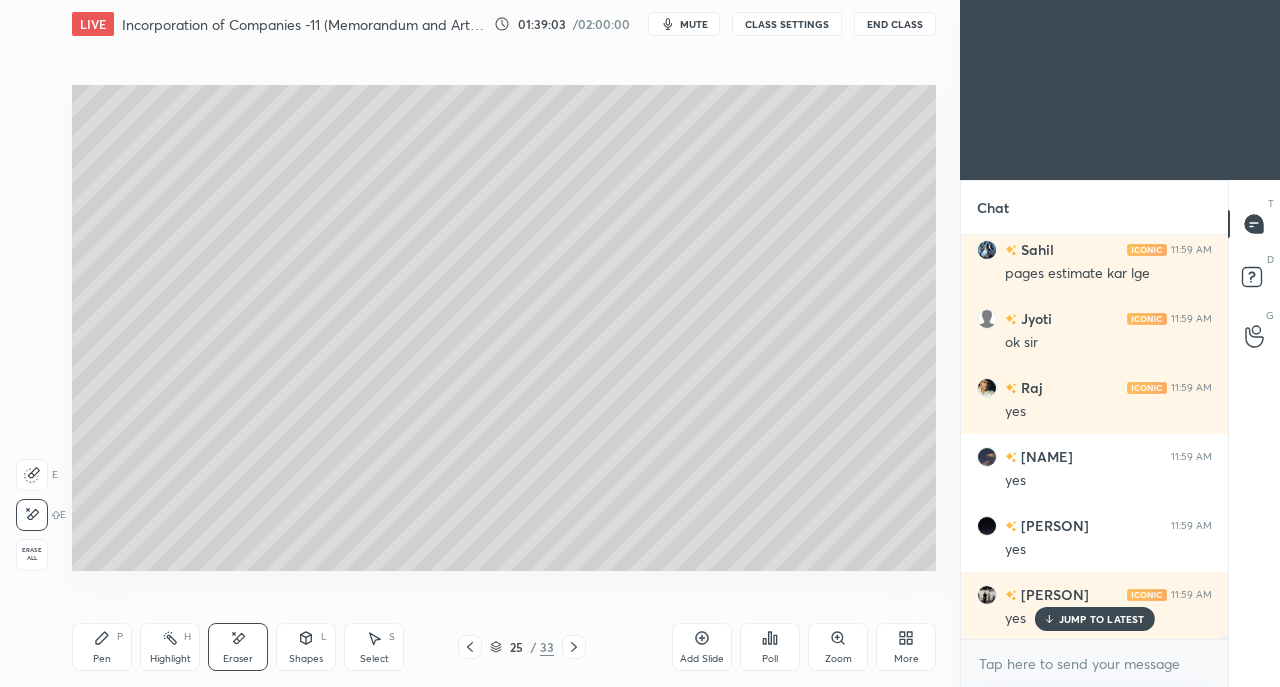 click on "Pen" at bounding box center (102, 659) 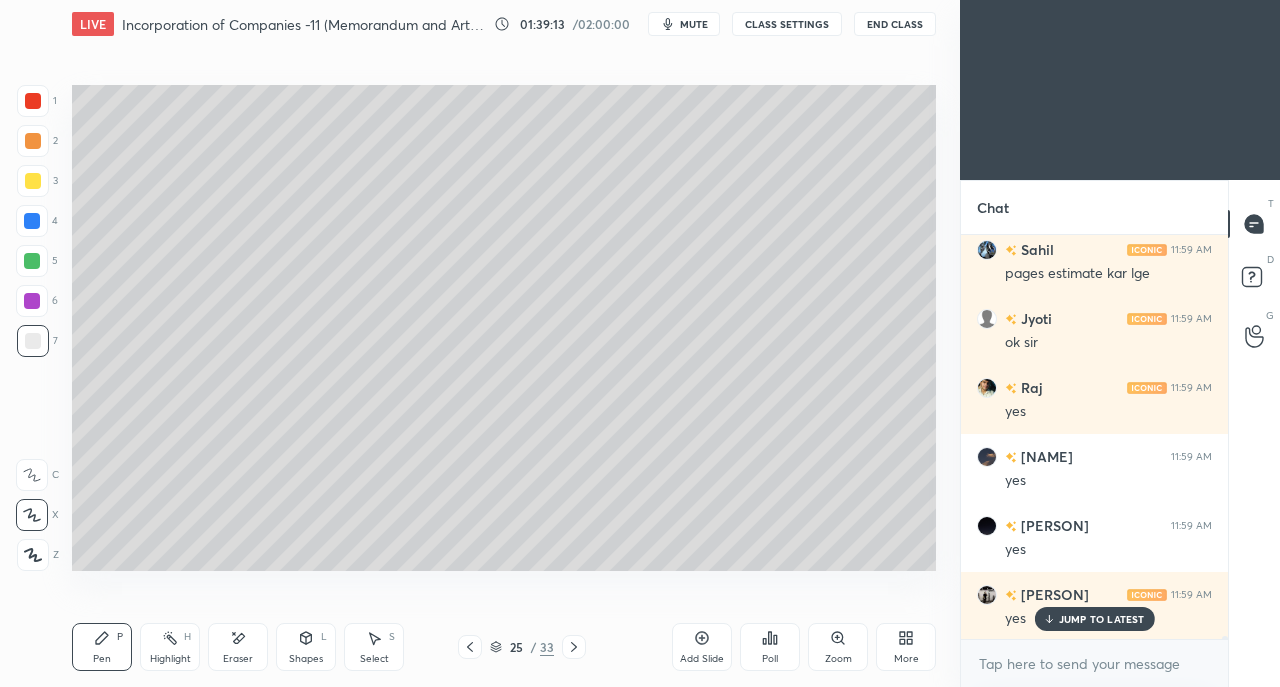 scroll, scrollTop: 48566, scrollLeft: 0, axis: vertical 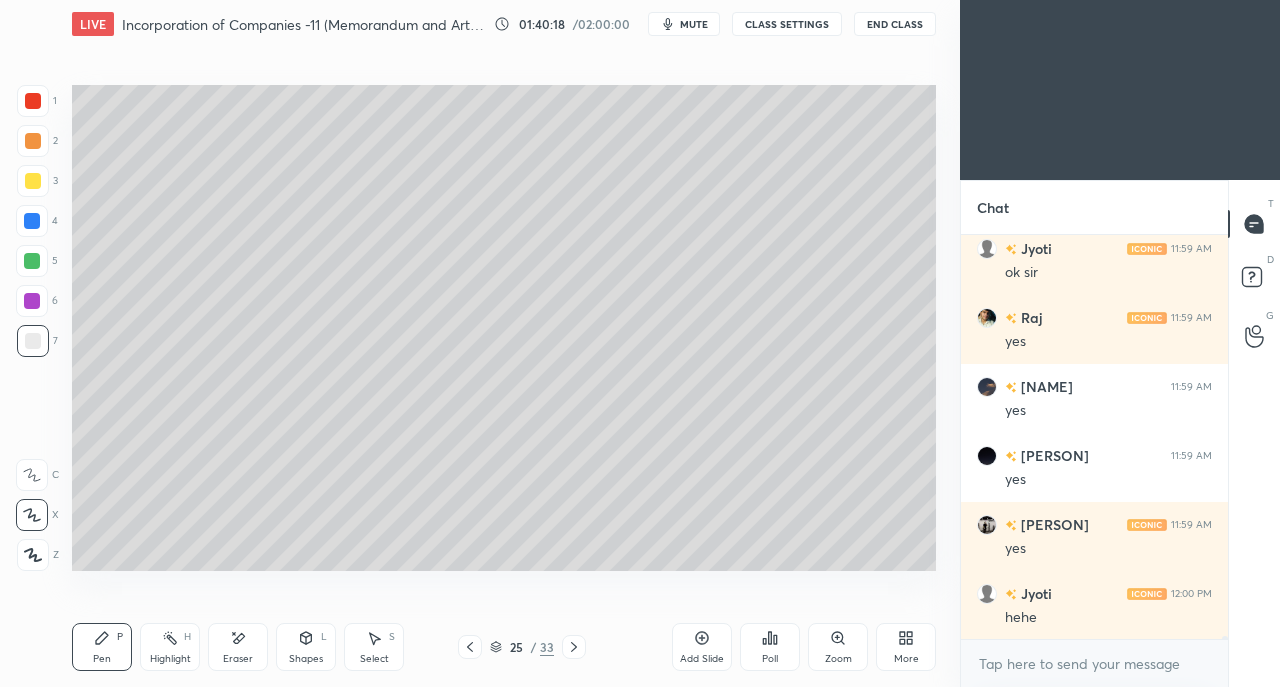 click on "Setting up your live class Poll for   secs No correct answer Start poll" at bounding box center [504, 327] 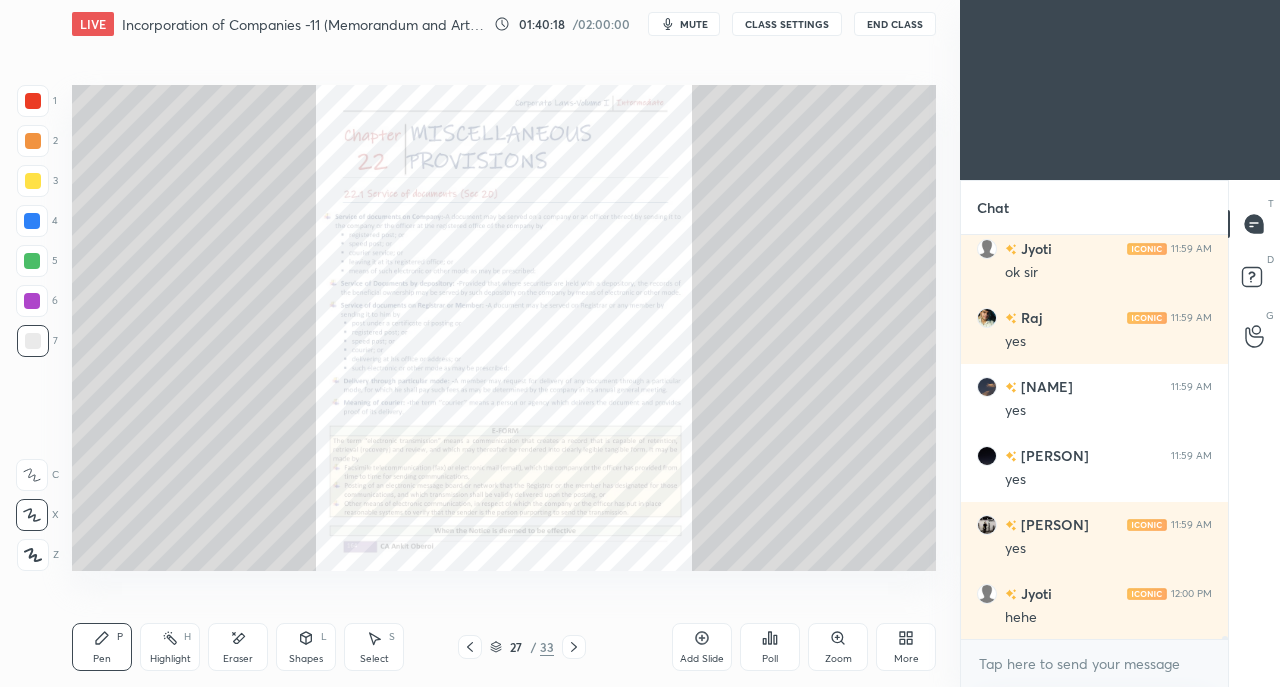click 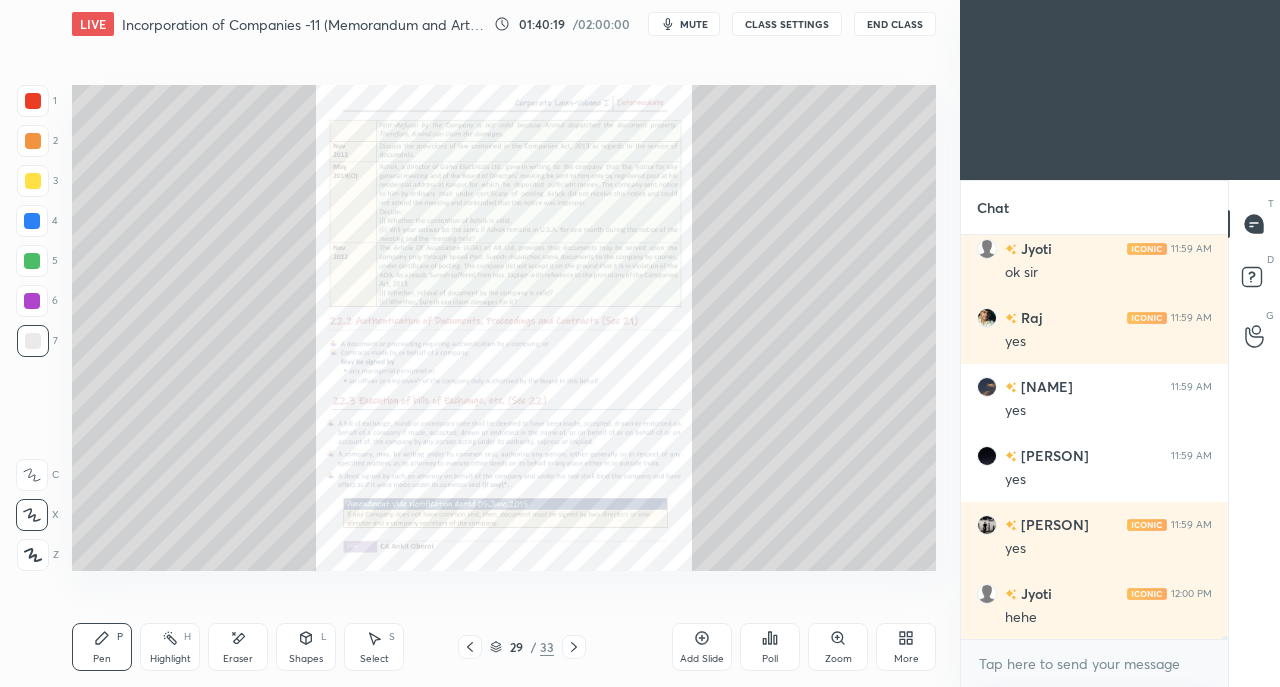click 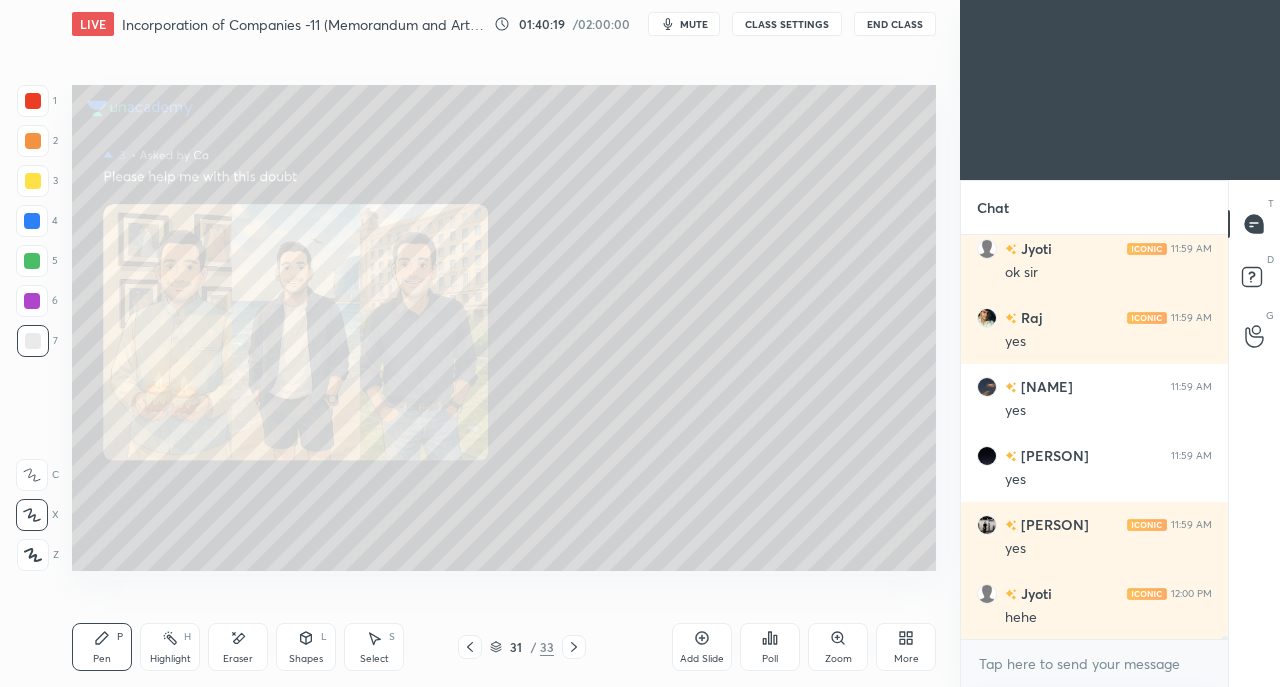 click 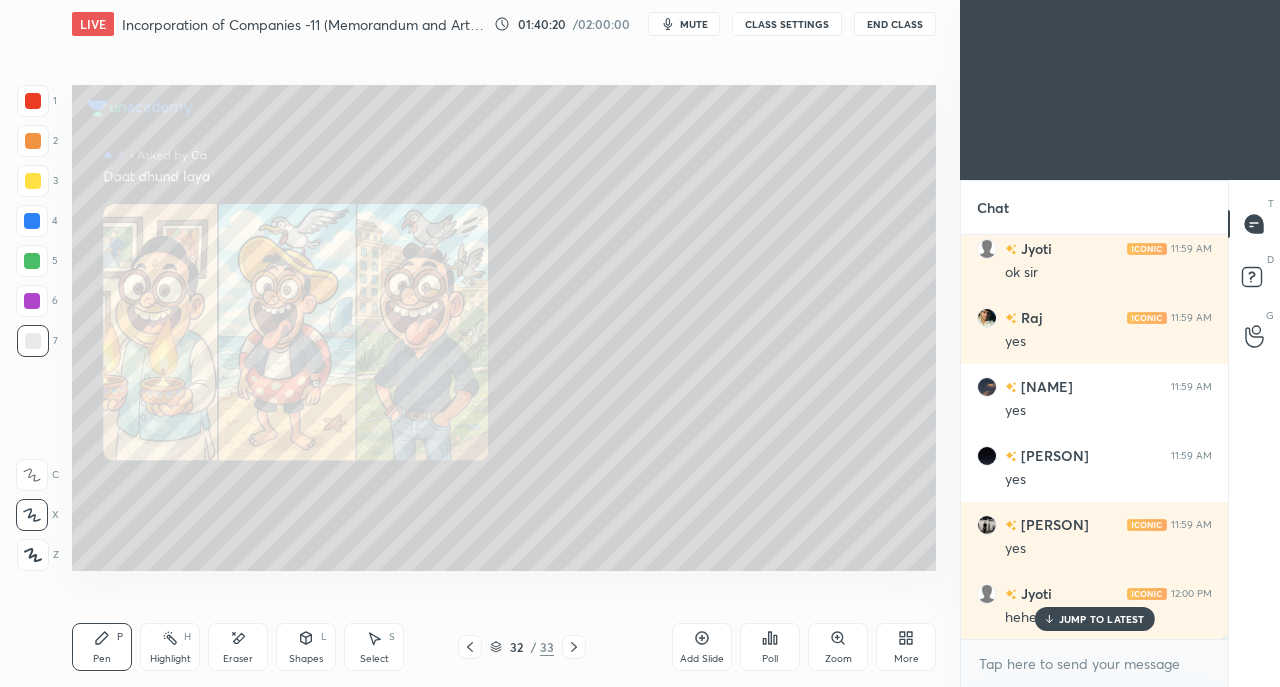 click 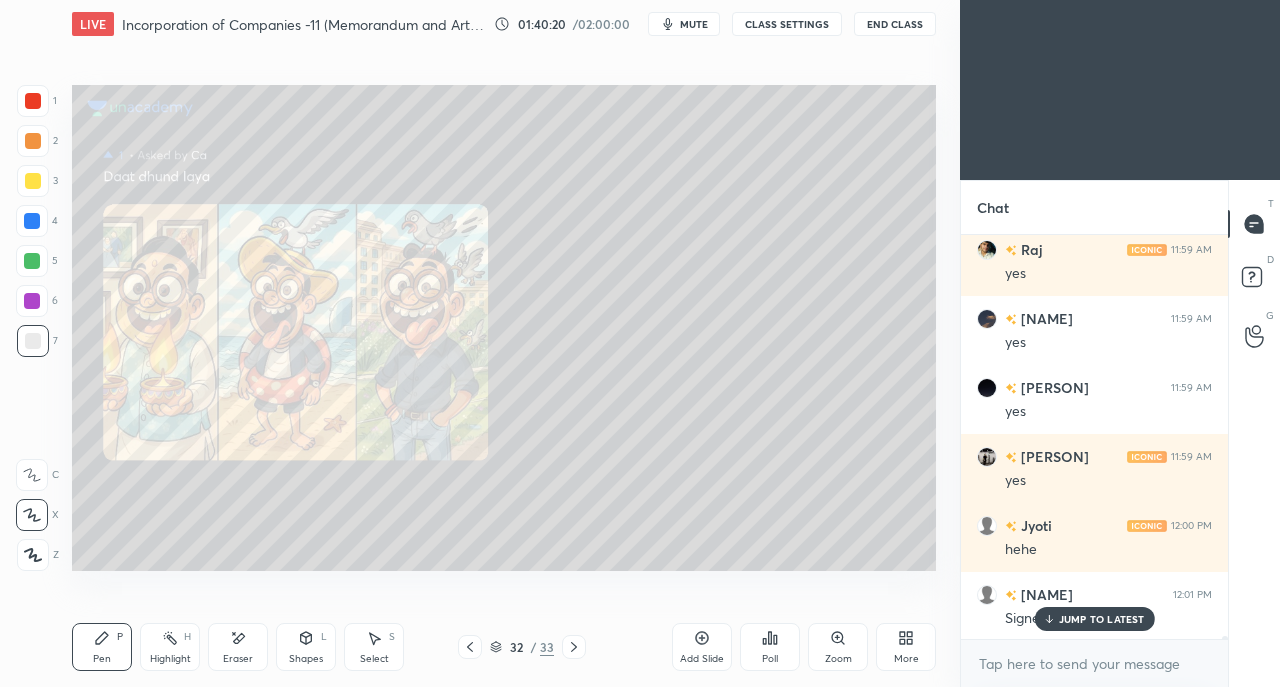 click 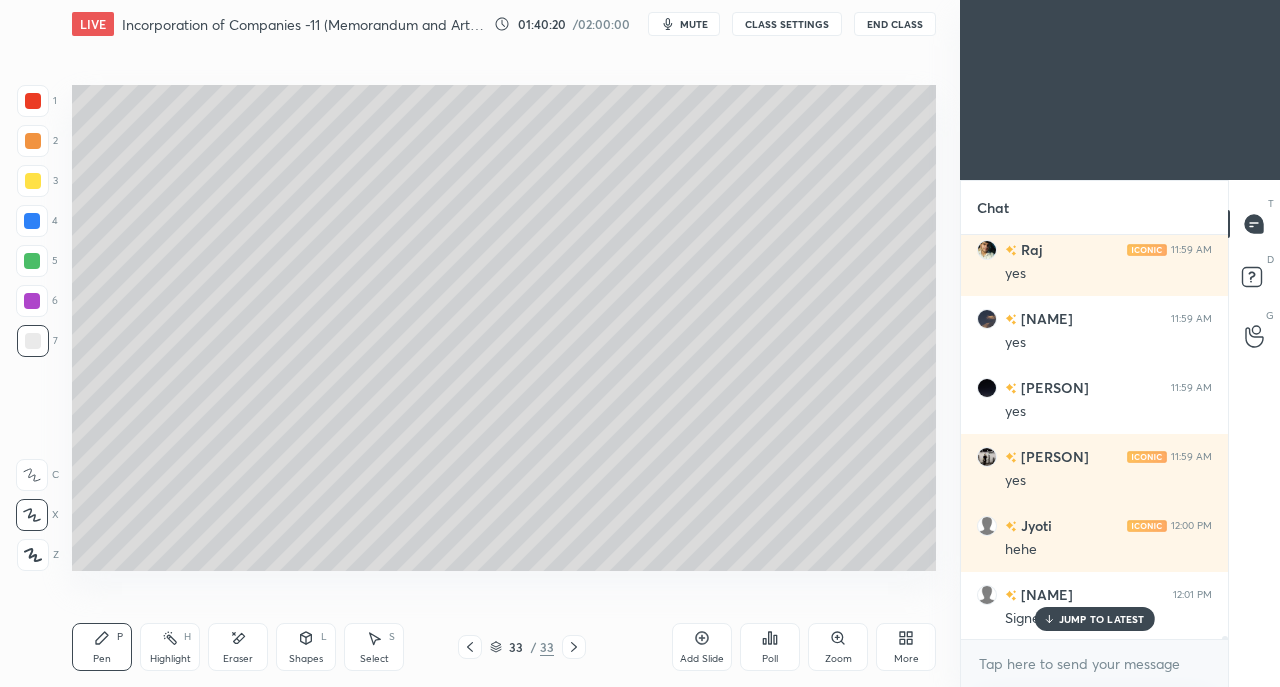 click 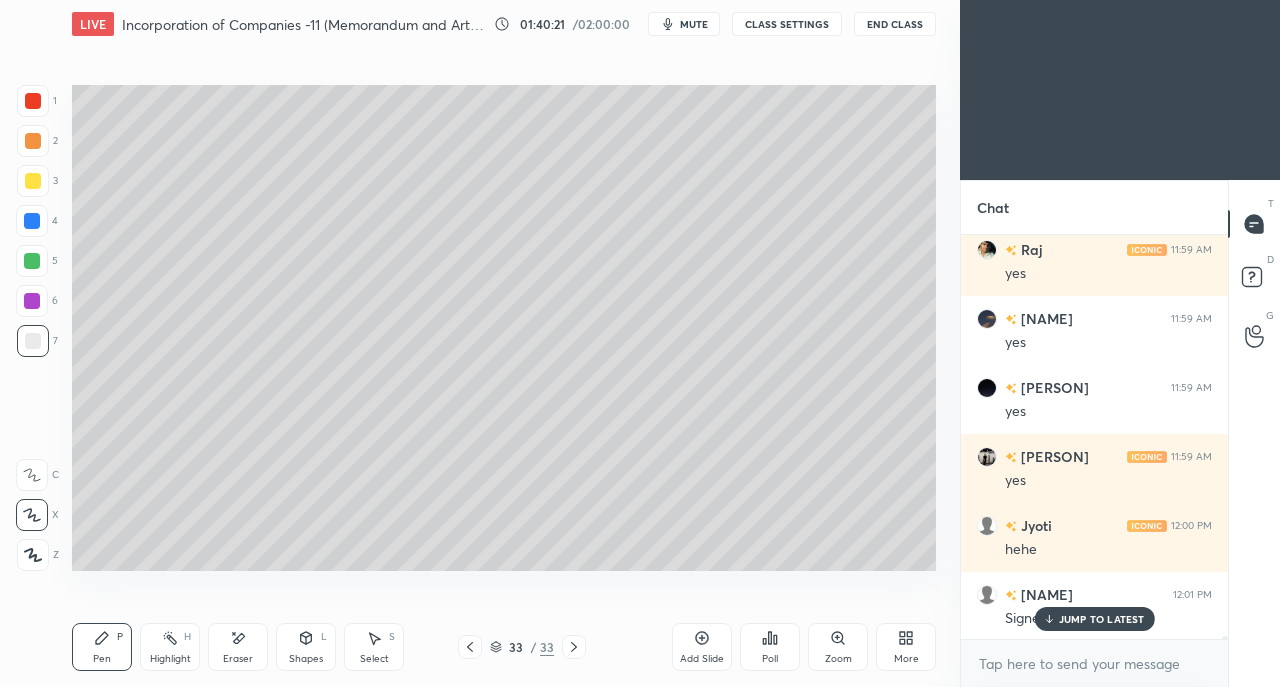 click 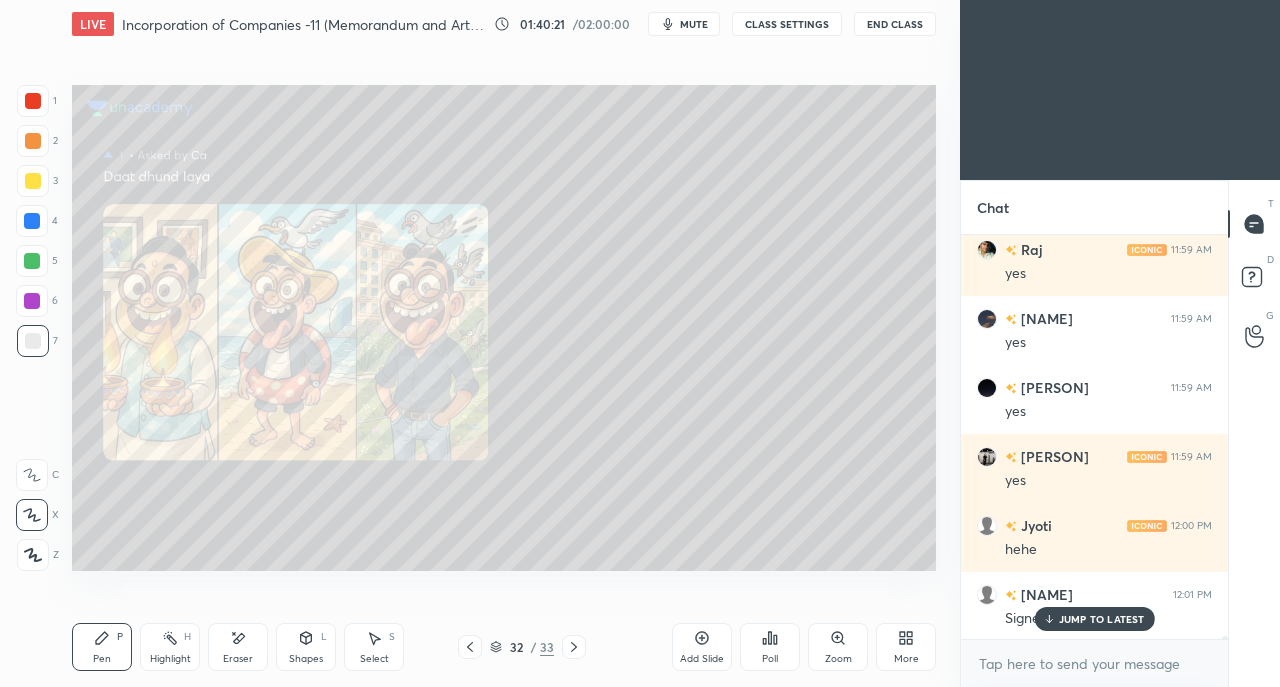 click 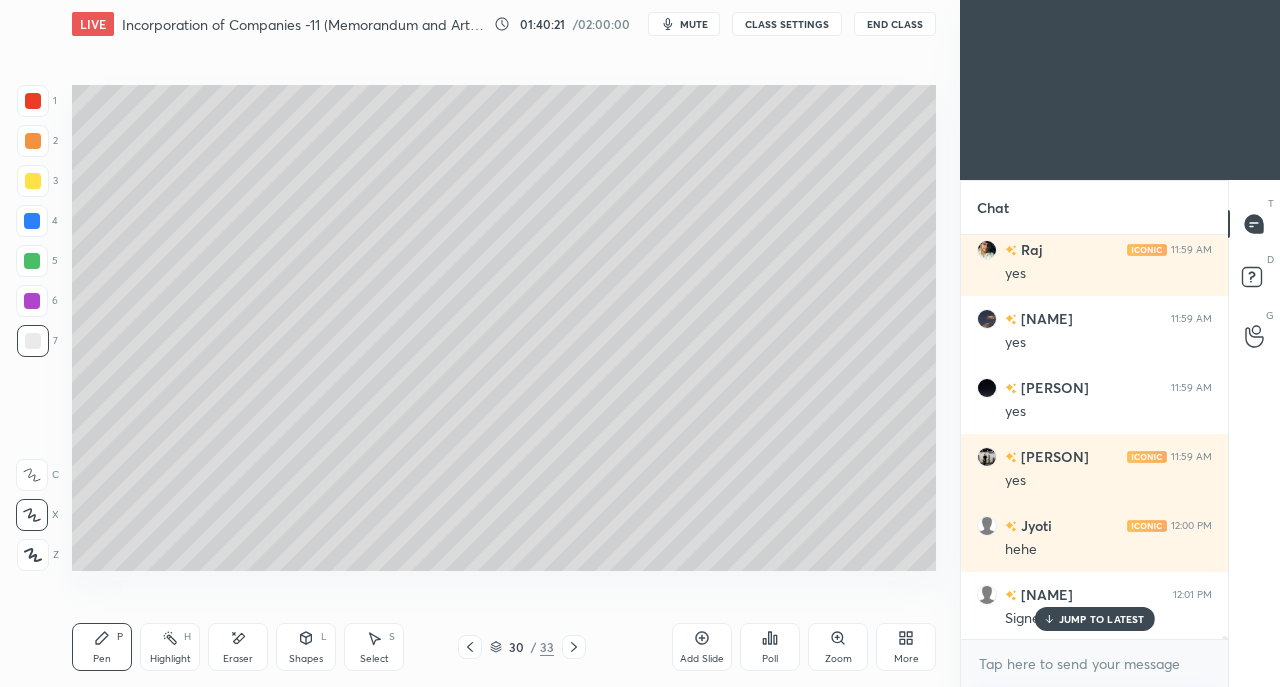 click 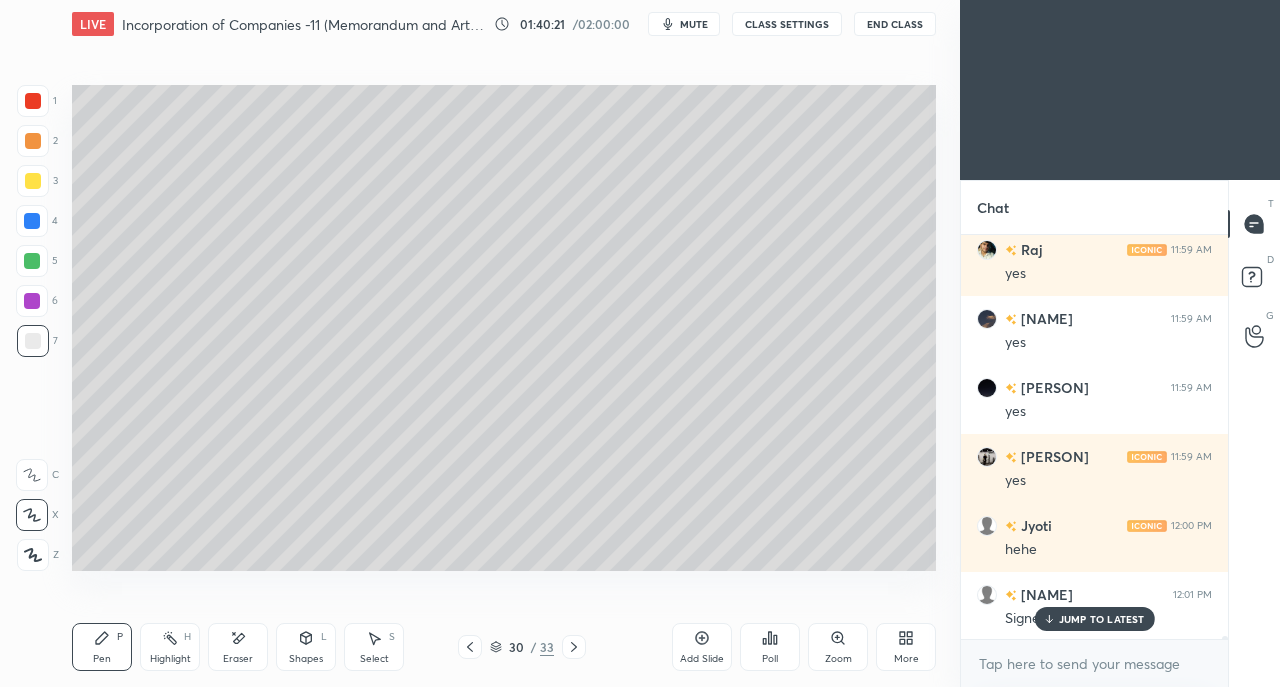 click 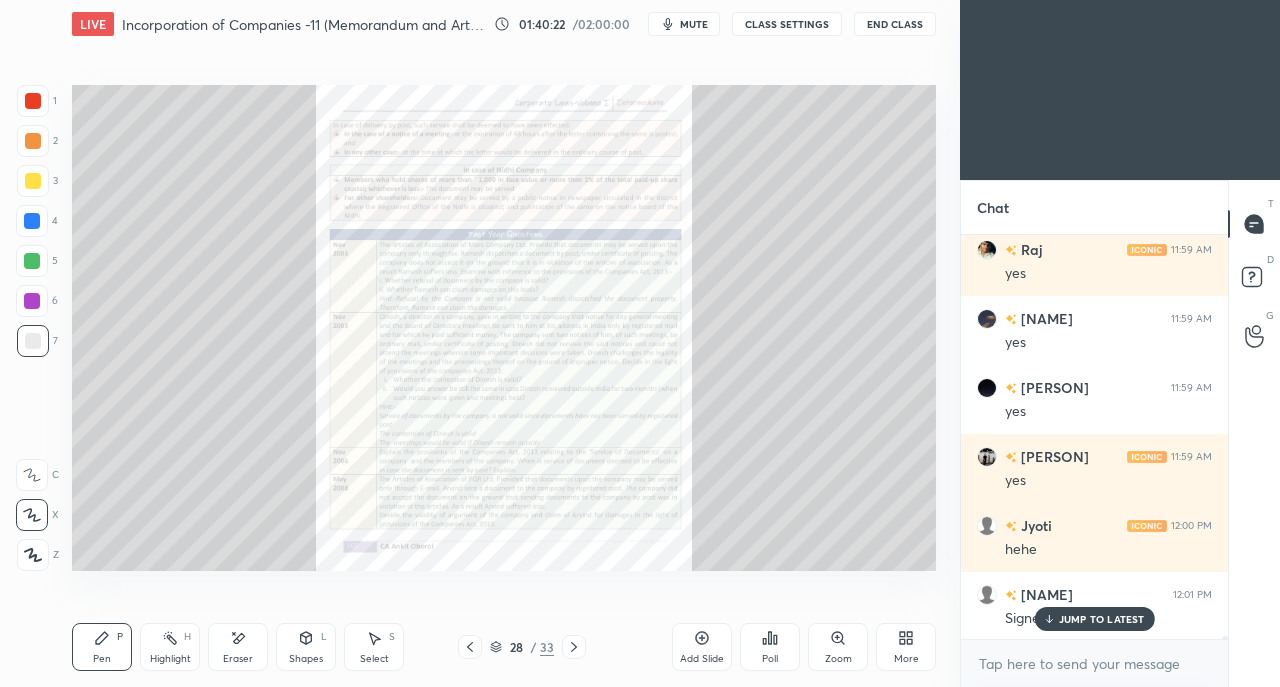 click 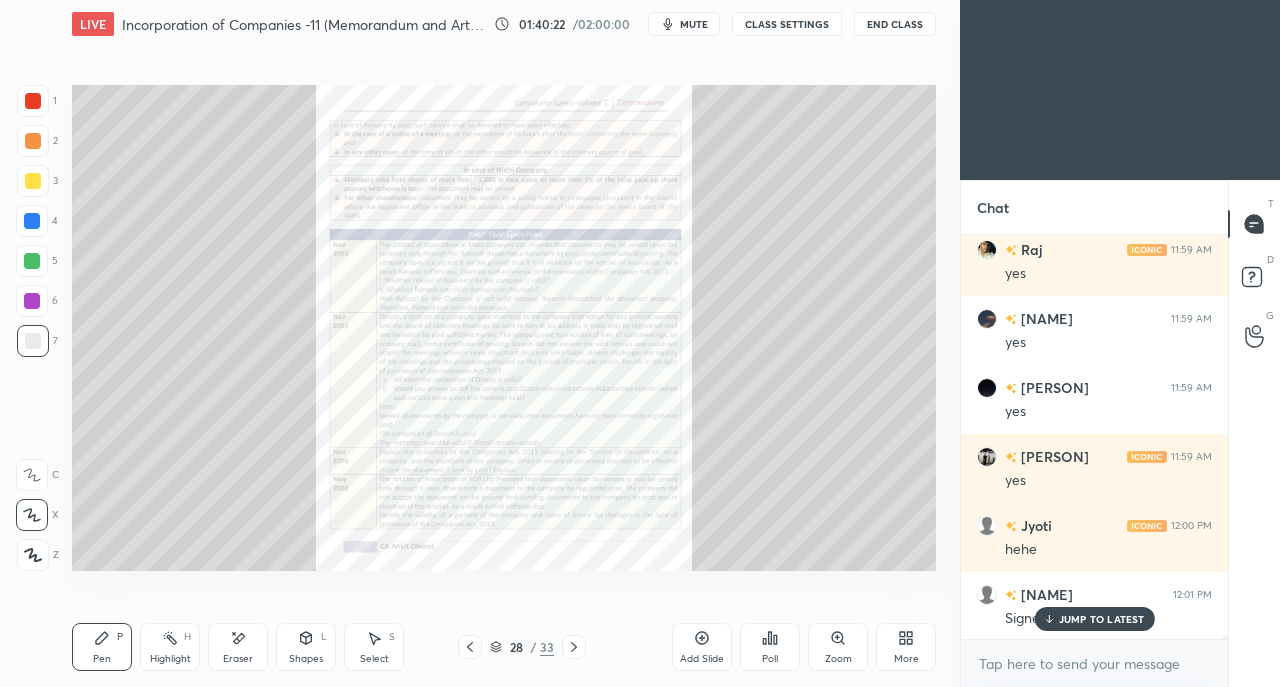 click 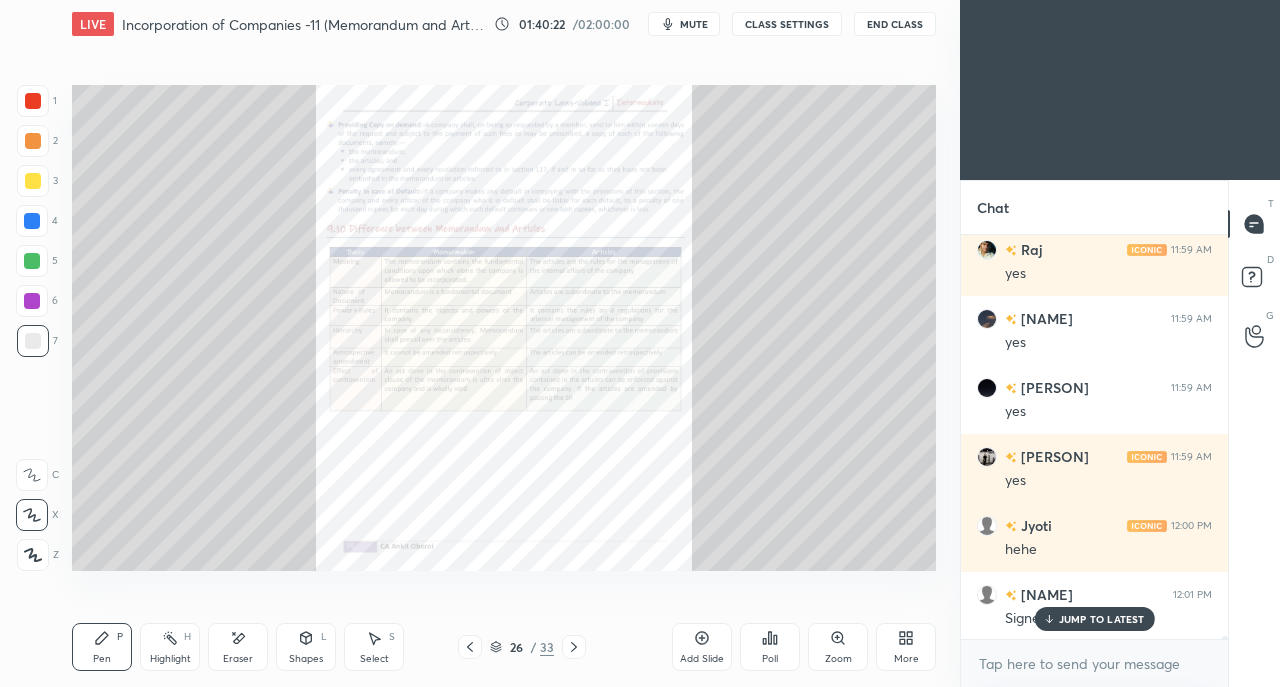 click 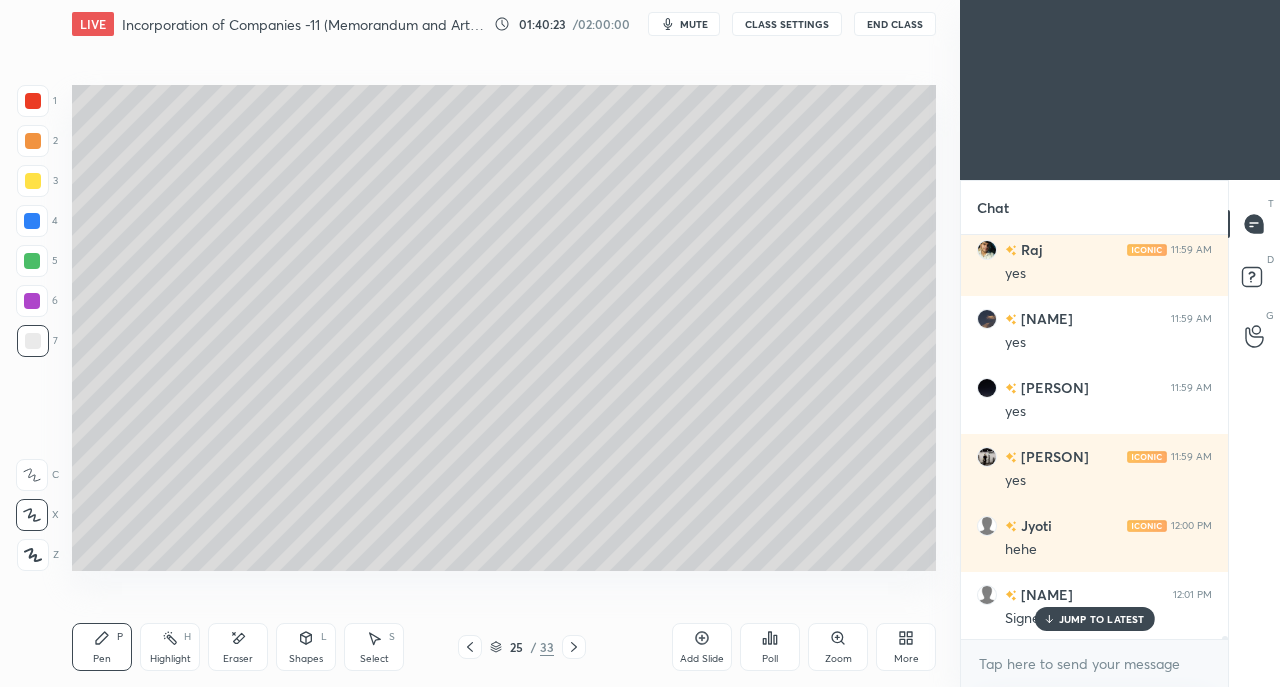 click 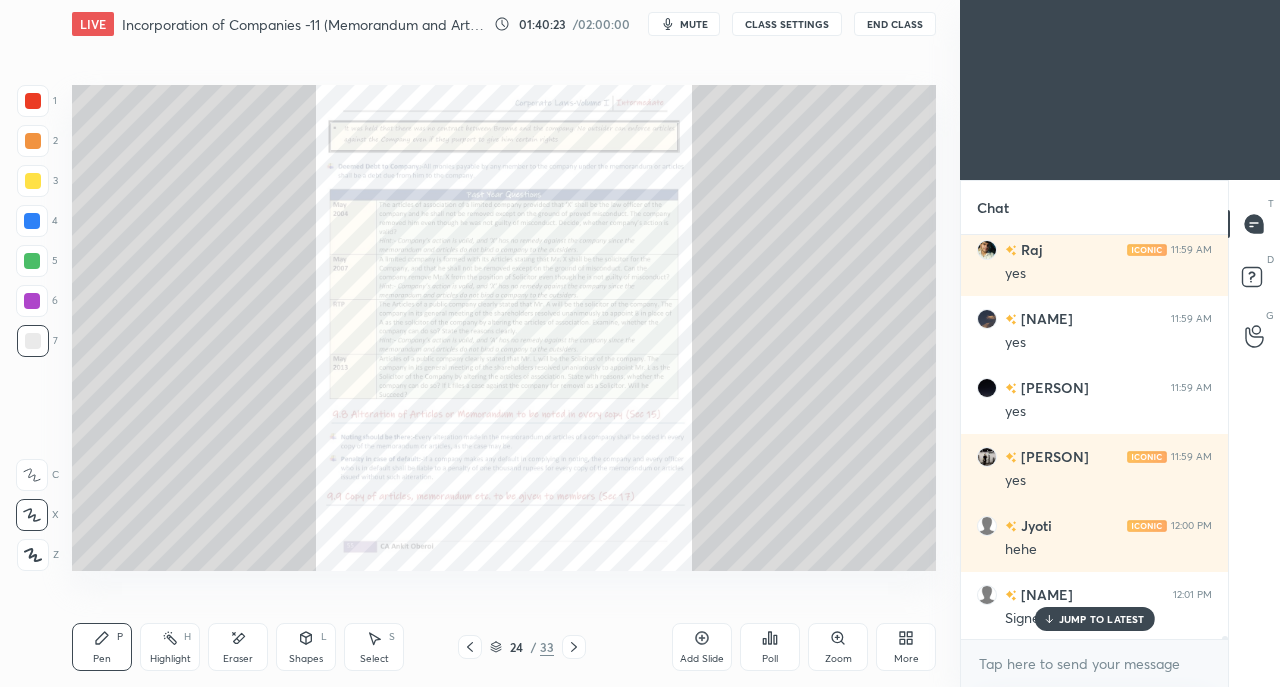 click 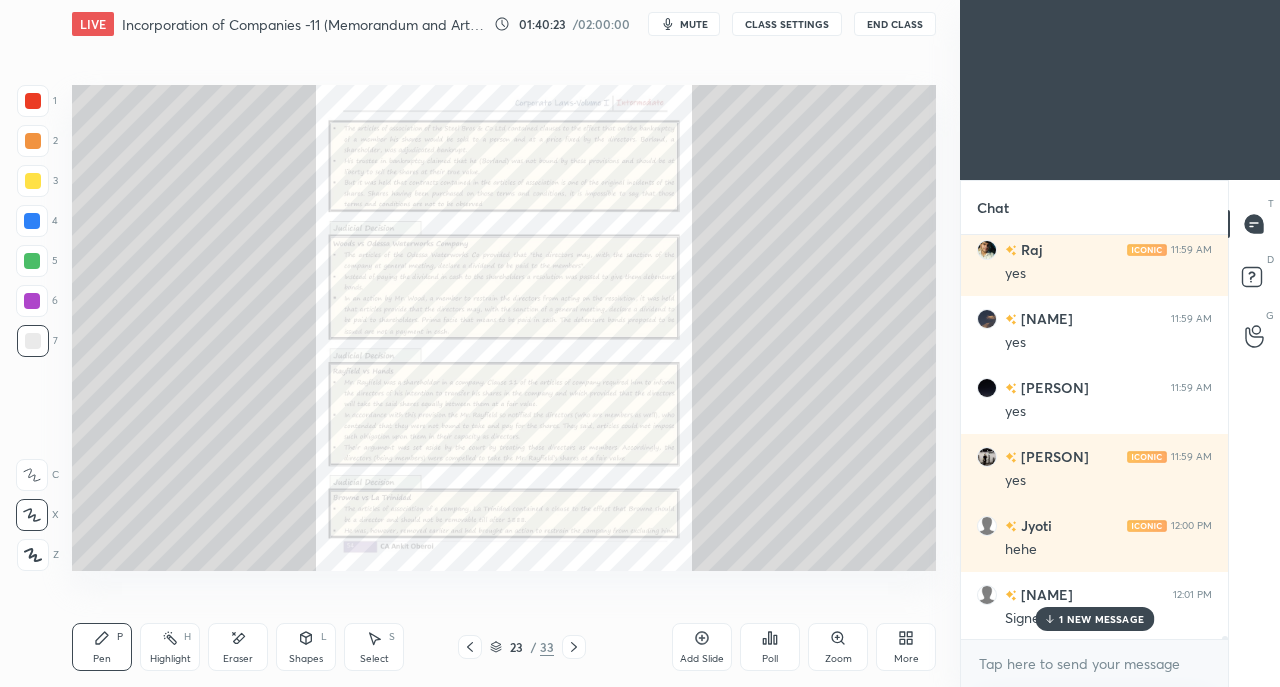 scroll, scrollTop: 48704, scrollLeft: 0, axis: vertical 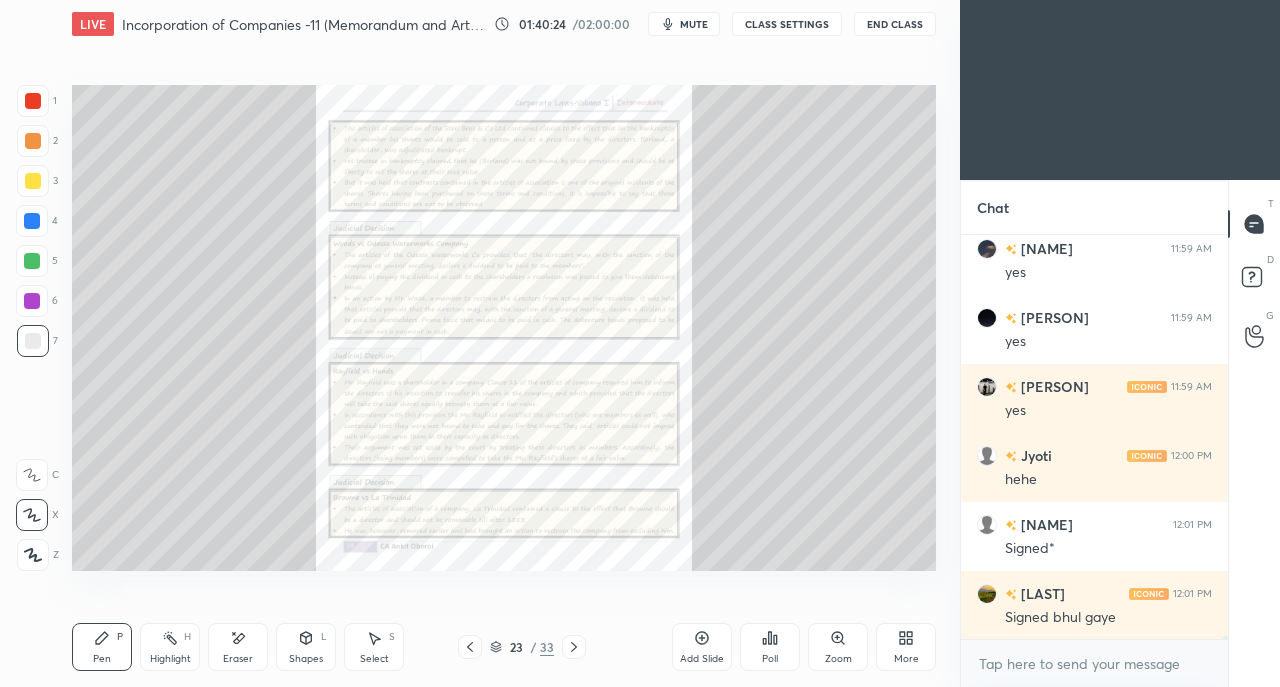 click 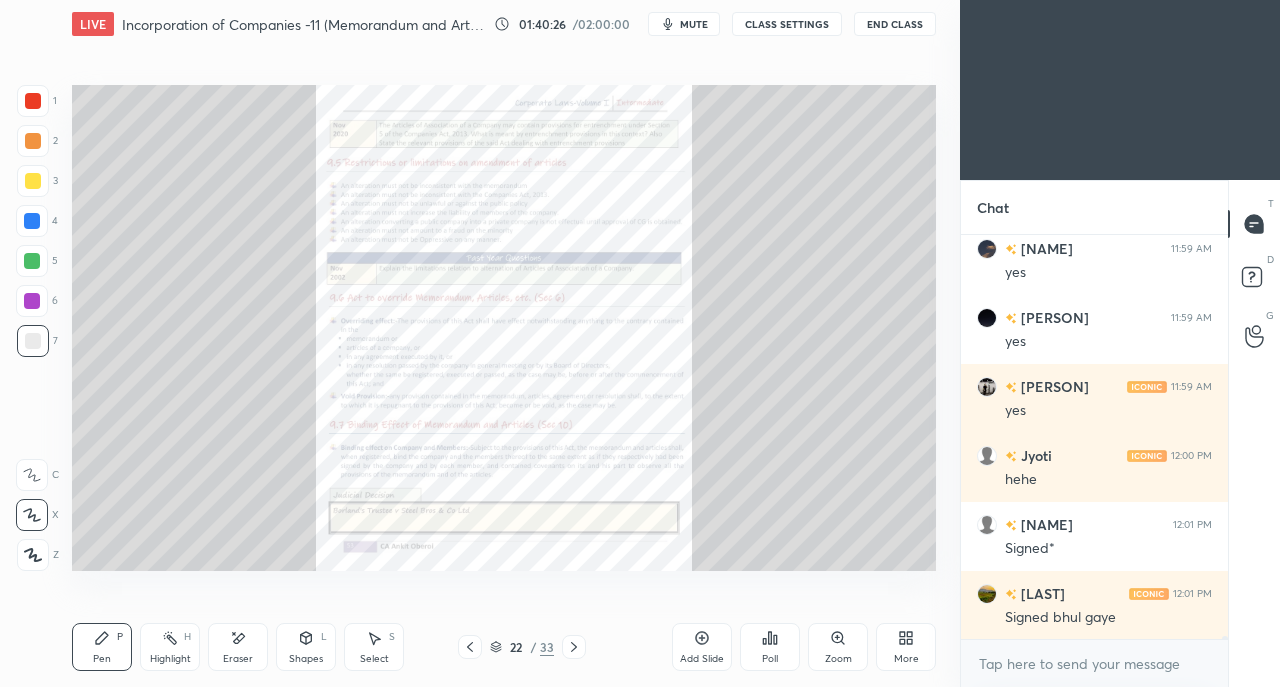 click at bounding box center [33, 101] 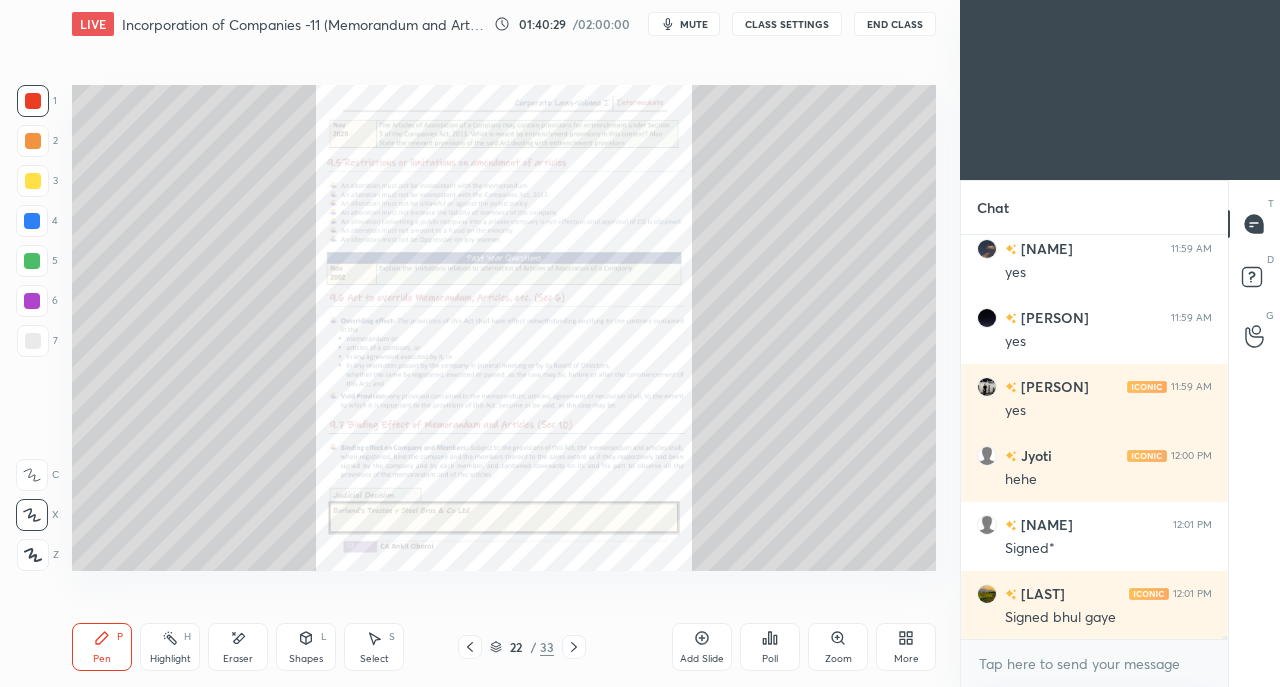 click 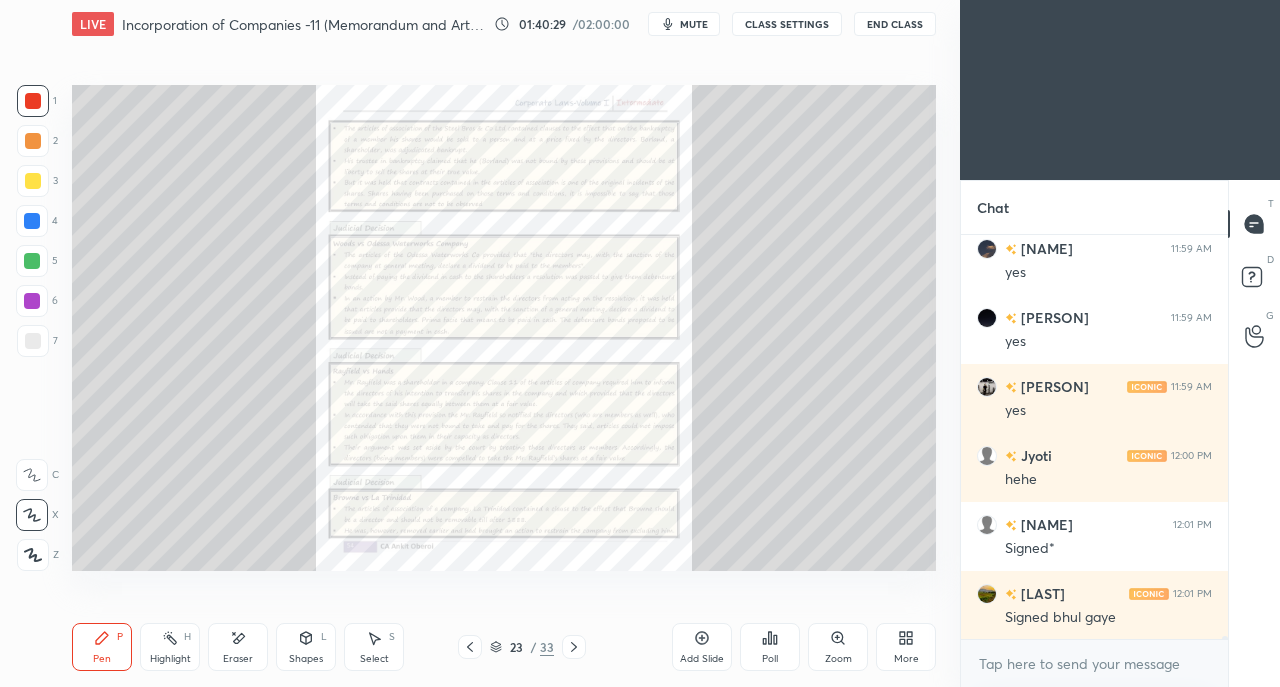click 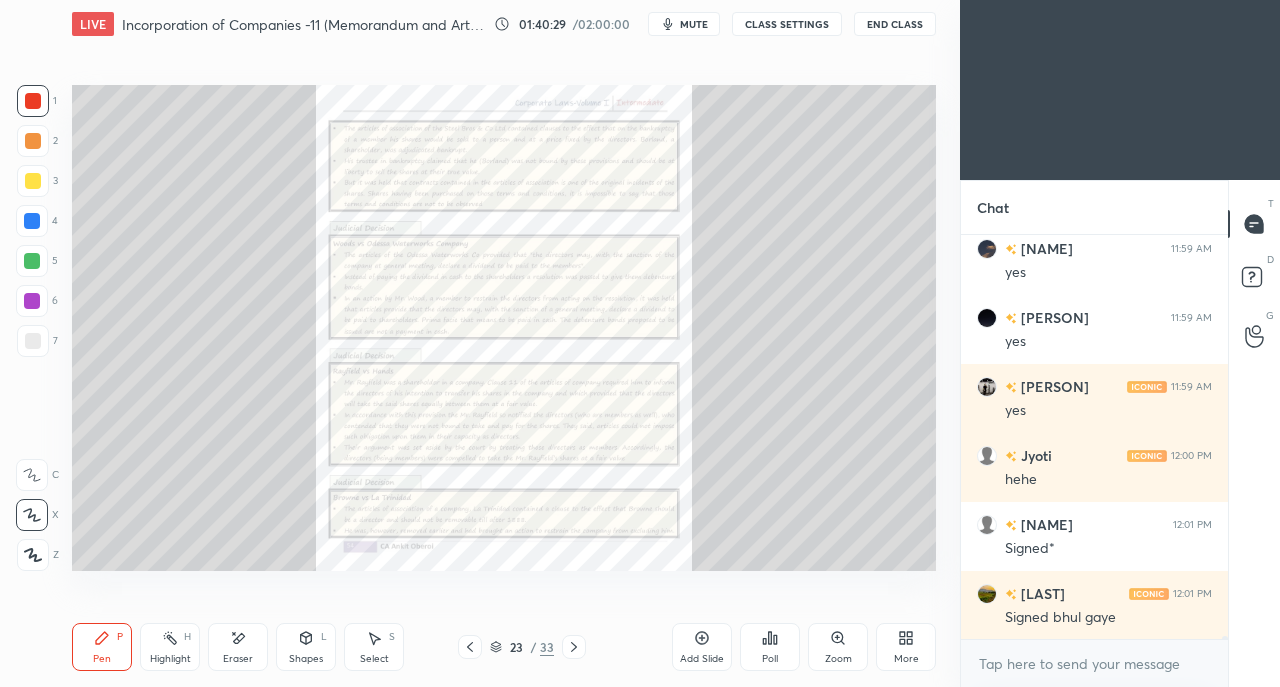 click 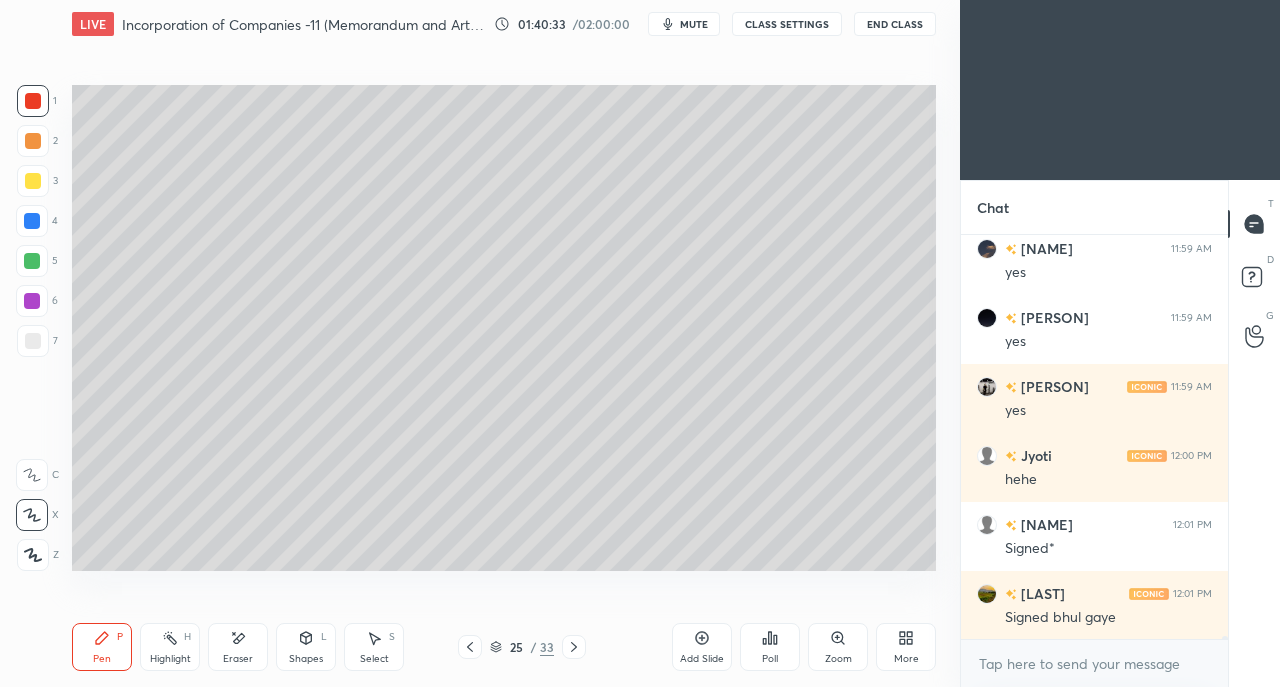 click at bounding box center [33, 341] 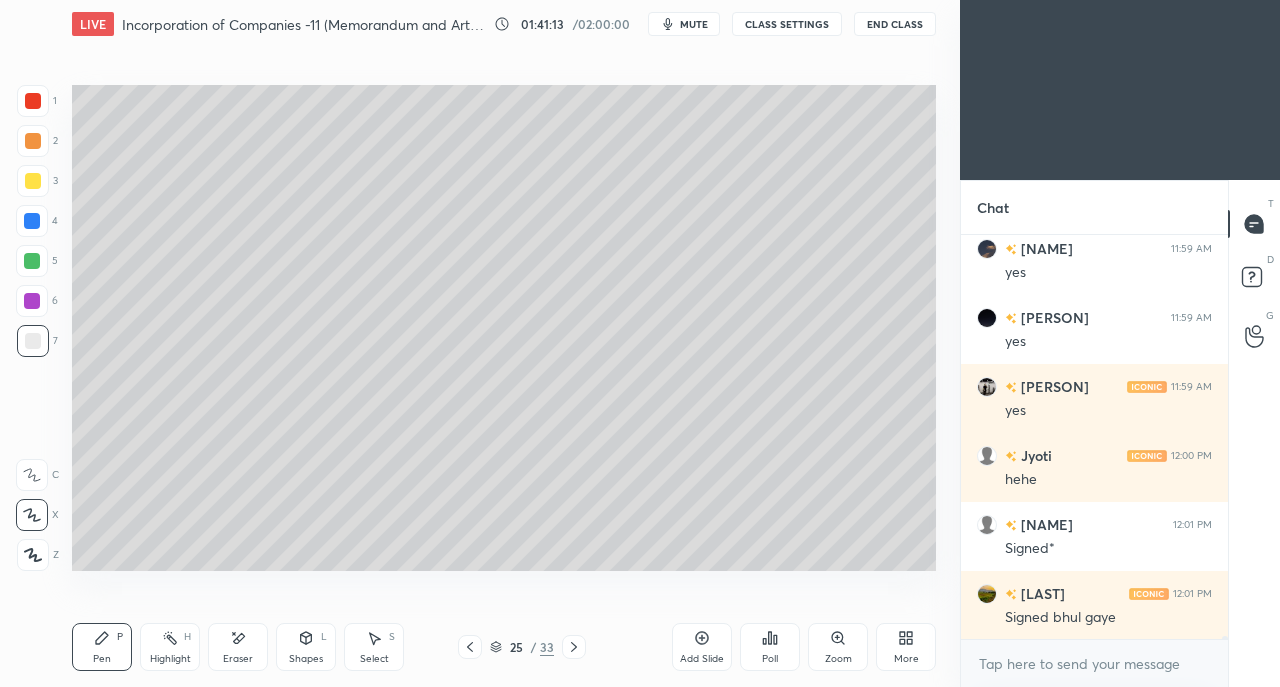 click at bounding box center (33, 181) 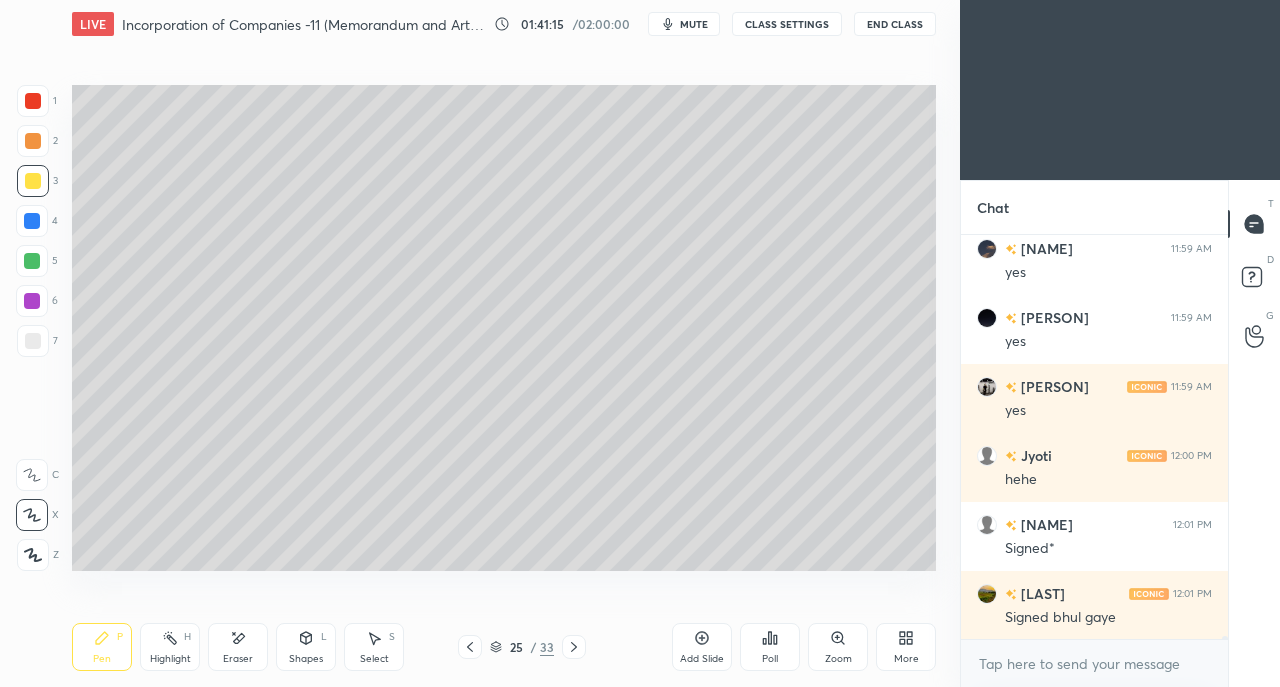 scroll, scrollTop: 48772, scrollLeft: 0, axis: vertical 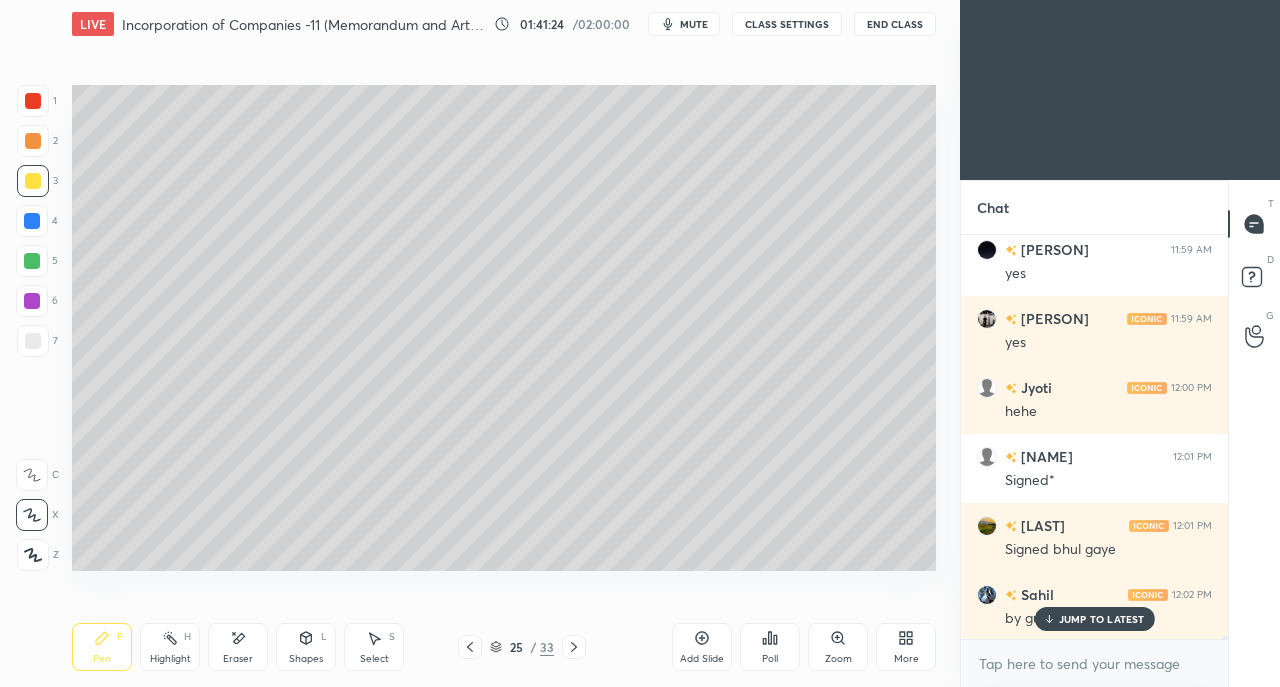click 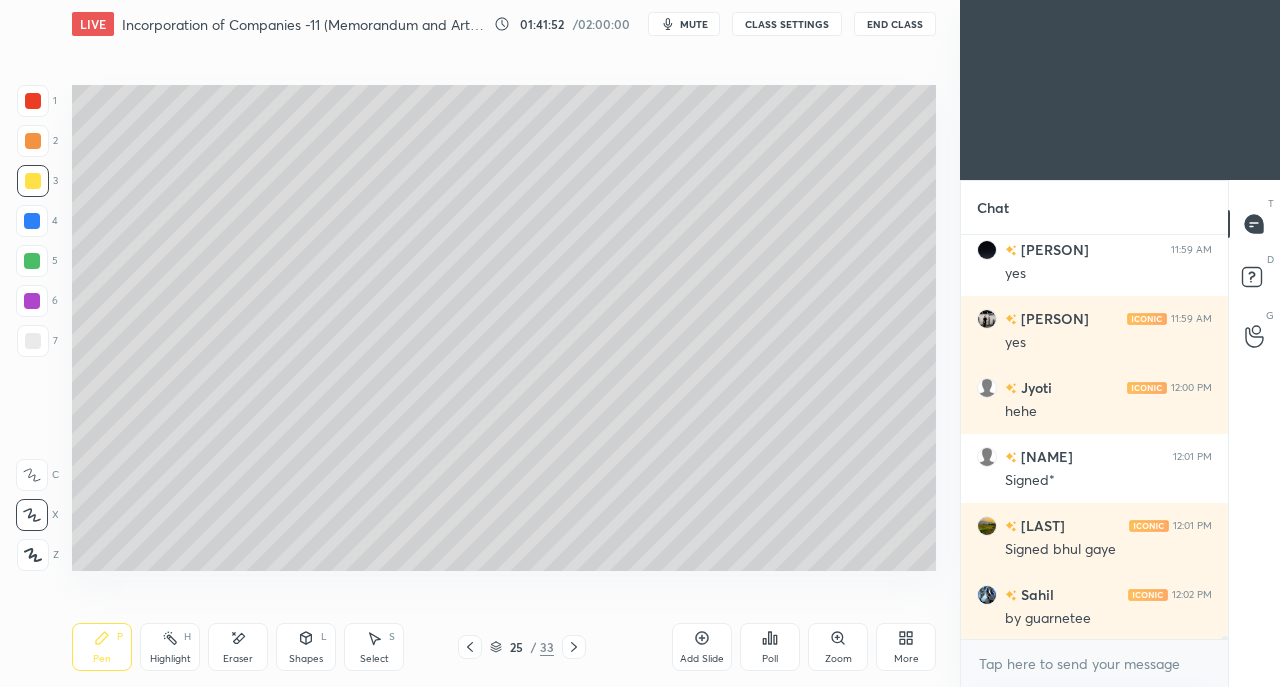 scroll, scrollTop: 48842, scrollLeft: 0, axis: vertical 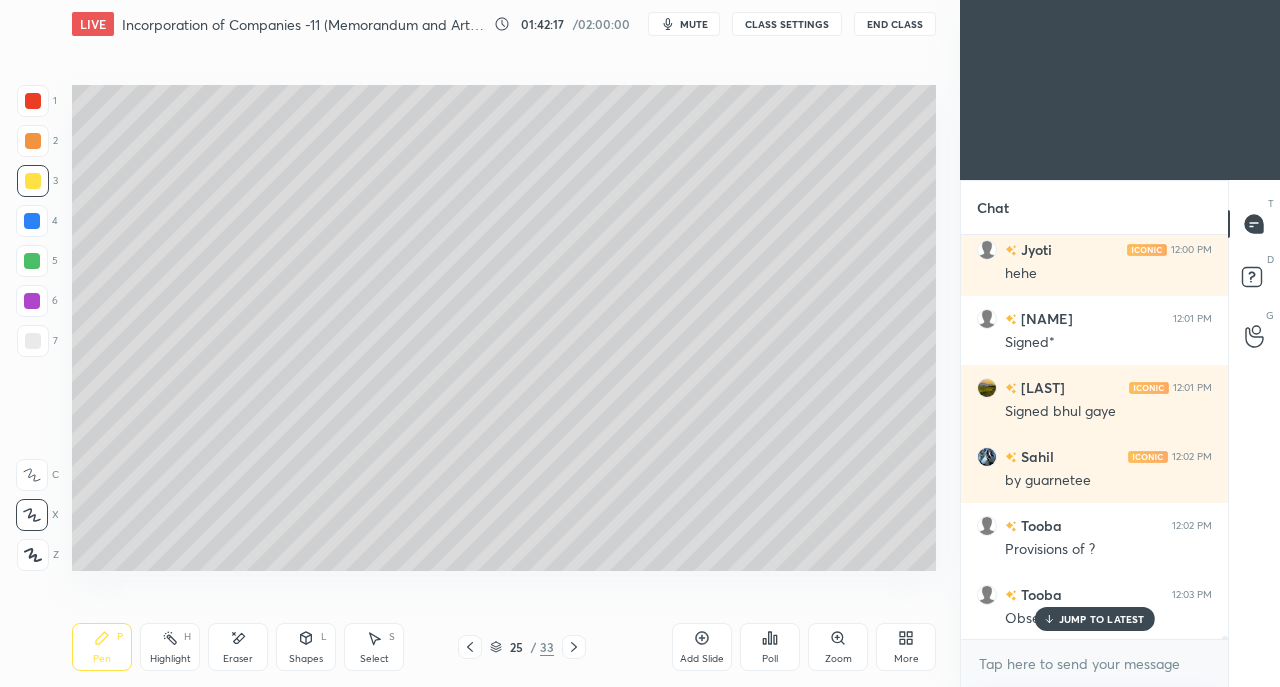 click 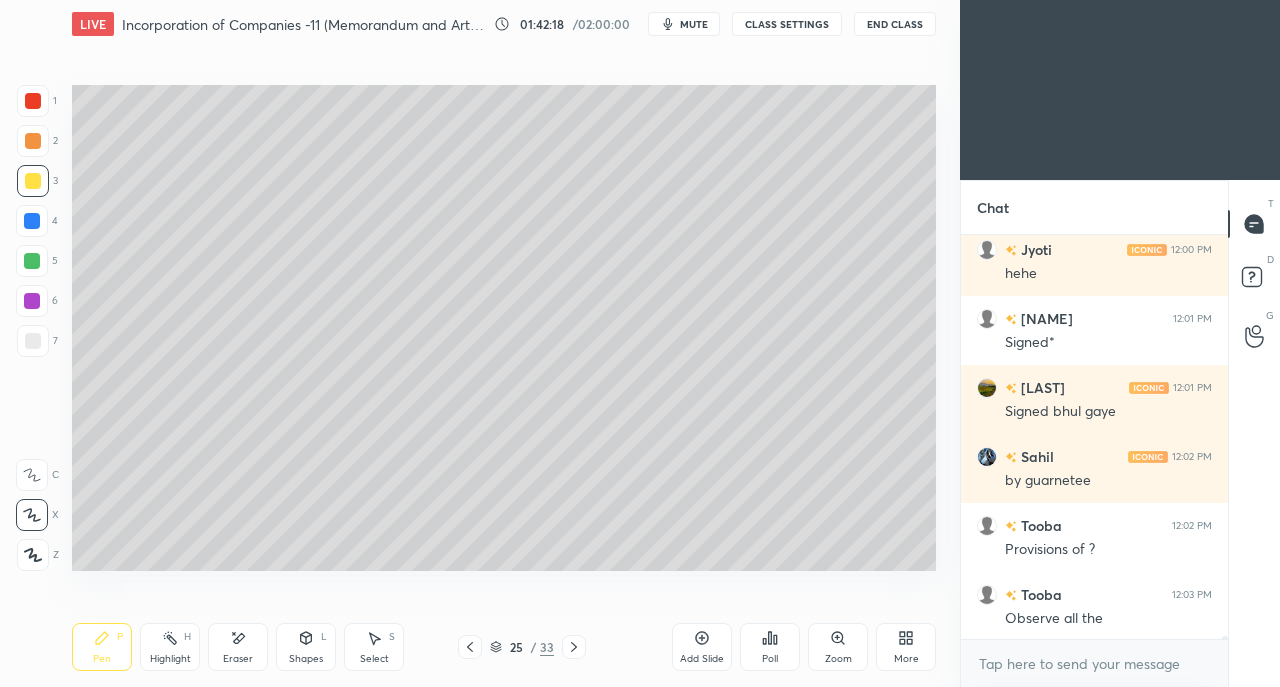 click 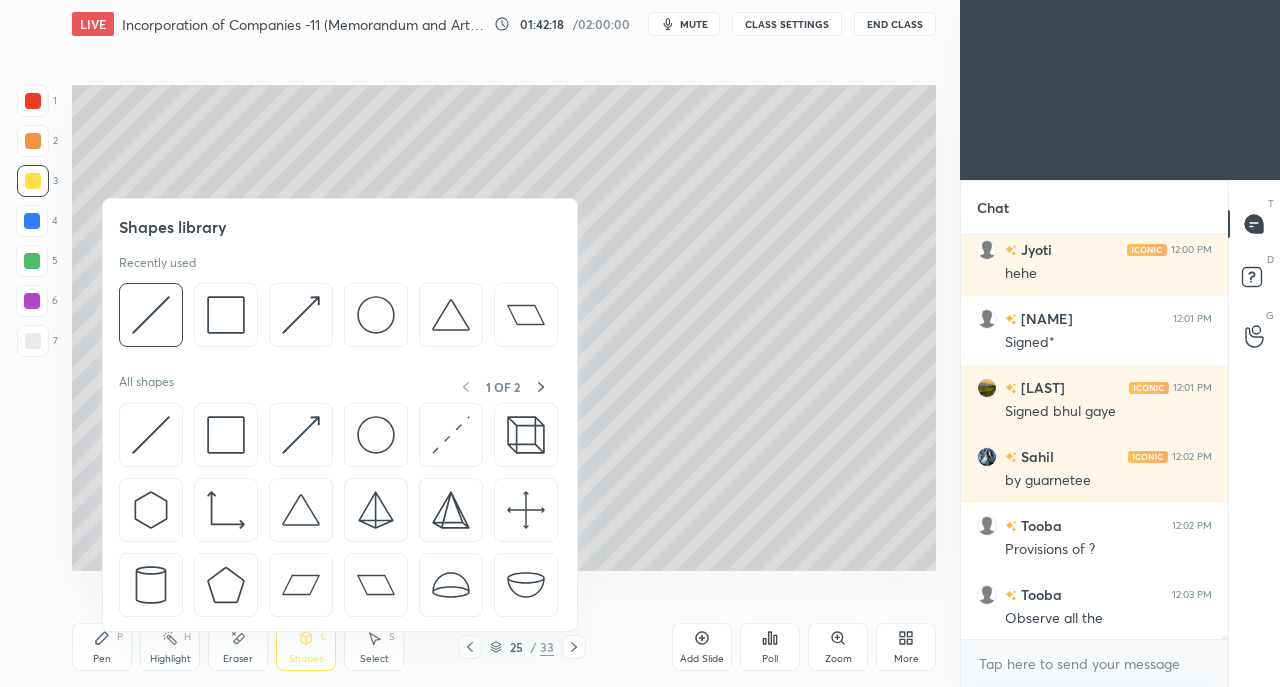 click on "Eraser" at bounding box center (238, 647) 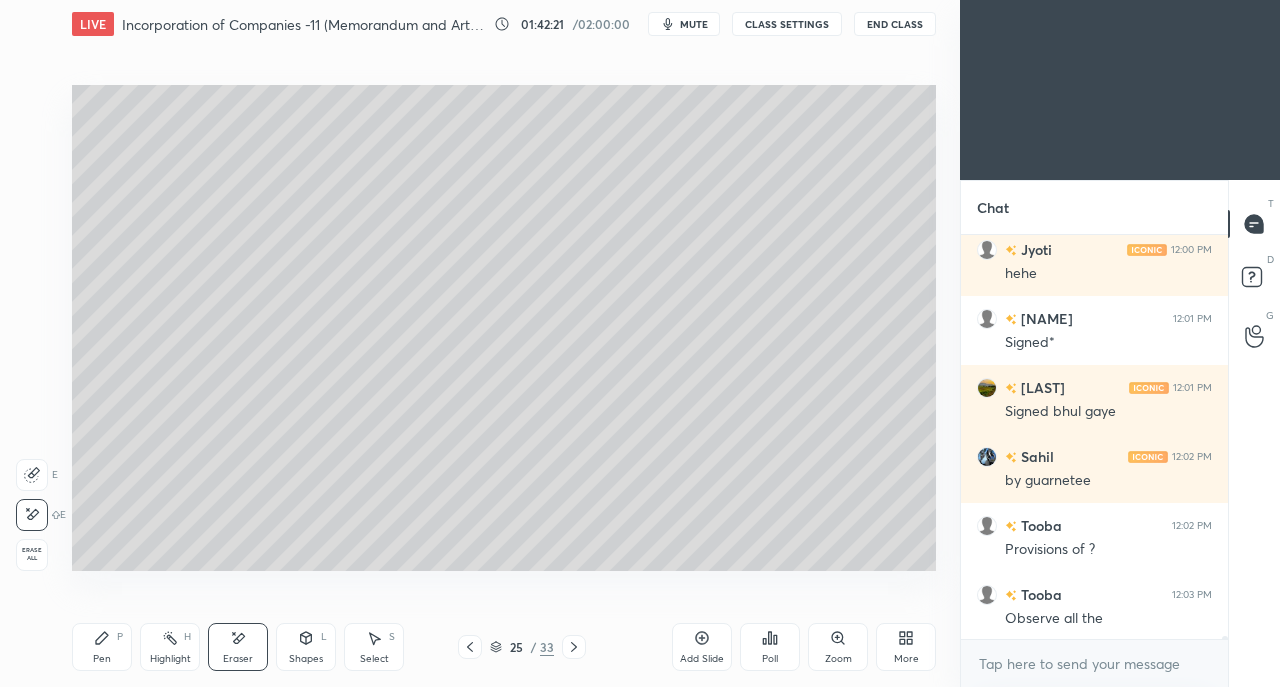 click on "Pen P" at bounding box center (102, 647) 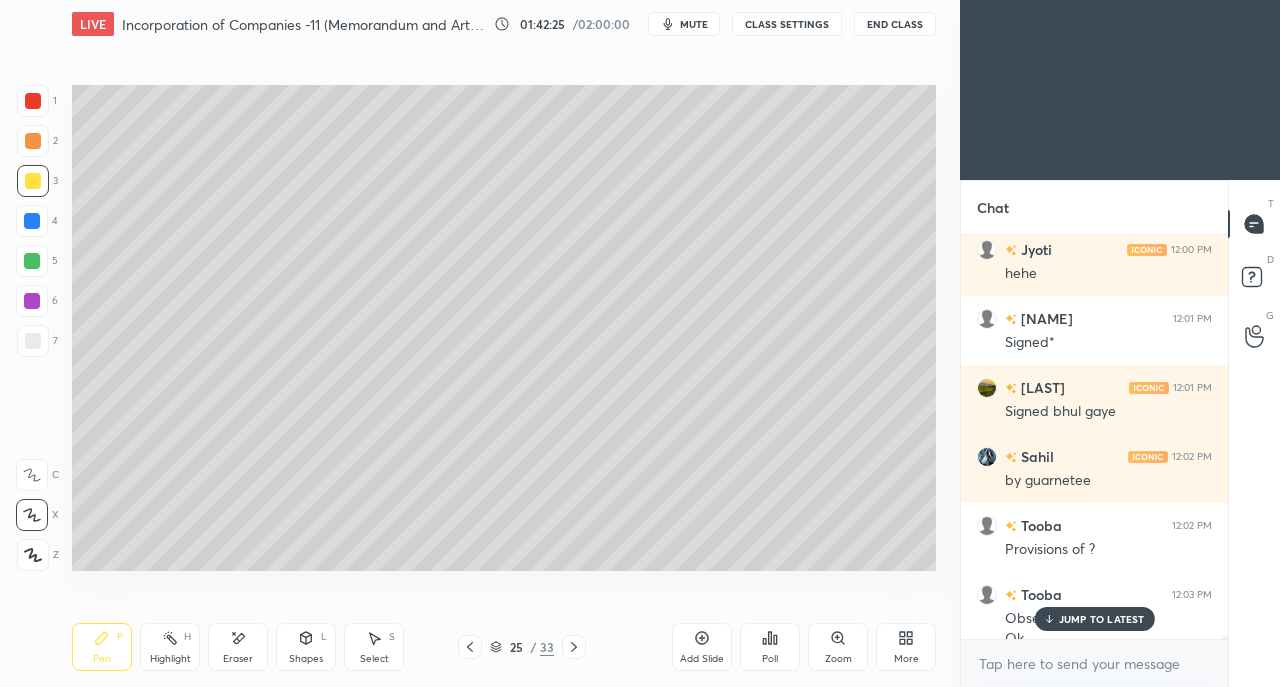 scroll, scrollTop: 48930, scrollLeft: 0, axis: vertical 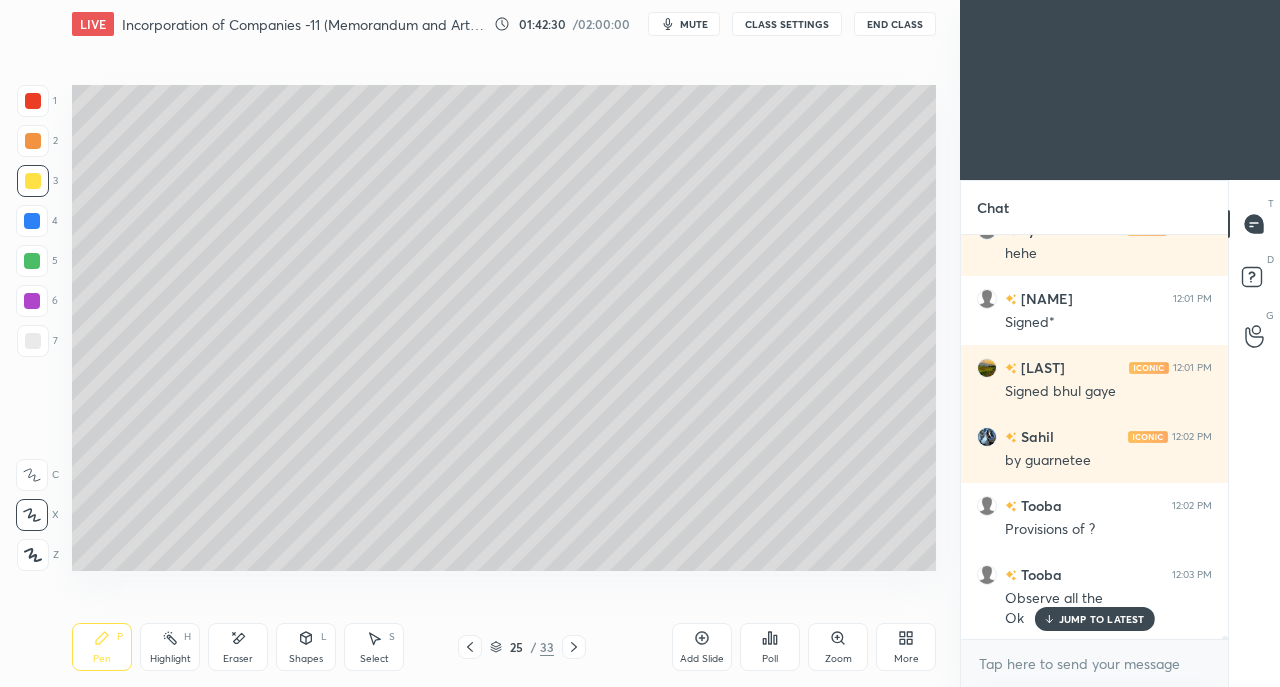 click at bounding box center (33, 101) 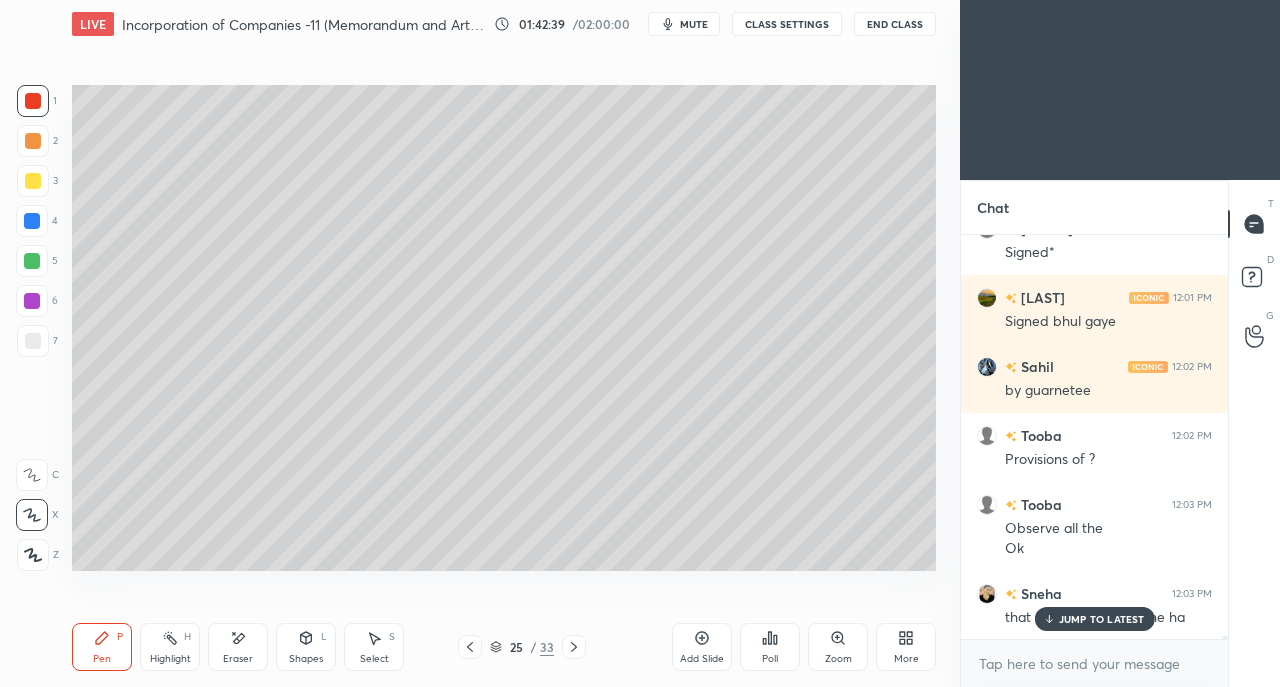 scroll, scrollTop: 49068, scrollLeft: 0, axis: vertical 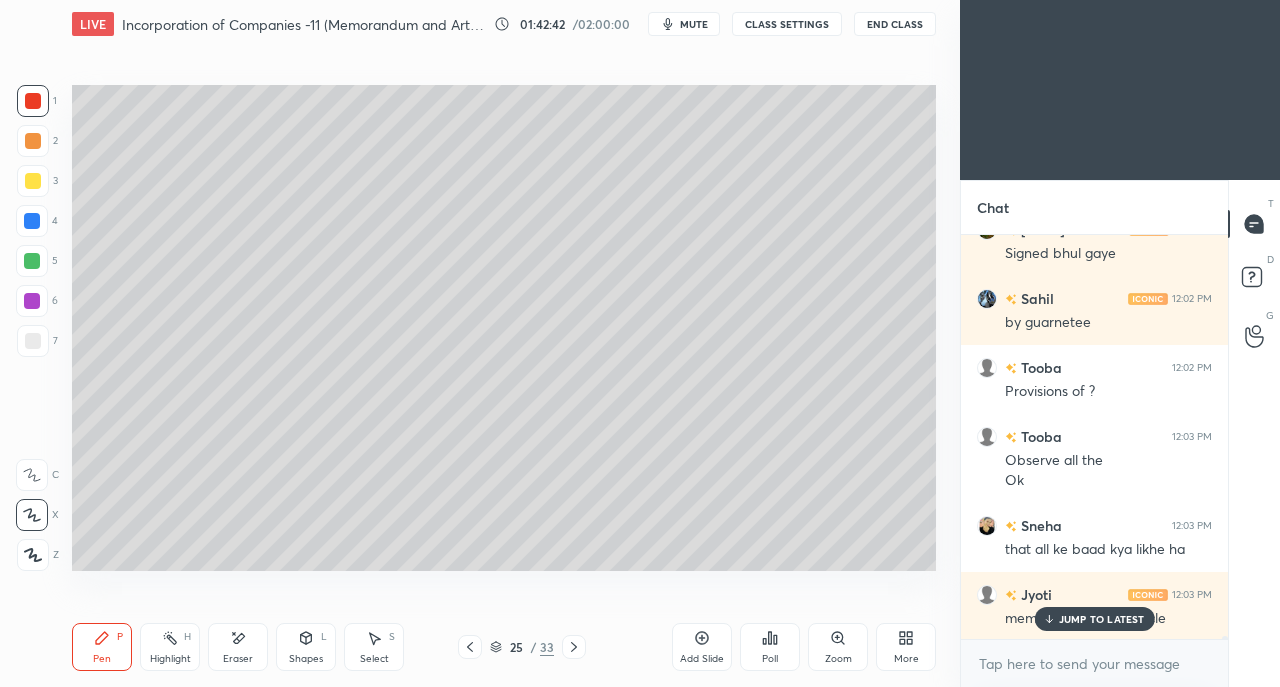 click on "JUMP TO LATEST" at bounding box center (1102, 619) 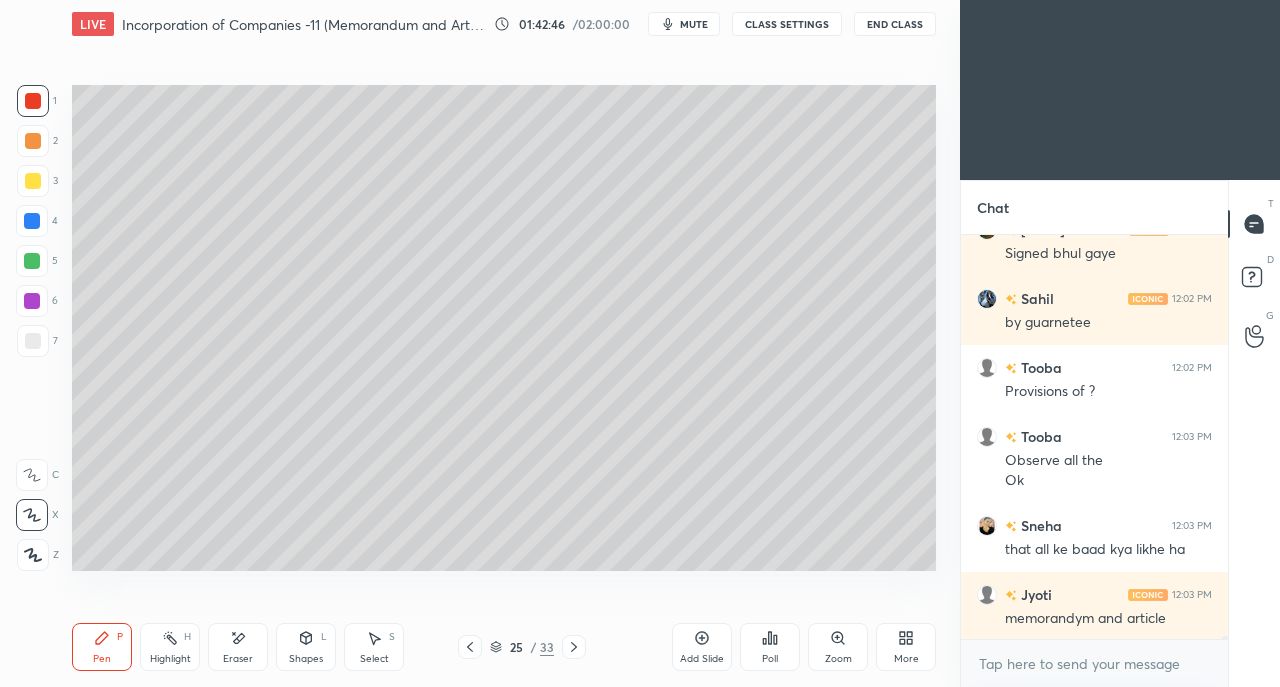 click 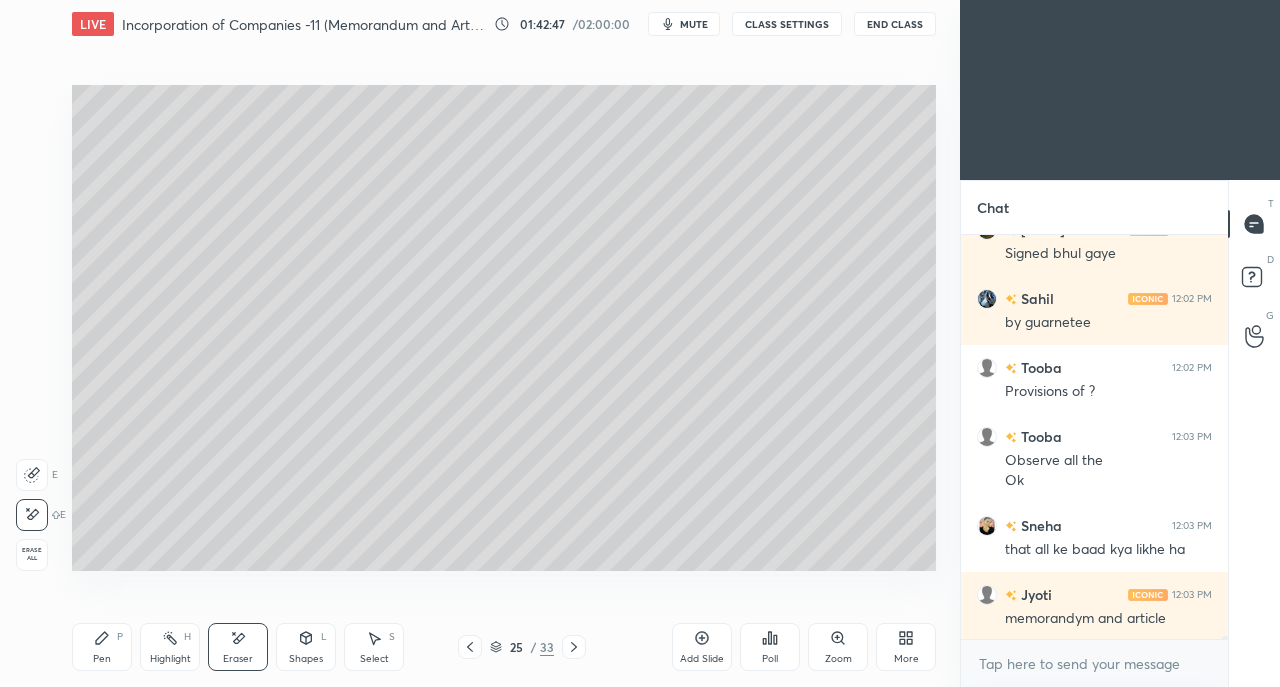 click 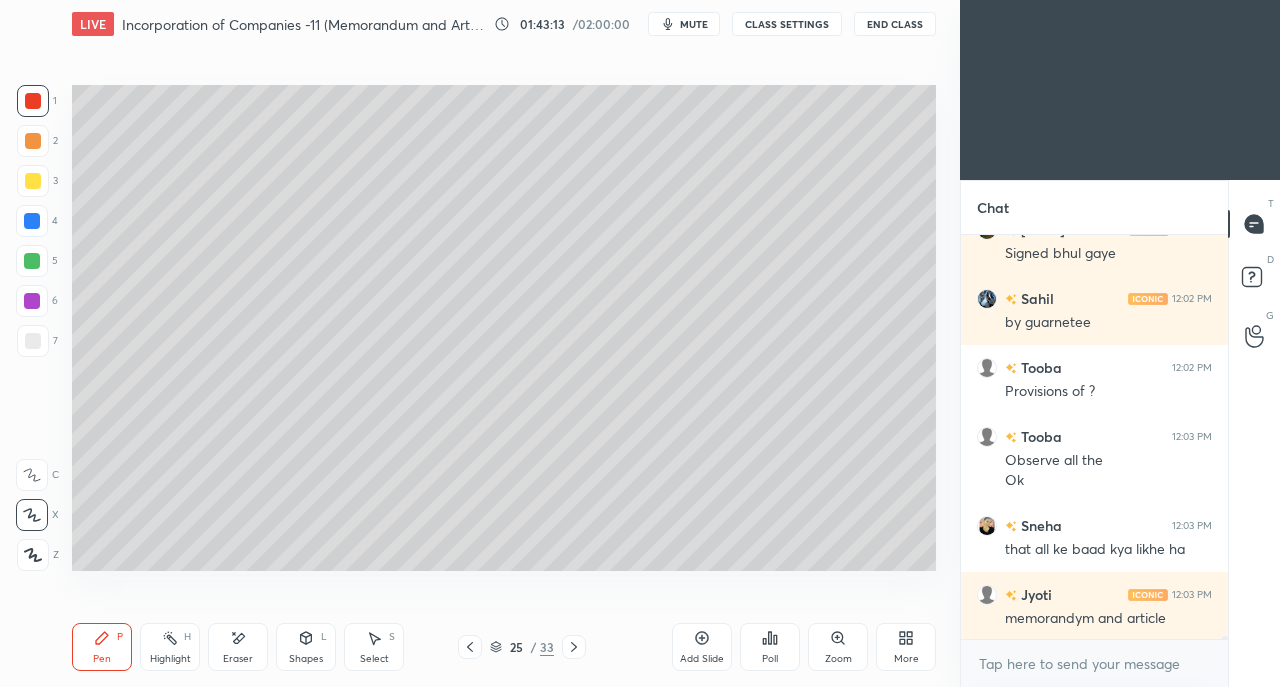 scroll, scrollTop: 49138, scrollLeft: 0, axis: vertical 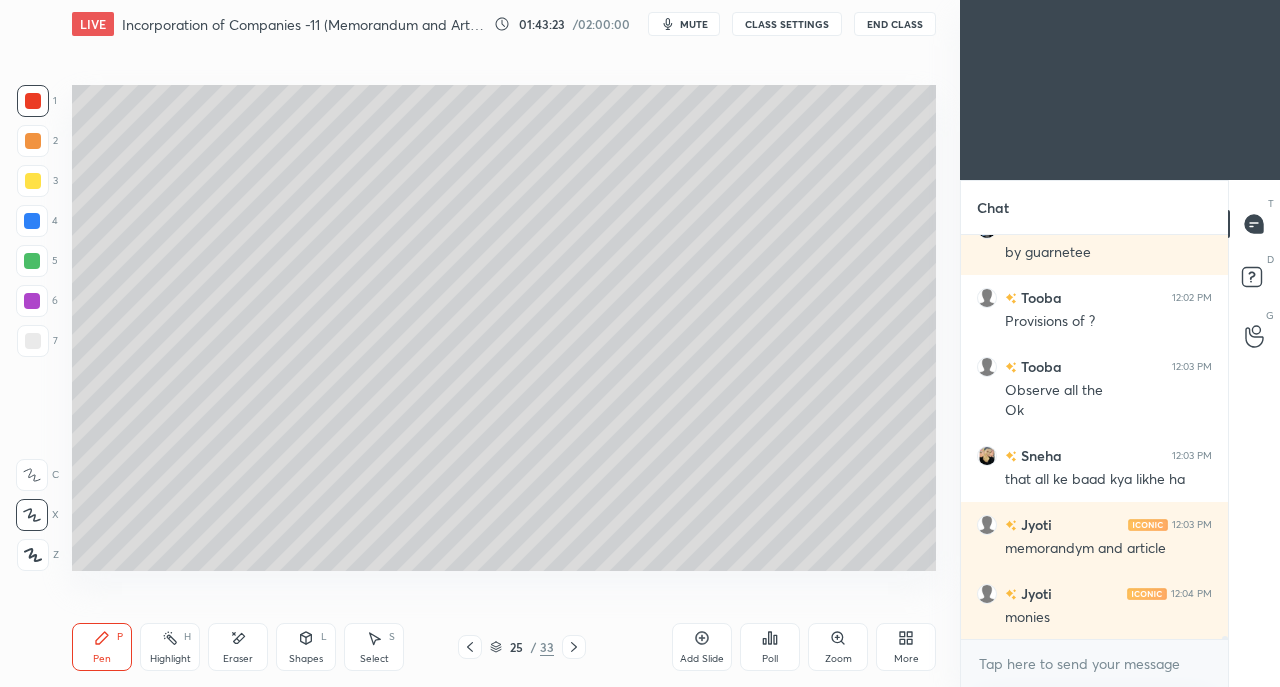 click 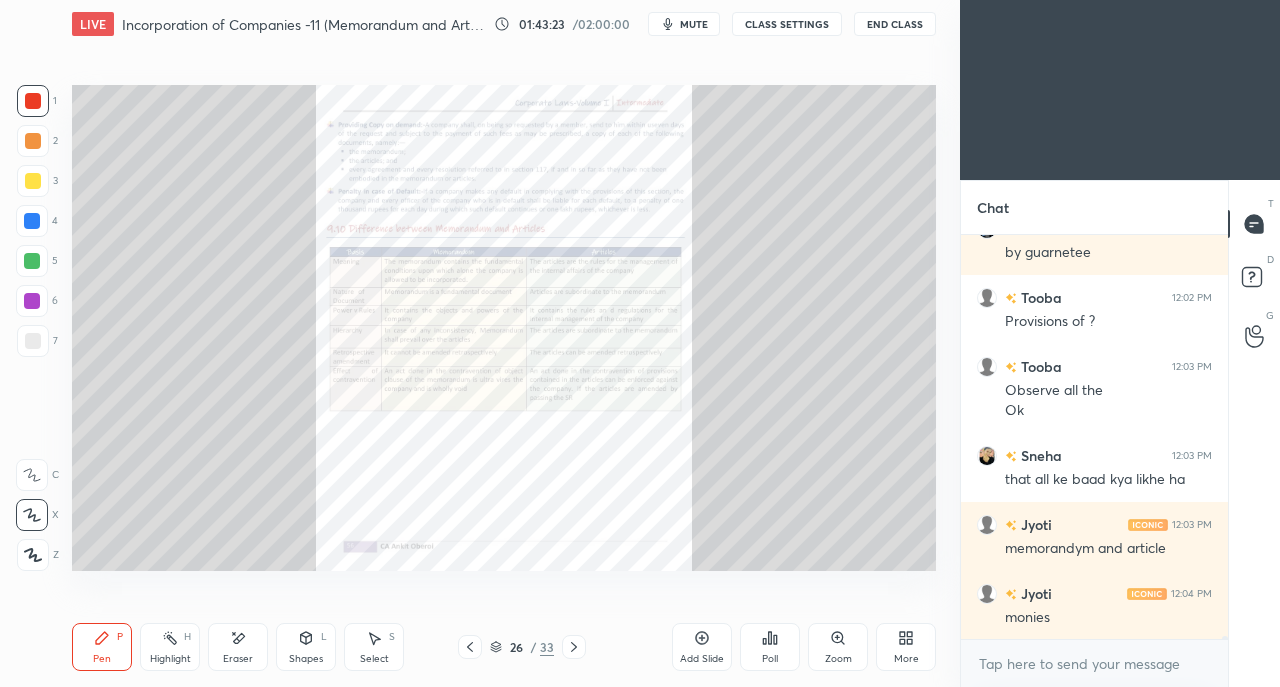 click 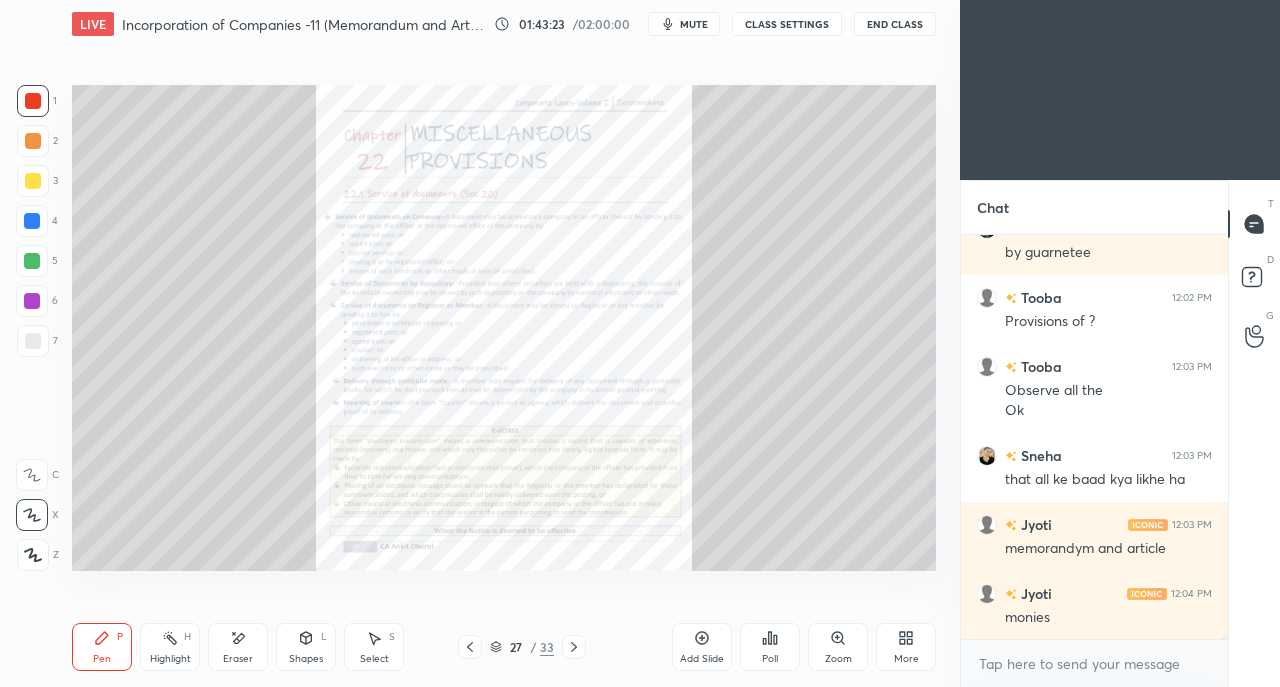 click at bounding box center [574, 647] 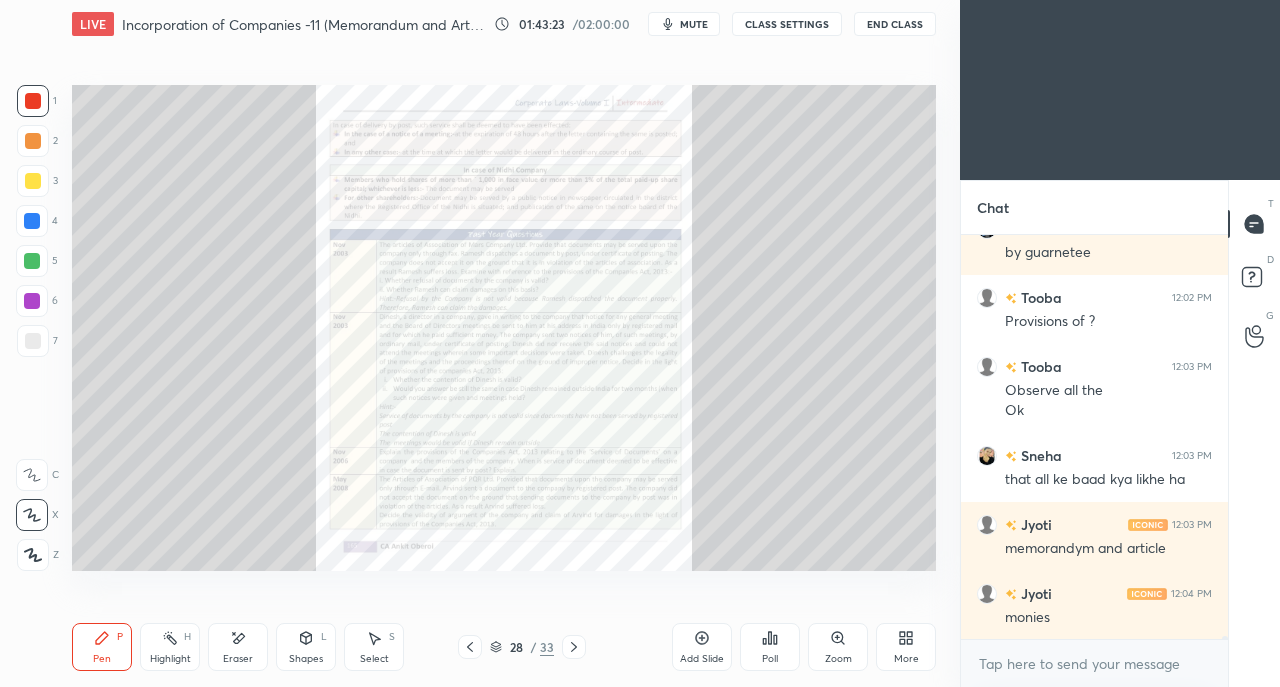 click at bounding box center (574, 647) 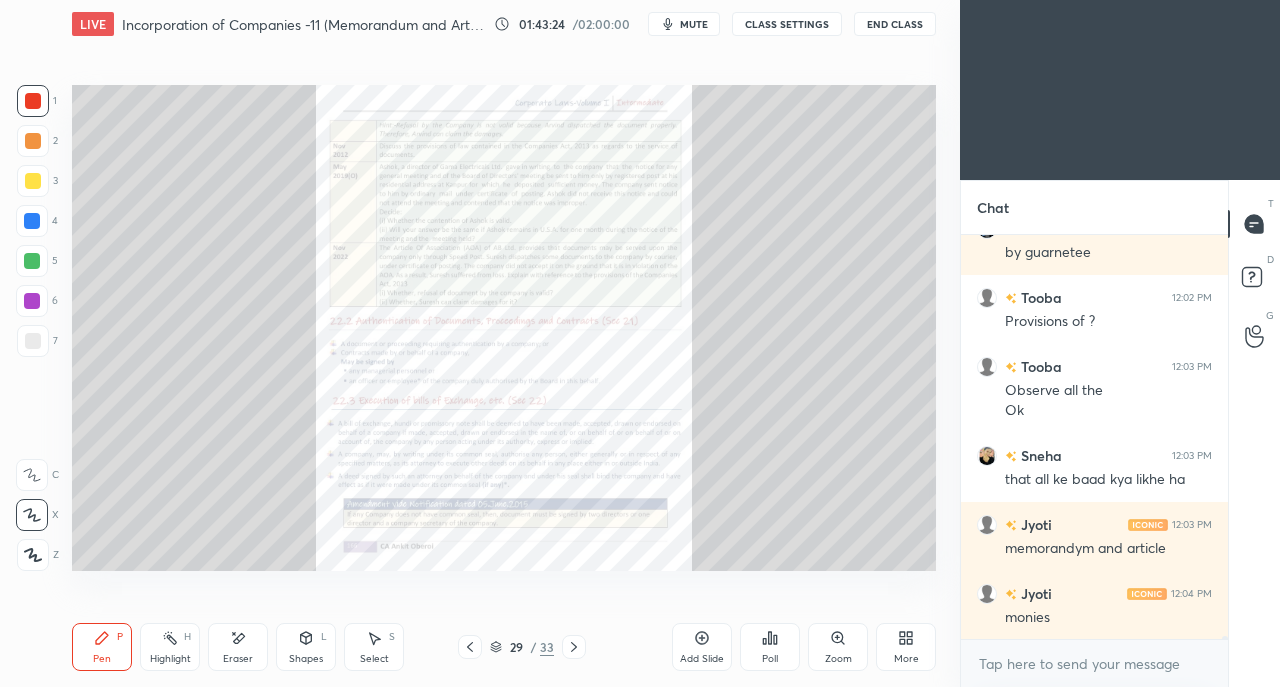 click at bounding box center (574, 647) 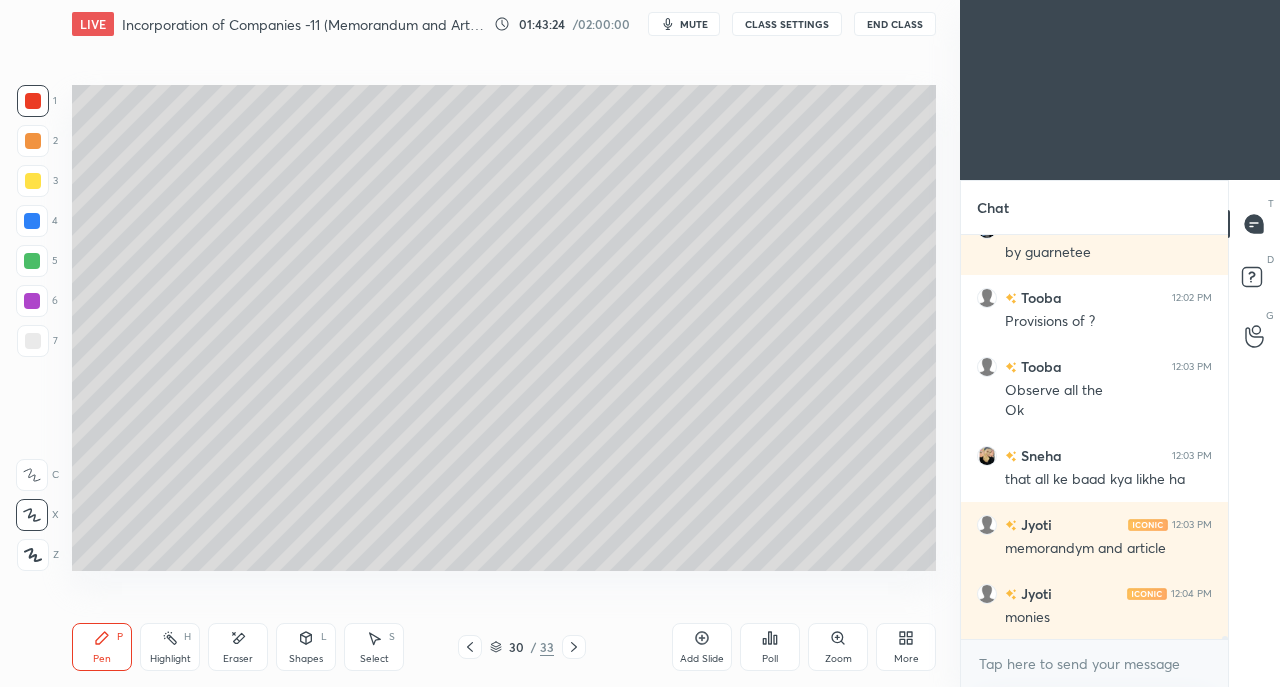 click at bounding box center (574, 647) 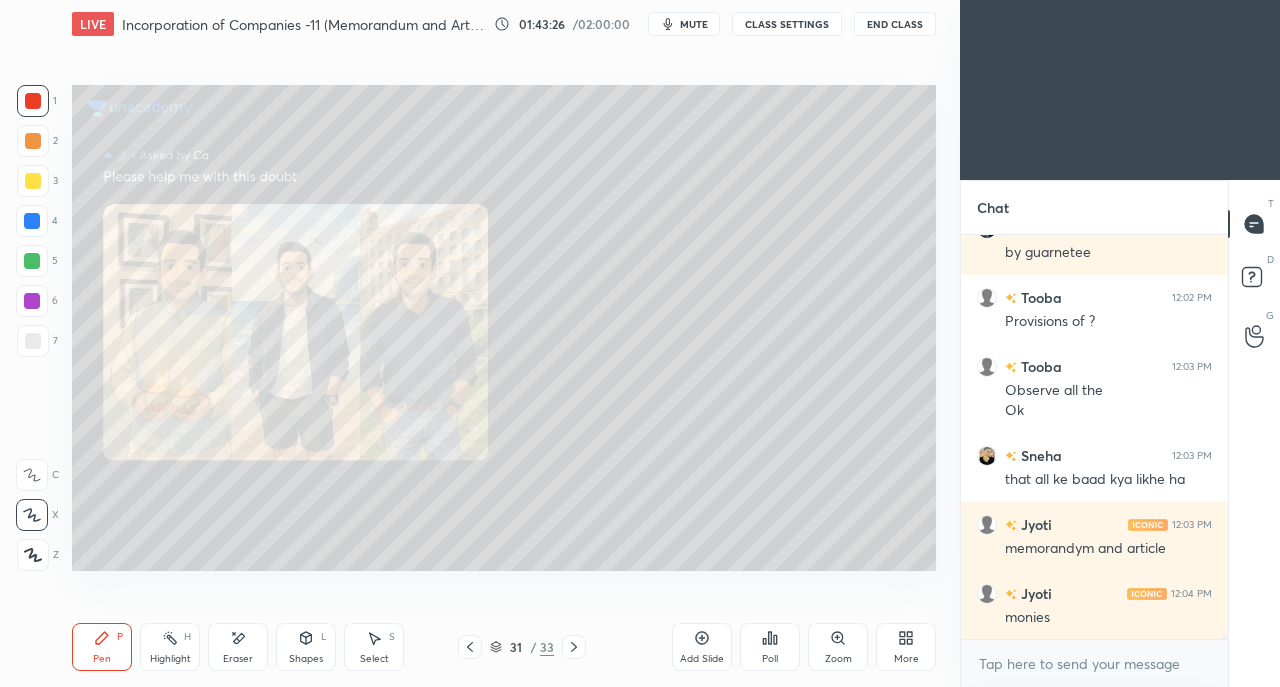click 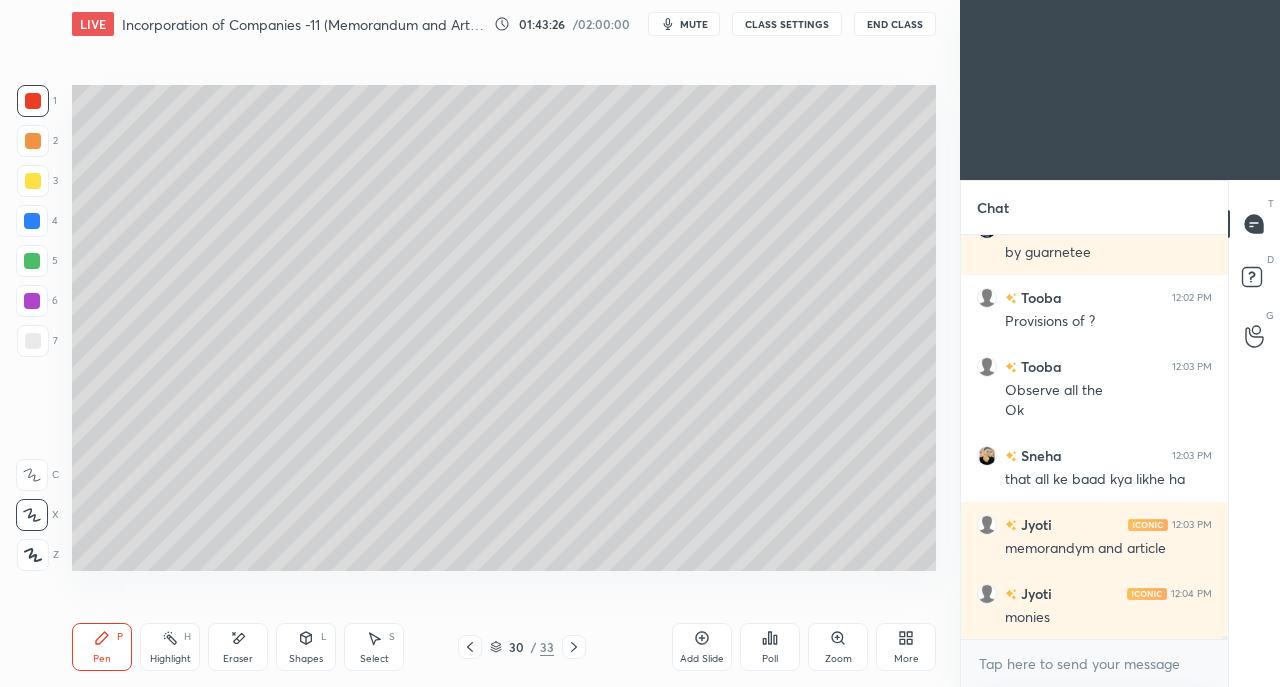 click 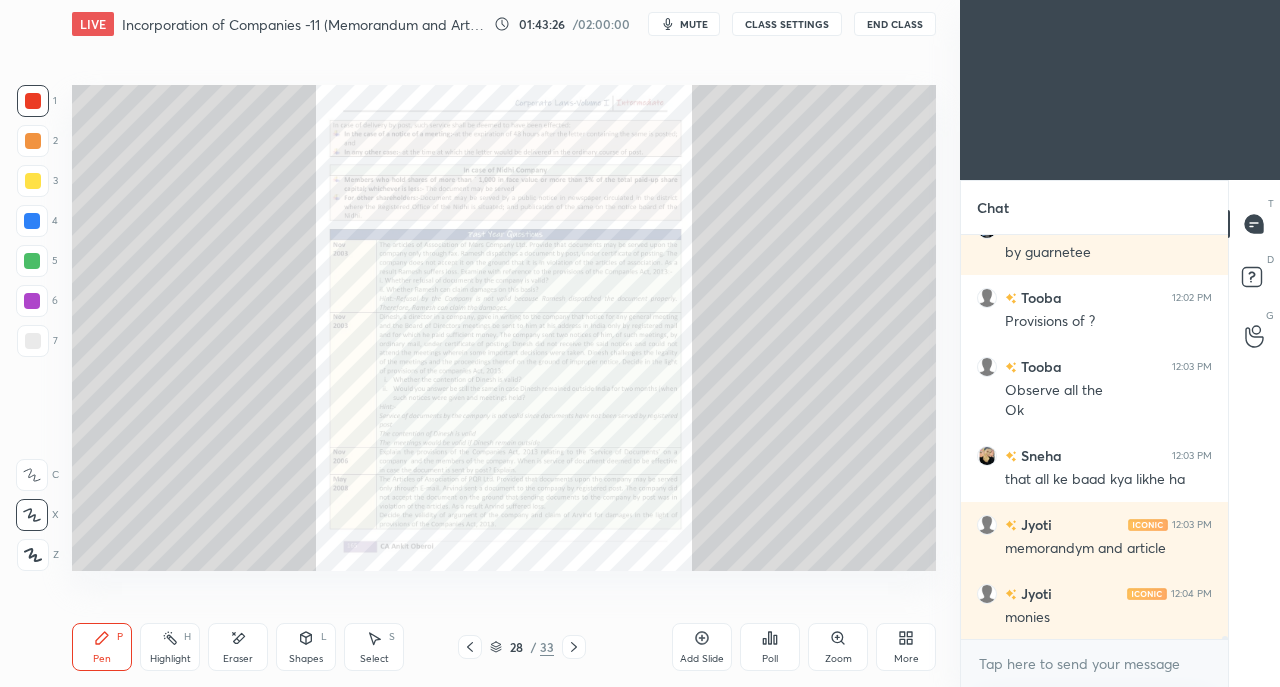 click 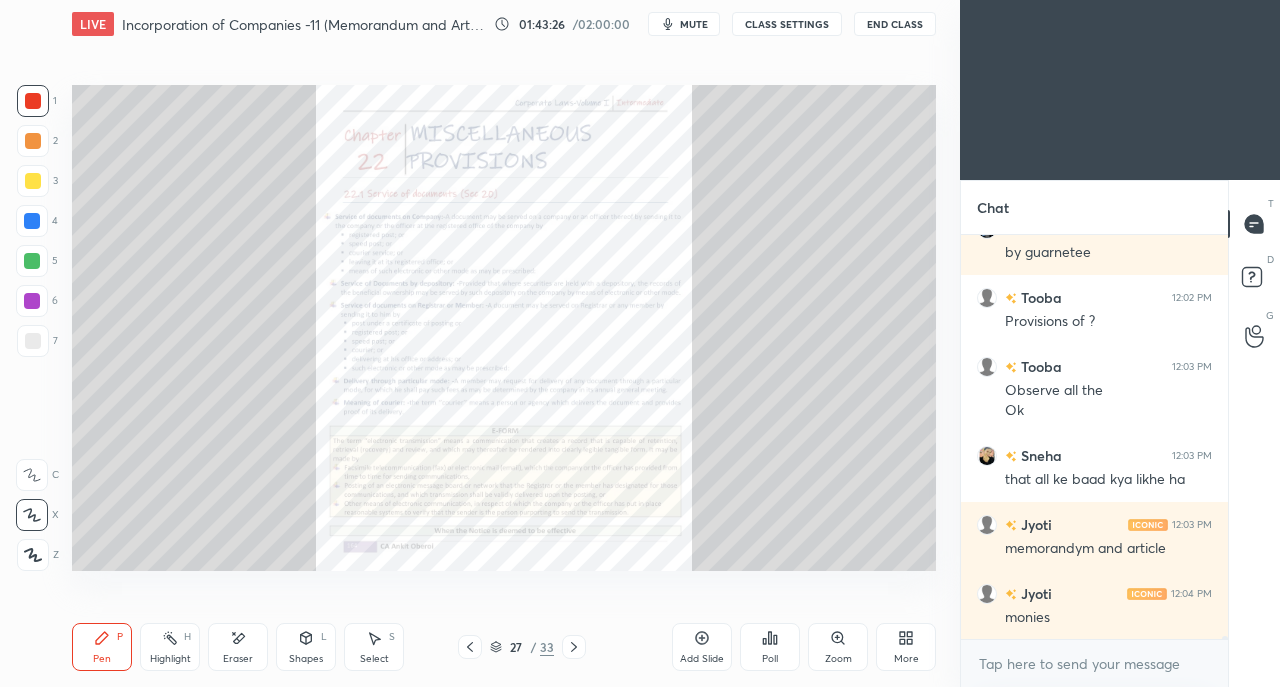 click 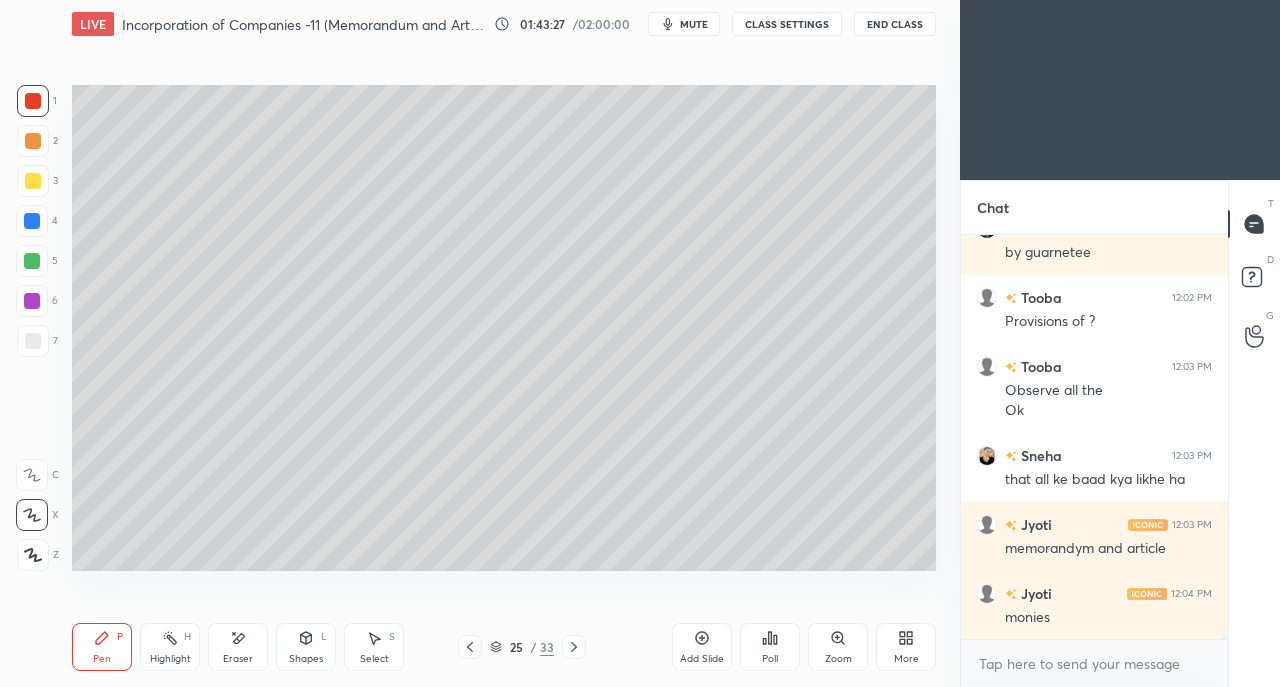 click 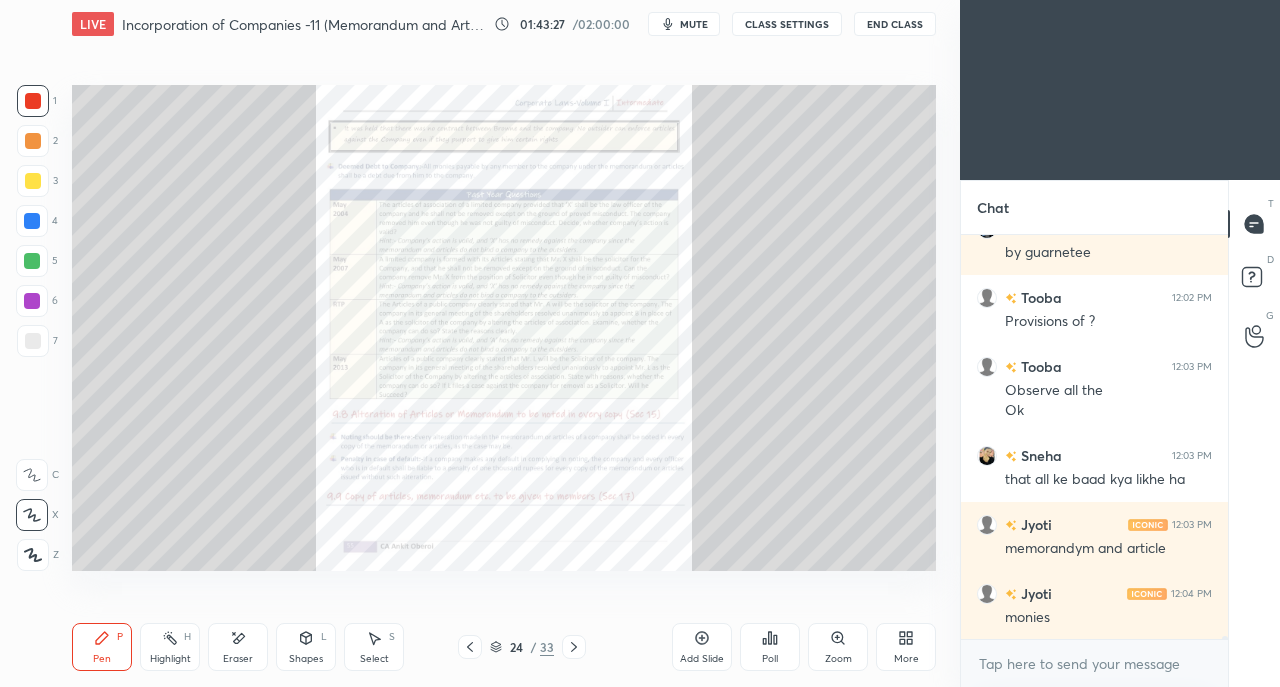 click 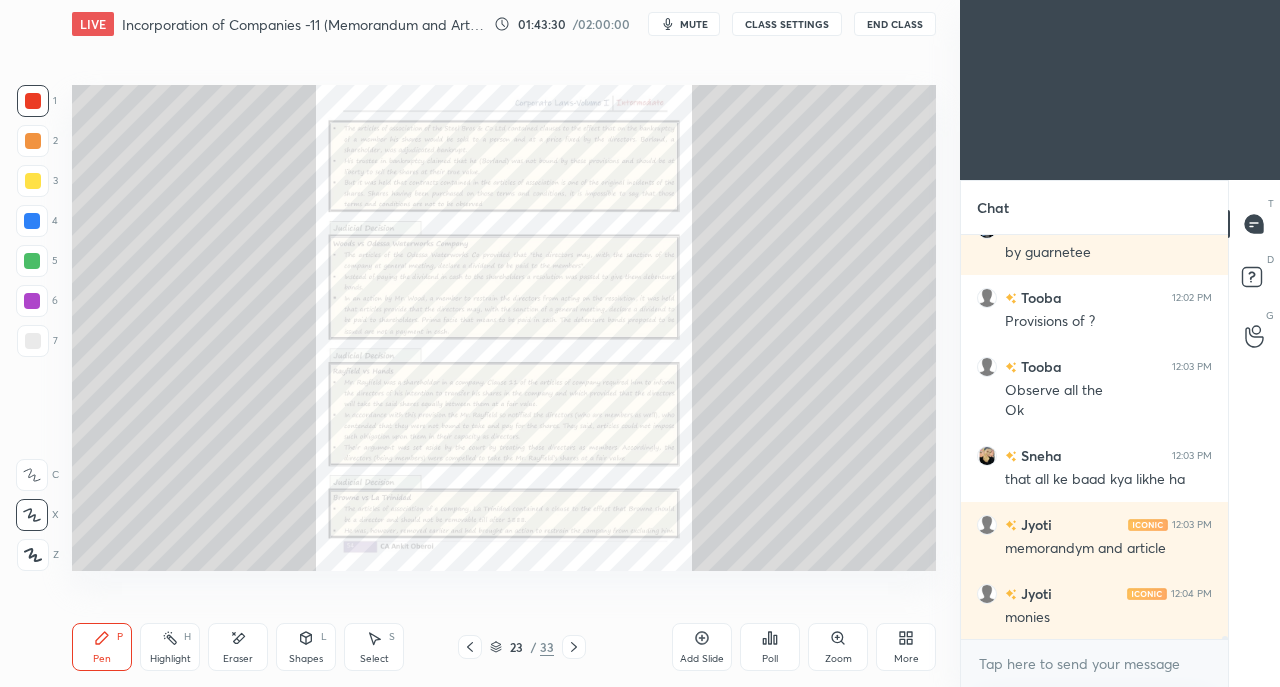 click 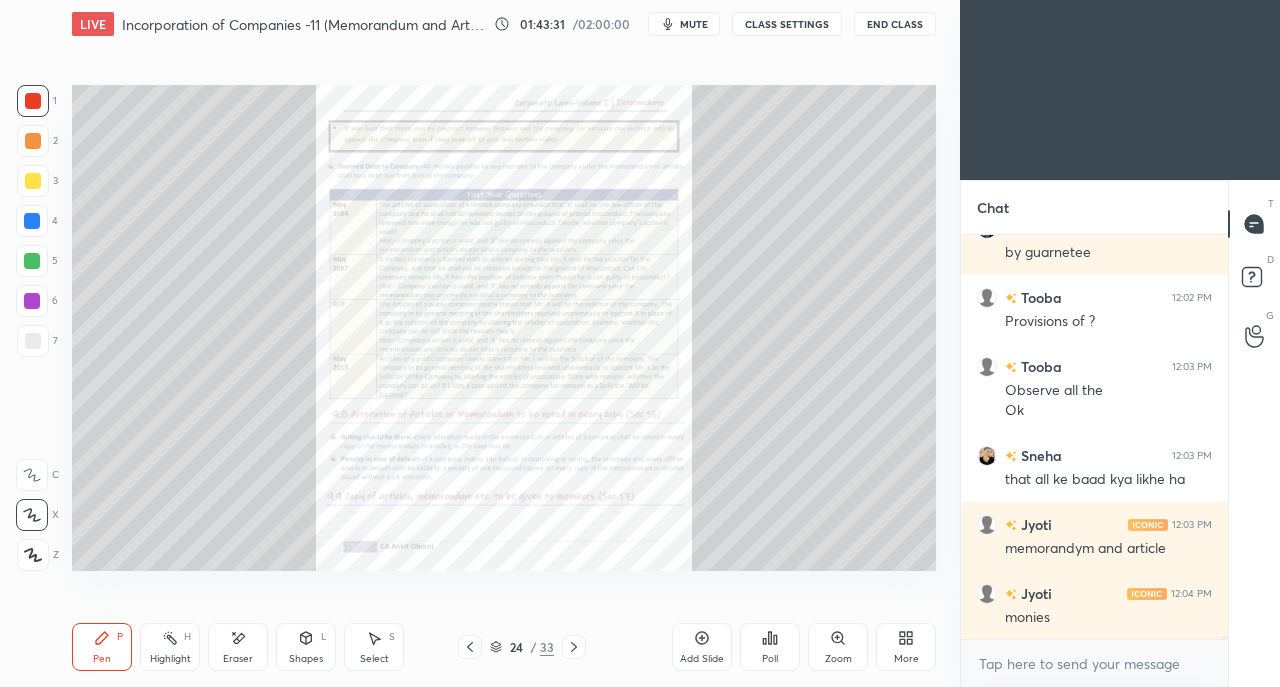 click on "Zoom" at bounding box center (838, 647) 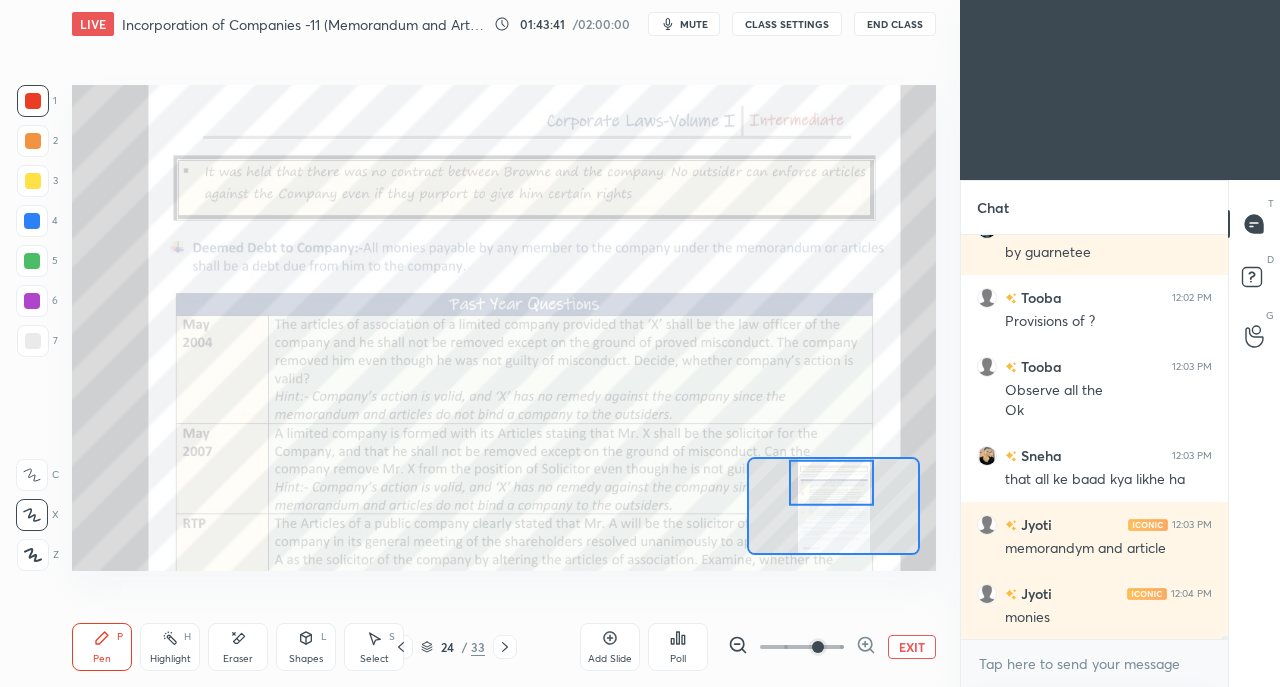 click at bounding box center [32, 221] 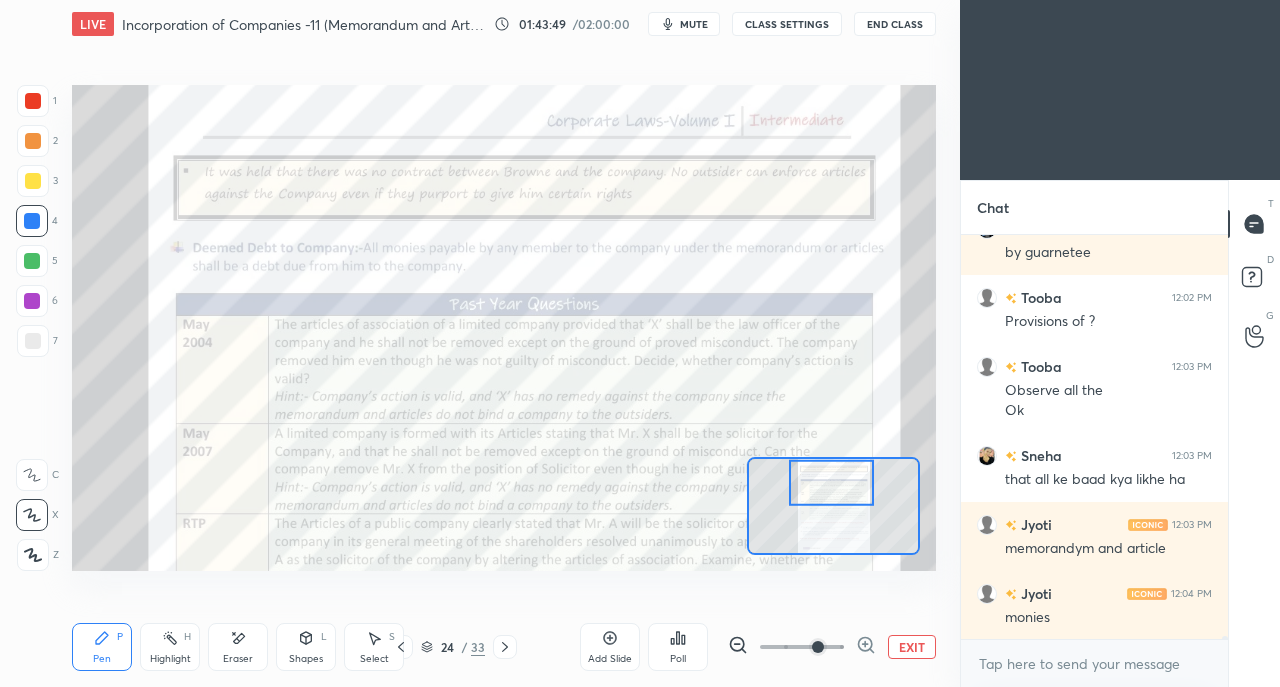 click at bounding box center (505, 647) 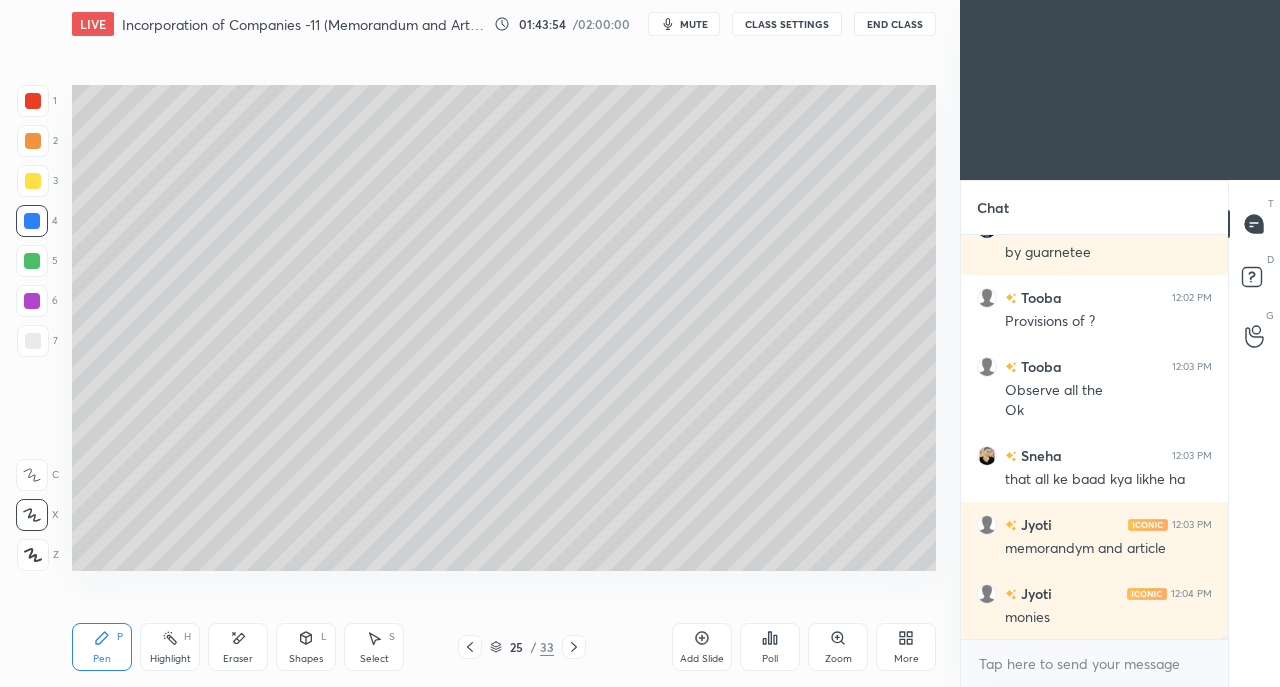 click at bounding box center (33, 101) 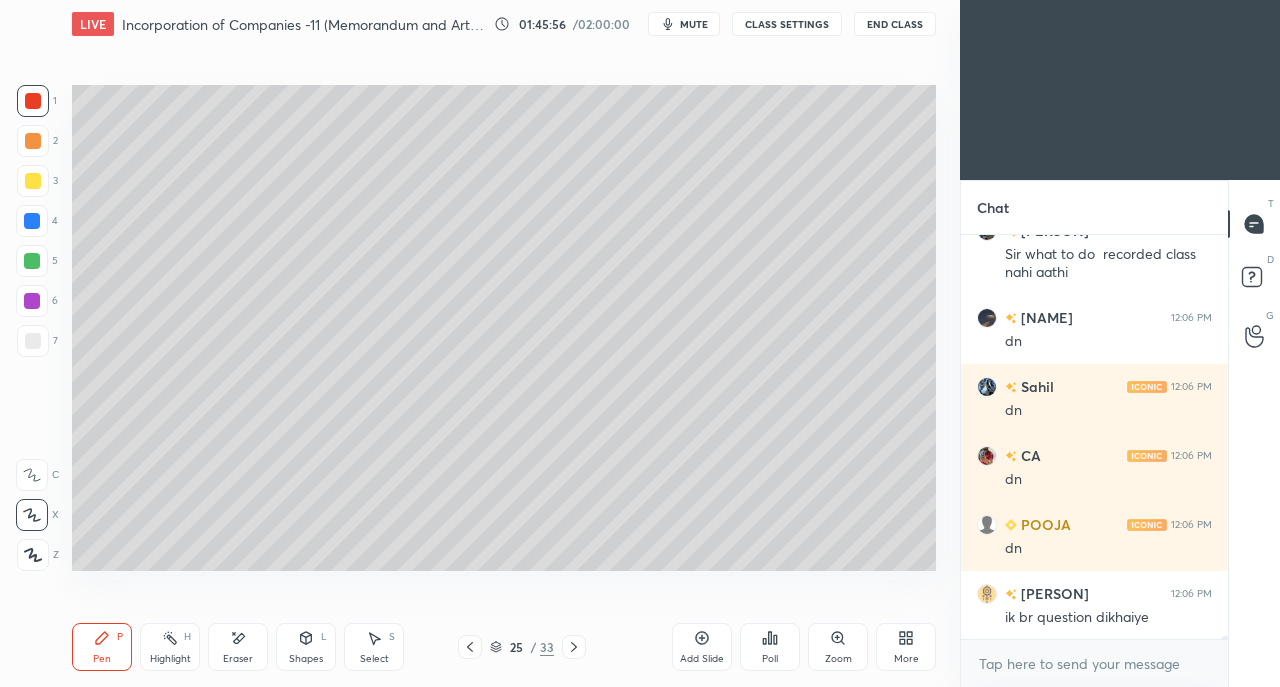 scroll, scrollTop: 49776, scrollLeft: 0, axis: vertical 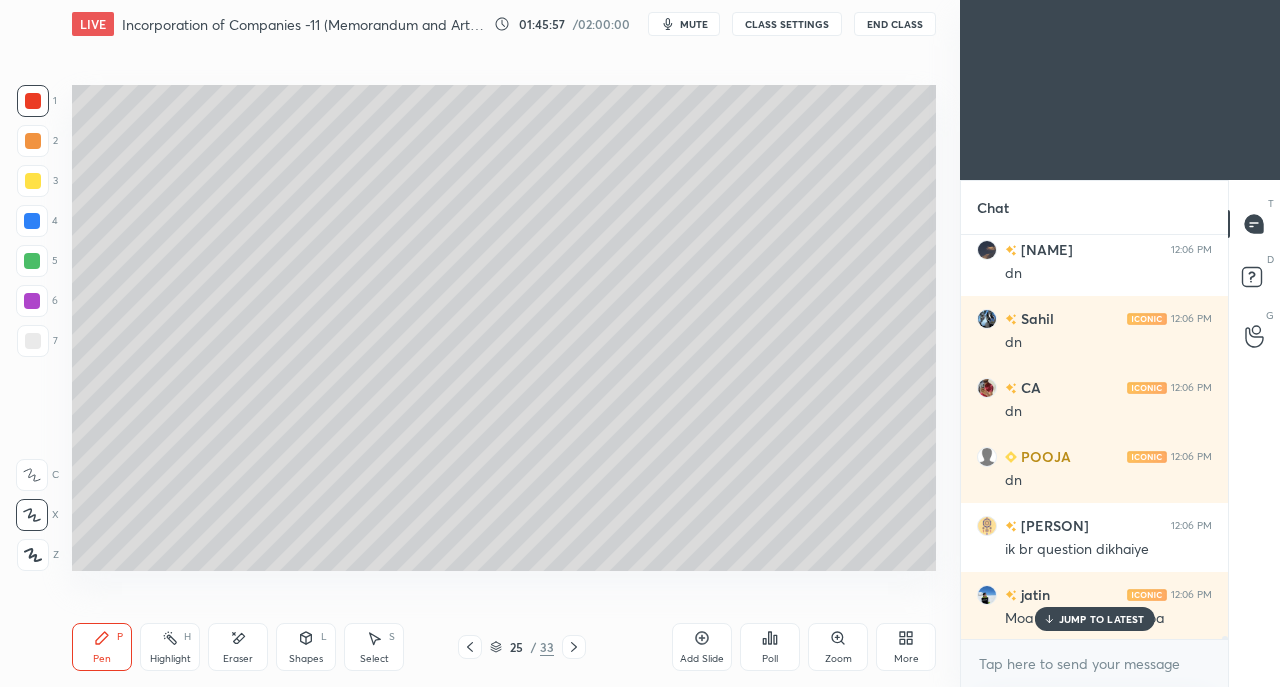 click on "JUMP TO LATEST" at bounding box center (1102, 619) 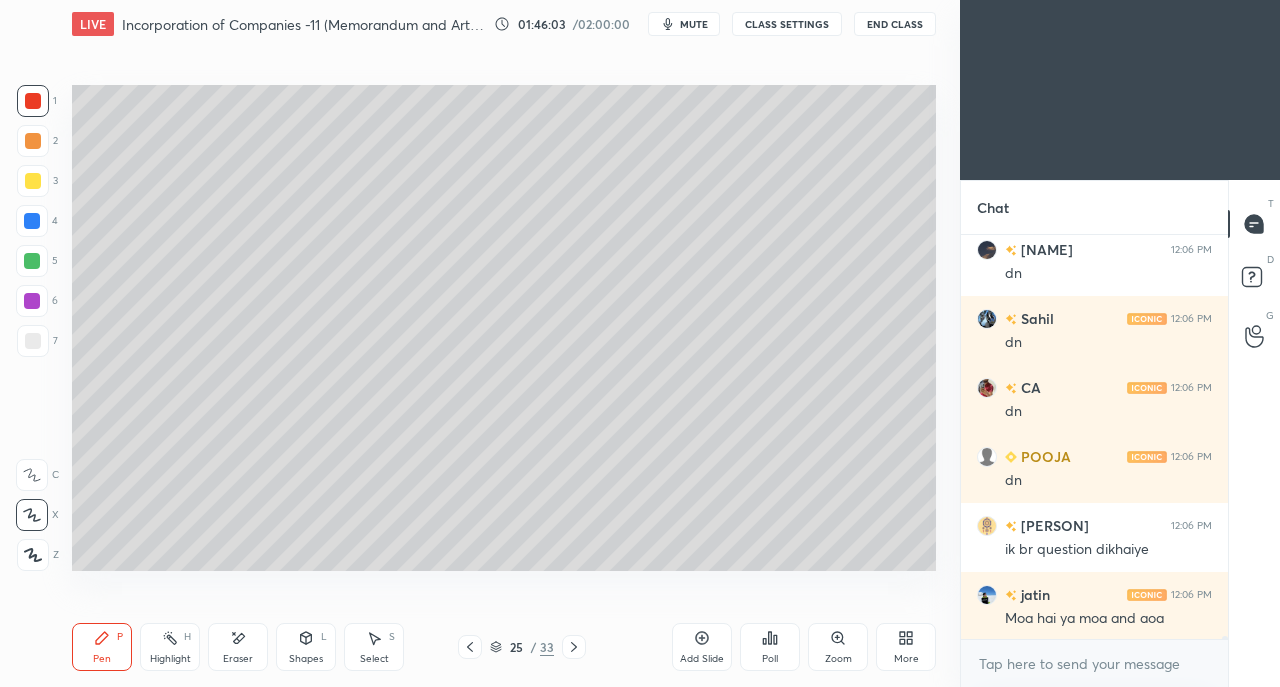click at bounding box center (574, 647) 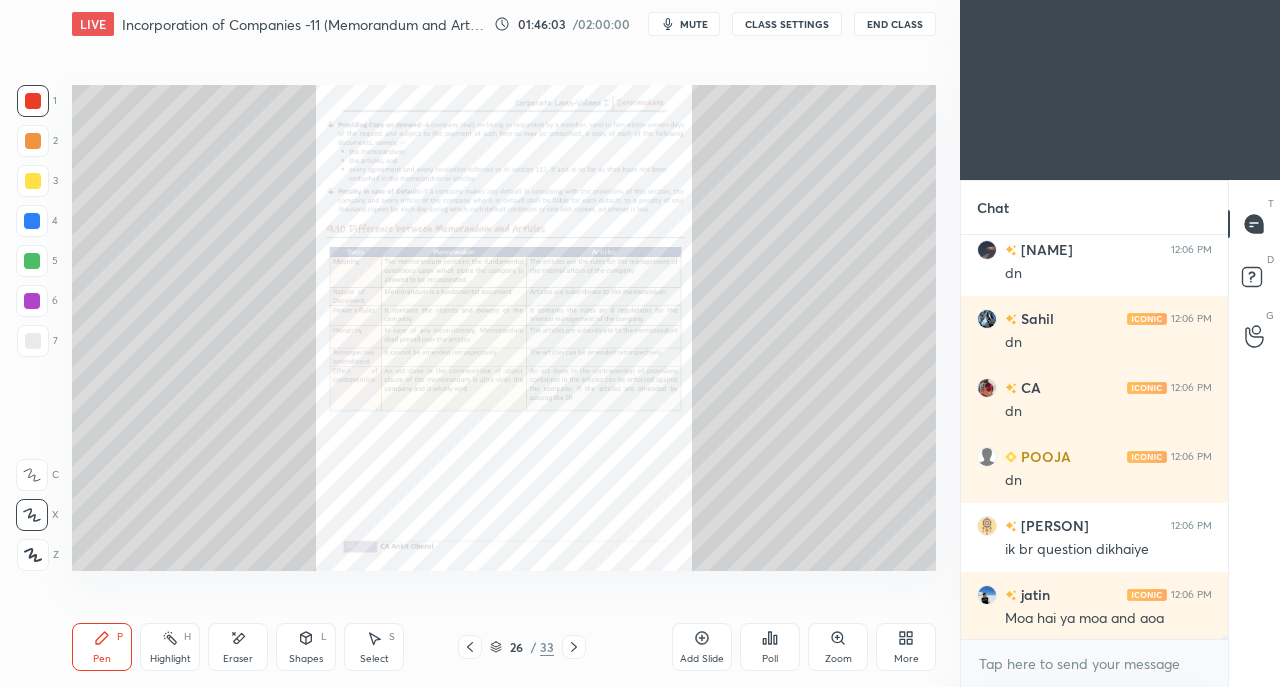 click at bounding box center [574, 647] 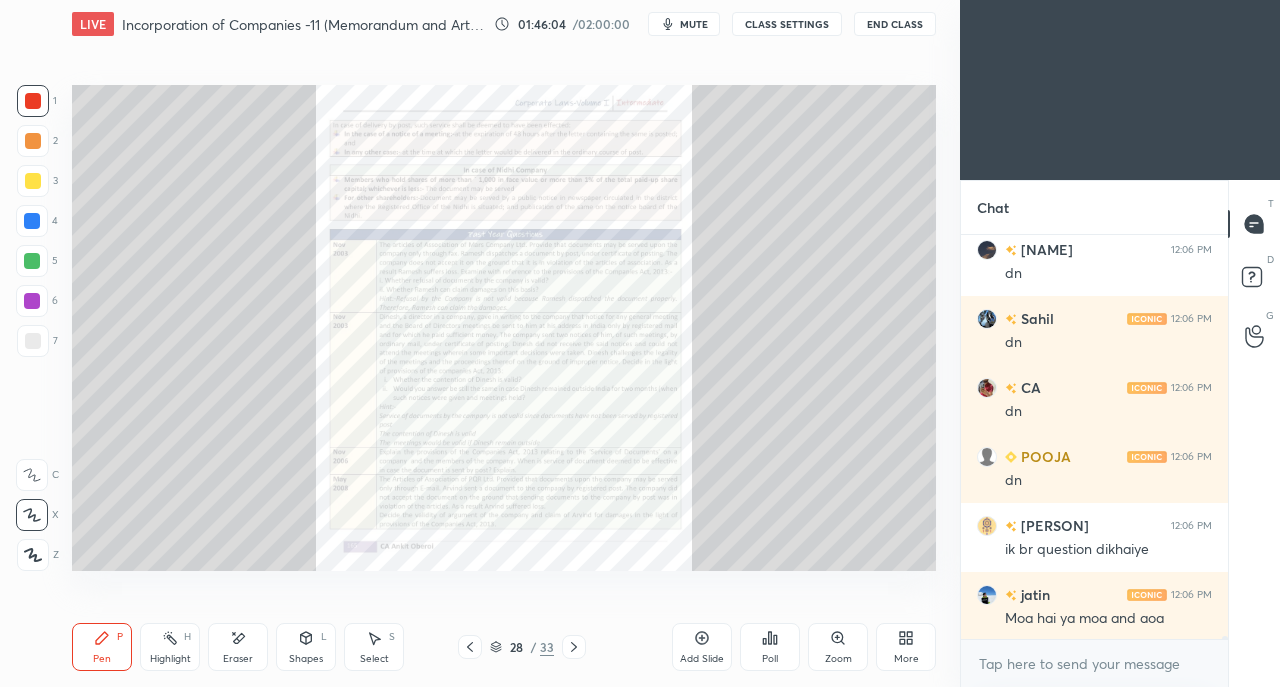 click at bounding box center (574, 647) 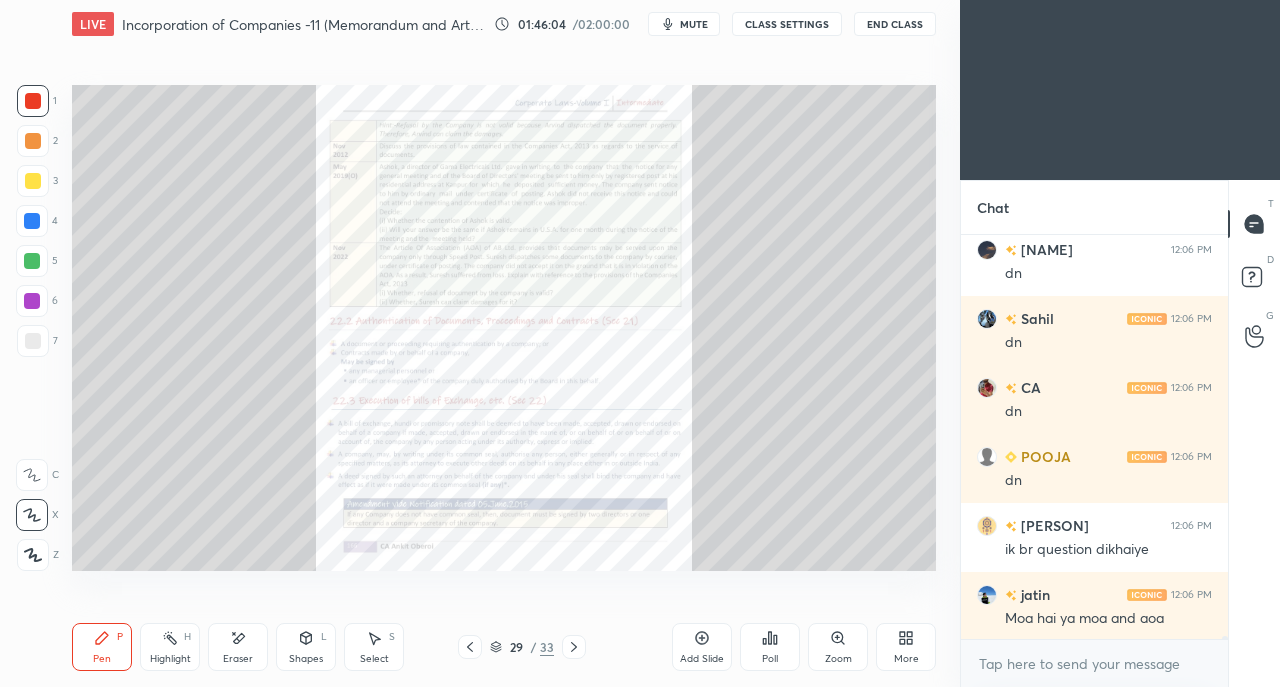 click 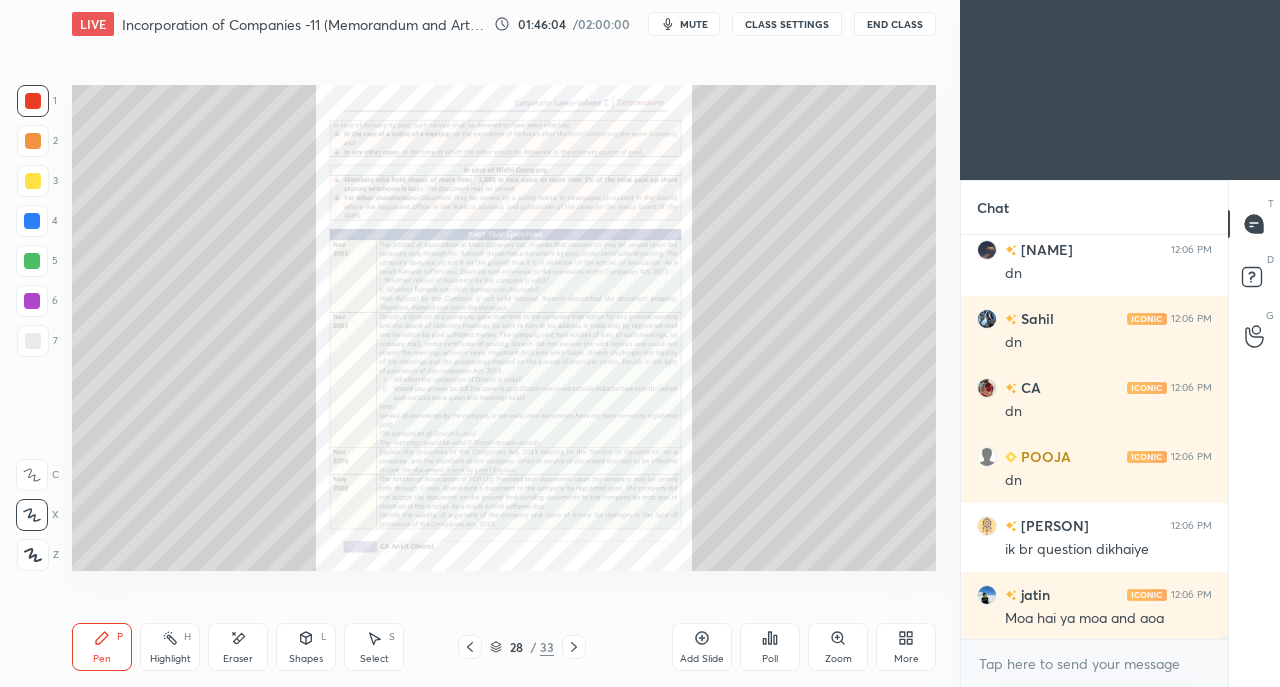 click 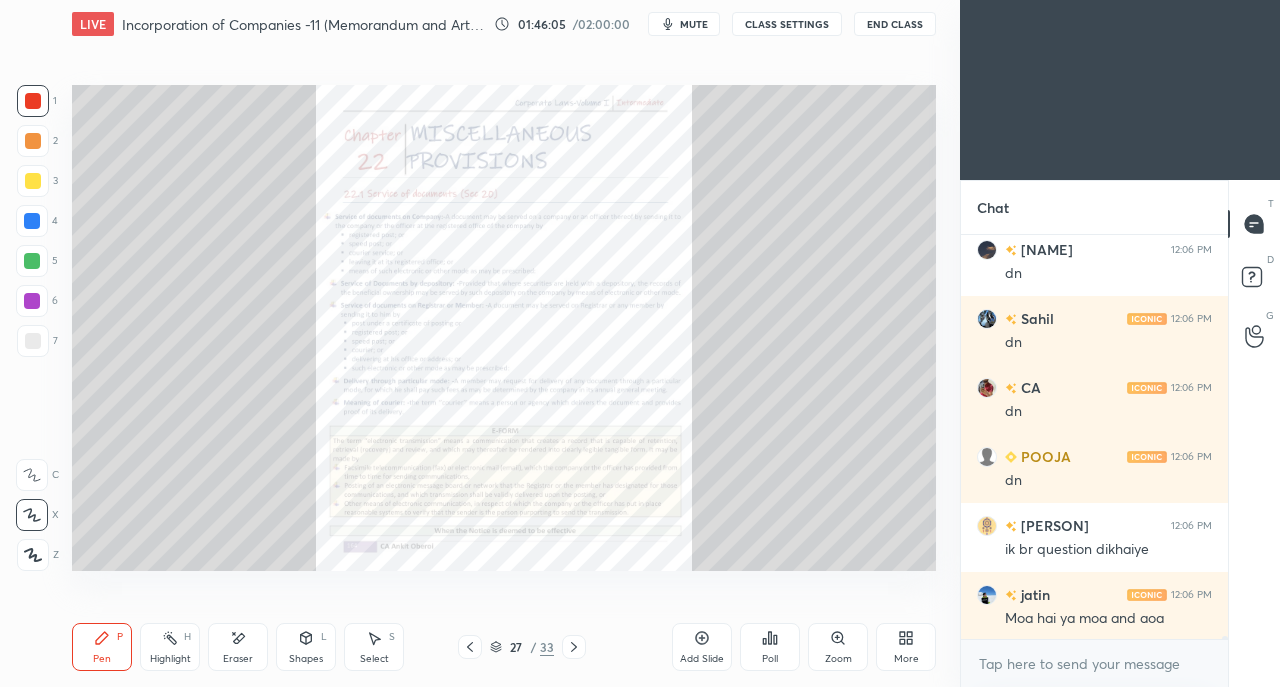 click 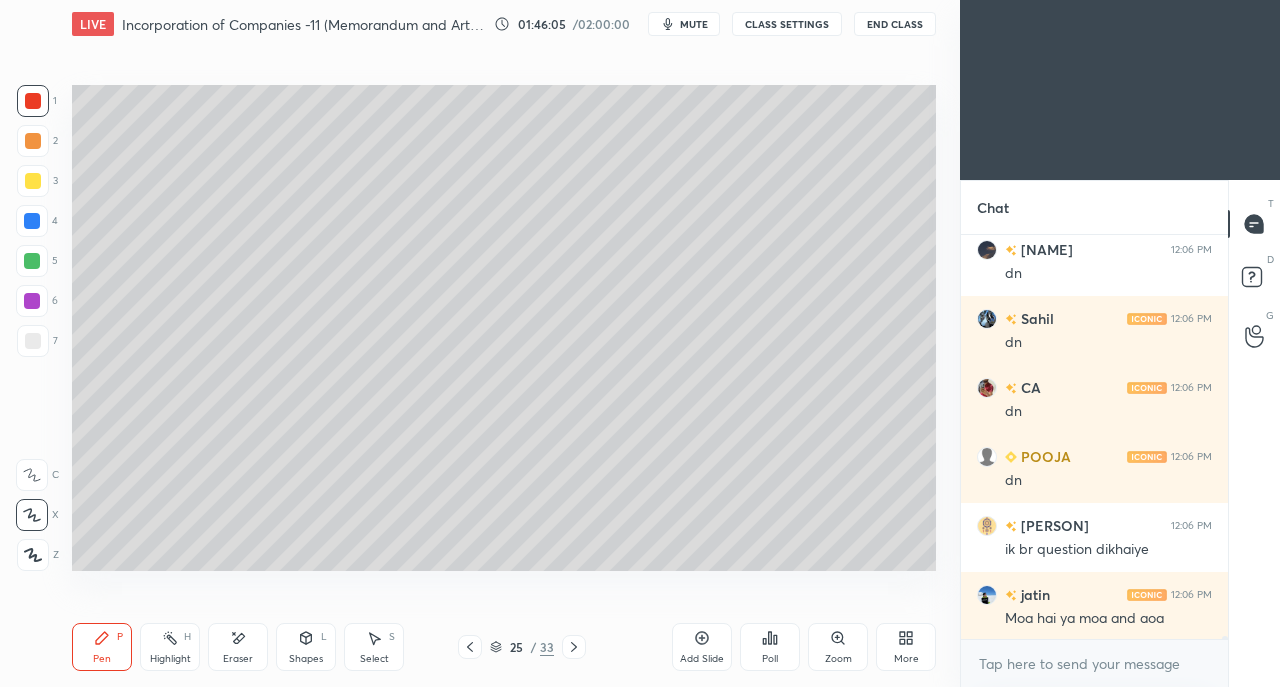 click 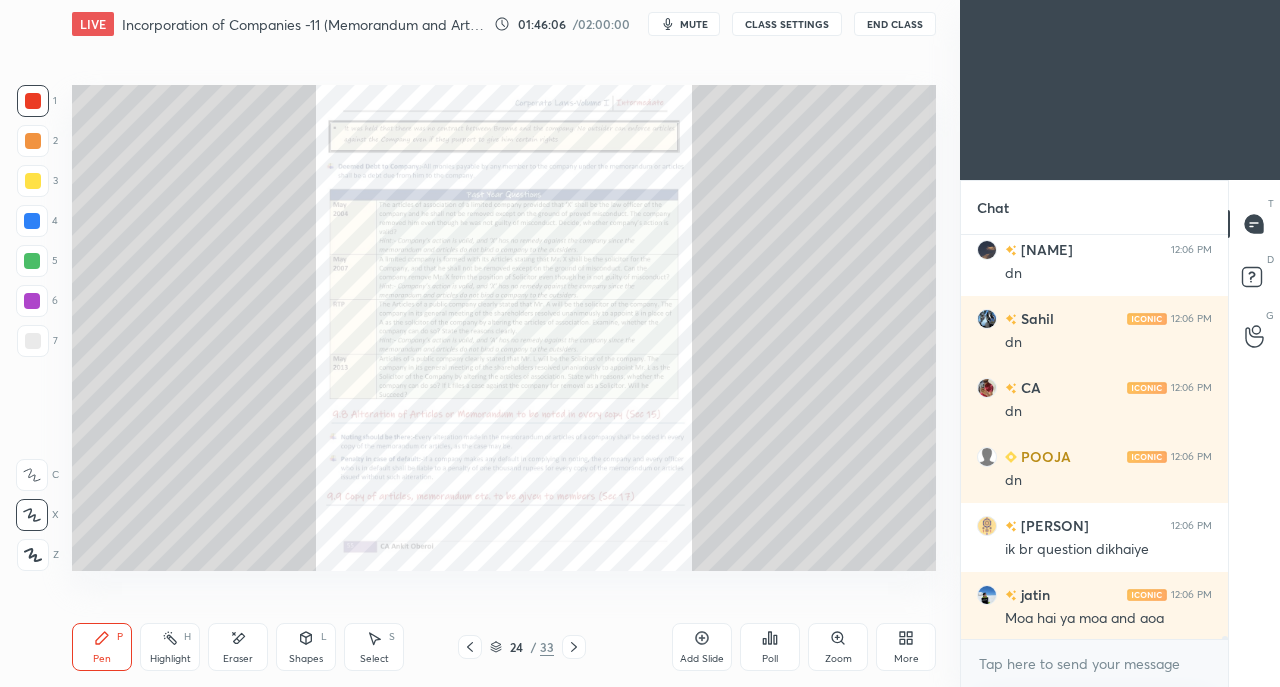 click on "Zoom" at bounding box center (838, 647) 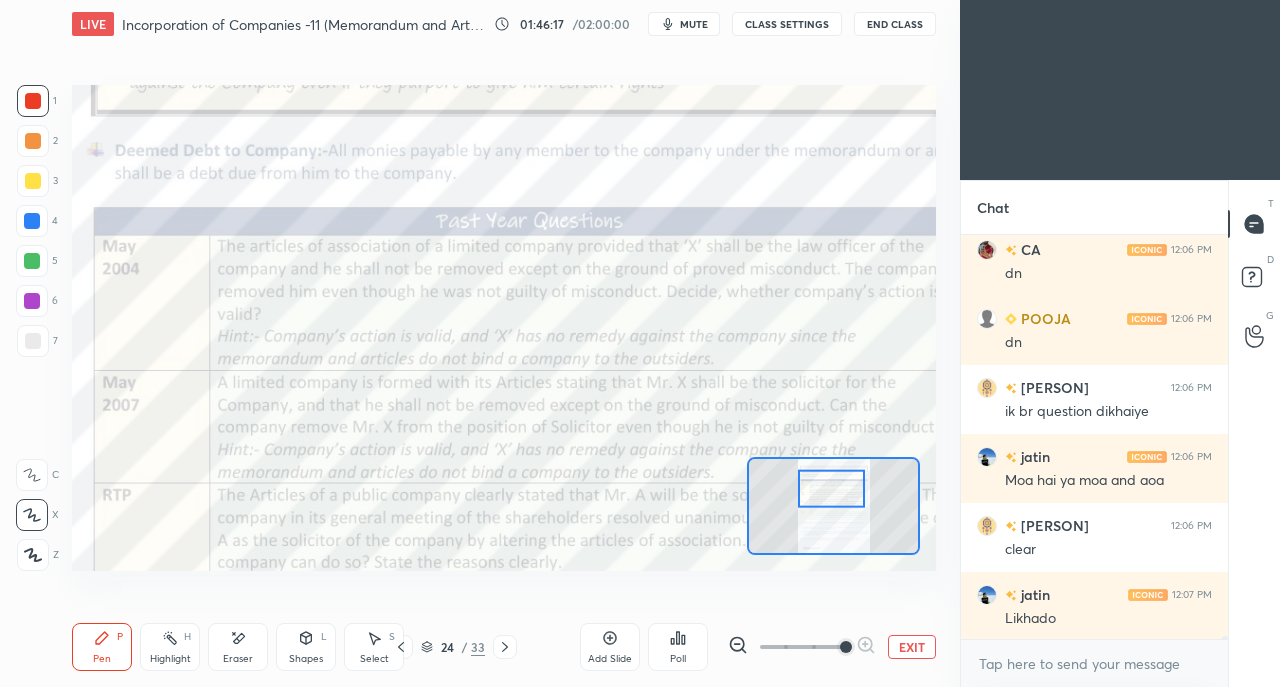 scroll, scrollTop: 49984, scrollLeft: 0, axis: vertical 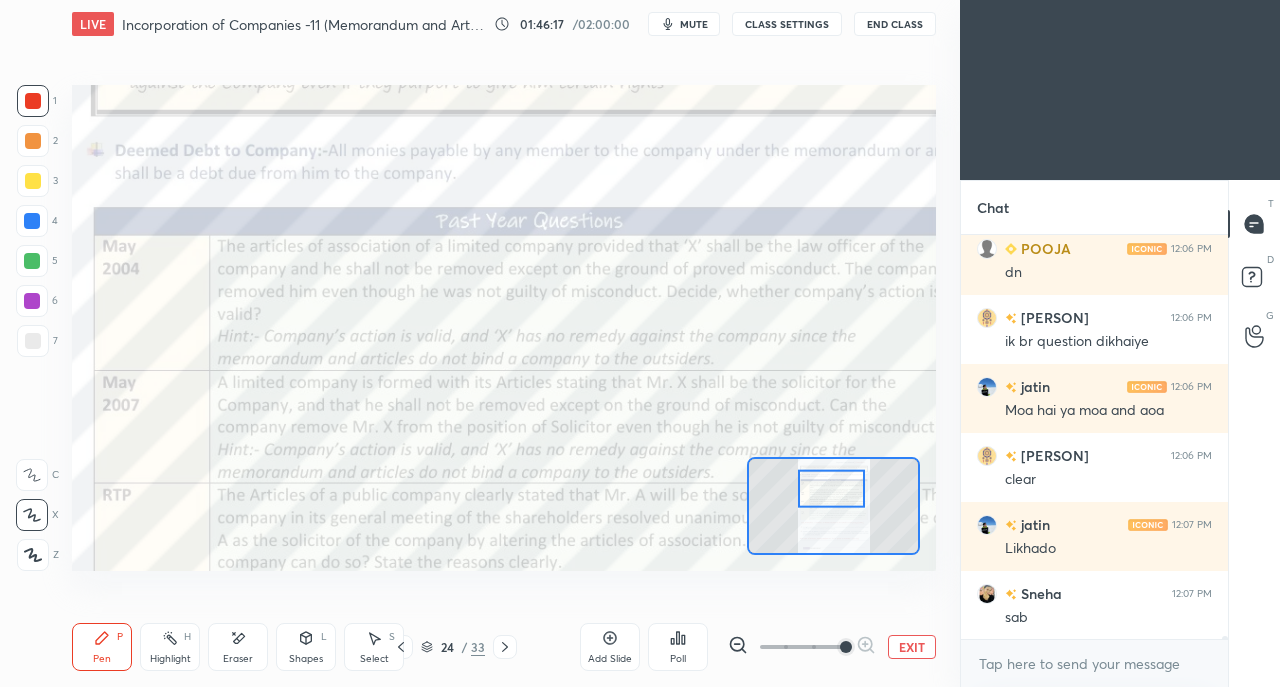 click on "sab" at bounding box center (1108, 618) 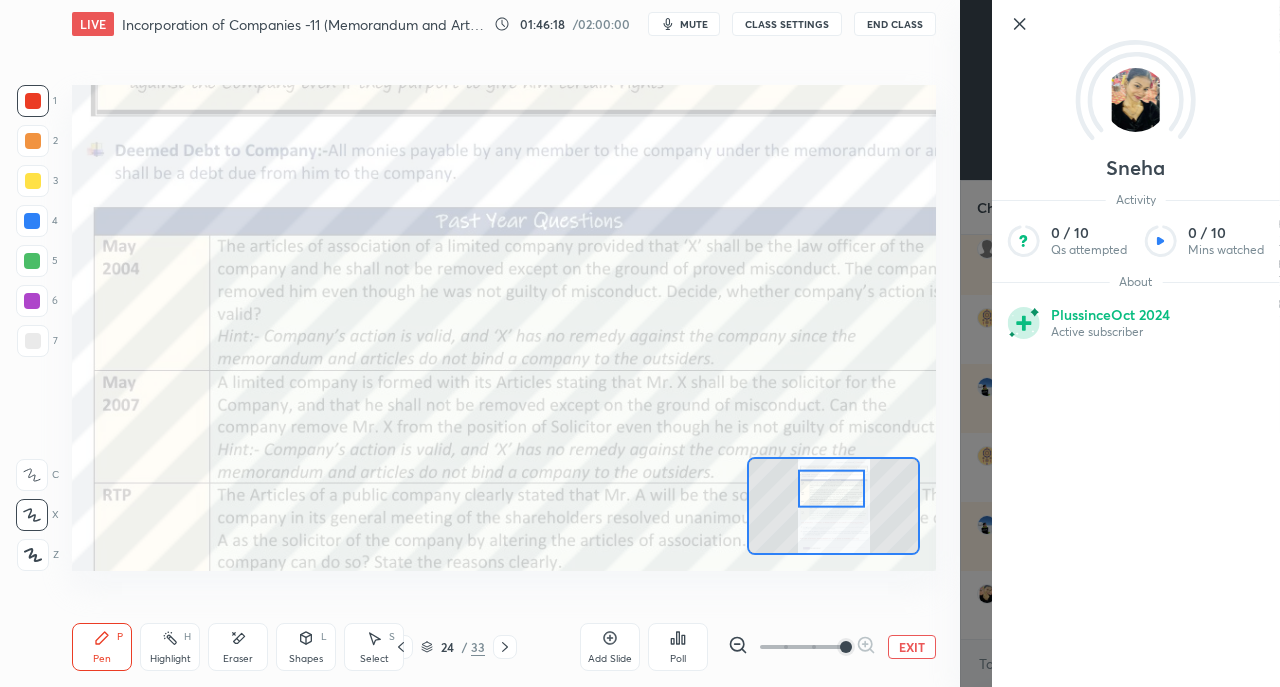 click on "Setting up your live class Poll for   secs No correct answer Start poll" at bounding box center [504, 327] 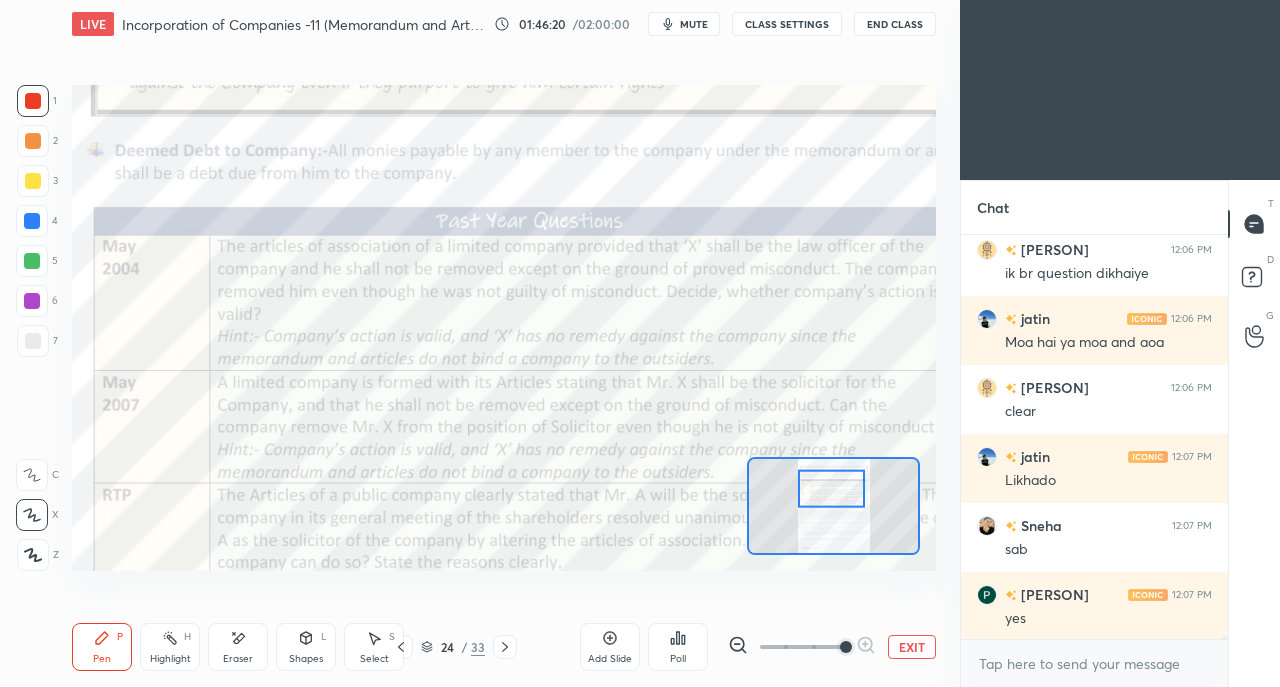 scroll, scrollTop: 50122, scrollLeft: 0, axis: vertical 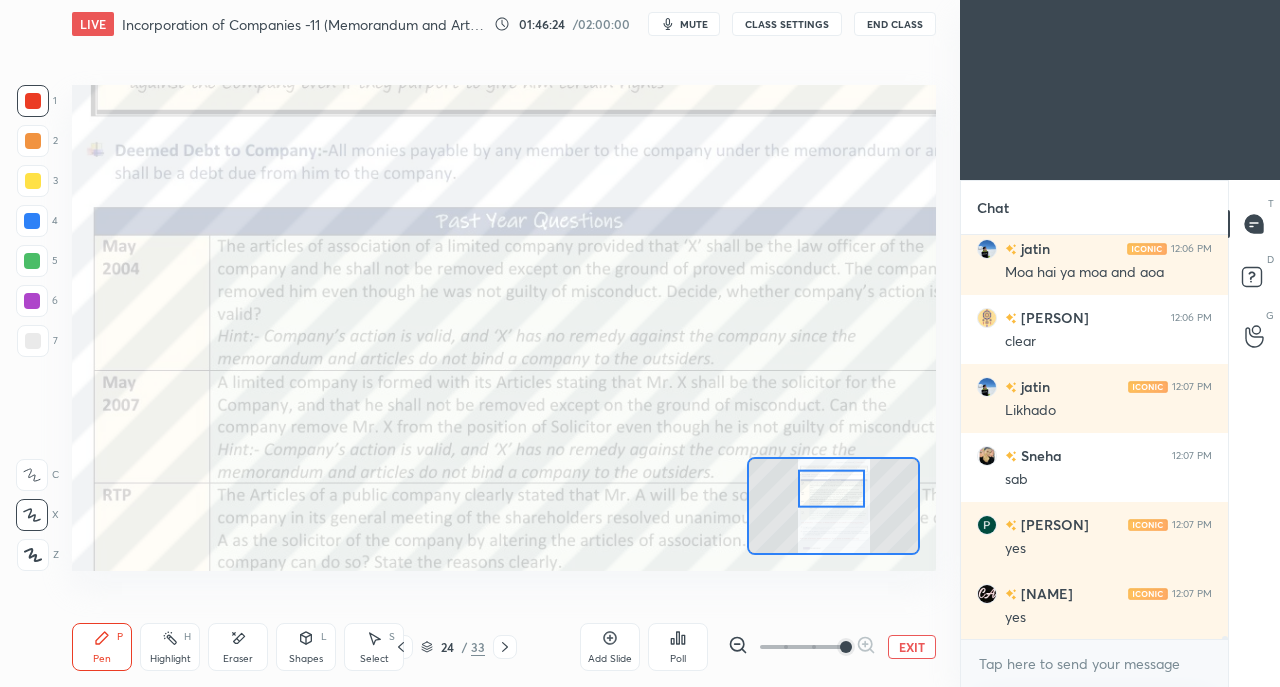 click 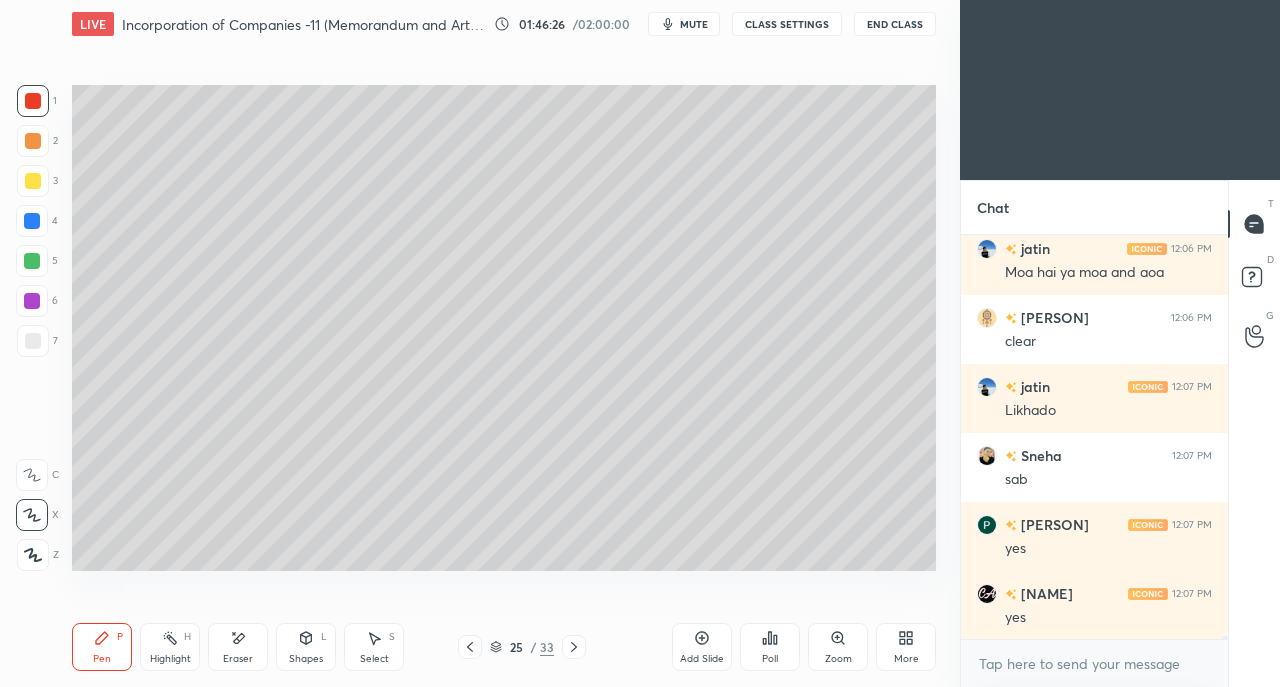 click 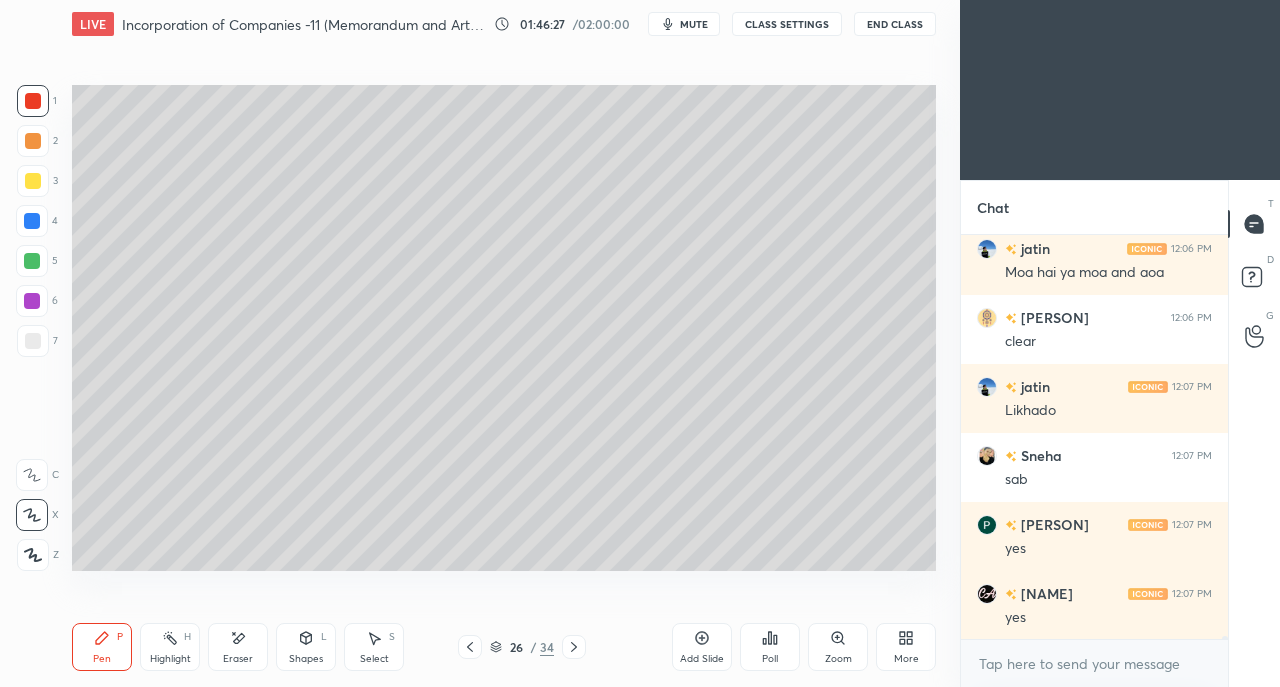 click at bounding box center (33, 181) 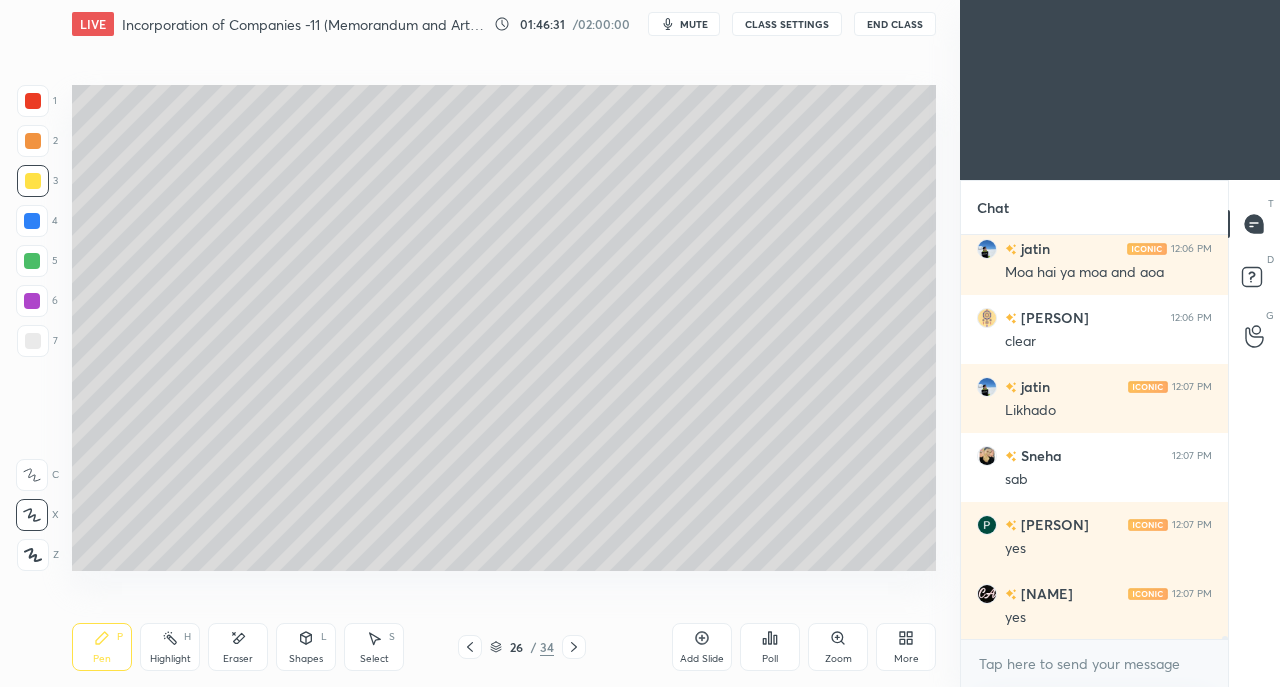 click at bounding box center (33, 341) 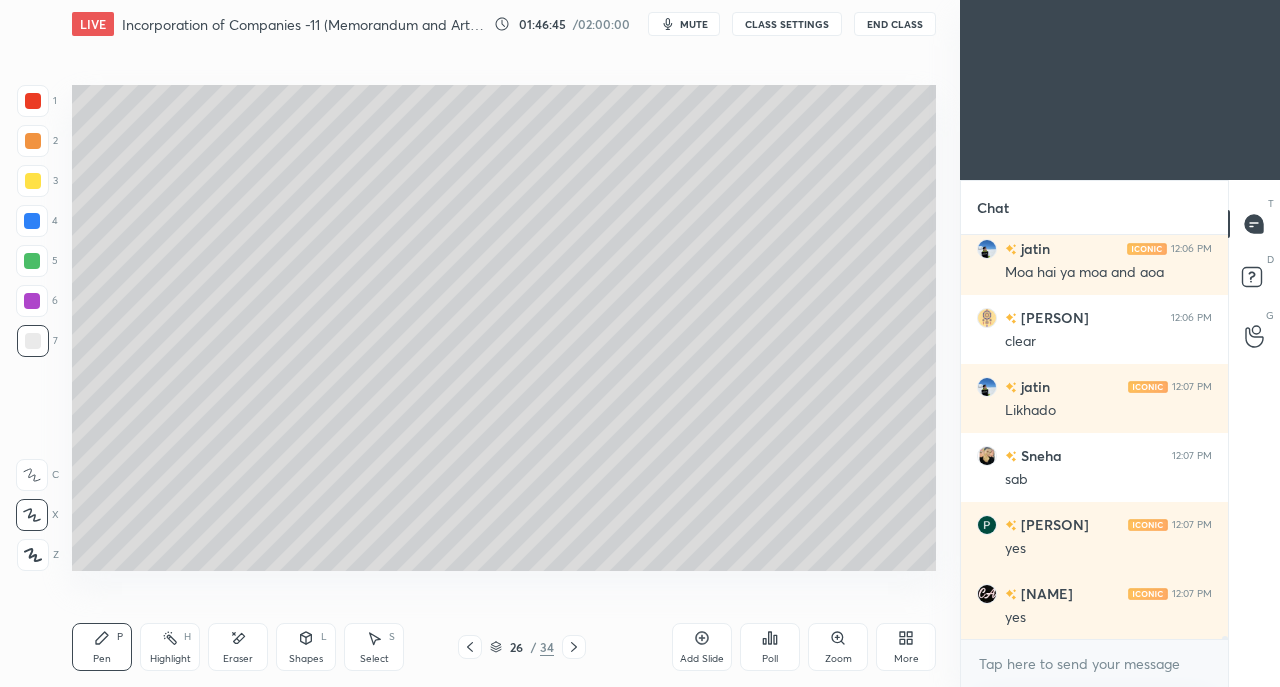 scroll, scrollTop: 50190, scrollLeft: 0, axis: vertical 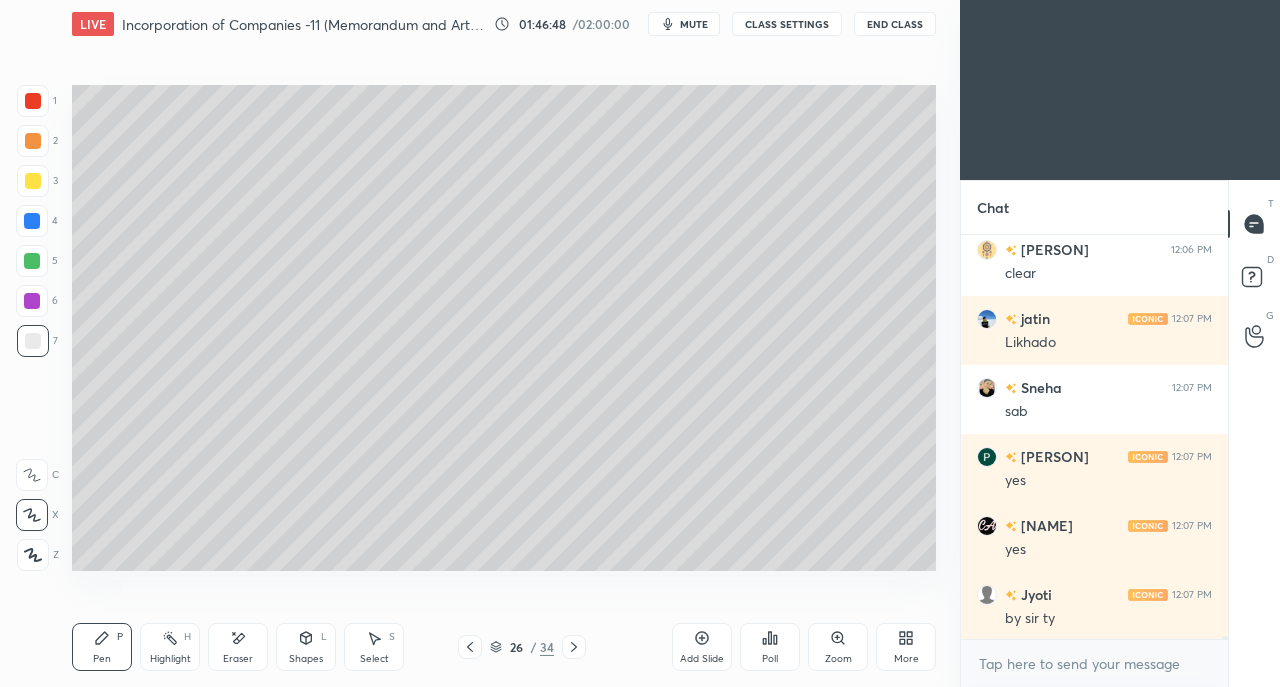 click 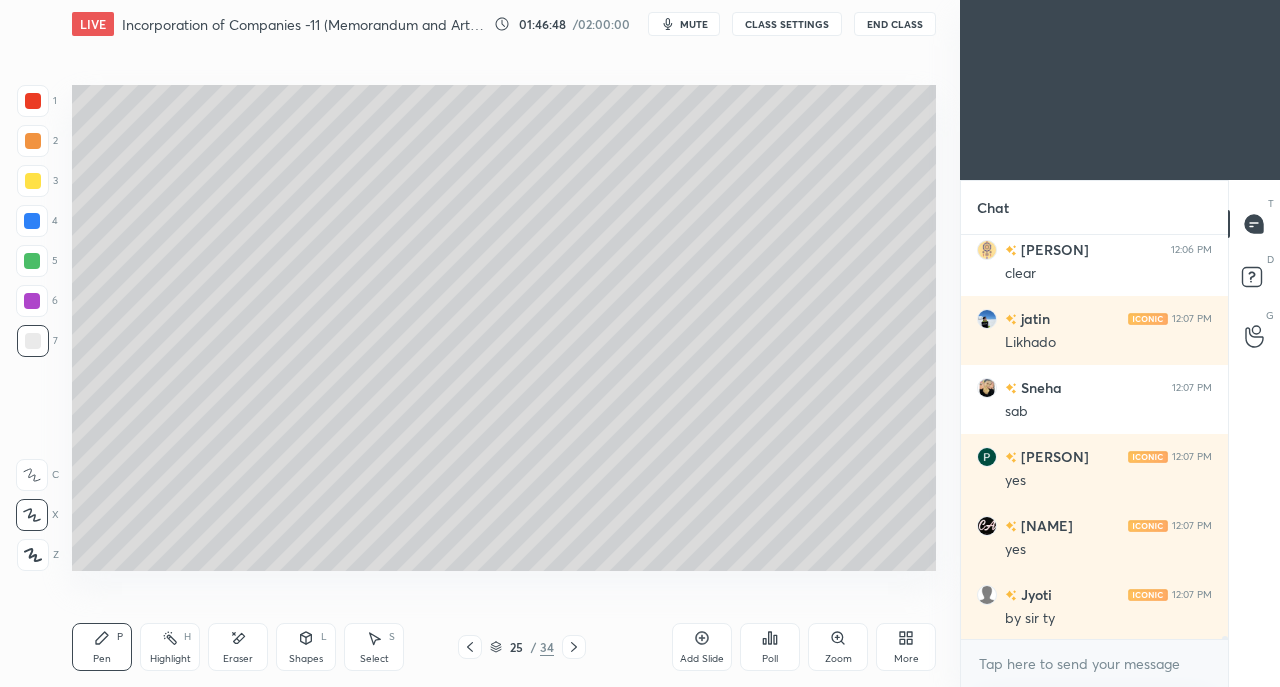 click 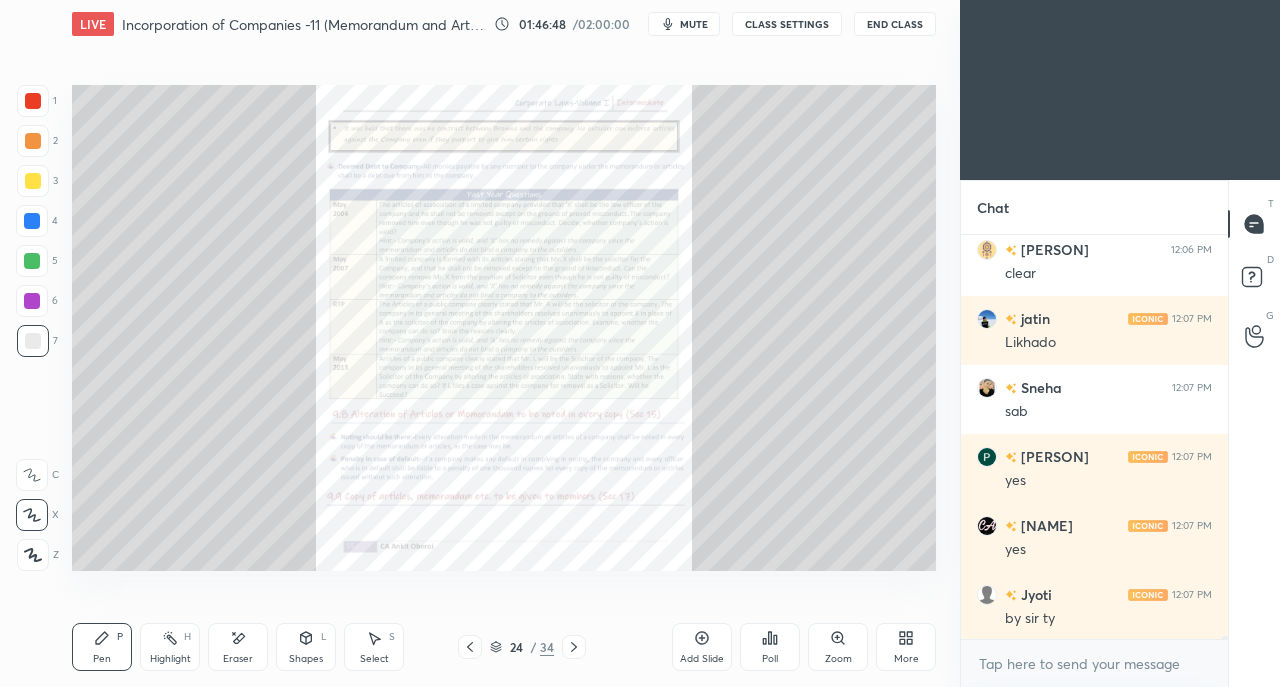 click 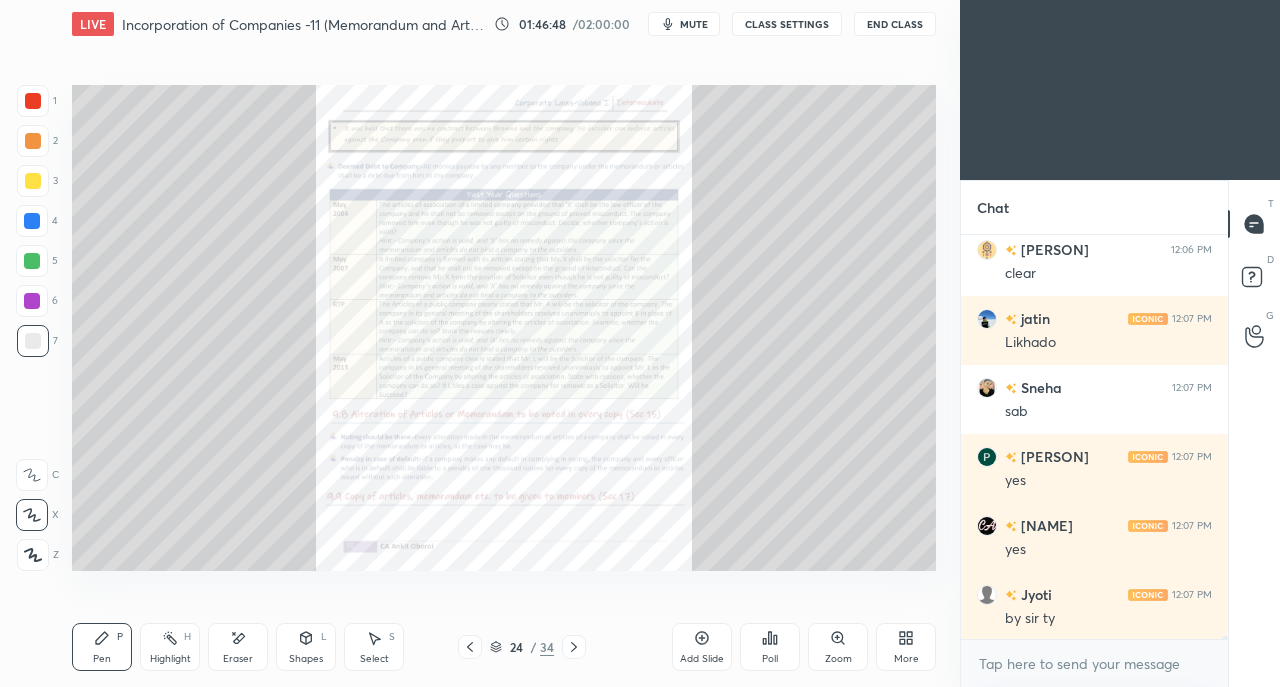 click 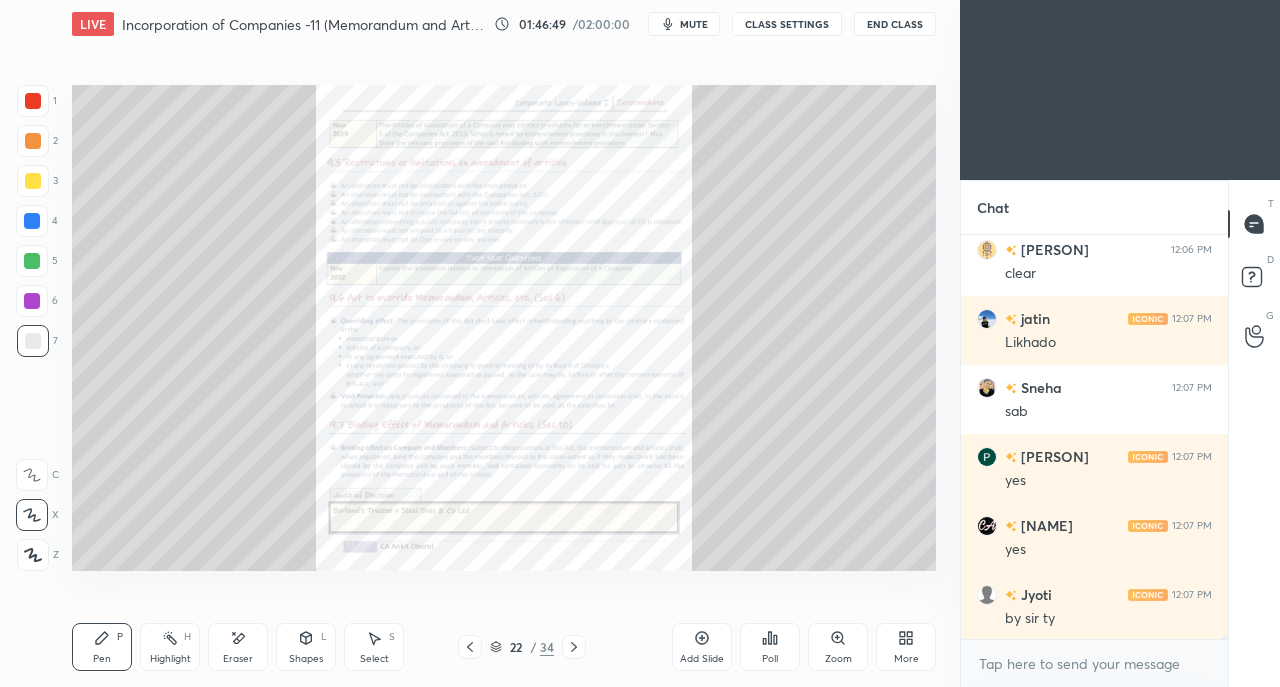 click 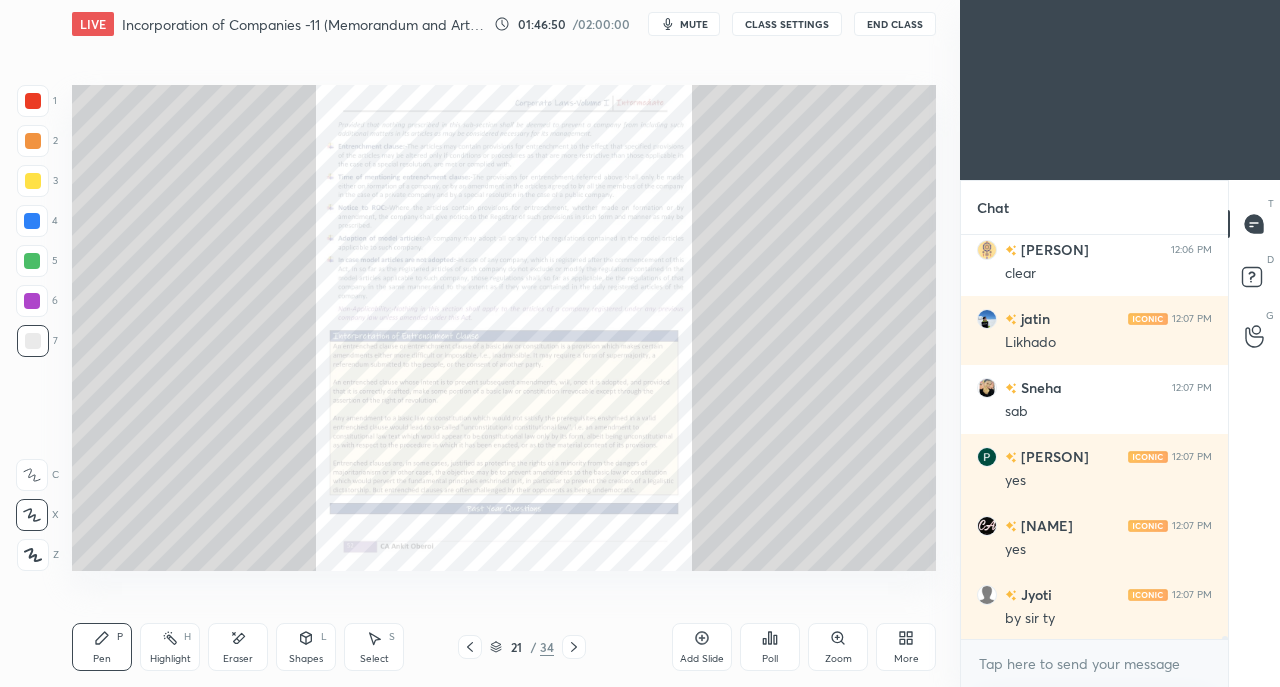 click 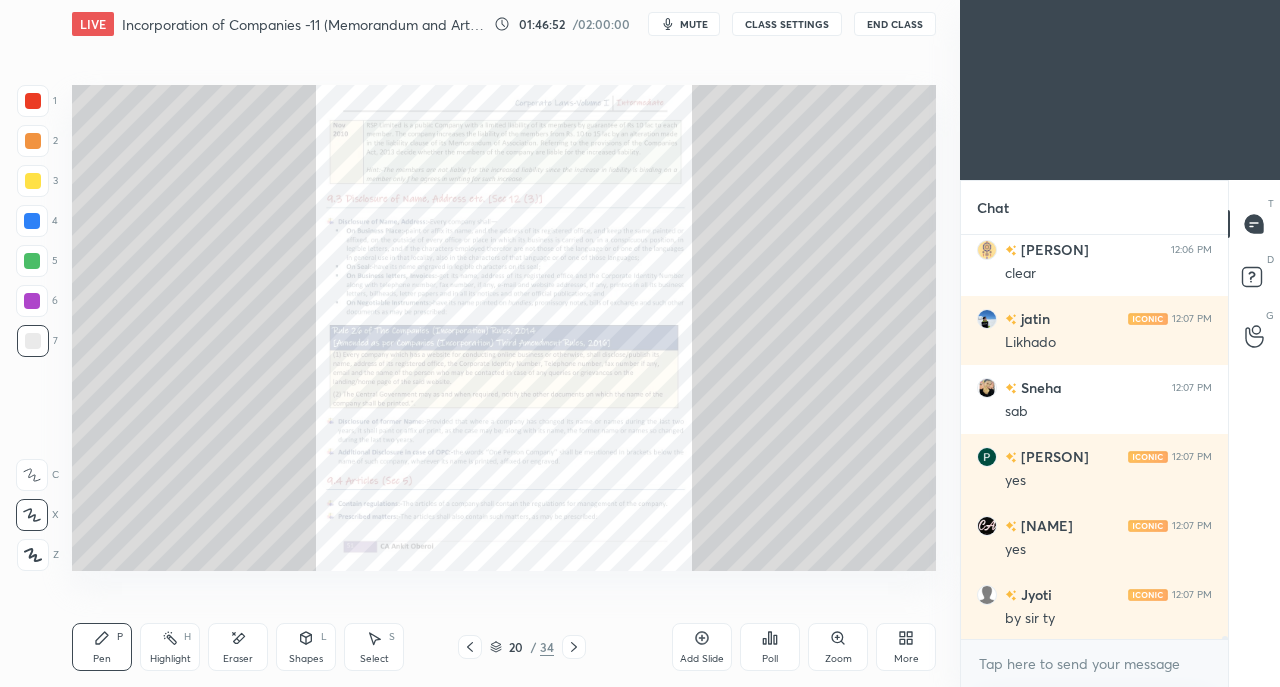 click 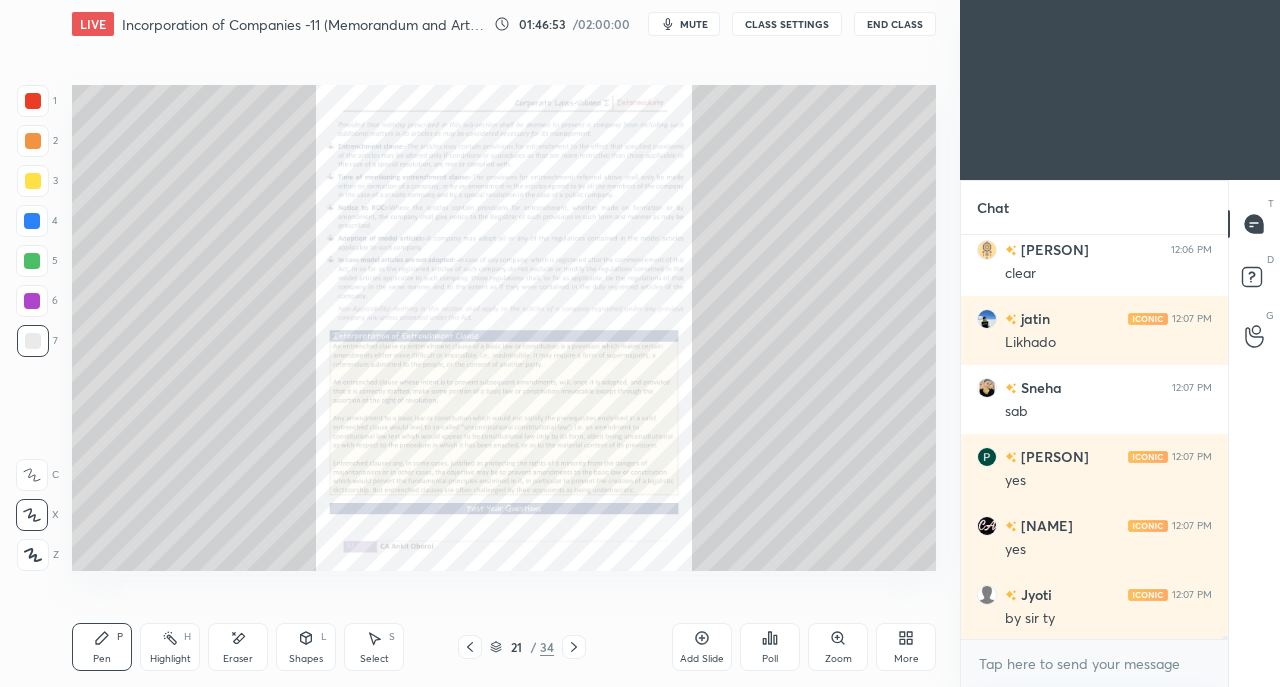 click 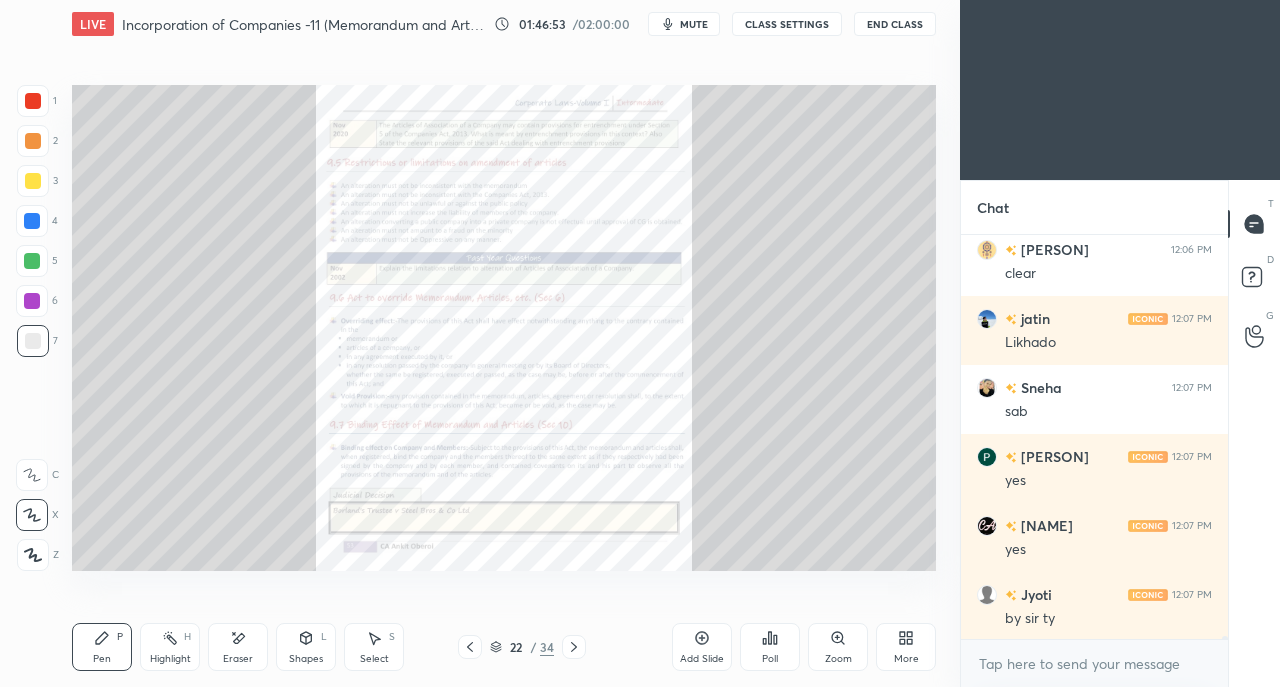 click 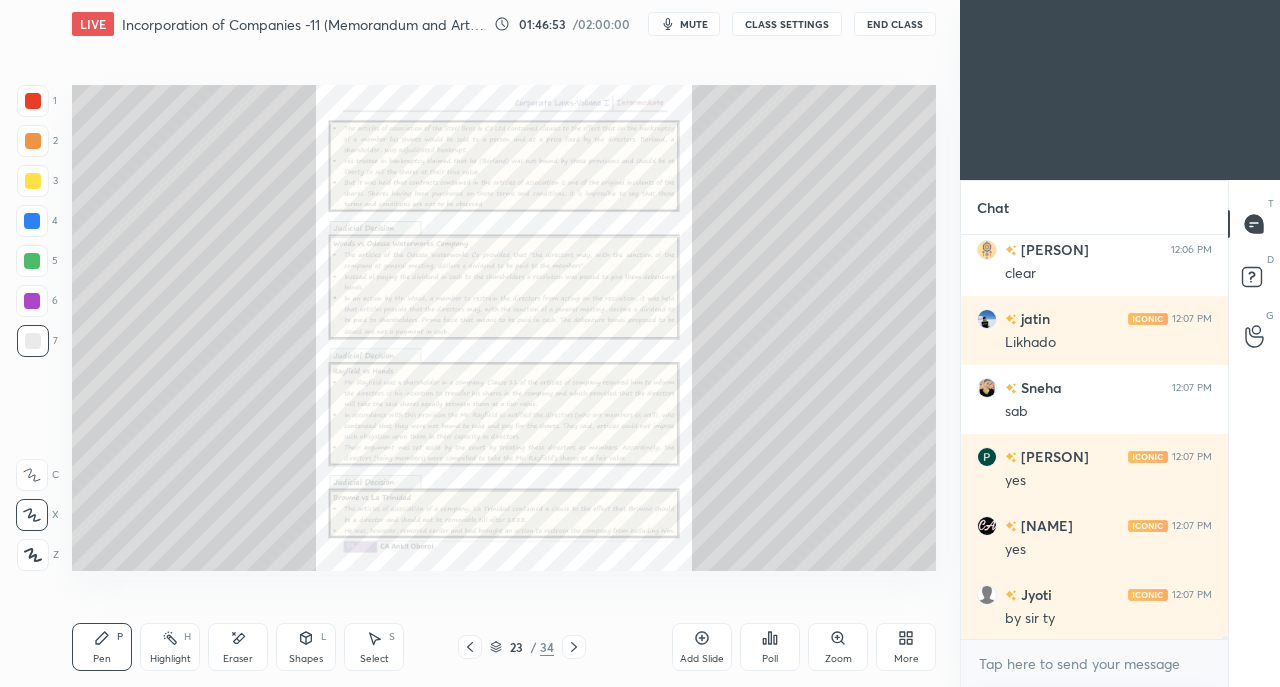 click 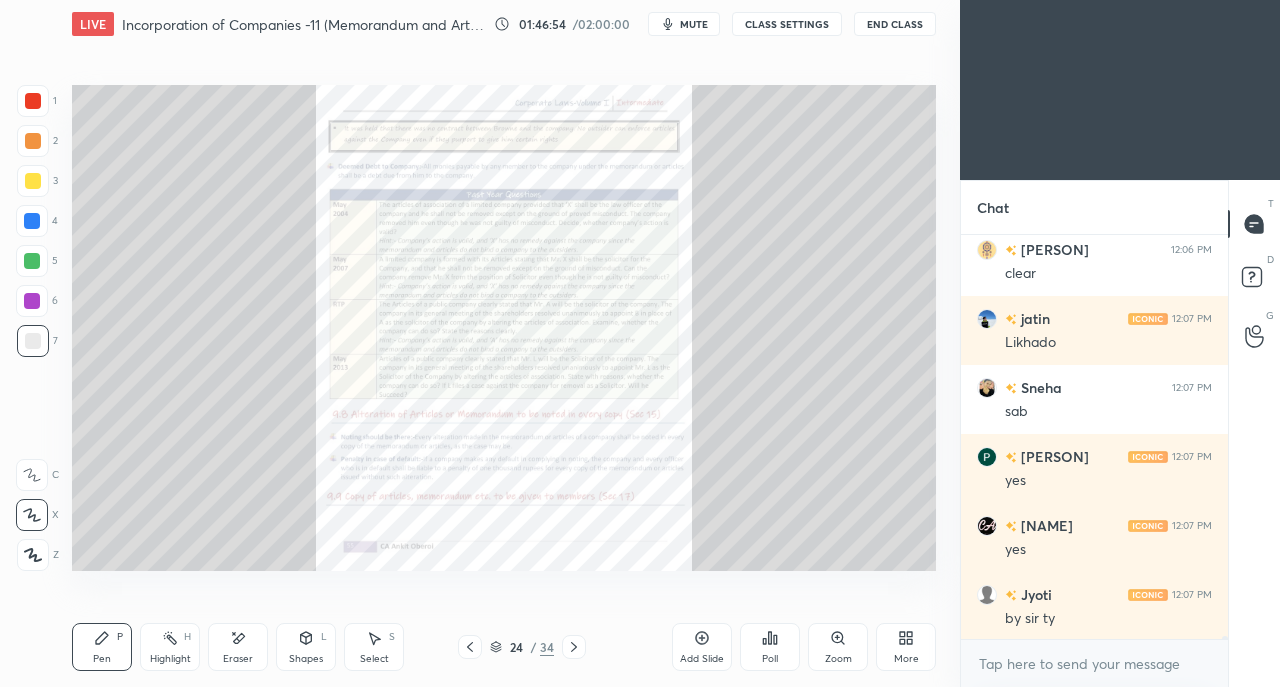 click 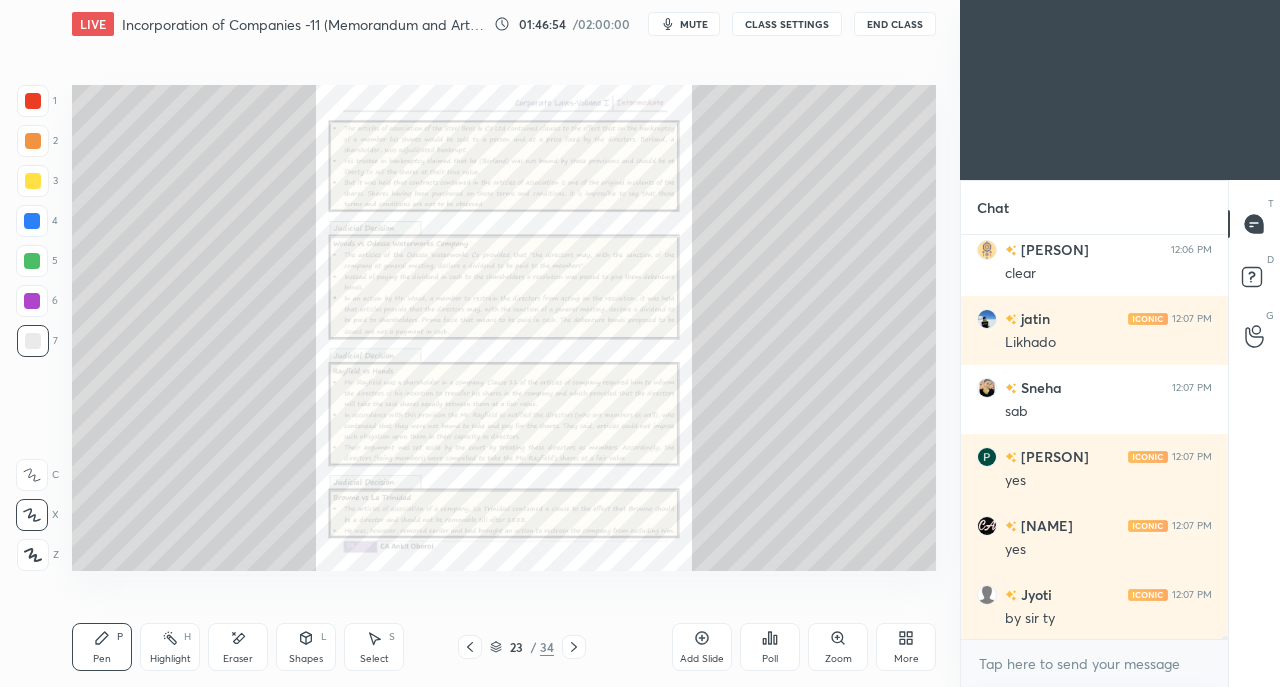 click 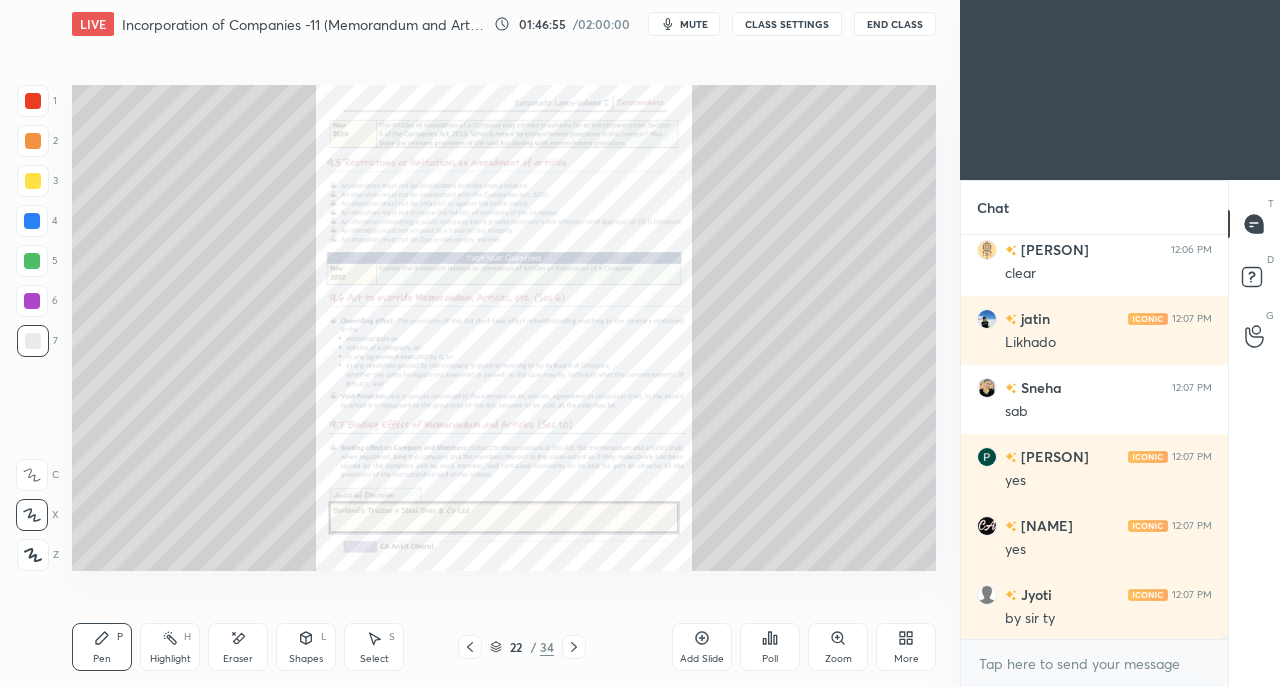 click at bounding box center [574, 647] 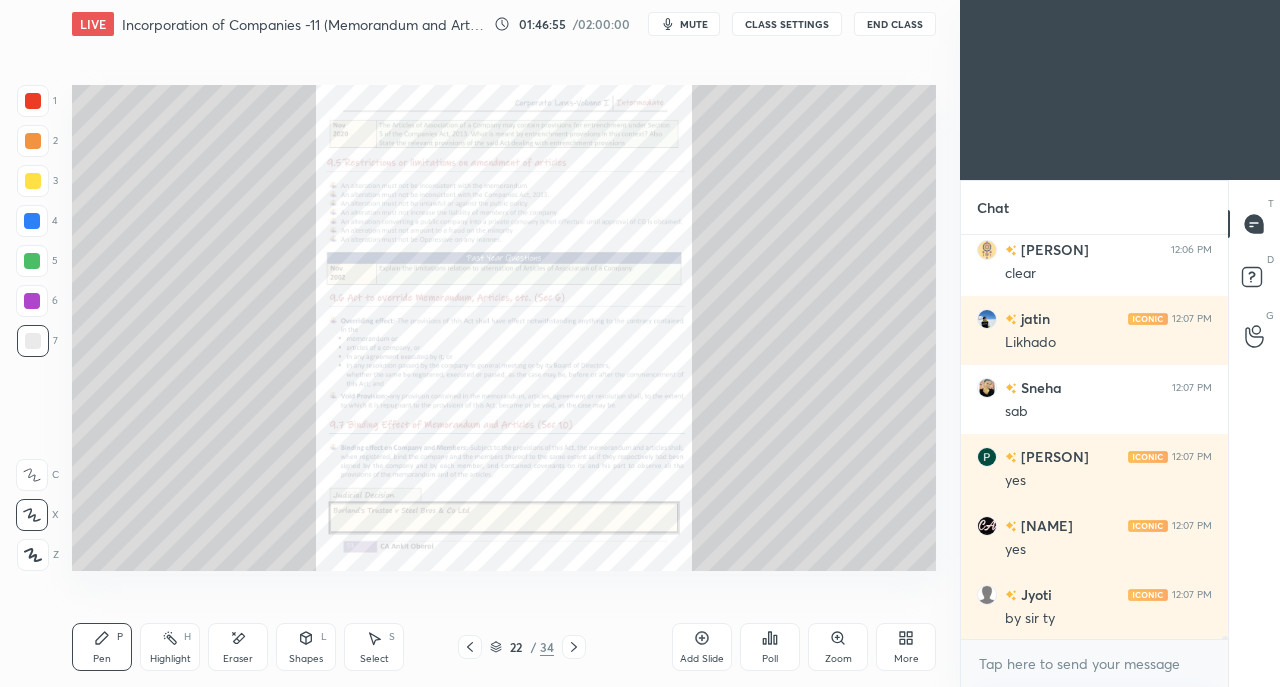 click on "22 / 34" at bounding box center [522, 647] 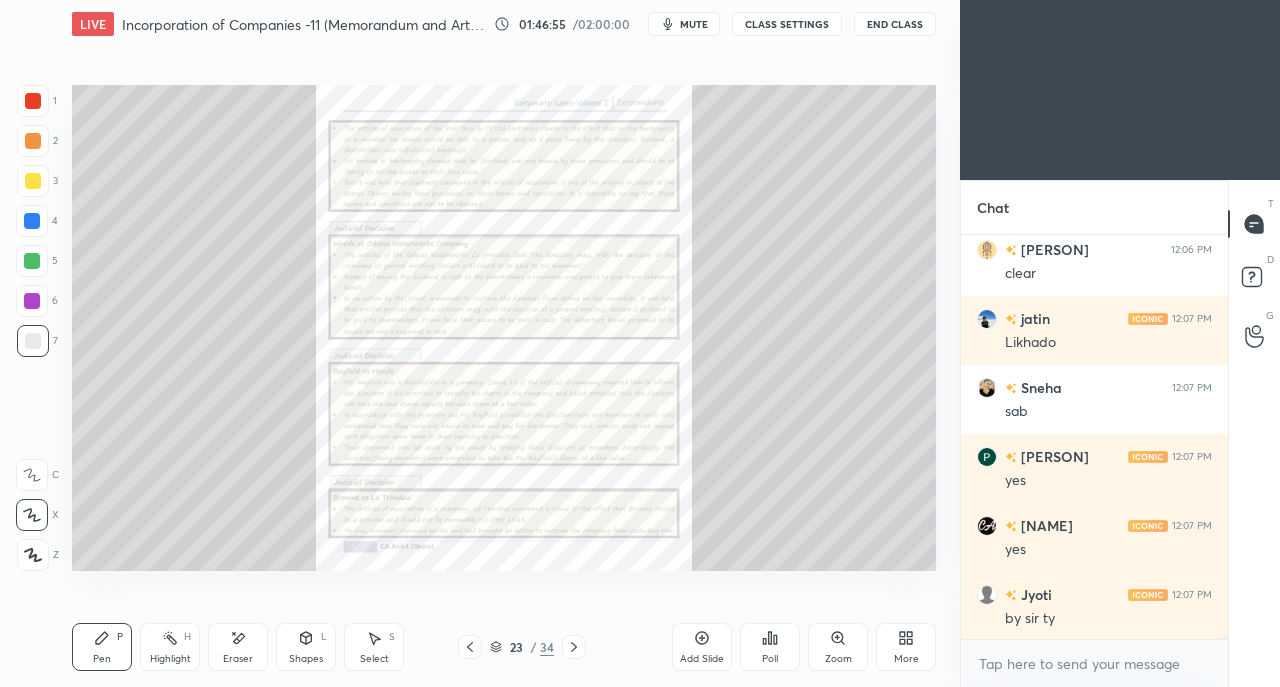 click 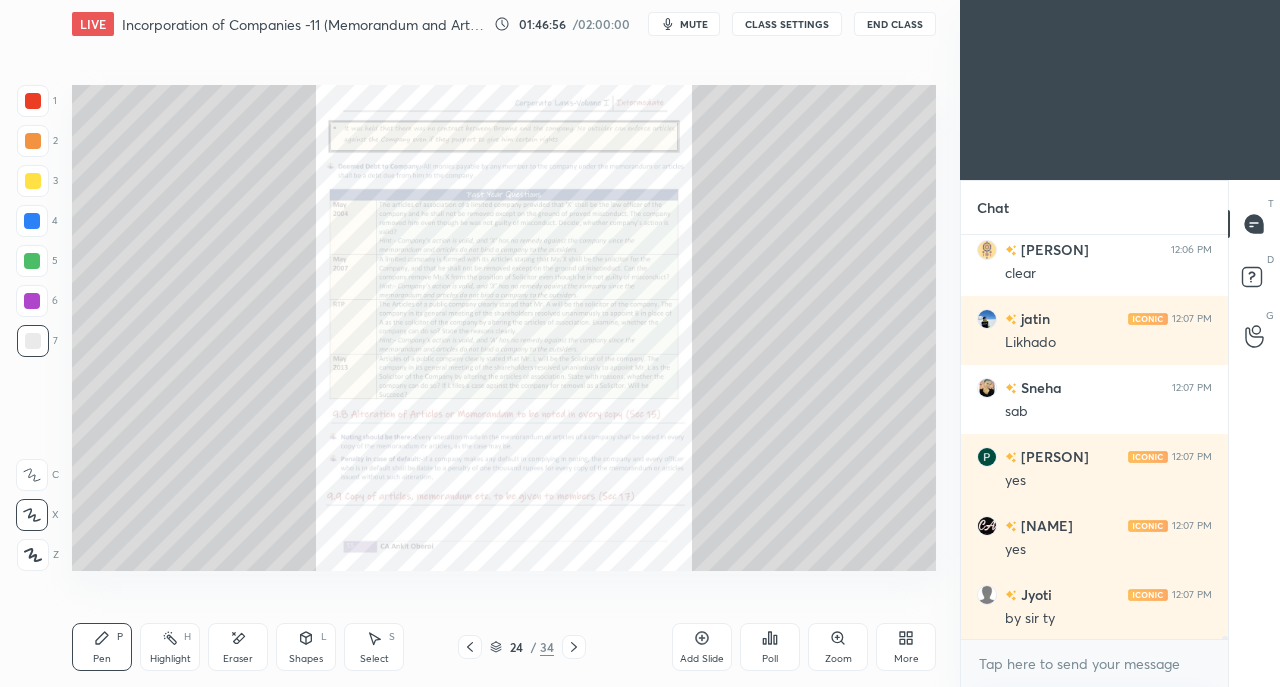 click 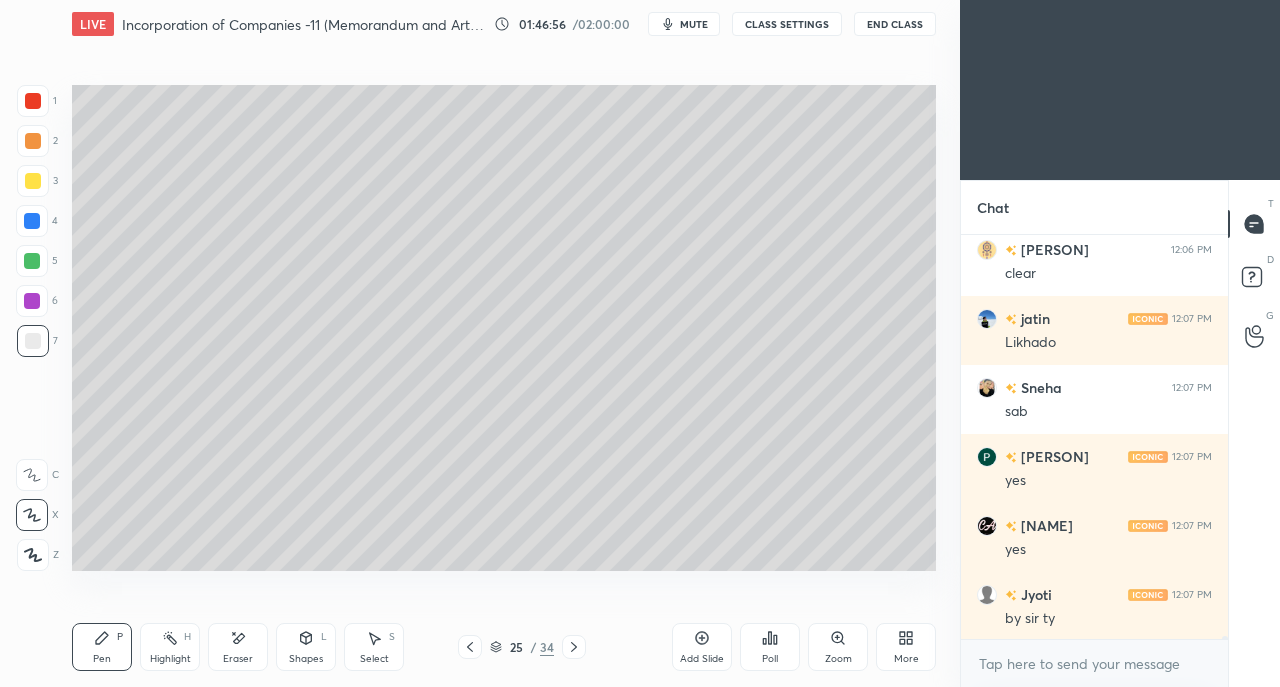 click 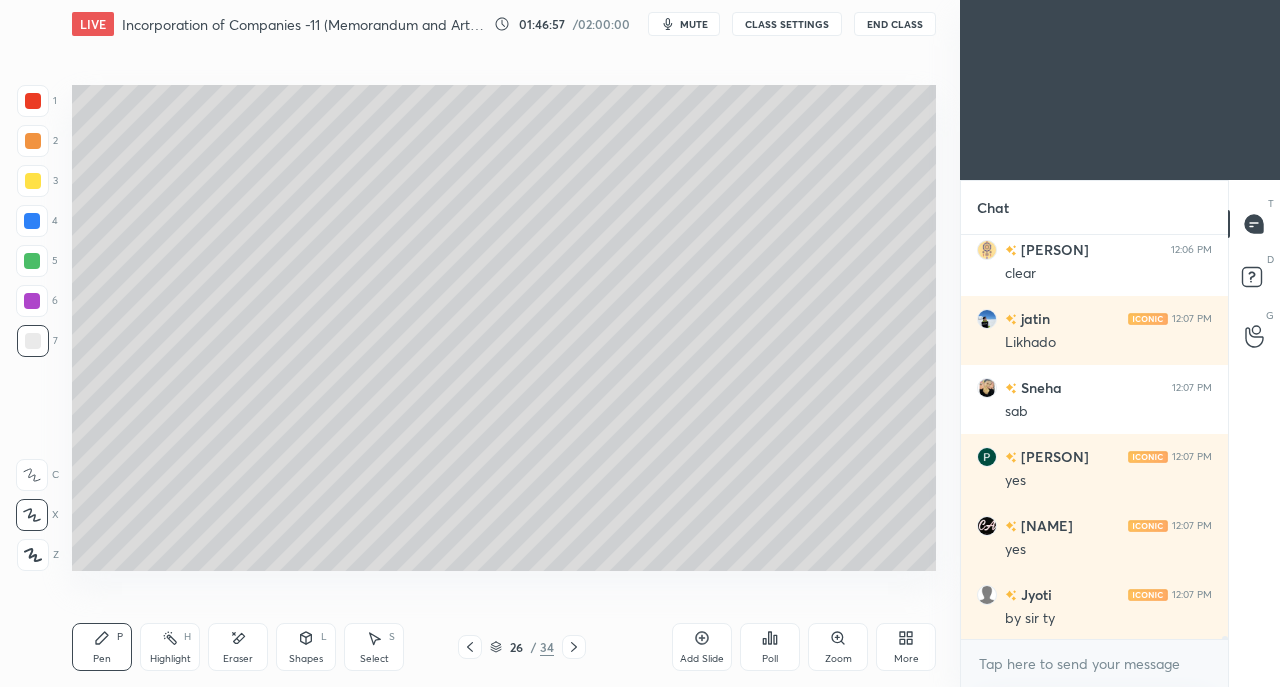click 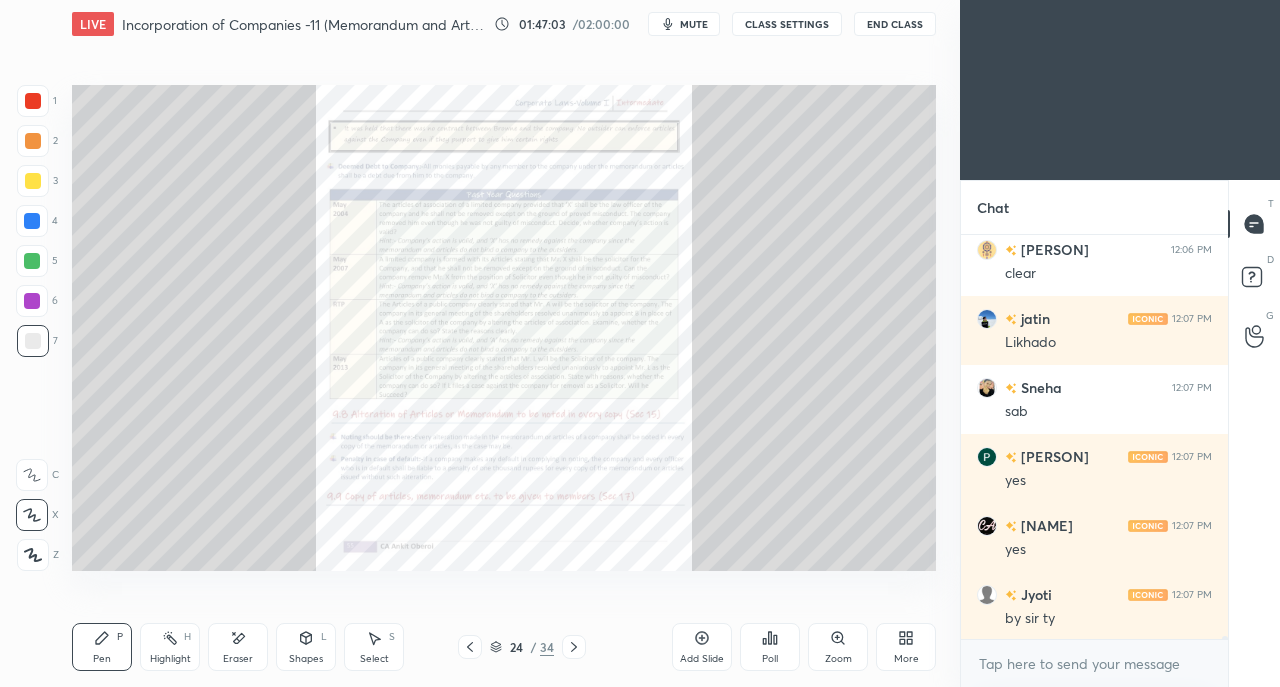 click 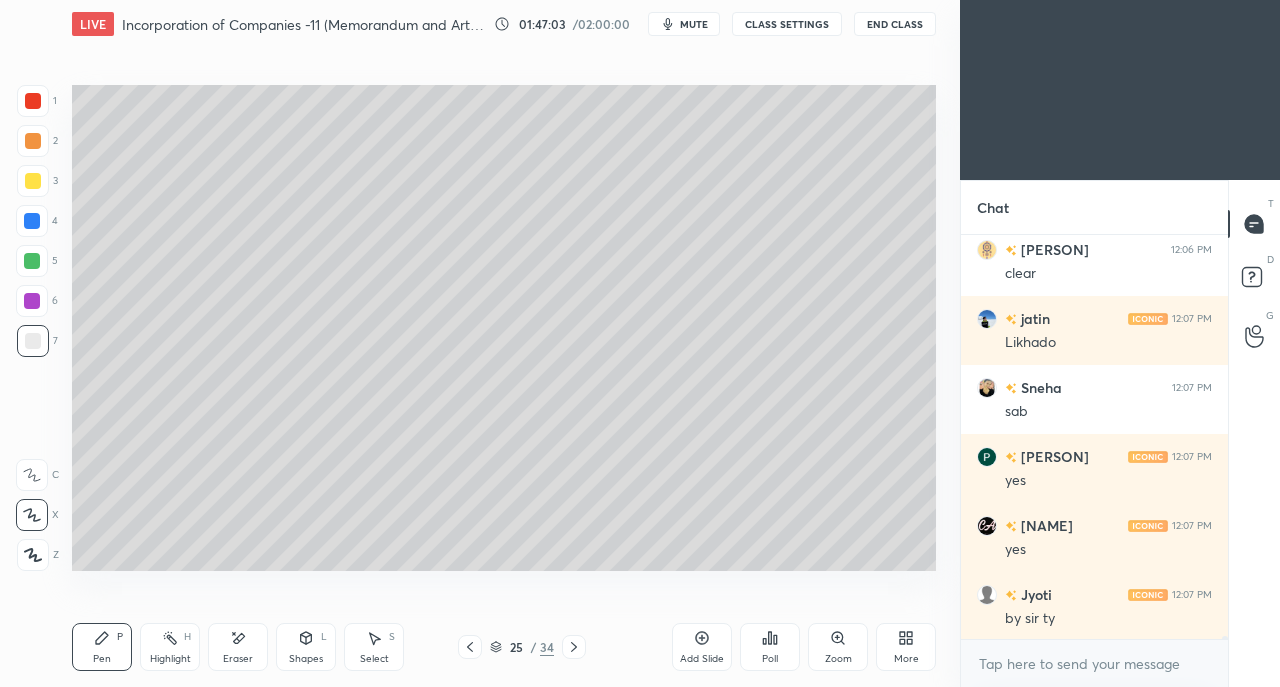 click 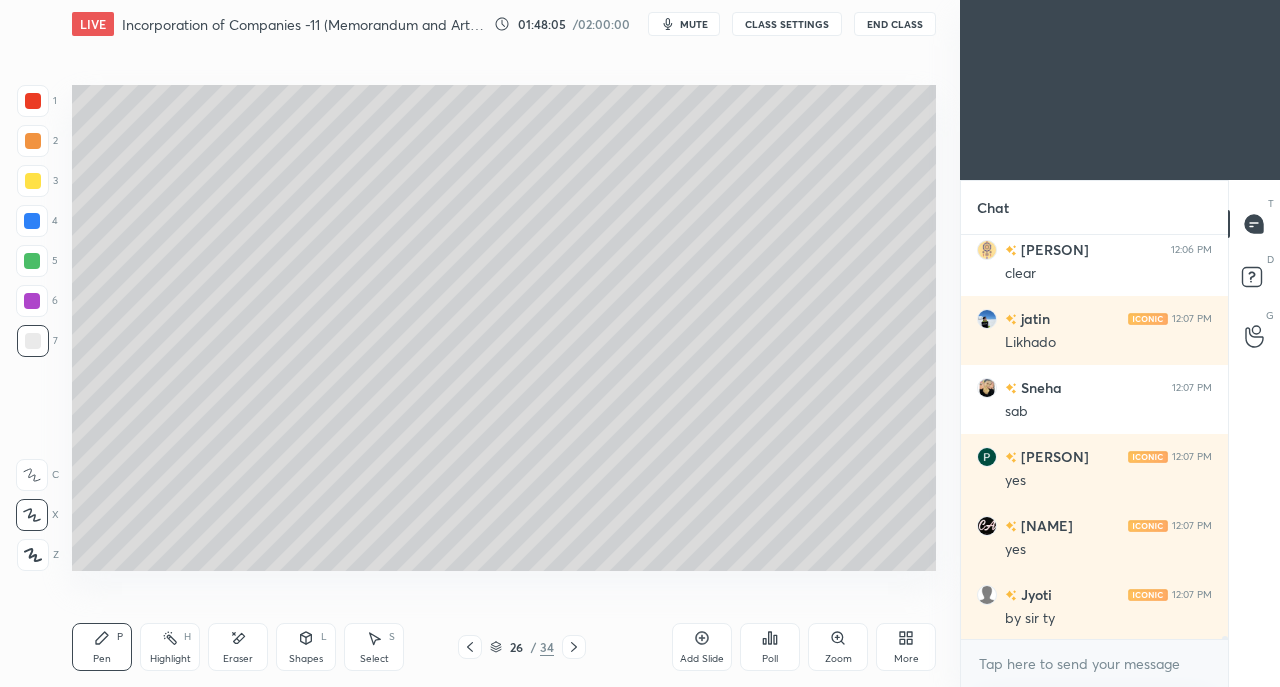 click at bounding box center (33, 181) 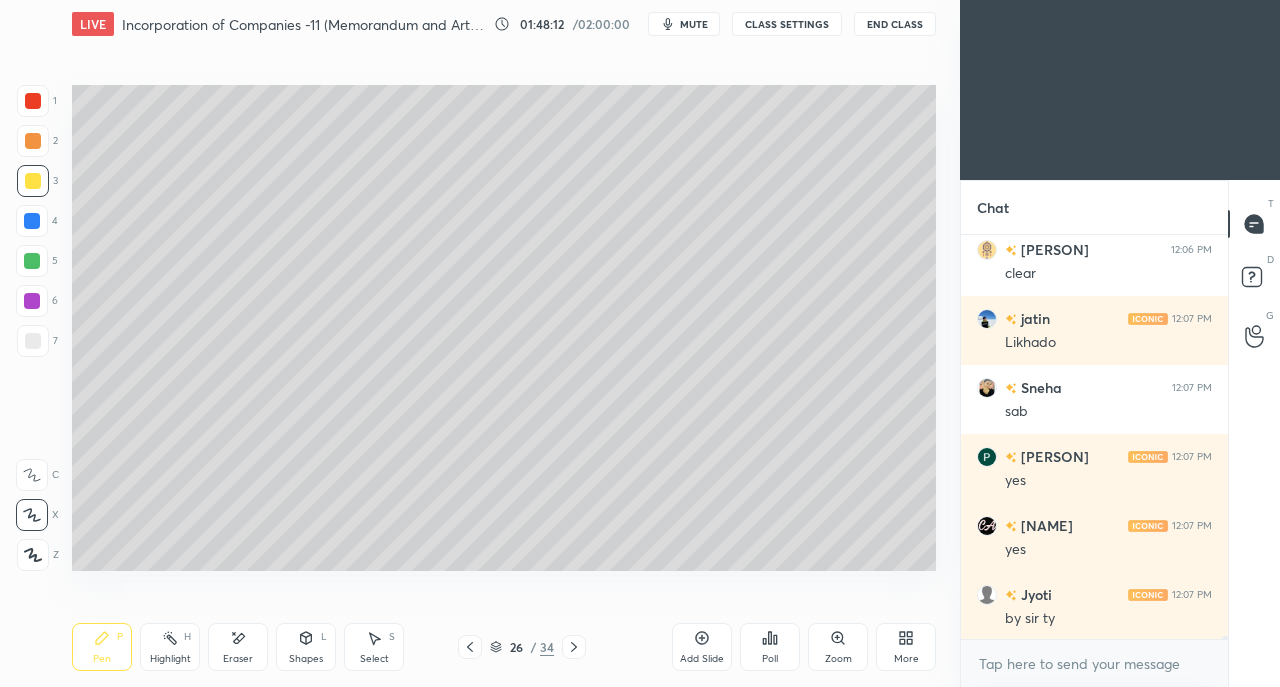 click at bounding box center (33, 341) 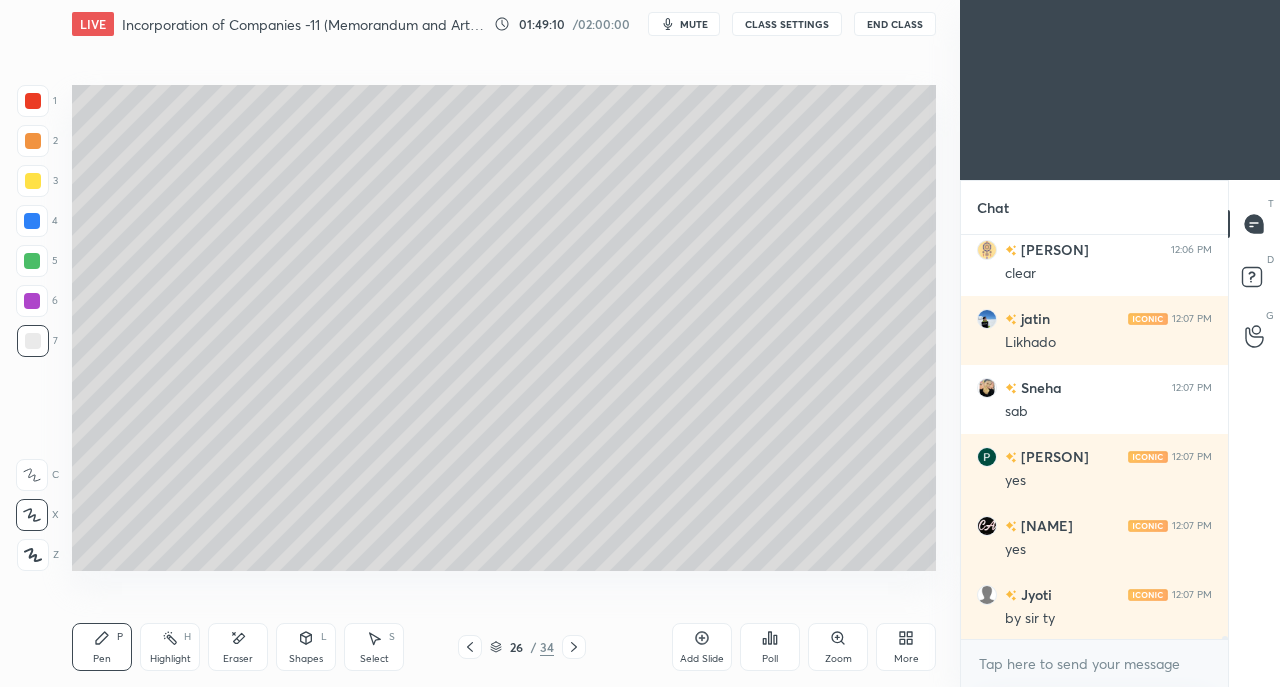 click on "Eraser" at bounding box center [238, 647] 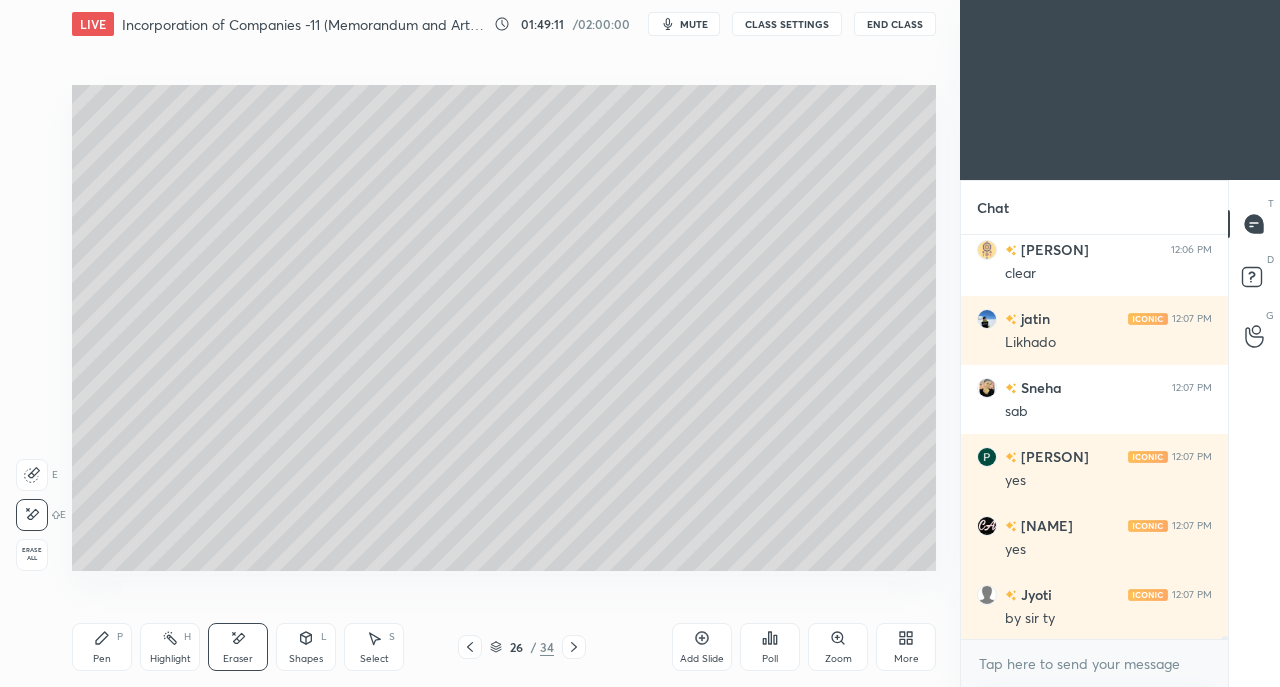 click 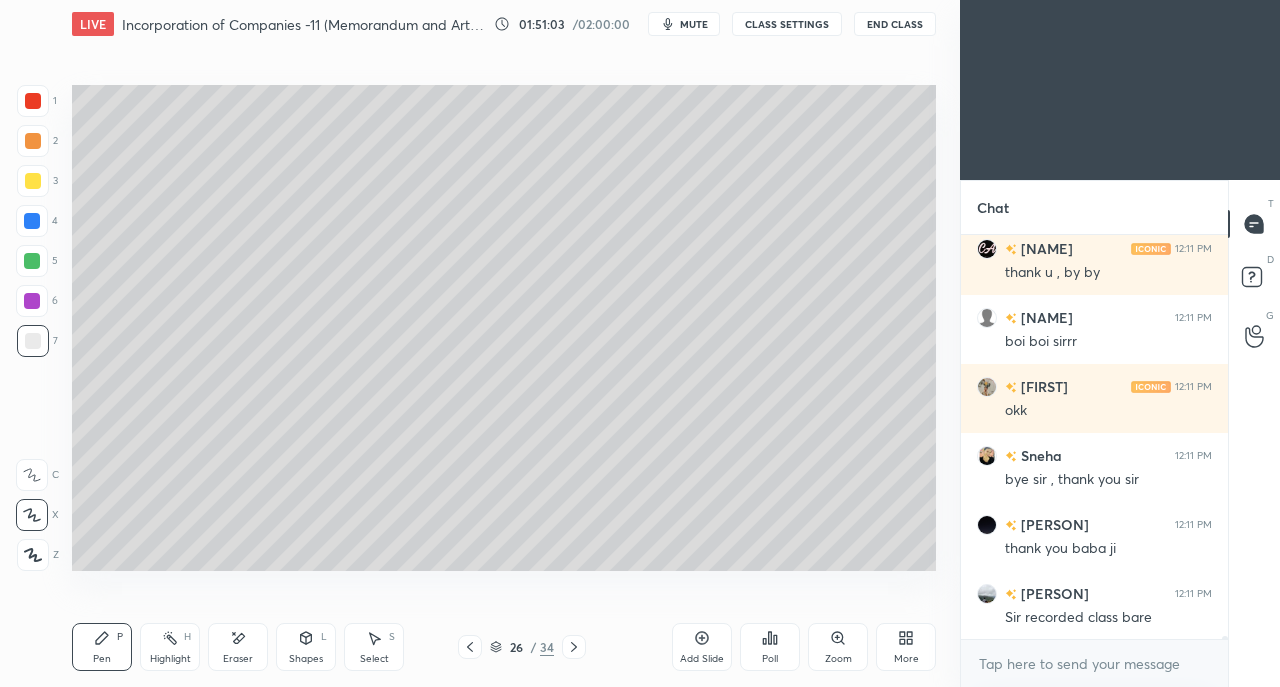 scroll, scrollTop: 52398, scrollLeft: 0, axis: vertical 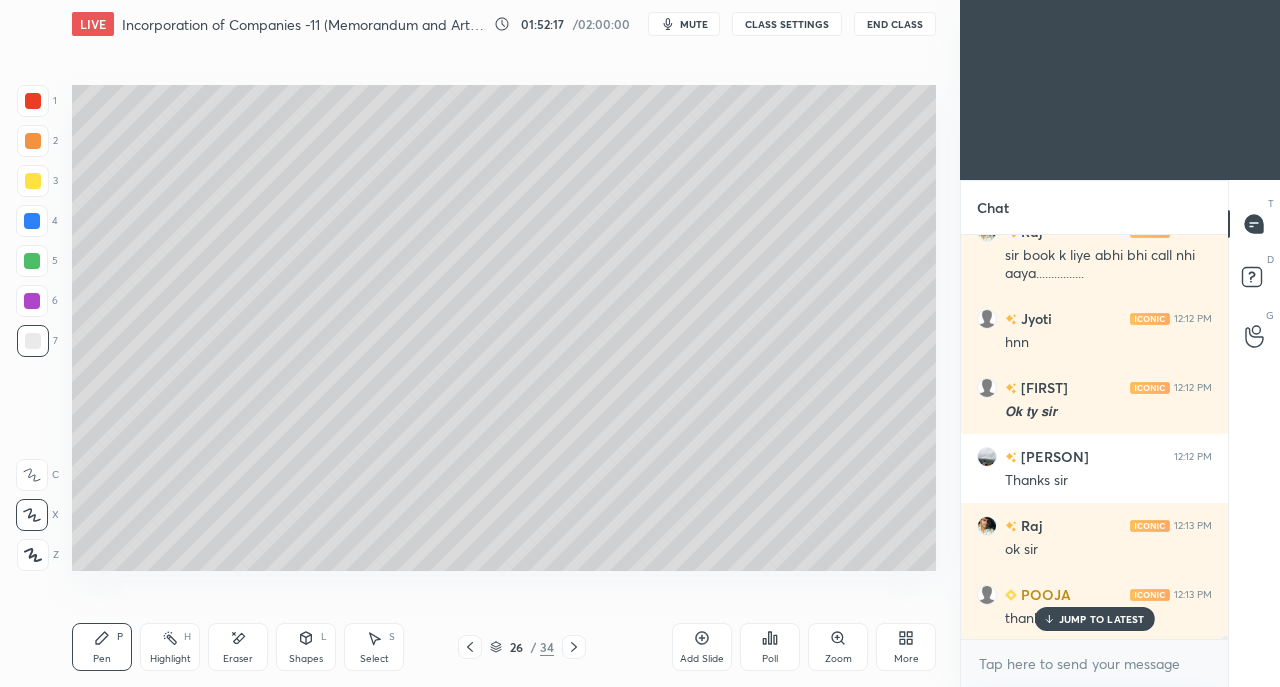 click on "JUMP TO LATEST" at bounding box center (1094, 619) 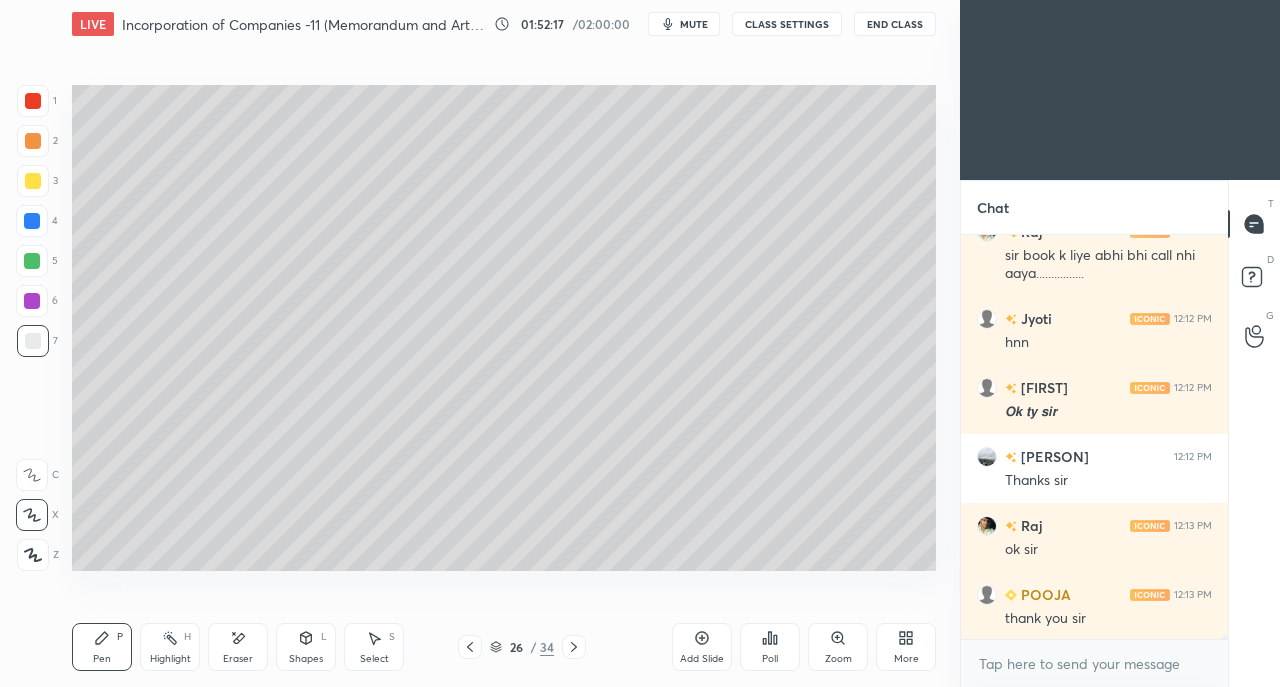 scroll, scrollTop: 53176, scrollLeft: 0, axis: vertical 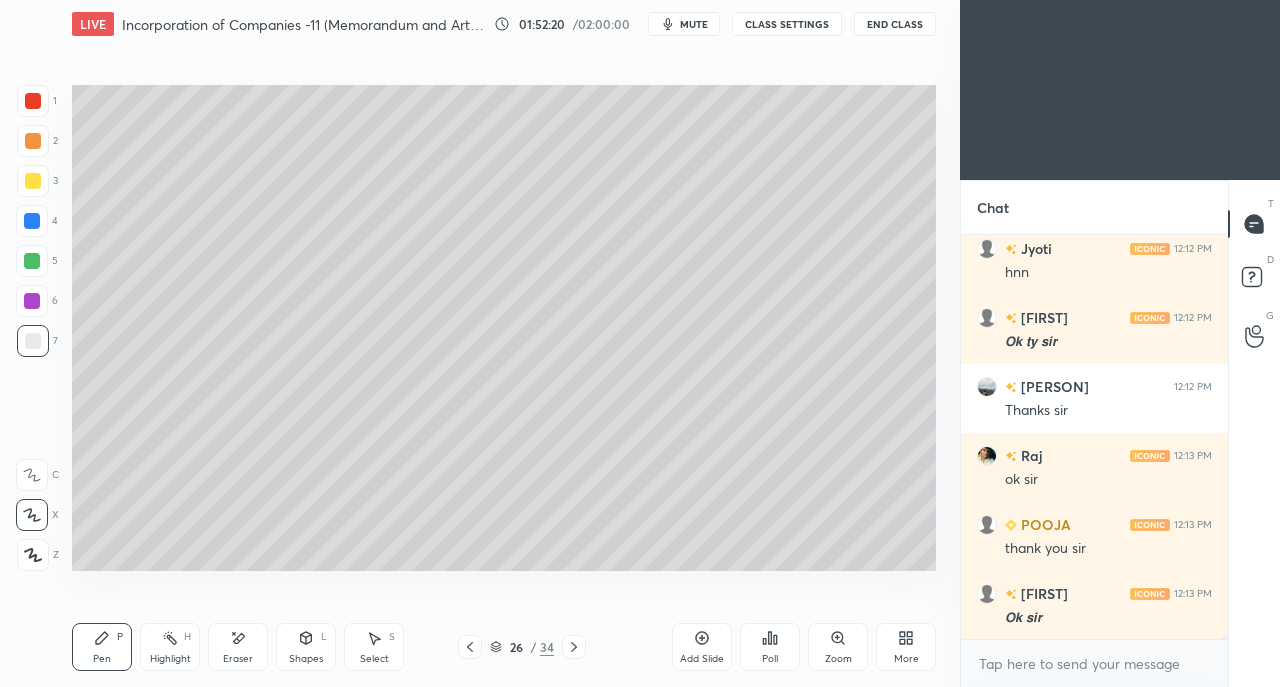 click on "End Class" at bounding box center (895, 24) 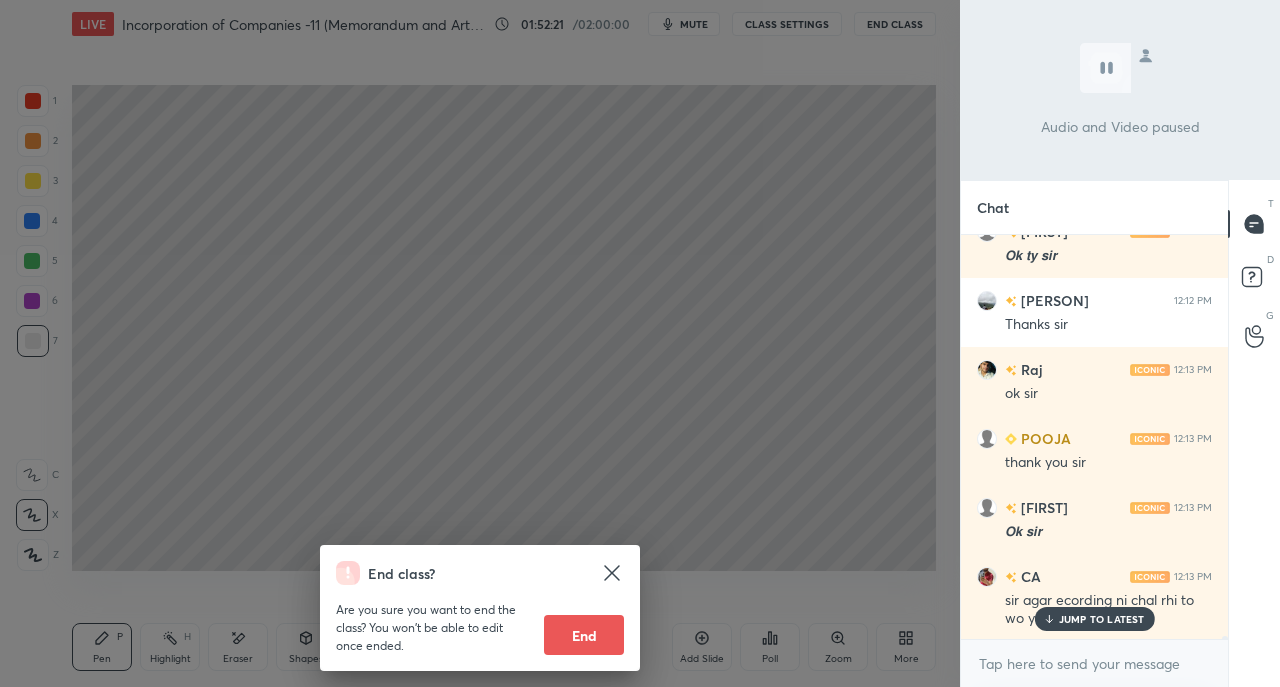scroll, scrollTop: 53332, scrollLeft: 0, axis: vertical 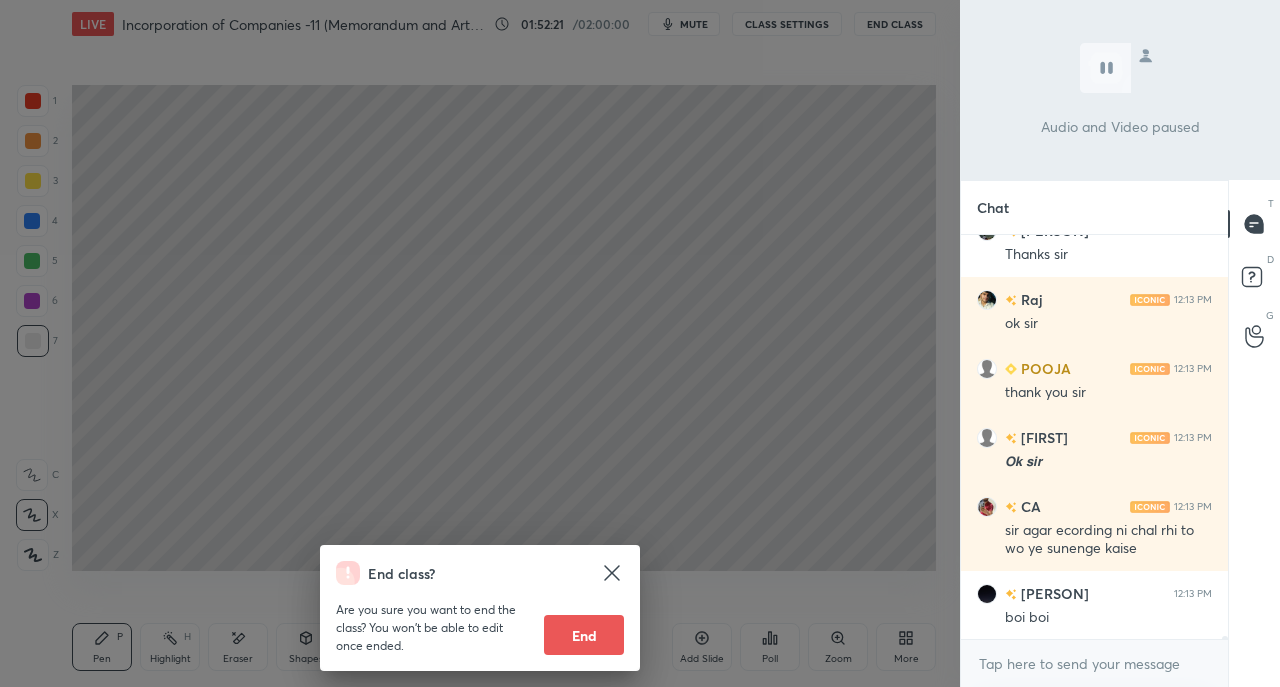 click on "End" at bounding box center (584, 635) 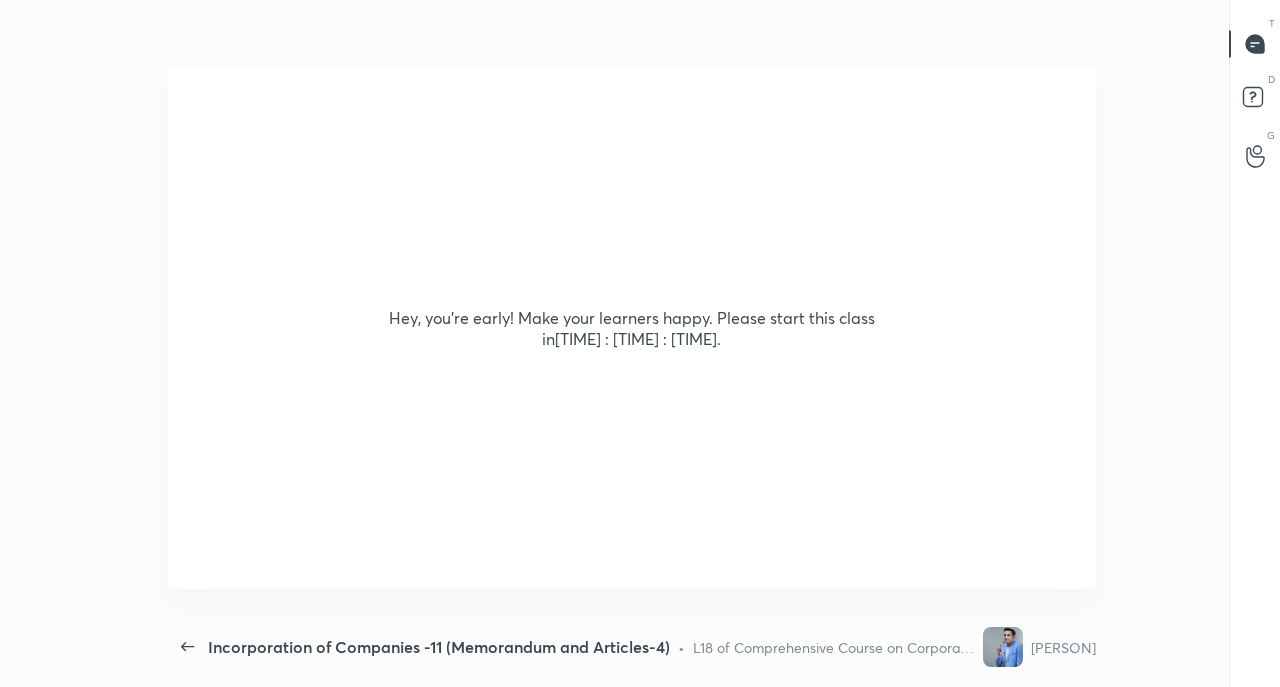scroll, scrollTop: 99440, scrollLeft: 98860, axis: both 